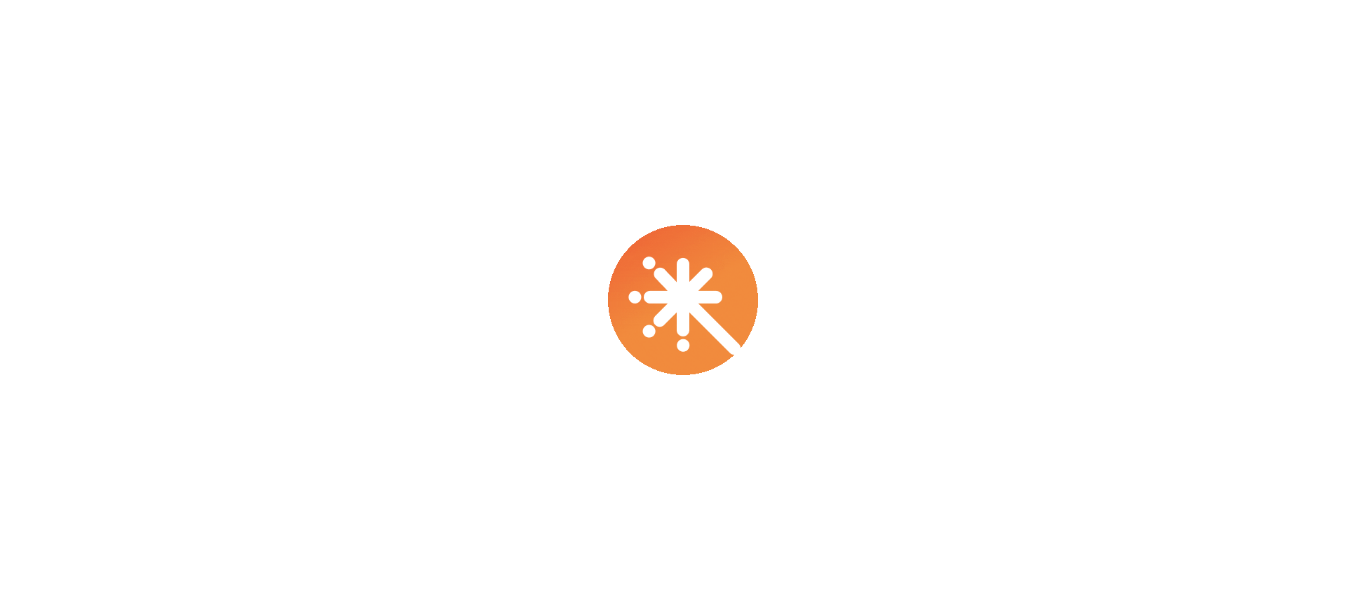select on "****" 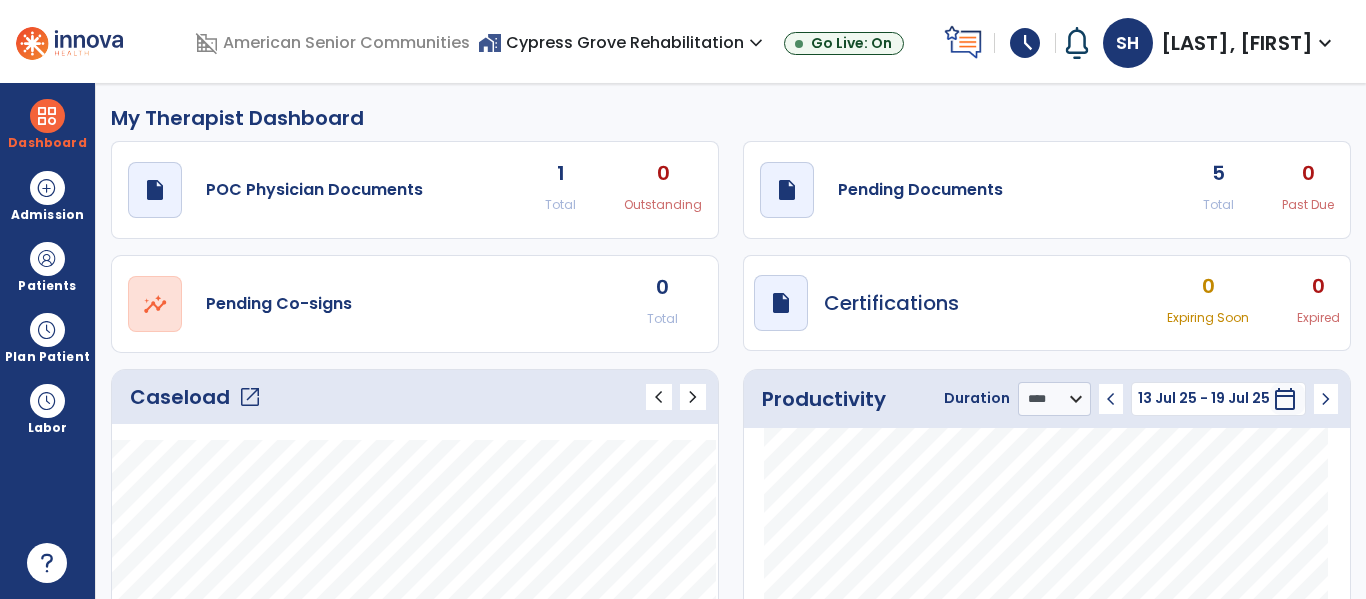 scroll, scrollTop: 0, scrollLeft: 0, axis: both 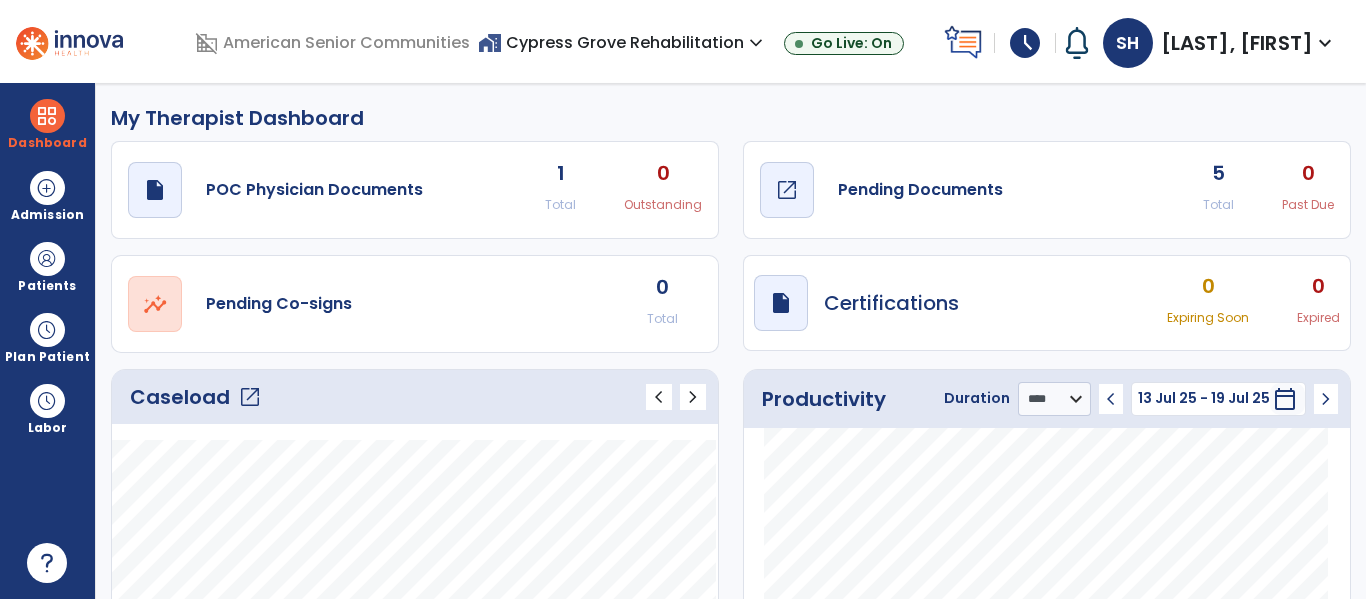 click on "Pending Documents" 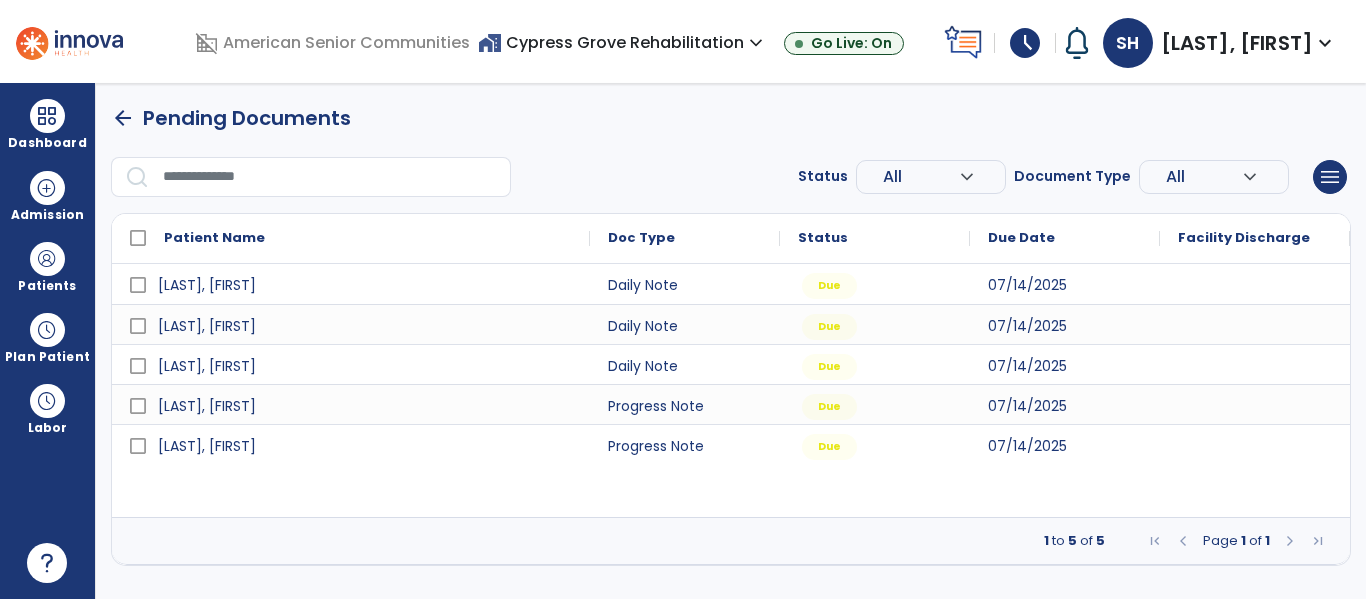 click on "arrow_back" at bounding box center (123, 118) 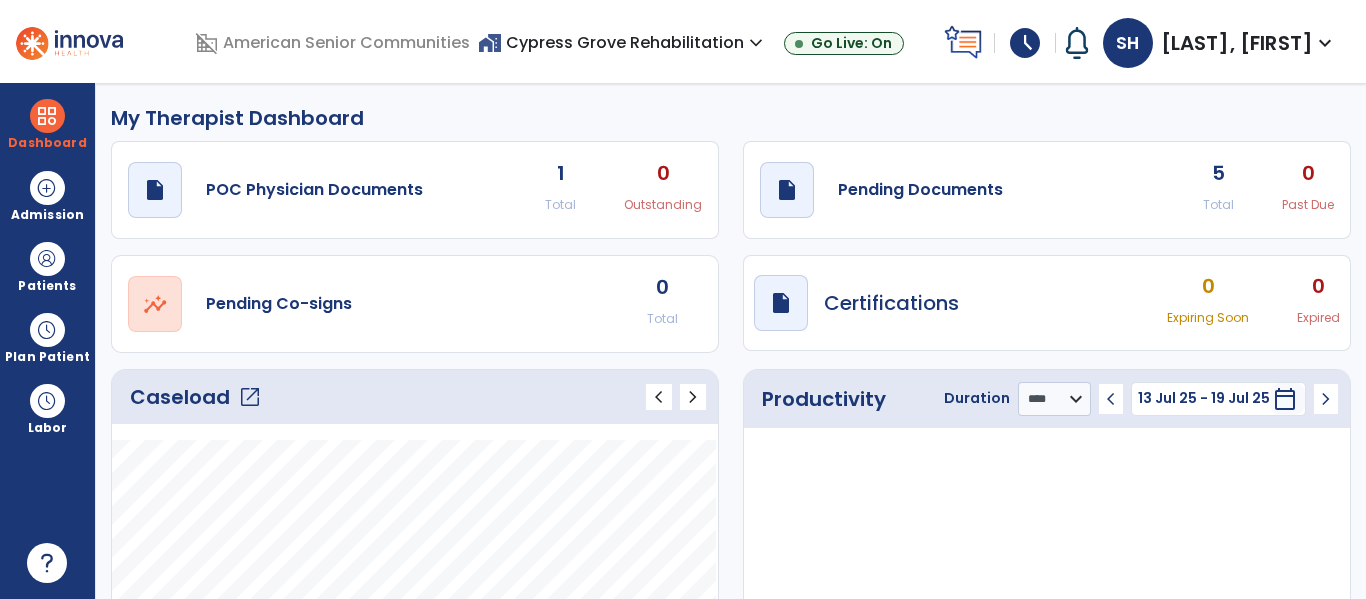 click on "open_in_new" 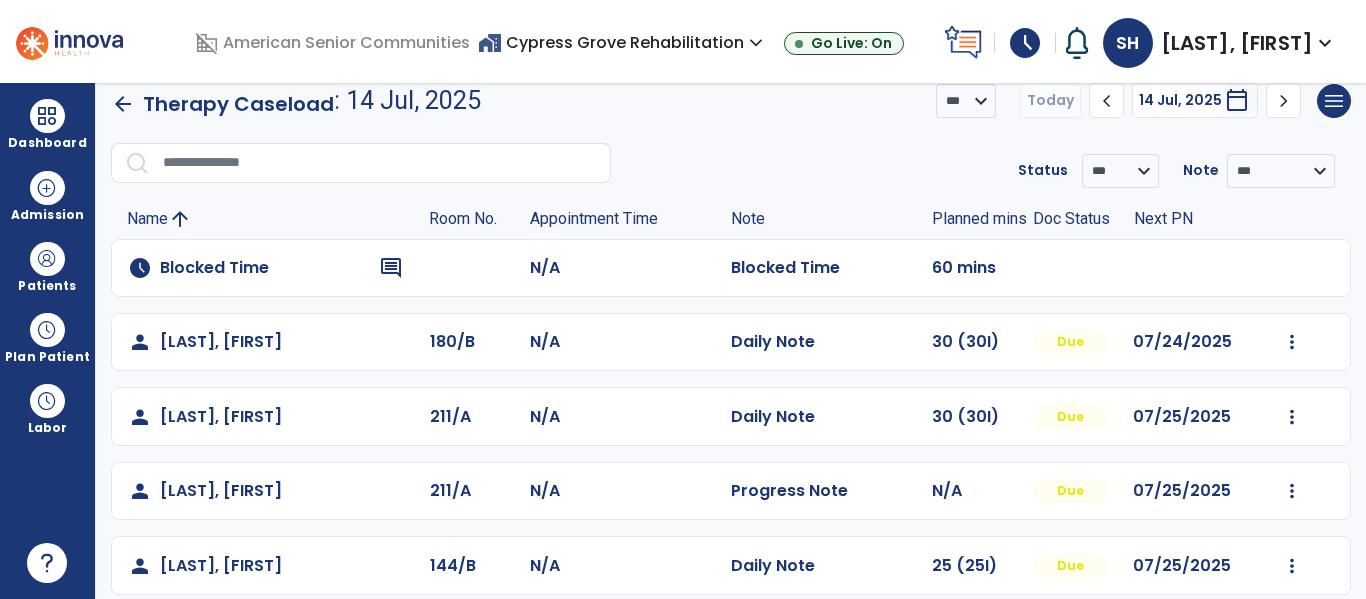 scroll, scrollTop: 0, scrollLeft: 0, axis: both 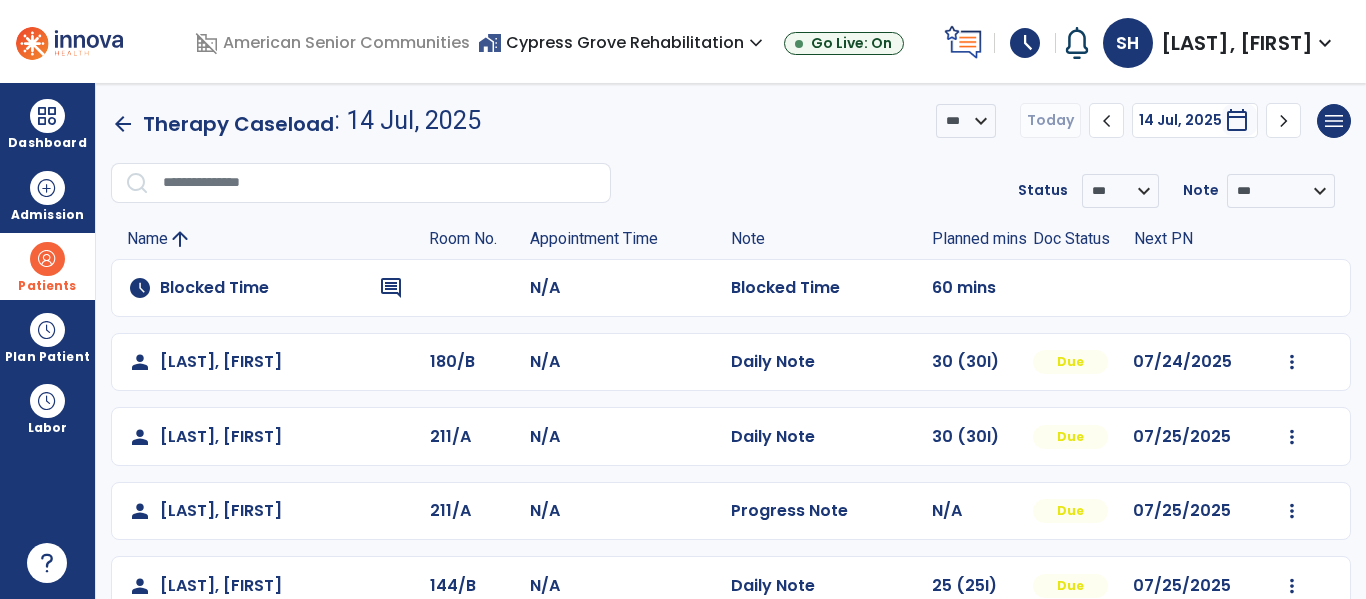 click at bounding box center (47, 259) 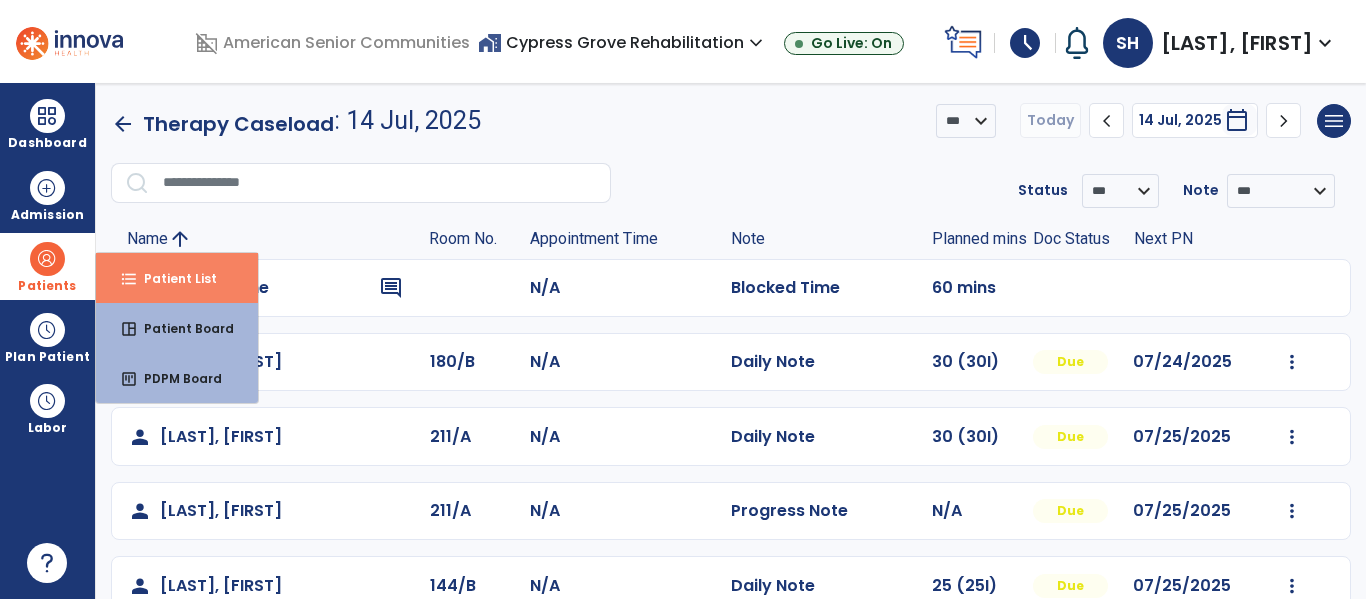 click on "Patient List" at bounding box center (172, 278) 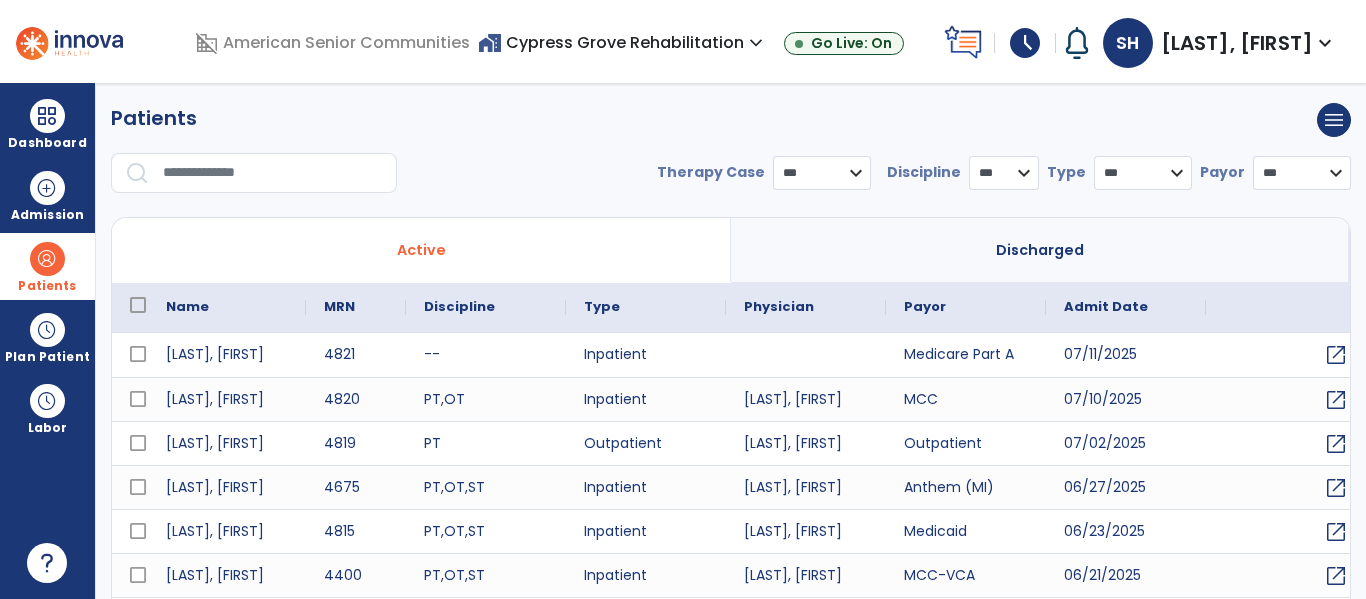 select on "***" 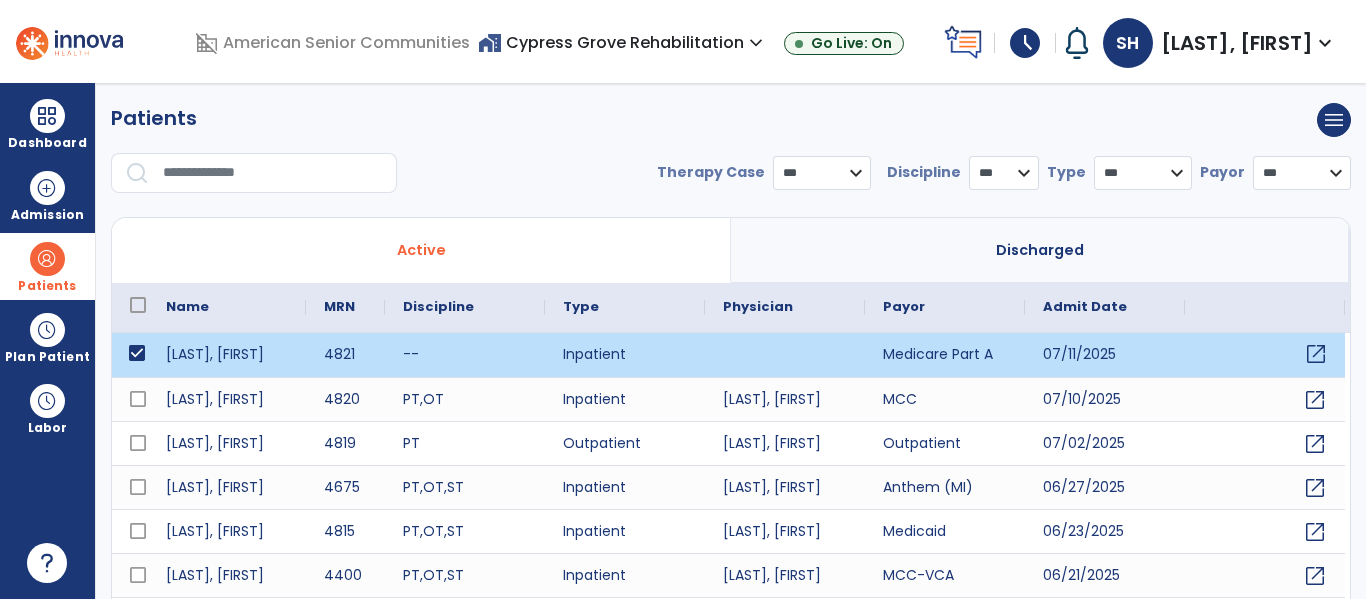 click on "open_in_new" at bounding box center (1265, 355) 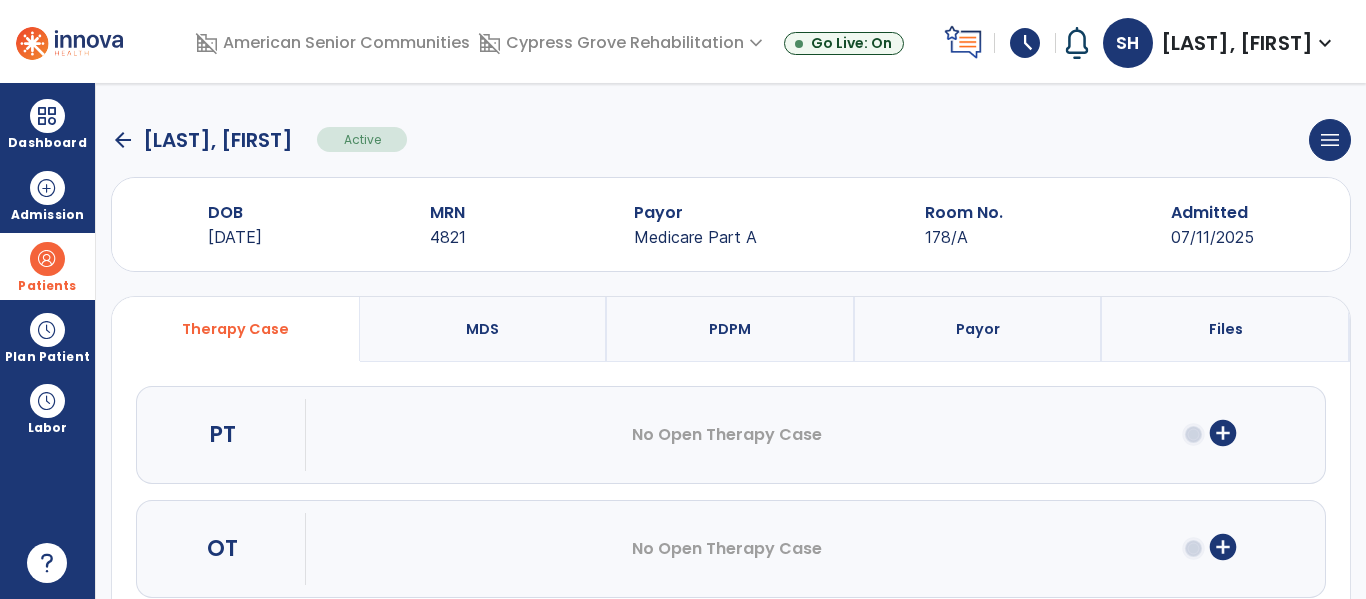 click on "add_circle" at bounding box center (1223, 433) 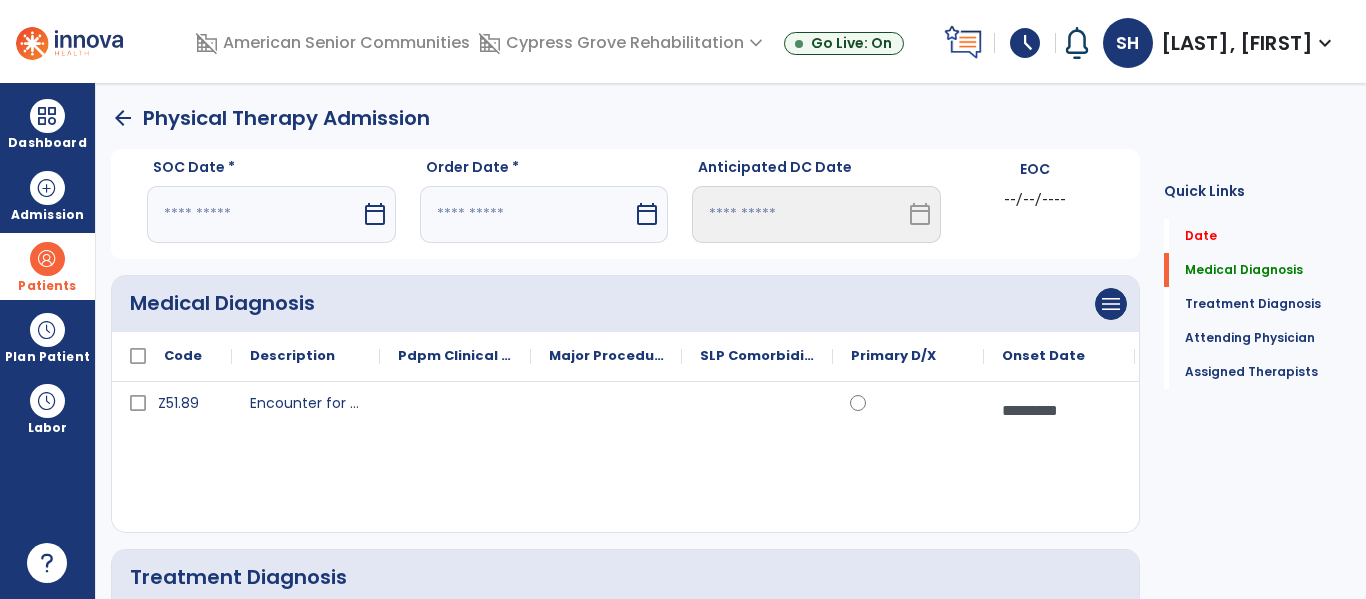 click at bounding box center [254, 214] 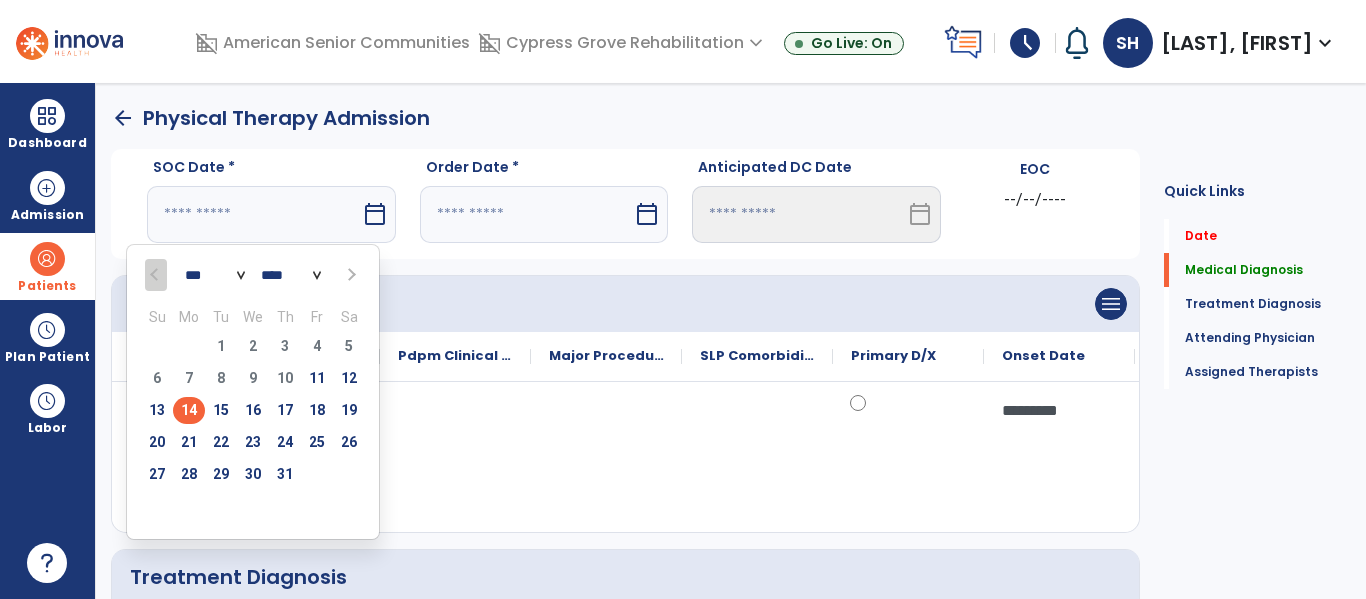 click on "14" at bounding box center [189, 410] 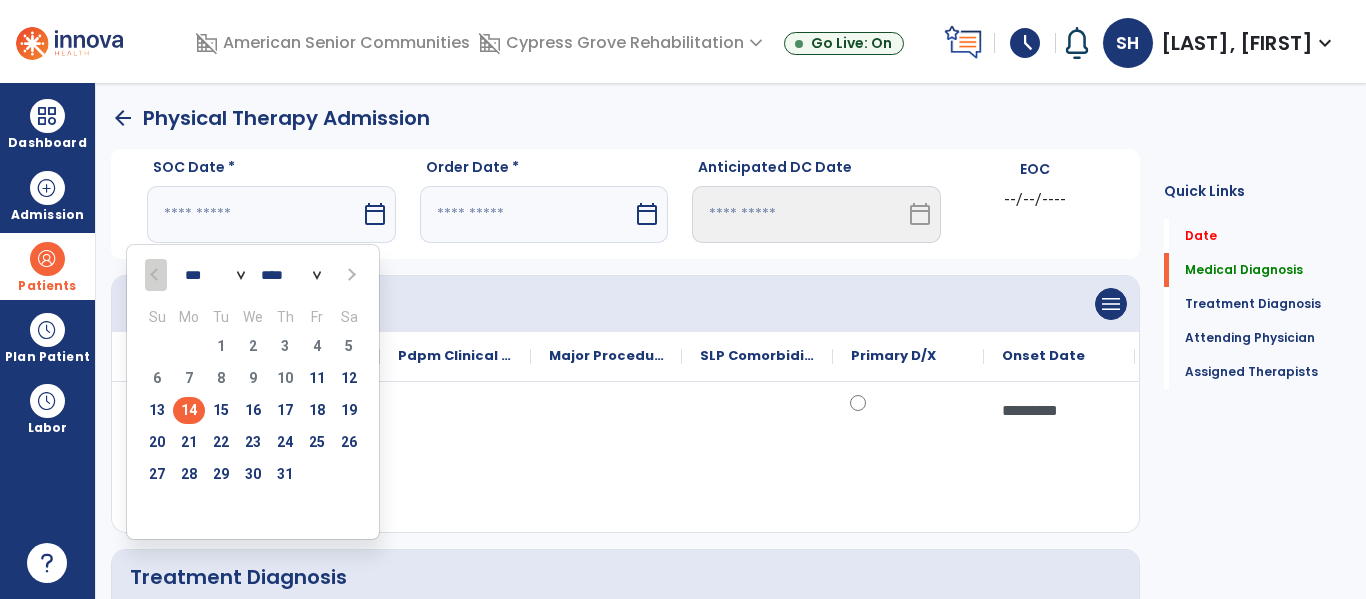 type on "*********" 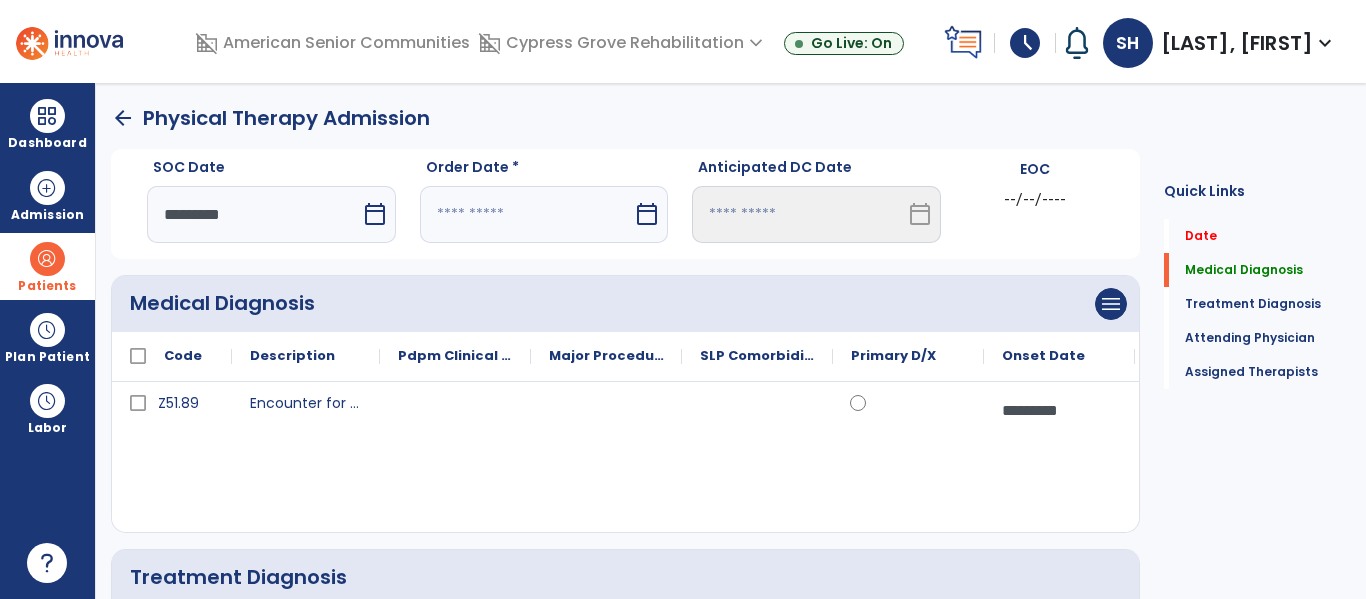 click at bounding box center [527, 214] 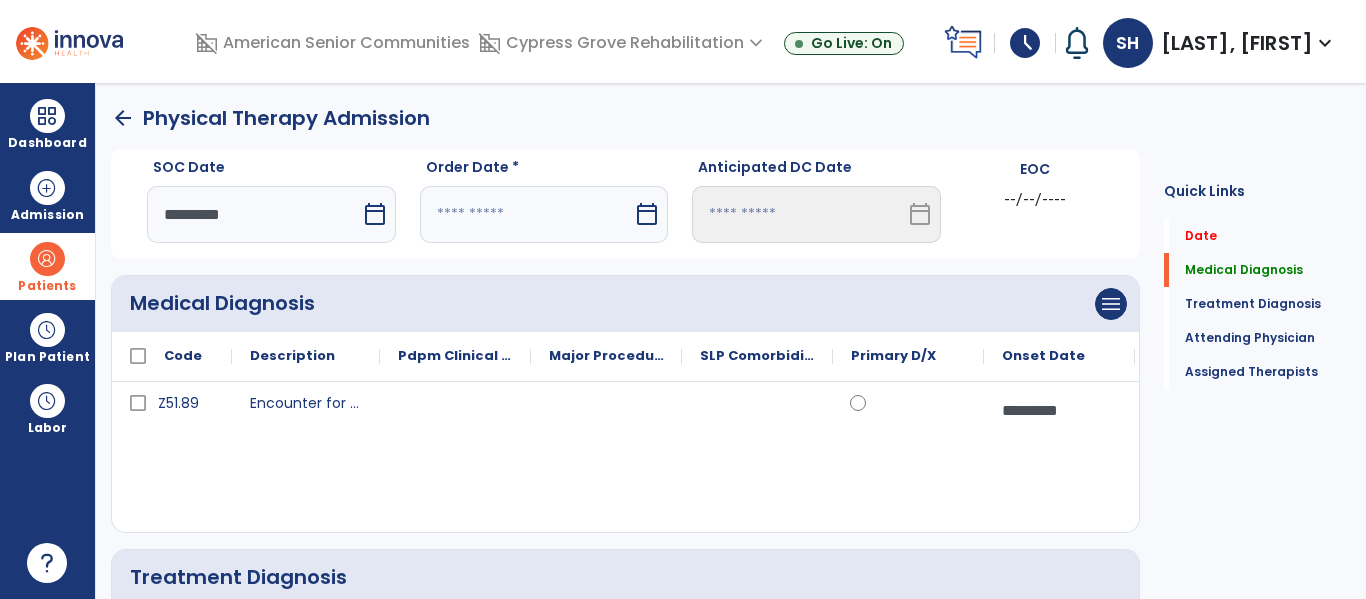 select on "*" 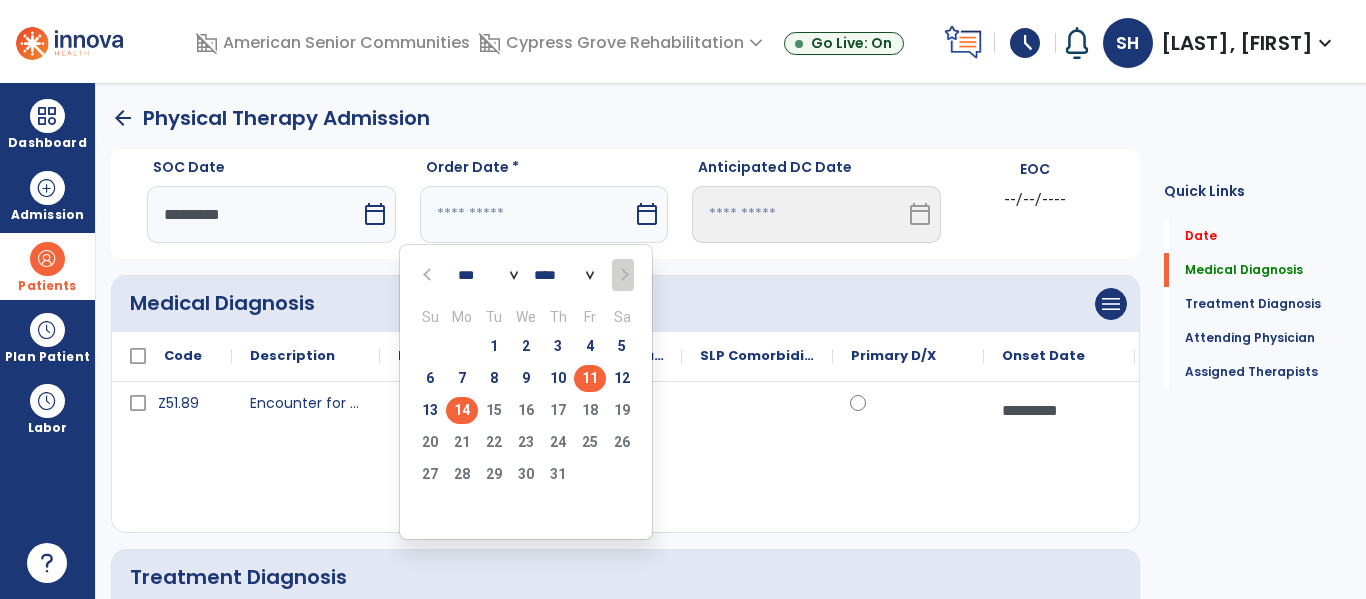 click on "11" at bounding box center (590, 378) 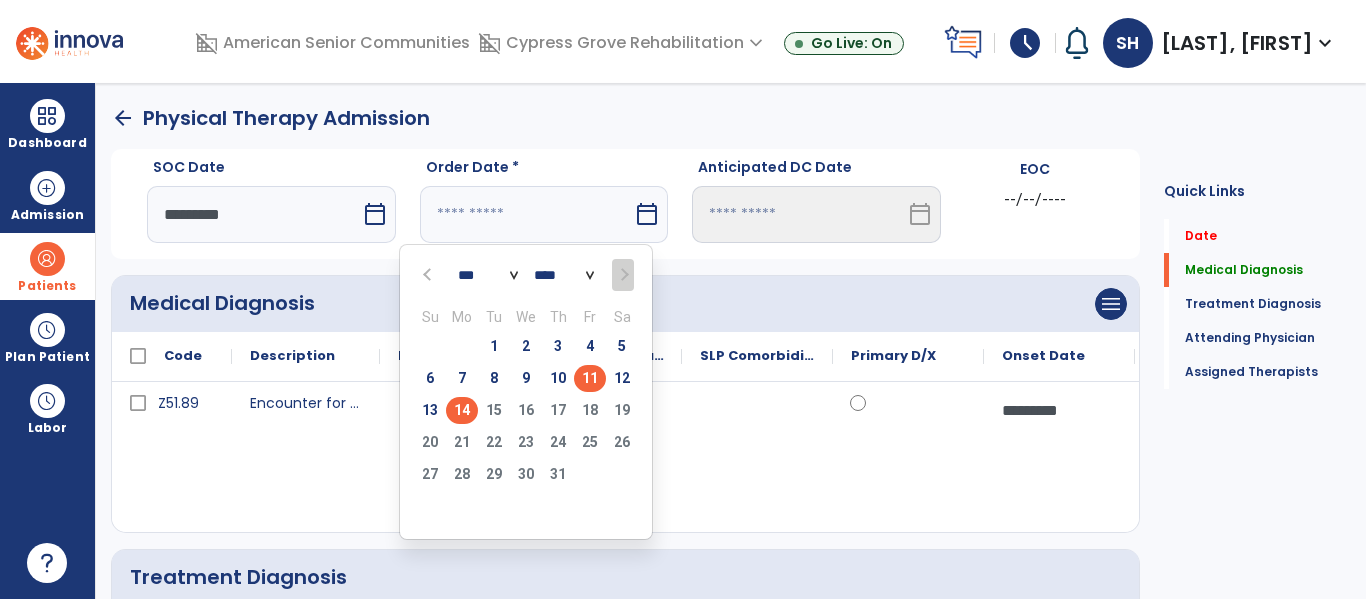 type on "*********" 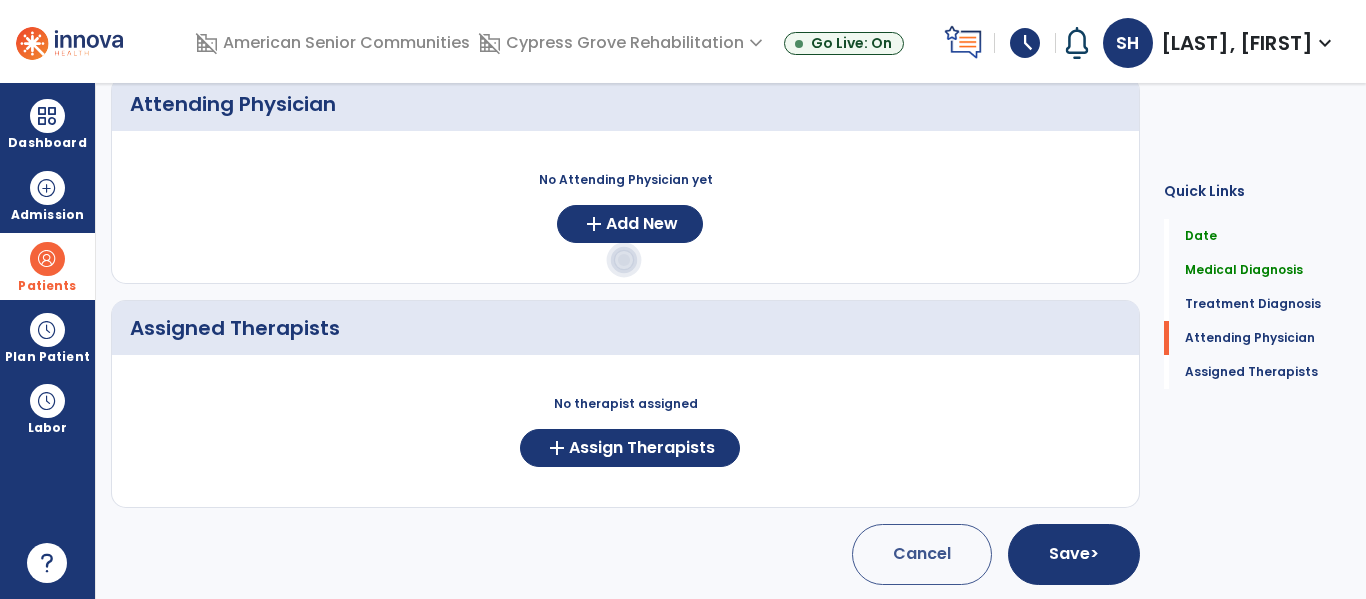 scroll, scrollTop: 651, scrollLeft: 0, axis: vertical 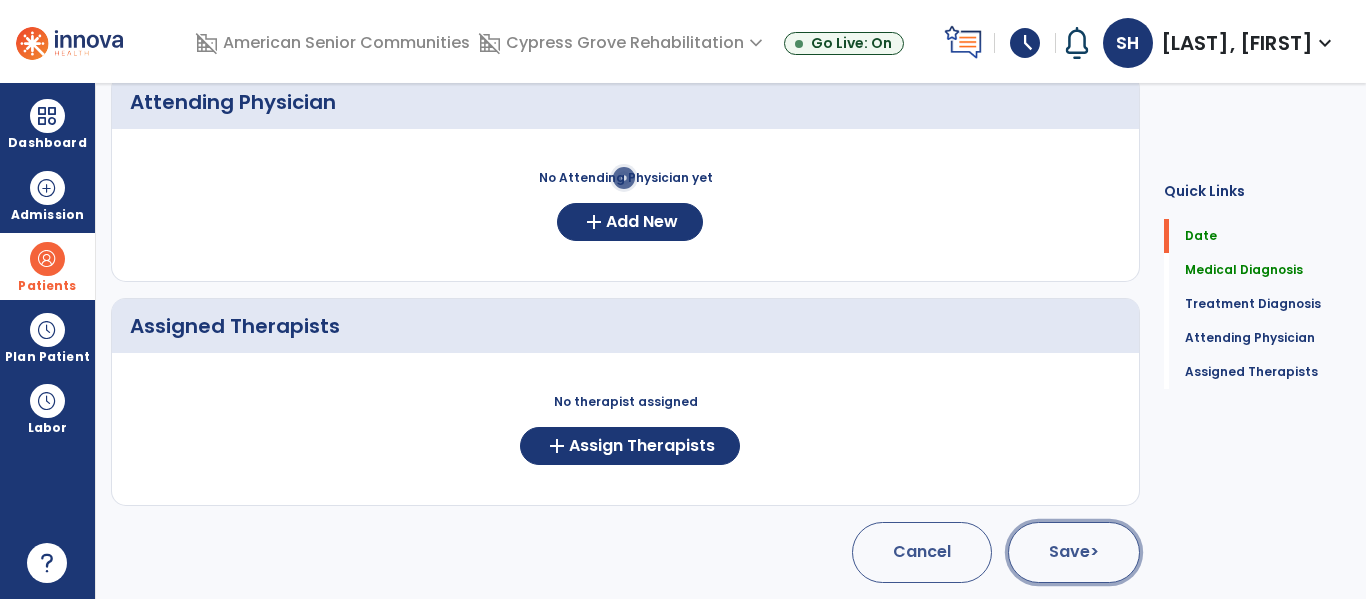 click on "Save  >" 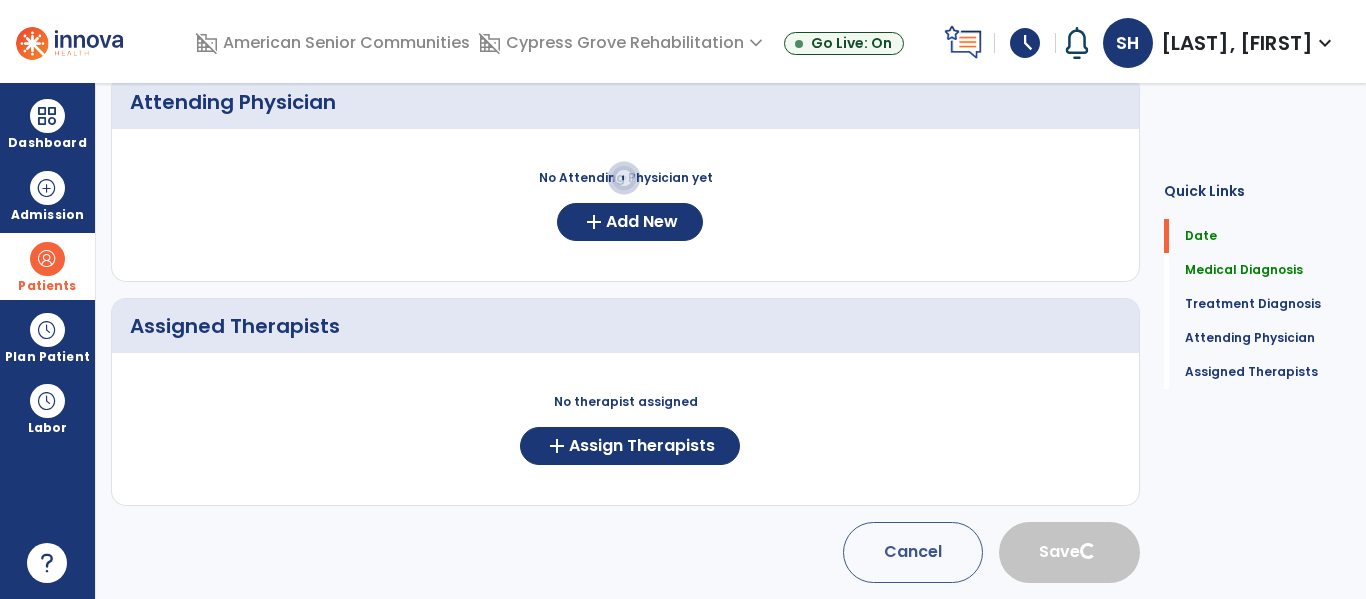 type 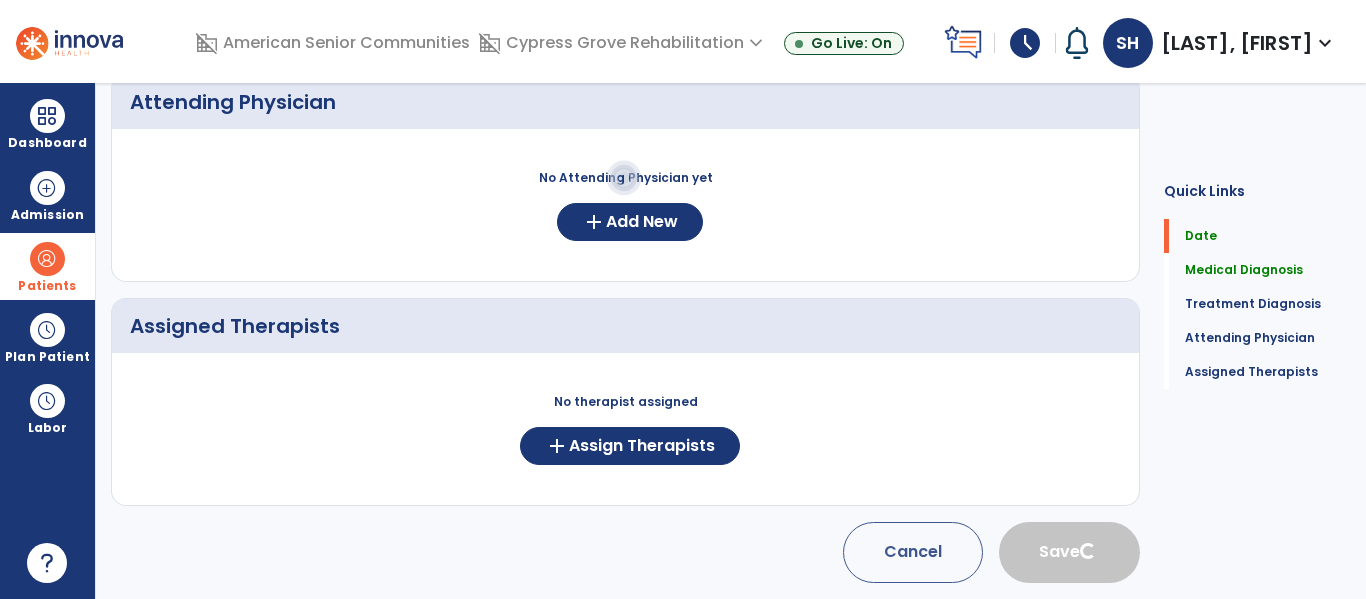 type 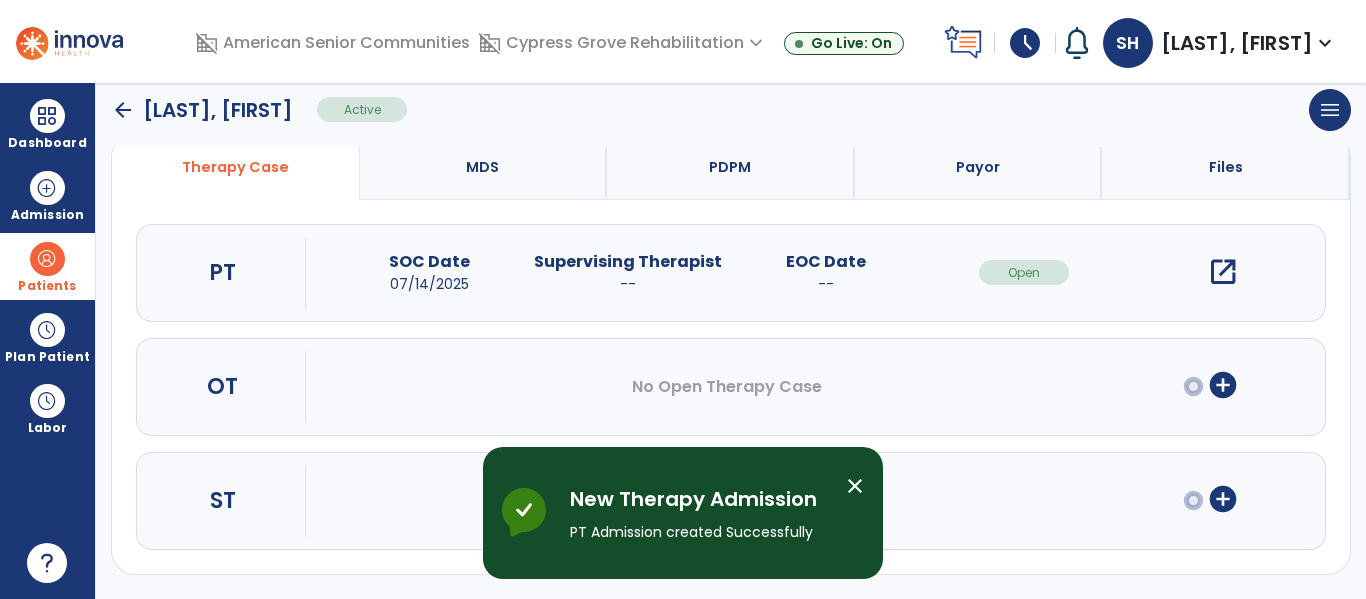 scroll, scrollTop: 162, scrollLeft: 0, axis: vertical 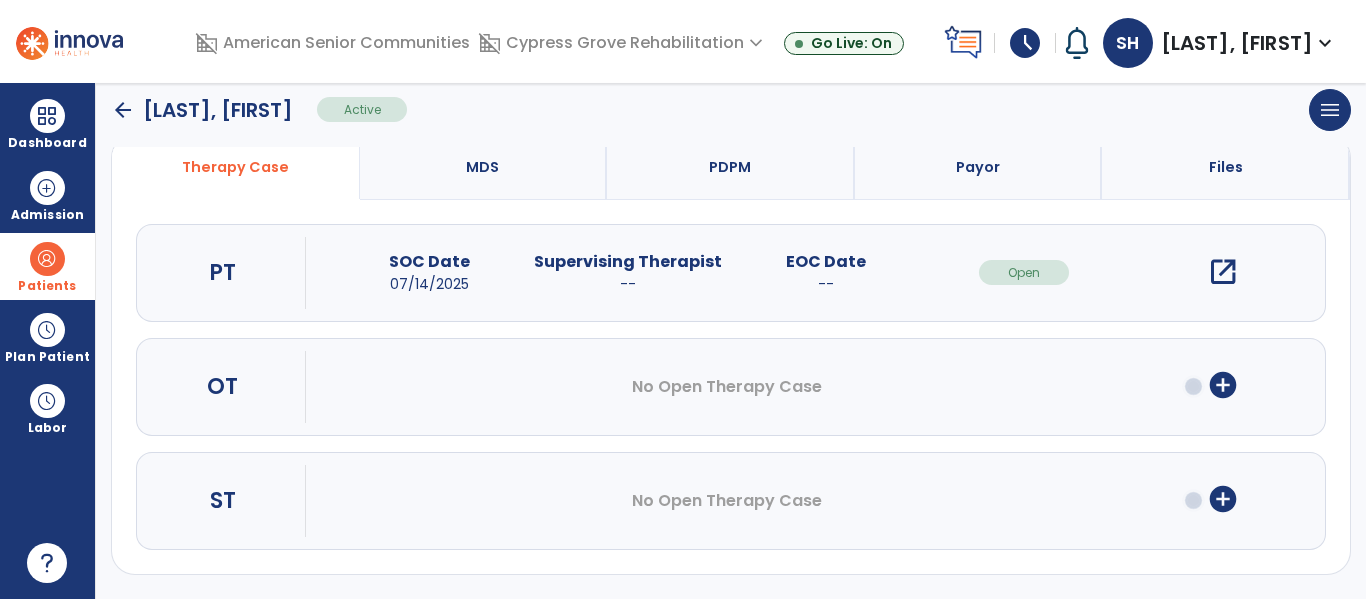 click on "open_in_new" at bounding box center (1223, 272) 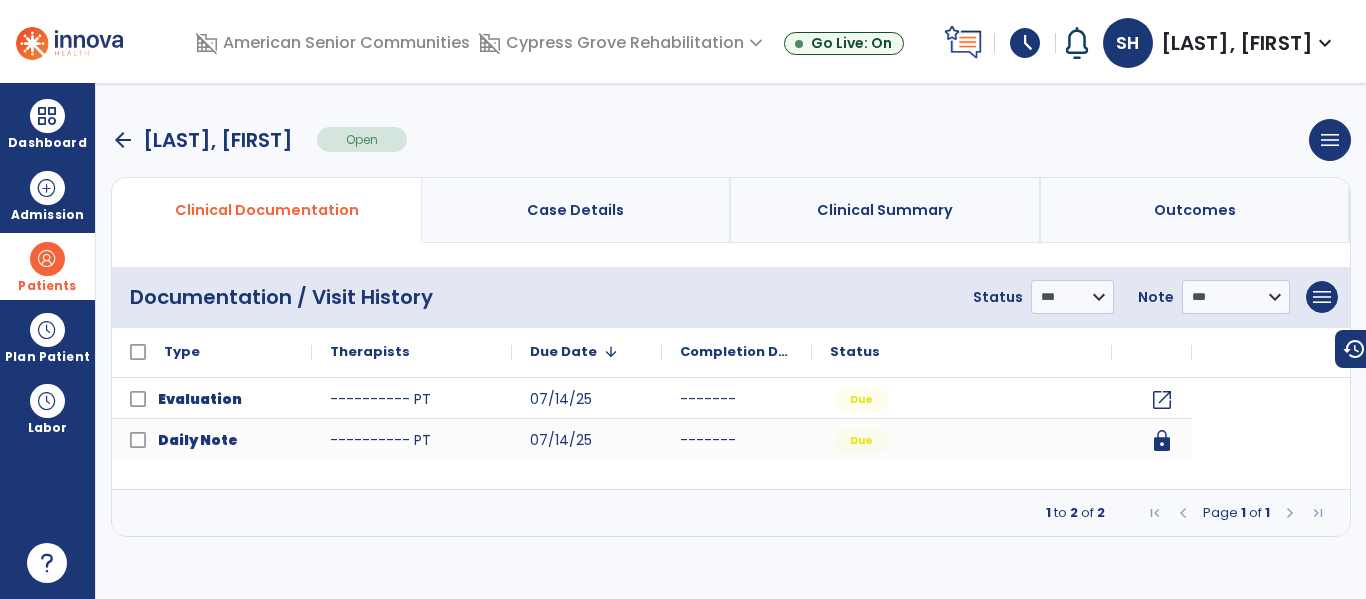 scroll, scrollTop: 0, scrollLeft: 0, axis: both 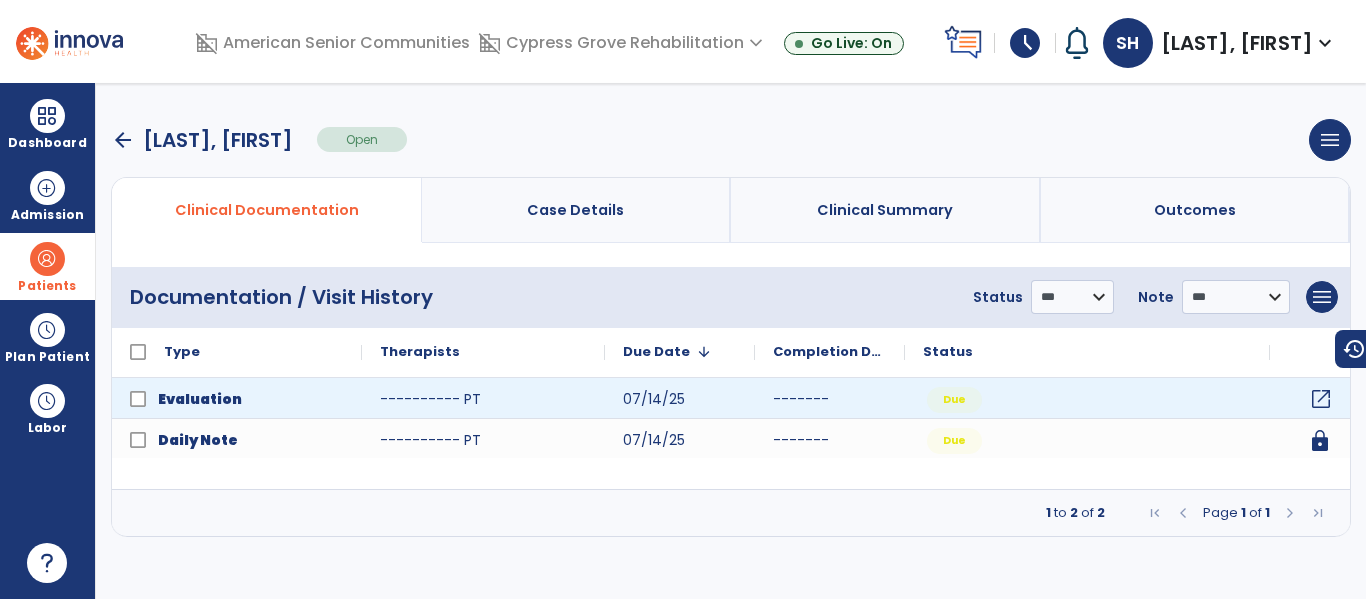 click on "open_in_new" 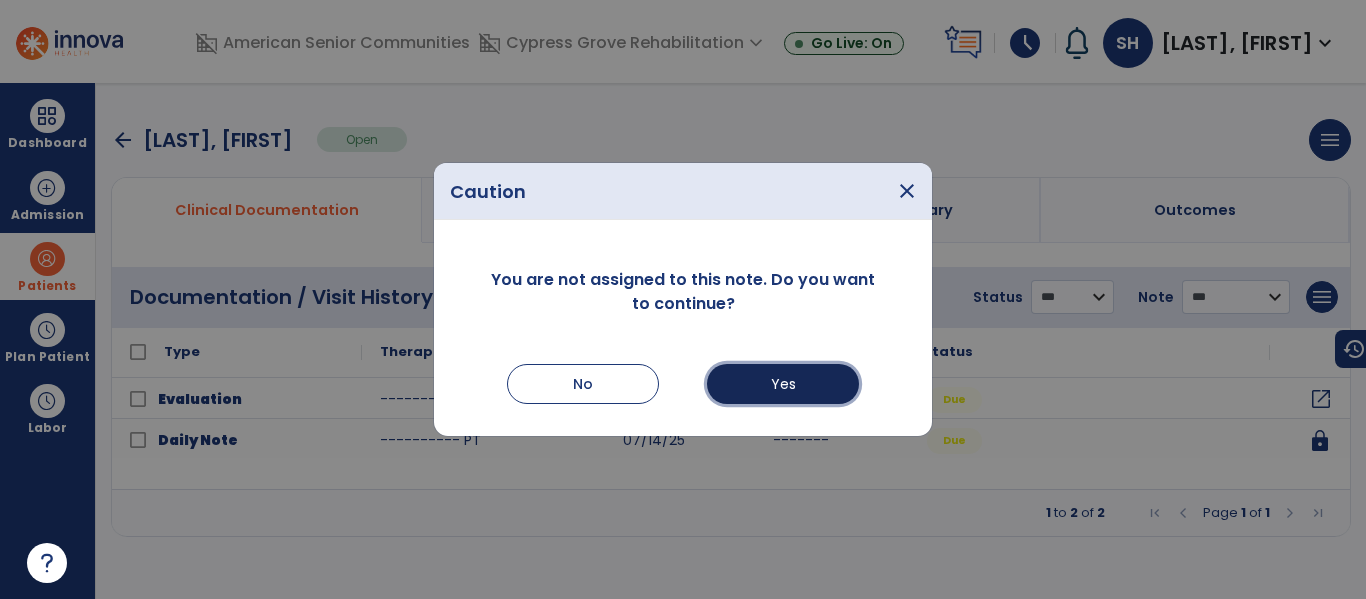click on "Yes" at bounding box center (783, 384) 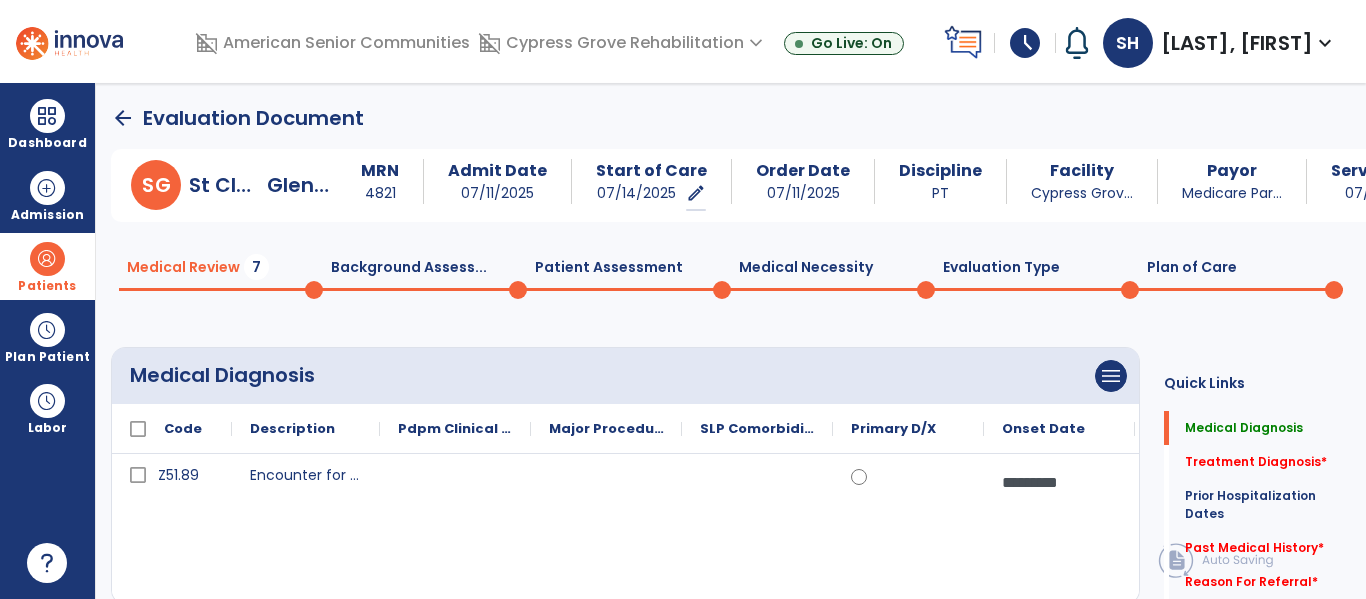 click on "Background Assess...  0" 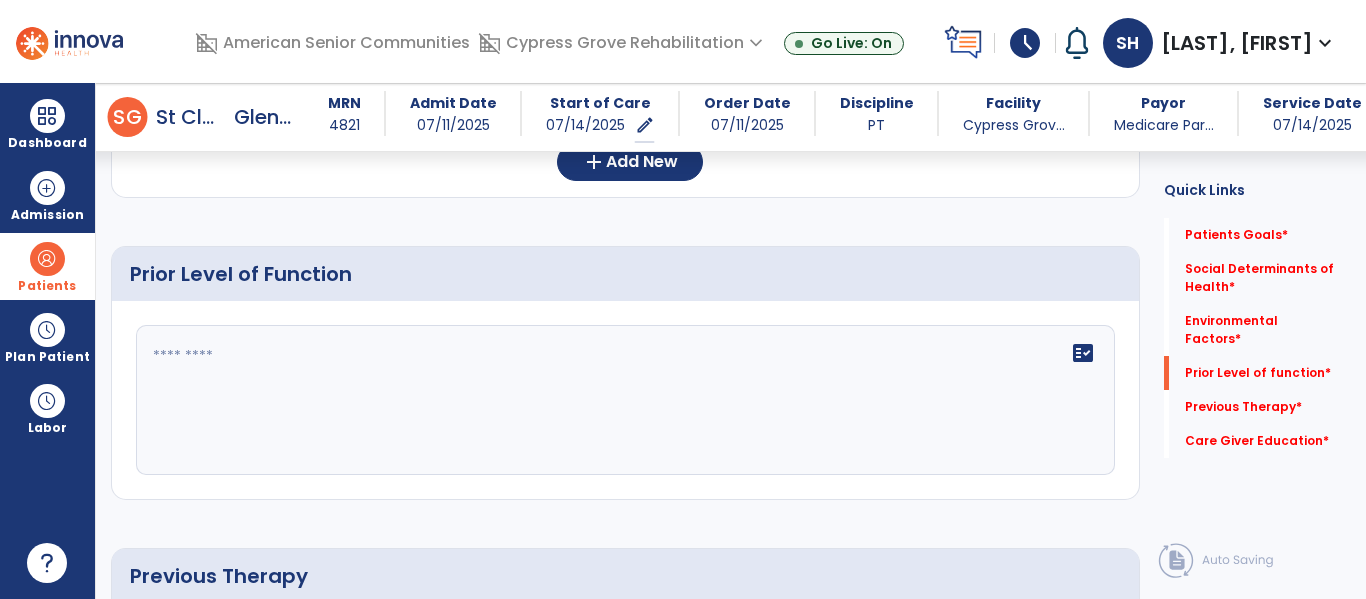 scroll, scrollTop: 707, scrollLeft: 0, axis: vertical 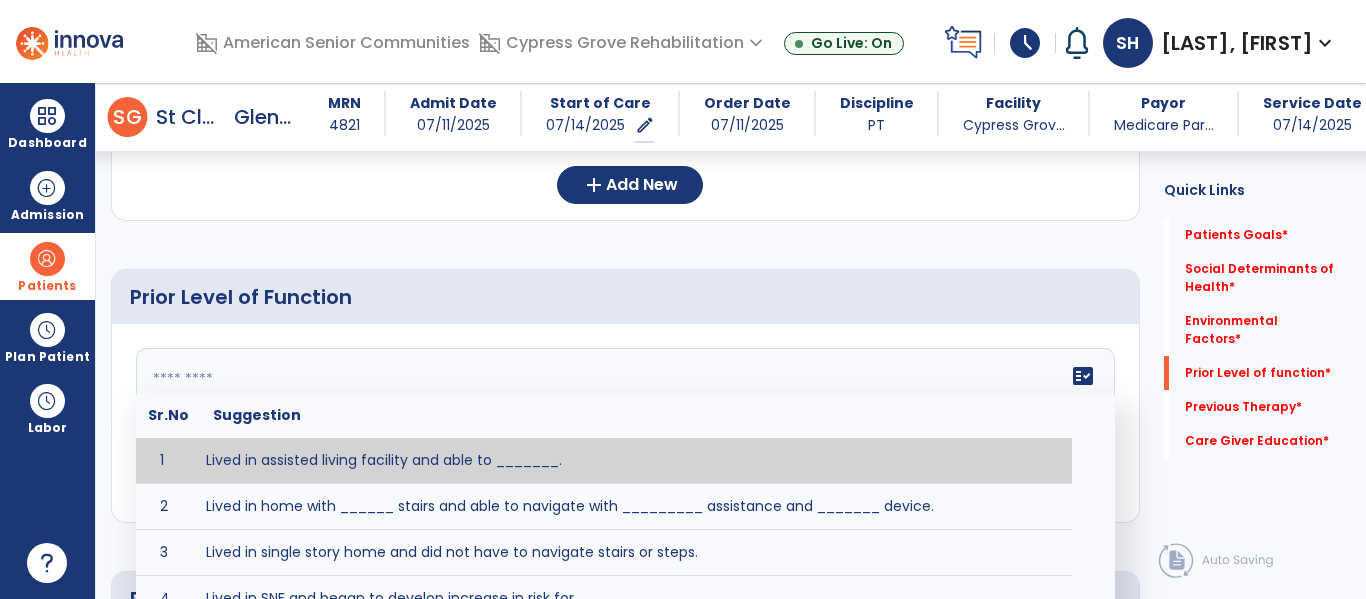 click on "fact_check  Sr.No Suggestion 1 Lived in assisted living facility and able to _______. 2 Lived in home with ______ stairs and able to navigate with _________ assistance and _______ device. 3 Lived in single story home and did not have to navigate stairs or steps. 4 Lived in SNF and began to develop increase in risk for ______. 5 Lived in SNF and skin was intact without pressure sores or wounds. 6 Lived independently at home with _________ and able to __________. 7 Wheelchair bound, non ambulatory and able to ______. 8 Worked as a __________." 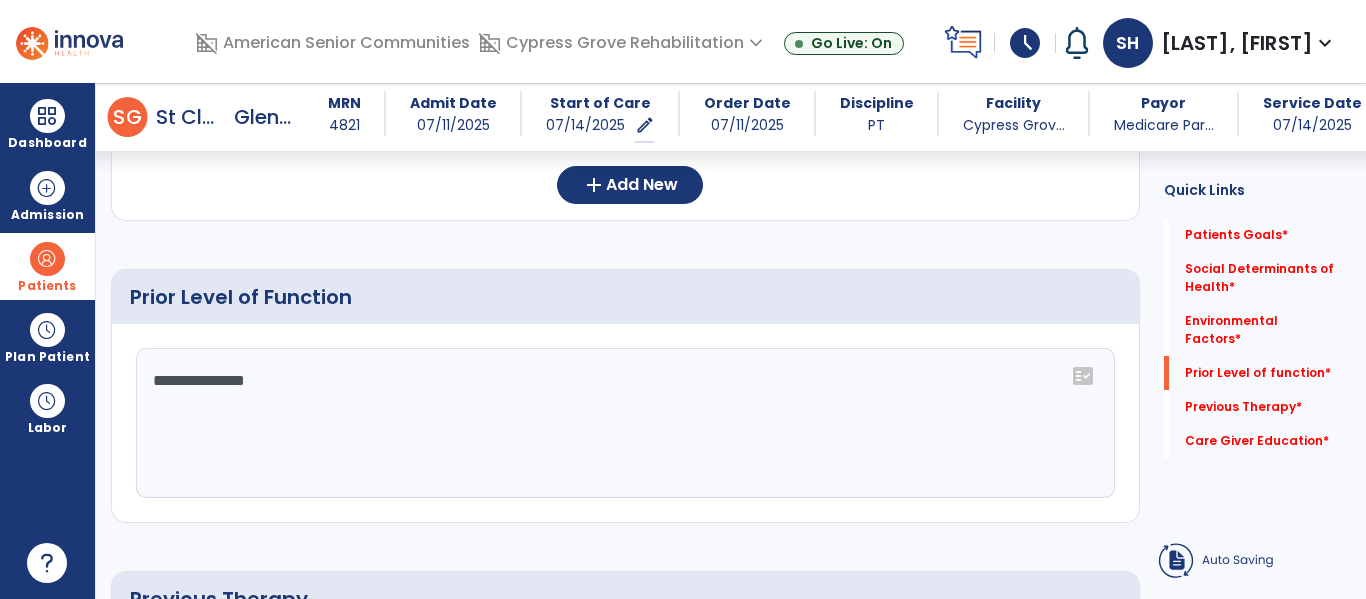 click on "**********" 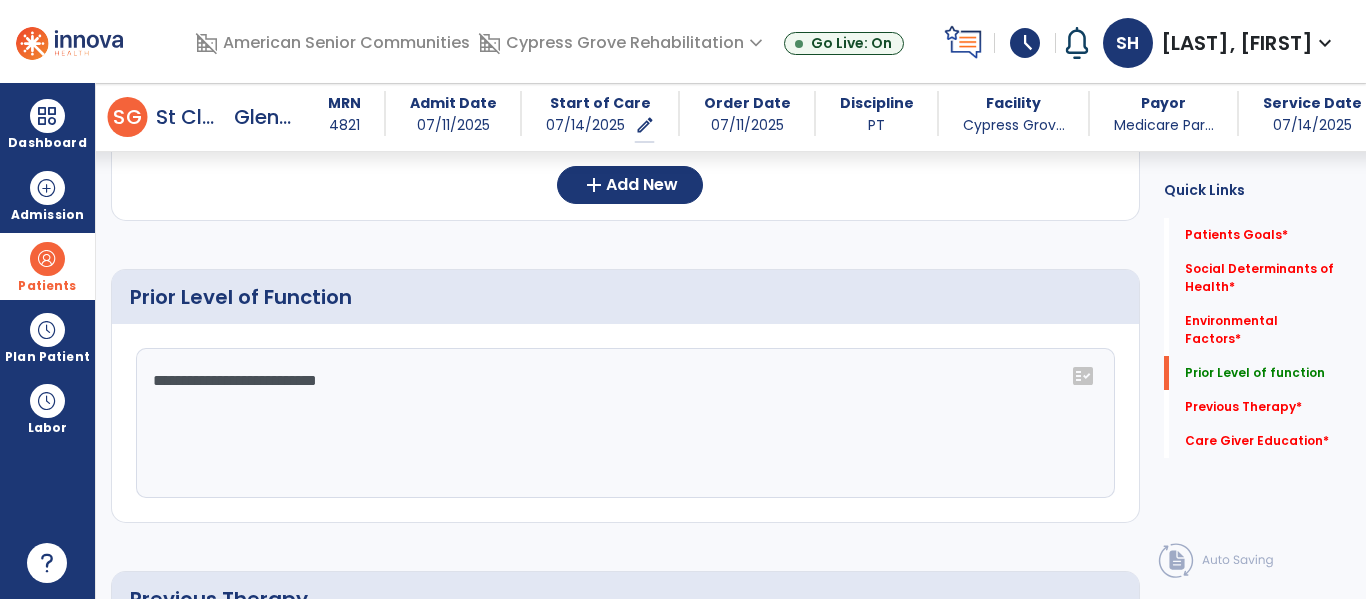 click on "**********" 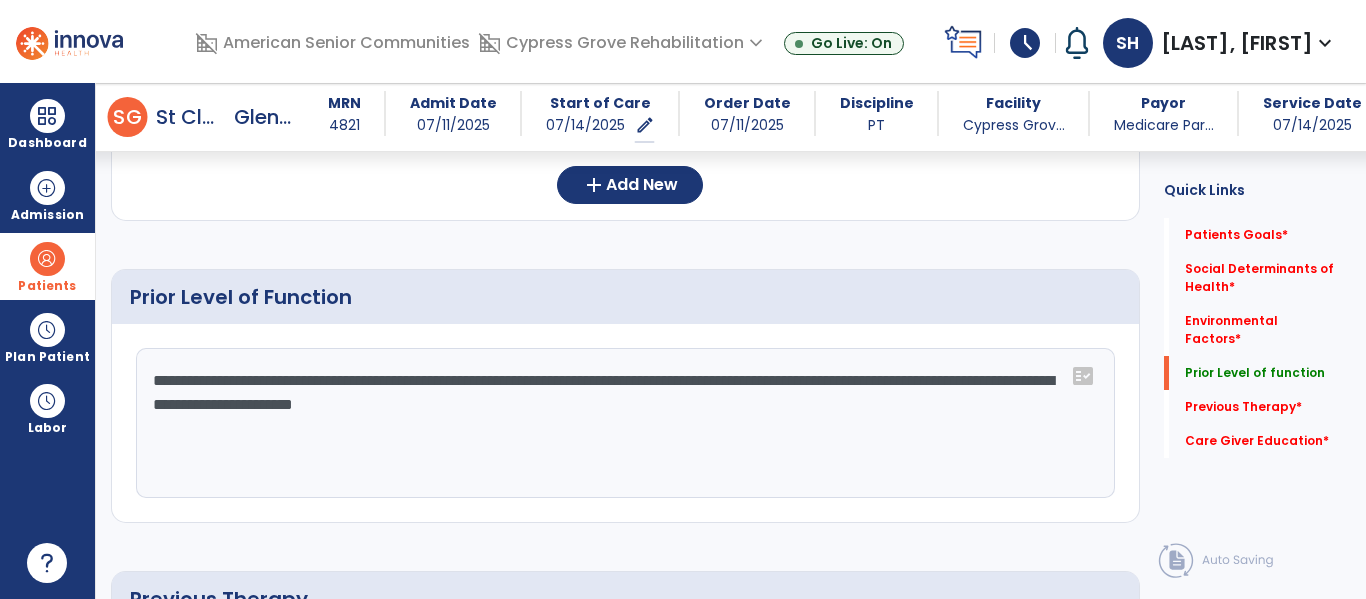 click on "**********" 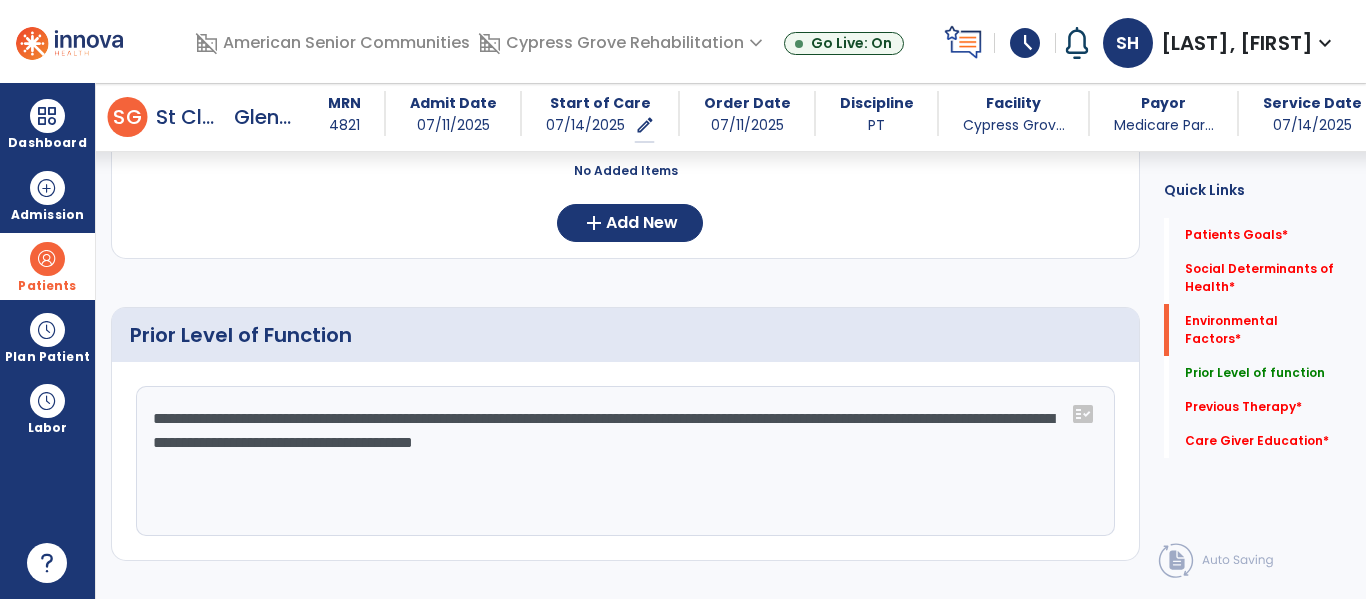 scroll, scrollTop: 373, scrollLeft: 0, axis: vertical 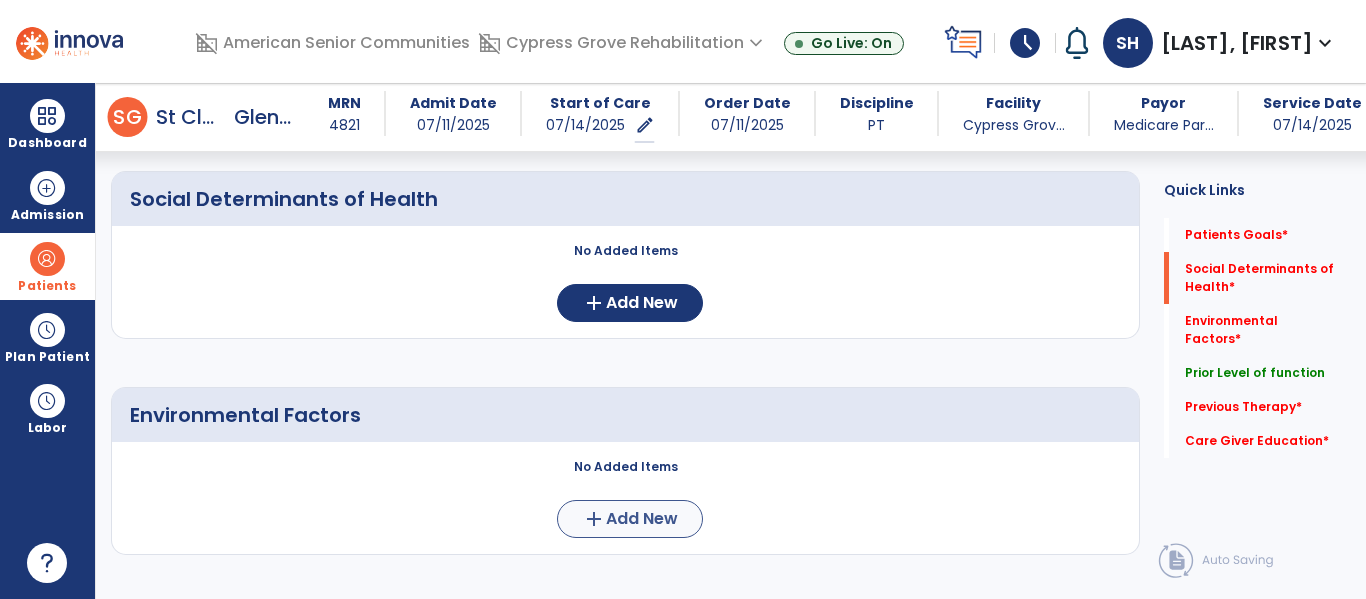 type on "**********" 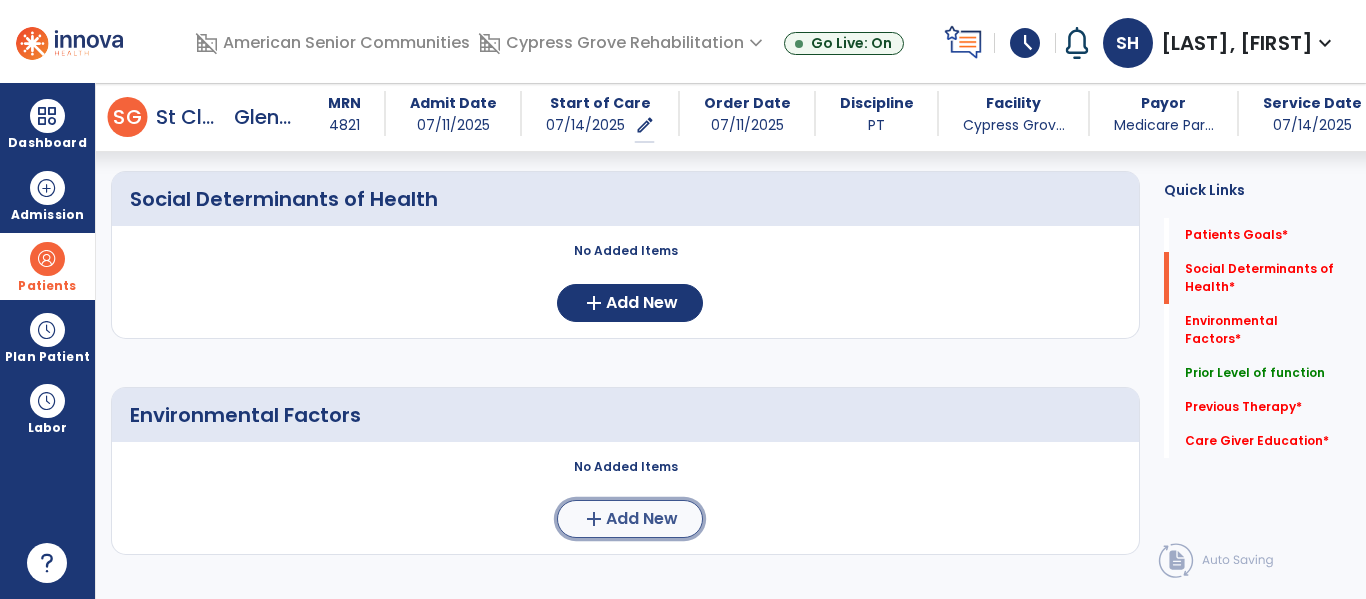 click on "add  Add New" 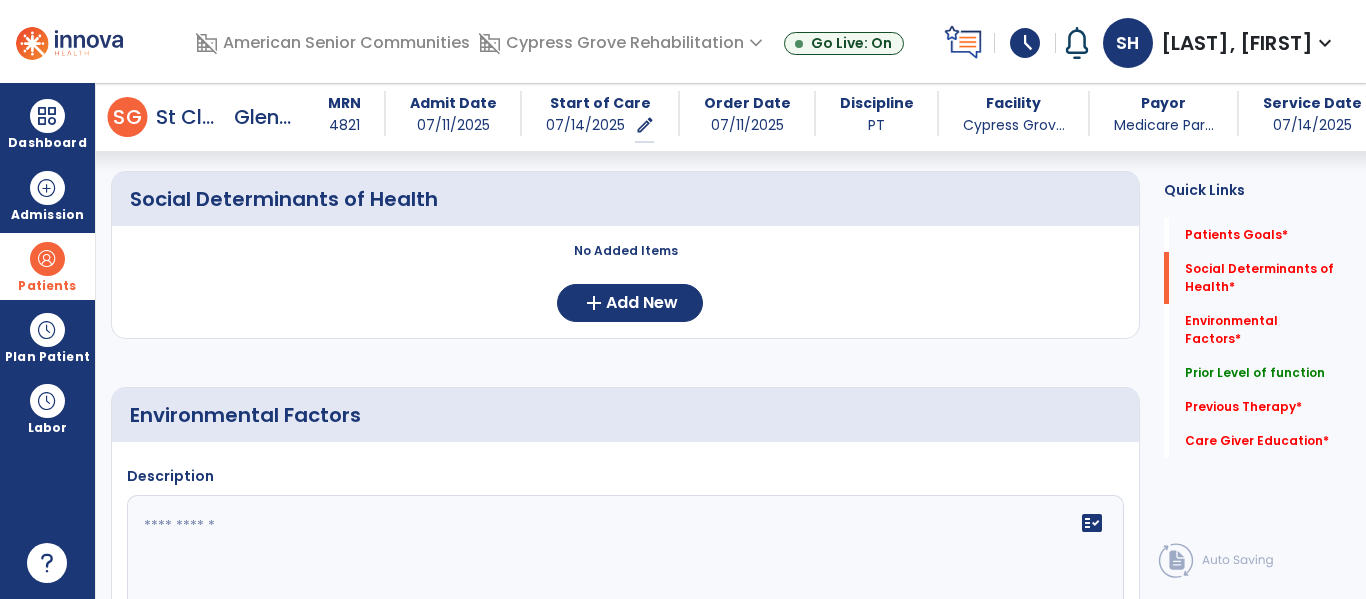 click 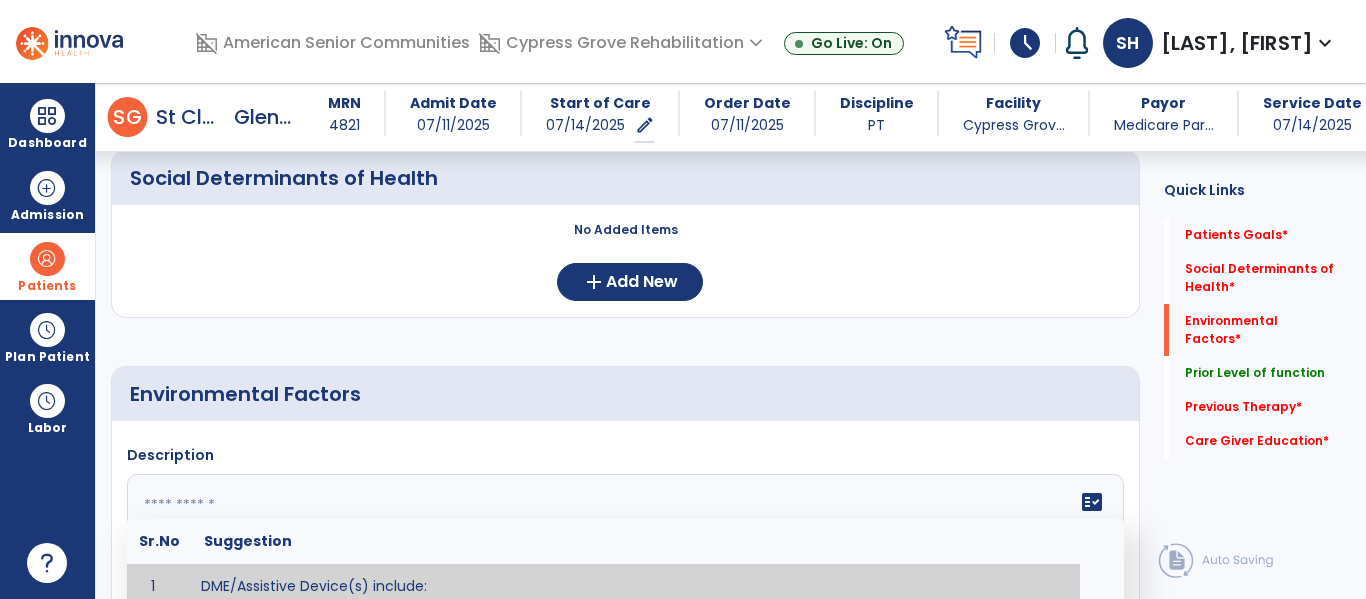 scroll, scrollTop: 572, scrollLeft: 0, axis: vertical 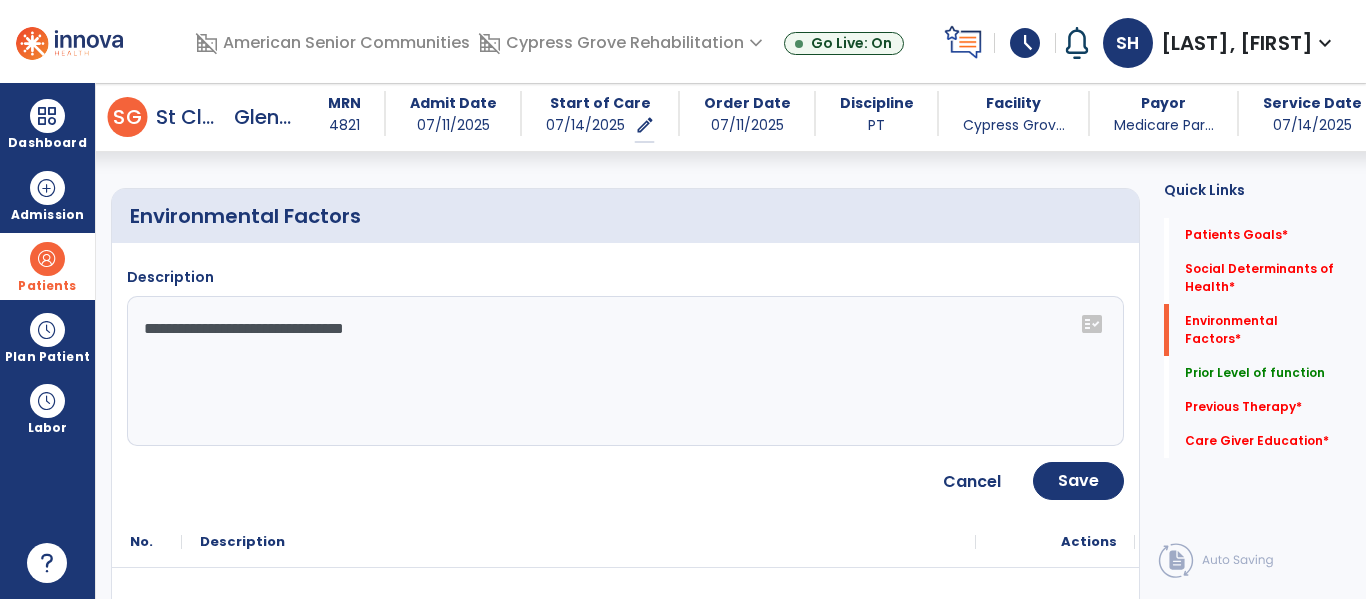 click on "**********" 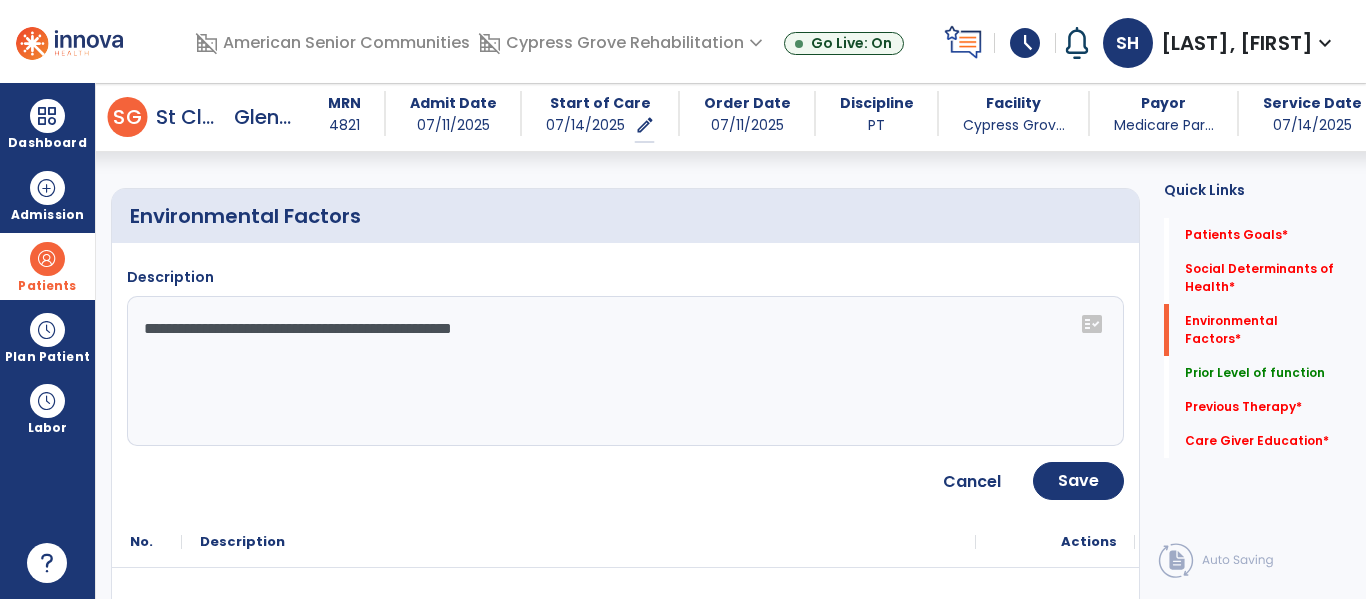 type on "**********" 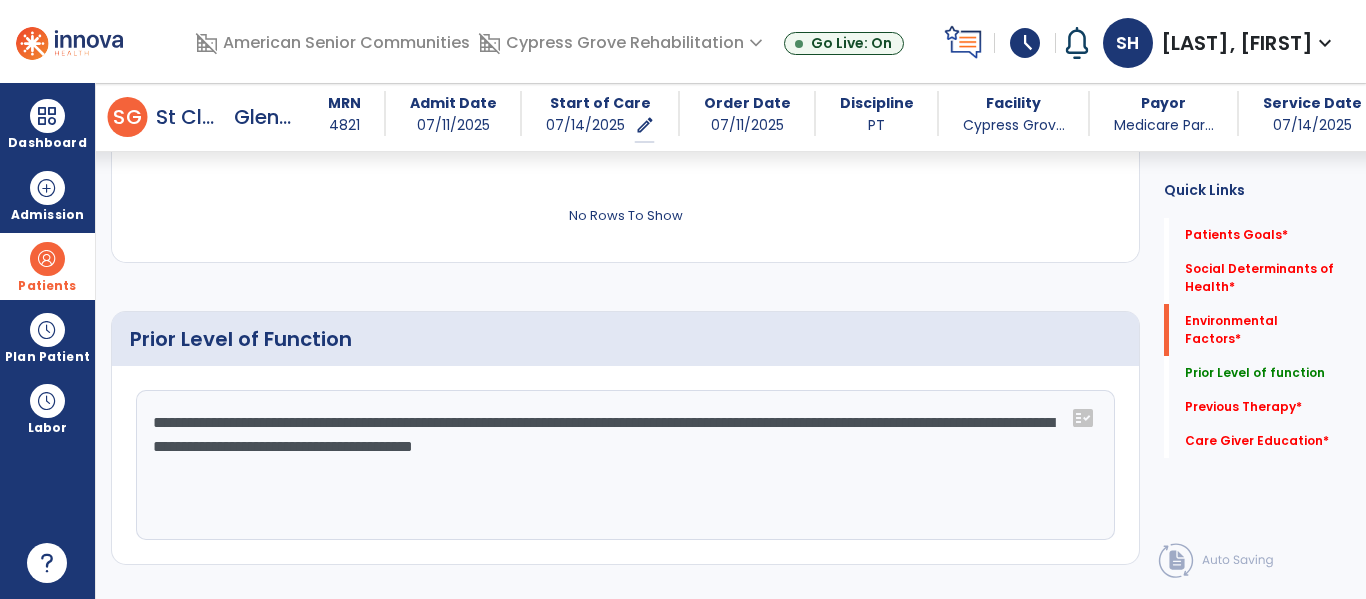 scroll, scrollTop: 1051, scrollLeft: 0, axis: vertical 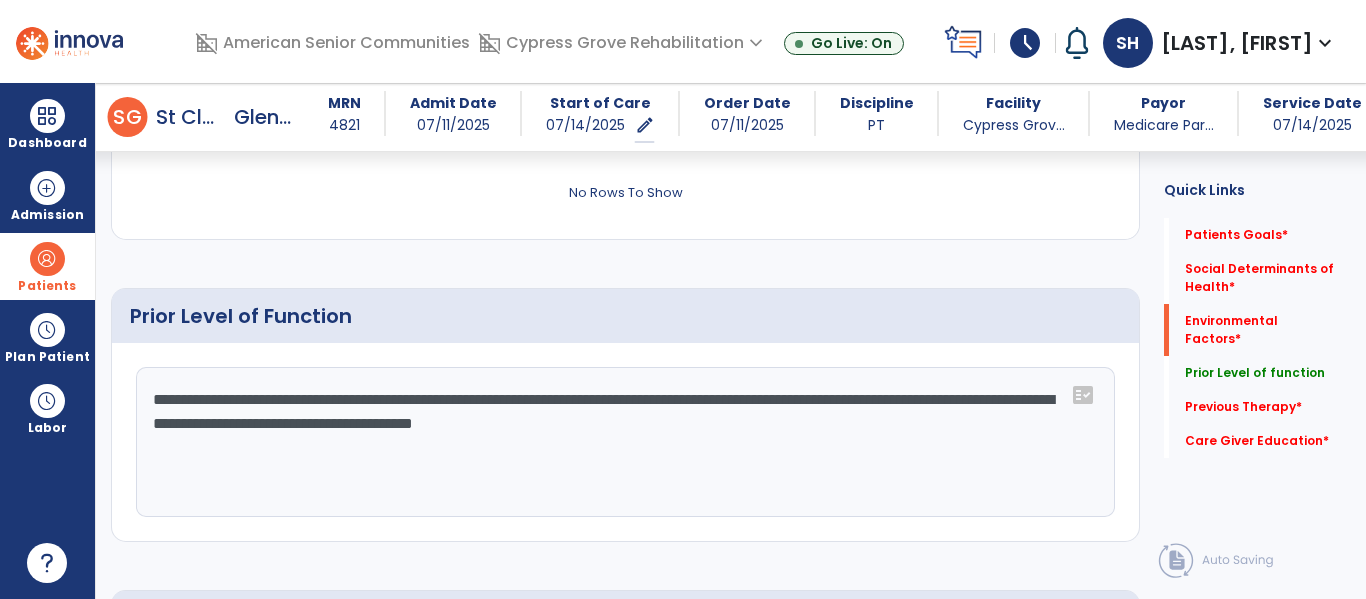 click on "**********" 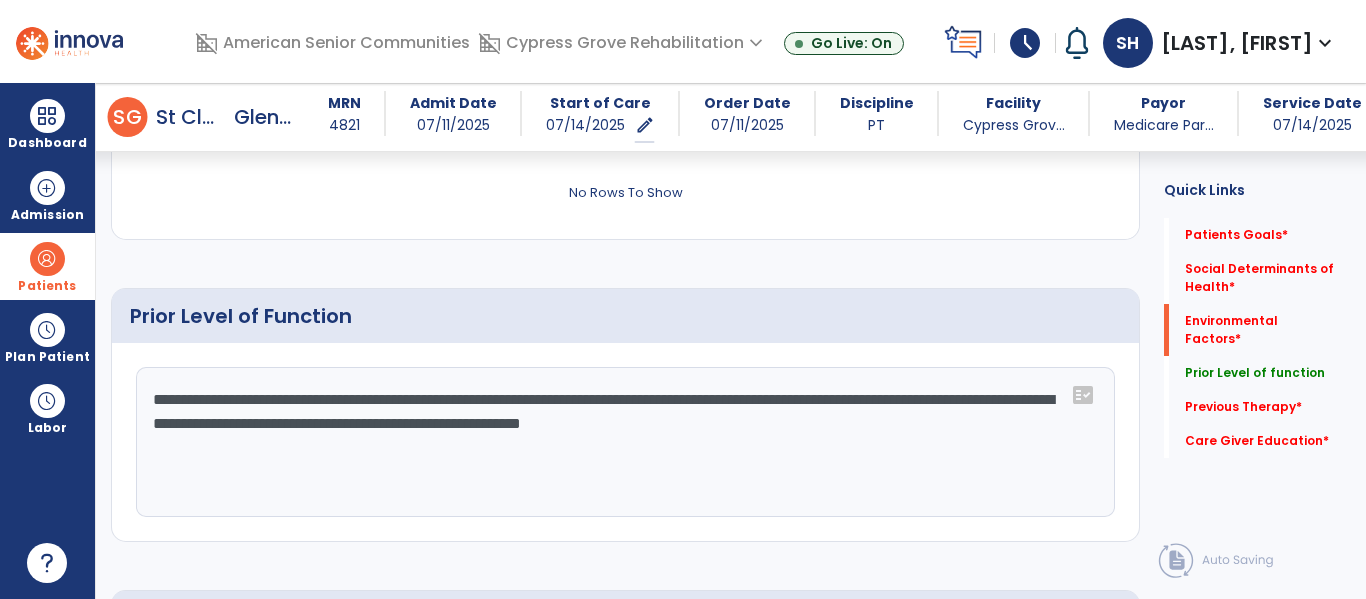 drag, startPoint x: 850, startPoint y: 397, endPoint x: 238, endPoint y: 436, distance: 613.2414 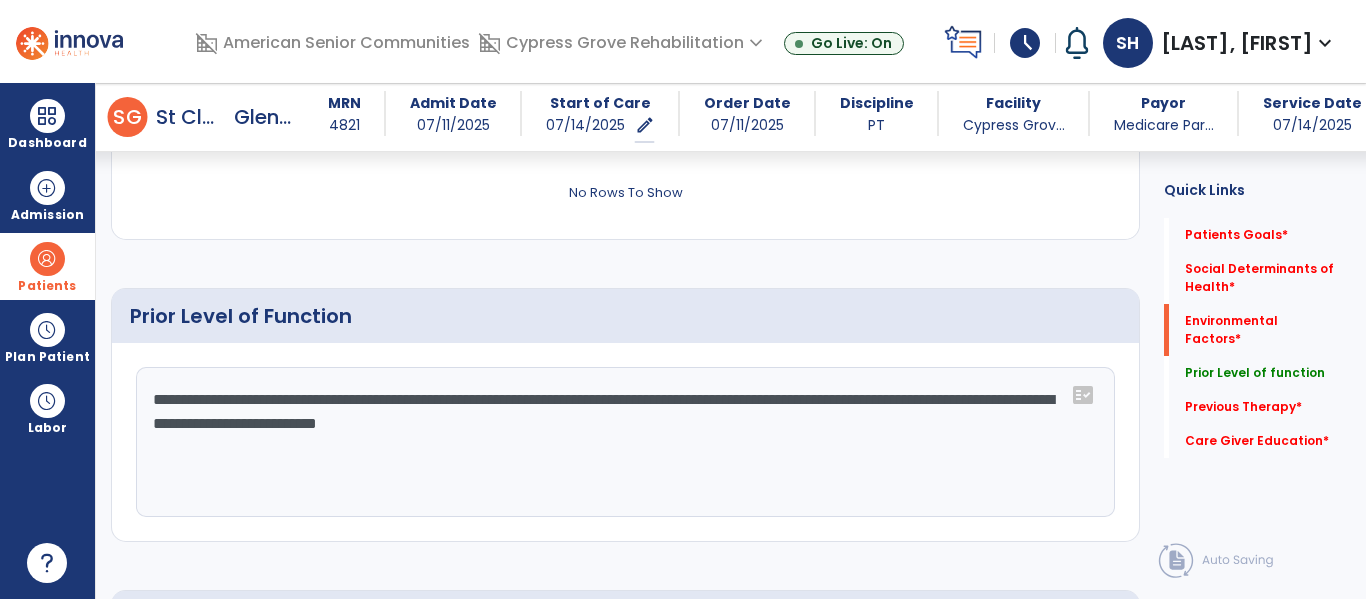 click on "**********" 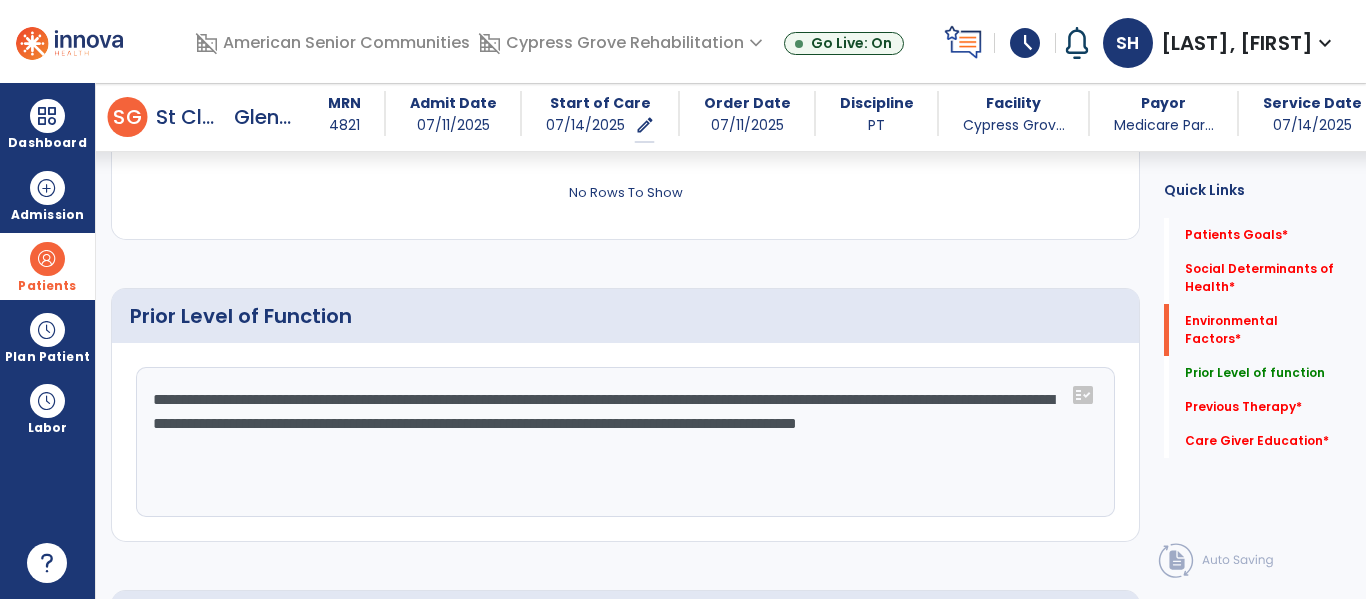click on "**********" 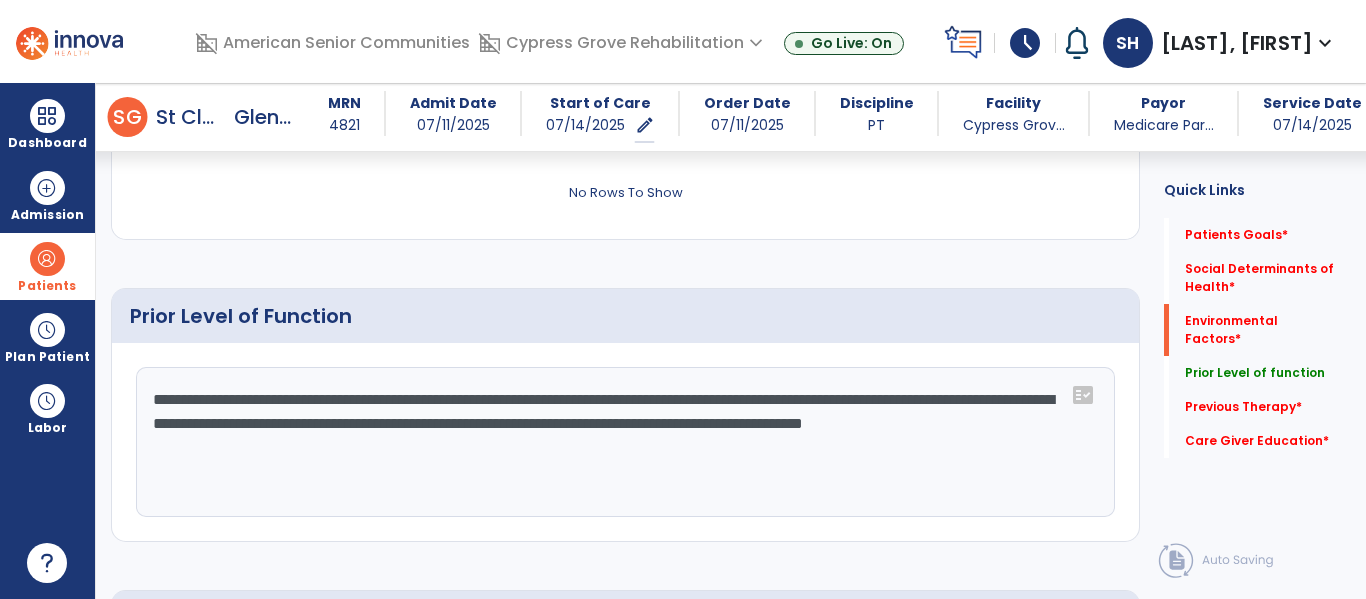 type on "**********" 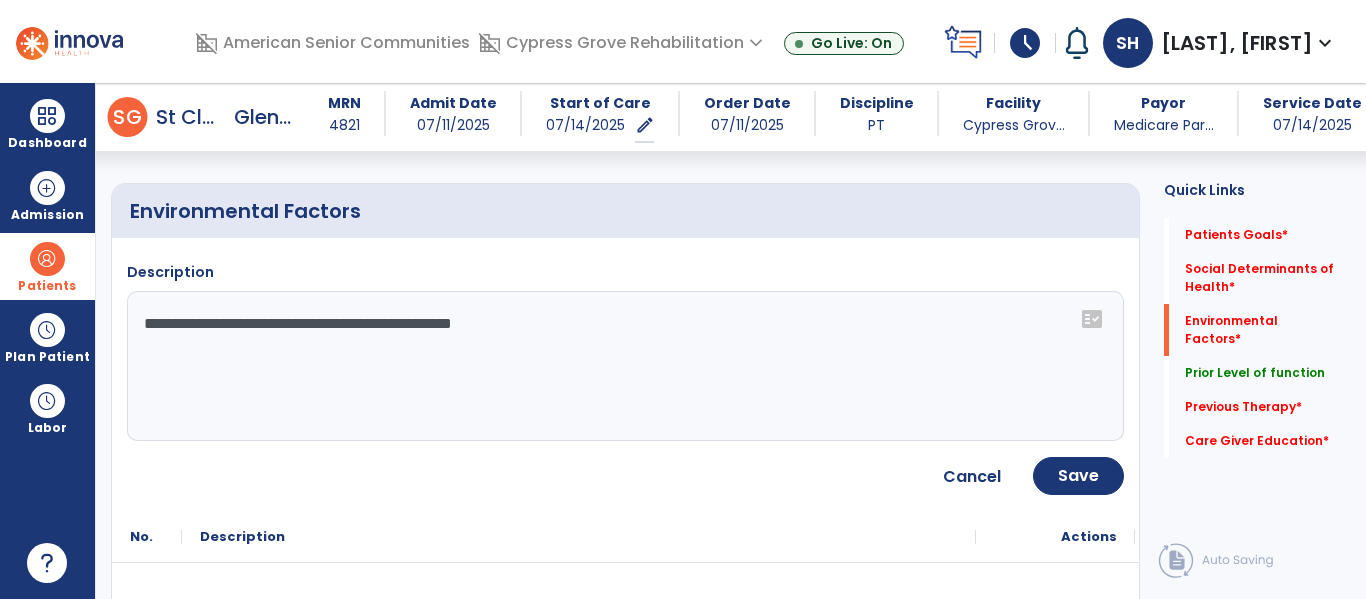 scroll, scrollTop: 574, scrollLeft: 0, axis: vertical 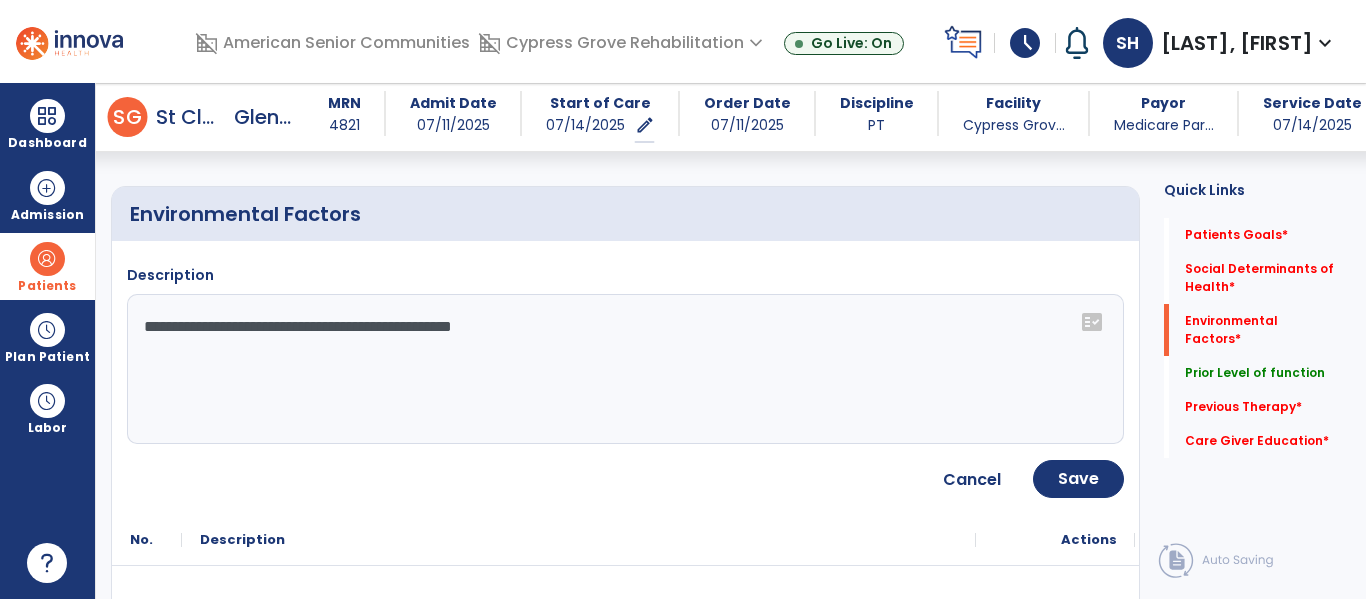 click on "**********" 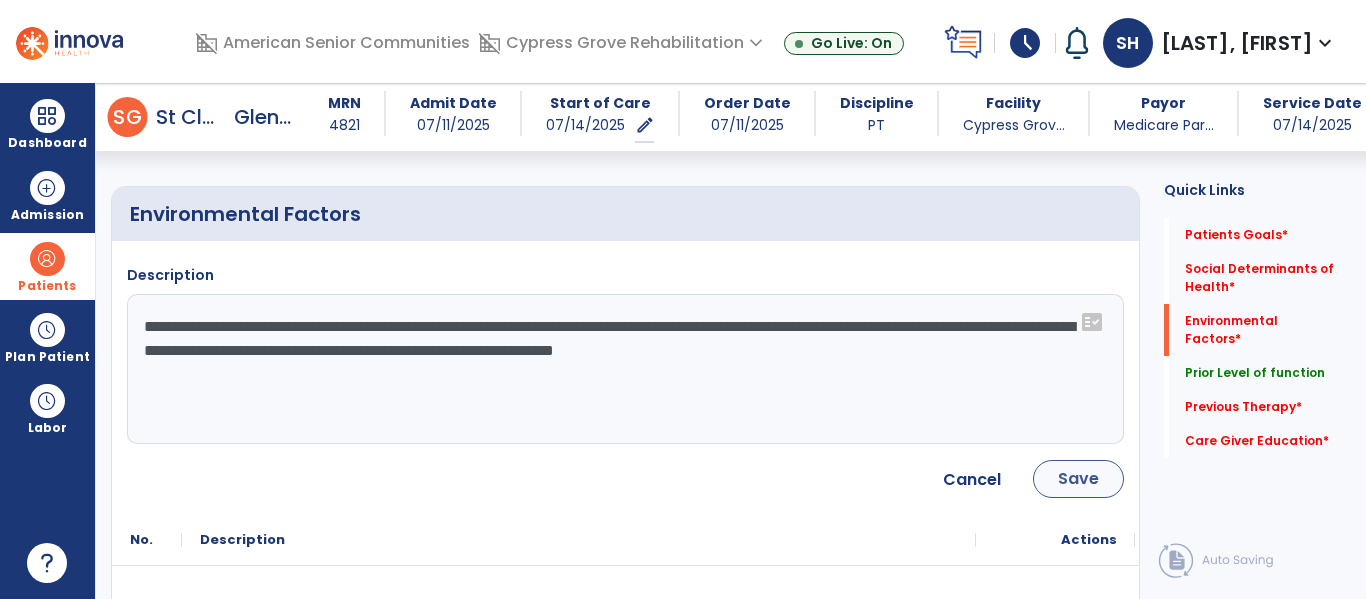 type on "**********" 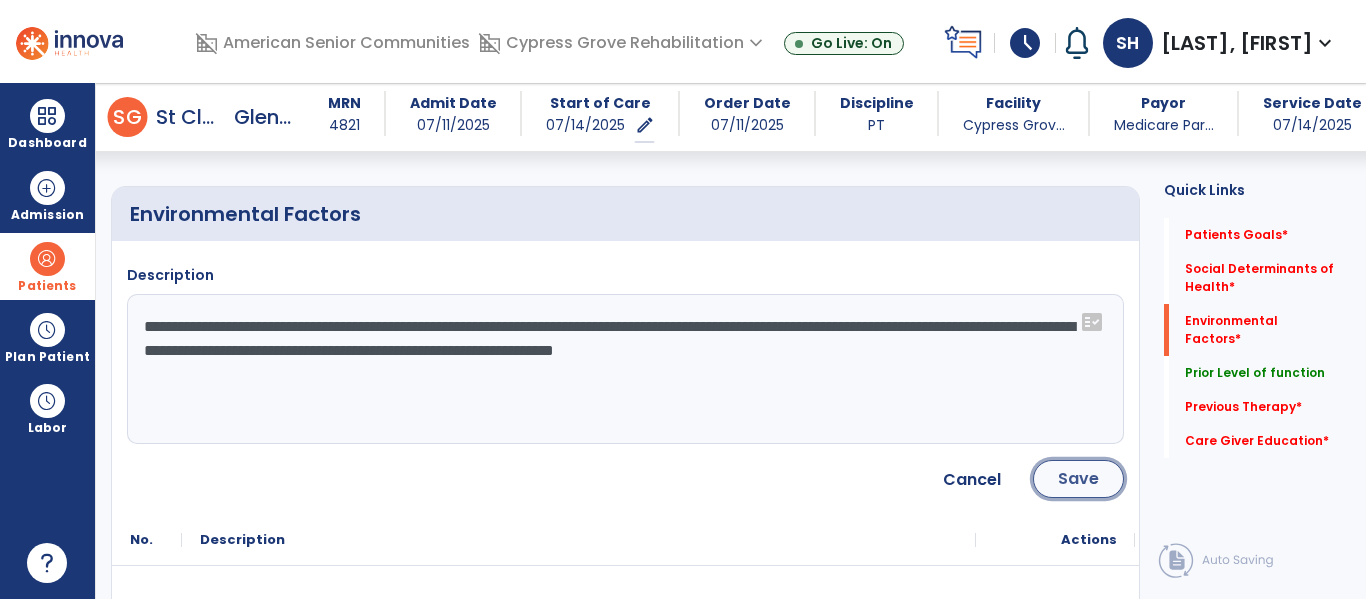 click on "Save" 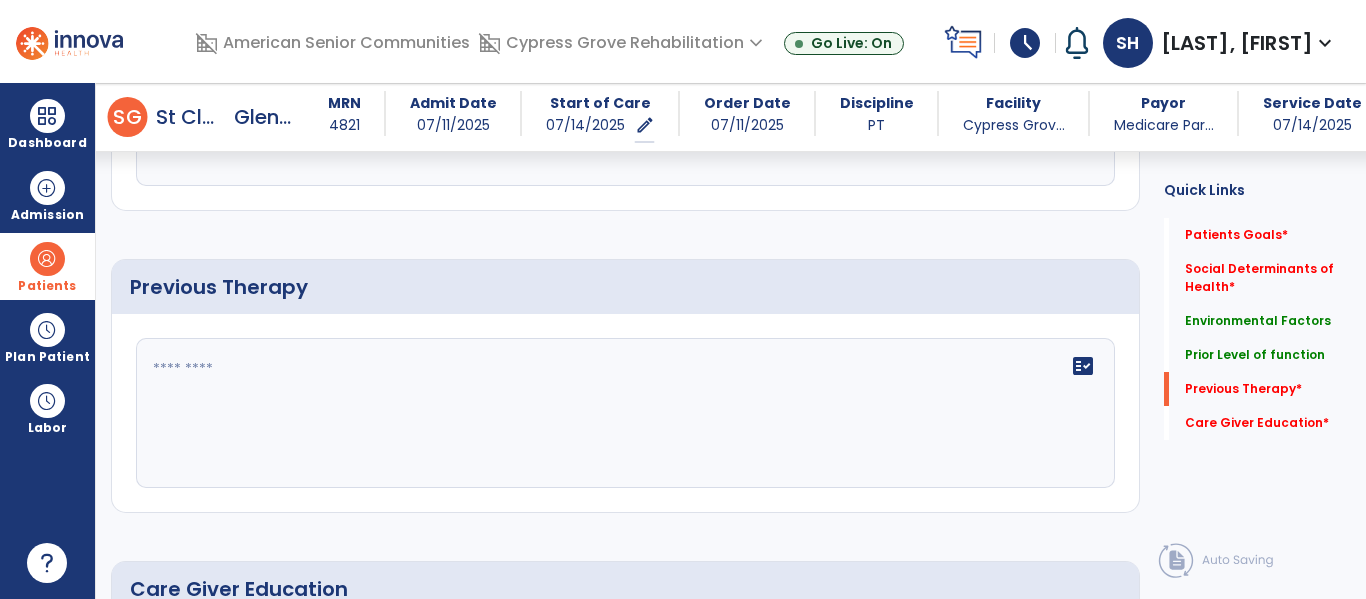 scroll, scrollTop: 1144, scrollLeft: 0, axis: vertical 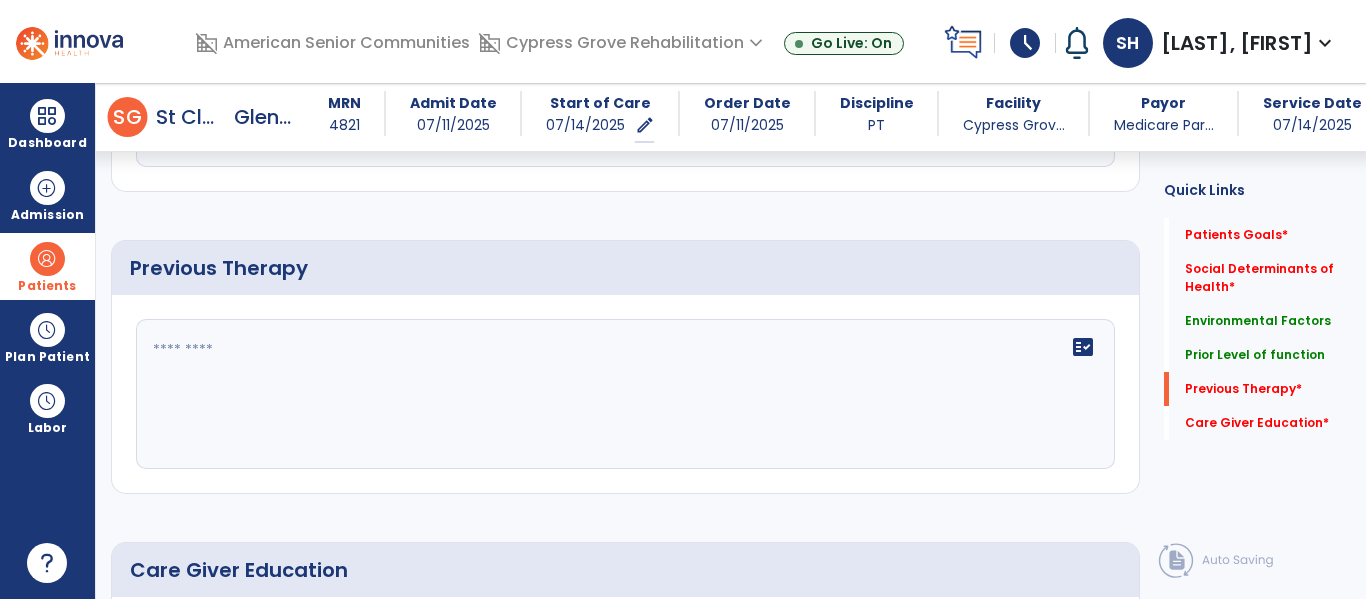 click on "fact_check" 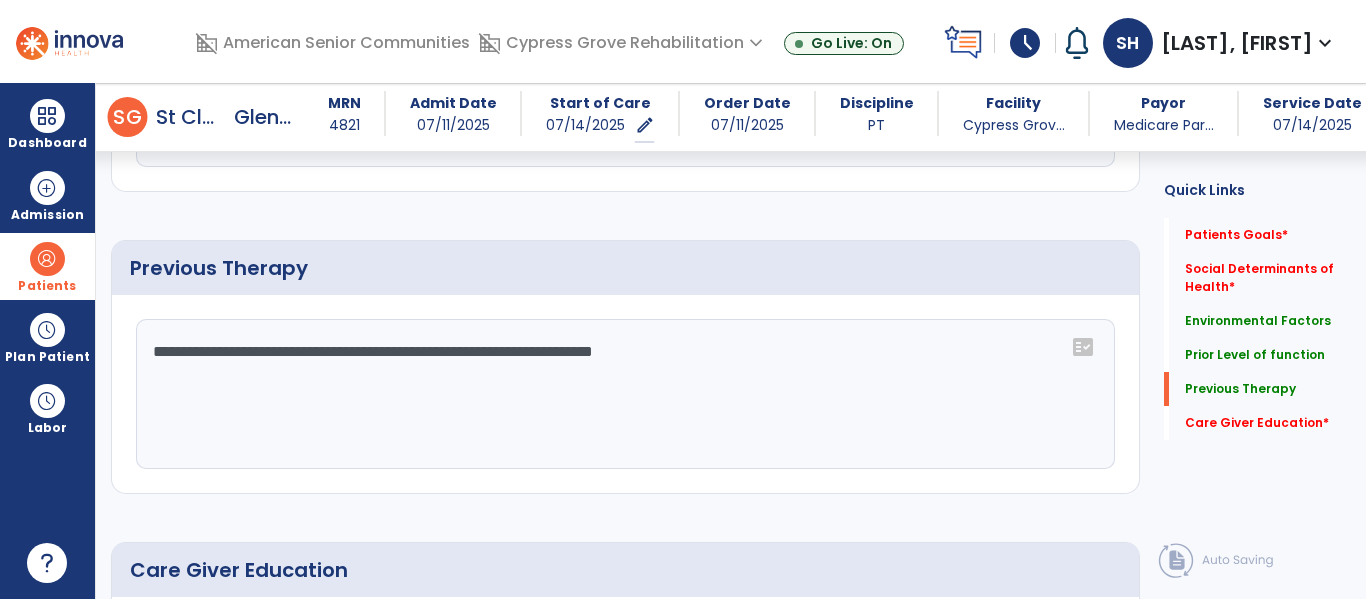 click on "**********" 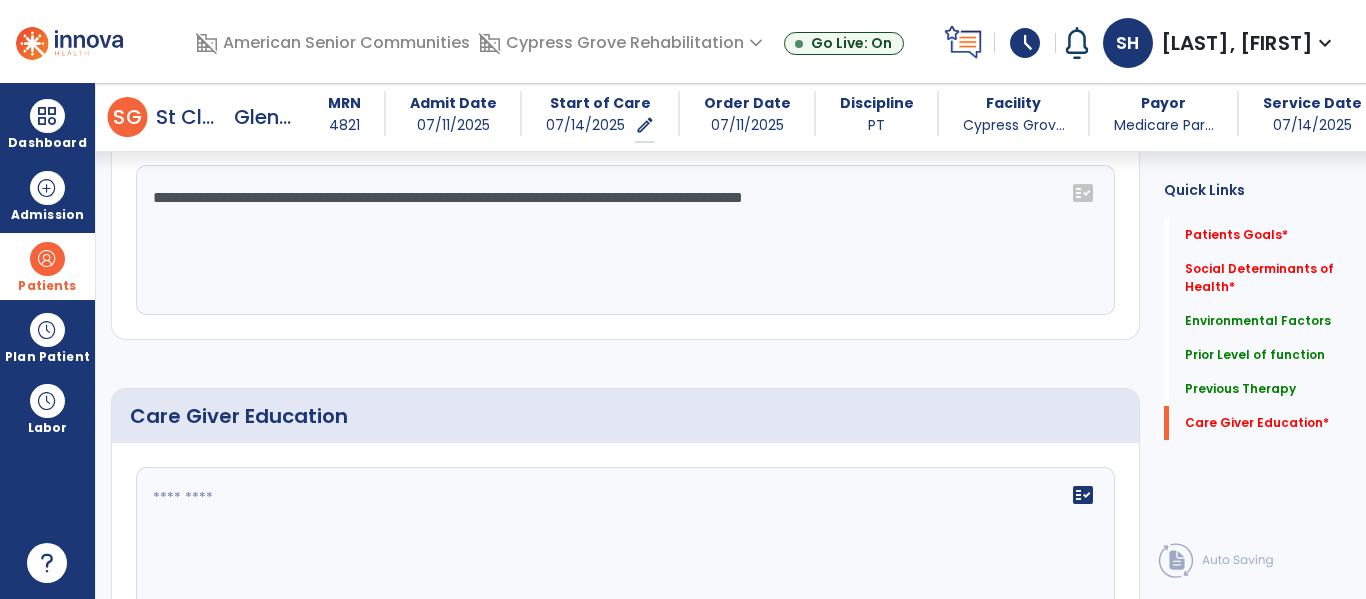 scroll, scrollTop: 1411, scrollLeft: 0, axis: vertical 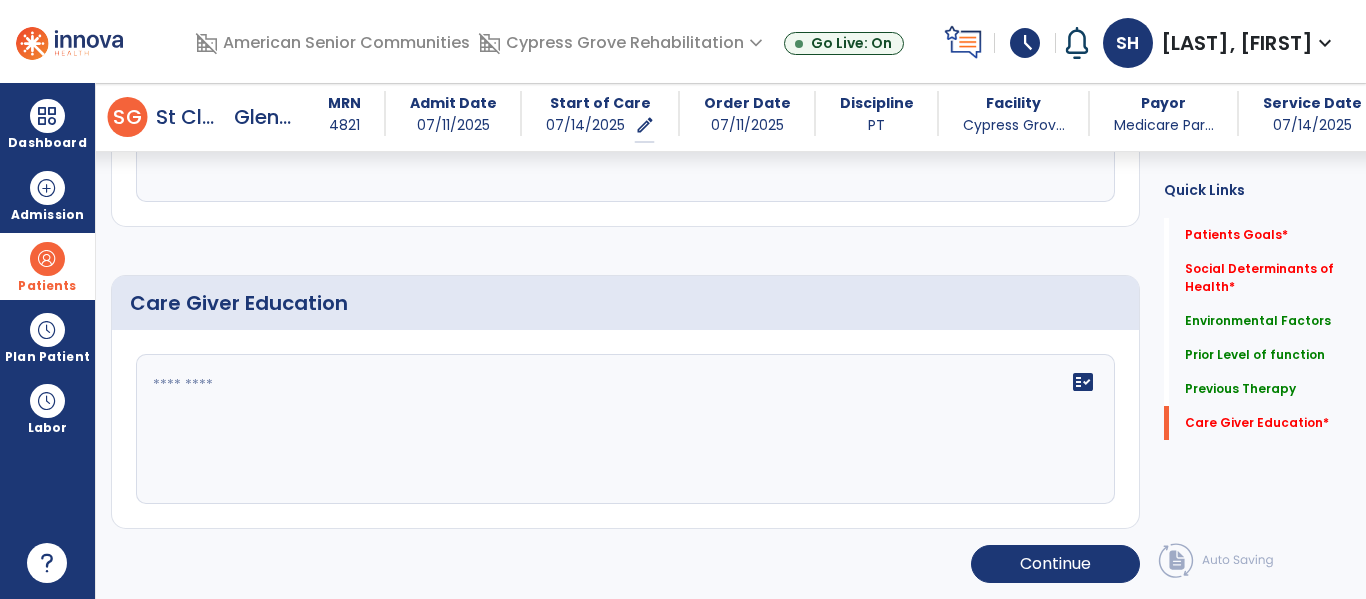 type on "**********" 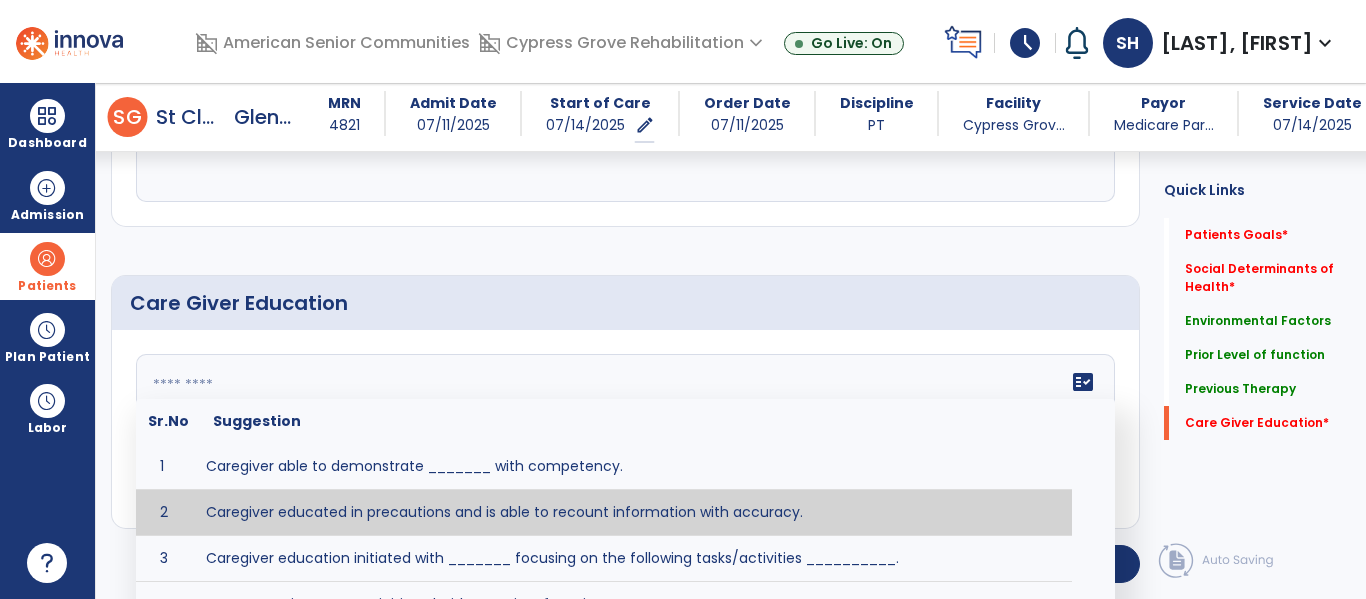 type on "**********" 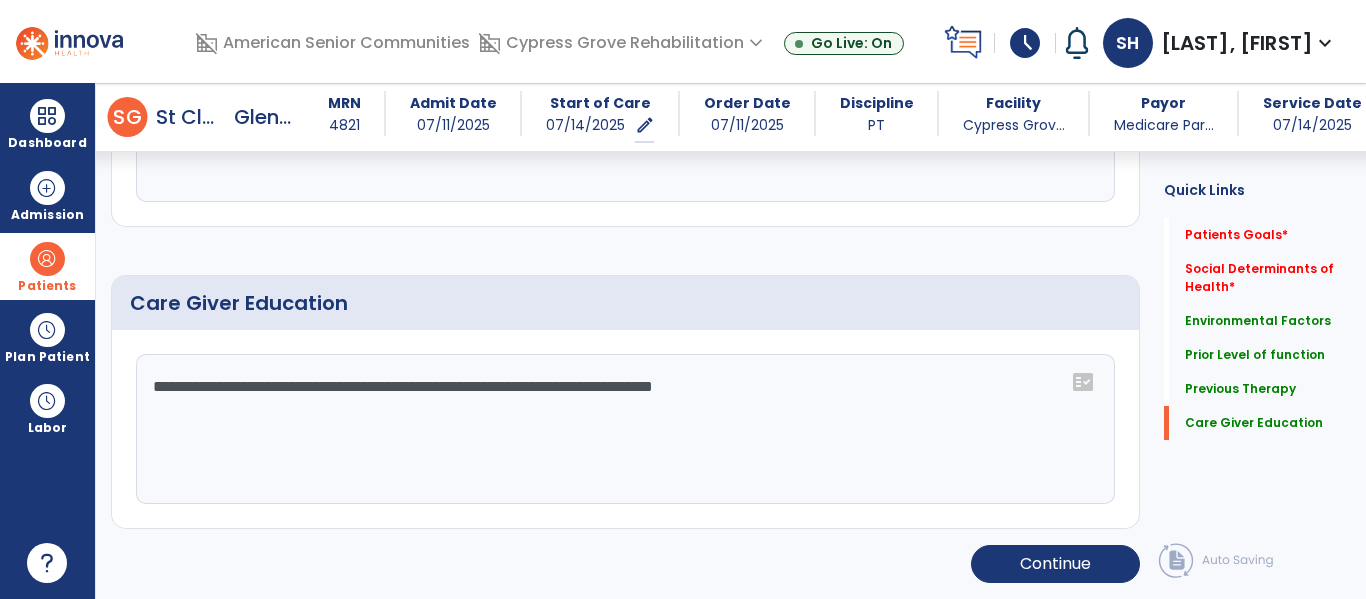 scroll, scrollTop: 1410, scrollLeft: 0, axis: vertical 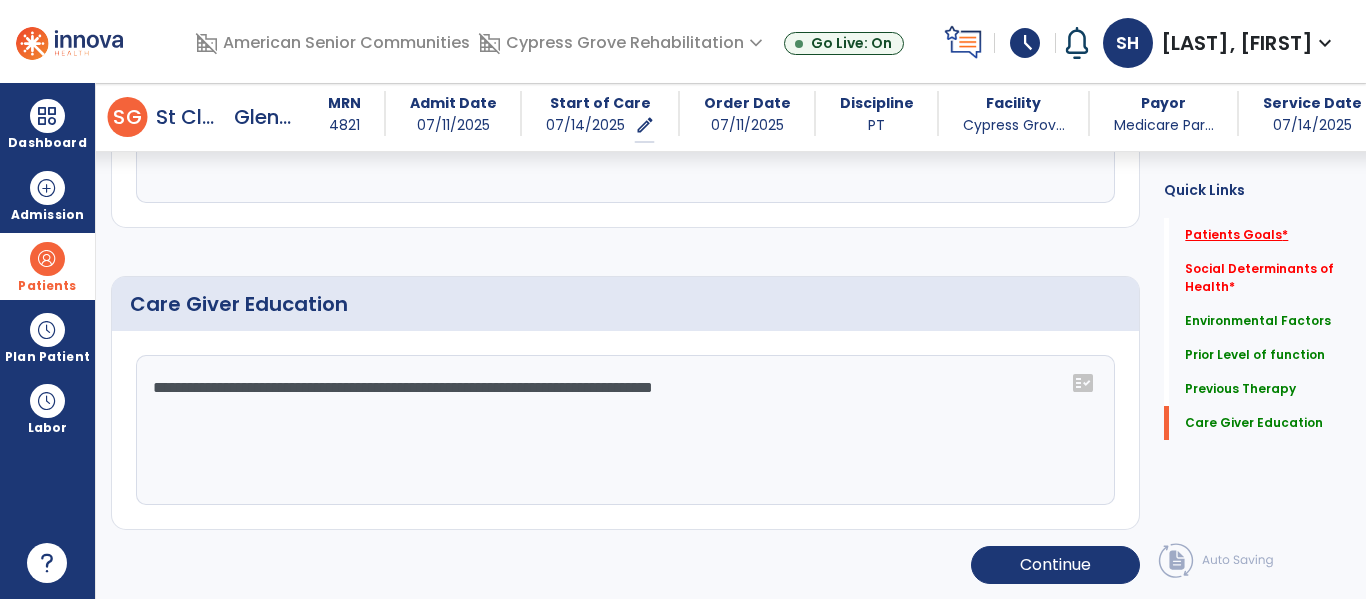 click on "Patients Goals   *" 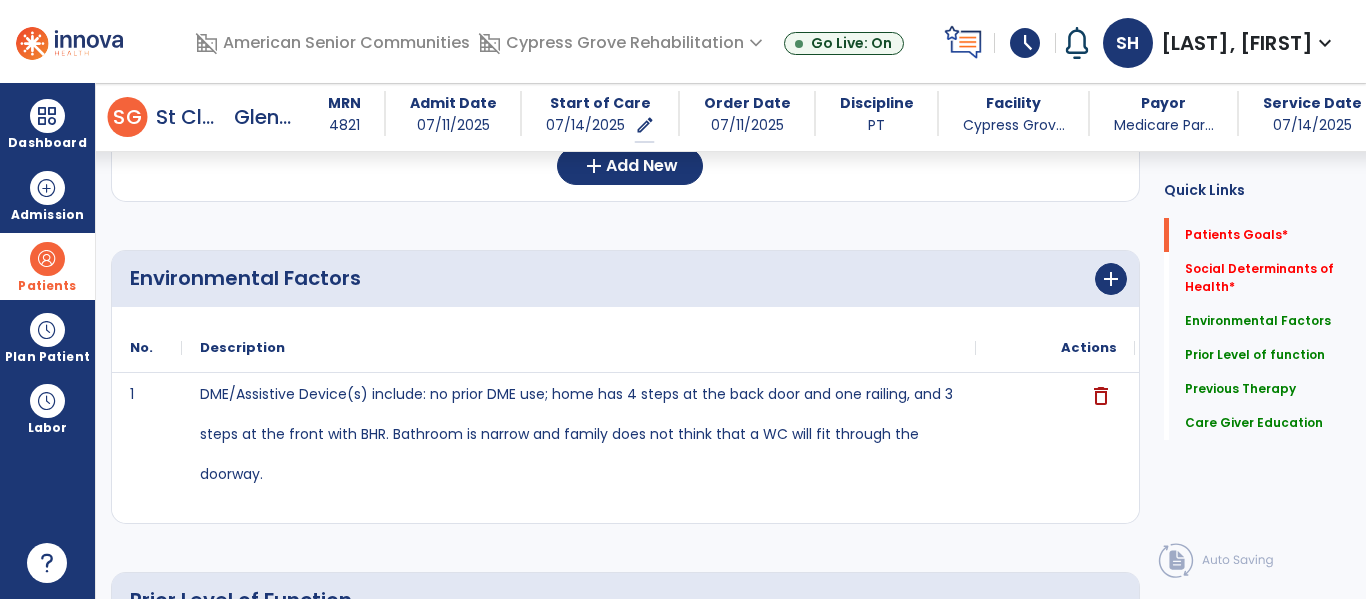 scroll, scrollTop: 60, scrollLeft: 0, axis: vertical 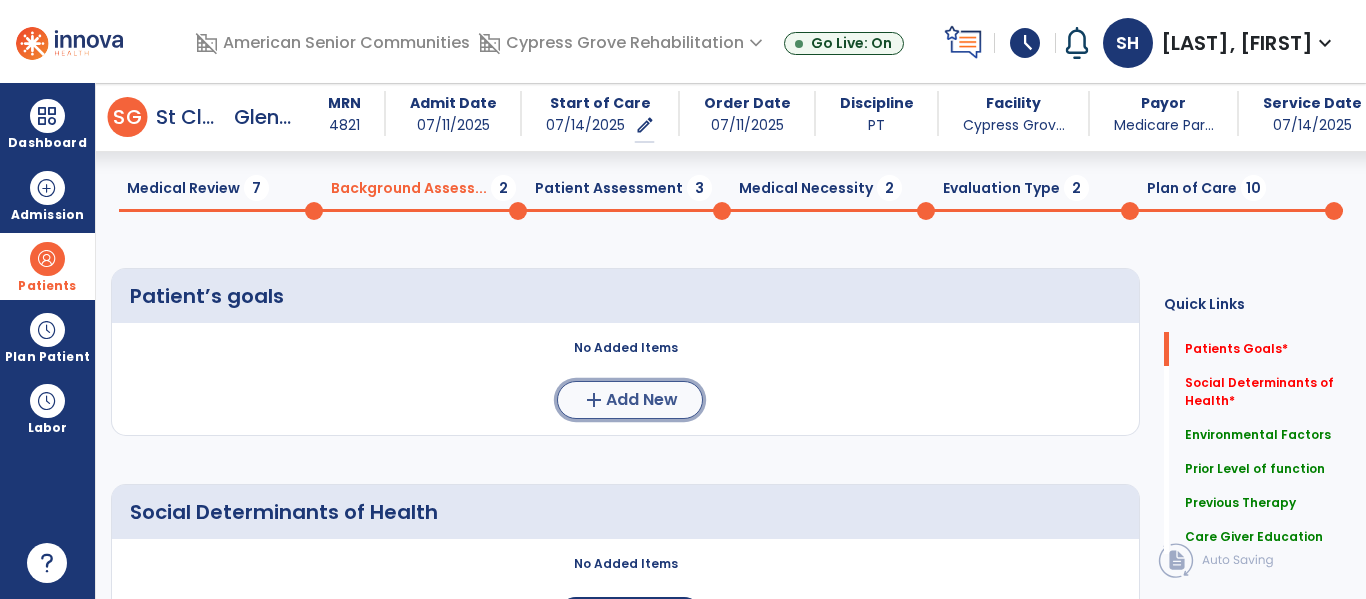 click on "Add New" 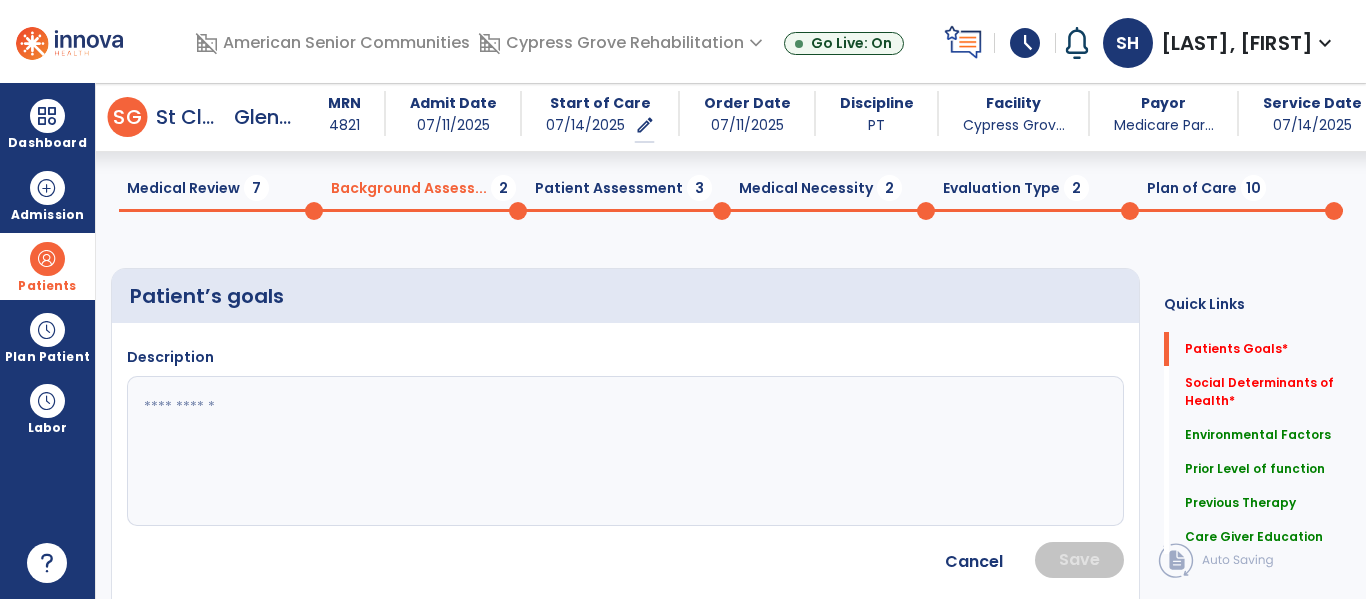 click 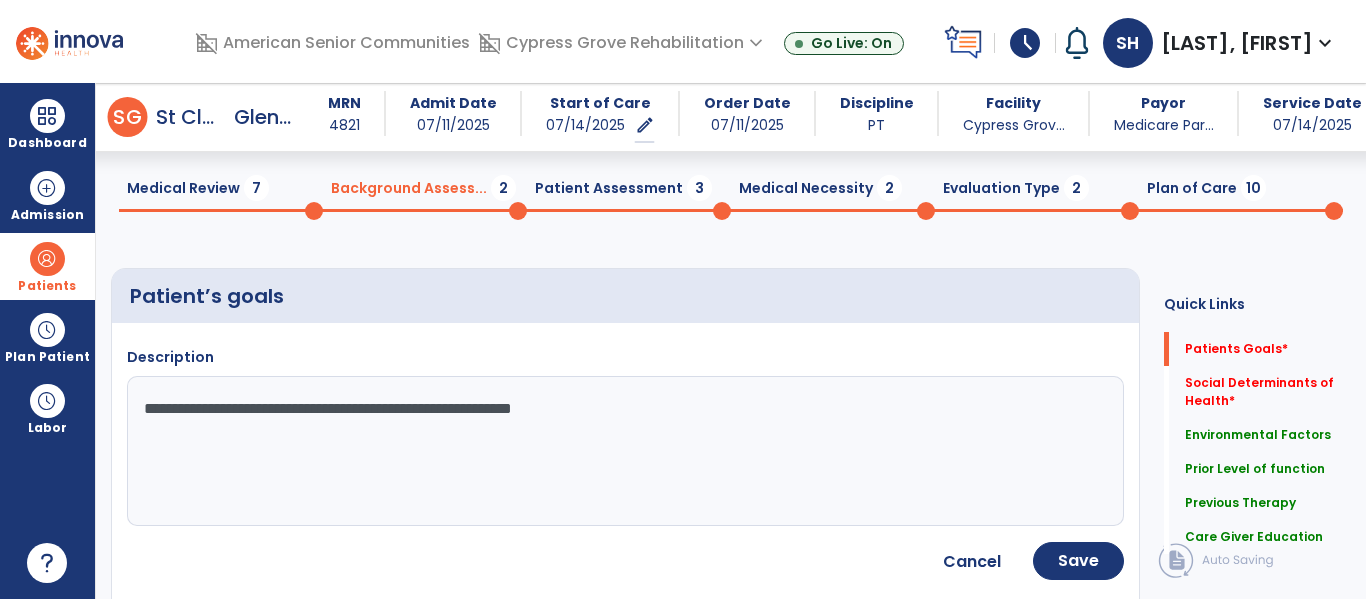 click on "**********" 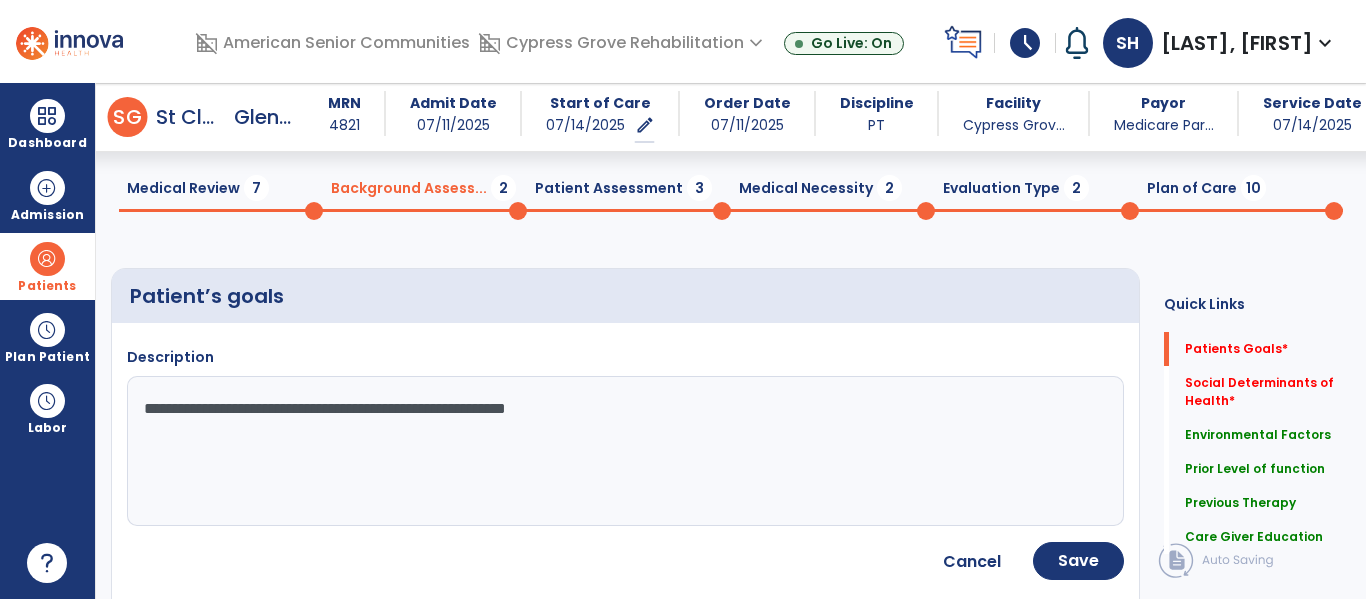 click on "**********" 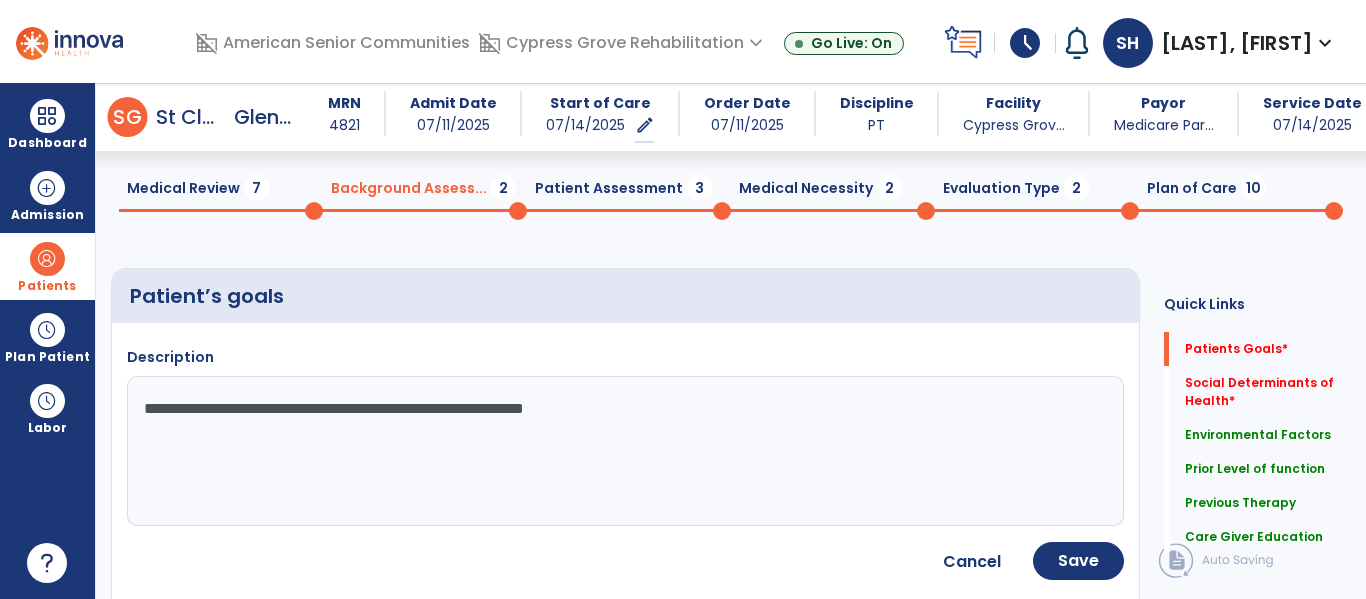 type on "**********" 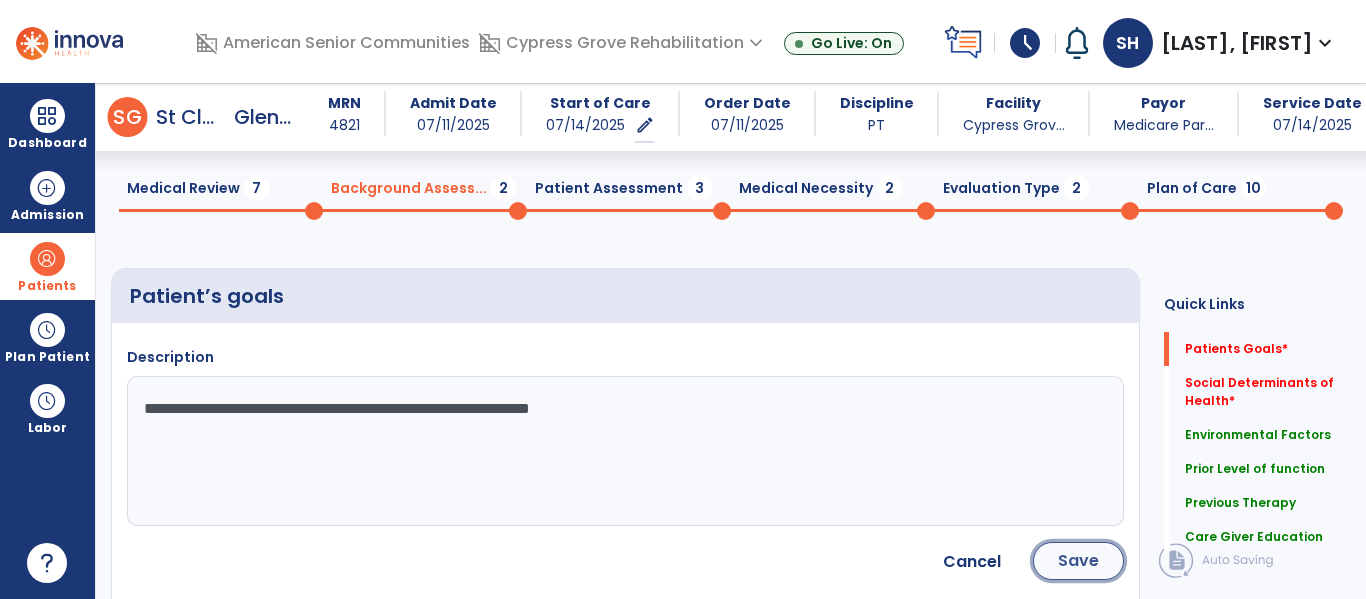click on "Save" 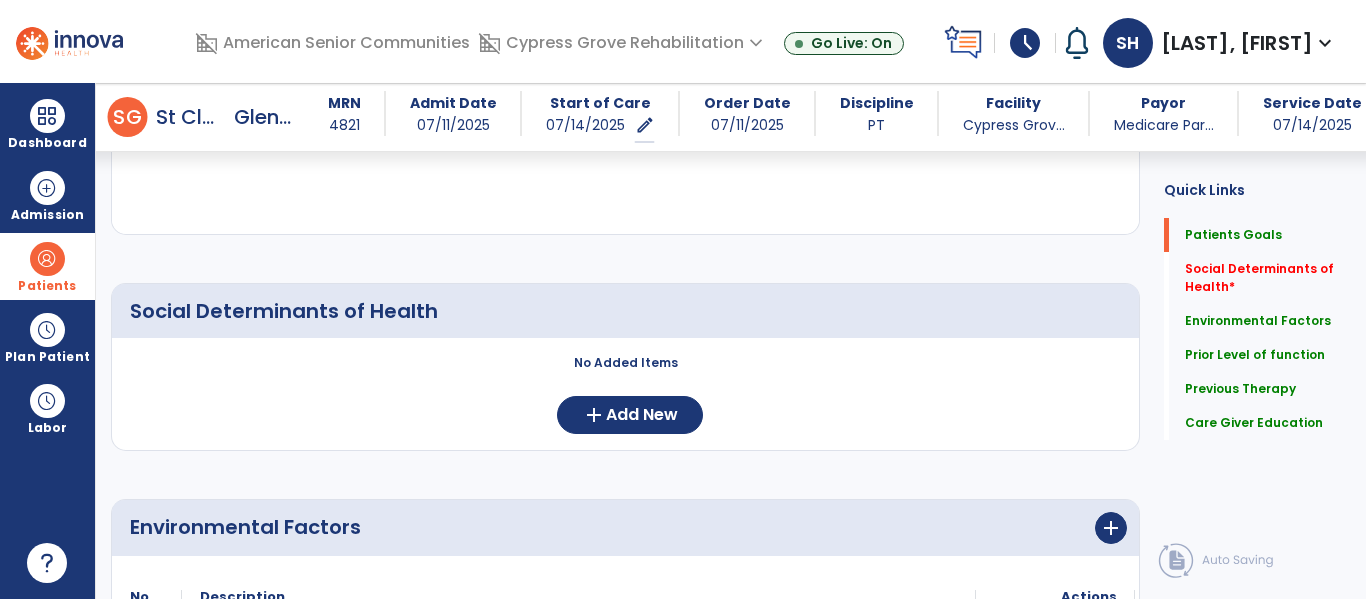 scroll, scrollTop: 377, scrollLeft: 0, axis: vertical 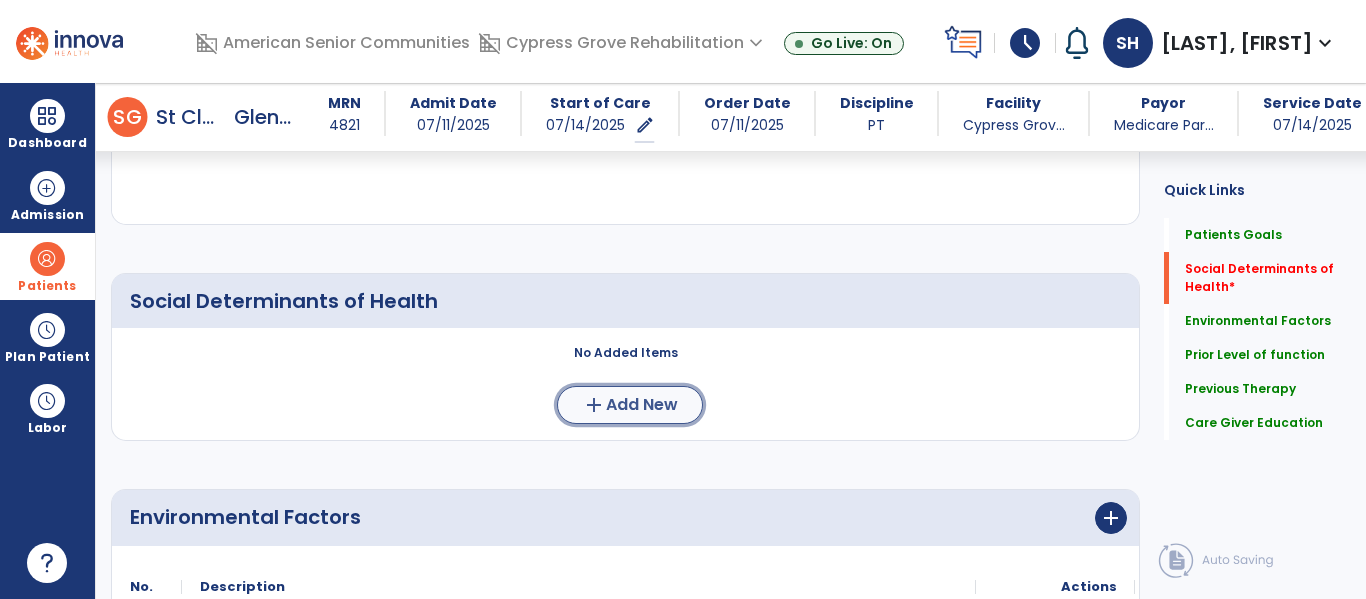 click on "add  Add New" 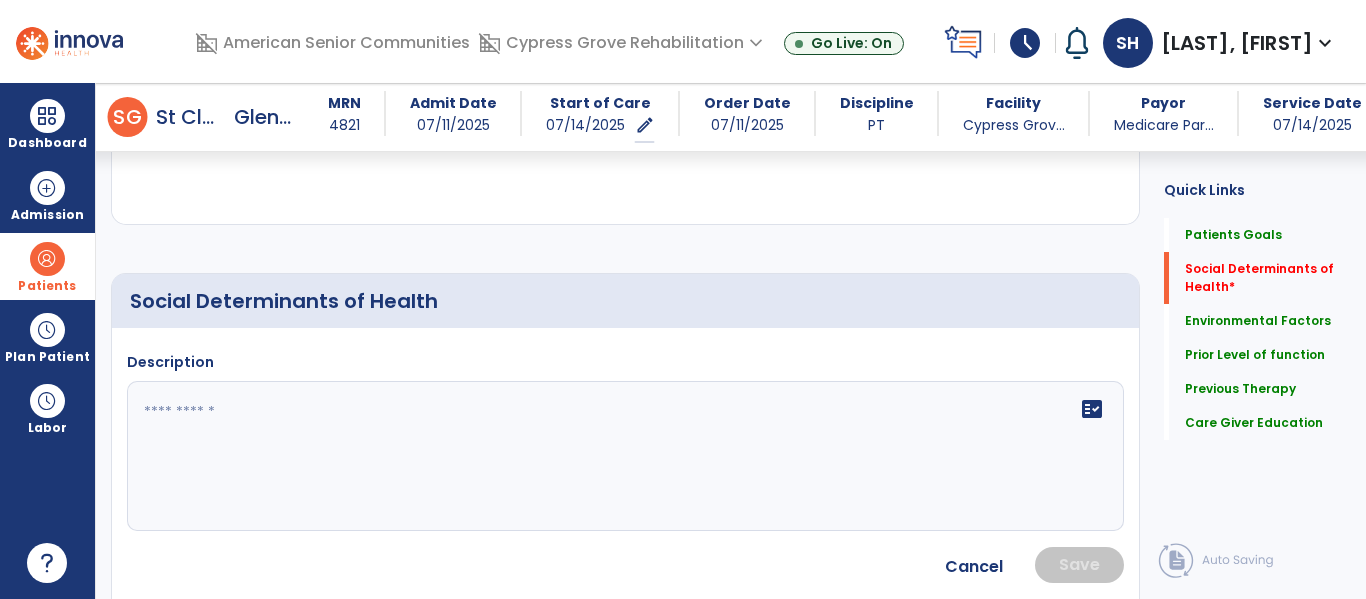 click 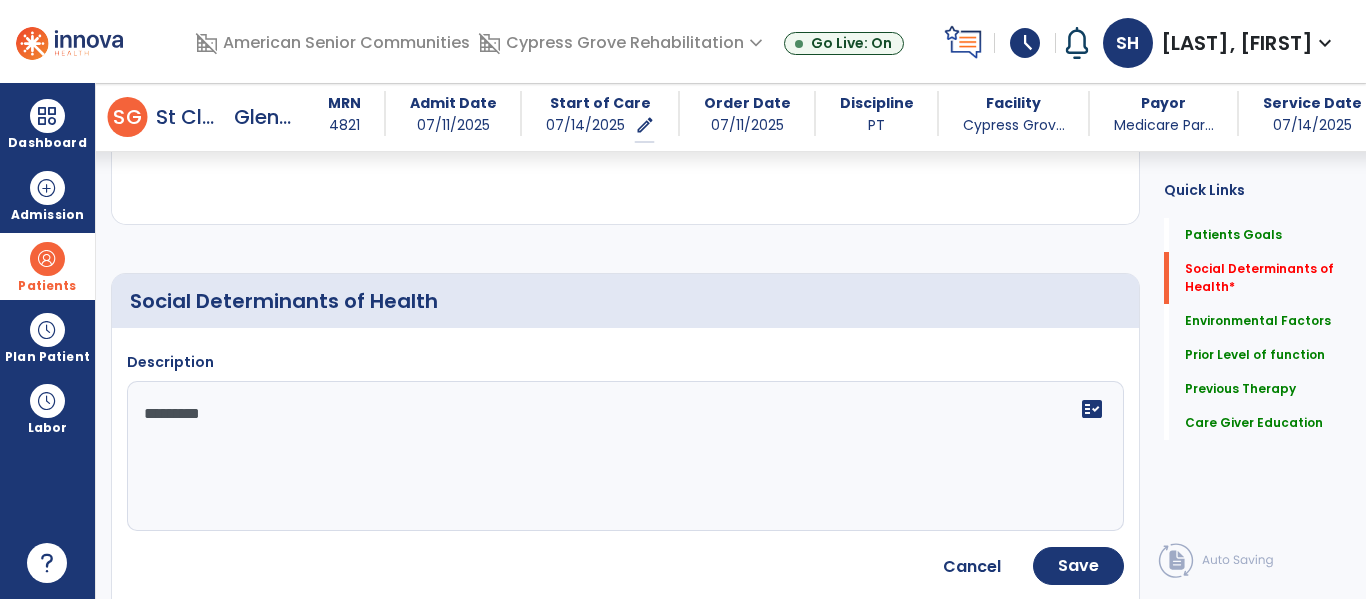 type on "**********" 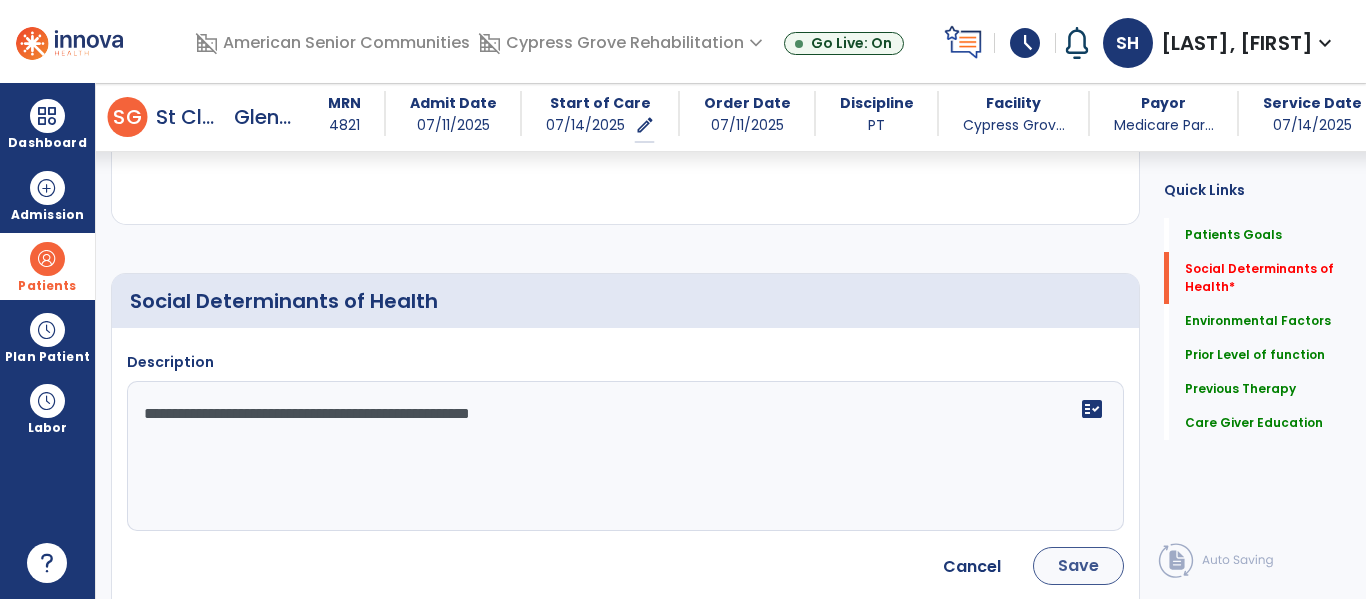 type on "**********" 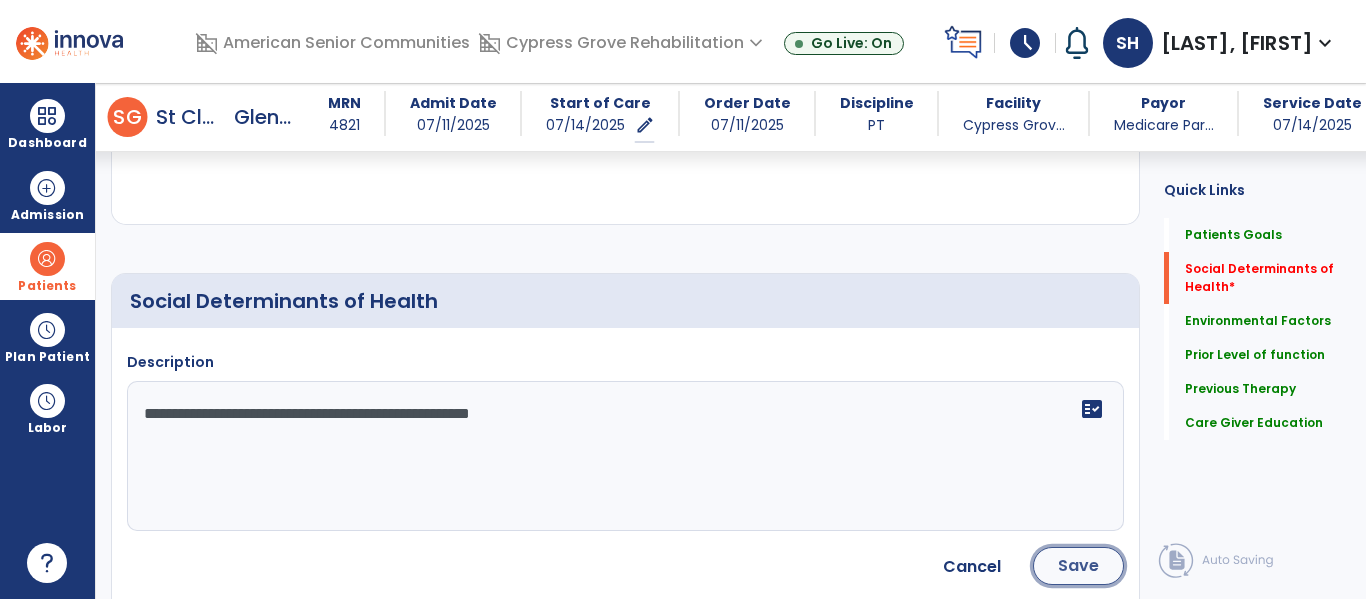 click on "Save" 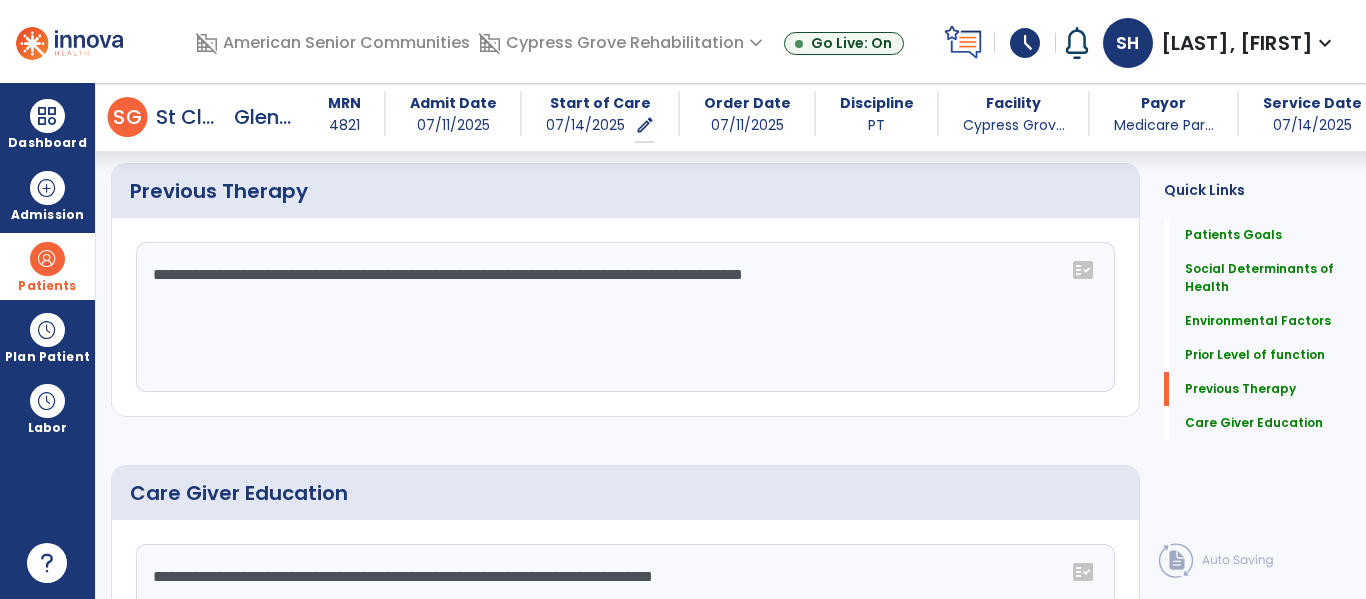 scroll, scrollTop: 1623, scrollLeft: 0, axis: vertical 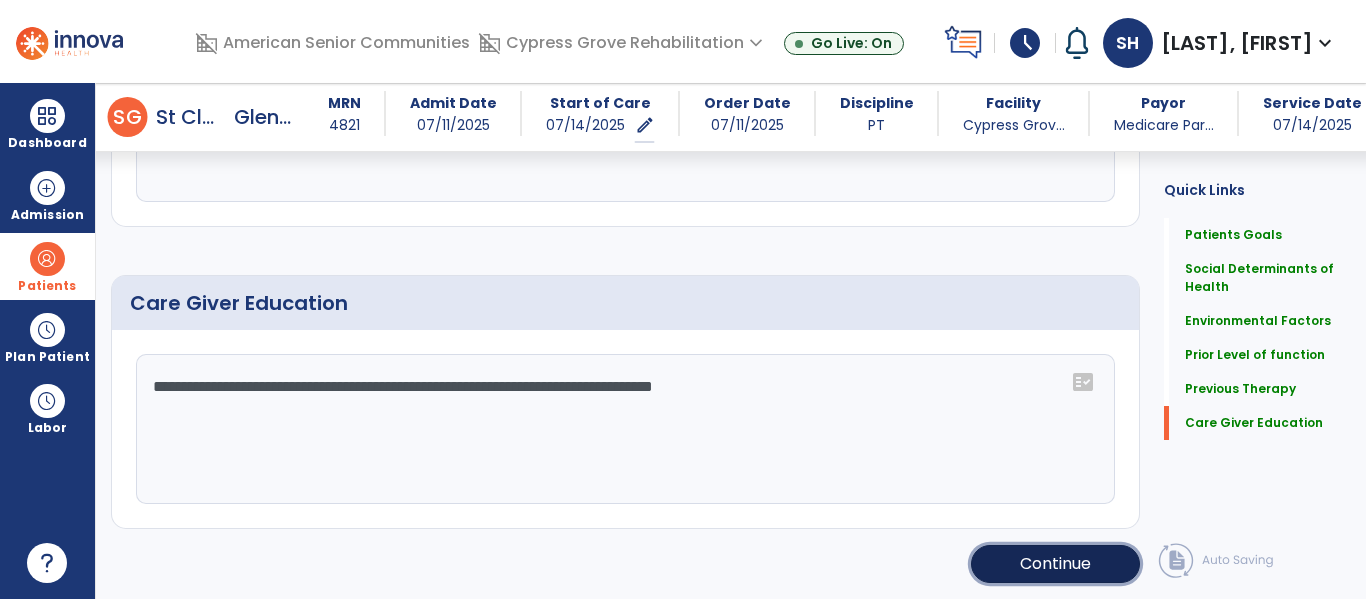 click on "Continue" 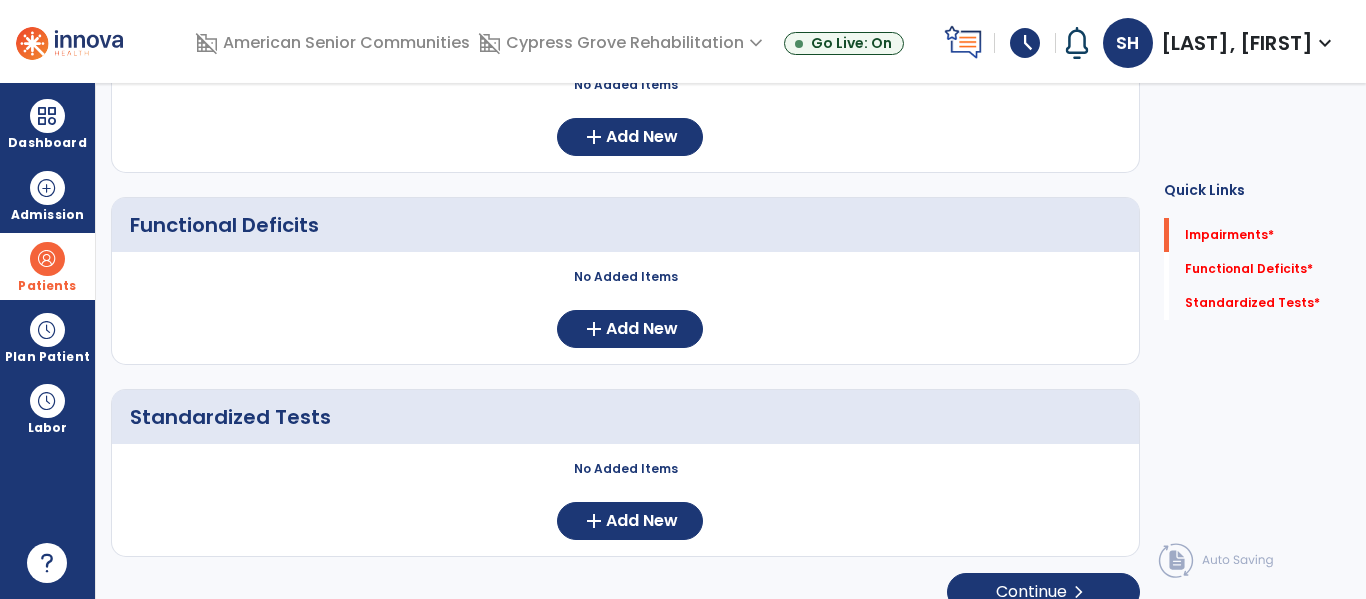 scroll, scrollTop: 0, scrollLeft: 0, axis: both 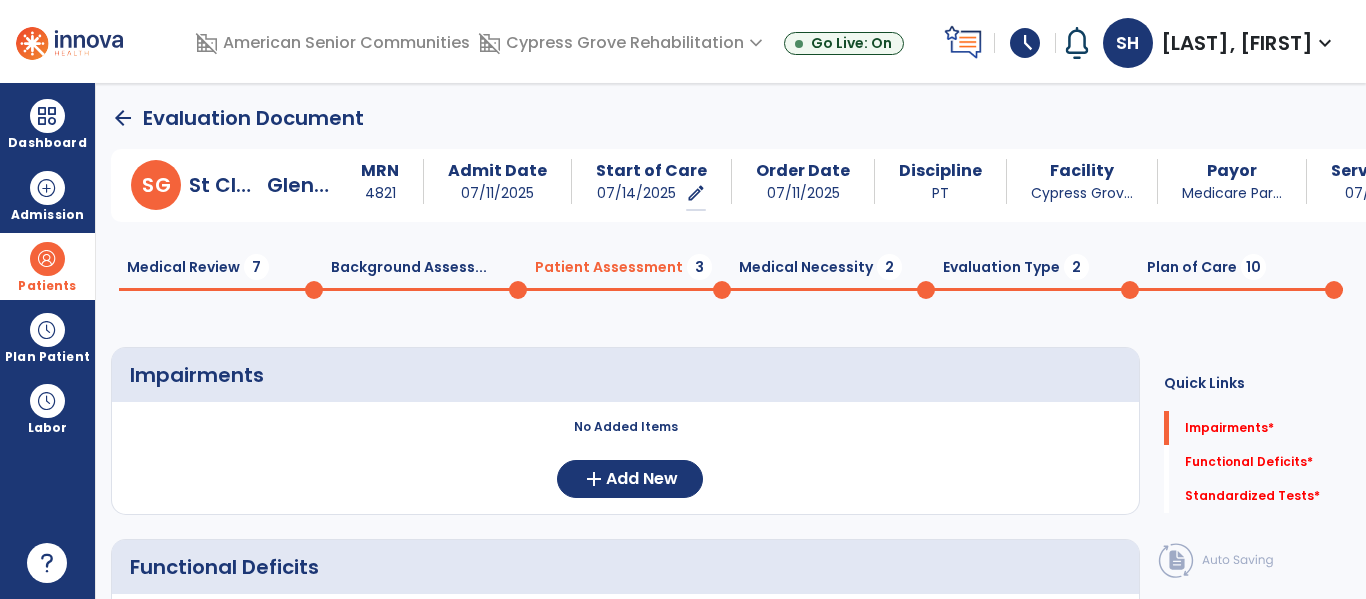 click on "Medical Review  7" 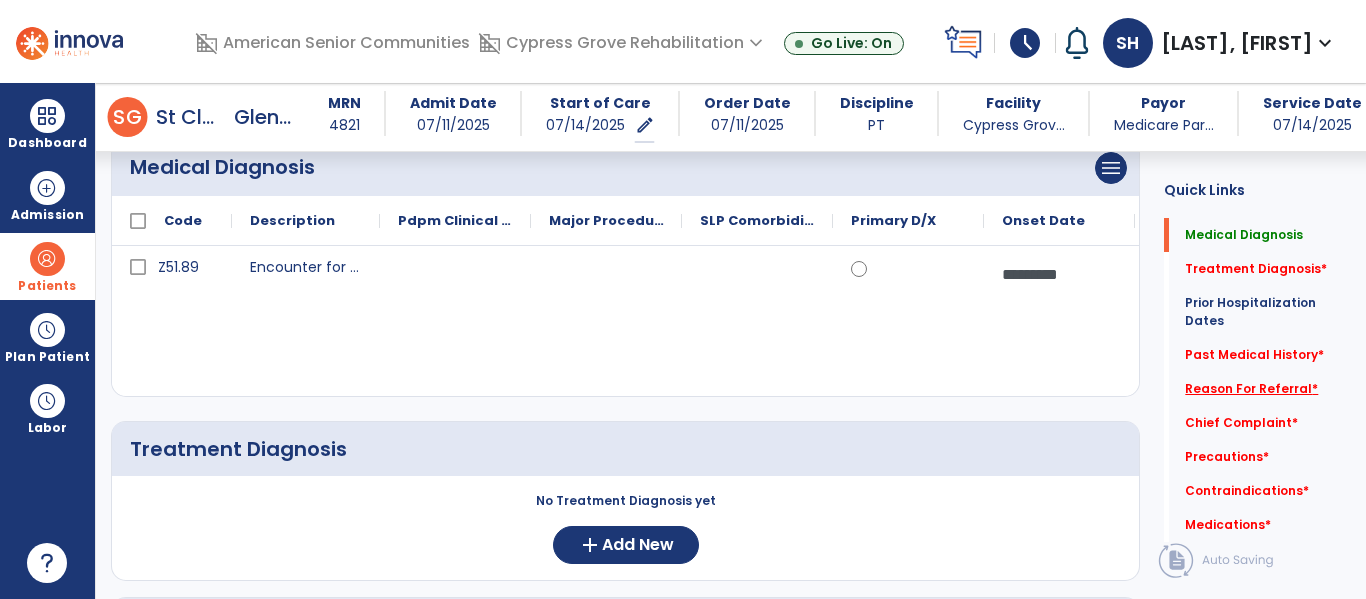 scroll, scrollTop: 199, scrollLeft: 0, axis: vertical 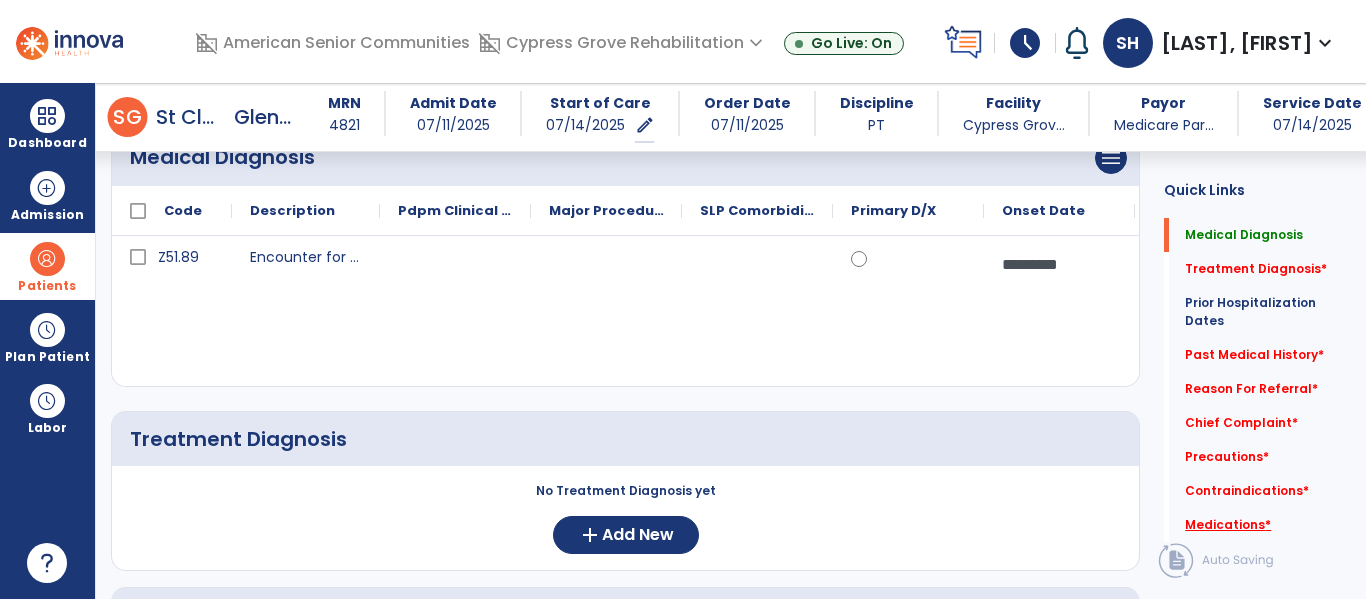 click on "Medications   *" 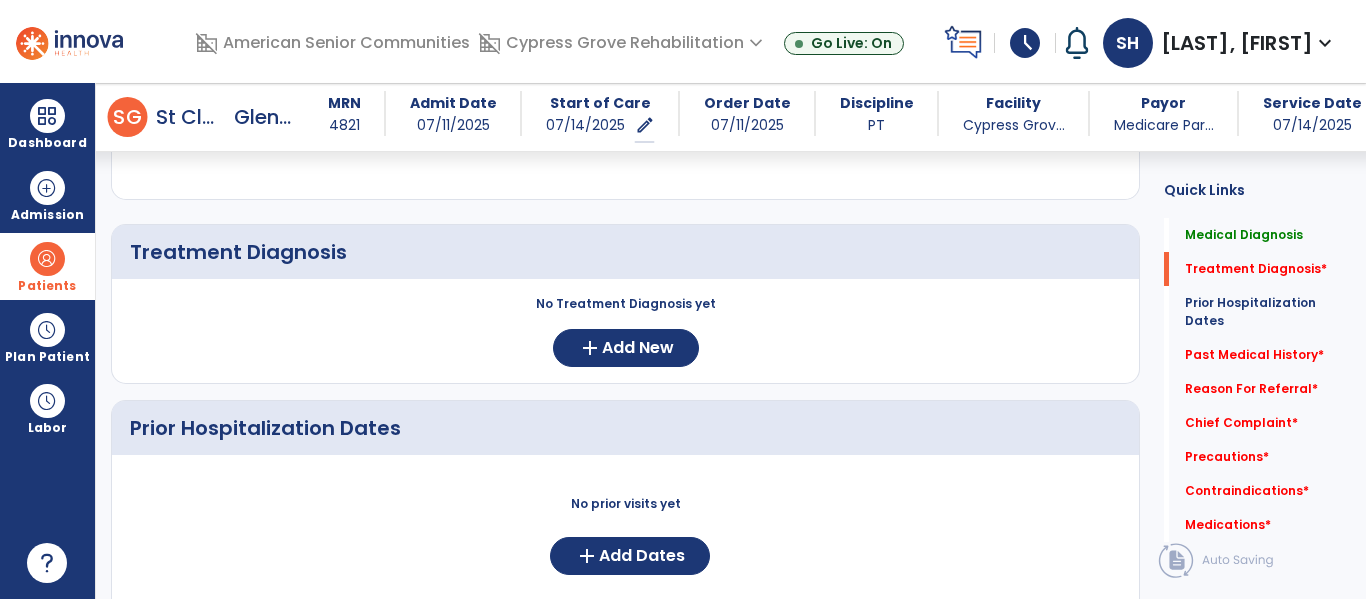 scroll, scrollTop: 0, scrollLeft: 0, axis: both 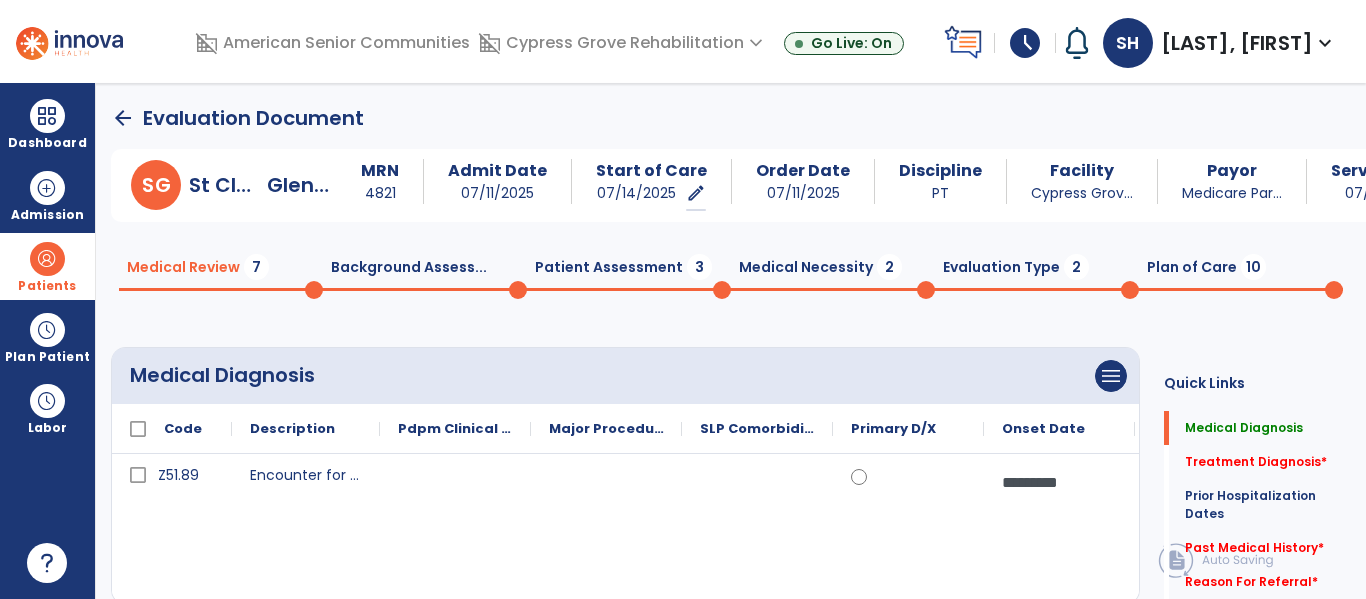 click on "Patient Assessment  3" 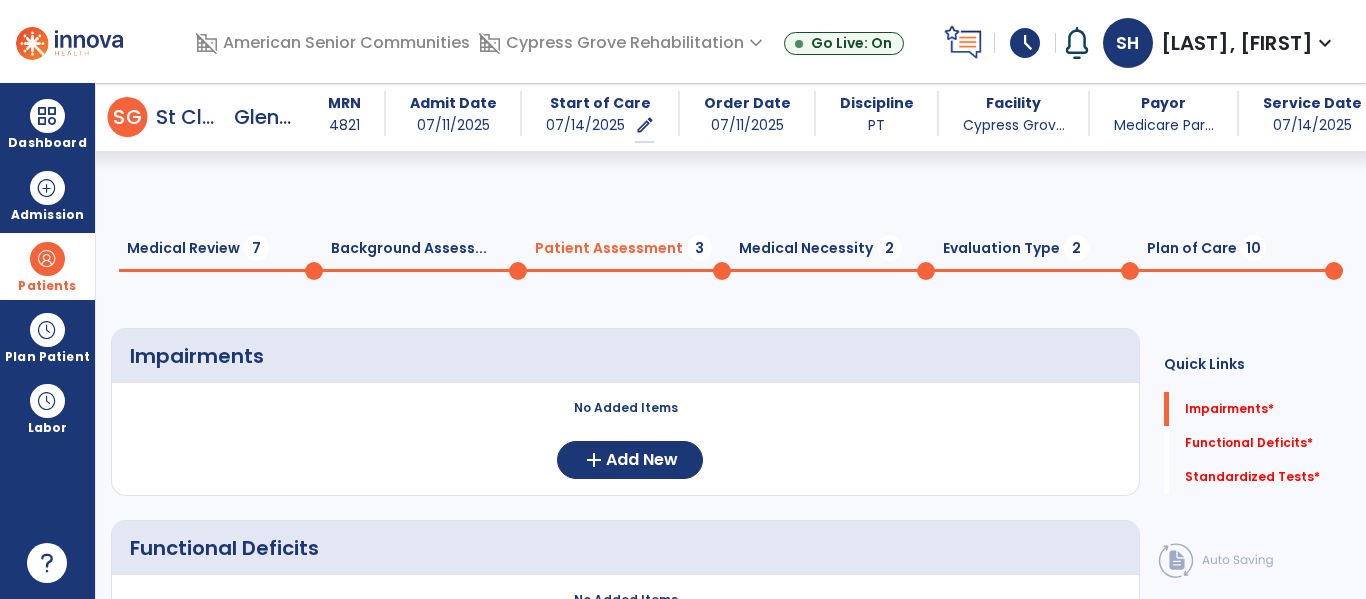 scroll, scrollTop: 293, scrollLeft: 0, axis: vertical 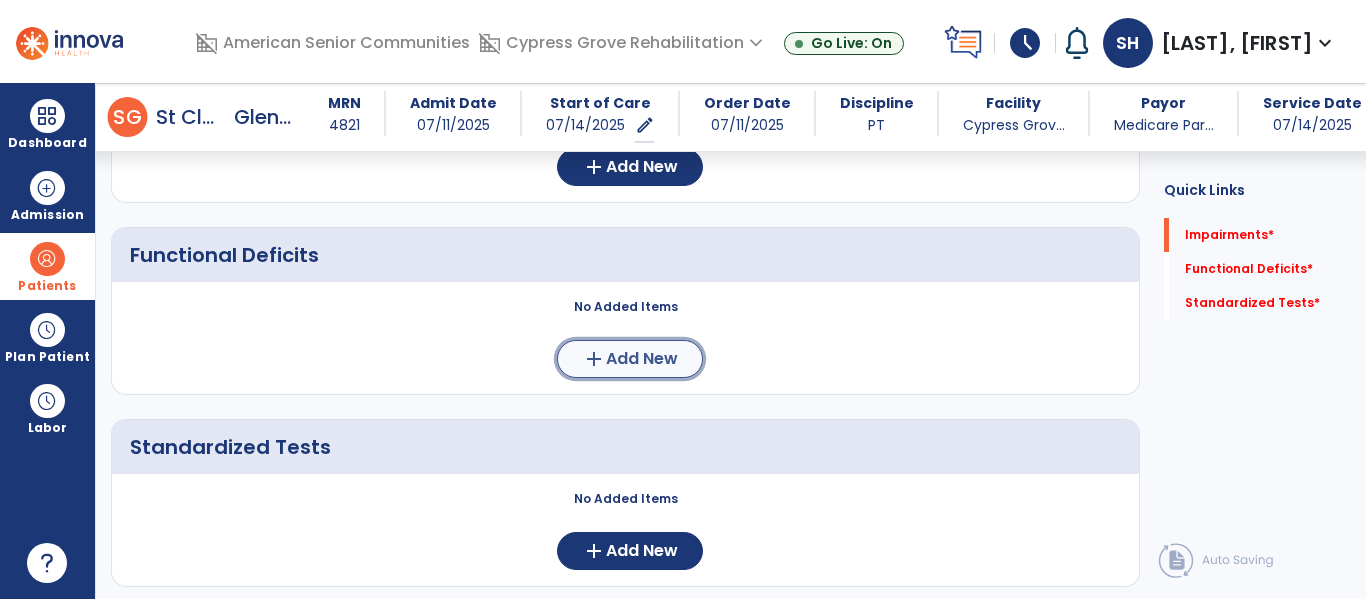 click on "add" 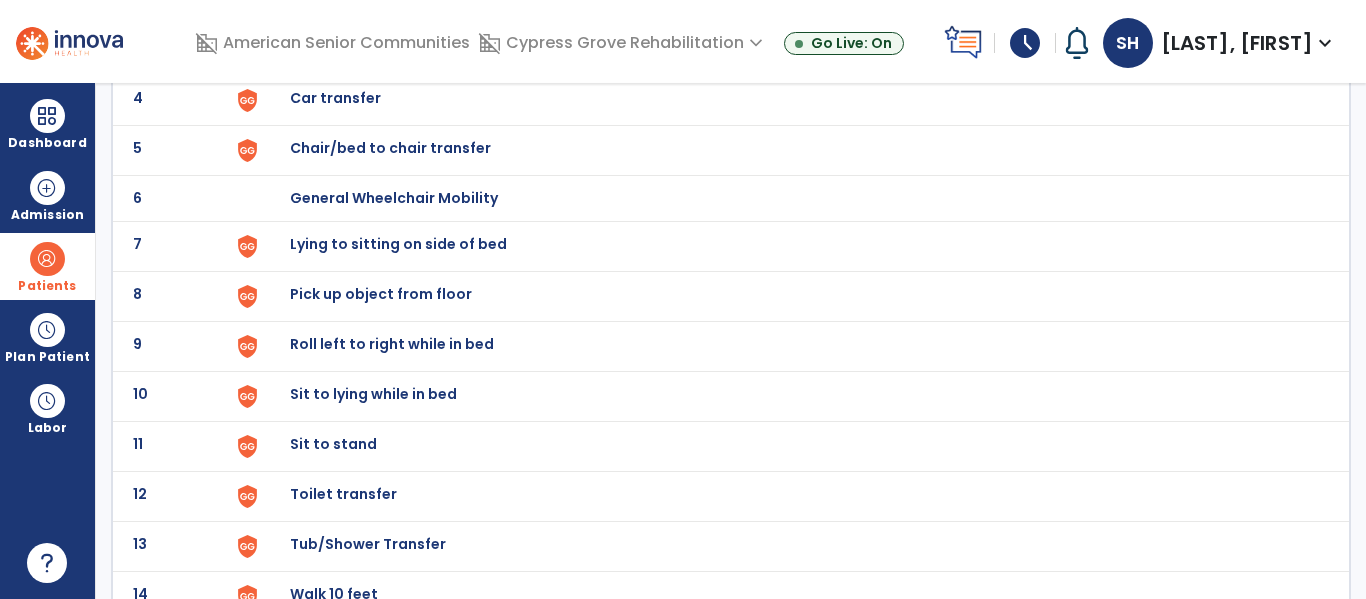 scroll, scrollTop: 452, scrollLeft: 0, axis: vertical 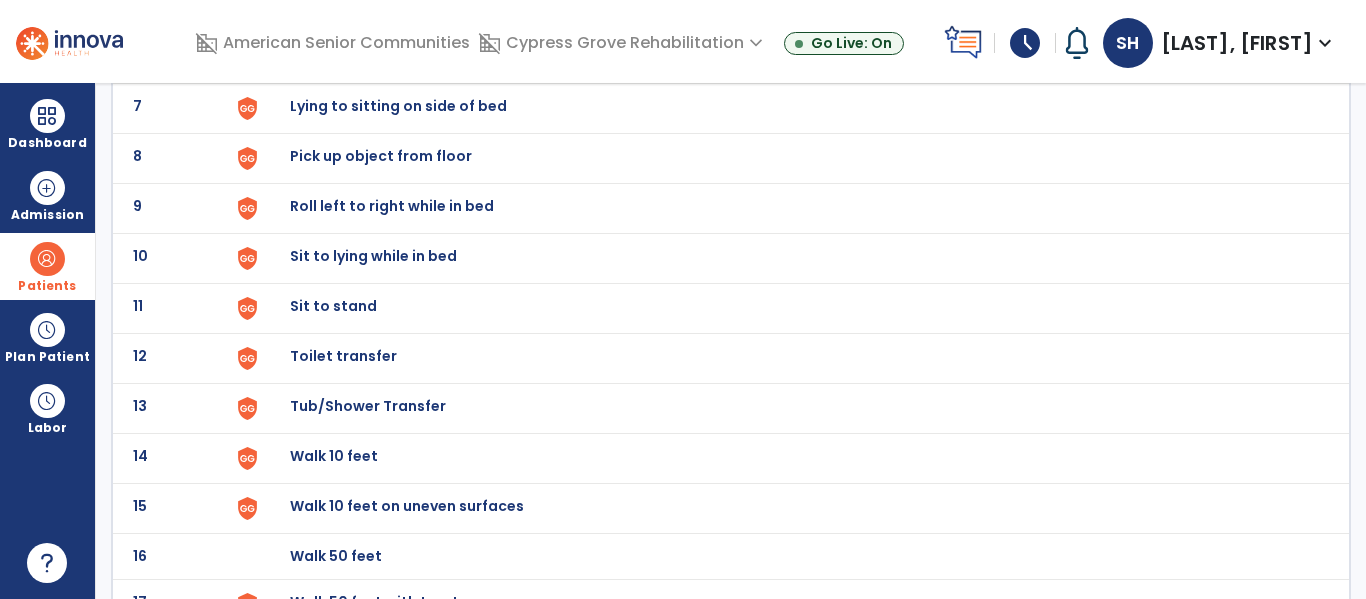 click on "Sit to stand" at bounding box center (336, -190) 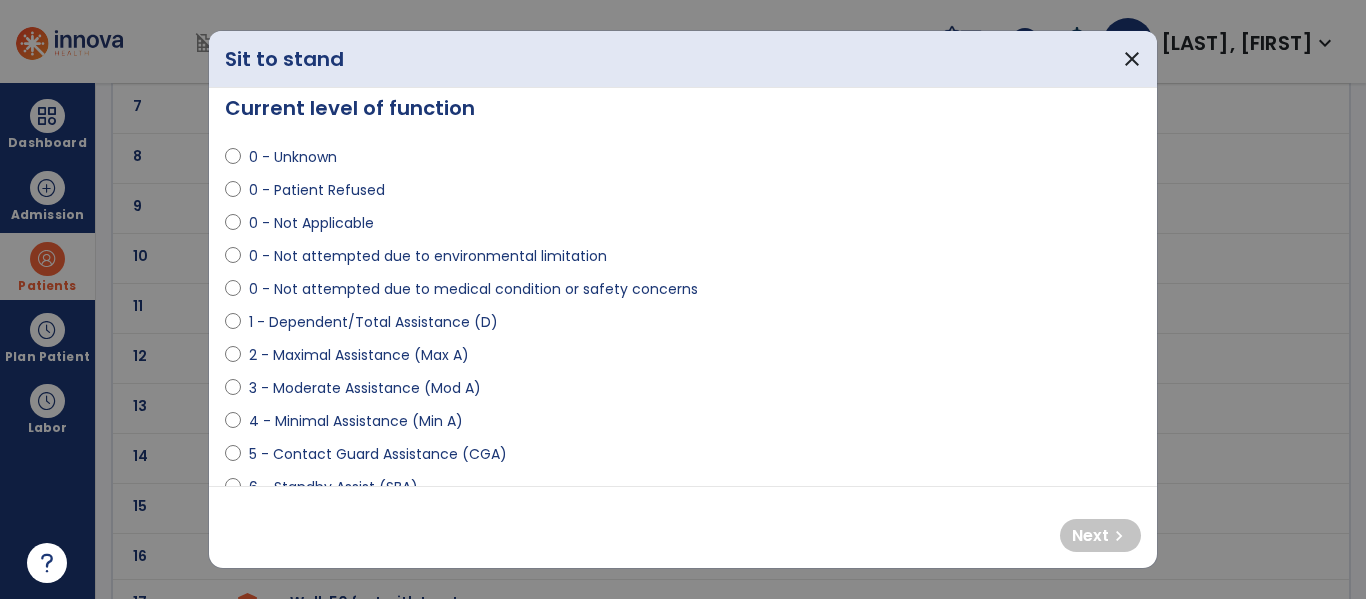scroll, scrollTop: 21, scrollLeft: 0, axis: vertical 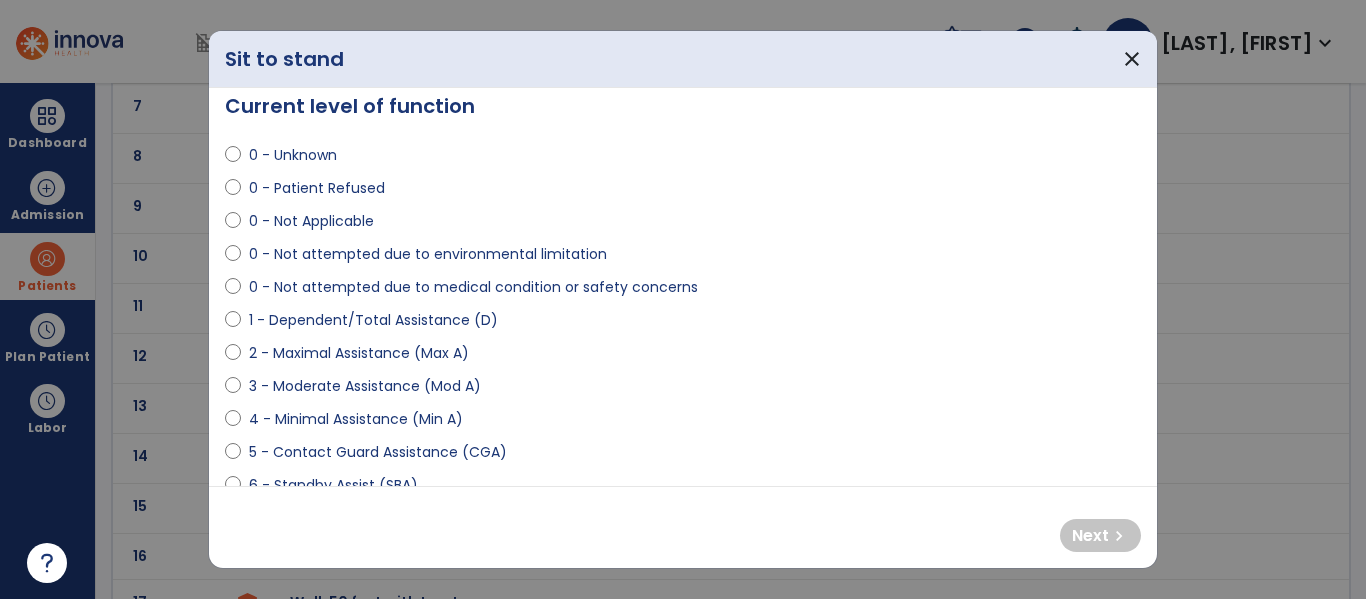 select on "**********" 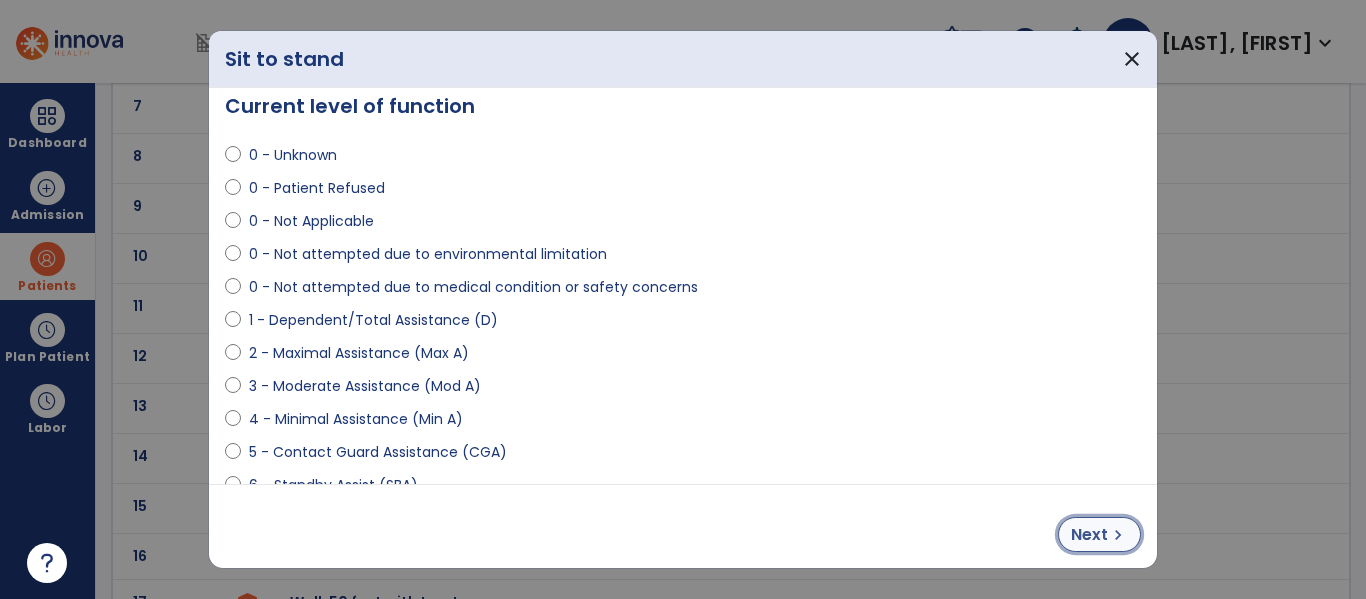 click on "Next" at bounding box center [1089, 535] 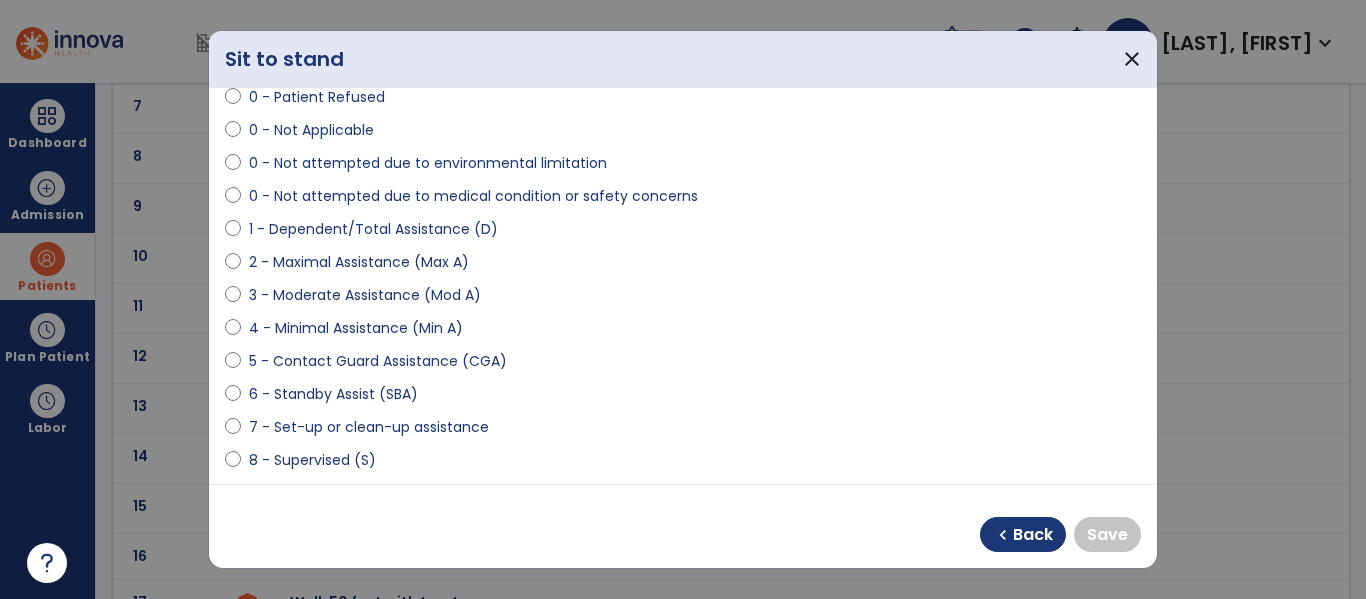 scroll, scrollTop: 375, scrollLeft: 0, axis: vertical 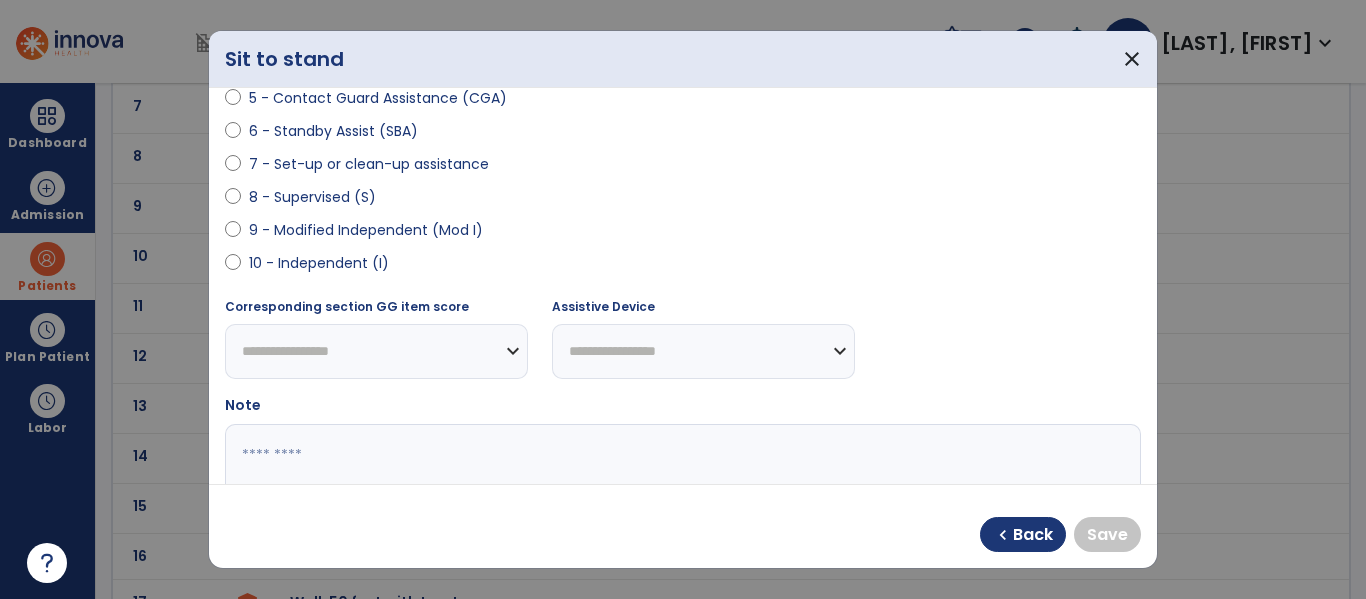 click on "10 - Independent (I)" at bounding box center (683, 267) 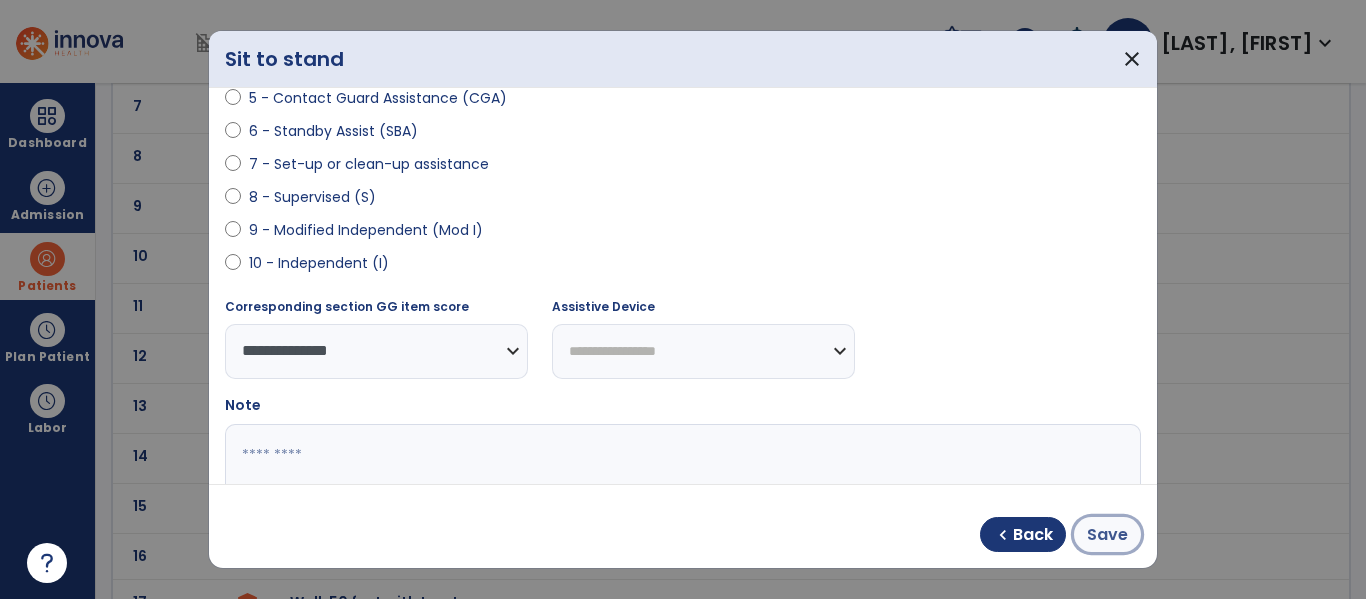 click on "Save" at bounding box center [1107, 535] 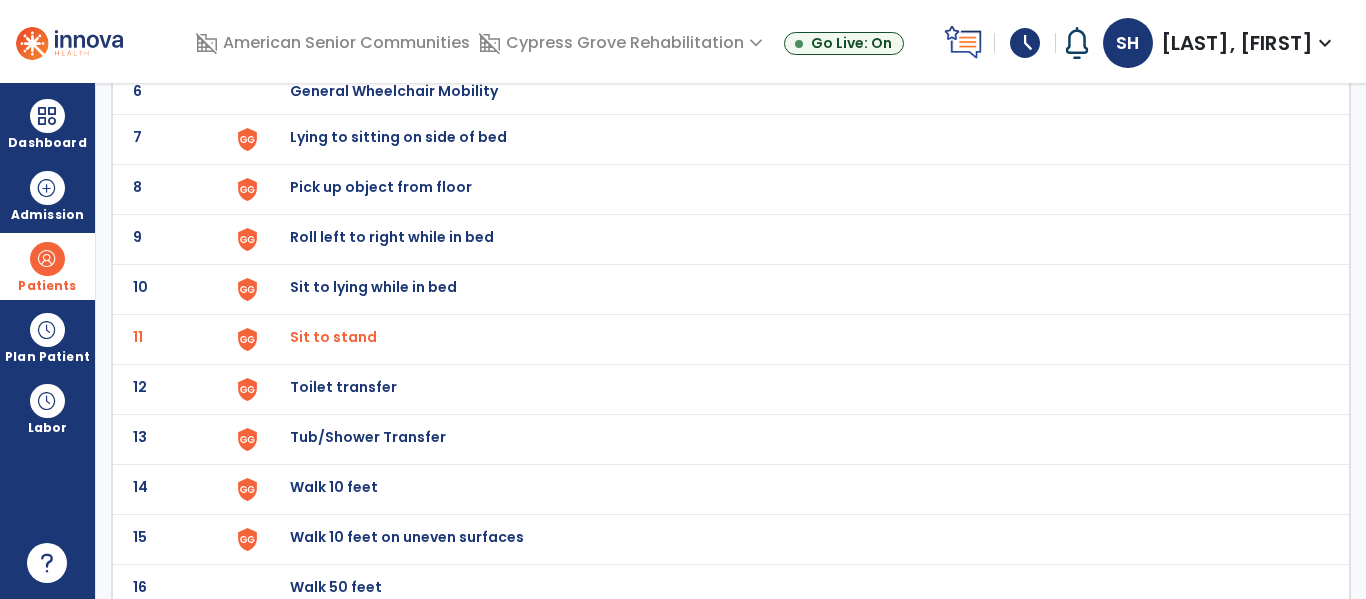 scroll, scrollTop: 406, scrollLeft: 0, axis: vertical 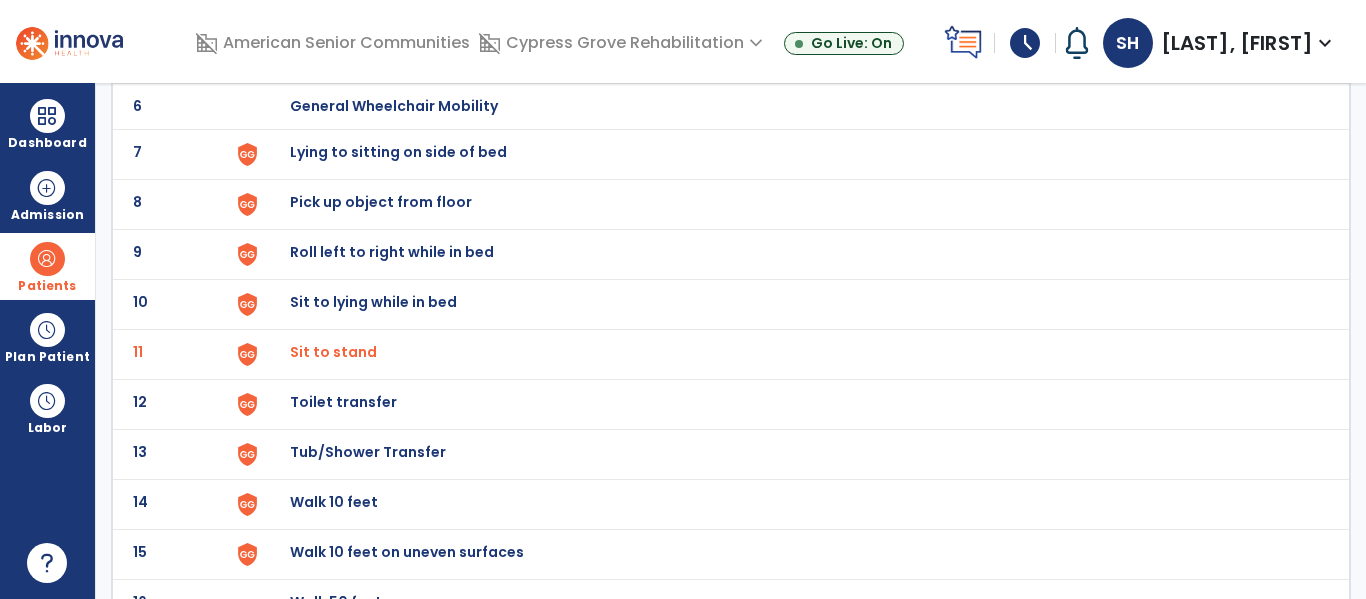 click on "Sit to lying while in bed" at bounding box center (336, -144) 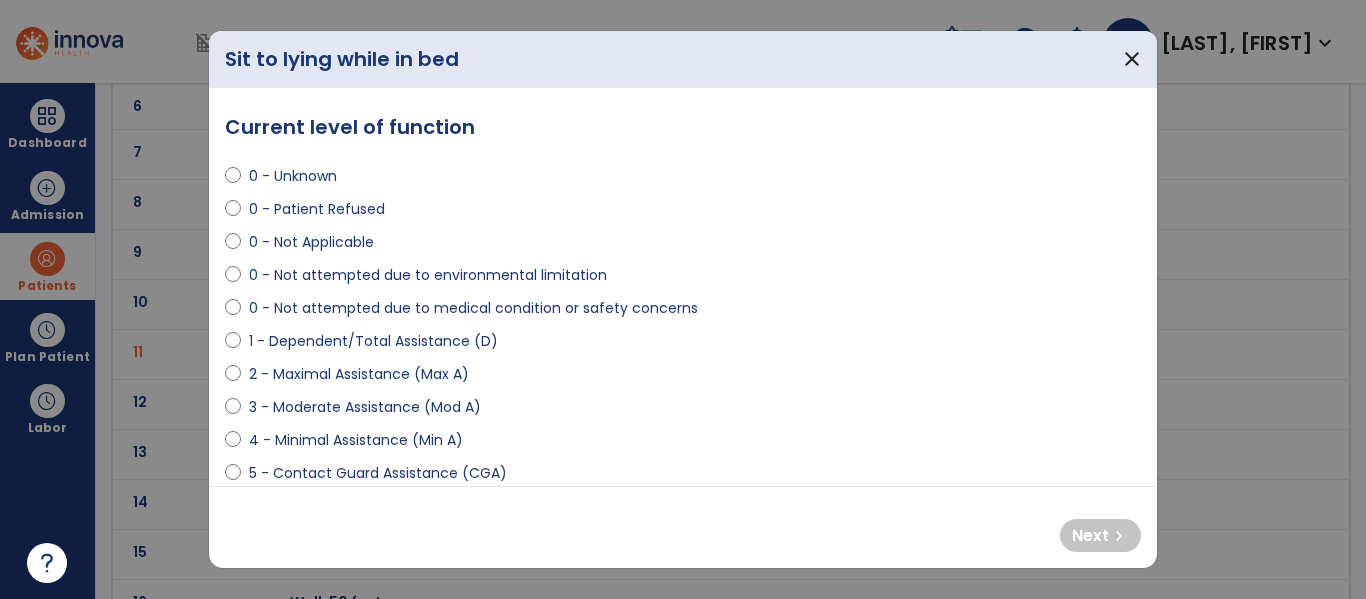 click on "5 - Contact Guard Assistance (CGA)" at bounding box center [378, 473] 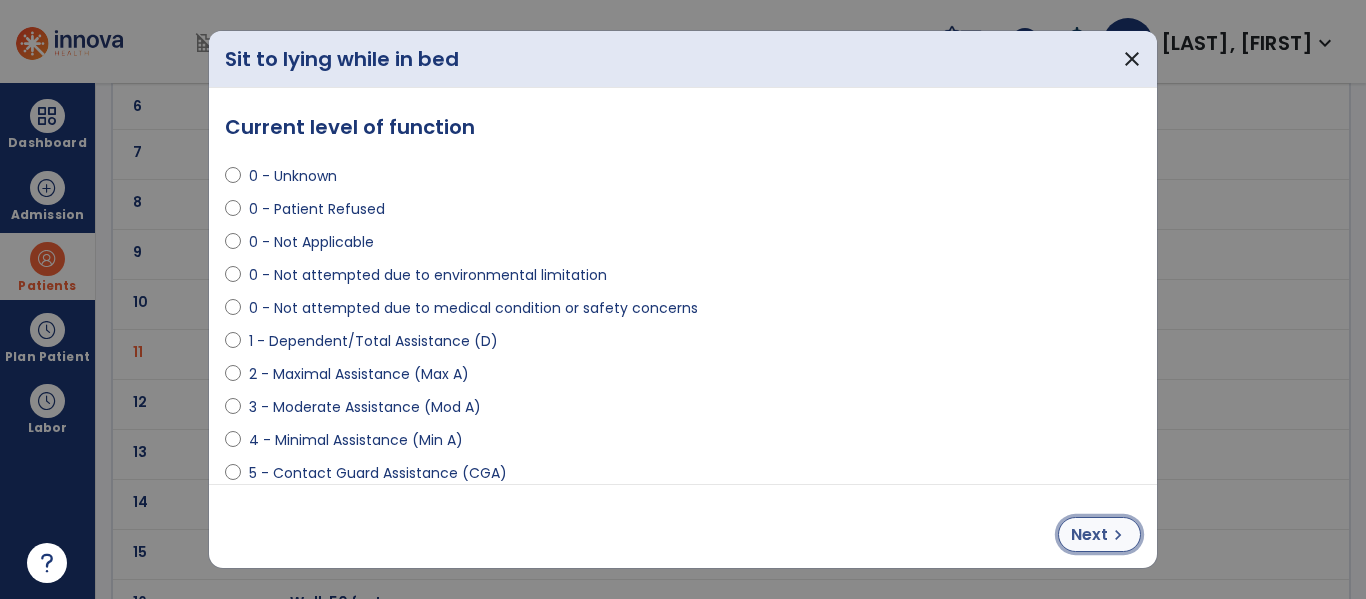 click on "Next" at bounding box center (1089, 535) 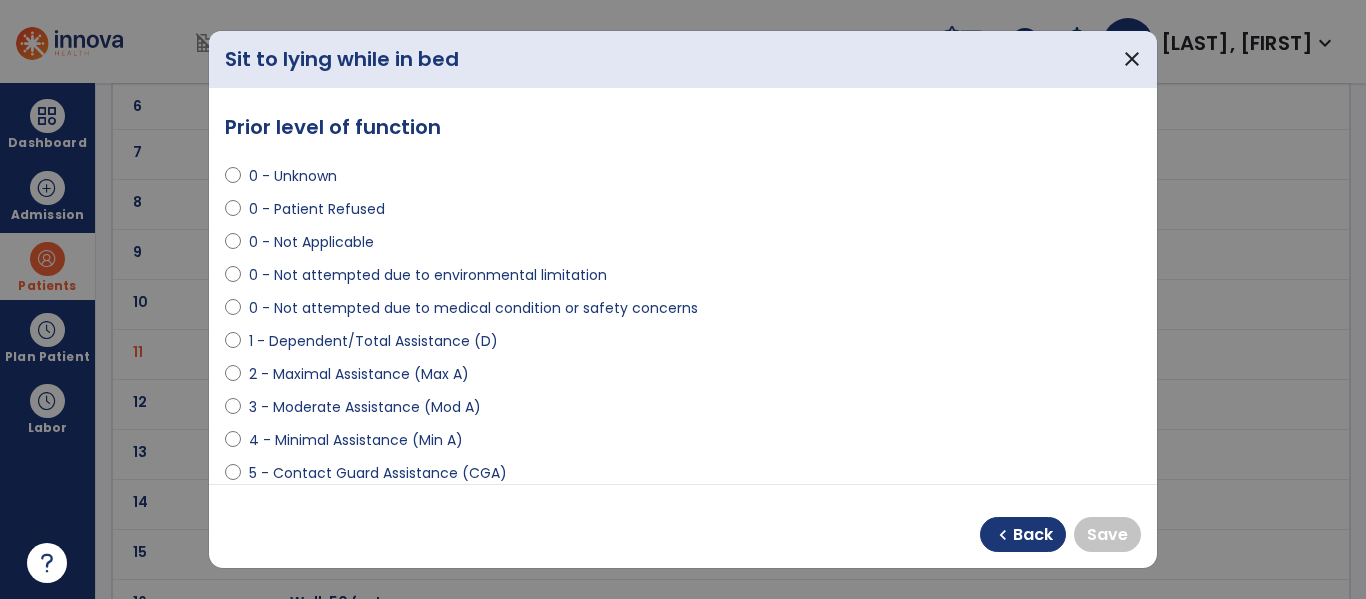 scroll, scrollTop: 176, scrollLeft: 0, axis: vertical 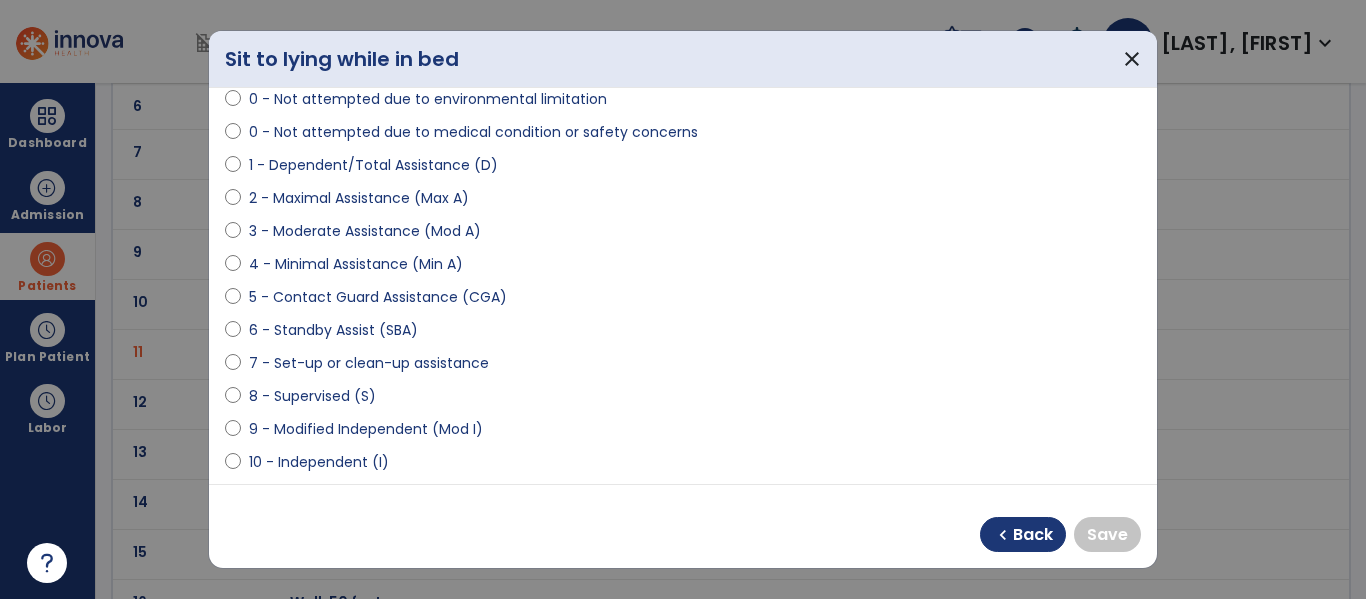 click on "10 - Independent (I)" at bounding box center (319, 462) 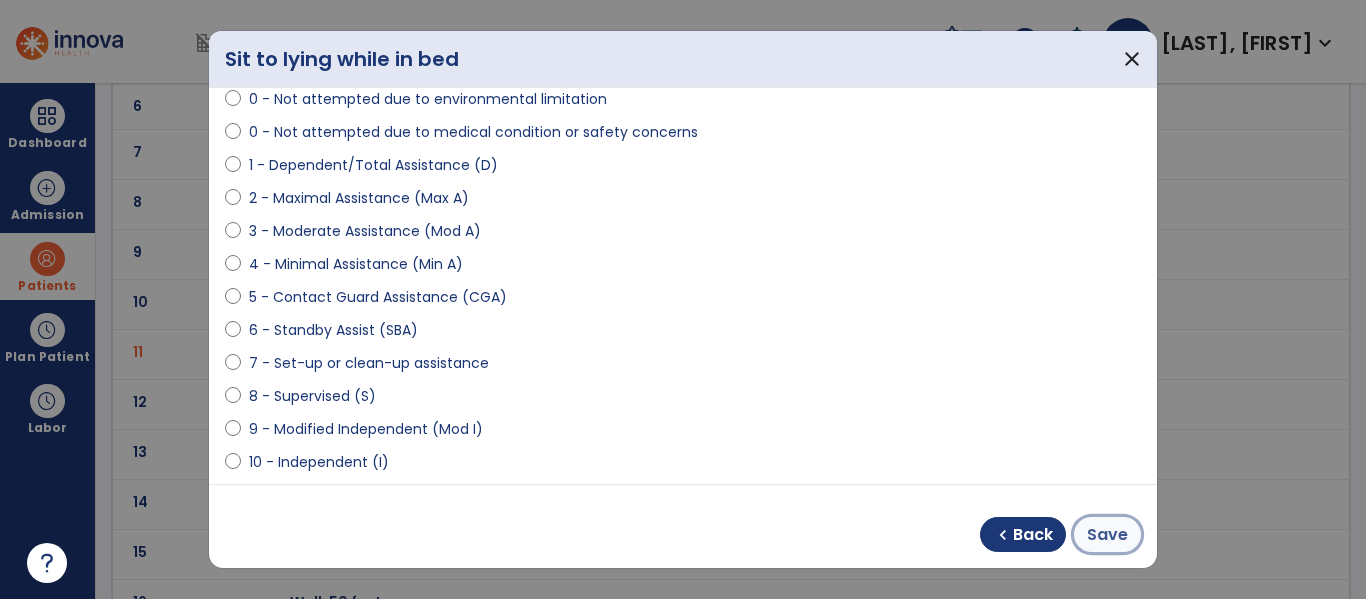 click on "Save" at bounding box center (1107, 535) 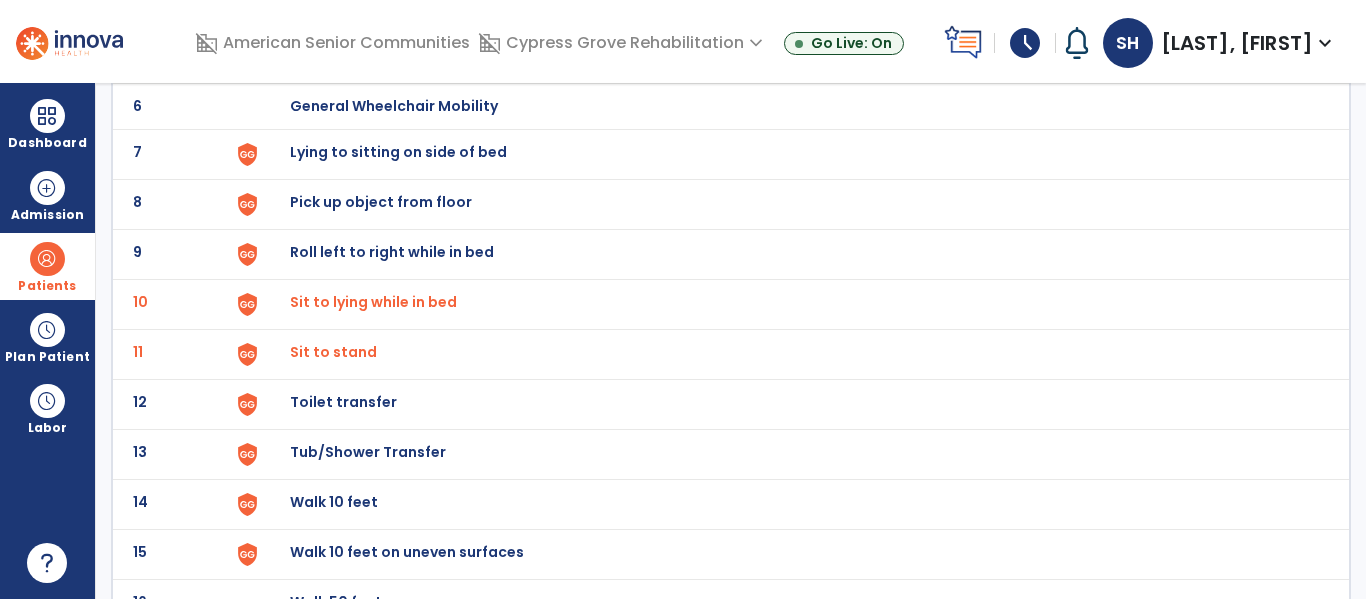 scroll, scrollTop: 0, scrollLeft: 0, axis: both 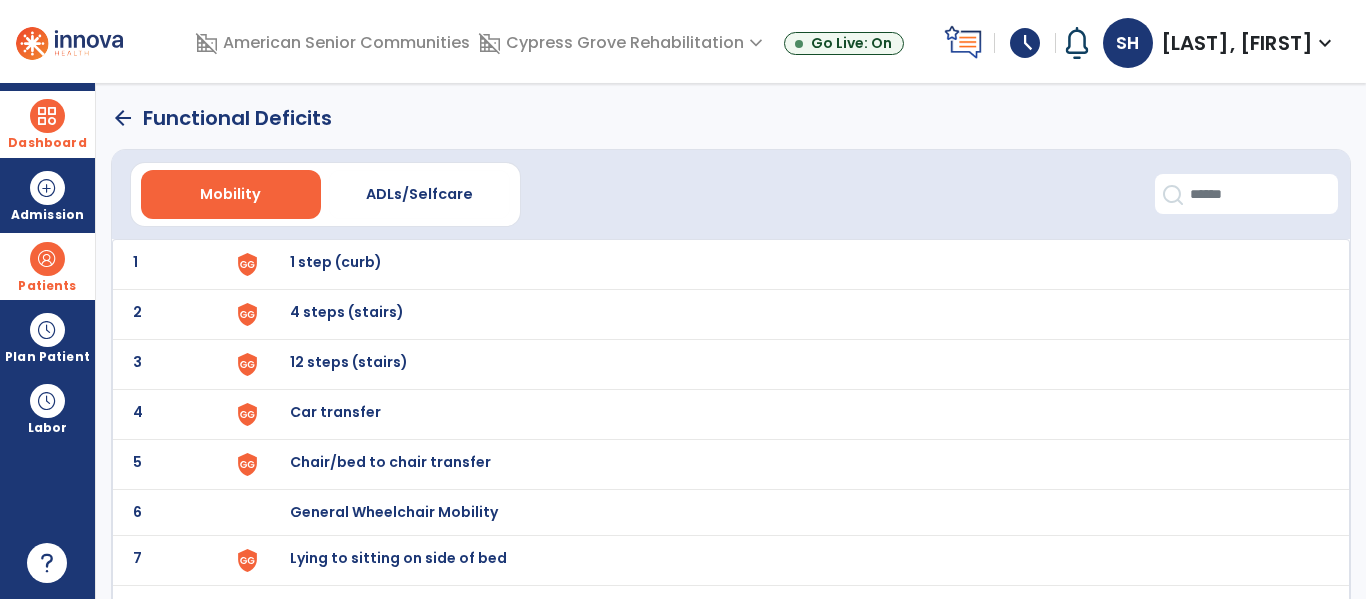 click at bounding box center [47, 116] 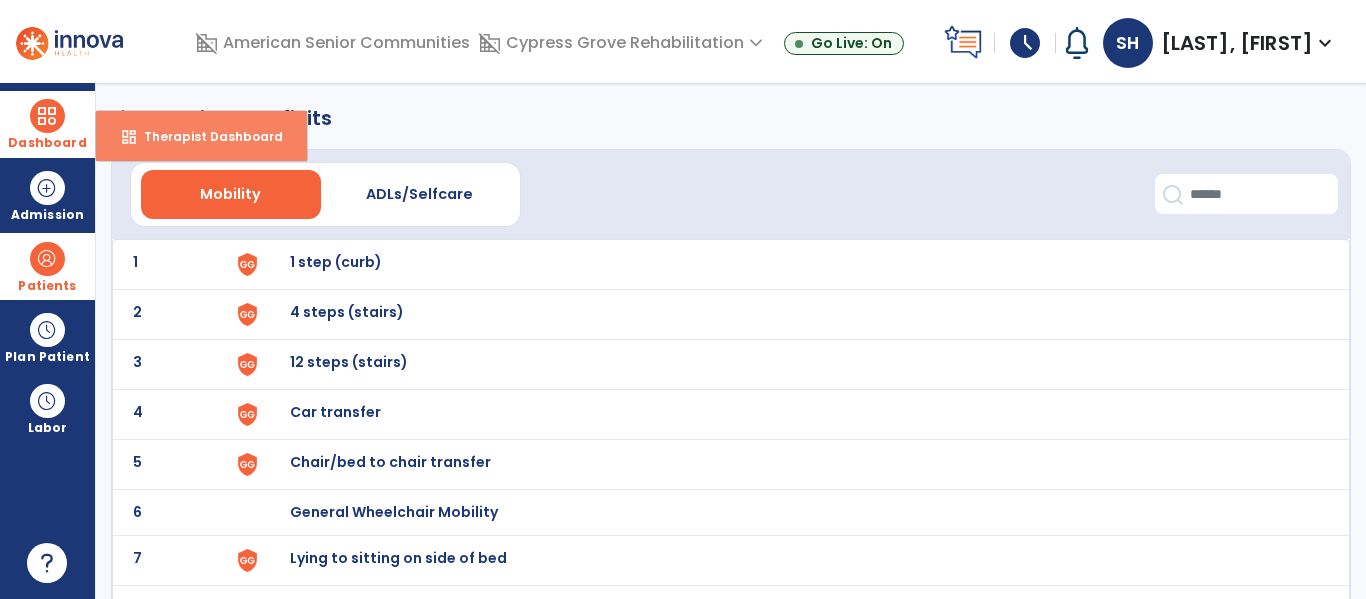click on "dashboard" at bounding box center [129, 137] 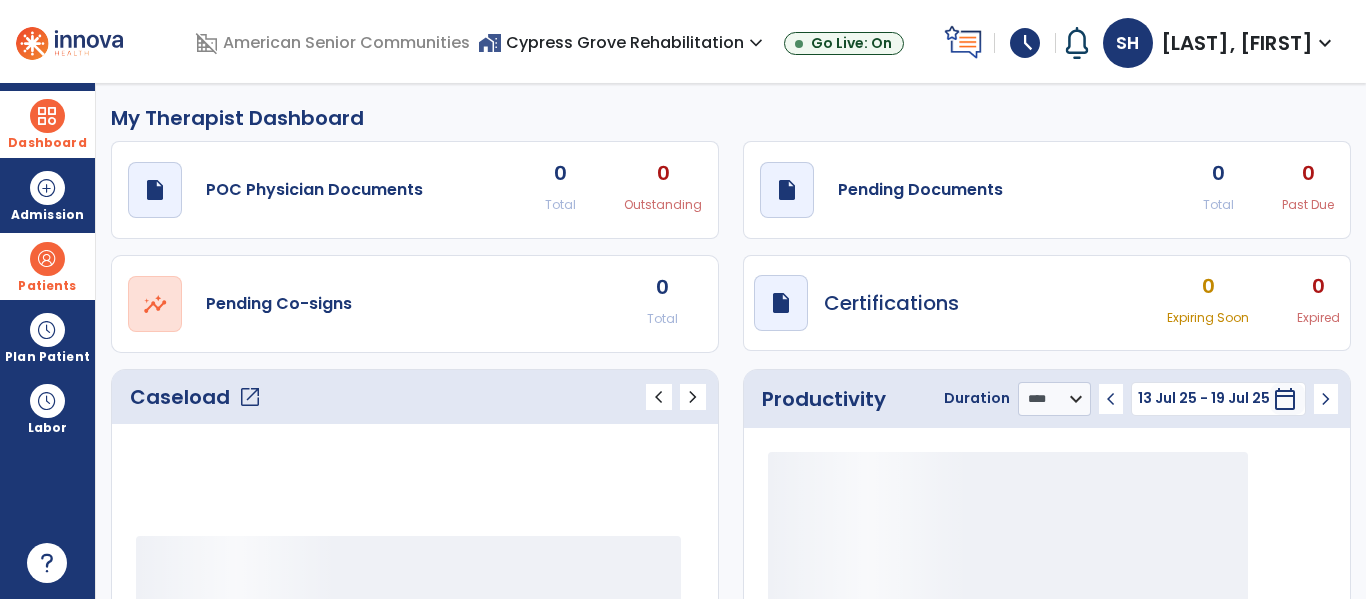 scroll, scrollTop: 20, scrollLeft: 0, axis: vertical 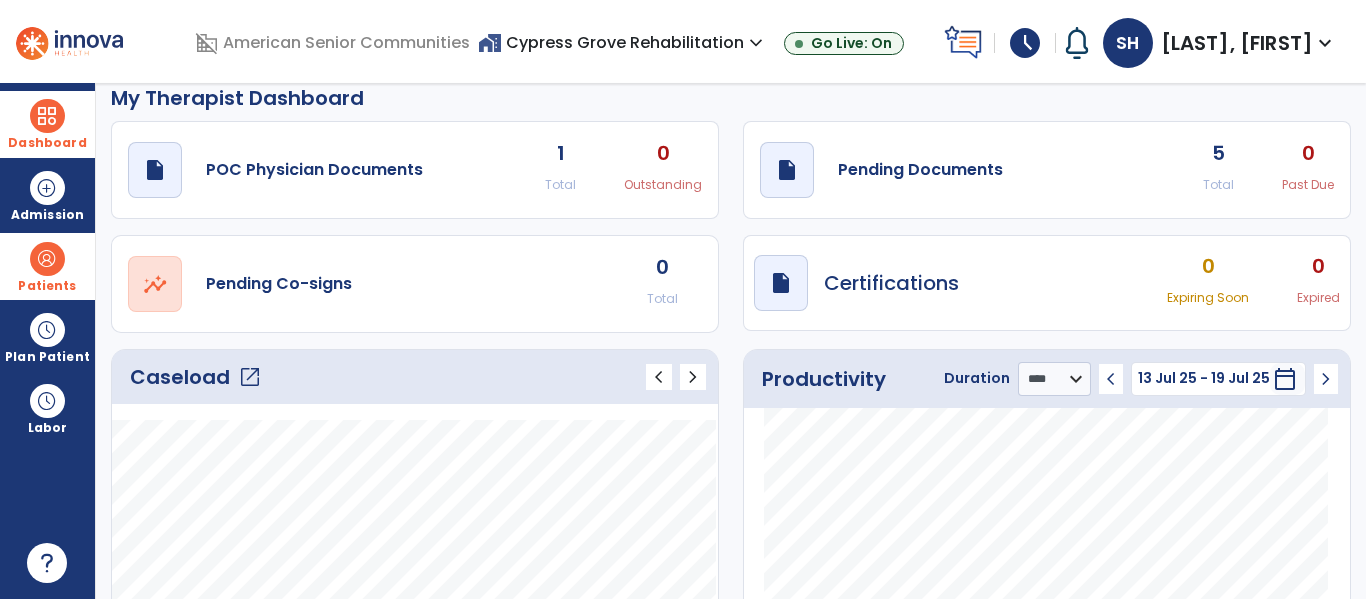 click on "open_in_new" 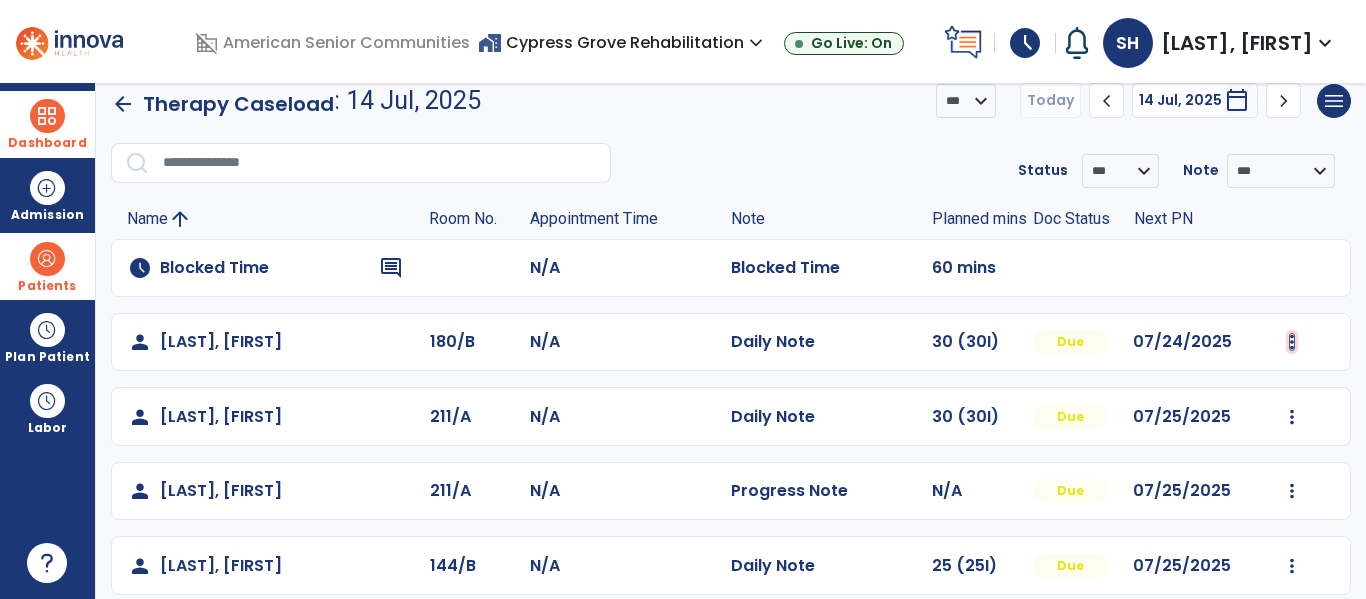 click at bounding box center [1292, 342] 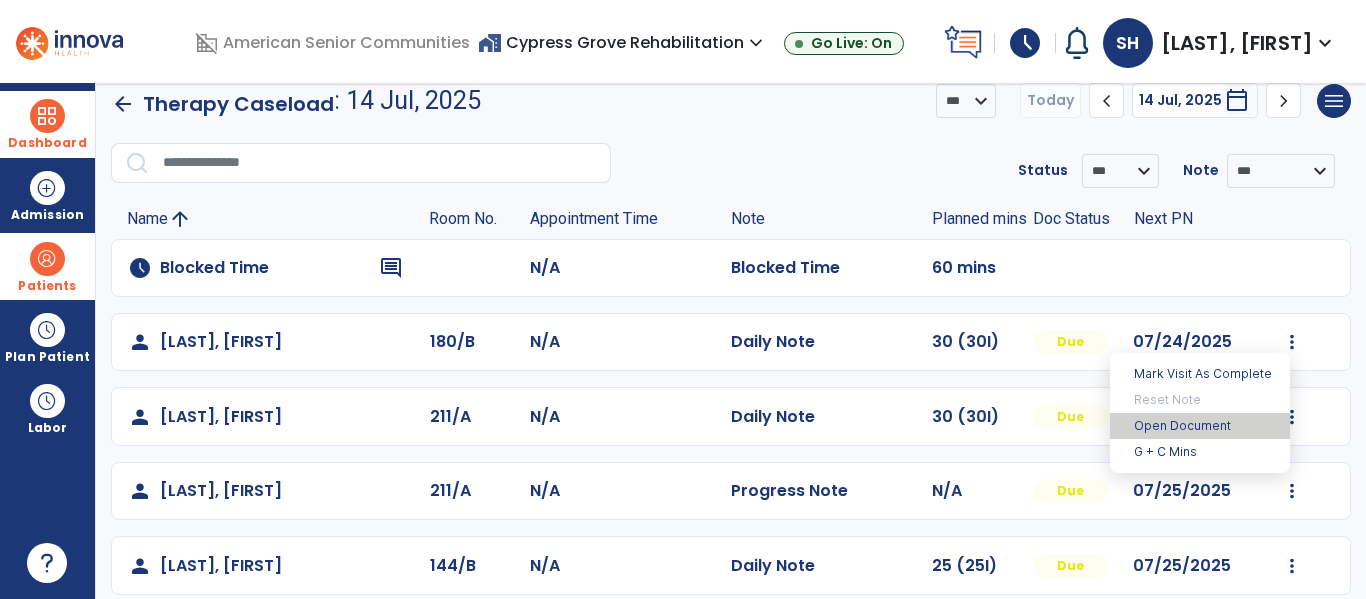 click on "Open Document" at bounding box center (1200, 426) 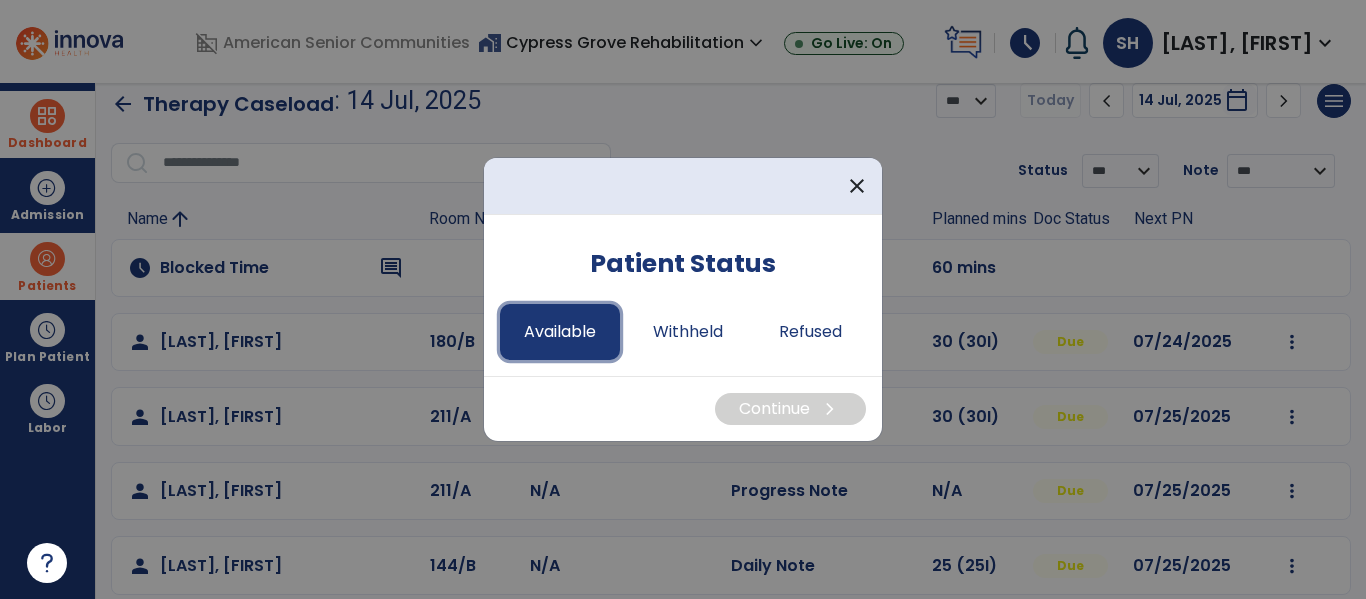 drag, startPoint x: 591, startPoint y: 322, endPoint x: 609, endPoint y: 332, distance: 20.59126 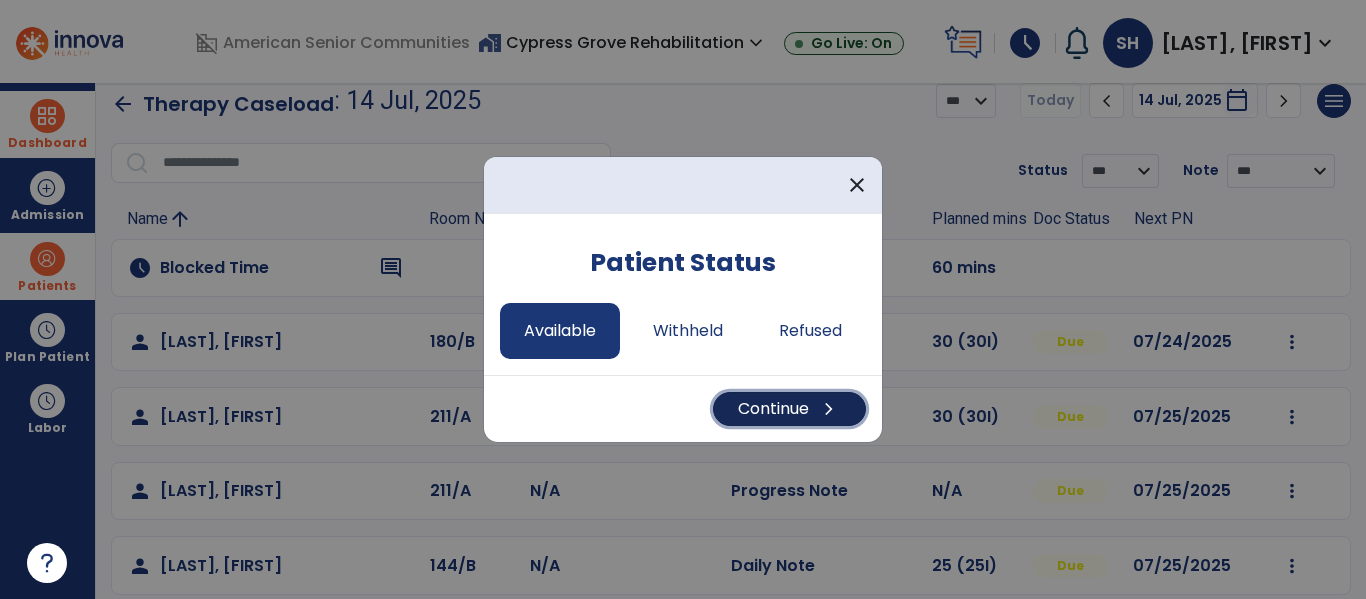 click on "Continue   chevron_right" at bounding box center (789, 409) 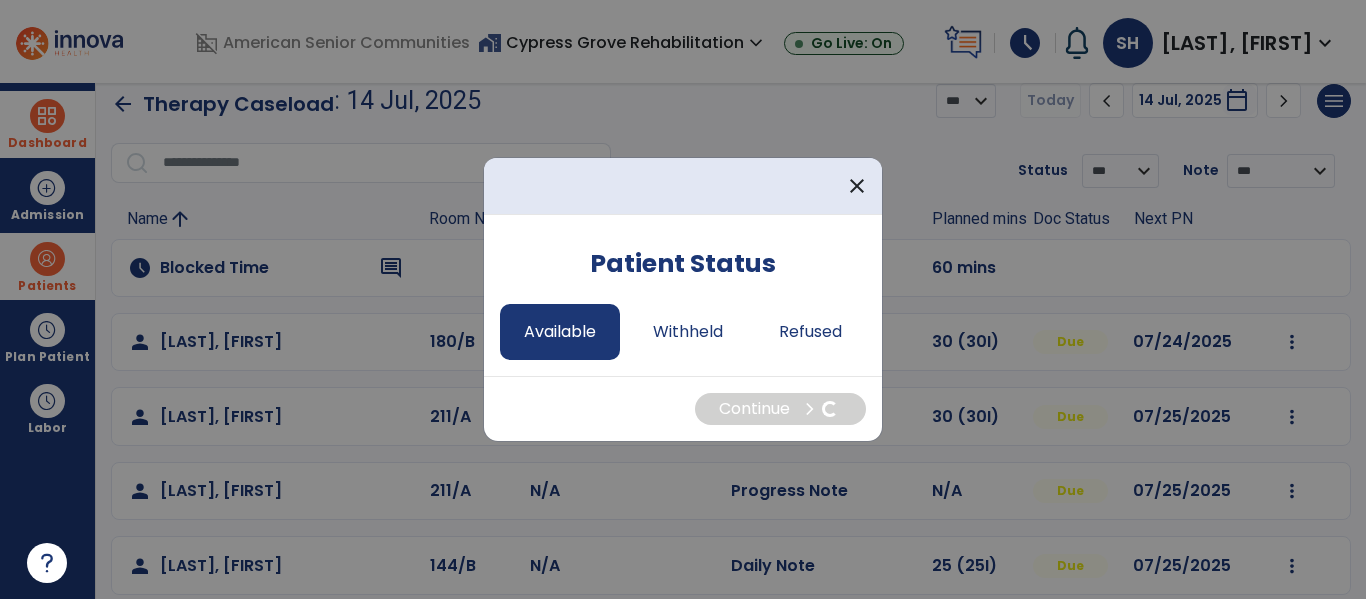 select on "*" 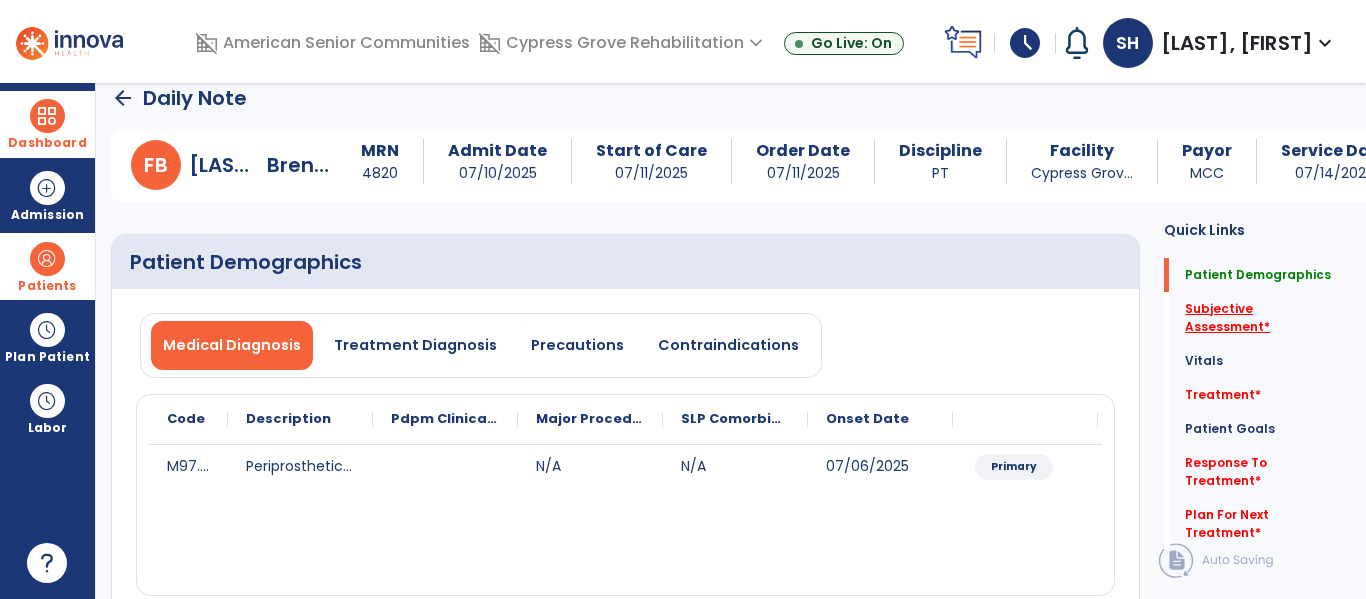 click on "Subjective Assessment   *" 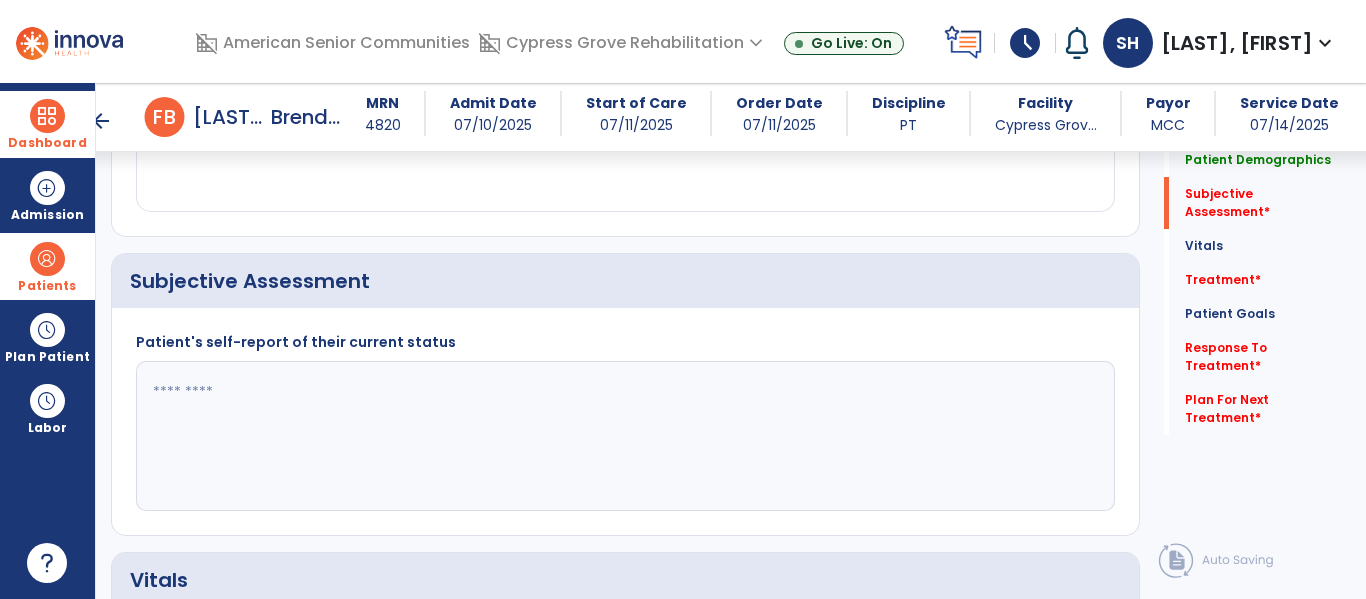 scroll, scrollTop: 457, scrollLeft: 0, axis: vertical 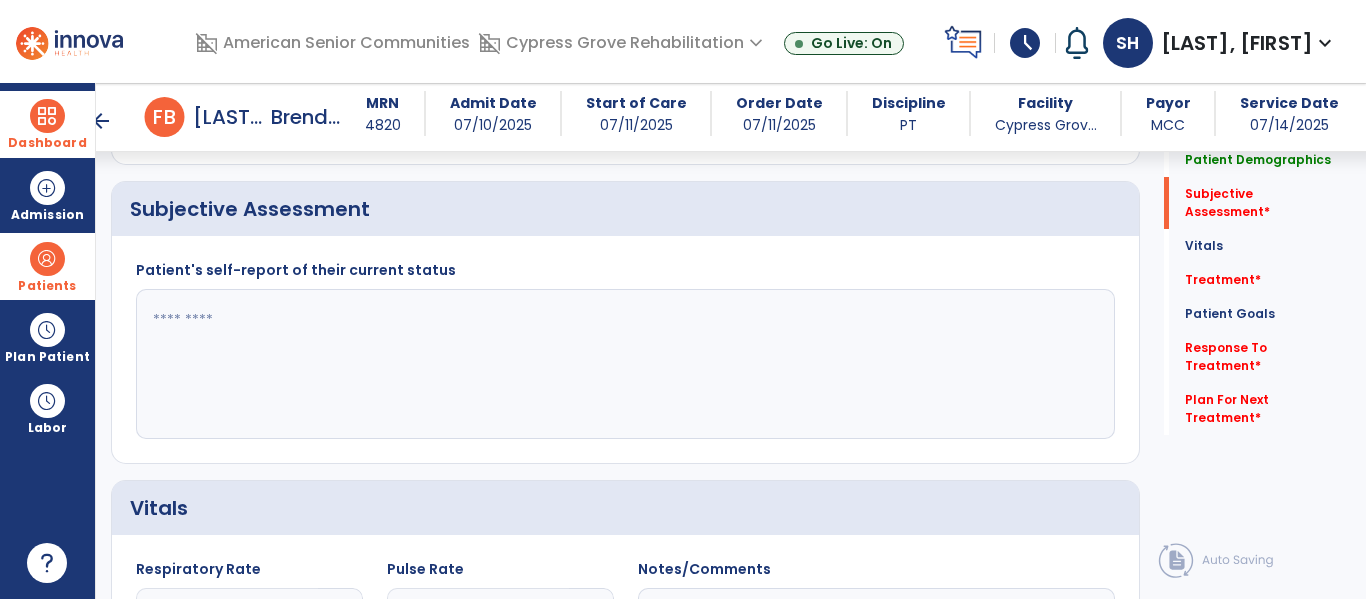 click 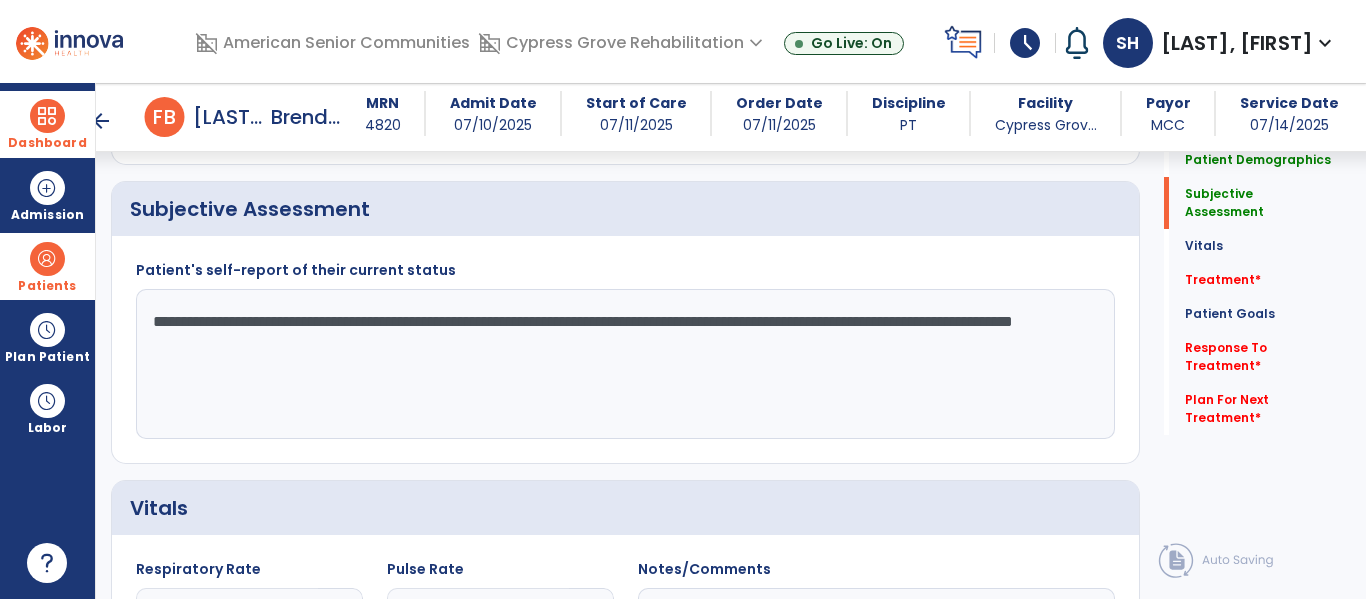 click on "**********" 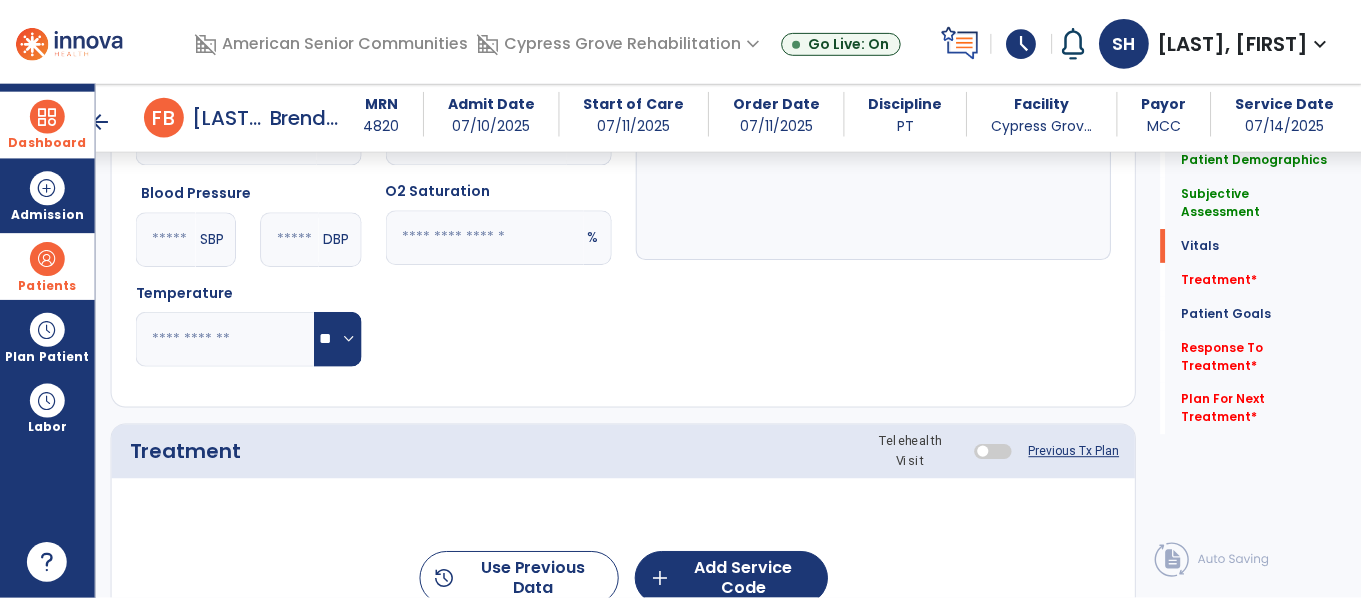 scroll, scrollTop: 1039, scrollLeft: 0, axis: vertical 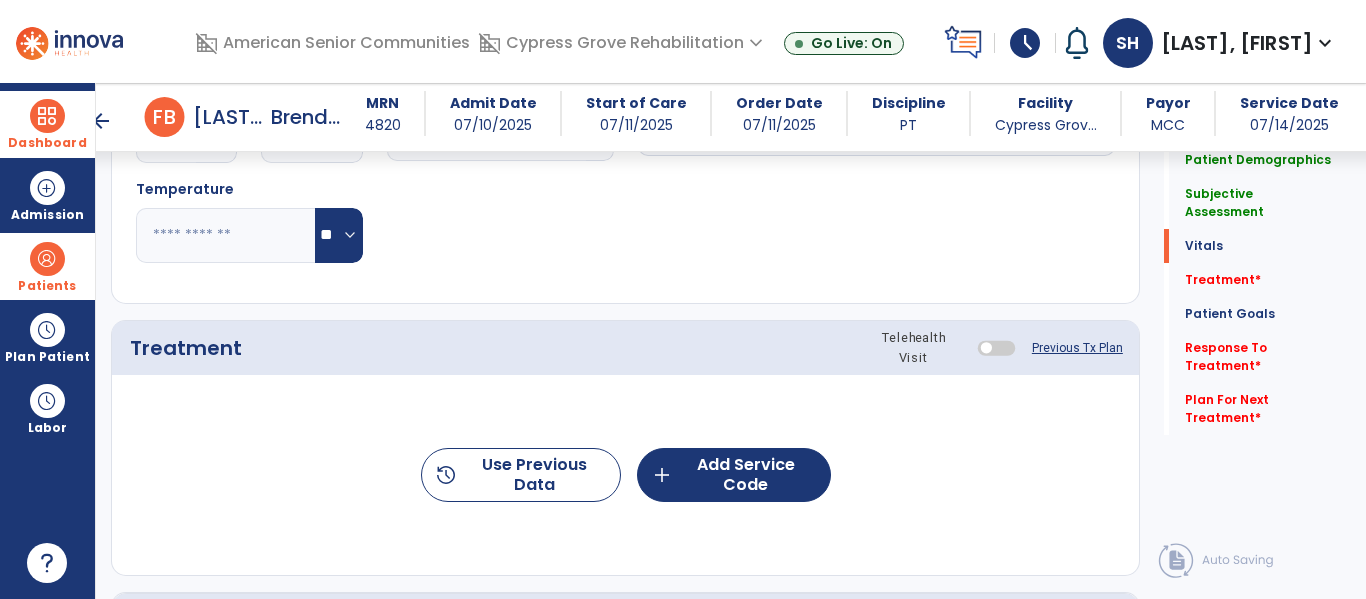 type on "**********" 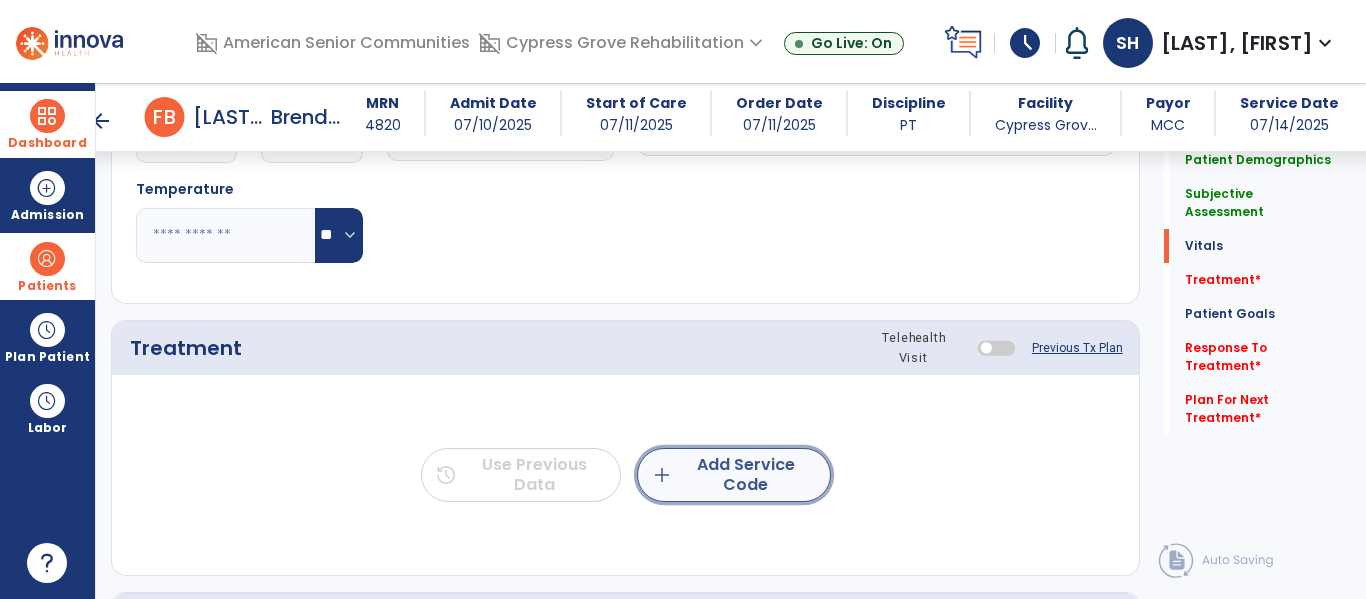 click on "add  Add Service Code" 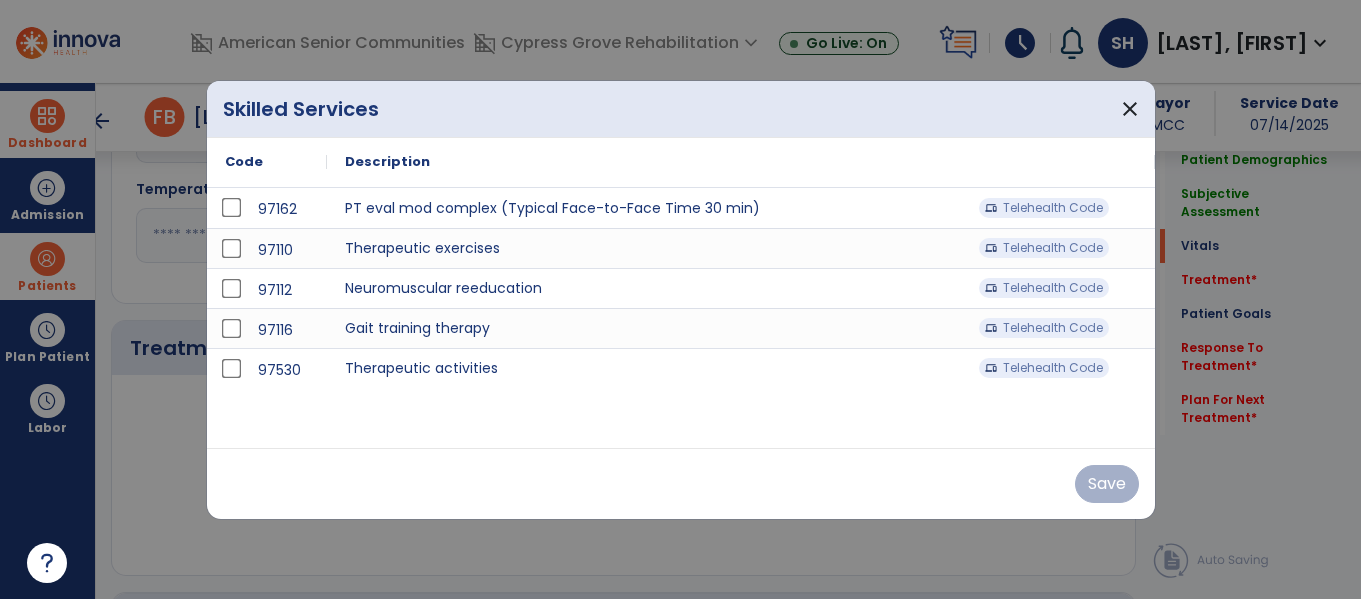 scroll, scrollTop: 1039, scrollLeft: 0, axis: vertical 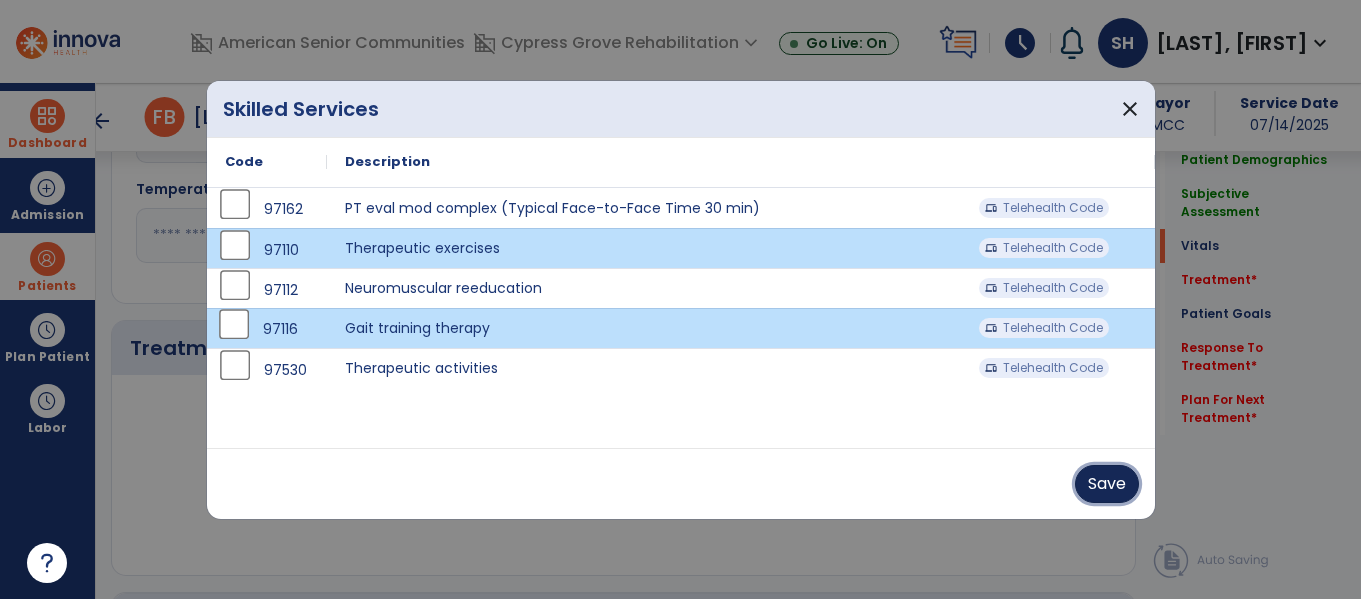 click on "Save" at bounding box center (1107, 484) 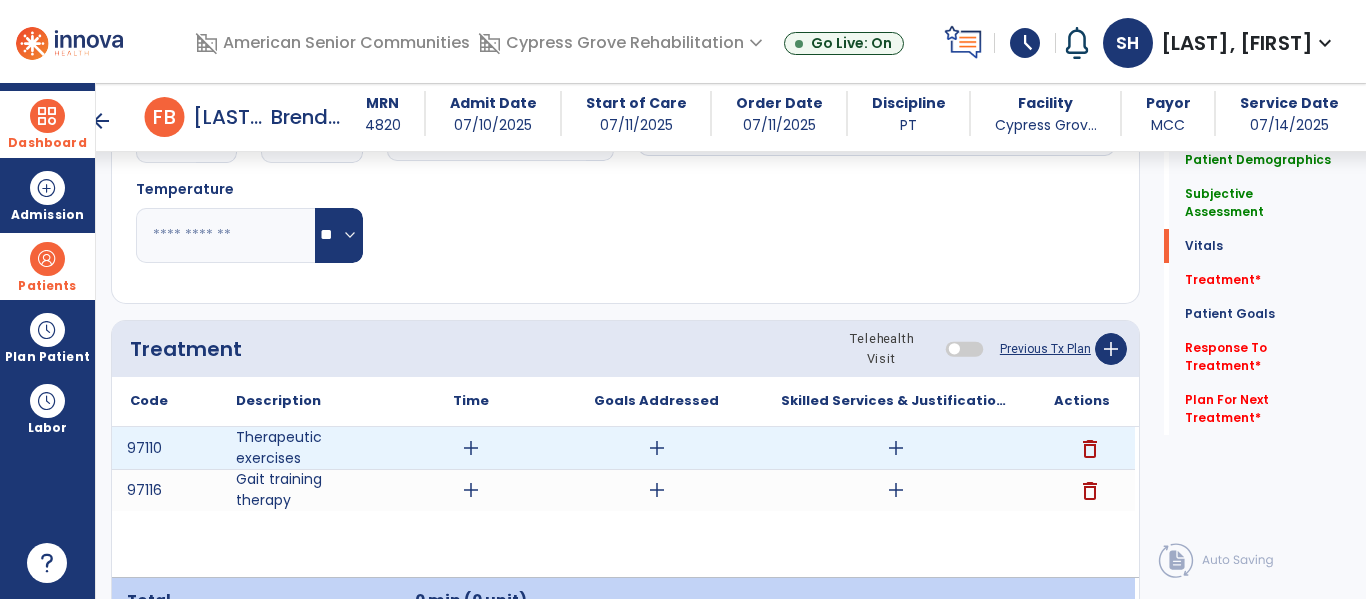 click on "add" at bounding box center [896, 448] 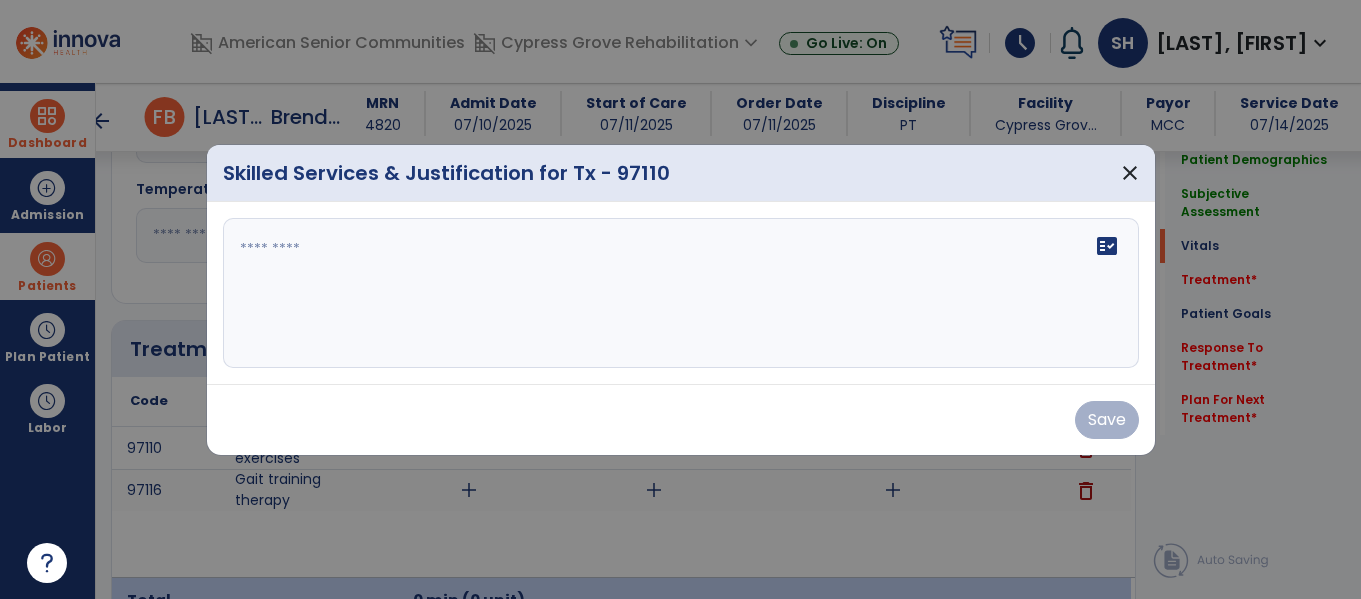 scroll, scrollTop: 1039, scrollLeft: 0, axis: vertical 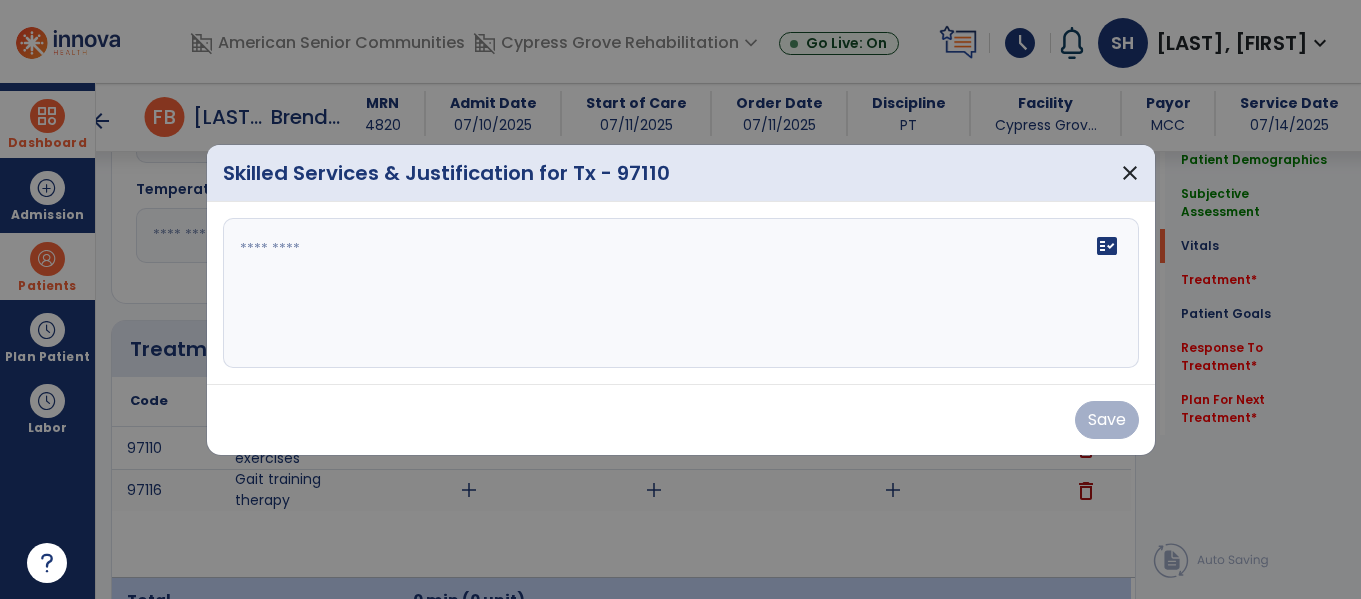 click at bounding box center [681, 293] 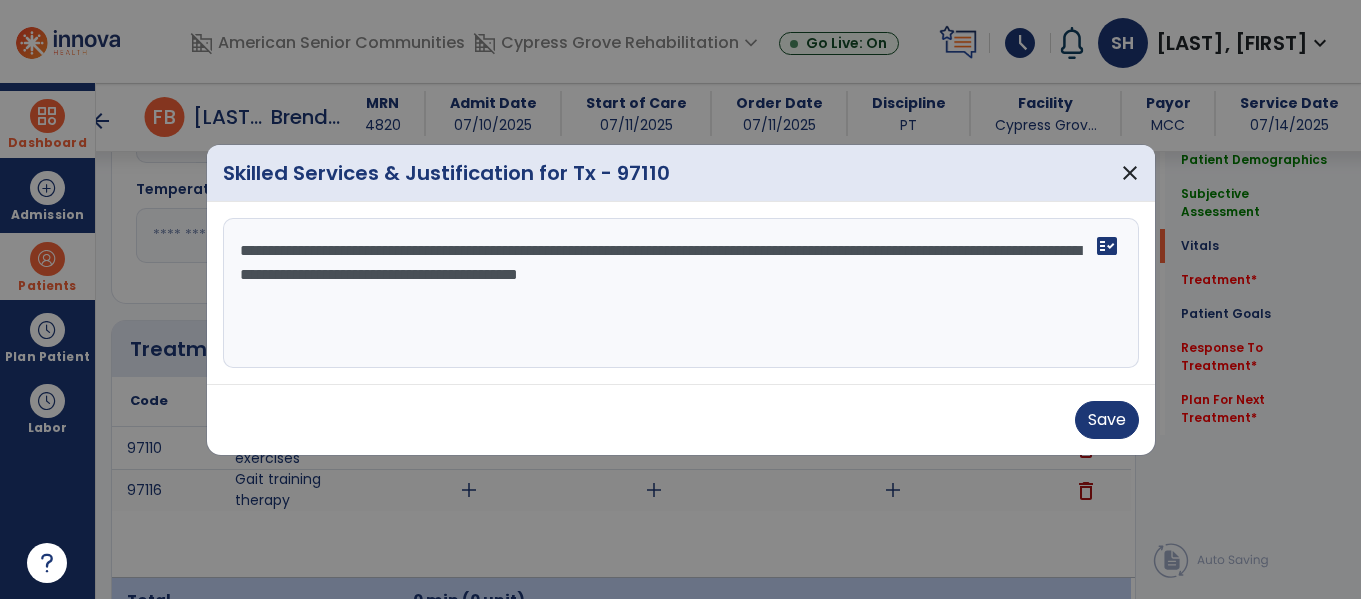 click on "**********" at bounding box center [681, 293] 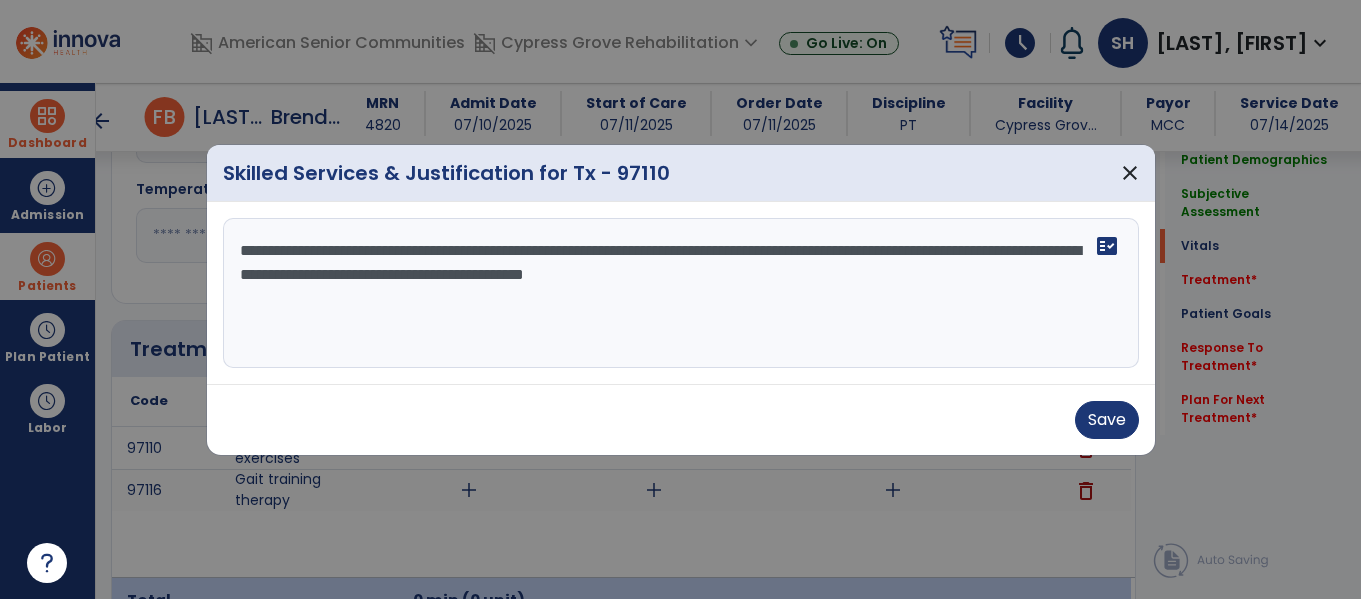 click on "**********" at bounding box center [681, 293] 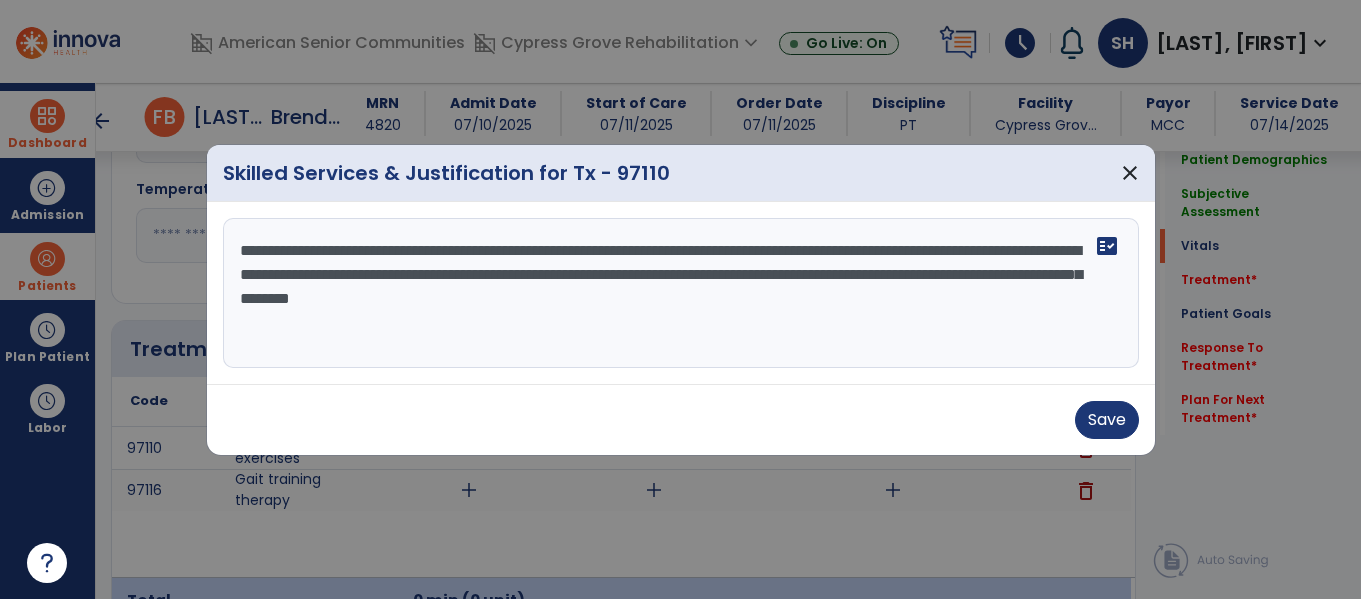 click on "**********" at bounding box center [681, 293] 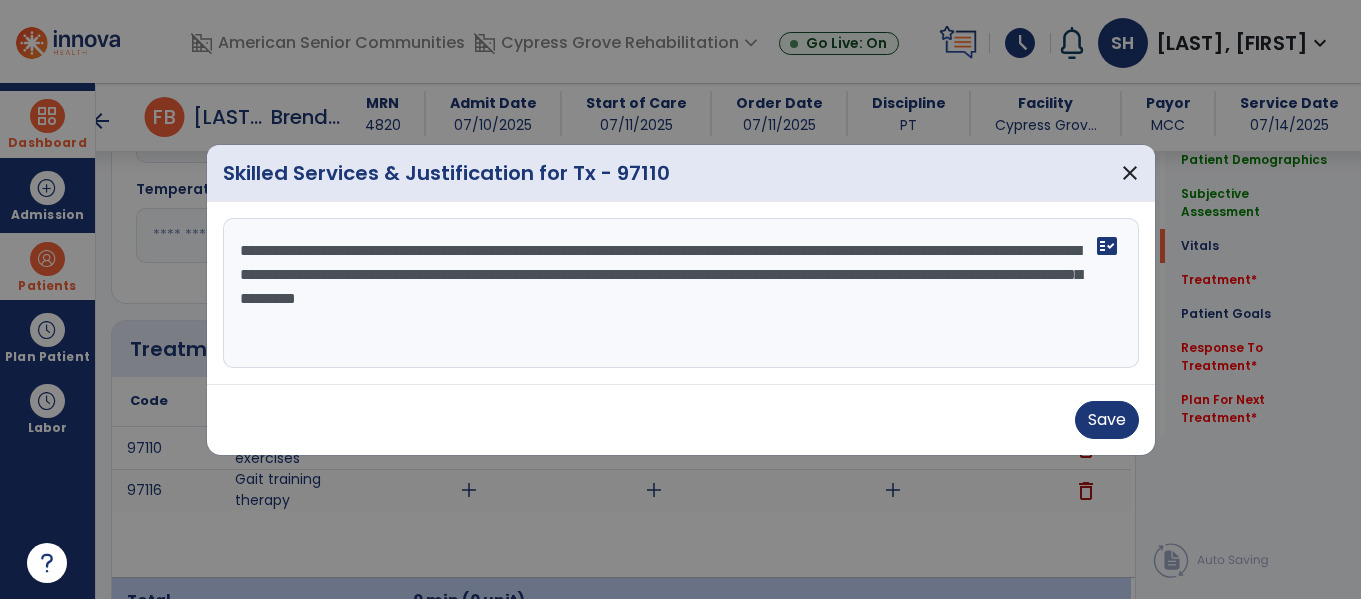 click on "**********" at bounding box center (681, 293) 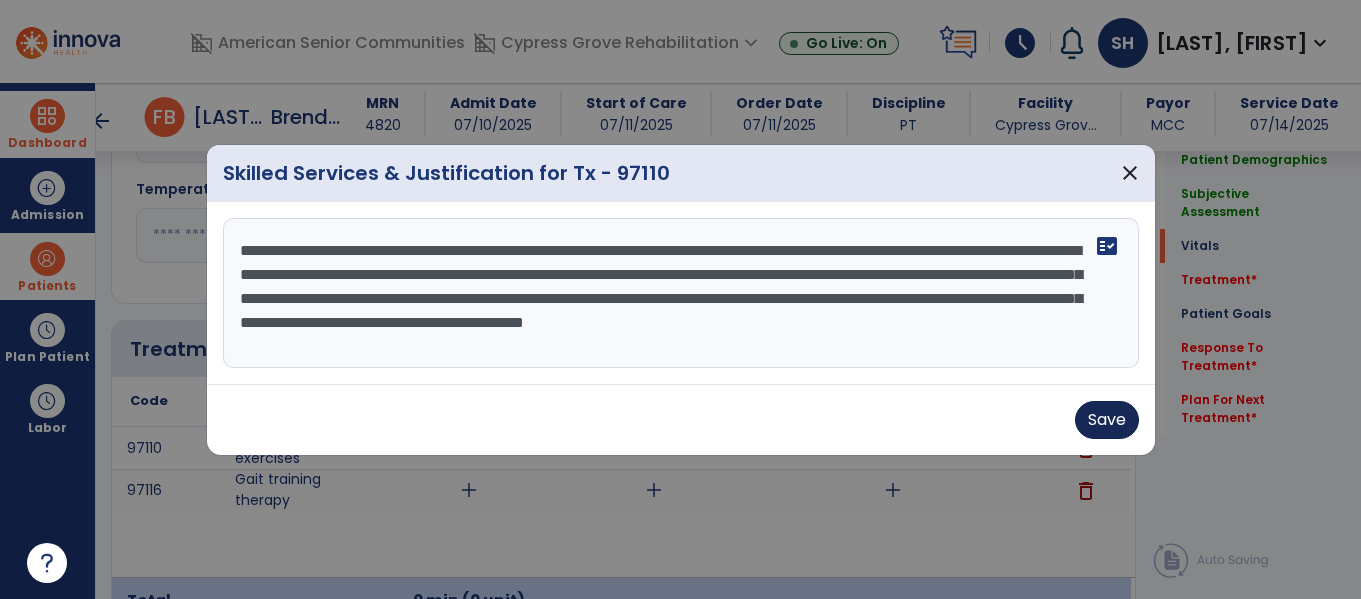 type on "**********" 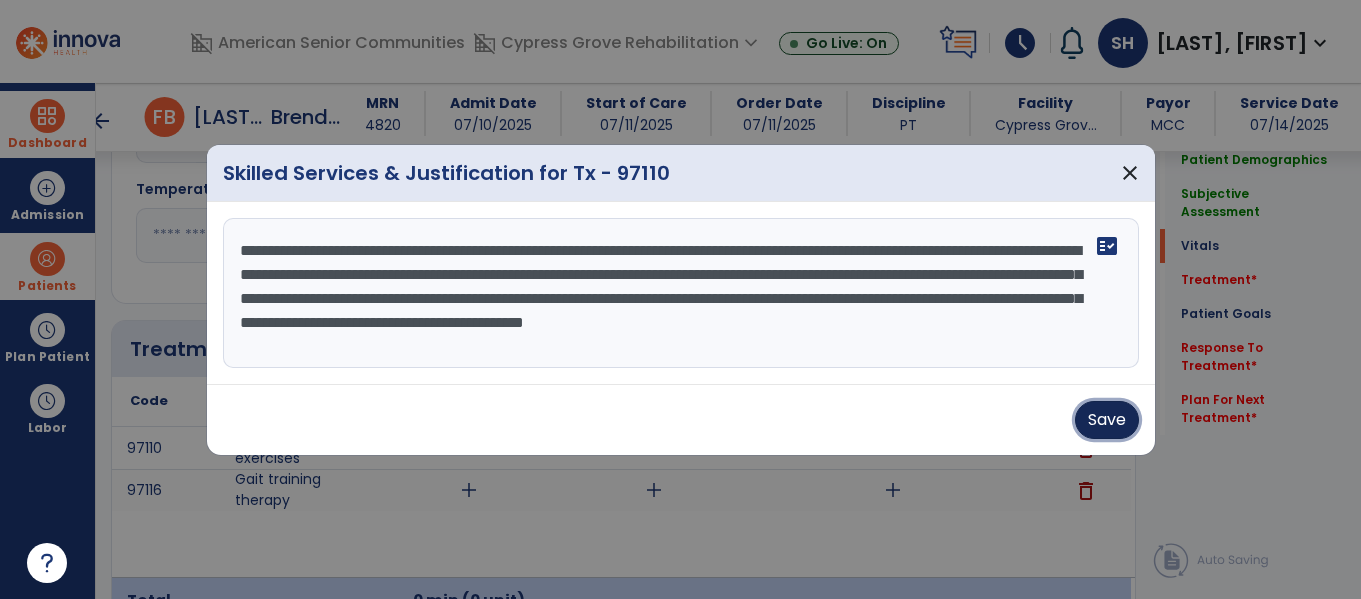 click on "Save" at bounding box center (1107, 420) 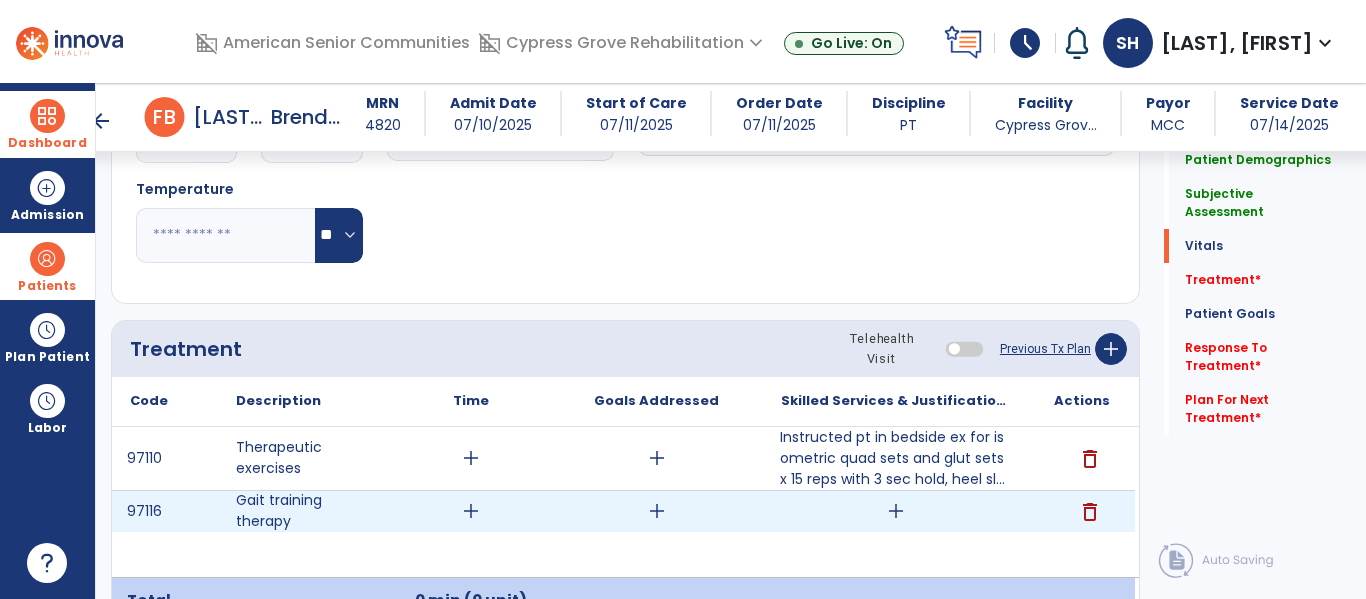 click on "add" at bounding box center (896, 511) 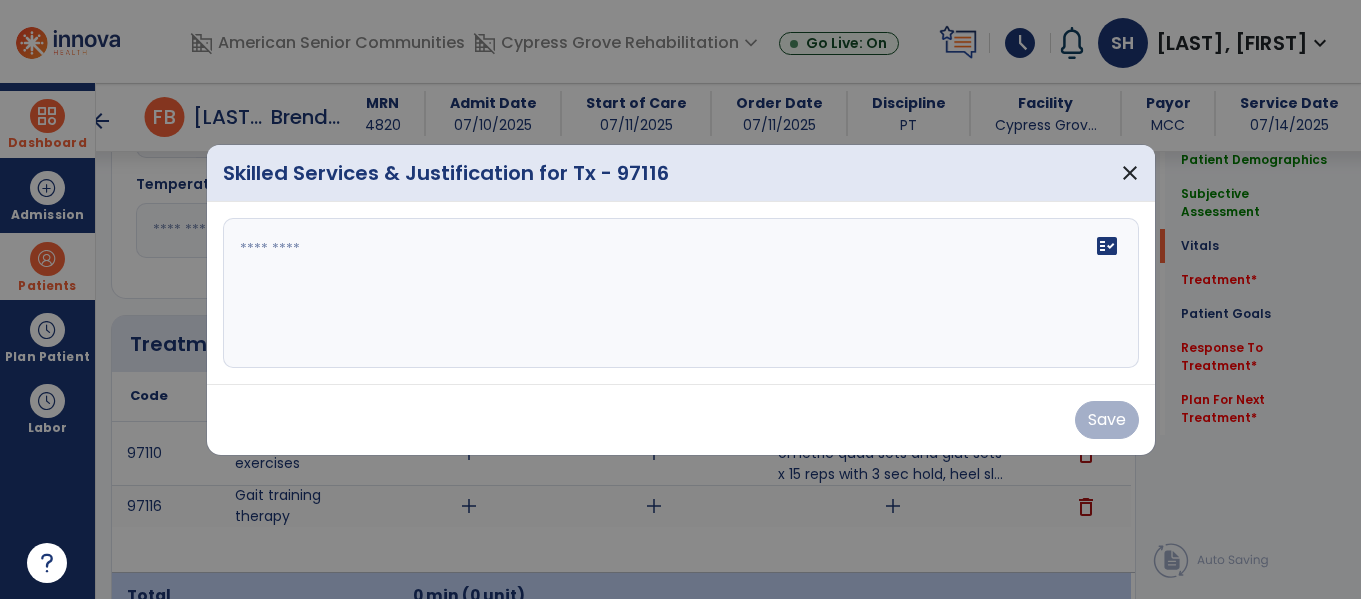 click at bounding box center (681, 293) 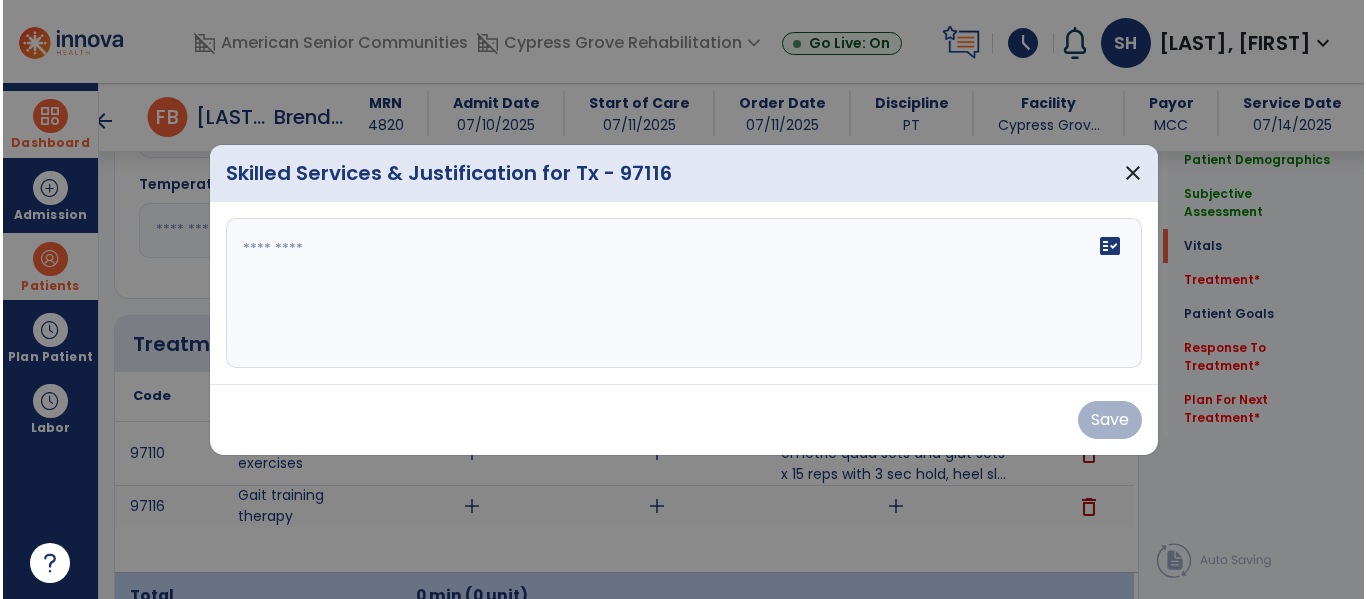 scroll, scrollTop: 1039, scrollLeft: 0, axis: vertical 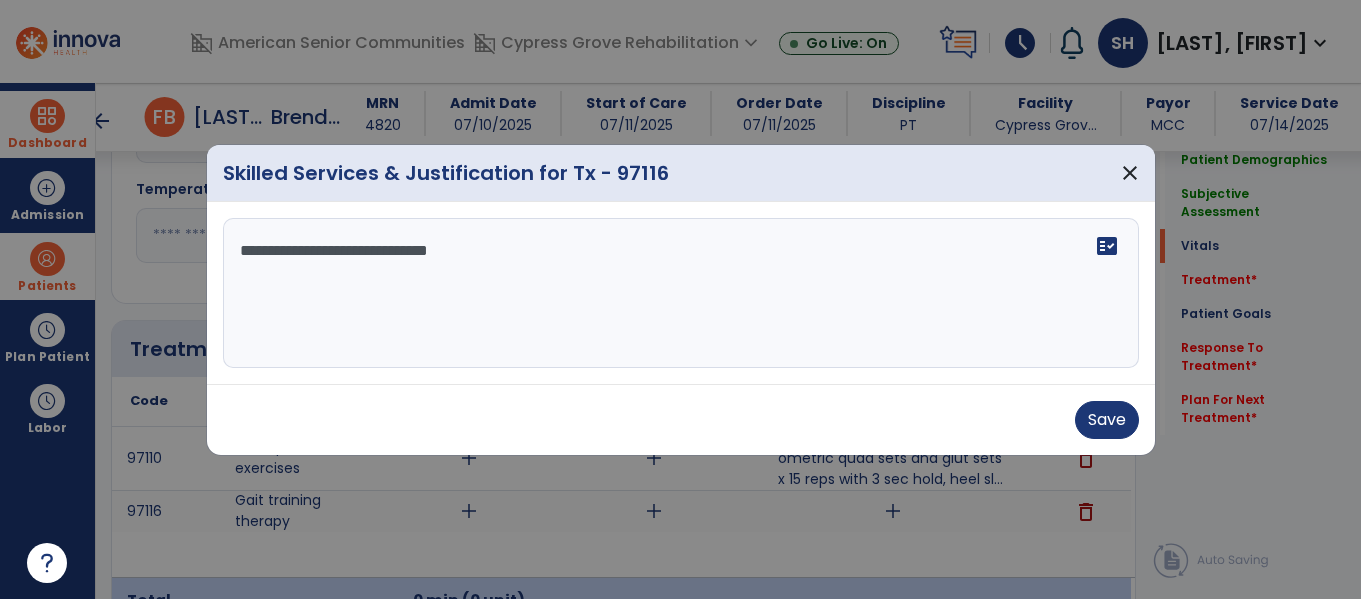 click on "**********" at bounding box center [681, 293] 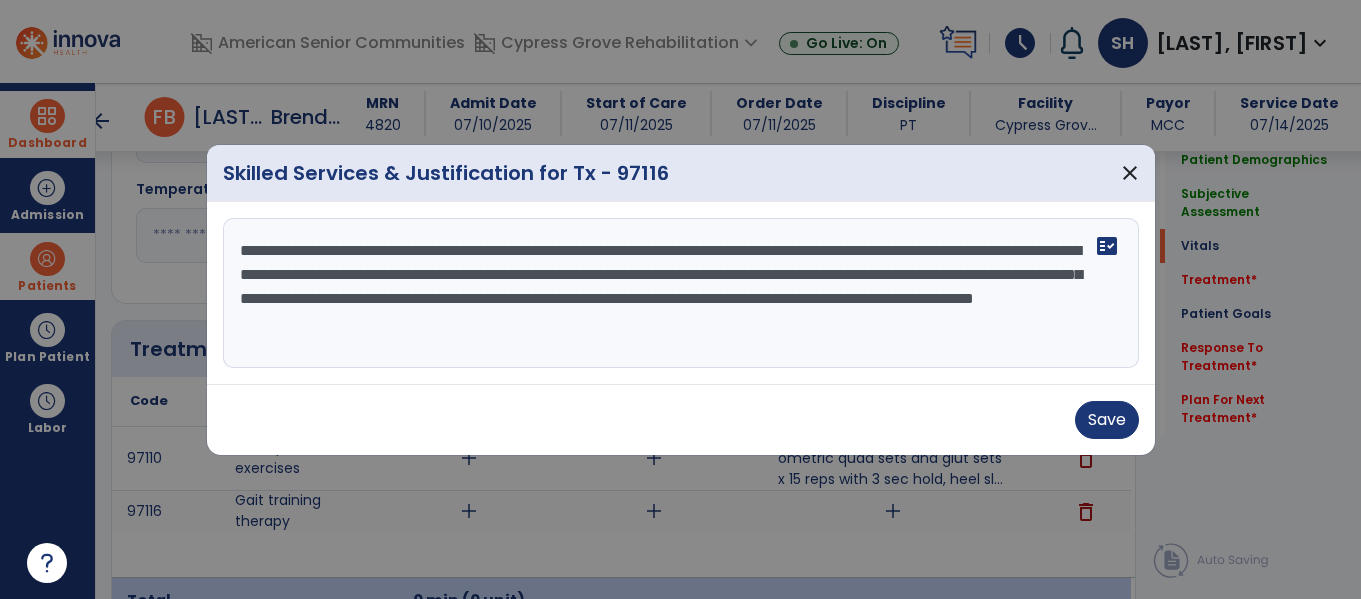 drag, startPoint x: 1104, startPoint y: 273, endPoint x: 1003, endPoint y: 277, distance: 101.07918 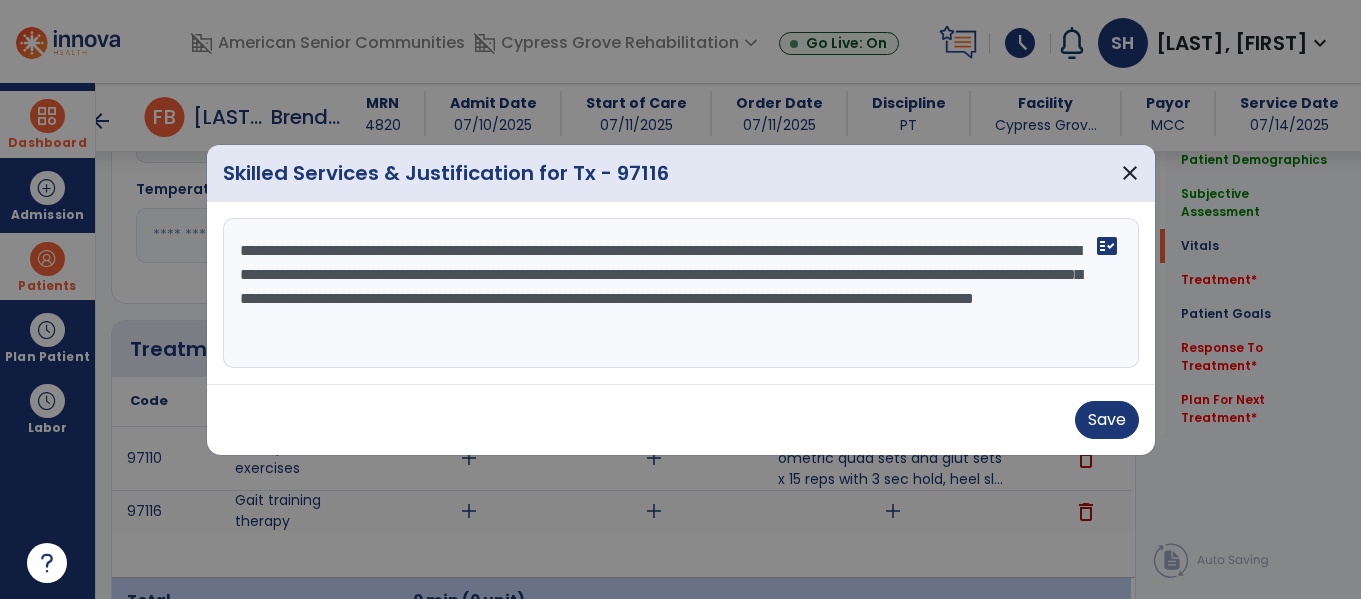 click on "**********" at bounding box center [681, 293] 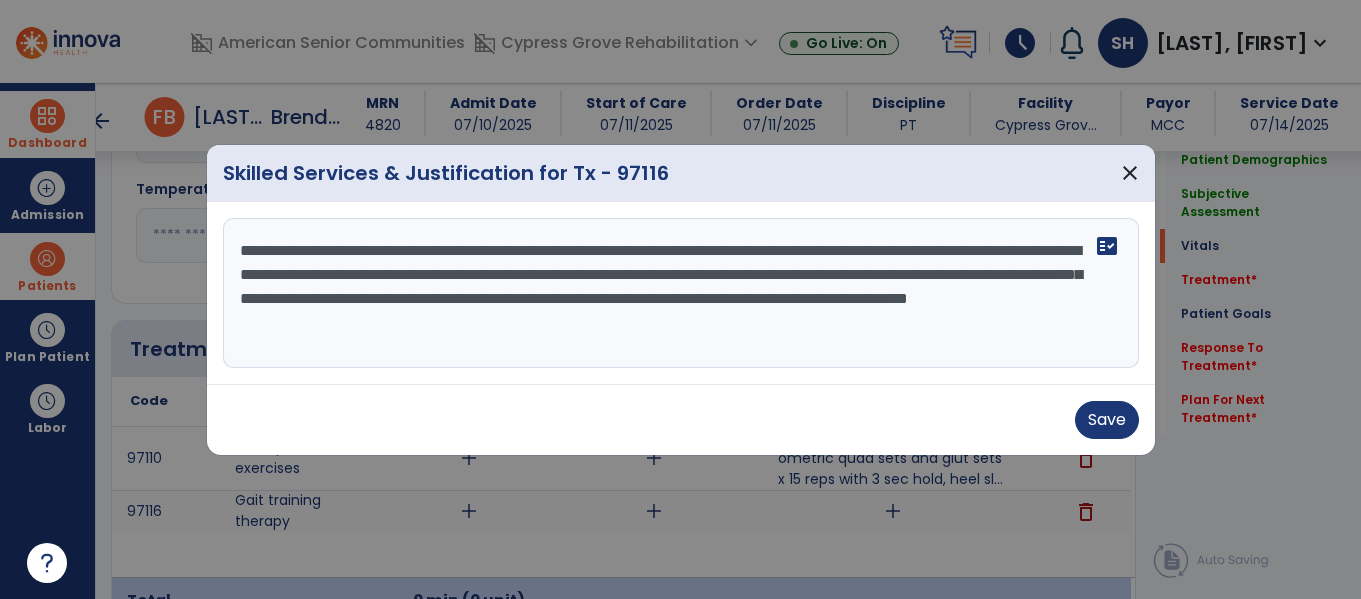 click on "**********" at bounding box center (681, 293) 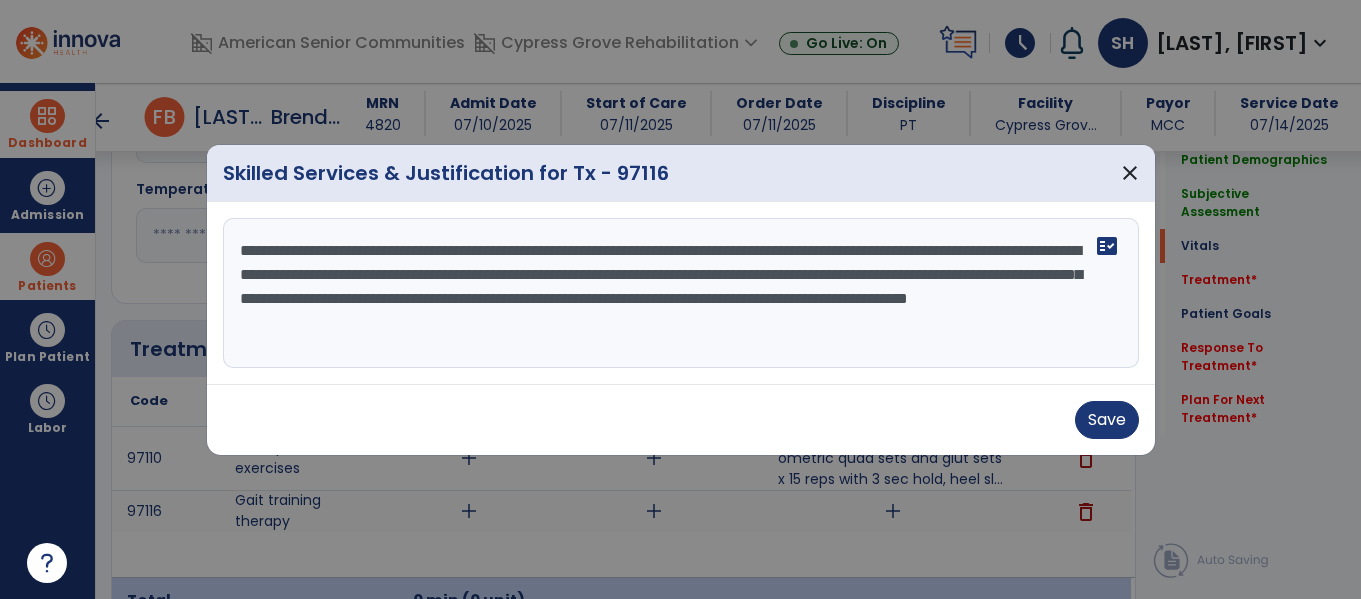 drag, startPoint x: 775, startPoint y: 251, endPoint x: 722, endPoint y: 235, distance: 55.362442 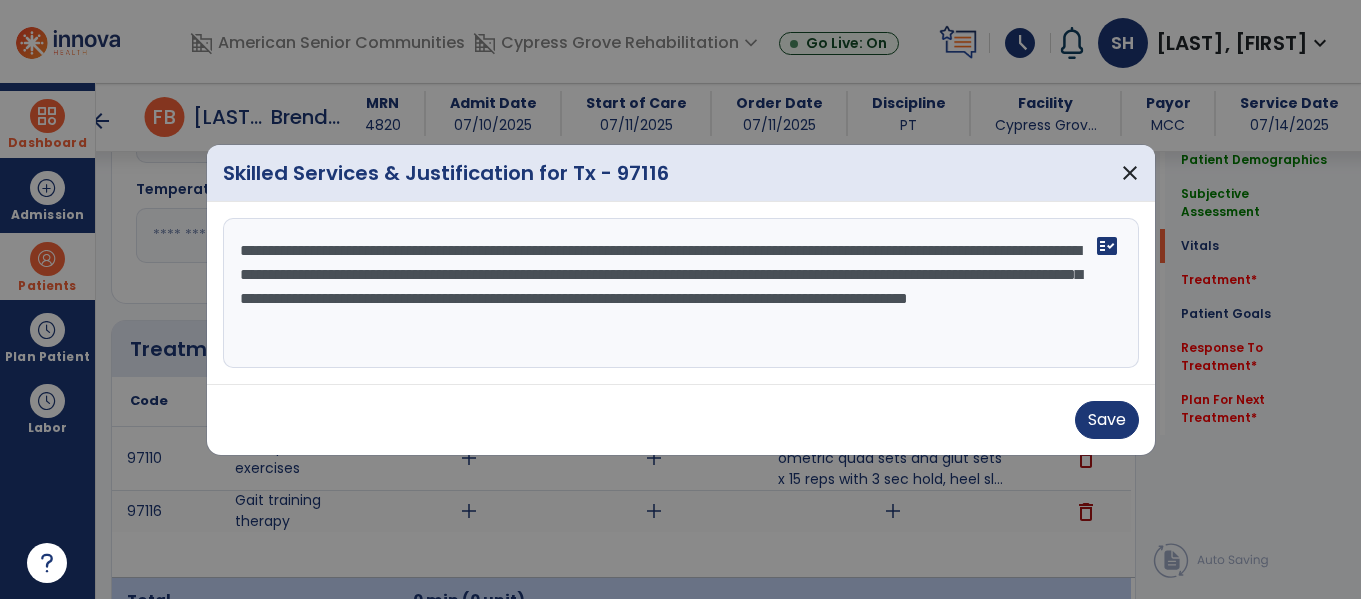 click on "**********" at bounding box center (681, 293) 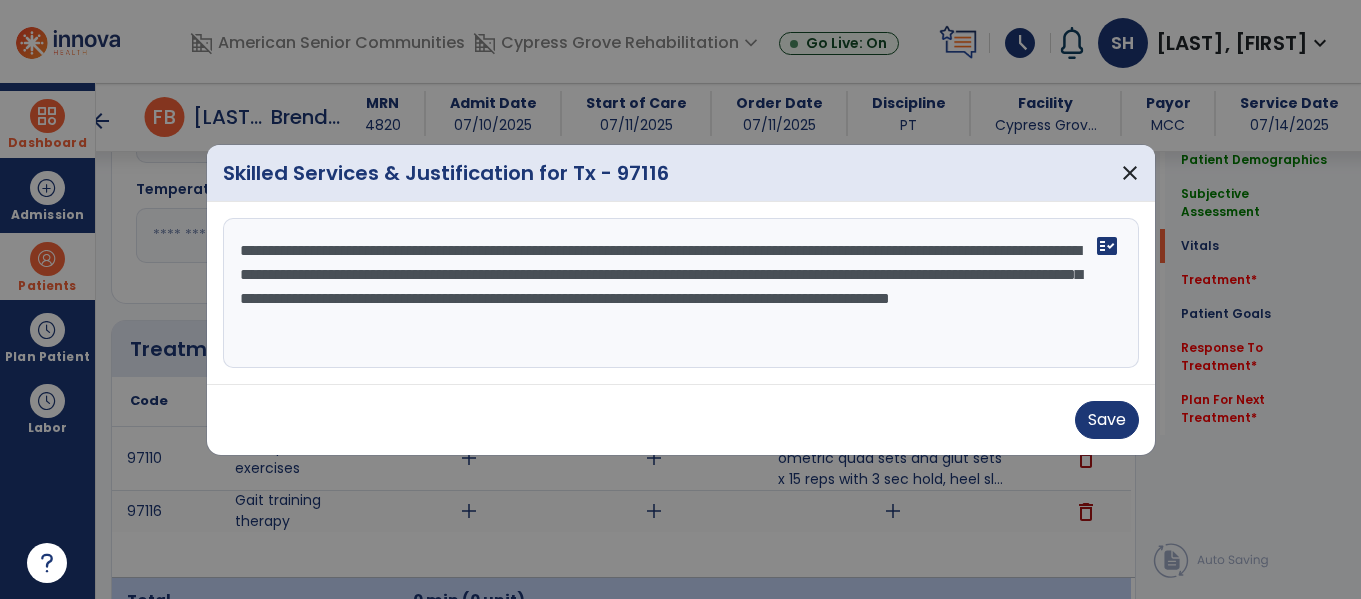 click on "**********" at bounding box center (681, 293) 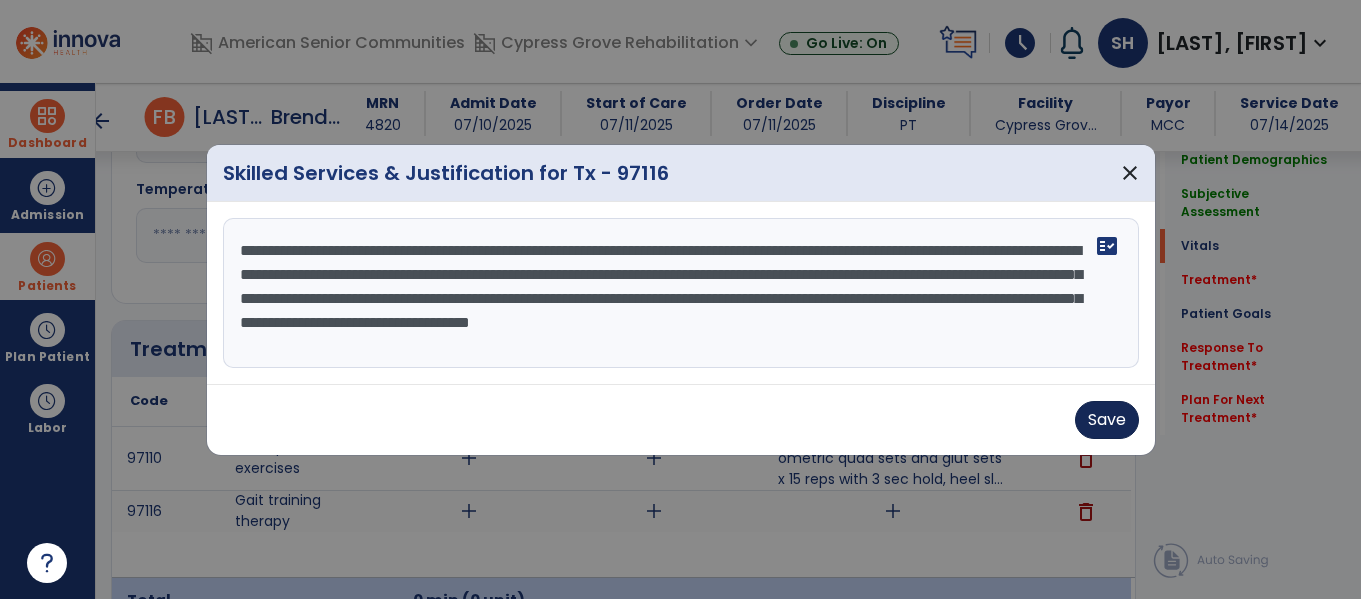 type on "**********" 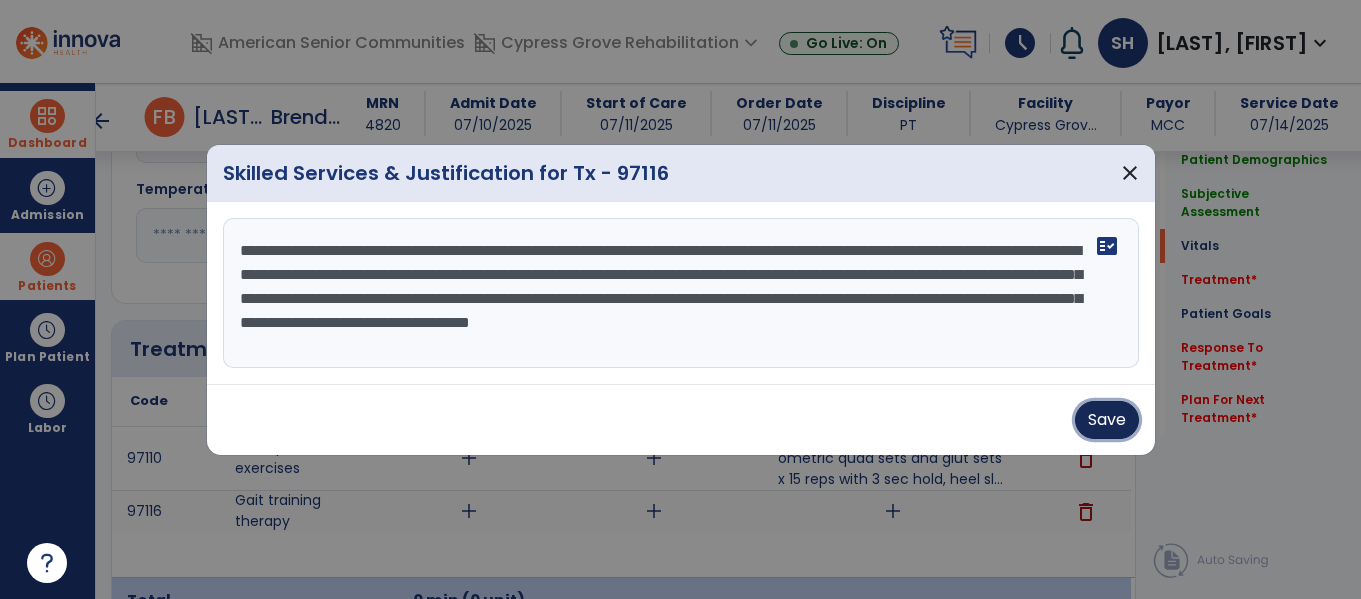 click on "Save" at bounding box center [1107, 420] 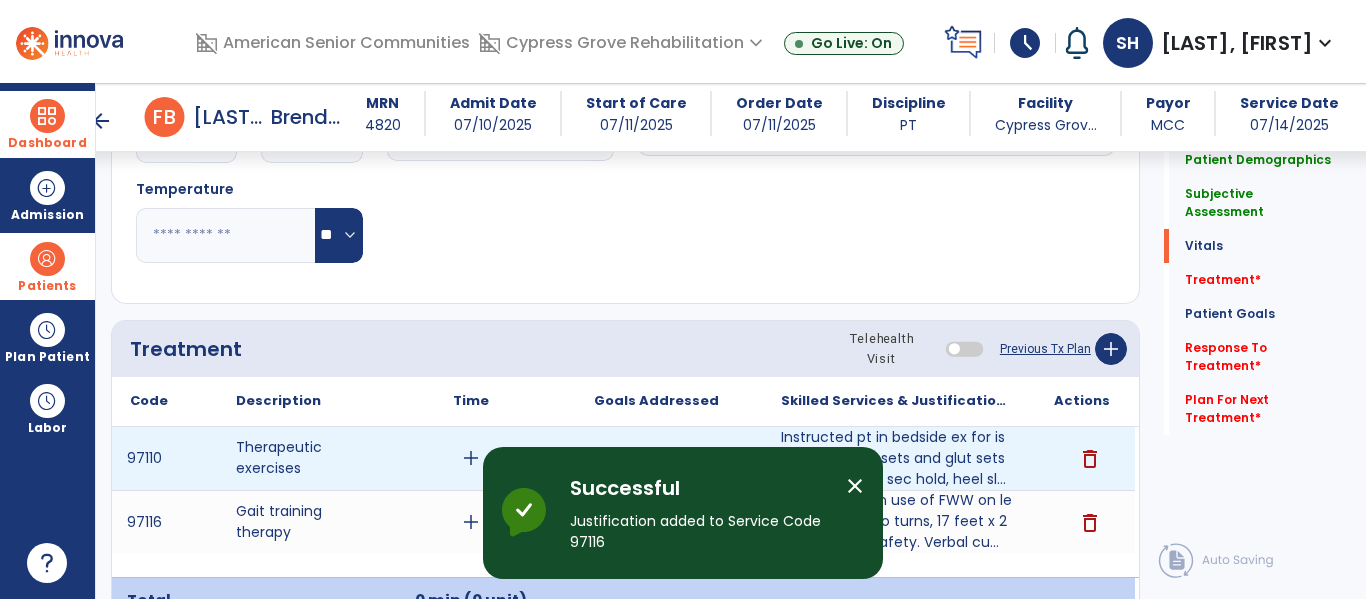 click on "add" at bounding box center [471, 458] 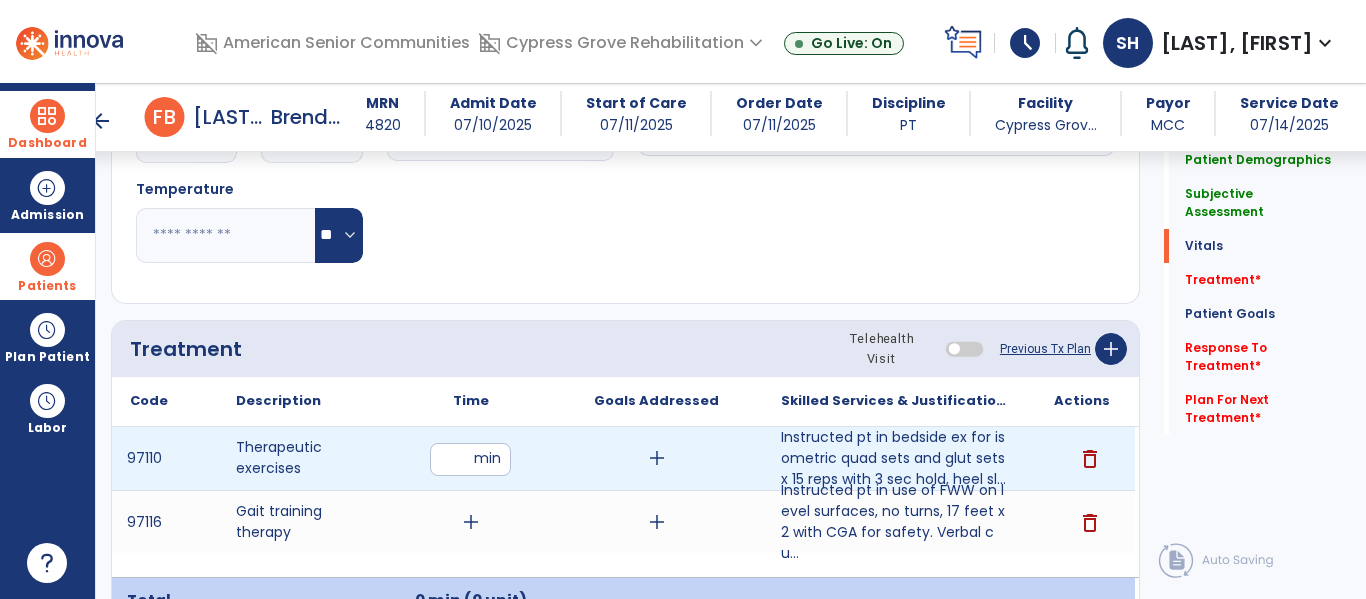 type on "**" 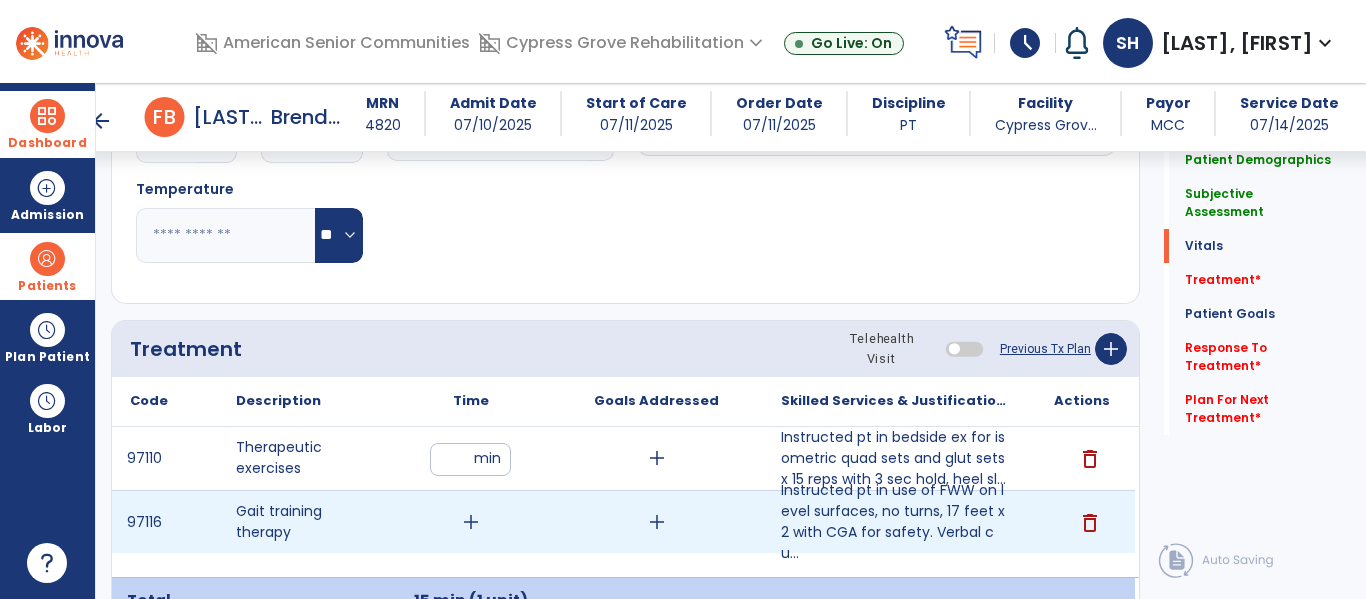 click on "add" at bounding box center [471, 522] 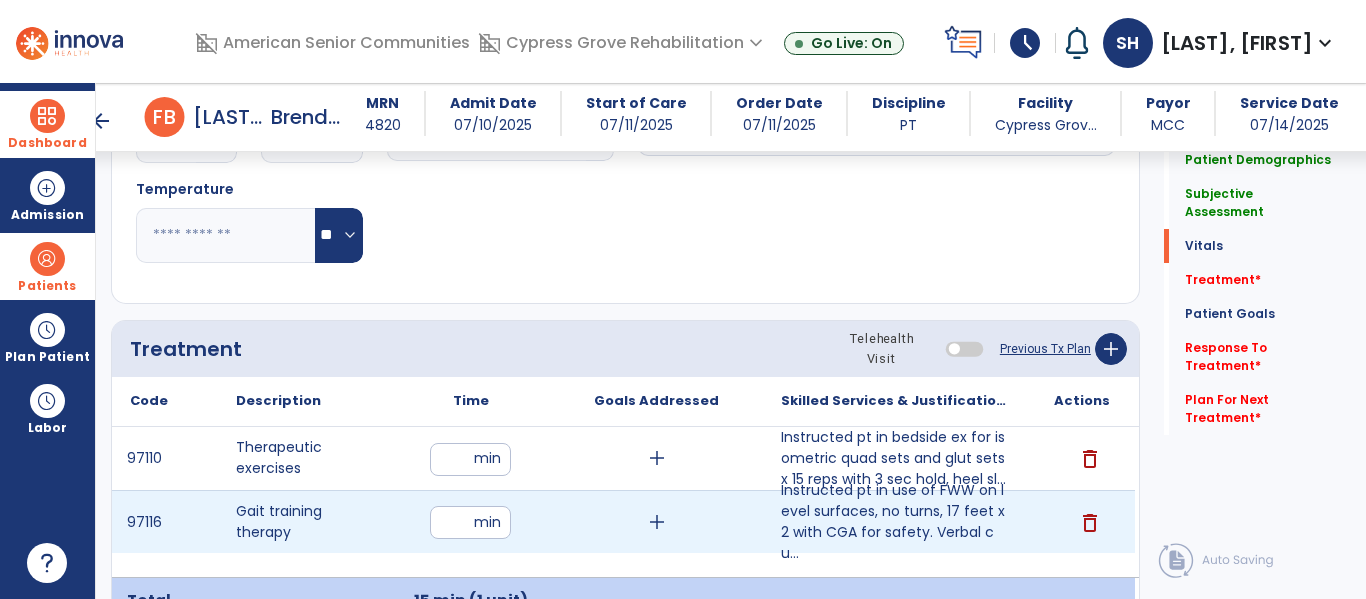 type on "**" 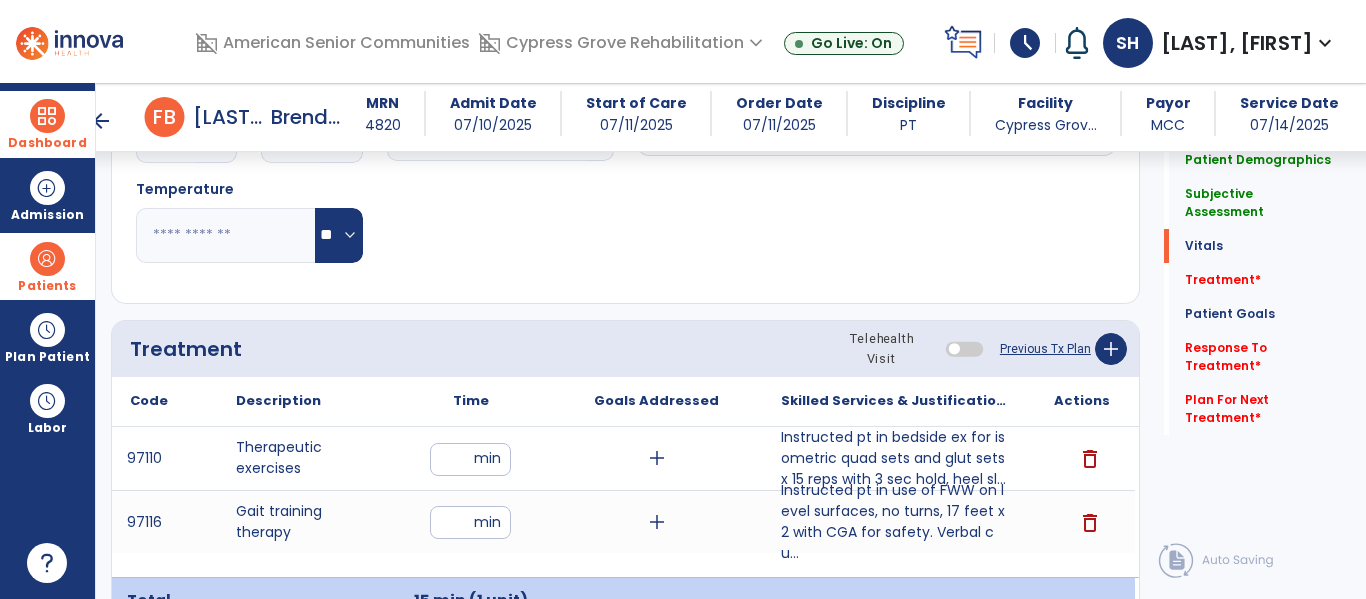 click on "Pulse Rate  BPM O2 Saturation  %" 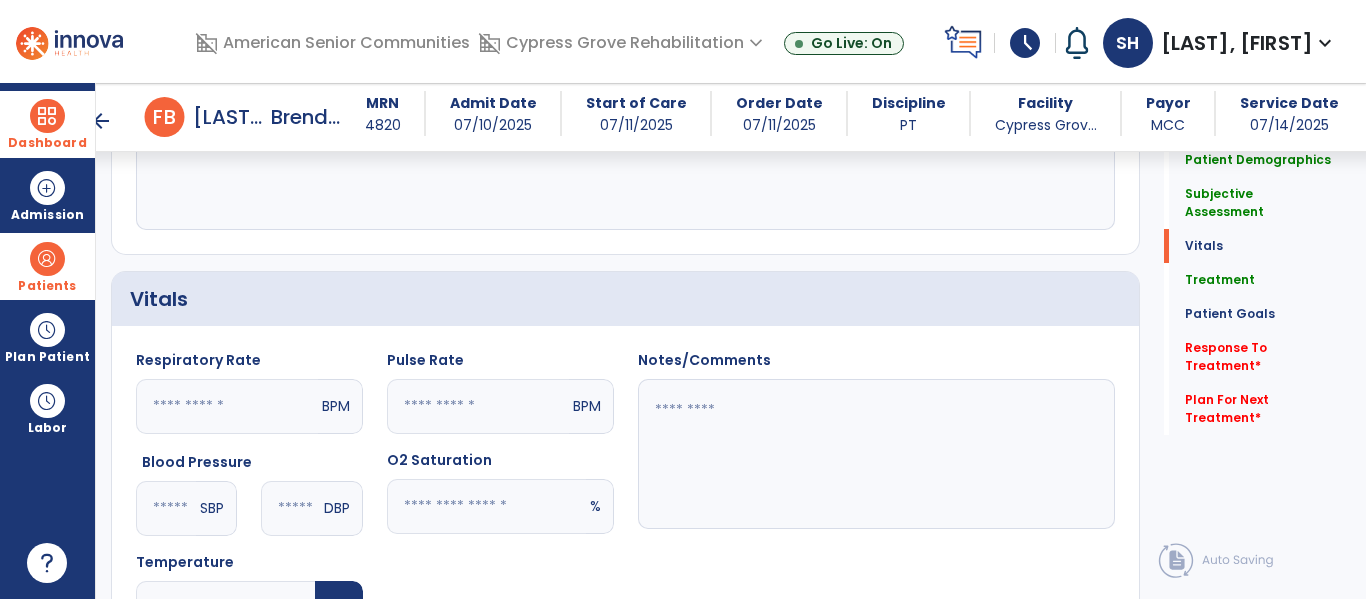 scroll, scrollTop: 738, scrollLeft: 0, axis: vertical 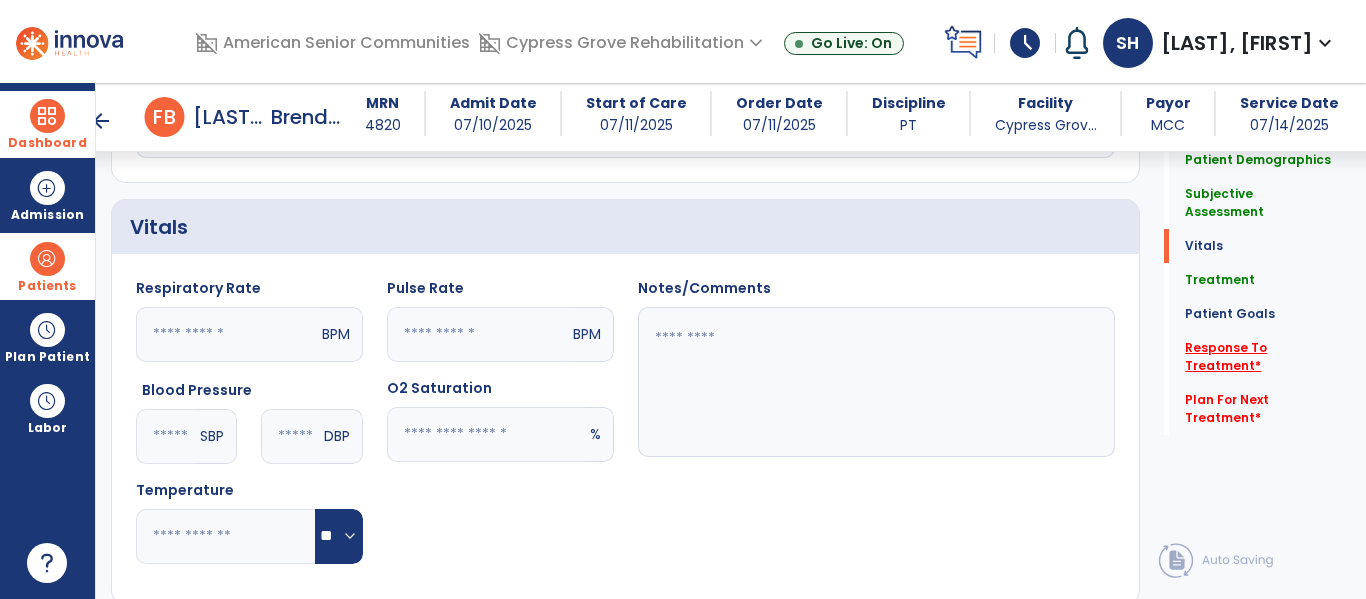 click on "Response To Treatment   *" 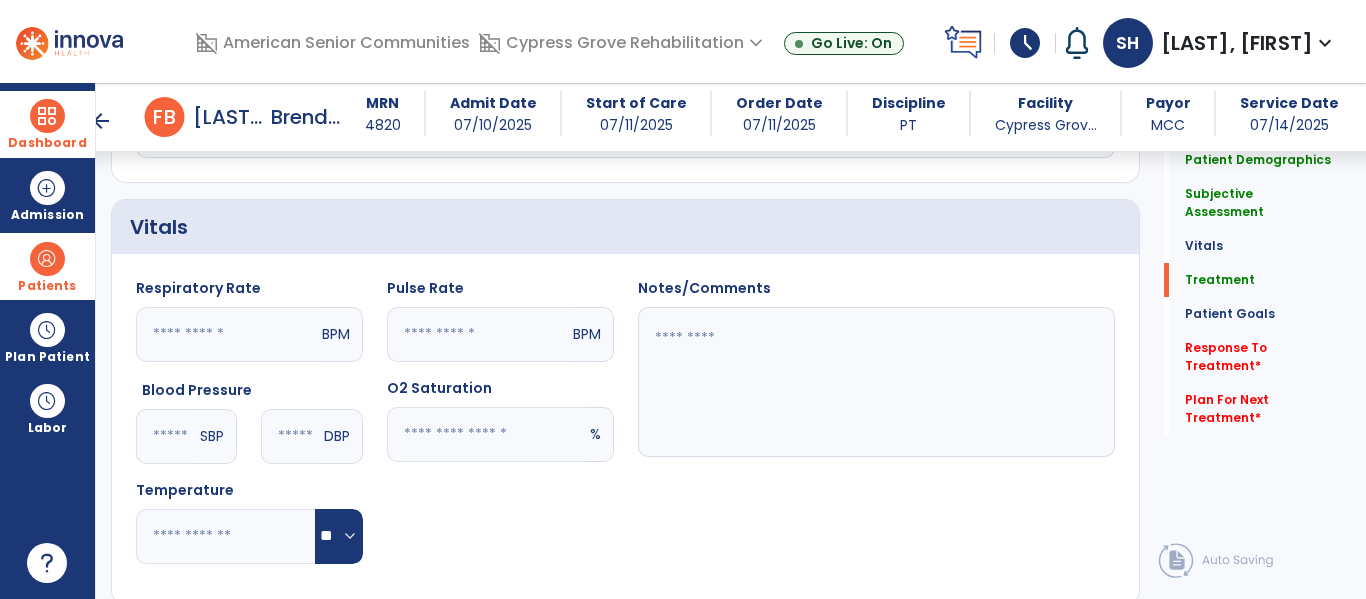 scroll, scrollTop: 2853, scrollLeft: 0, axis: vertical 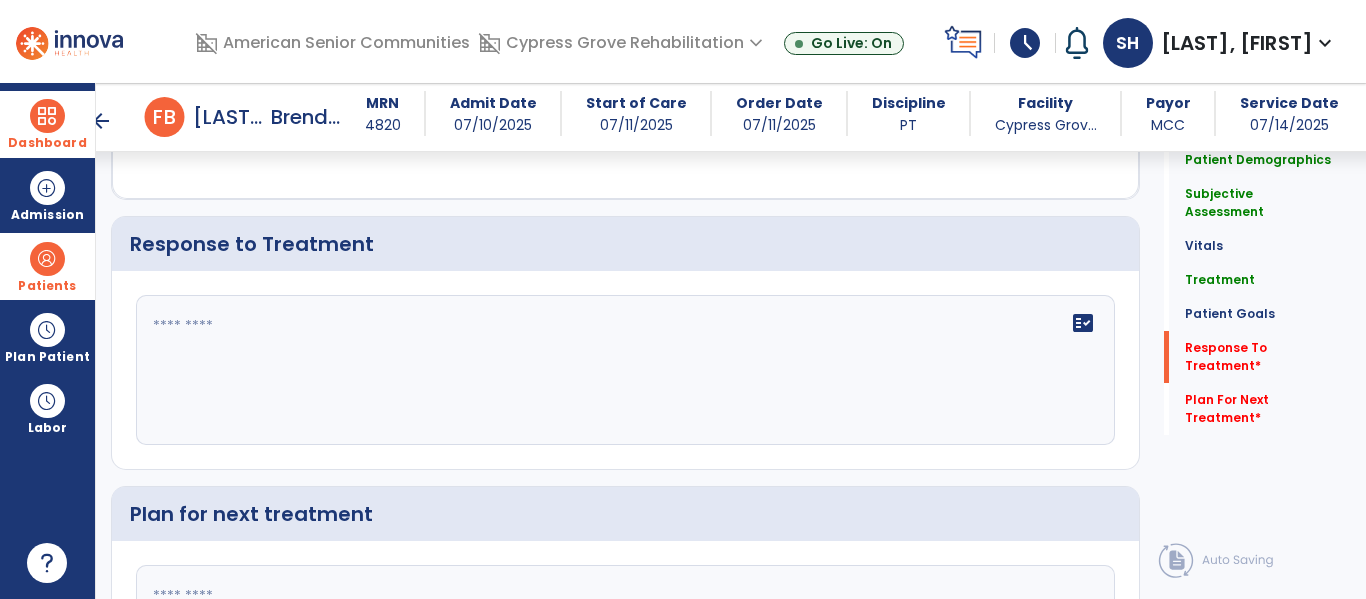 click on "fact_check" 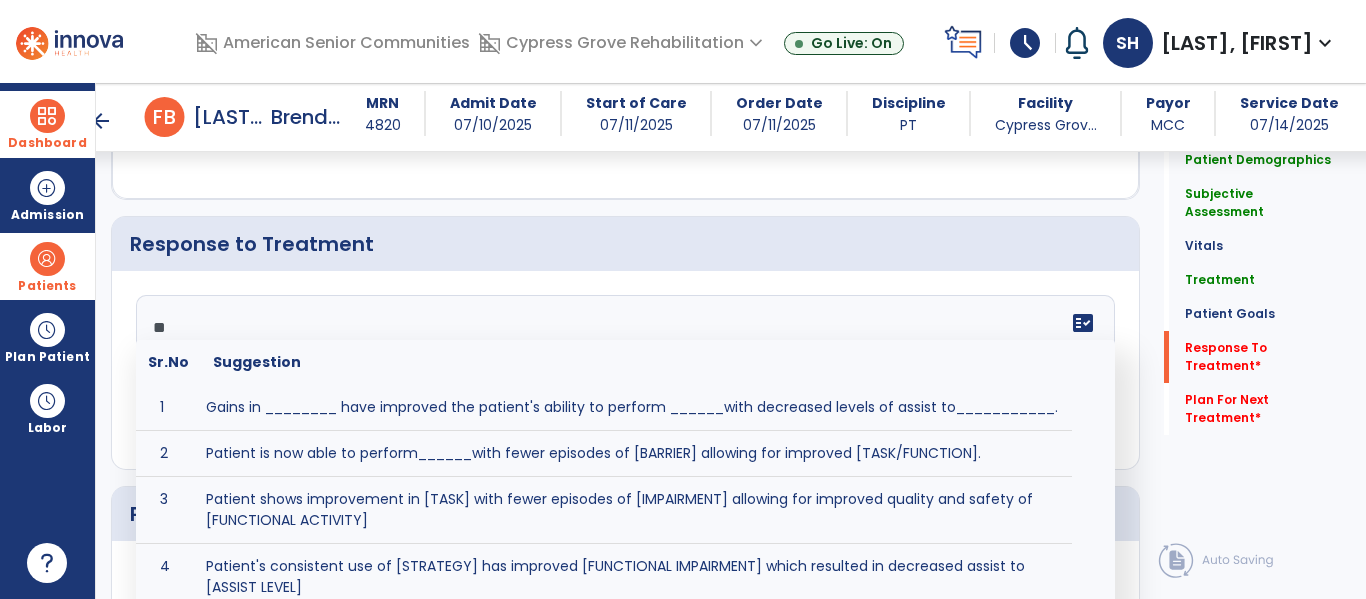 type on "*" 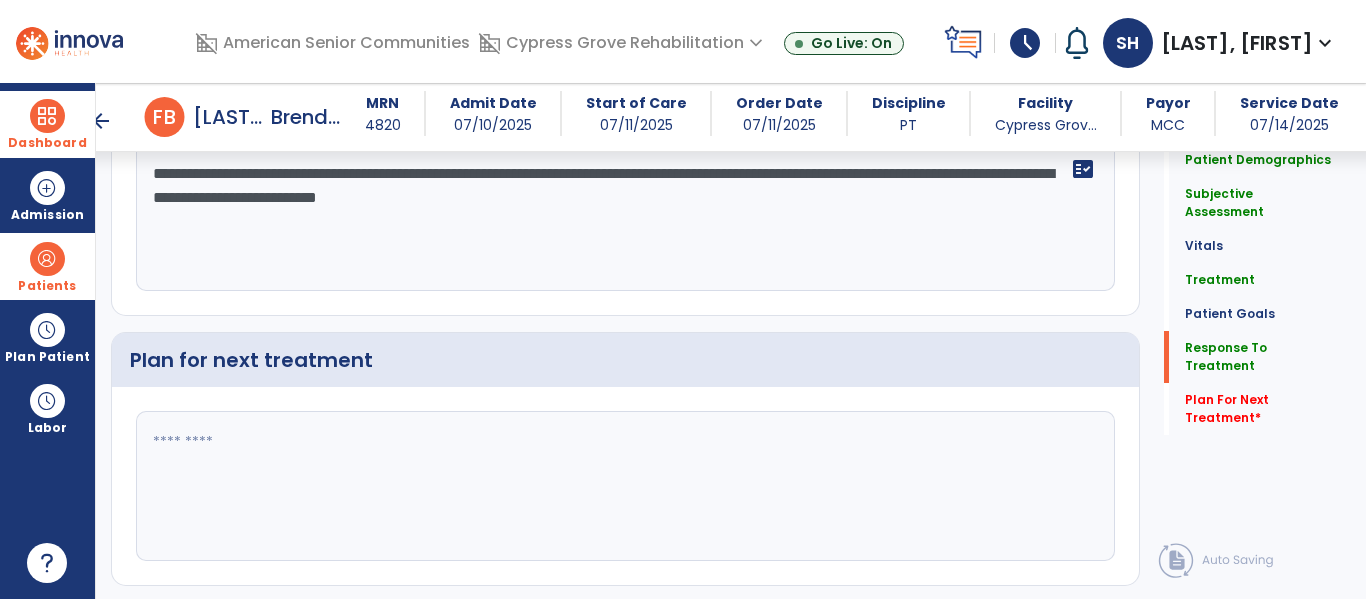 scroll, scrollTop: 3011, scrollLeft: 0, axis: vertical 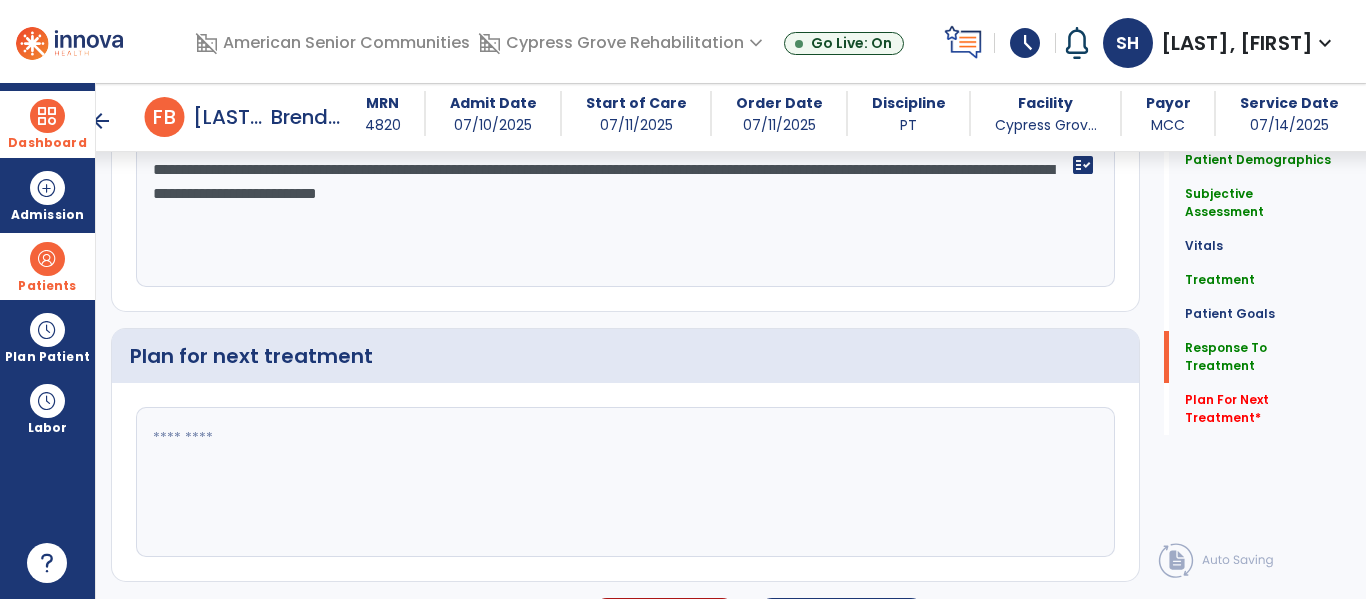 type on "**********" 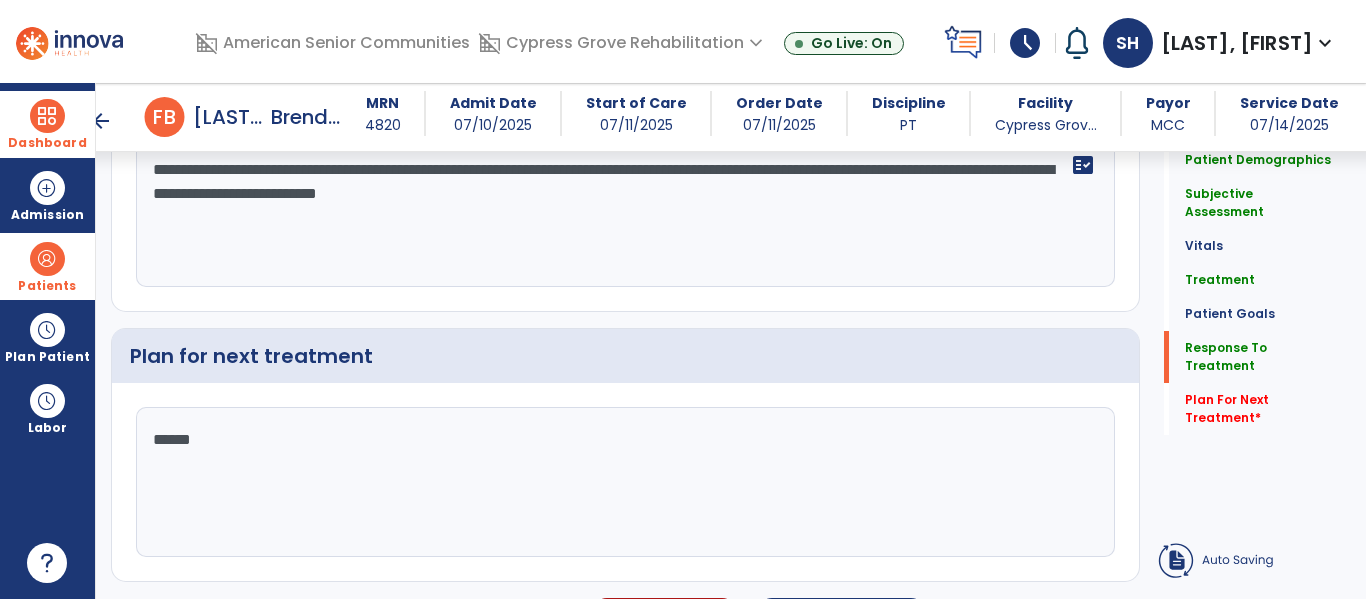 type on "*******" 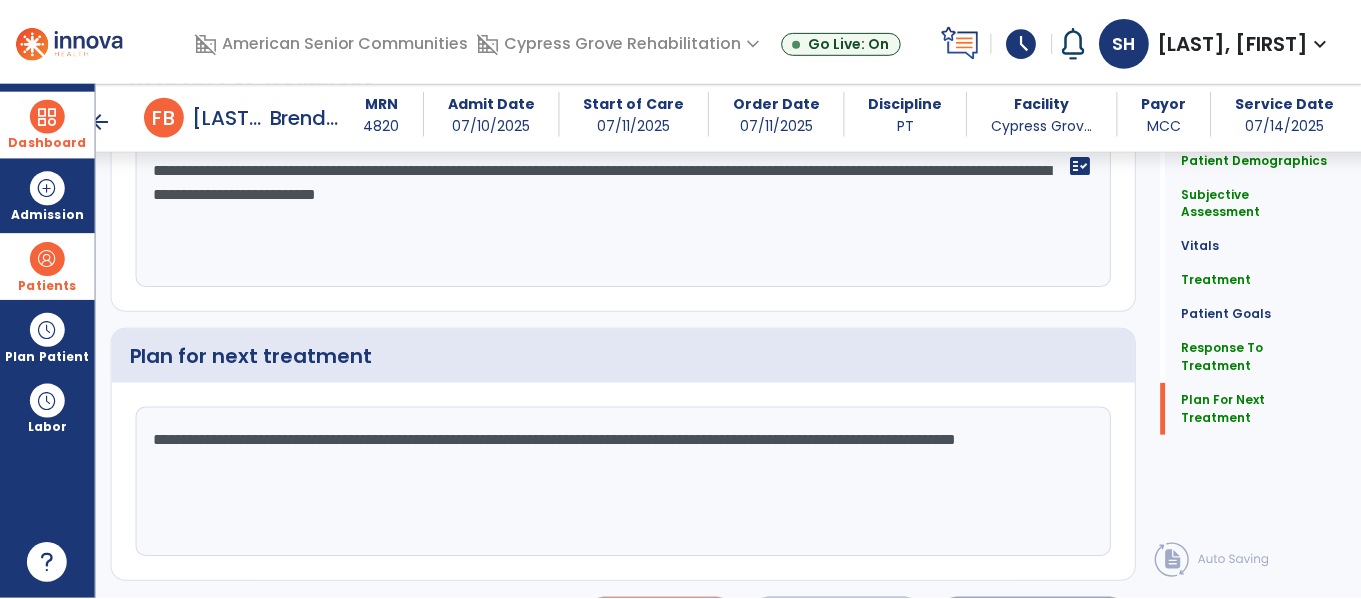 scroll, scrollTop: 3058, scrollLeft: 0, axis: vertical 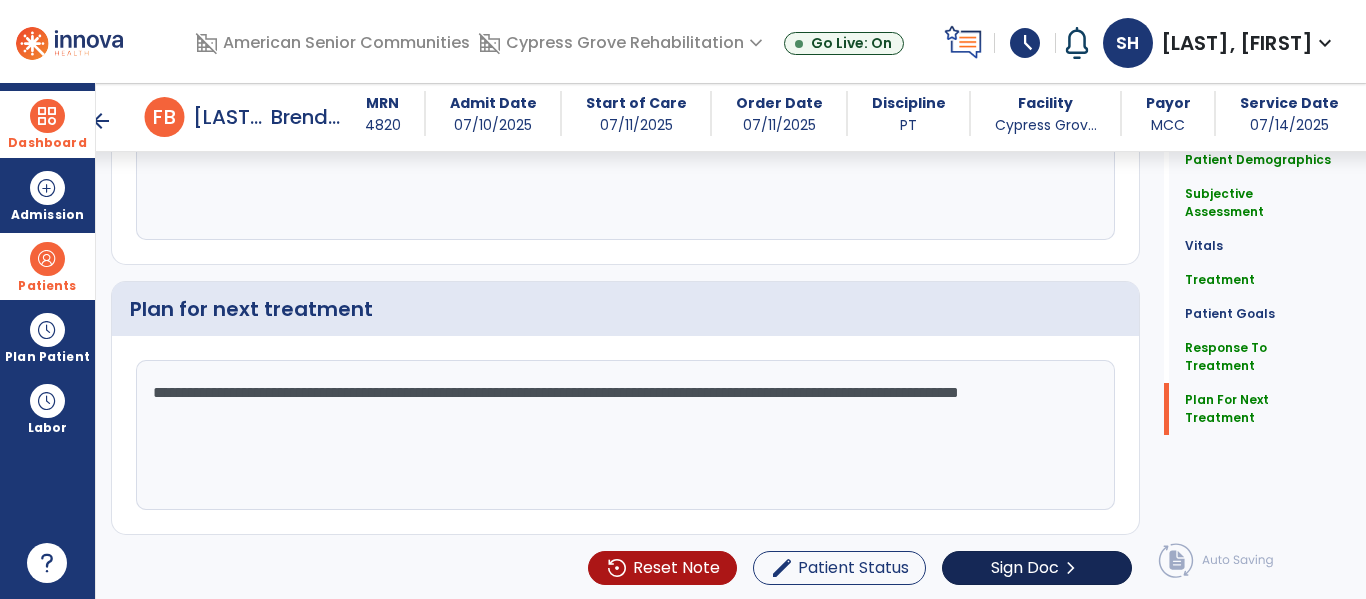 type on "**********" 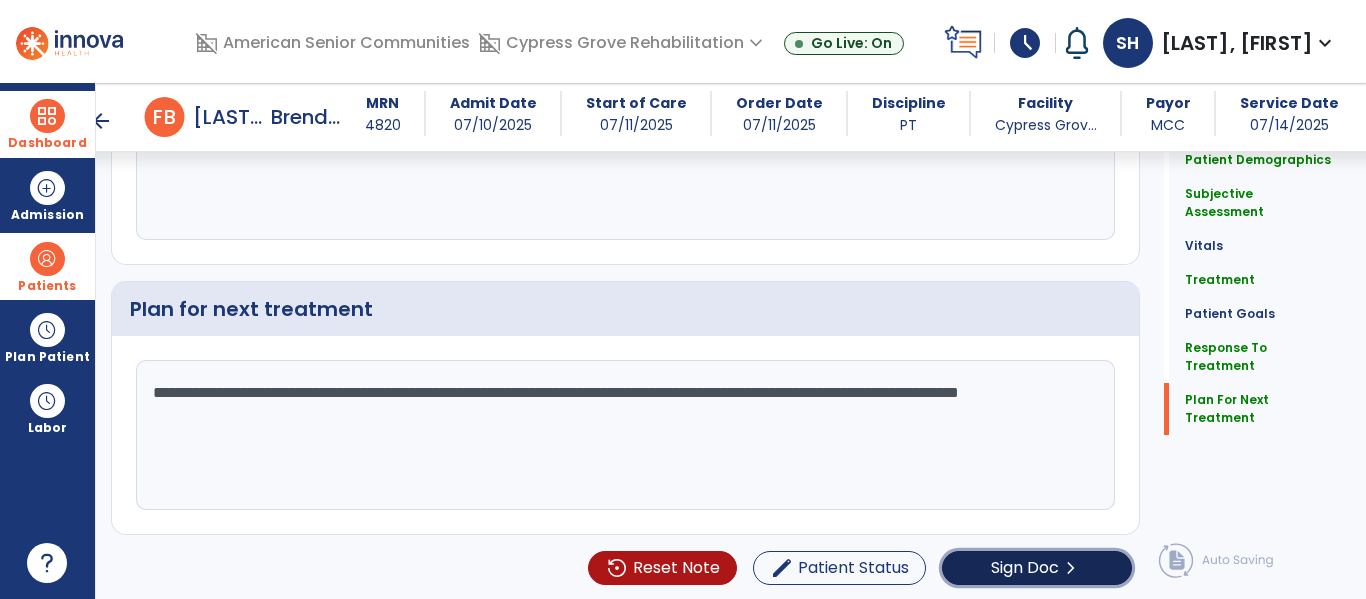 click on "chevron_right" 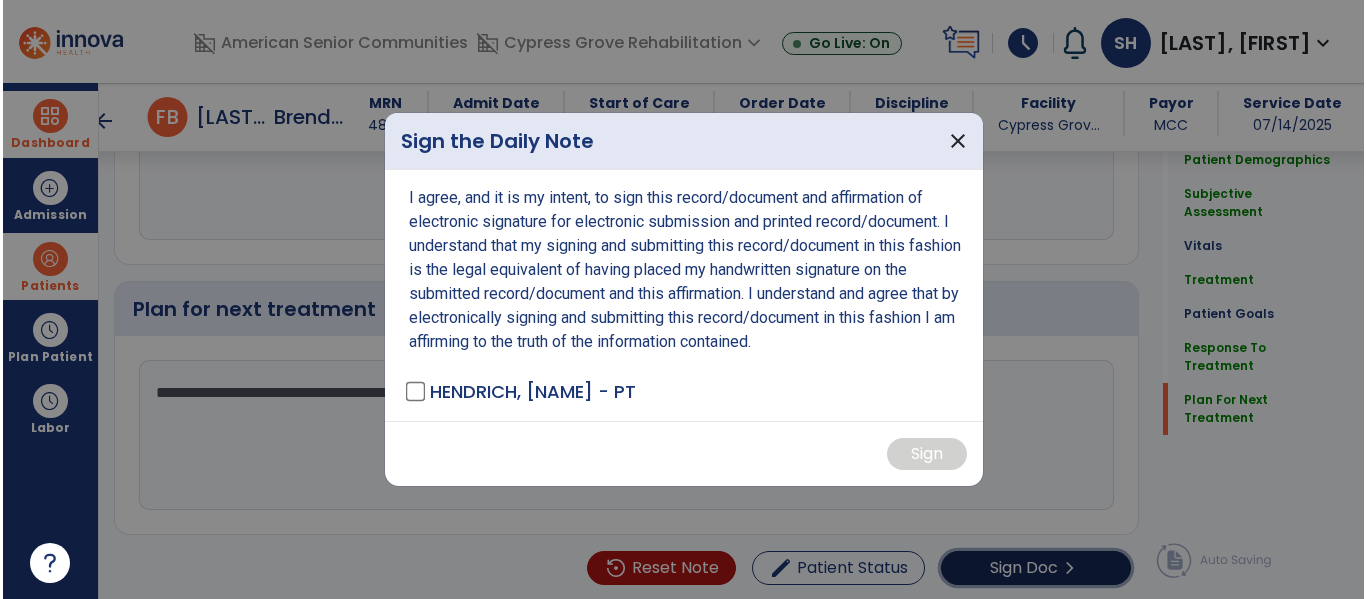 scroll, scrollTop: 3058, scrollLeft: 0, axis: vertical 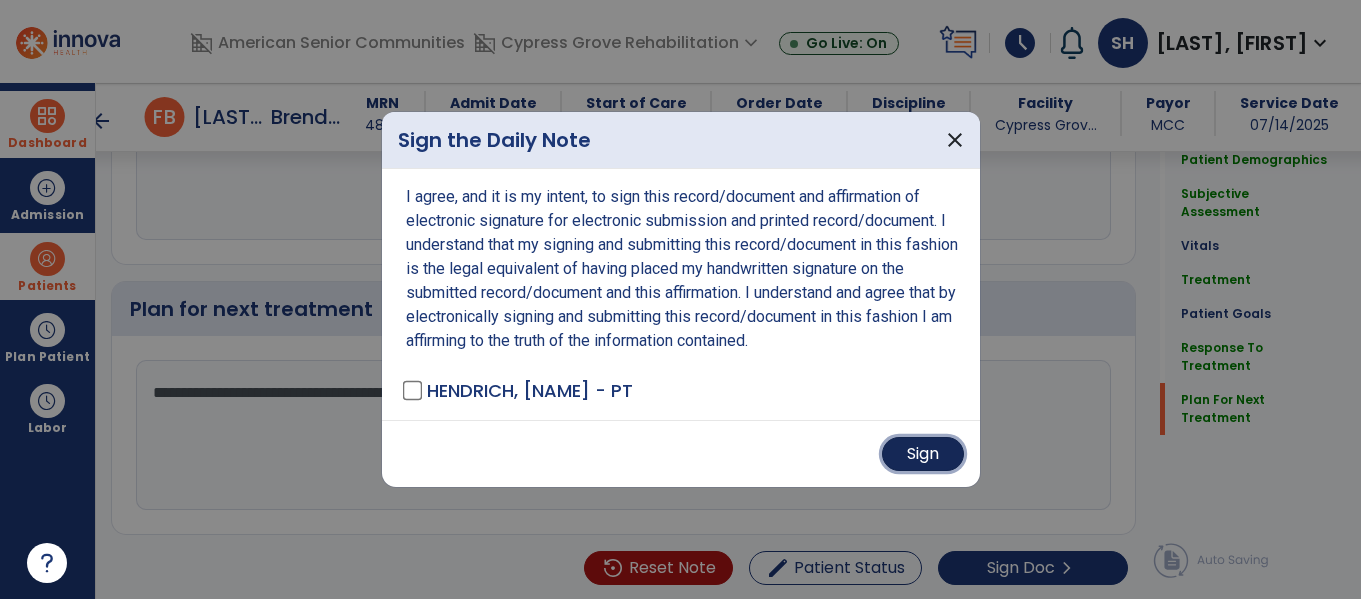 click on "Sign" at bounding box center (923, 454) 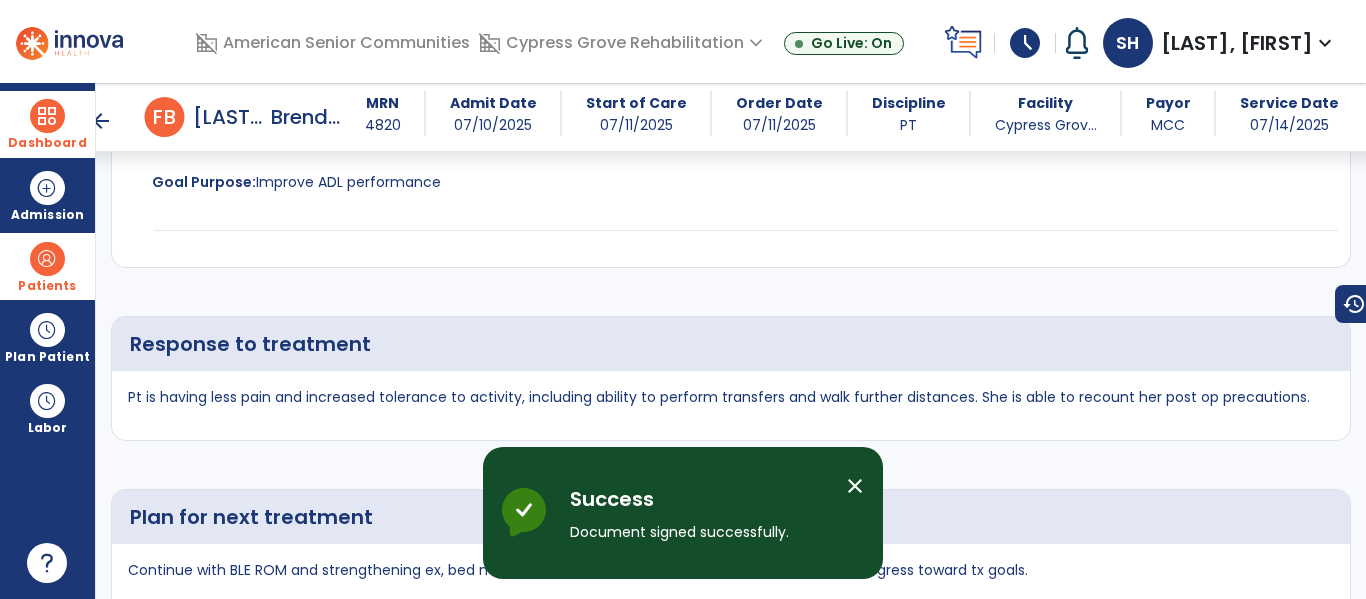 scroll, scrollTop: 3699, scrollLeft: 0, axis: vertical 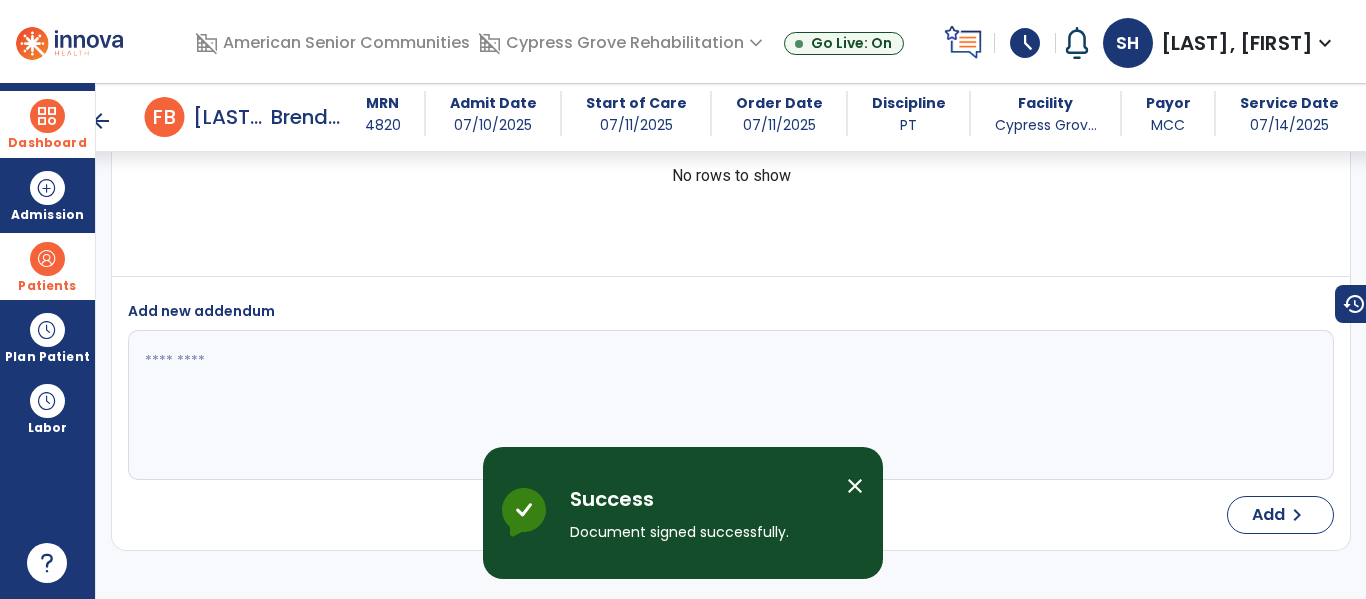 click on "Dashboard" at bounding box center (47, 124) 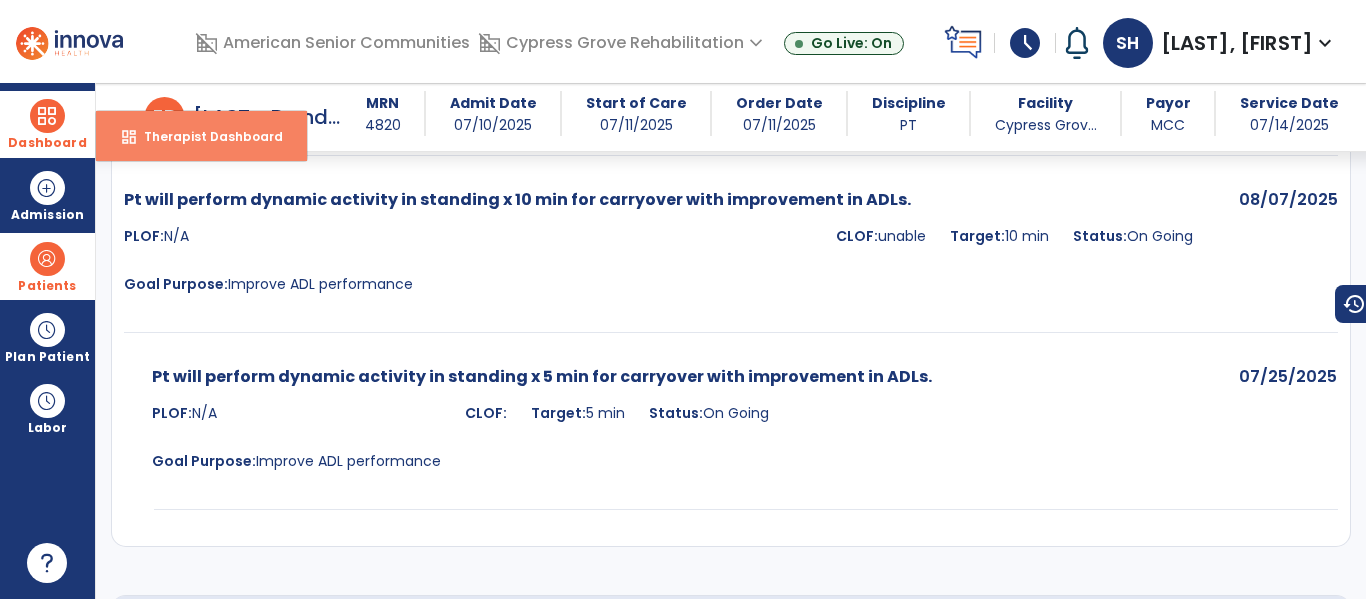 click on "dashboard  Therapist Dashboard" at bounding box center (201, 136) 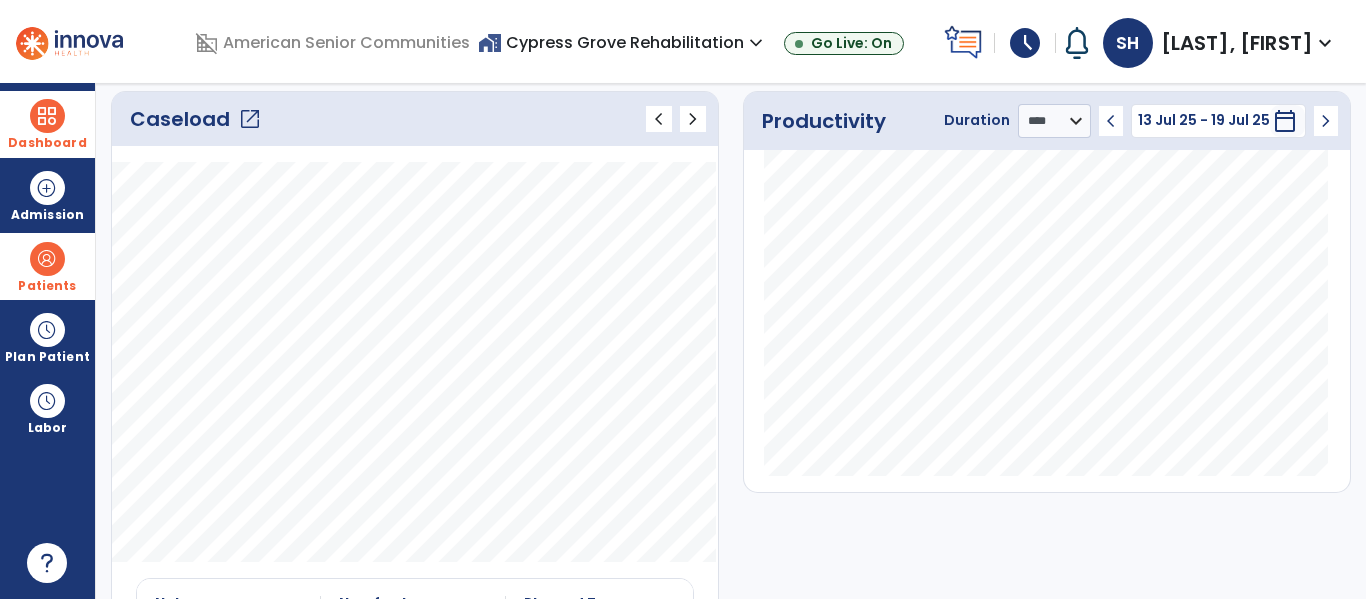 scroll, scrollTop: 268, scrollLeft: 0, axis: vertical 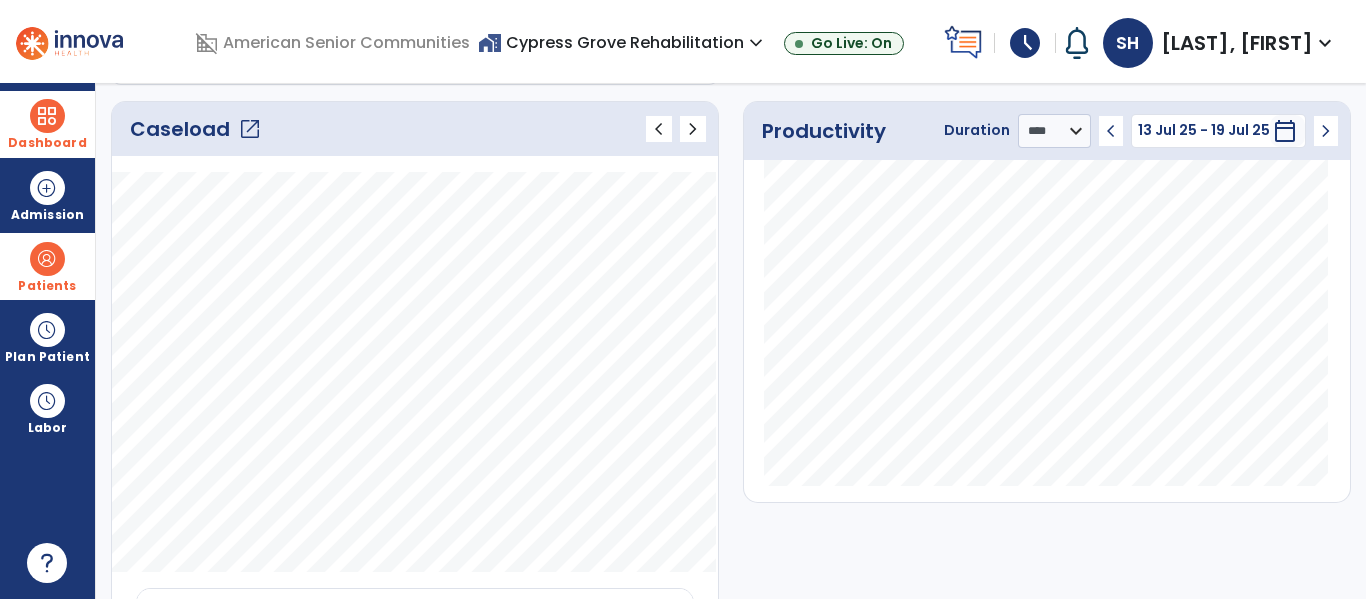 click on "open_in_new" 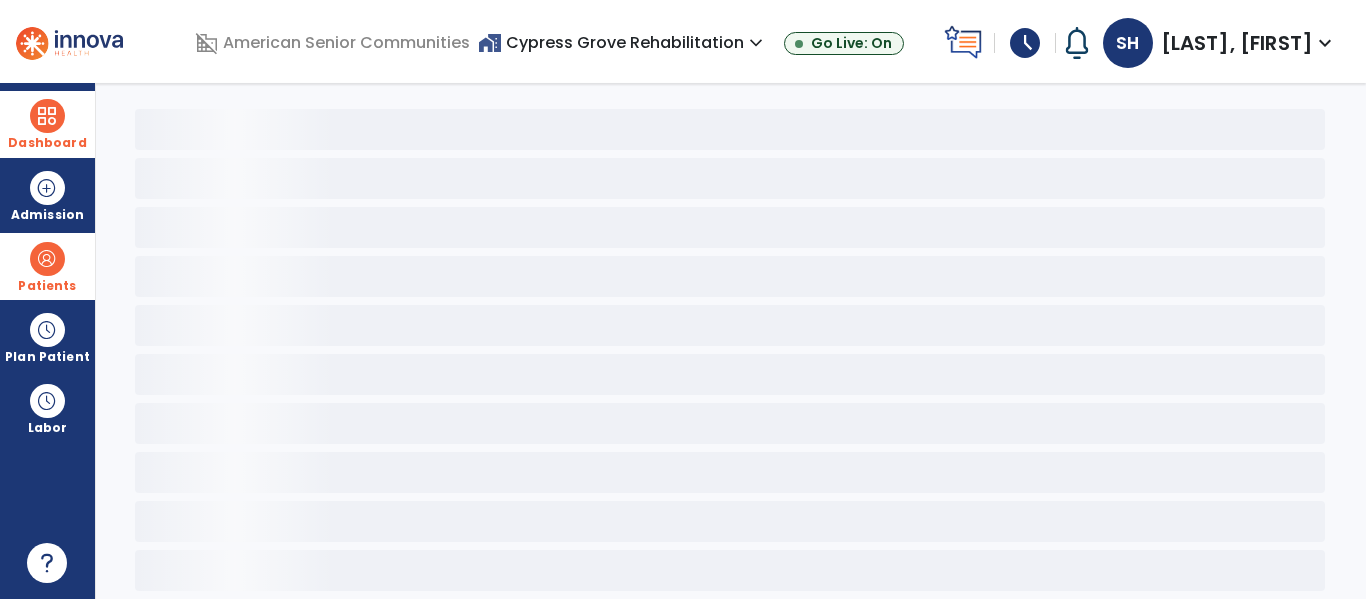 scroll, scrollTop: 78, scrollLeft: 0, axis: vertical 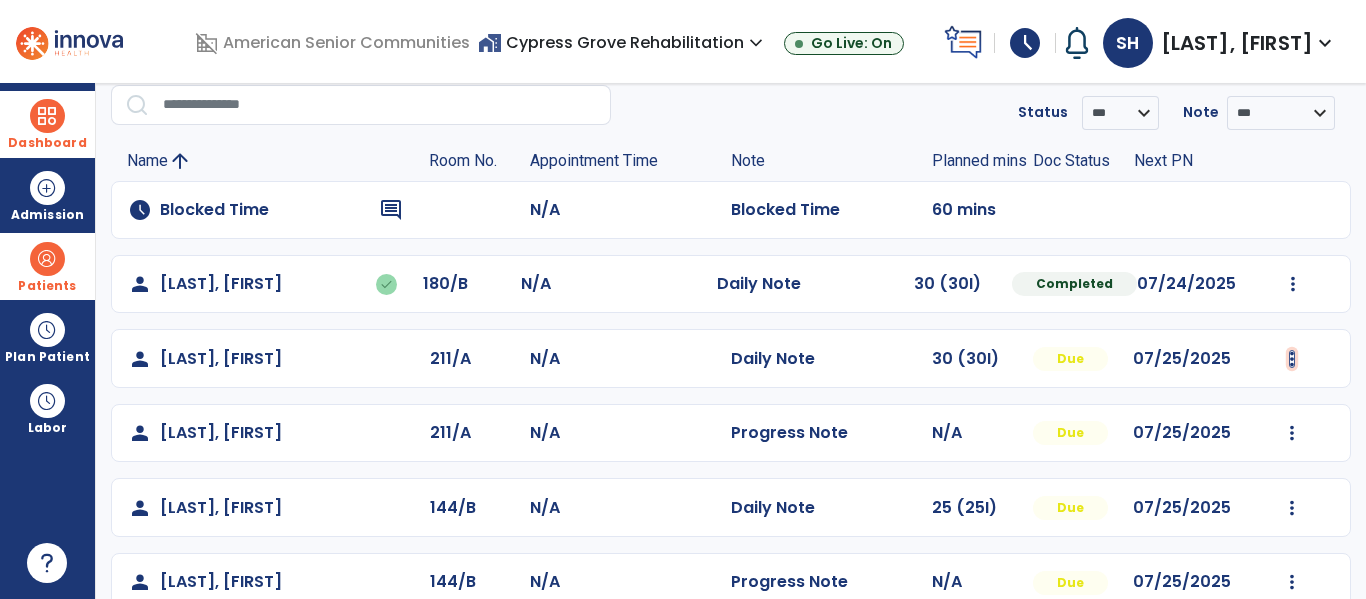 click at bounding box center (1293, 284) 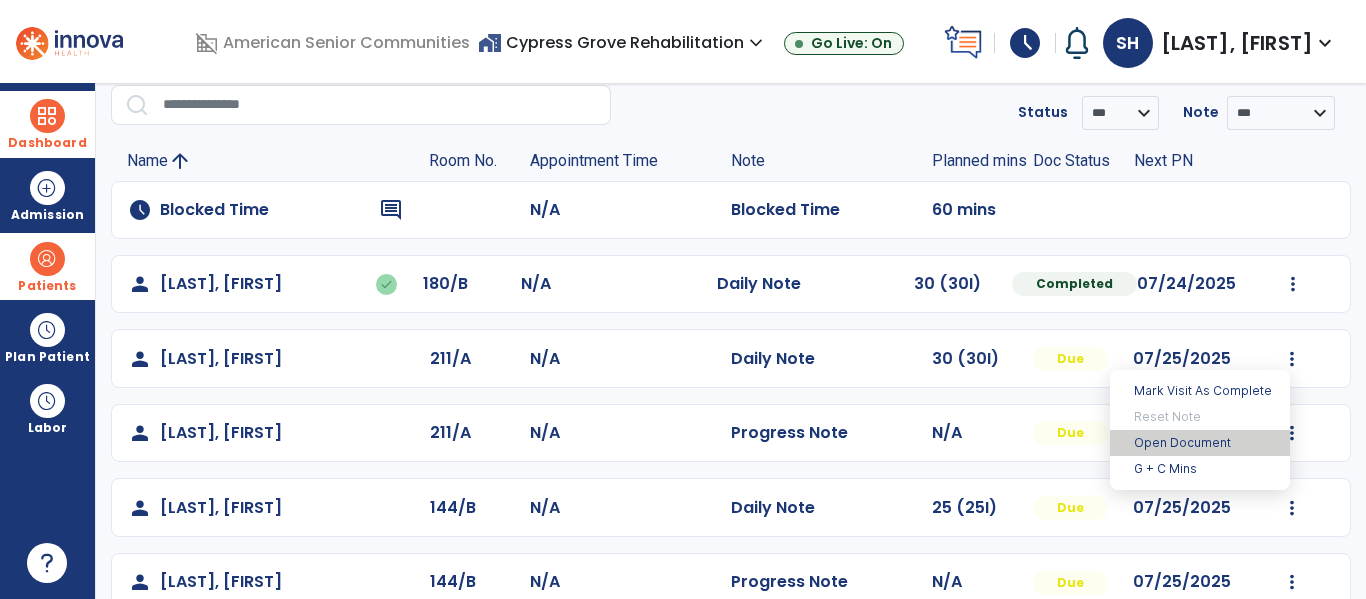 click on "Open Document" at bounding box center (1200, 443) 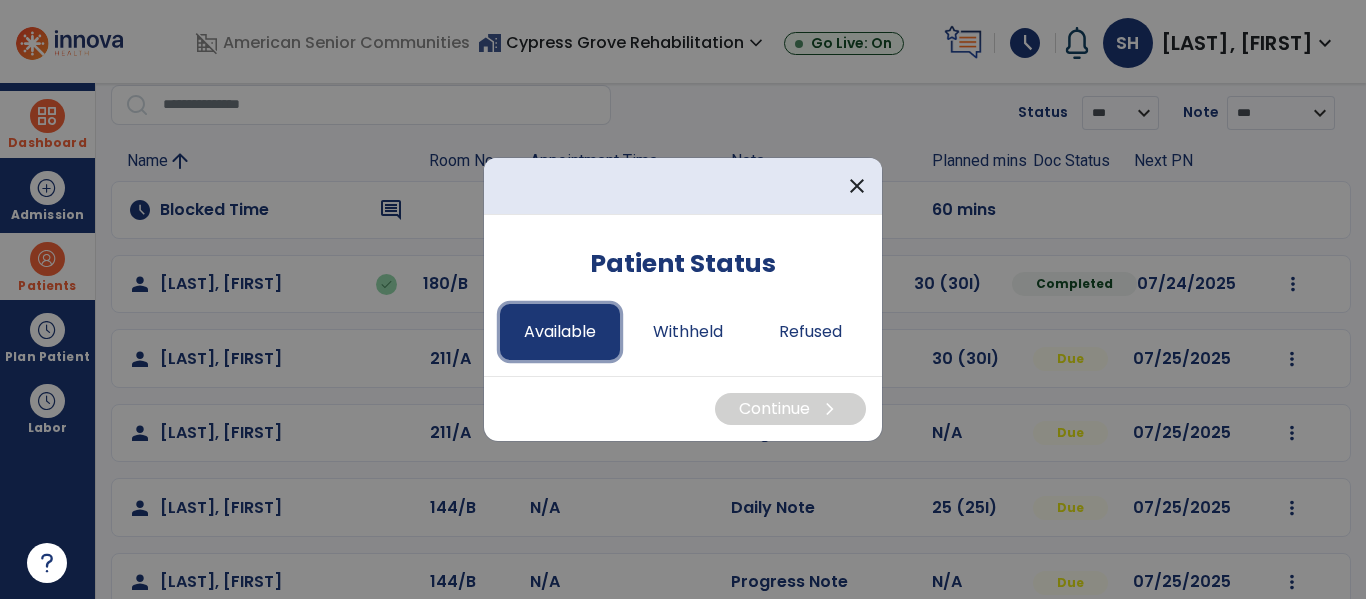click on "Available" at bounding box center (560, 332) 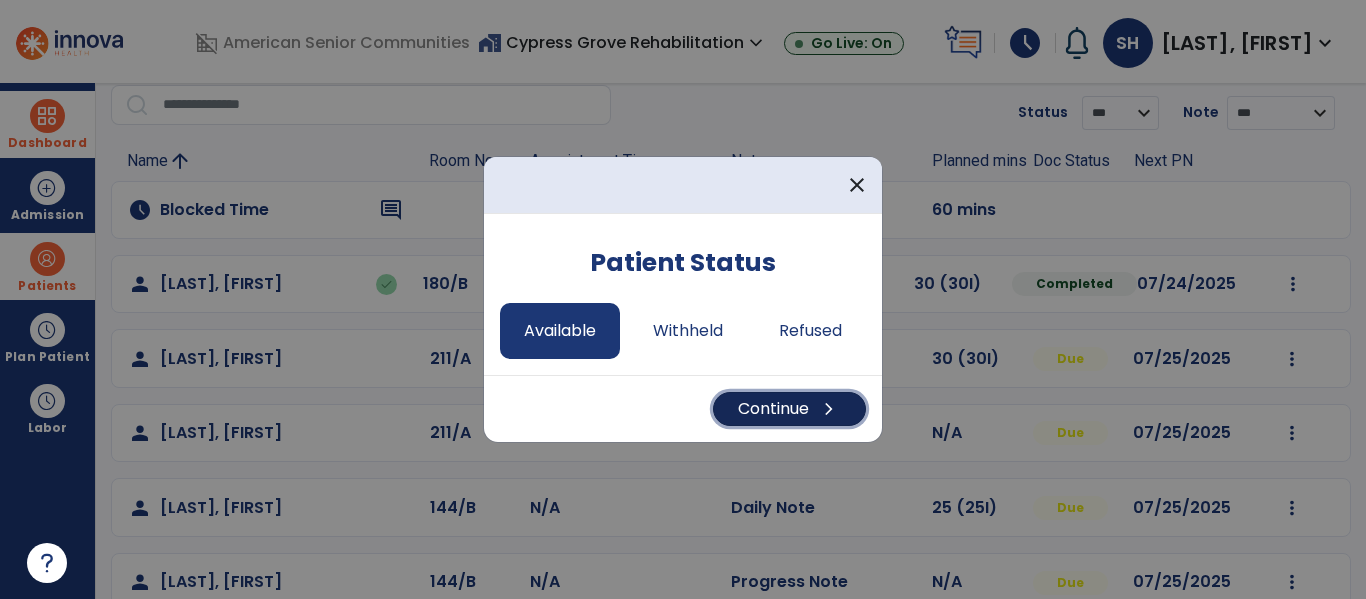 click on "Continue   chevron_right" at bounding box center [789, 409] 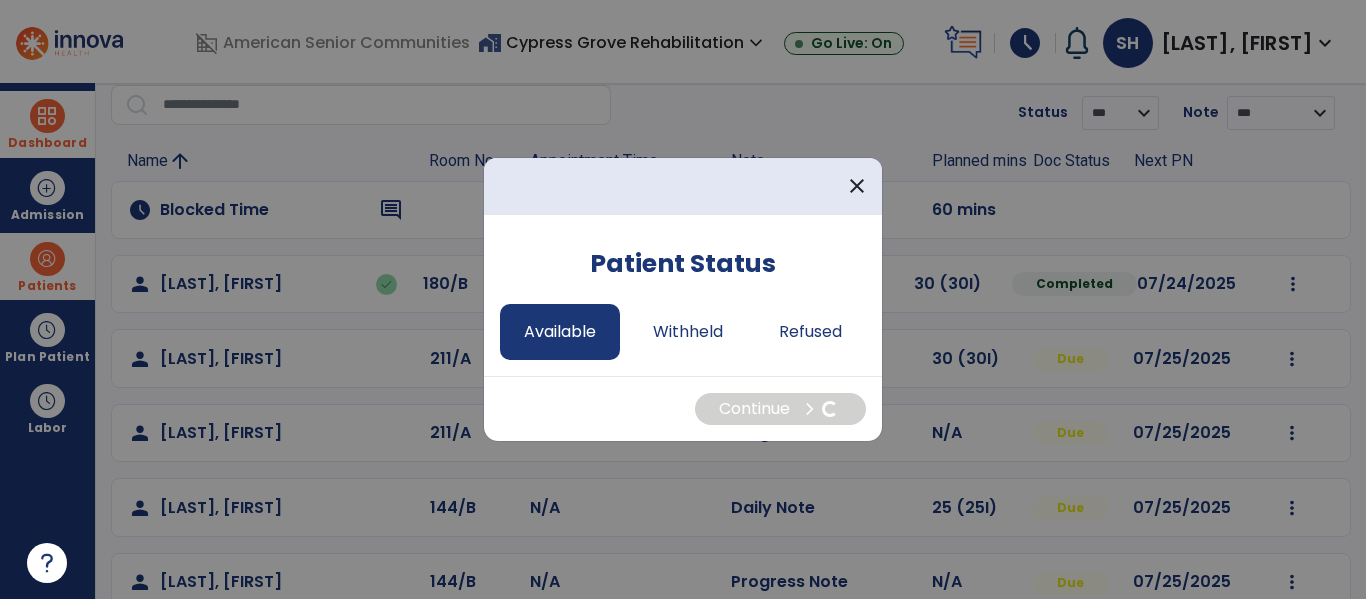 select on "*" 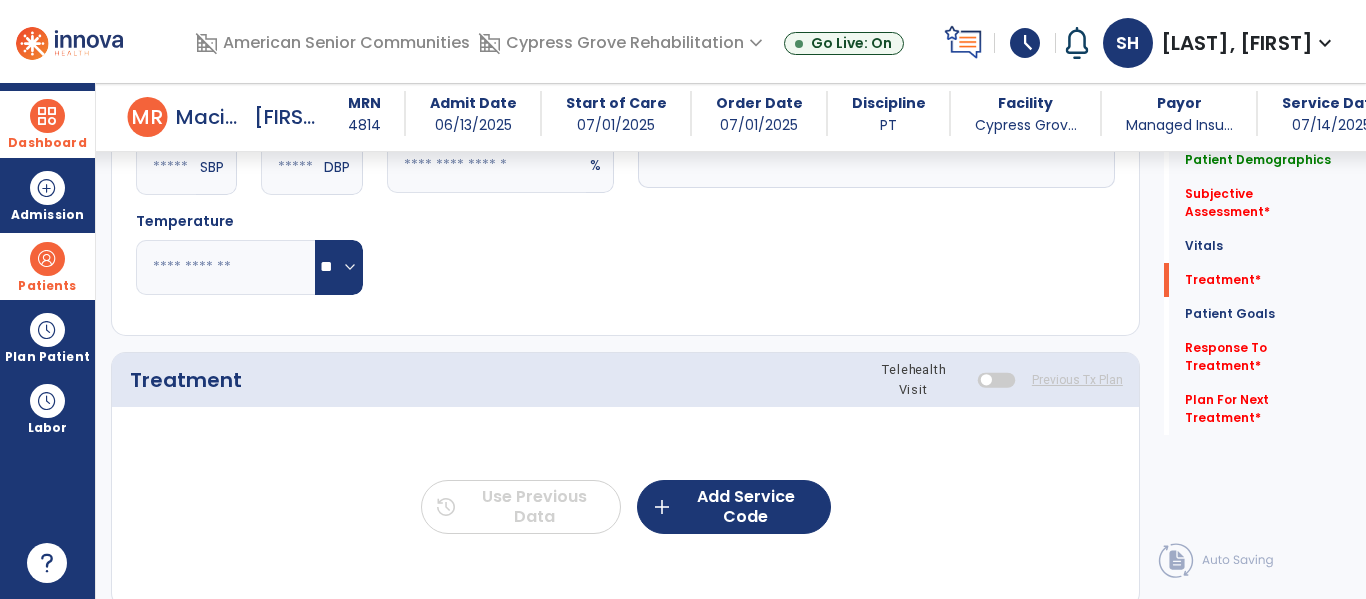 scroll, scrollTop: 1057, scrollLeft: 0, axis: vertical 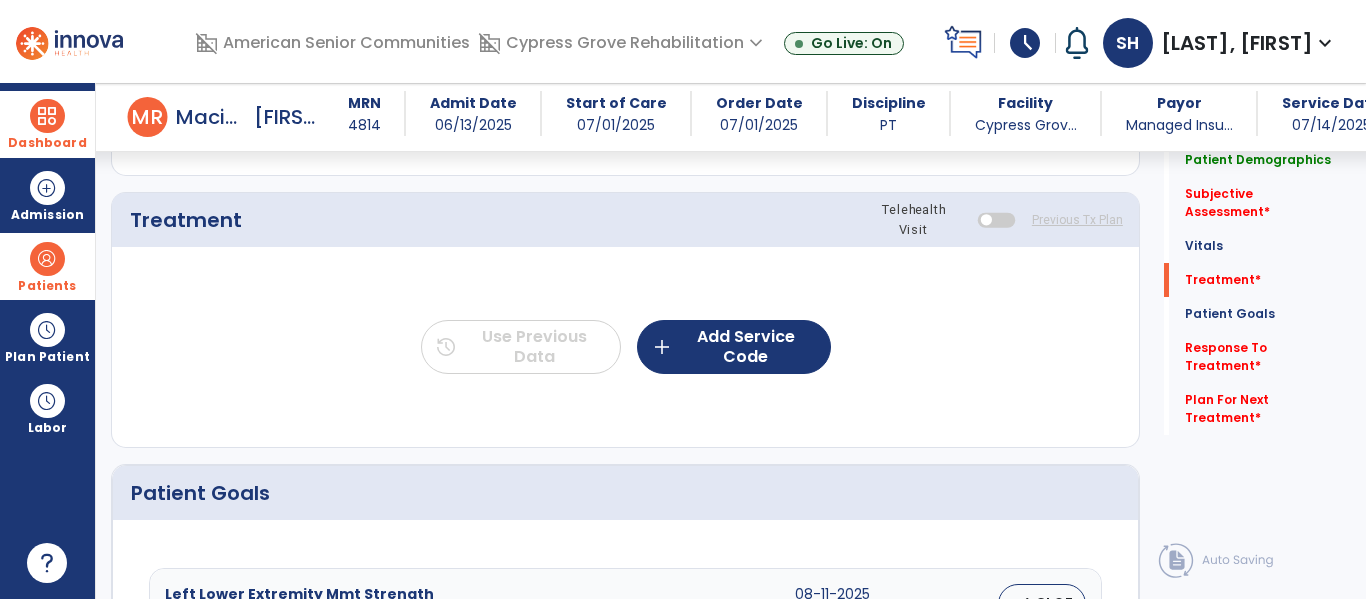 click at bounding box center (996, 219) 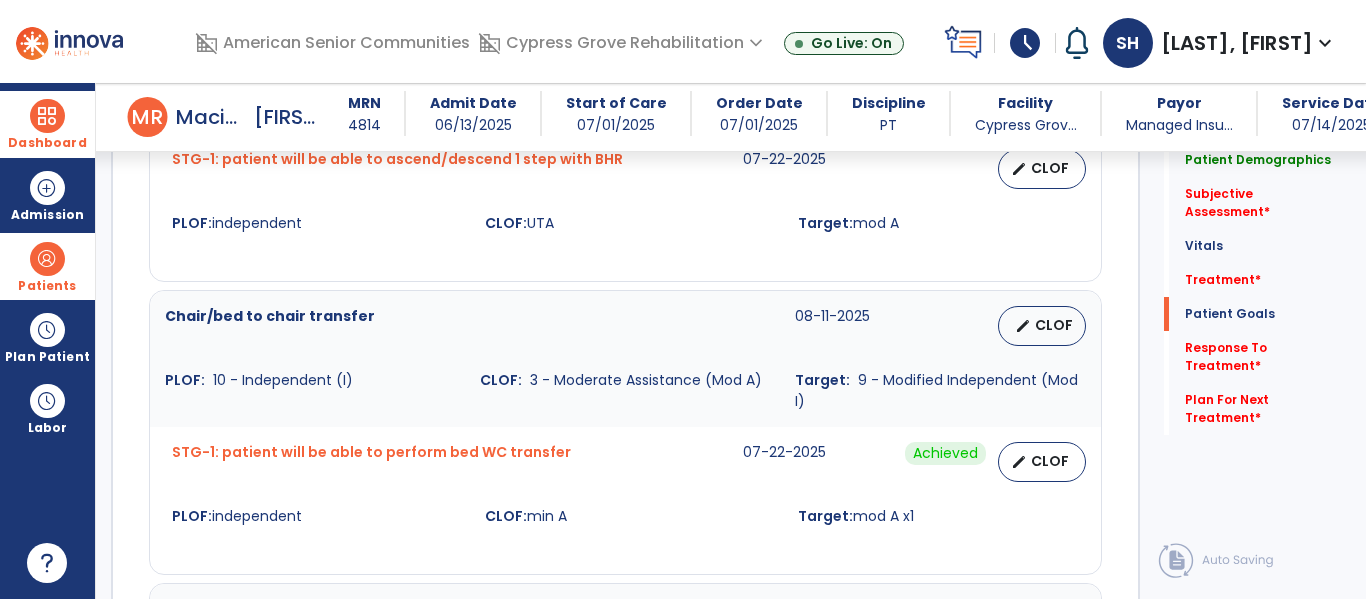 scroll, scrollTop: 2175, scrollLeft: 0, axis: vertical 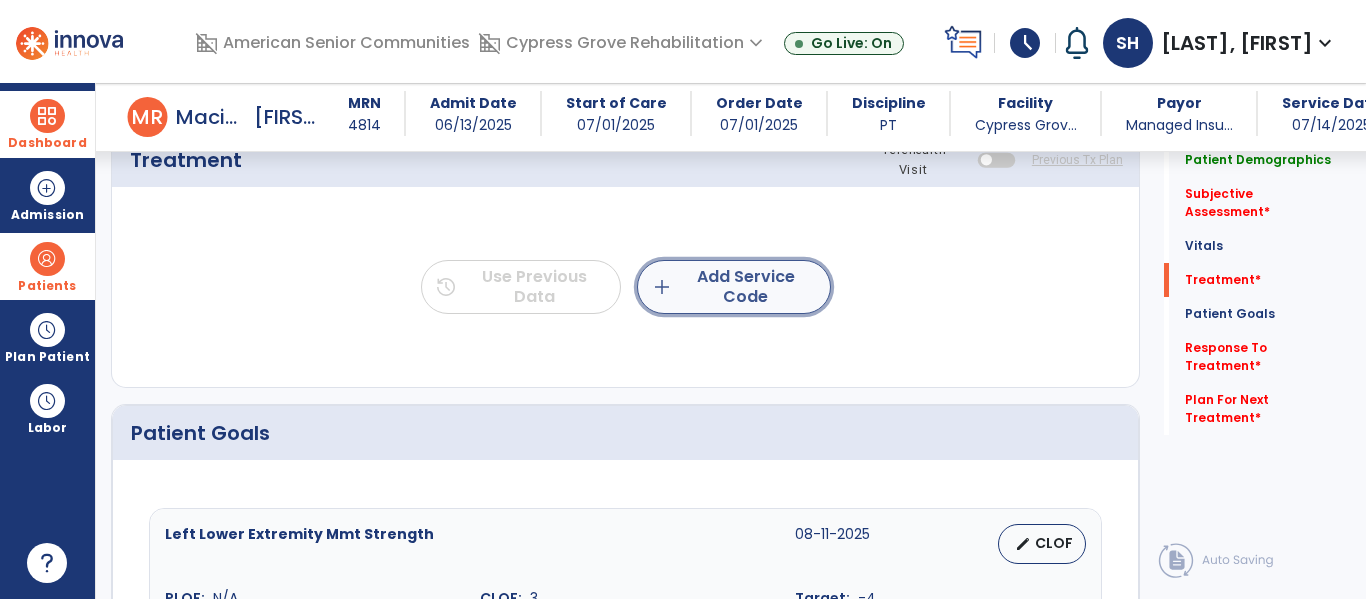 click on "add  Add Service Code" 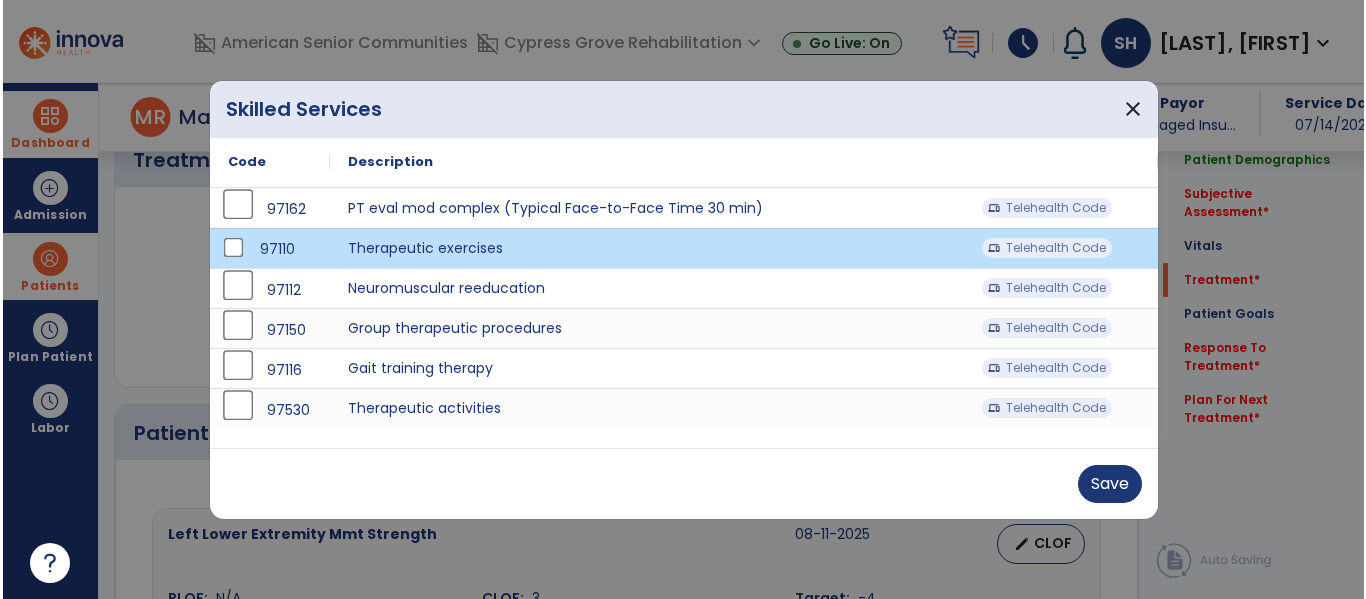scroll, scrollTop: 1117, scrollLeft: 0, axis: vertical 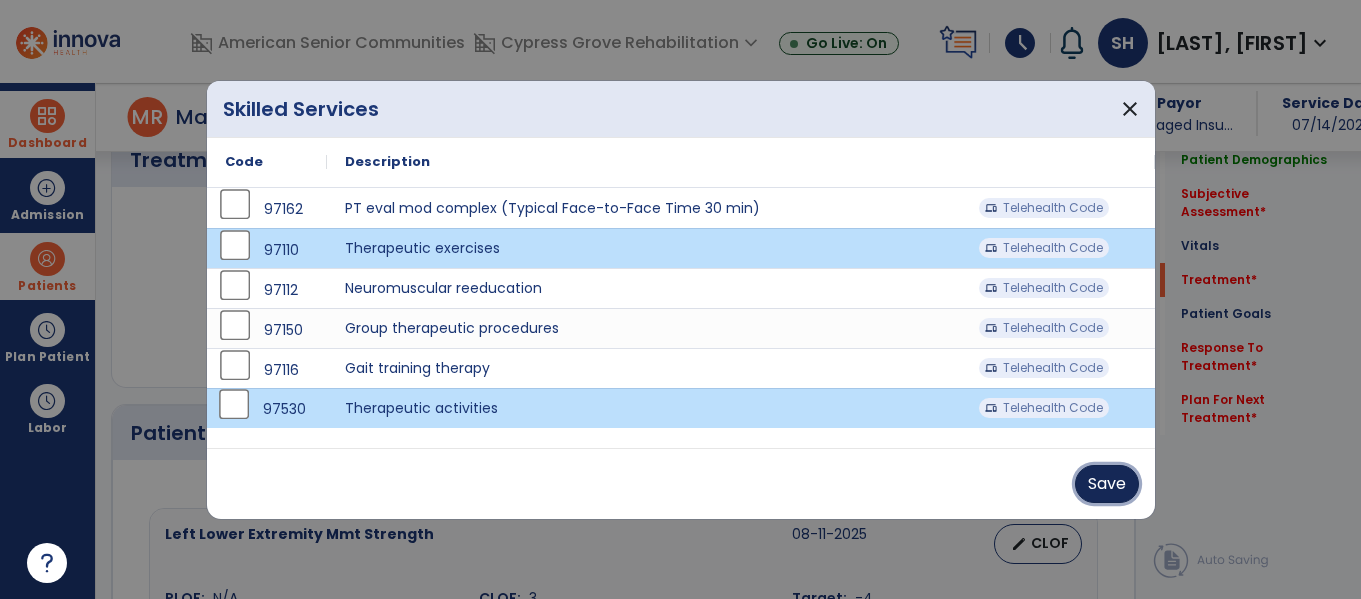click on "Save" at bounding box center (1107, 484) 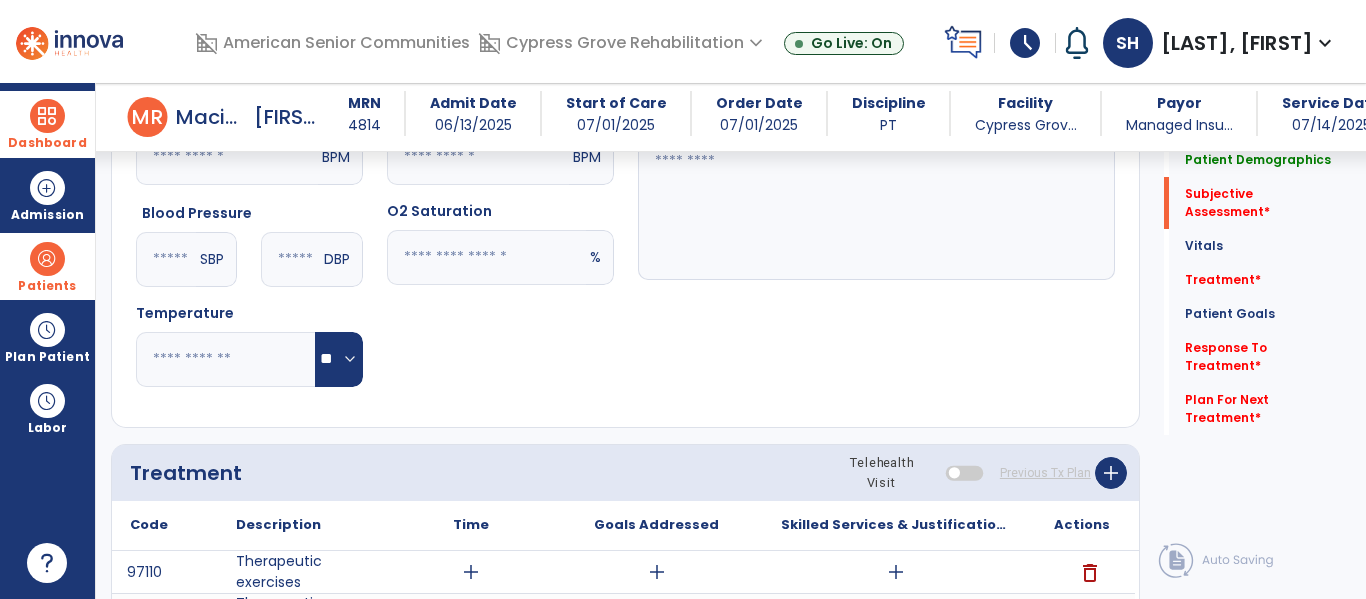 scroll, scrollTop: 229, scrollLeft: 0, axis: vertical 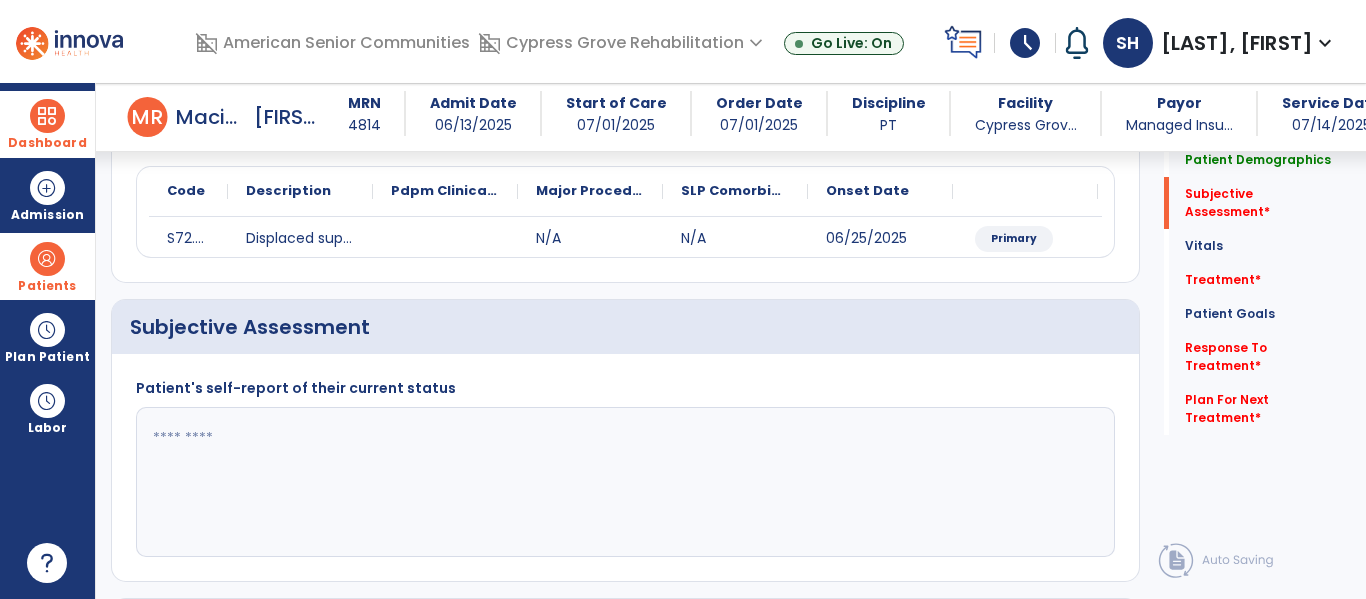 click 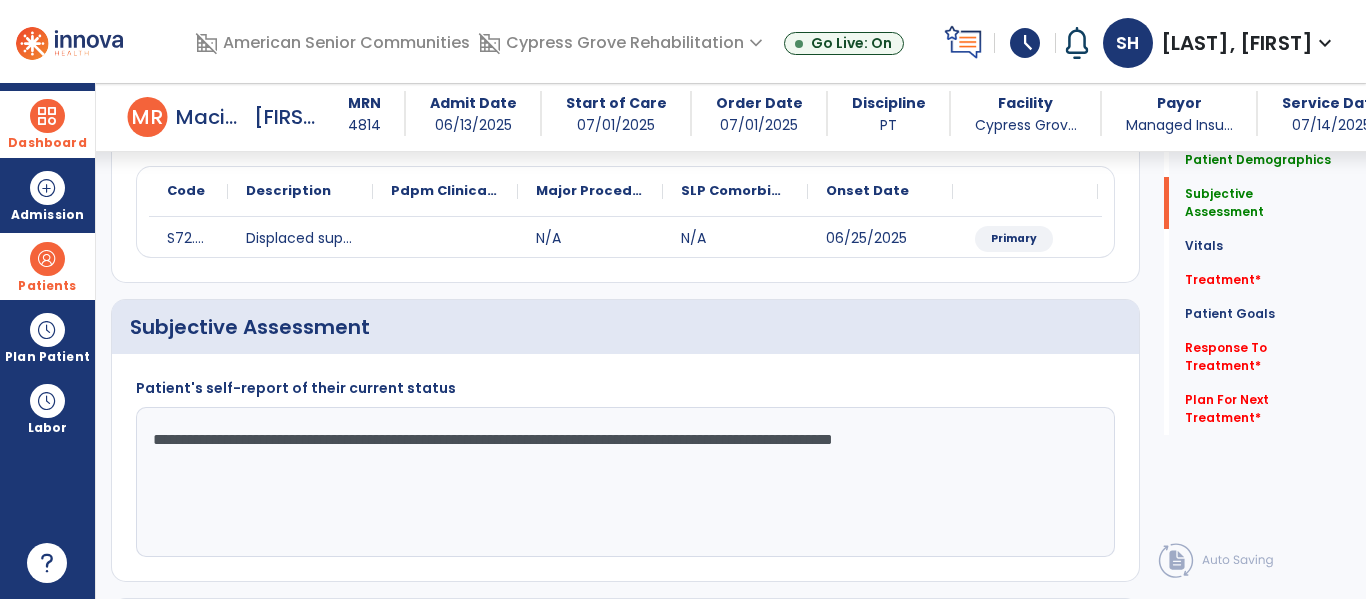 type on "**********" 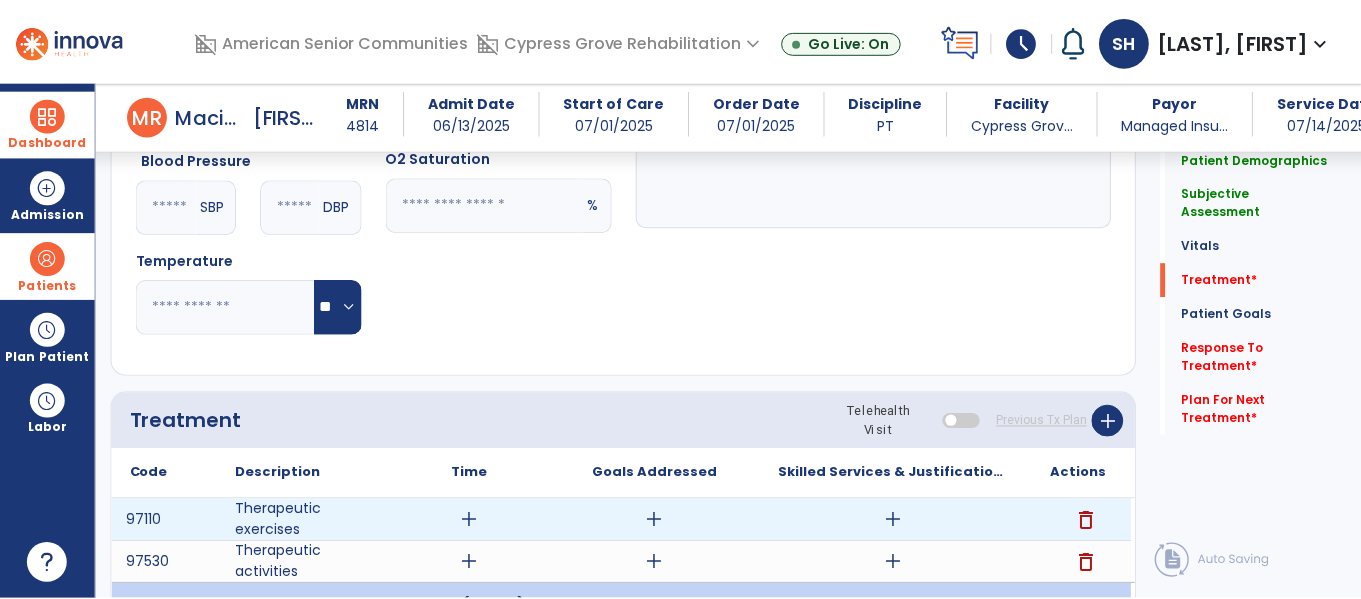 scroll, scrollTop: 952, scrollLeft: 0, axis: vertical 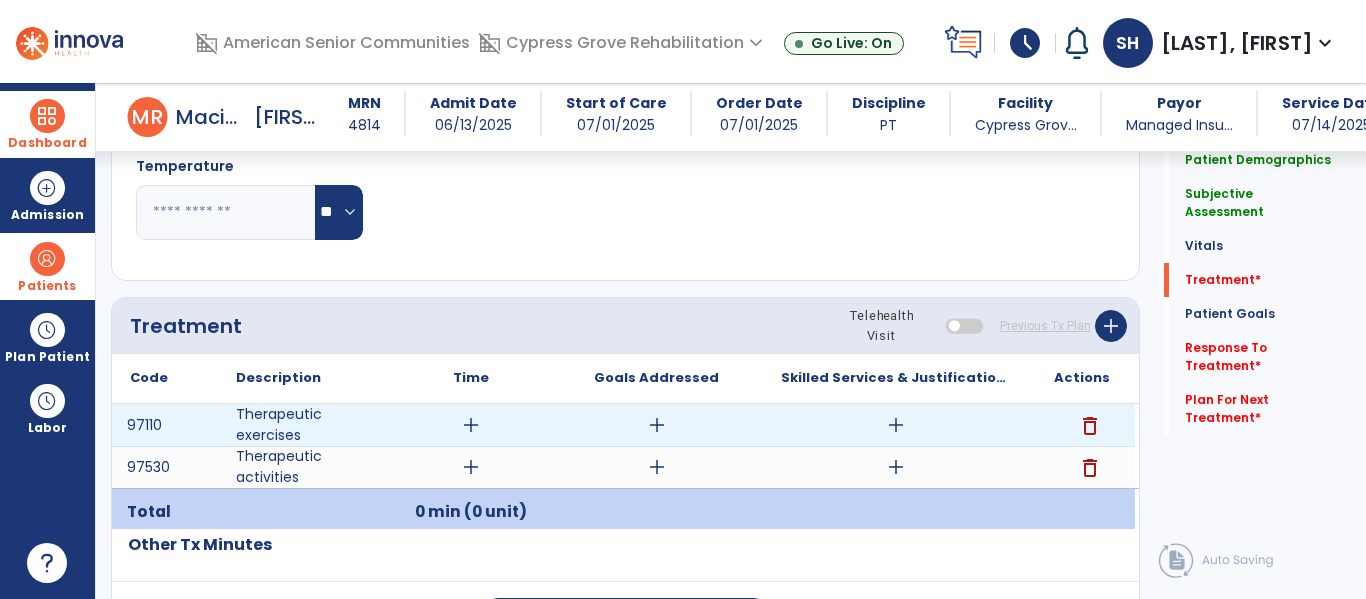 click on "add" at bounding box center (896, 425) 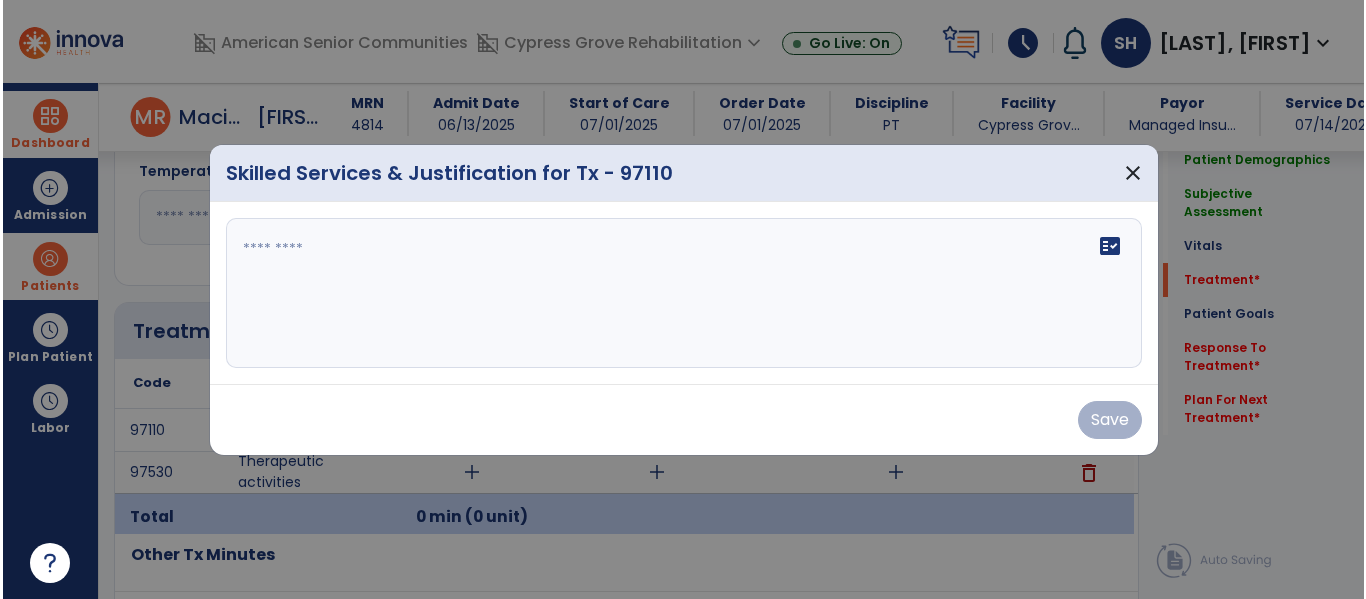 scroll, scrollTop: 952, scrollLeft: 0, axis: vertical 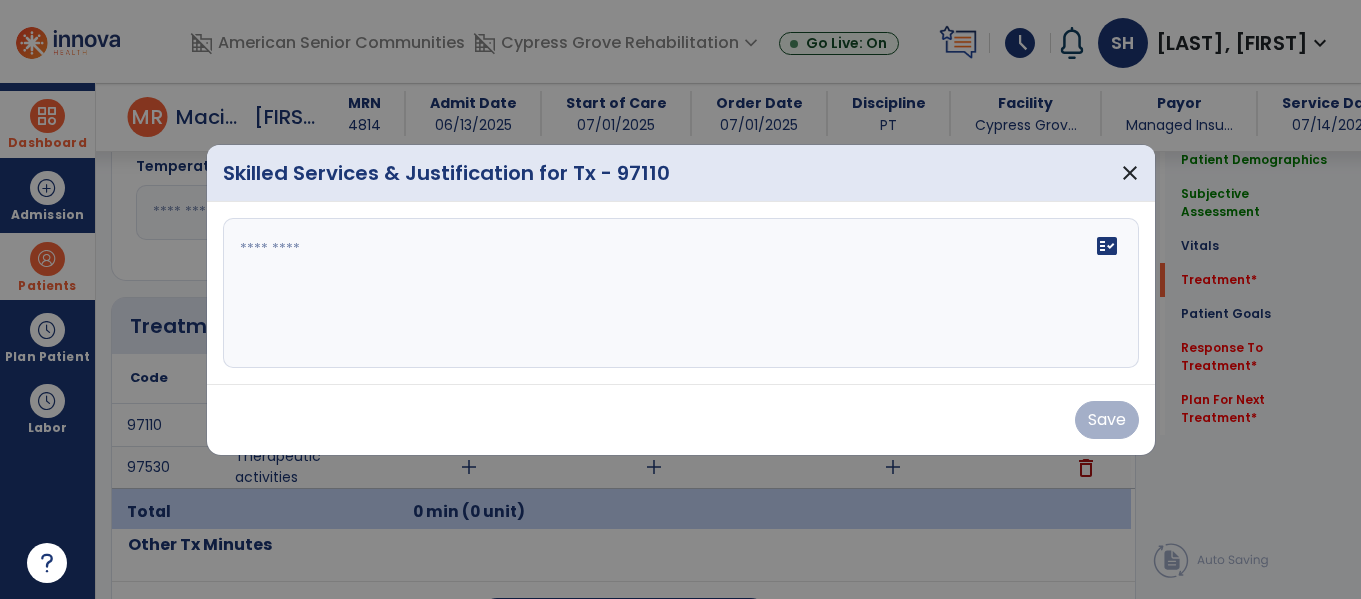 click at bounding box center [681, 293] 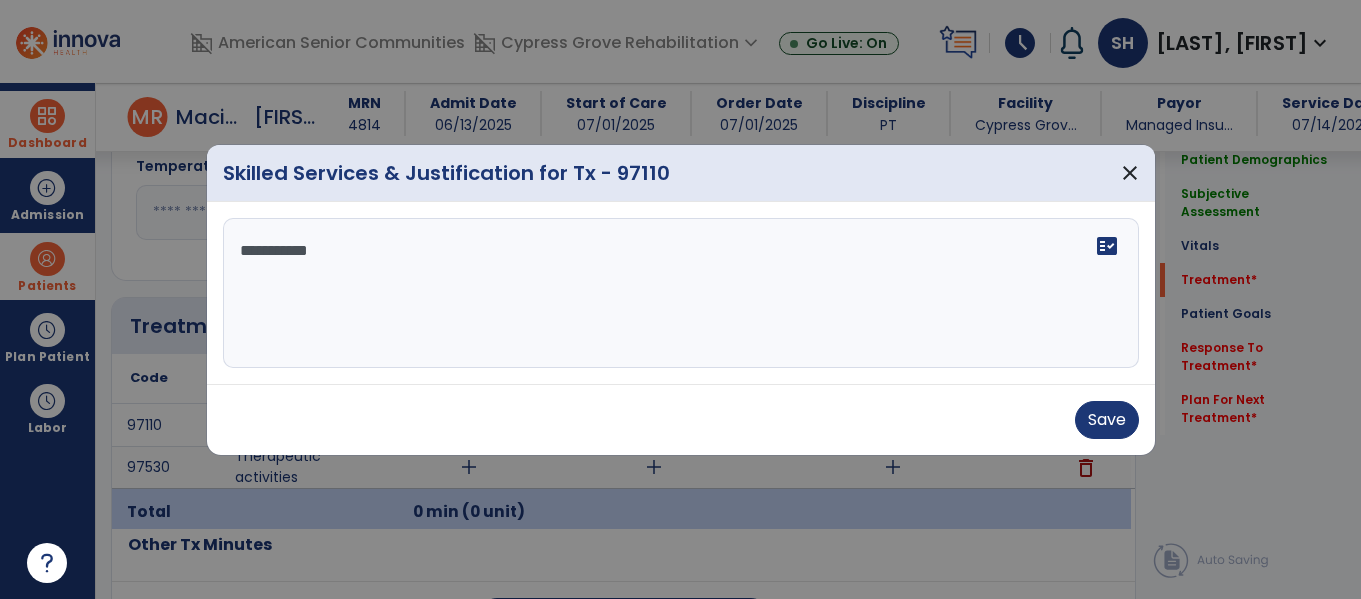 type on "**********" 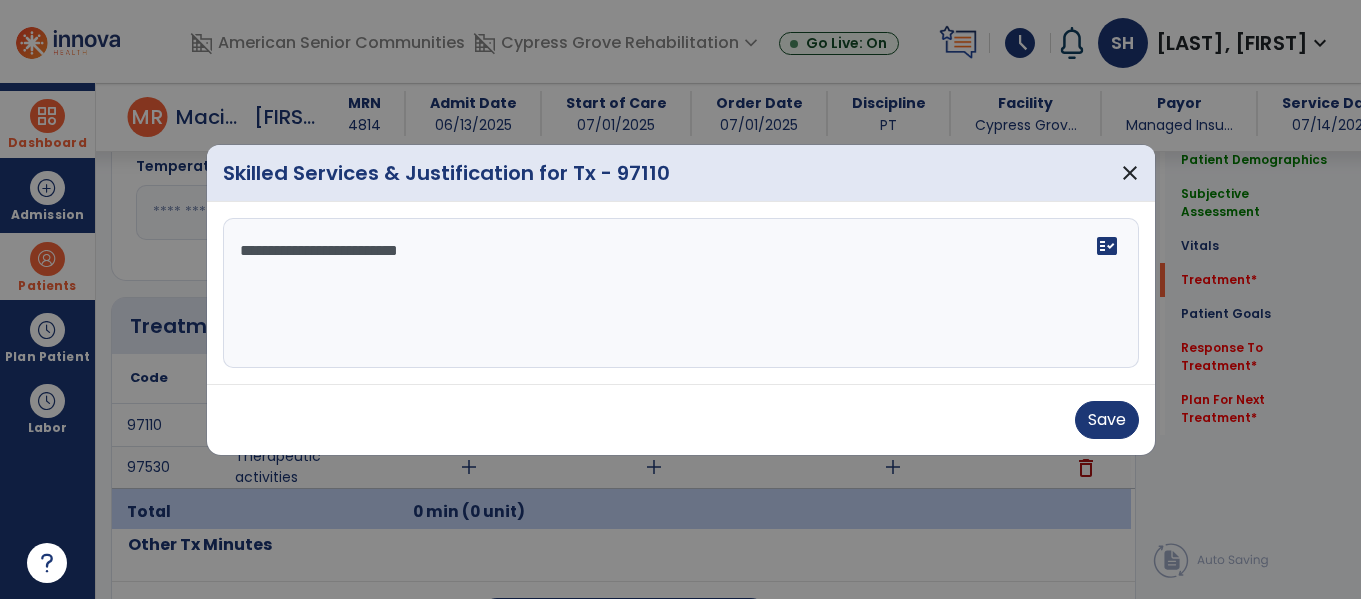 click on "**********" at bounding box center [681, 293] 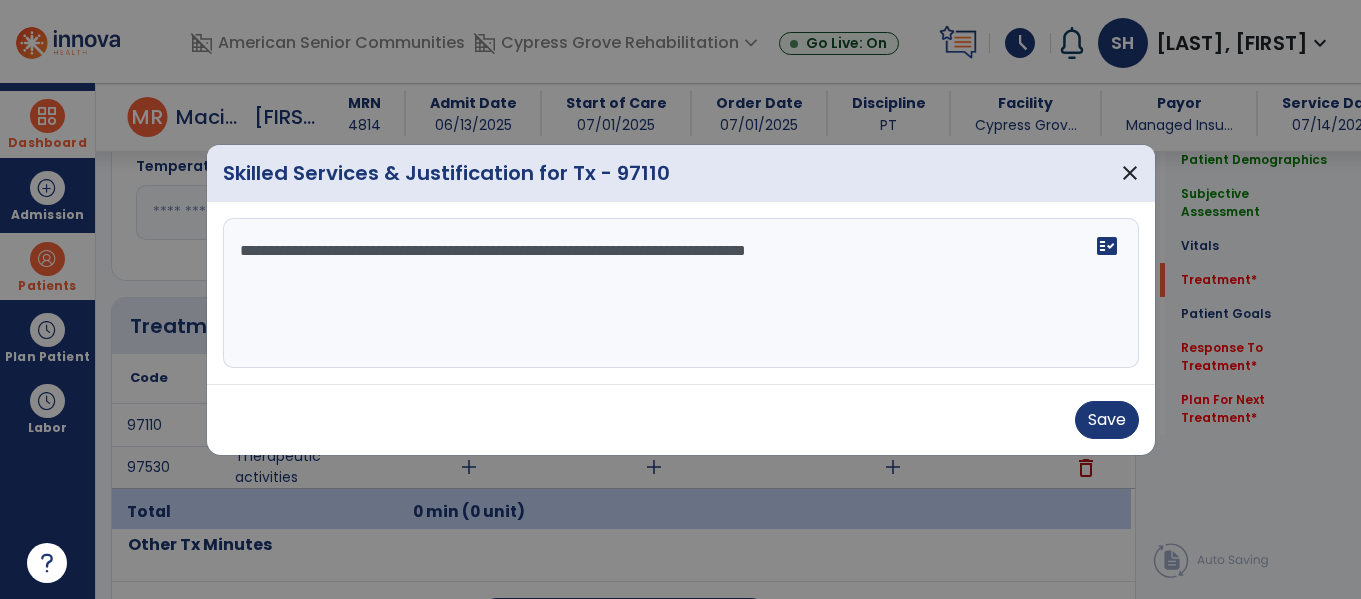 click on "**********" at bounding box center [681, 293] 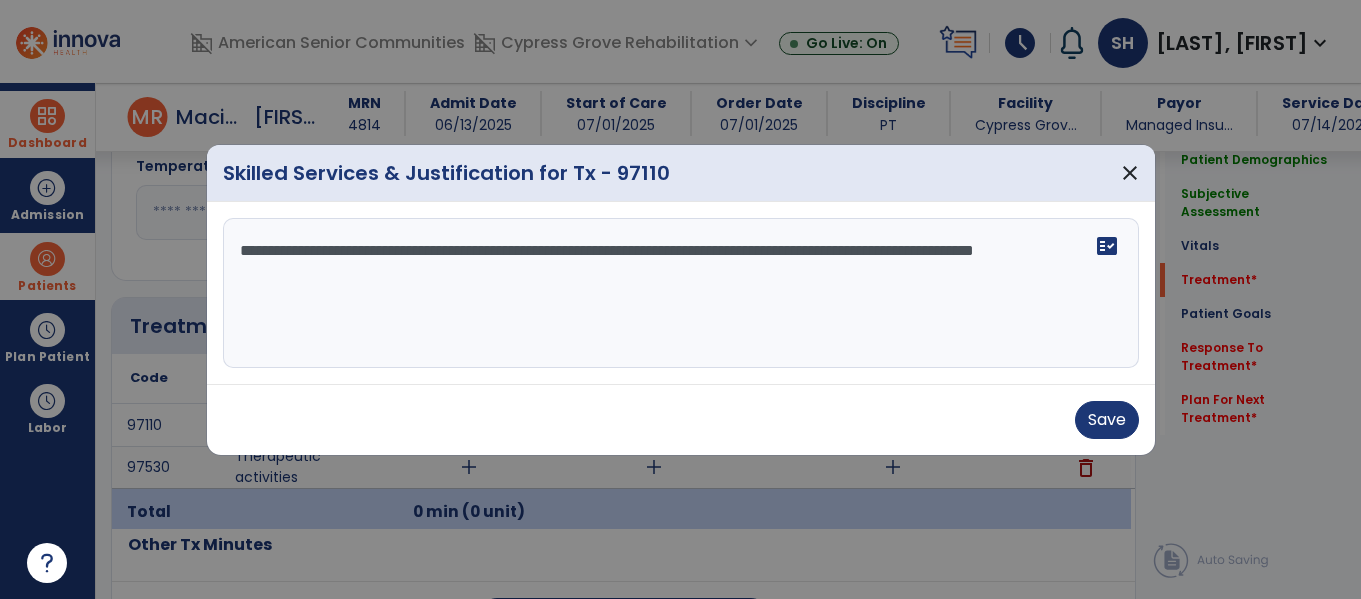 click on "**********" at bounding box center [681, 293] 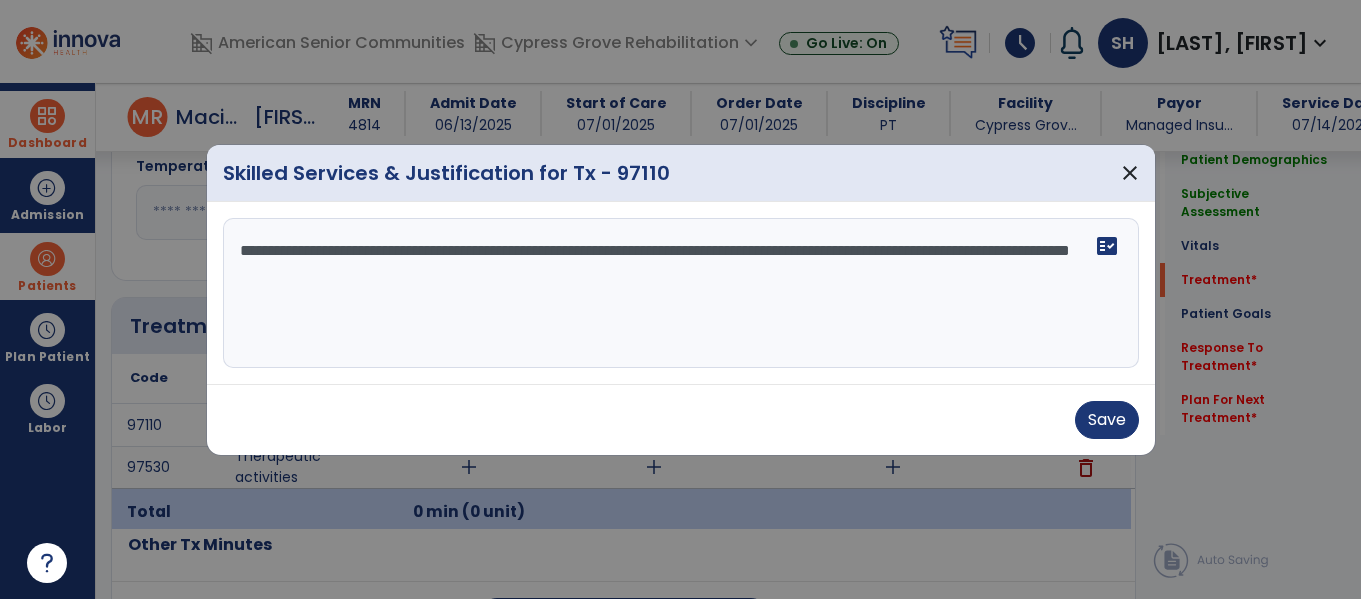 click on "**********" at bounding box center (681, 293) 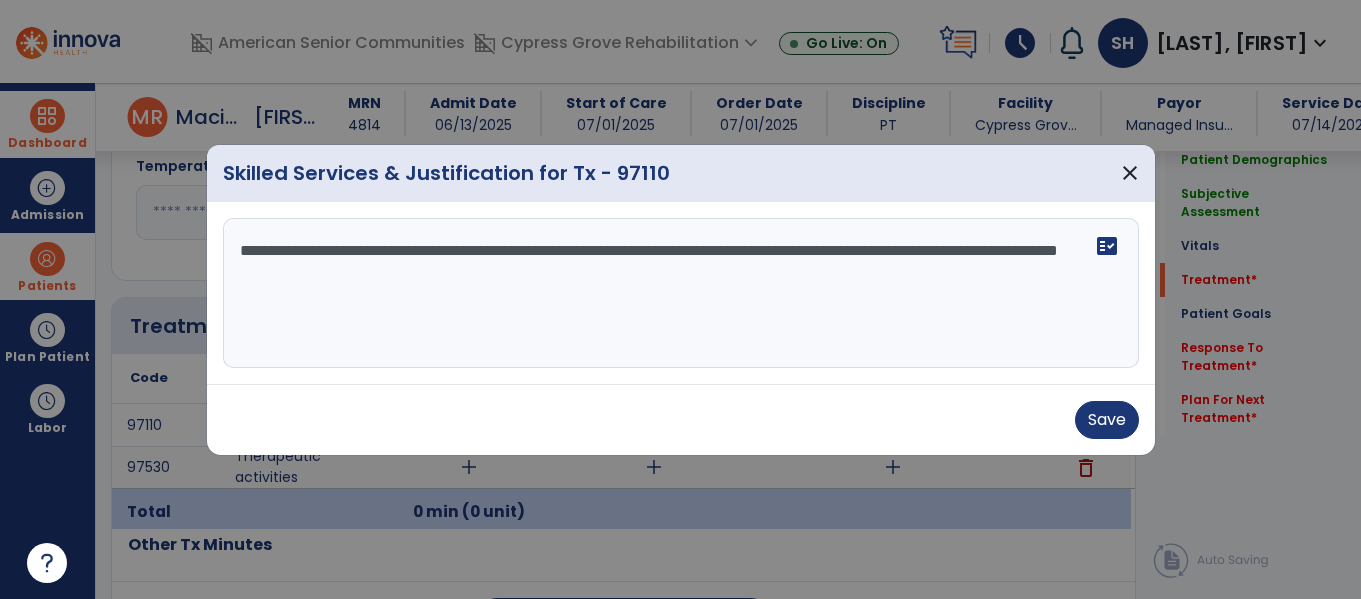 click on "**********" at bounding box center (681, 293) 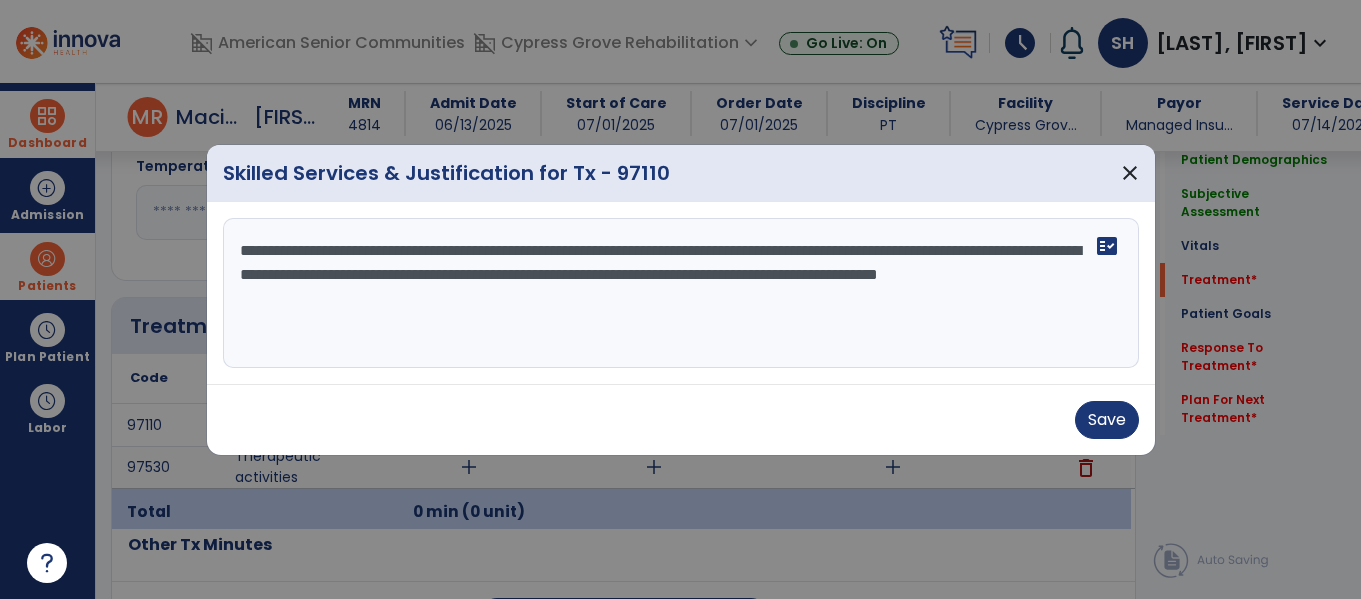 type on "**********" 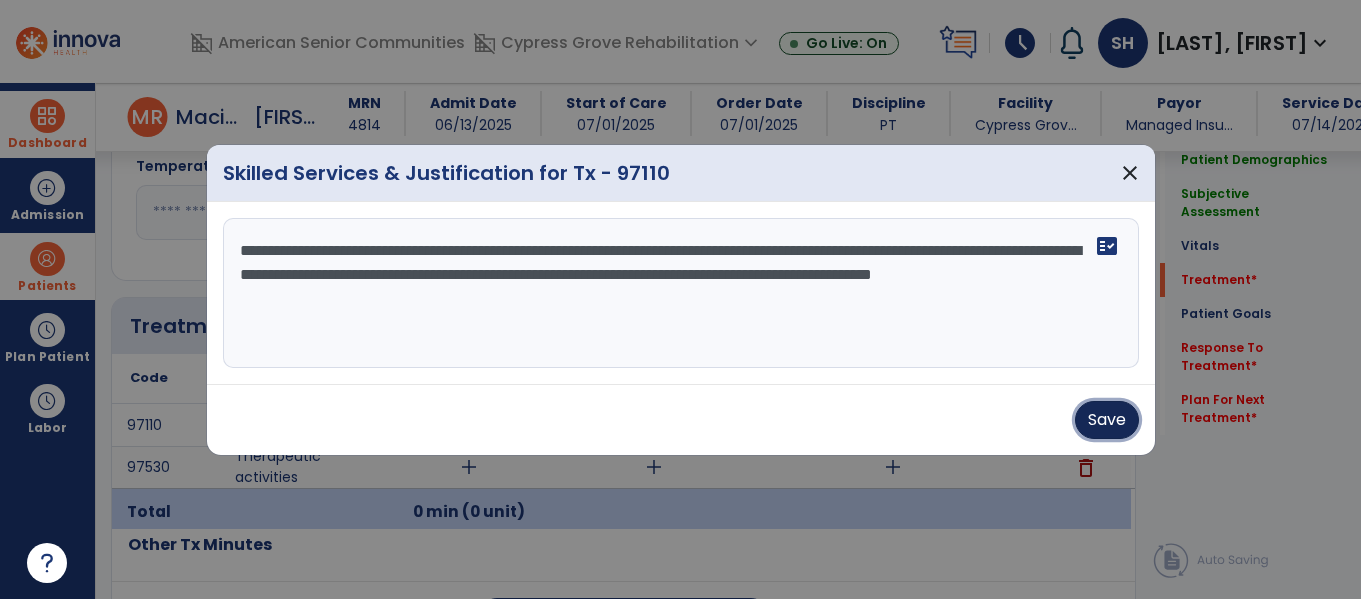 click on "Save" at bounding box center (1107, 420) 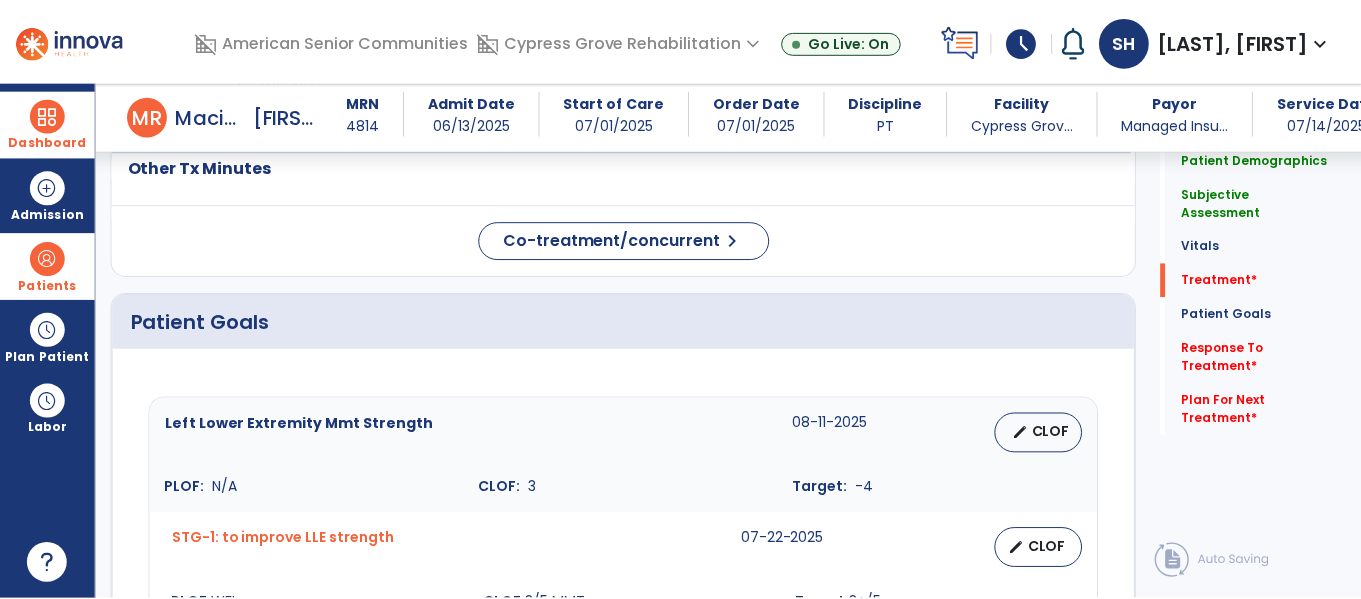 scroll, scrollTop: 901, scrollLeft: 0, axis: vertical 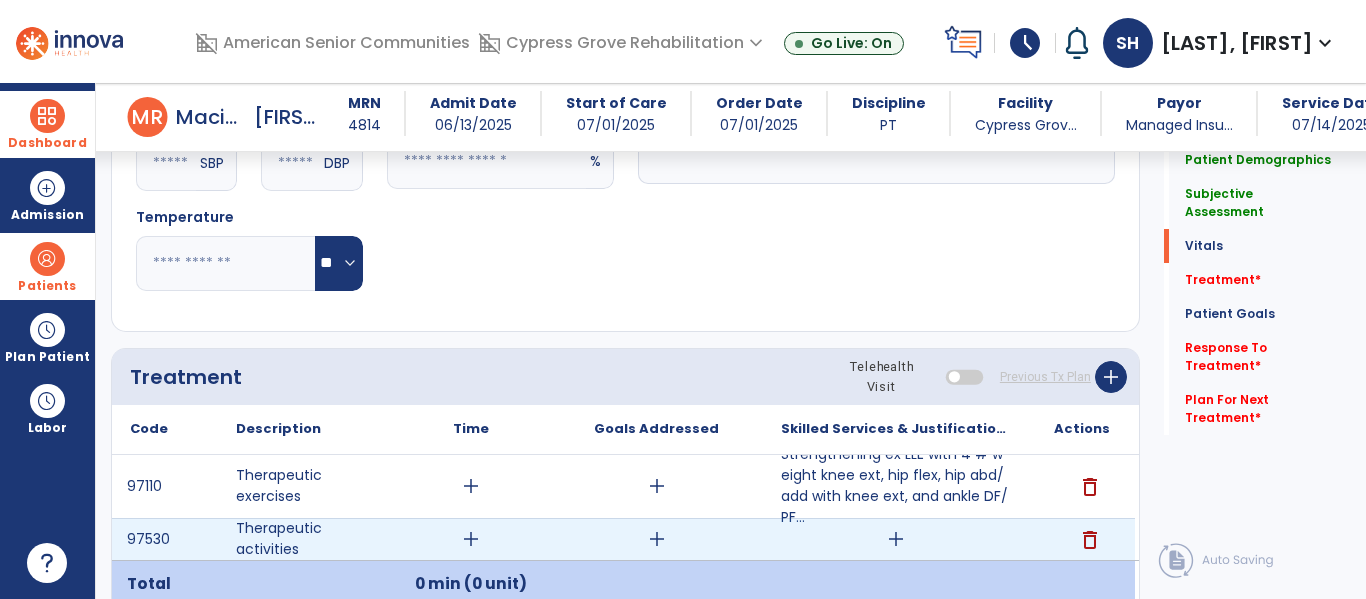 click on "add" at bounding box center (896, 539) 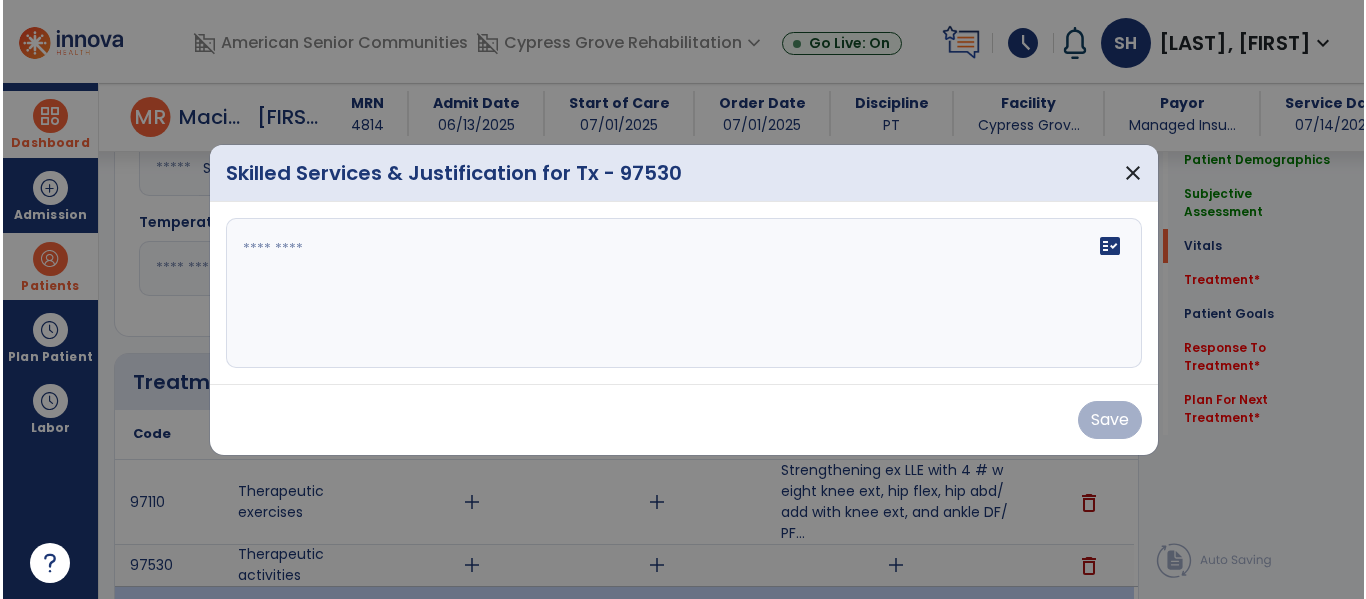 scroll, scrollTop: 901, scrollLeft: 0, axis: vertical 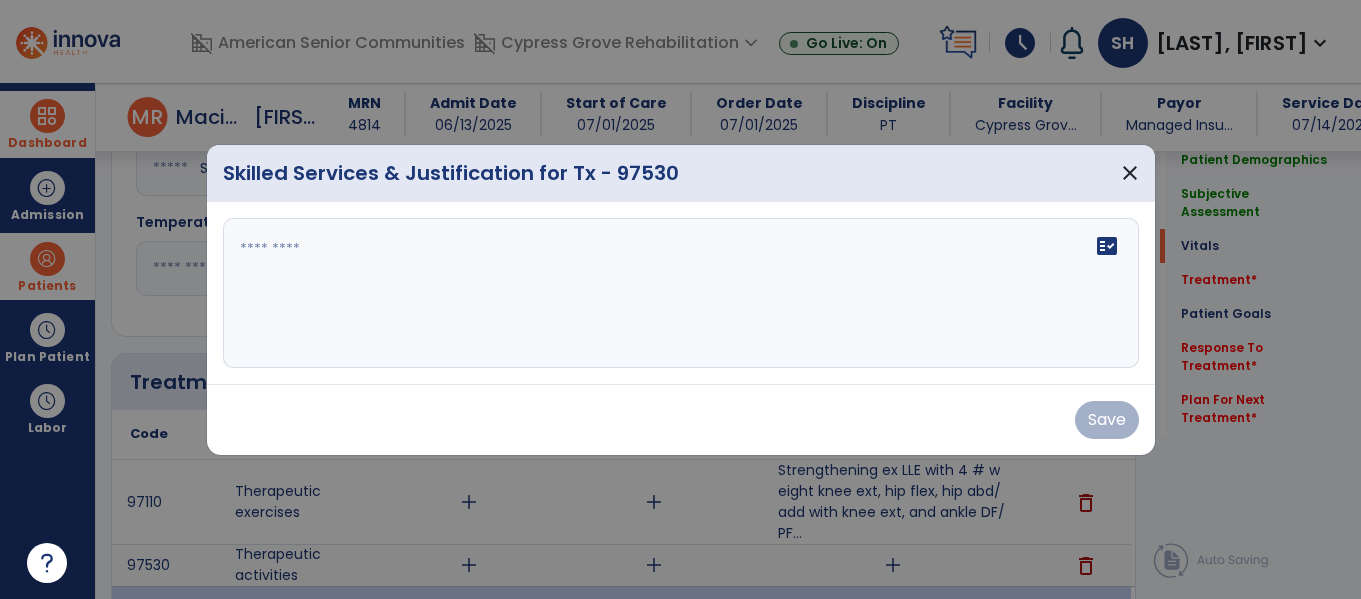 click on "fact_check" at bounding box center (681, 293) 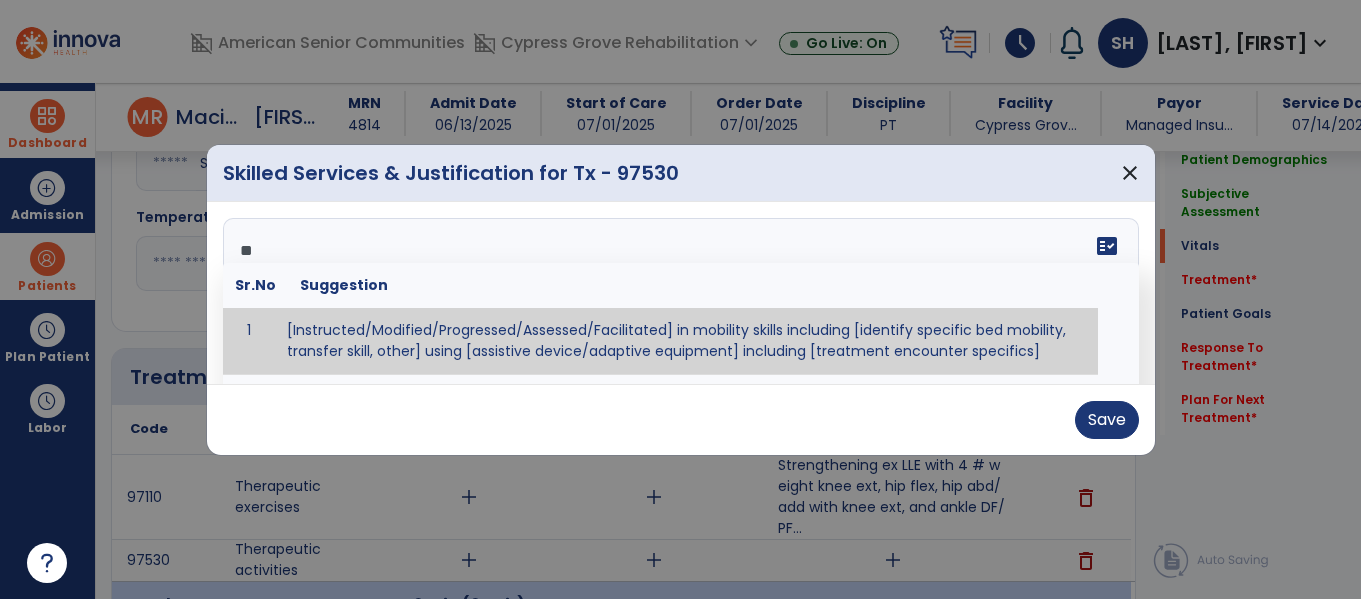 type on "*" 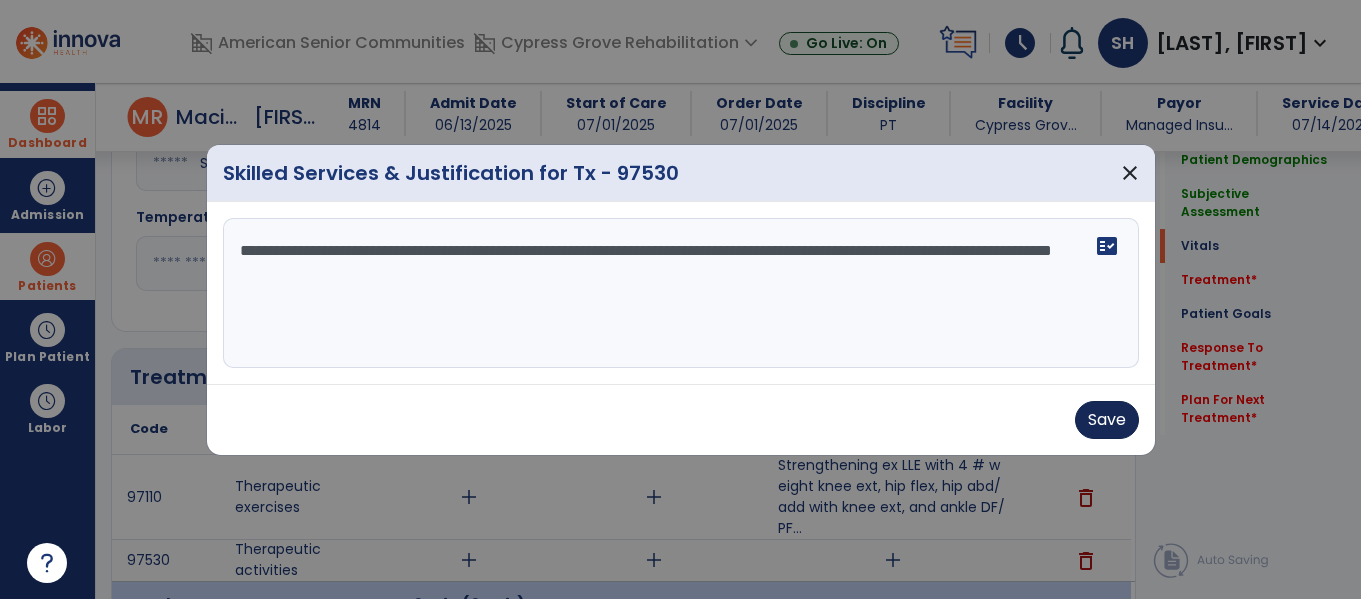 type on "**********" 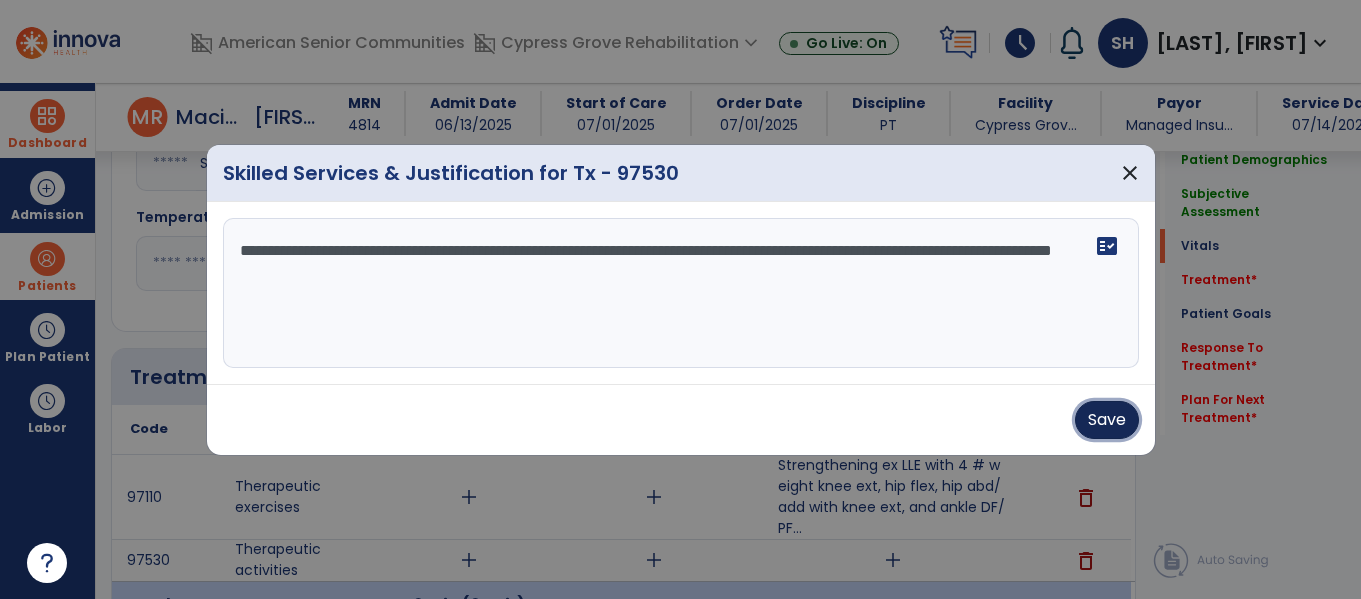 click on "Save" at bounding box center (1107, 420) 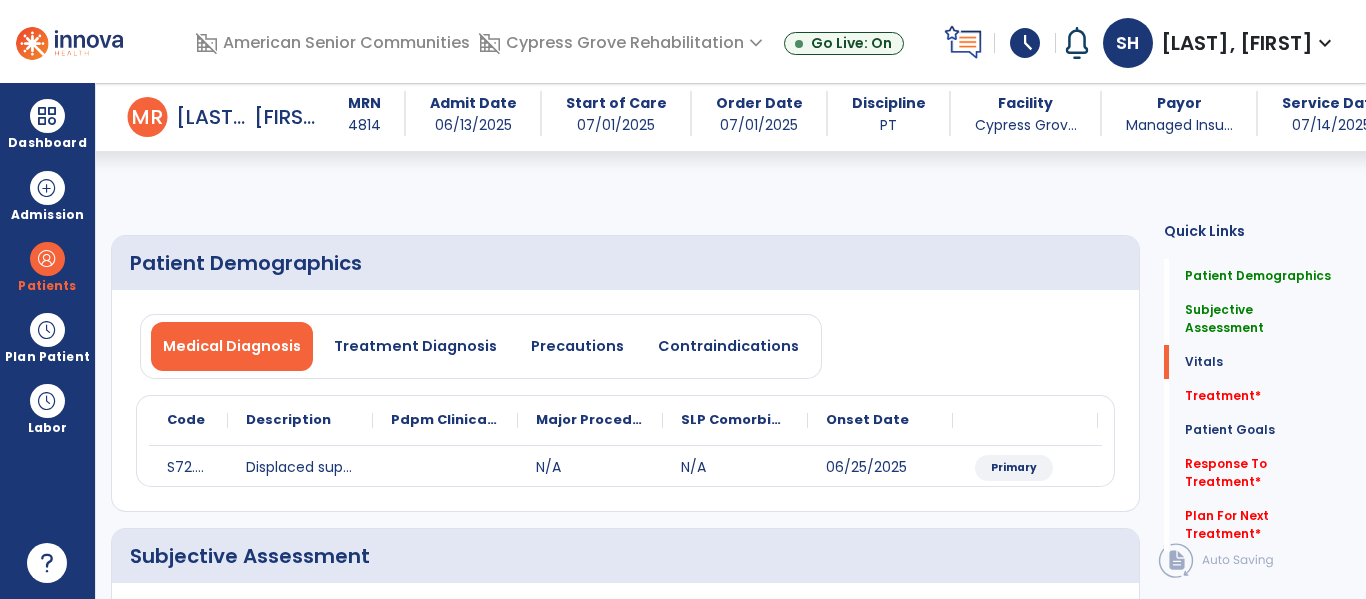 select on "*" 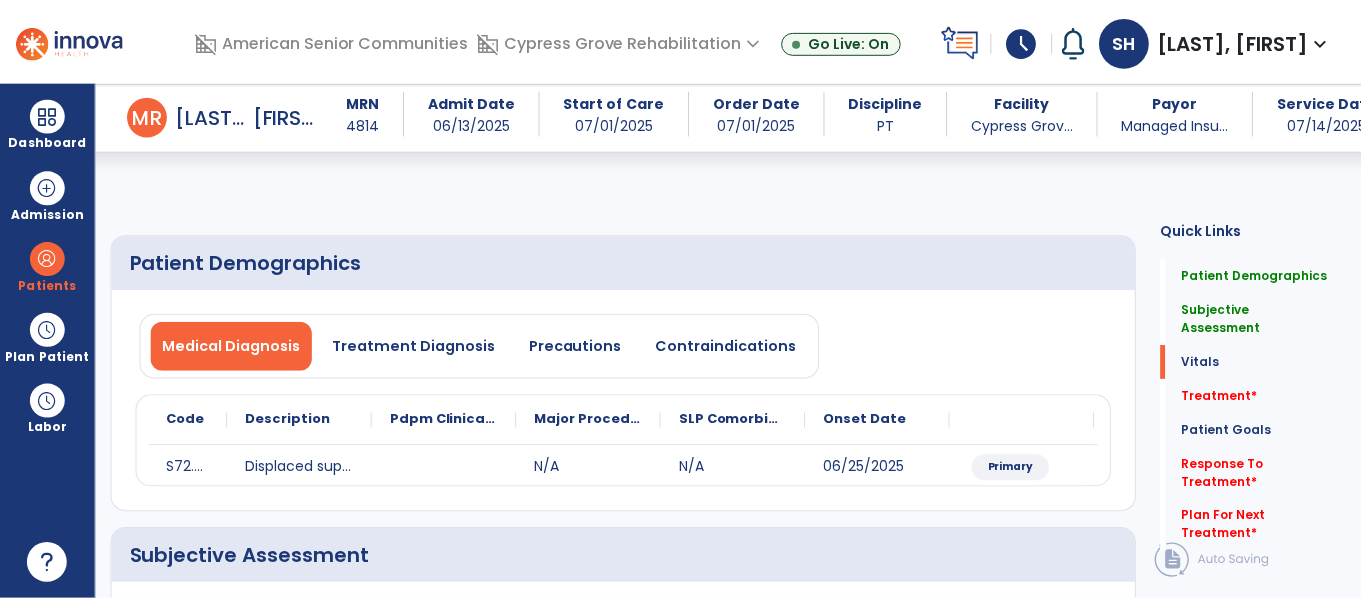 scroll, scrollTop: 901, scrollLeft: 0, axis: vertical 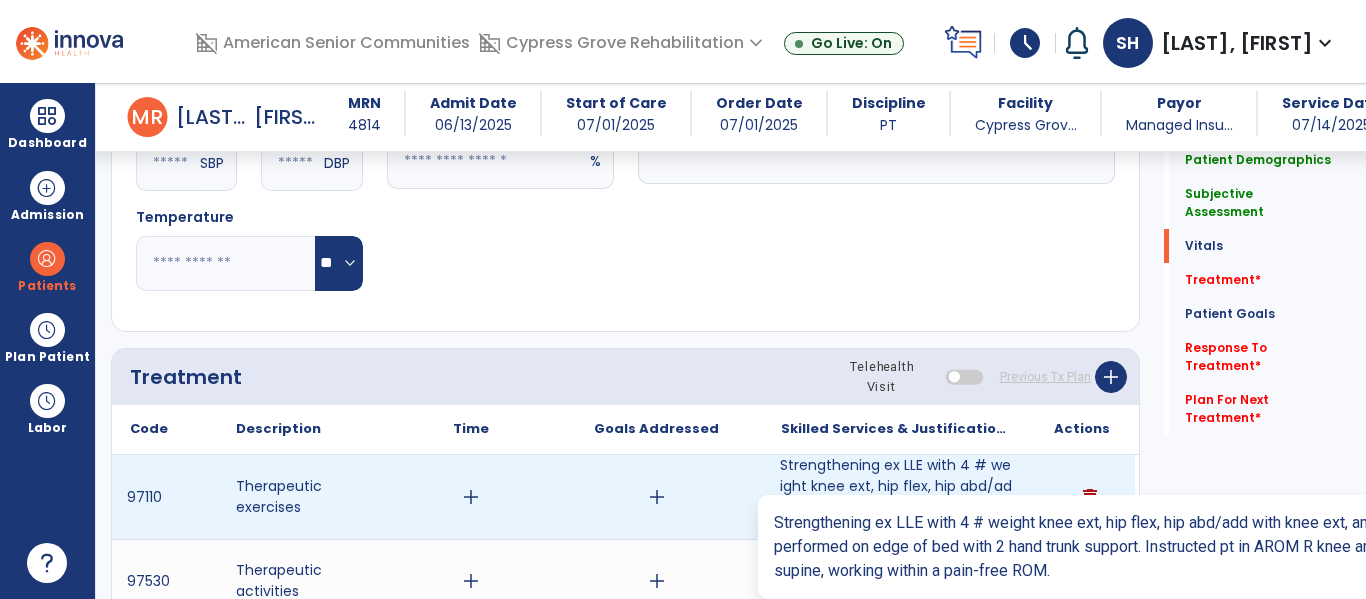 click on "Strengthening ex LLE with 4 # weight knee ext, hip flex, hip abd/add with knee ext, and ankle DF/PF..." at bounding box center [896, 497] 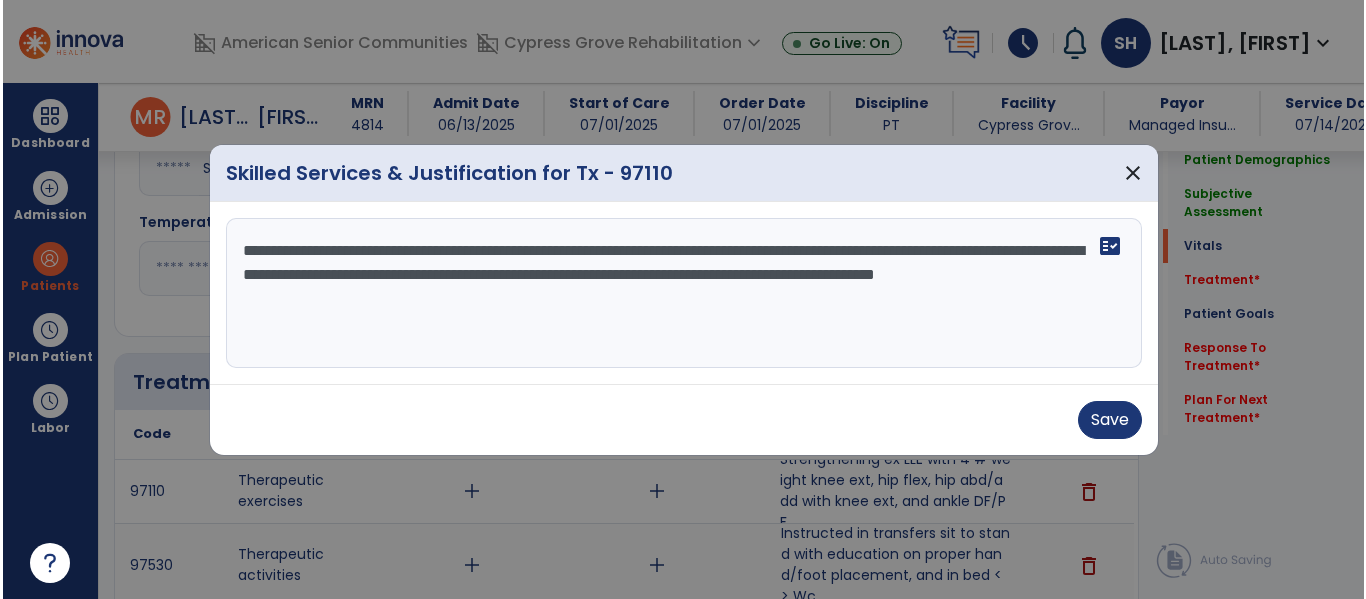 scroll, scrollTop: 901, scrollLeft: 0, axis: vertical 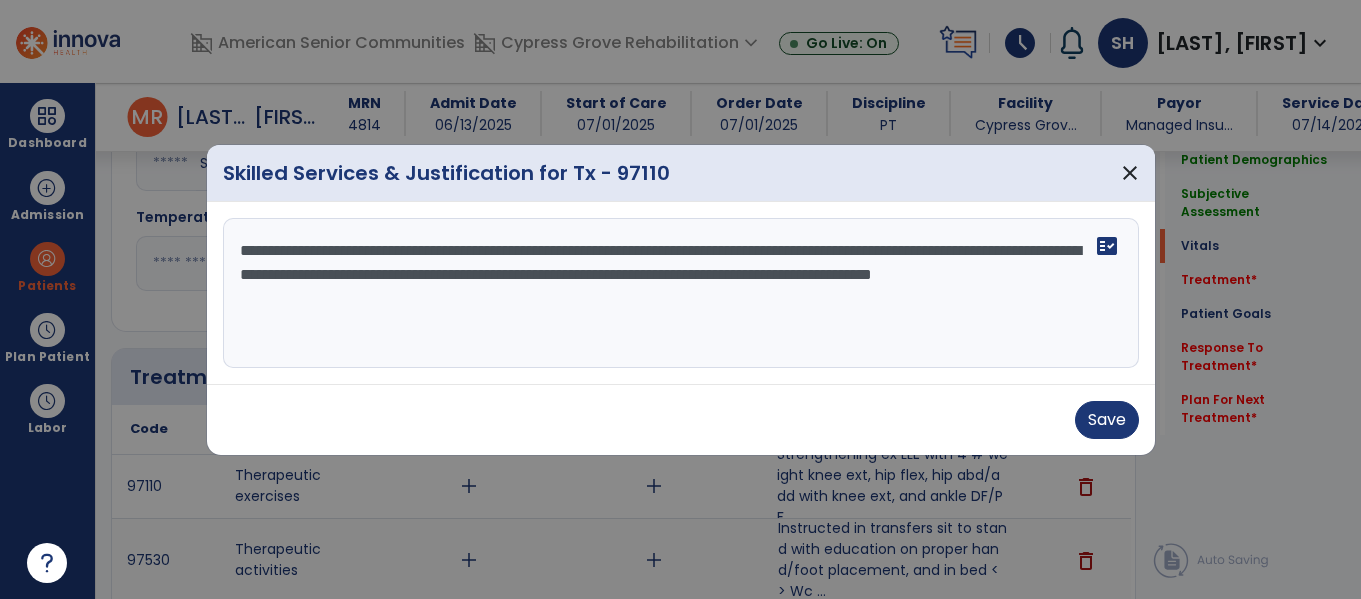 click on "**********" at bounding box center [681, 293] 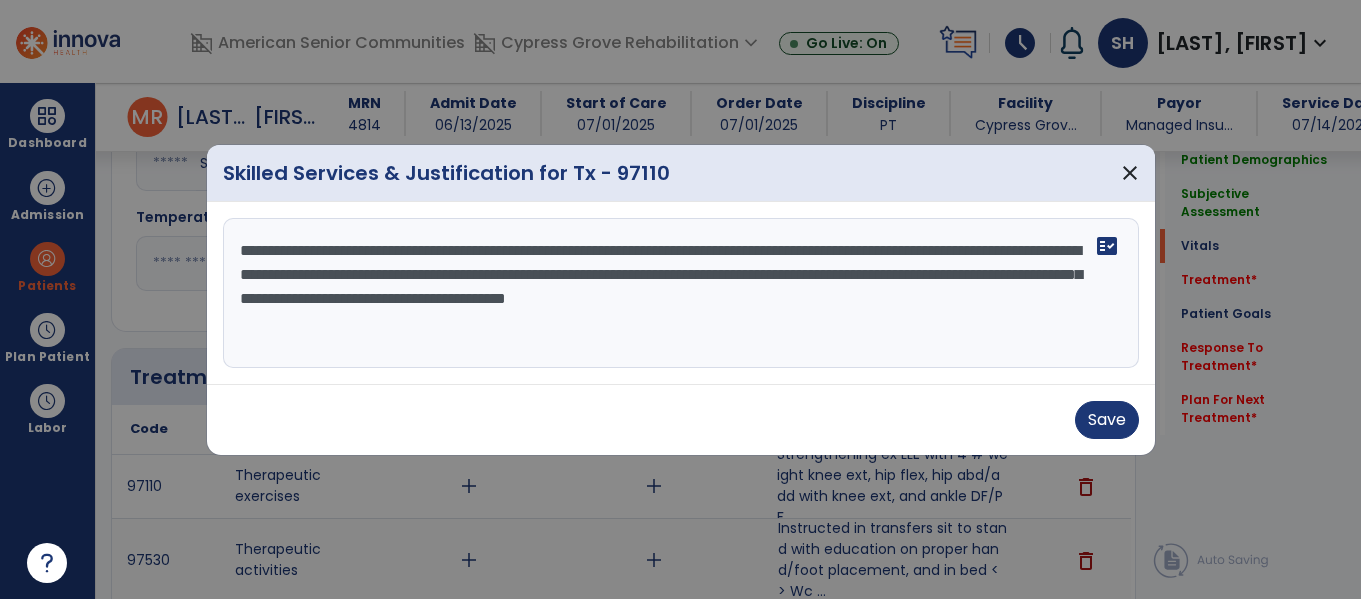 click on "**********" at bounding box center (681, 293) 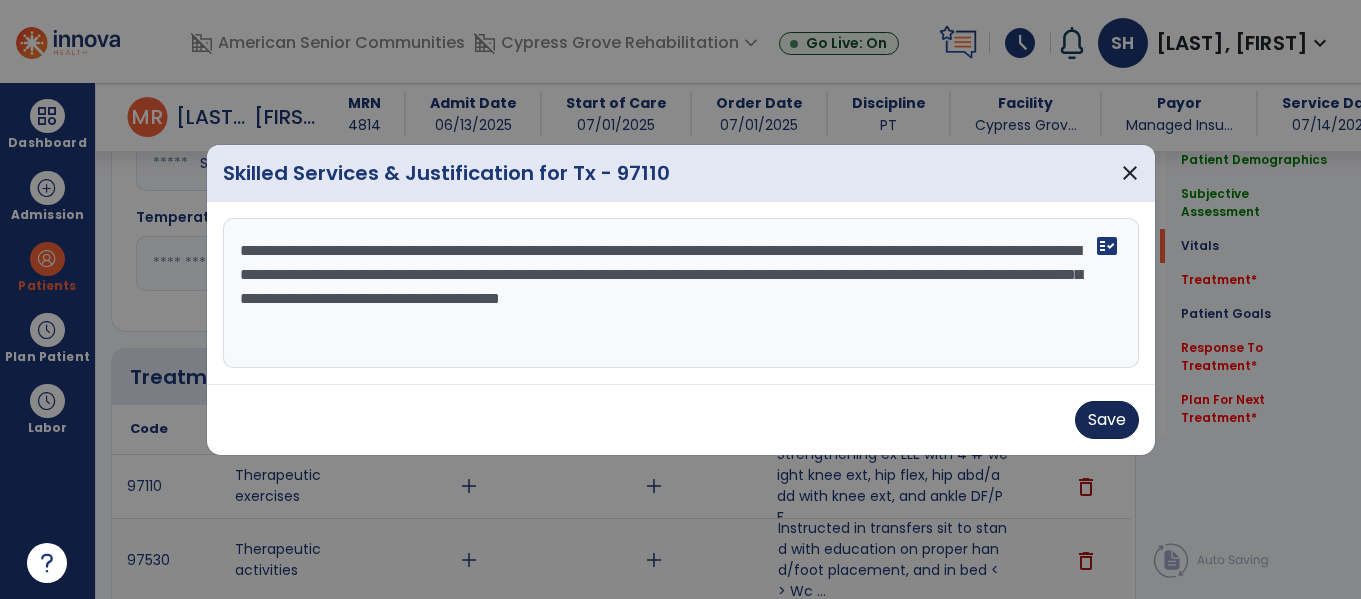 type on "**********" 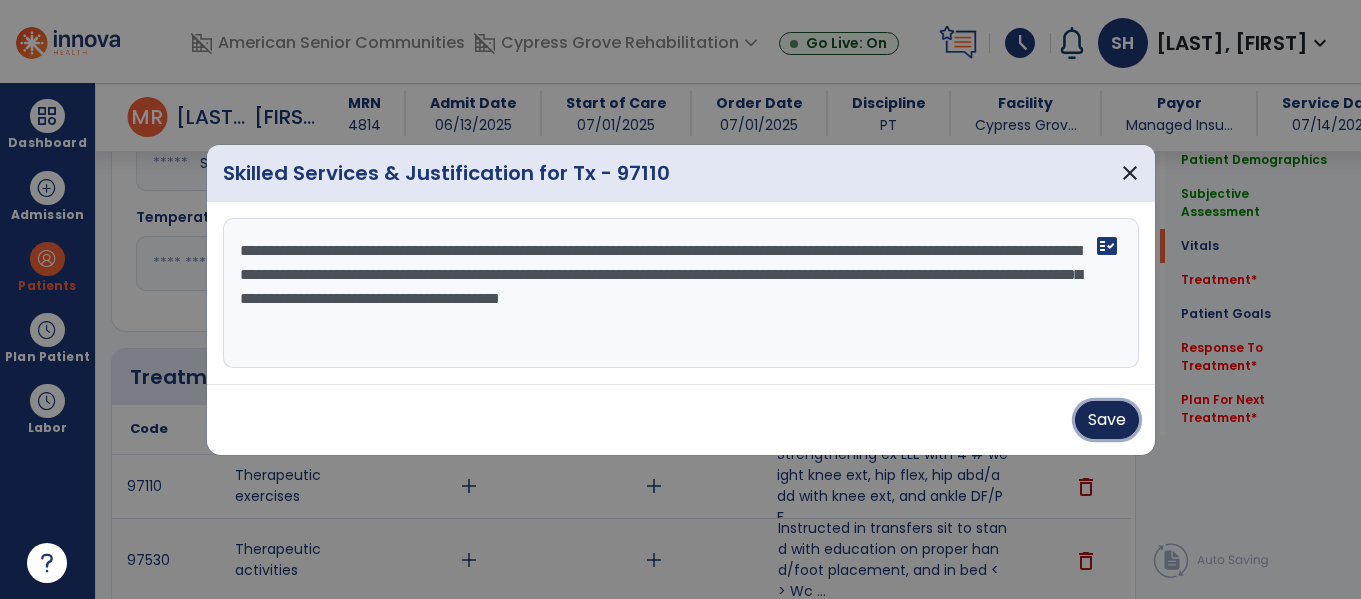 click on "Save" at bounding box center (1107, 420) 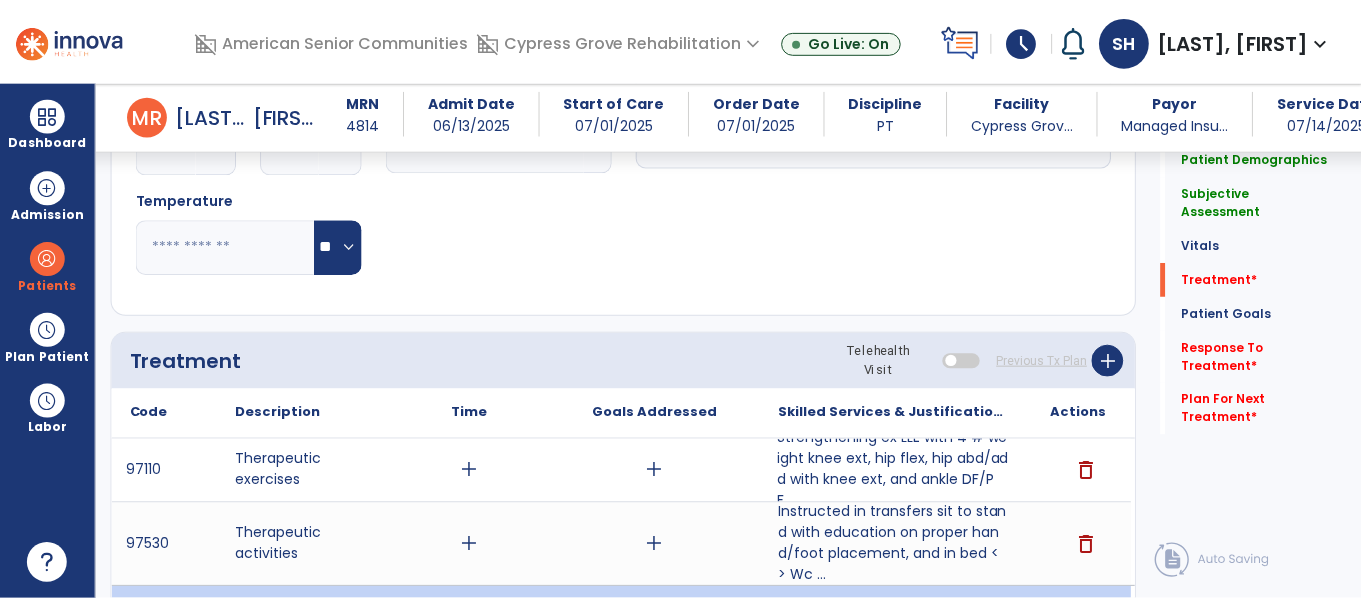 scroll, scrollTop: 979, scrollLeft: 0, axis: vertical 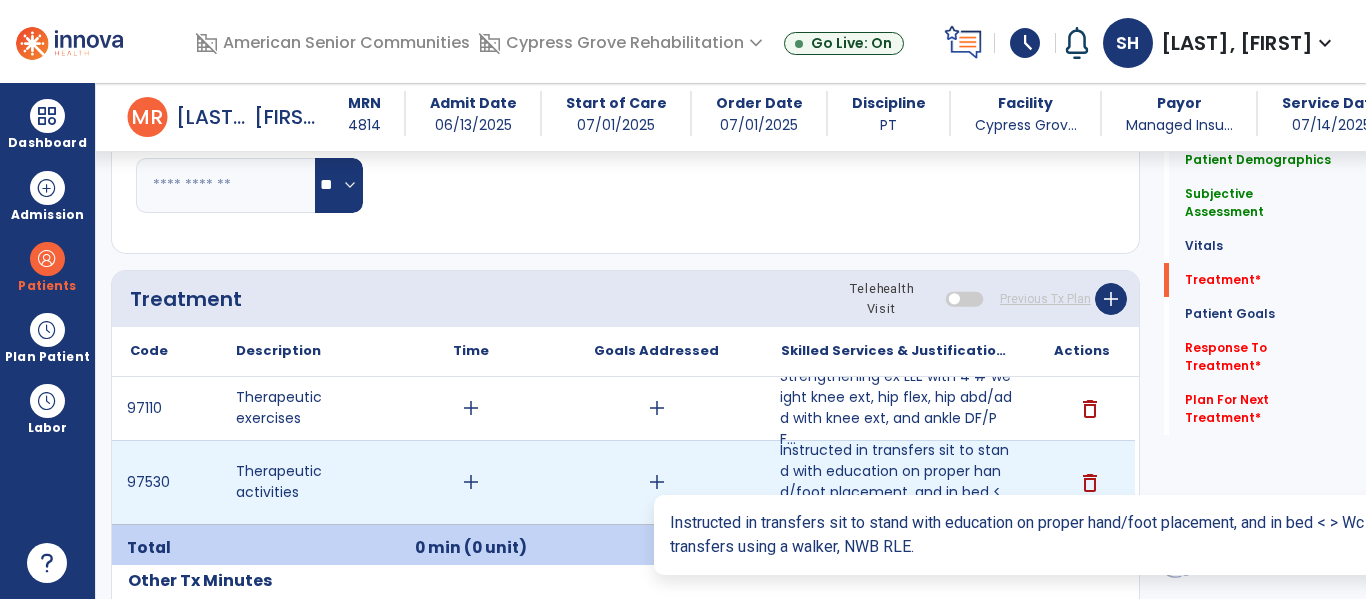 click on "Instructed in transfers sit to stand with education on proper hand/foot placement, and in bed < > Wc ..." at bounding box center (896, 482) 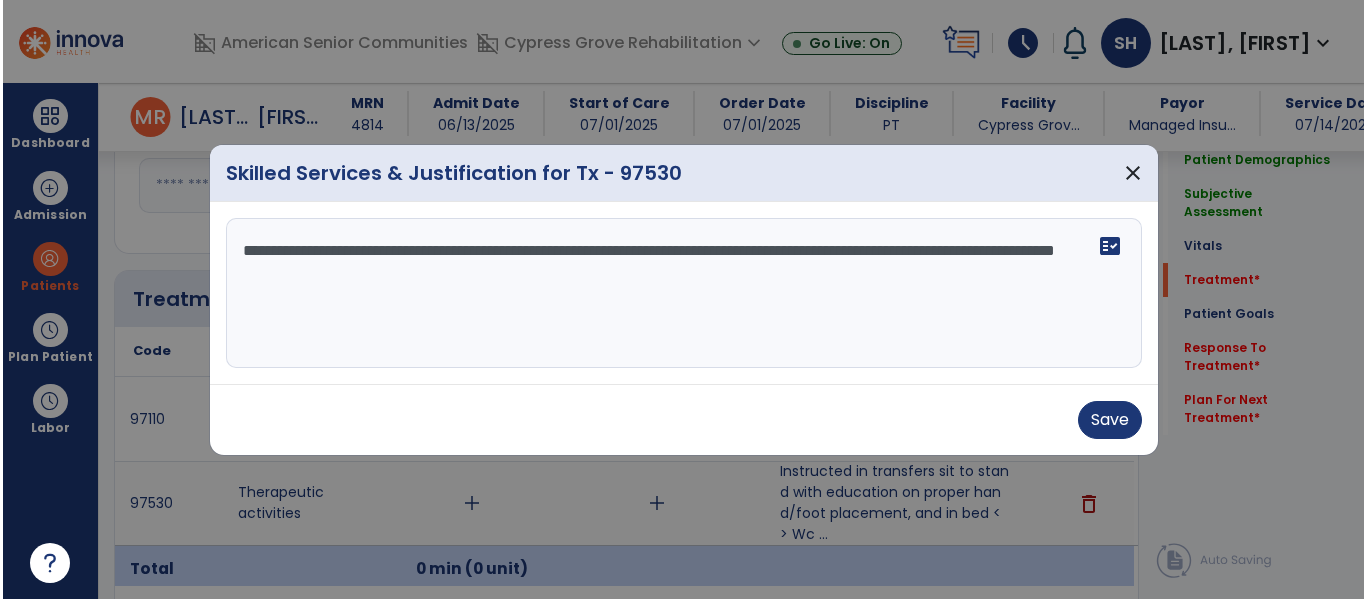 scroll, scrollTop: 979, scrollLeft: 0, axis: vertical 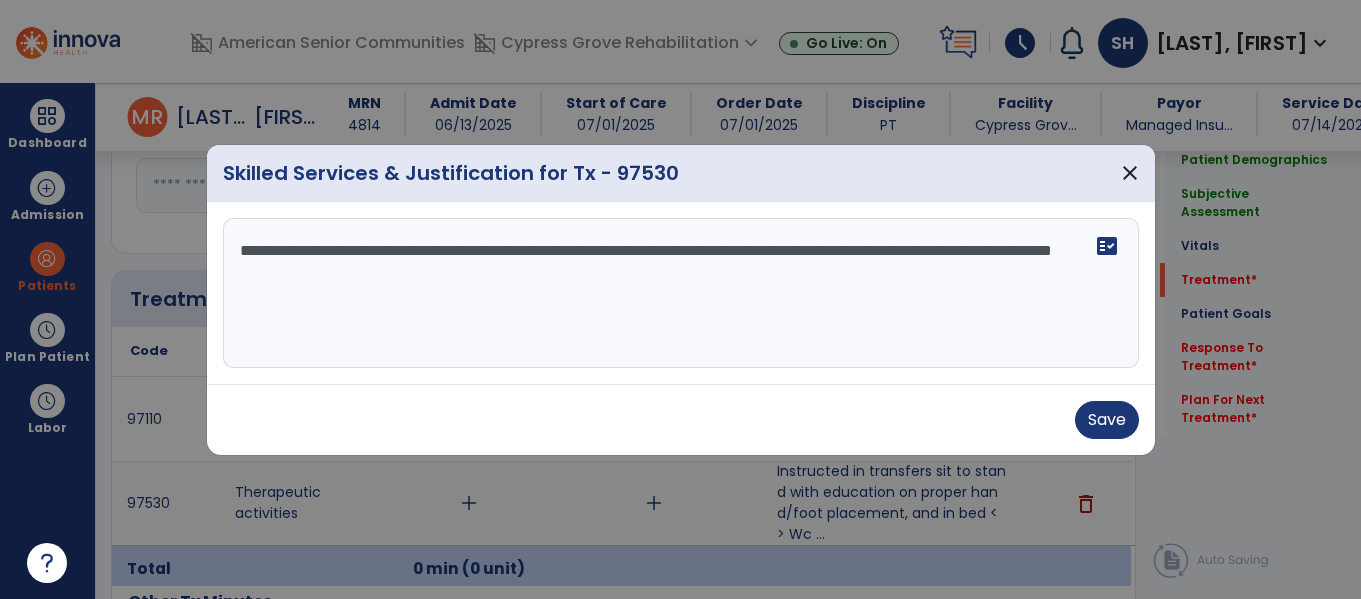 click on "**********" at bounding box center [681, 293] 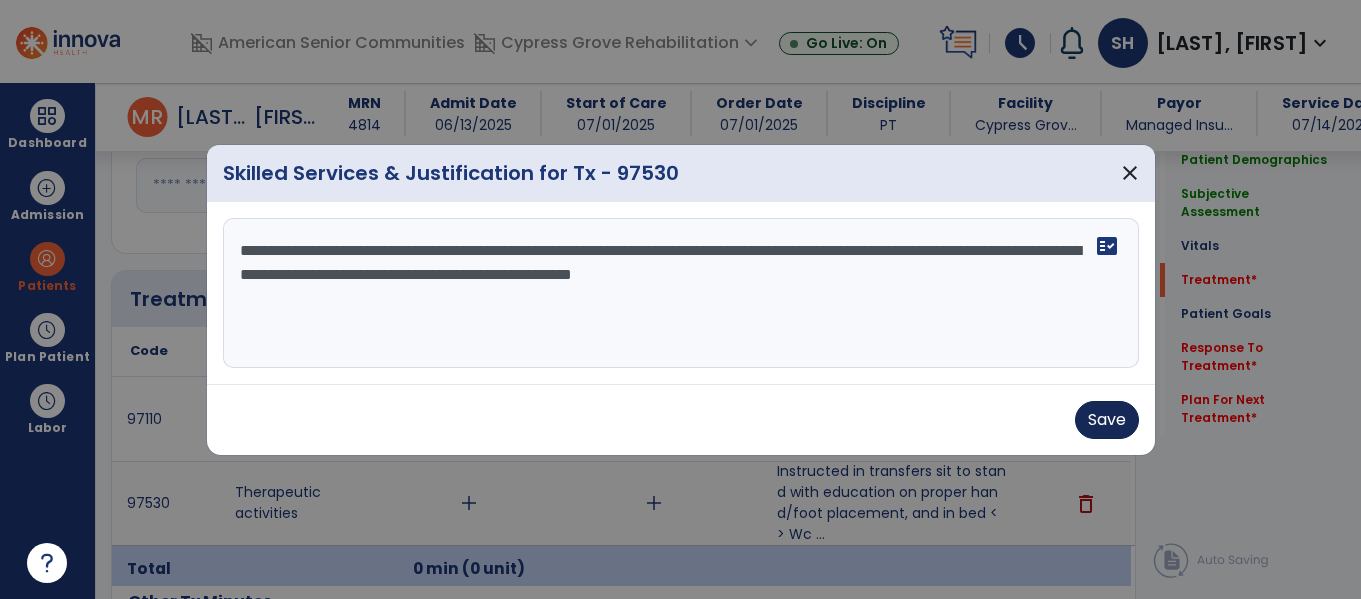 type on "**********" 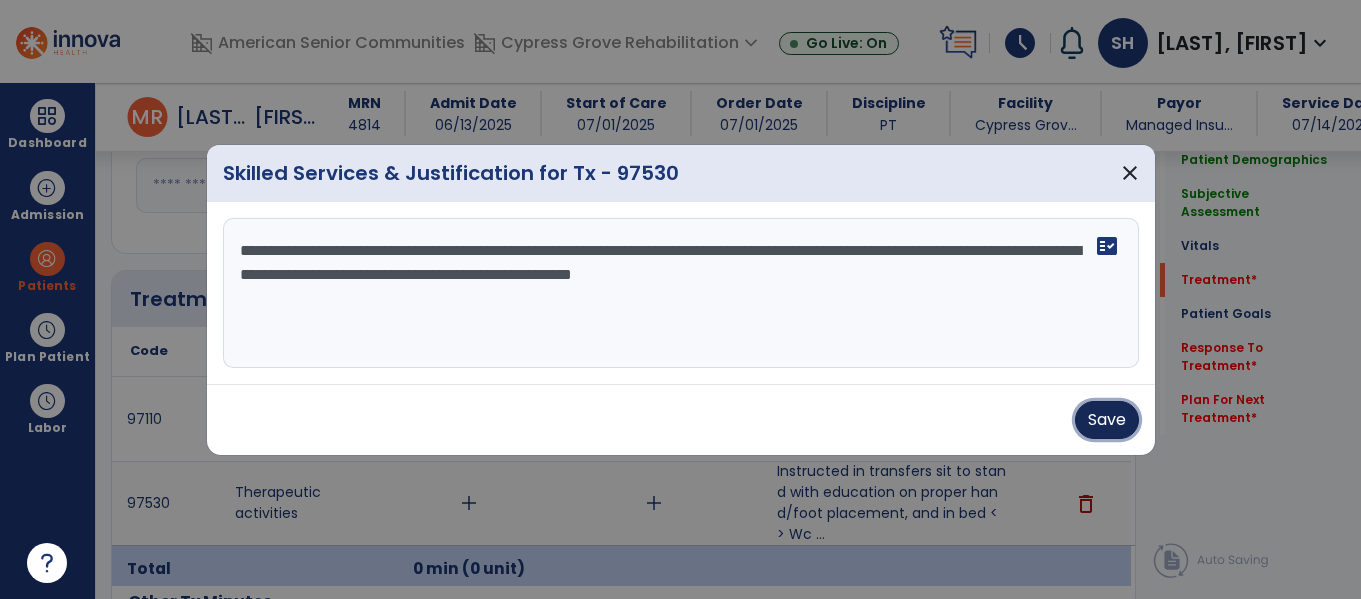 click on "Save" at bounding box center (1107, 420) 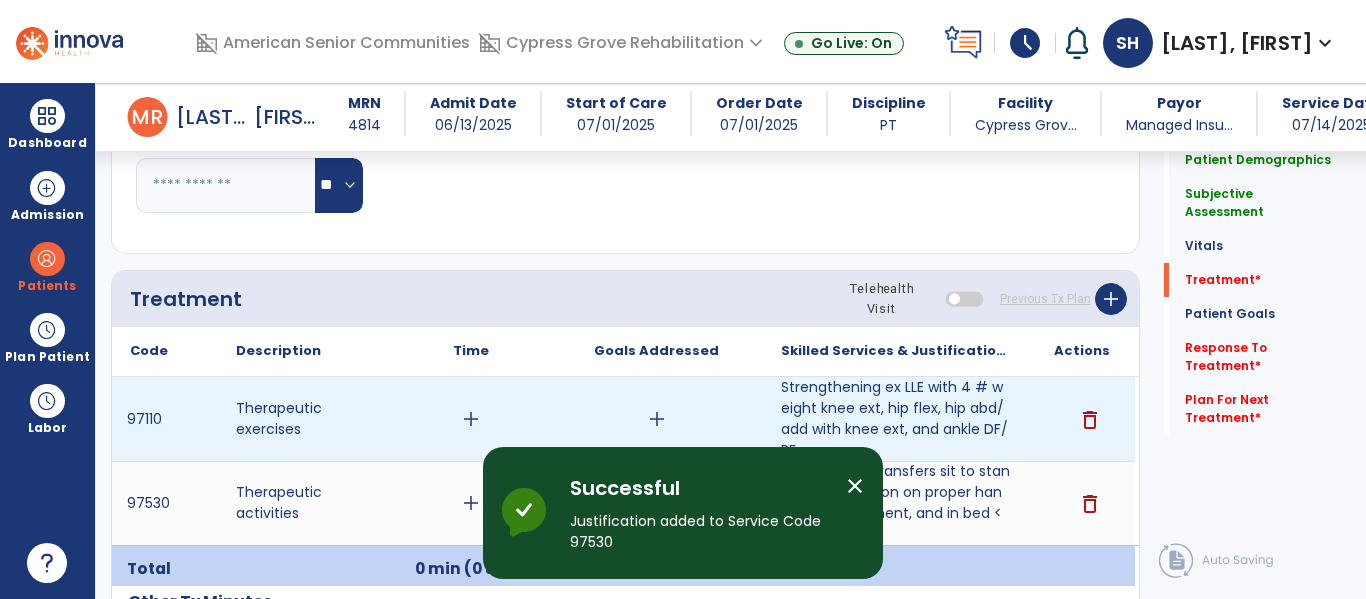 click on "add" at bounding box center [471, 419] 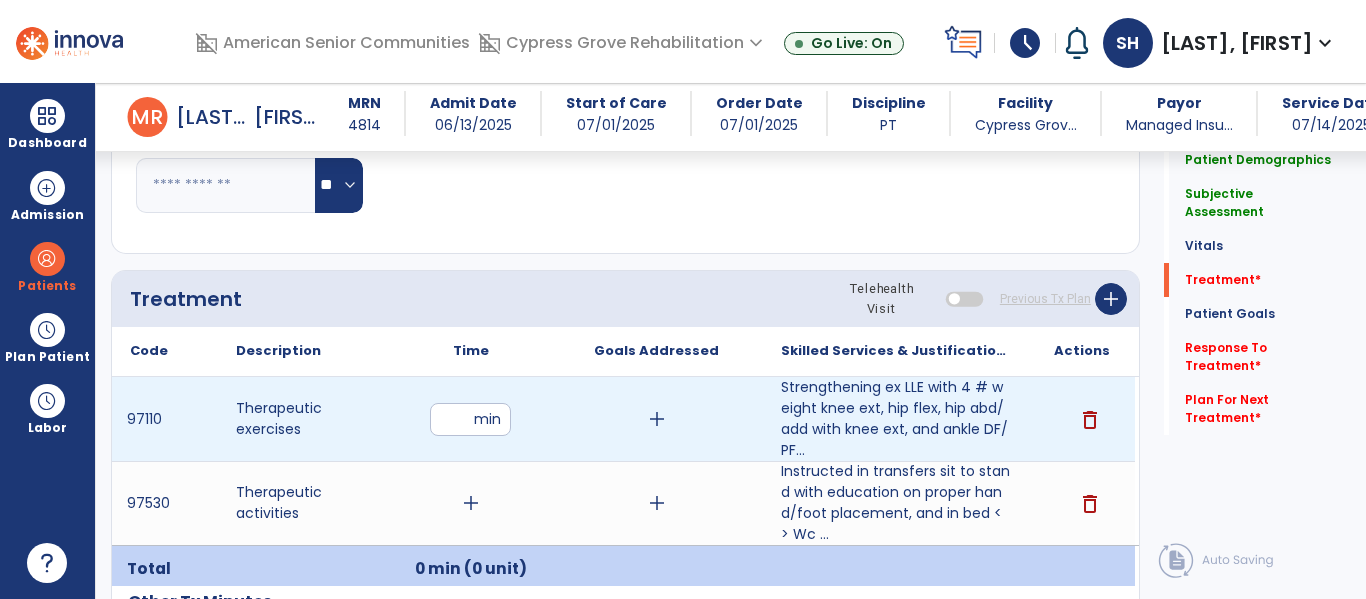 type on "**" 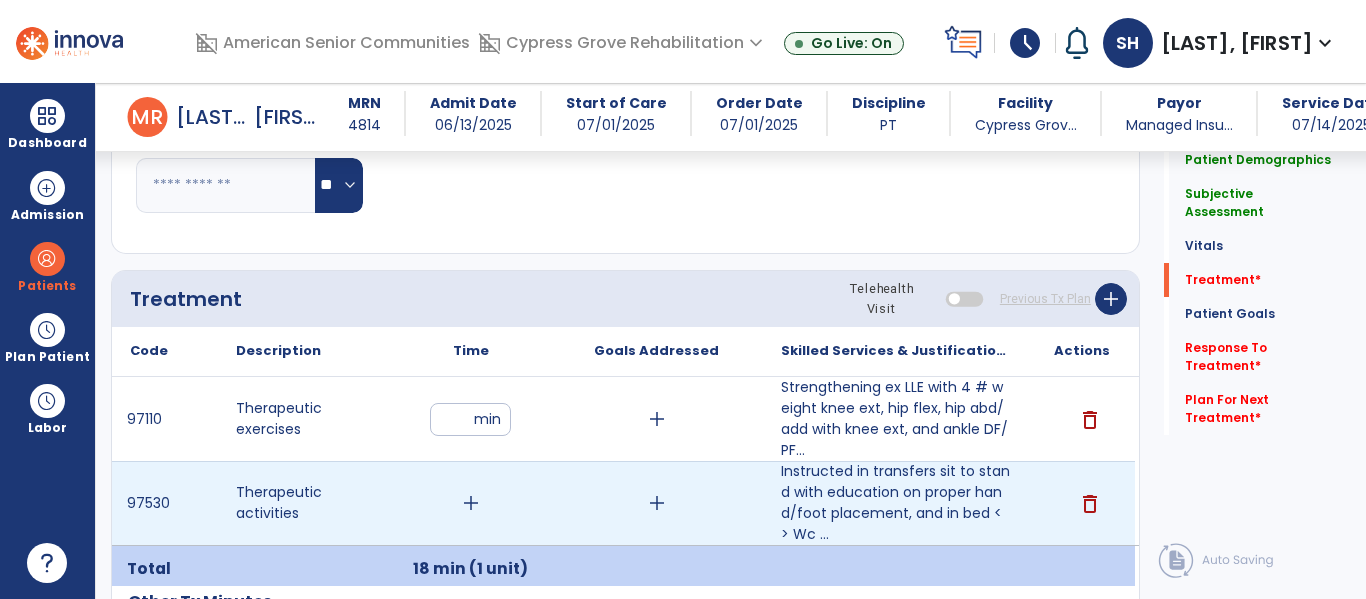 click on "add" at bounding box center [471, 503] 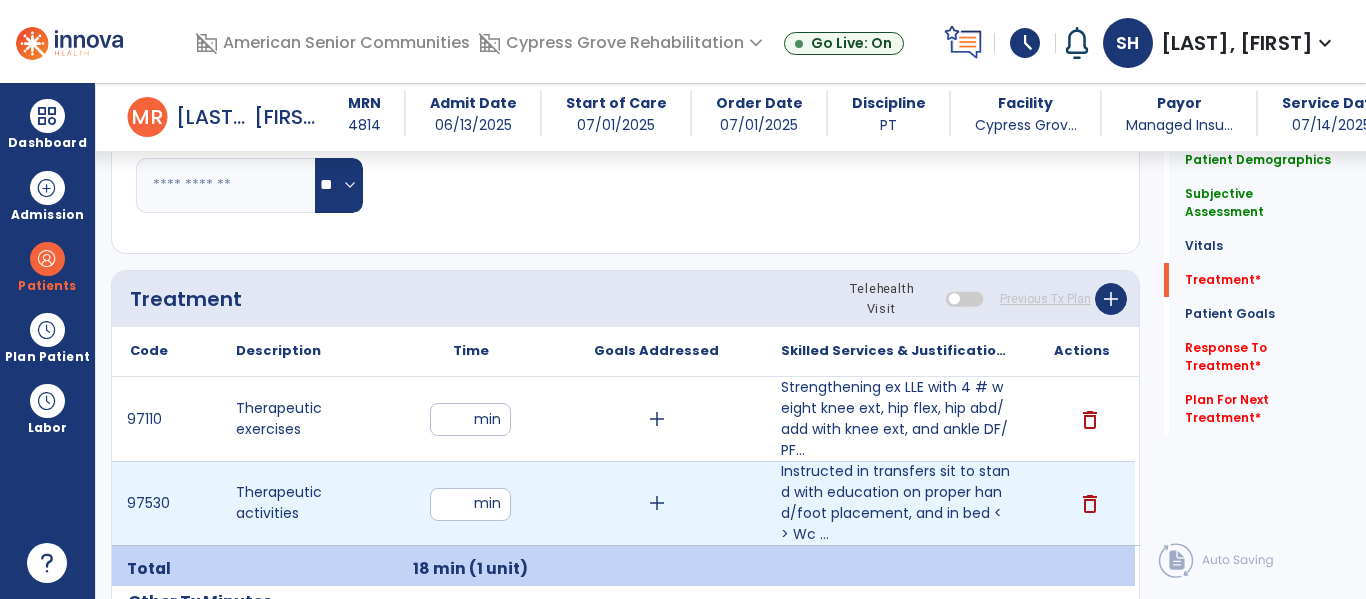type on "**" 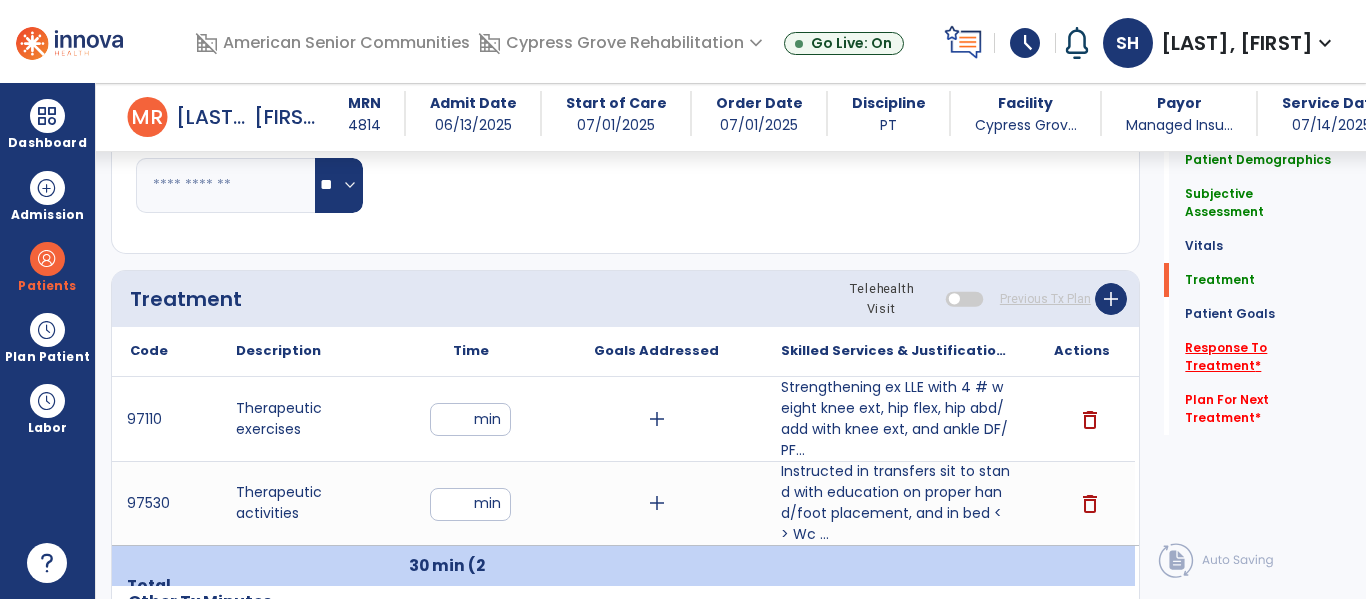 click on "Response To Treatment   *" 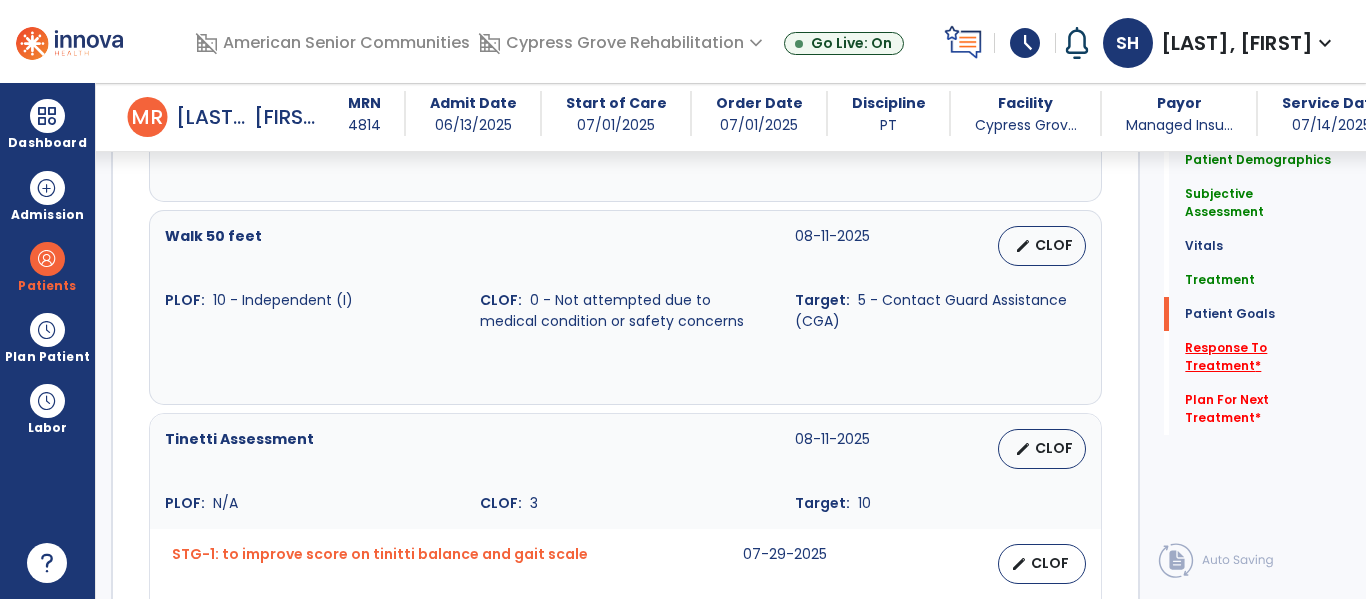 scroll, scrollTop: 4038, scrollLeft: 0, axis: vertical 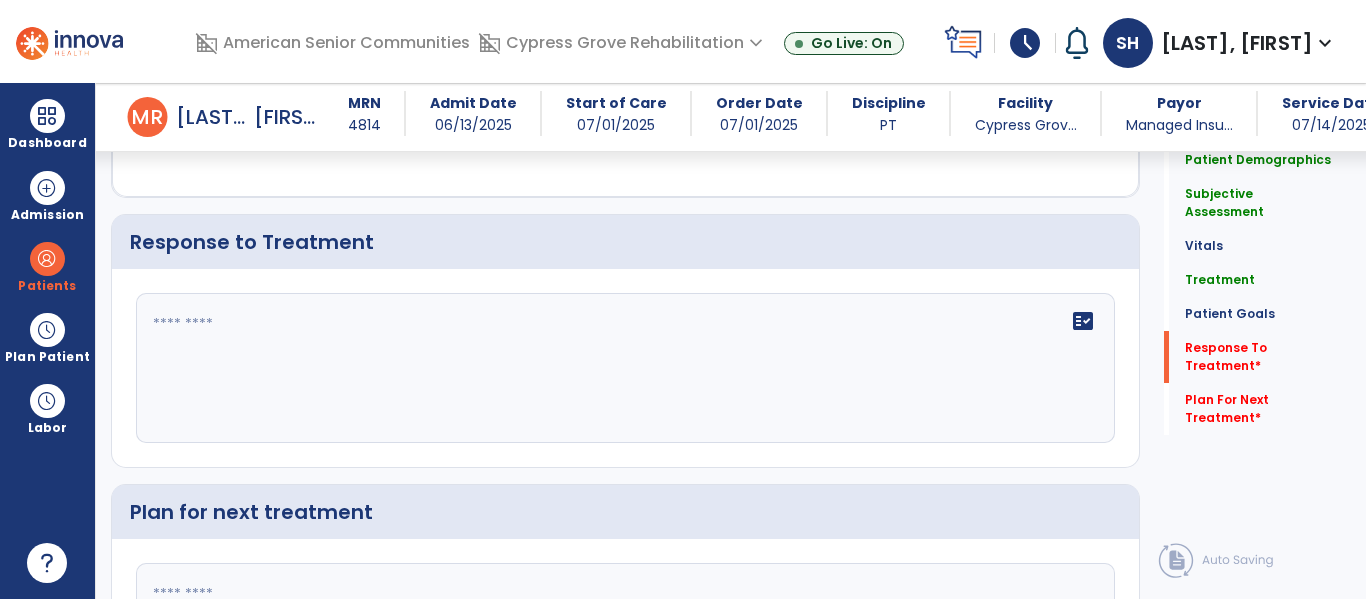 click 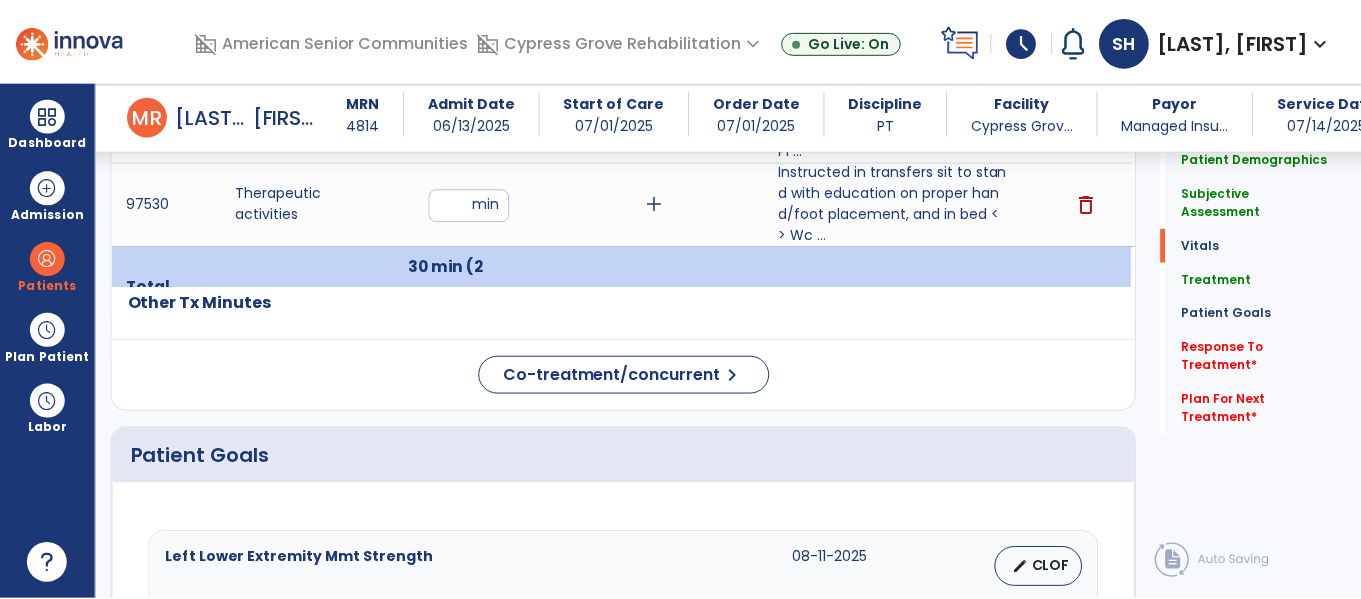 scroll, scrollTop: 910, scrollLeft: 0, axis: vertical 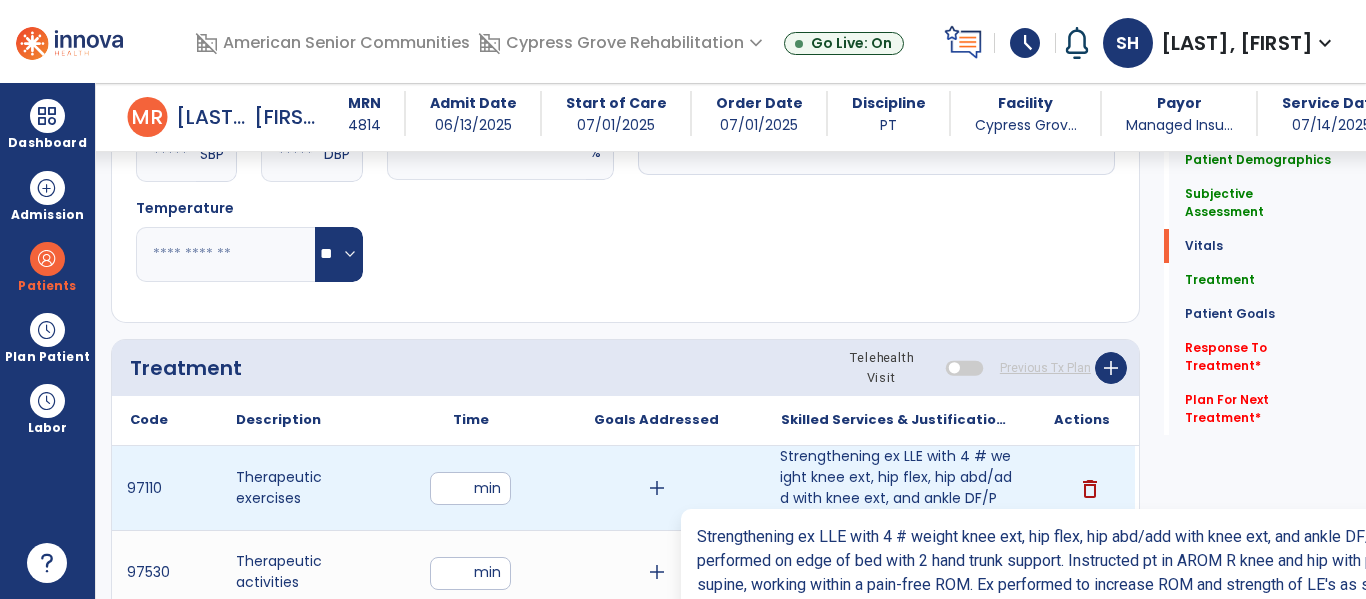 click on "Strengthening ex LLE with 4 # weight knee ext, hip flex, hip abd/add with knee ext, and ankle DF/PF..." at bounding box center [896, 488] 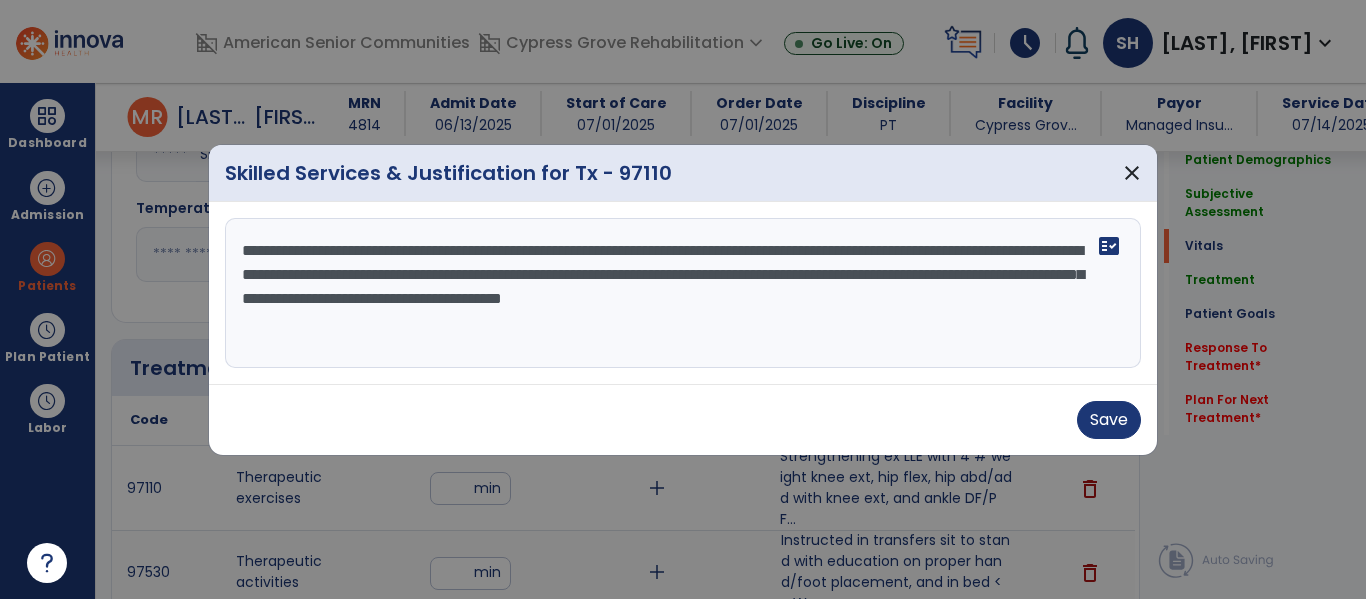 click at bounding box center (683, 299) 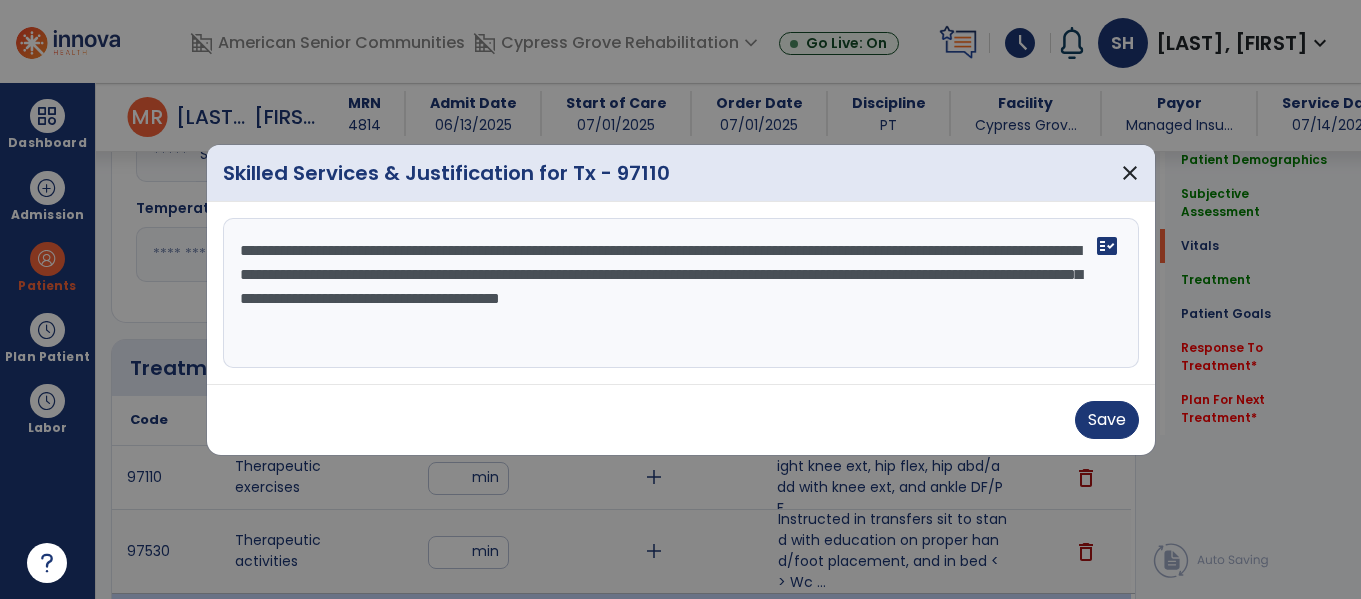 scroll, scrollTop: 910, scrollLeft: 0, axis: vertical 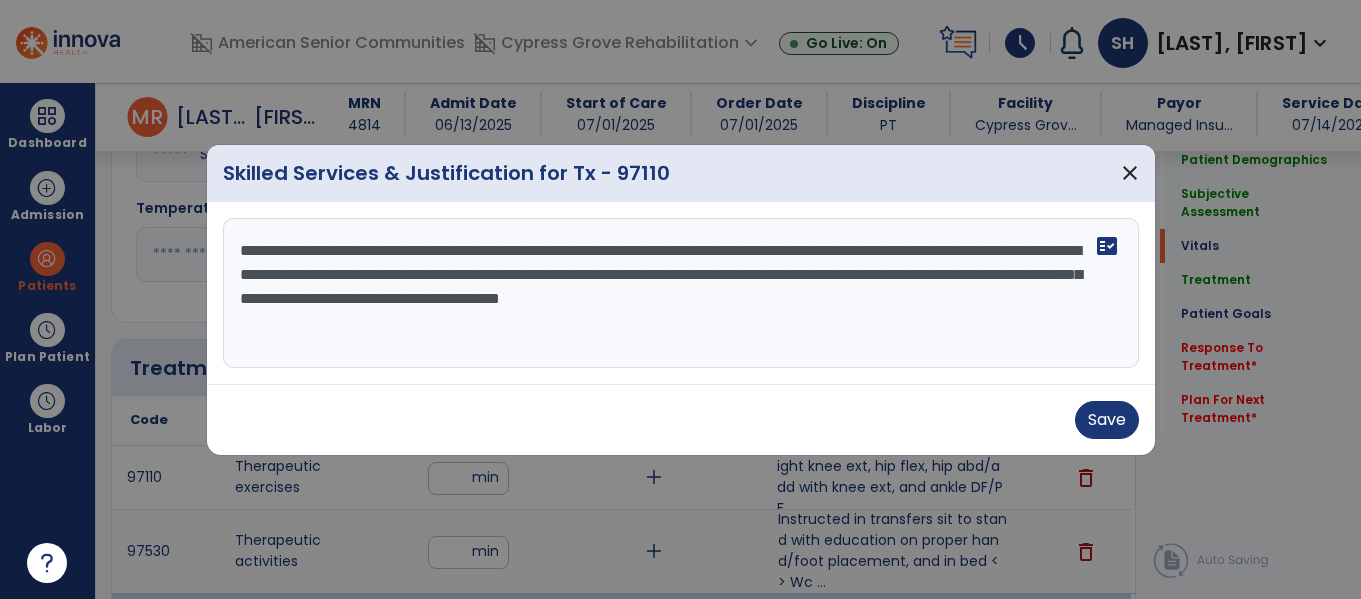 click on "**********" at bounding box center (681, 293) 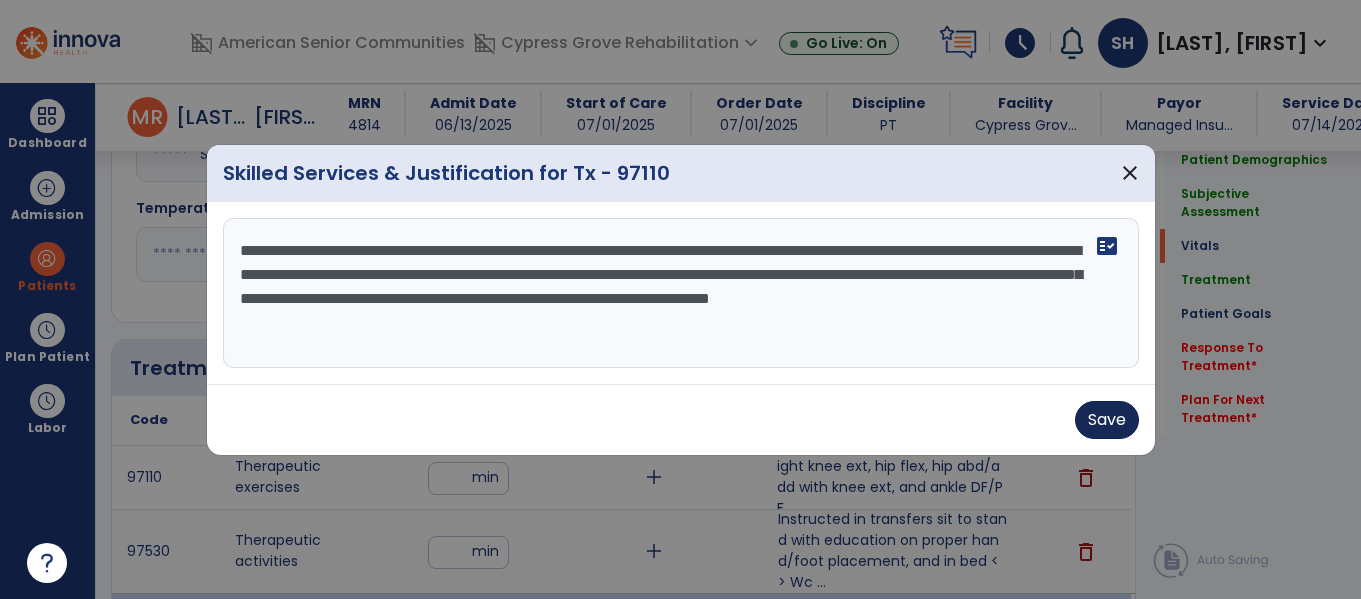 type on "**********" 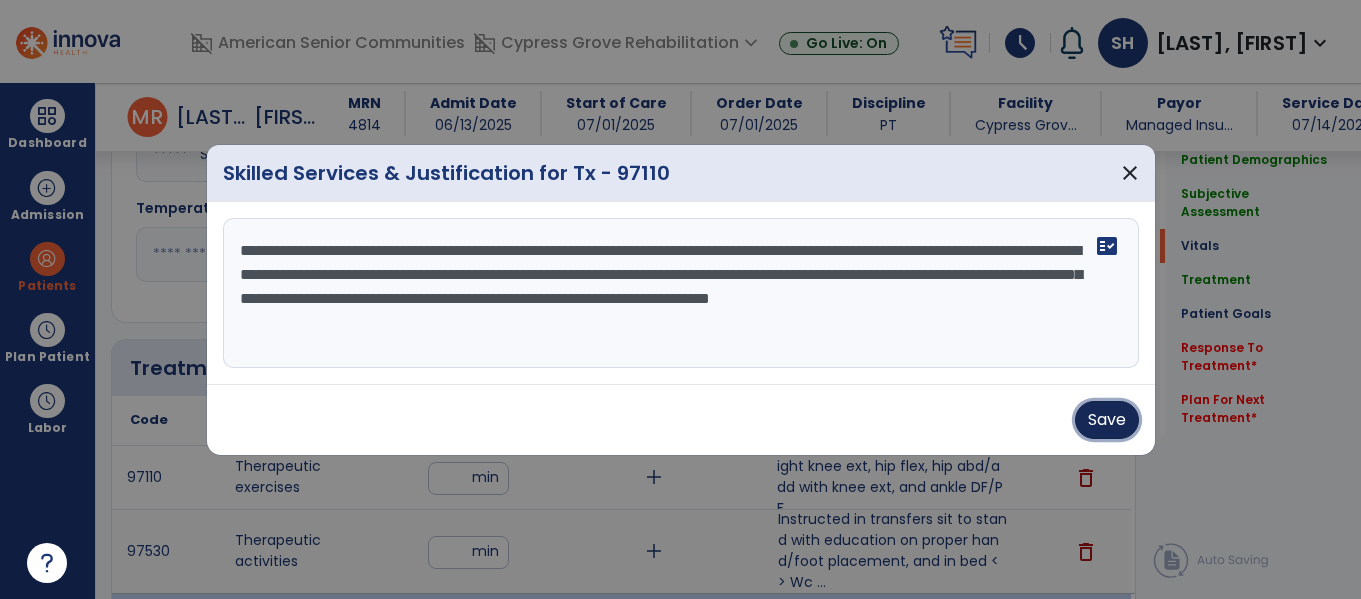 click on "Save" at bounding box center [1107, 420] 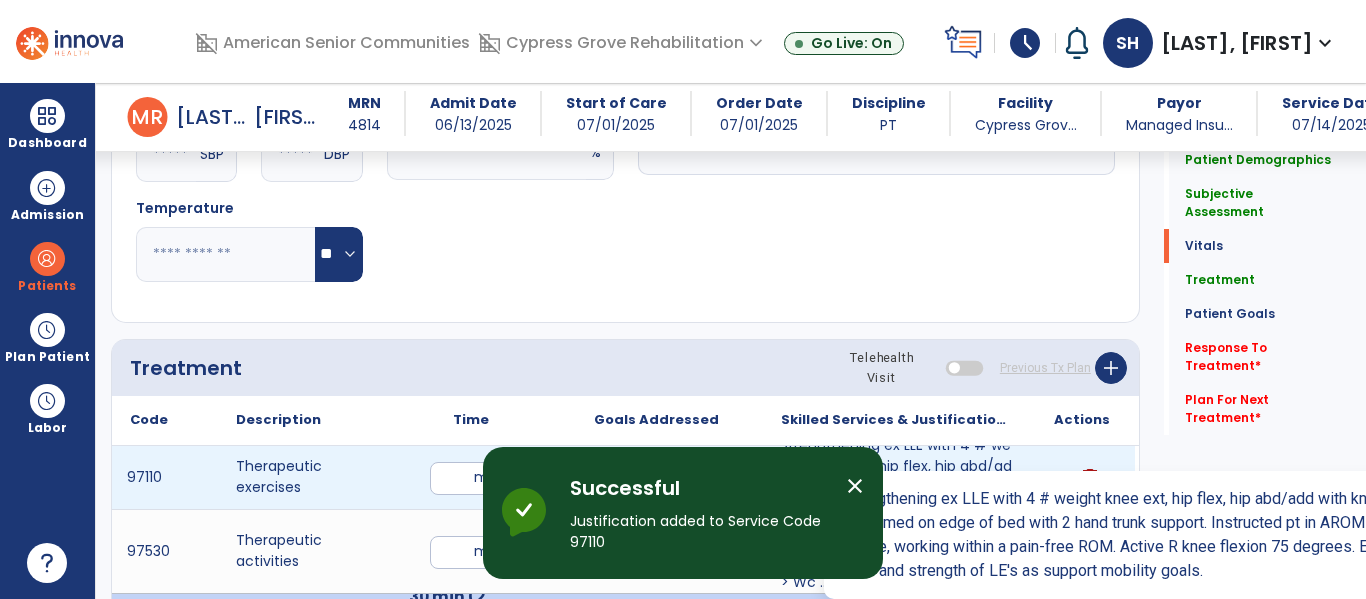 click on "Strengthening ex LLE with 4 # weight knee ext, hip flex, hip abd/add with knee ext, and ankle DF/PF..." at bounding box center [896, 477] 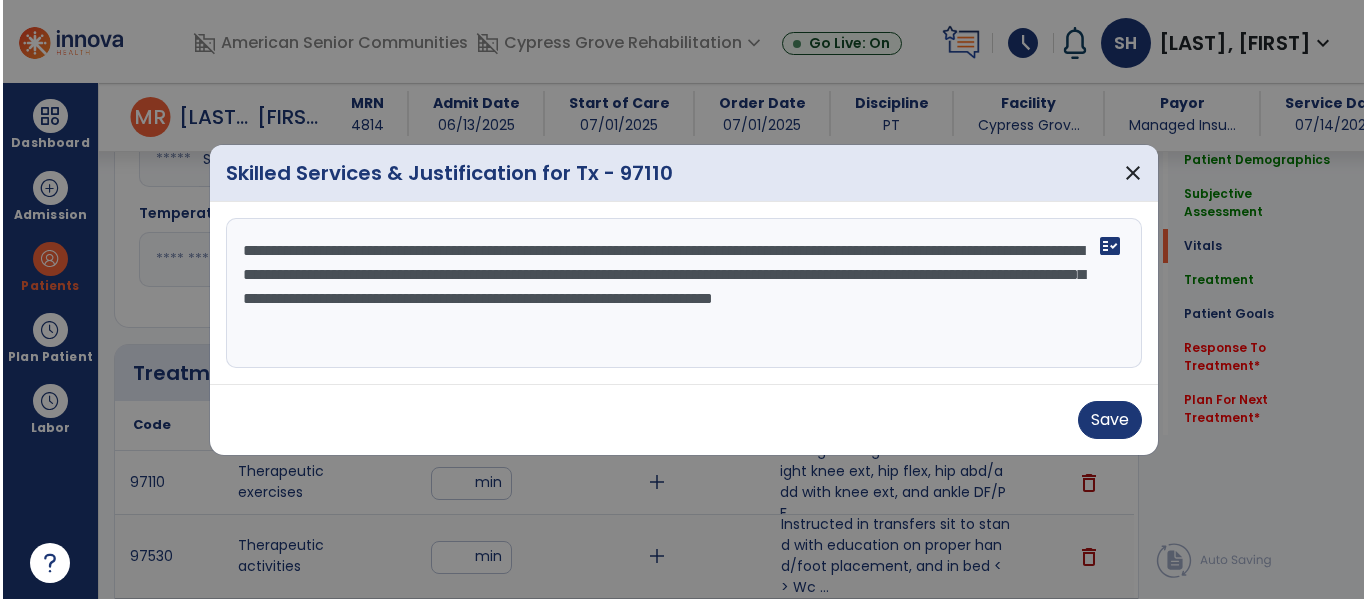 scroll, scrollTop: 910, scrollLeft: 0, axis: vertical 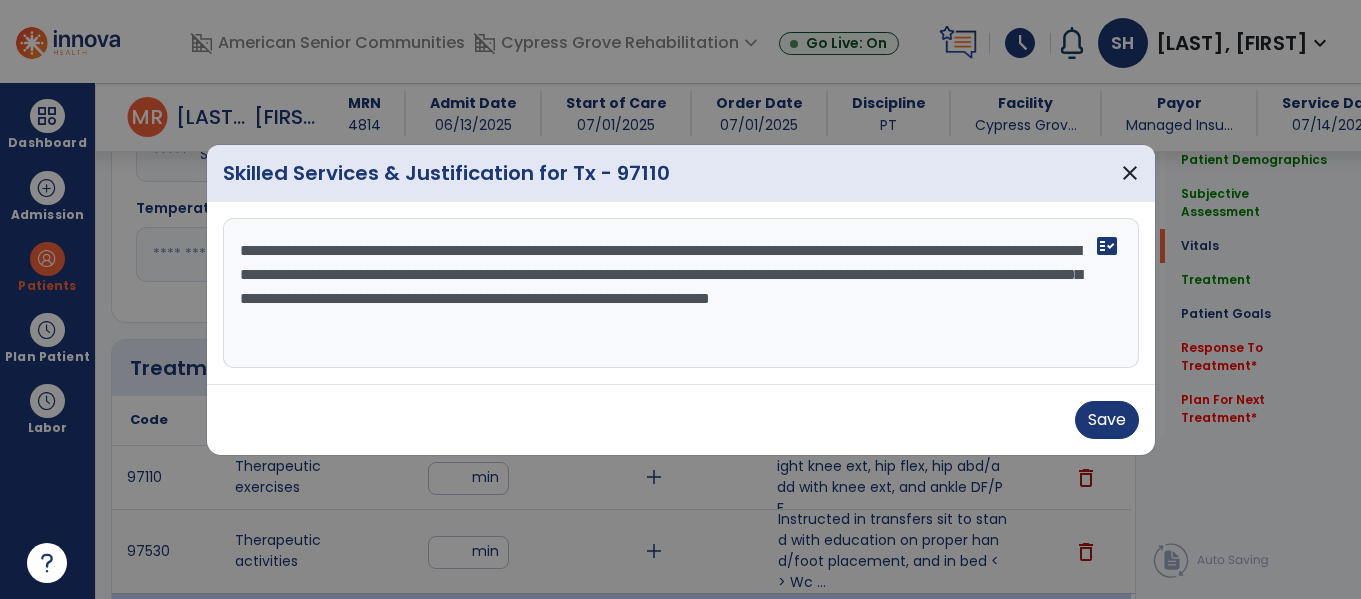 drag, startPoint x: 379, startPoint y: 328, endPoint x: 358, endPoint y: 336, distance: 22.472204 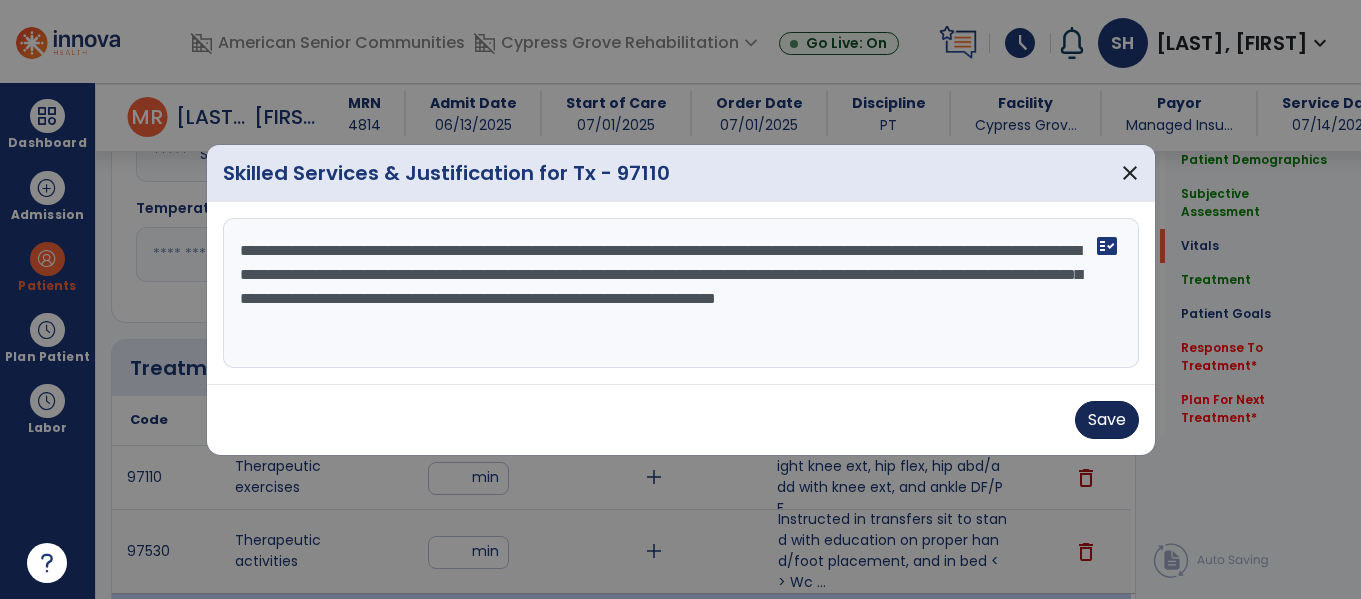 type on "**********" 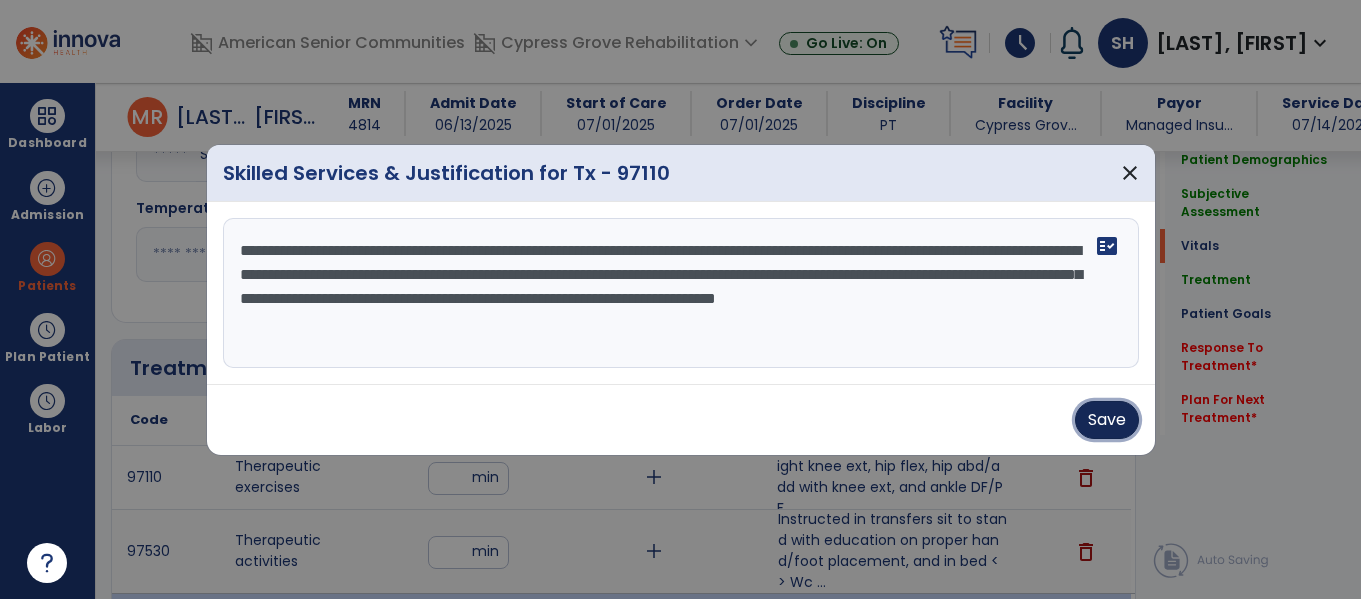 click on "Save" at bounding box center [1107, 420] 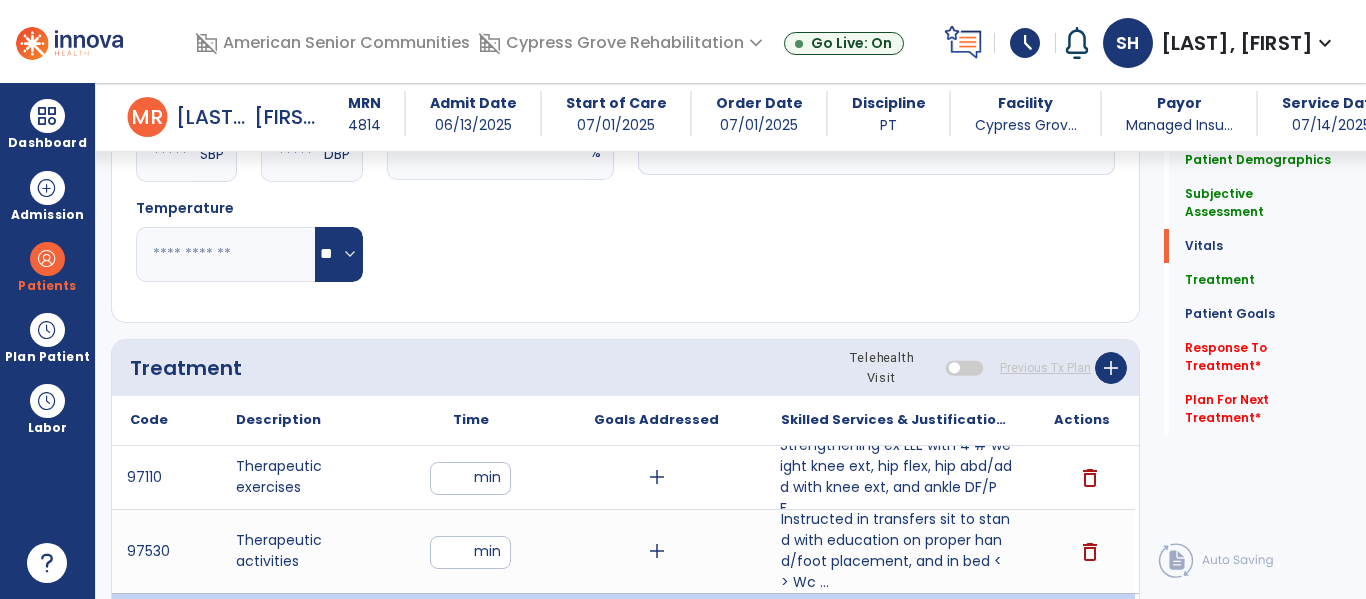 click on "Notes/Comments" 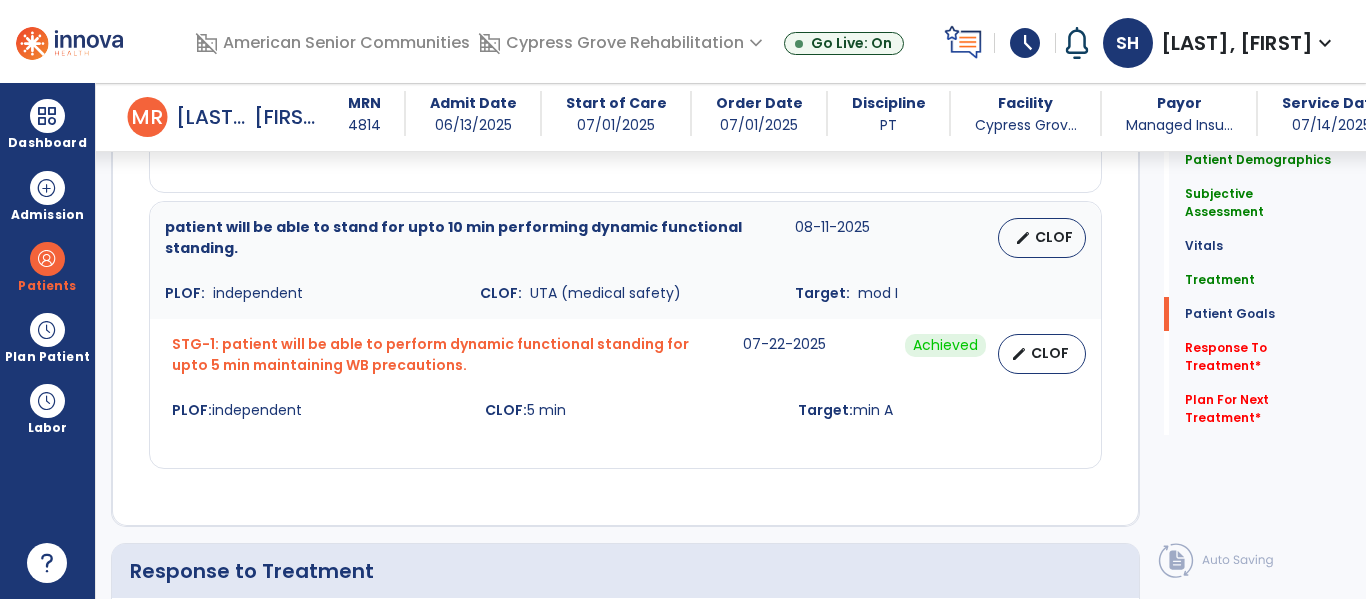 scroll, scrollTop: 3934, scrollLeft: 0, axis: vertical 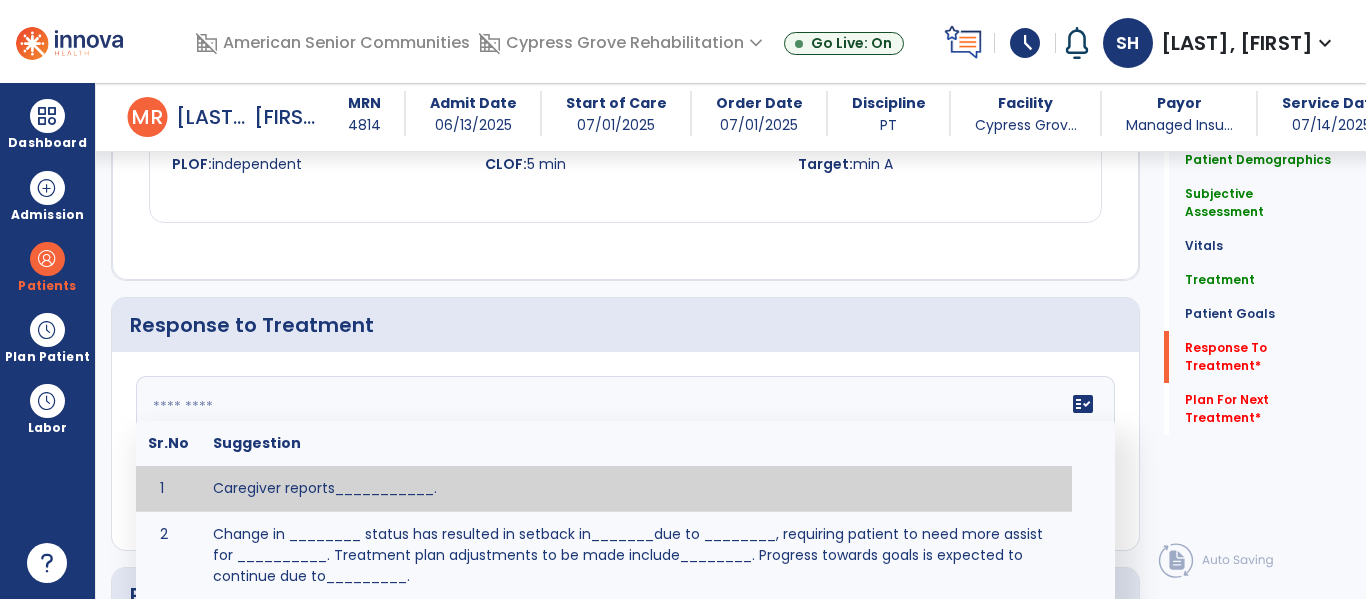 click on "fact_check  Sr.No Suggestion 1 Caregiver reports___________. 2 Change in ________ status has resulted in setback in_______due to ________, requiring patient to need more assist for __________.   Treatment plan adjustments to be made include________.  Progress towards goals is expected to continue due to_________. 3 Decreased pain in __________ to [LEVEL] in response to [MODALITY/TREATMENT] allows for improvement in _________. 4 Functional gains in _______ have impacted the patient's ability to perform_________ with a reduction in assist levels to_________. 5 Functional progress this week has been significant due to__________. 6 Gains in ________ have improved the patient's ability to perform ______with decreased levels of assist to___________. 7 Improvement in ________allows patient to tolerate higher levels of challenges in_________. 8 Pain in [AREA] has decreased to [LEVEL] in response to [TREATMENT/MODALITY], allowing fore ease in completing__________. 9 10 11 12 13 14 15 16 17 18 19 20 21" 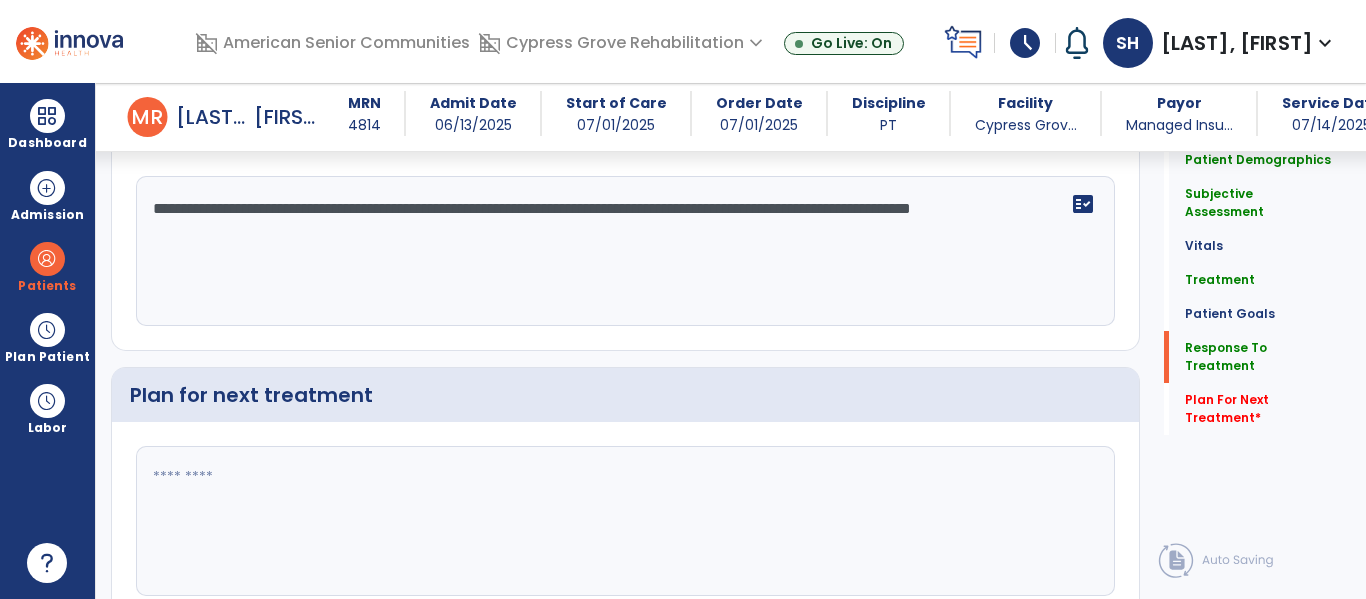 scroll, scrollTop: 4146, scrollLeft: 0, axis: vertical 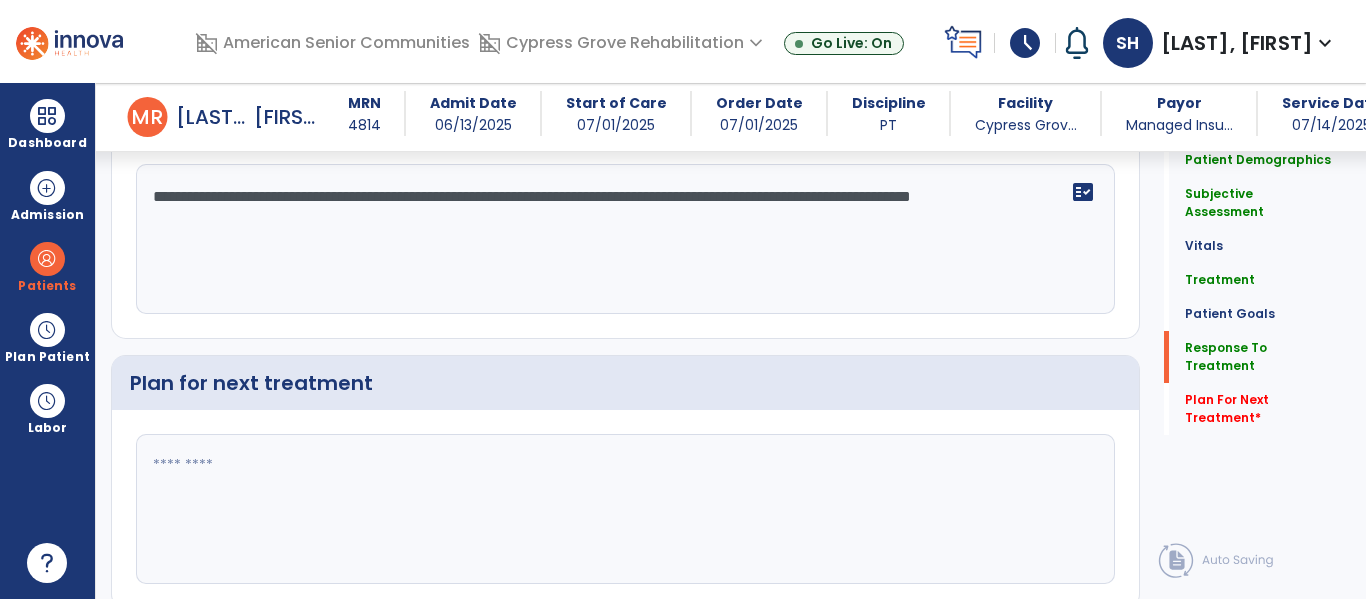 drag, startPoint x: 299, startPoint y: 234, endPoint x: 157, endPoint y: 190, distance: 148.66069 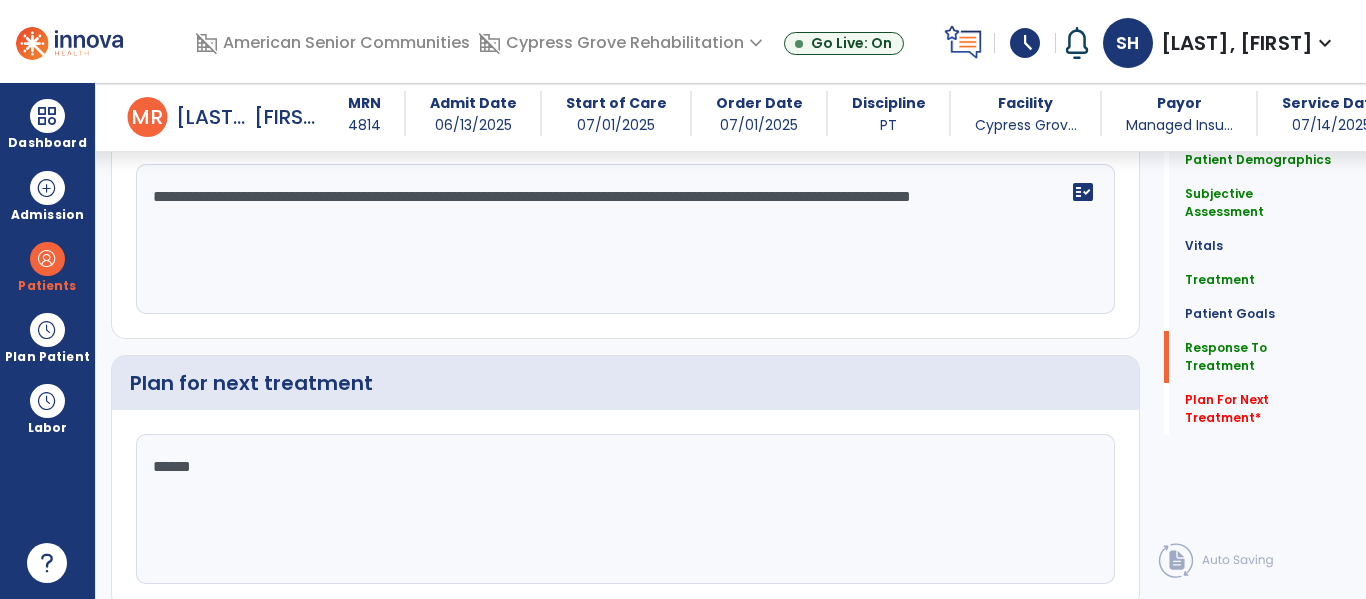 type on "*******" 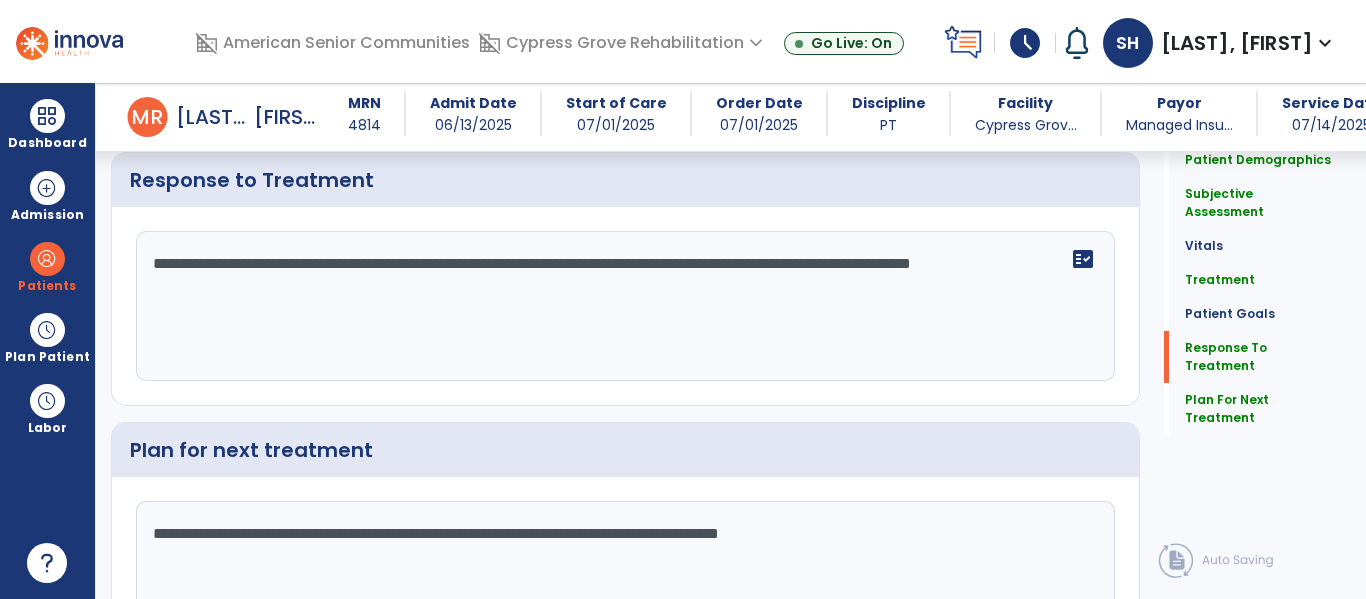 scroll, scrollTop: 4146, scrollLeft: 0, axis: vertical 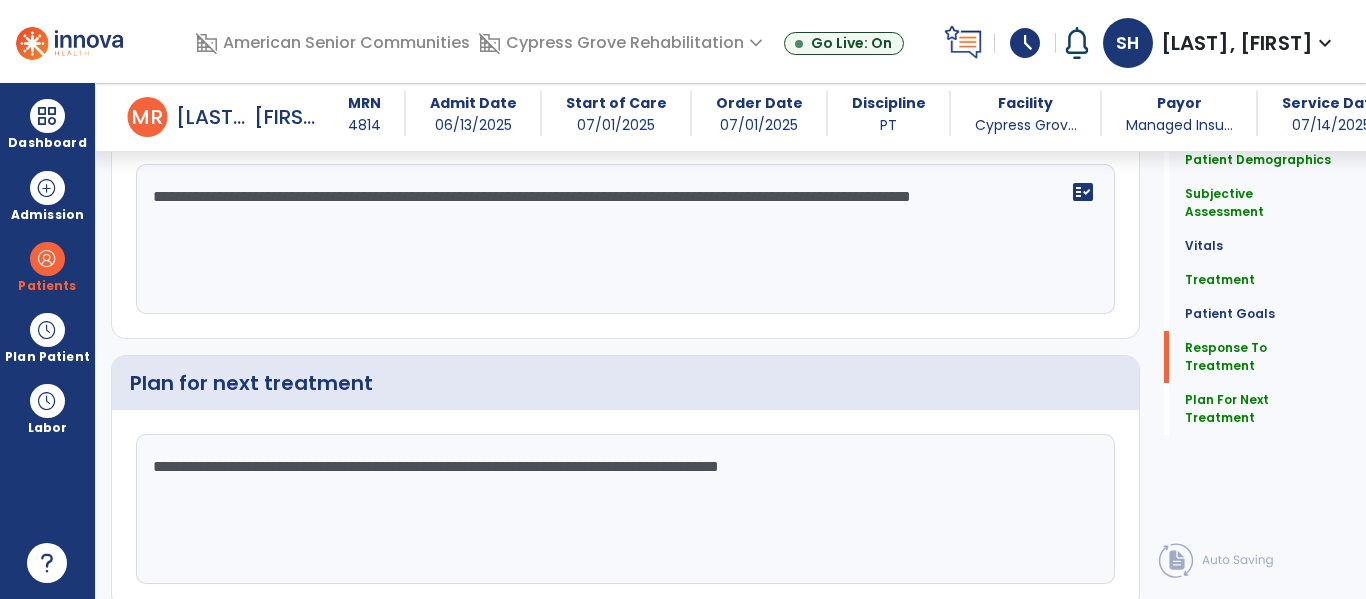 click on "**********" 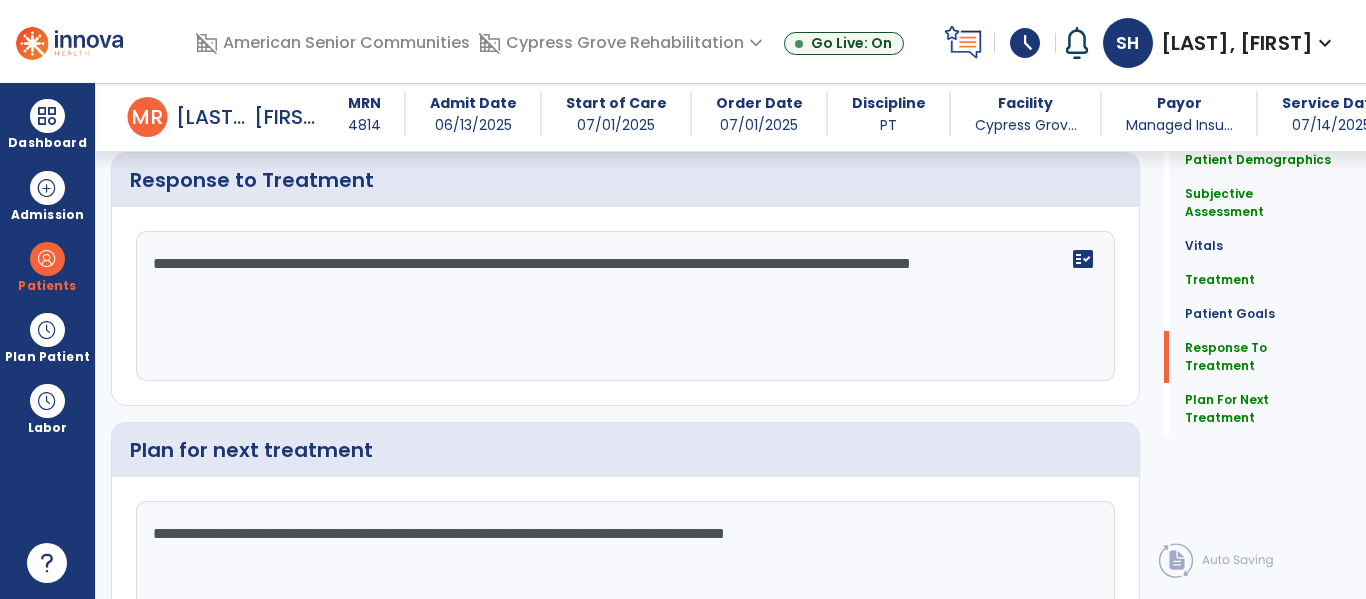 scroll, scrollTop: 4146, scrollLeft: 0, axis: vertical 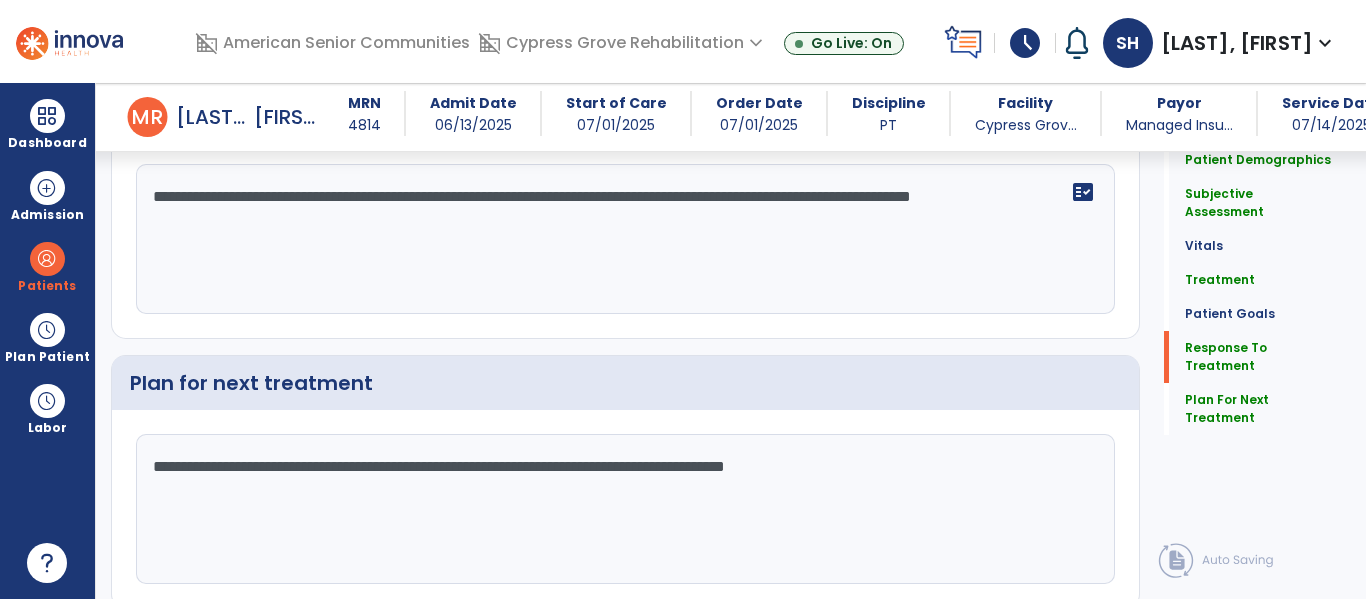 drag, startPoint x: 1003, startPoint y: 464, endPoint x: 153, endPoint y: 460, distance: 850.0094 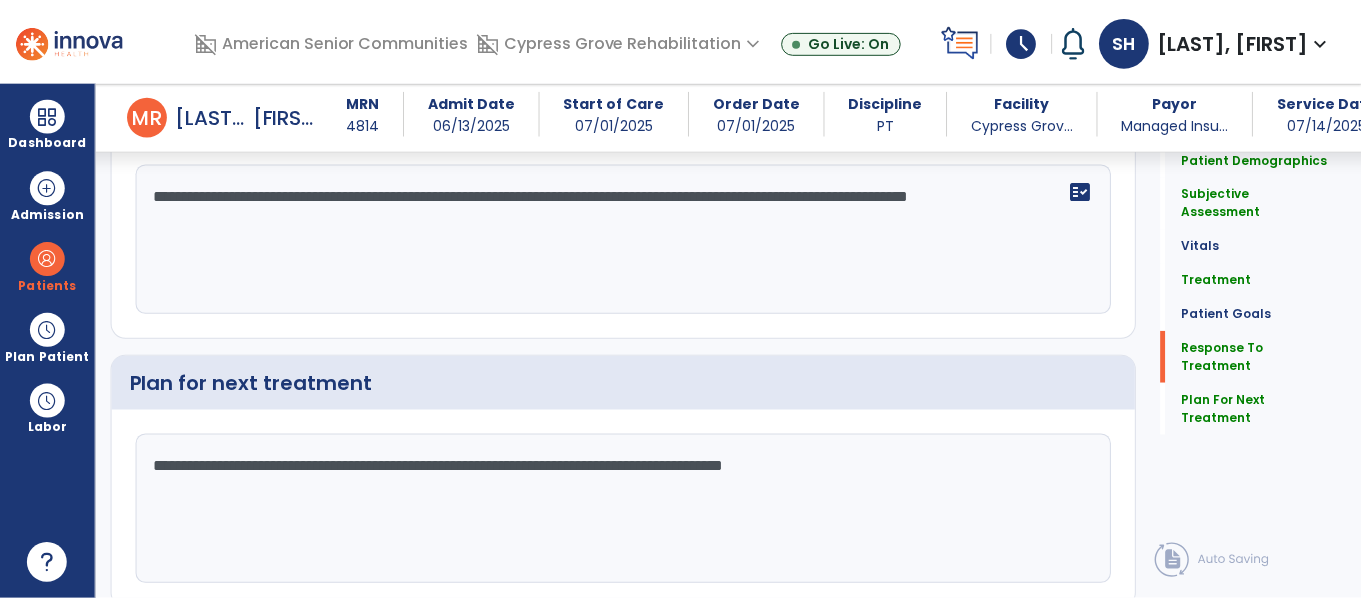 scroll, scrollTop: 4222, scrollLeft: 0, axis: vertical 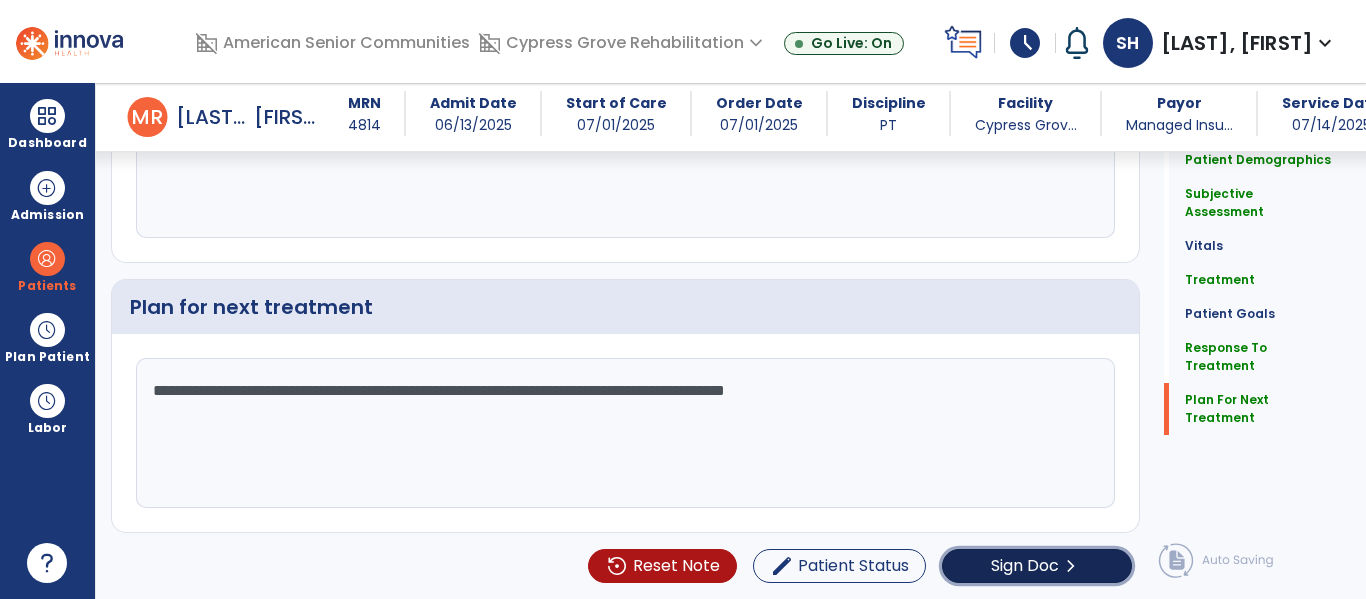click on "Sign Doc" 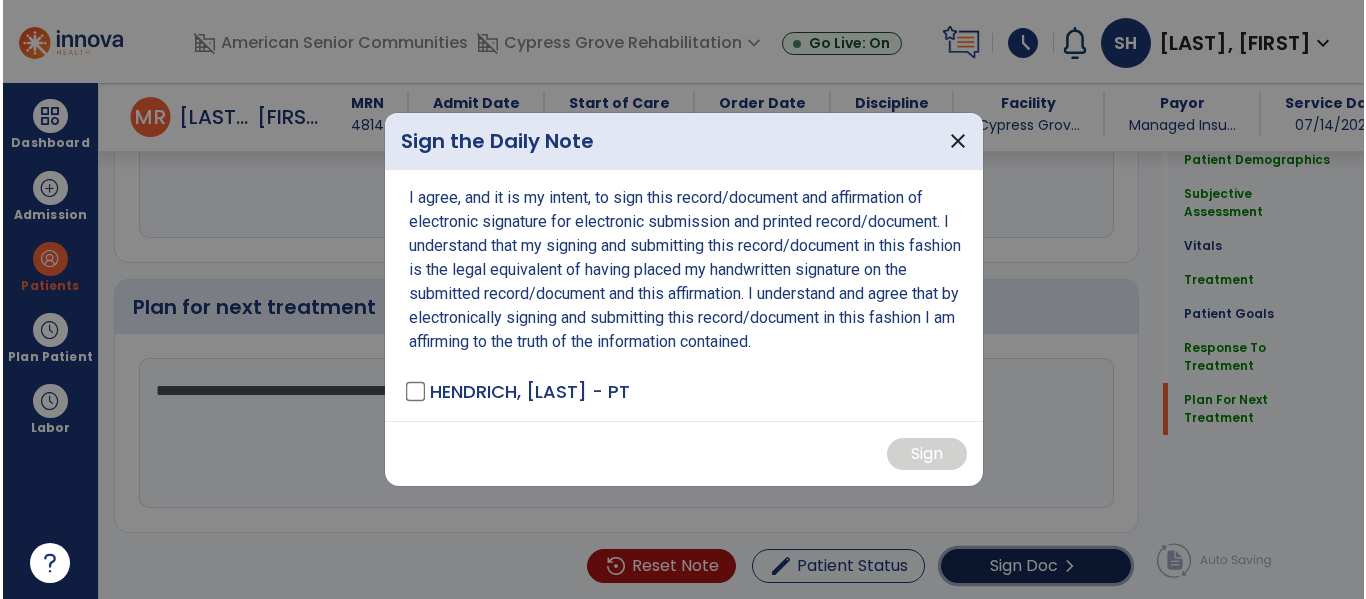 scroll, scrollTop: 4222, scrollLeft: 0, axis: vertical 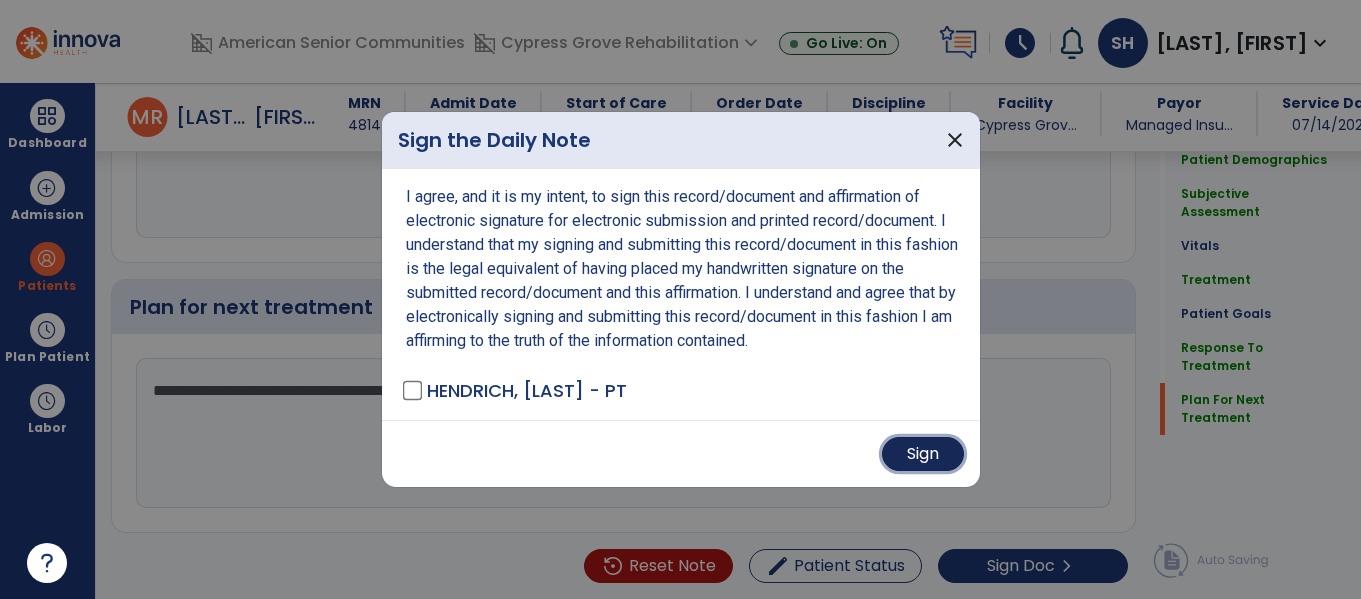 click on "Sign" at bounding box center (923, 454) 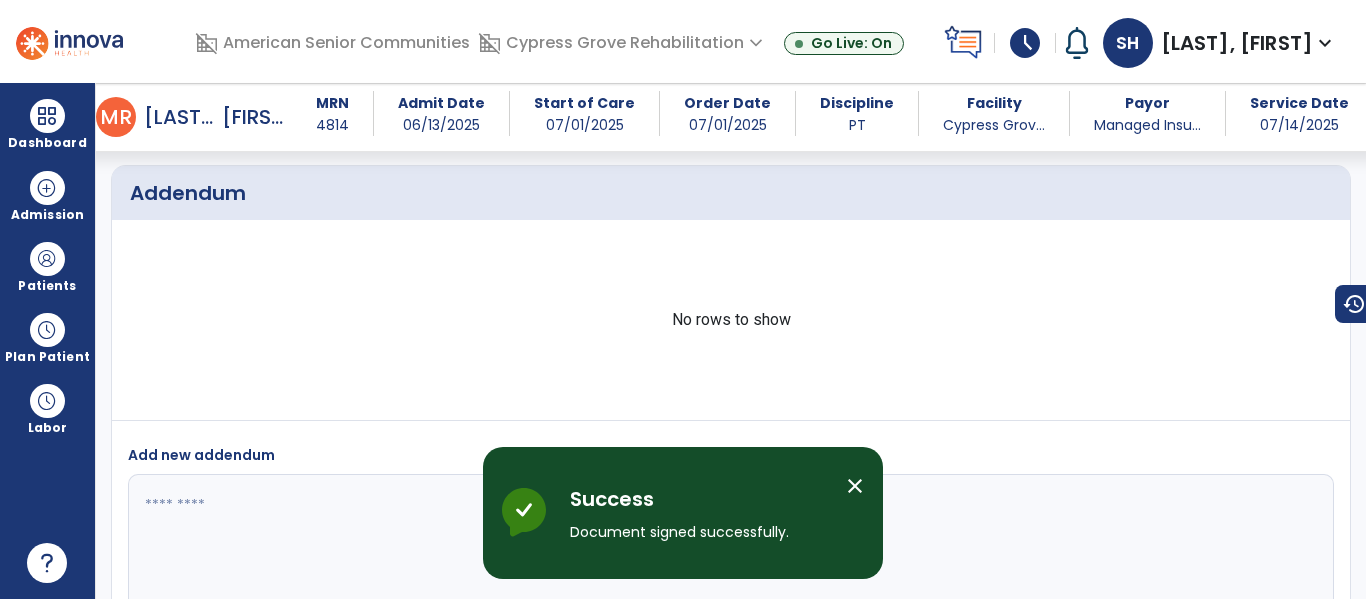 scroll, scrollTop: 3719, scrollLeft: 0, axis: vertical 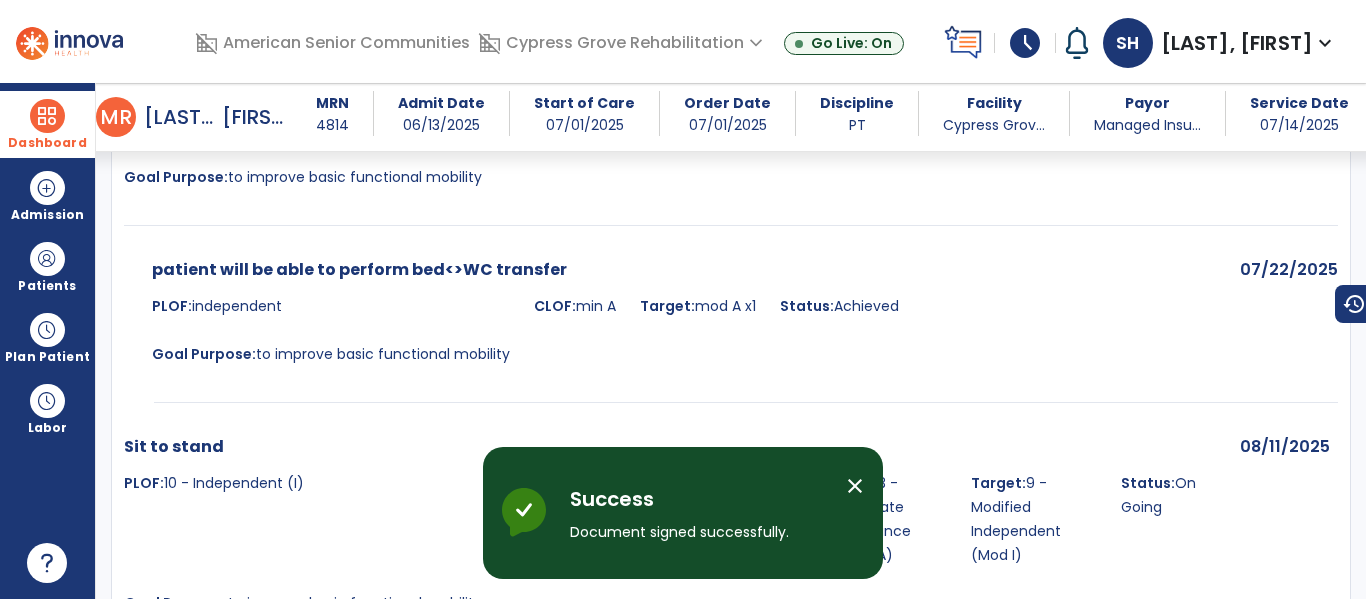 click on "Dashboard" at bounding box center [47, 124] 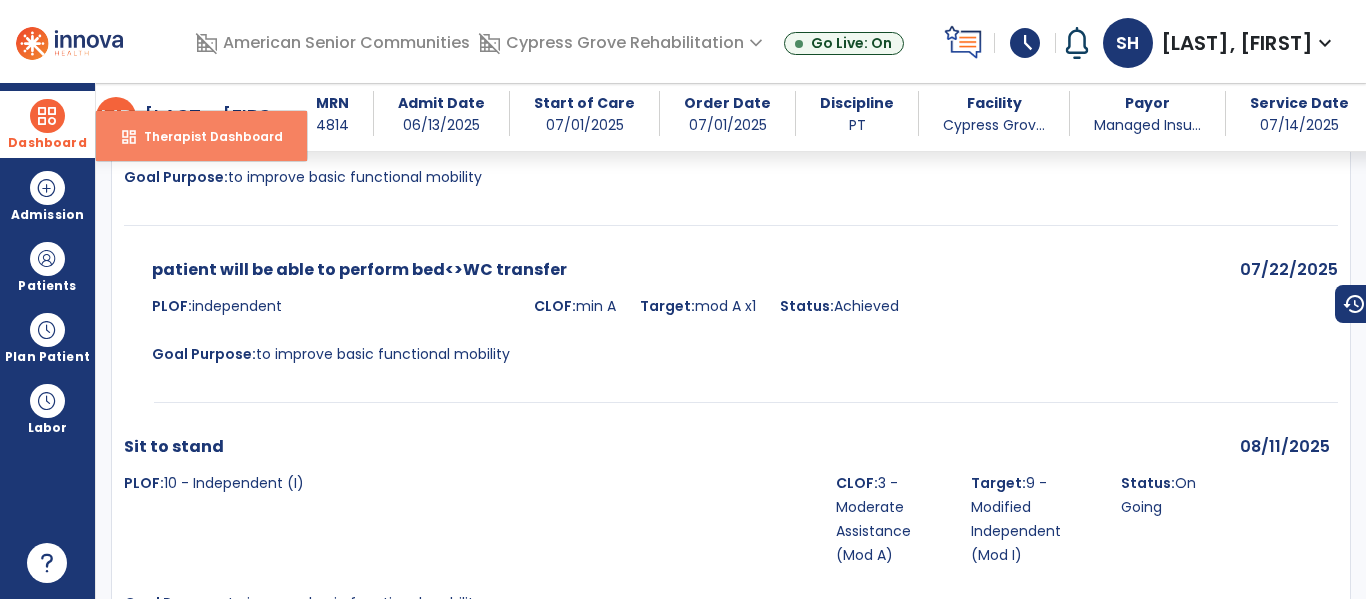 click on "dashboard  Therapist Dashboard" at bounding box center [201, 136] 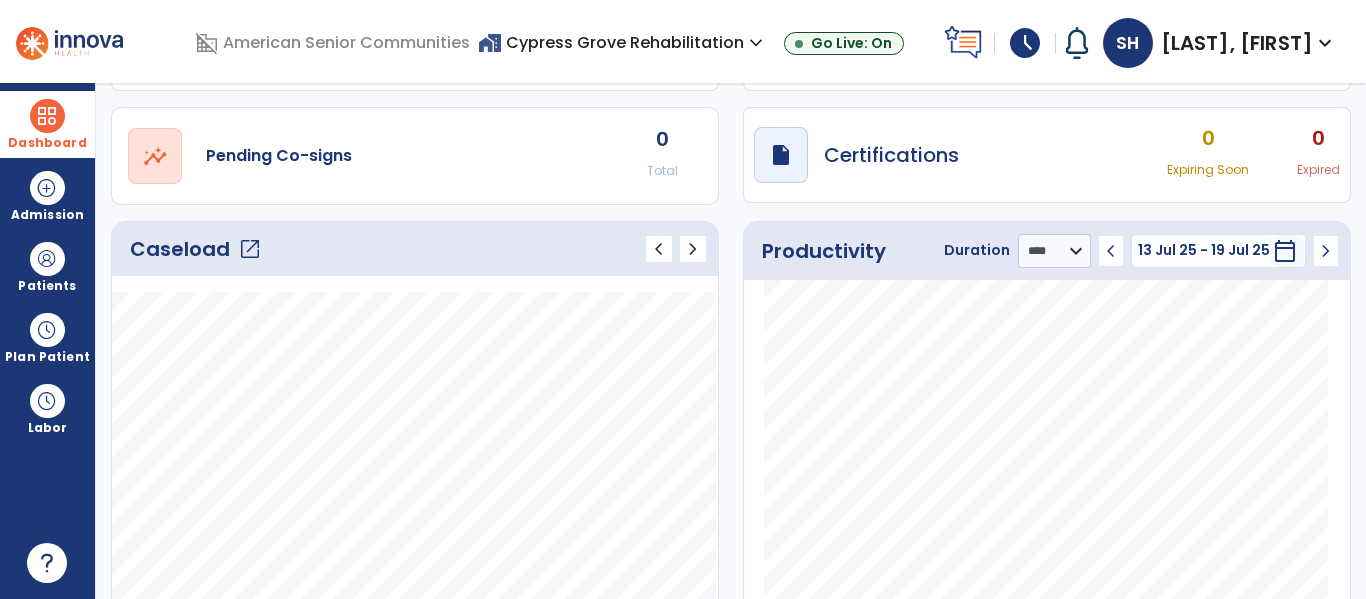scroll, scrollTop: 26, scrollLeft: 0, axis: vertical 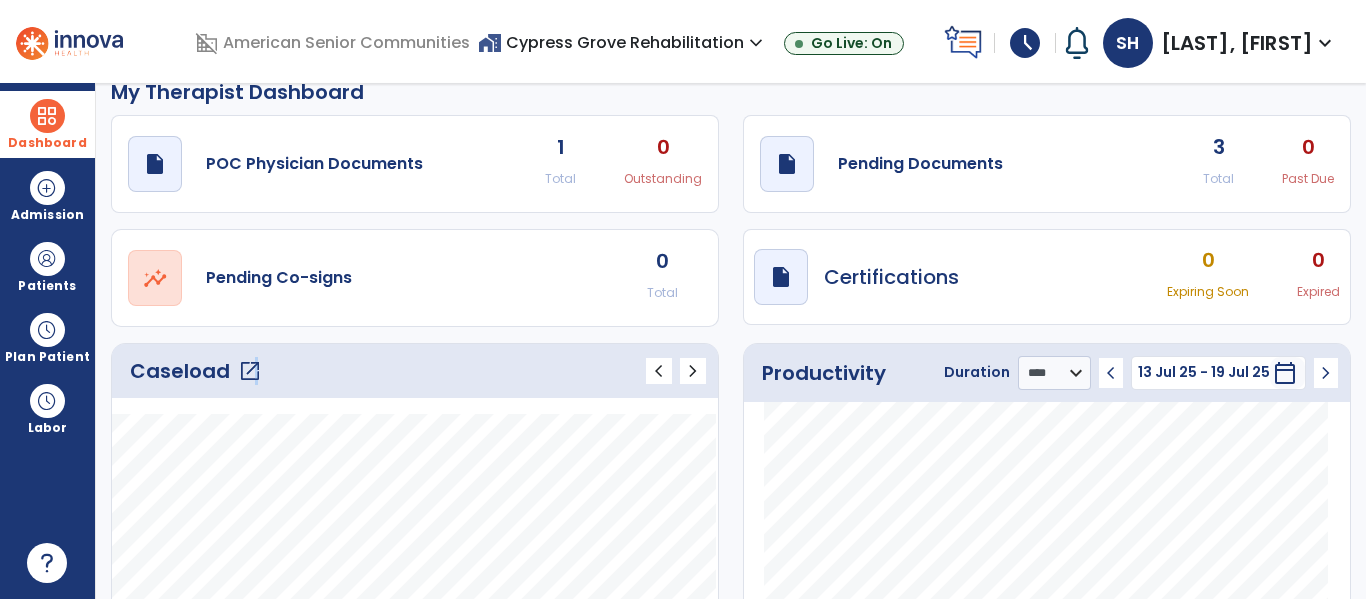 click on "open_in_new" 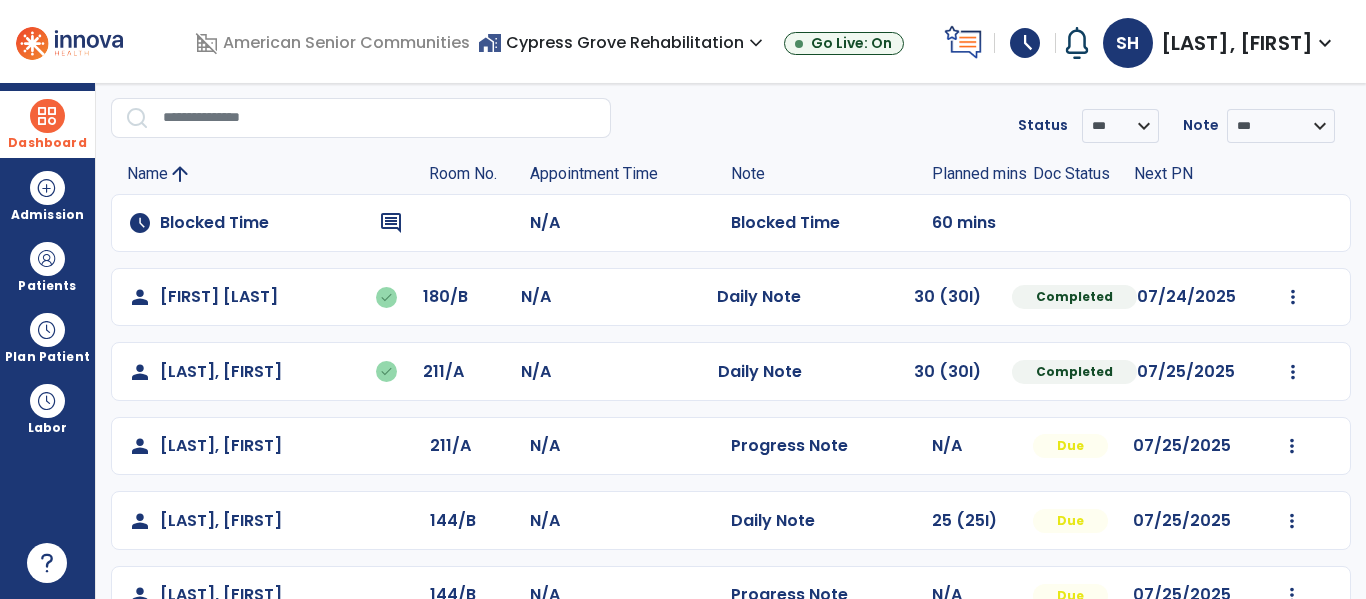 scroll, scrollTop: 115, scrollLeft: 0, axis: vertical 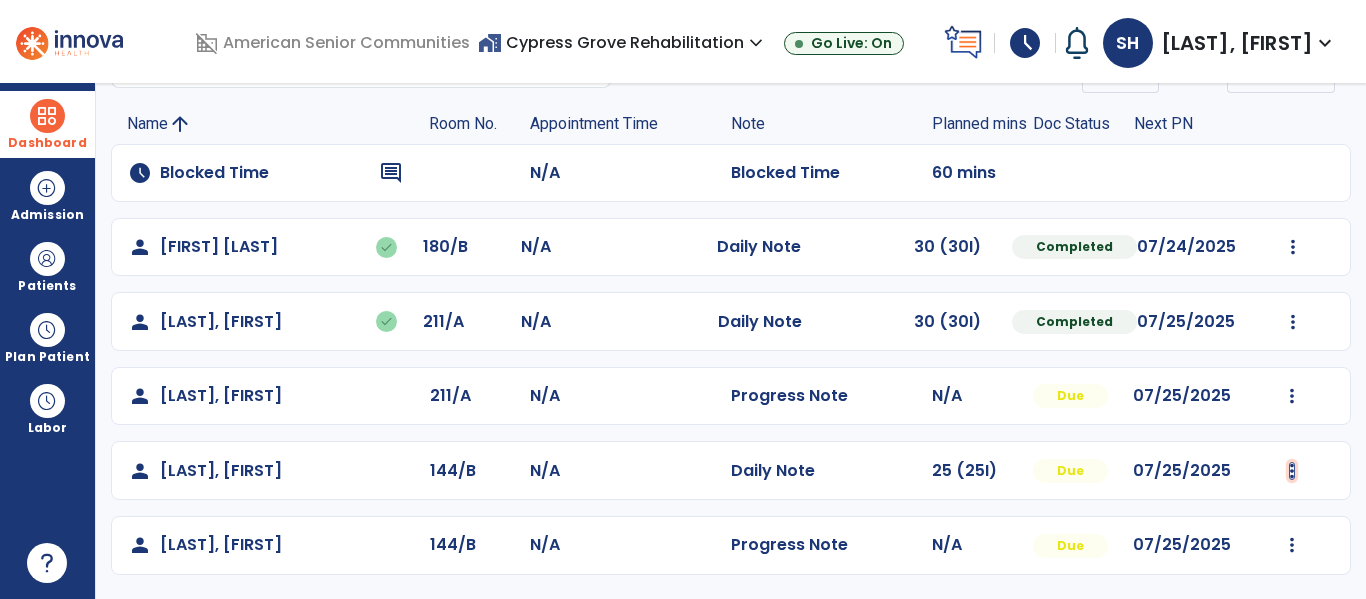 click at bounding box center (1293, 247) 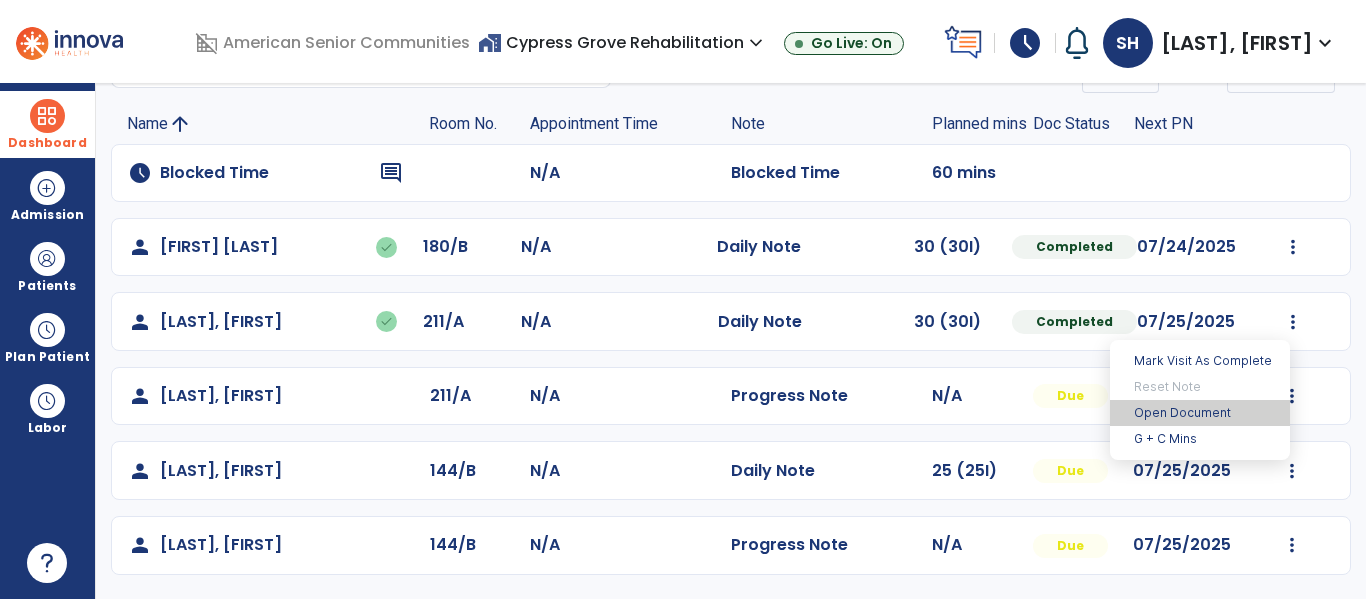 click on "Open Document" at bounding box center (1200, 413) 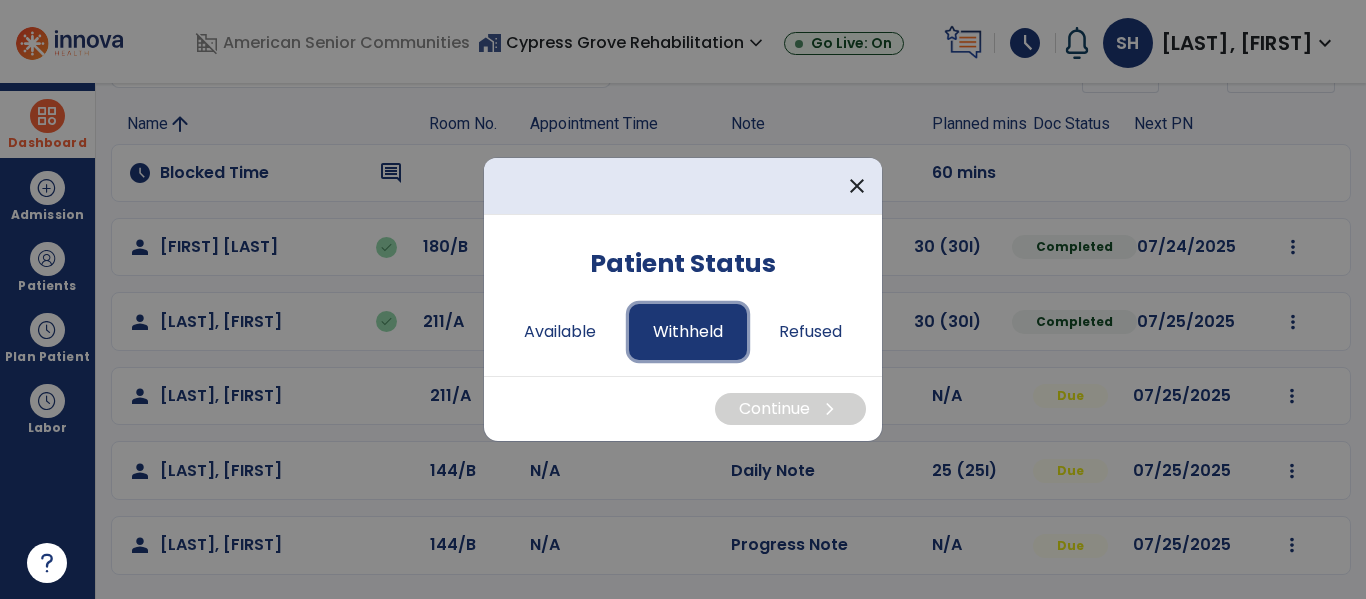drag, startPoint x: 690, startPoint y: 345, endPoint x: 736, endPoint y: 351, distance: 46.389652 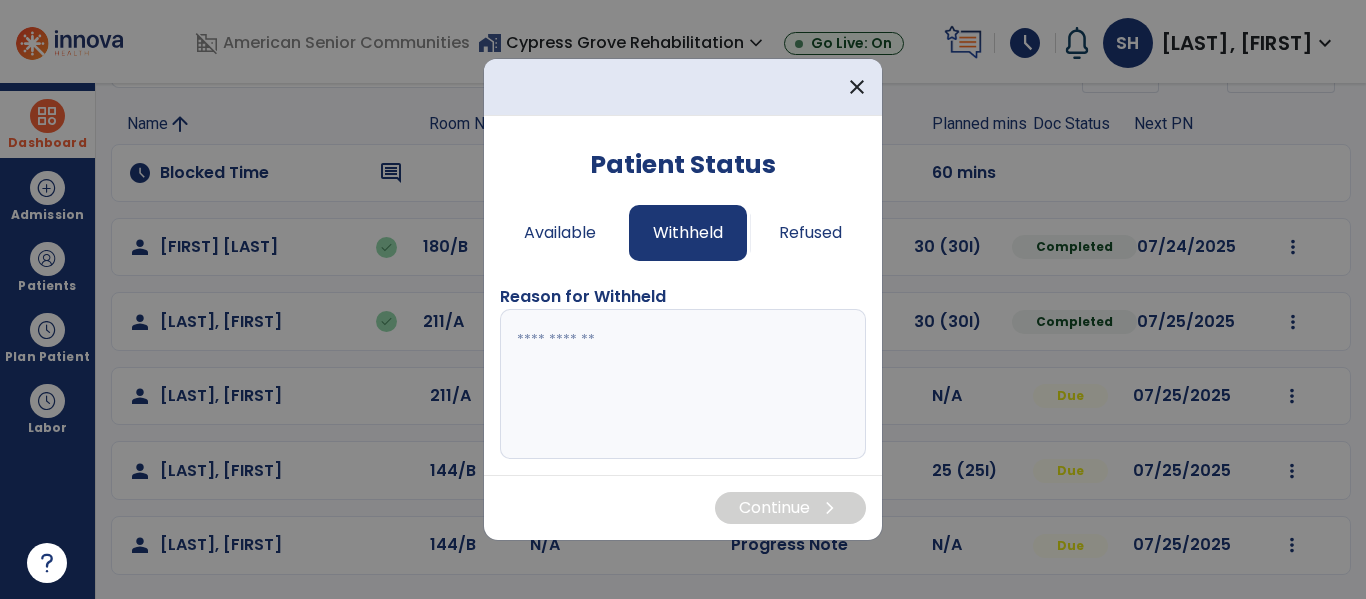 click at bounding box center [683, 384] 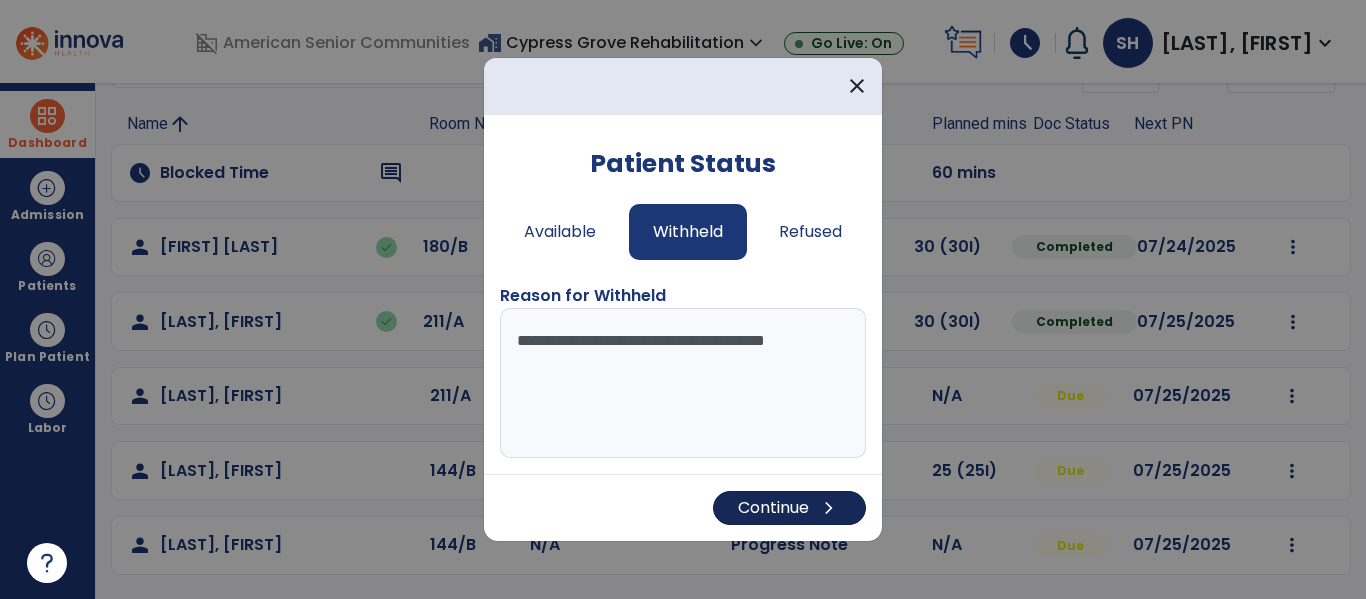 type on "**********" 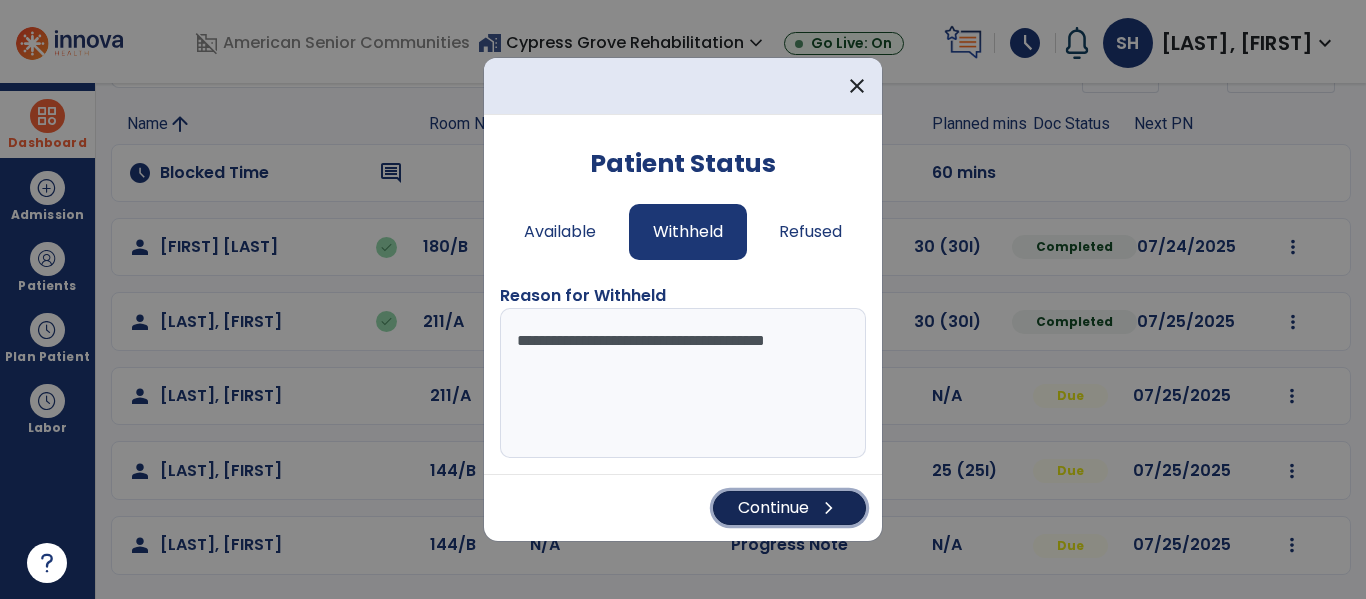 click on "Continue   chevron_right" at bounding box center [789, 508] 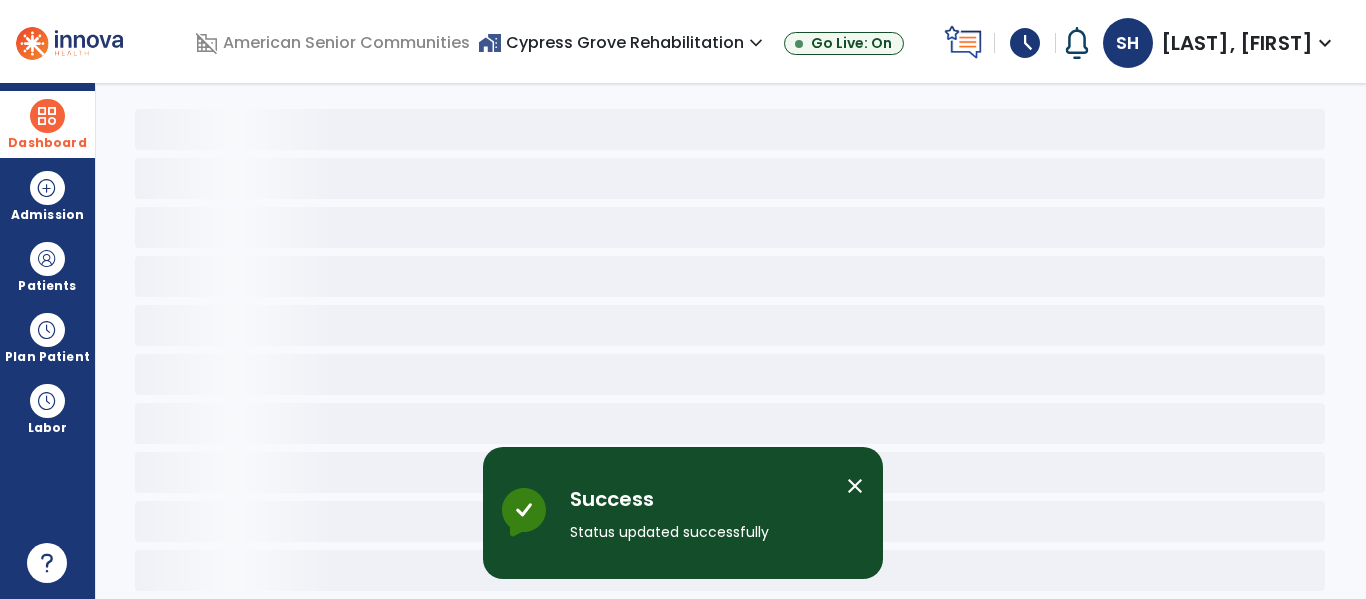 scroll, scrollTop: 40, scrollLeft: 0, axis: vertical 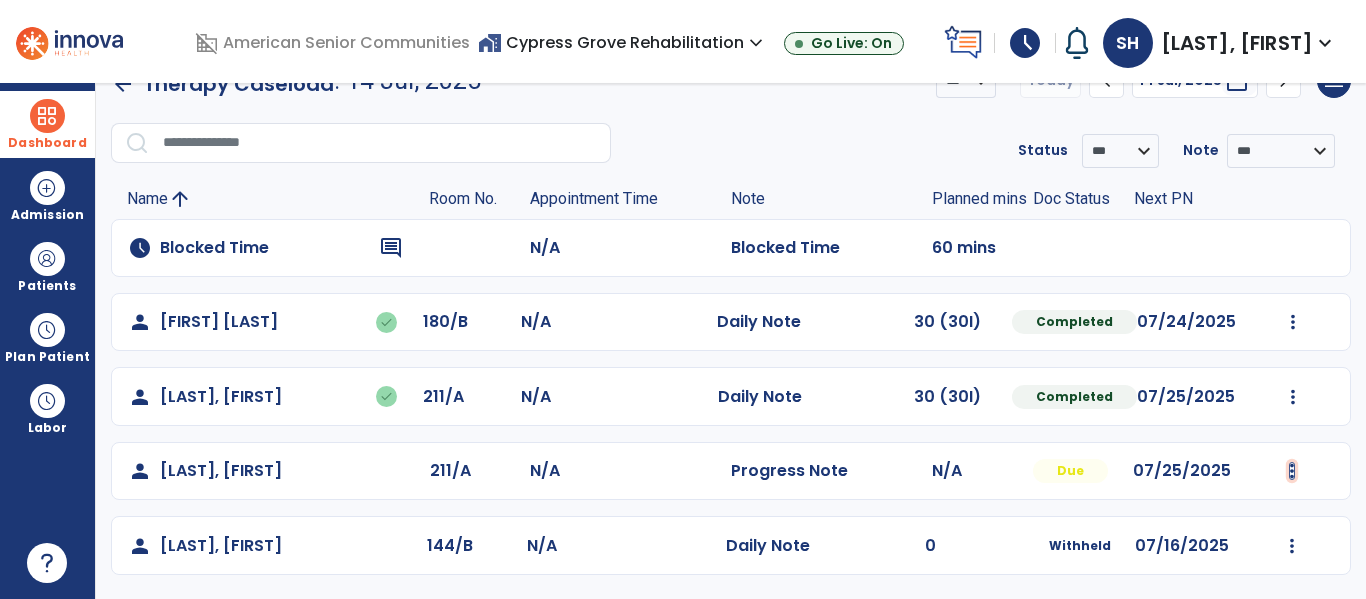click at bounding box center [1293, 322] 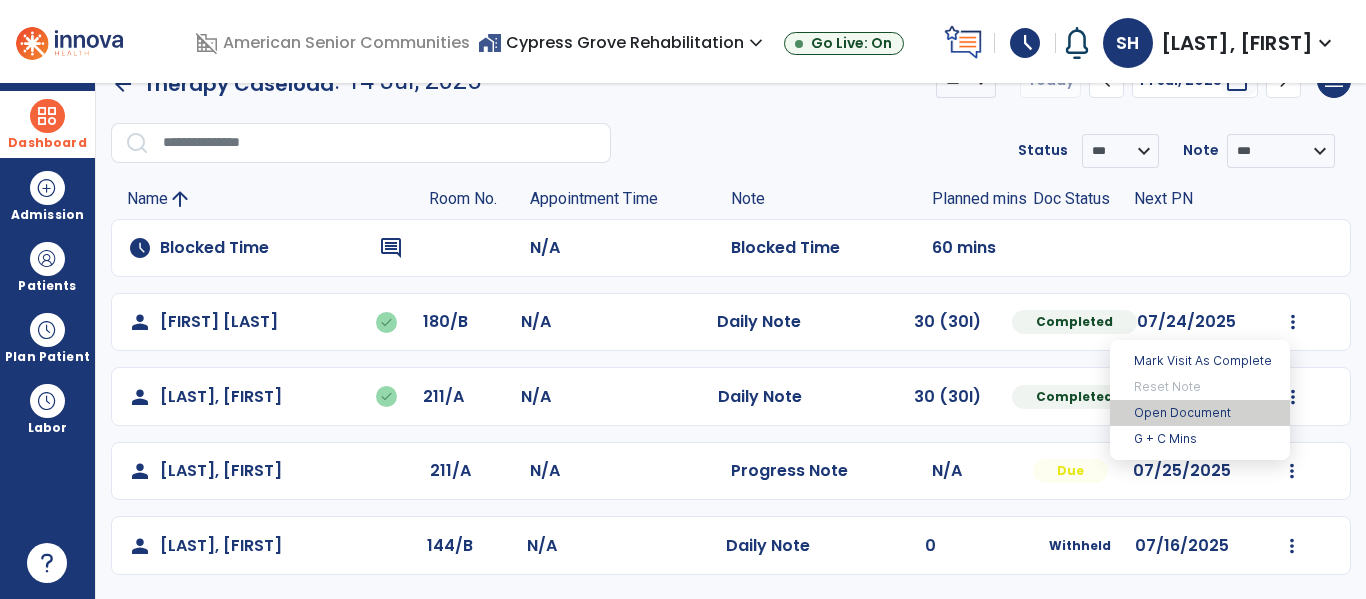 click on "Open Document" at bounding box center (1200, 413) 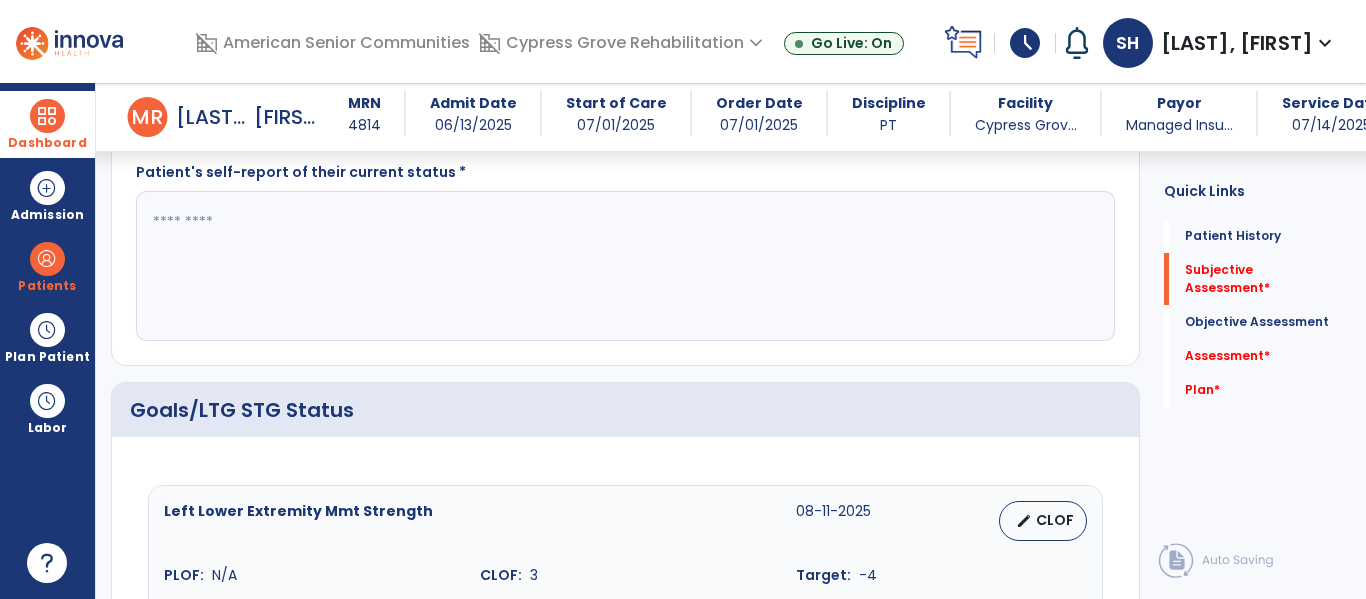 scroll, scrollTop: 449, scrollLeft: 0, axis: vertical 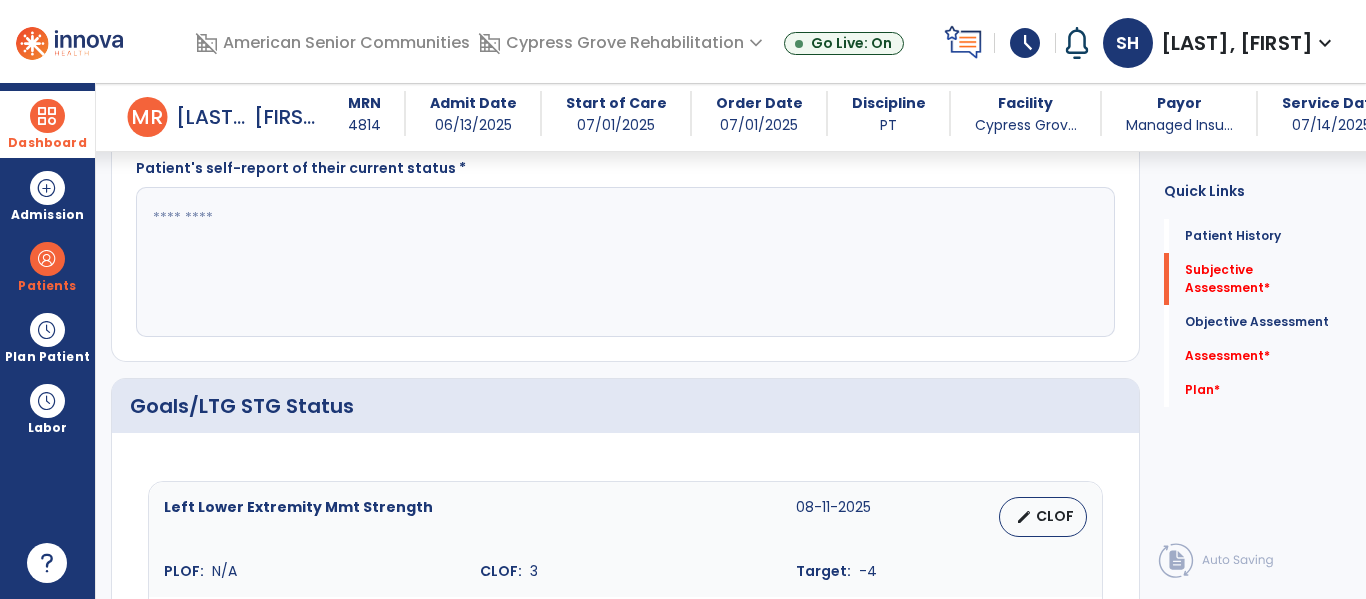 click 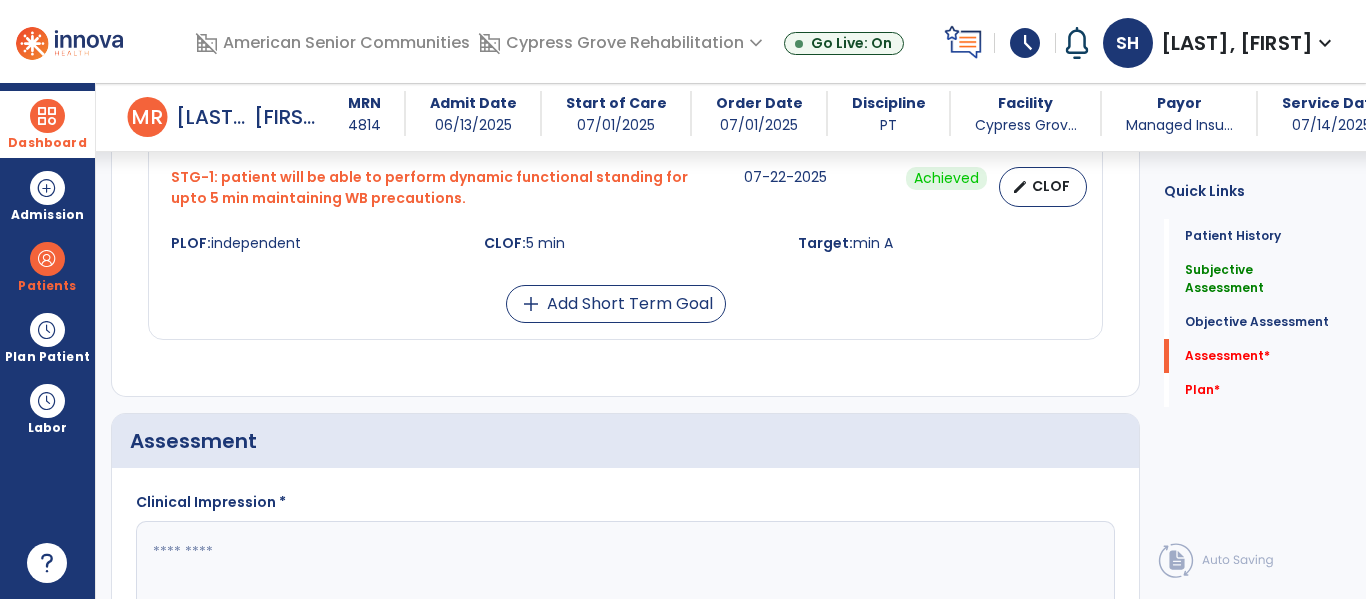scroll, scrollTop: 3570, scrollLeft: 0, axis: vertical 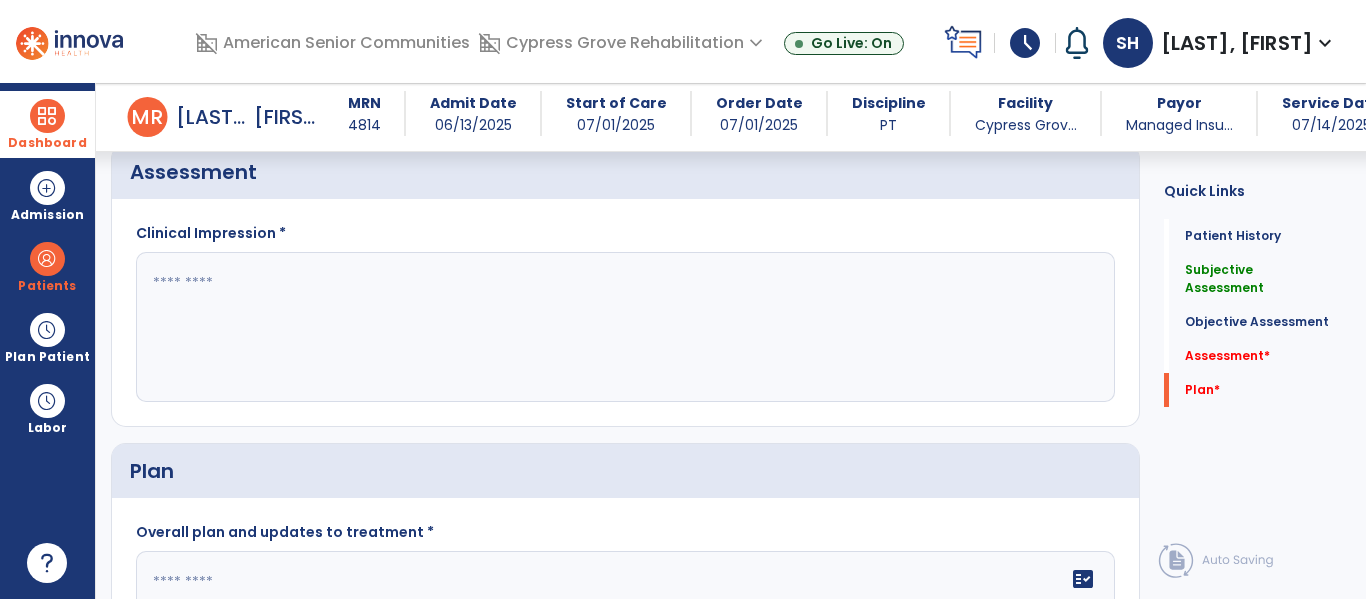 type on "**********" 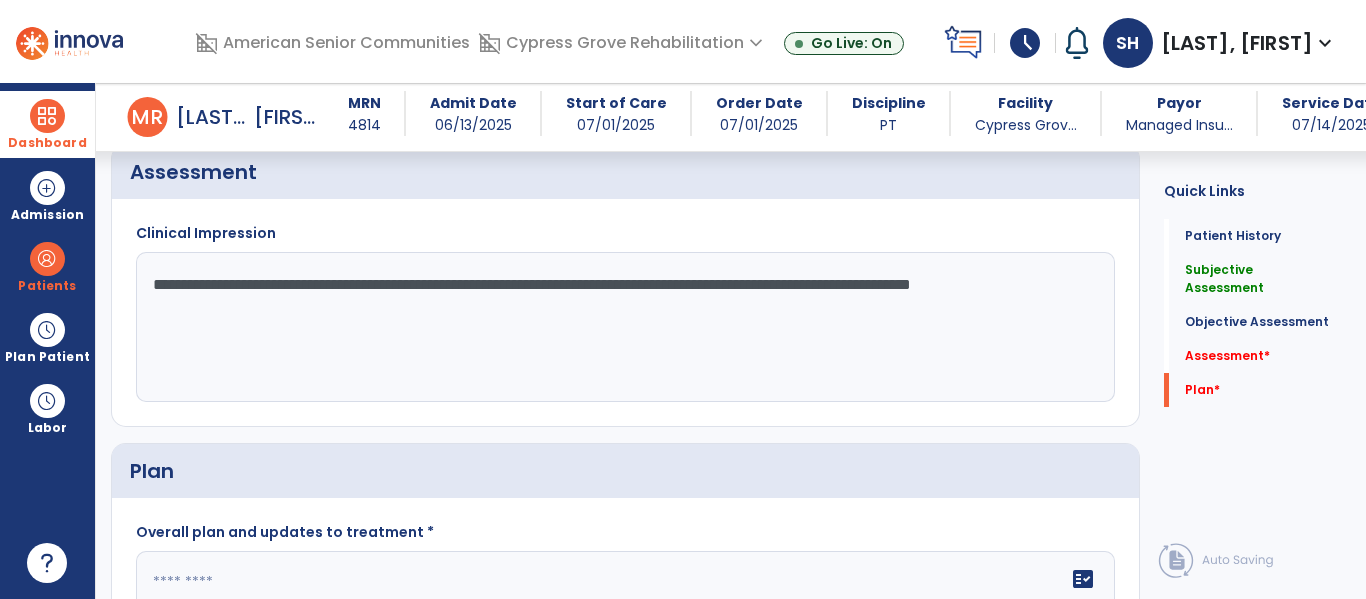 drag, startPoint x: 164, startPoint y: 246, endPoint x: 152, endPoint y: 244, distance: 12.165525 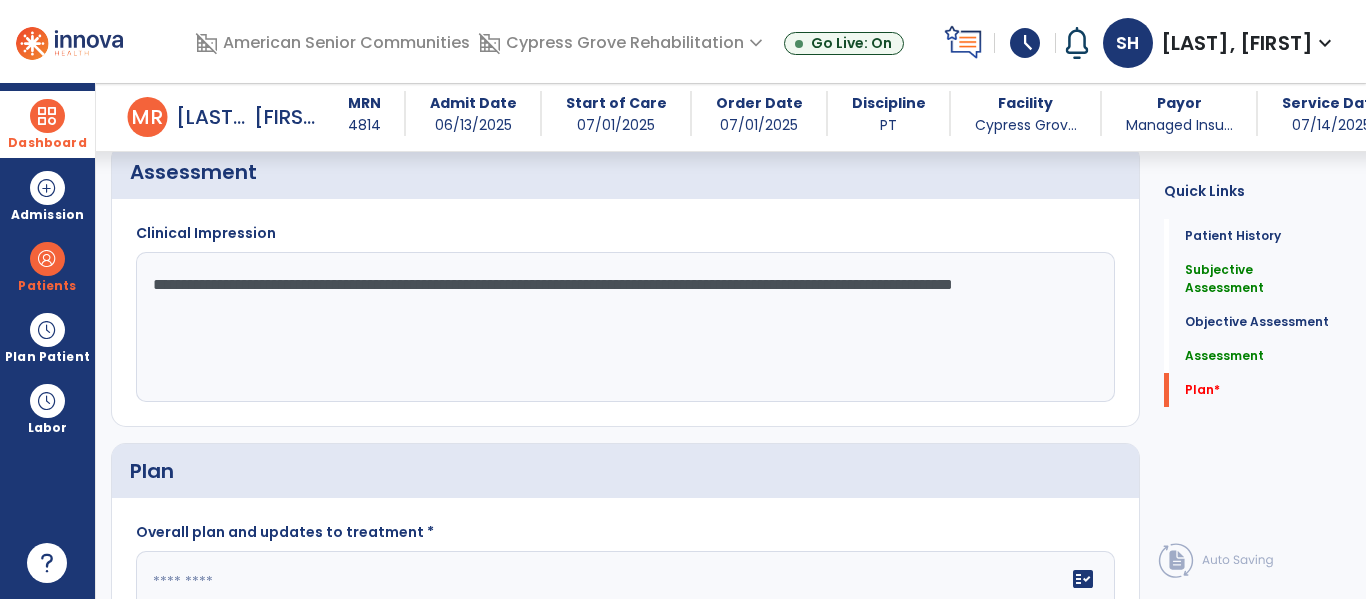 click on "**********" 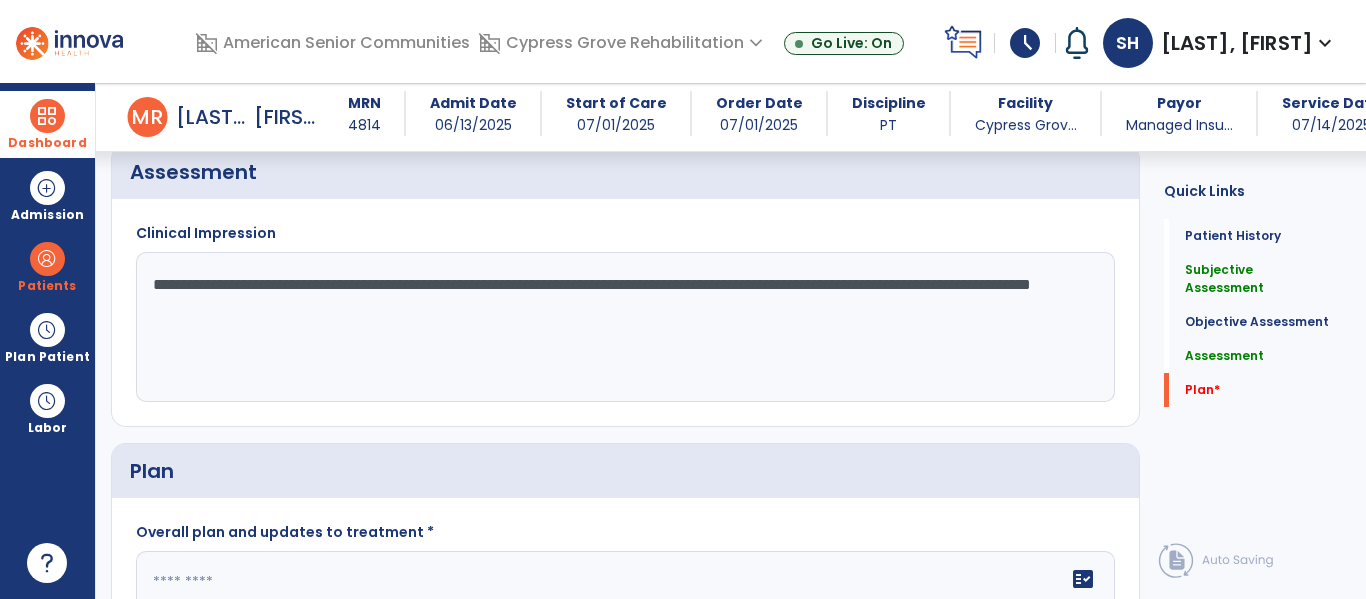 click on "**********" 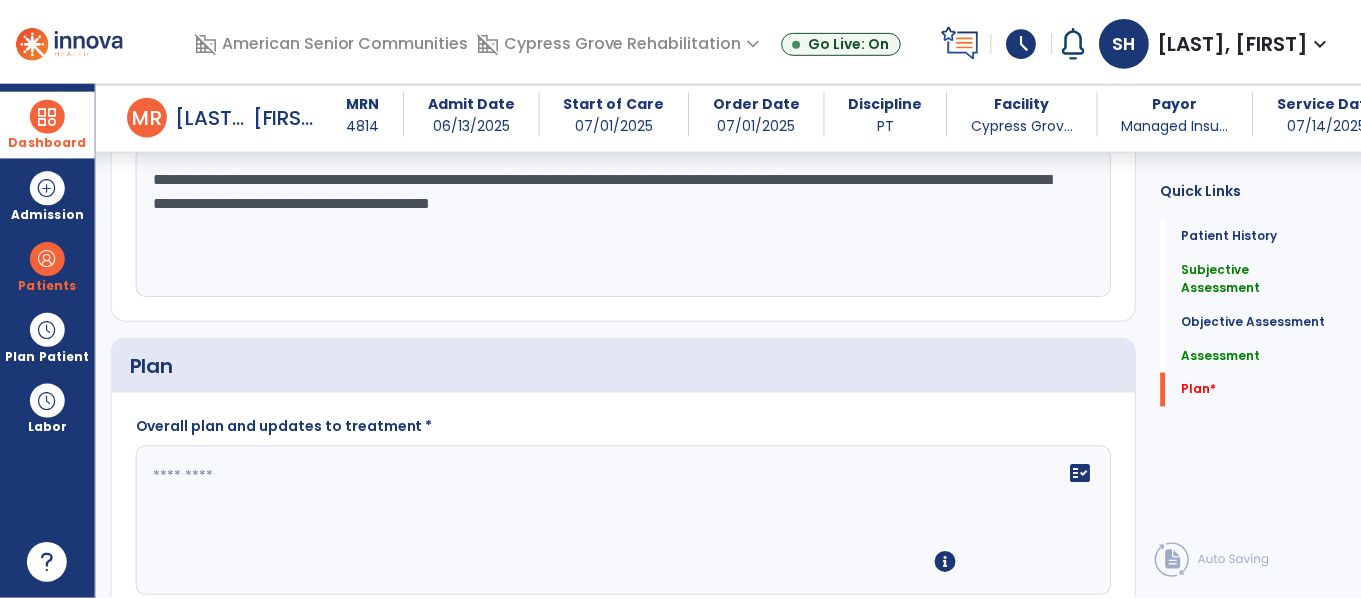 scroll, scrollTop: 3727, scrollLeft: 0, axis: vertical 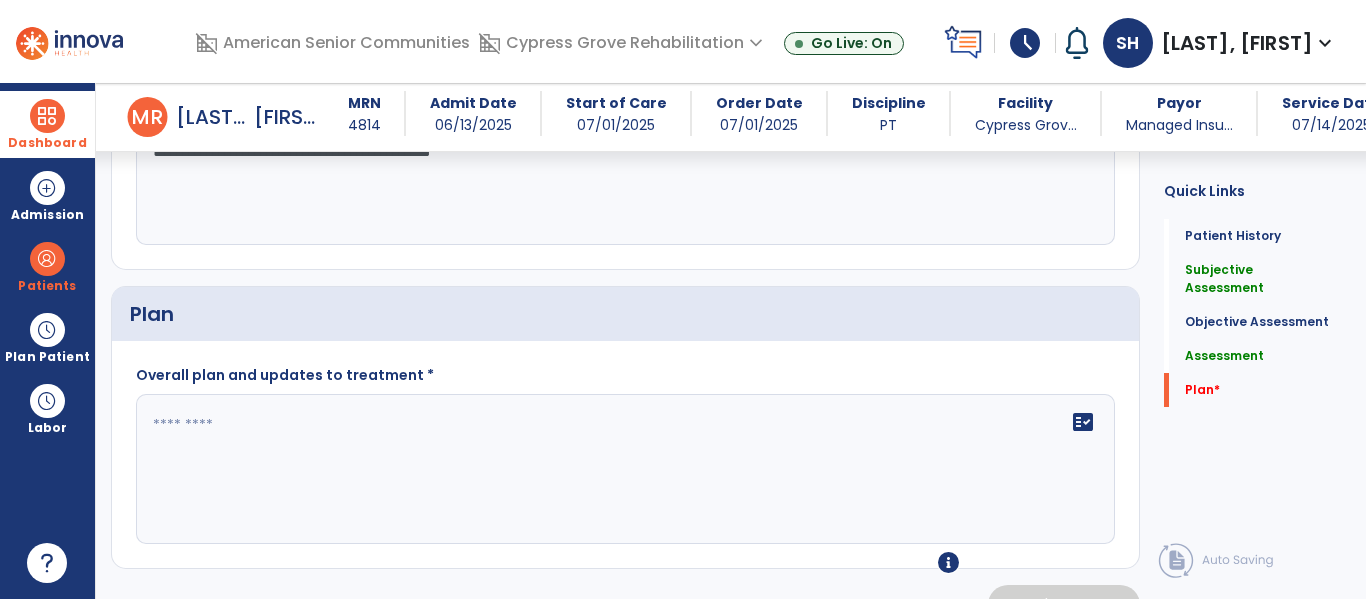 type on "**********" 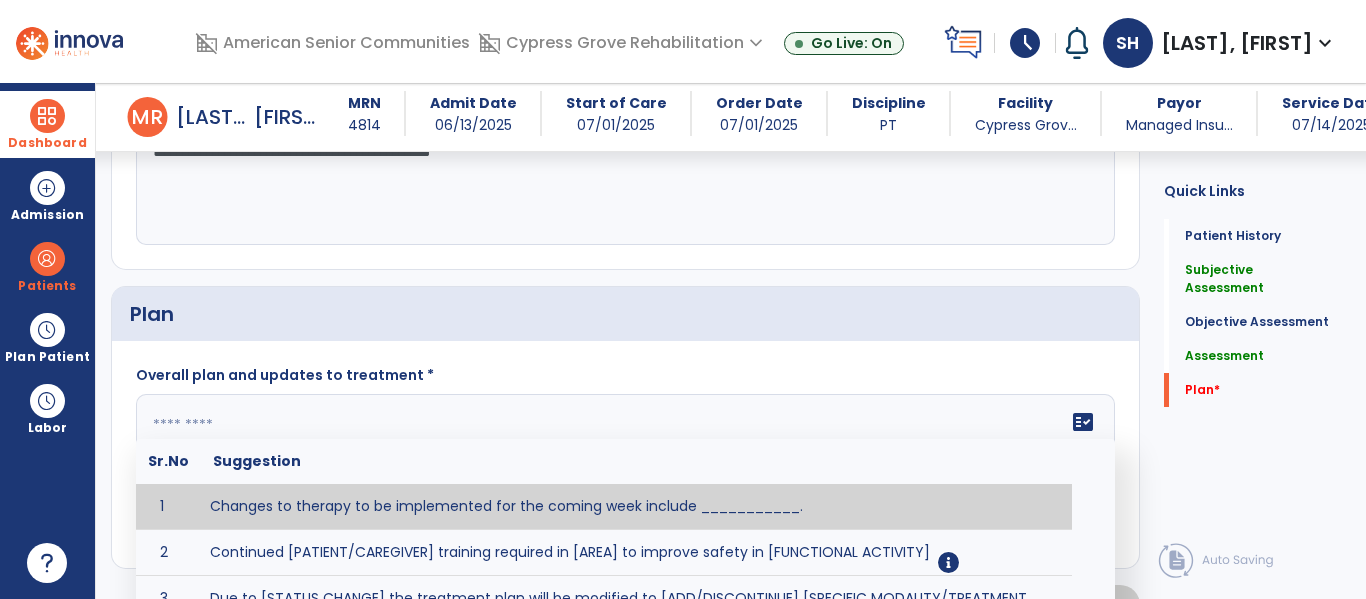 paste on "**********" 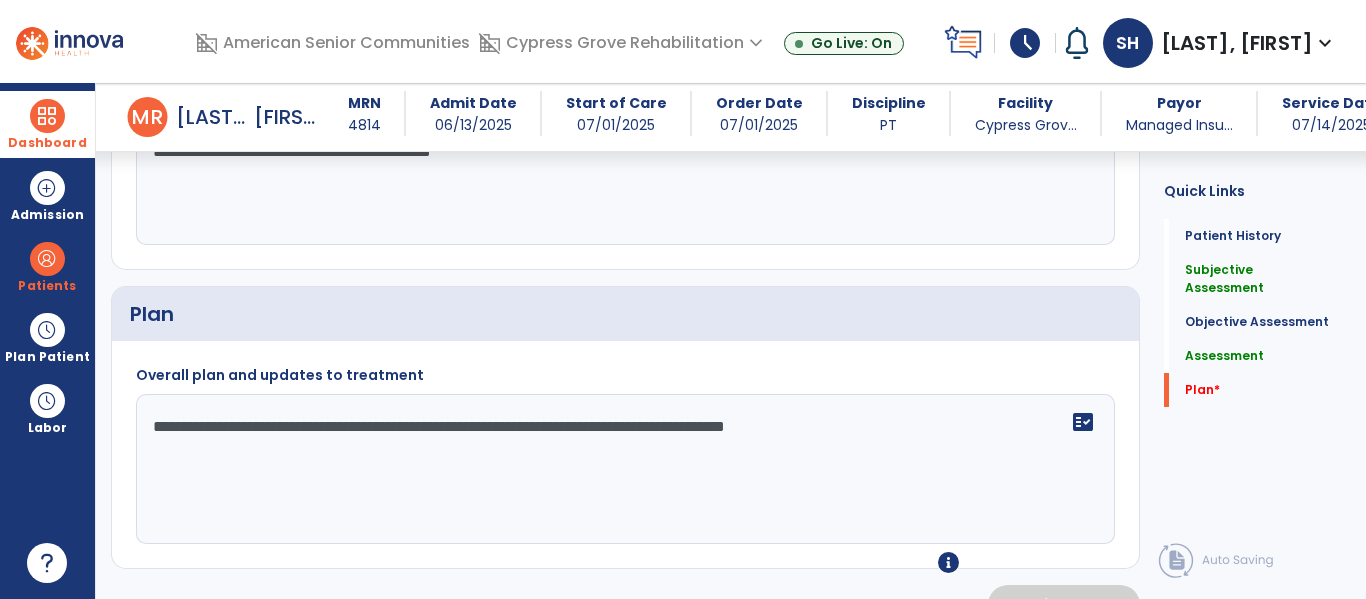 click on "**********" 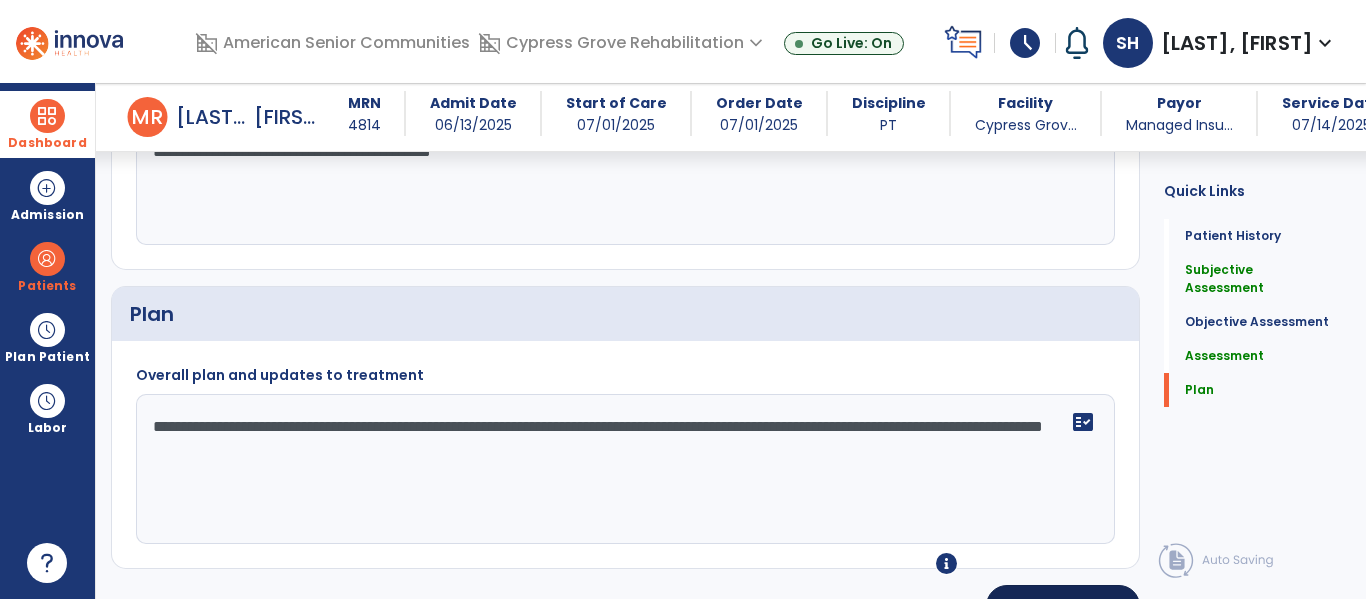 type on "**********" 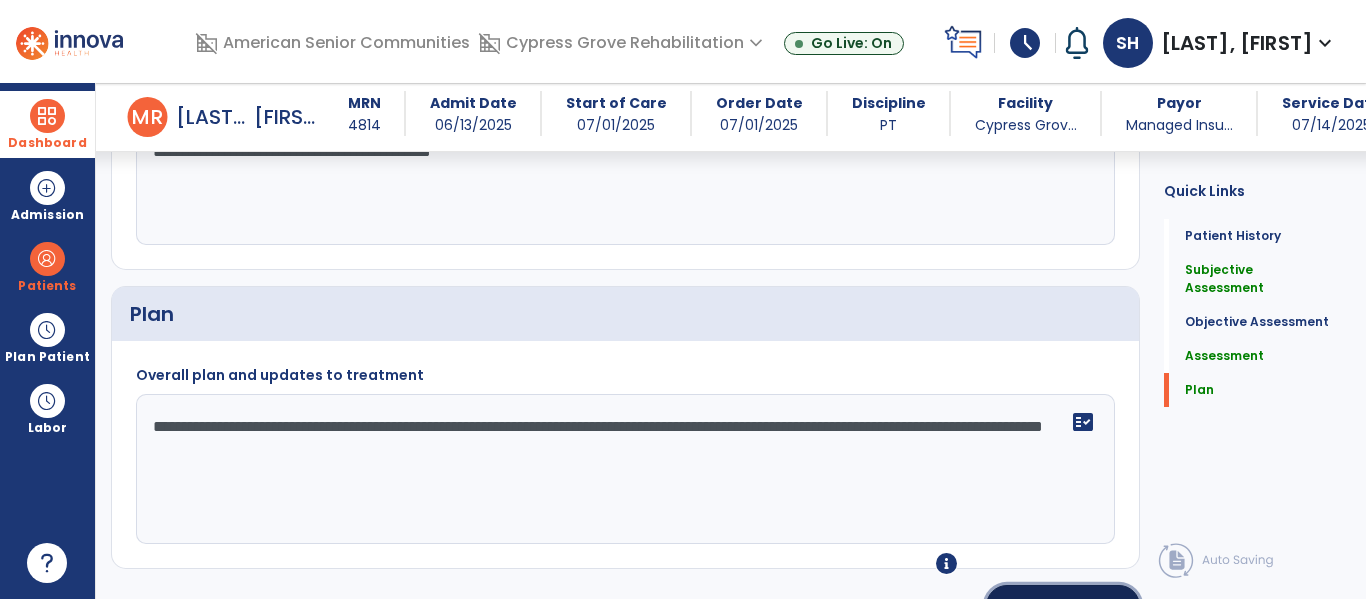 click on "Sign" 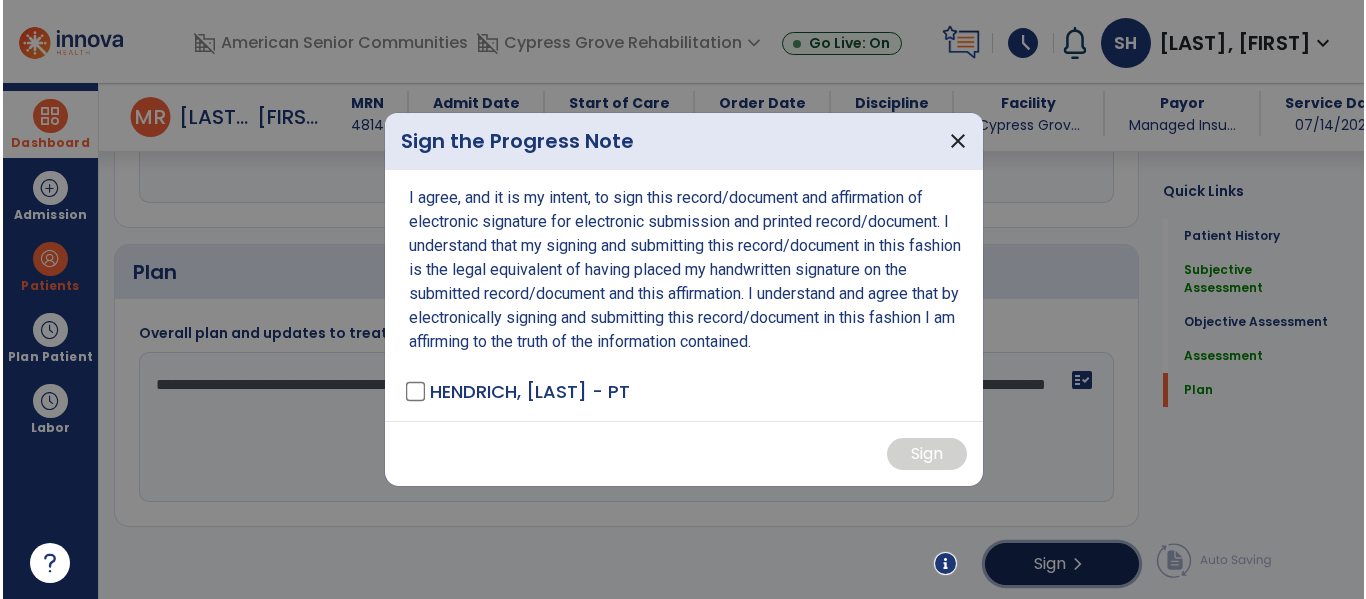scroll, scrollTop: 3769, scrollLeft: 0, axis: vertical 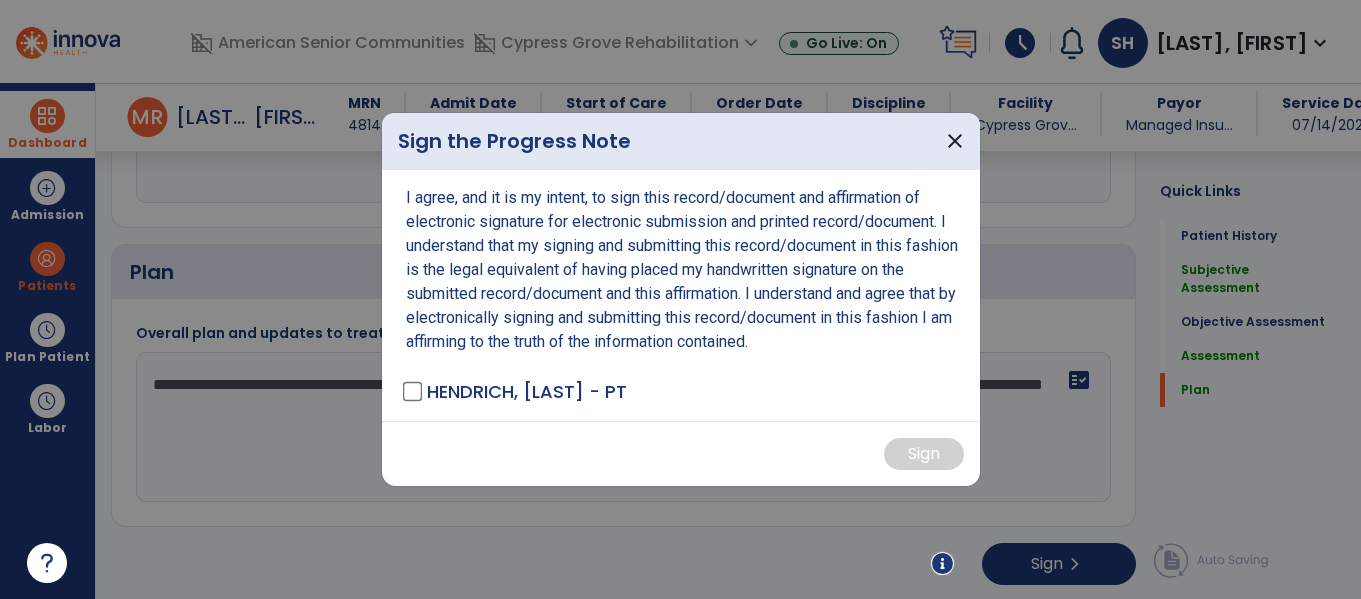 click on "HENDRICH, [LAST] - PT" at bounding box center [516, 391] 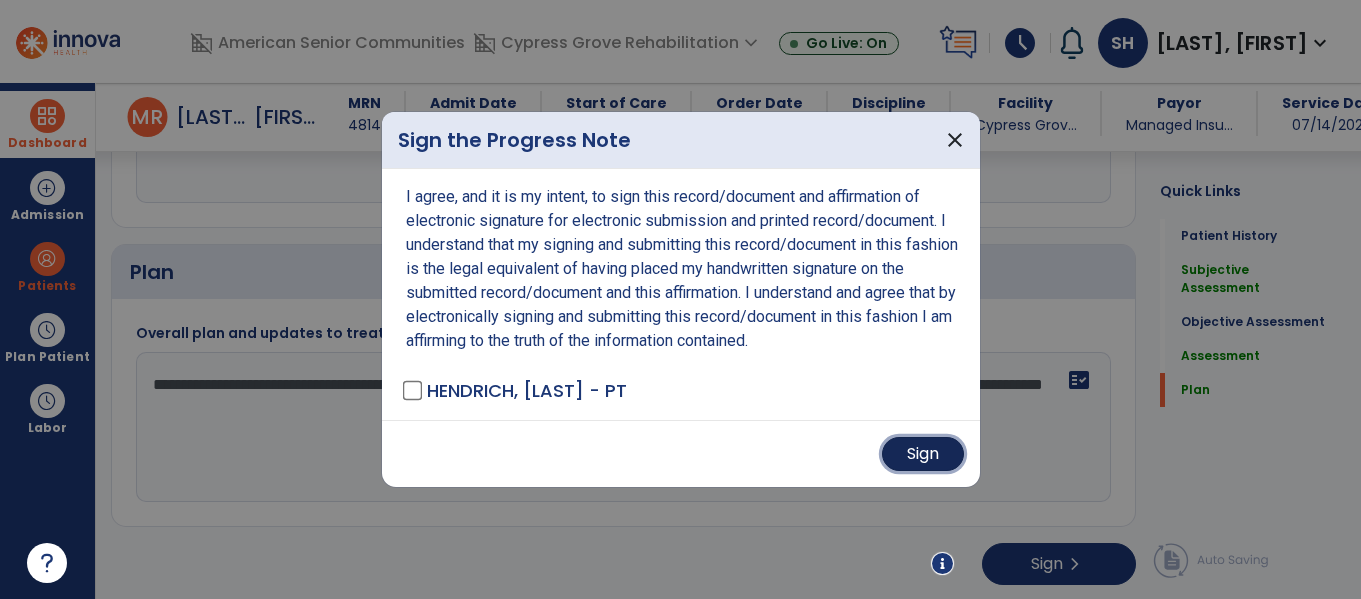 click on "Sign" at bounding box center (923, 454) 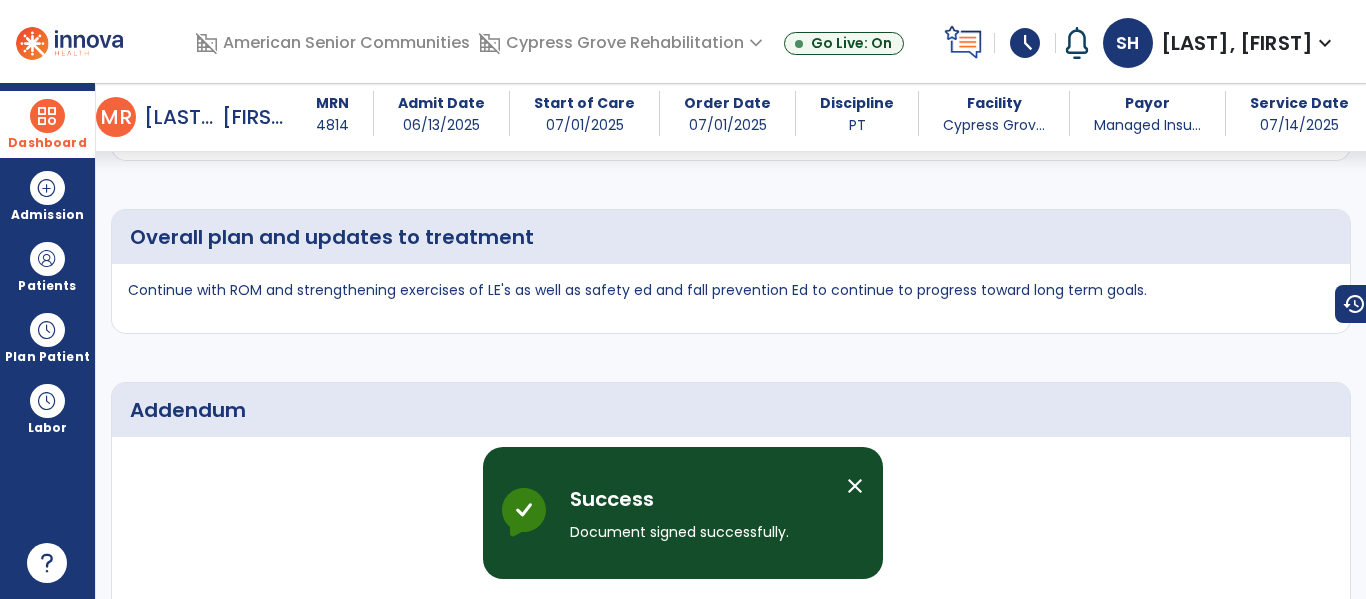 scroll, scrollTop: 4834, scrollLeft: 0, axis: vertical 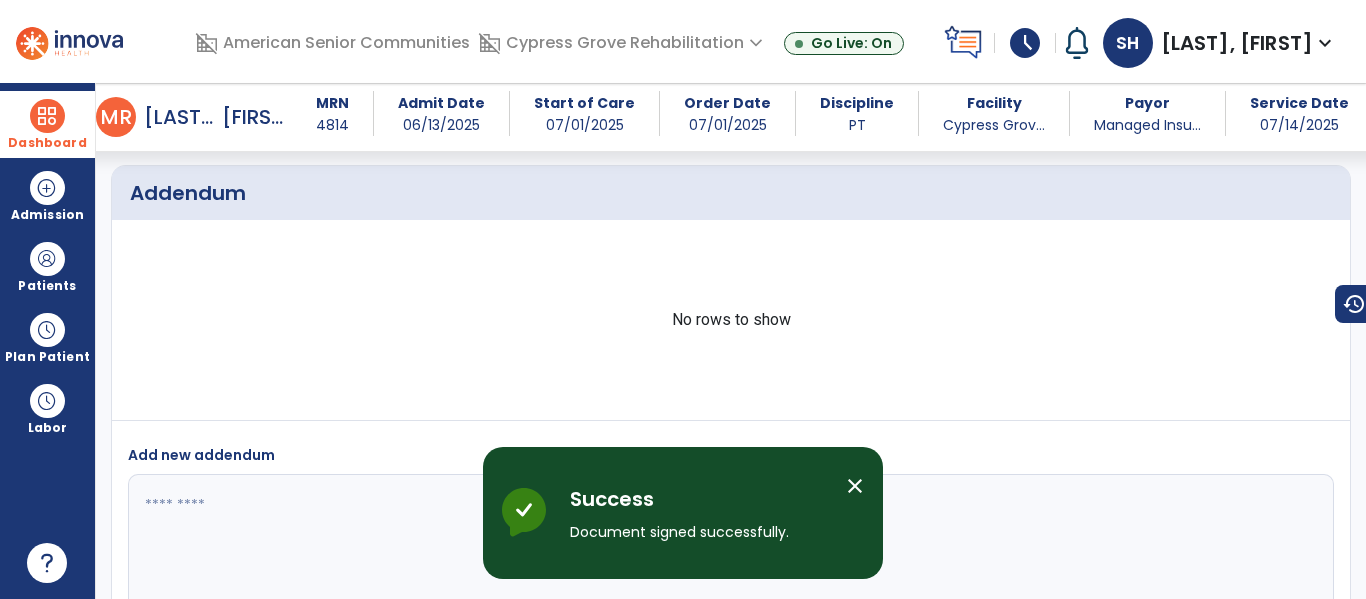click at bounding box center [47, 116] 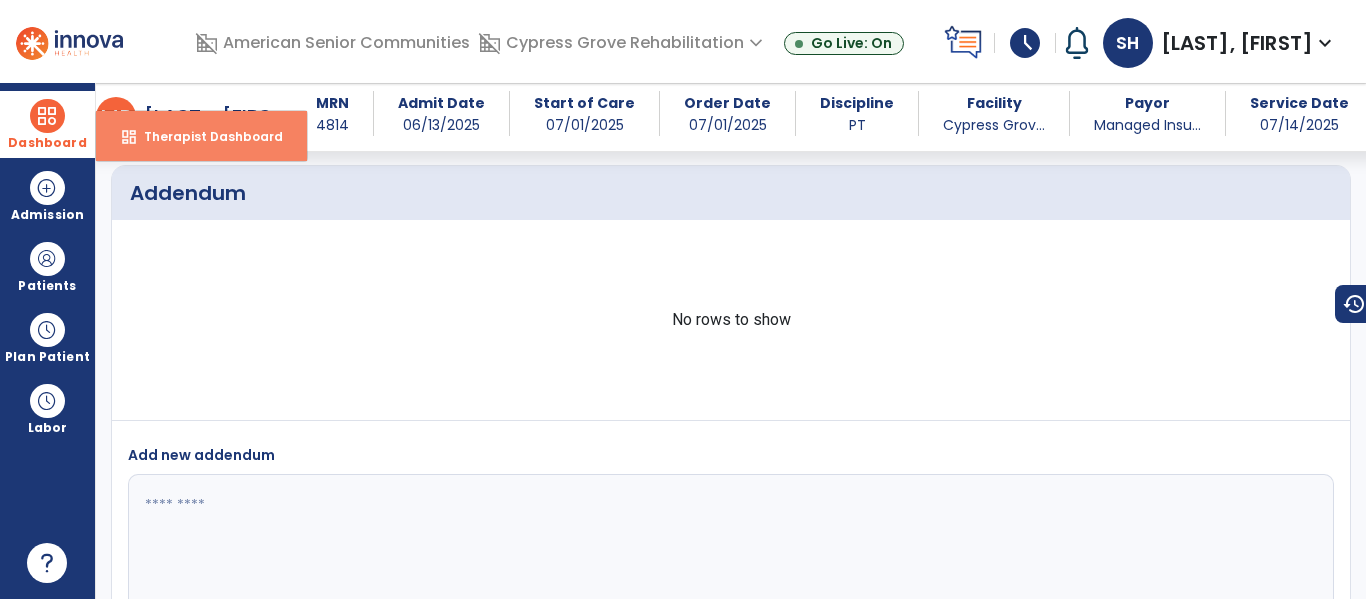 click on "dashboard  Therapist Dashboard" at bounding box center (201, 136) 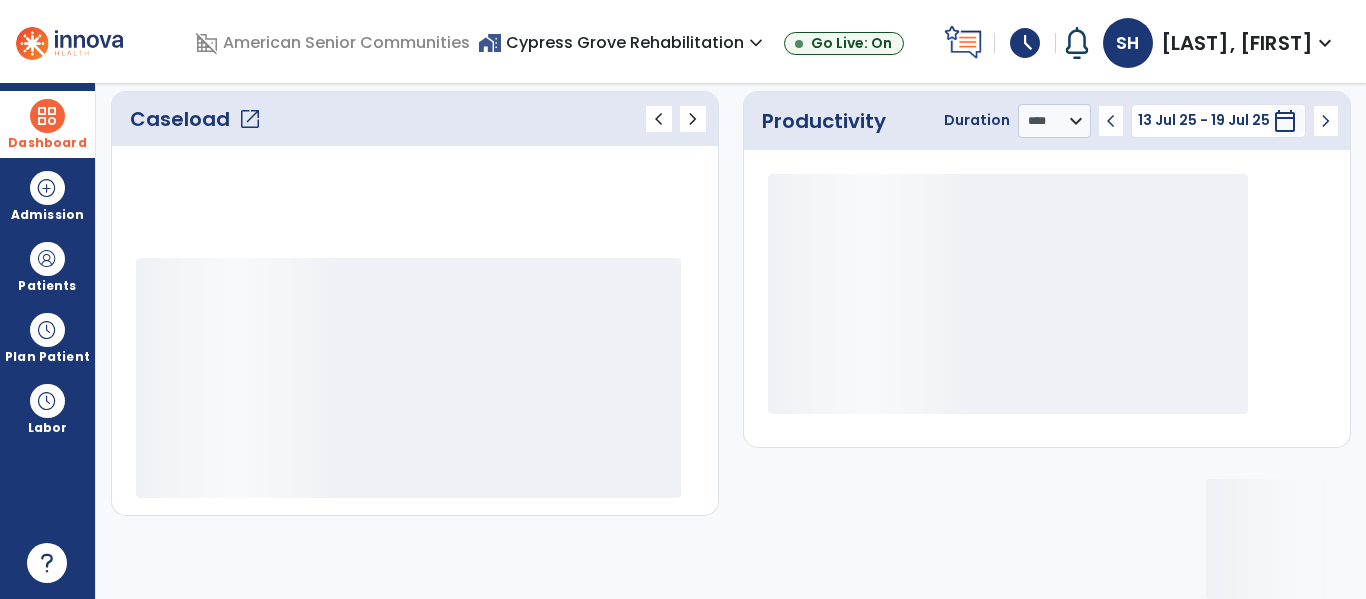 scroll, scrollTop: 278, scrollLeft: 0, axis: vertical 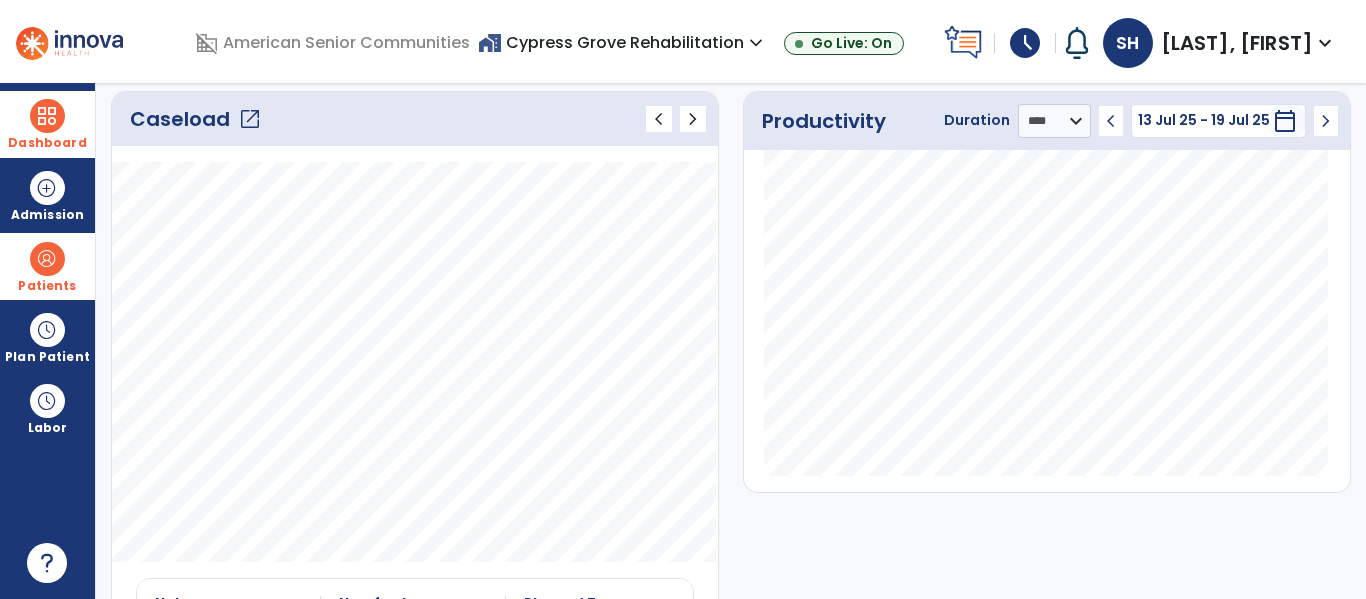 click on "Patients" at bounding box center [47, 286] 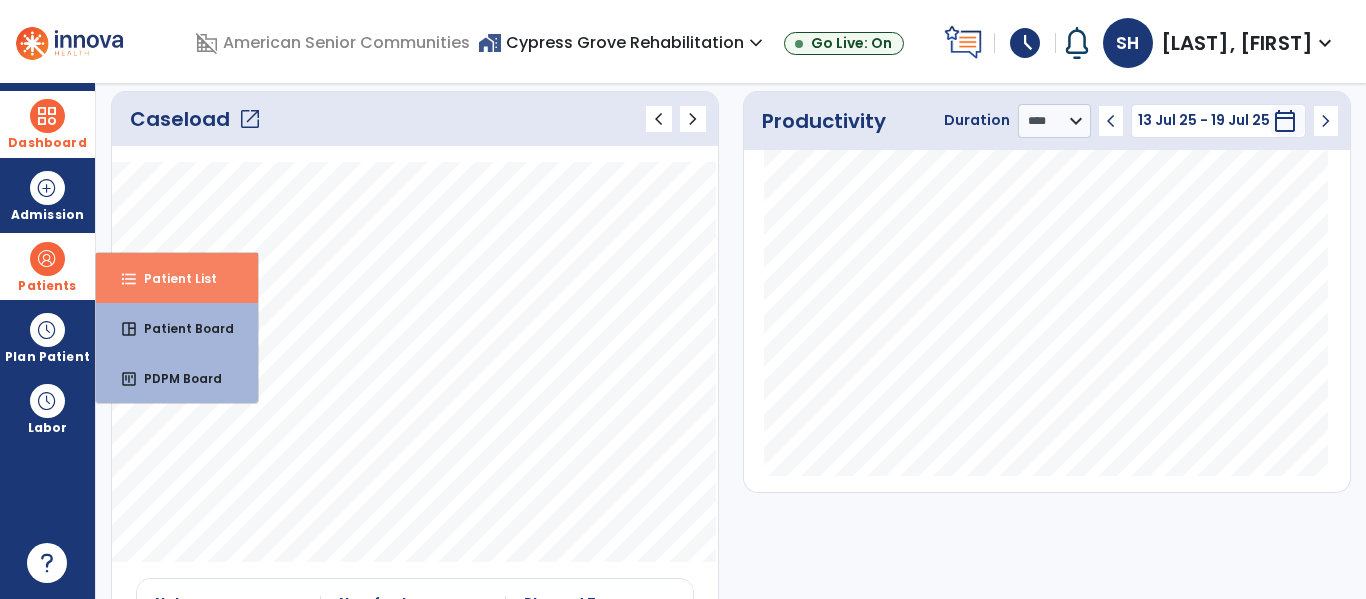 click on "Patient List" at bounding box center (172, 278) 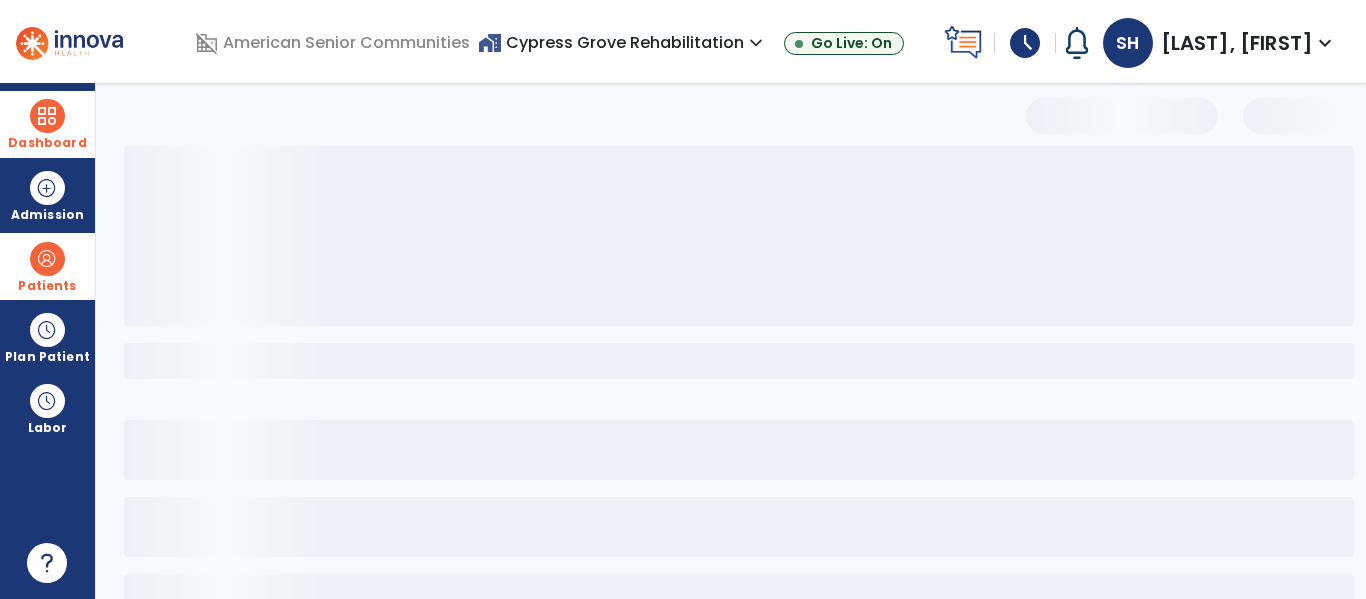 scroll, scrollTop: 144, scrollLeft: 0, axis: vertical 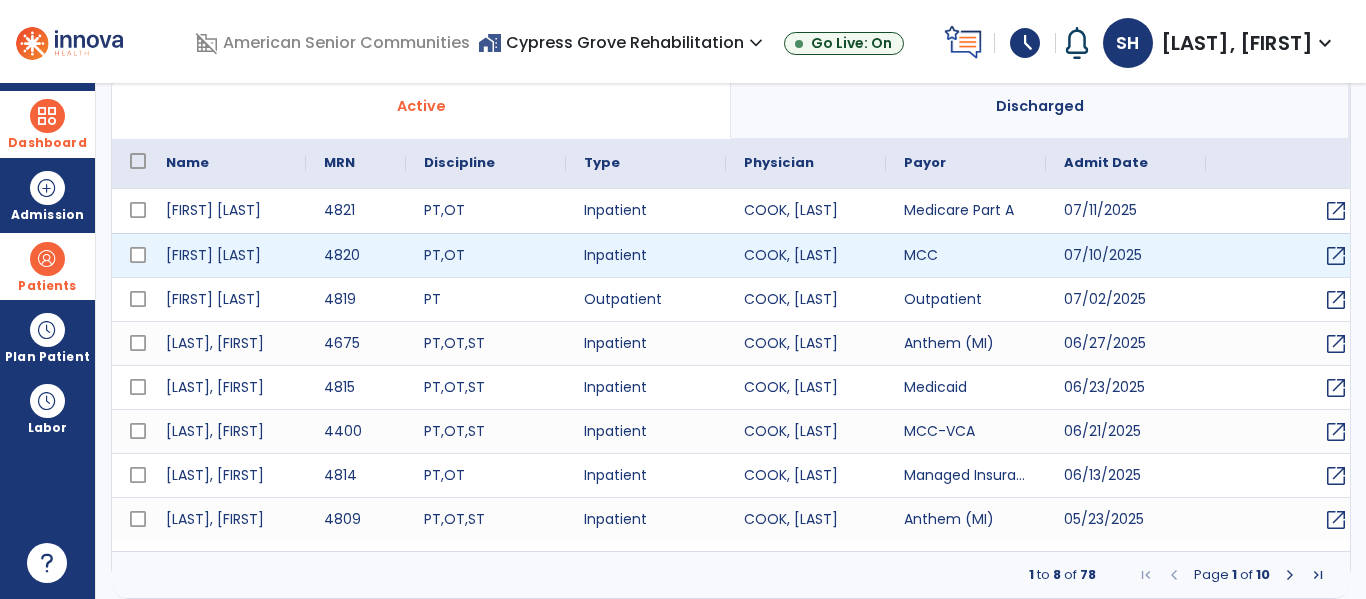 select on "***" 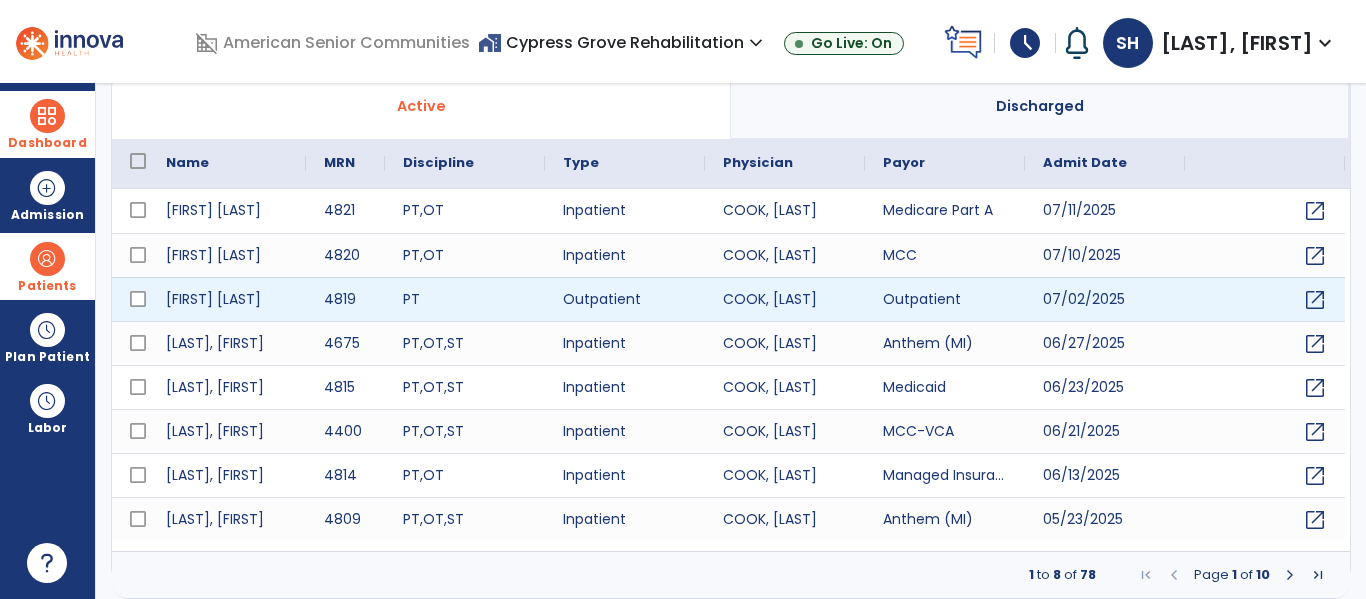 scroll, scrollTop: 0, scrollLeft: 0, axis: both 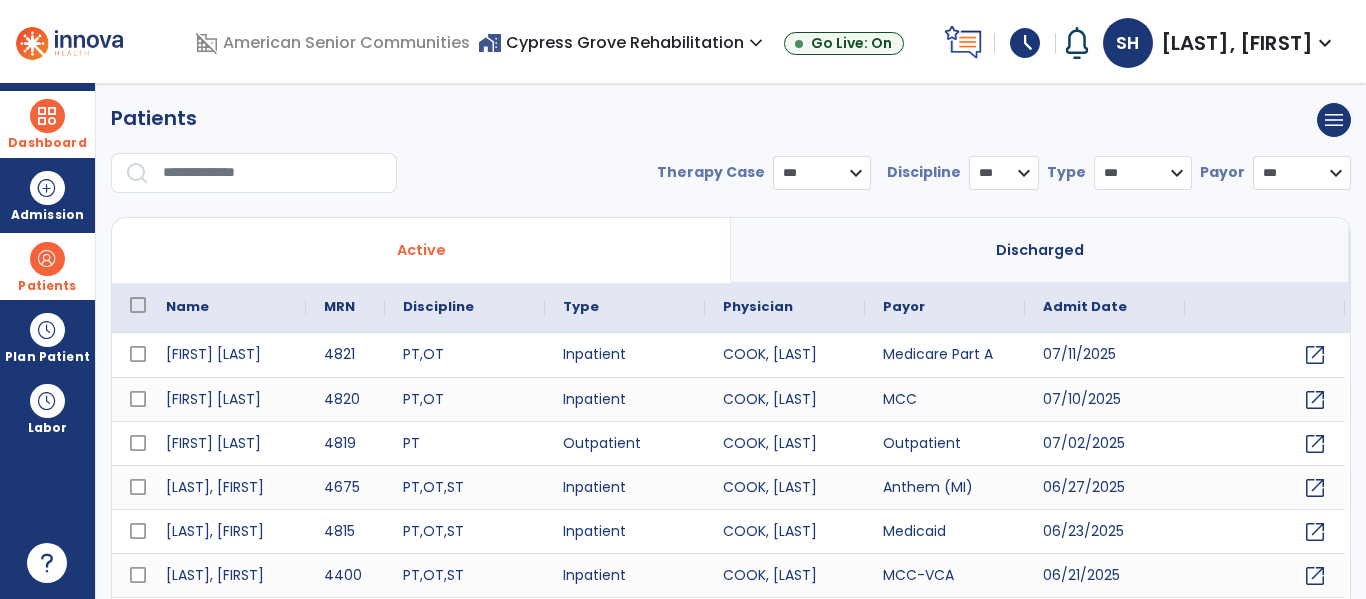click at bounding box center [273, 173] 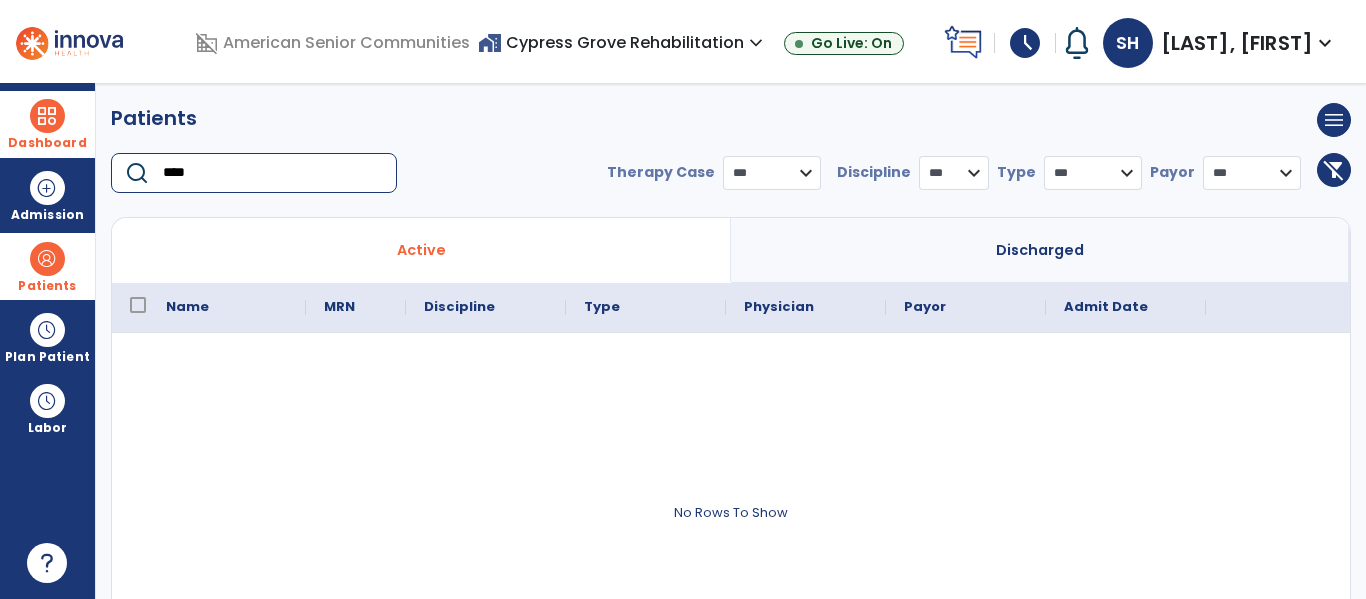 type on "****" 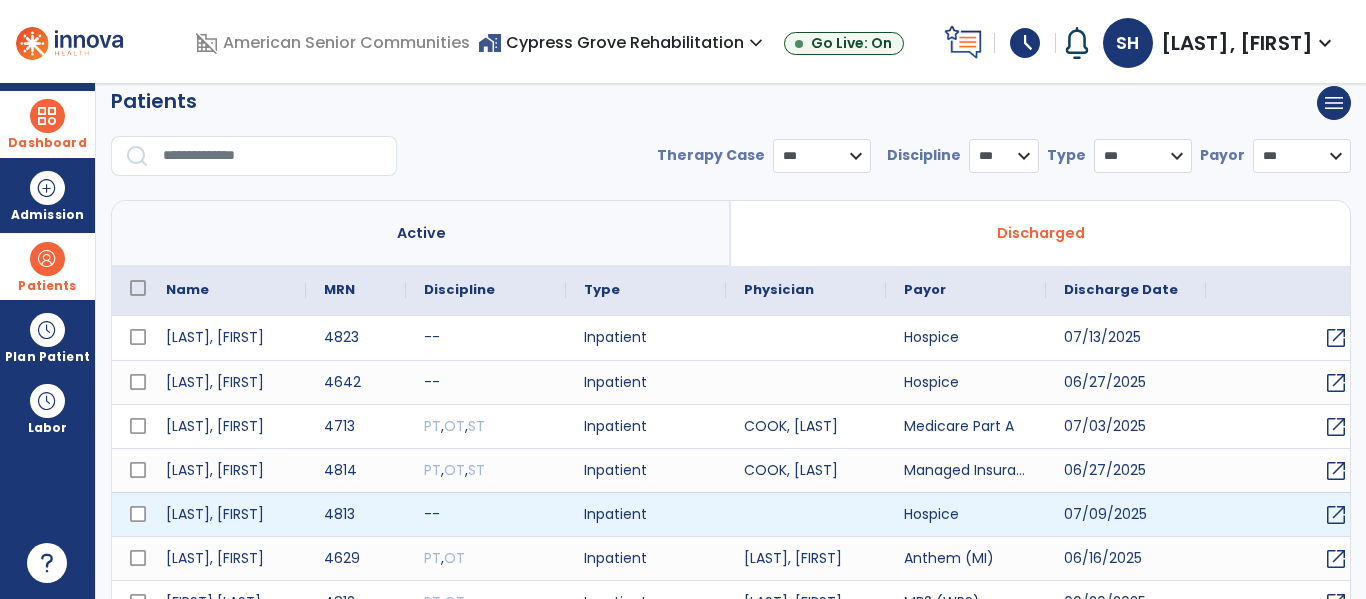scroll, scrollTop: 0, scrollLeft: 0, axis: both 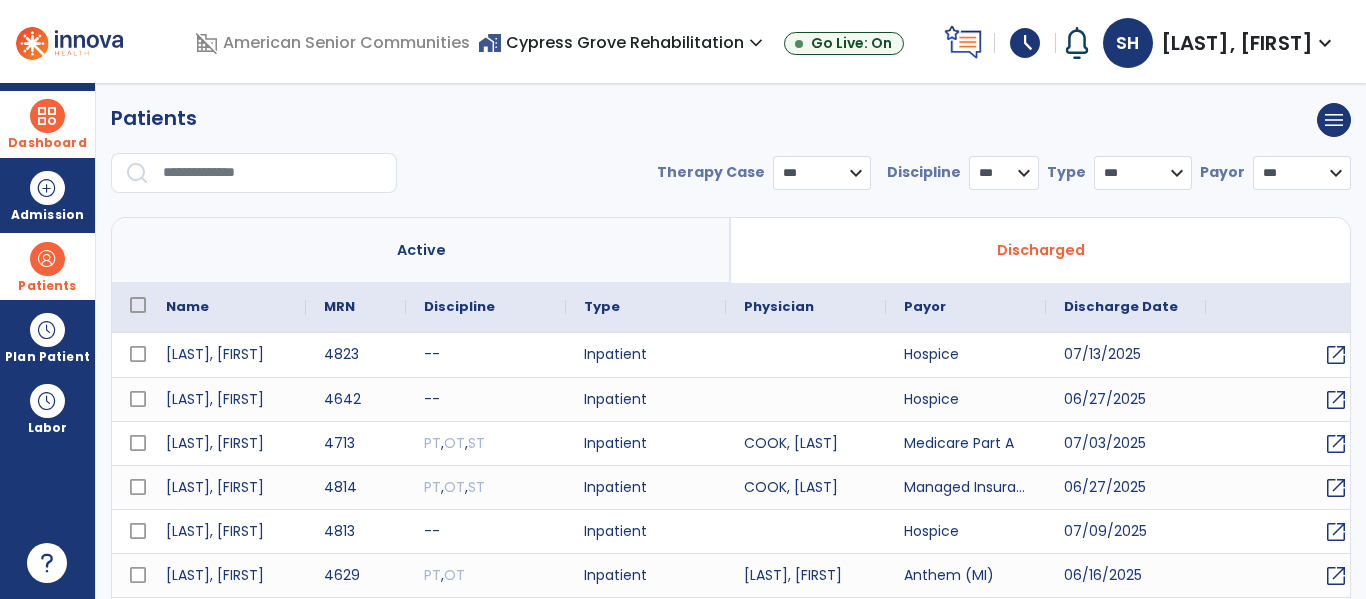 click at bounding box center (273, 173) 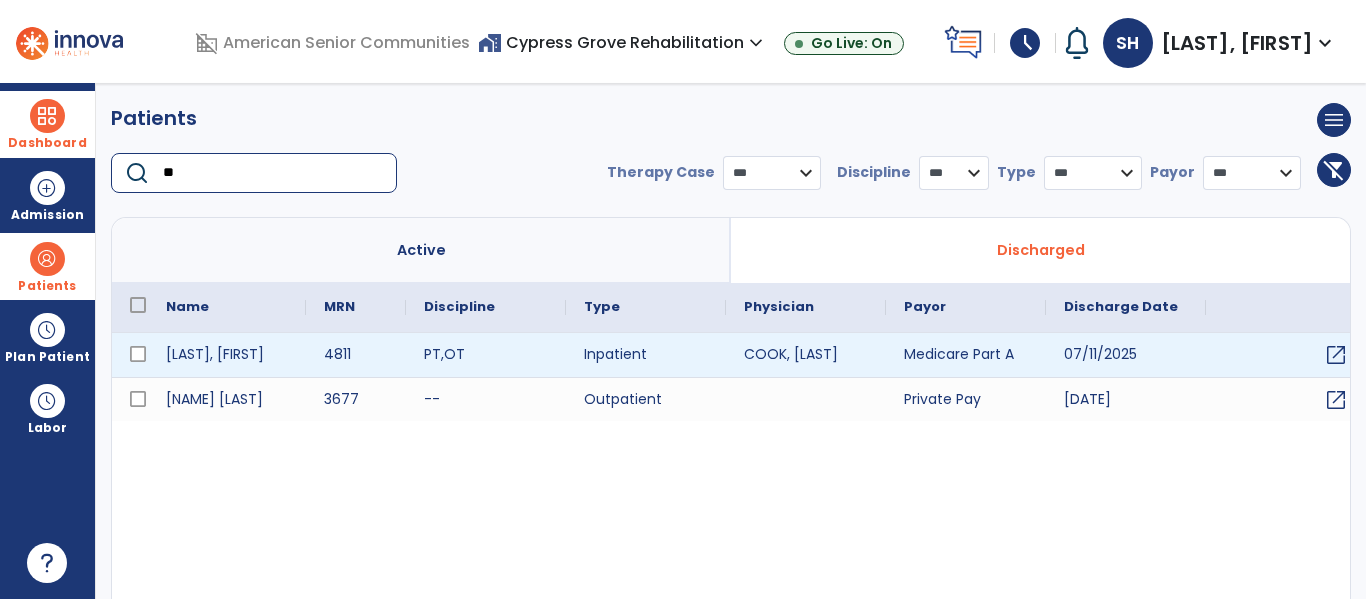 type on "**" 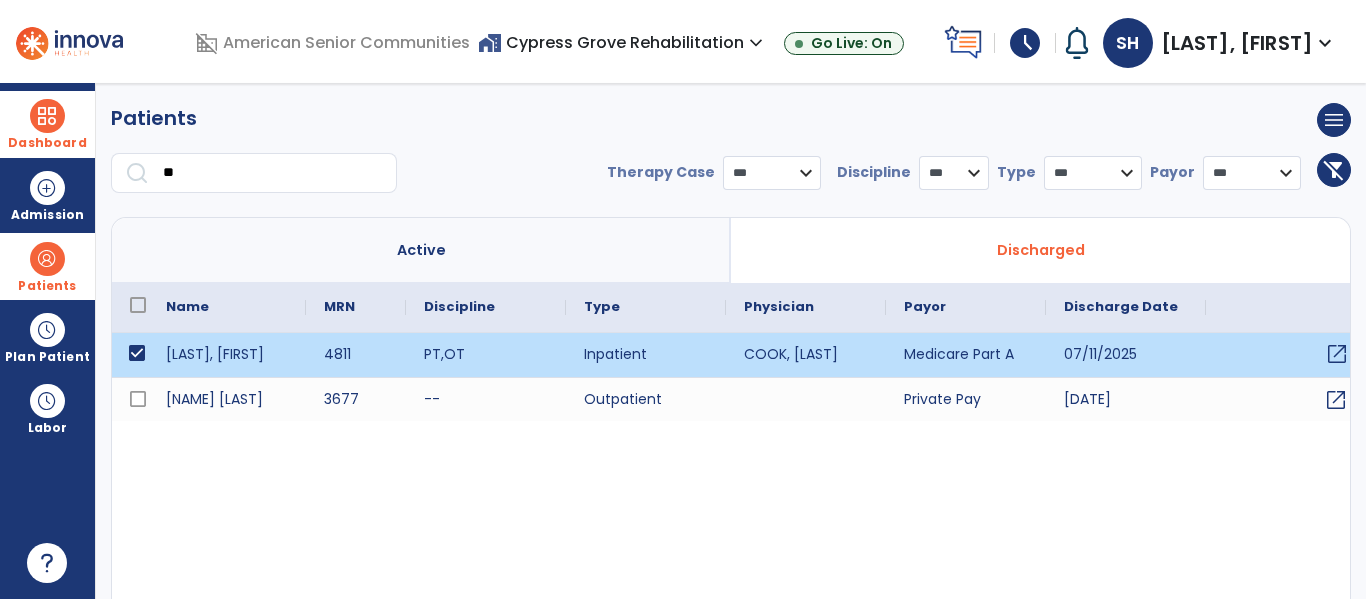 click on "open_in_new" at bounding box center [1337, 354] 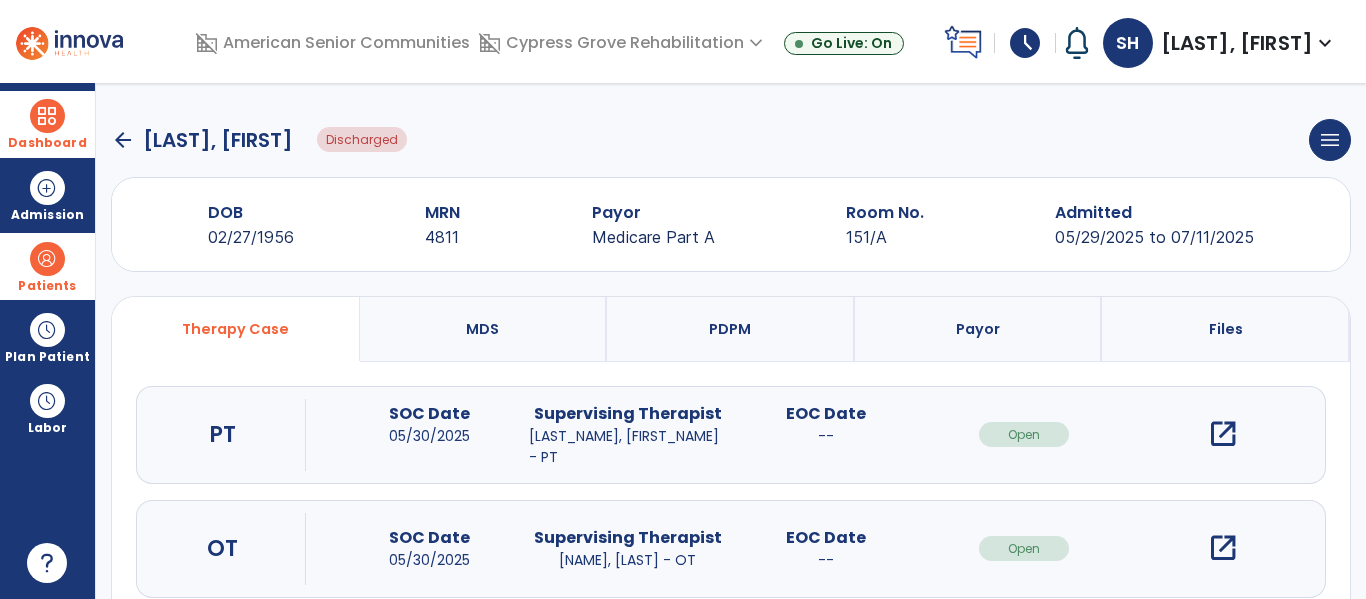 click on "open_in_new" at bounding box center (1223, 434) 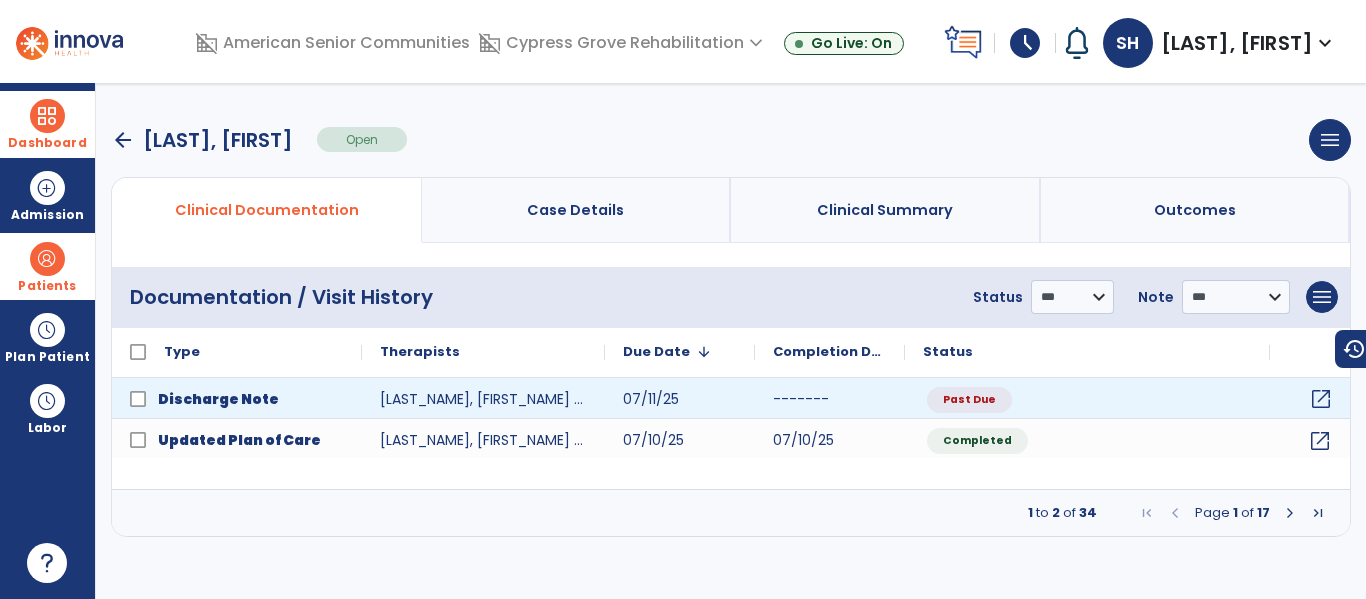 click on "open_in_new" 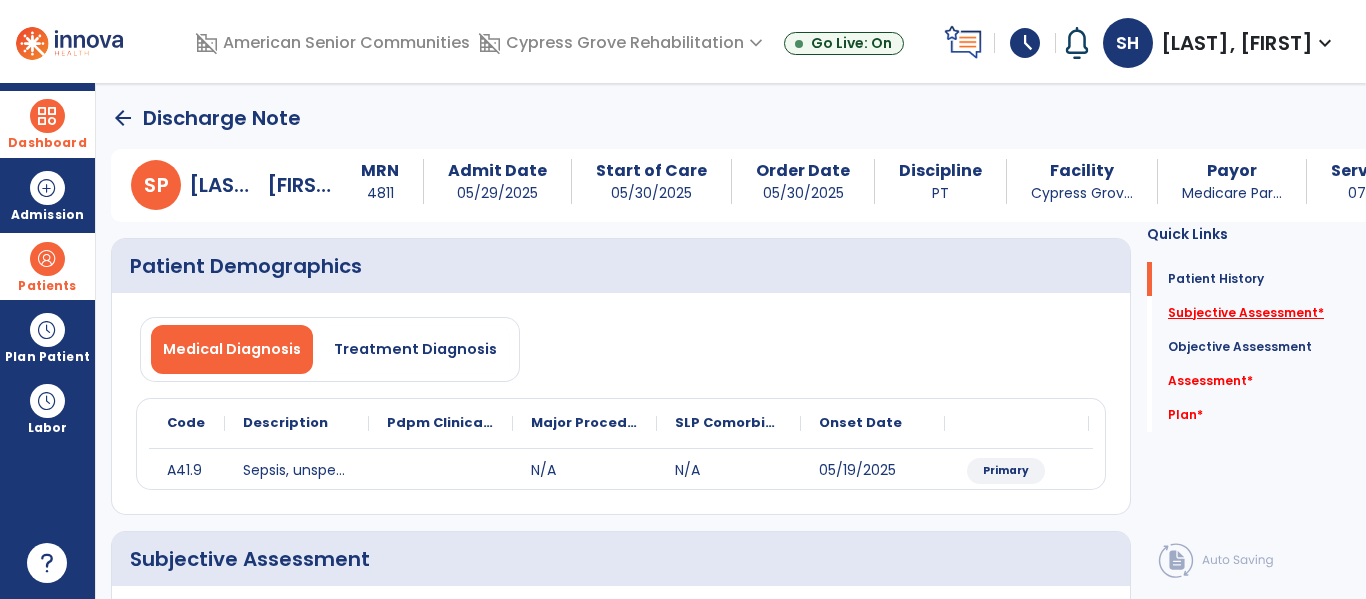click on "Subjective Assessment   *" 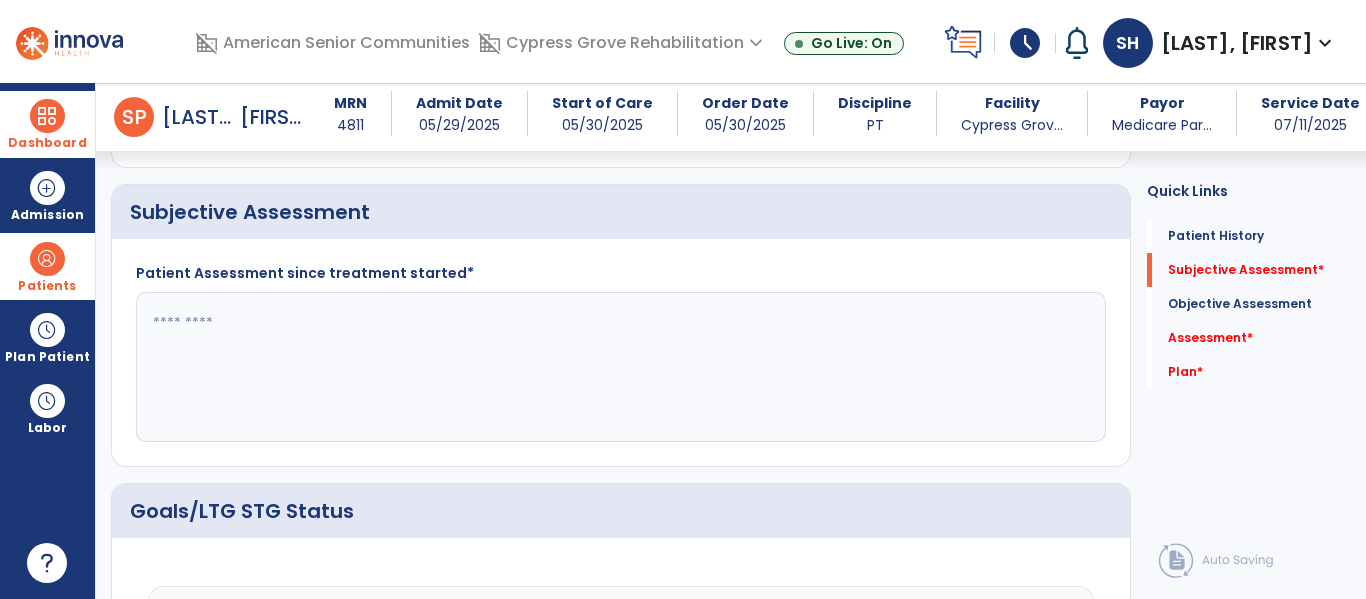 scroll, scrollTop: 331, scrollLeft: 0, axis: vertical 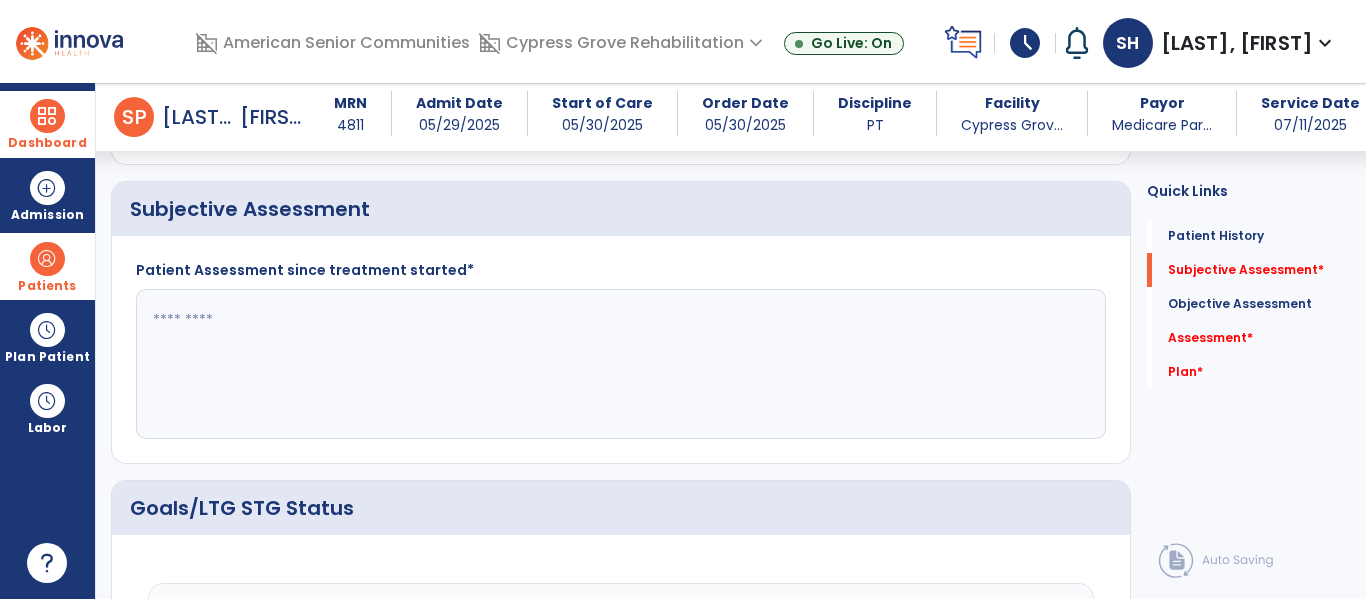 click 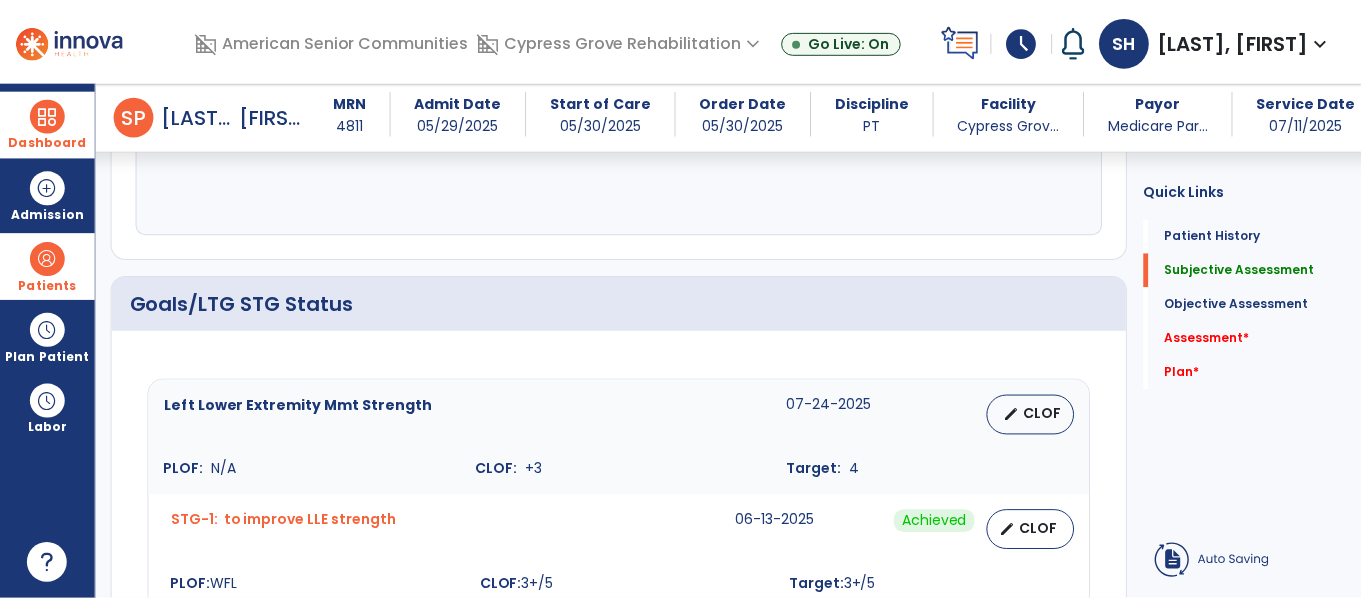 scroll, scrollTop: 614, scrollLeft: 0, axis: vertical 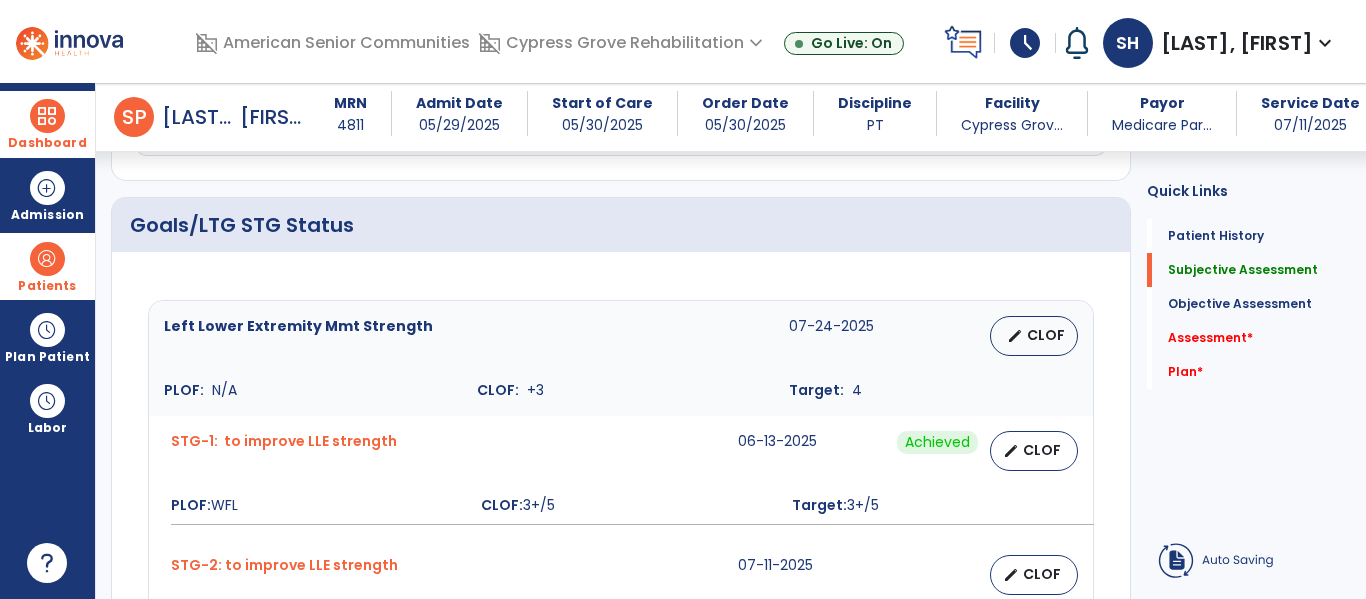 type on "**********" 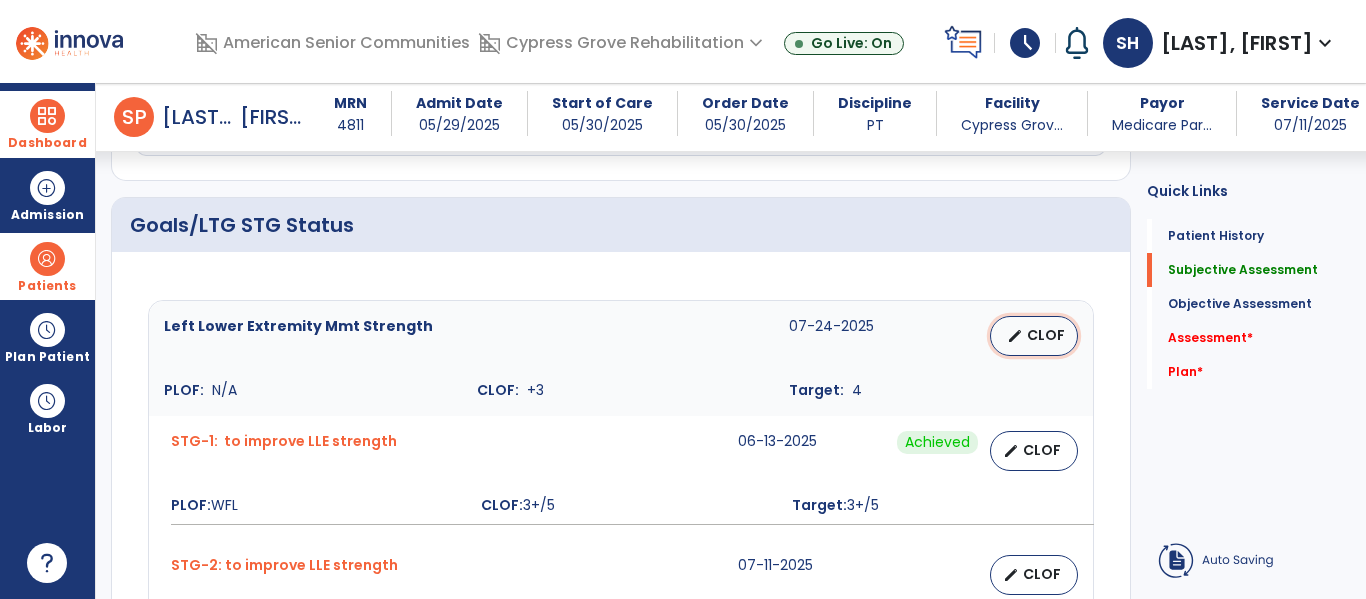 click on "edit" at bounding box center (1015, 336) 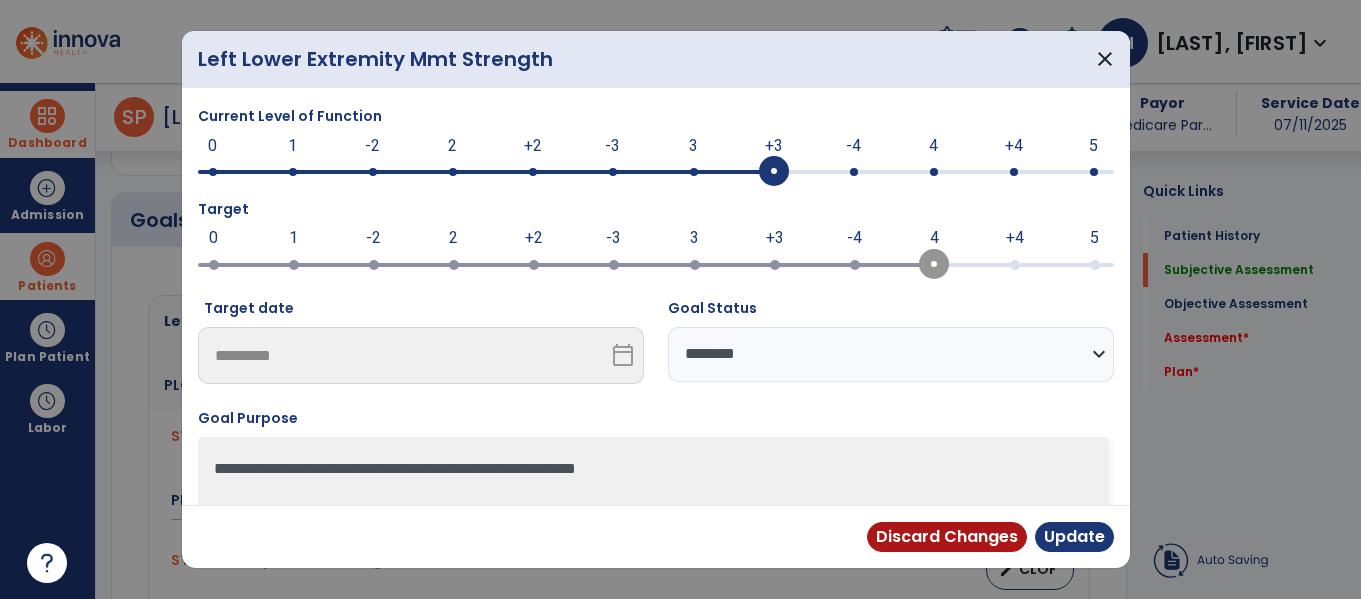scroll, scrollTop: 614, scrollLeft: 0, axis: vertical 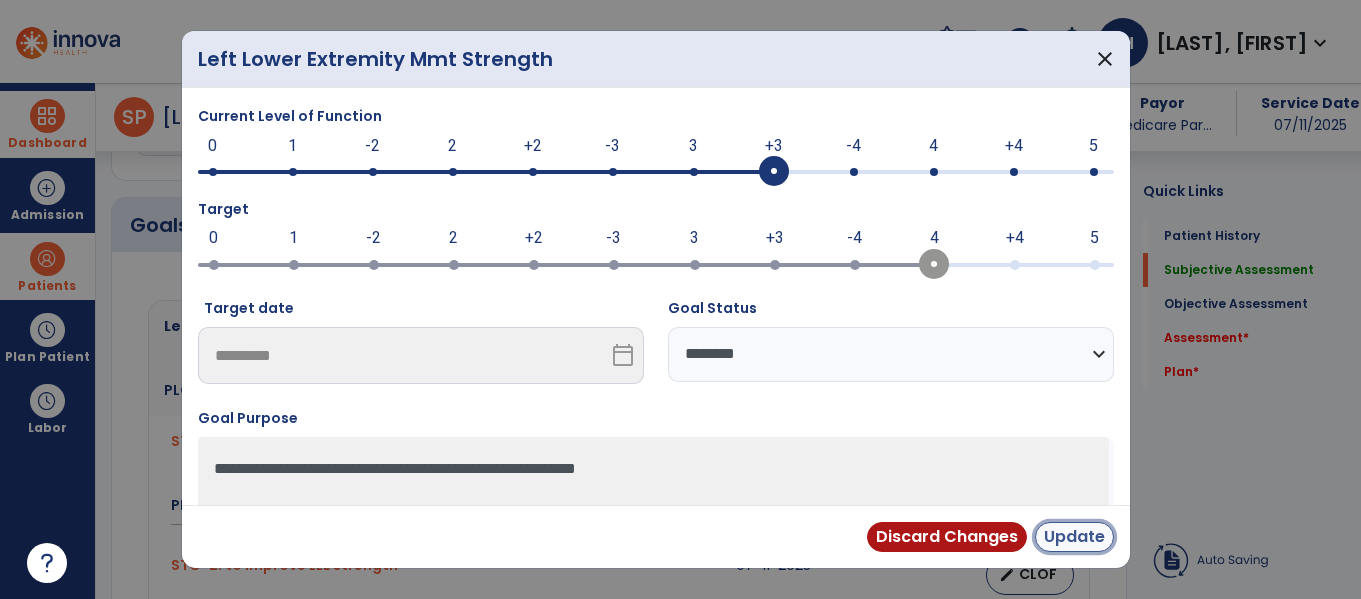 click on "Update" at bounding box center (1074, 537) 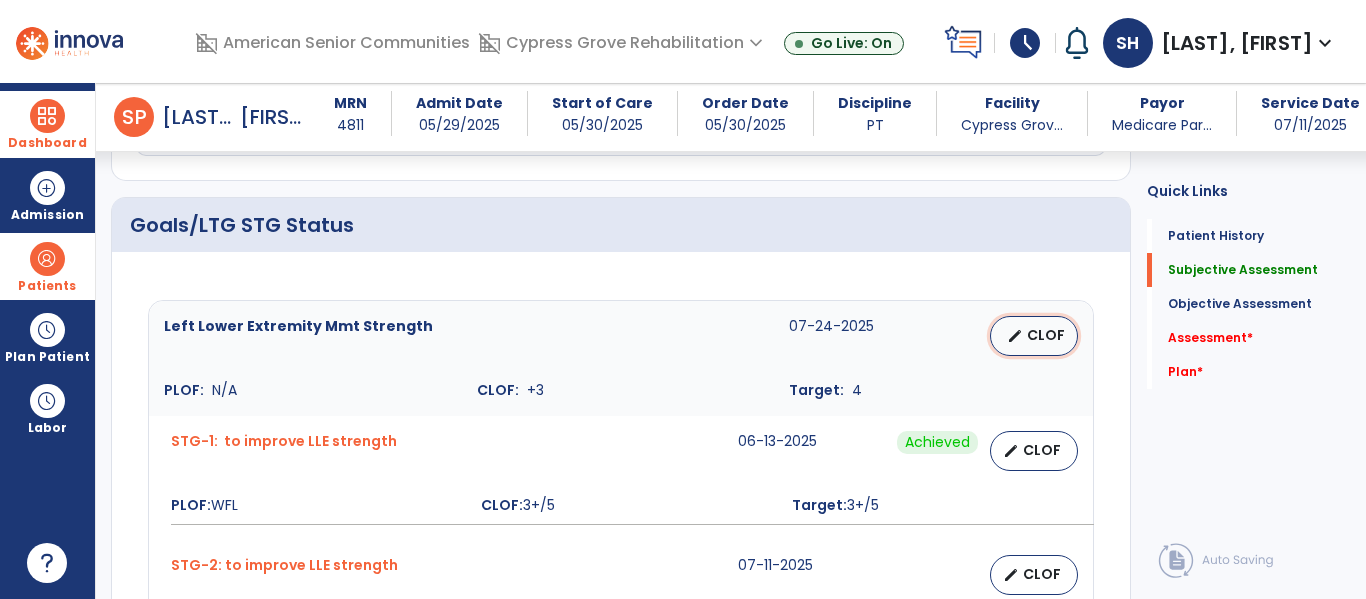 click on "edit   CLOF" at bounding box center [1034, 336] 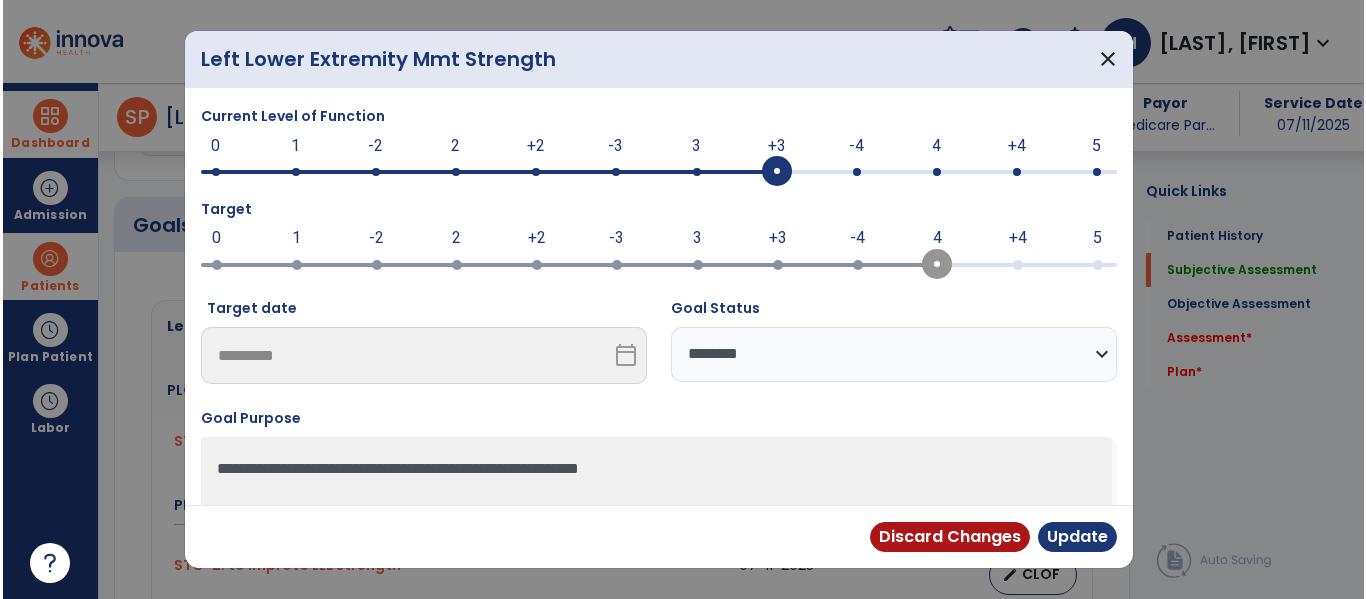 scroll, scrollTop: 614, scrollLeft: 0, axis: vertical 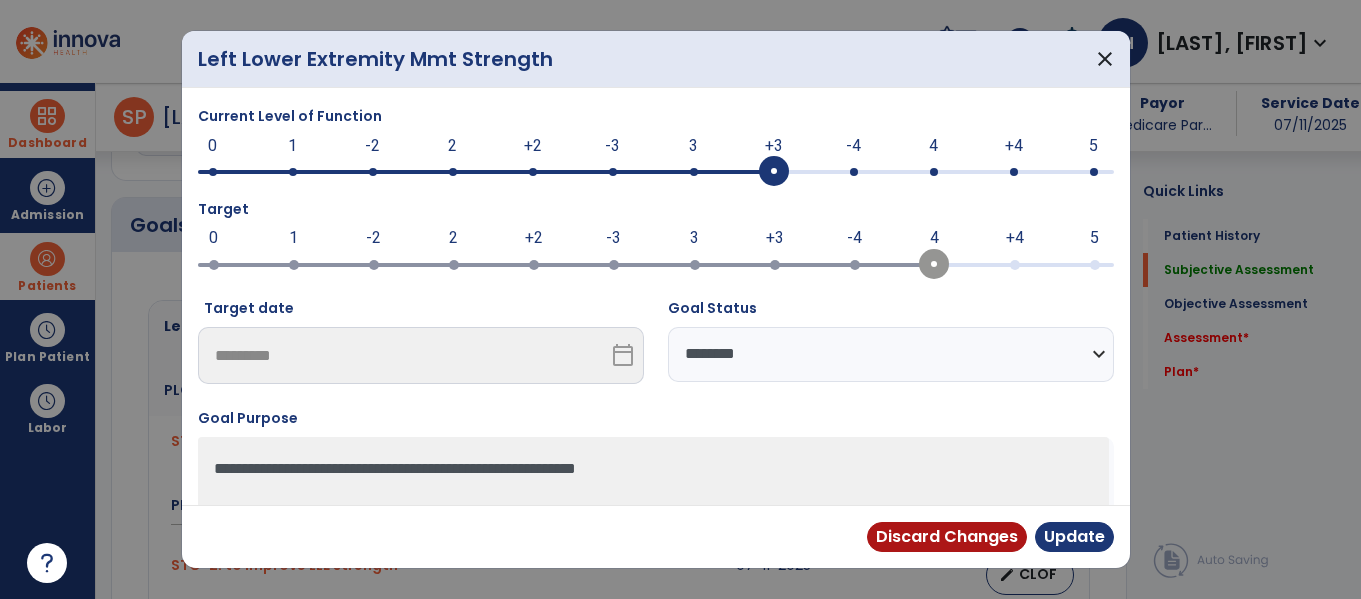 click on "**********" at bounding box center [891, 354] 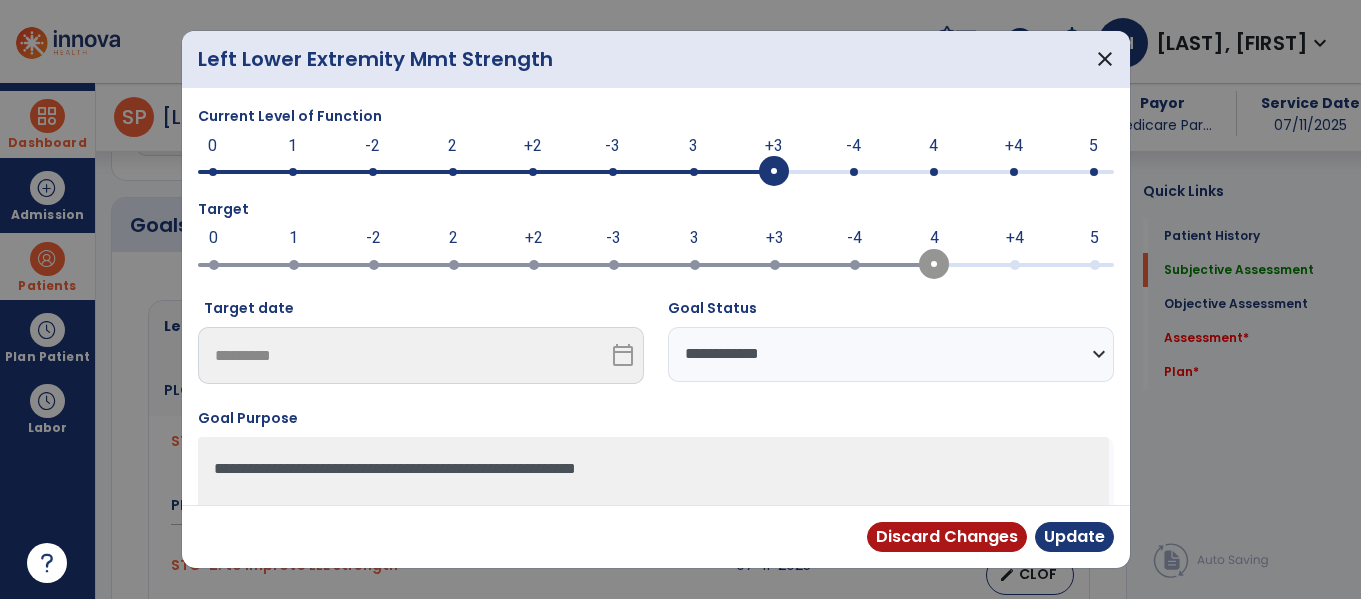 click on "**********" at bounding box center (891, 354) 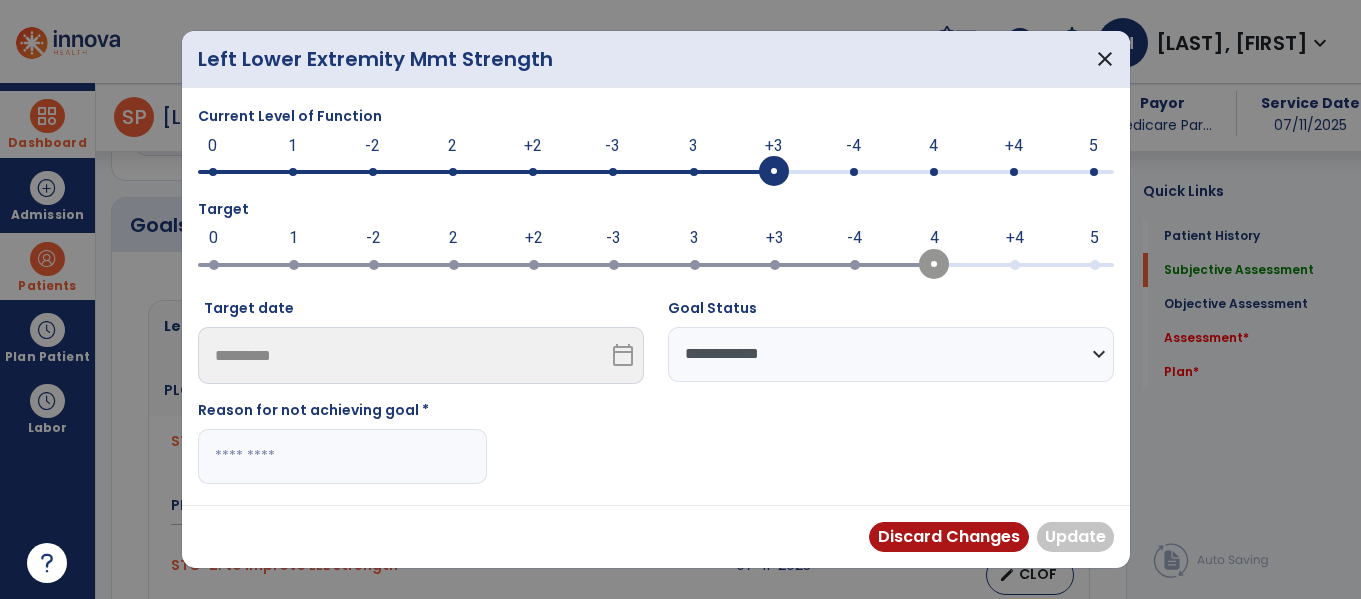click at bounding box center (342, 456) 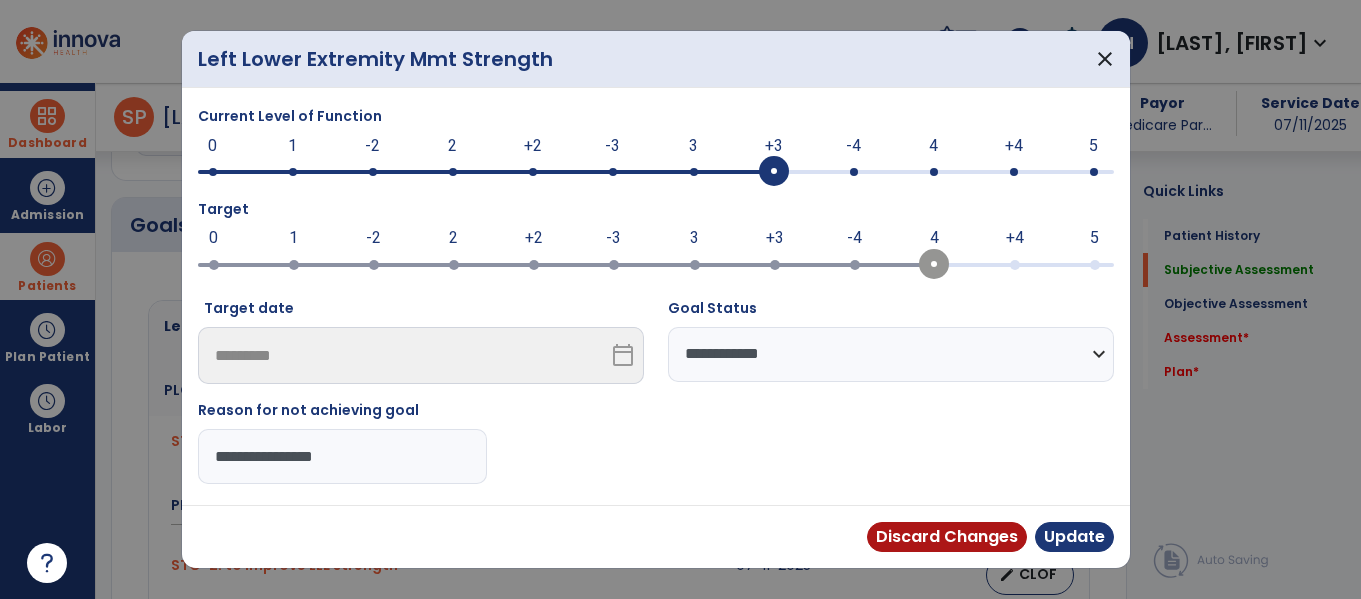 drag, startPoint x: 350, startPoint y: 461, endPoint x: 210, endPoint y: 447, distance: 140.69826 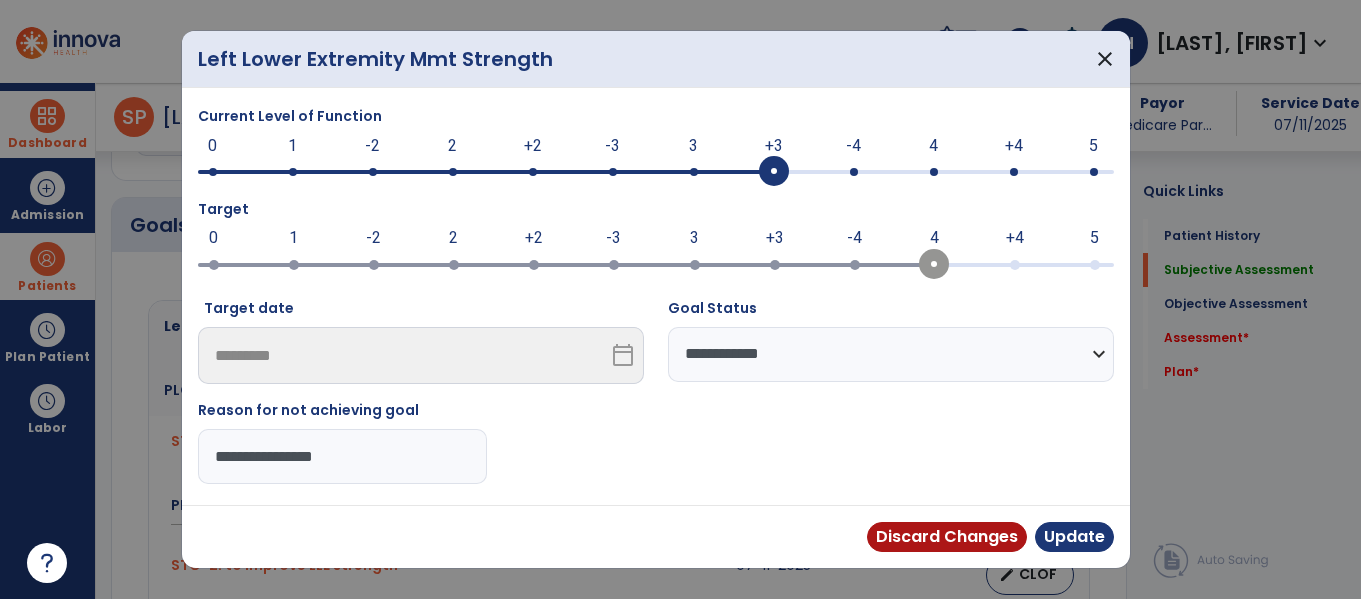 click on "**********" at bounding box center [342, 456] 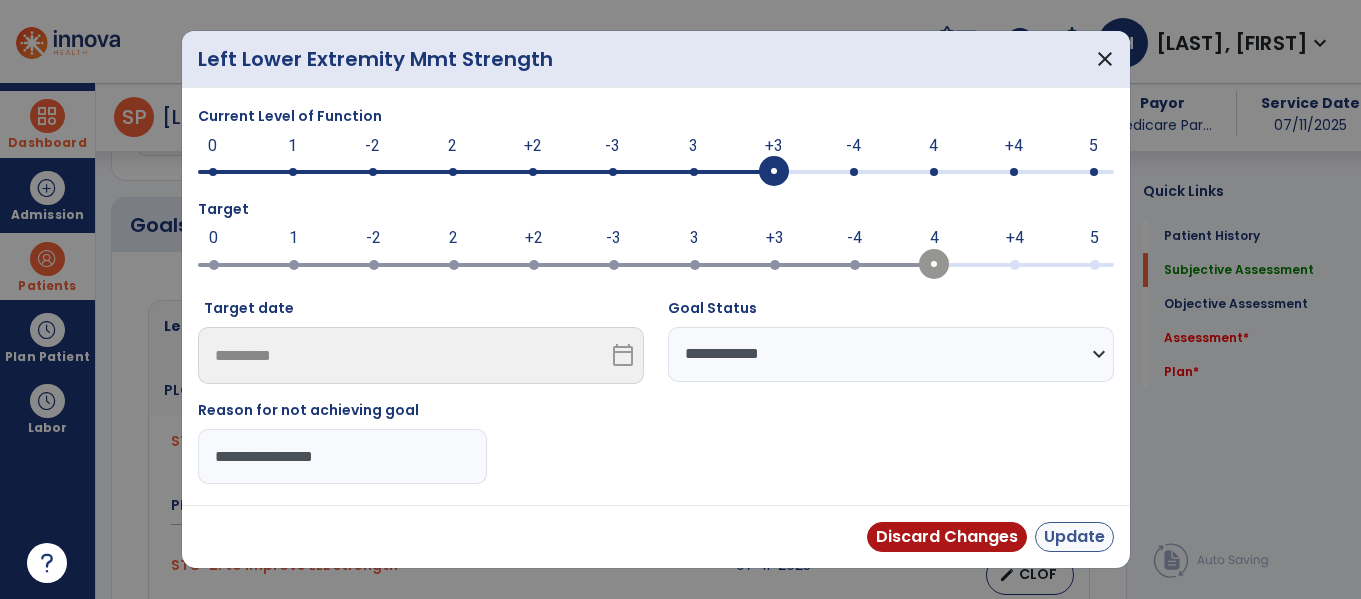 type on "**********" 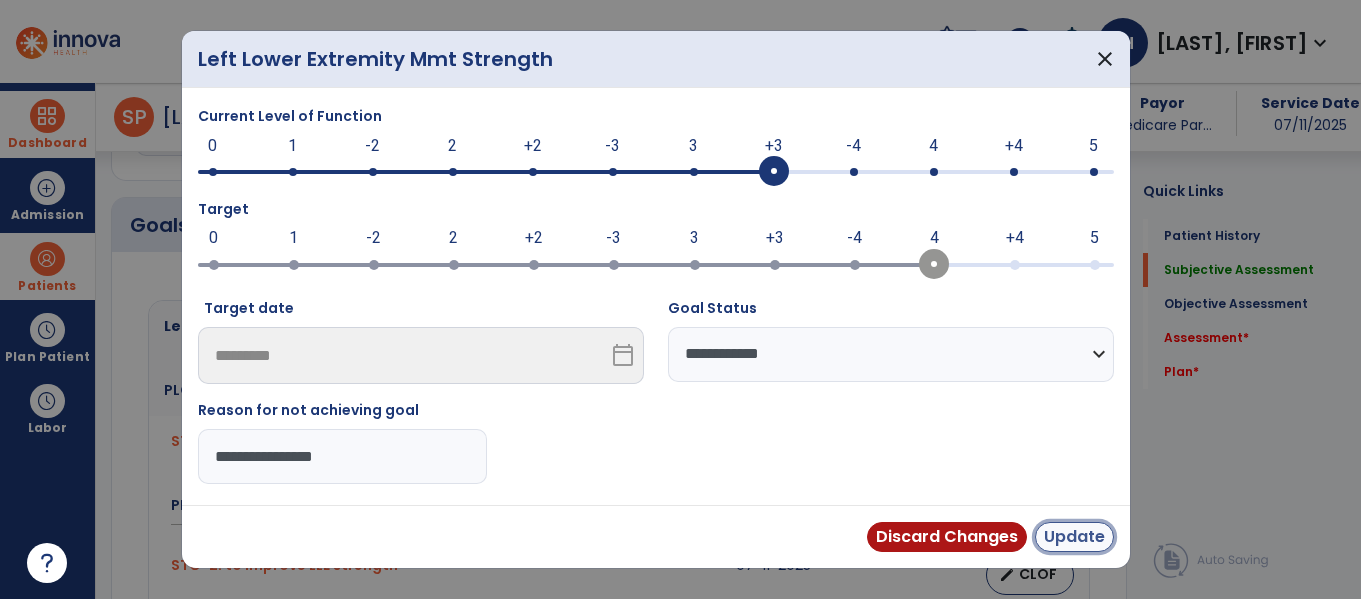 click on "Update" at bounding box center [1074, 537] 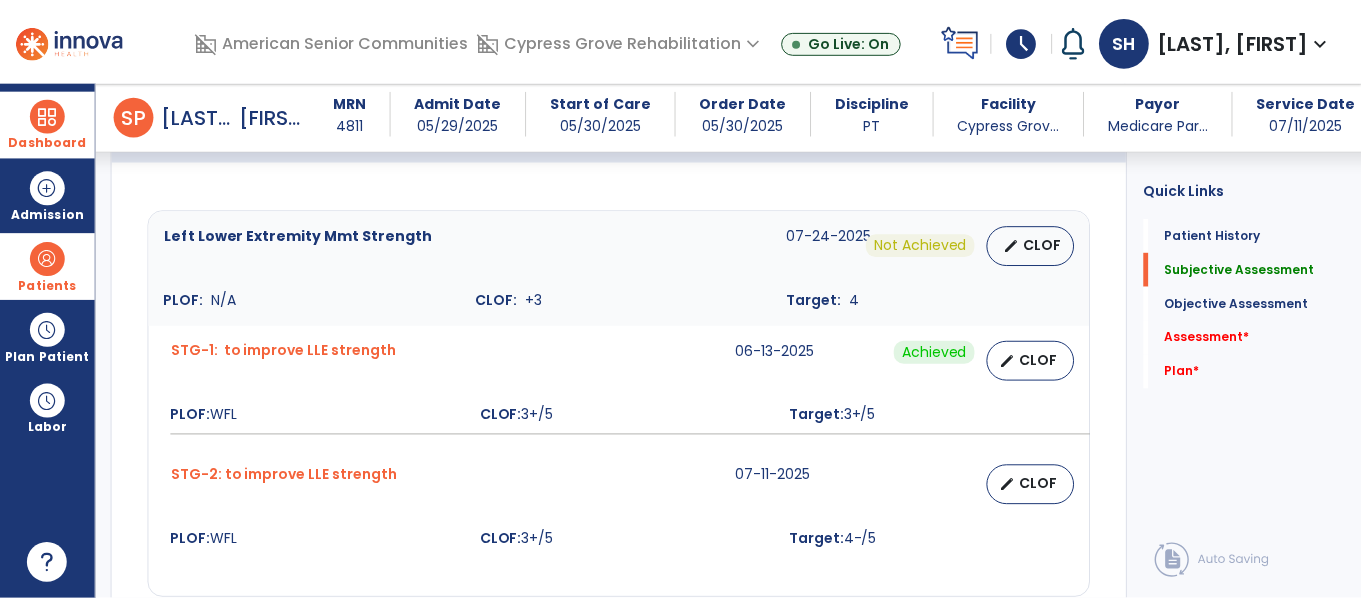 scroll, scrollTop: 764, scrollLeft: 0, axis: vertical 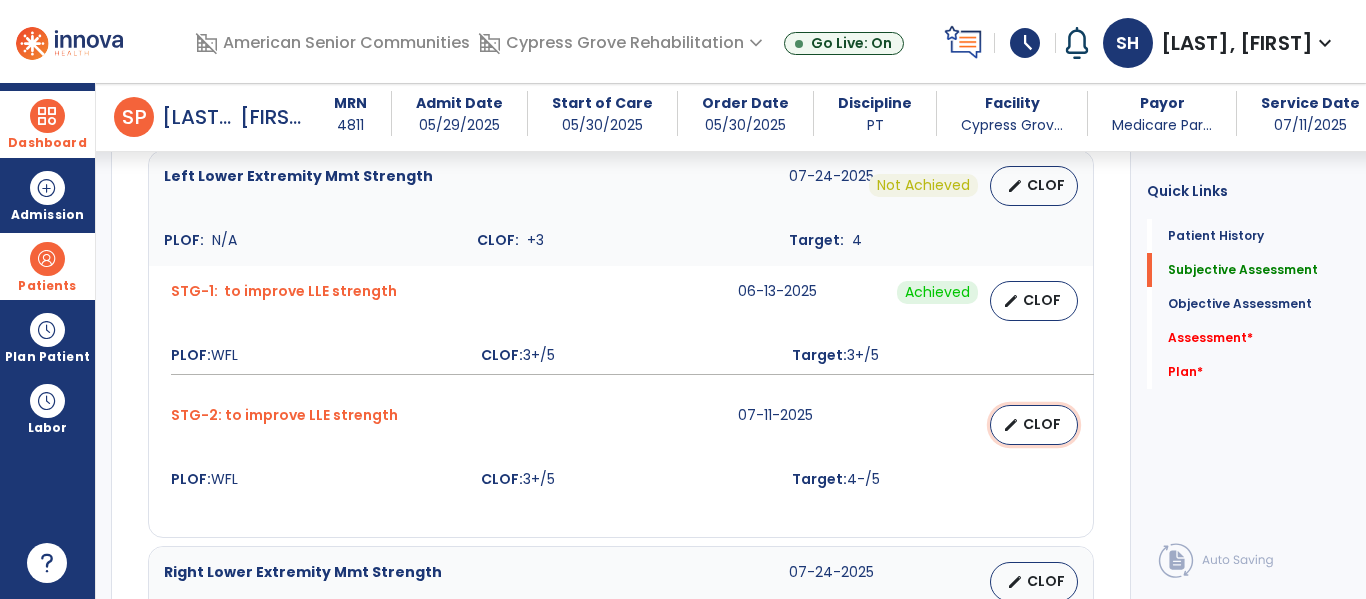 click on "edit   CLOF" at bounding box center (1034, 425) 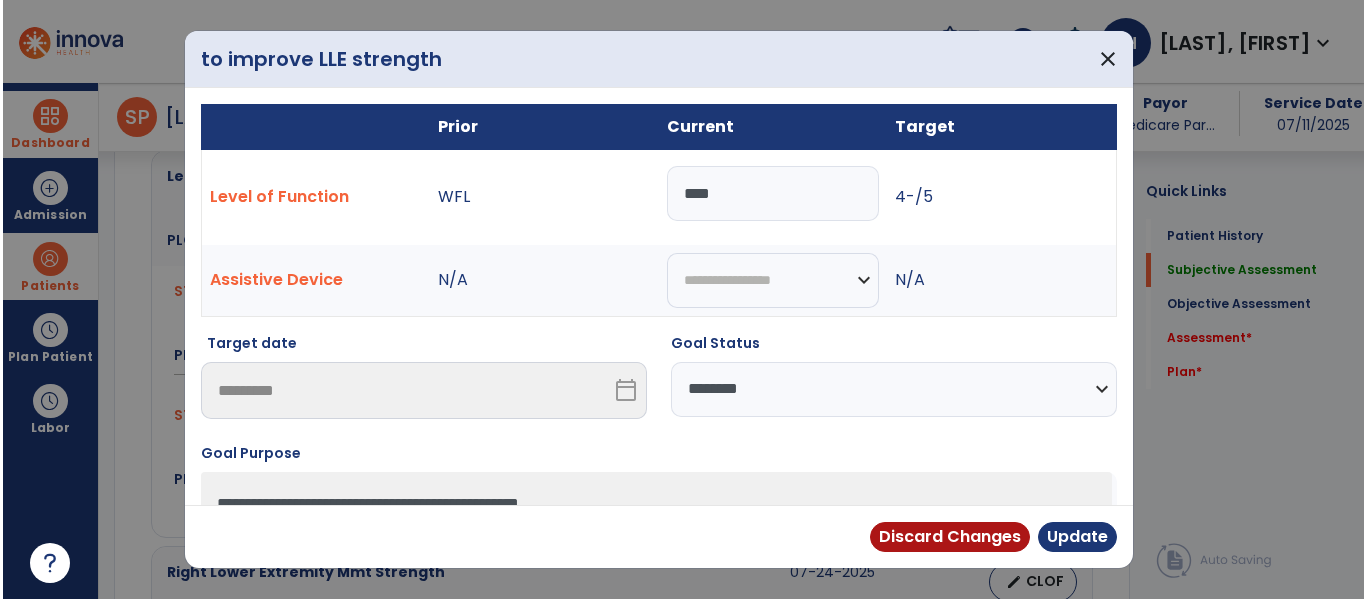 scroll, scrollTop: 764, scrollLeft: 0, axis: vertical 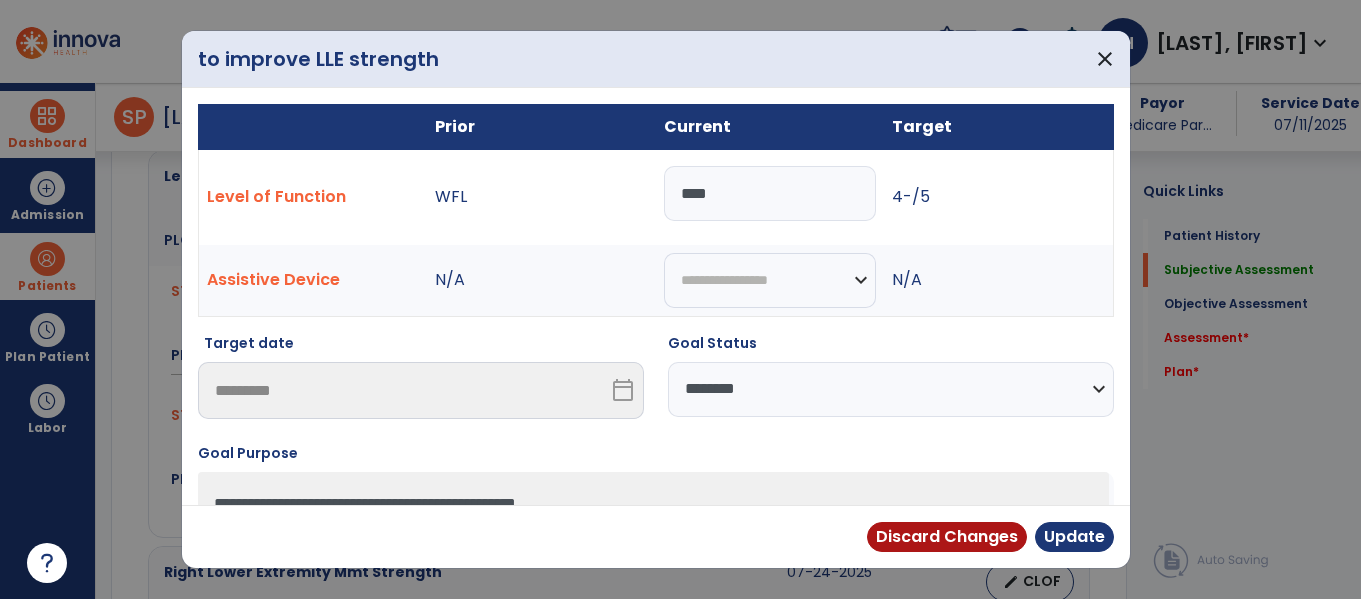 click on "**********" at bounding box center (891, 389) 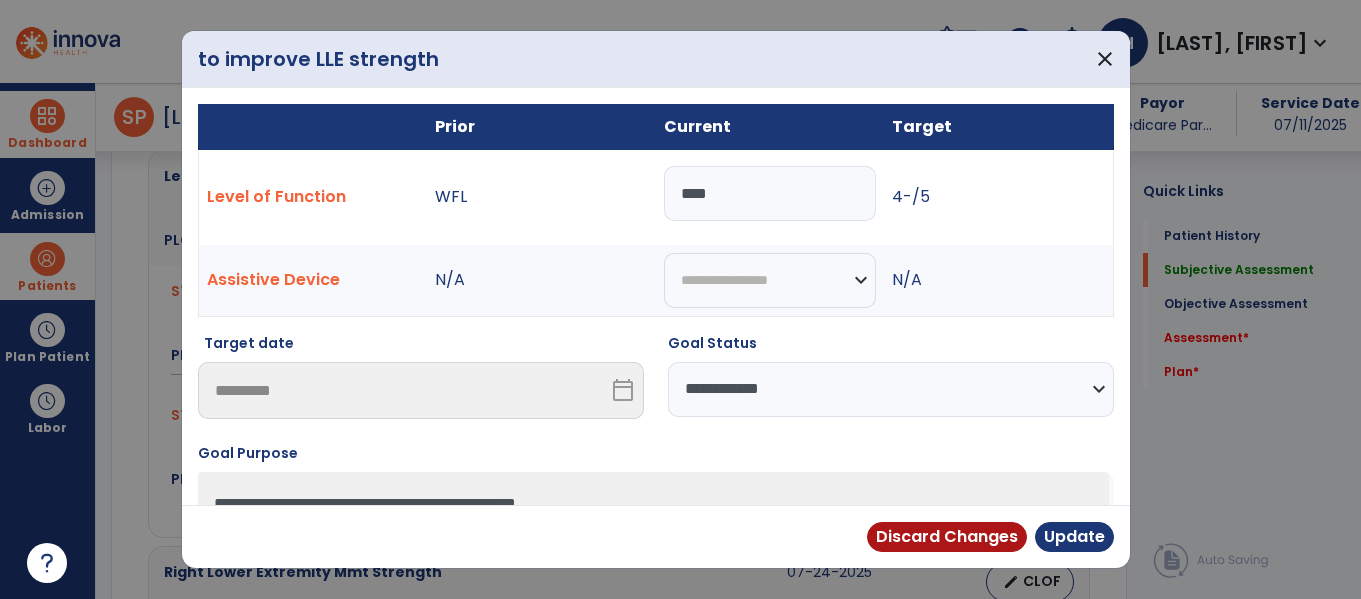click on "**********" at bounding box center (891, 389) 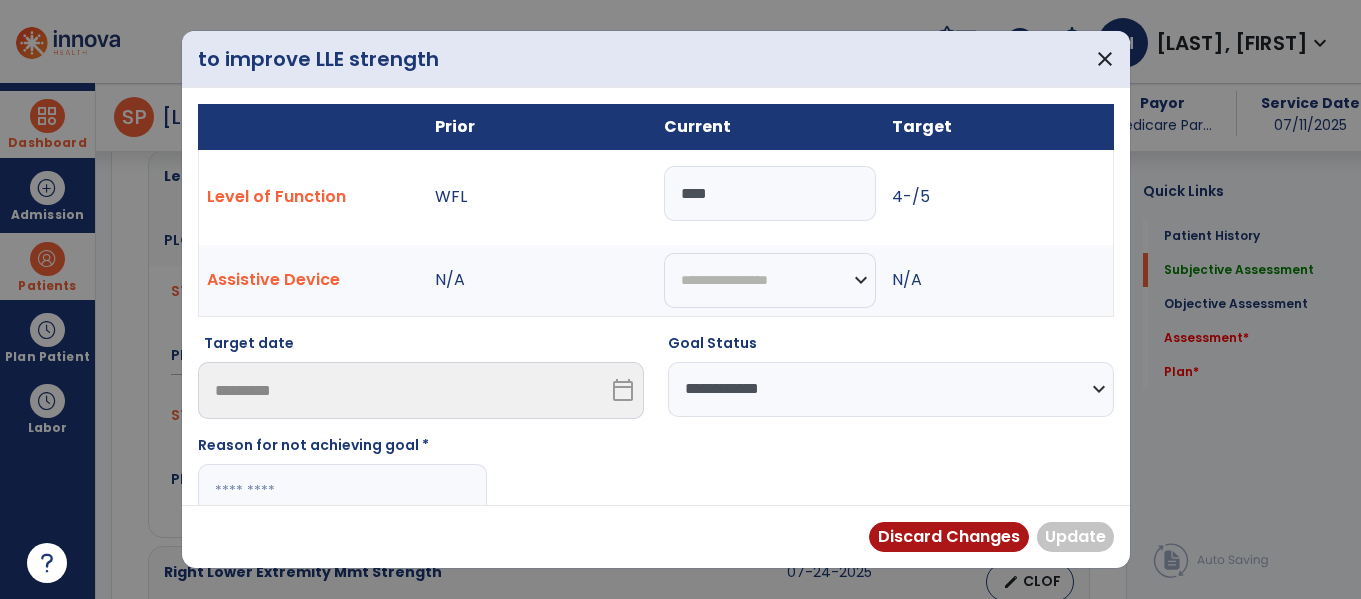 paste on "**********" 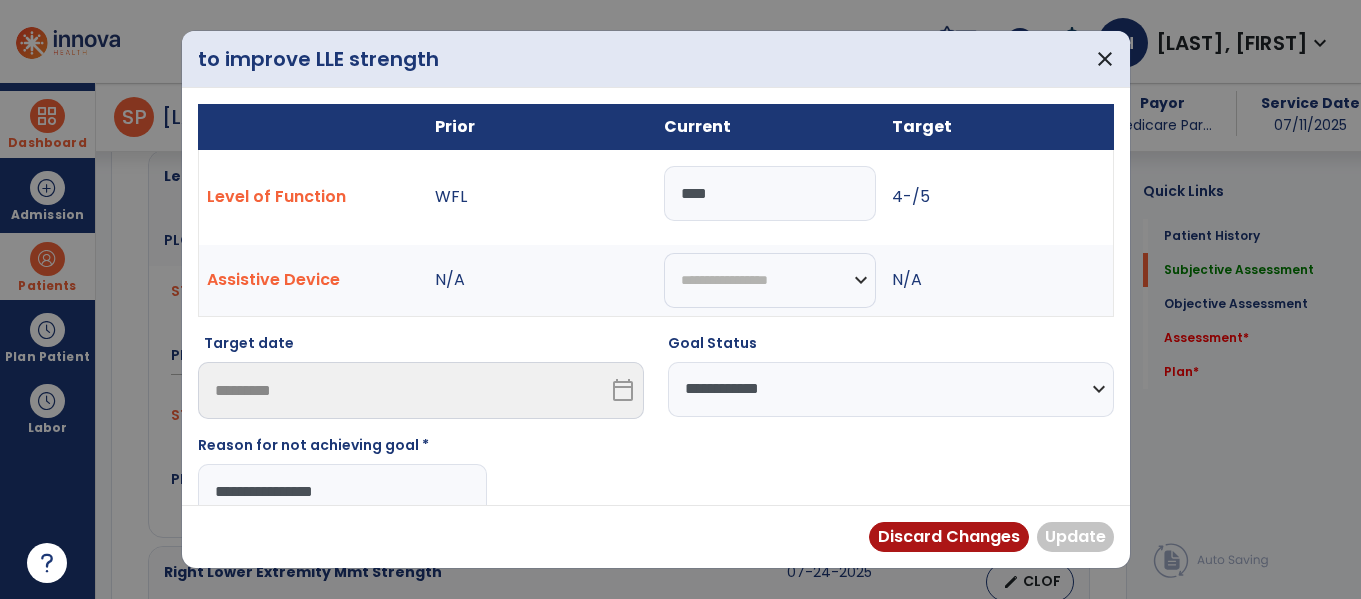 type on "**********" 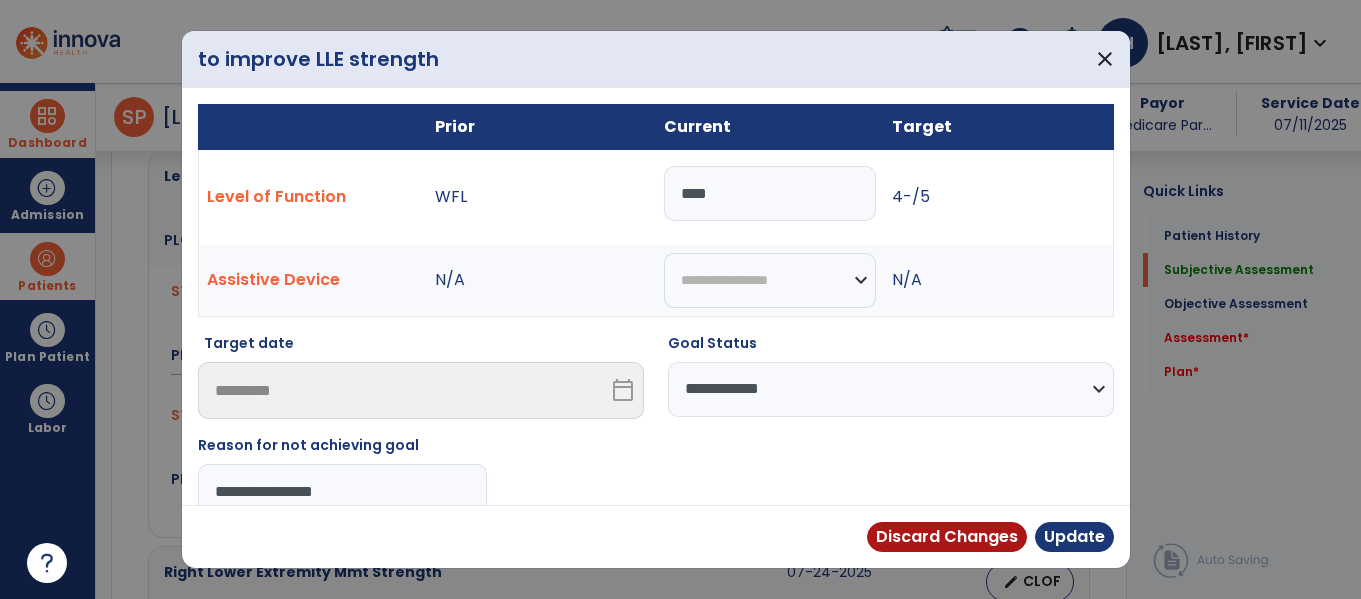 drag, startPoint x: 946, startPoint y: 451, endPoint x: 1018, endPoint y: 478, distance: 76.896034 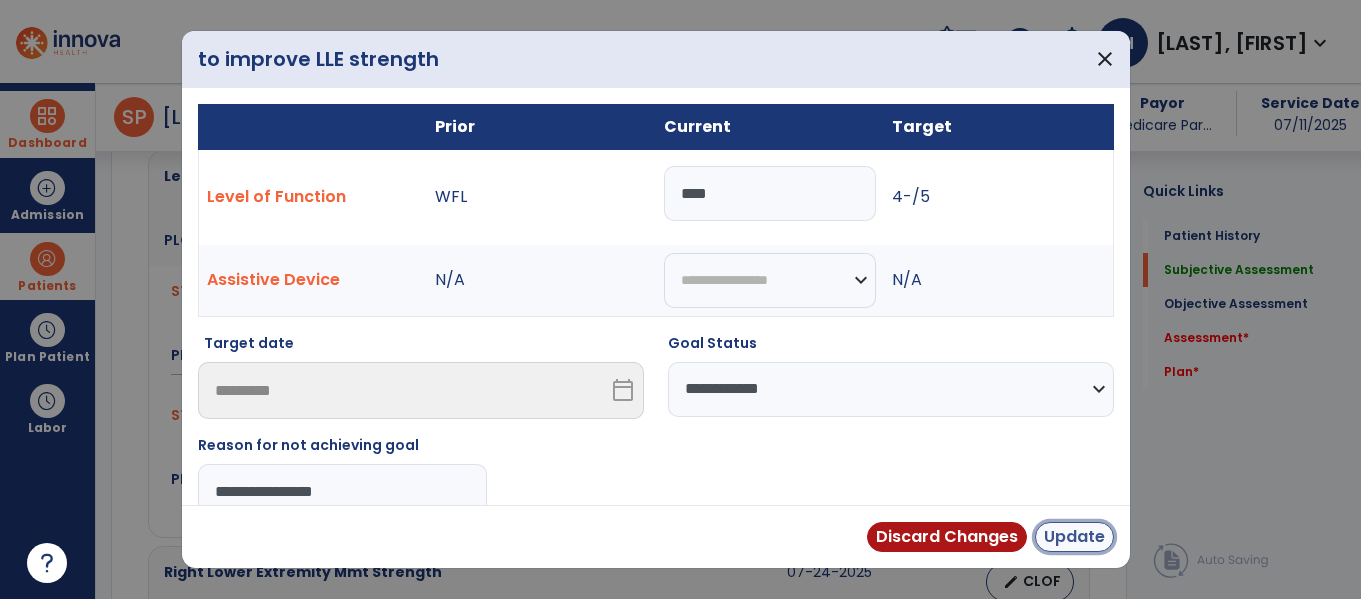 click on "Update" at bounding box center [1074, 537] 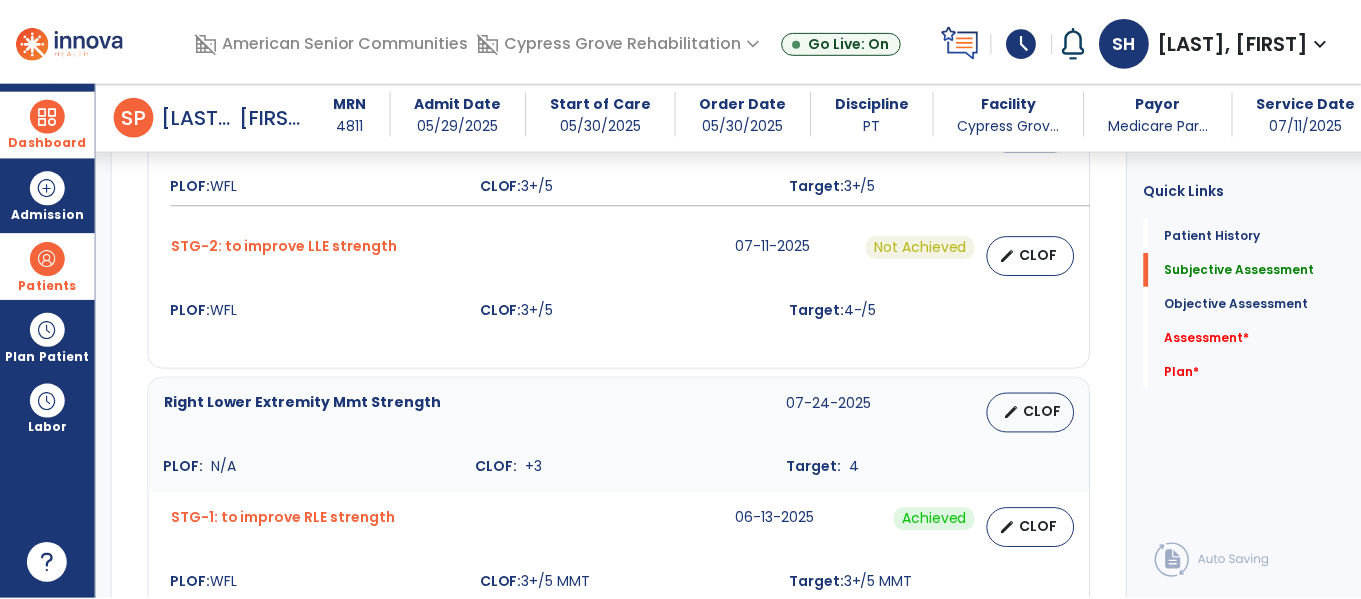 scroll, scrollTop: 935, scrollLeft: 0, axis: vertical 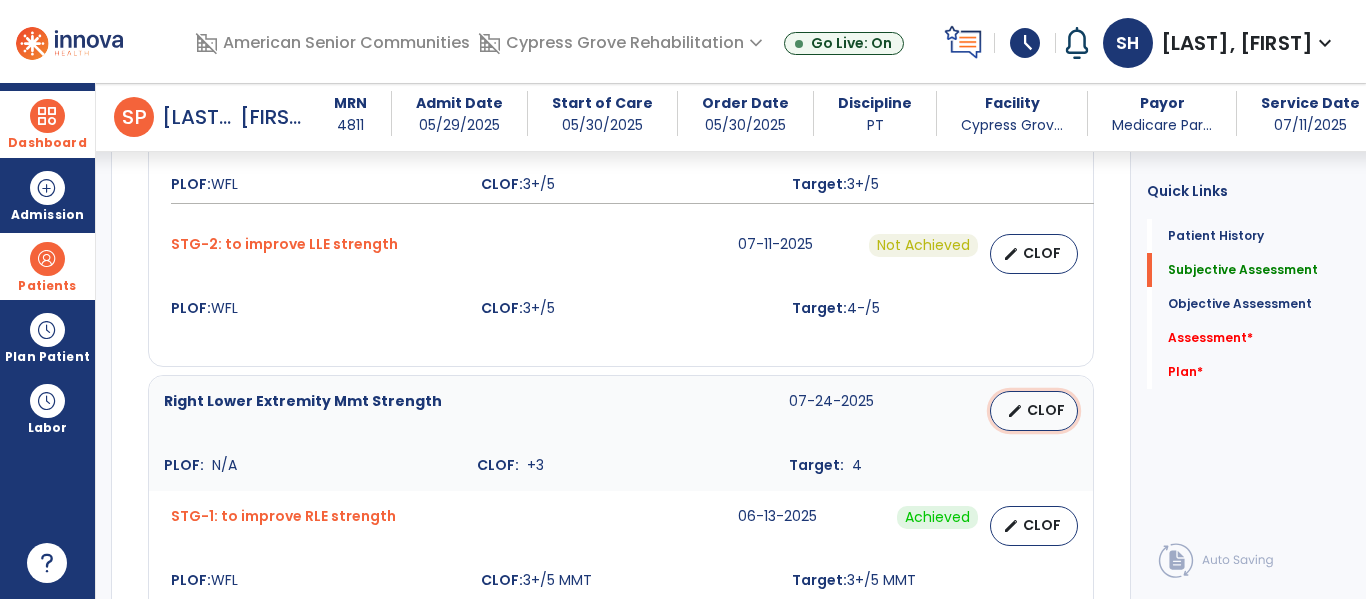 click on "edit   CLOF" at bounding box center (1034, 411) 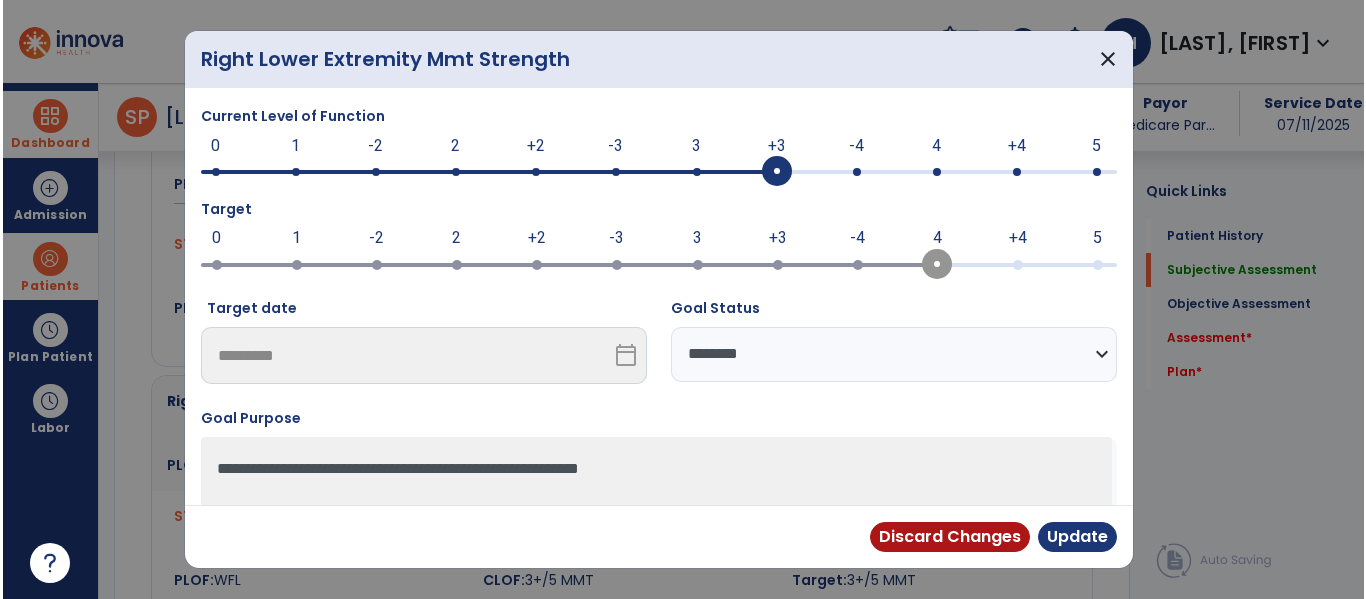 scroll, scrollTop: 935, scrollLeft: 0, axis: vertical 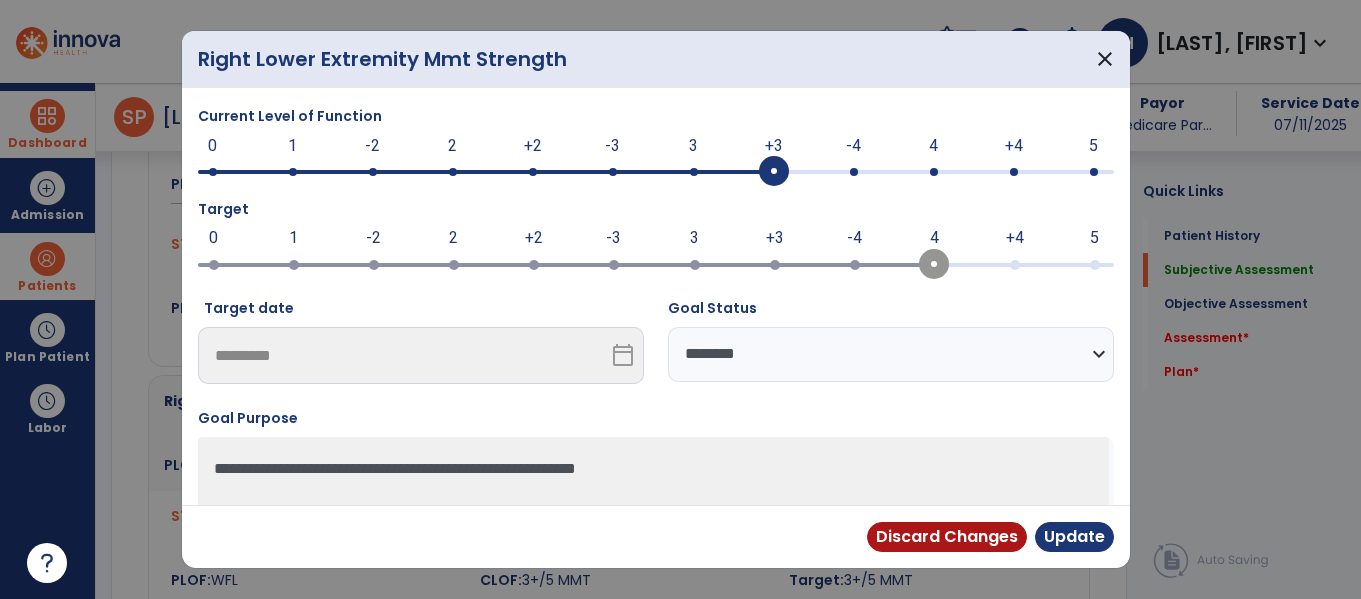click on "**********" at bounding box center (891, 354) 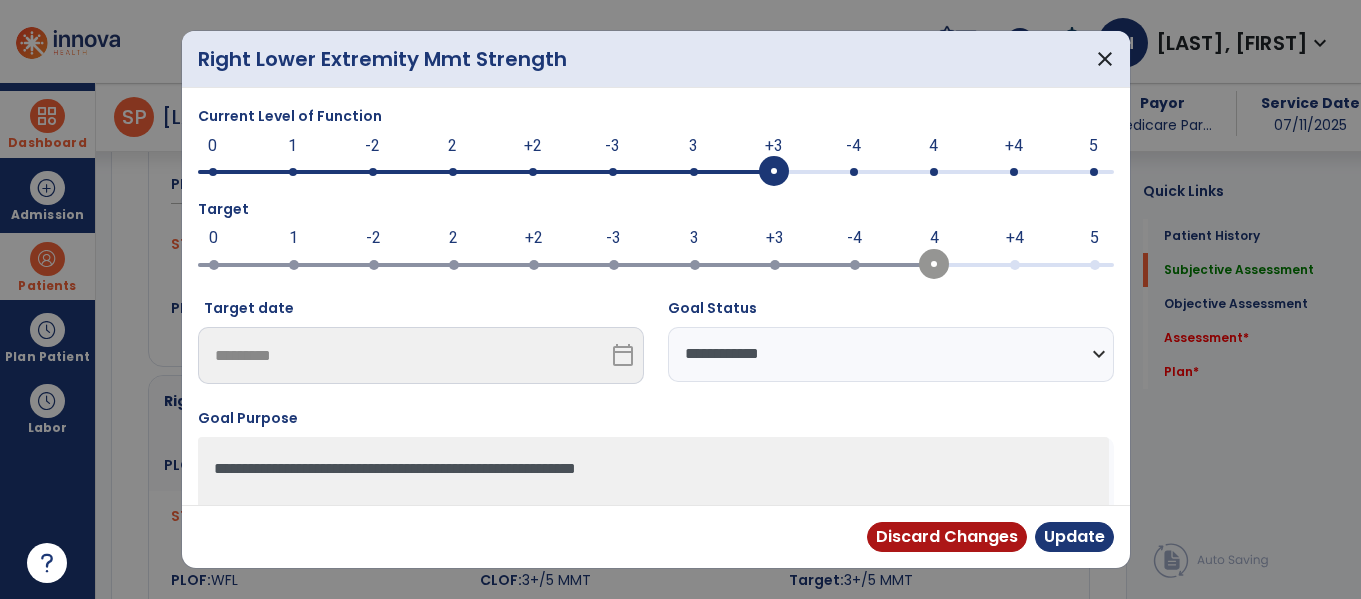 click on "**********" at bounding box center (891, 354) 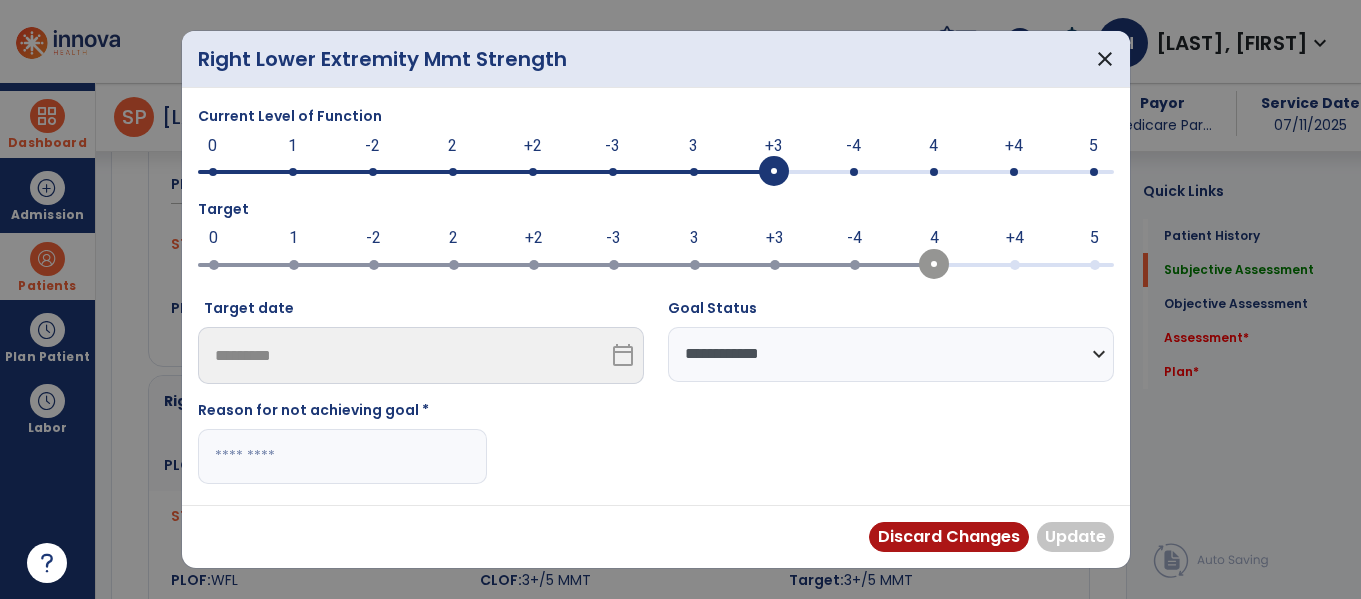 paste on "**********" 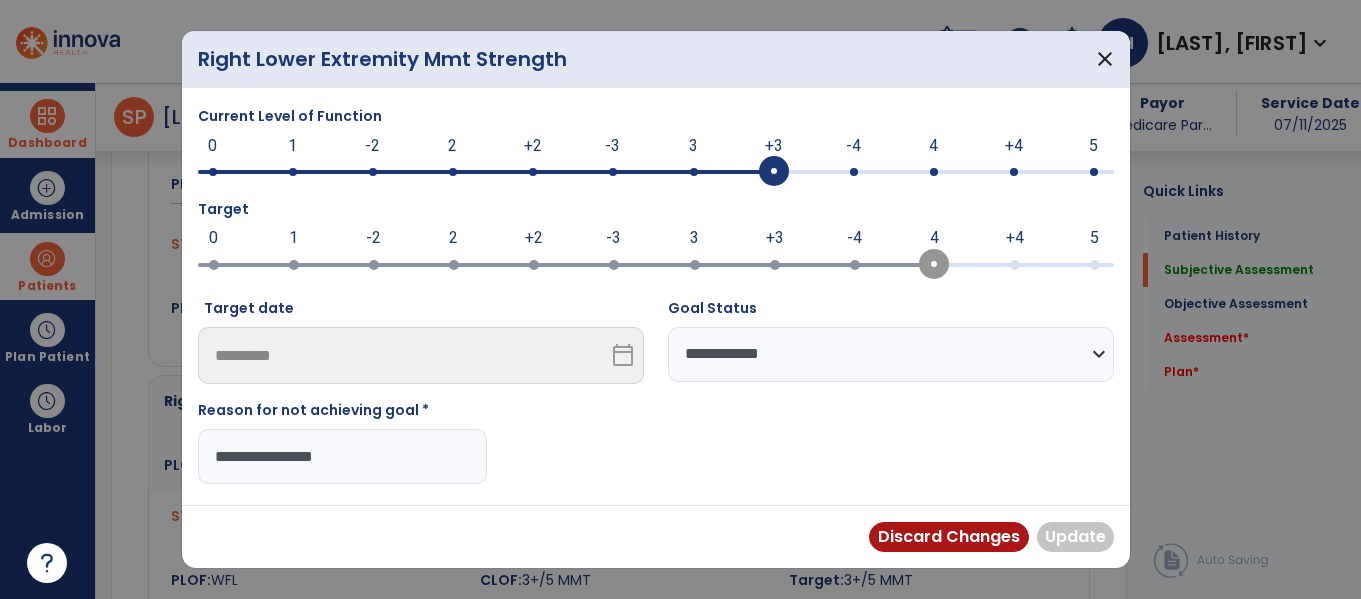 type on "**********" 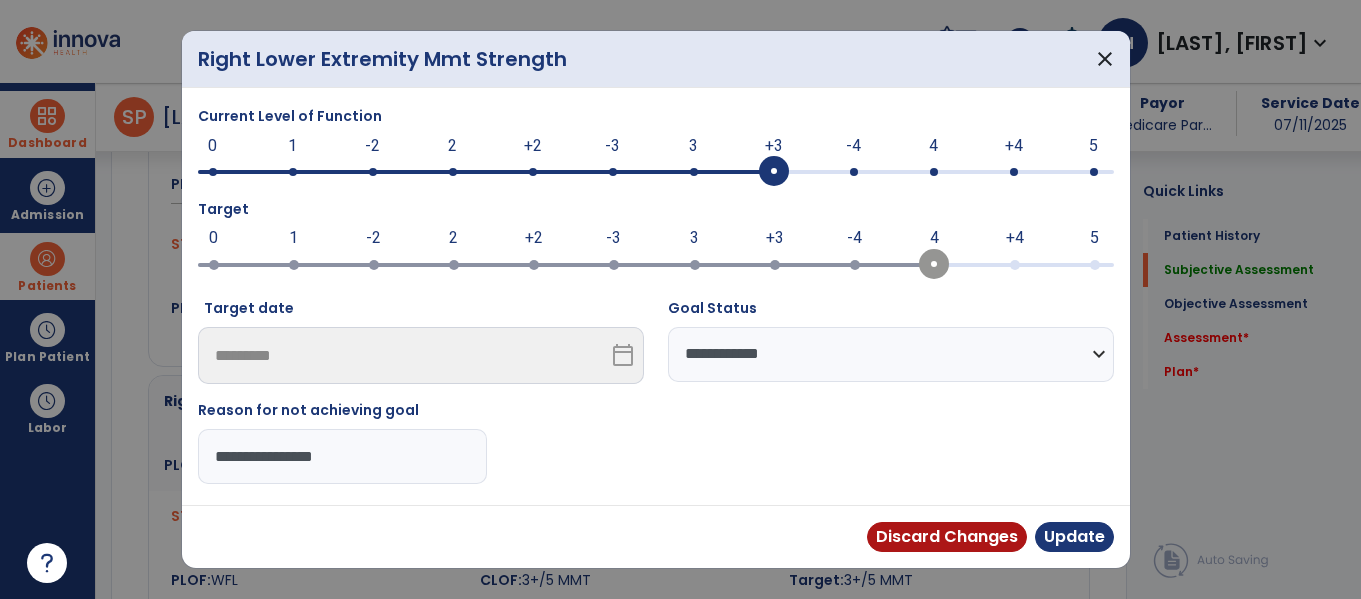 click on "**********" at bounding box center (656, 399) 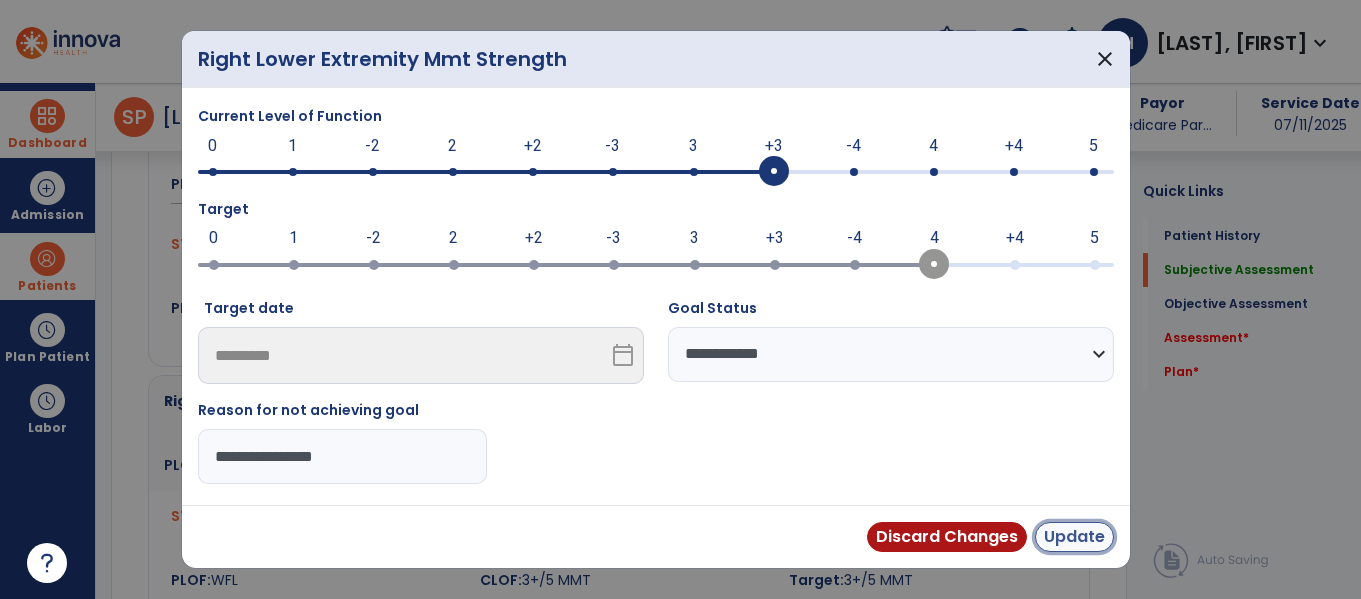 click on "Update" at bounding box center (1074, 537) 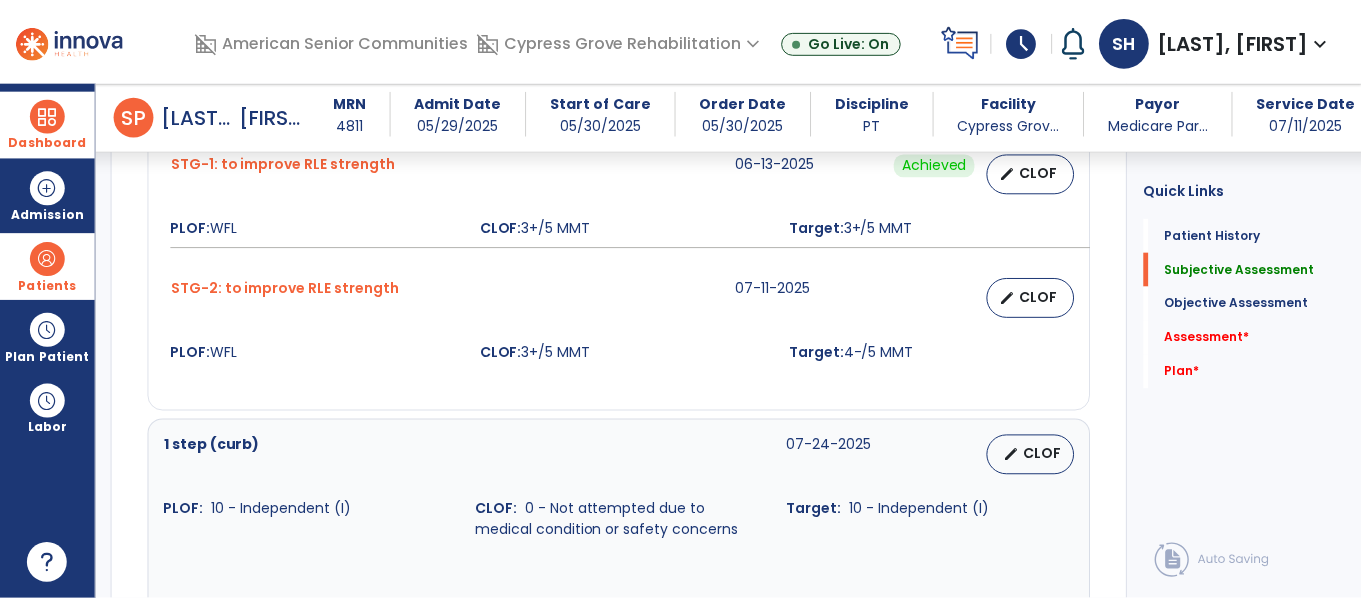 scroll, scrollTop: 1291, scrollLeft: 0, axis: vertical 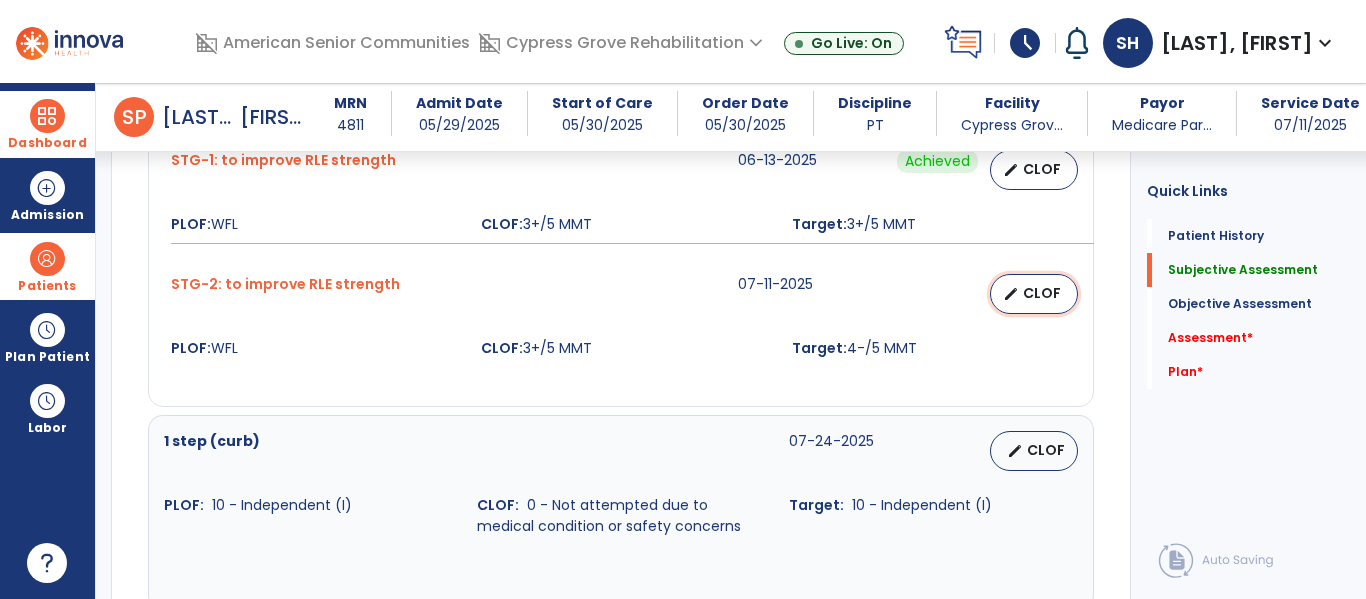 click on "edit" at bounding box center (1011, 294) 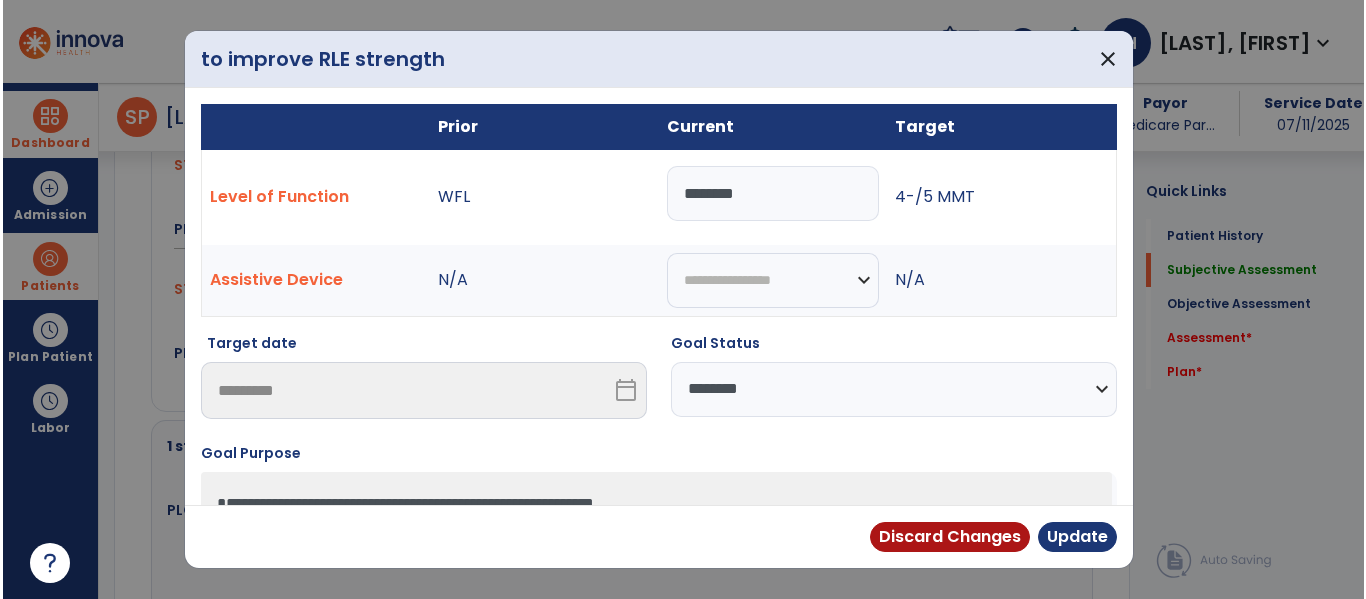 scroll, scrollTop: 1291, scrollLeft: 0, axis: vertical 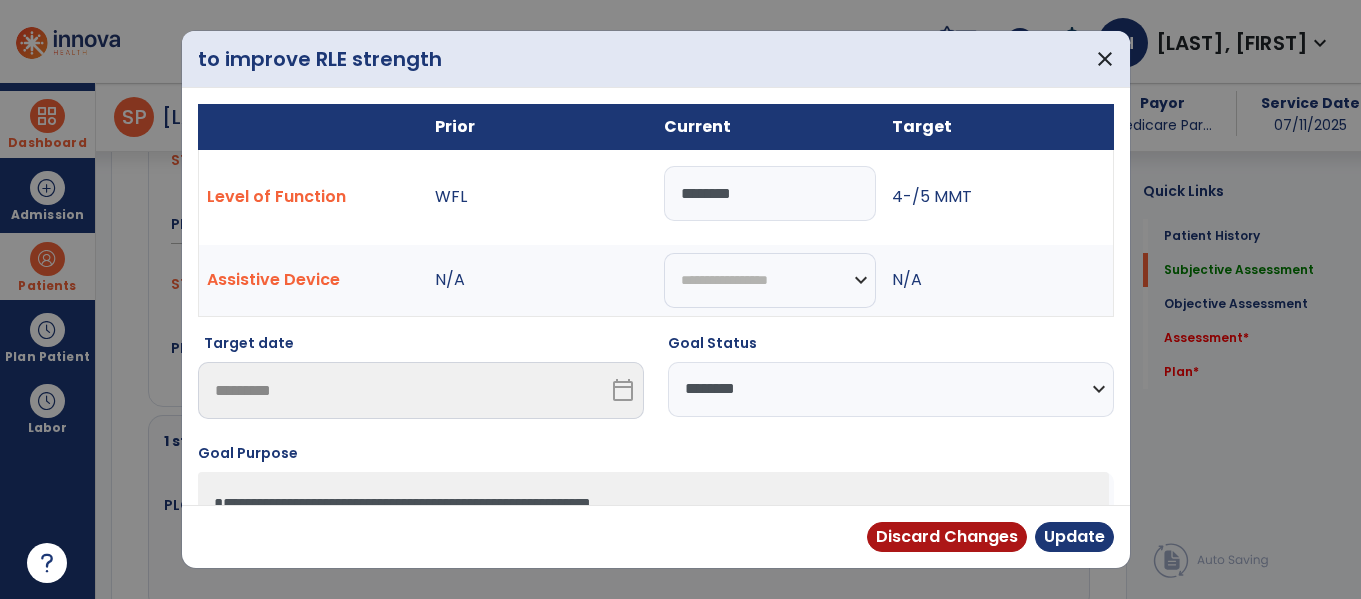 click on "**********" at bounding box center (891, 389) 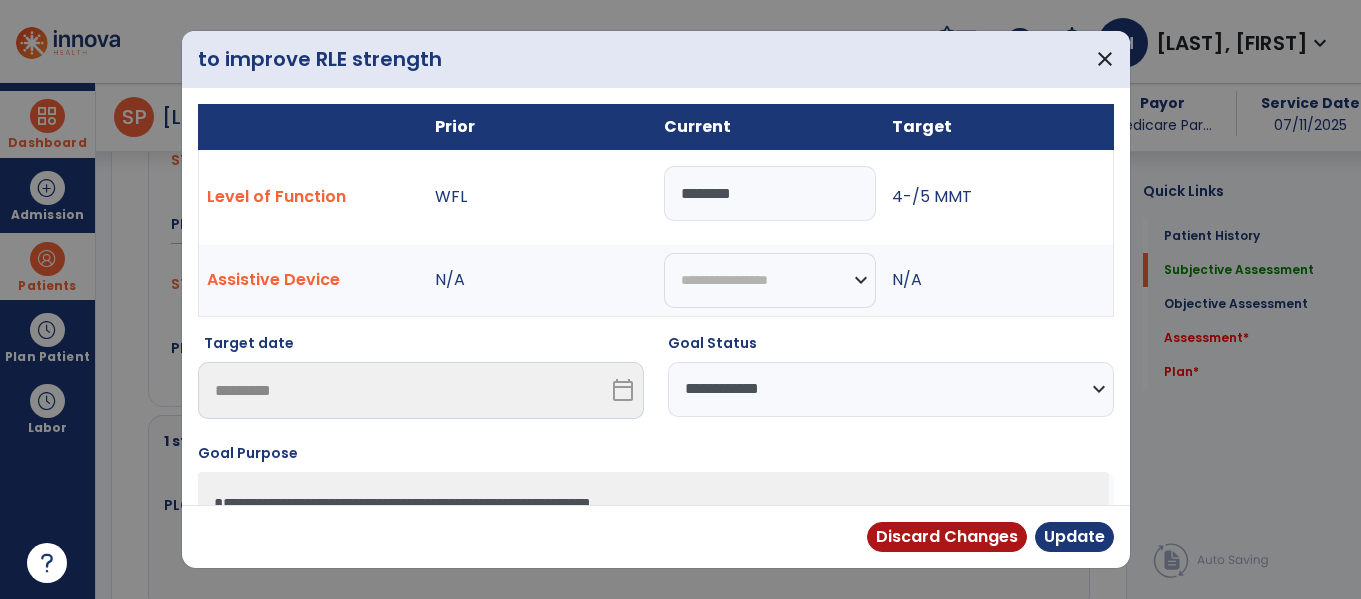 click on "**********" at bounding box center [891, 389] 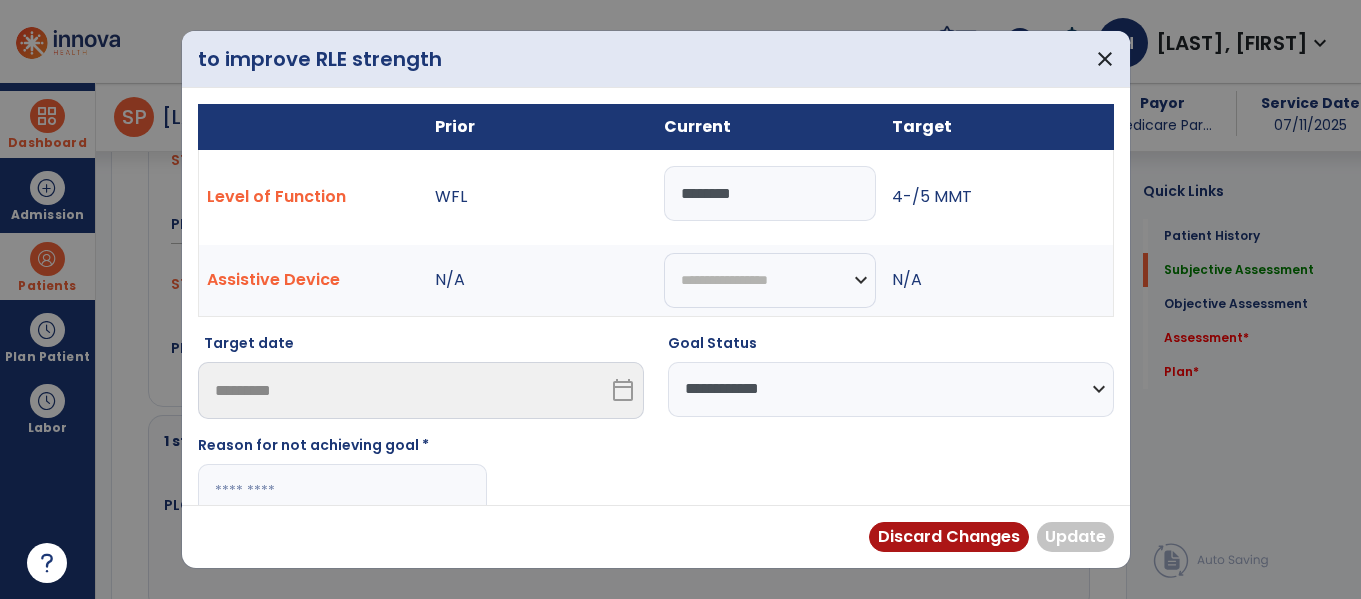 click on "**********" at bounding box center (656, 434) 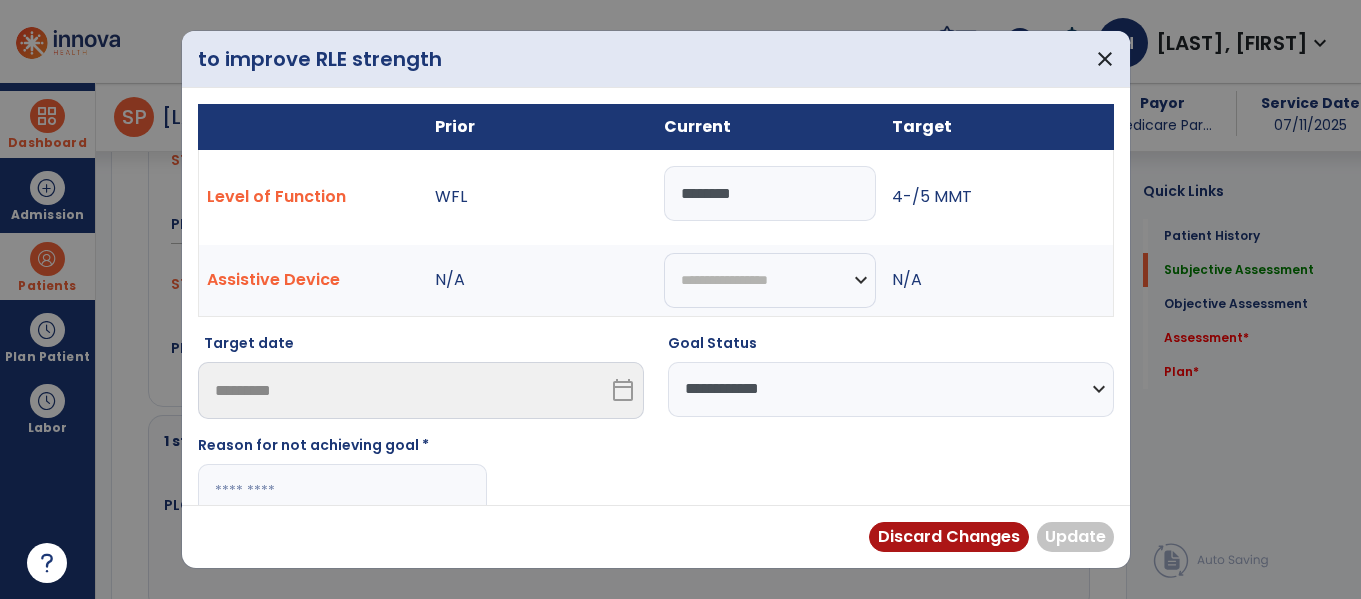paste on "**********" 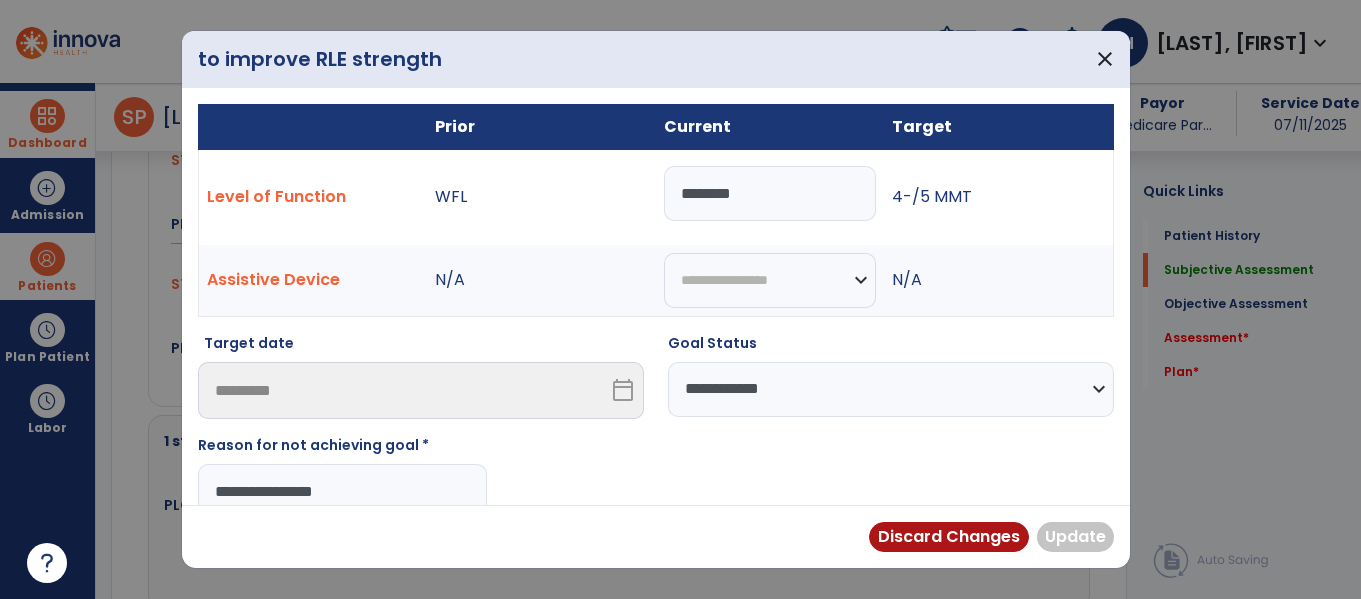 type on "**********" 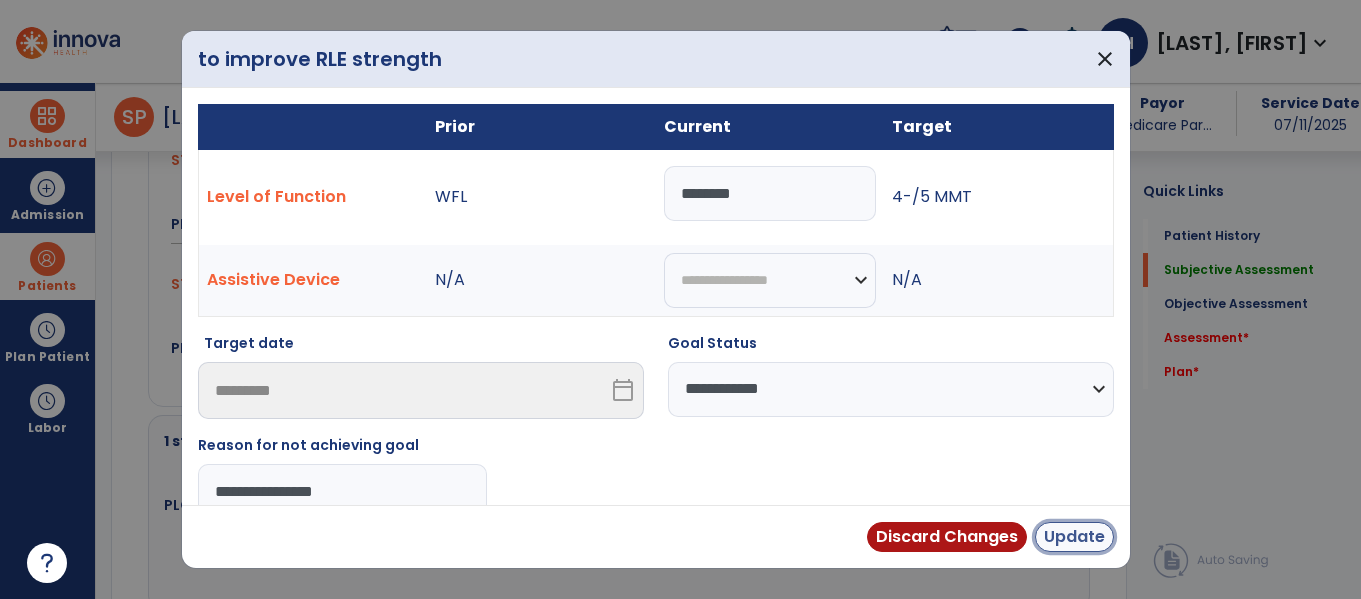click on "Update" at bounding box center (1074, 537) 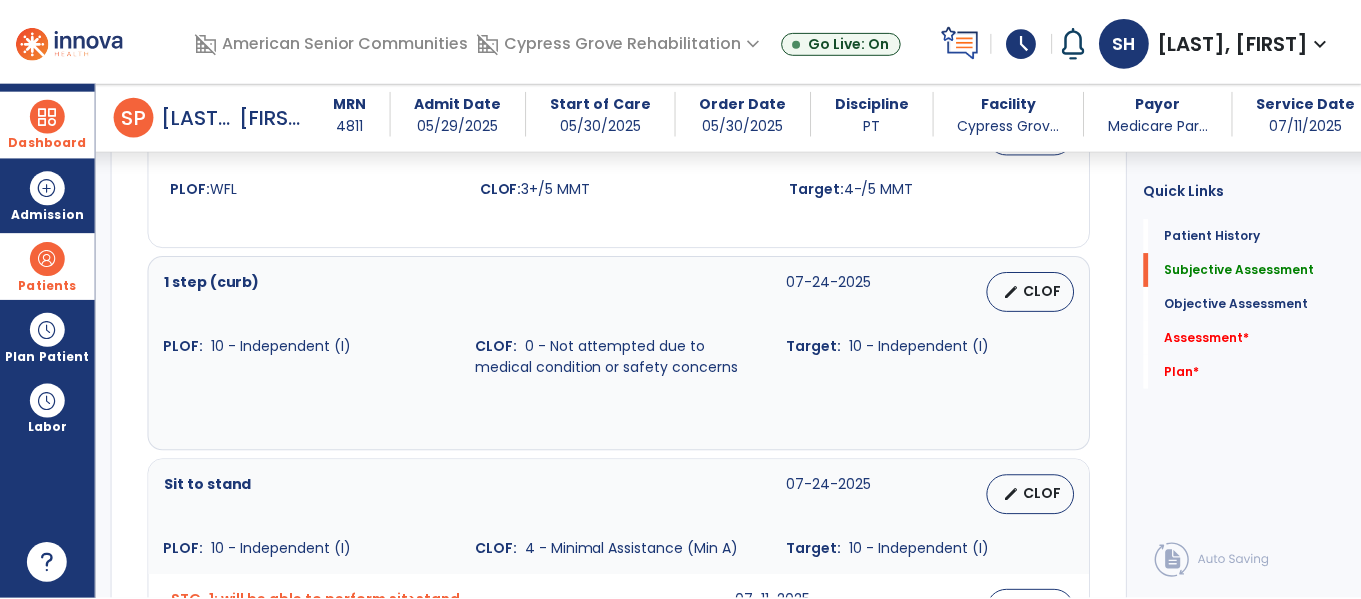scroll, scrollTop: 1471, scrollLeft: 0, axis: vertical 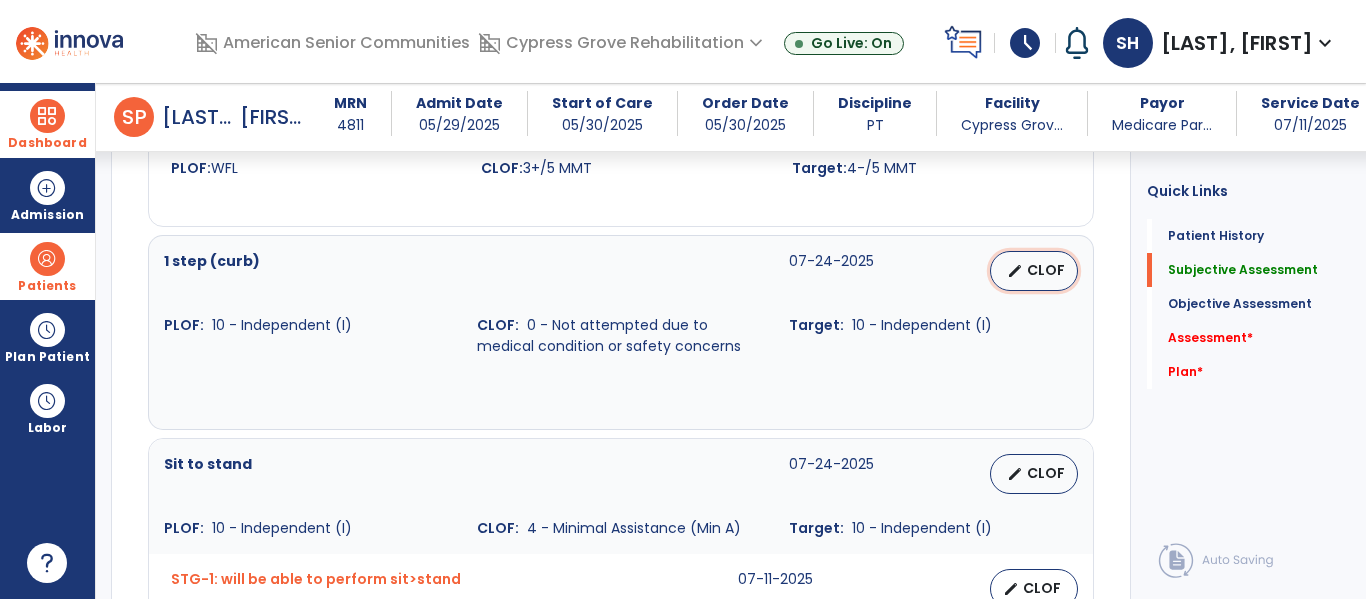 click on "CLOF" at bounding box center (1046, 270) 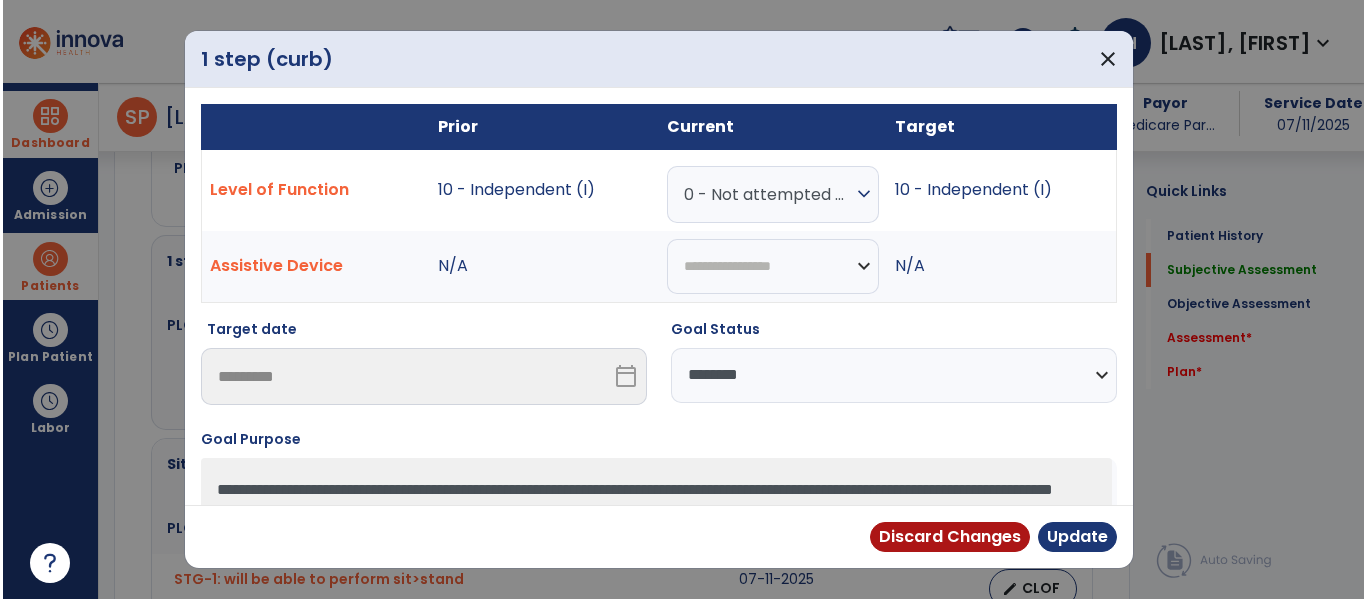 scroll, scrollTop: 1471, scrollLeft: 0, axis: vertical 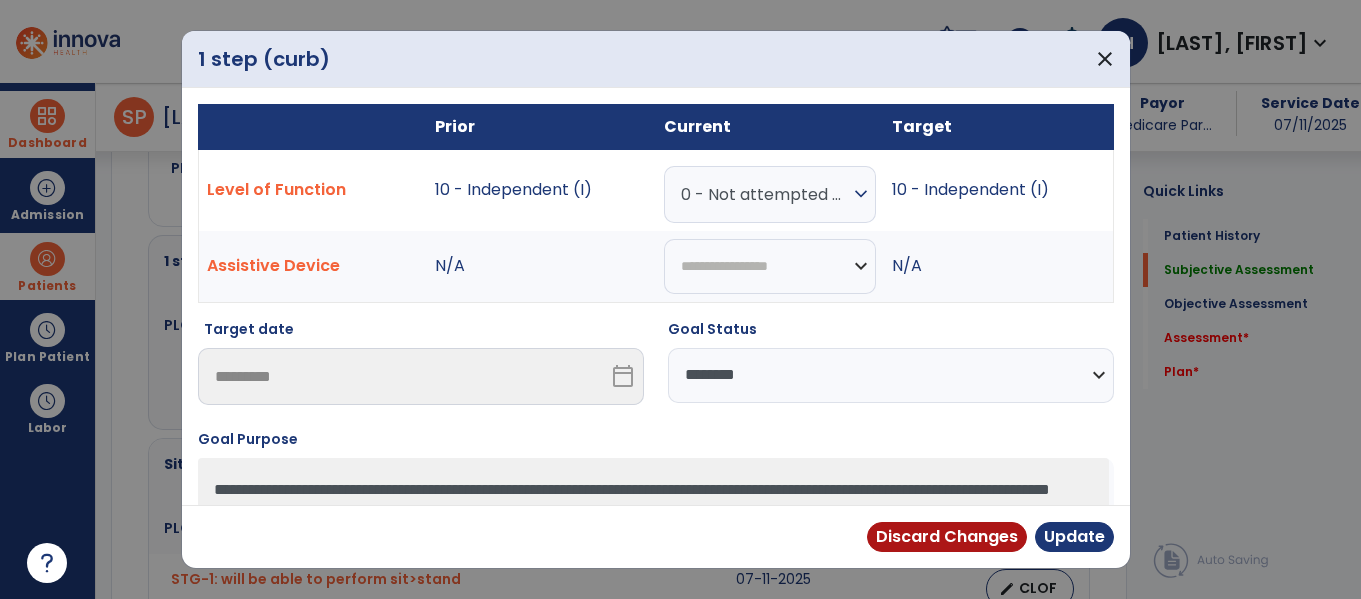 click on "**********" at bounding box center [891, 375] 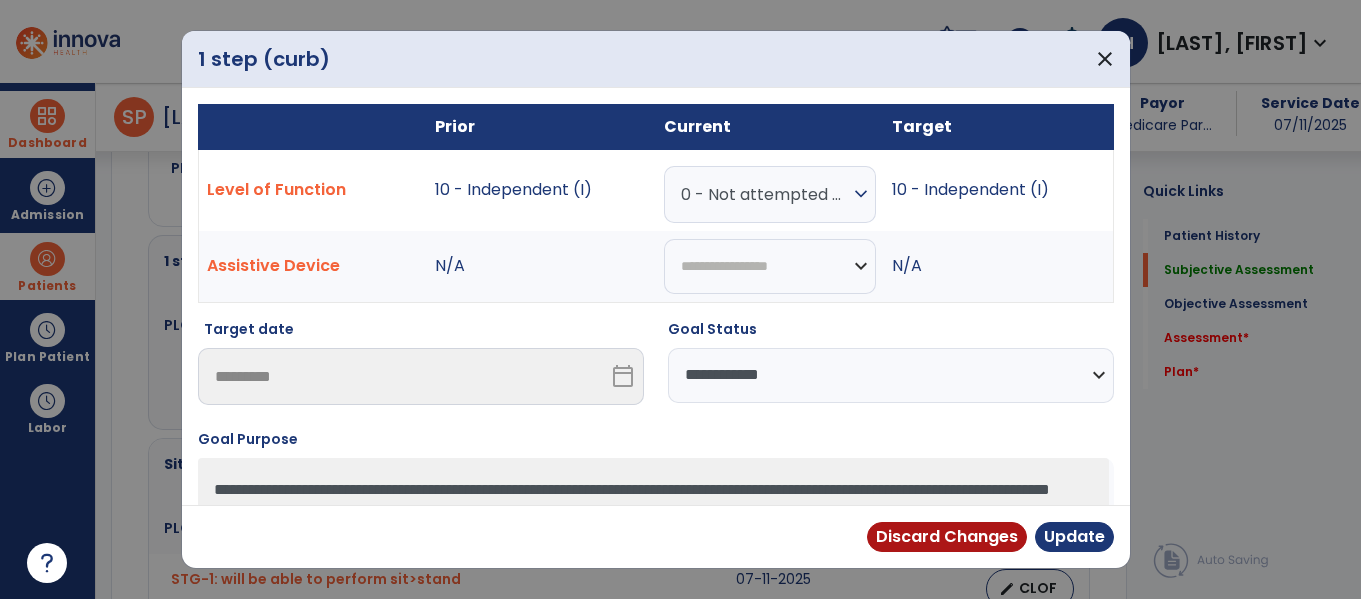click on "**********" at bounding box center [891, 375] 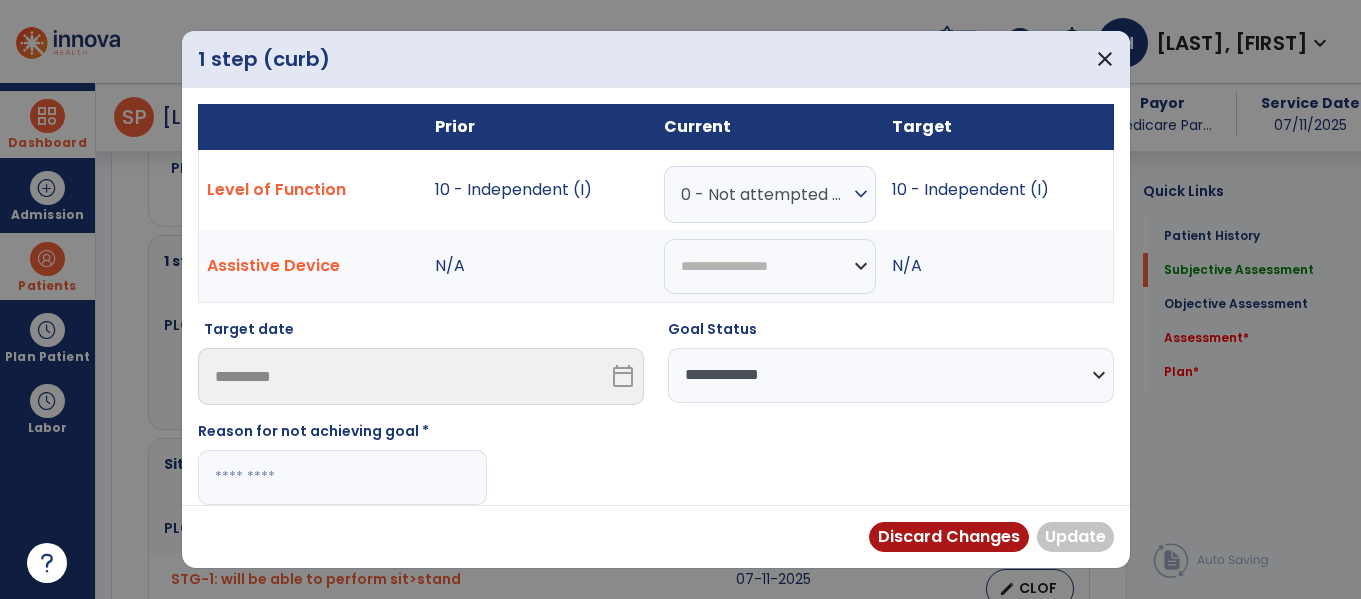 click on "**********" at bounding box center [656, 420] 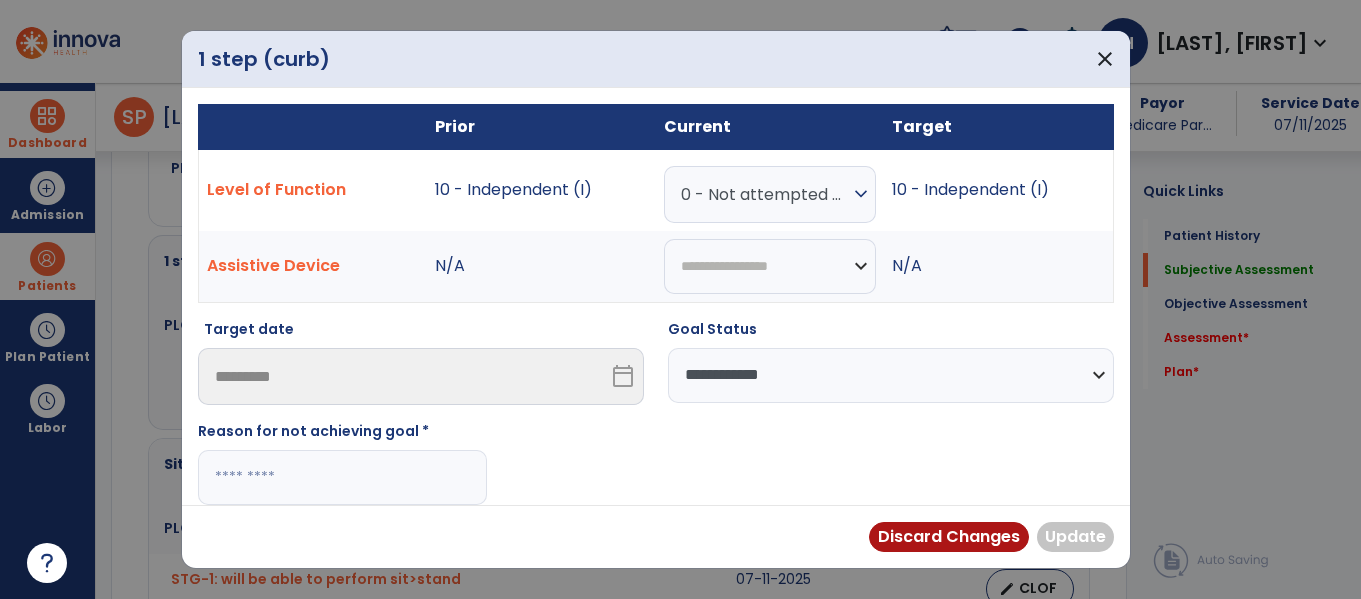 click at bounding box center [342, 477] 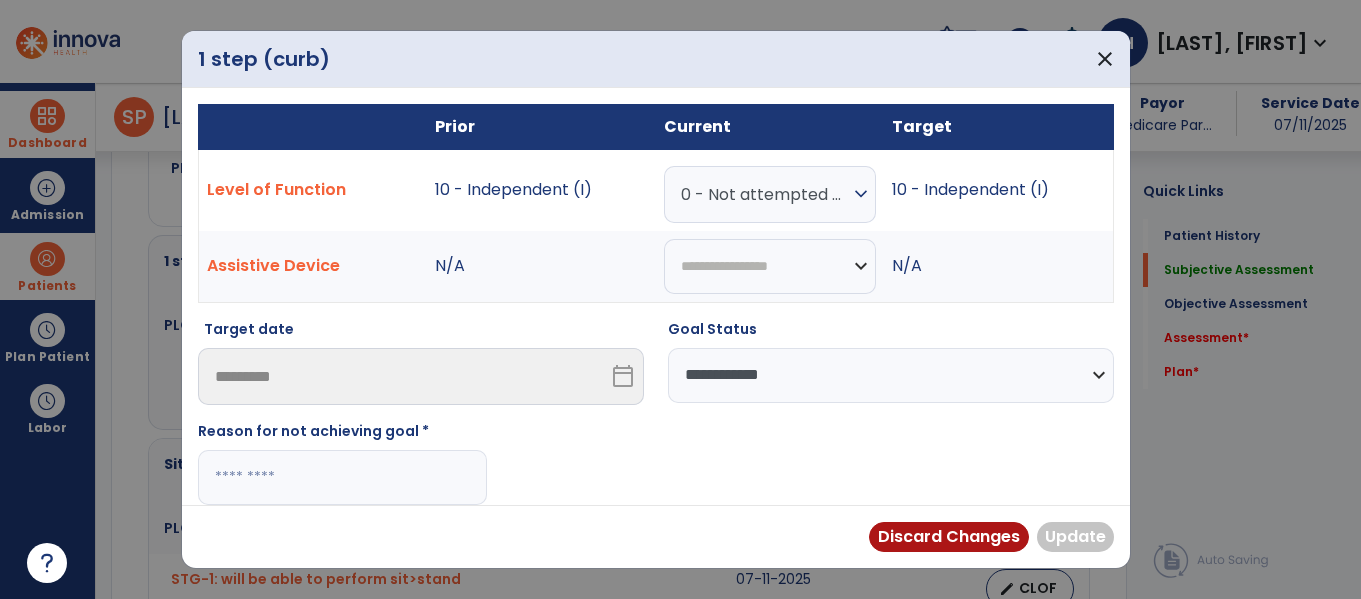 paste on "**********" 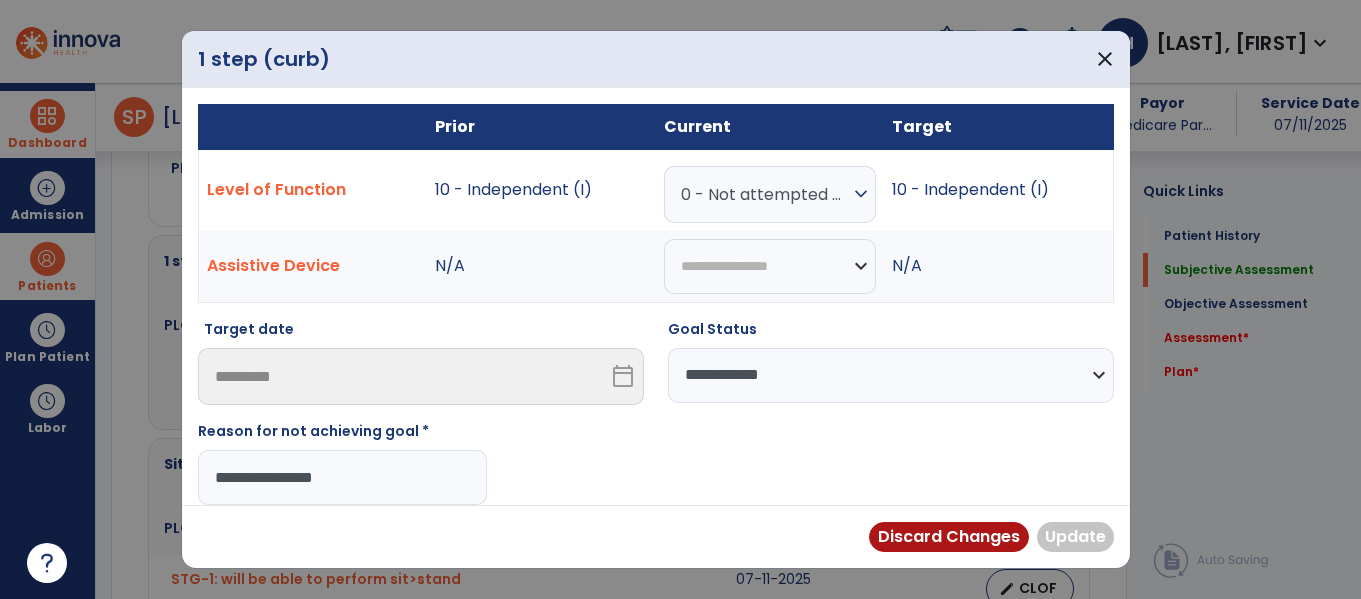 type on "**********" 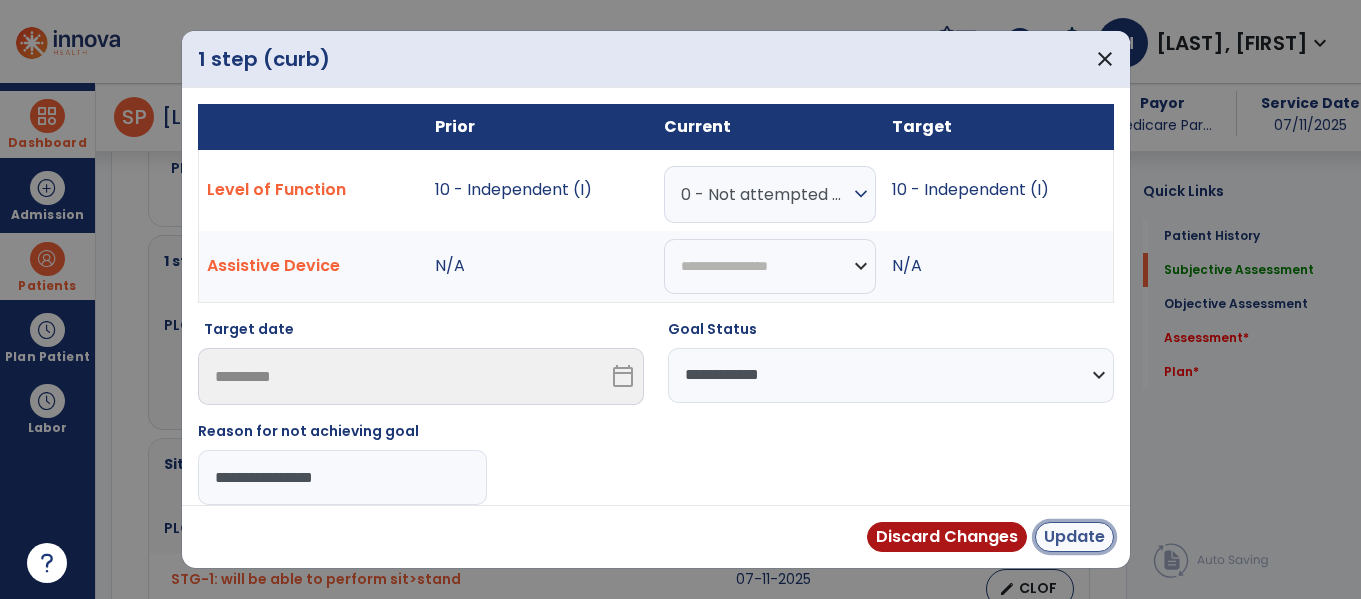 click on "Update" at bounding box center [1074, 537] 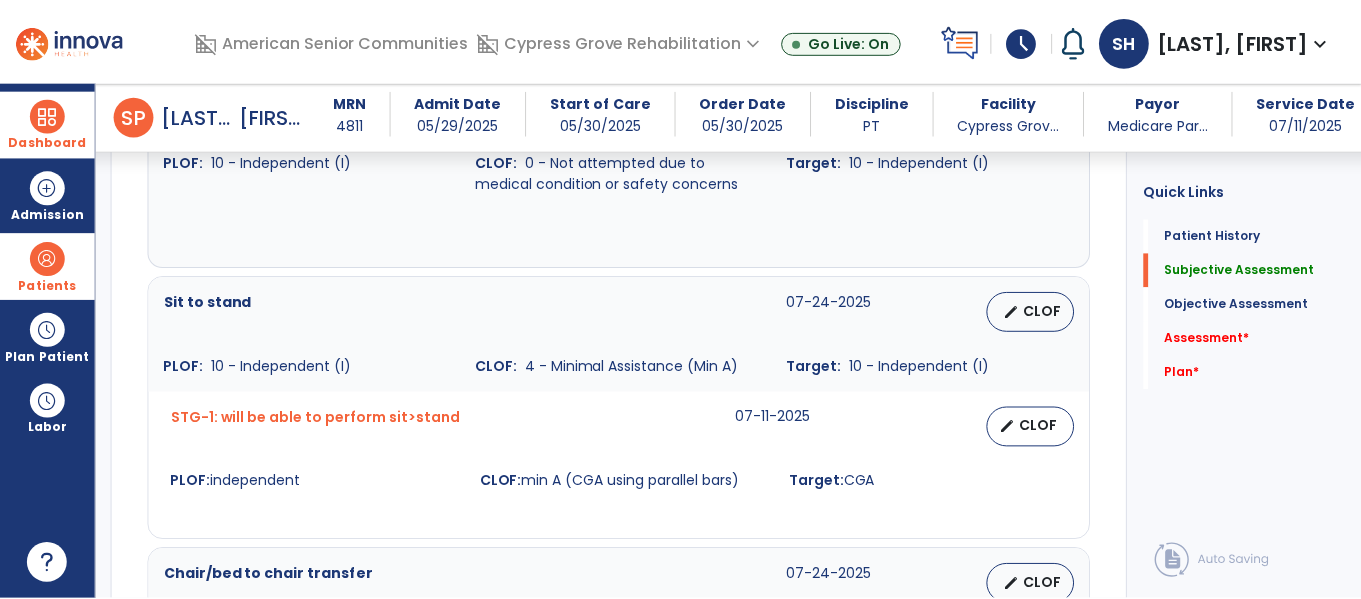 scroll, scrollTop: 1699, scrollLeft: 0, axis: vertical 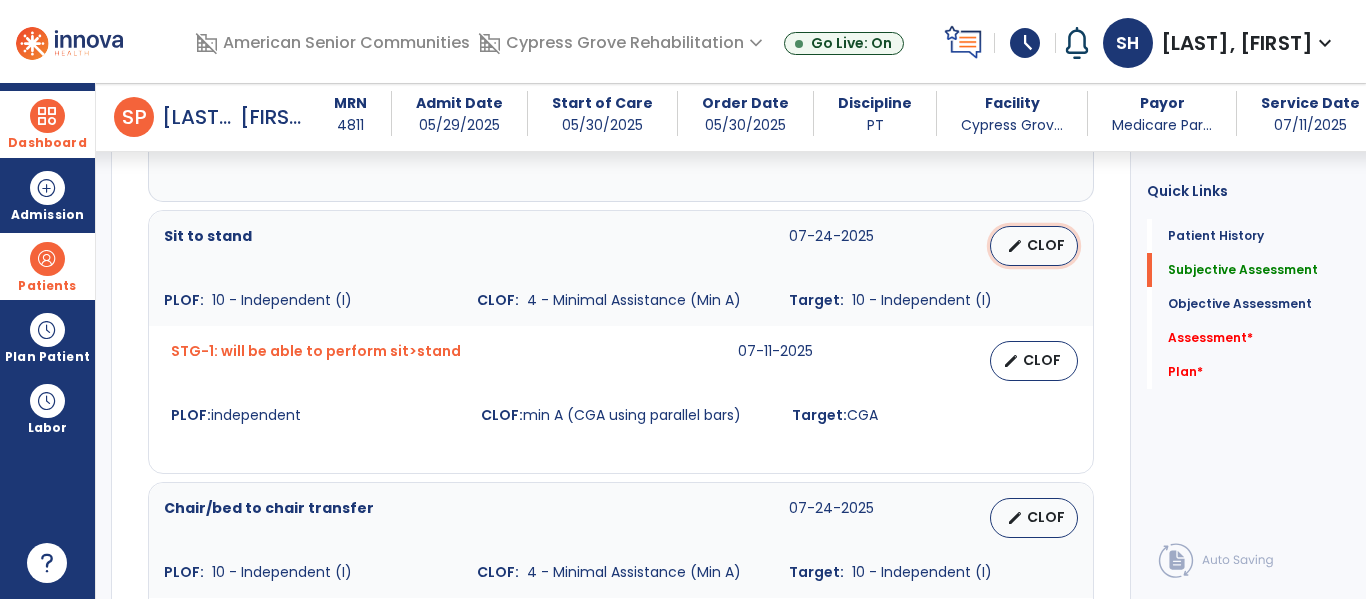 click on "CLOF" at bounding box center [1046, 245] 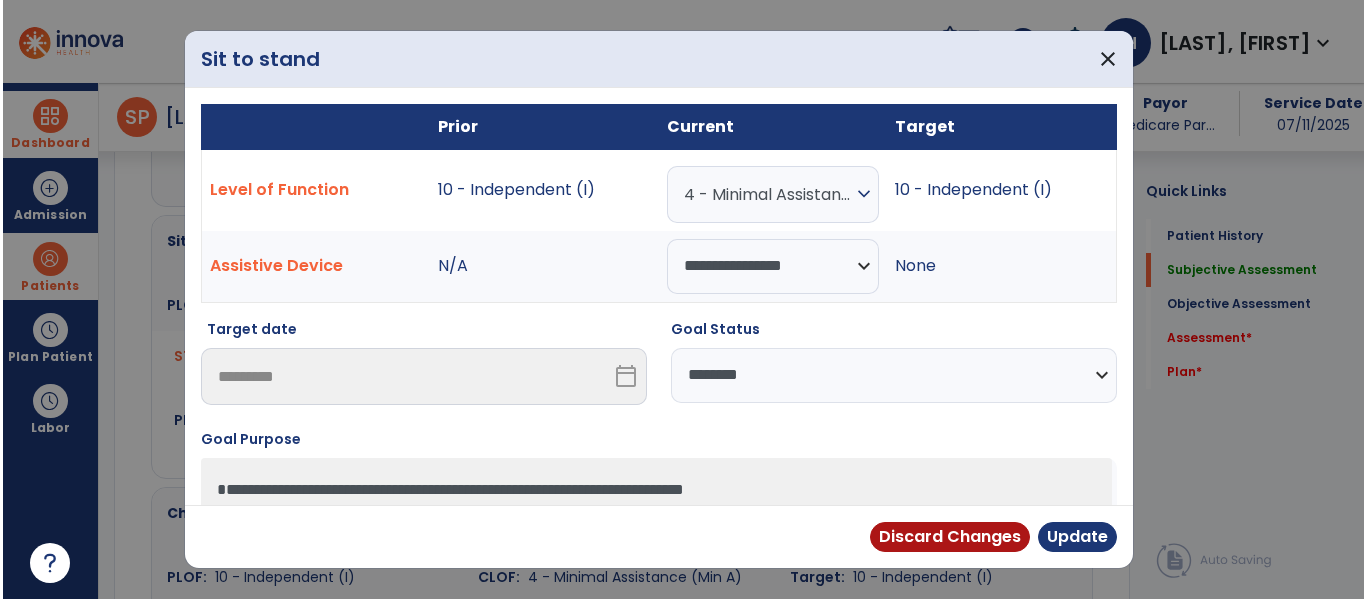 scroll, scrollTop: 1699, scrollLeft: 0, axis: vertical 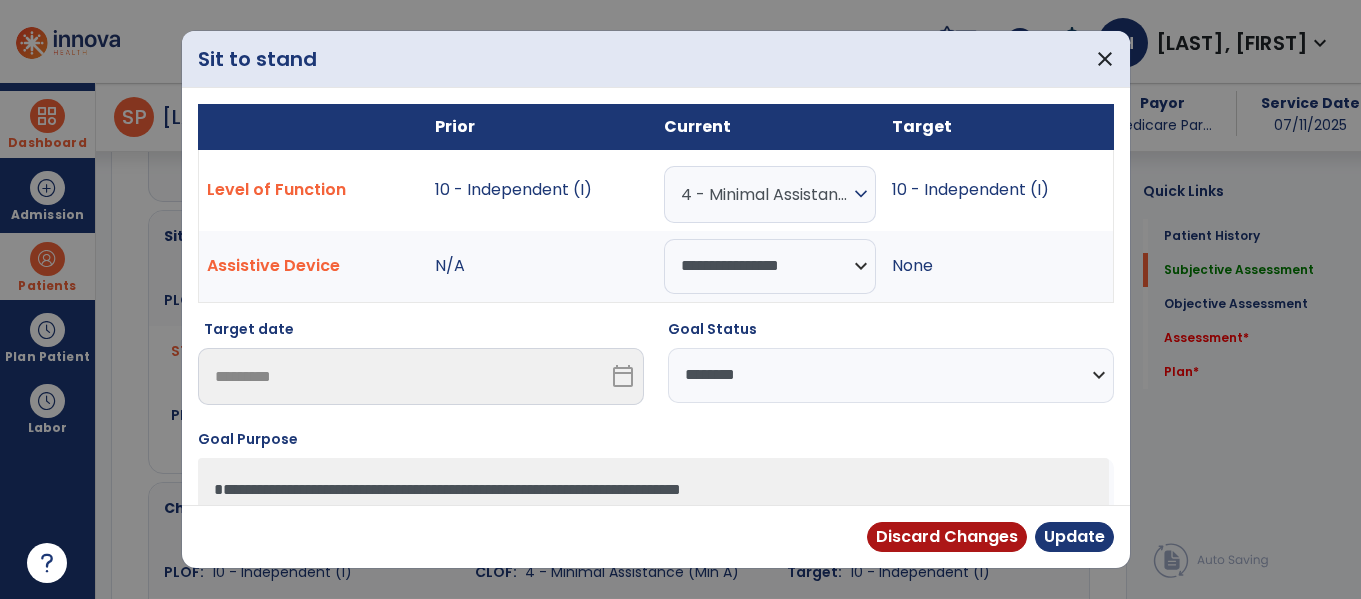 click on "**********" at bounding box center [891, 375] 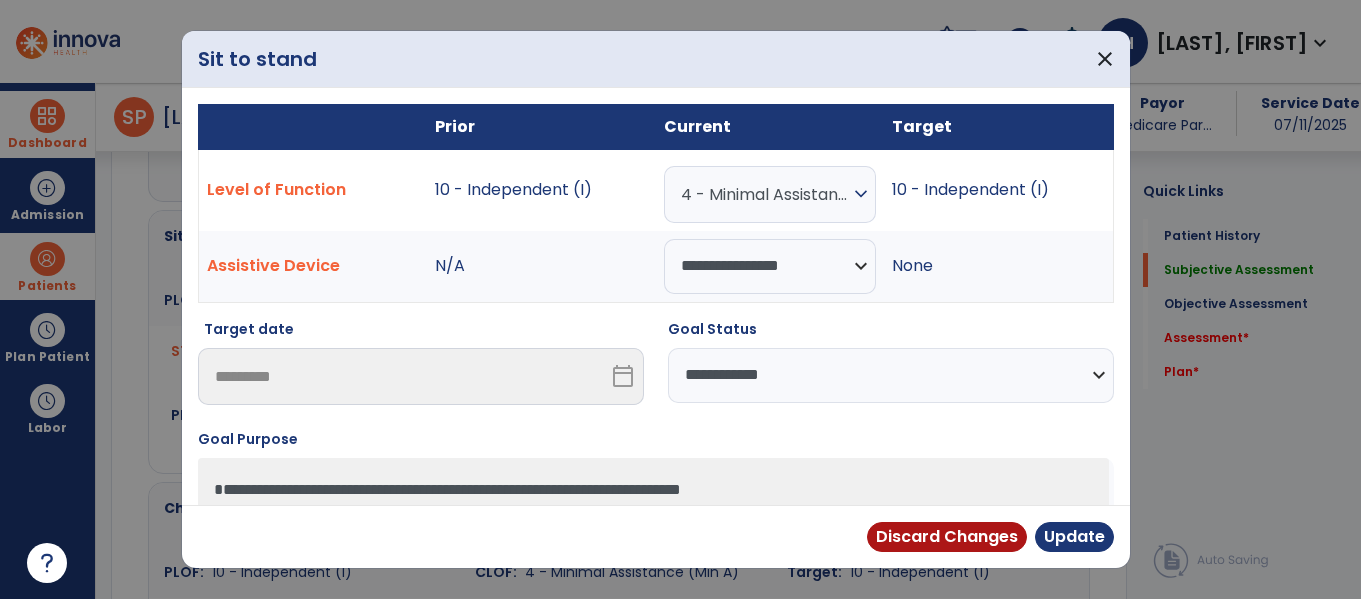 click on "**********" at bounding box center [891, 375] 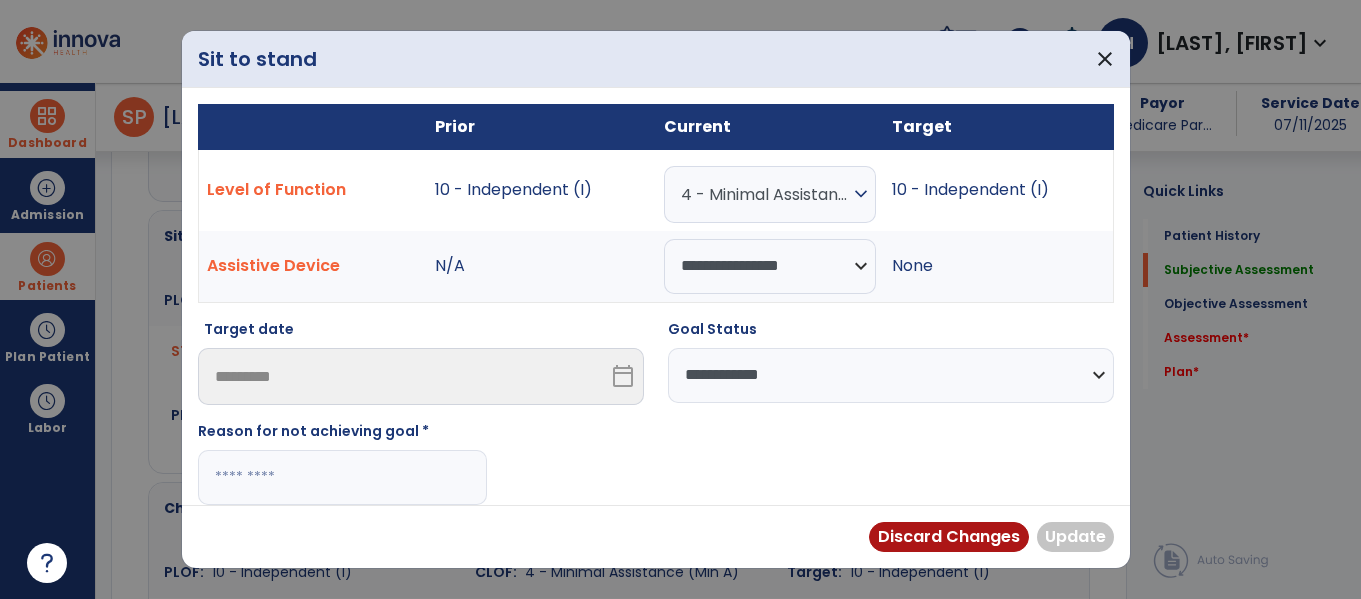 click at bounding box center (342, 477) 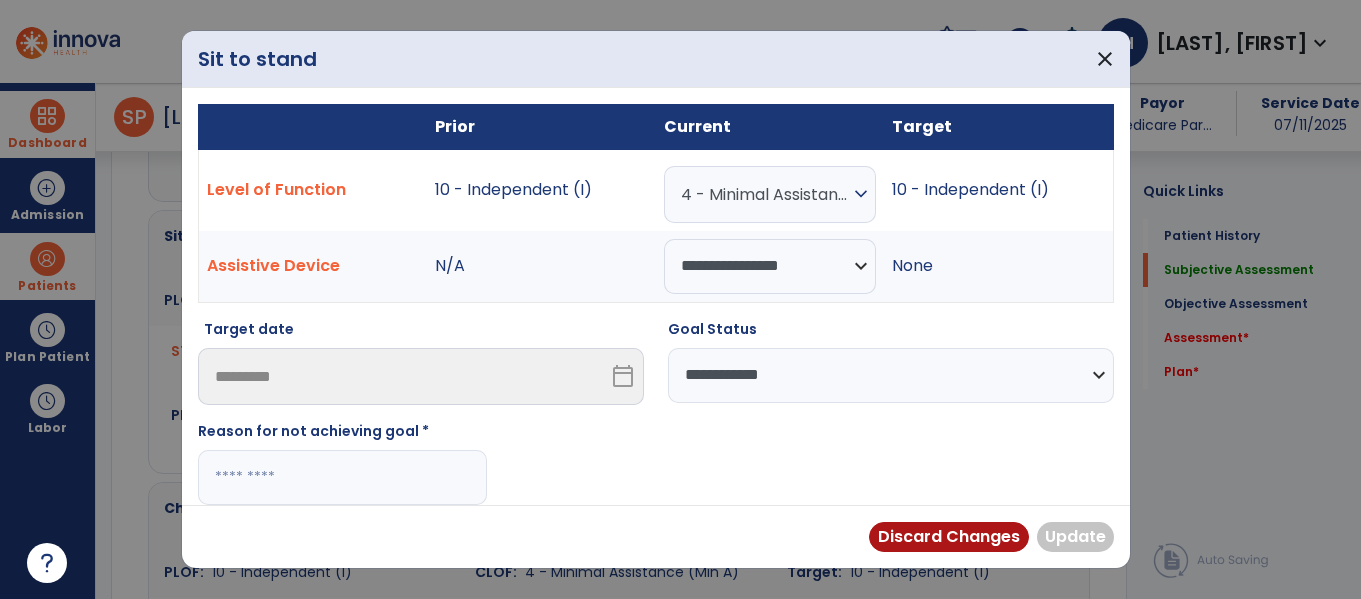 paste on "**********" 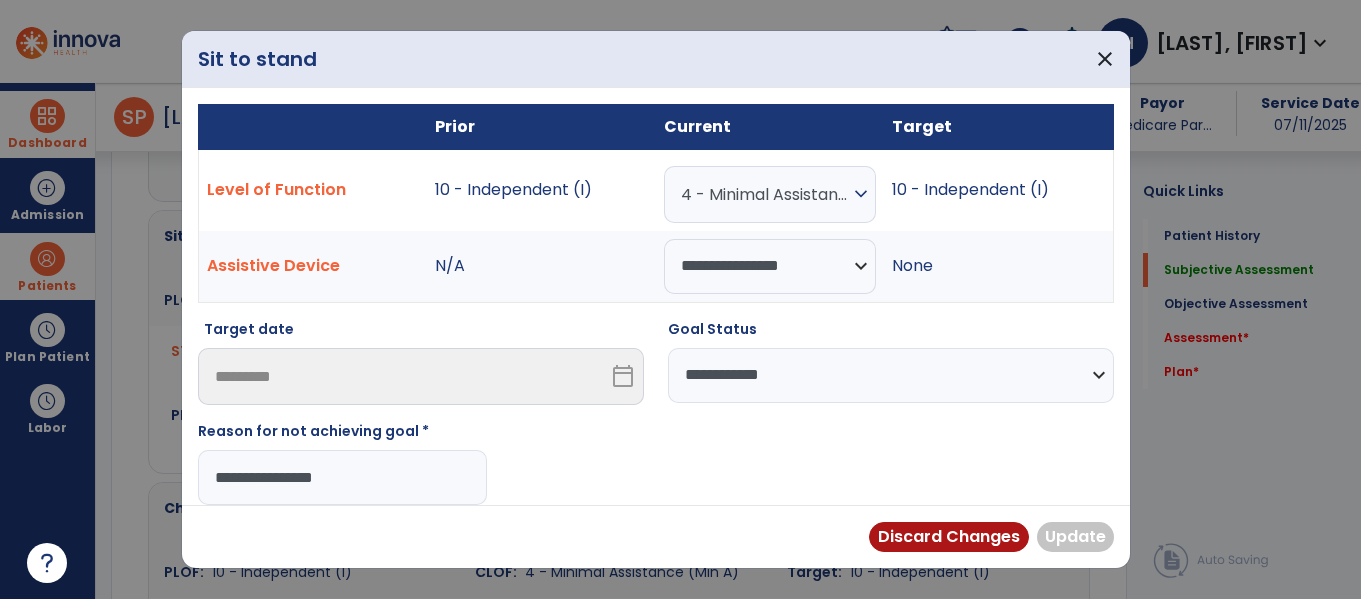type on "**********" 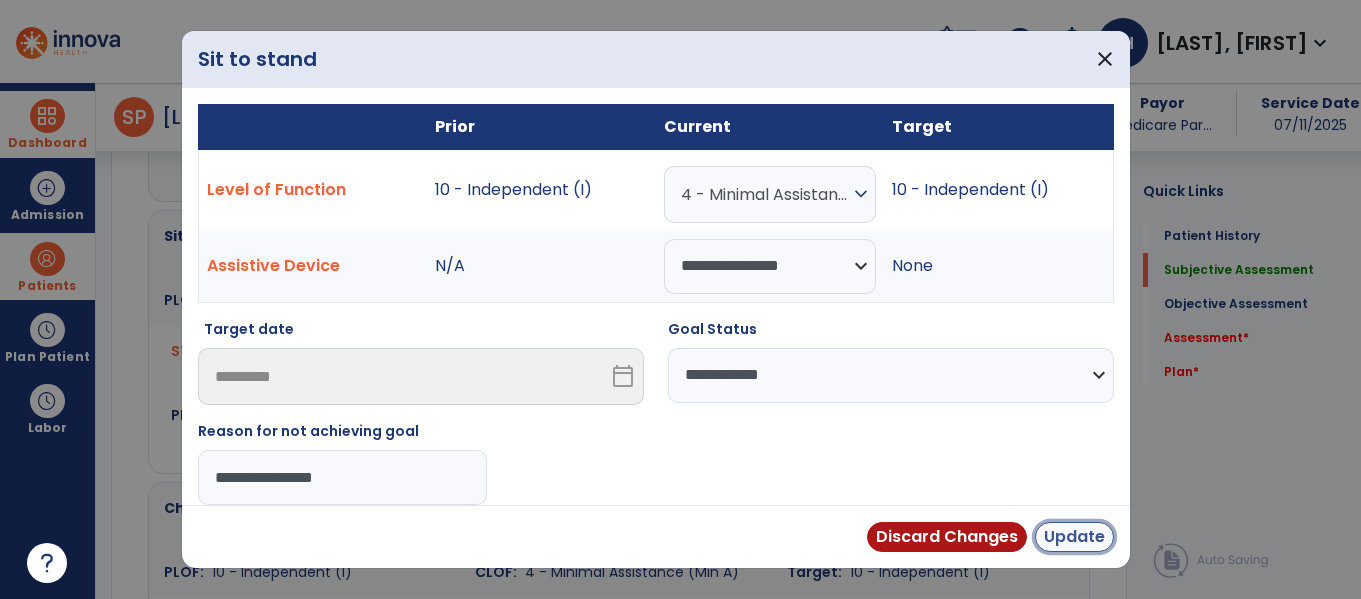 click on "Update" at bounding box center (1074, 537) 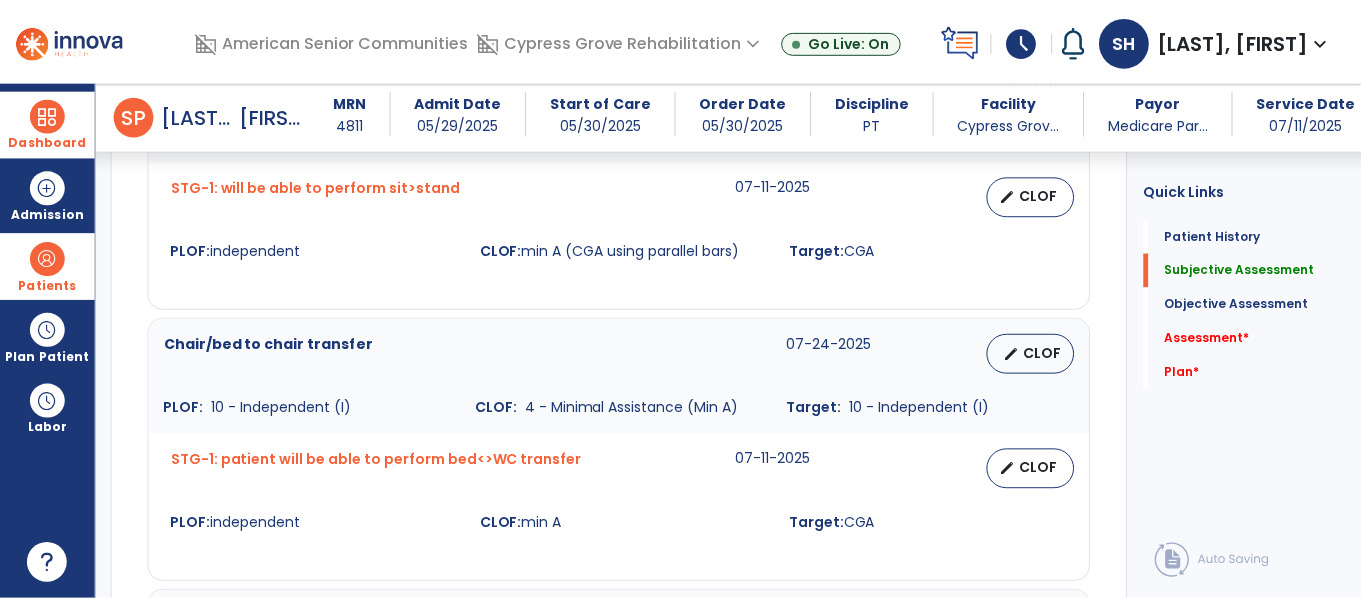 scroll, scrollTop: 1873, scrollLeft: 0, axis: vertical 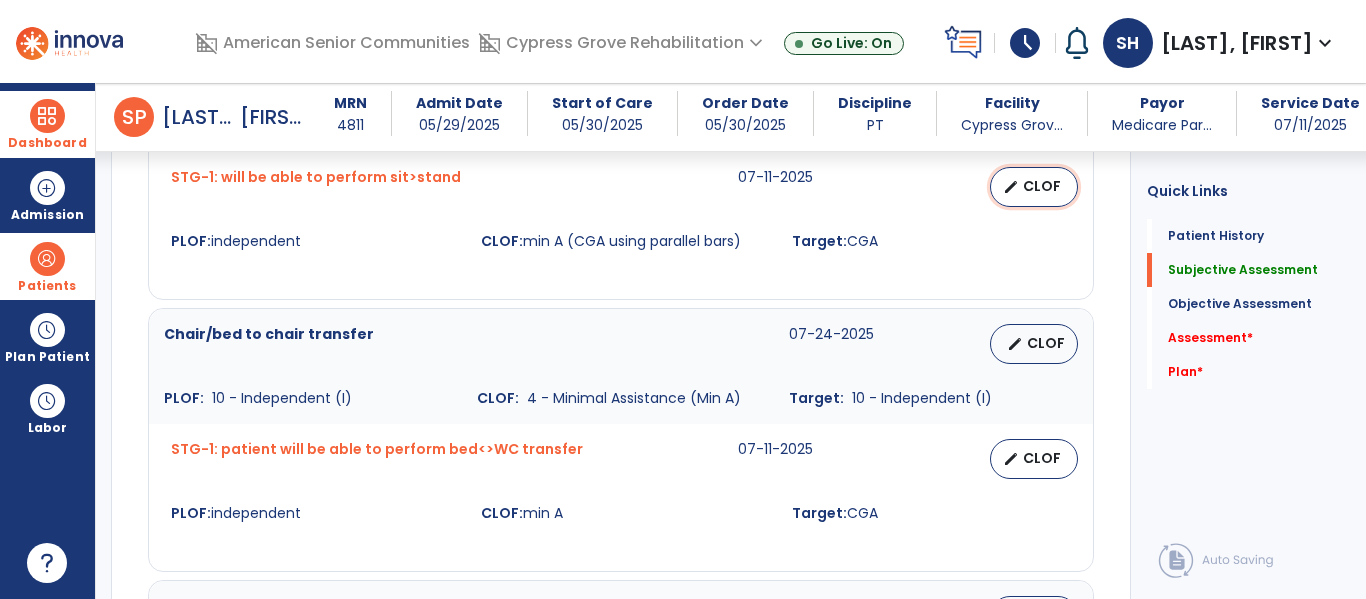 click on "edit   CLOF" at bounding box center [1034, 187] 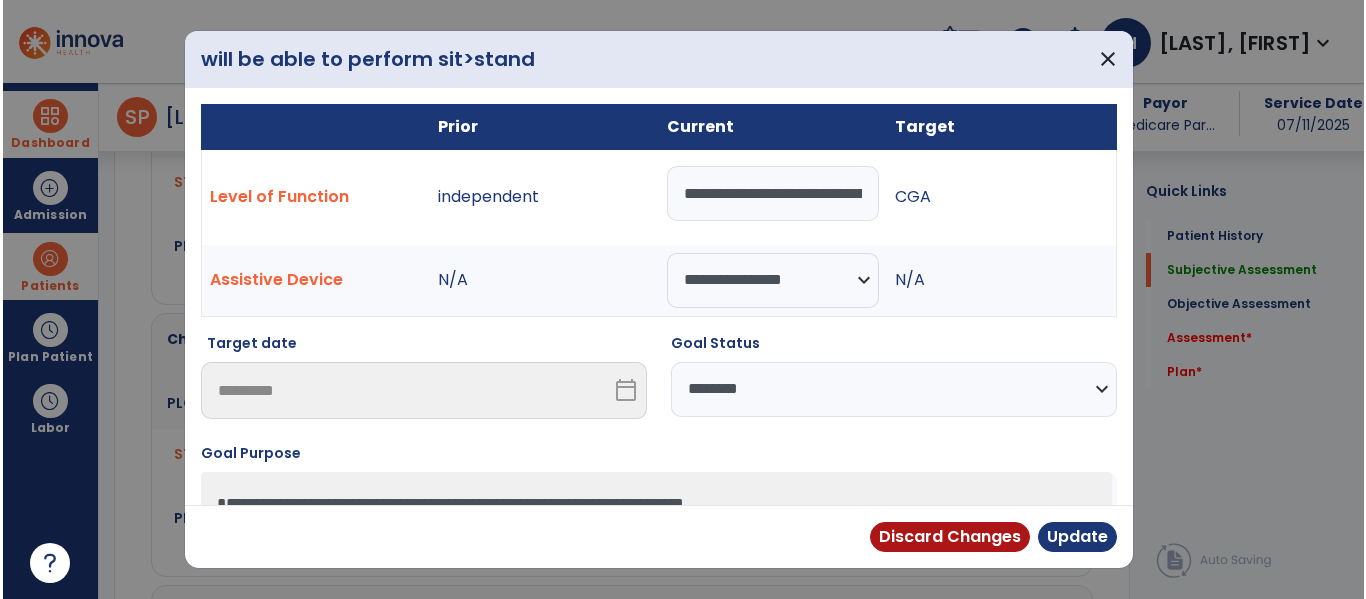scroll, scrollTop: 1873, scrollLeft: 0, axis: vertical 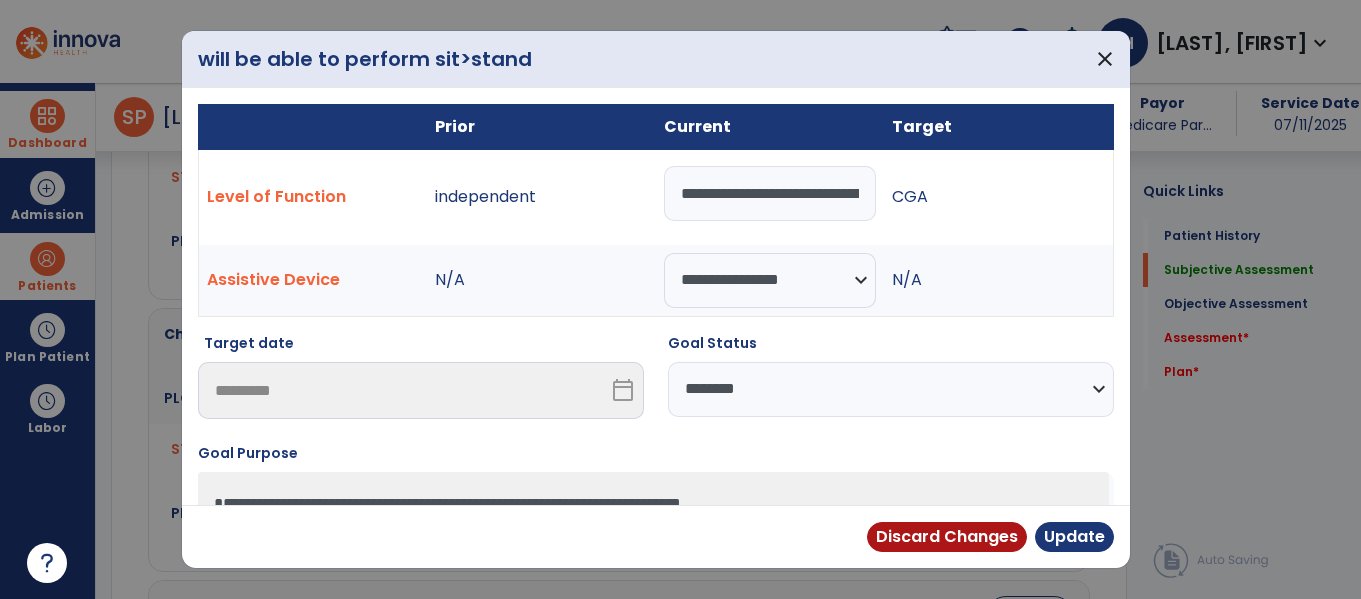 drag, startPoint x: 924, startPoint y: 402, endPoint x: 911, endPoint y: 416, distance: 19.104973 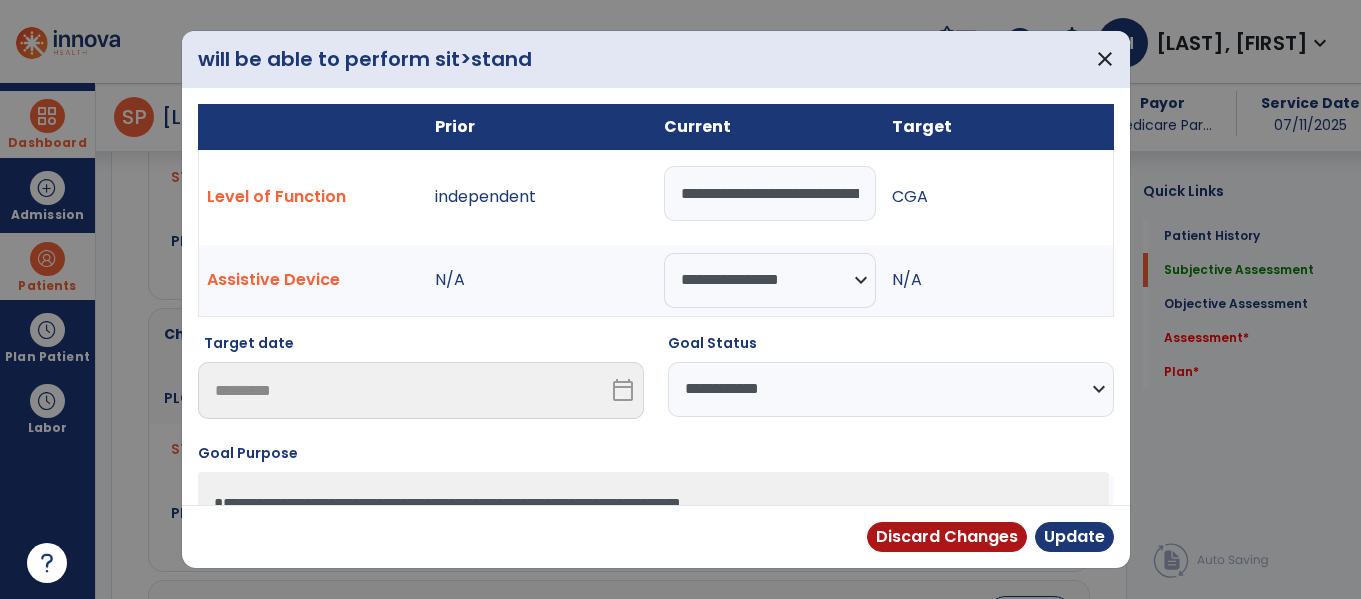 click on "**********" at bounding box center (891, 389) 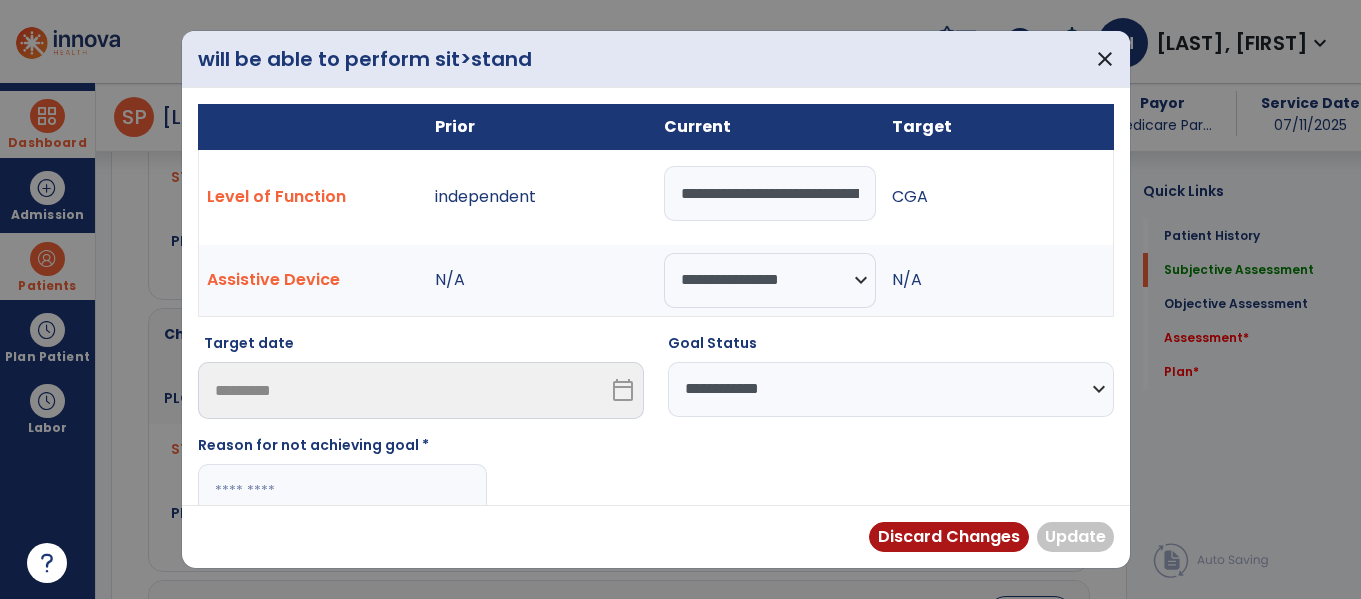 click on "**********" at bounding box center (656, 434) 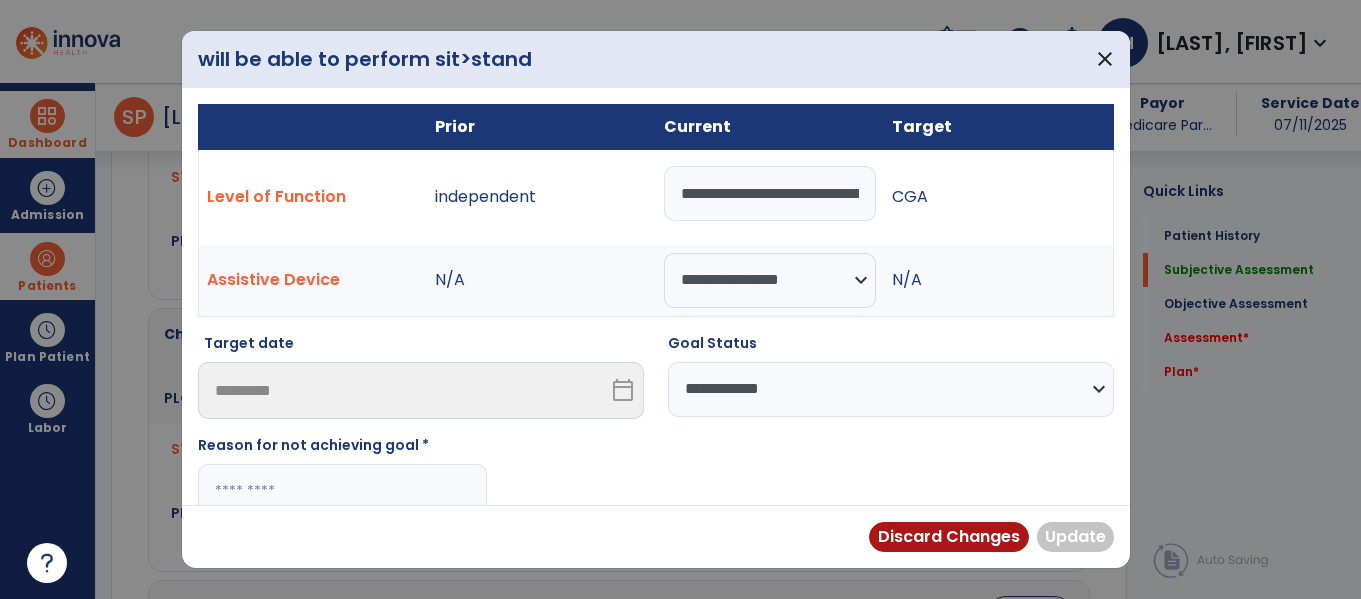 click on "**********" at bounding box center [656, 434] 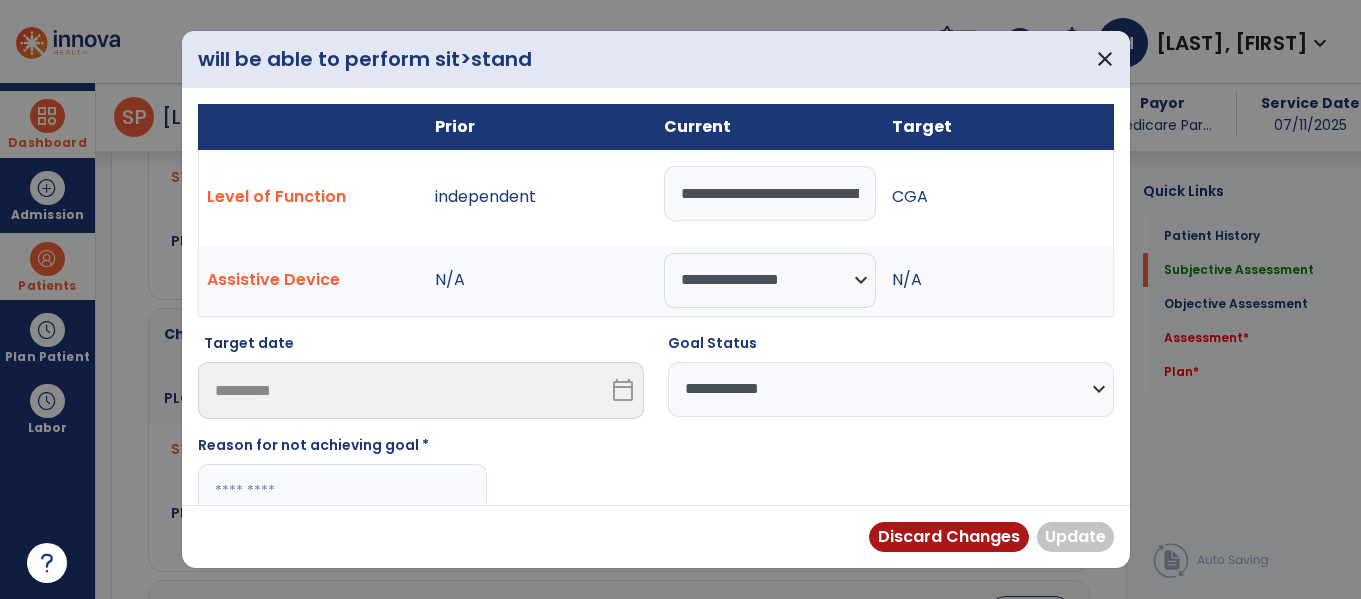 paste on "**********" 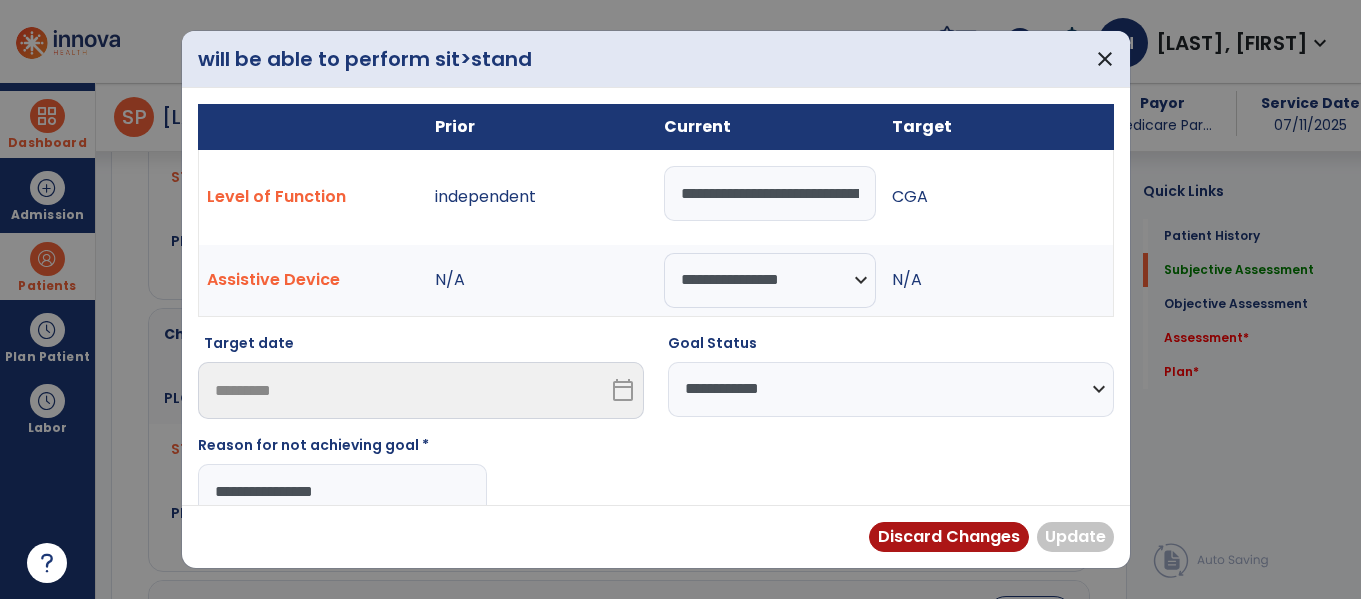 type on "**********" 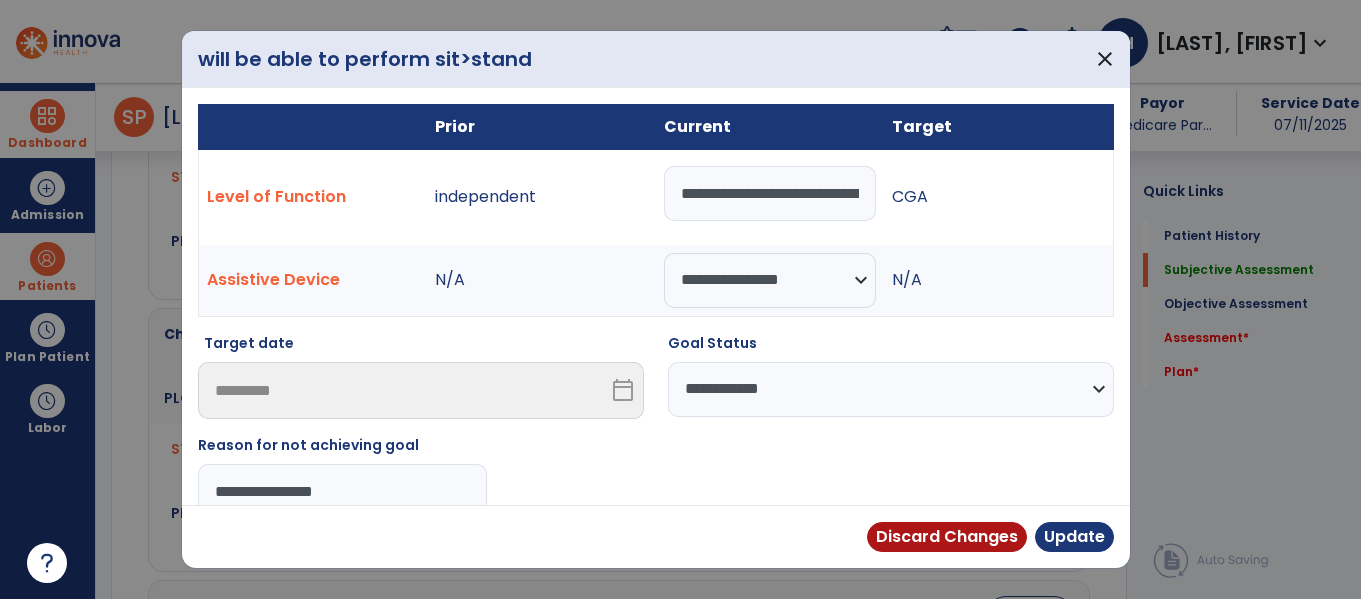 drag, startPoint x: 932, startPoint y: 464, endPoint x: 1003, endPoint y: 483, distance: 73.4983 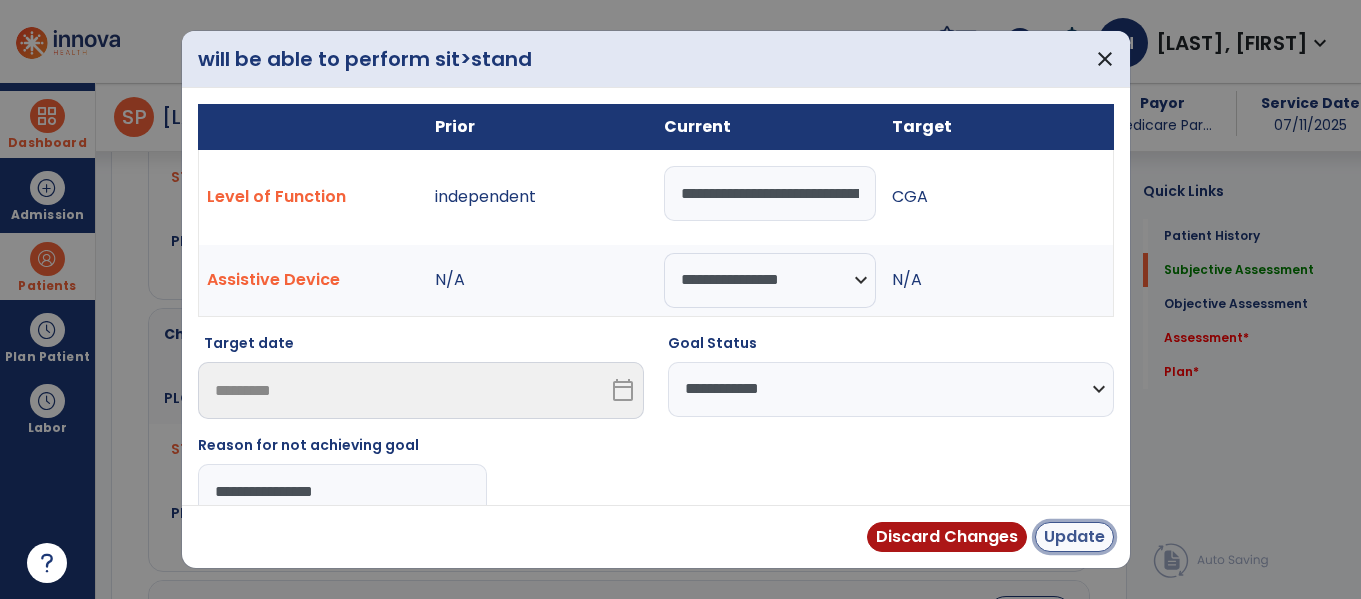 click on "Update" at bounding box center [1074, 537] 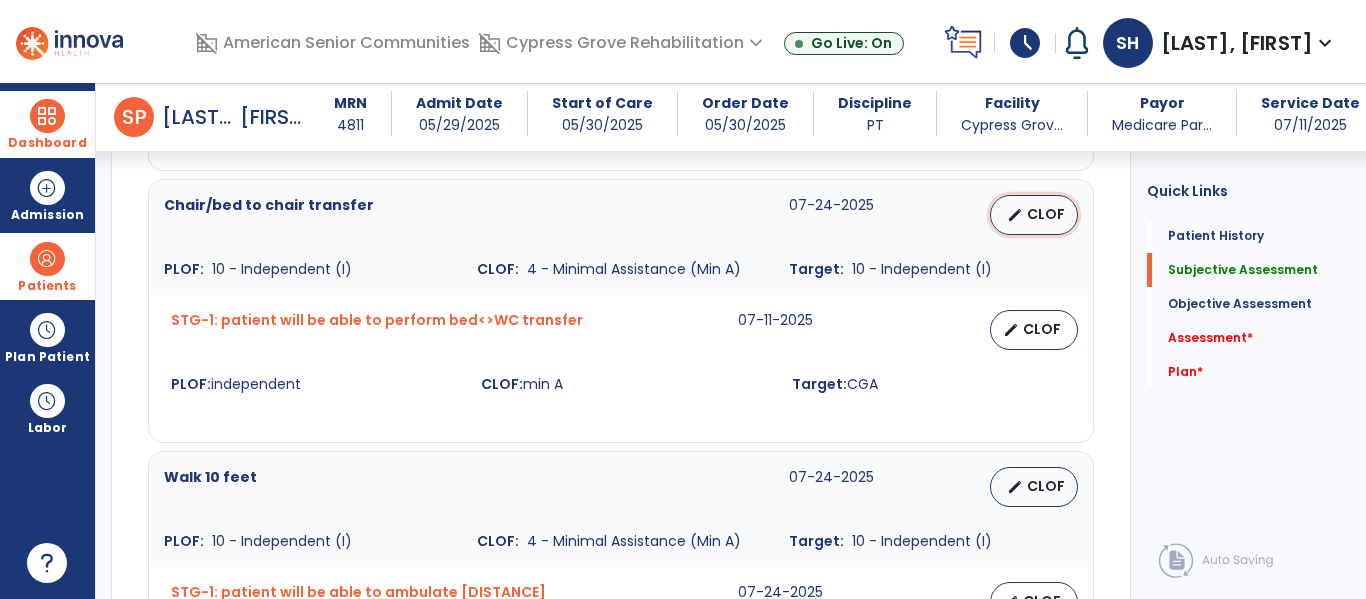 click on "CLOF" at bounding box center (1046, 214) 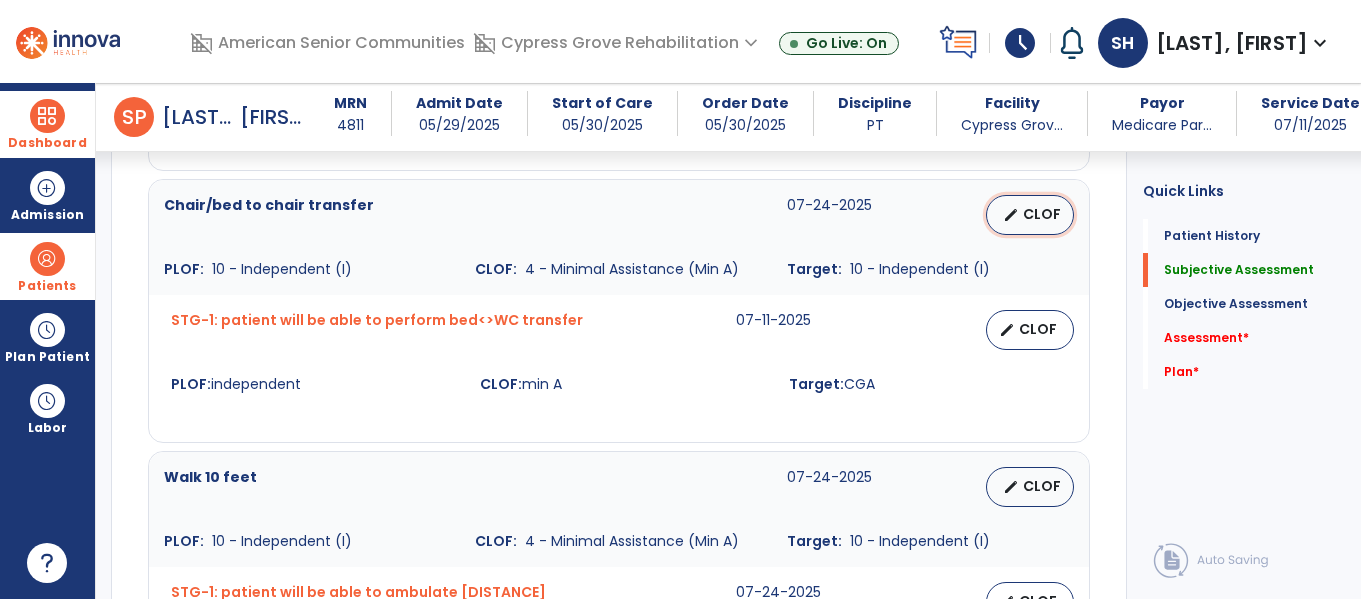 select on "**********" 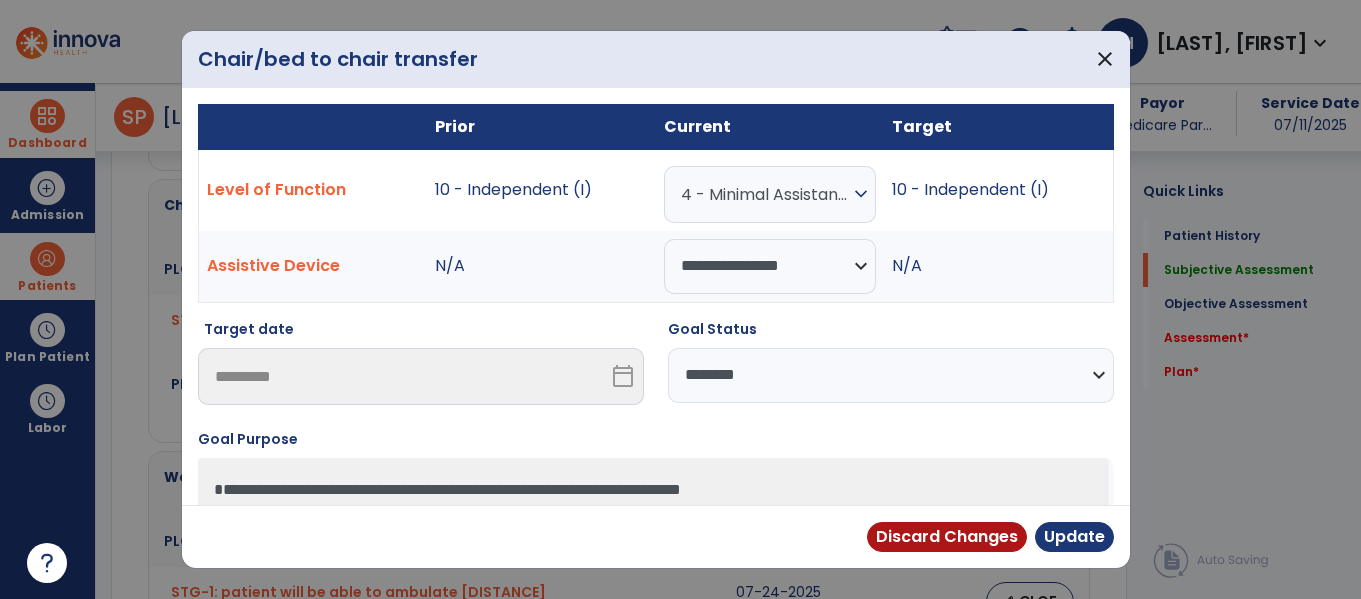 scroll, scrollTop: 2002, scrollLeft: 0, axis: vertical 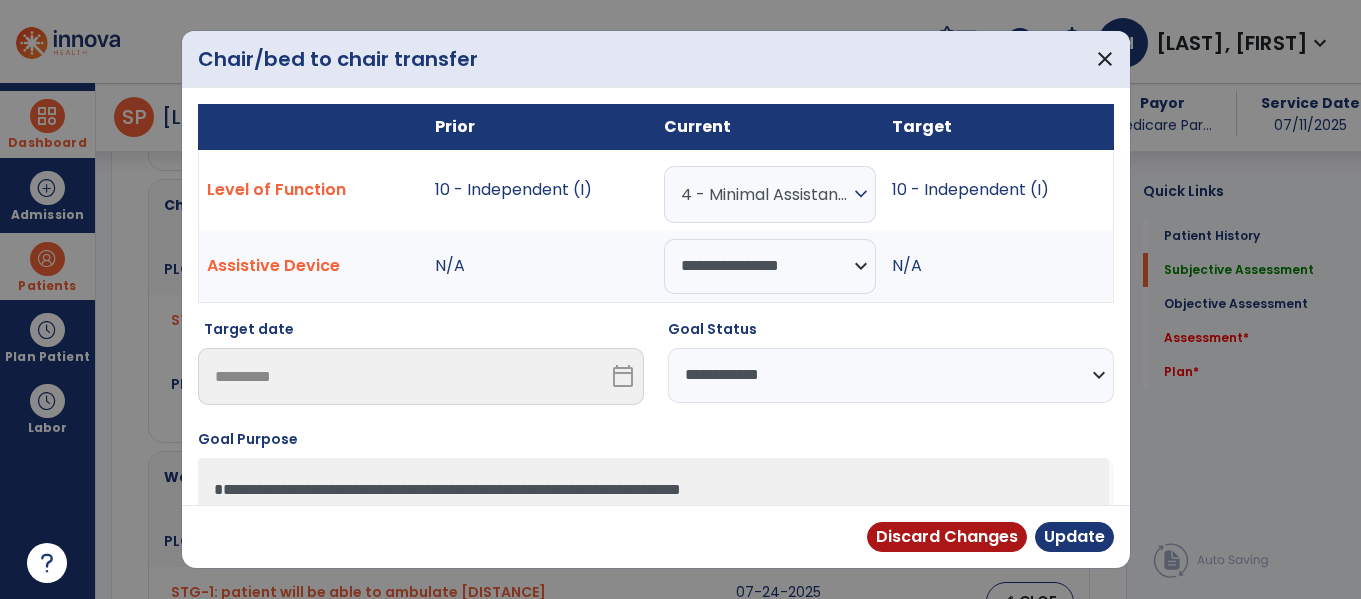 click on "**********" at bounding box center [891, 375] 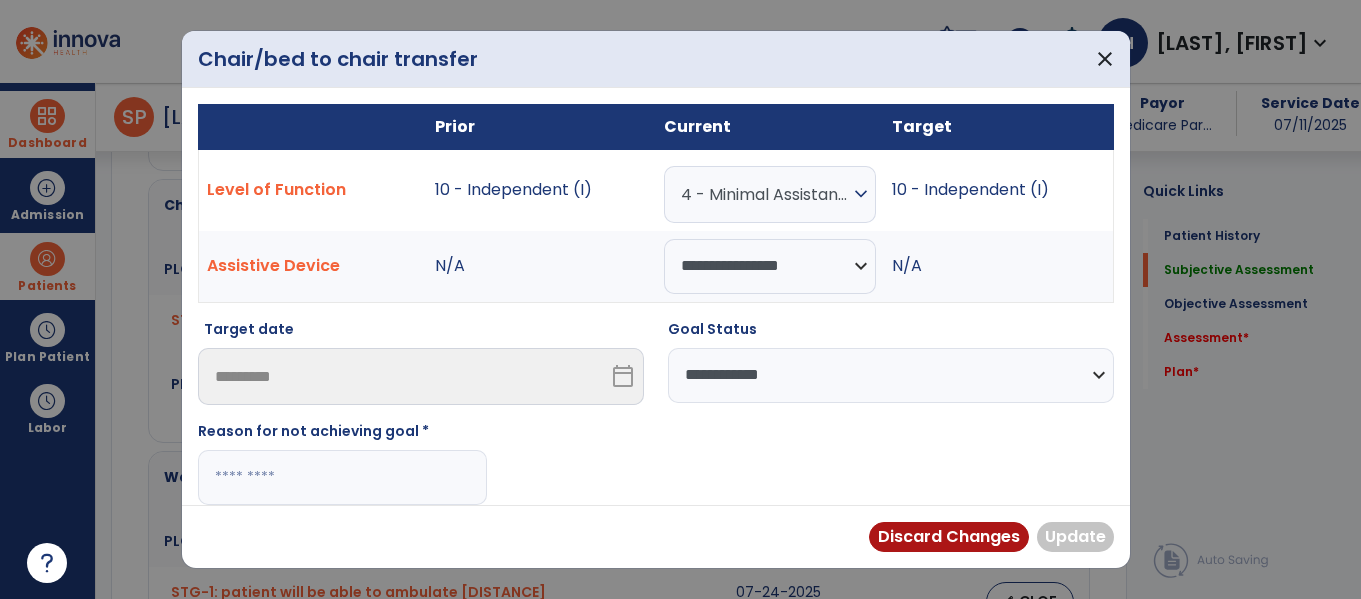 click at bounding box center [342, 477] 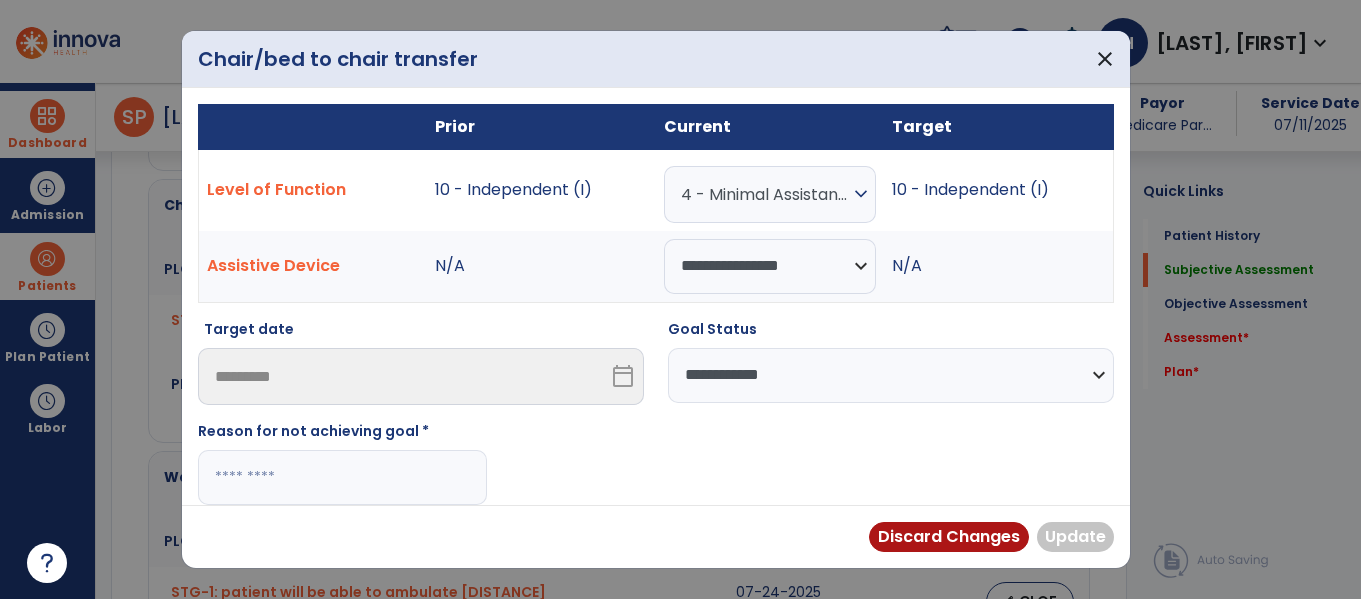 paste on "**********" 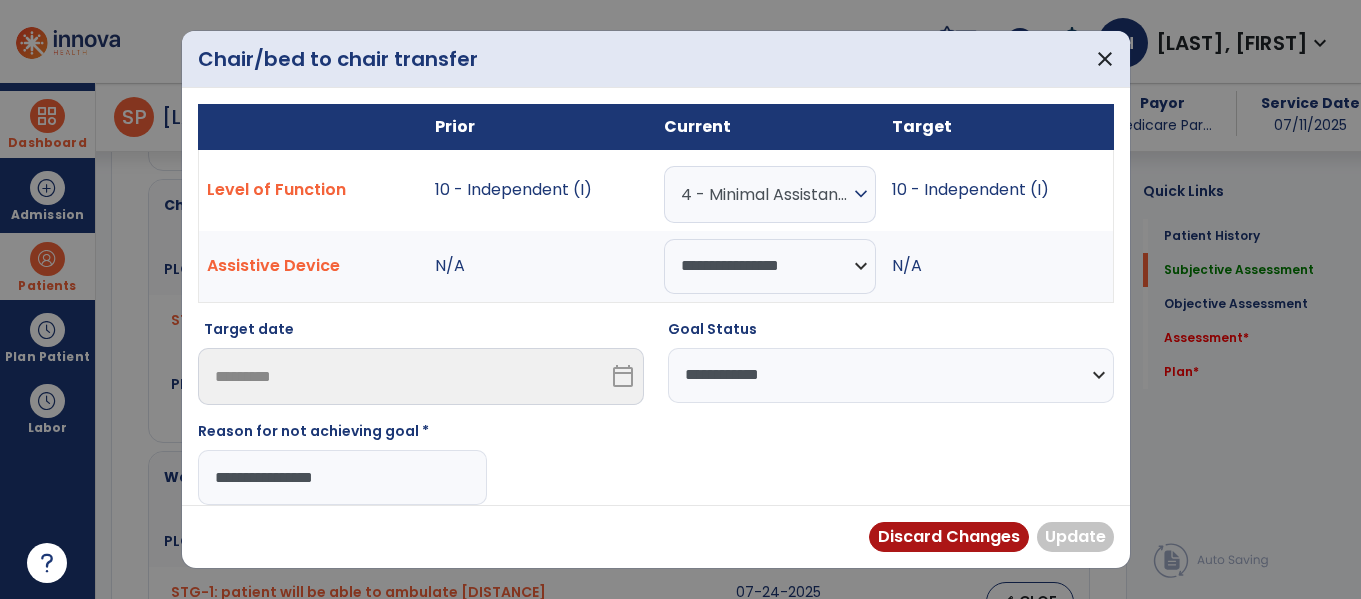 type on "**********" 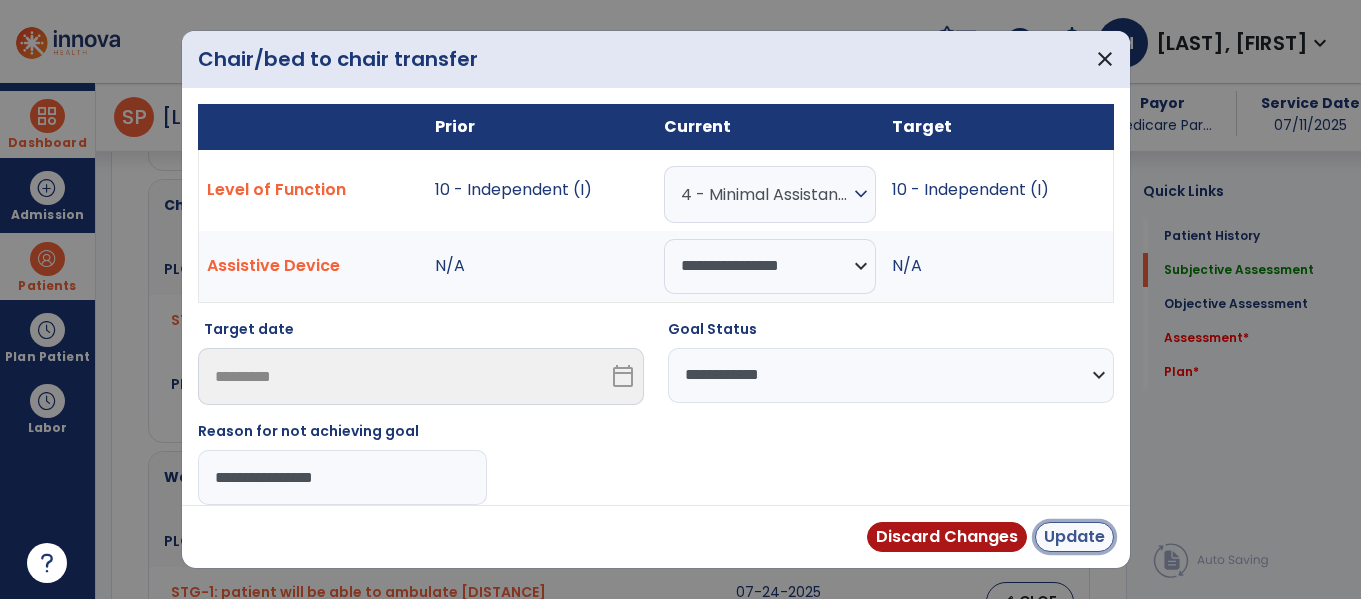 click on "Update" at bounding box center (1074, 537) 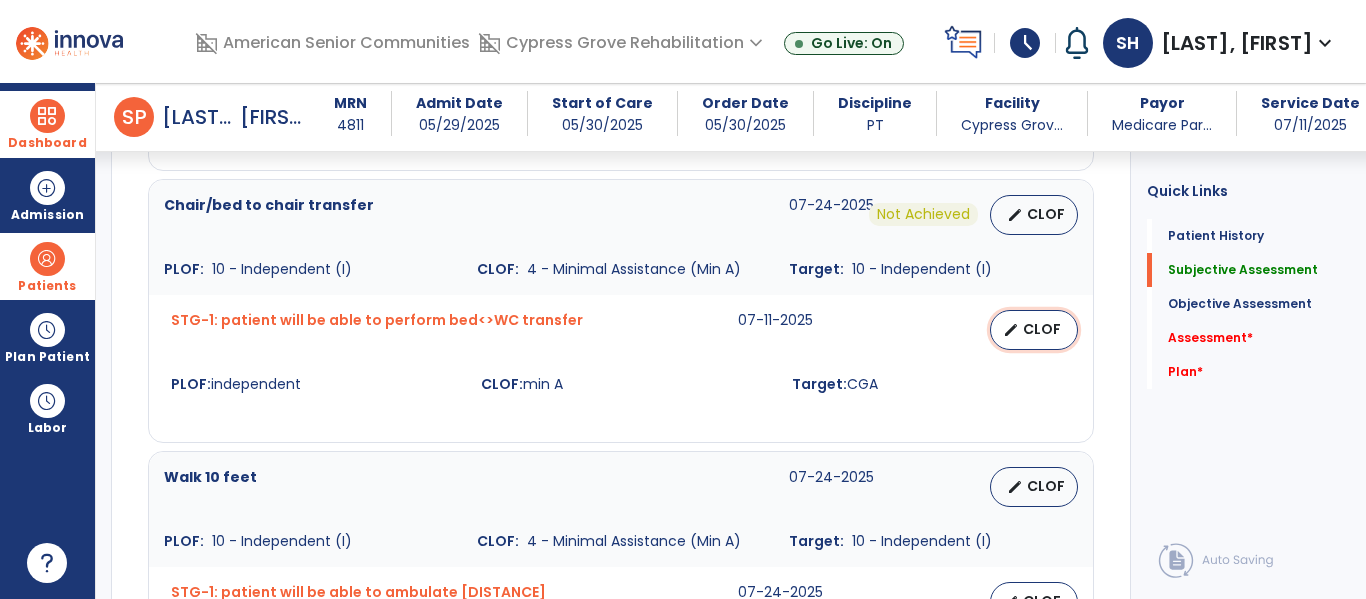click on "edit   CLOF" at bounding box center [1034, 330] 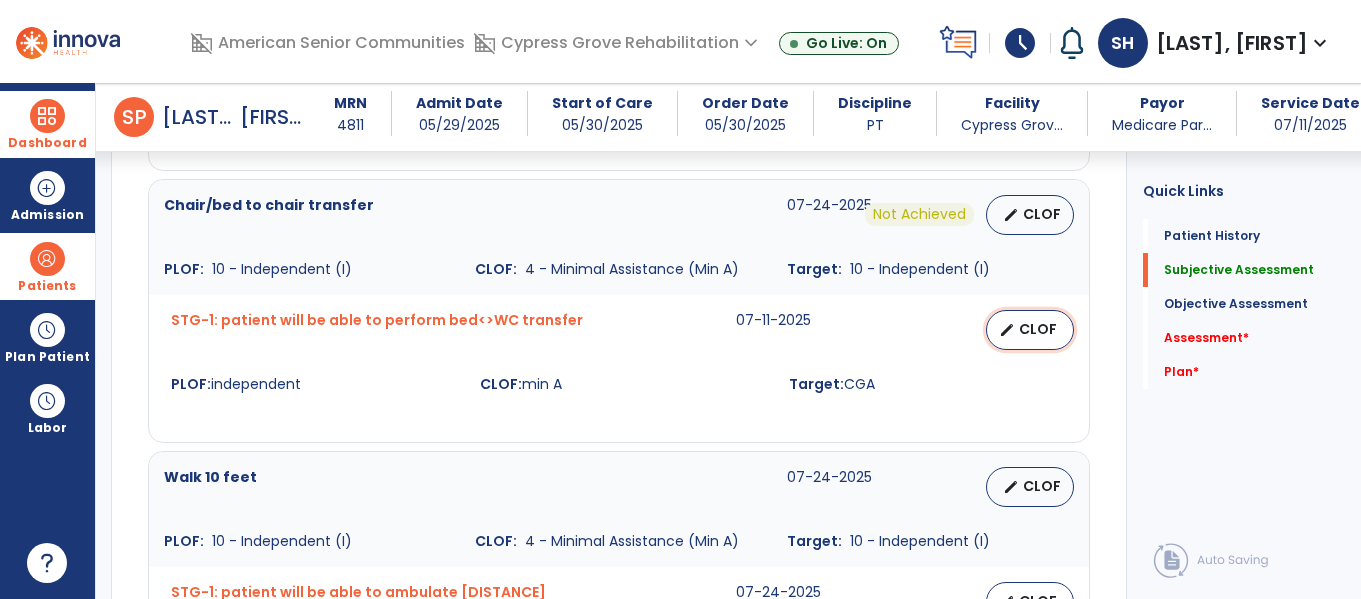 select on "**********" 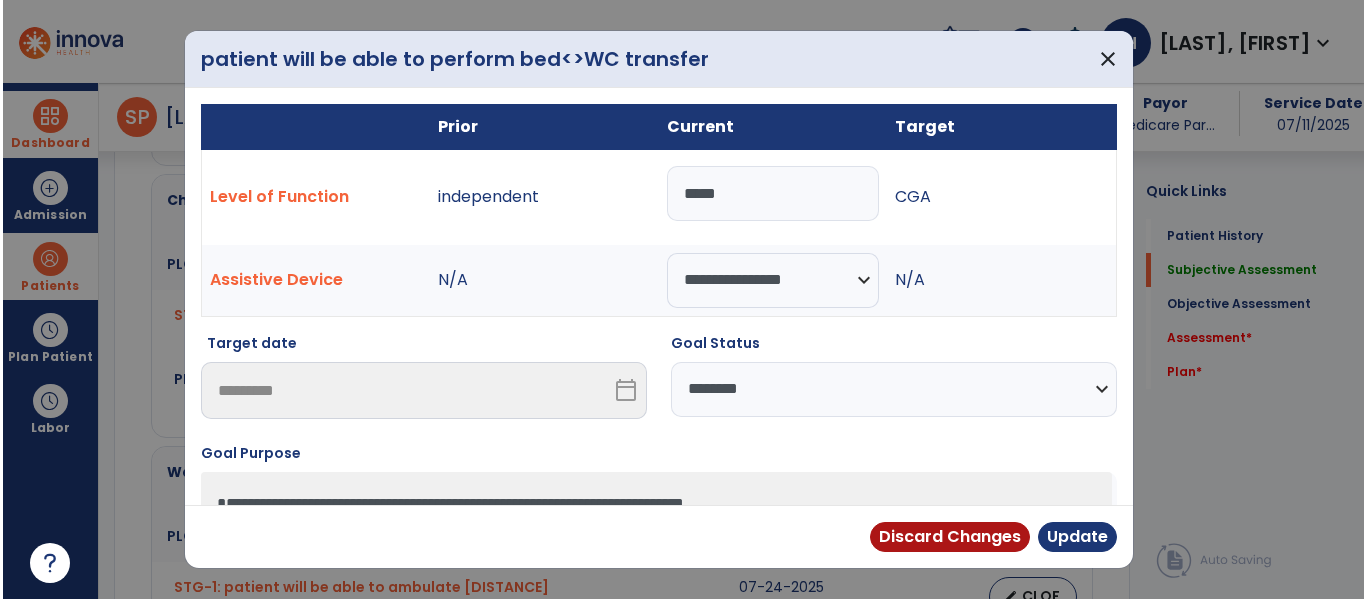 scroll, scrollTop: 2002, scrollLeft: 0, axis: vertical 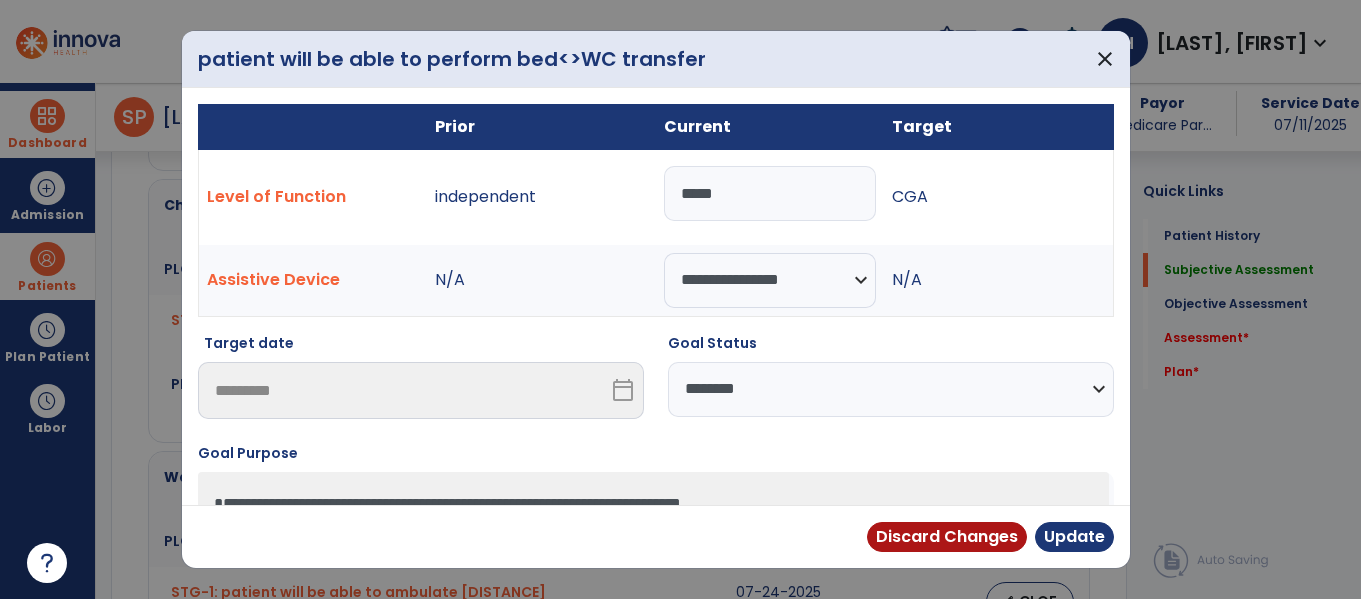 click on "**********" at bounding box center (891, 389) 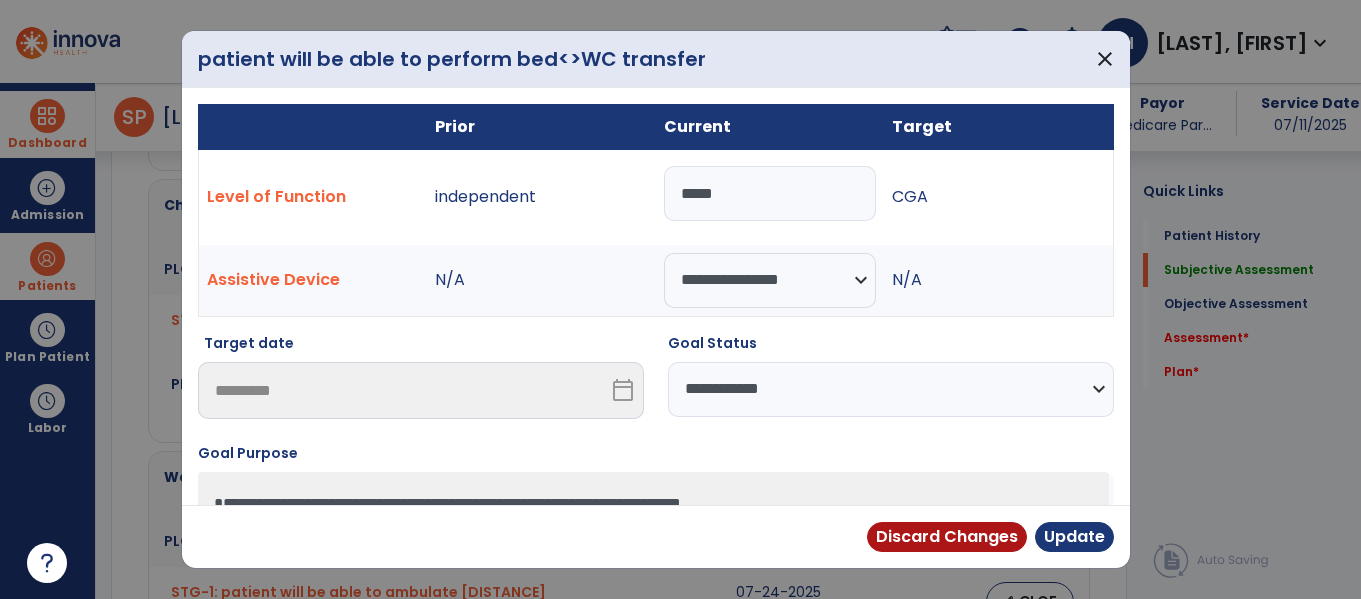 click on "**********" at bounding box center [891, 389] 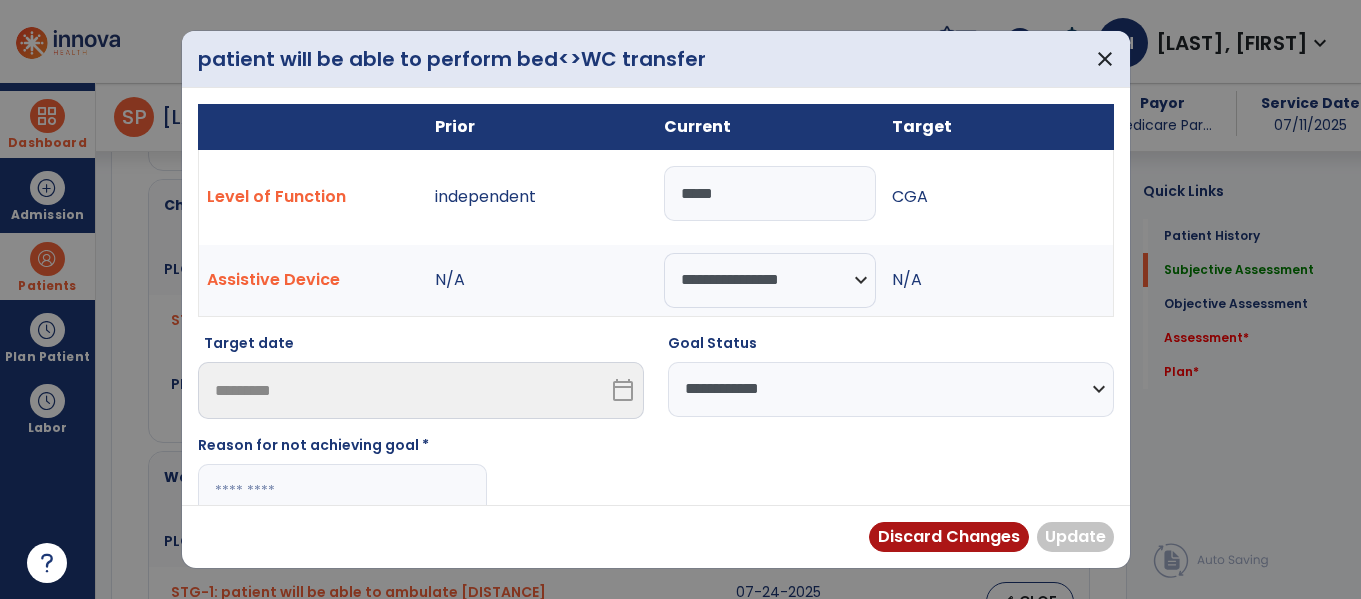 click on "**********" at bounding box center [891, 389] 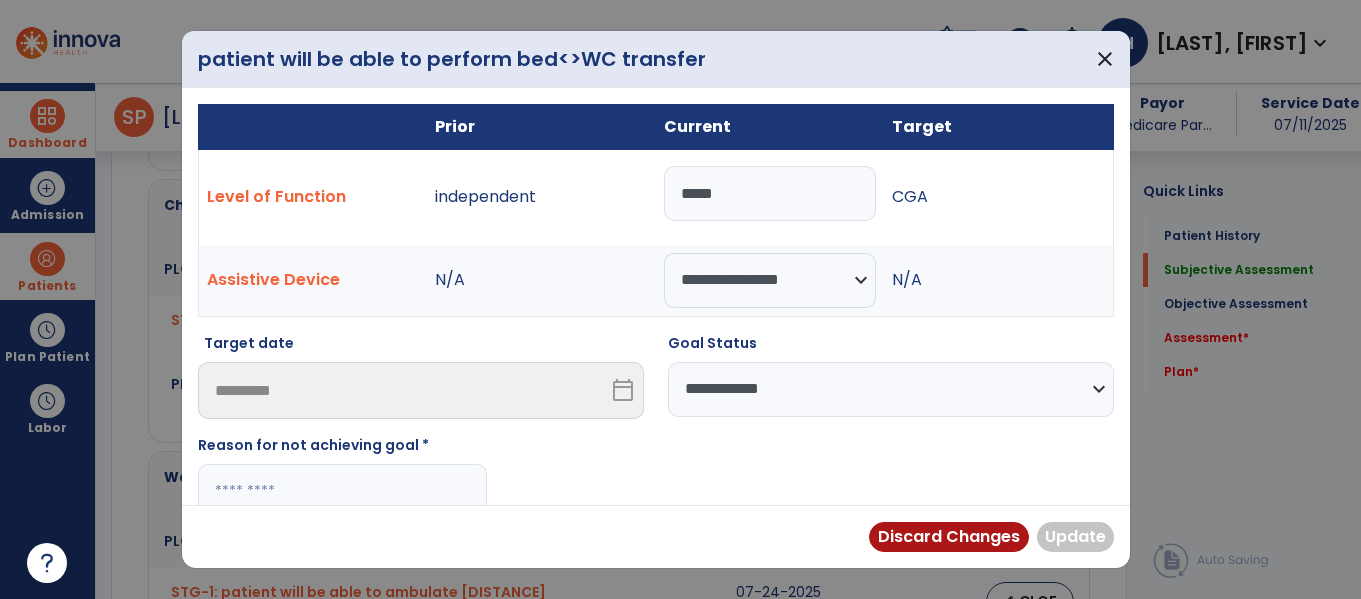 click on "**********" at bounding box center (891, 389) 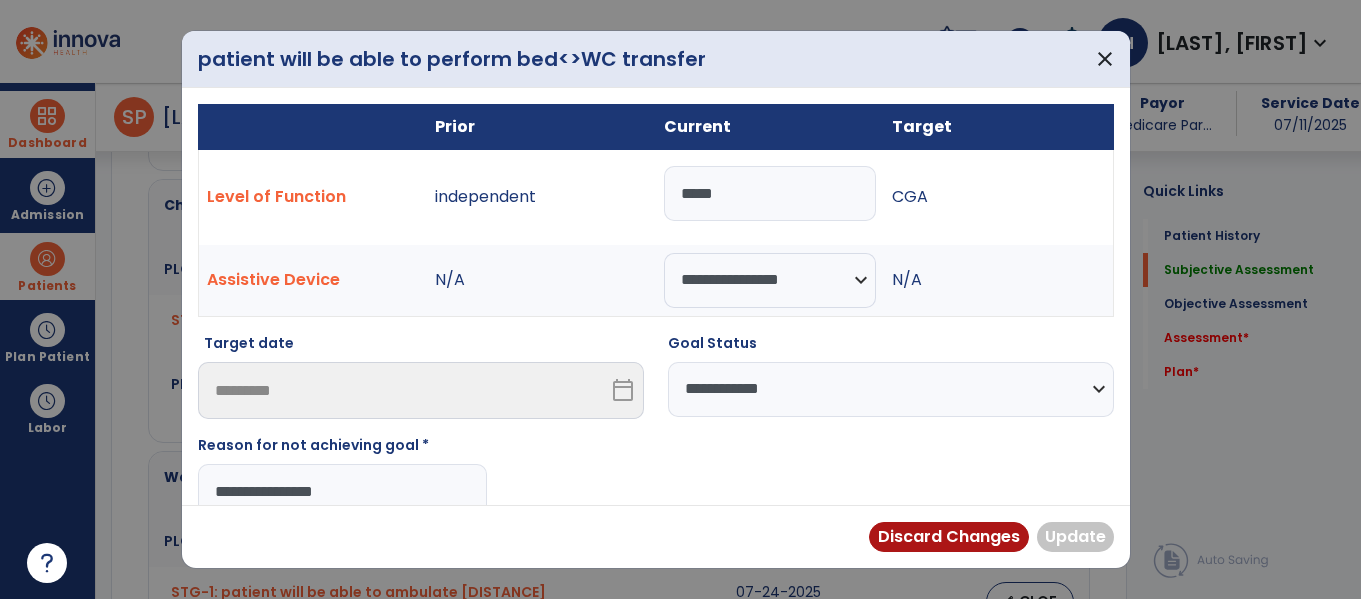 type on "**********" 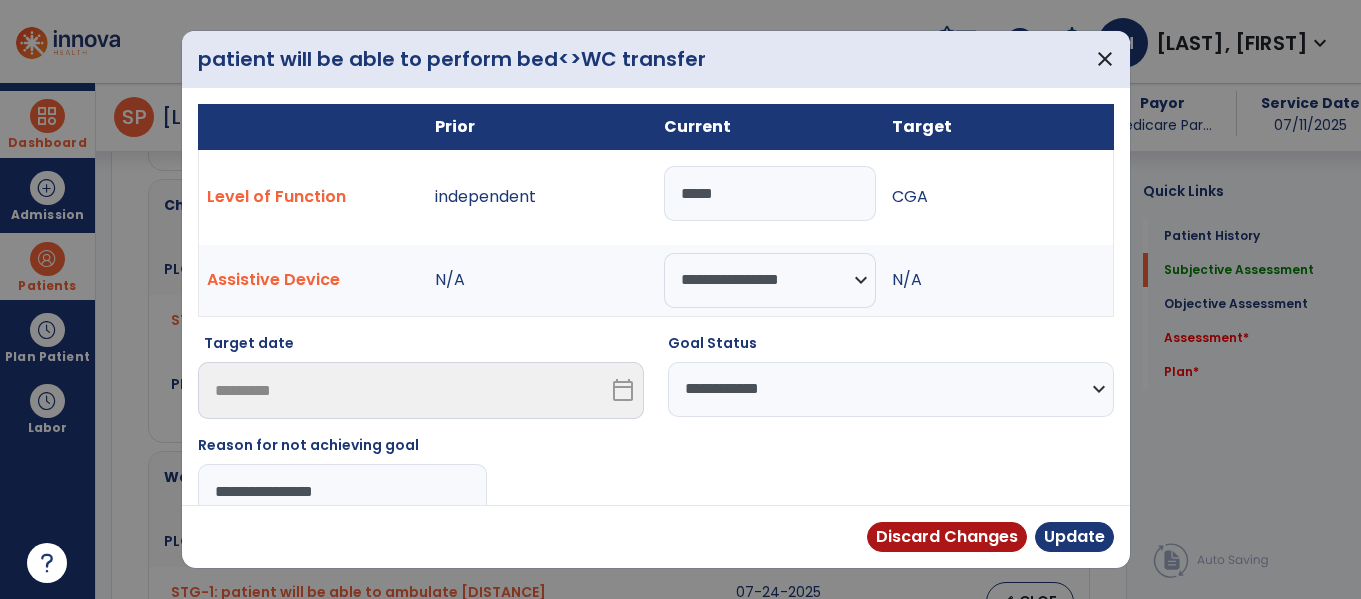 click on "**********" at bounding box center (656, 434) 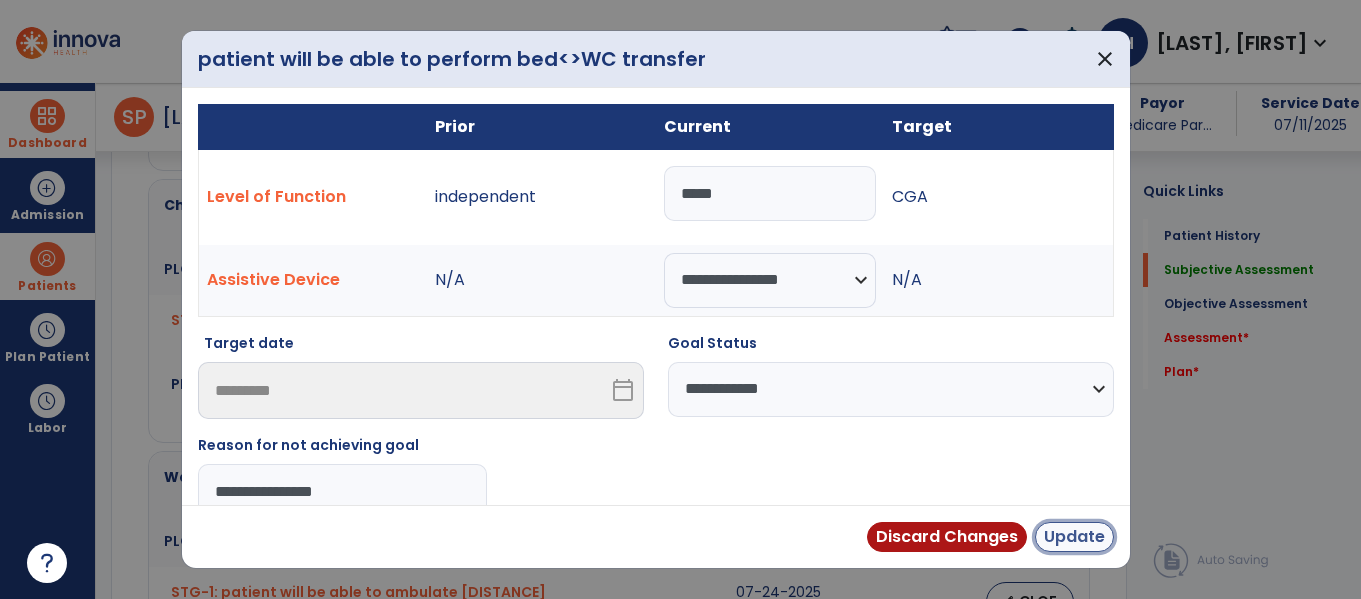 click on "Update" at bounding box center [1074, 537] 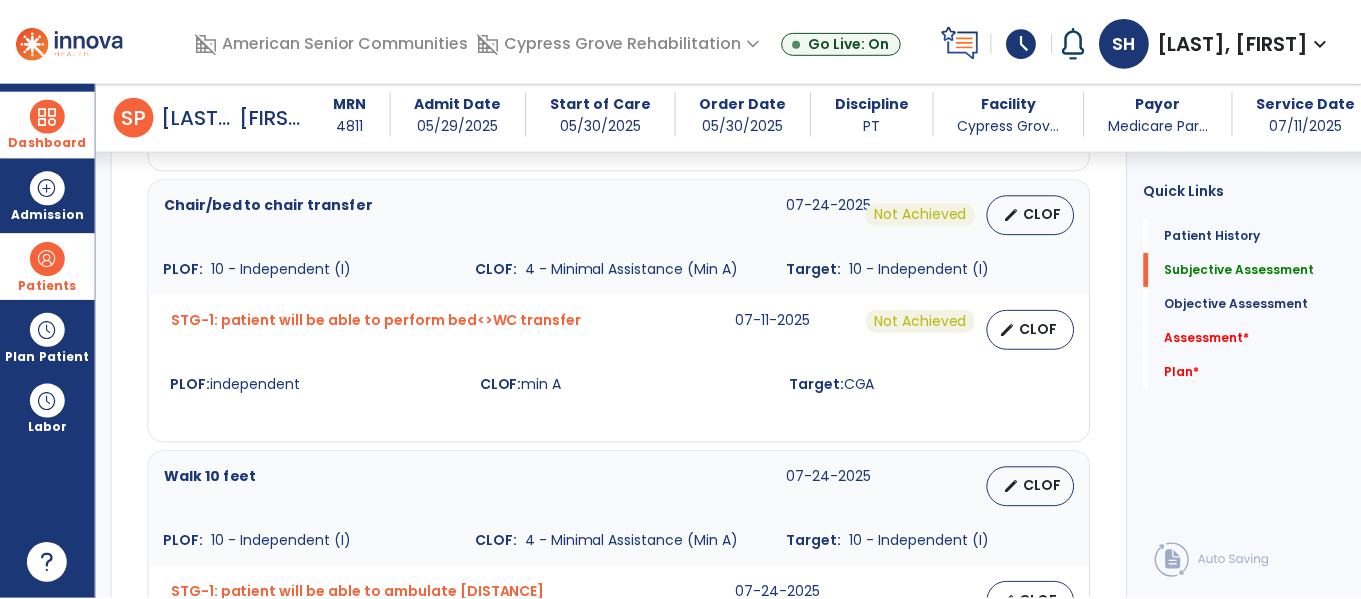 scroll, scrollTop: 2259, scrollLeft: 0, axis: vertical 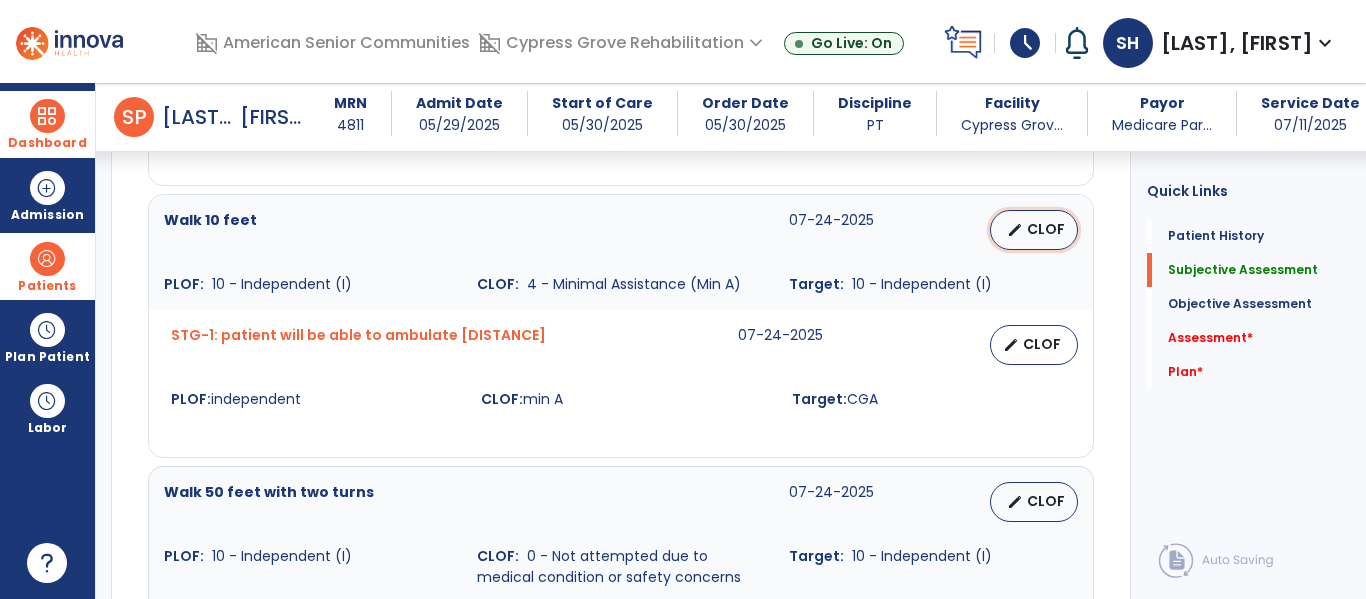 click on "edit   CLOF" at bounding box center [1034, 230] 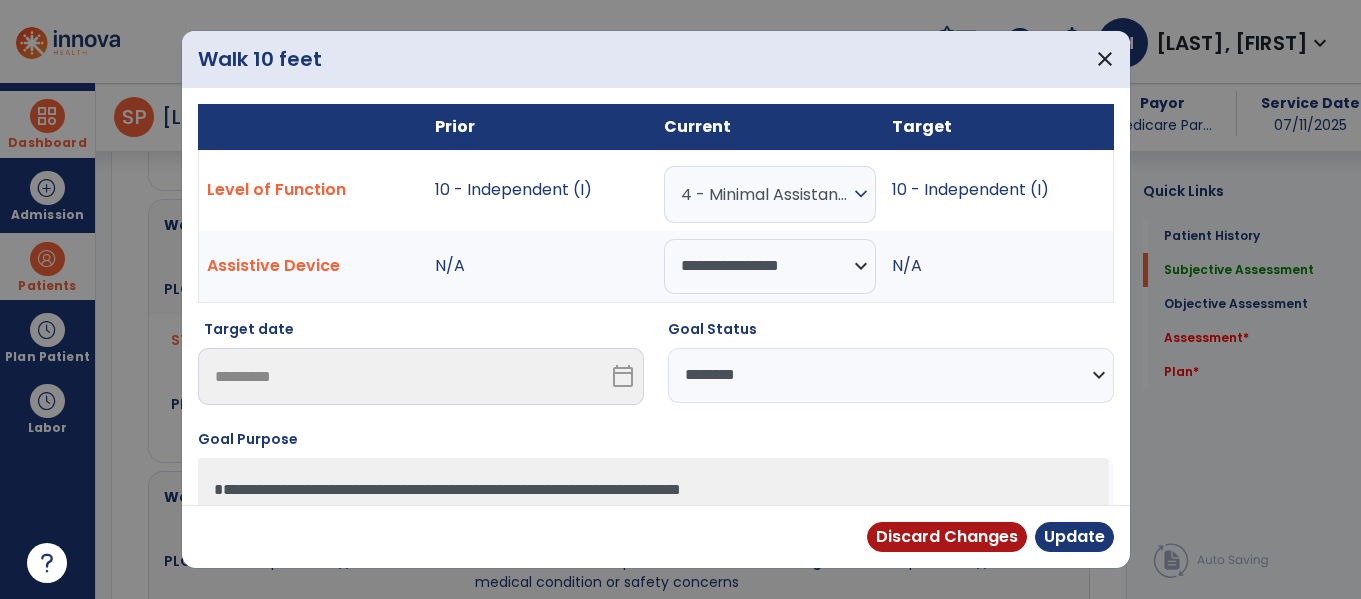 scroll, scrollTop: 2259, scrollLeft: 0, axis: vertical 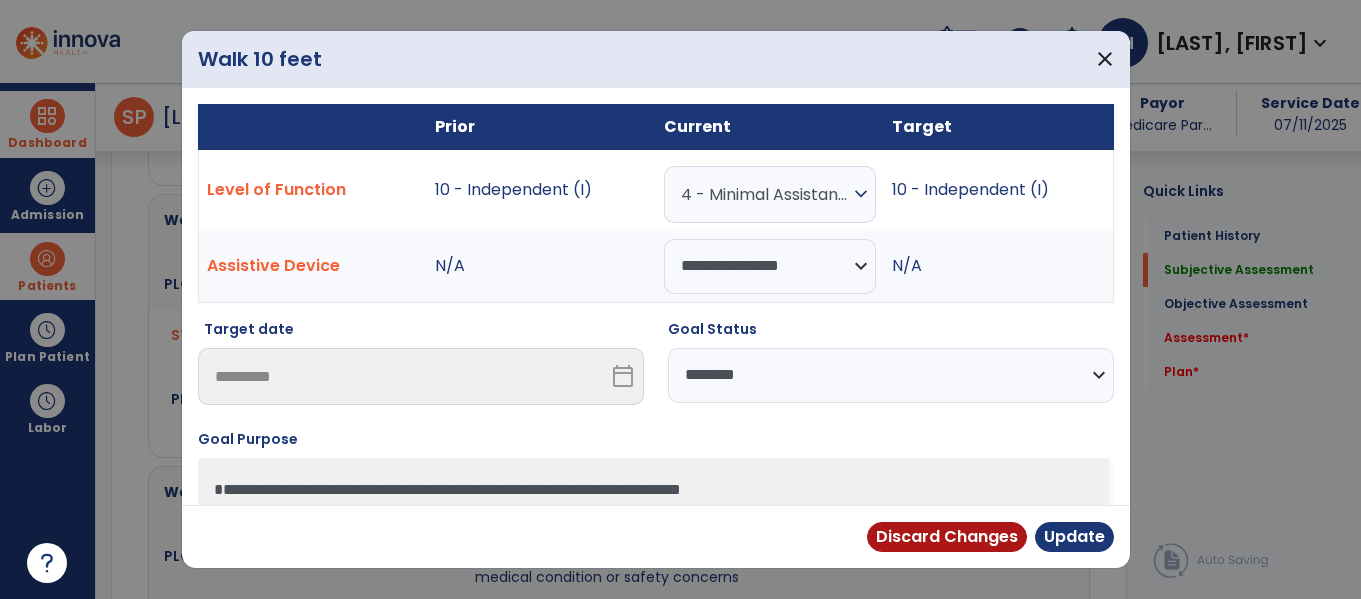 click on "**********" at bounding box center (891, 375) 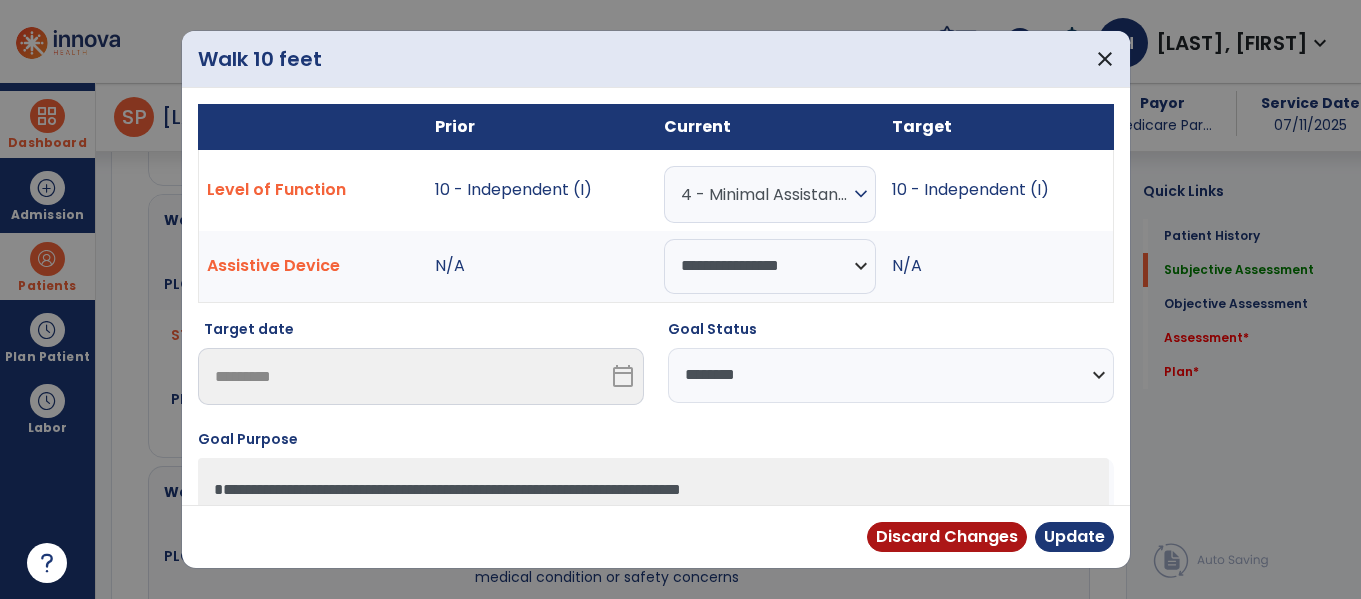 click on "4 - Minimal Assistance (Min A)" at bounding box center [765, 194] 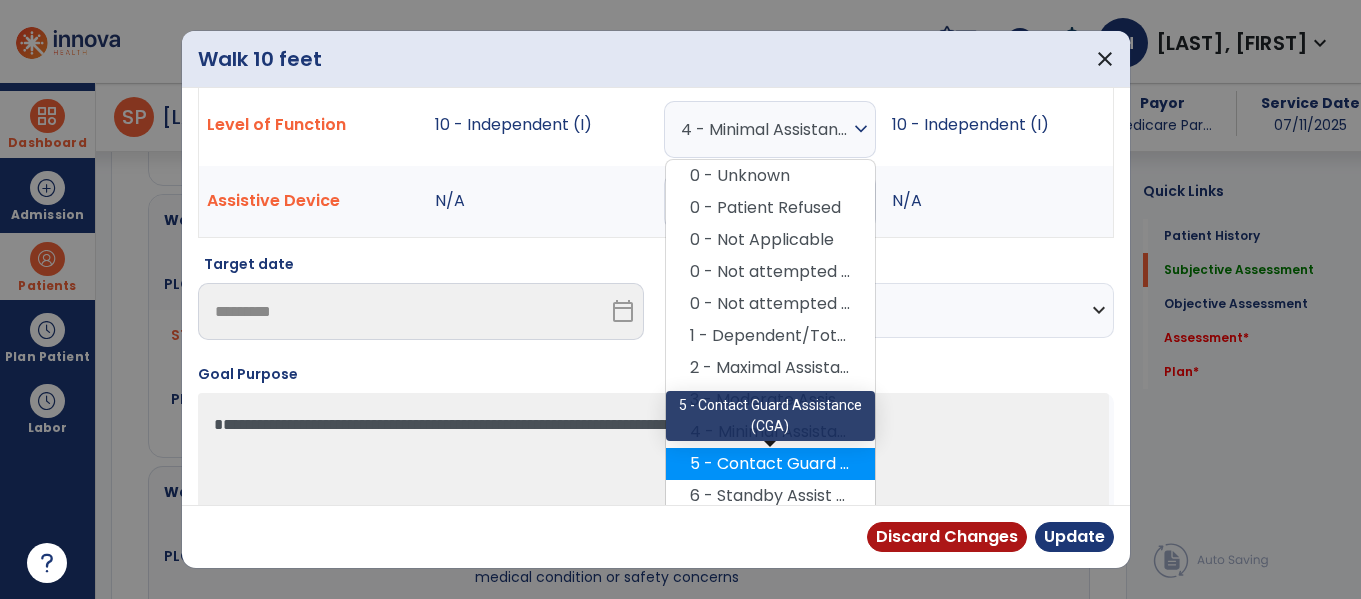 scroll, scrollTop: 77, scrollLeft: 0, axis: vertical 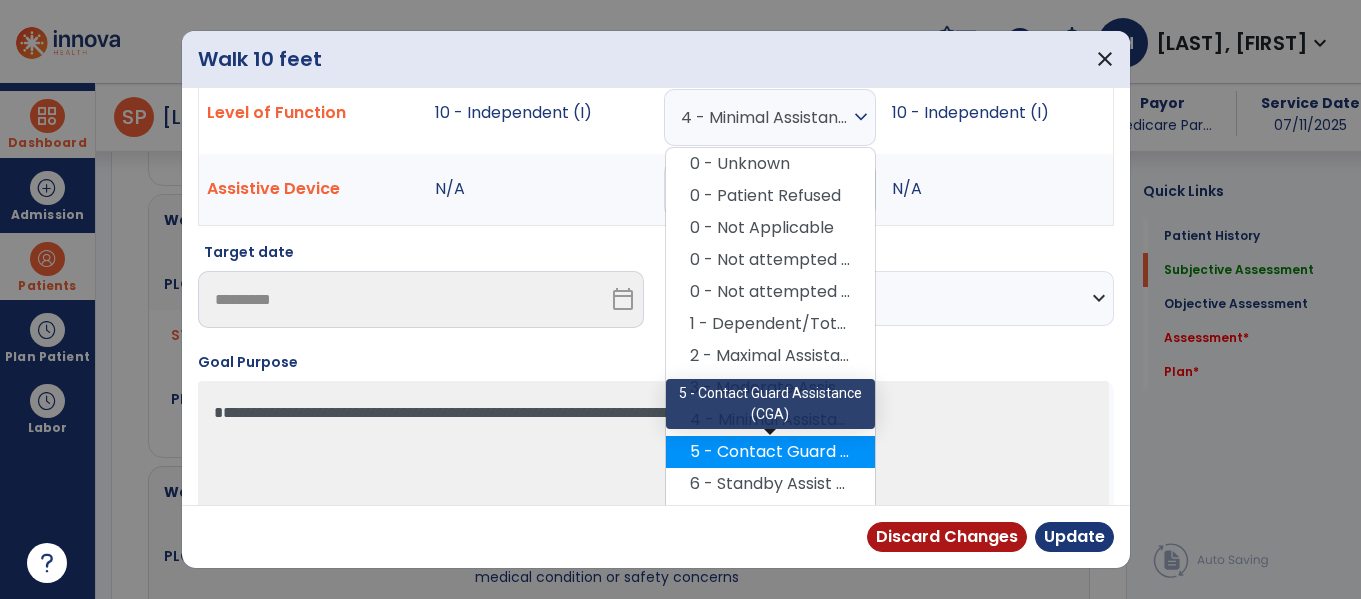 click on "5 - Contact Guard Assistance (CGA)" at bounding box center (770, 452) 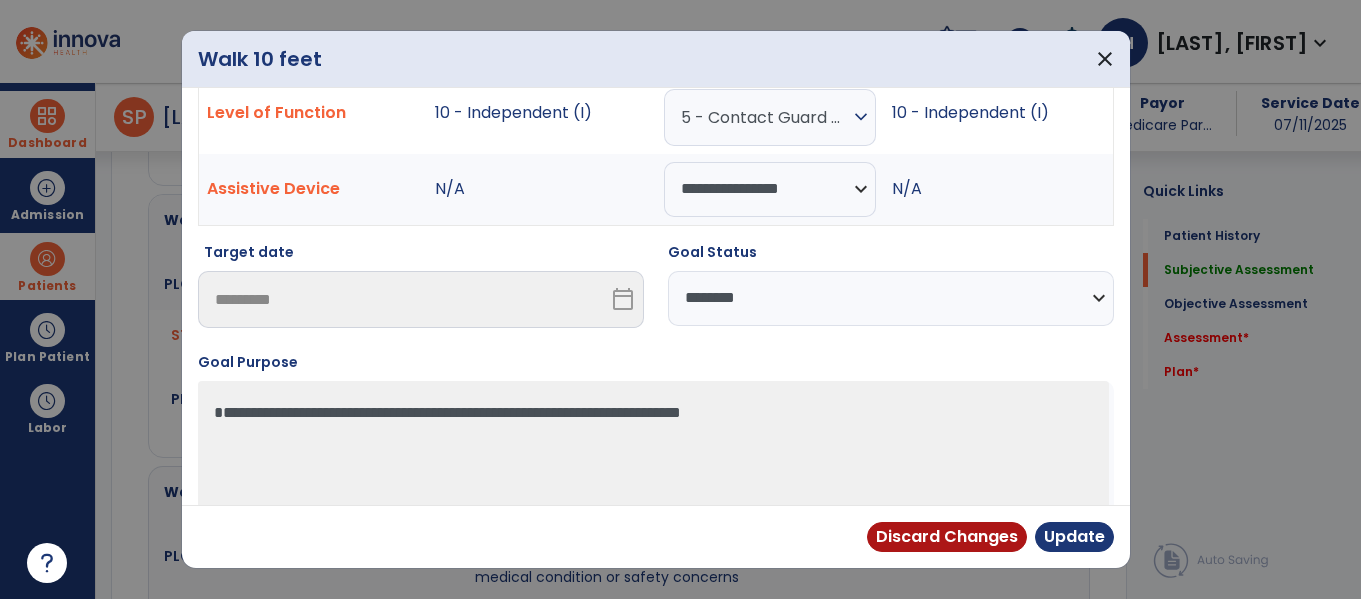 click on "**********" at bounding box center (891, 298) 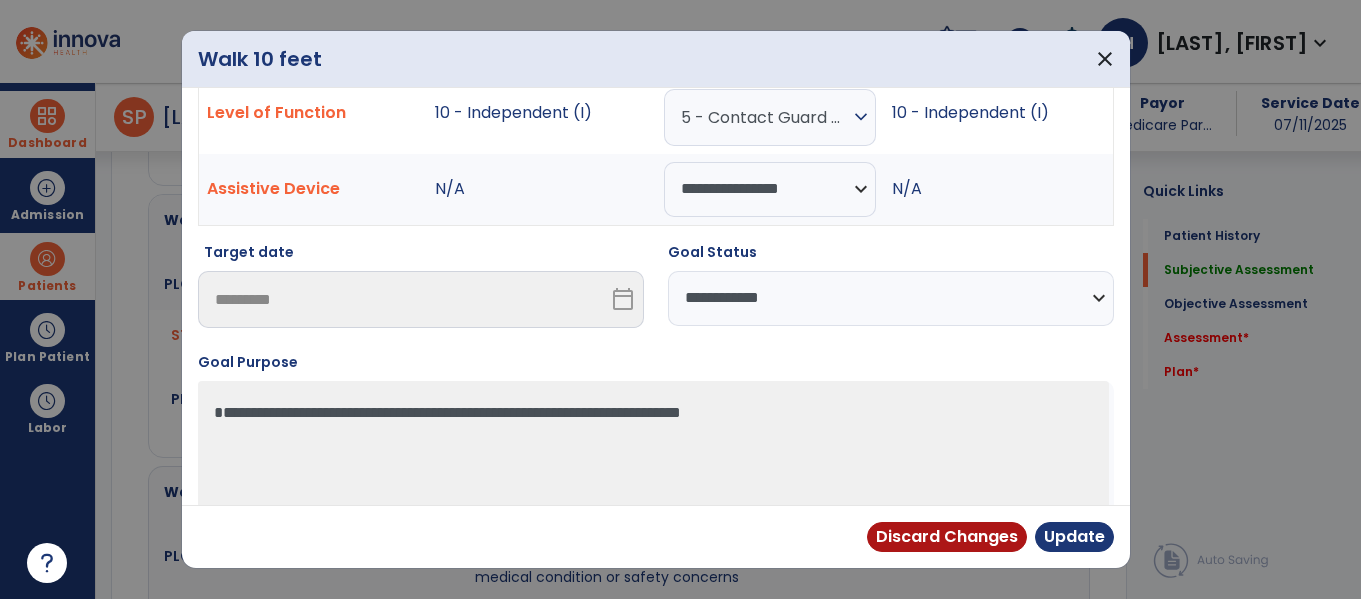 click on "**********" at bounding box center [891, 298] 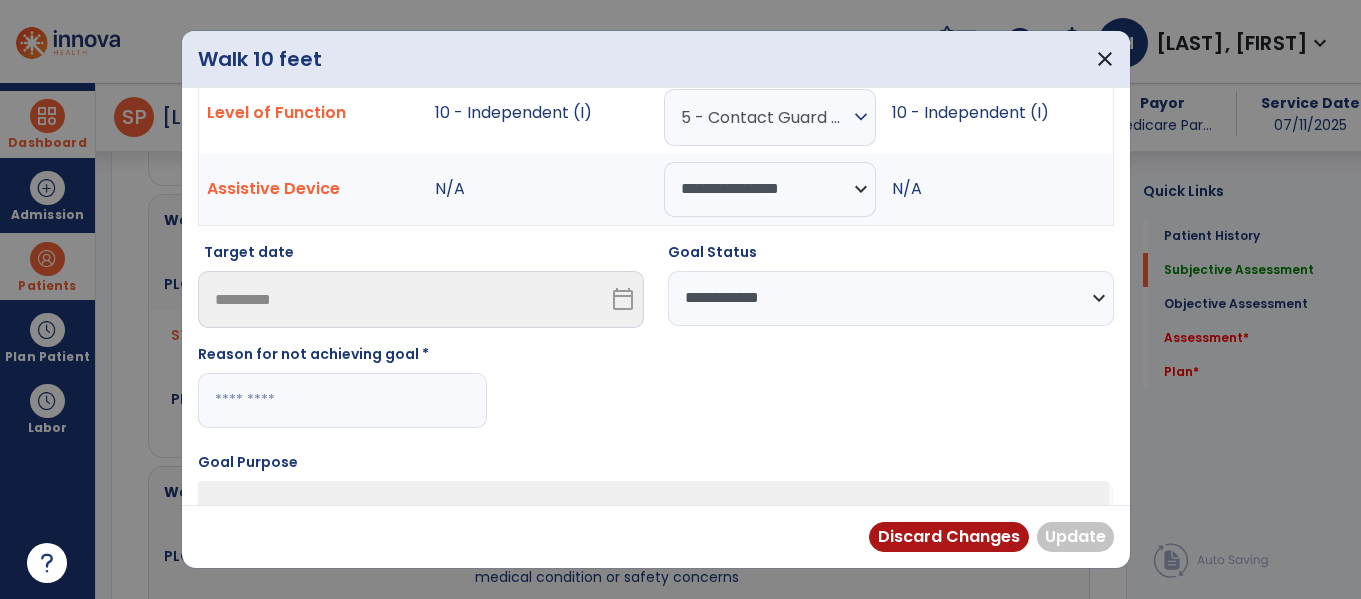 paste on "**********" 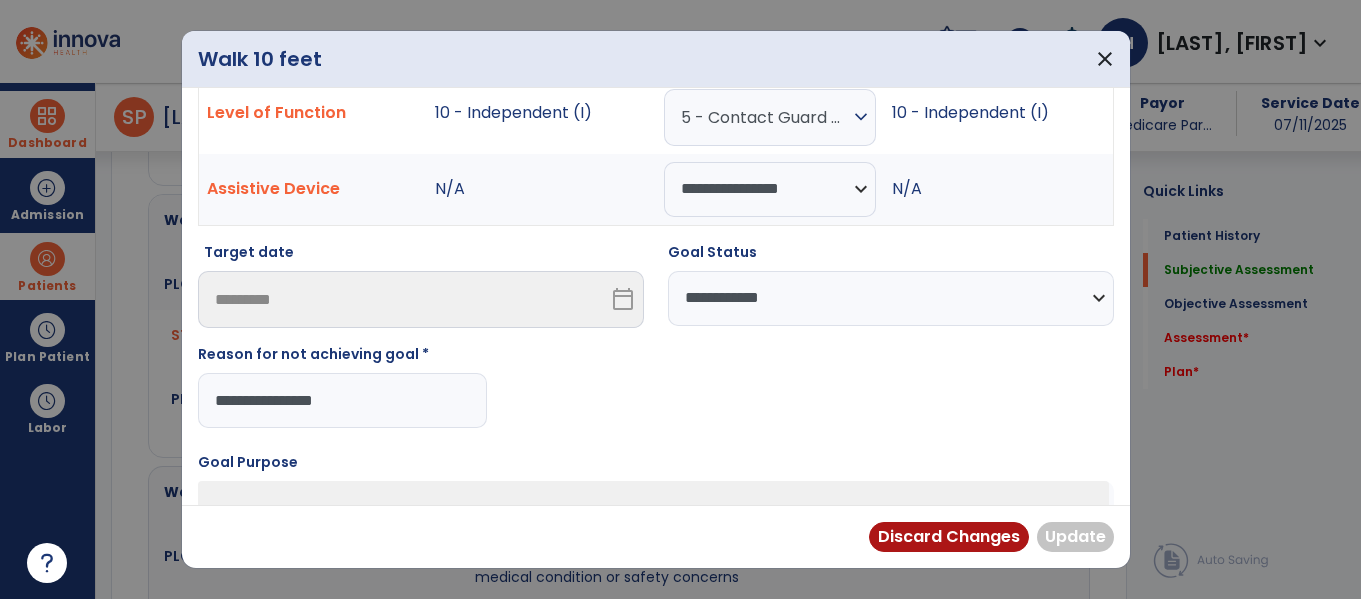 type on "**********" 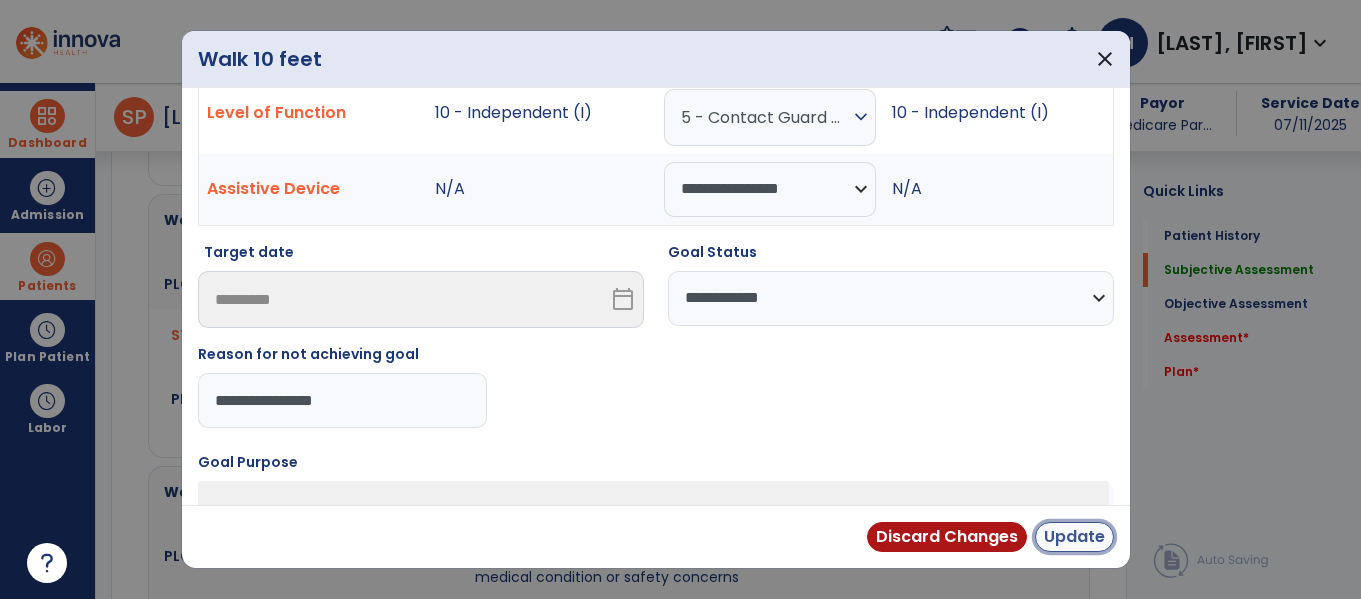 click on "Update" at bounding box center (1074, 537) 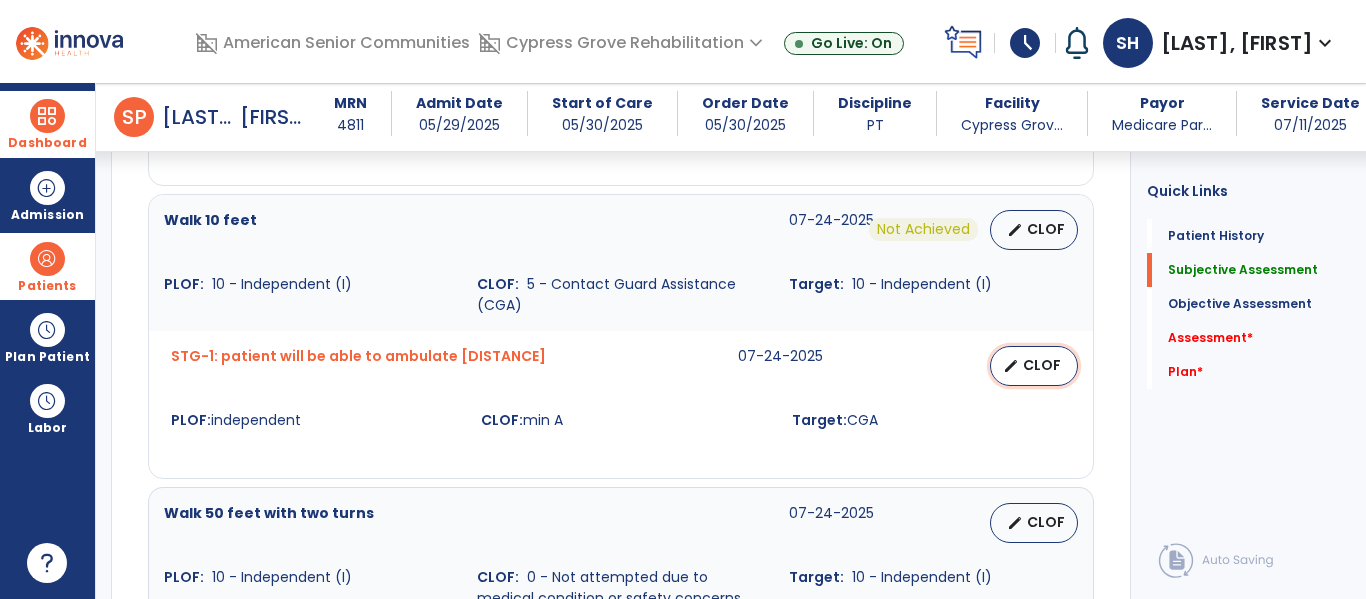 click on "edit   CLOF" at bounding box center (1034, 366) 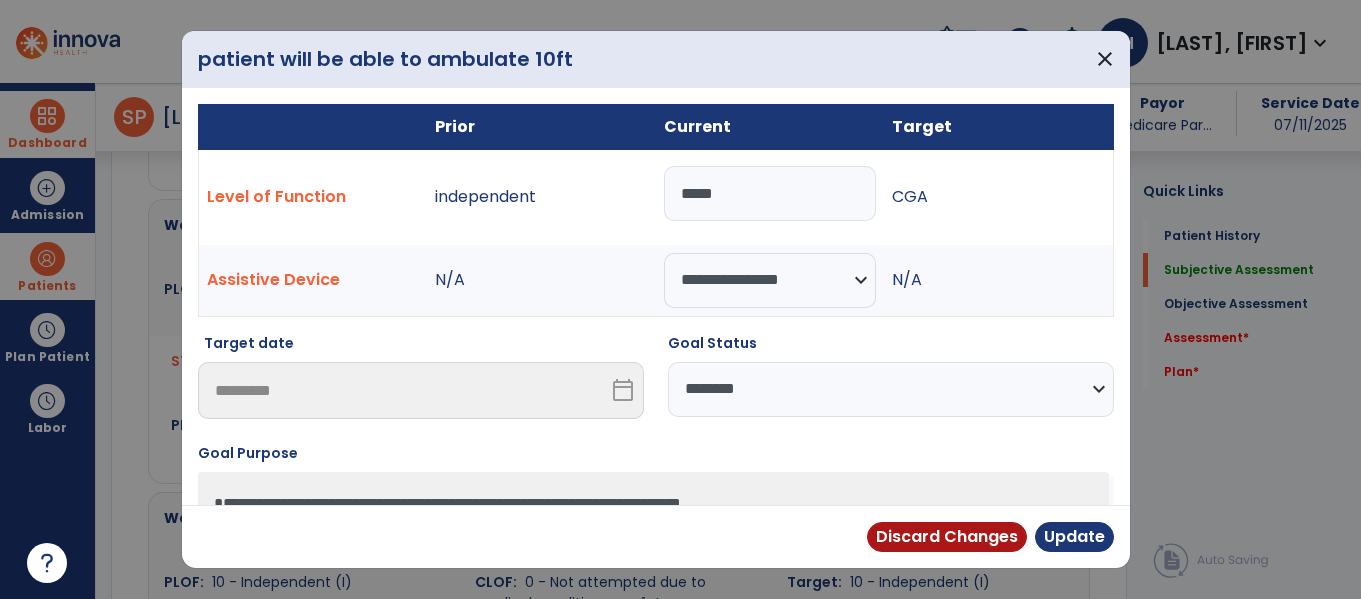 scroll, scrollTop: 2259, scrollLeft: 0, axis: vertical 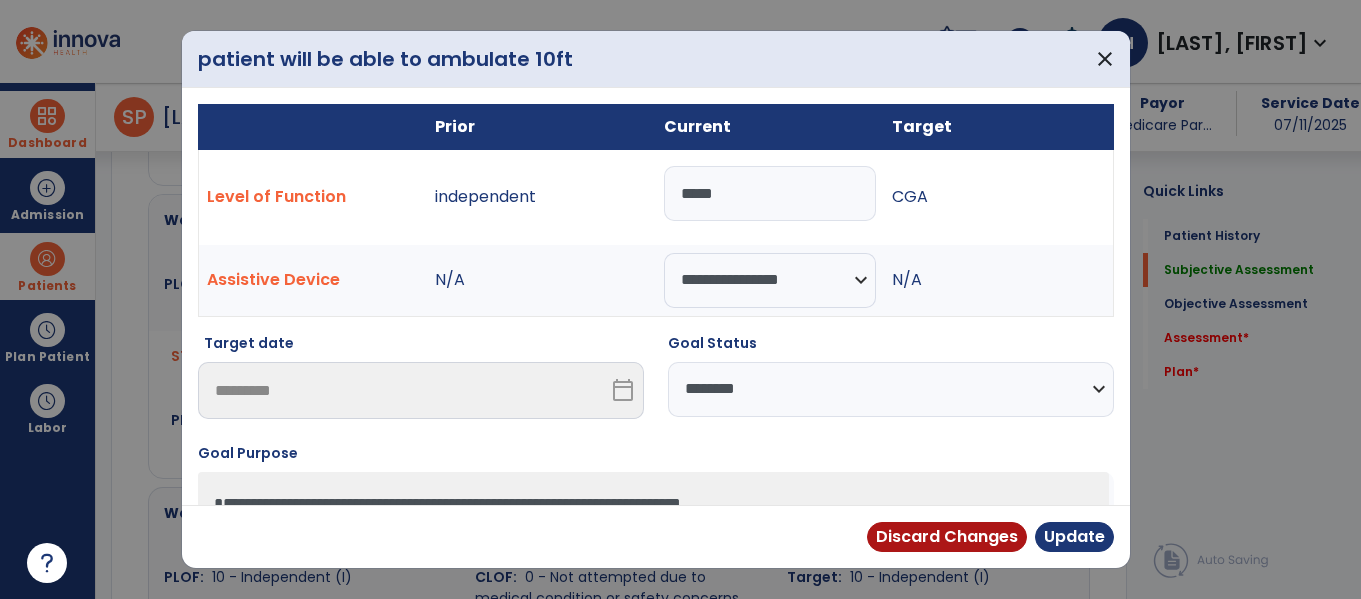 click on "*****" at bounding box center (770, 197) 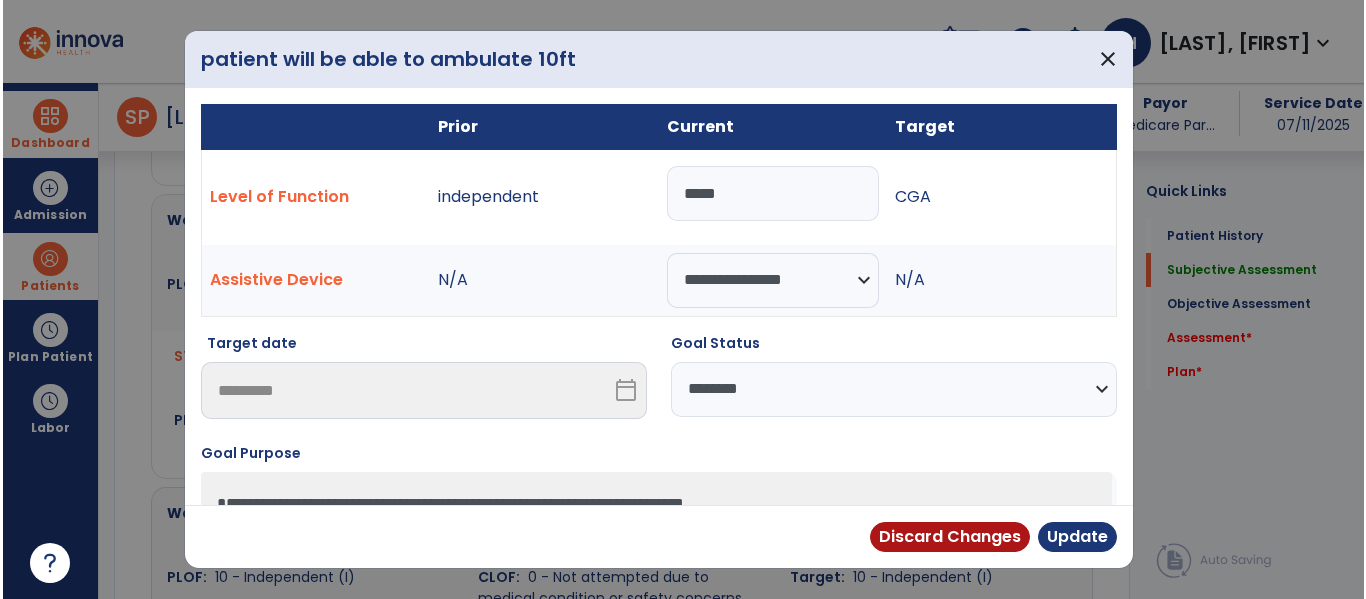 scroll, scrollTop: 10, scrollLeft: 0, axis: vertical 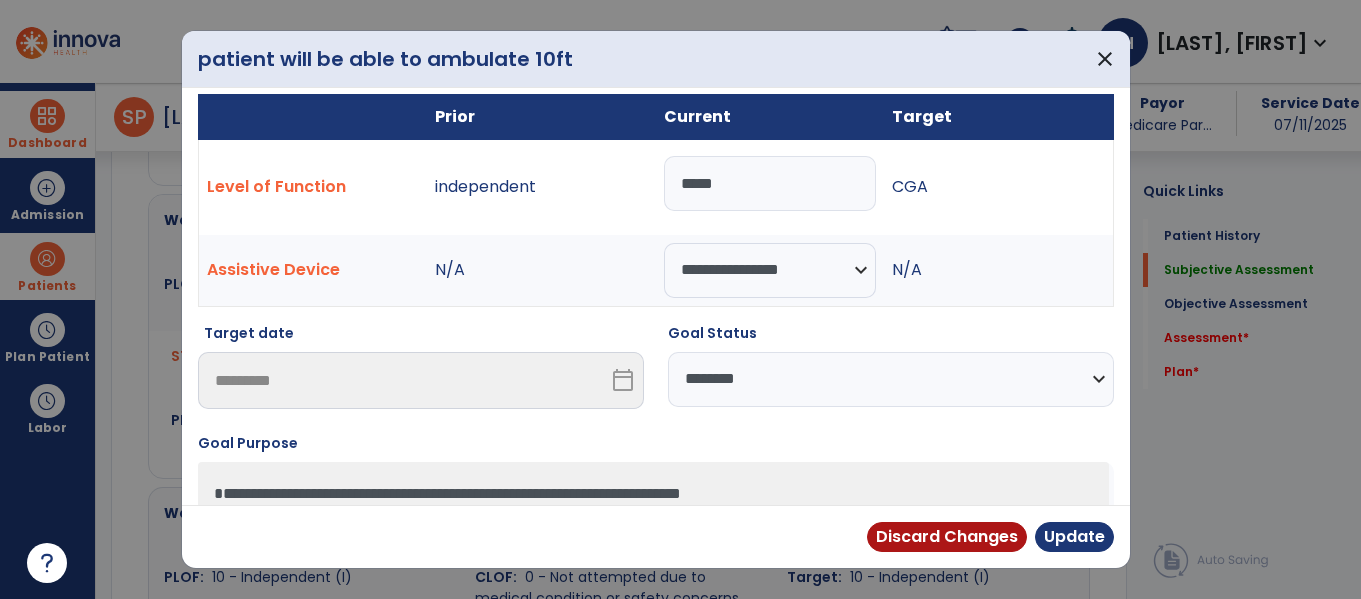 drag, startPoint x: 777, startPoint y: 204, endPoint x: 625, endPoint y: 203, distance: 152.0033 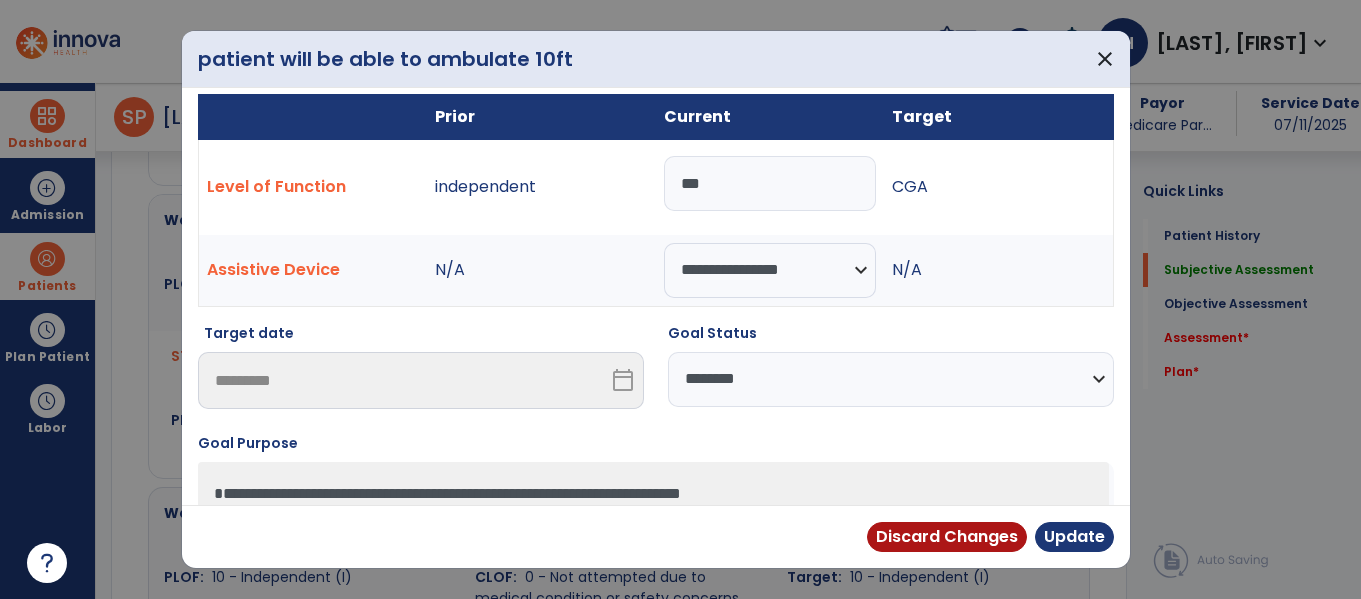 type on "***" 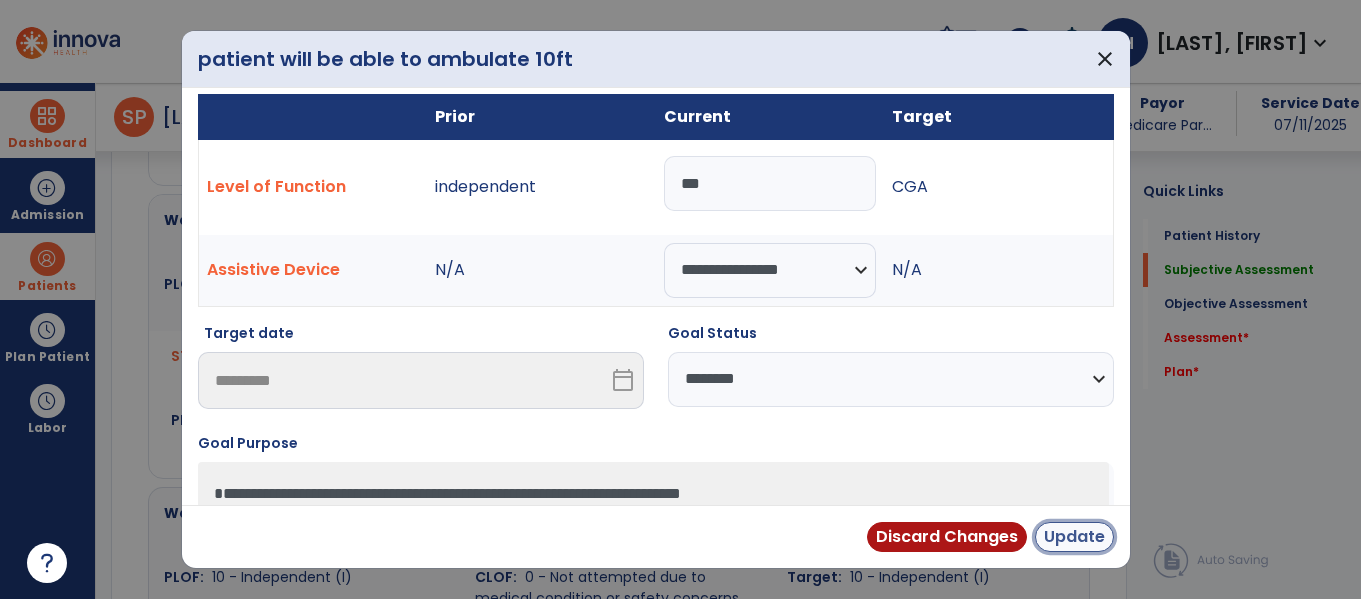 click on "Update" at bounding box center (1074, 537) 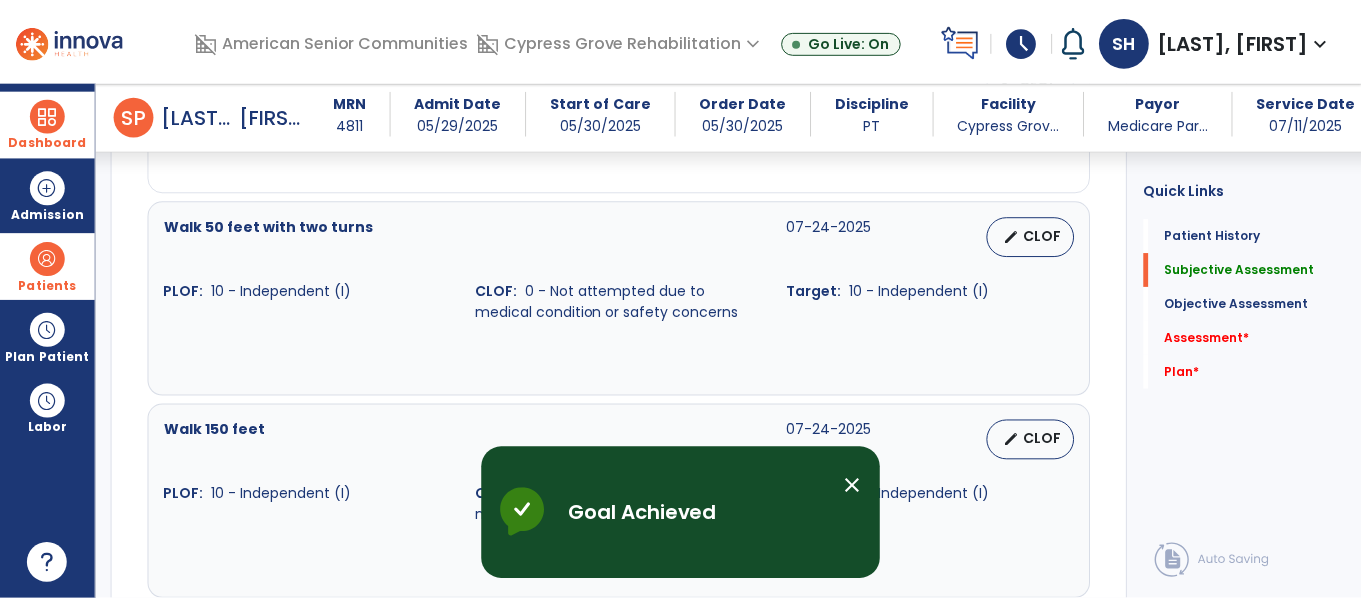 scroll, scrollTop: 2559, scrollLeft: 0, axis: vertical 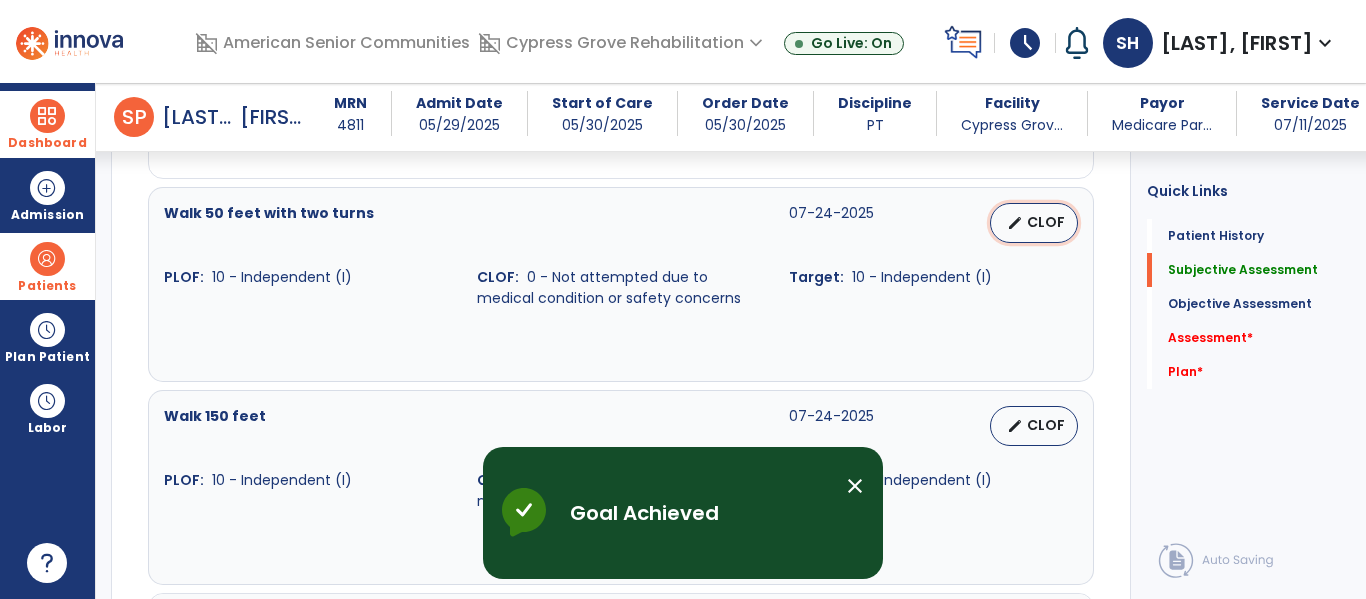 click on "edit   CLOF" at bounding box center (1034, 223) 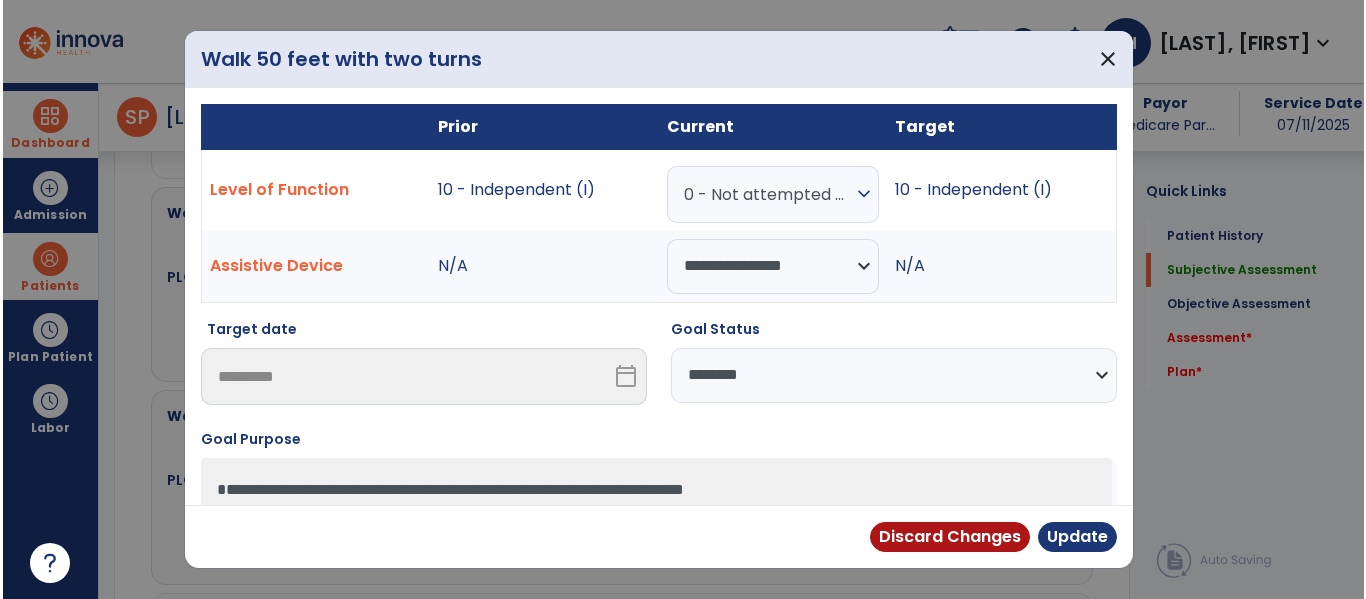 scroll, scrollTop: 2559, scrollLeft: 0, axis: vertical 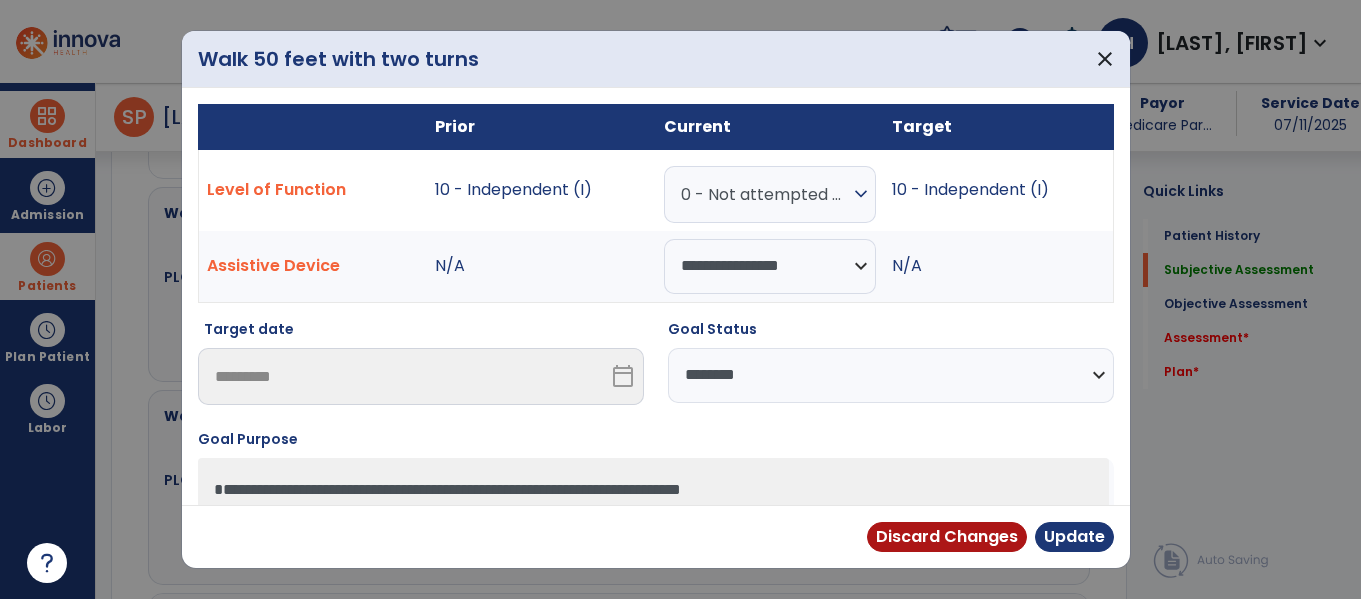 click on "**********" at bounding box center [891, 375] 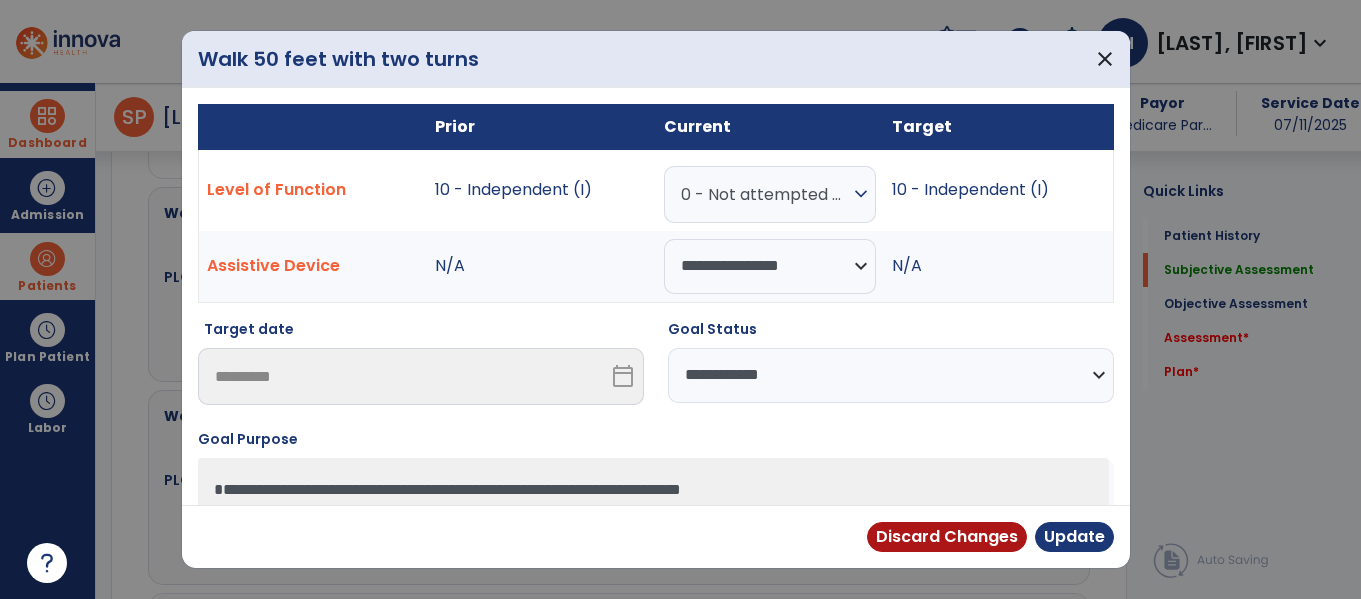 click on "**********" at bounding box center [891, 375] 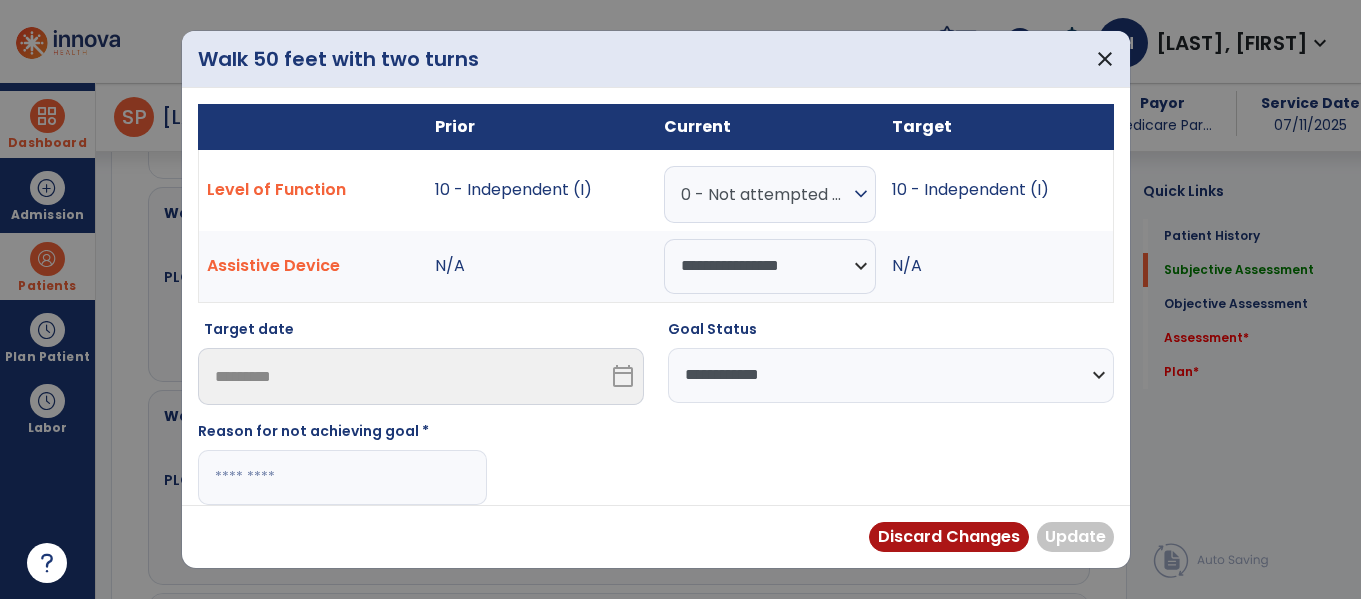 click at bounding box center (342, 477) 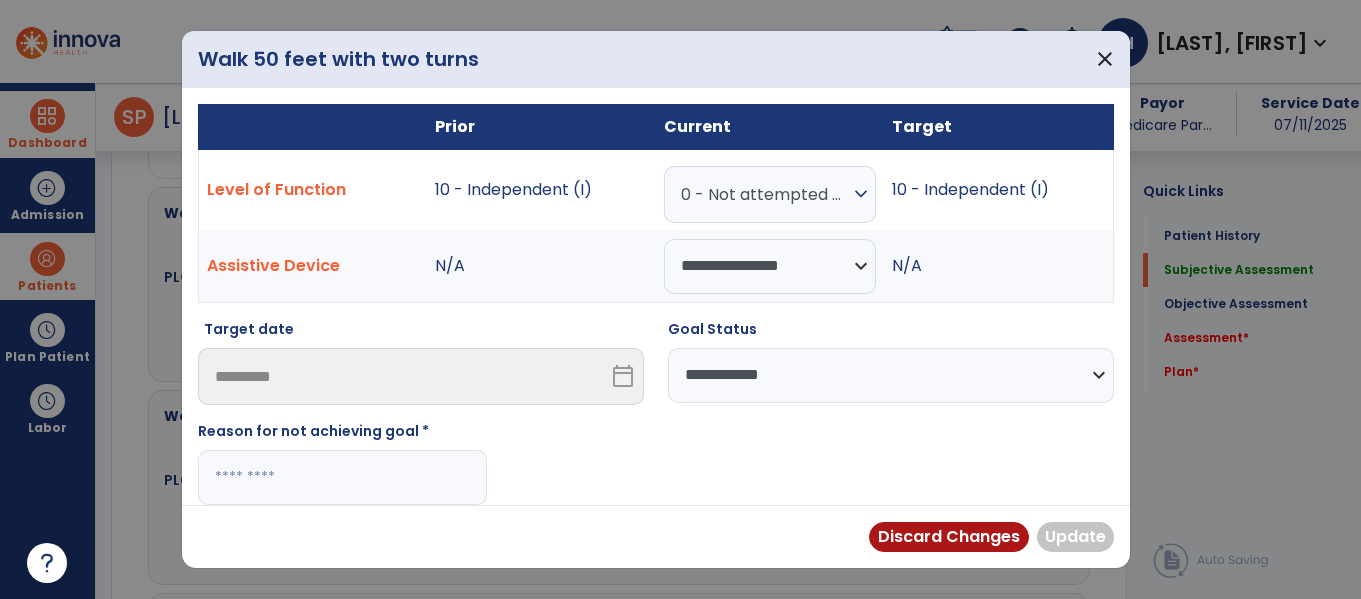 paste on "**********" 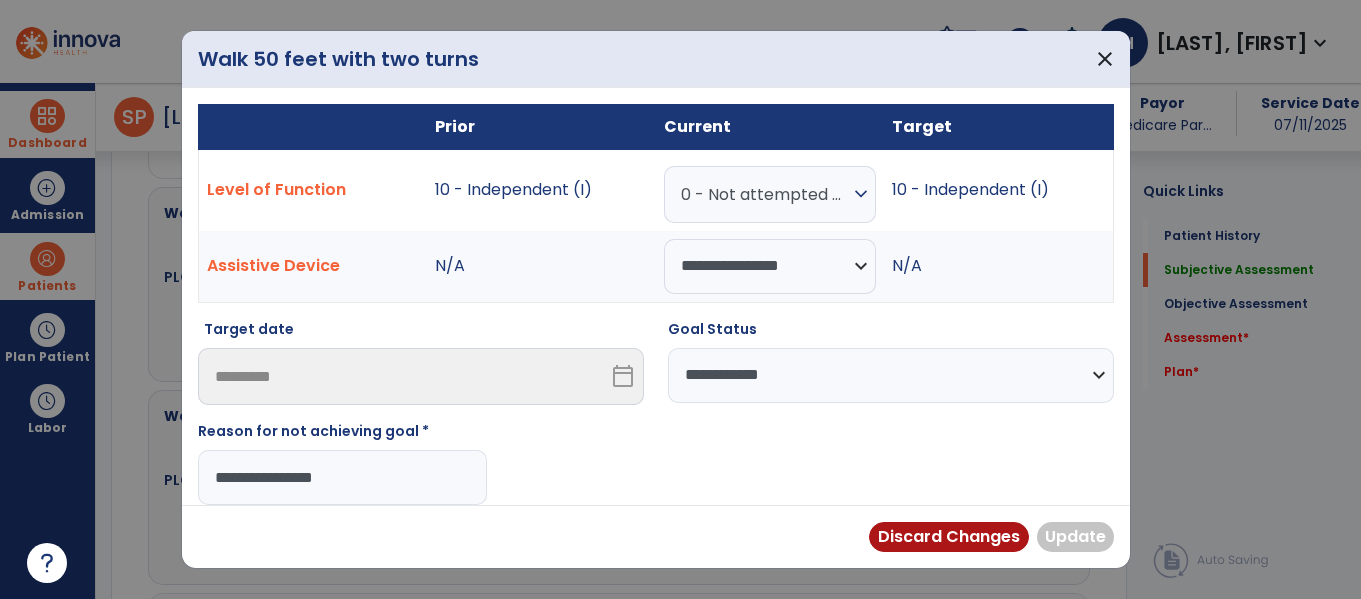type on "**********" 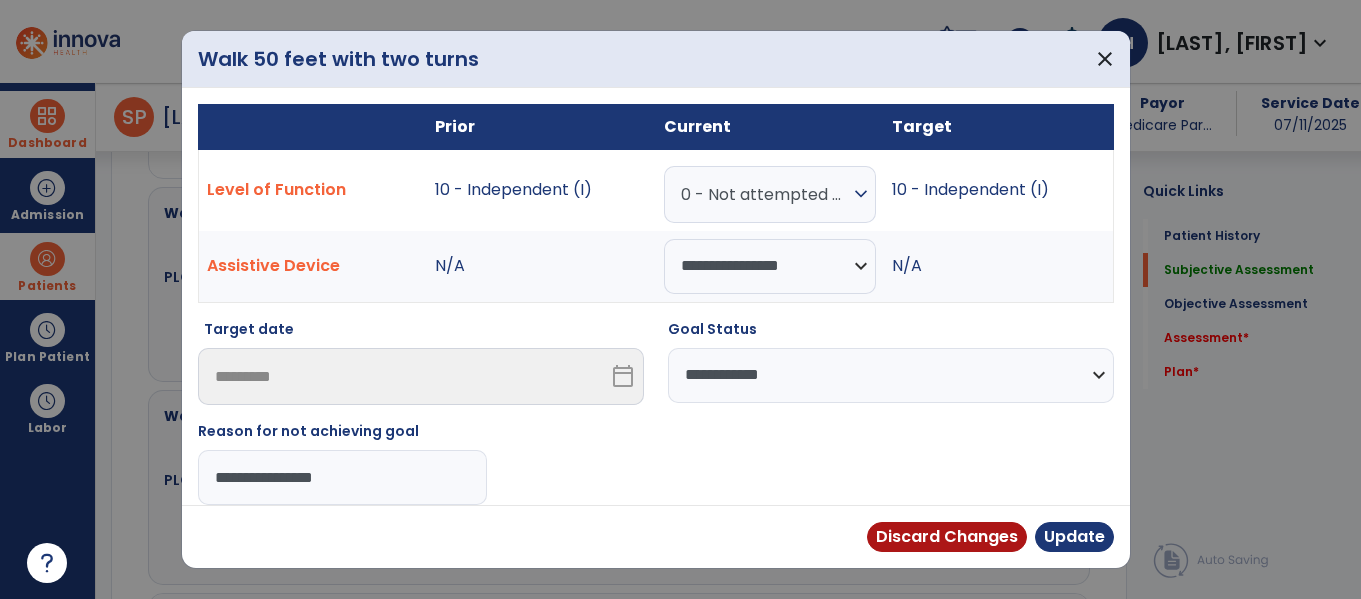 click on "Discard Changes  Update" at bounding box center [990, 537] 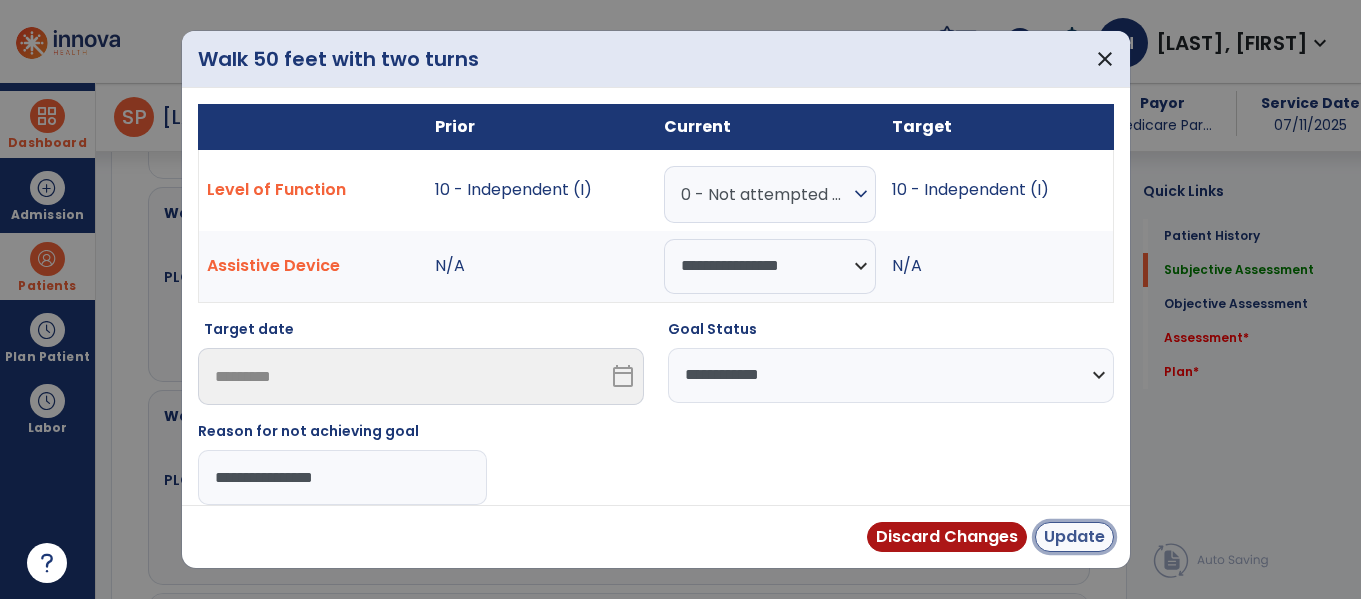 click on "Update" at bounding box center [1074, 537] 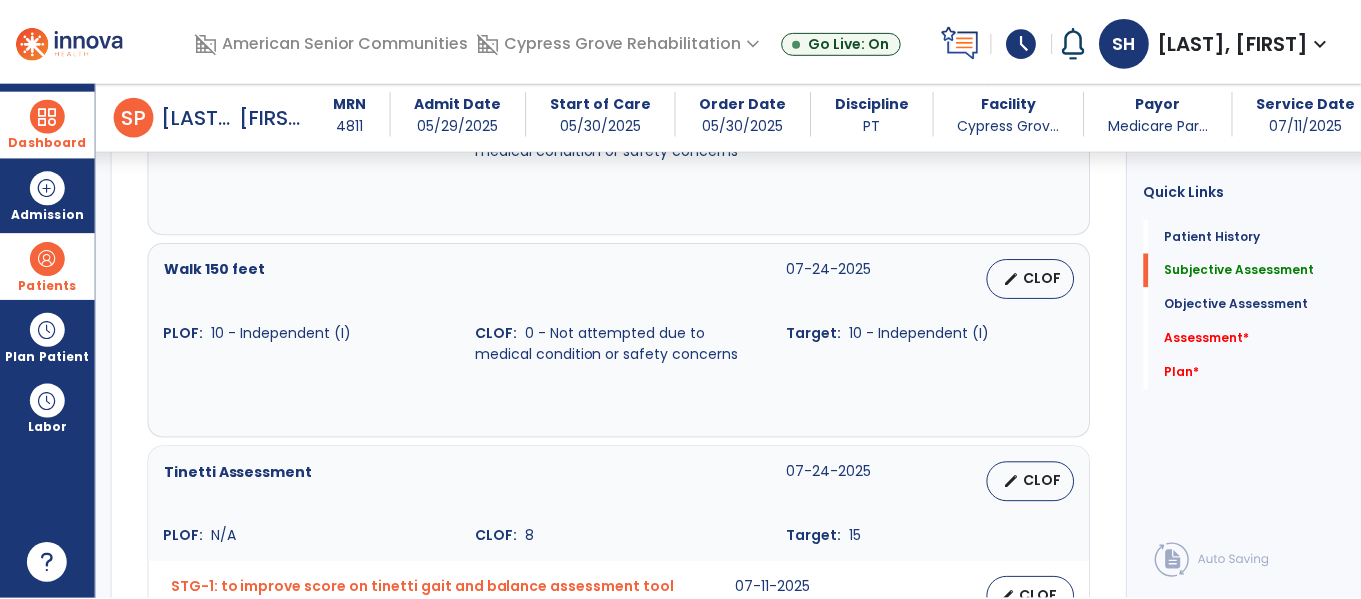 scroll, scrollTop: 2723, scrollLeft: 0, axis: vertical 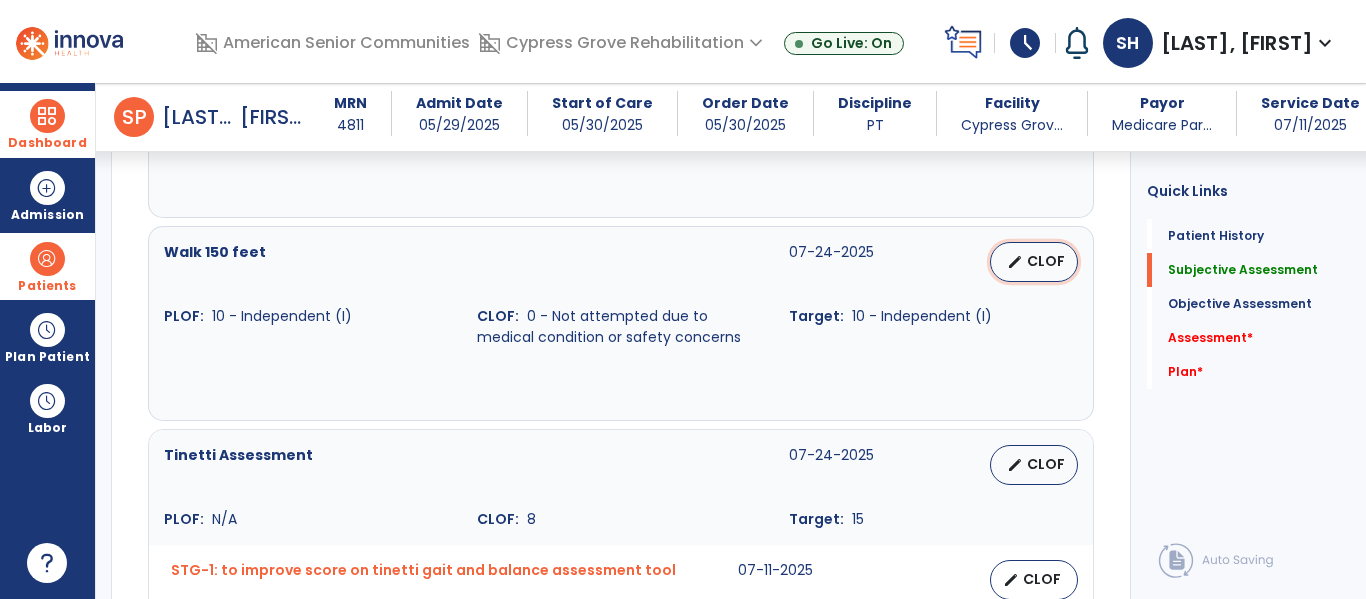 click on "CLOF" at bounding box center [1046, 261] 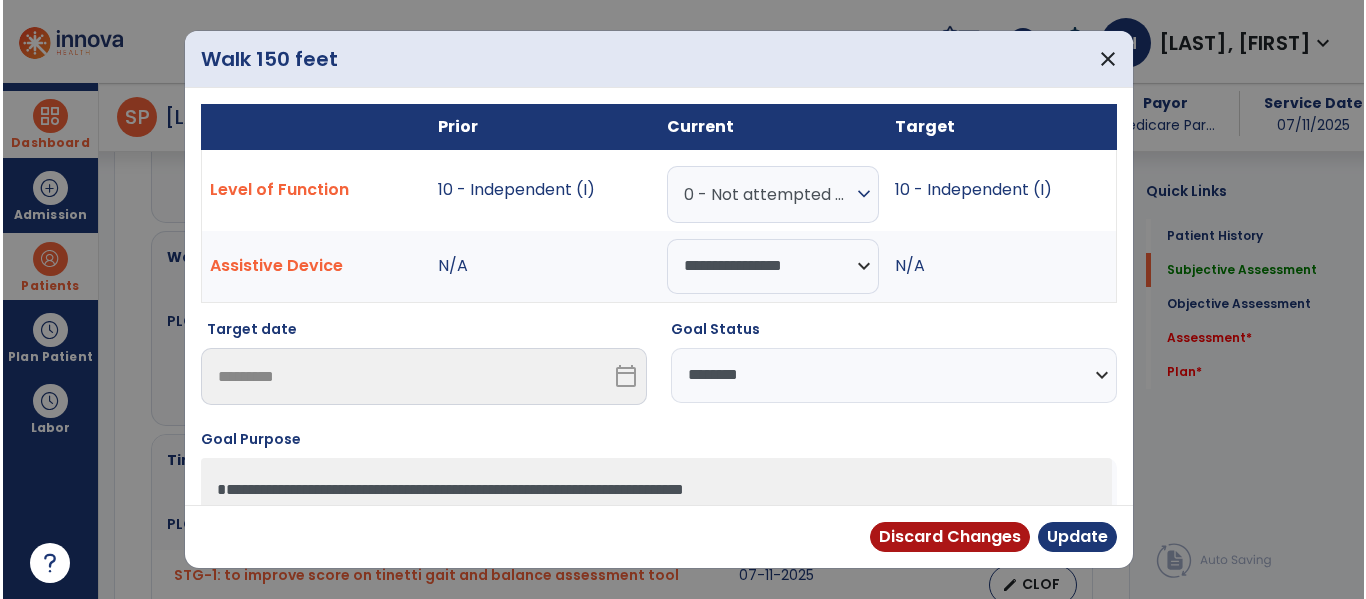scroll, scrollTop: 2723, scrollLeft: 0, axis: vertical 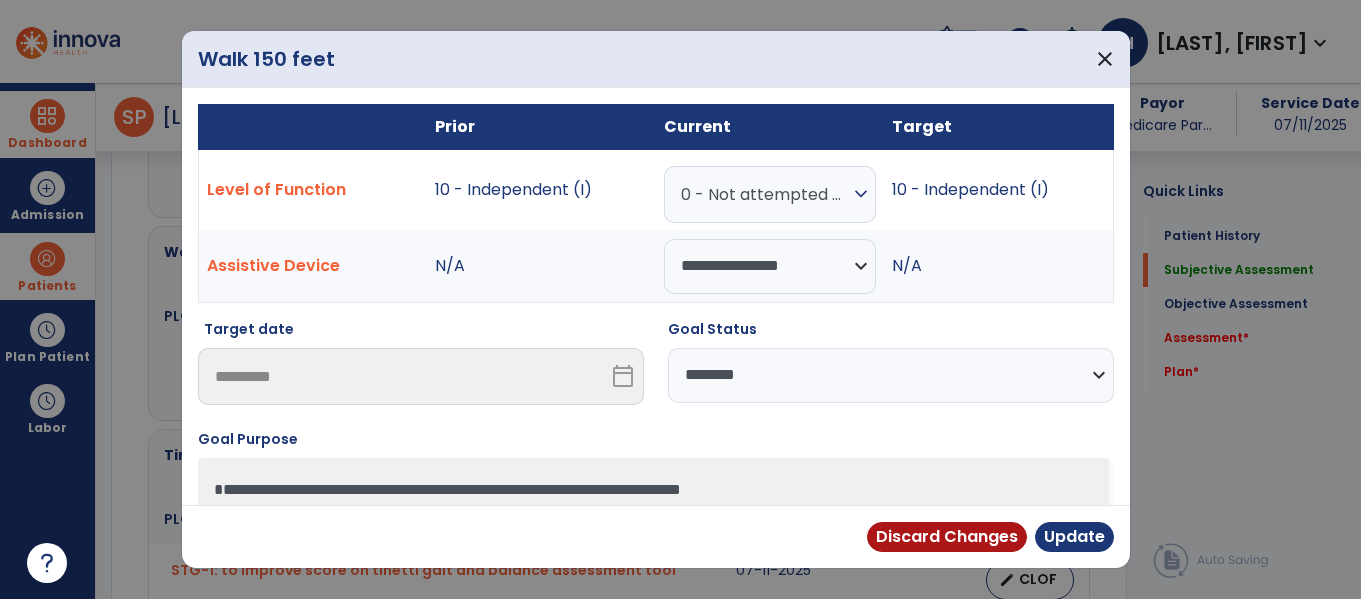 drag, startPoint x: 792, startPoint y: 379, endPoint x: 780, endPoint y: 400, distance: 24.186773 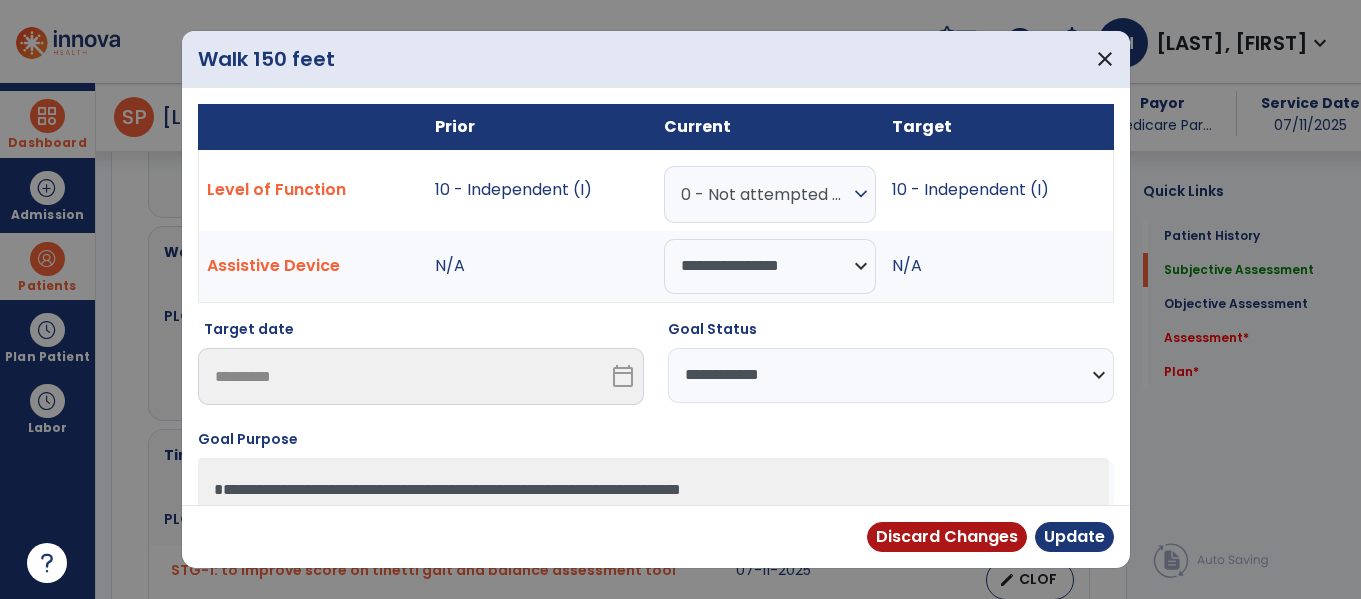 click on "**********" at bounding box center [891, 375] 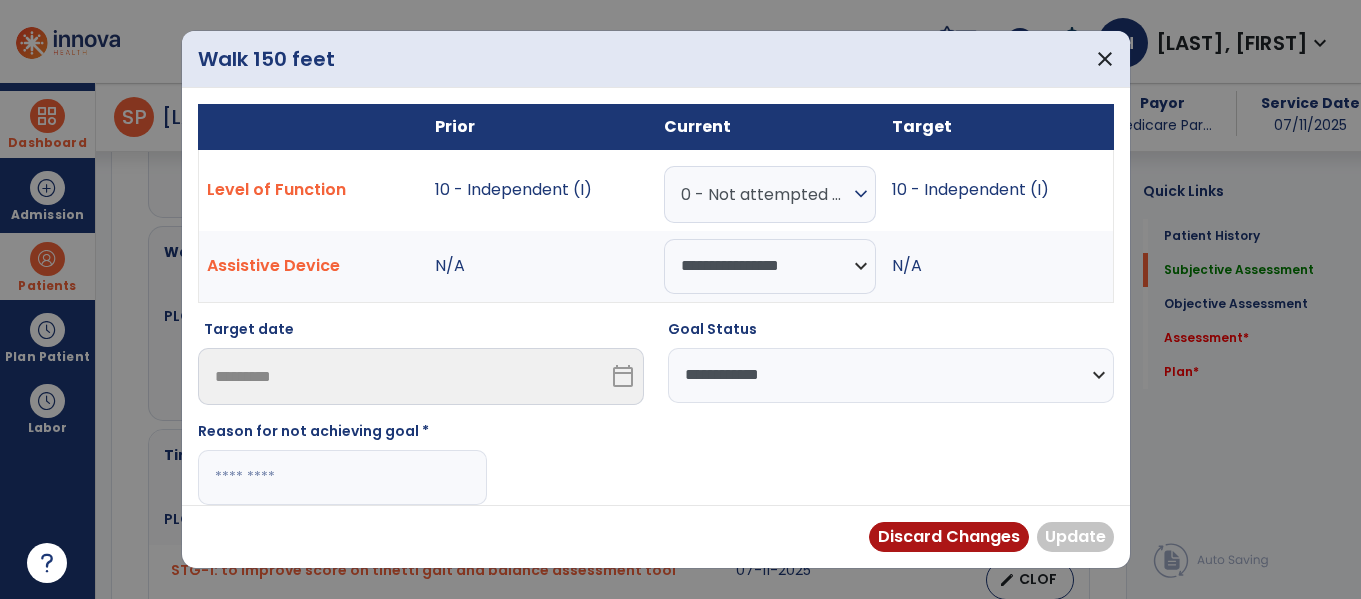 click on "**********" at bounding box center (656, 420) 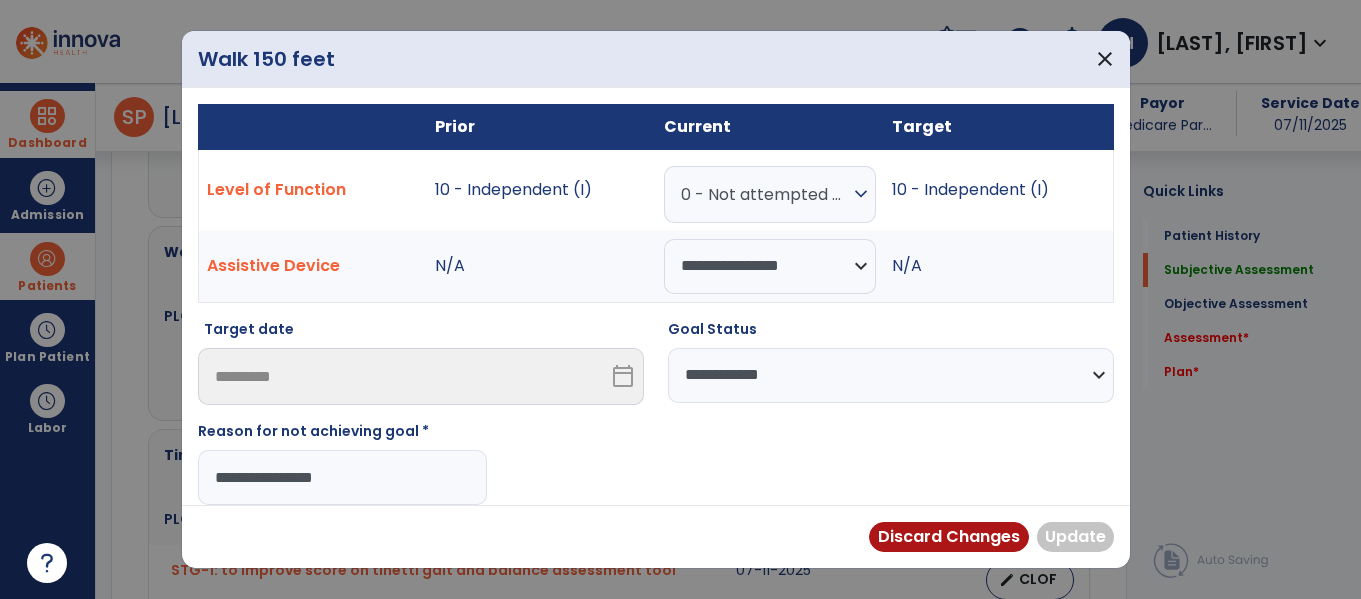 type on "**********" 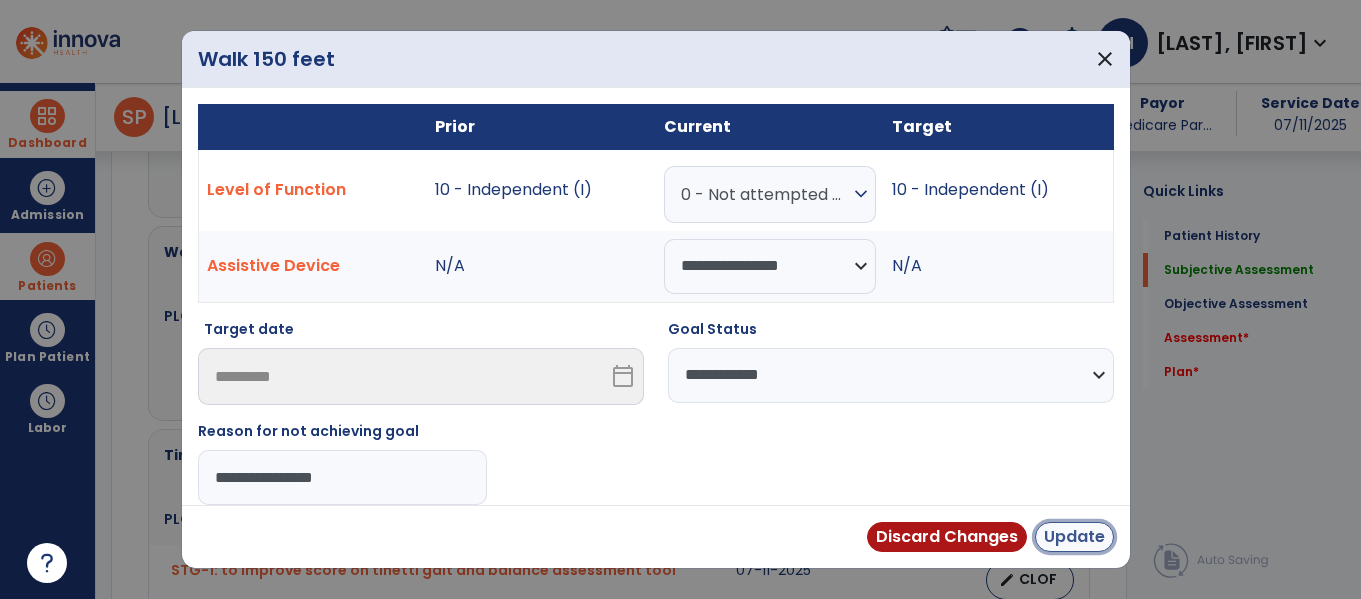 click on "Update" at bounding box center [1074, 537] 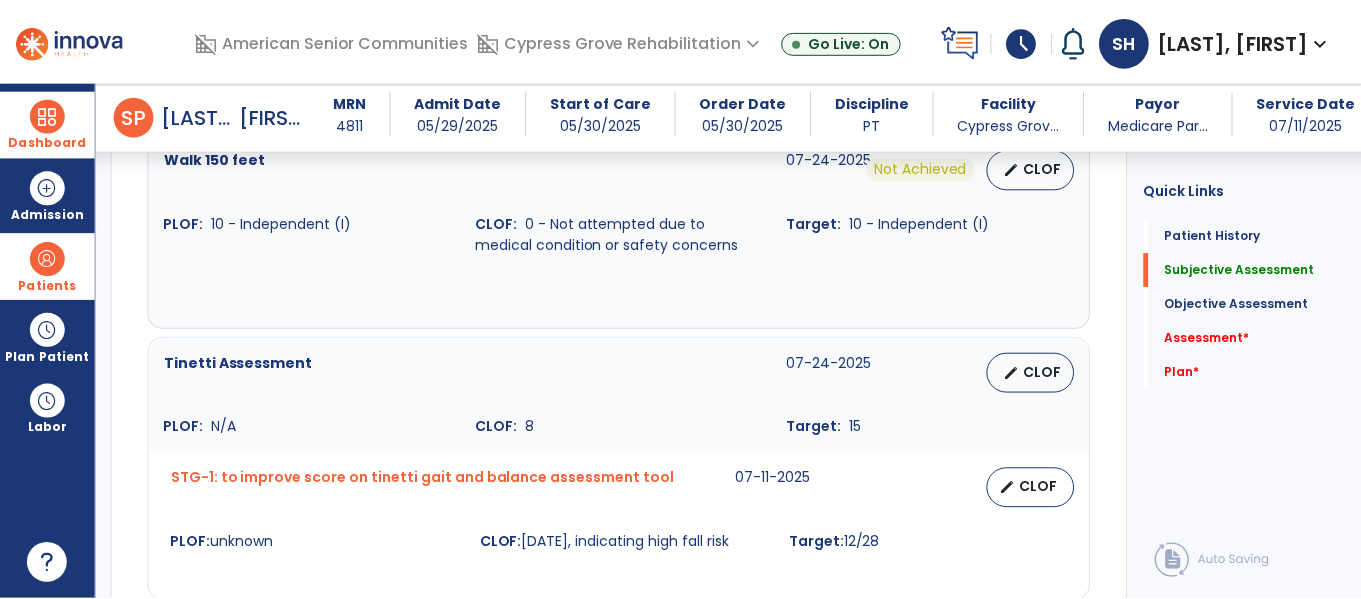 scroll, scrollTop: 2986, scrollLeft: 0, axis: vertical 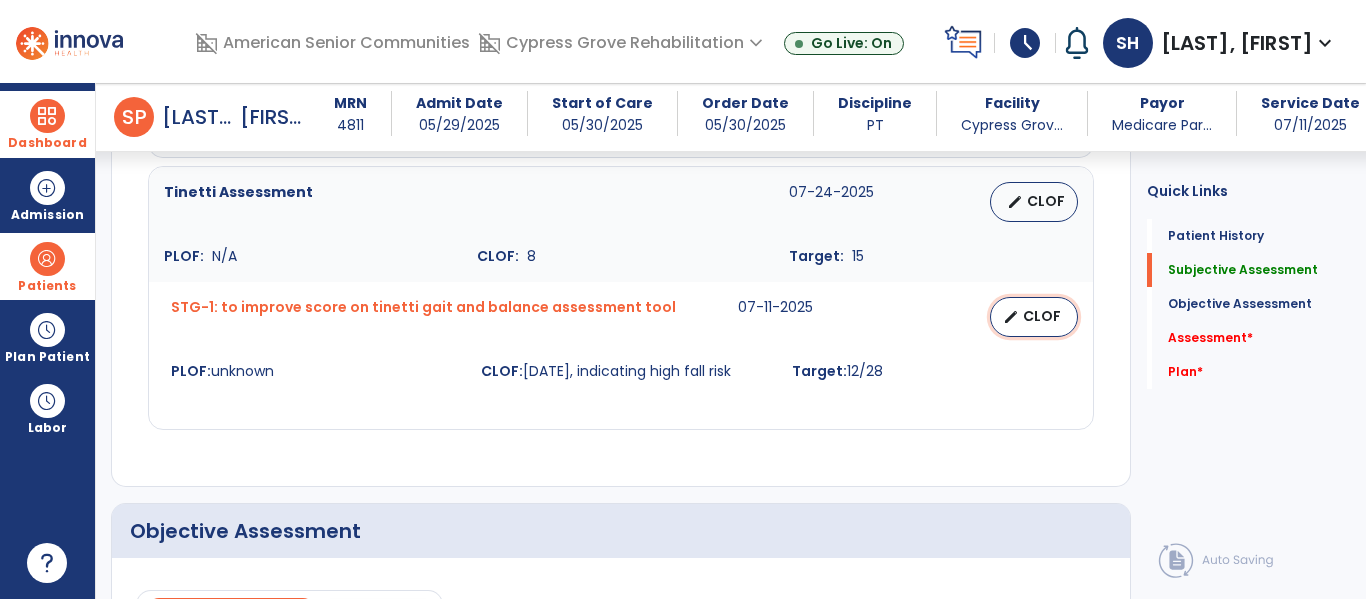 click on "edit" at bounding box center (1011, 317) 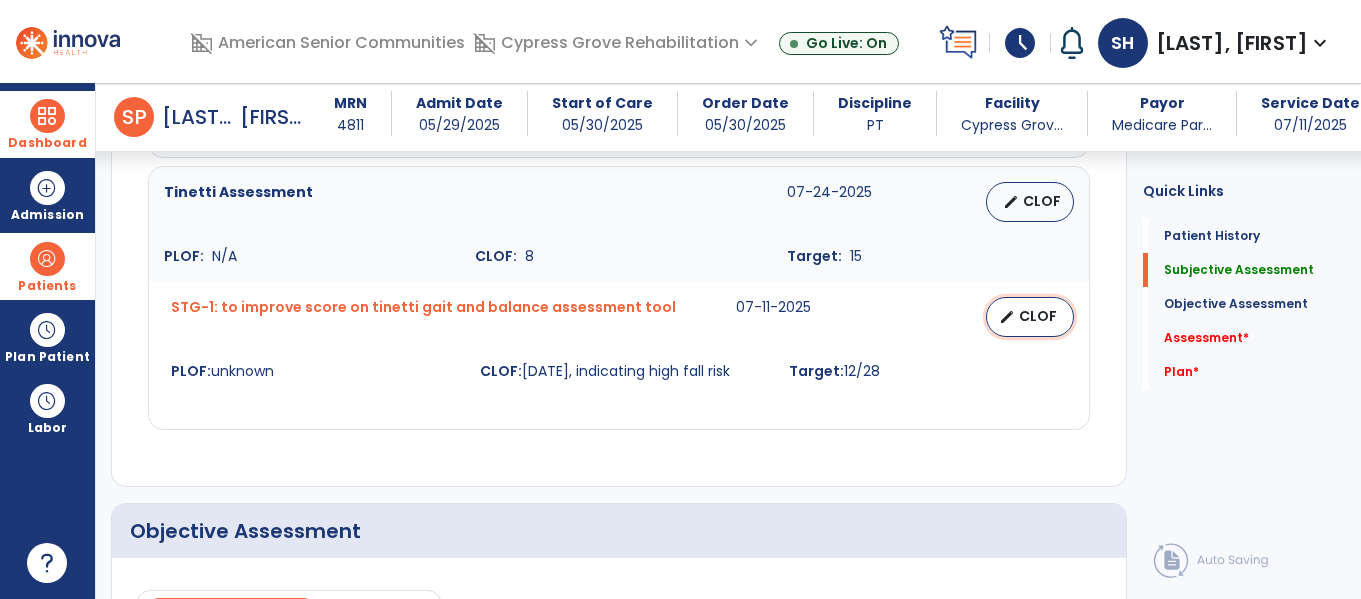 select on "**********" 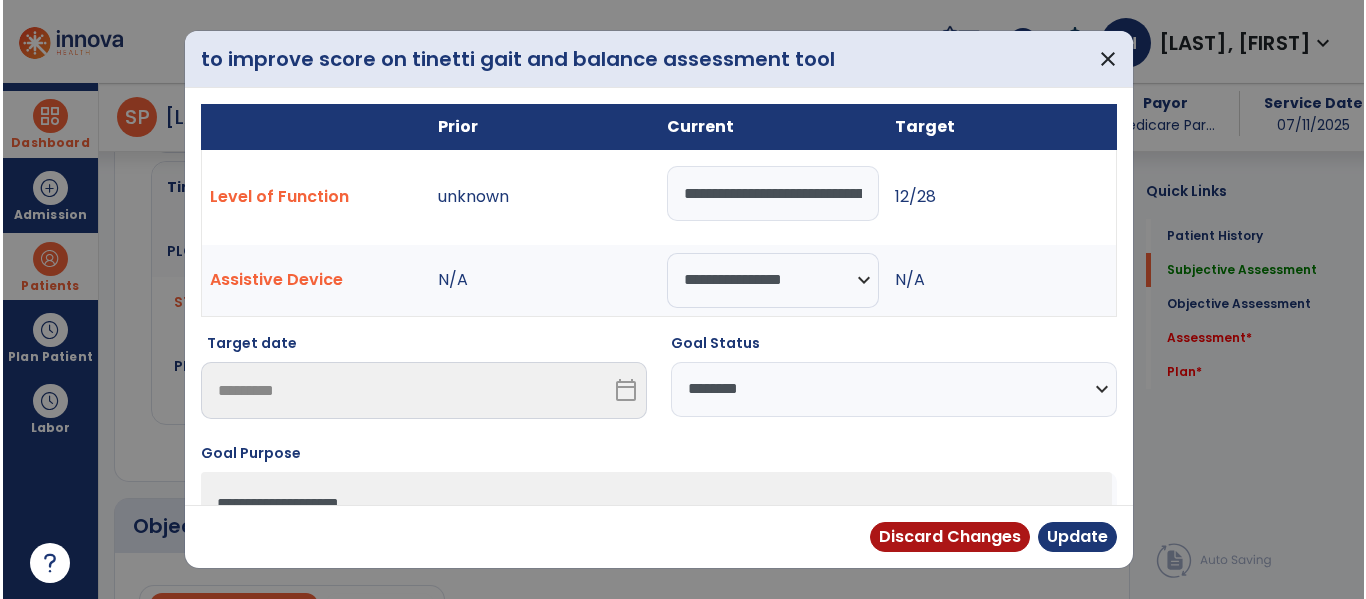 scroll, scrollTop: 2986, scrollLeft: 0, axis: vertical 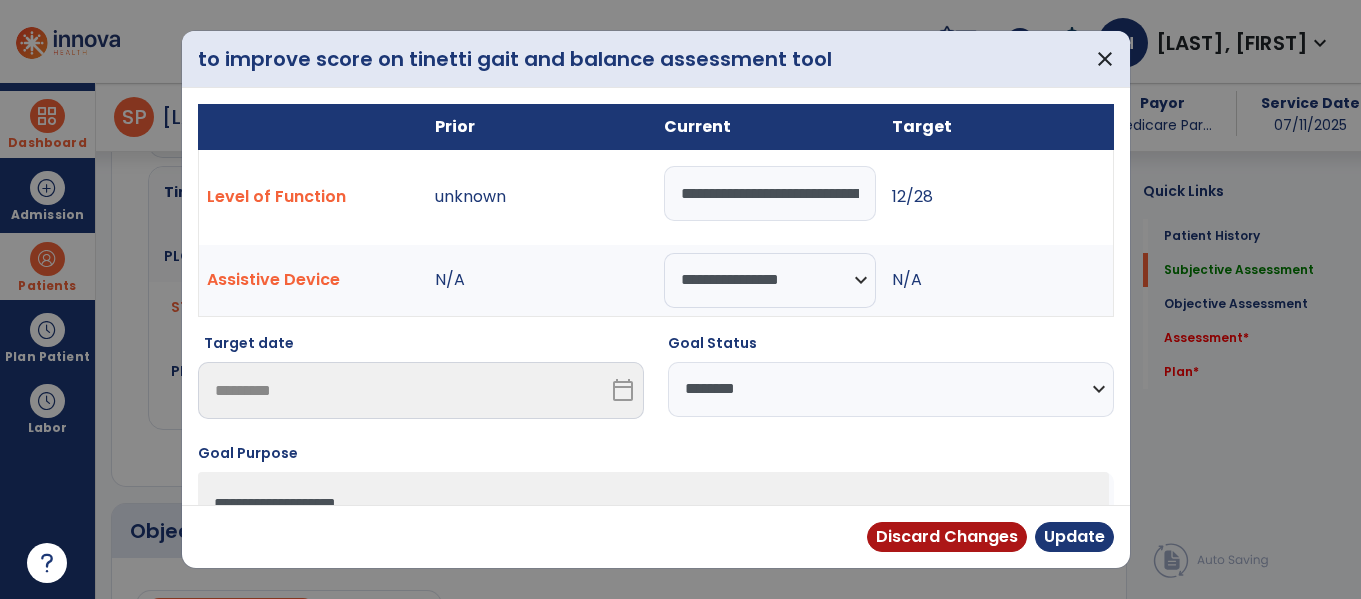 click on "**********" at bounding box center [891, 389] 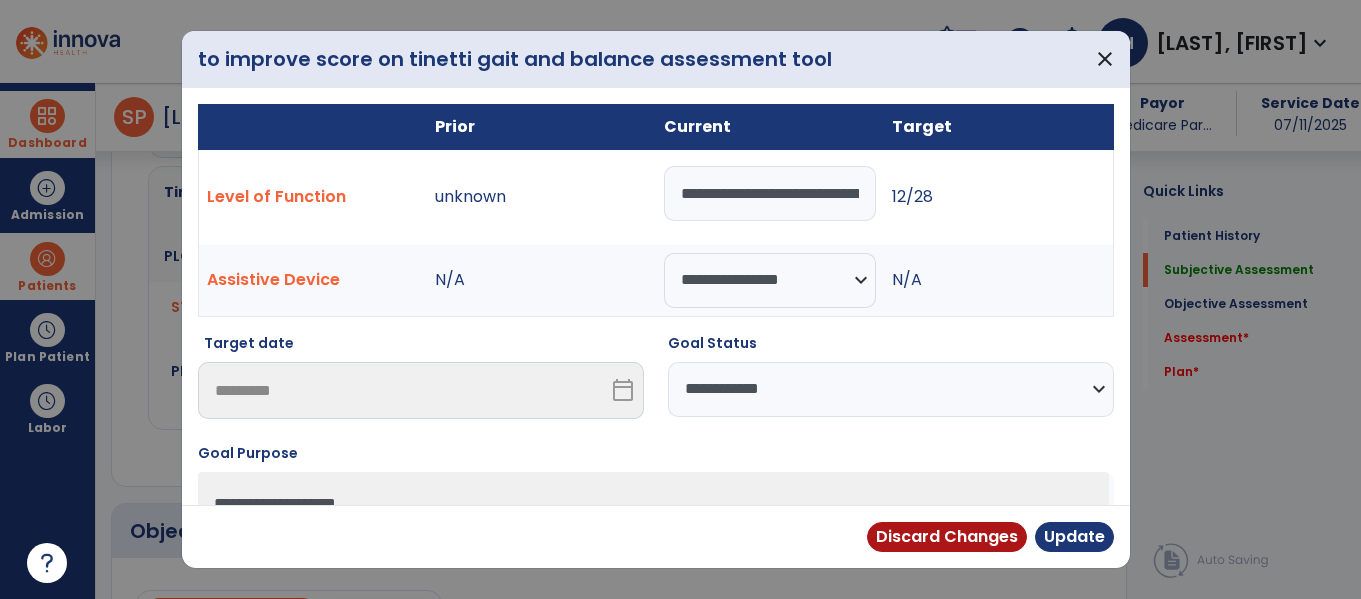 click on "**********" at bounding box center (891, 389) 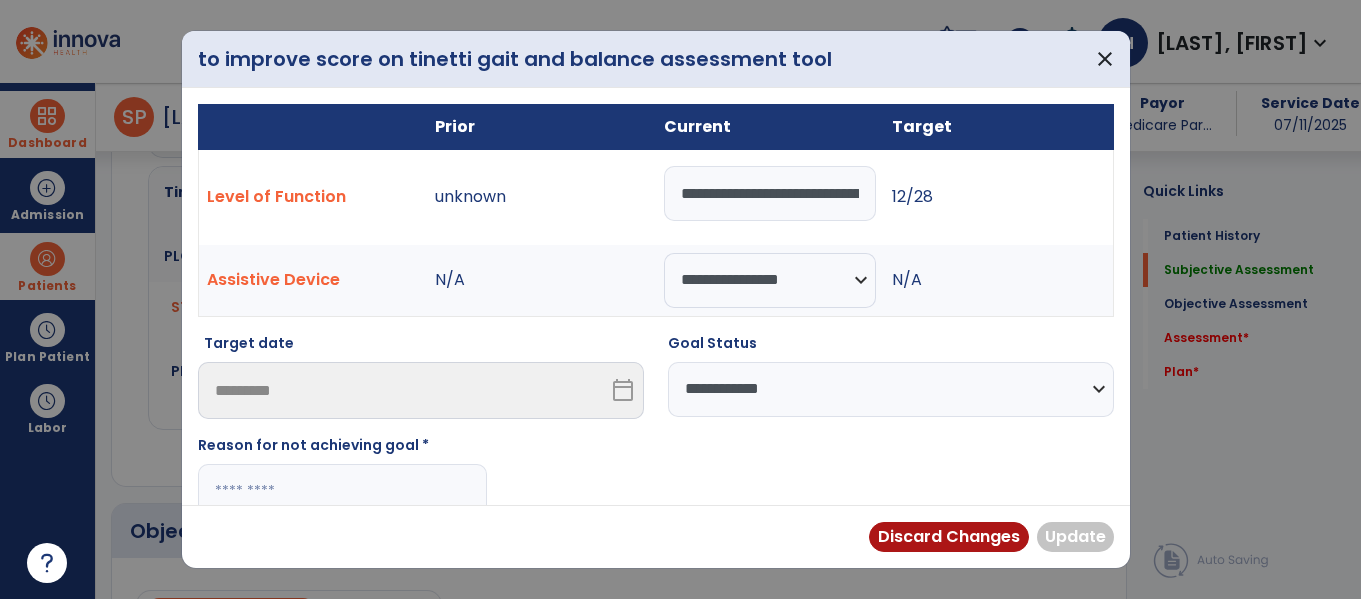 paste on "**********" 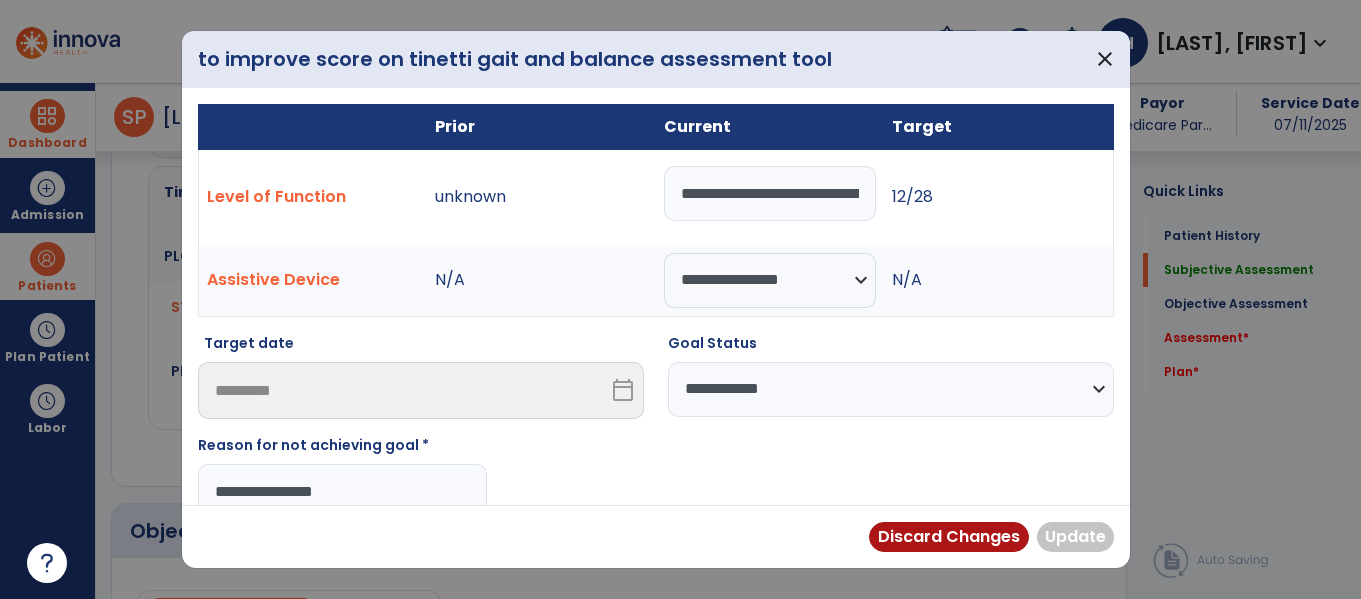 type on "**********" 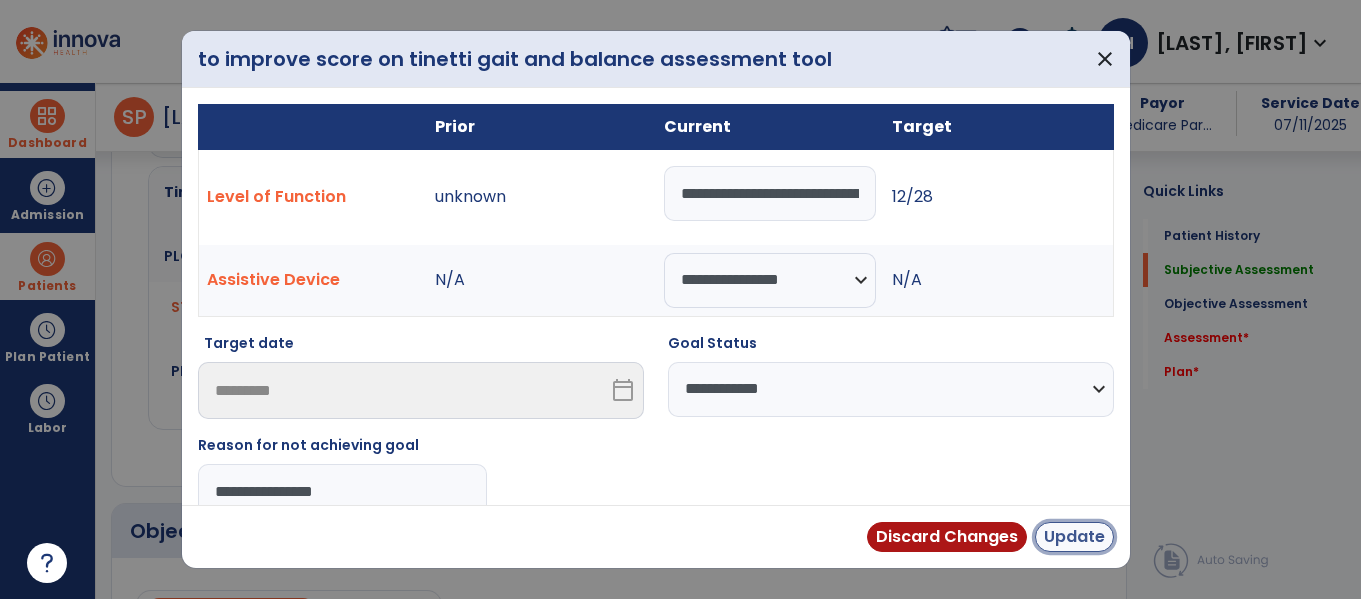 click on "Update" at bounding box center (1074, 537) 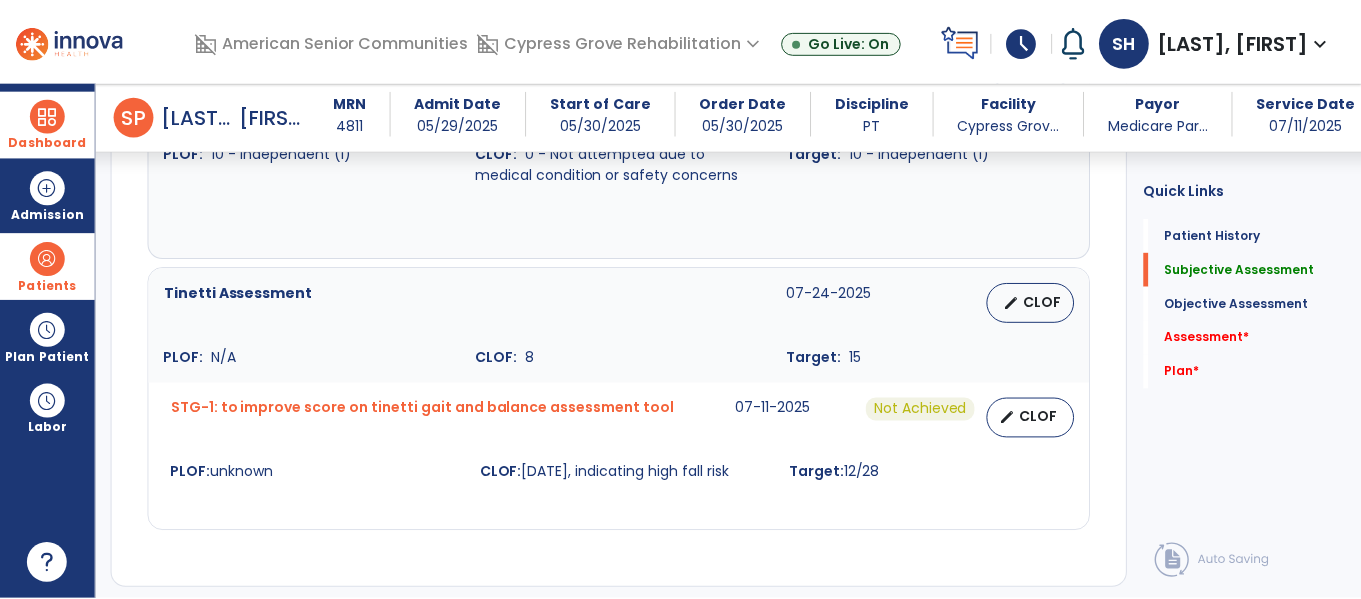 scroll, scrollTop: 2875, scrollLeft: 0, axis: vertical 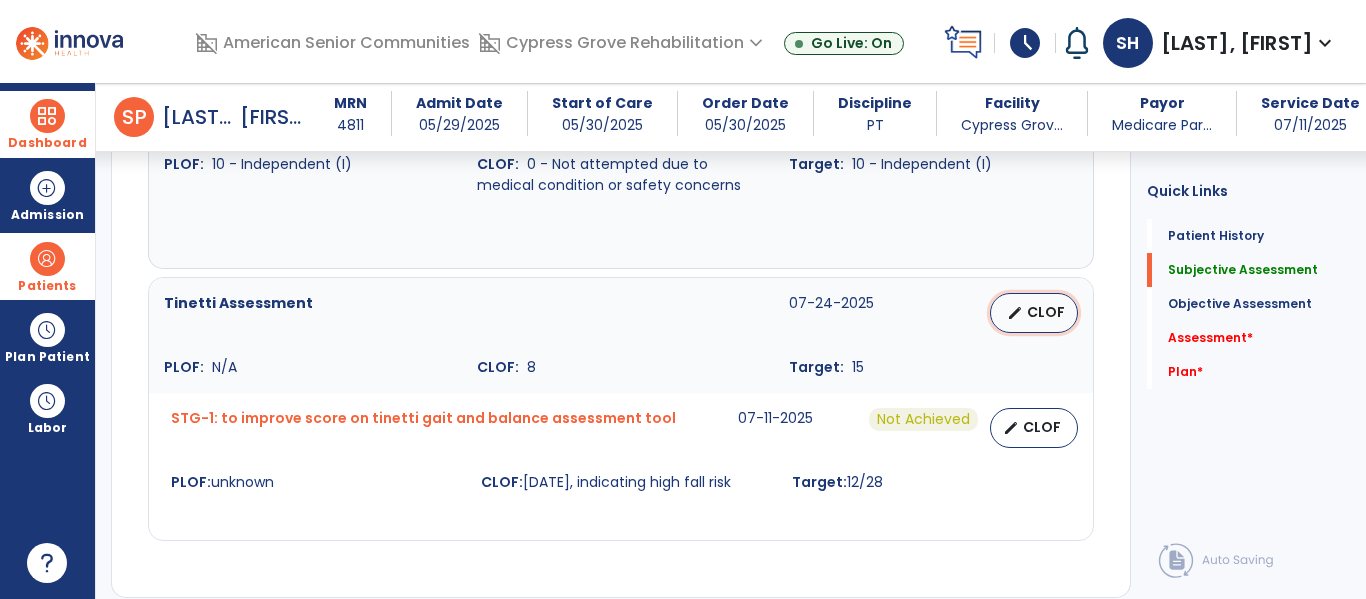 click on "CLOF" at bounding box center [1046, 312] 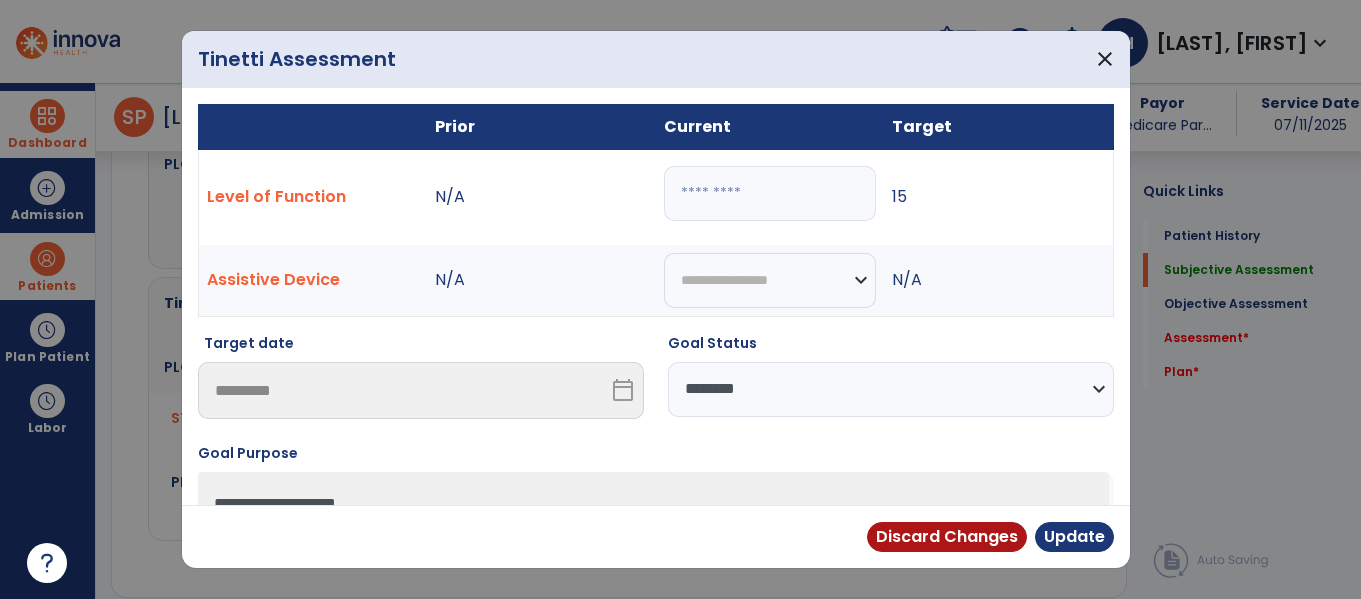 scroll, scrollTop: 2875, scrollLeft: 0, axis: vertical 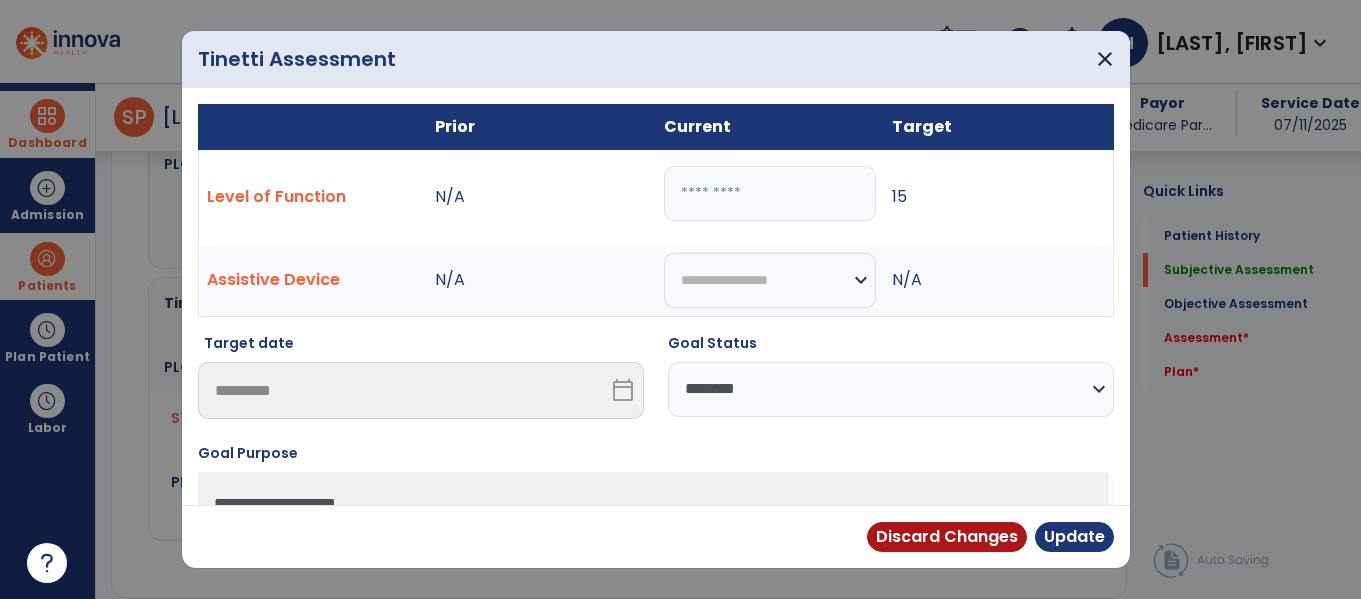 click on "**********" at bounding box center [891, 389] 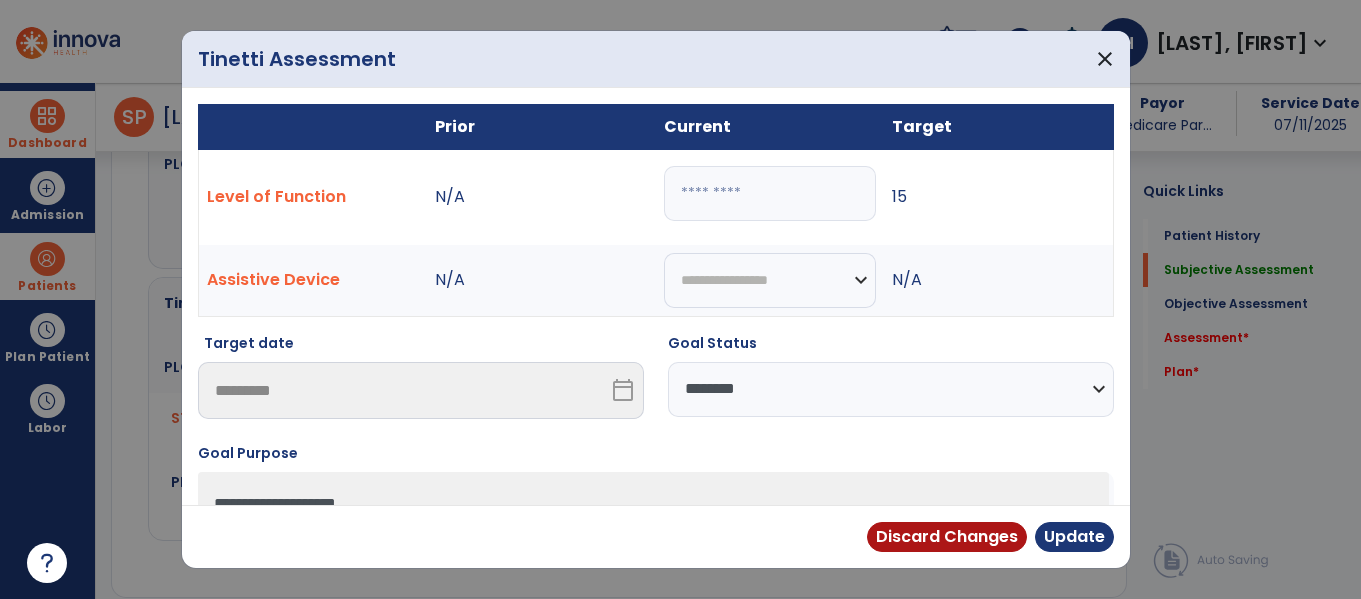 select on "**********" 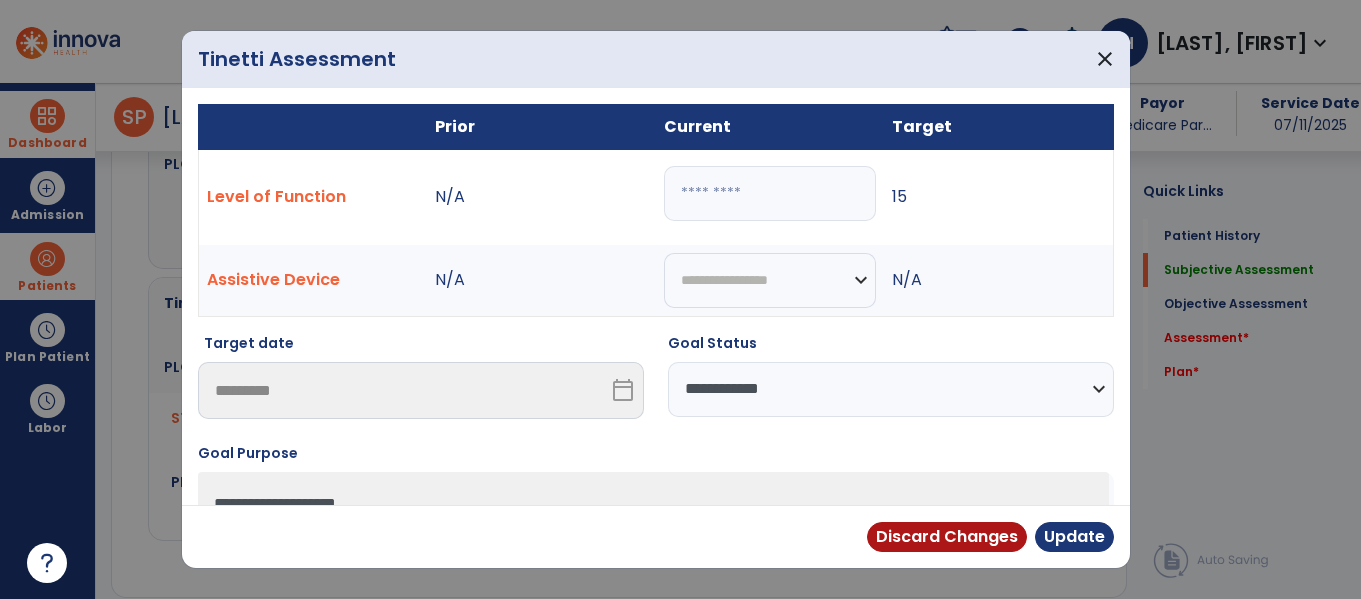 click on "**********" at bounding box center [891, 389] 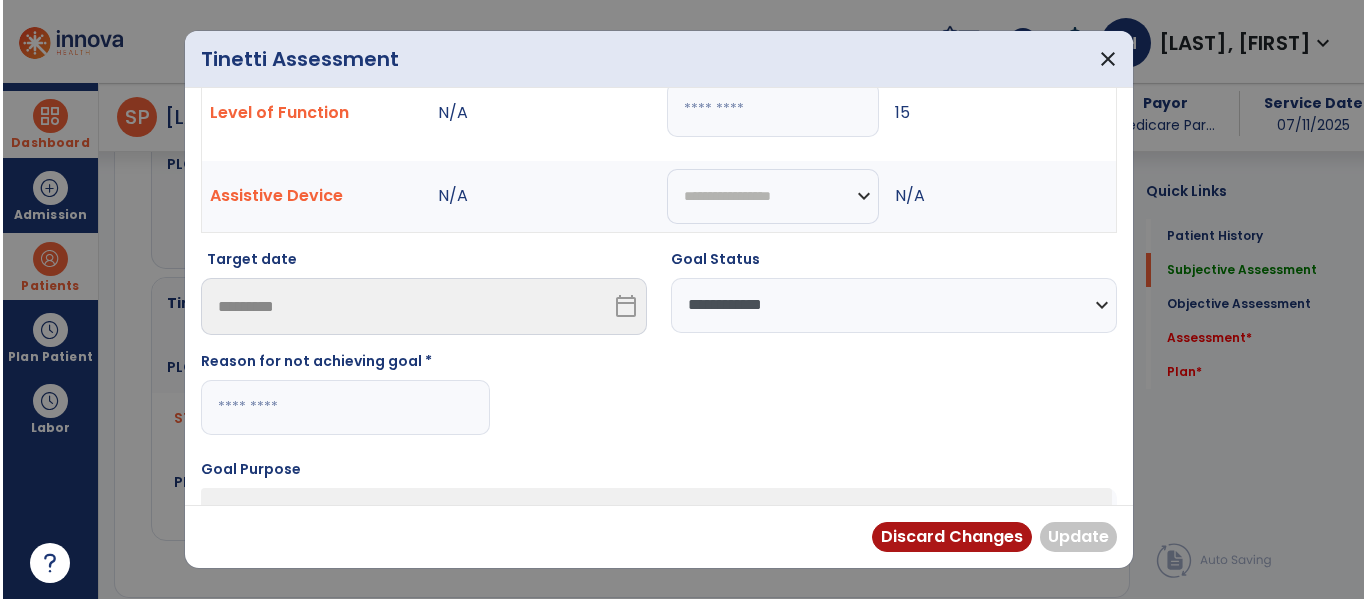 scroll, scrollTop: 94, scrollLeft: 0, axis: vertical 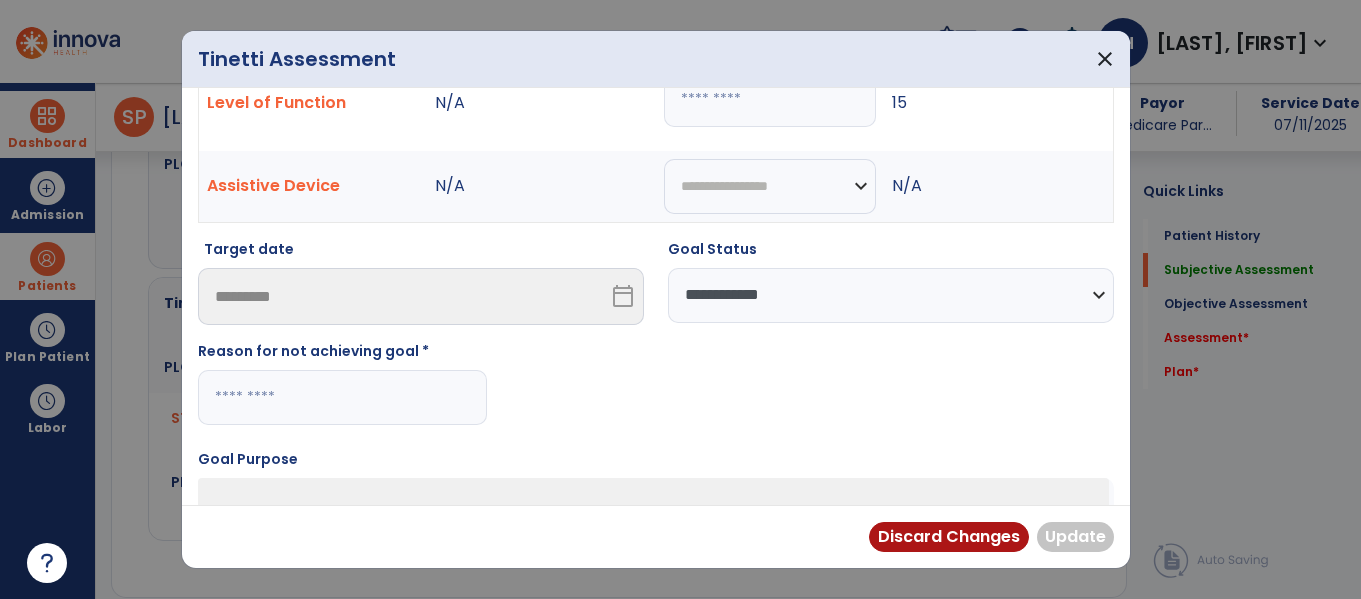 paste on "**********" 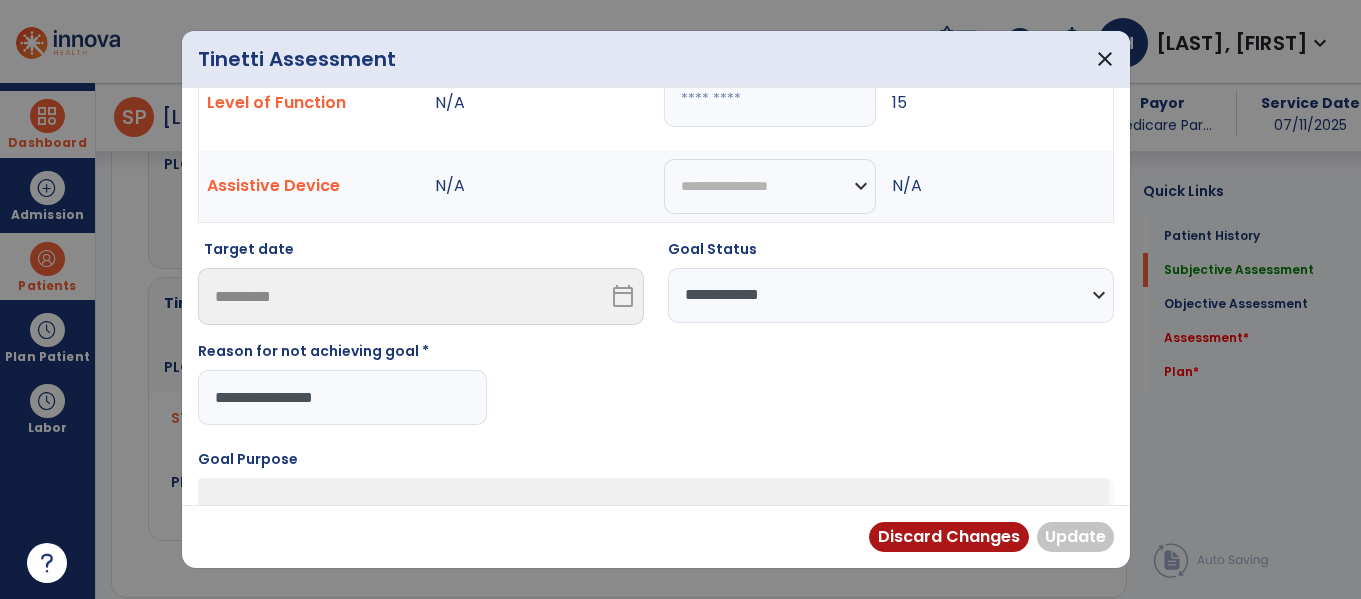 type on "**********" 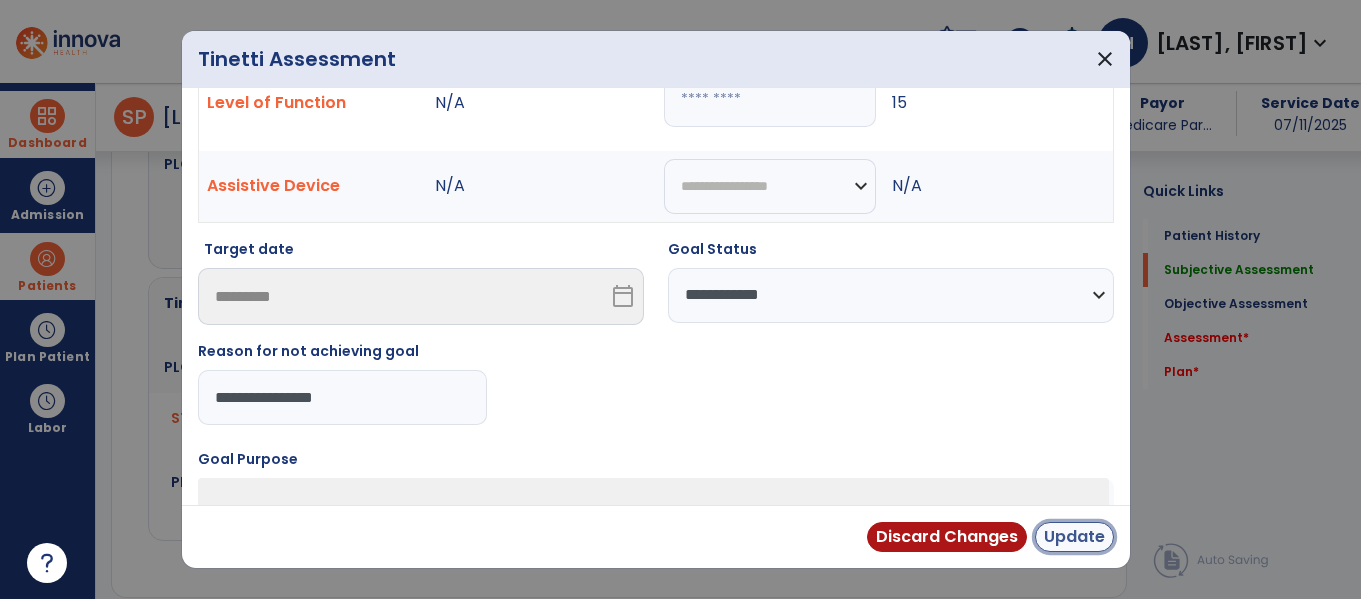 click on "Update" at bounding box center [1074, 537] 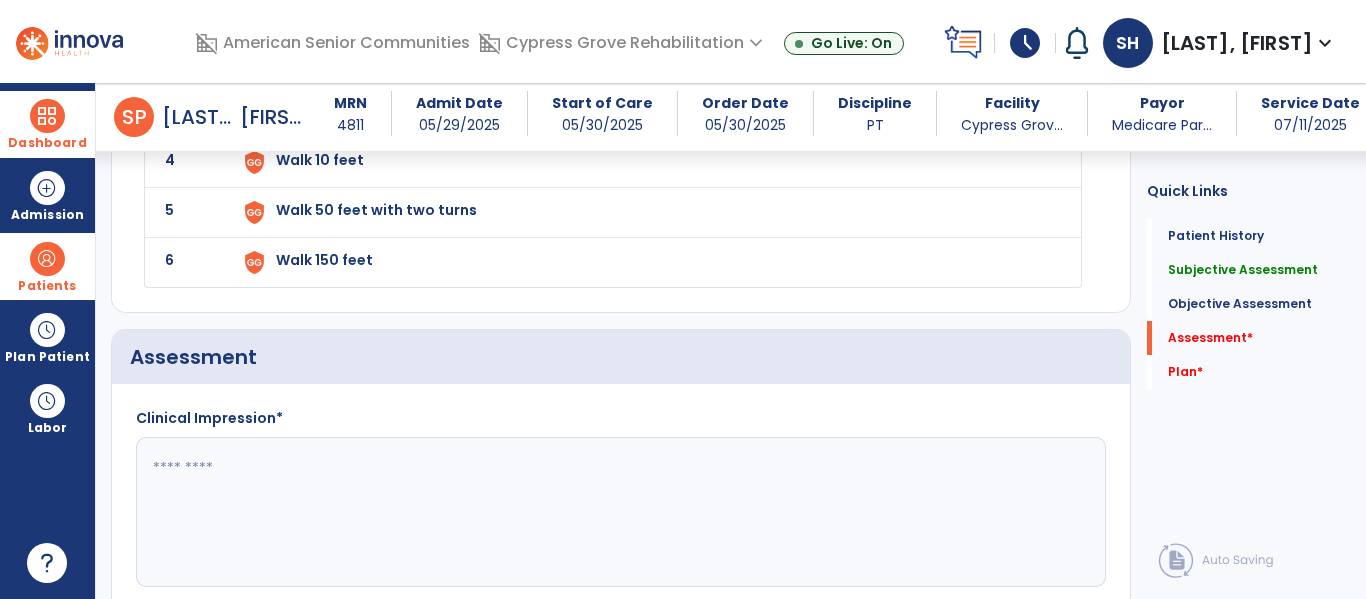 scroll, scrollTop: 3759, scrollLeft: 0, axis: vertical 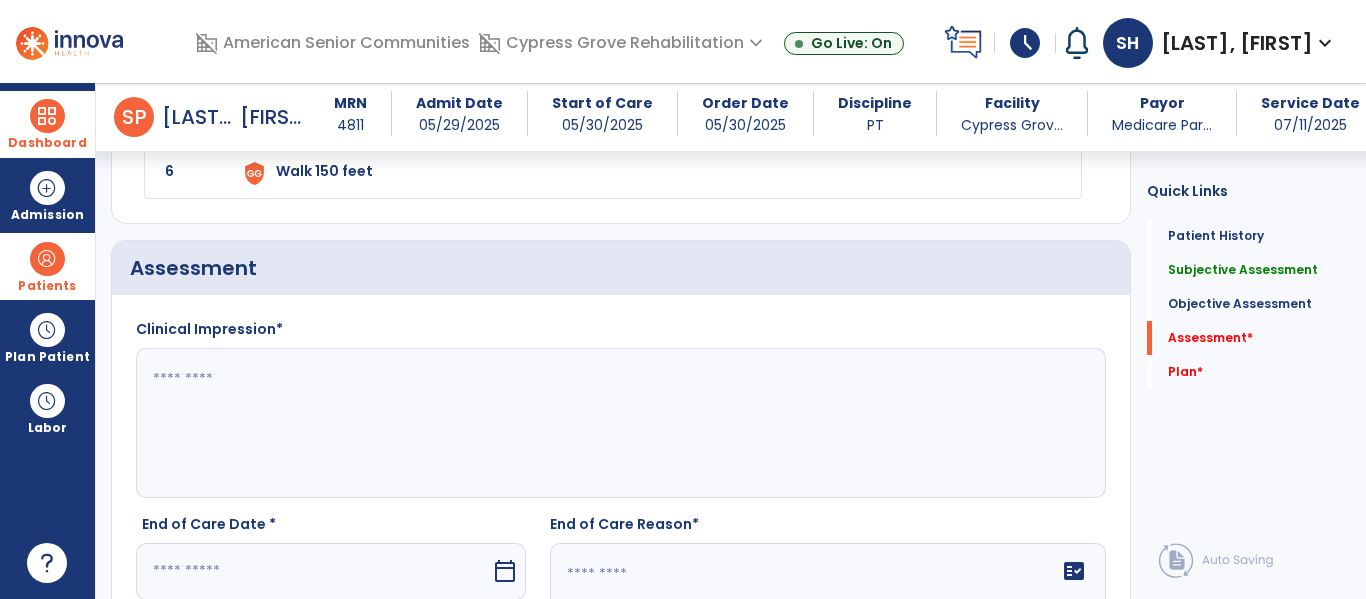 click 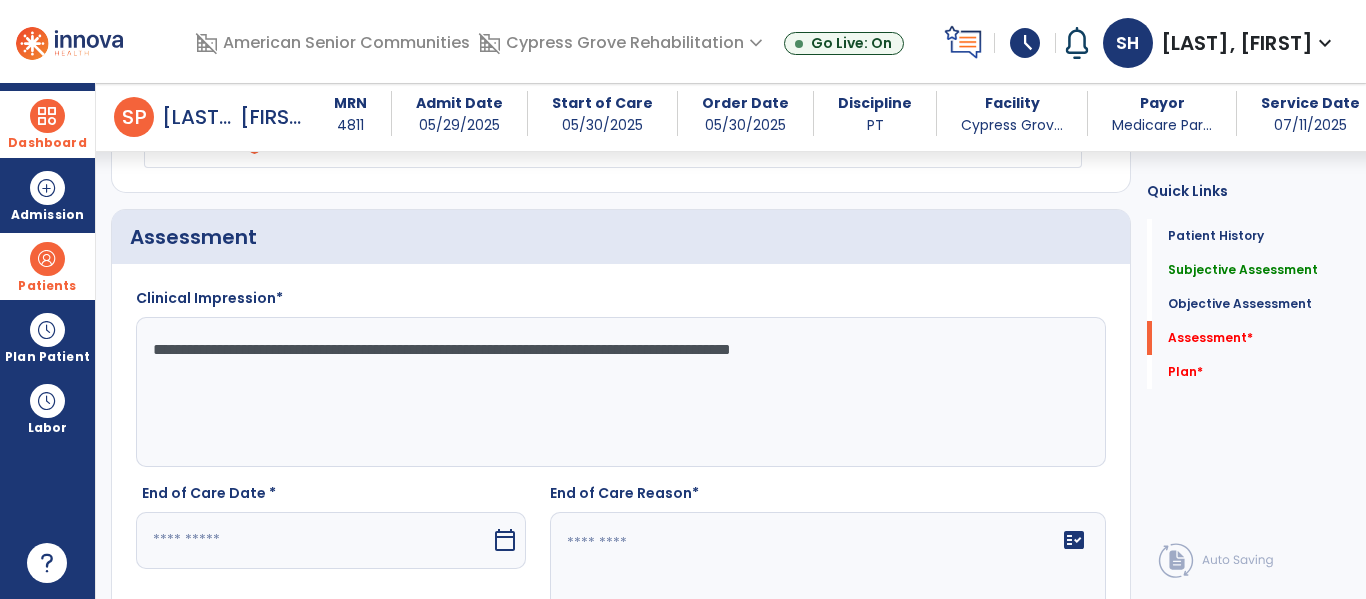 scroll, scrollTop: 3953, scrollLeft: 0, axis: vertical 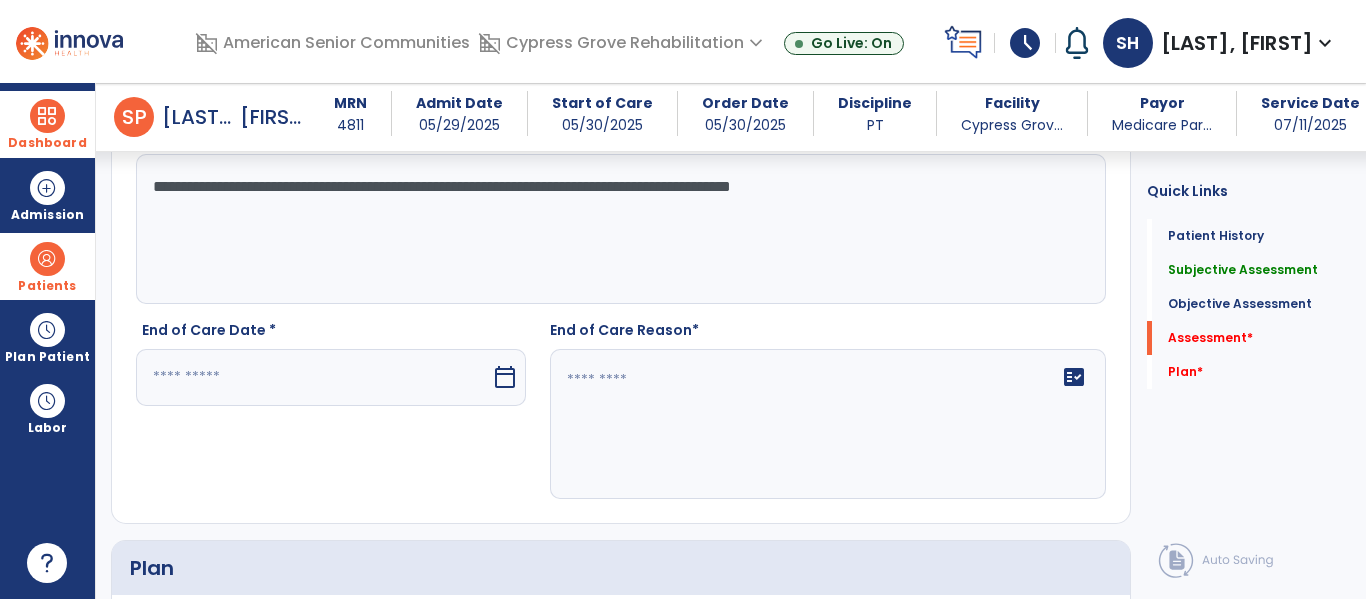 type on "**********" 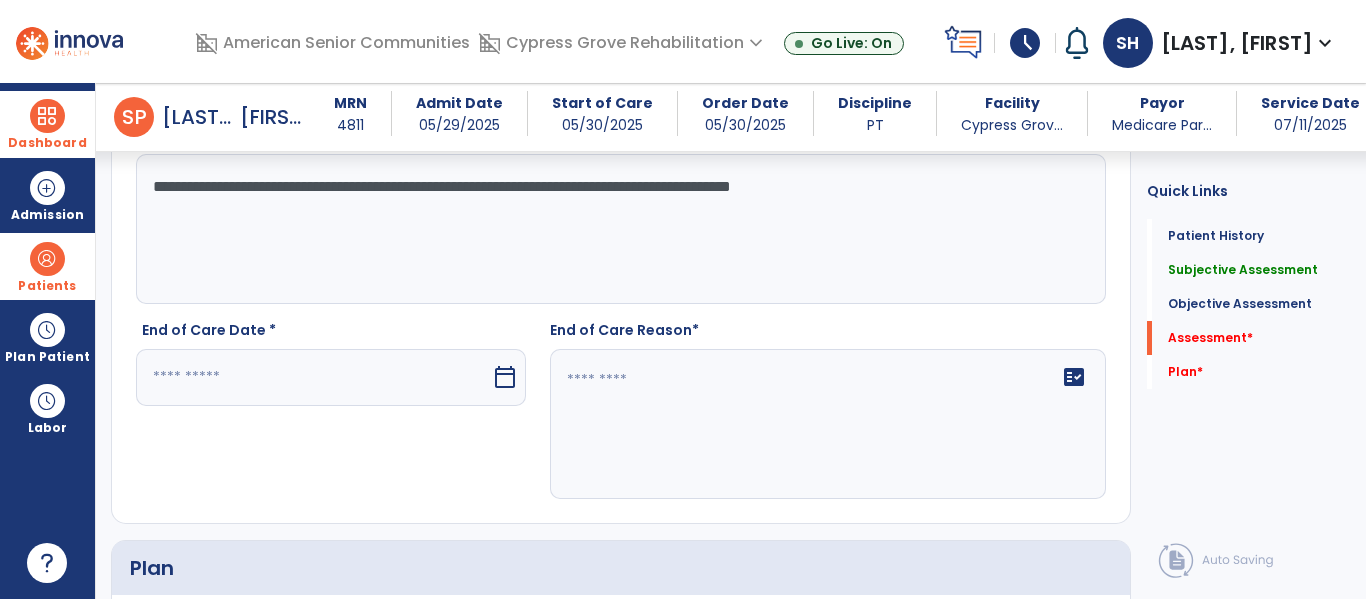 click at bounding box center [313, 377] 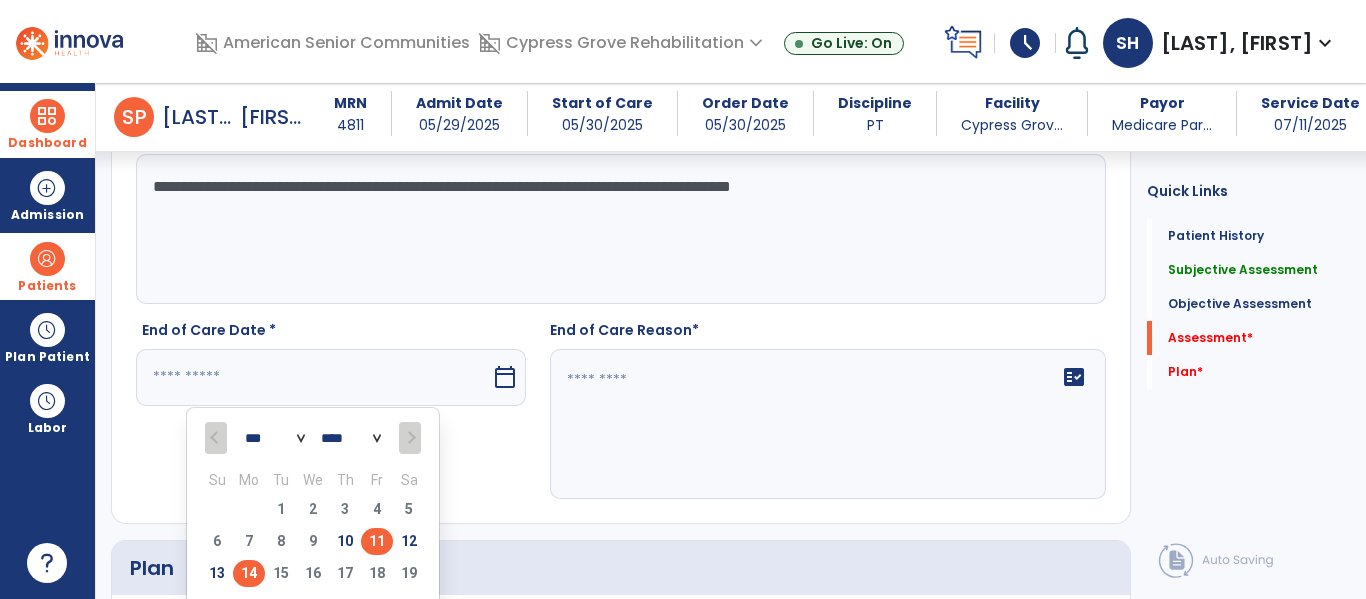 click on "11" at bounding box center [377, 541] 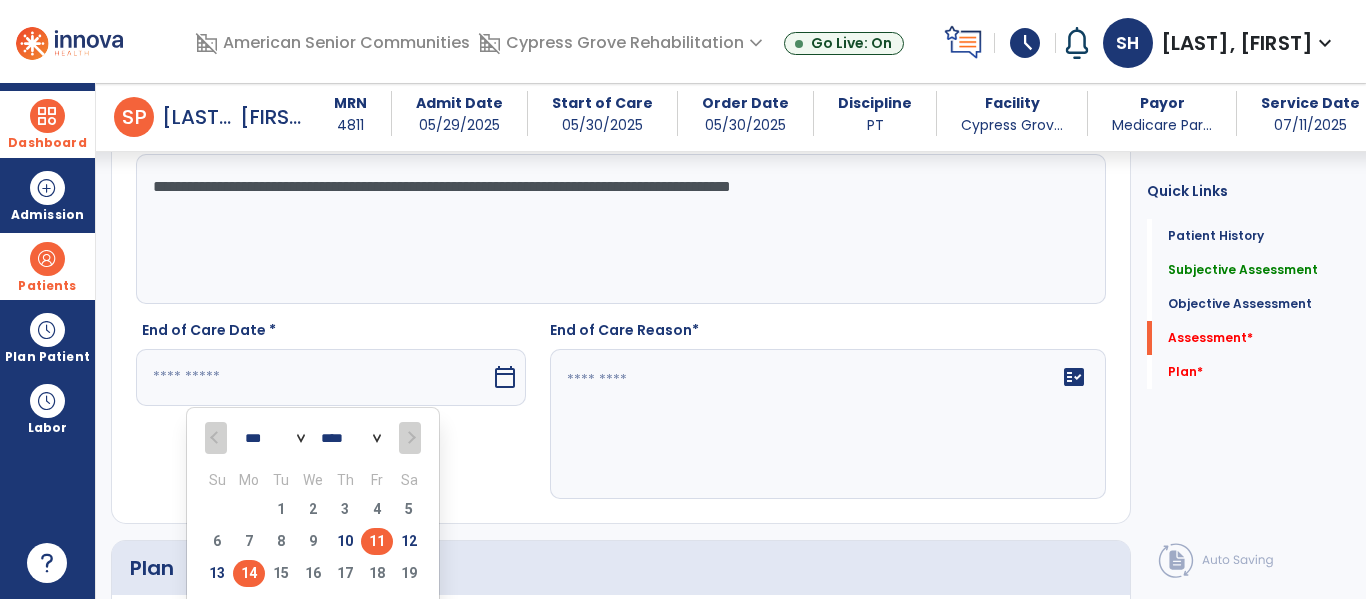type on "*********" 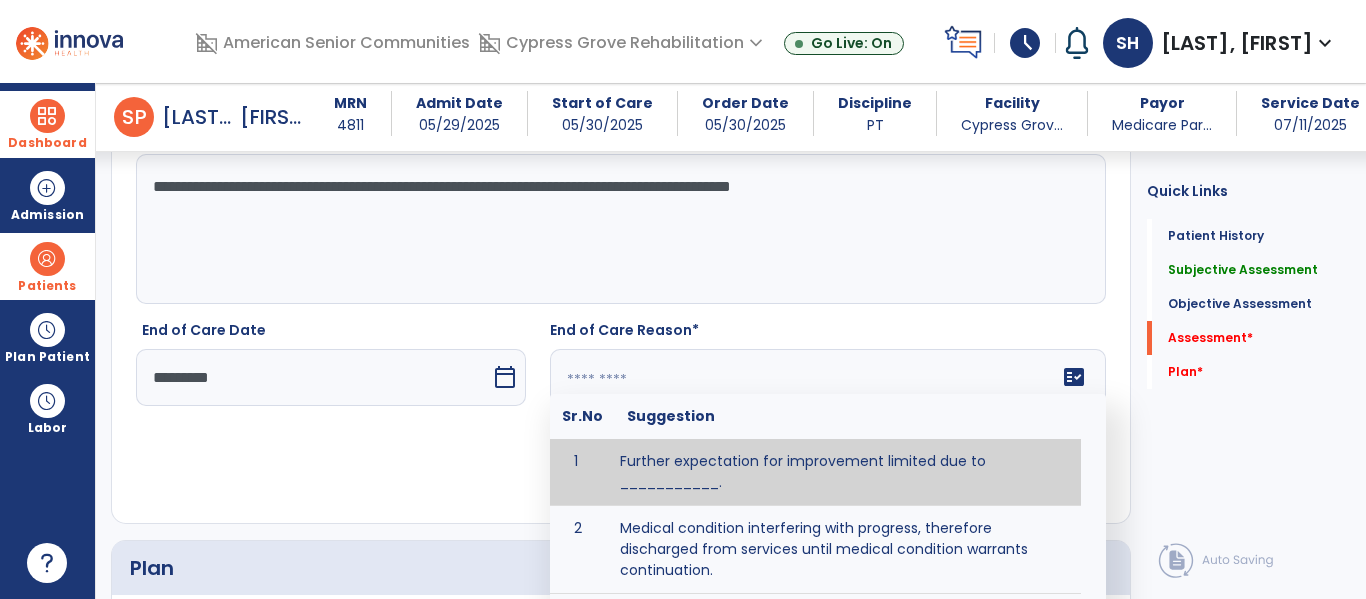 click on "fact_check  Sr.No Suggestion 1 Further expectation for improvement limited due to ___________. 2 Medical condition interfering with progress, therefore discharged from services until medical condition warrants continuation. 3 Patient has met goals and is able to ________. 4 Patient has reached safe level of _______ and is competent to follow prescribed home exercise program. 5 Patient responded to therapy ____________. 6 Unexpected facility discharge - patient continues to warrant further therapy and will be re-screened upon readmission. 7 Unstable medical condition makes continued services inappropriate at this time." 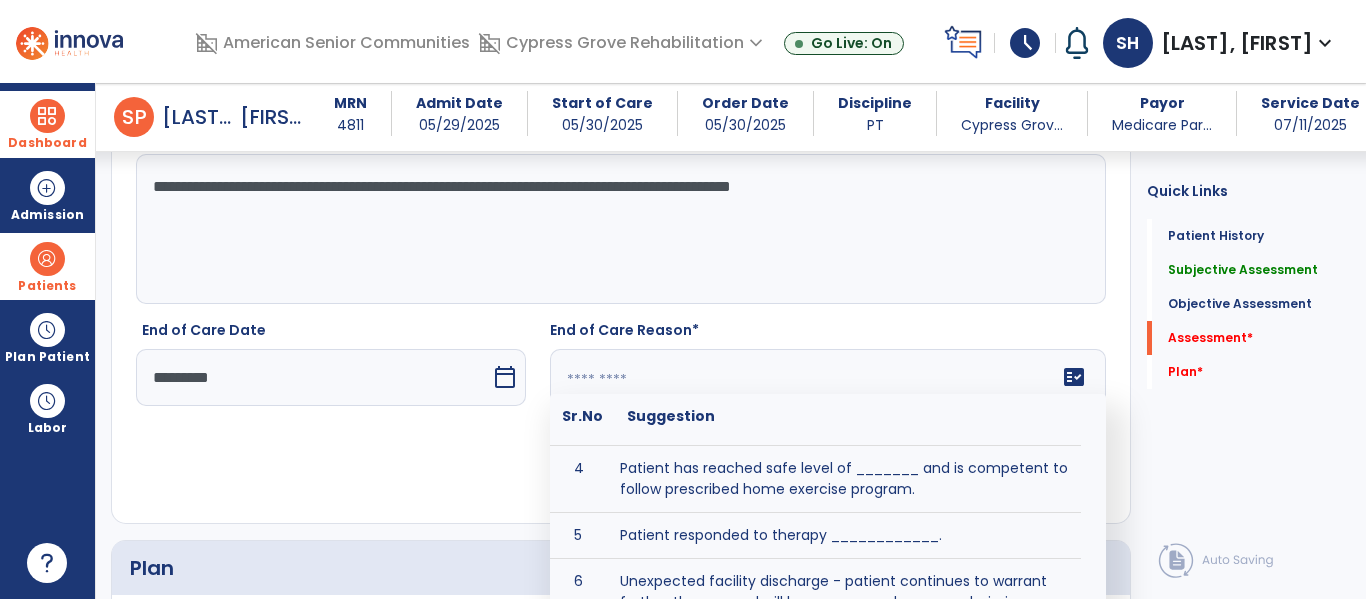 scroll, scrollTop: 198, scrollLeft: 0, axis: vertical 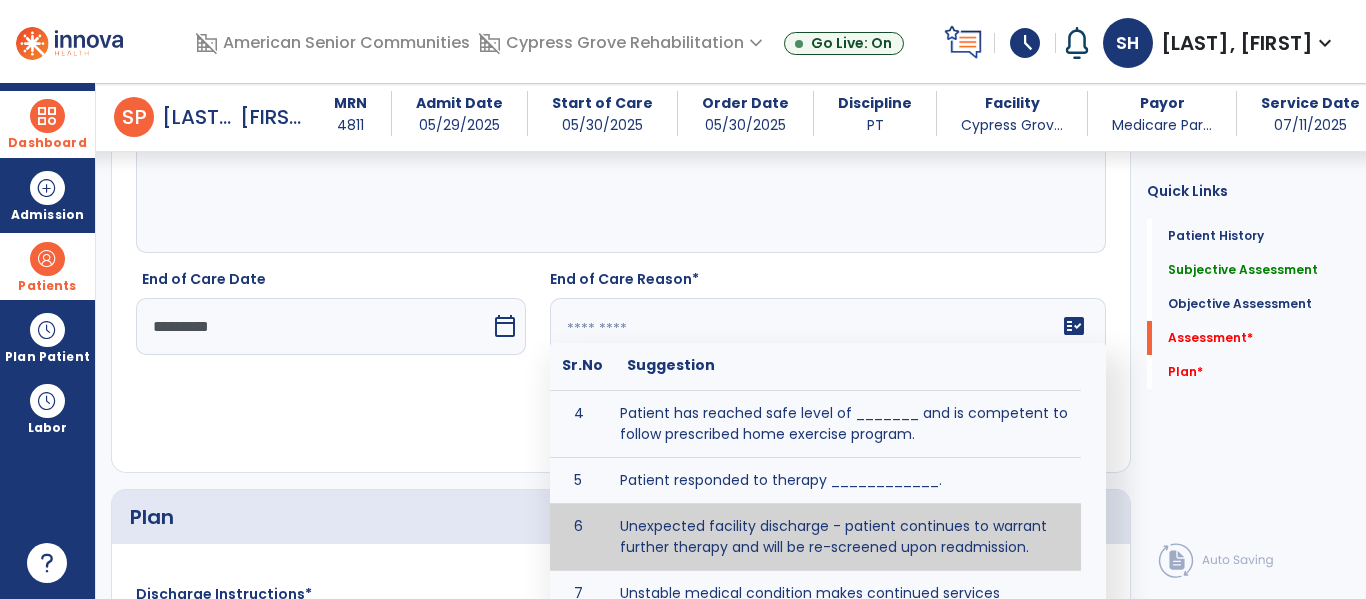 type on "**********" 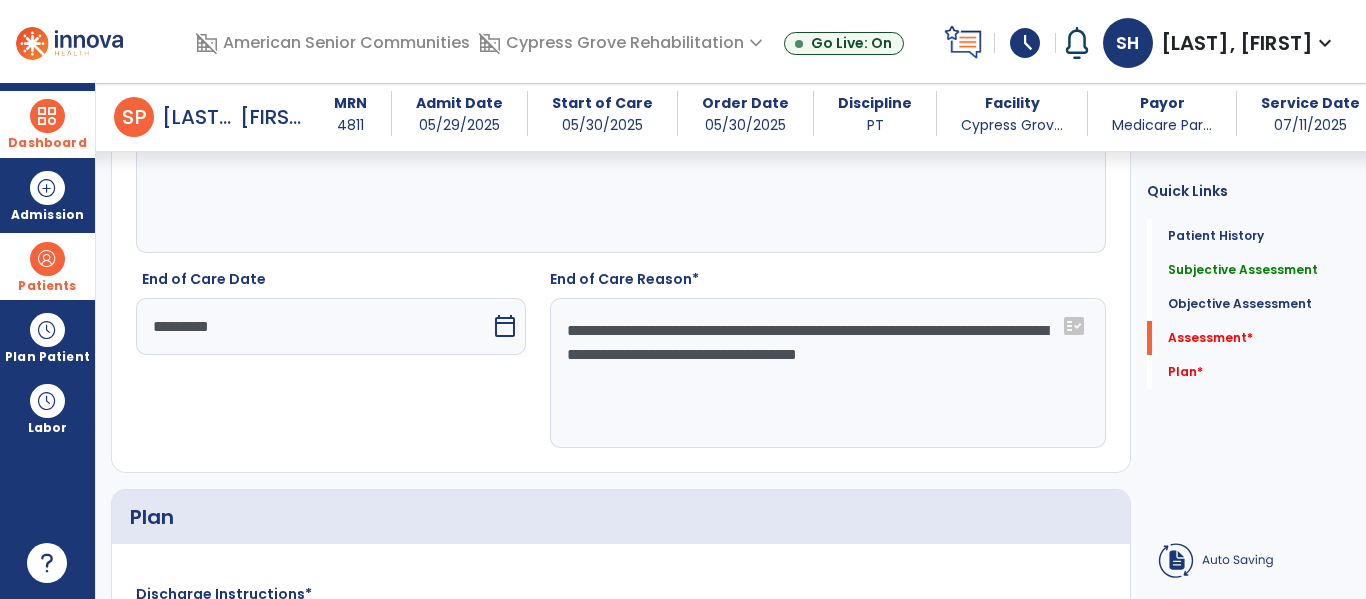 click on "**********" 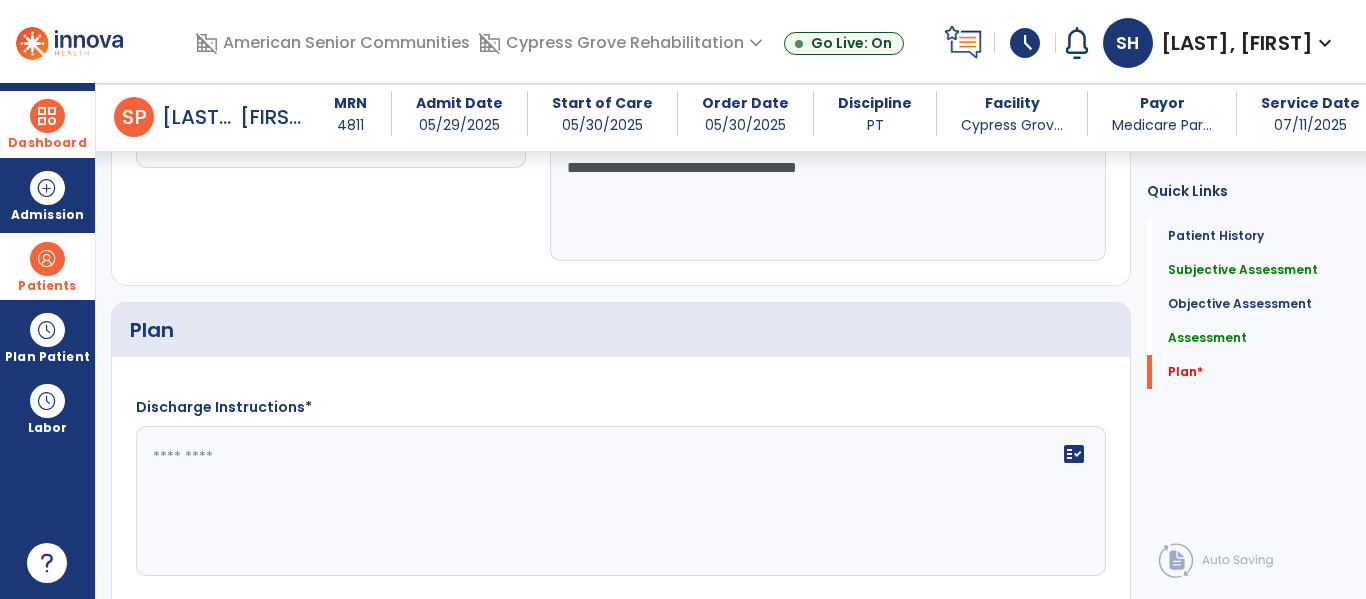 scroll, scrollTop: 4294, scrollLeft: 0, axis: vertical 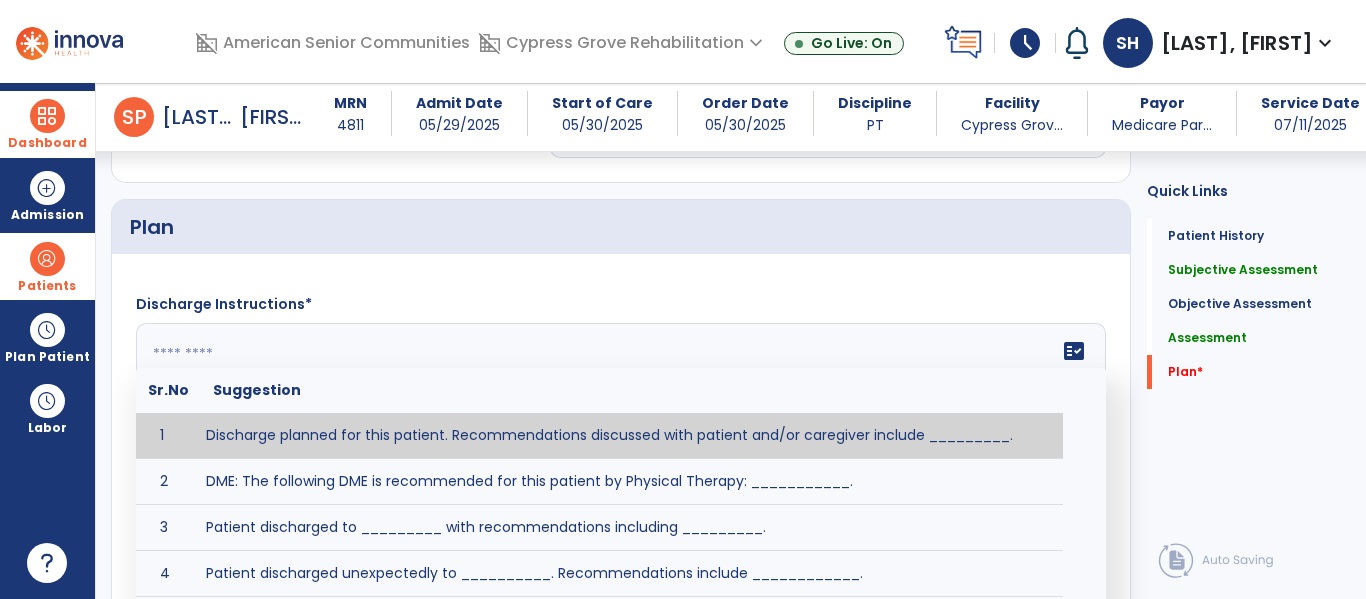 click on "fact_check  Sr.No Suggestion 1 Discharge planned for this patient. Recommendations discussed with patient and/or caregiver include _________. 2 DME: The following DME is recommended for this patient by Physical Therapy: ___________. 3 Patient discharged to _________ with recommendations including _________. 4 Patient discharged unexpectedly to __________. Recommendations include ____________." 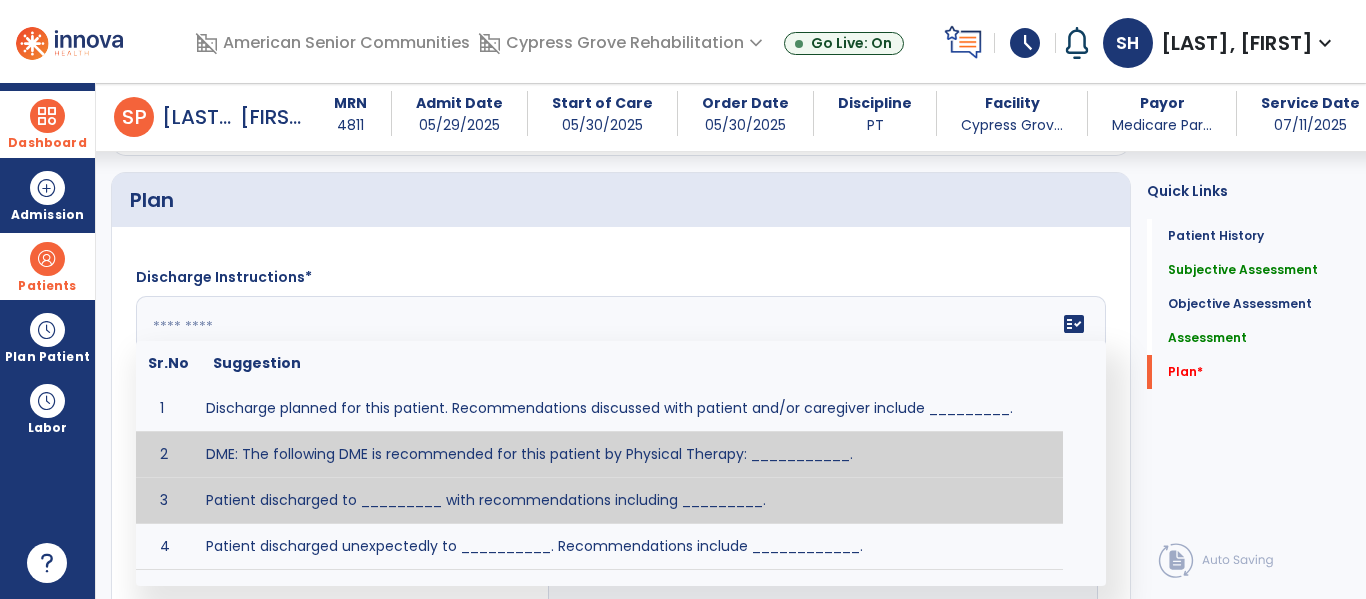 scroll, scrollTop: 4327, scrollLeft: 0, axis: vertical 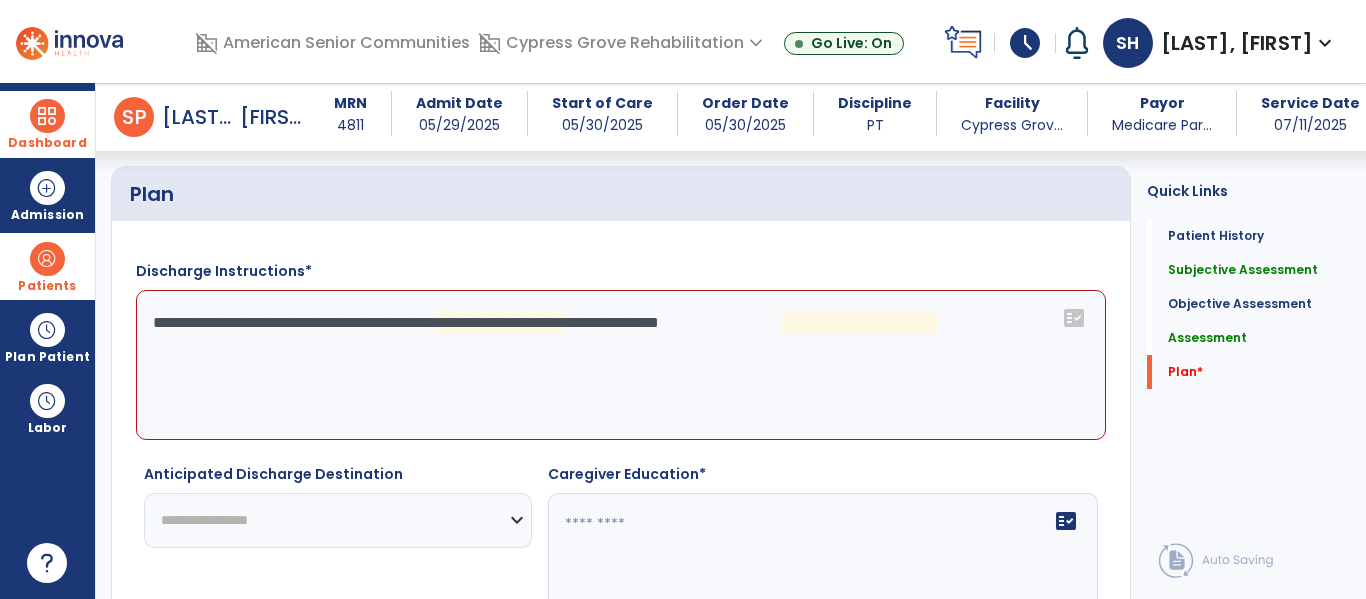 click on "**********" 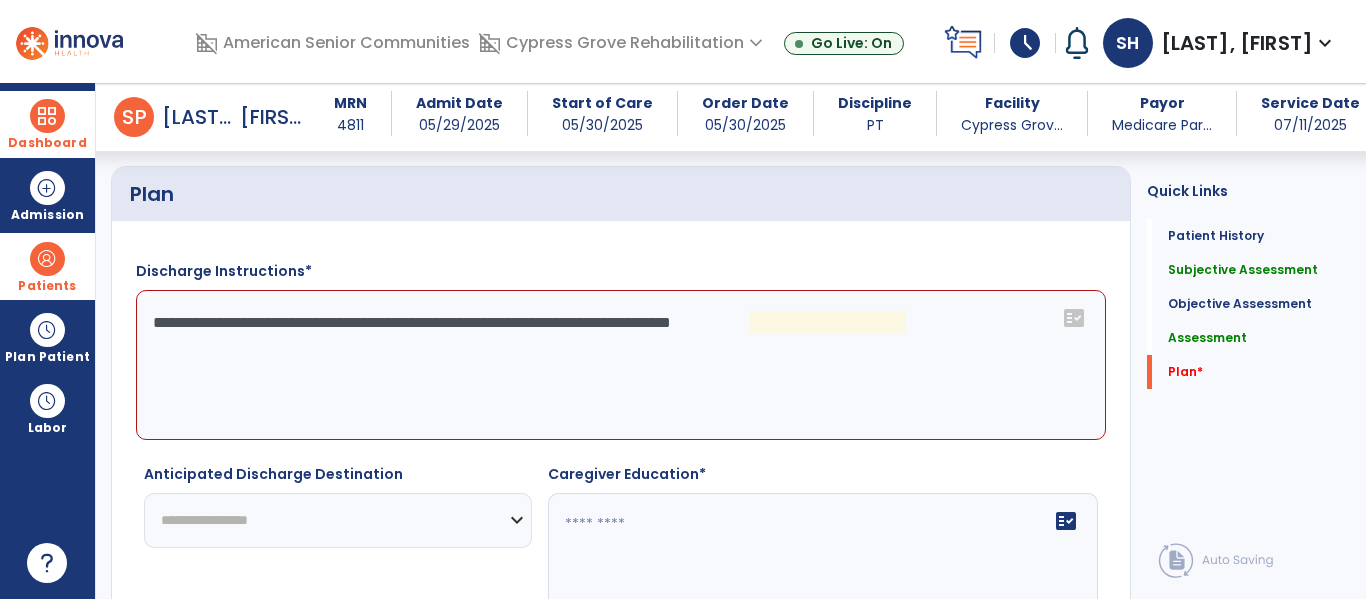 click on "**********" 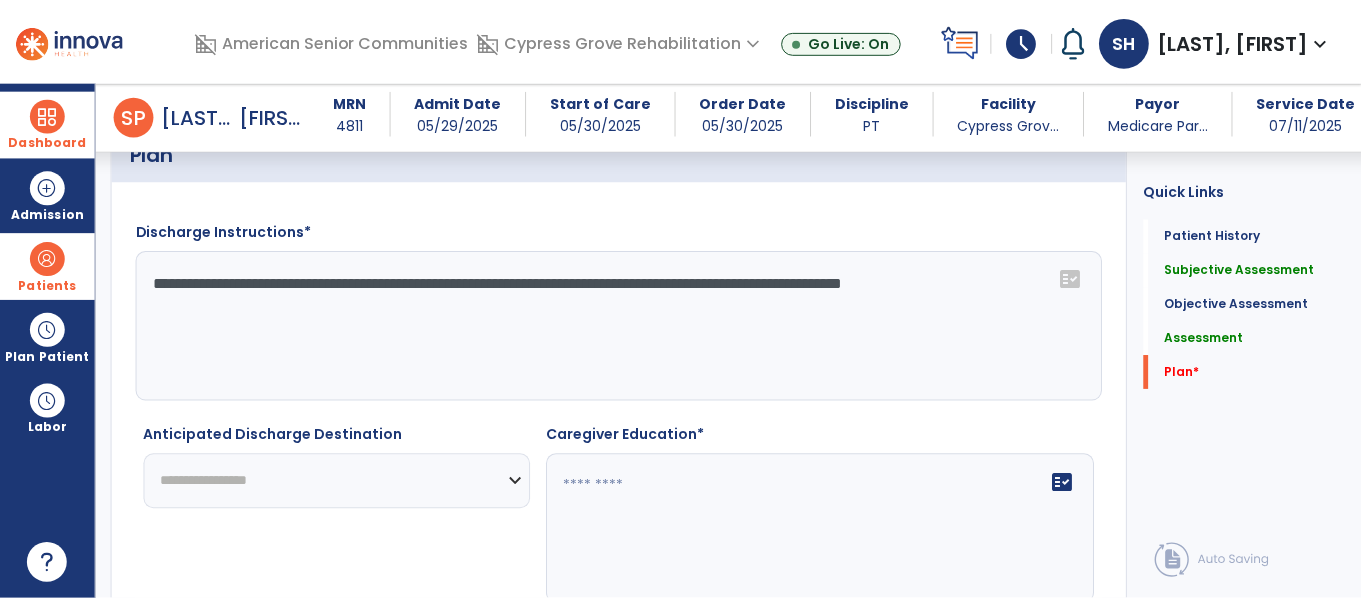 scroll, scrollTop: 4476, scrollLeft: 0, axis: vertical 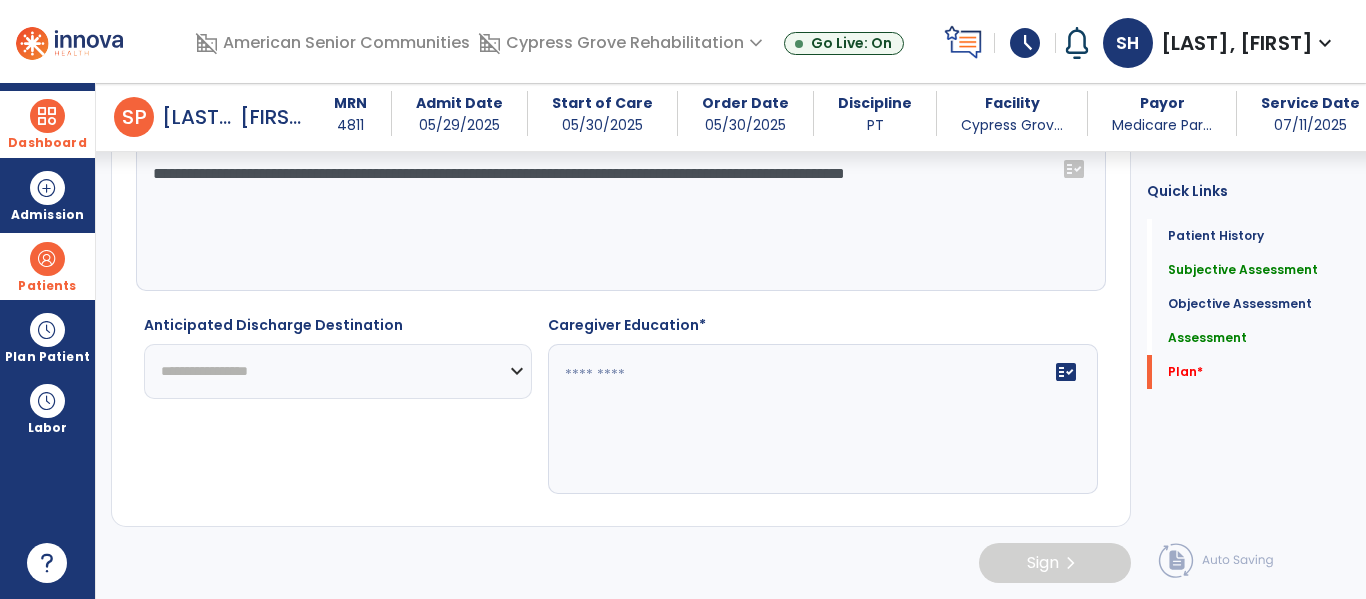type on "**********" 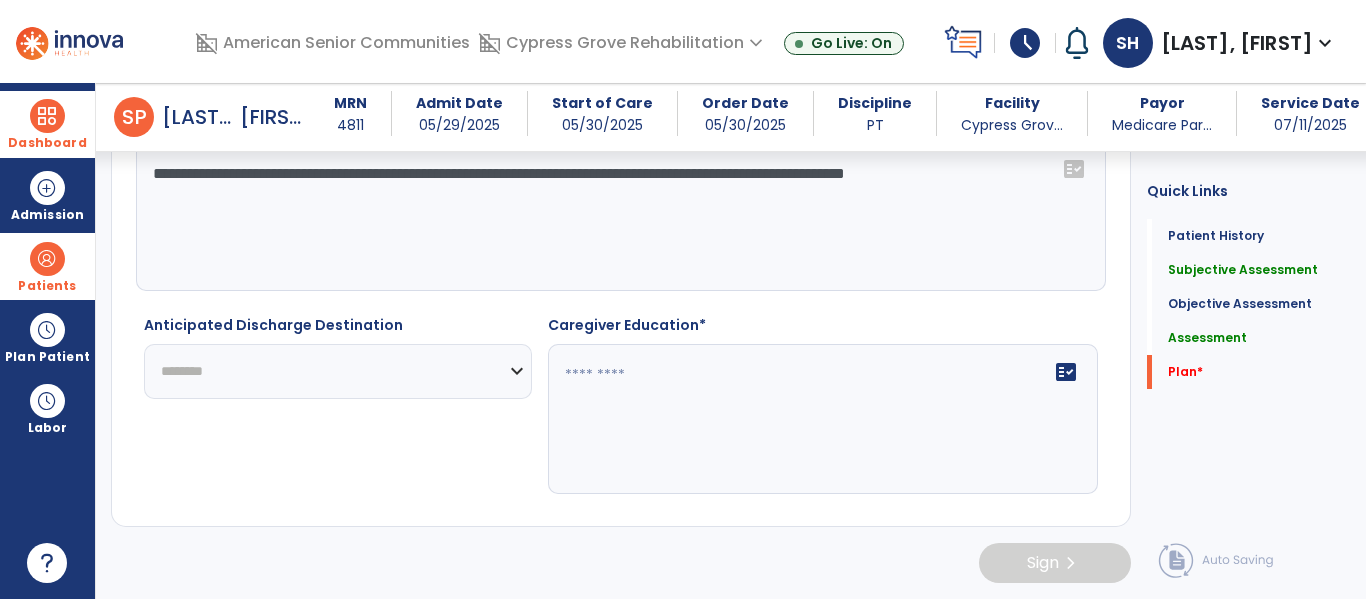 click on "**********" 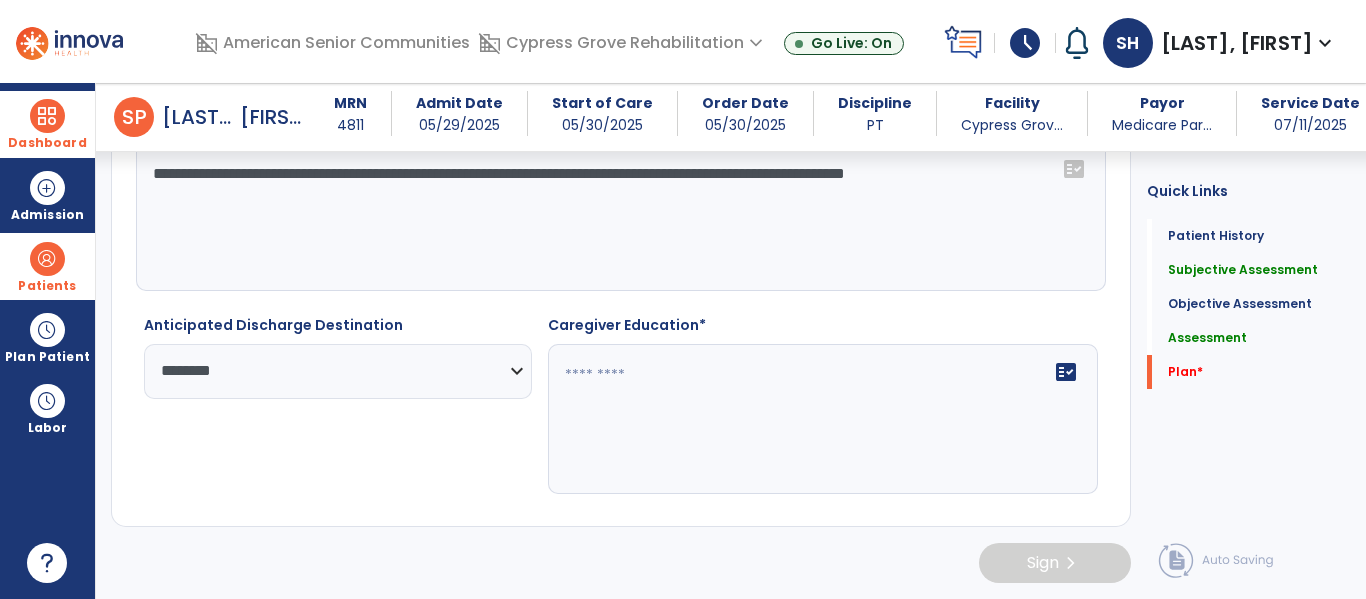 click on "fact_check" 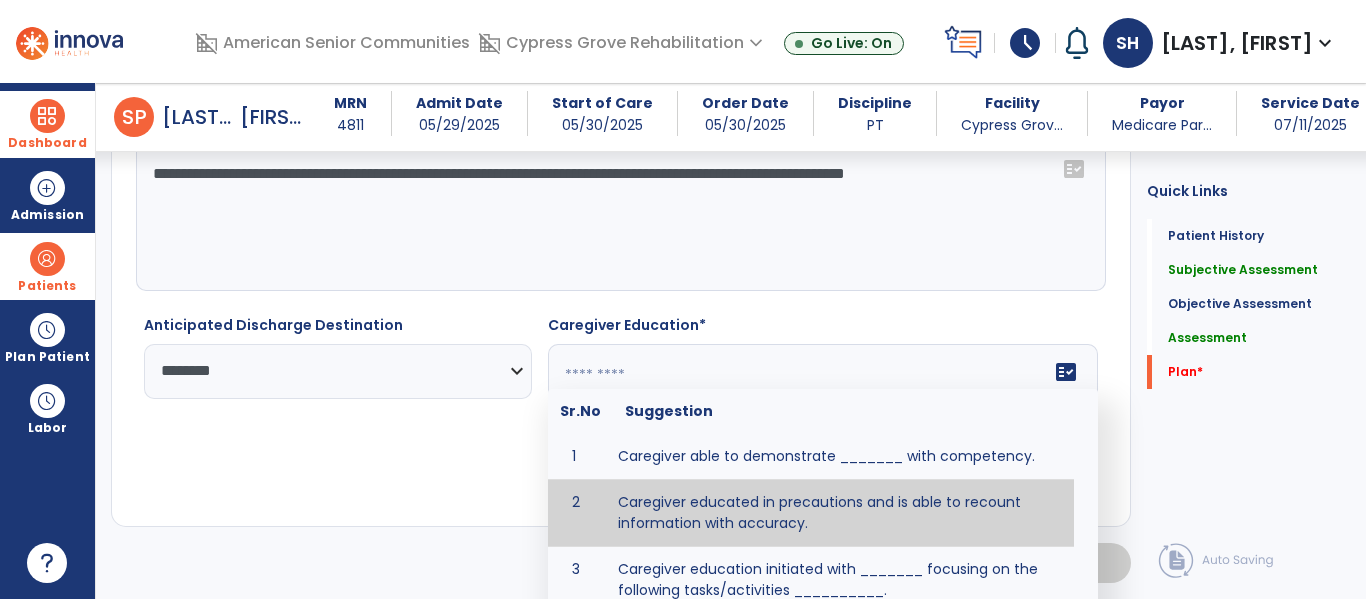 type on "**********" 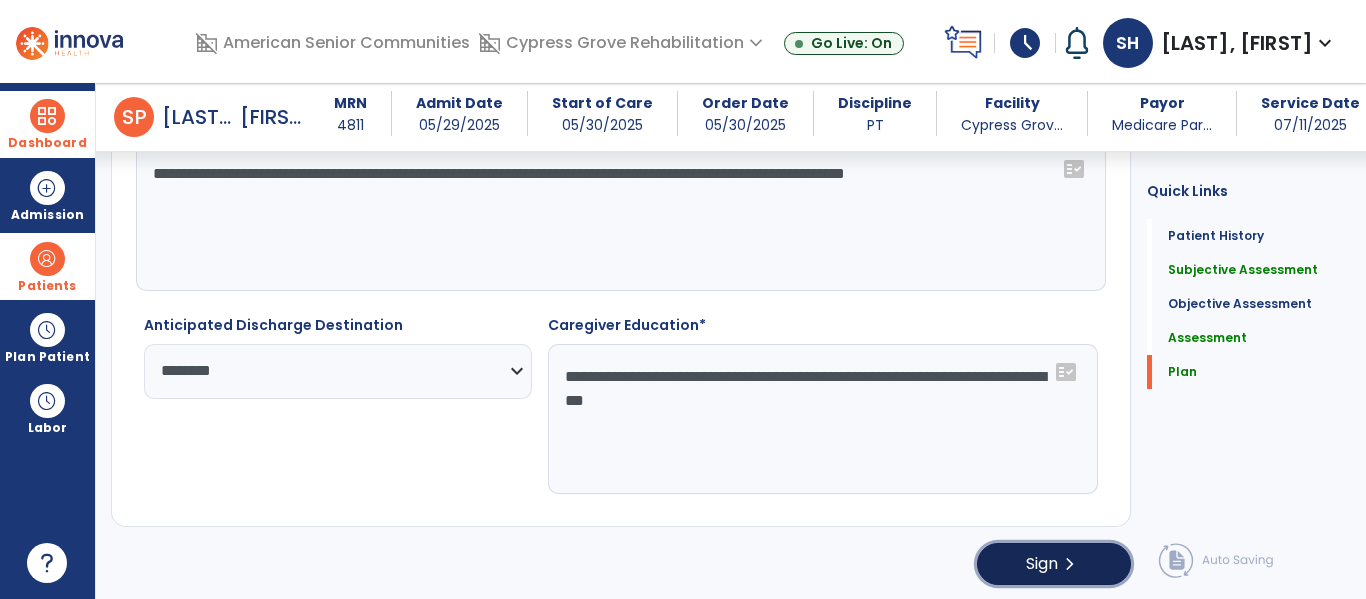 click on "Sign" 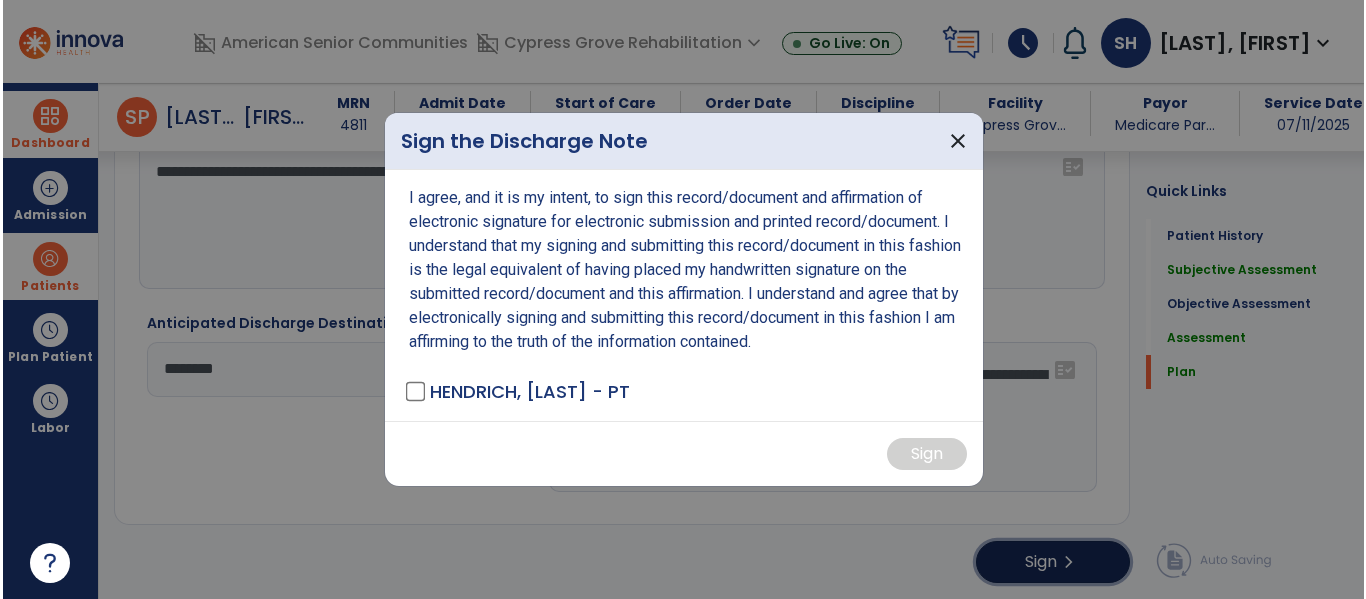 scroll, scrollTop: 4476, scrollLeft: 0, axis: vertical 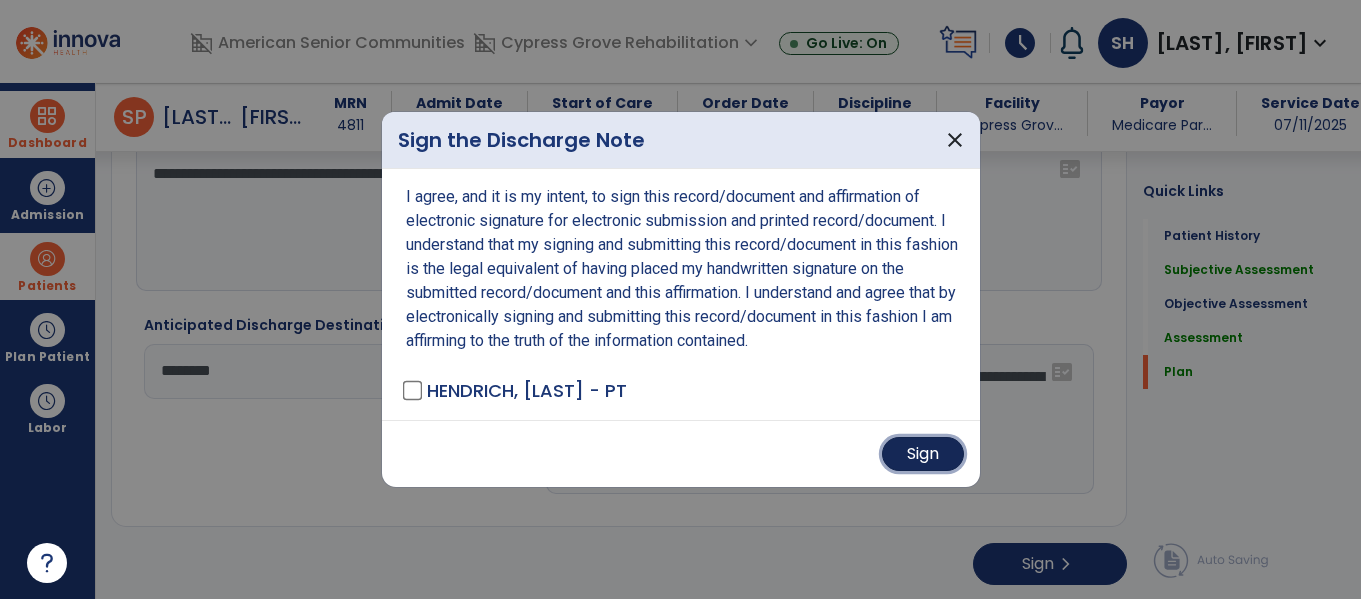 click on "Sign" at bounding box center [923, 454] 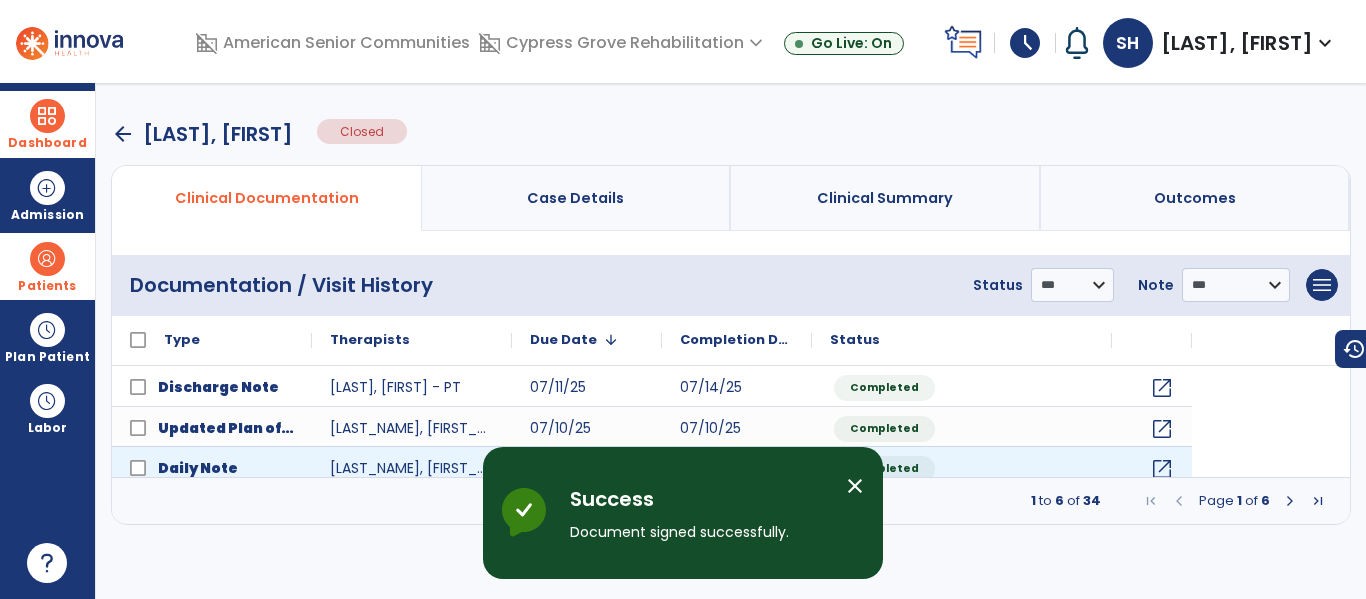 scroll, scrollTop: 0, scrollLeft: 0, axis: both 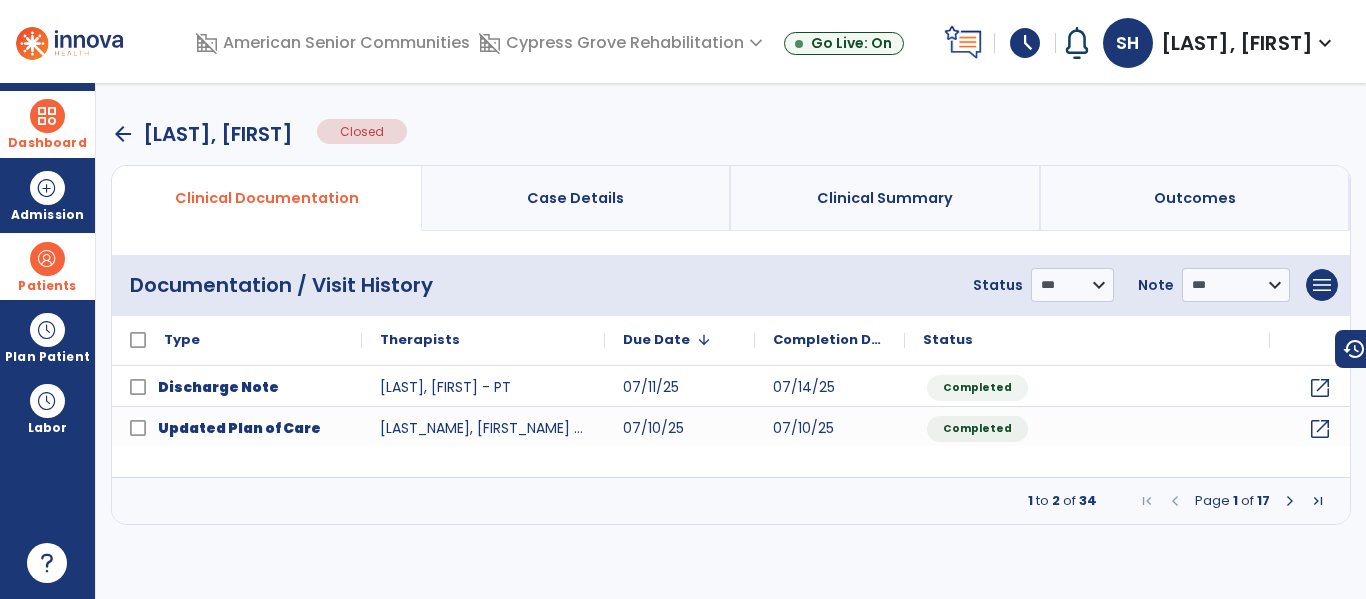 click on "arrow_back" at bounding box center [123, 134] 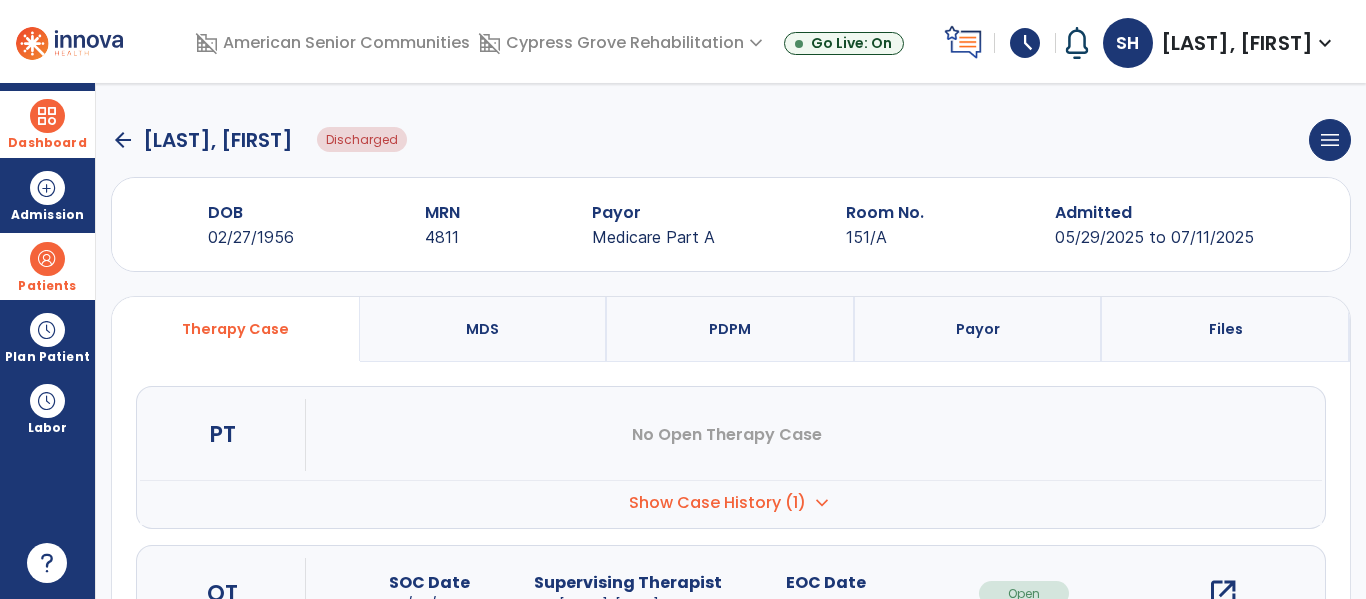 click at bounding box center (47, 116) 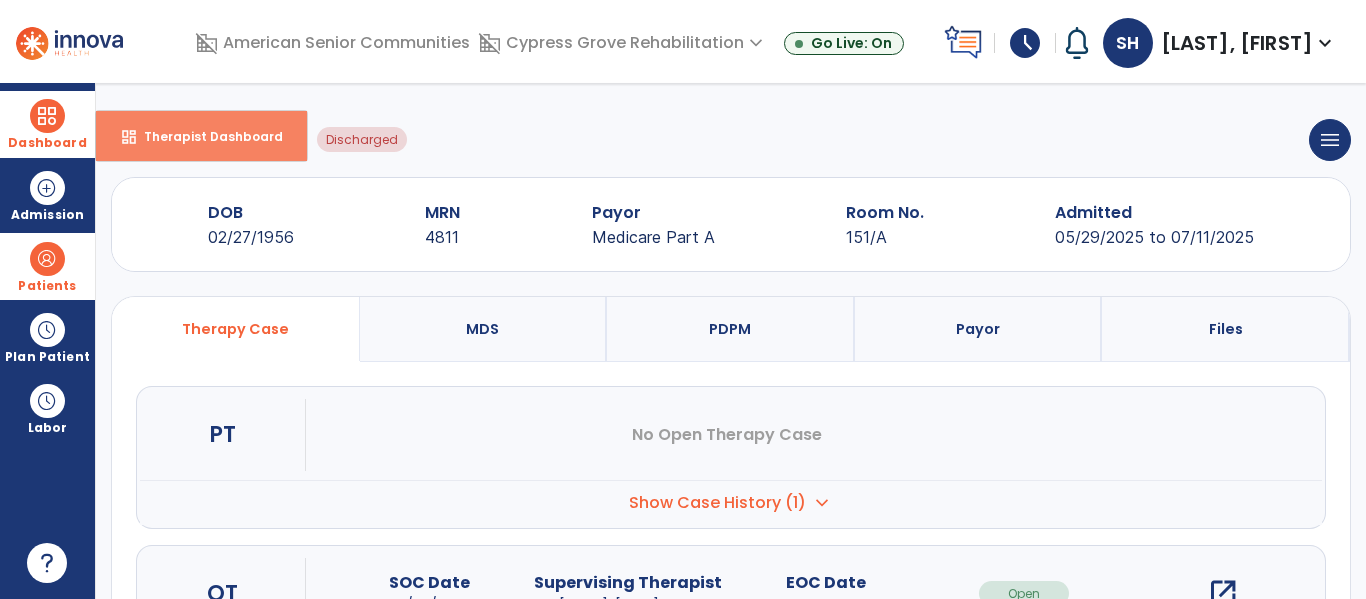 click on "dashboard" at bounding box center (129, 137) 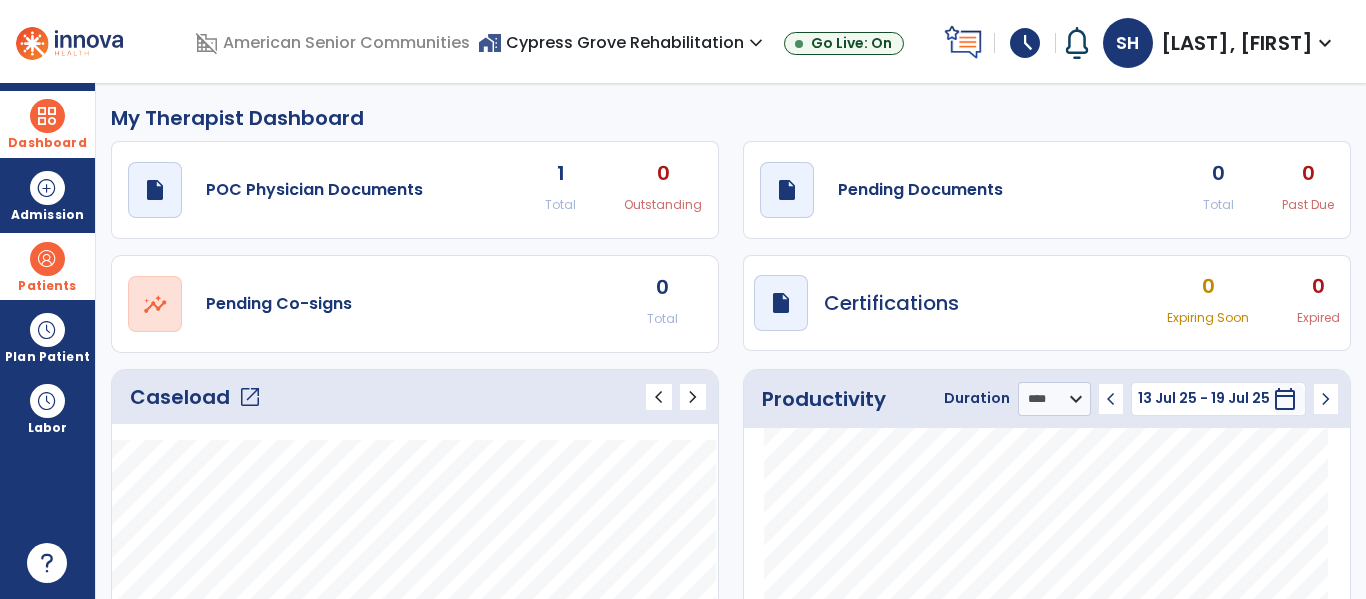 click on "open_in_new" 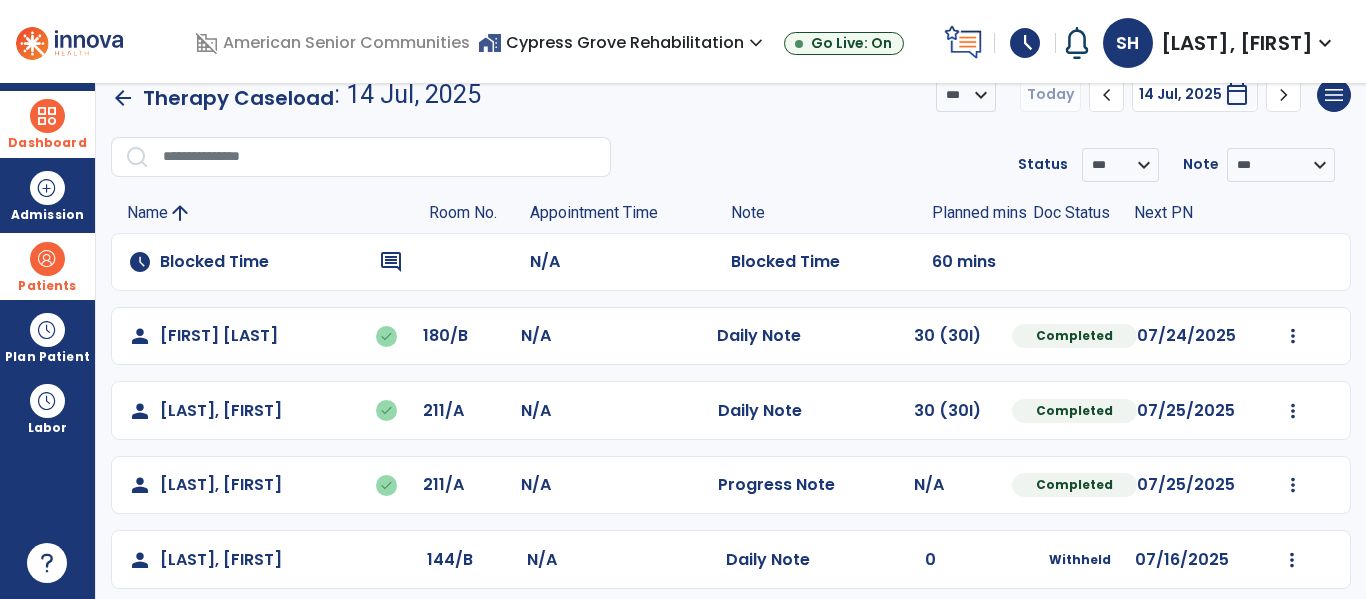scroll, scrollTop: 40, scrollLeft: 0, axis: vertical 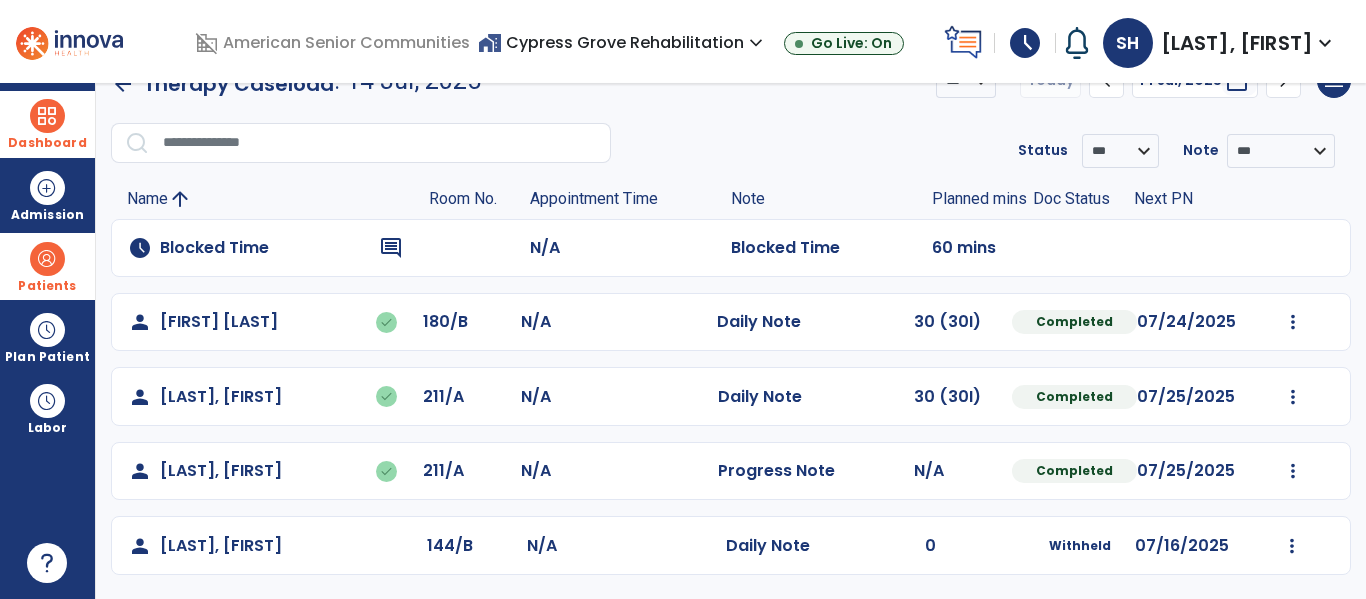 click on "Patients" at bounding box center [47, 266] 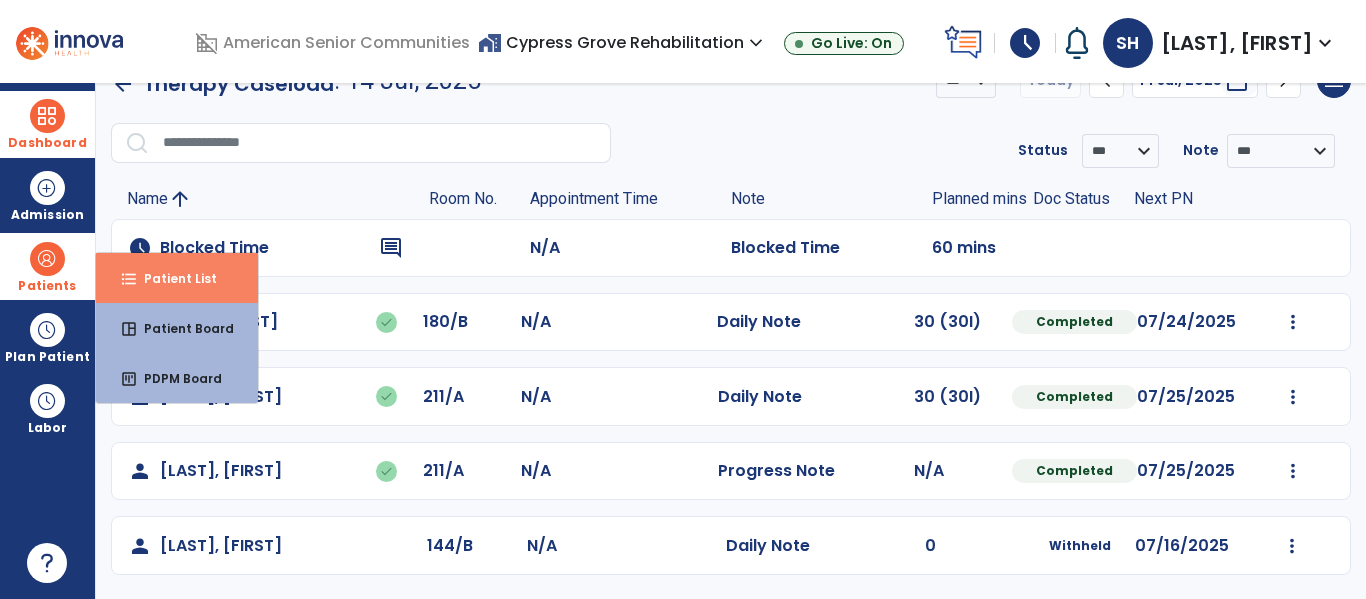 click on "Patient List" at bounding box center [172, 278] 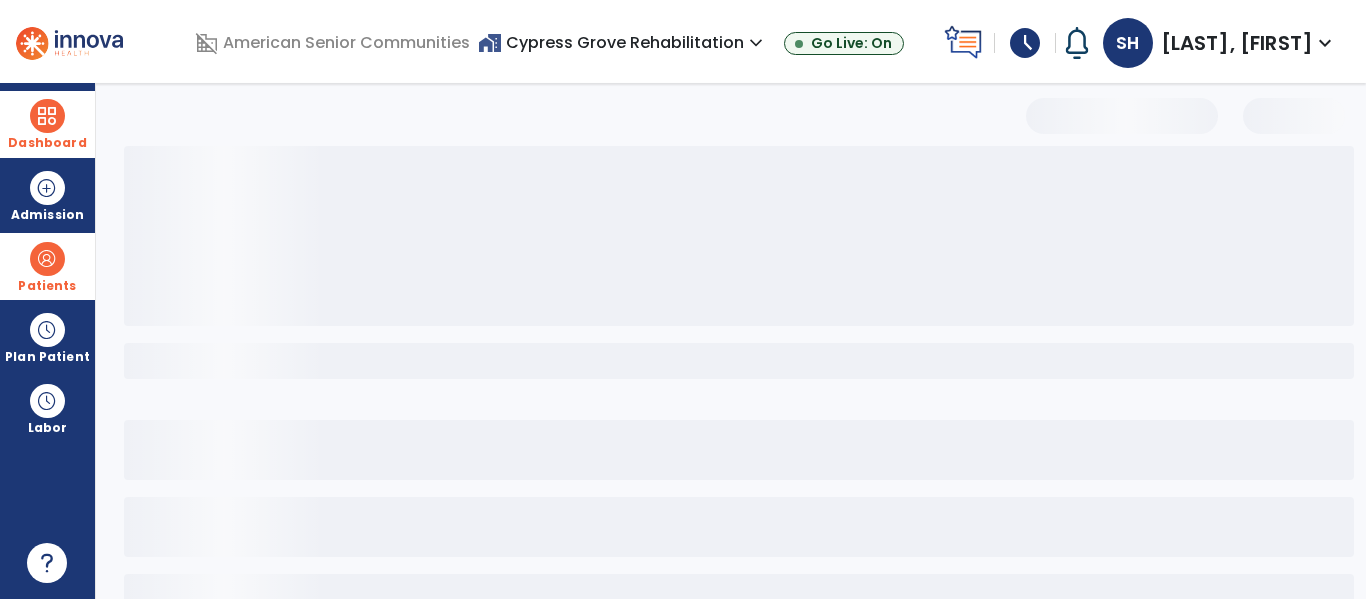 select on "***" 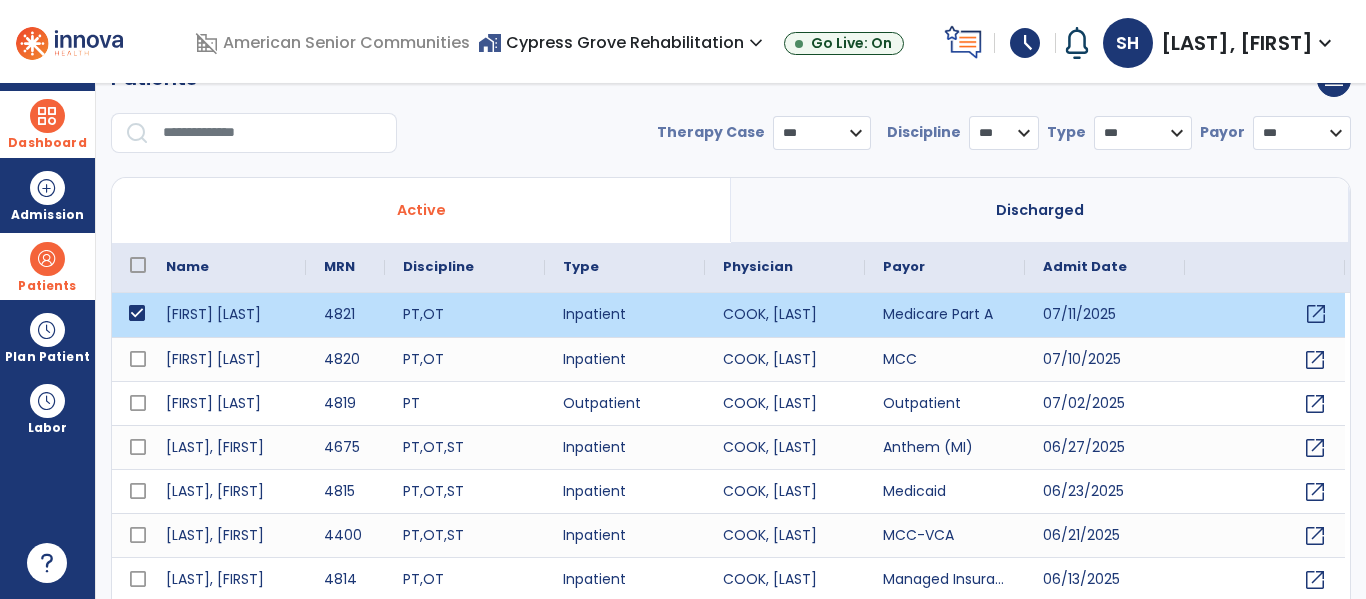 click on "open_in_new" at bounding box center [1316, 314] 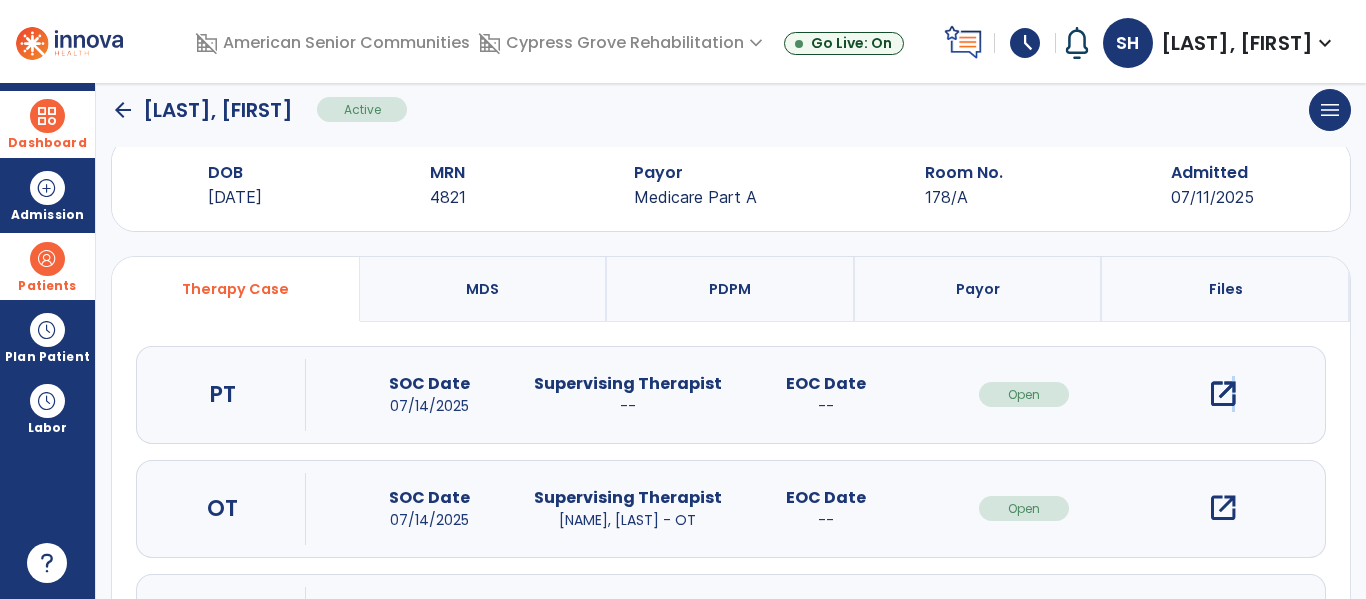click on "open_in_new" at bounding box center (1223, 394) 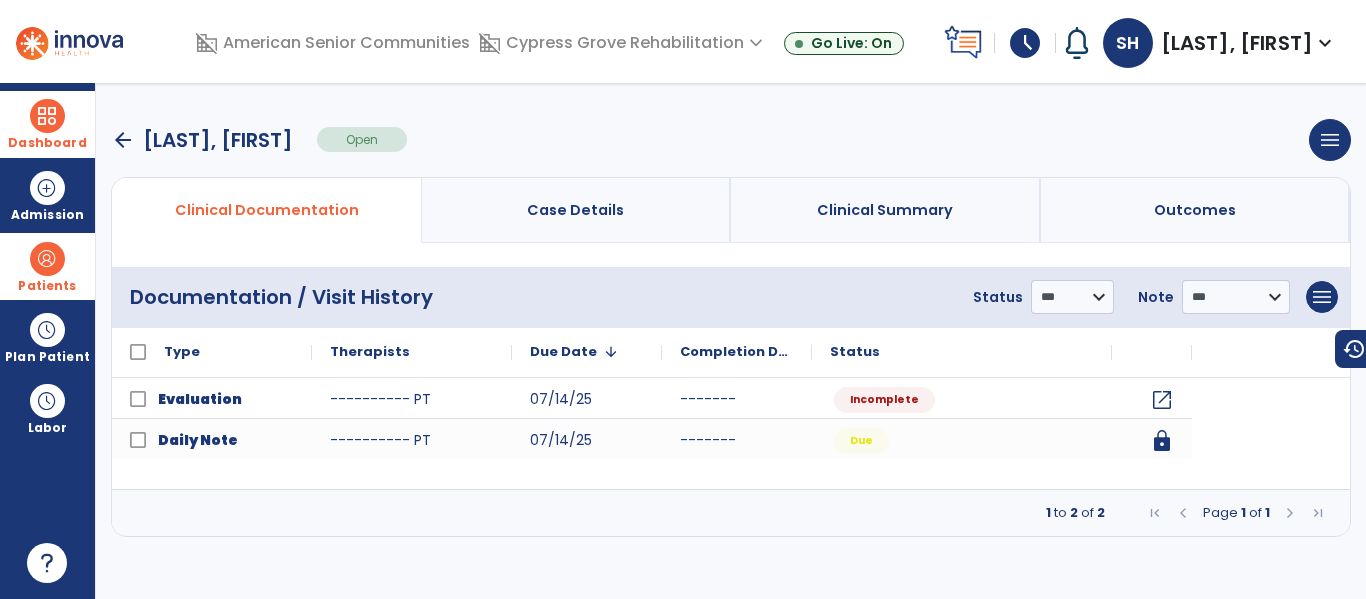 scroll, scrollTop: 0, scrollLeft: 0, axis: both 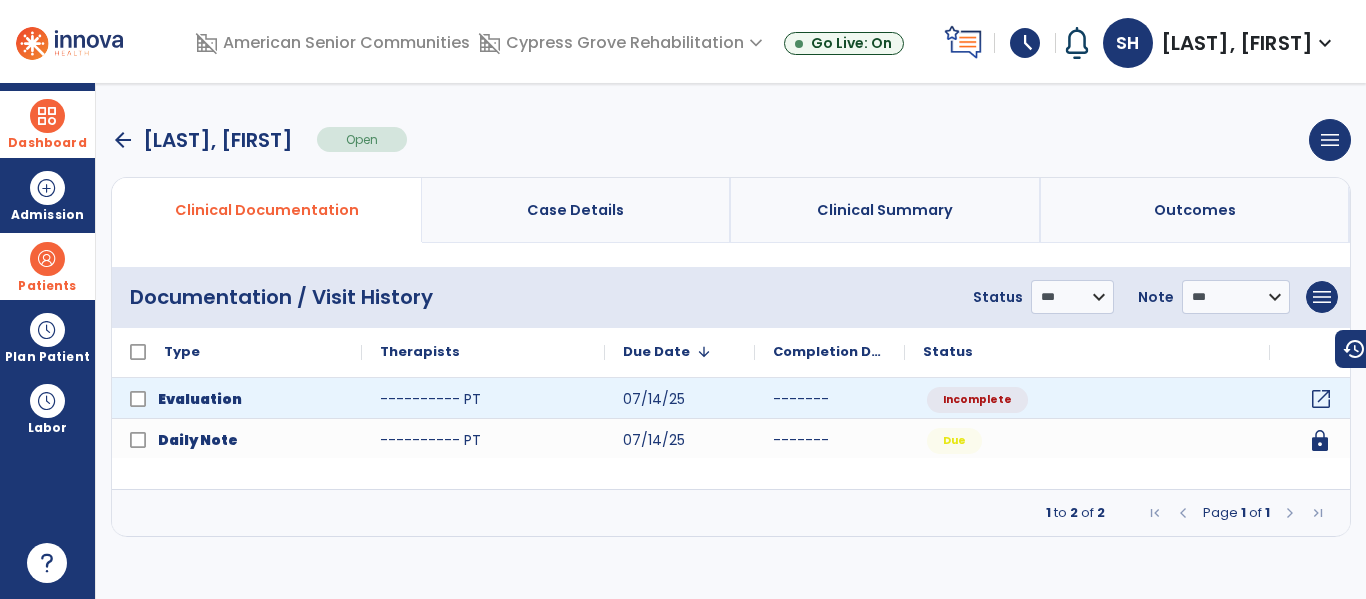 click on "open_in_new" 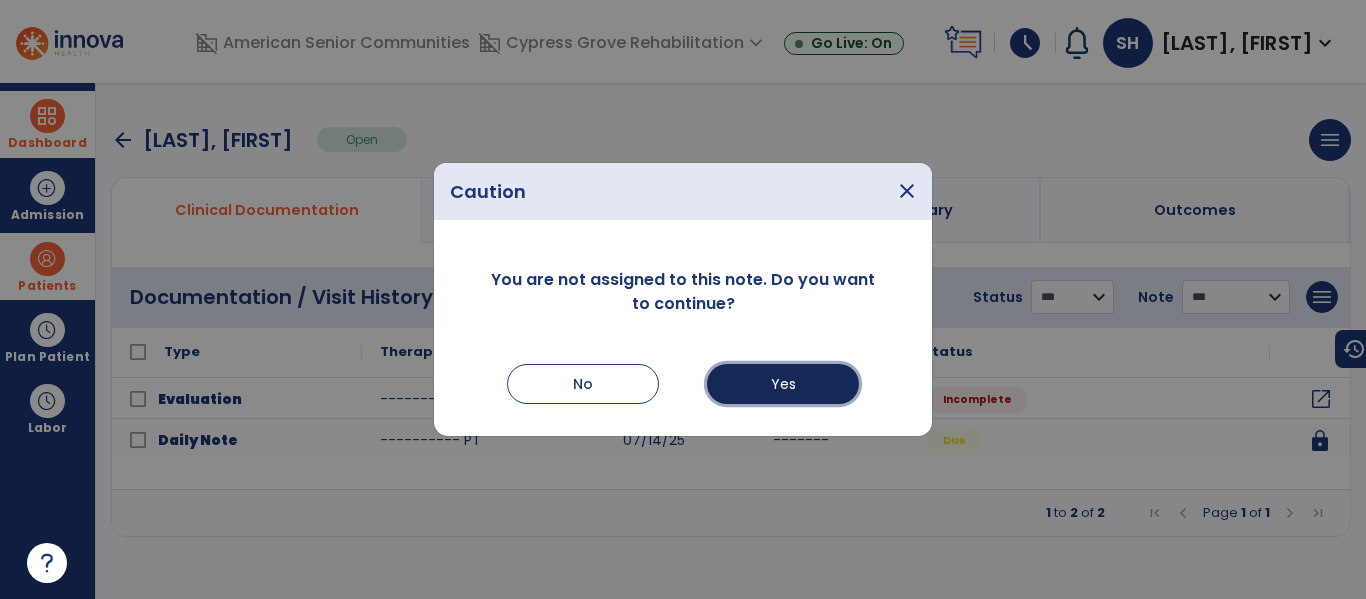 click on "Yes" at bounding box center (783, 384) 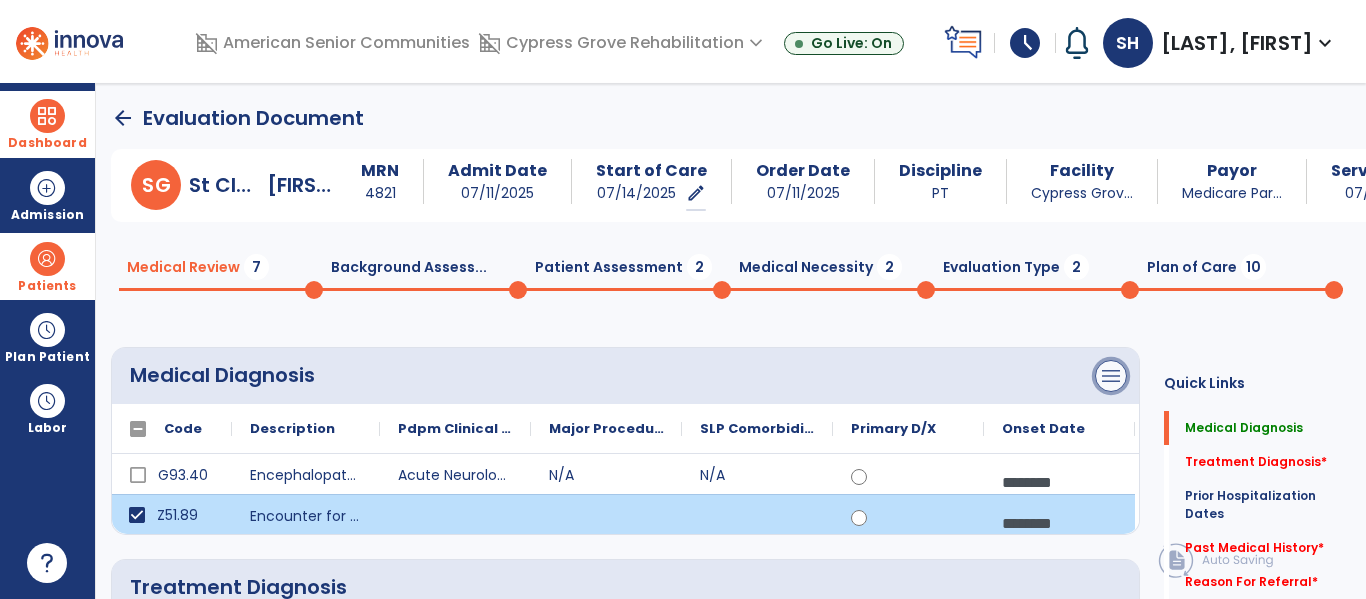 click on "menu" at bounding box center [1111, 376] 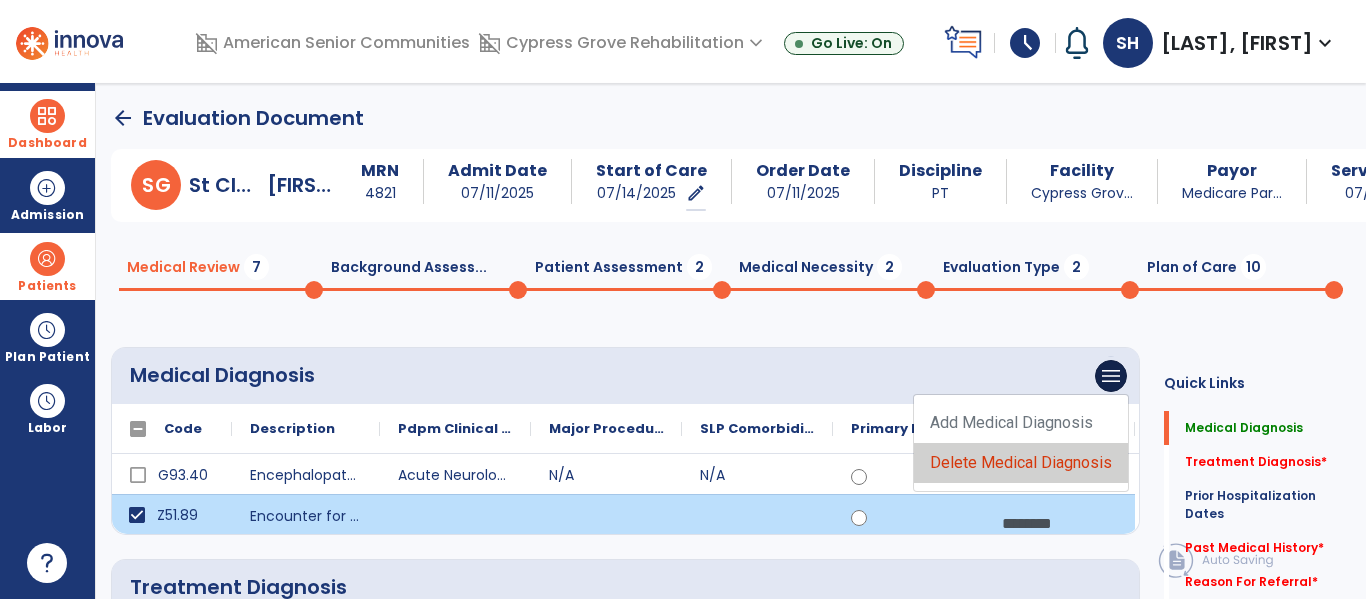 click on "Delete Medical Diagnosis" 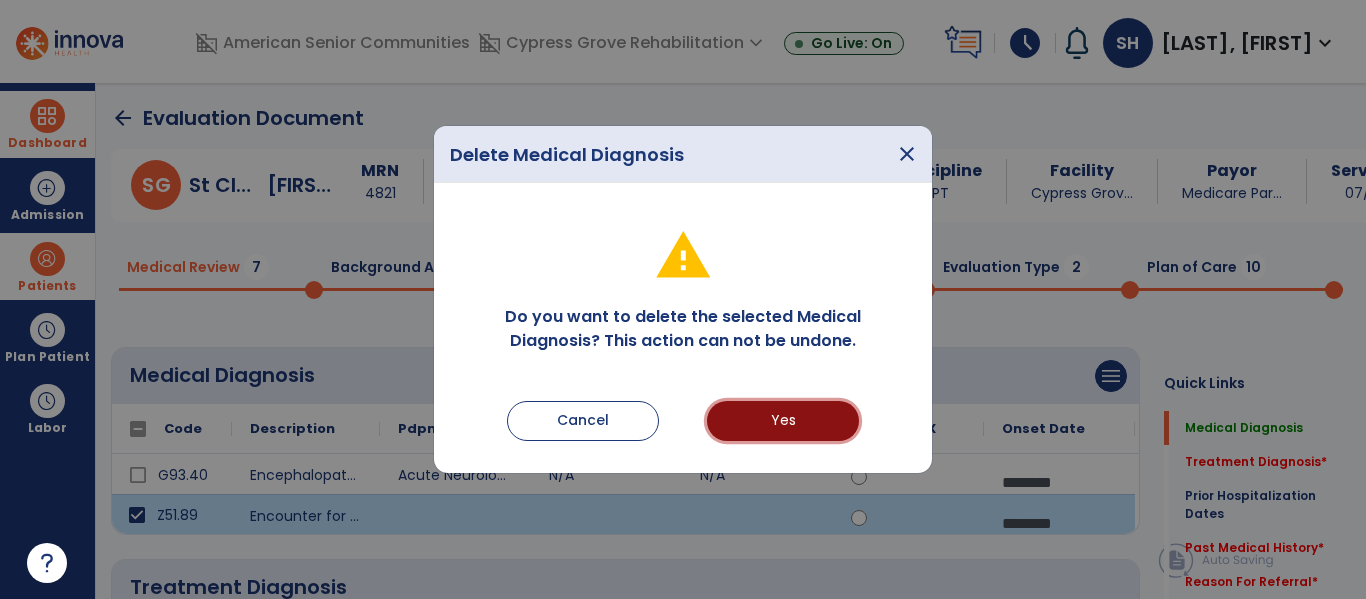 click on "Yes" at bounding box center (783, 421) 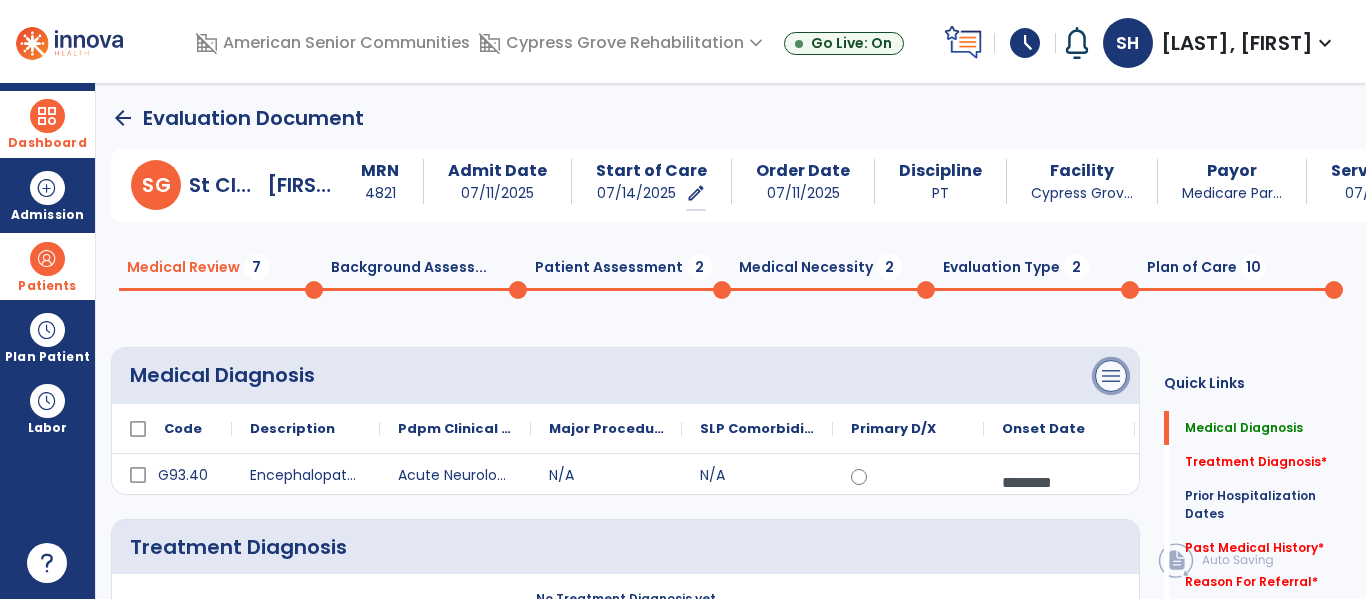 click on "menu" at bounding box center [1111, 376] 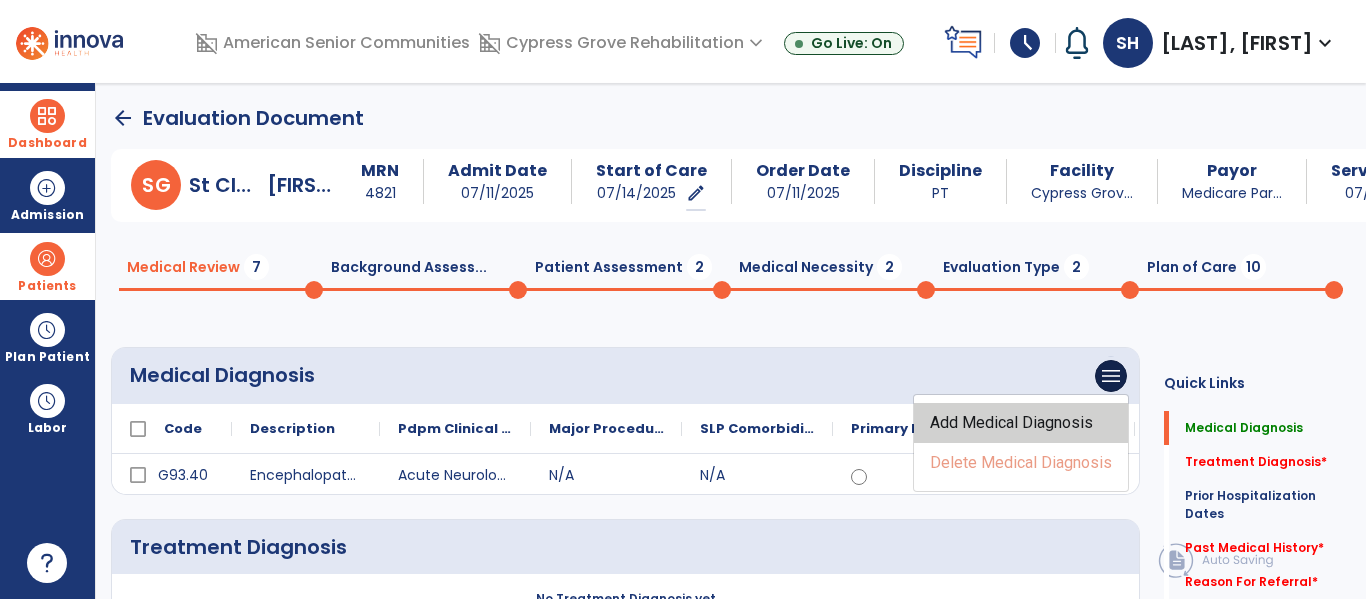 click on "Add Medical Diagnosis" 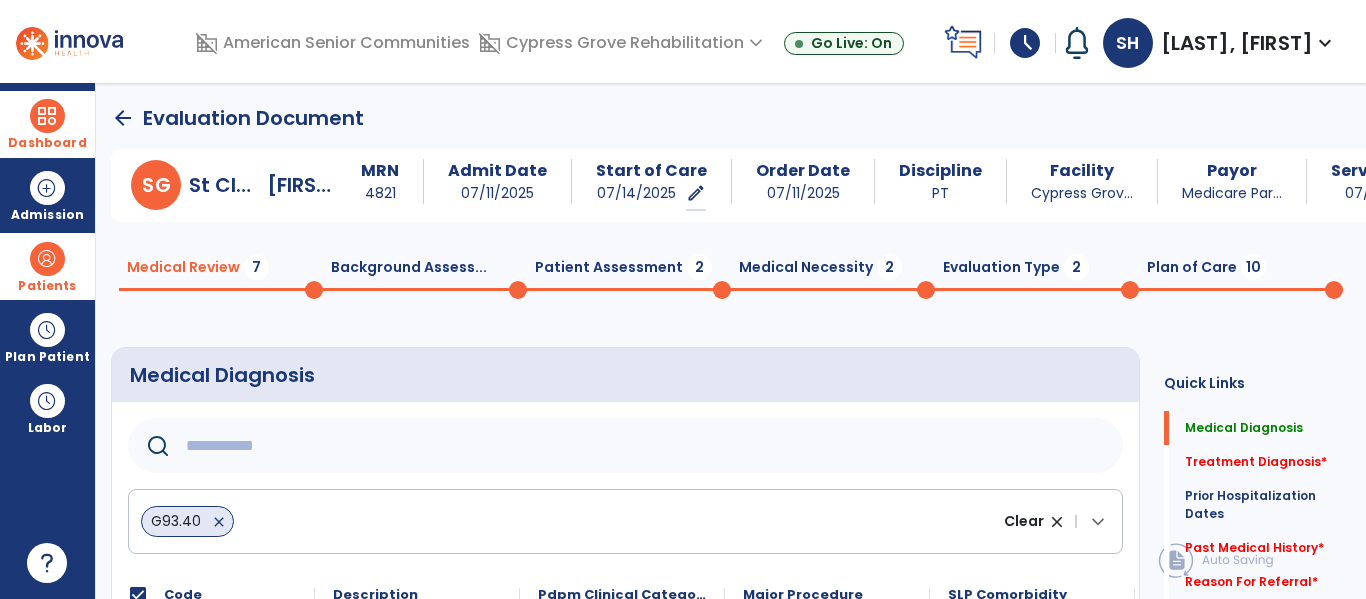 click 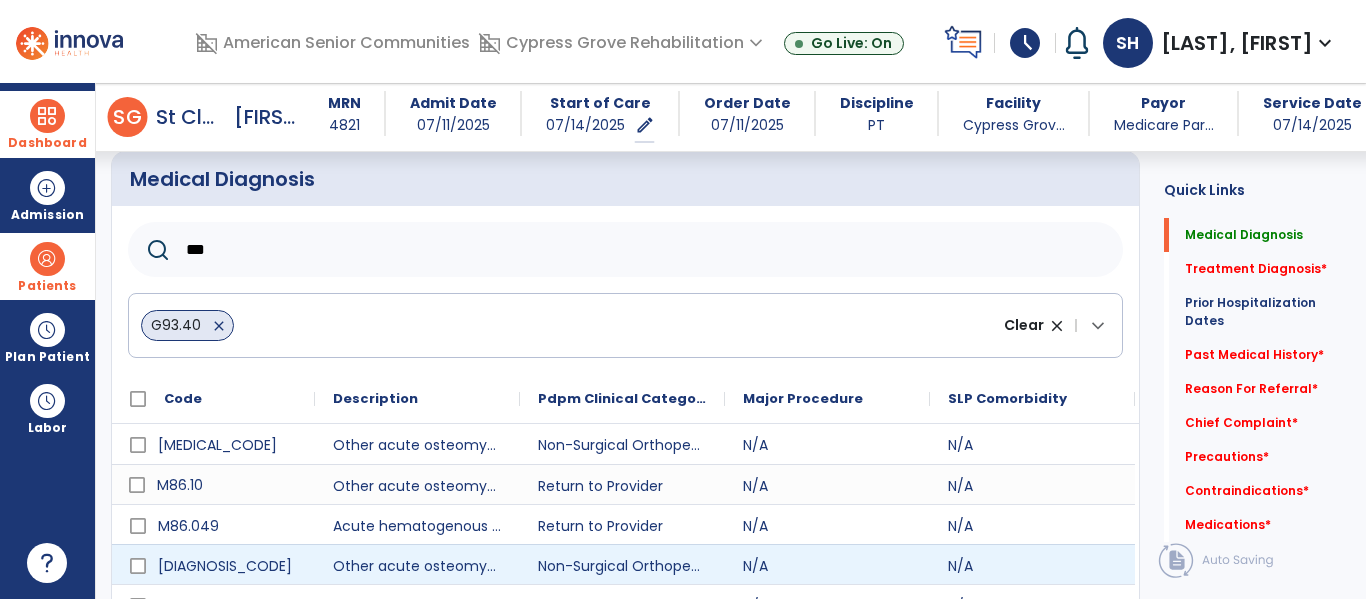scroll, scrollTop: 167, scrollLeft: 0, axis: vertical 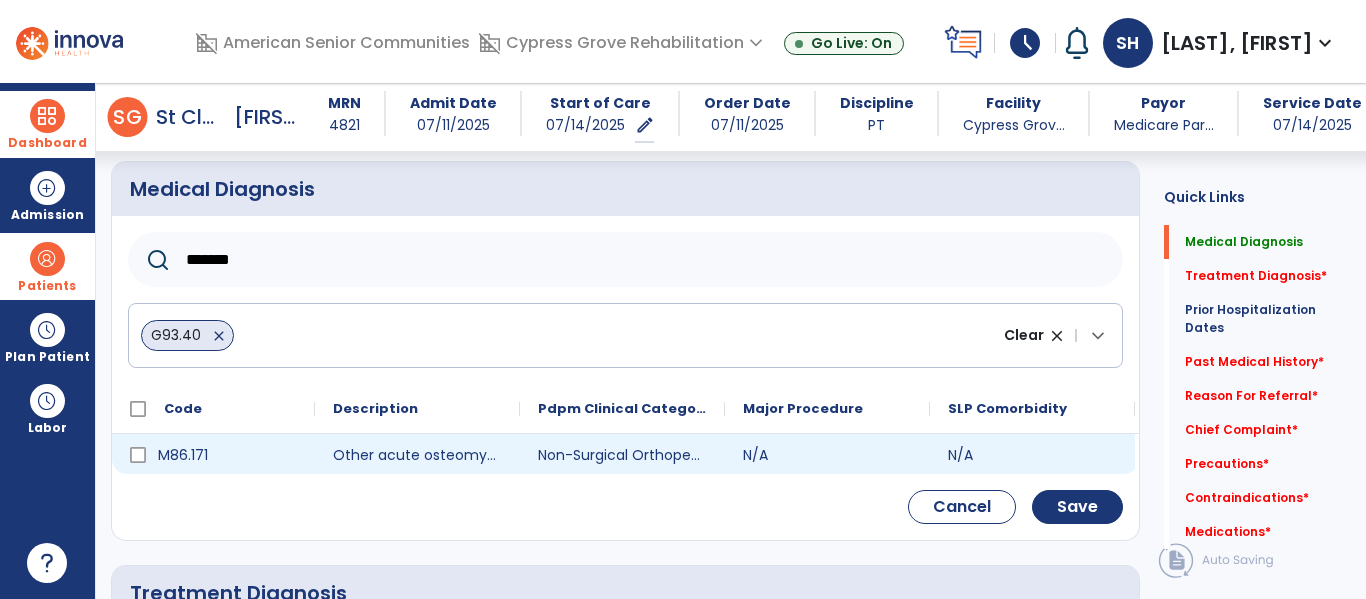 type on "*******" 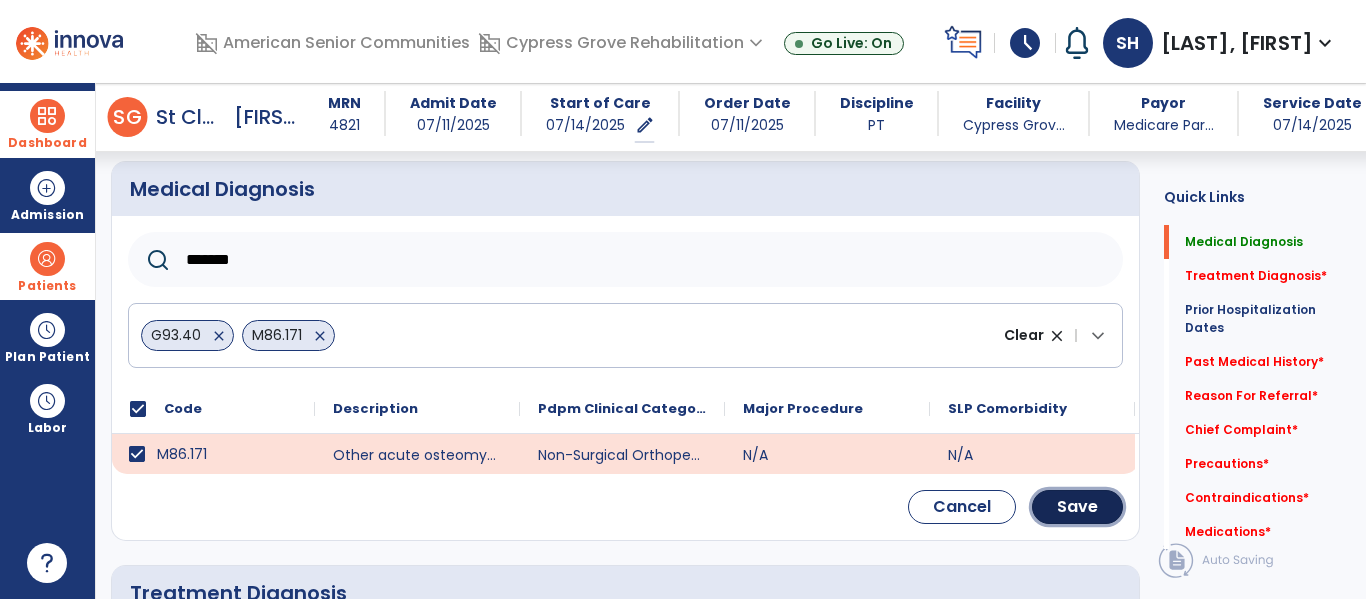 click on "Save" 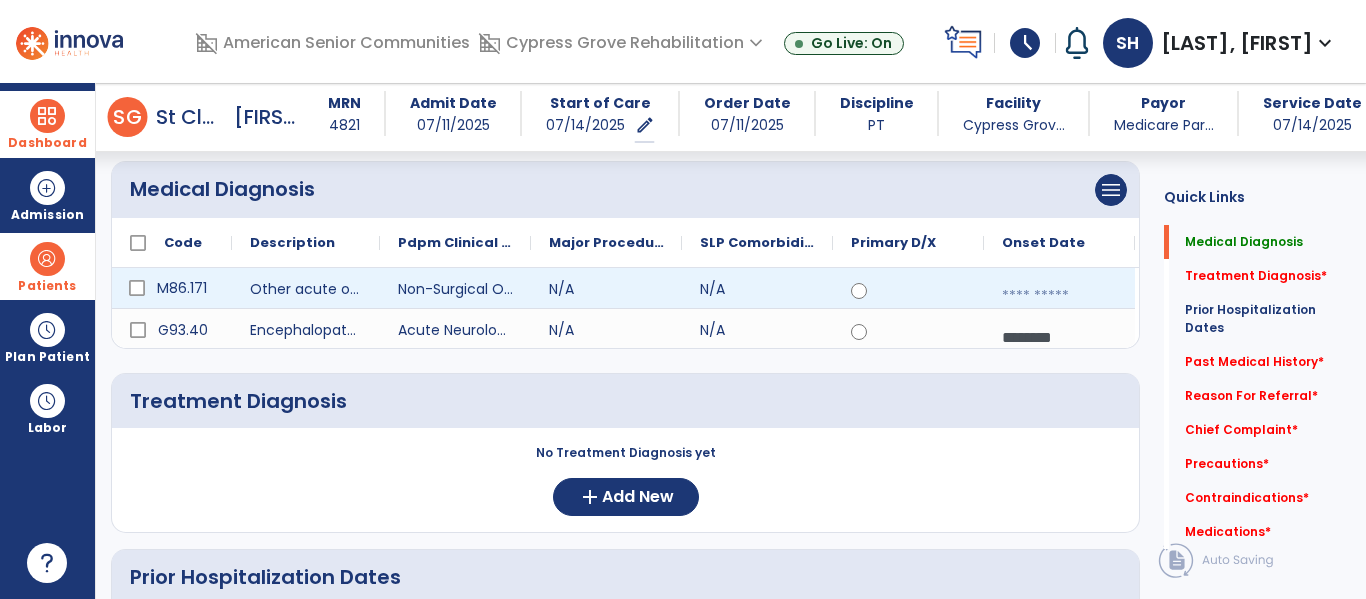 click at bounding box center (1059, 296) 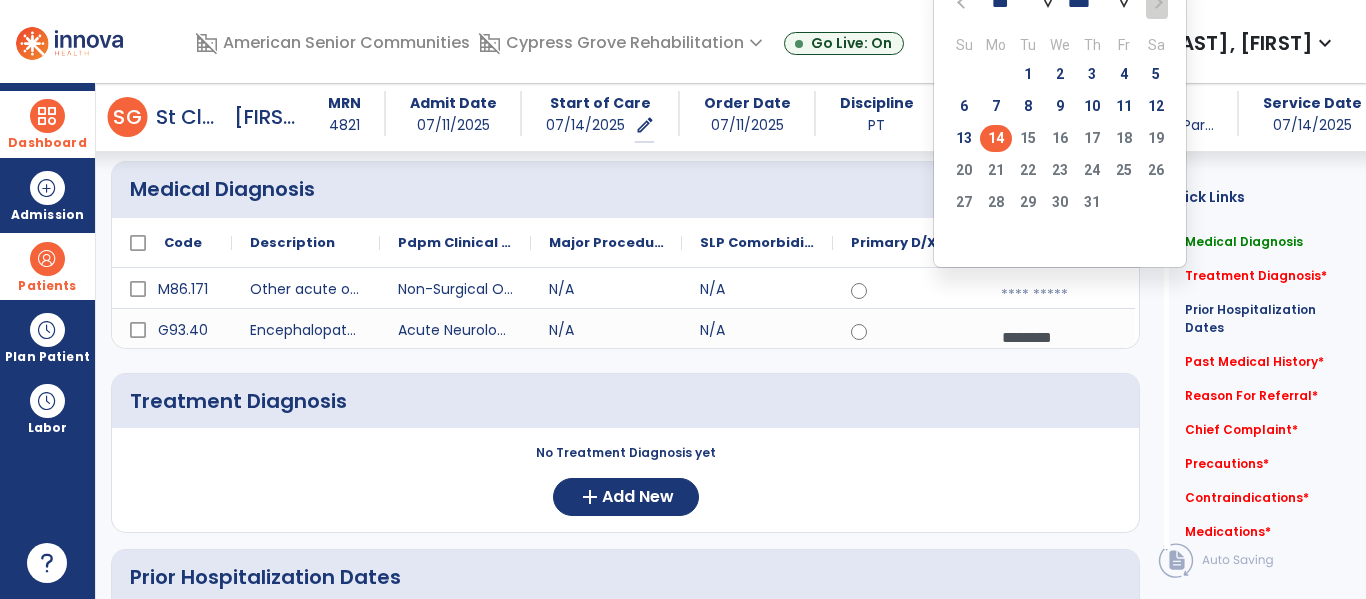 click on "Treatment Diagnosis     No Treatment Diagnosis yet  add  Add New" 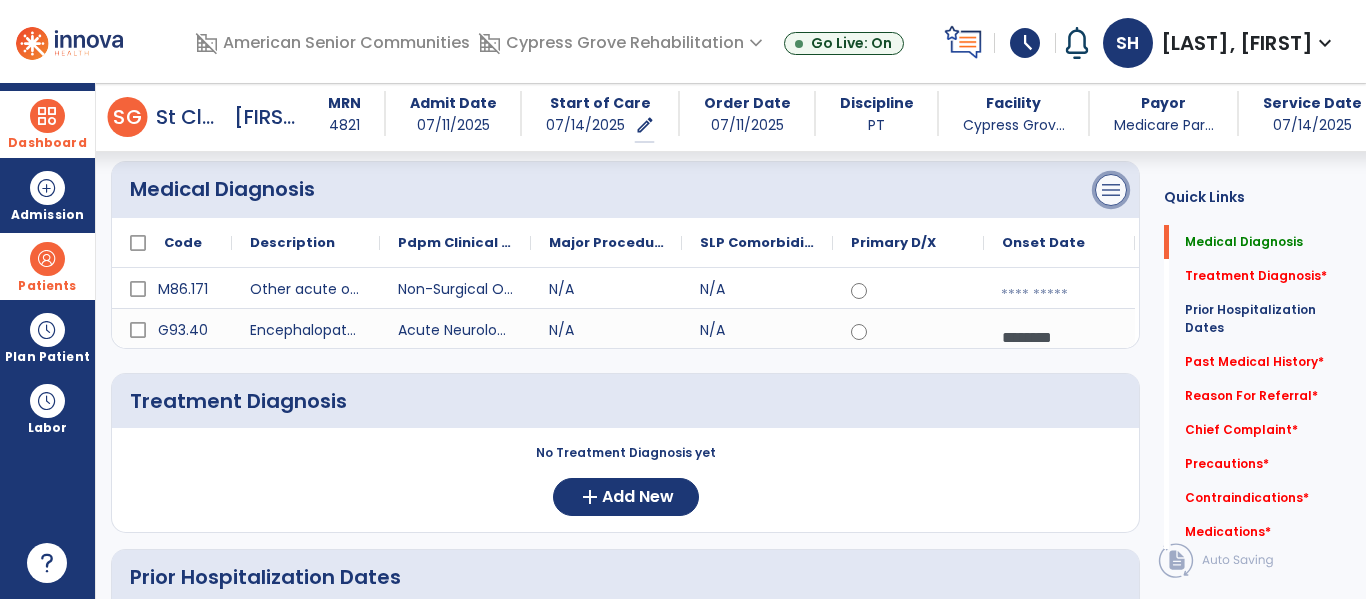 click on "menu" at bounding box center (1111, 190) 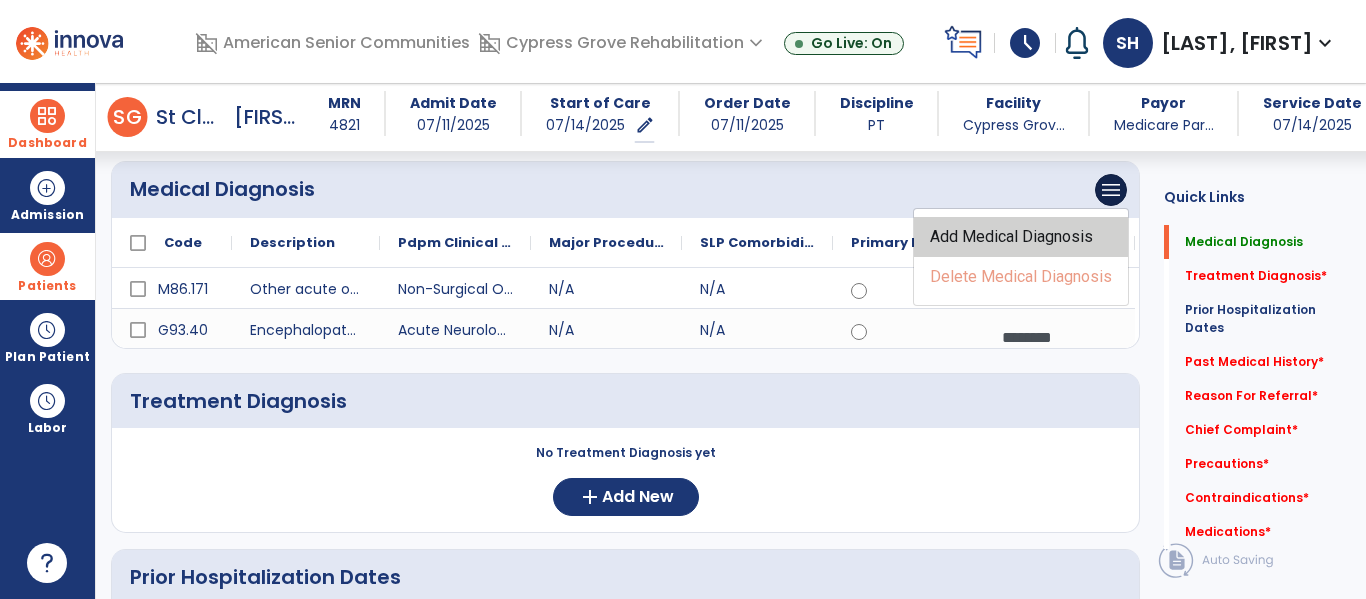 click on "Add Medical Diagnosis" 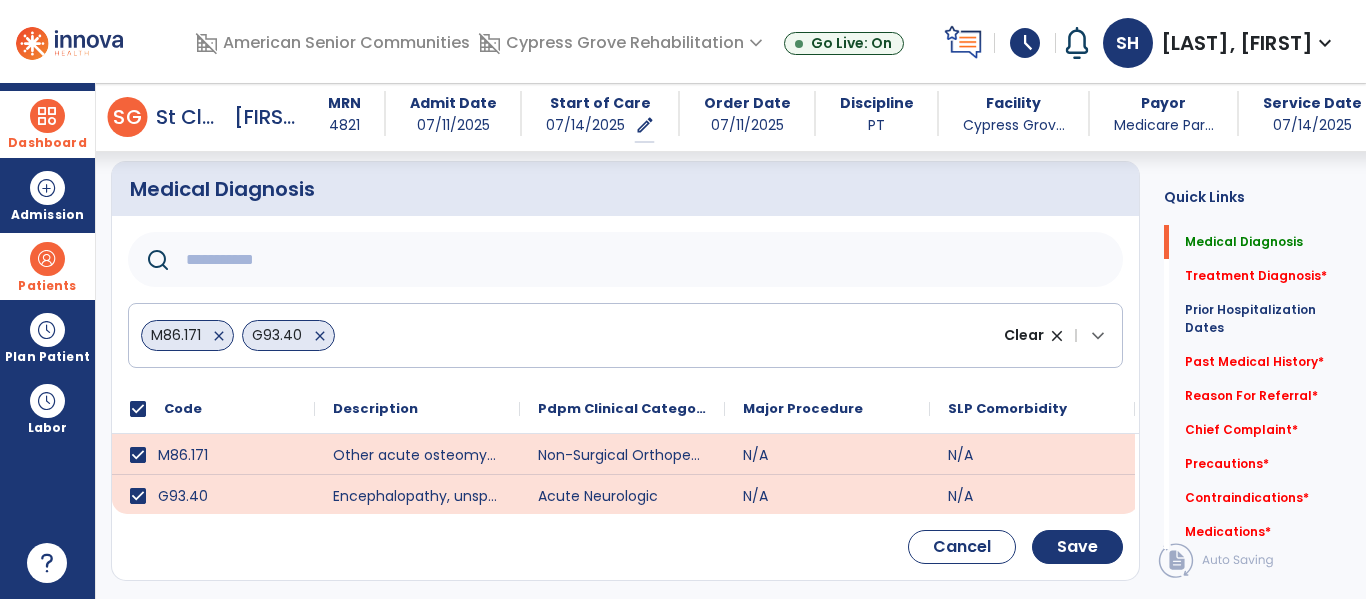 click 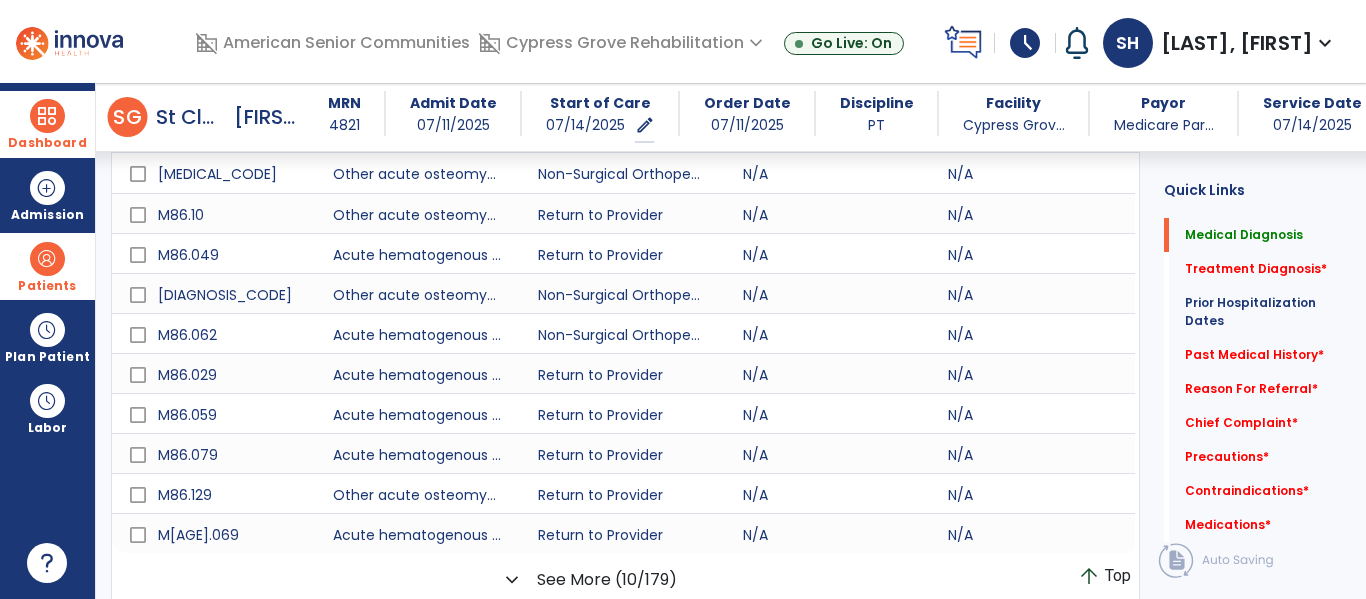 scroll, scrollTop: 332, scrollLeft: 0, axis: vertical 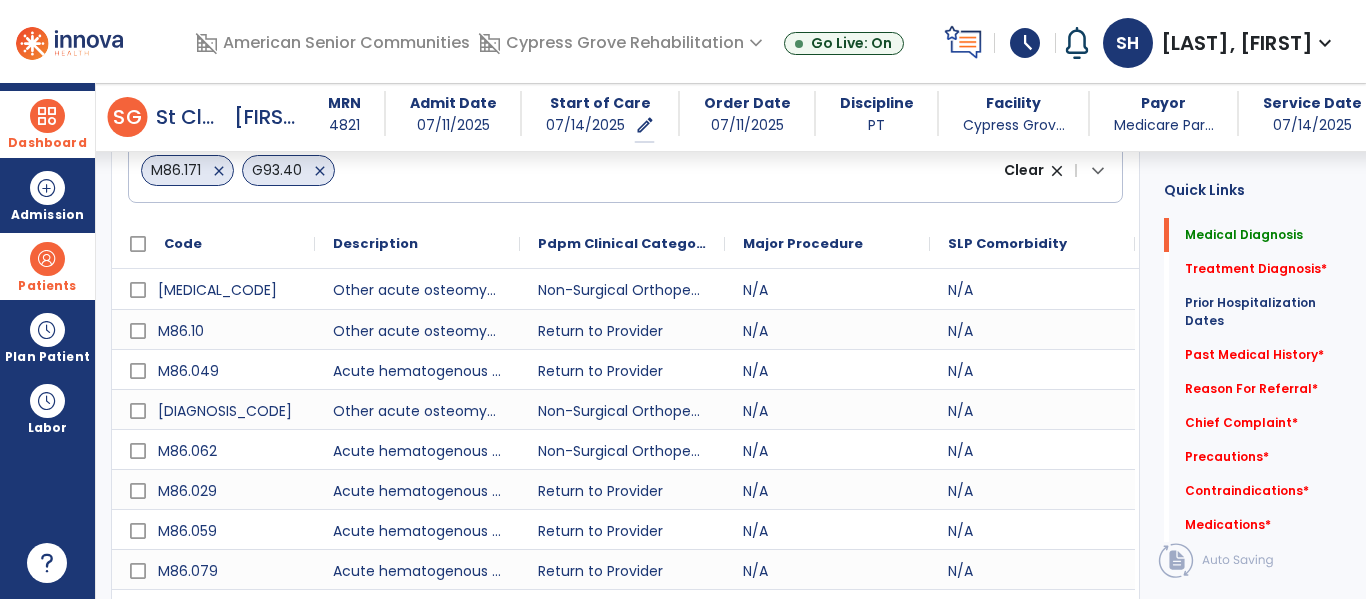 type on "*******" 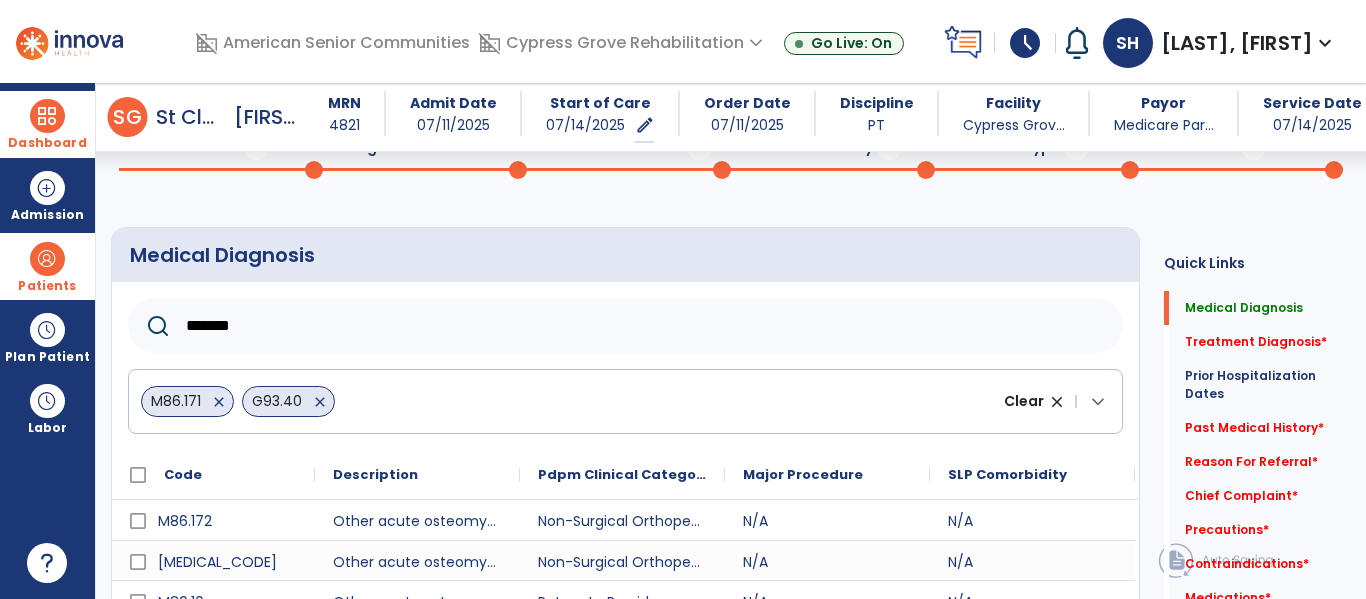scroll, scrollTop: 121, scrollLeft: 0, axis: vertical 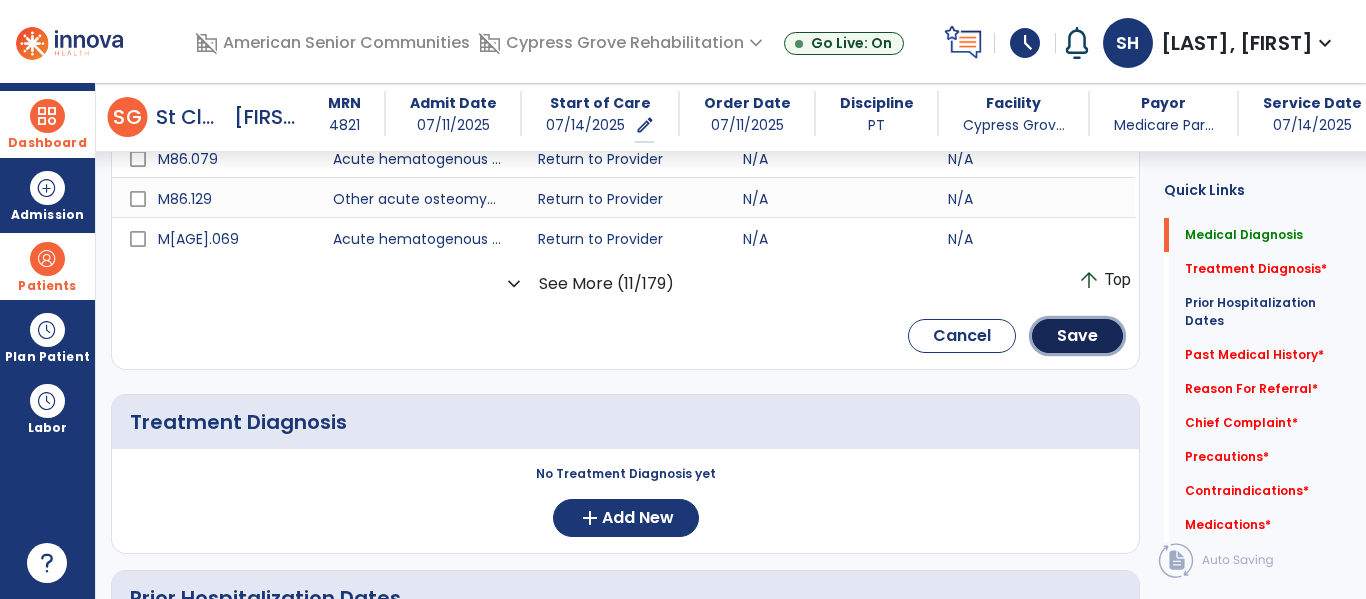 click on "Save" 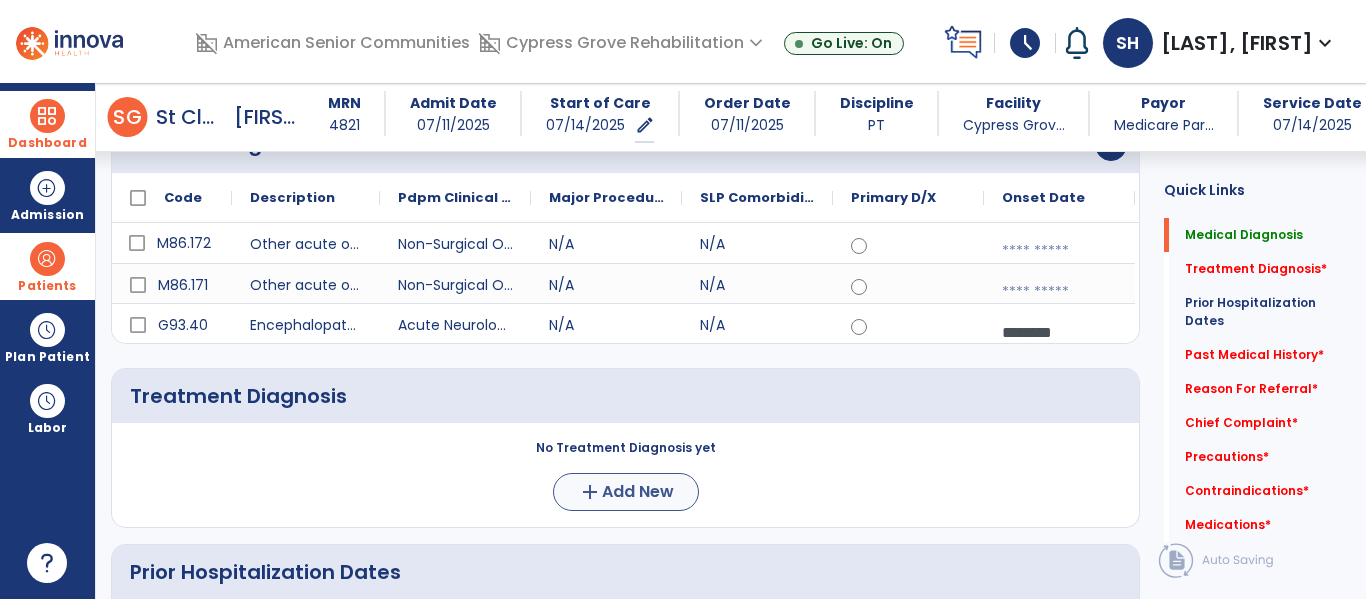 scroll, scrollTop: 222, scrollLeft: 0, axis: vertical 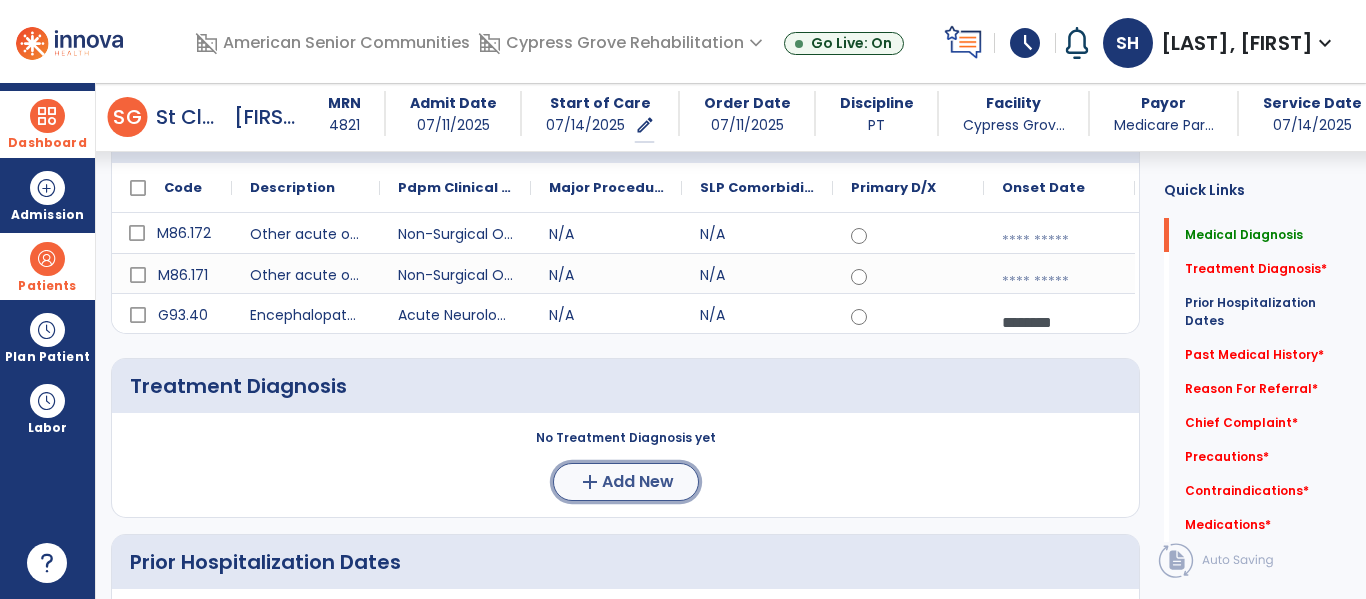 click on "Add New" 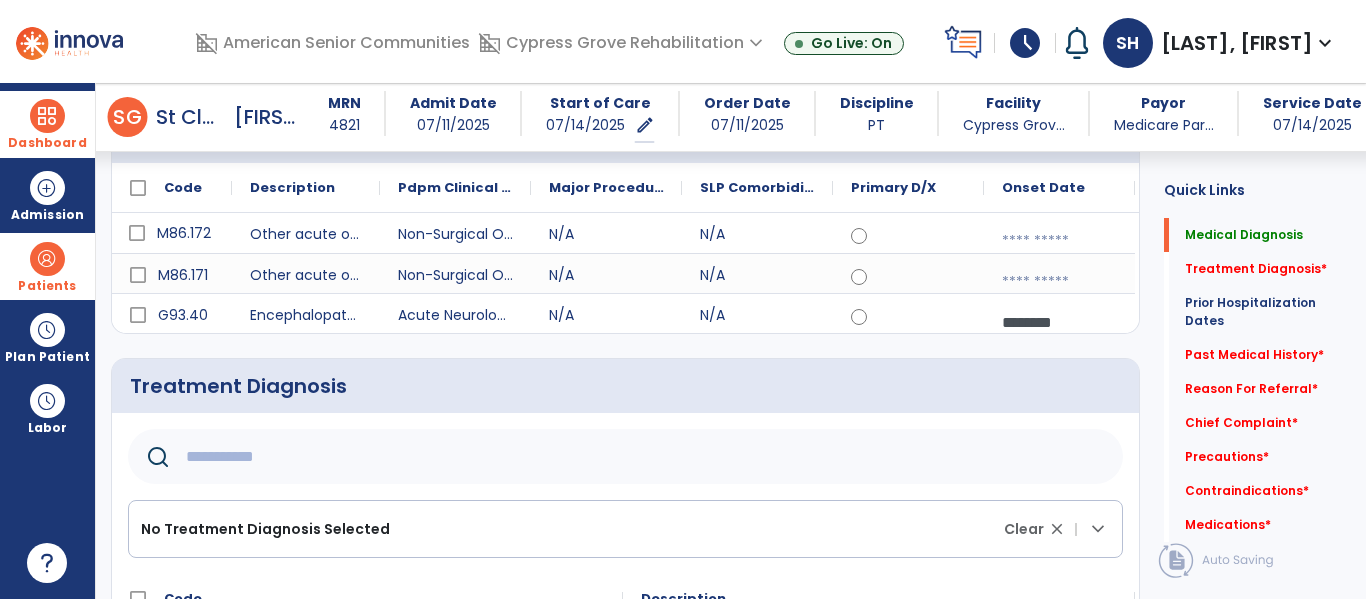 click 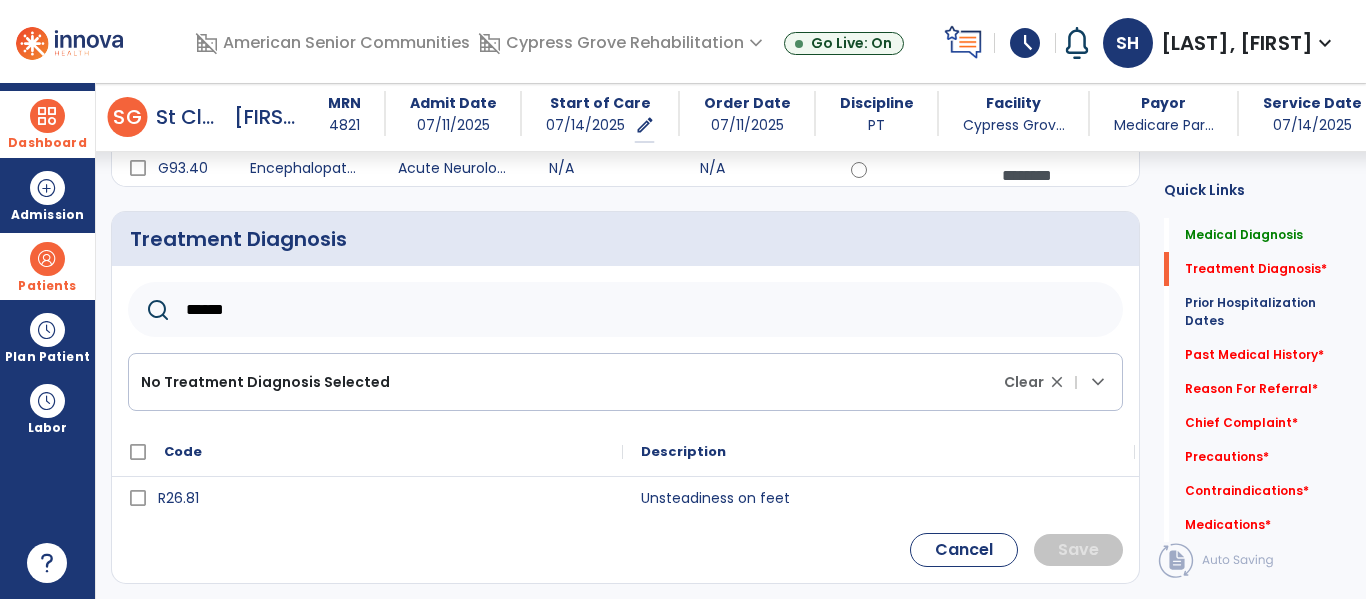 scroll, scrollTop: 372, scrollLeft: 0, axis: vertical 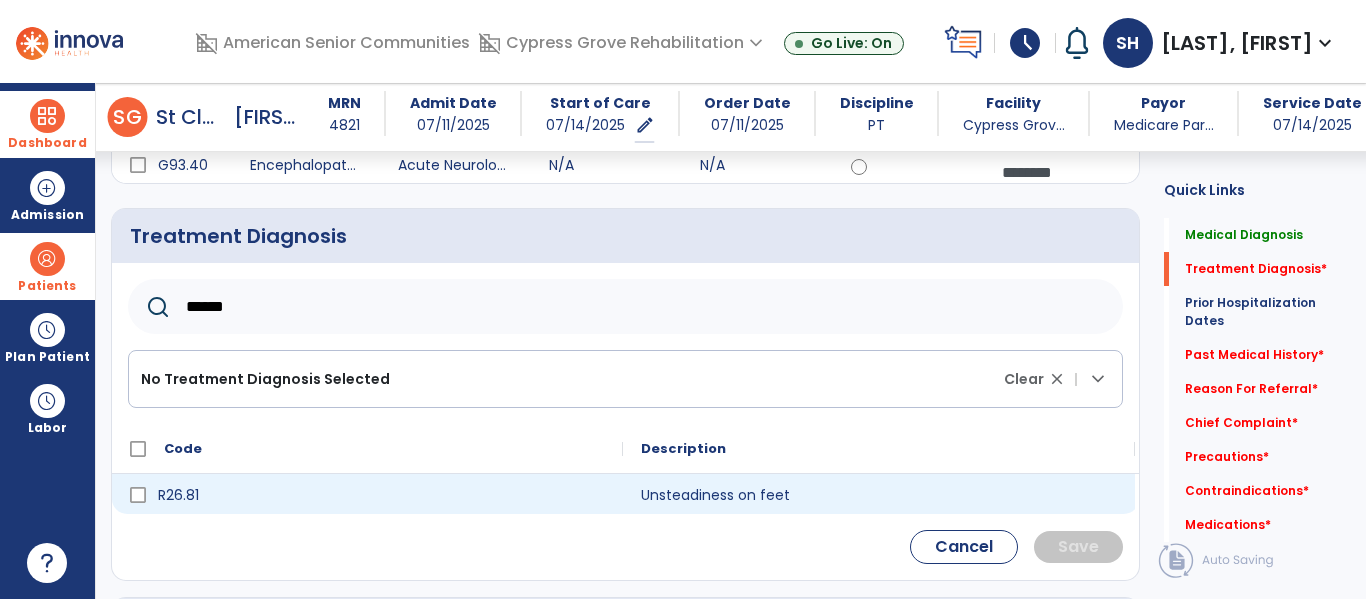 type on "******" 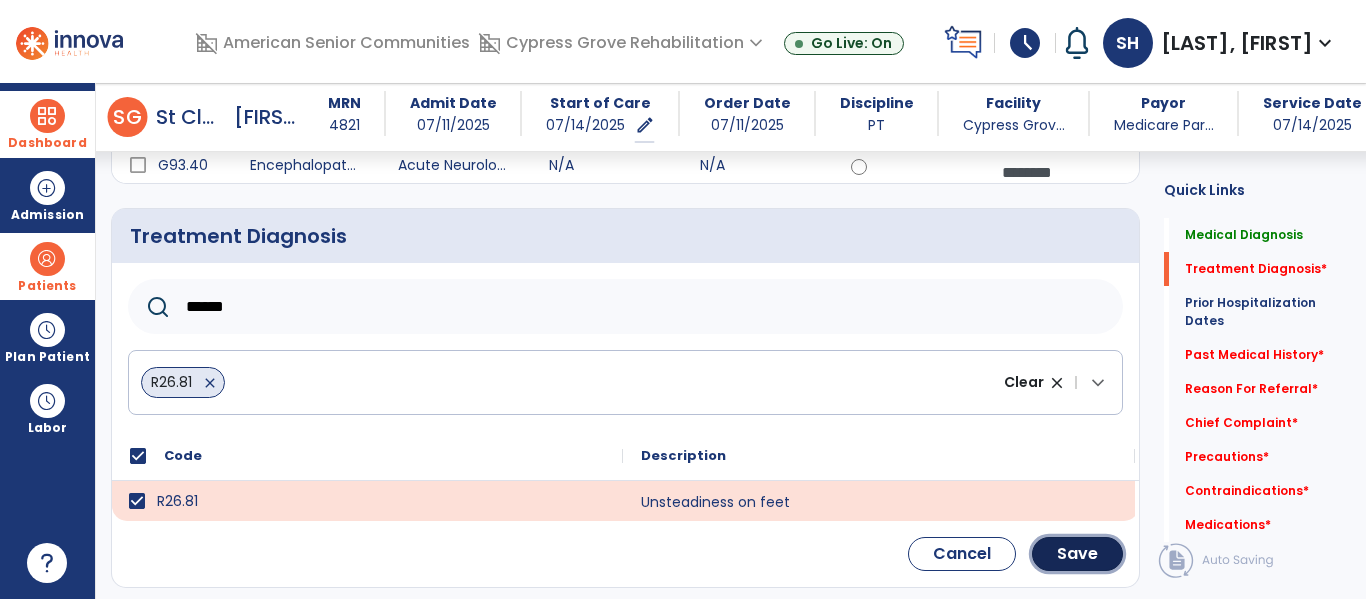 click on "Save" 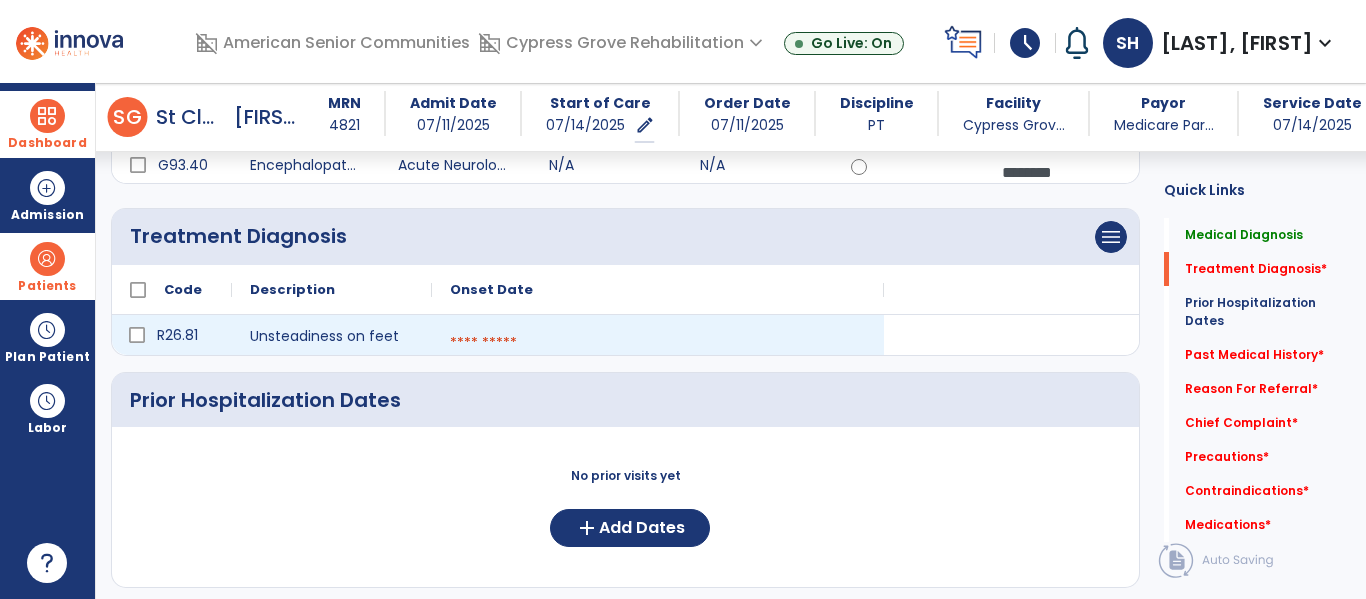 click at bounding box center [658, 343] 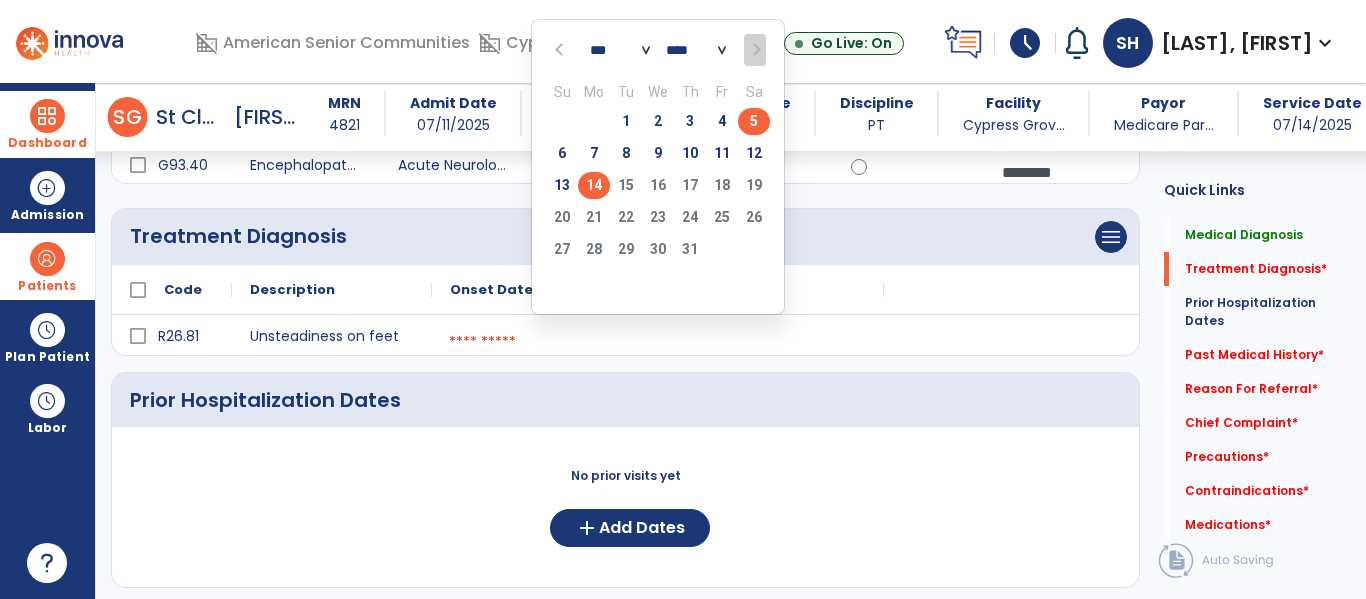click on "5" 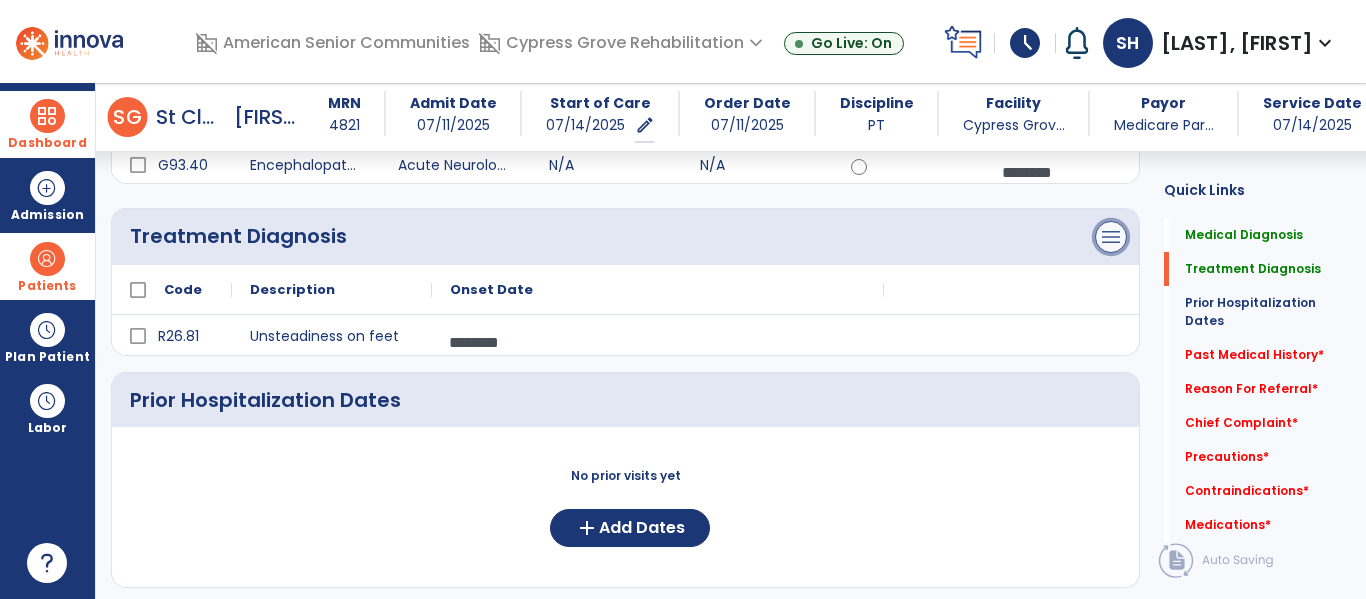 click on "menu" at bounding box center (1111, -15) 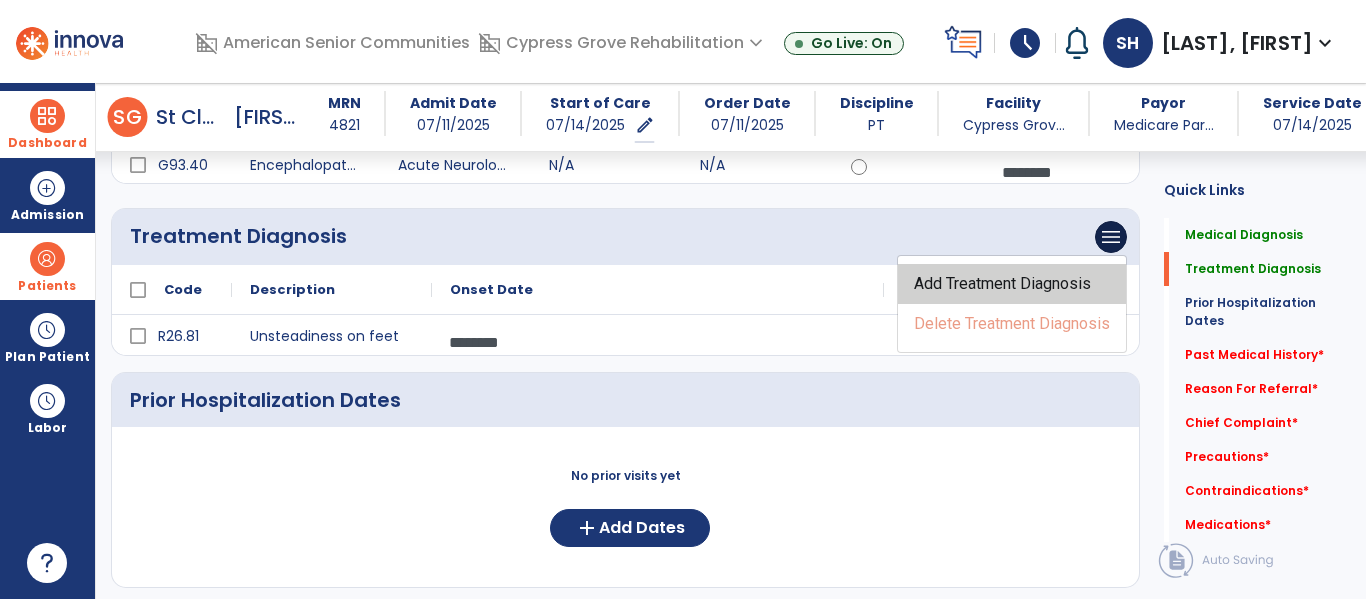 click on "Add Treatment Diagnosis" 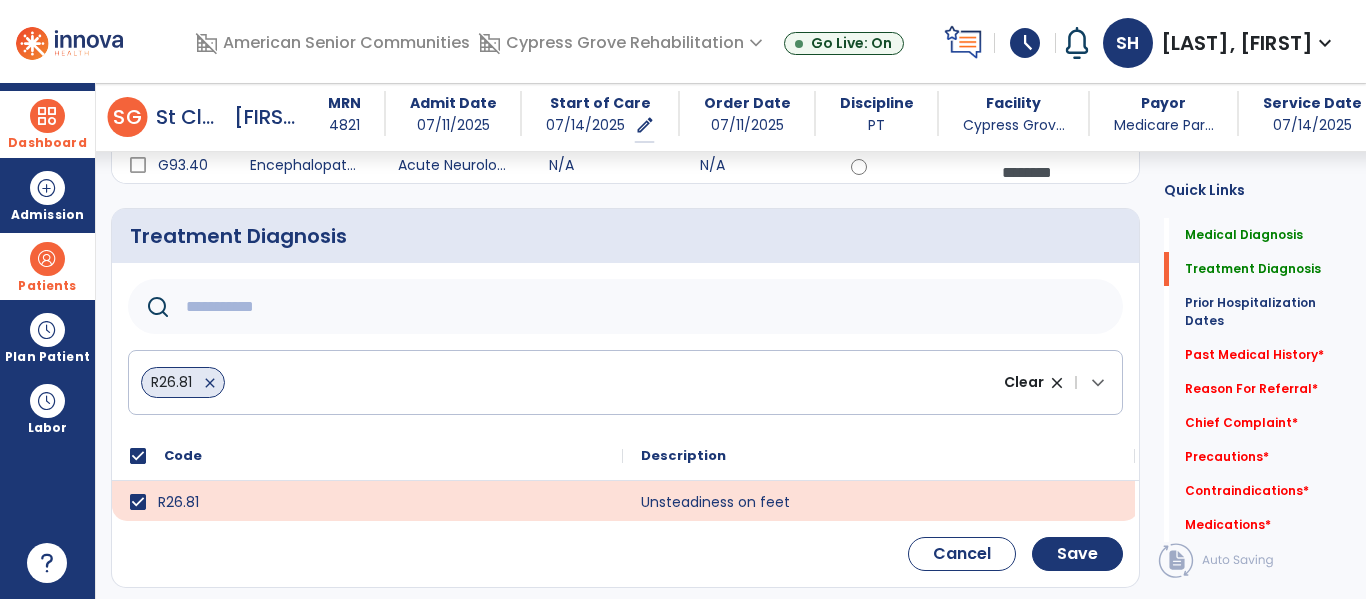click 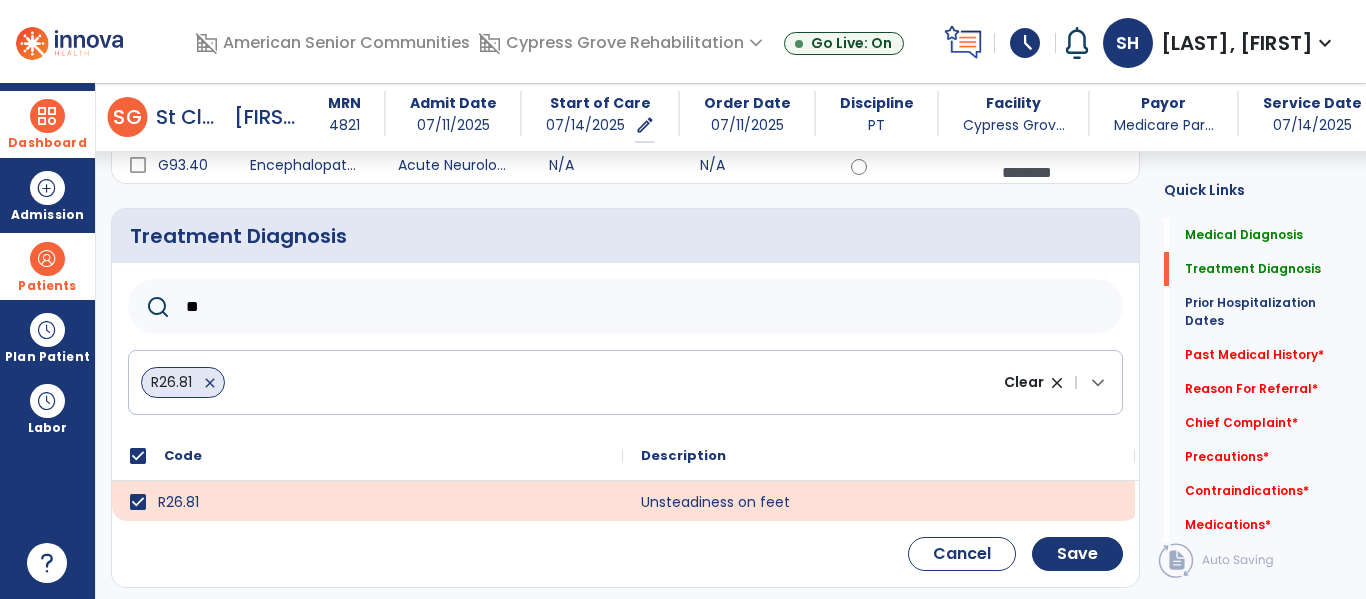 type on "***" 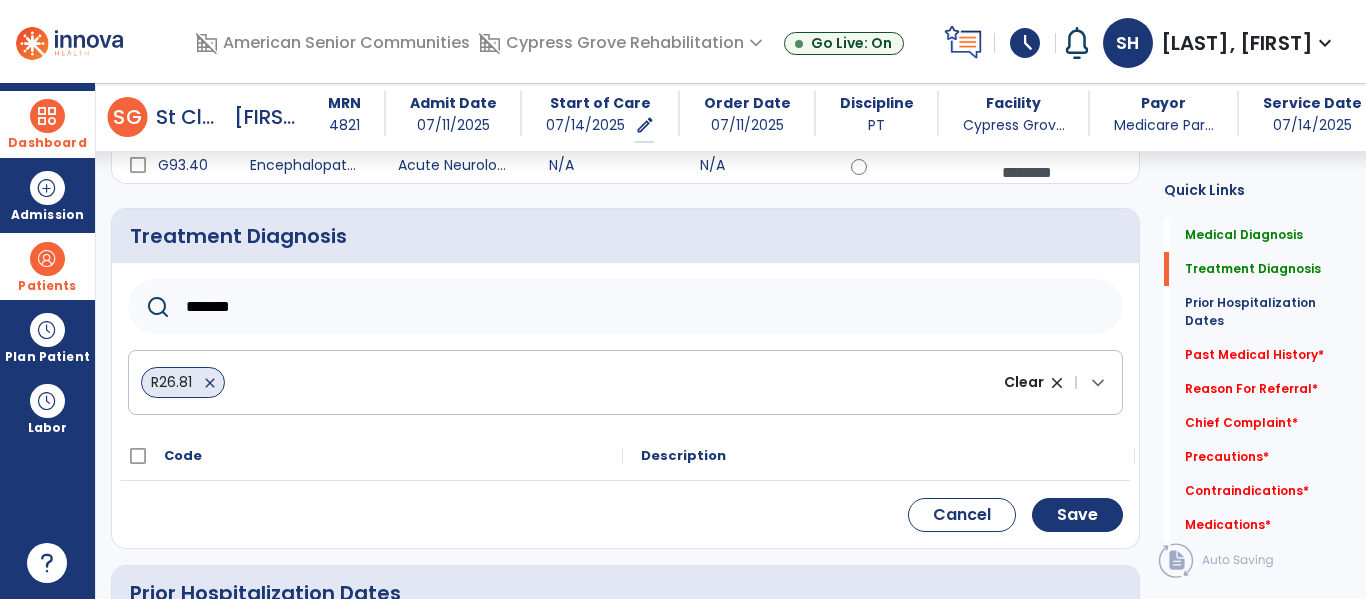 click on "*******" 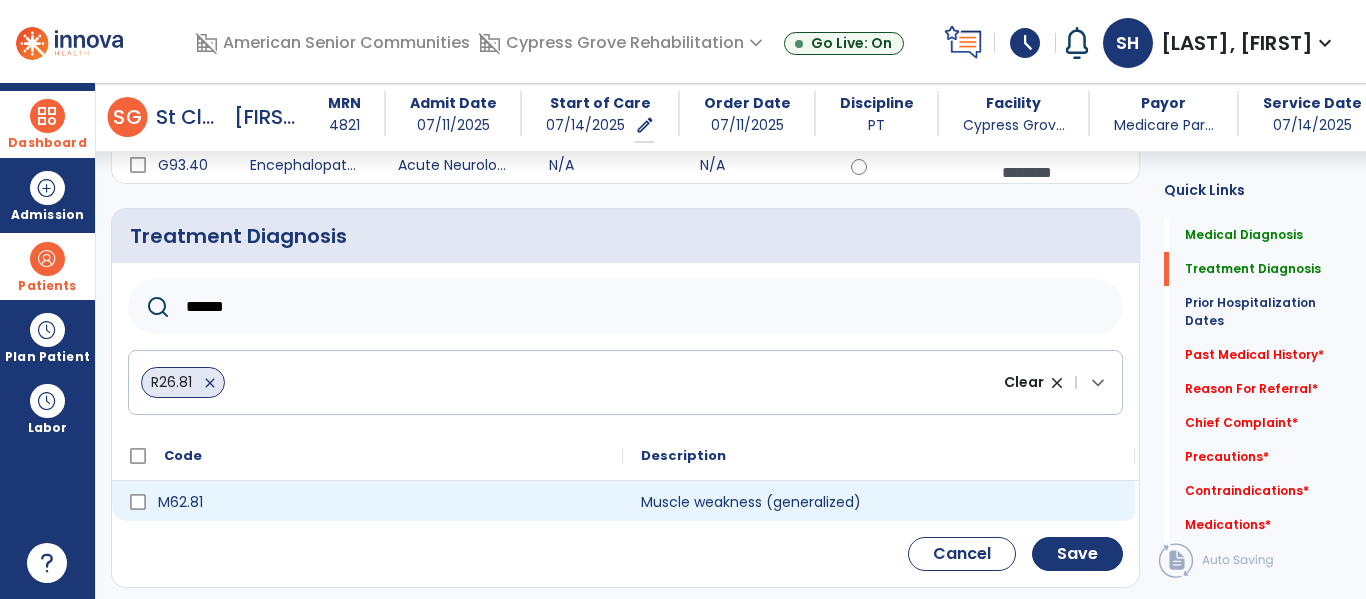 type on "******" 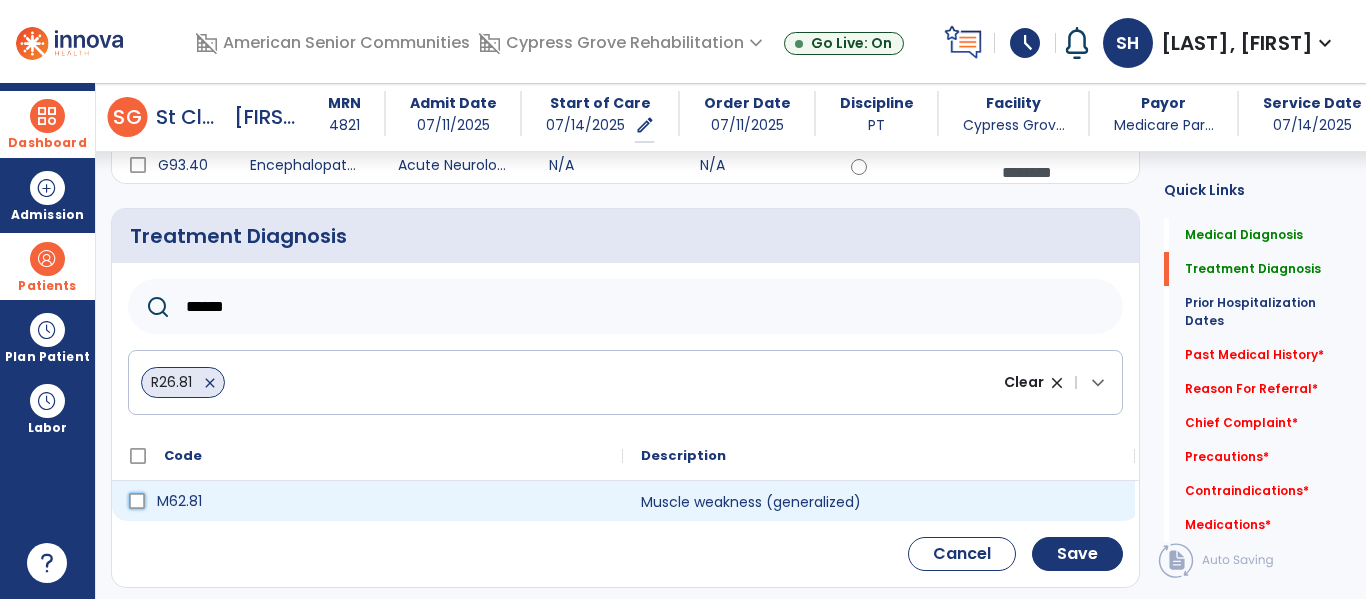 click 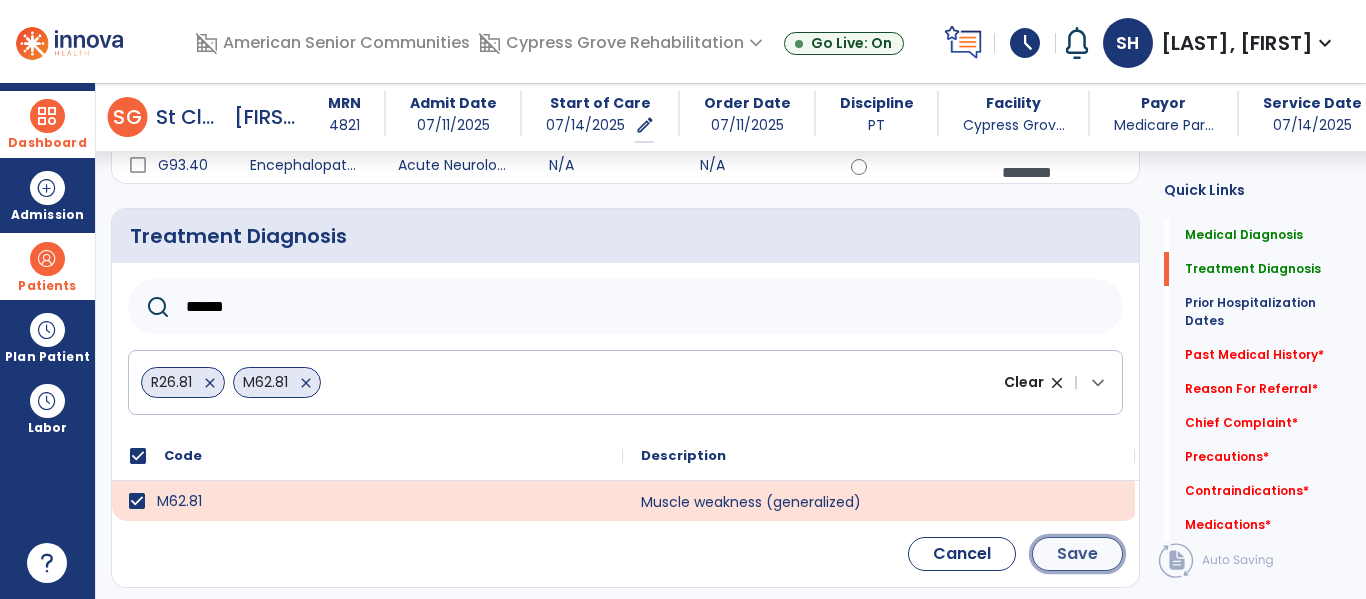 click on "Save" 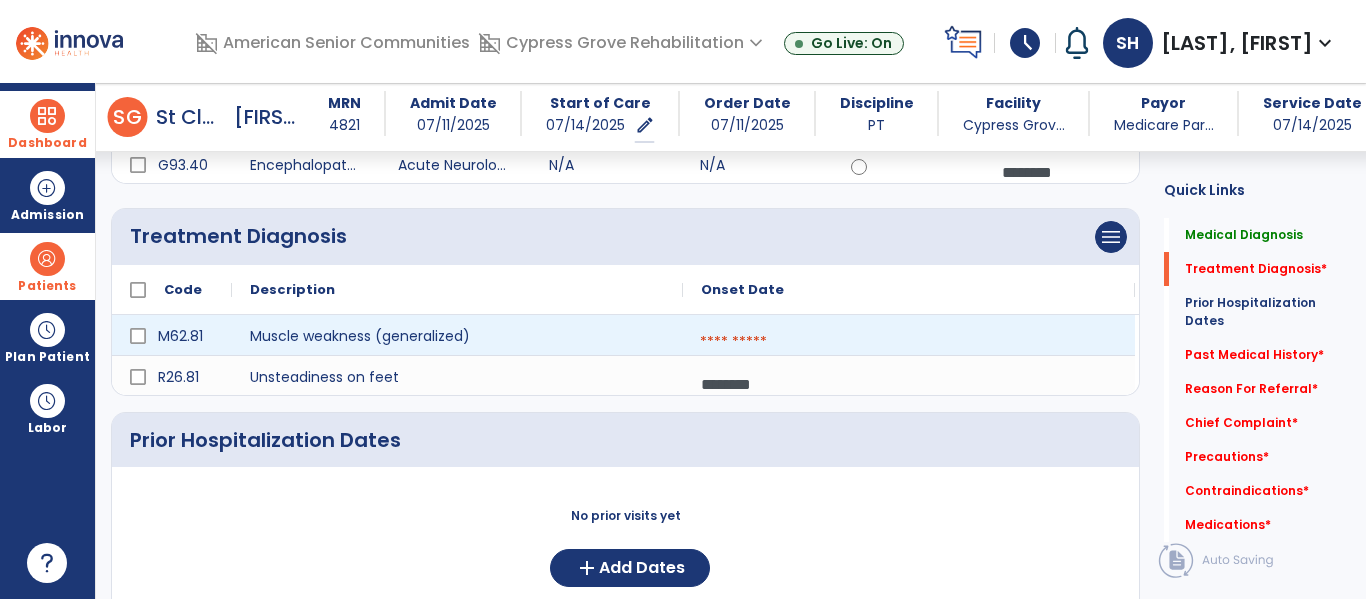click at bounding box center [909, 342] 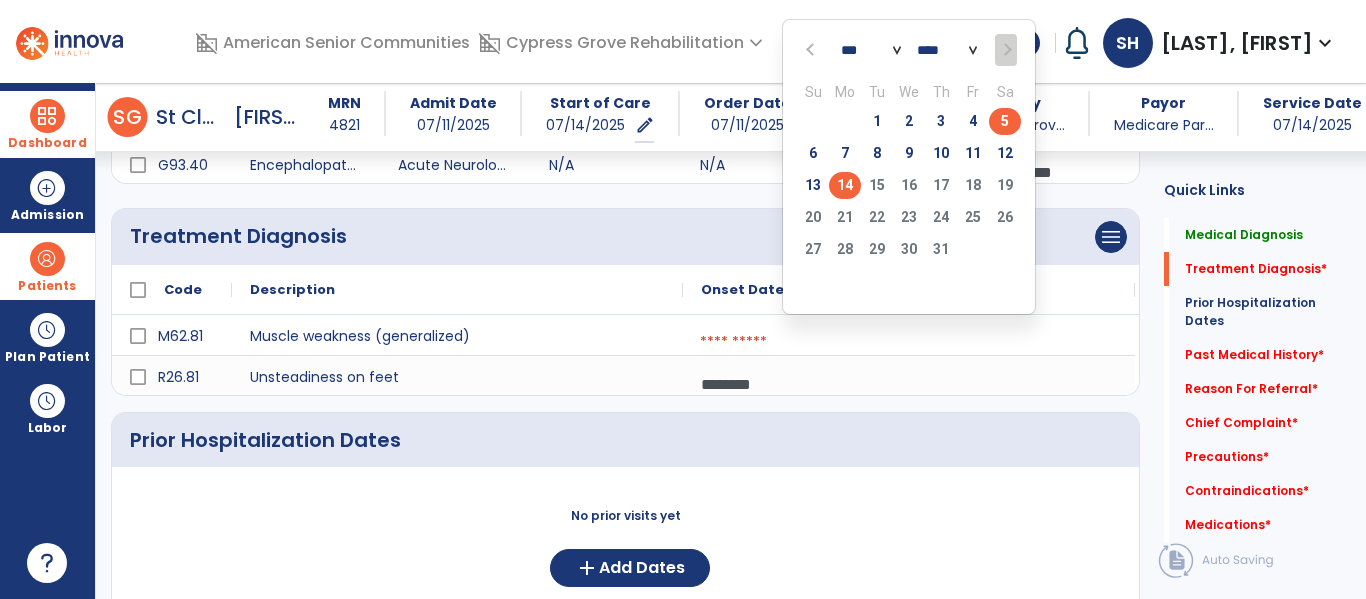 click on "5" 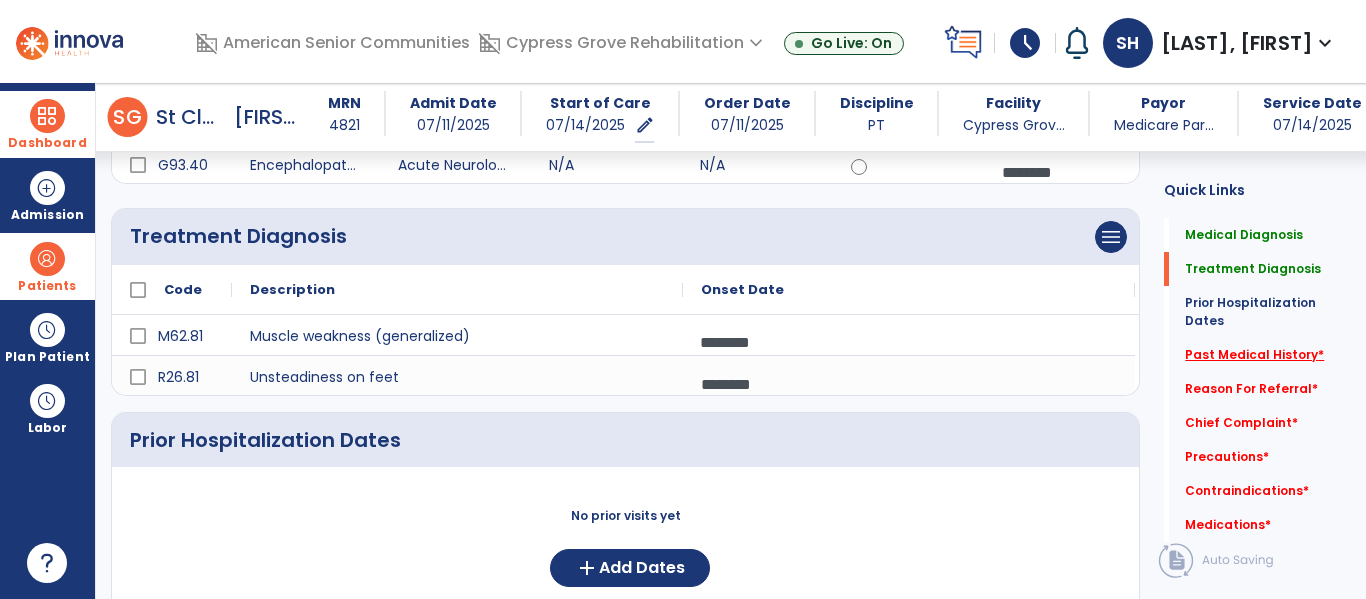 click on "Past Medical History   *" 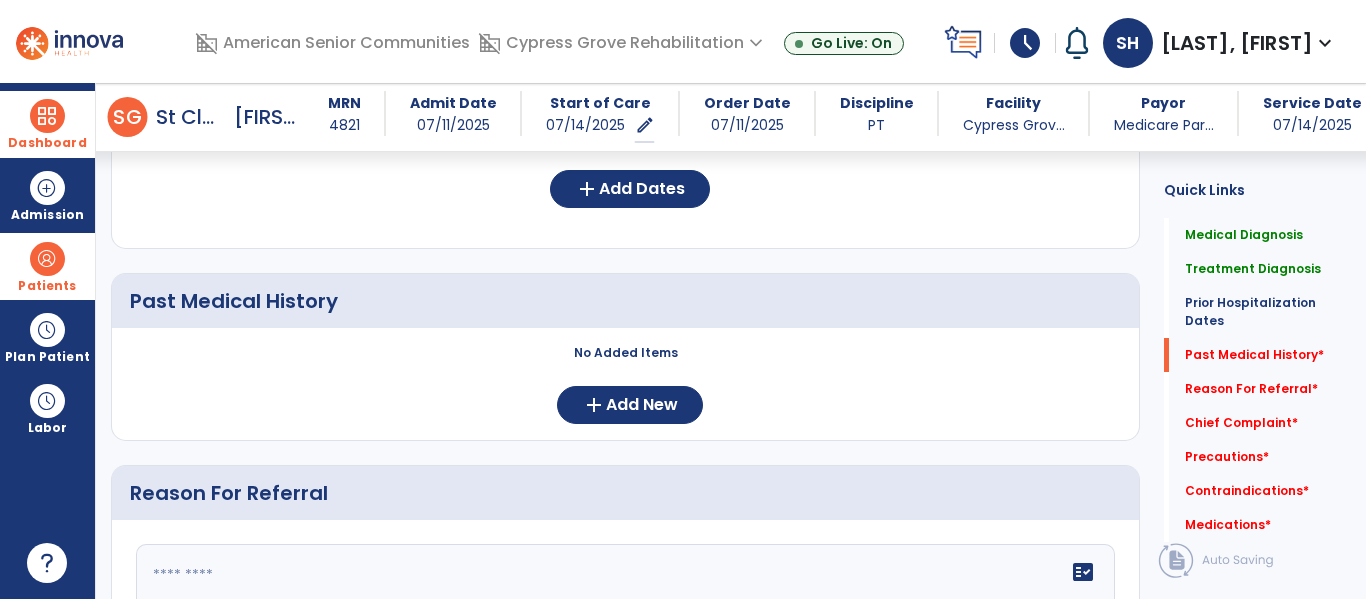 scroll, scrollTop: 768, scrollLeft: 0, axis: vertical 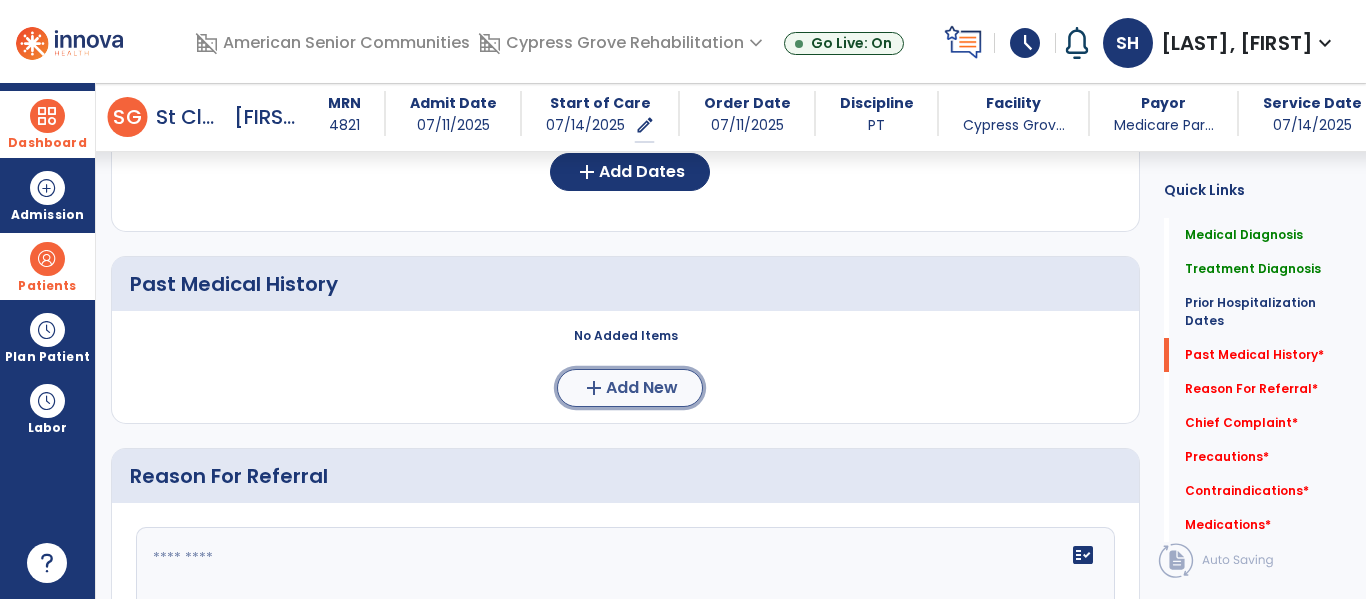 click on "Add New" 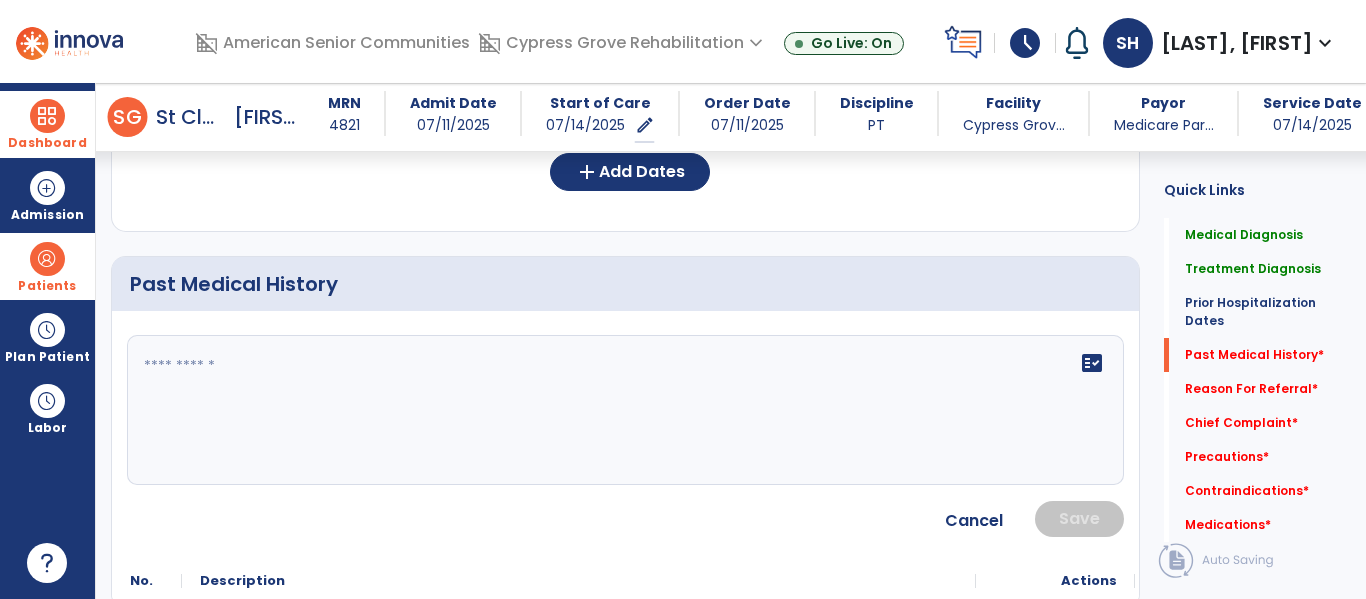 click on "fact_check" 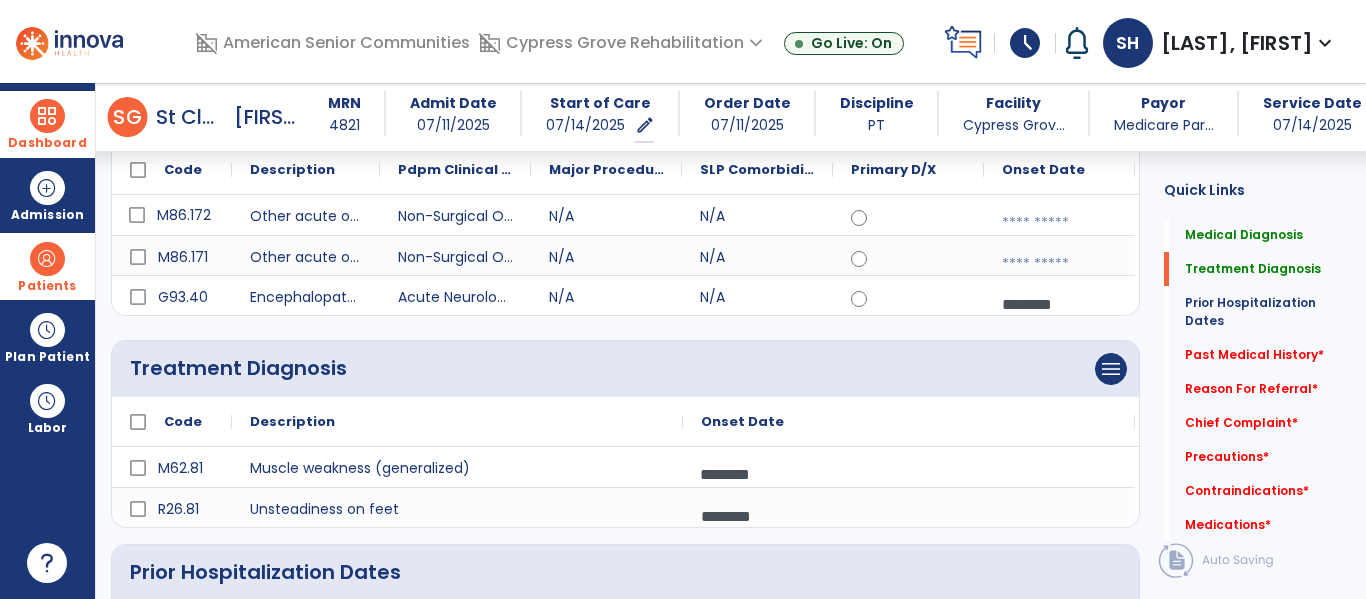 scroll, scrollTop: 183, scrollLeft: 0, axis: vertical 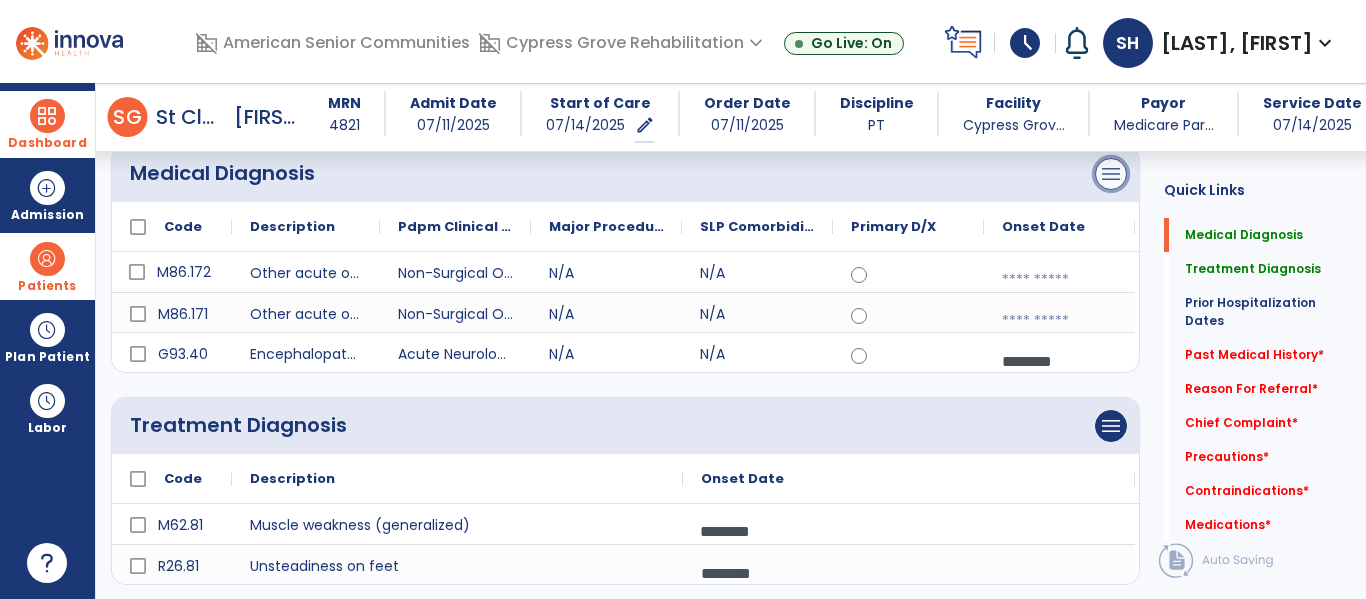 click on "menu" at bounding box center [1111, 174] 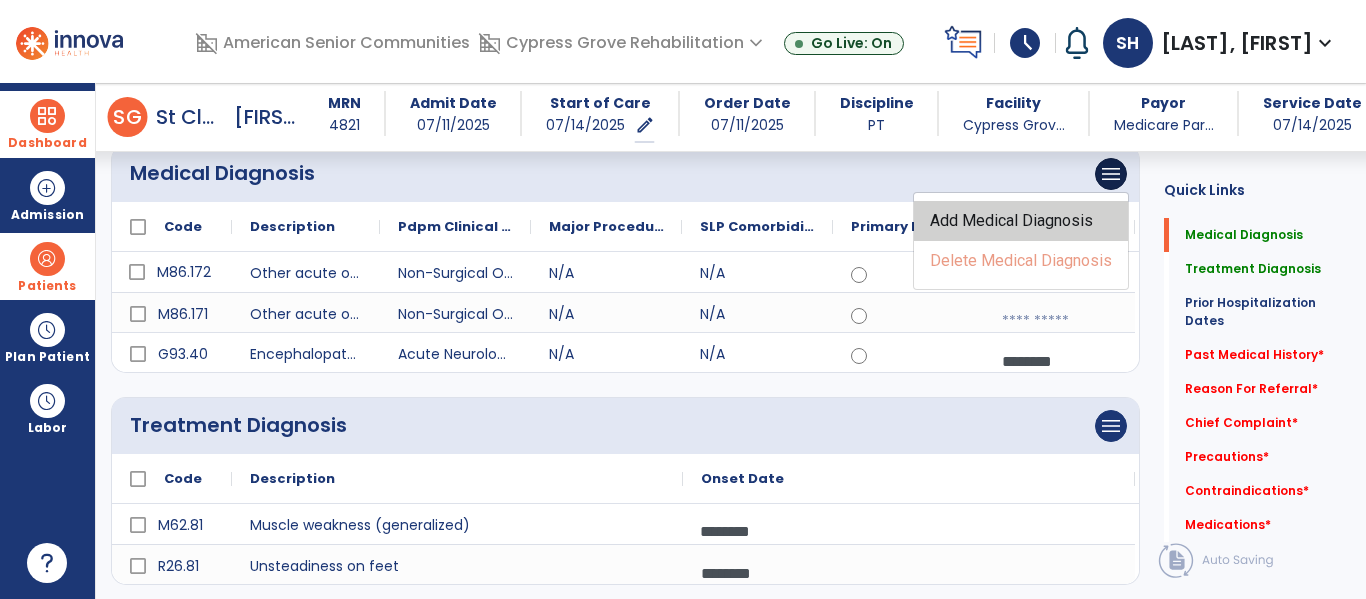 click on "Add Medical Diagnosis" 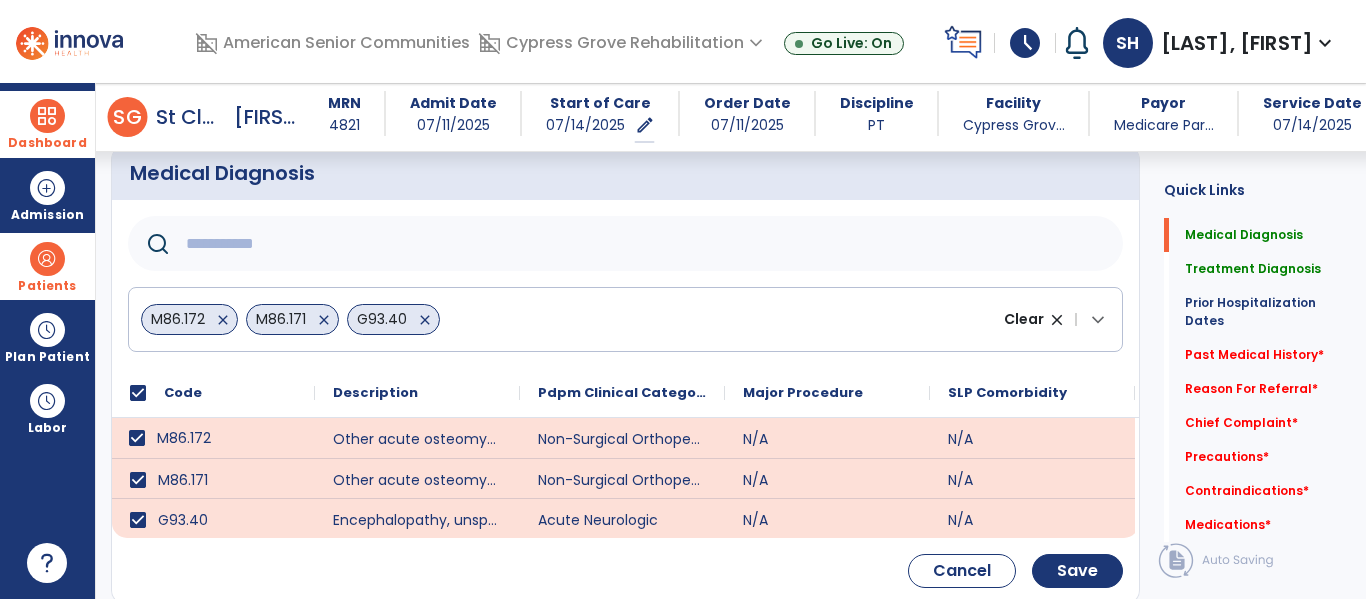 click 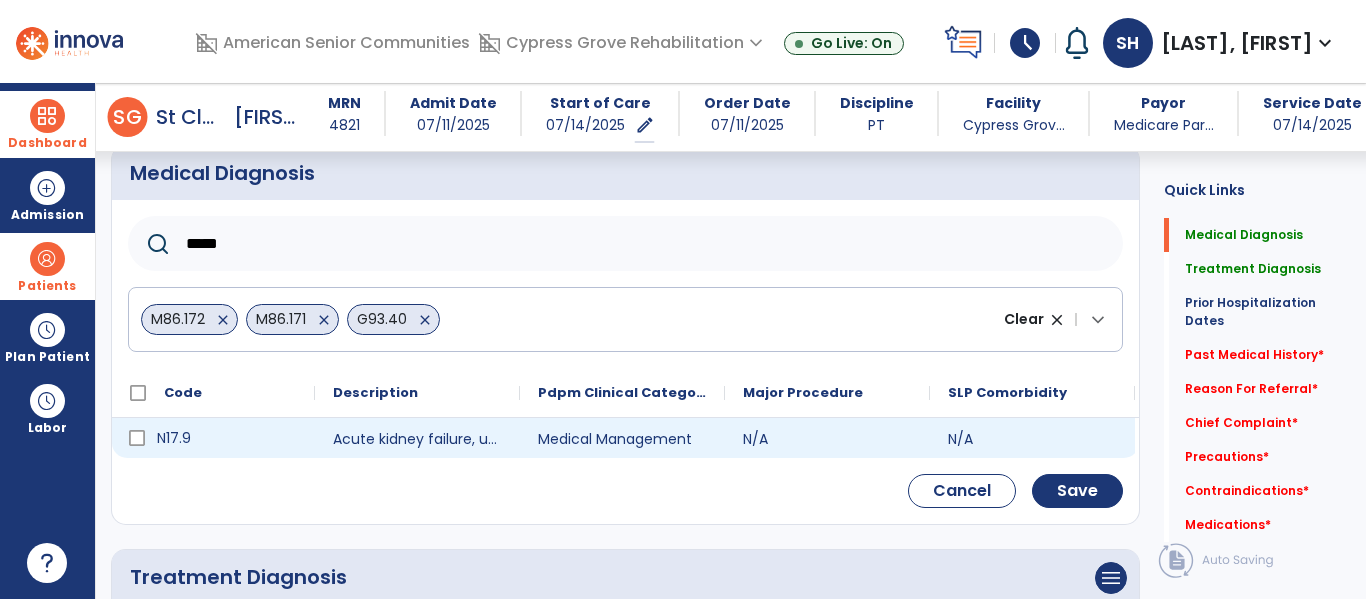 type on "*****" 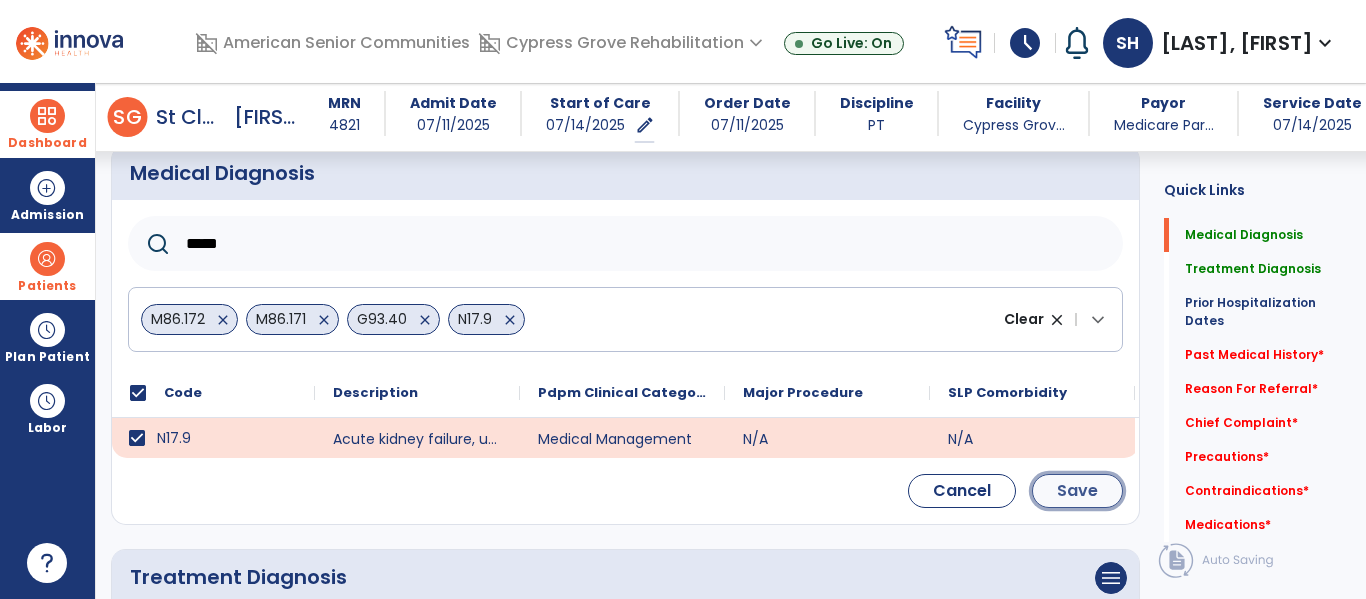 click on "Save" 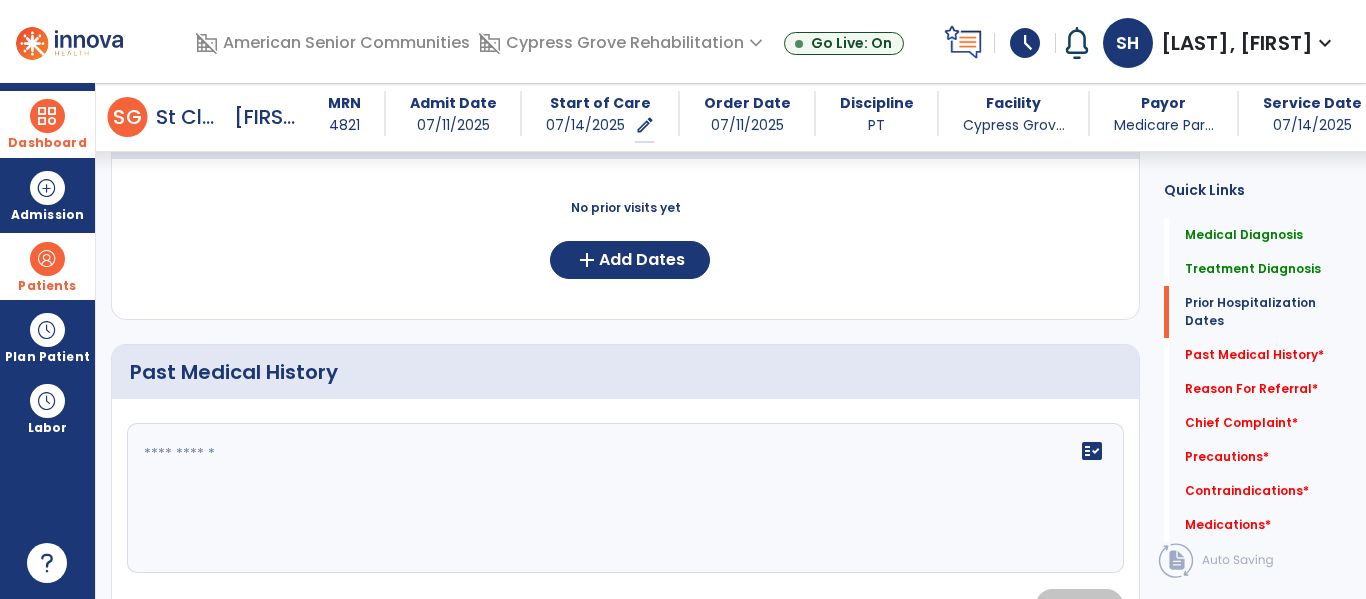 scroll, scrollTop: 768, scrollLeft: 0, axis: vertical 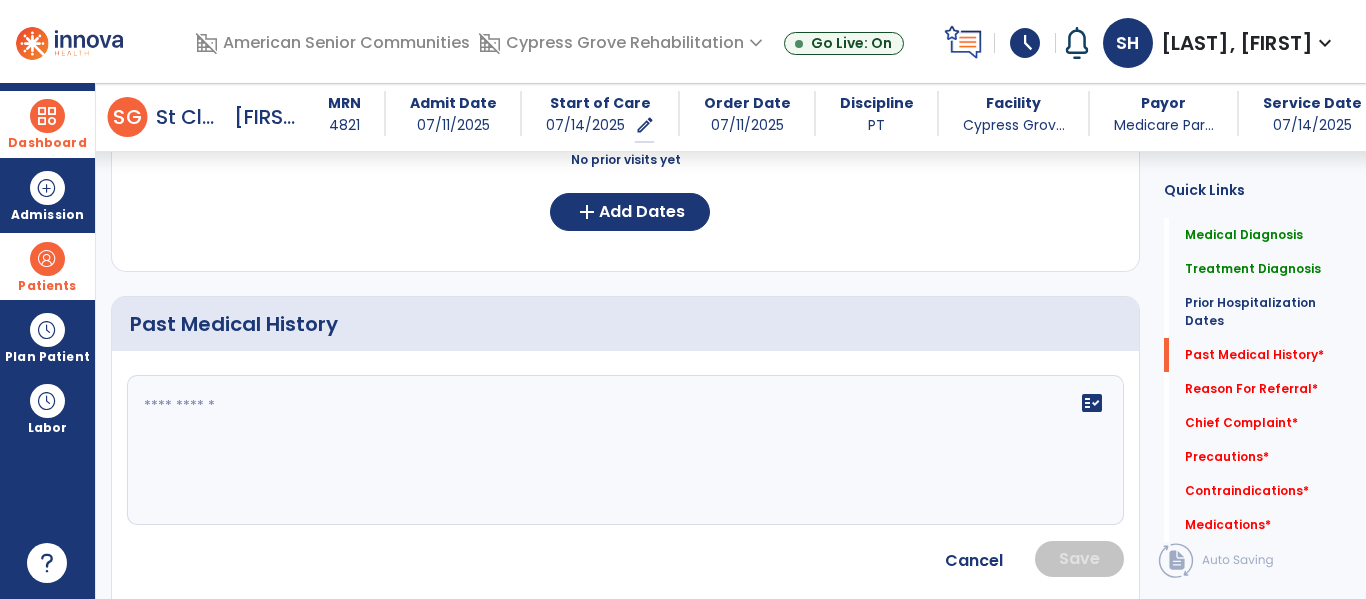 click on "fact_check" 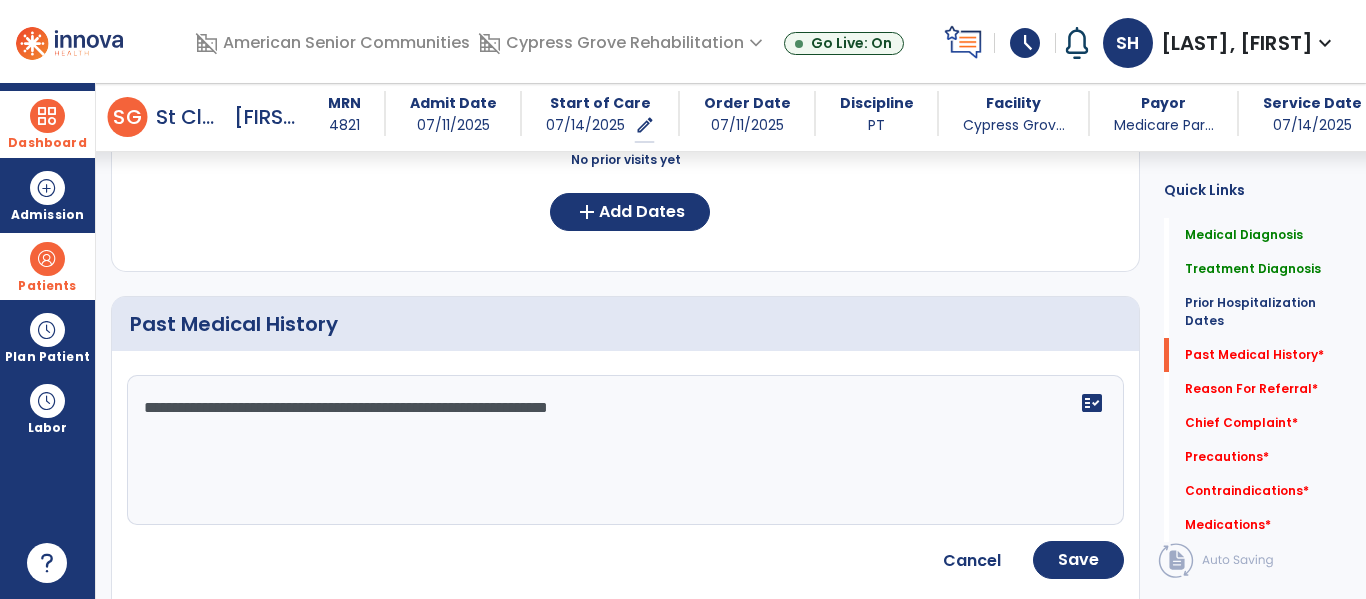 click on "**********" 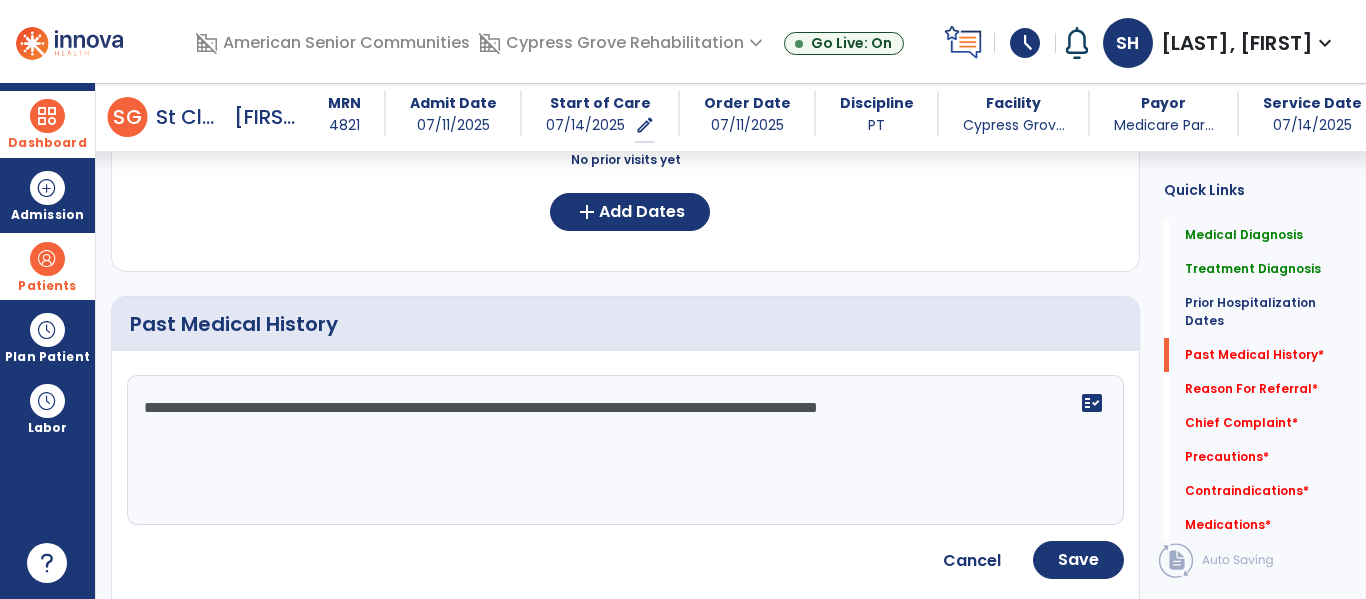 click on "**********" 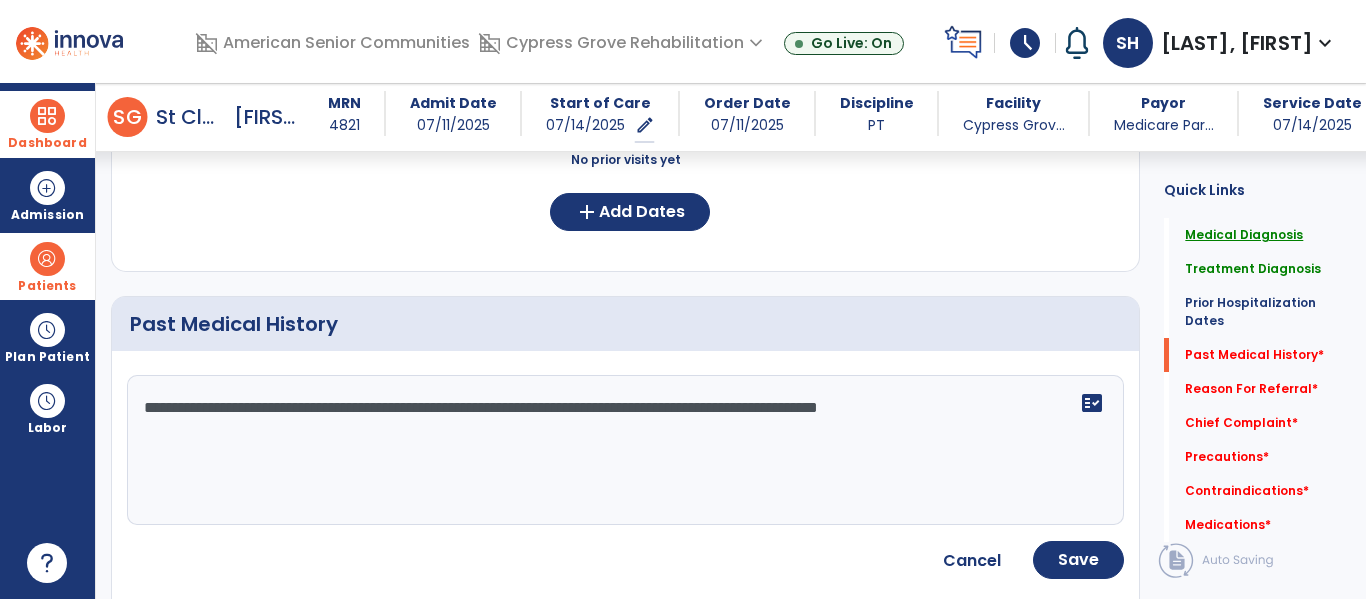 type on "**********" 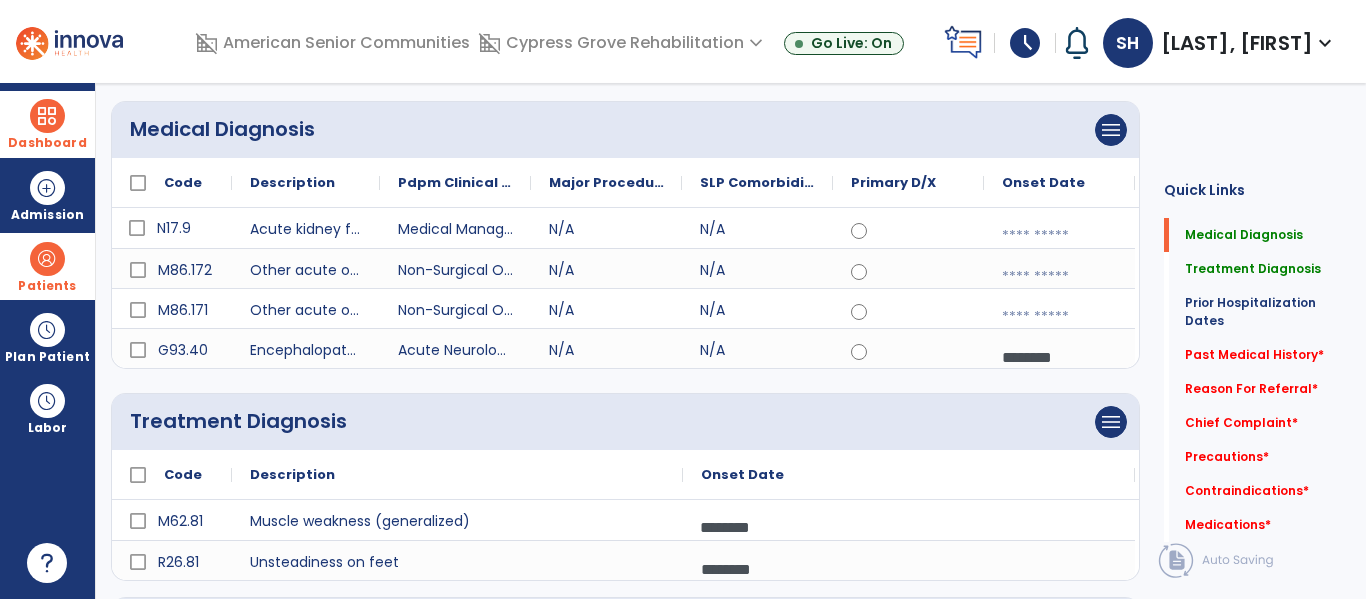 scroll, scrollTop: 0, scrollLeft: 0, axis: both 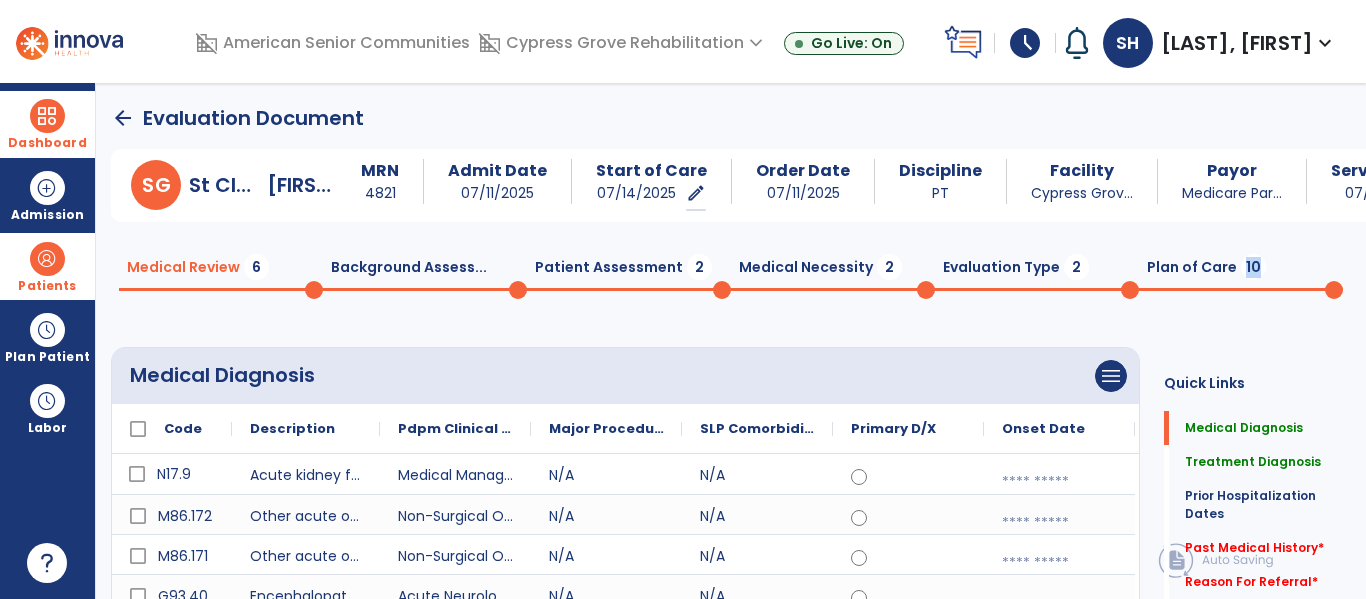 click on "Plan of Care  10" 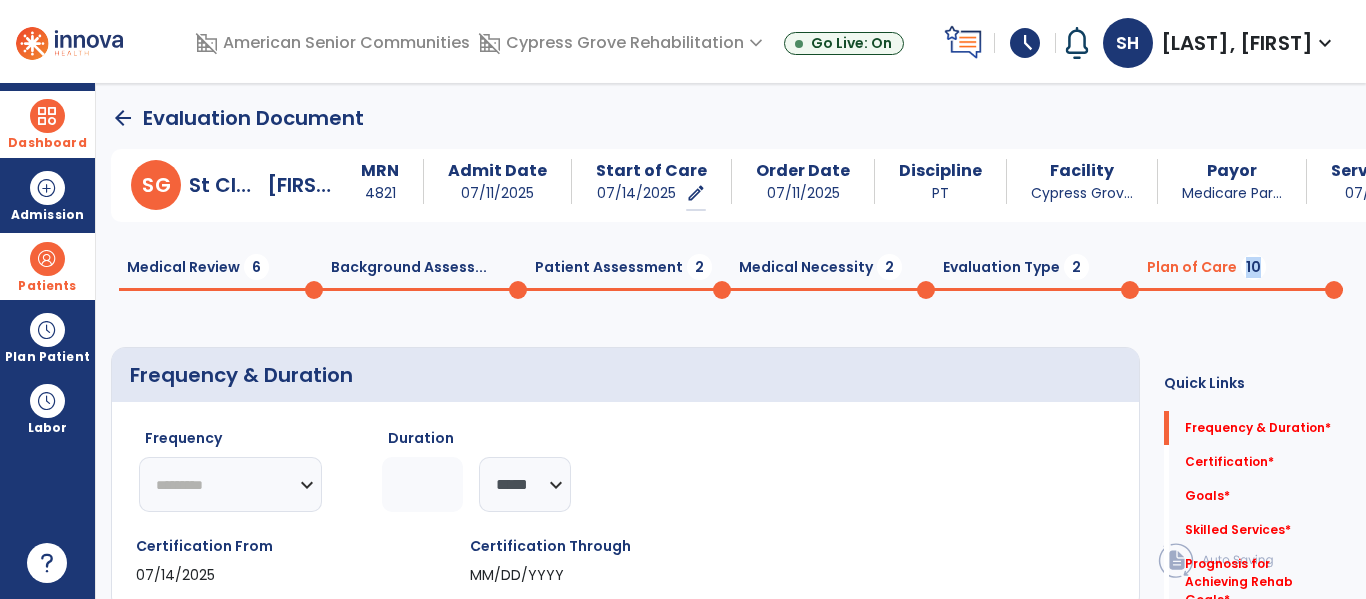 click on "********* ** ** ** ** ** ** **" 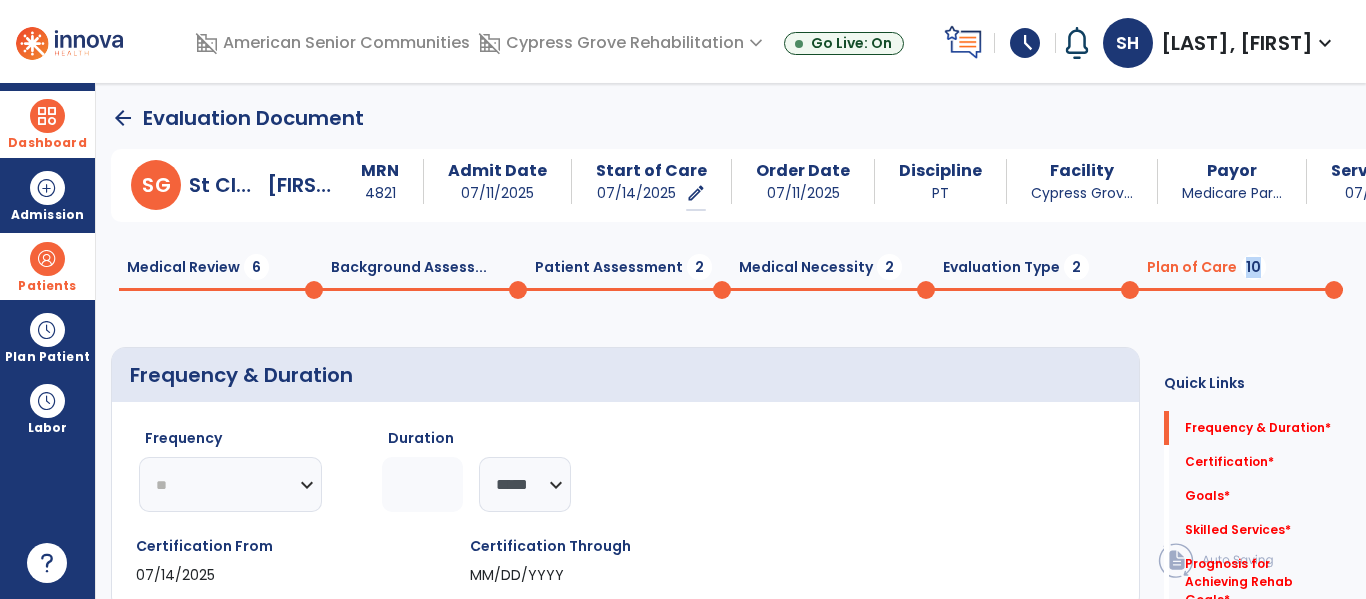click on "********* ** ** ** ** ** ** **" 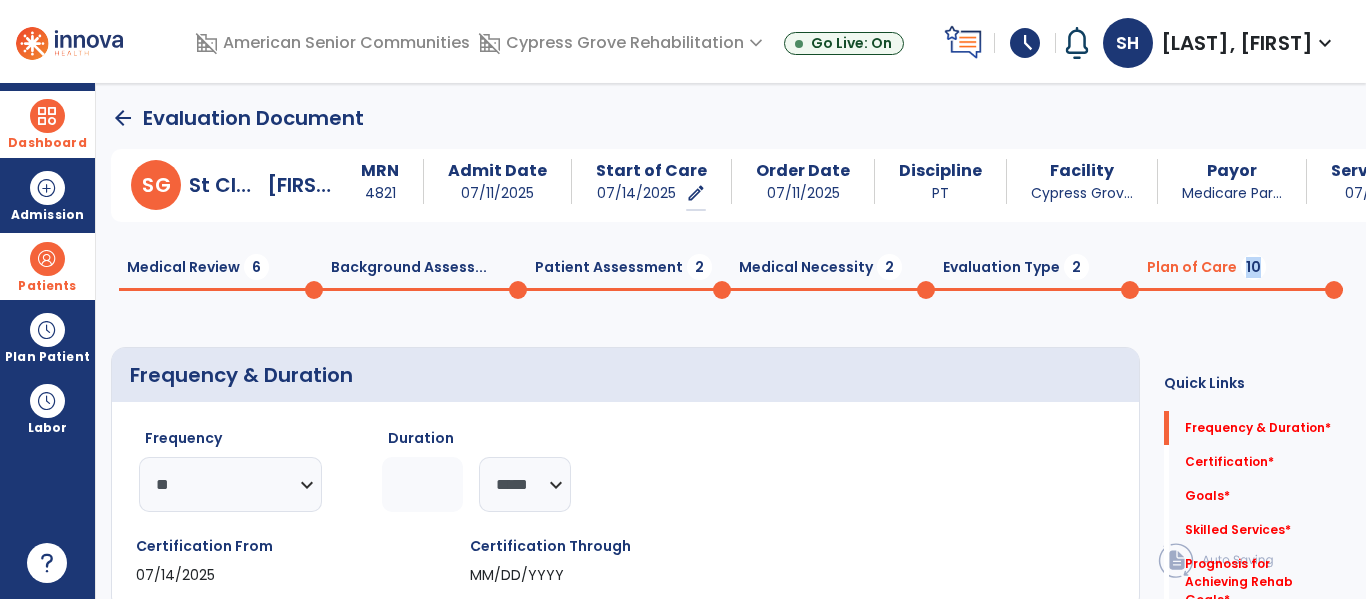 click 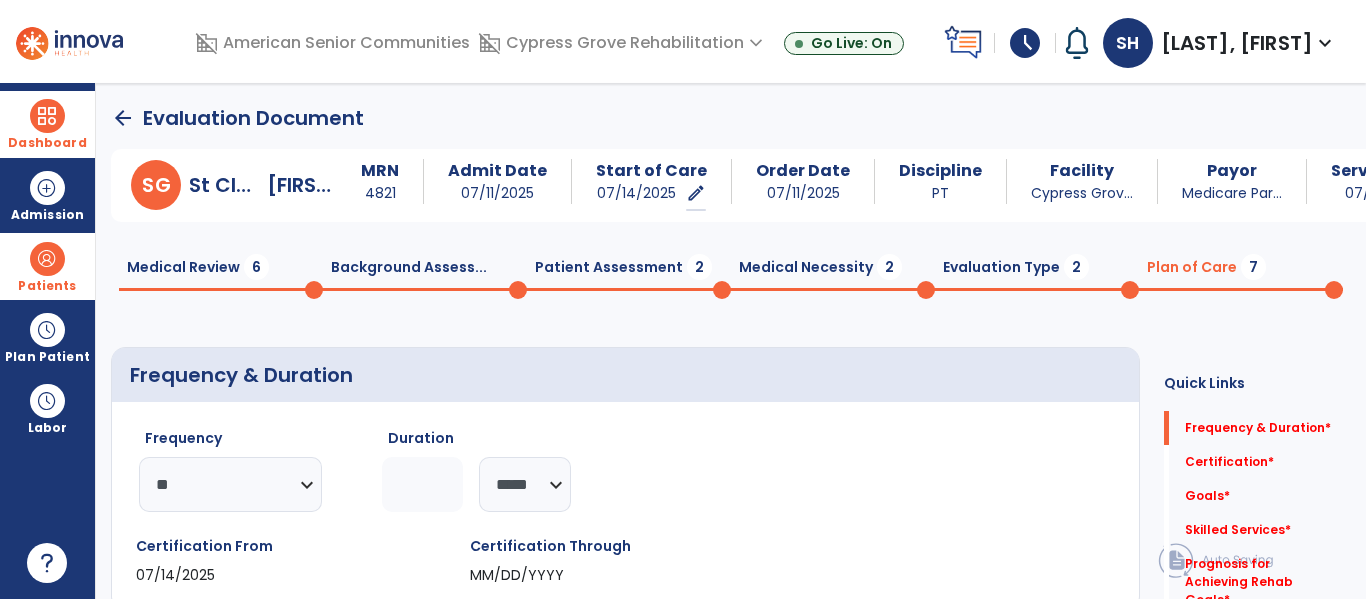 type on "*" 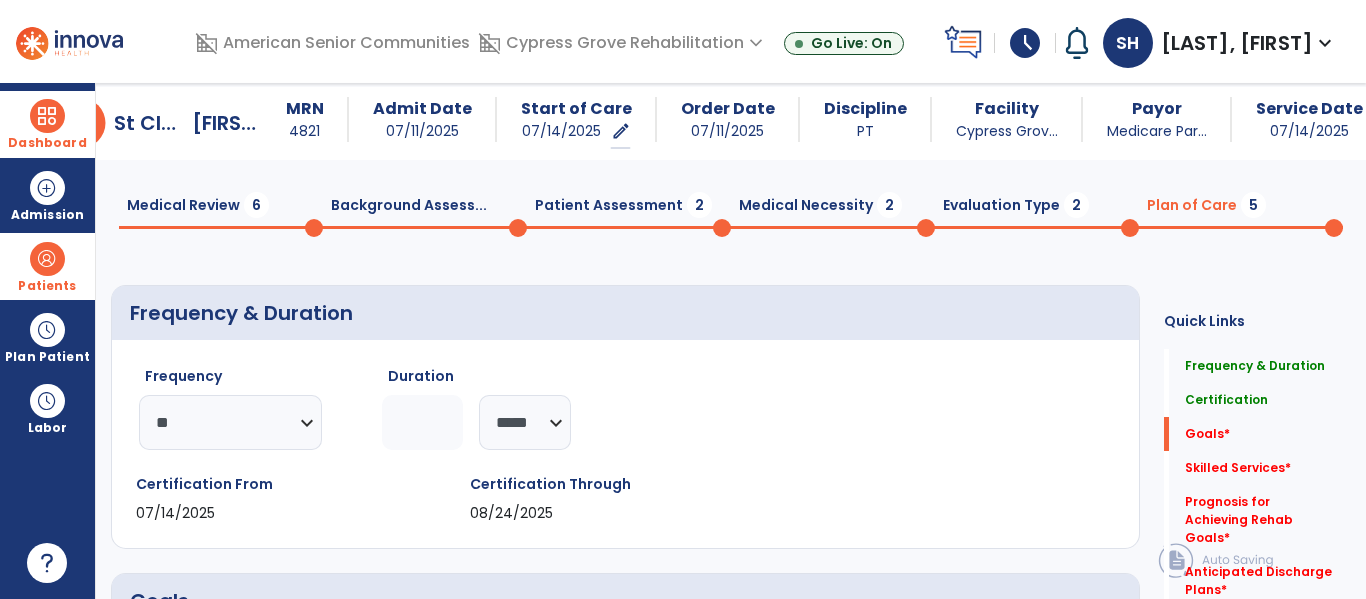 scroll, scrollTop: 0, scrollLeft: 0, axis: both 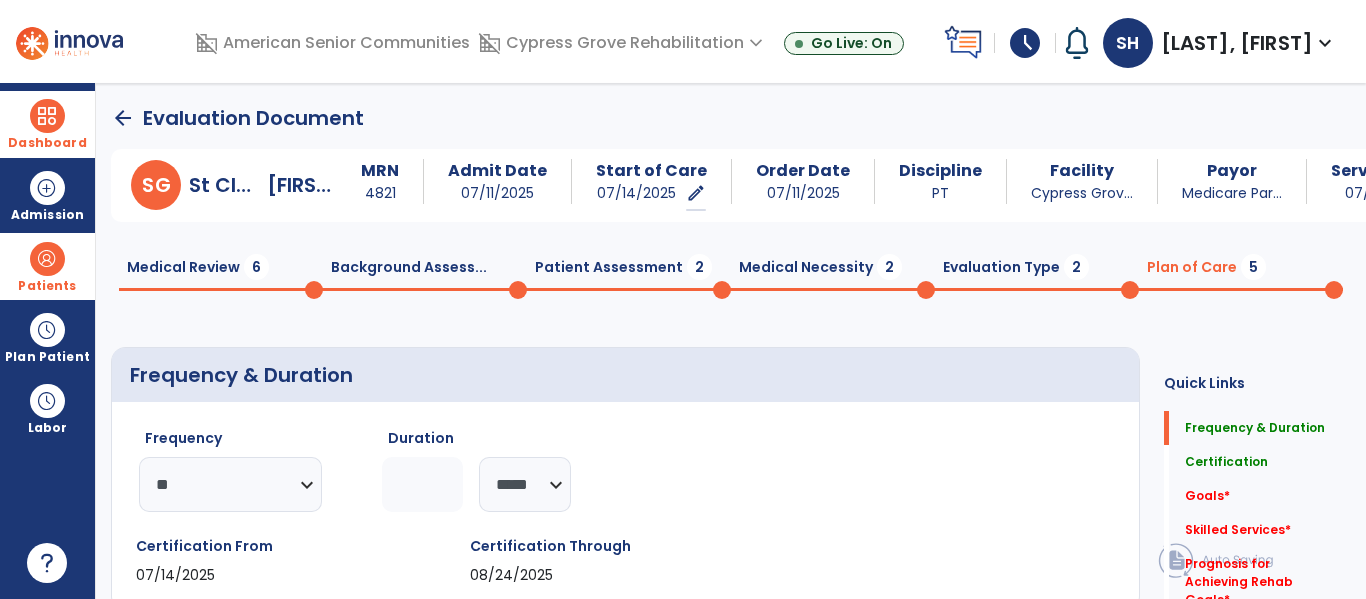 click on "Medical Review  6" 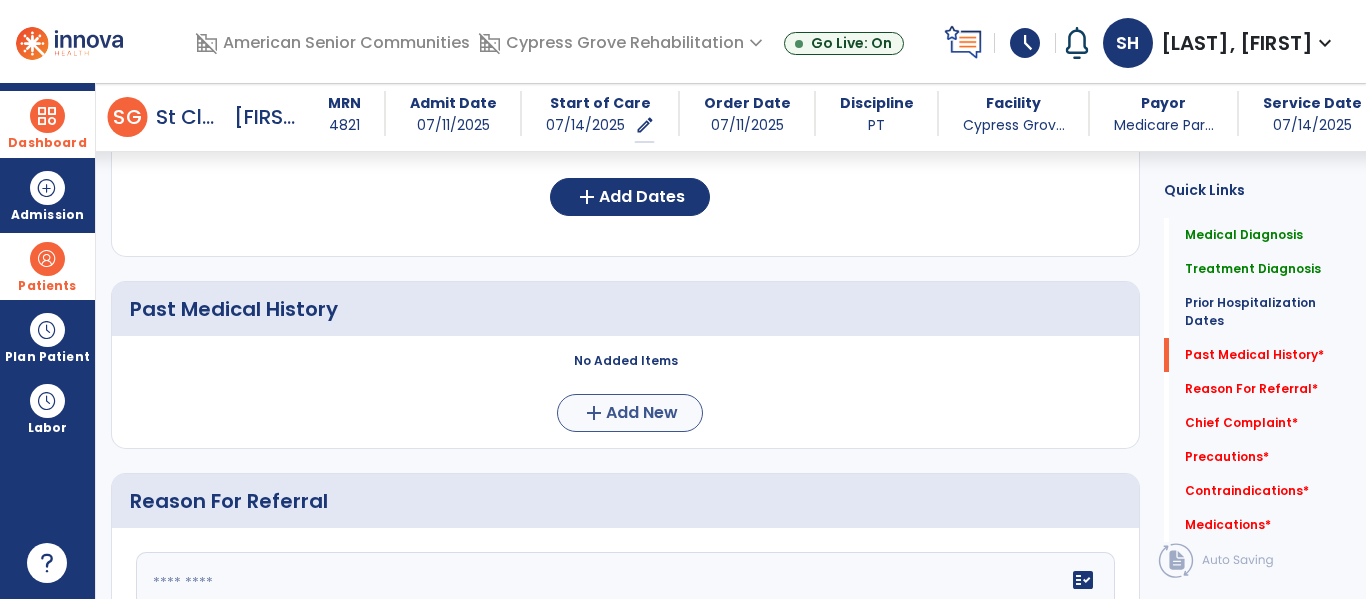 scroll, scrollTop: 784, scrollLeft: 0, axis: vertical 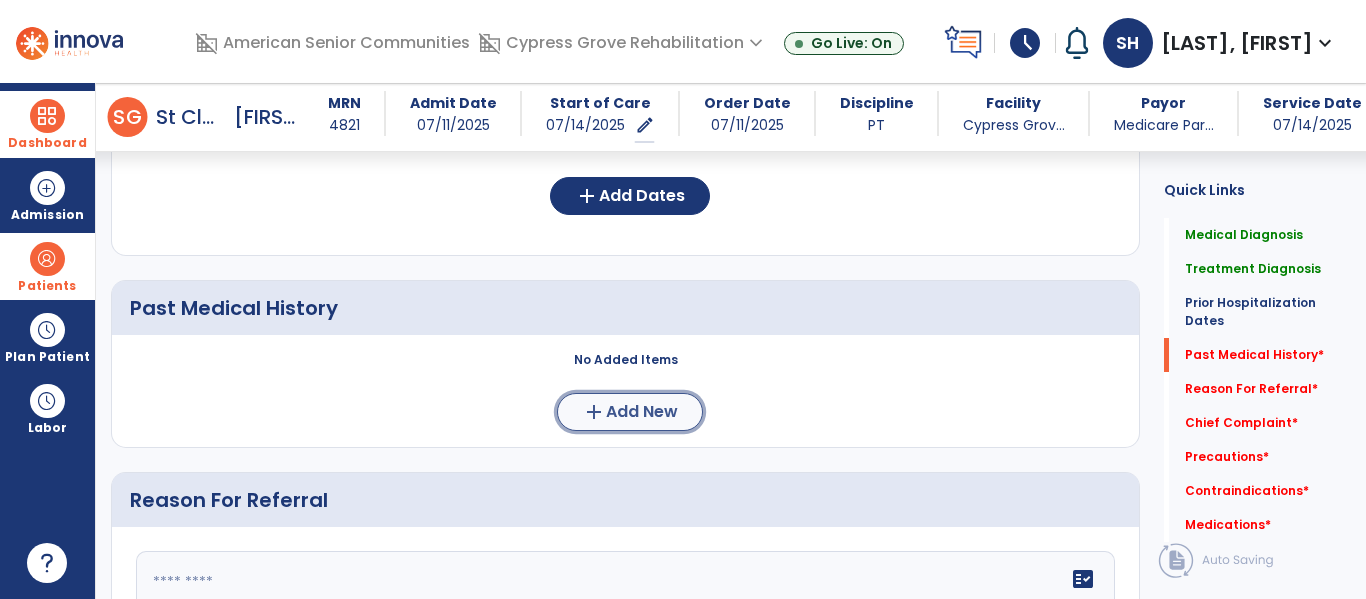 click on "Add New" 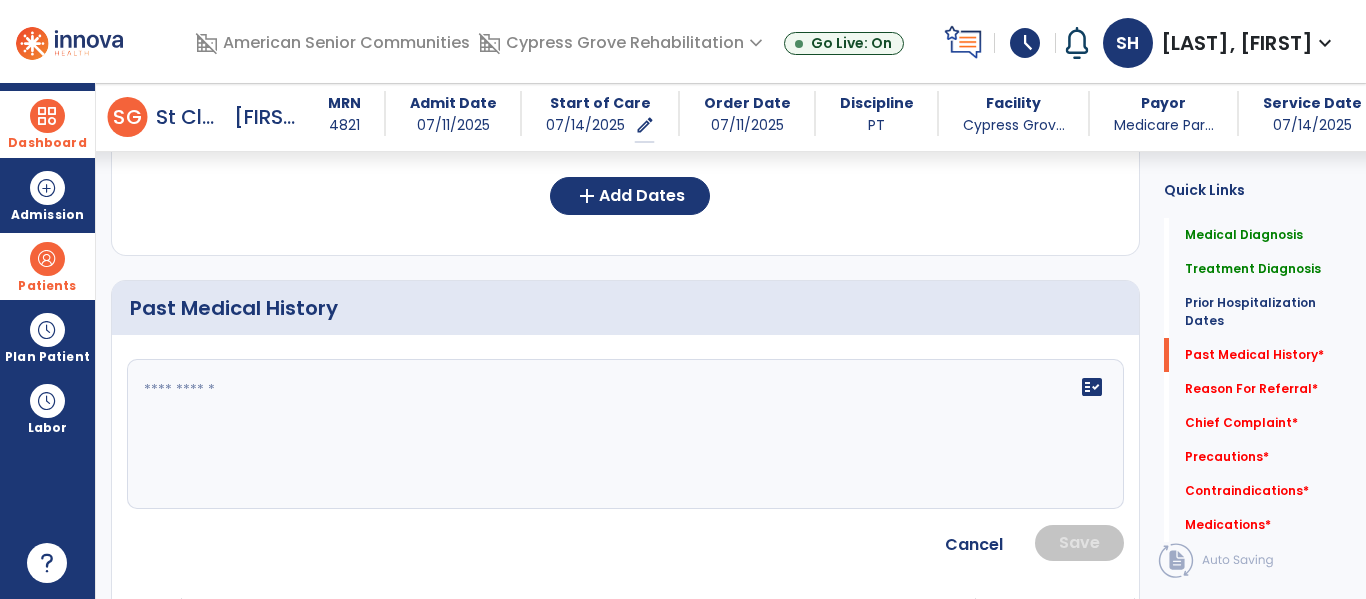 click on "fact_check" 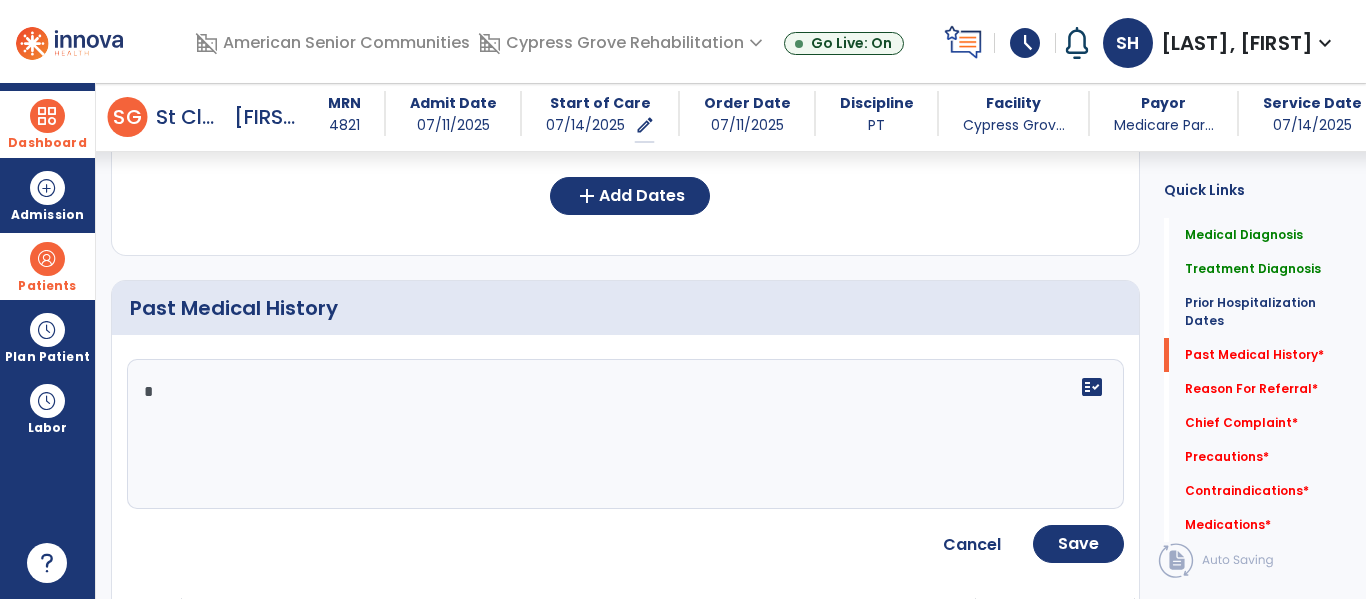 click on "*" 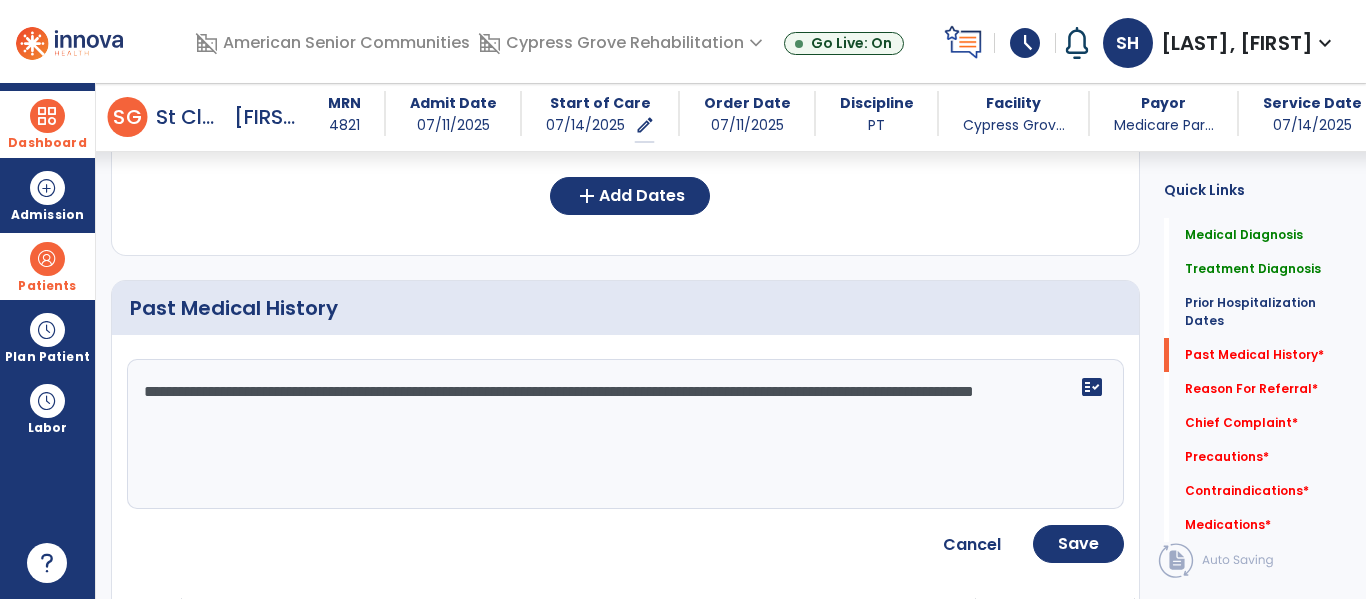 click on "**********" 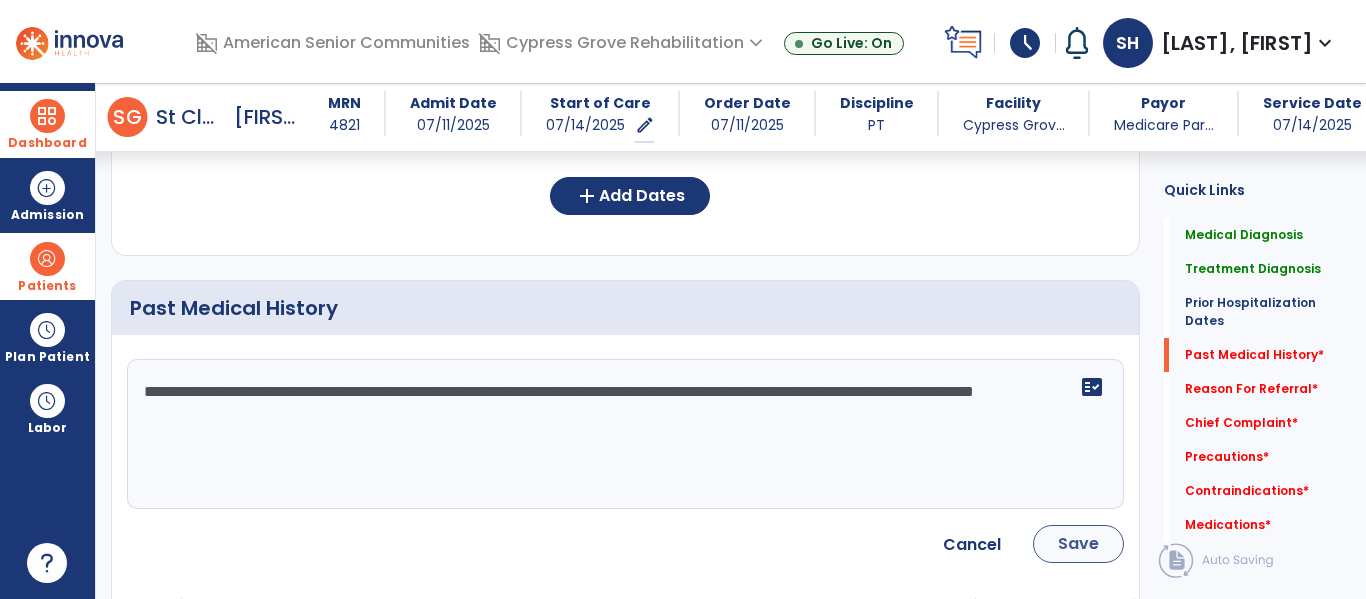 type on "**********" 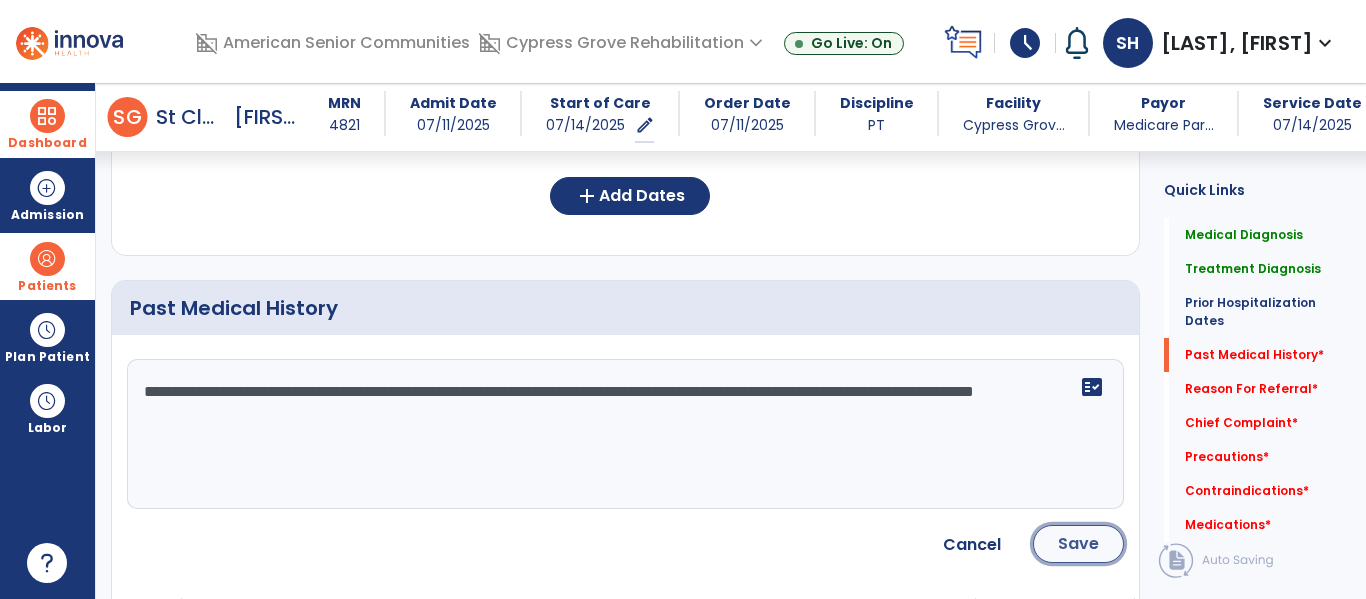 click on "Save" 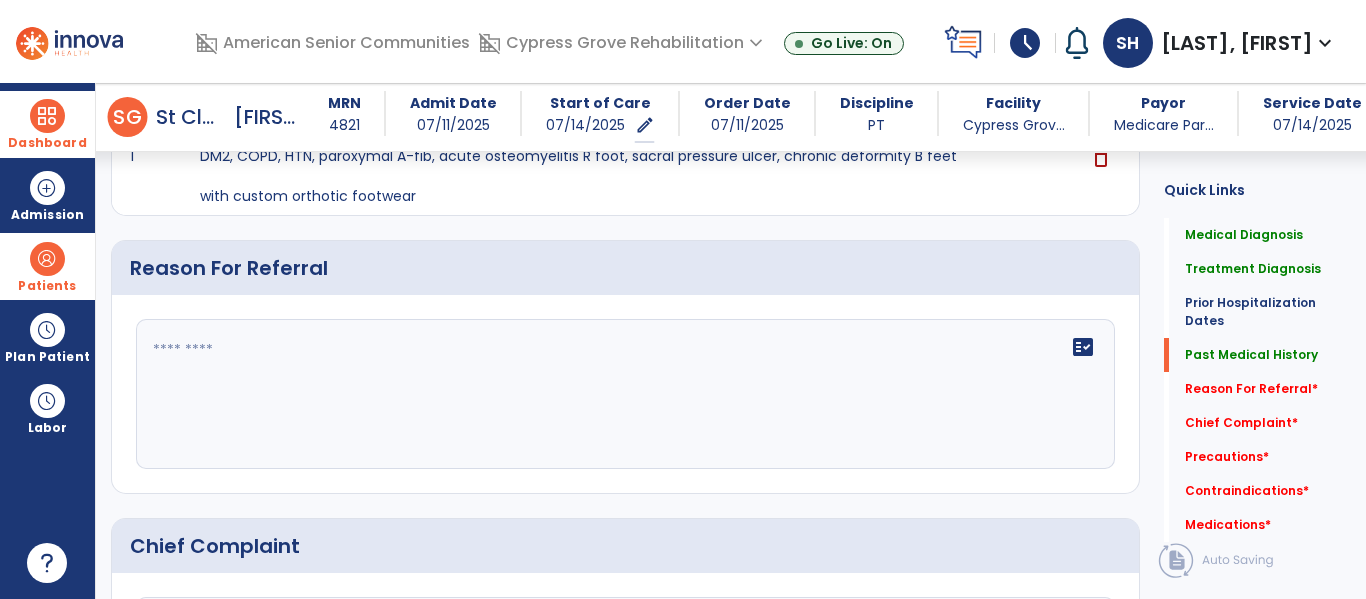 scroll, scrollTop: 1076, scrollLeft: 0, axis: vertical 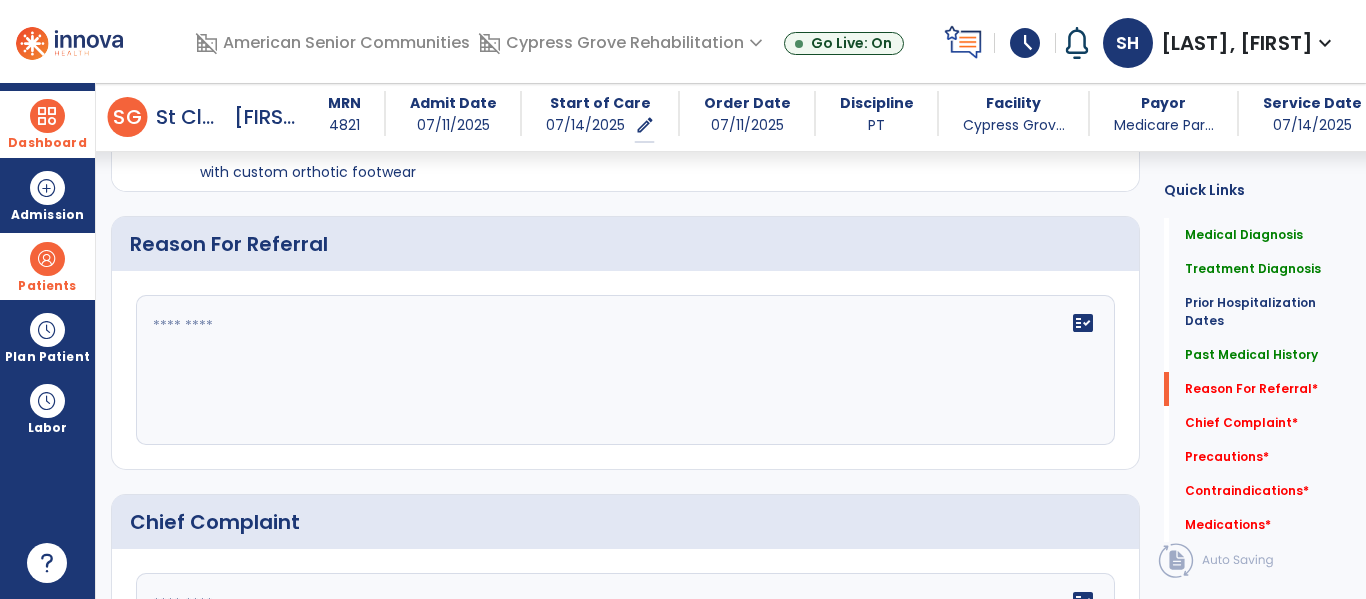click on "fact_check" 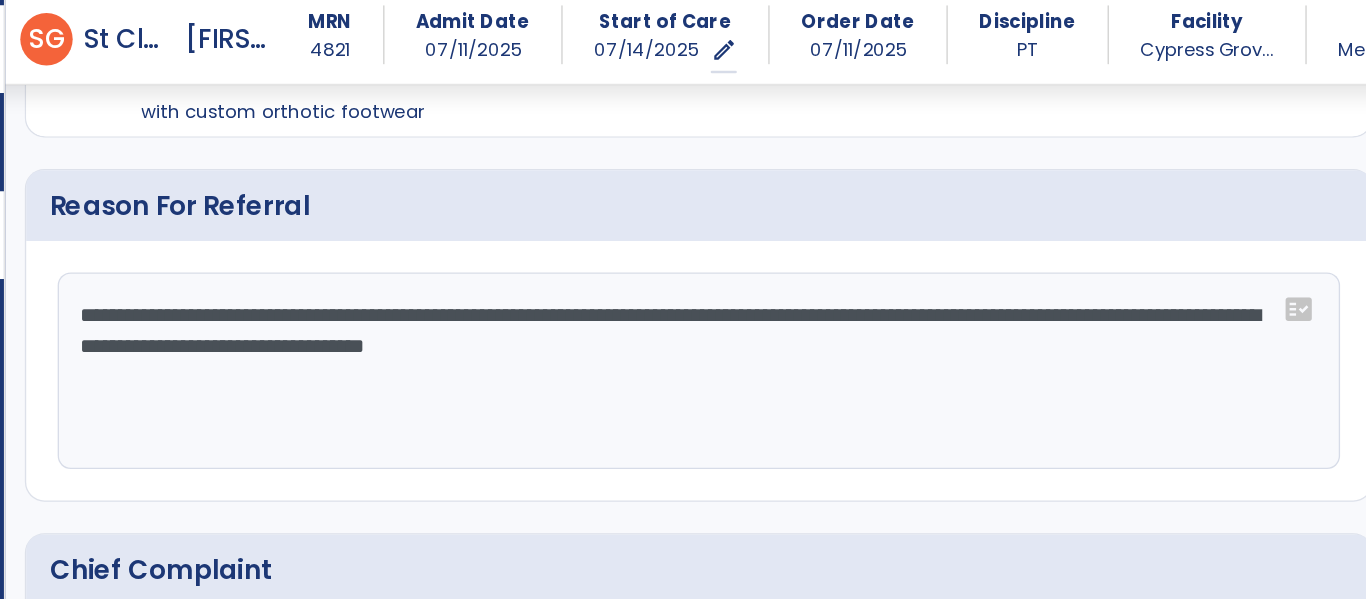 scroll, scrollTop: 1077, scrollLeft: 0, axis: vertical 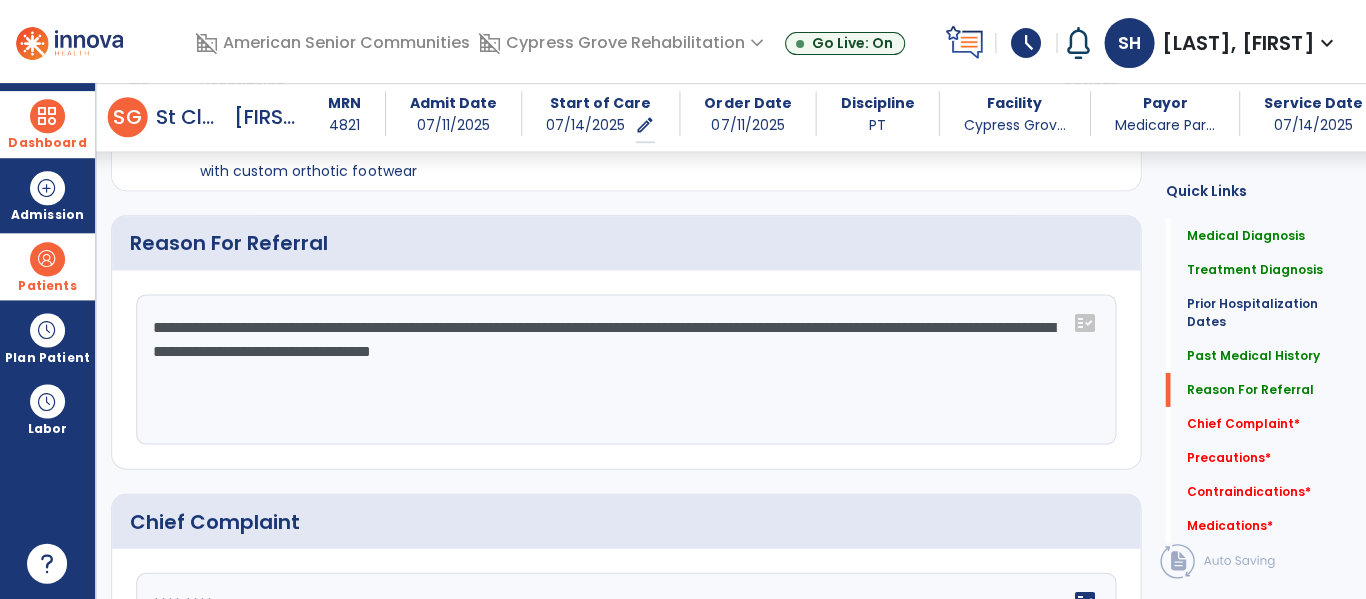 click on "**********" 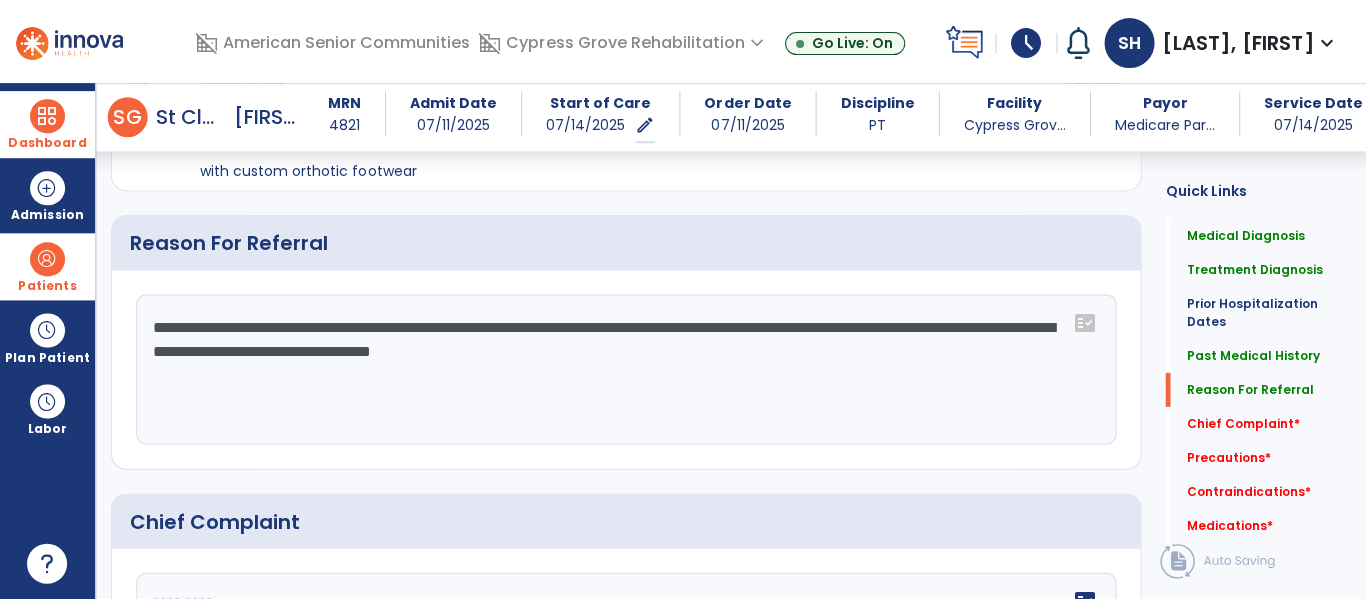 click on "**********" 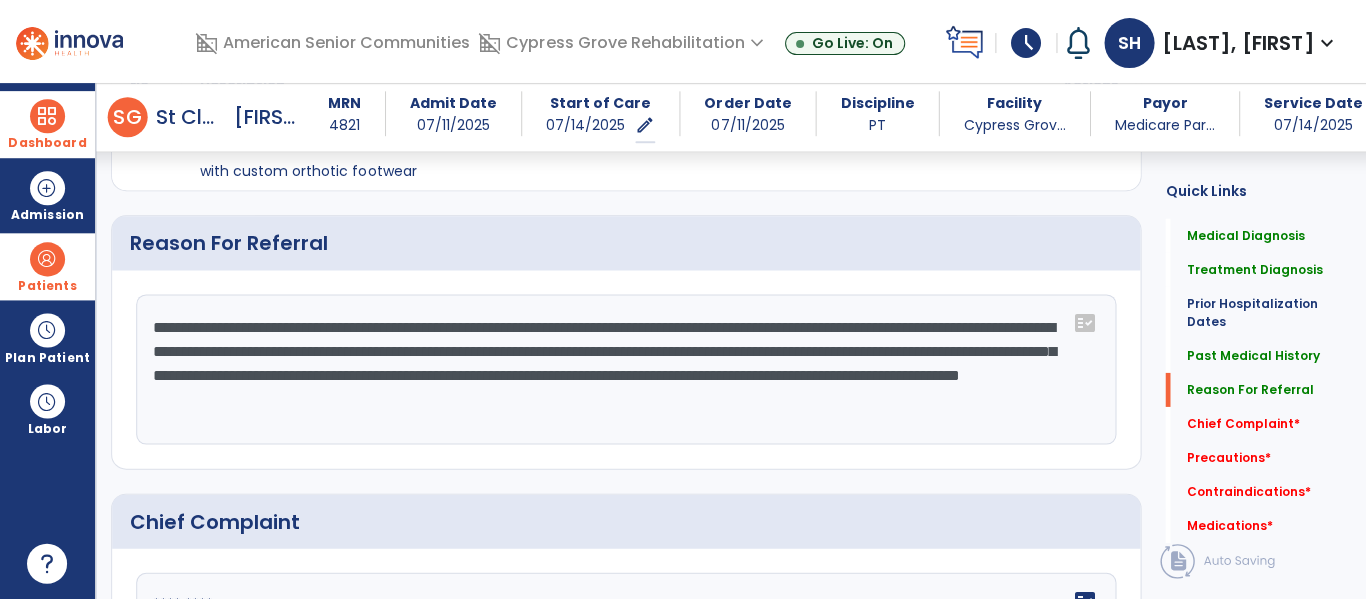 drag, startPoint x: 219, startPoint y: 403, endPoint x: 168, endPoint y: 419, distance: 53.450912 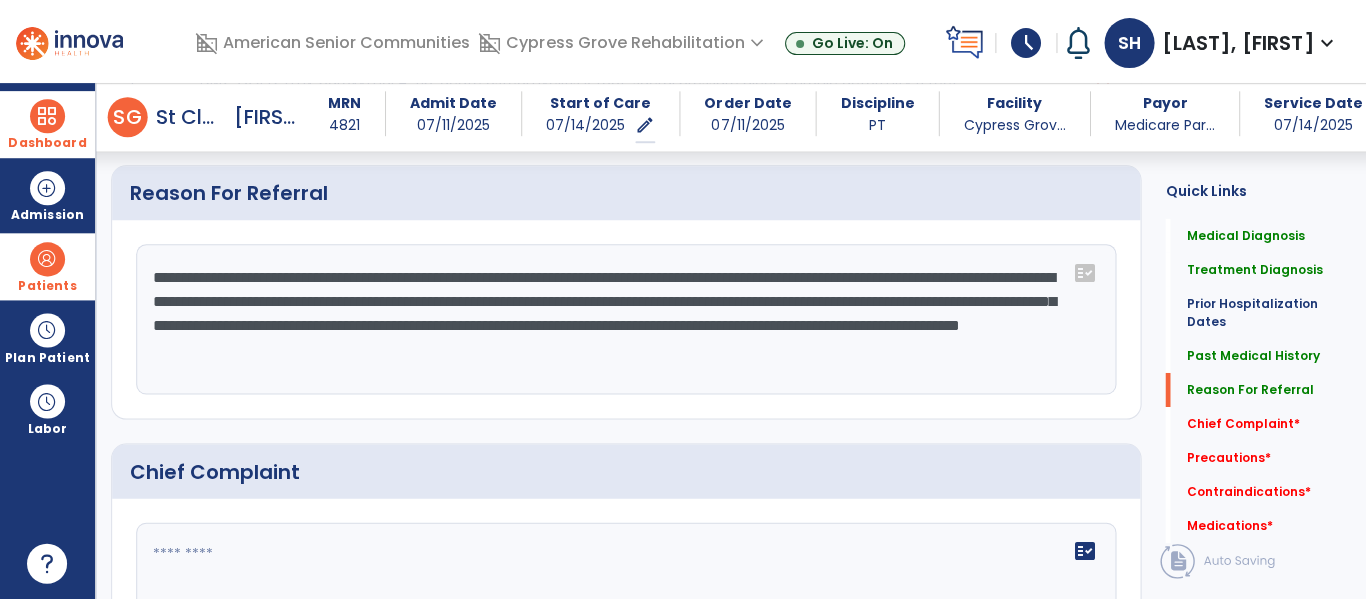scroll, scrollTop: 1129, scrollLeft: 0, axis: vertical 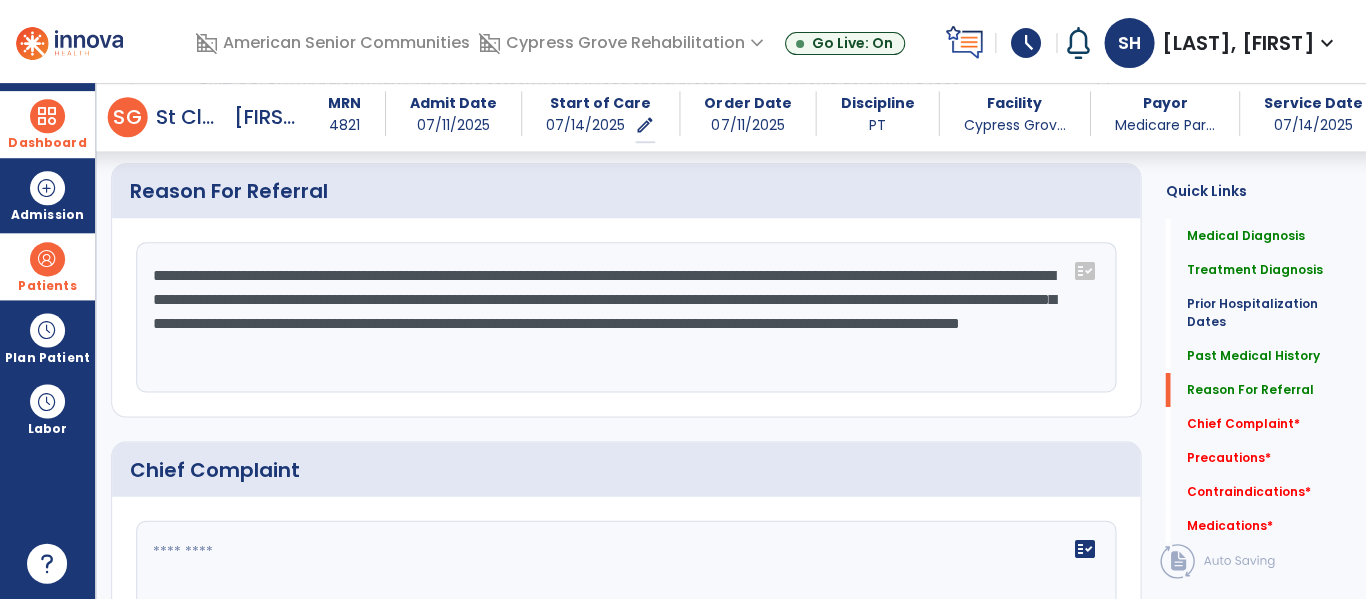 click on "**********" 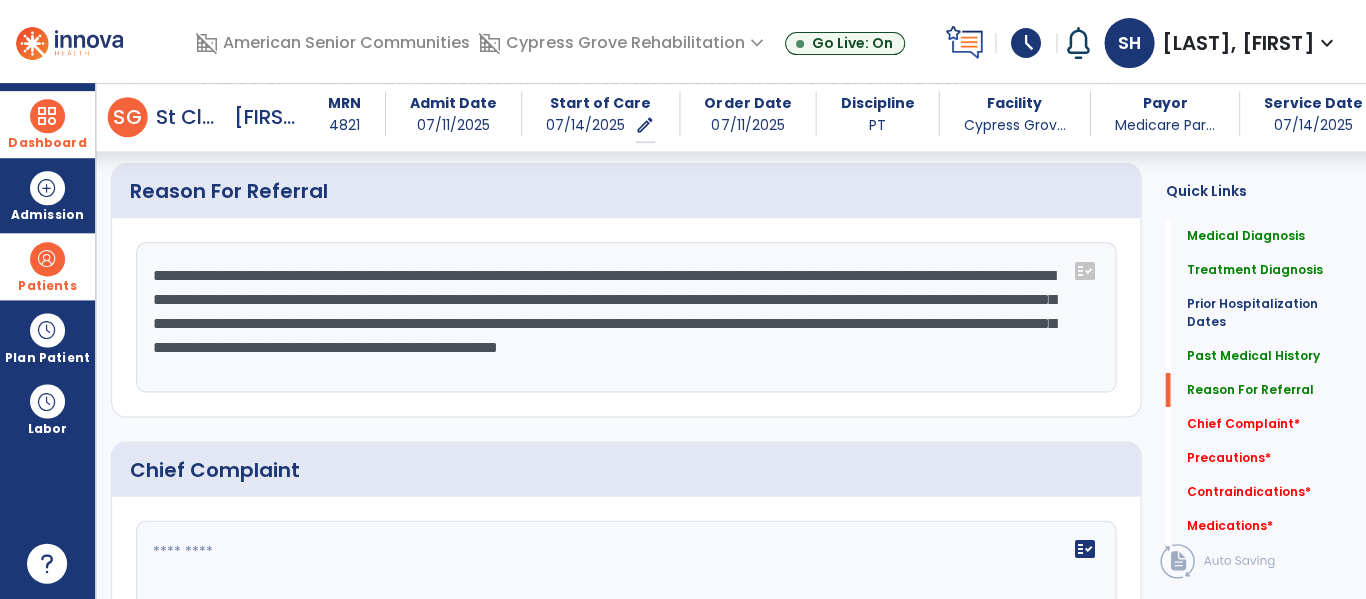 click on "**********" 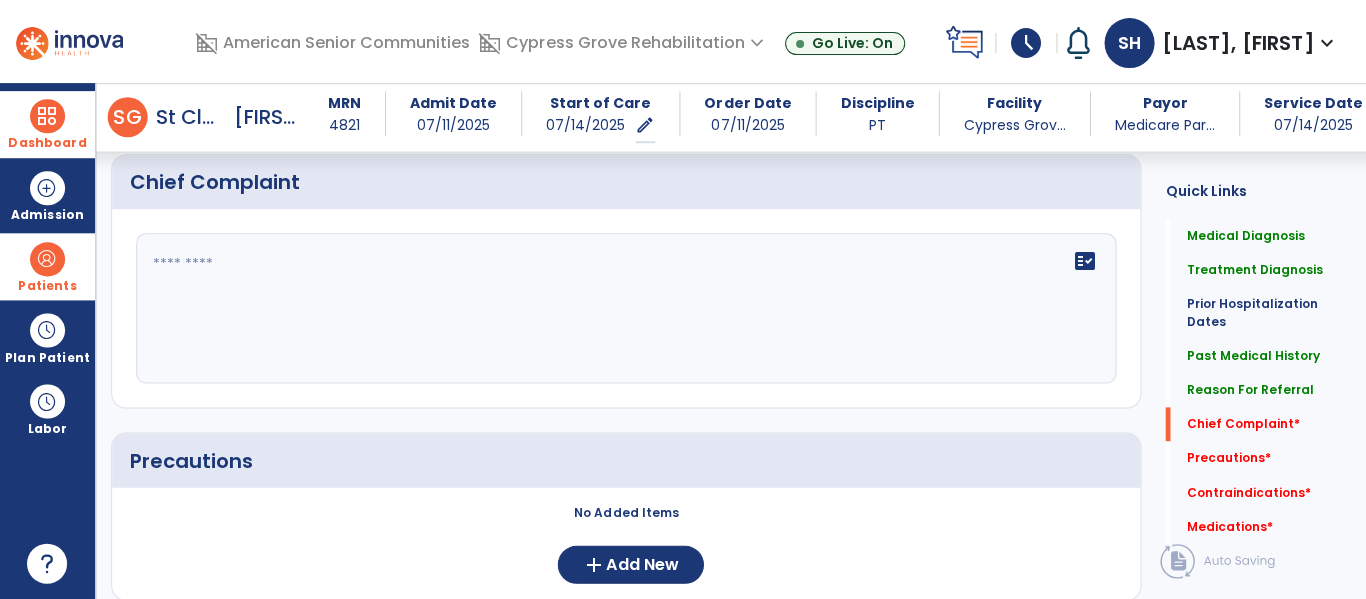 type on "**********" 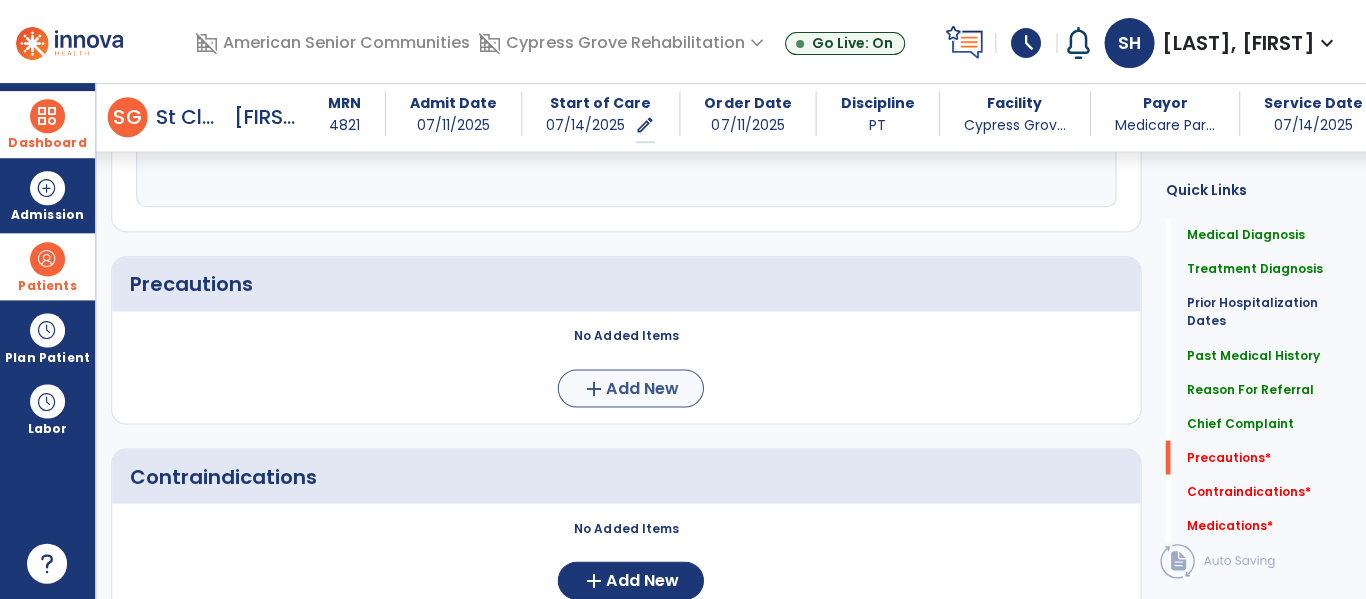 scroll, scrollTop: 1592, scrollLeft: 0, axis: vertical 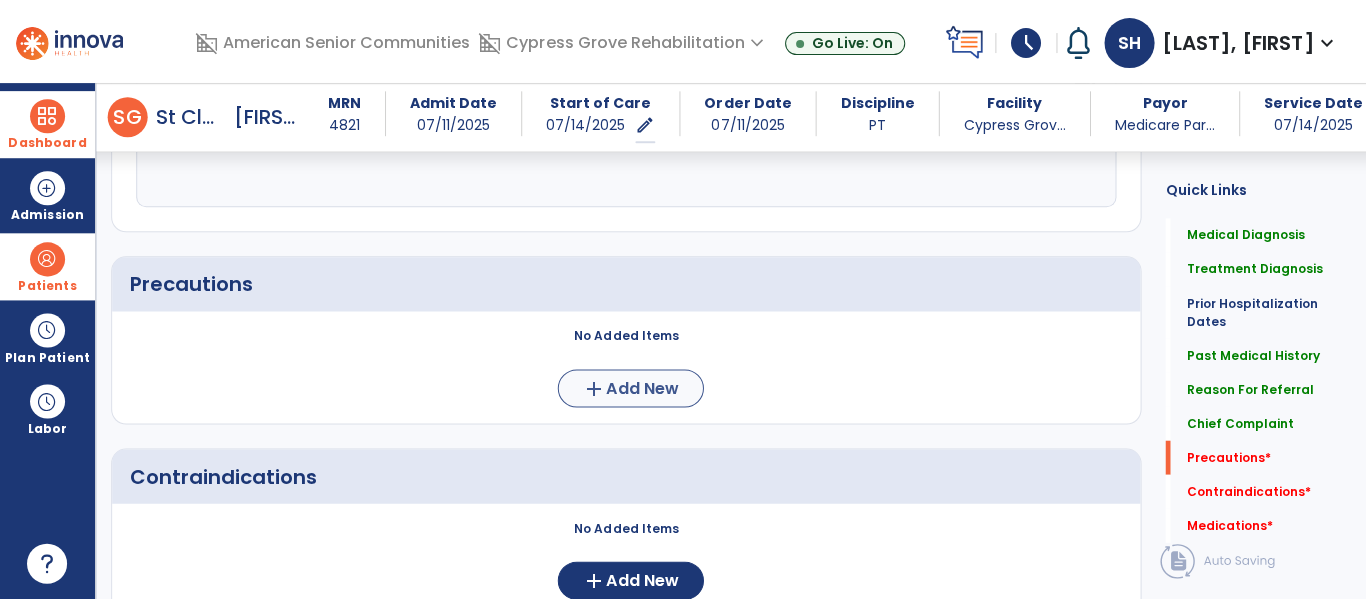 type on "**********" 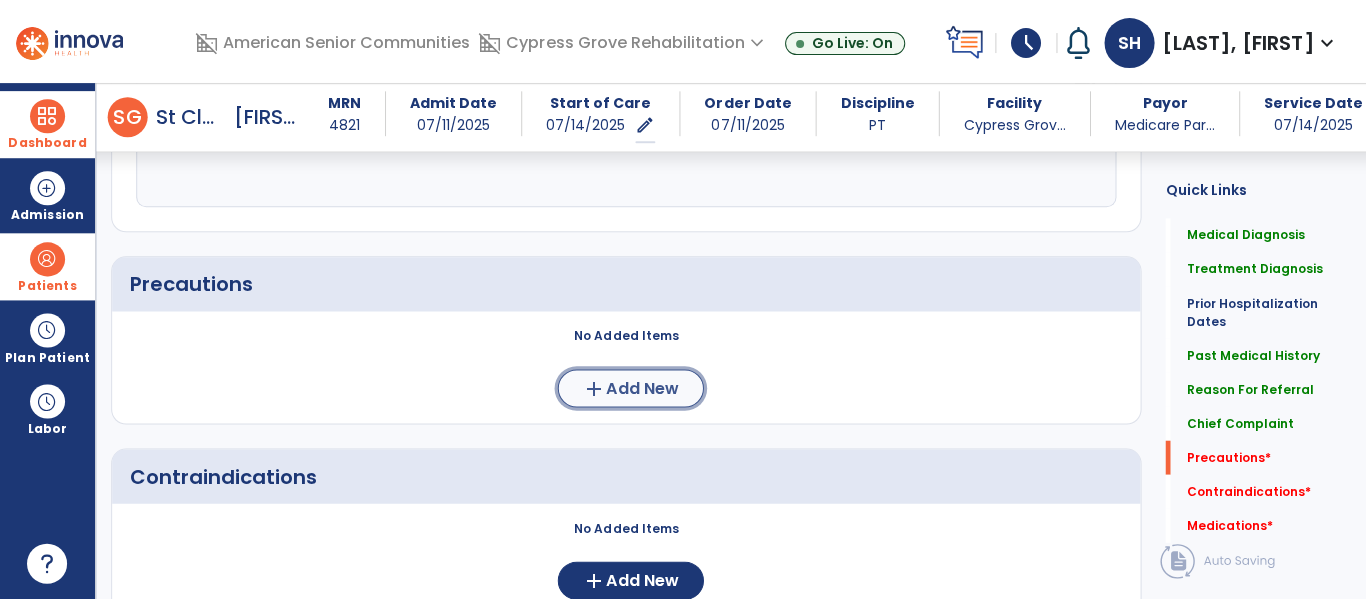 click on "Add New" 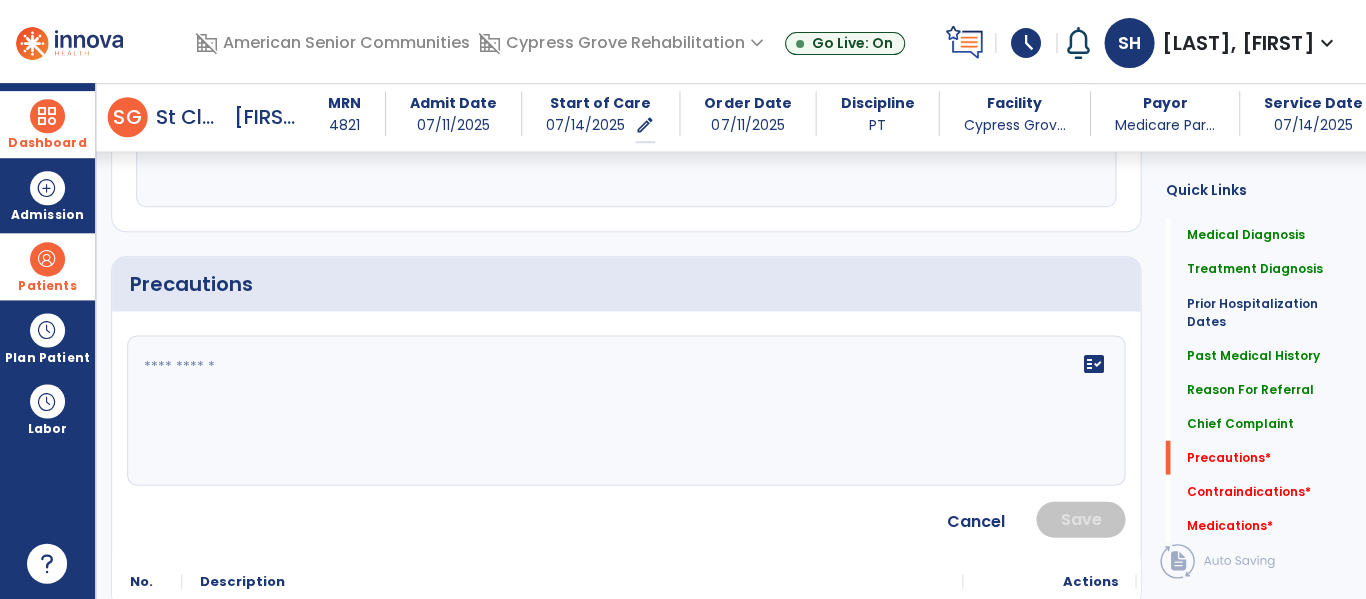 click on "fact_check" 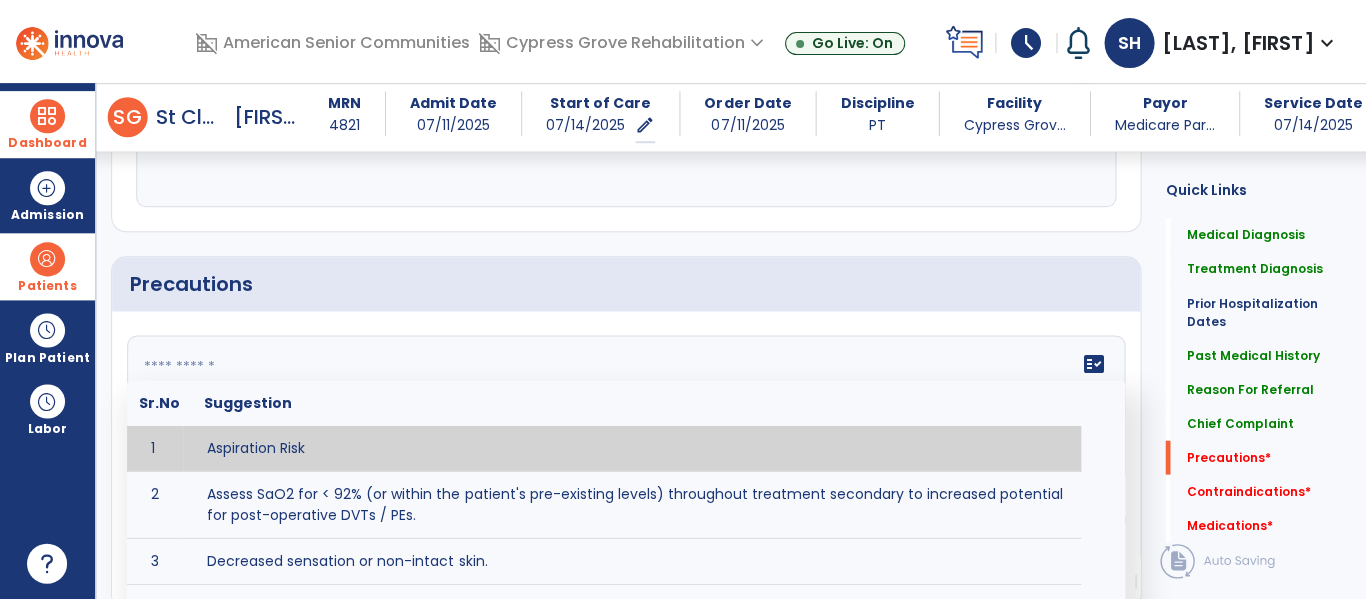 click 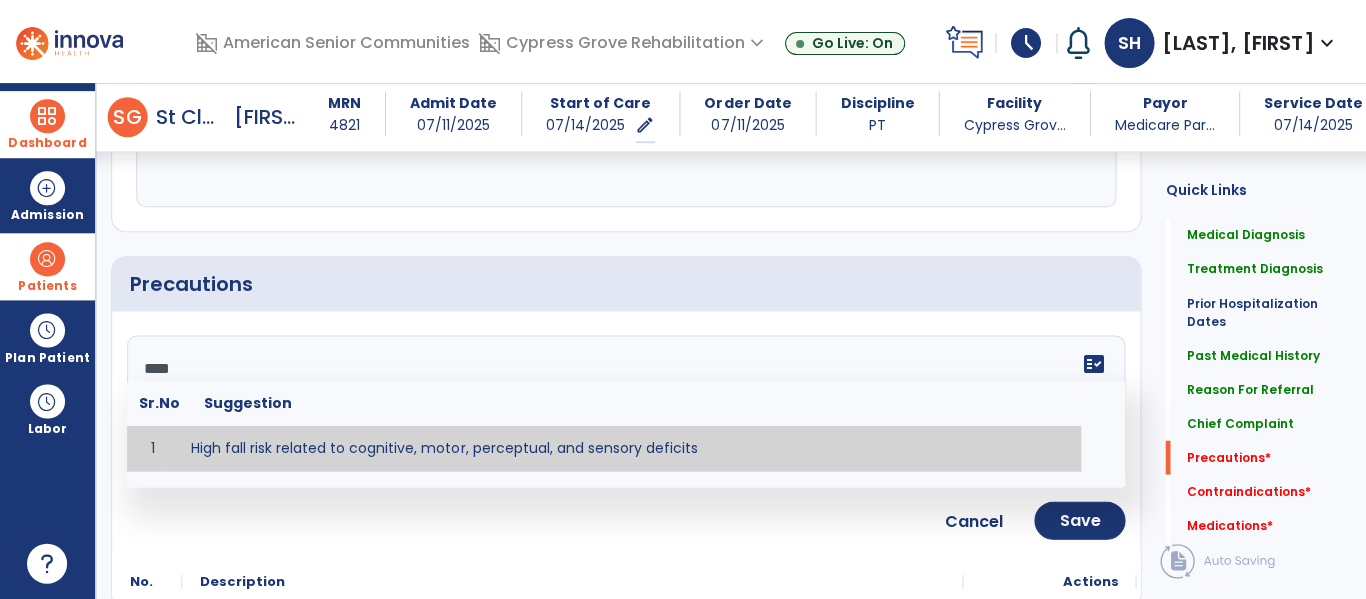 type on "**********" 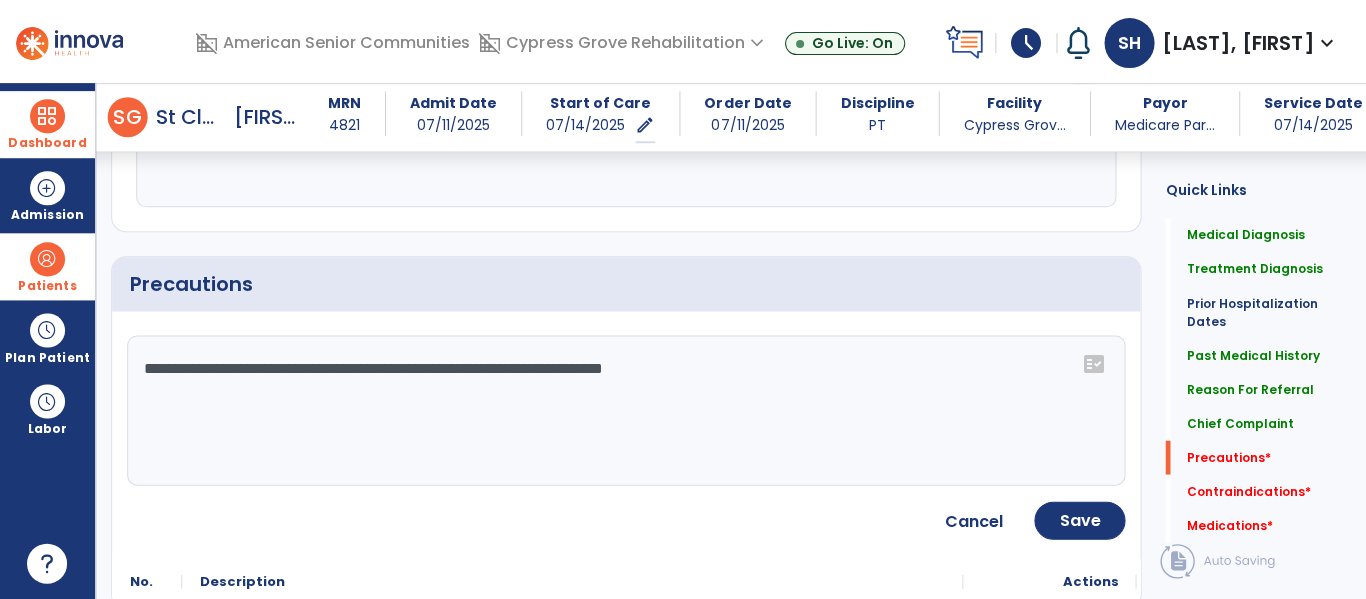 click on "**********" 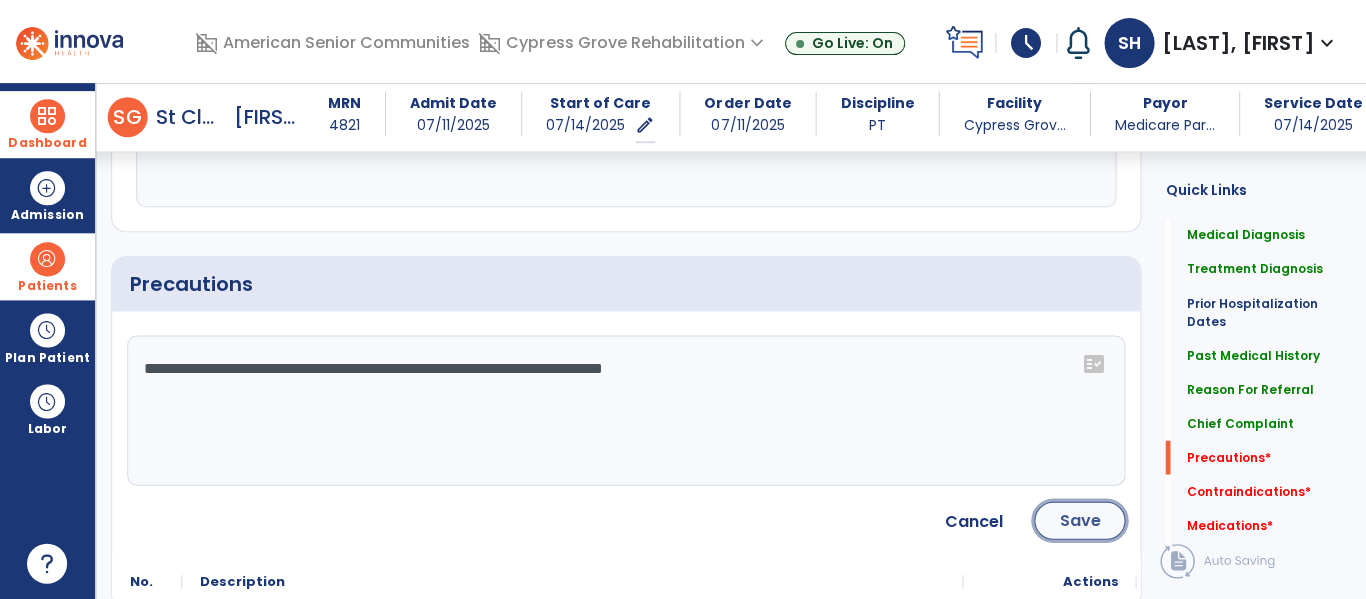 click on "Save" 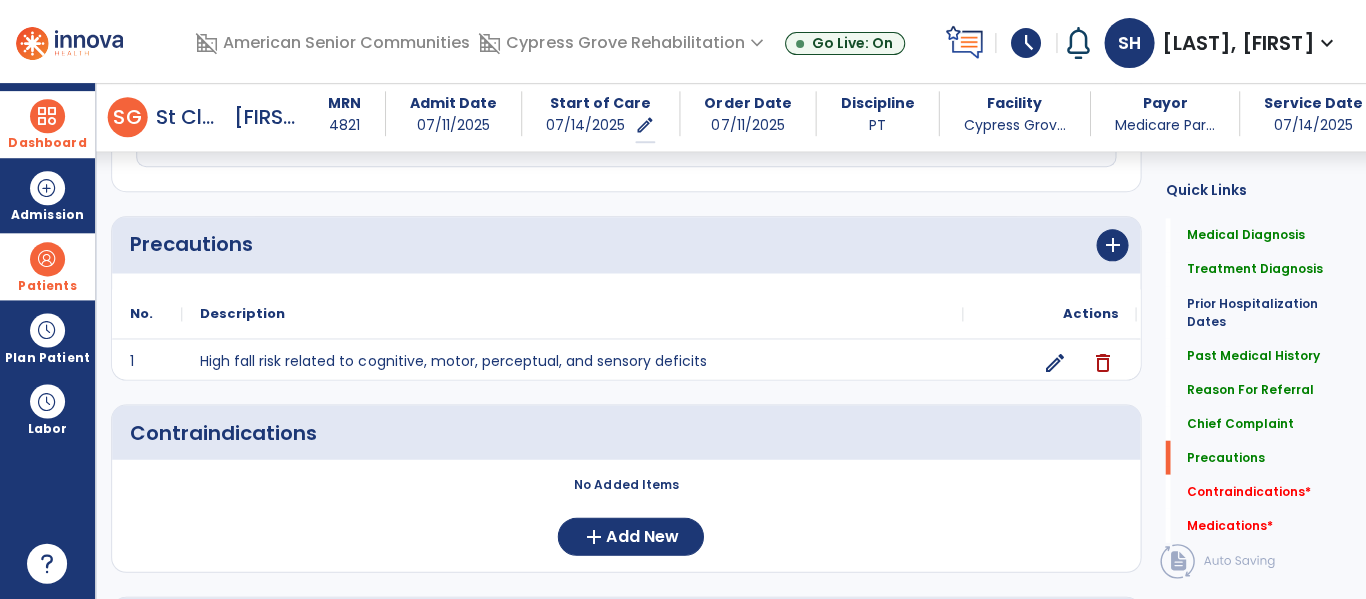 scroll, scrollTop: 1592, scrollLeft: 0, axis: vertical 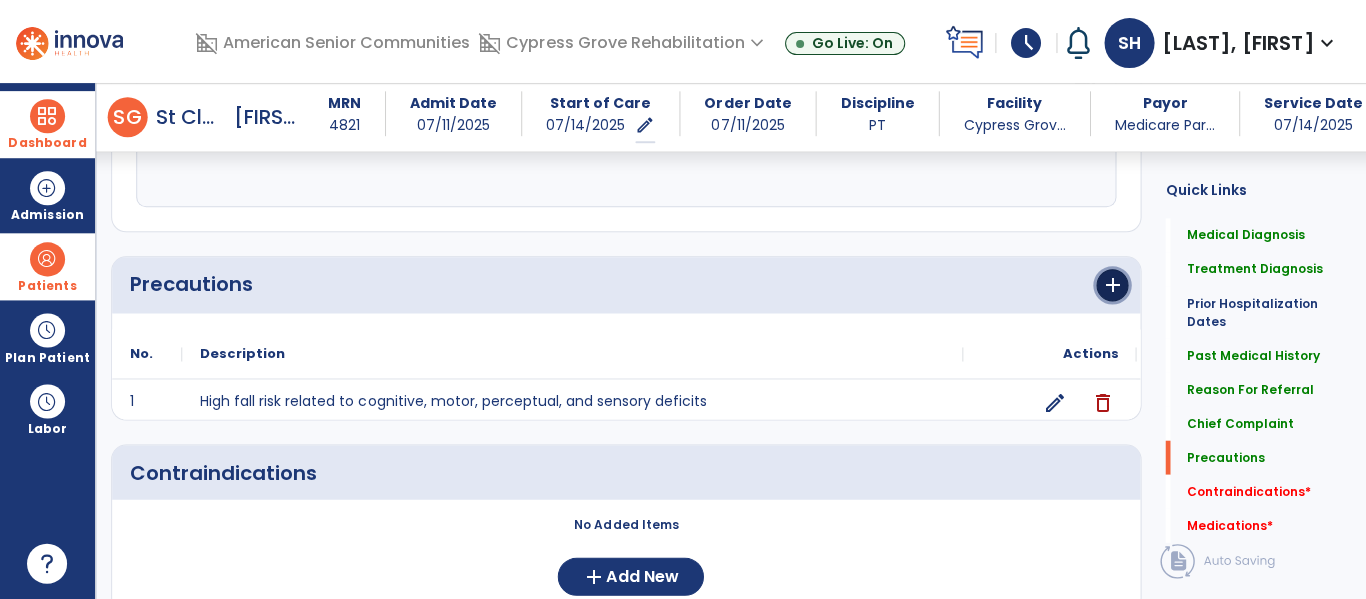 click on "add" 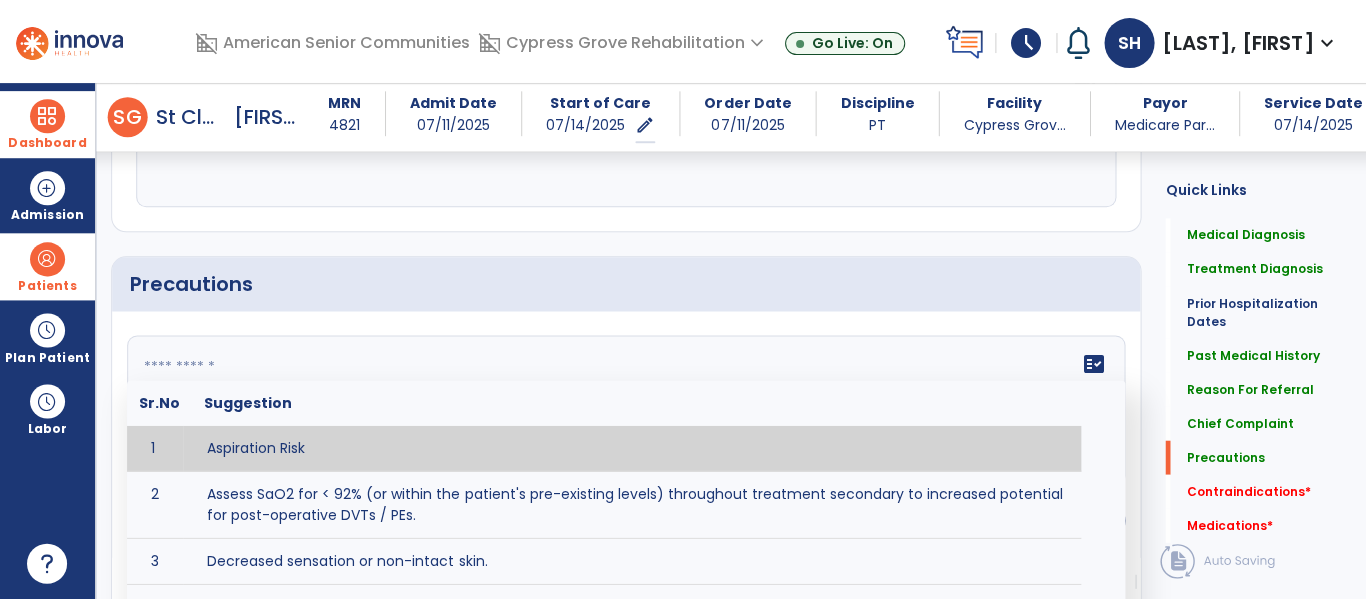 click on "fact_check  Sr.No Suggestion 1 Aspiration Risk 2 Assess SaO2 for < 92% (or within the patient's pre-existing levels) throughout treatment secondary to increased potential for post-operative DVTs / PEs. 3 Decreased sensation or non-intact skin. 4 Cardiac 5 Cease exercise/activity SpO2 < 88 - 90%, RPE > 16, RR > 45 6 Check for modified diet / oral intake restrictions related to swallowing impairments. Consult ST as appropriate. 7 Check INR lab results prior to activity if patient on blood thinners. 8 Closely monitor anxiety or stress due to increased SOB/dyspnea and cease activity/exercise until patient is able to control this response 9 Code Status:  10 Confirm surgical approach and discoloration or other precautions. 11 Confirm surgical procedure and specific precautions based on procedure (e.g., no twisting/bending/lifting, need for post-op brace, limiting time in sitting, etc.). 12 Confirm weight bearing status as defined by the surgeon. 13 14 Precautions for exercise include:  15 Depression 16 17 18 19 20" 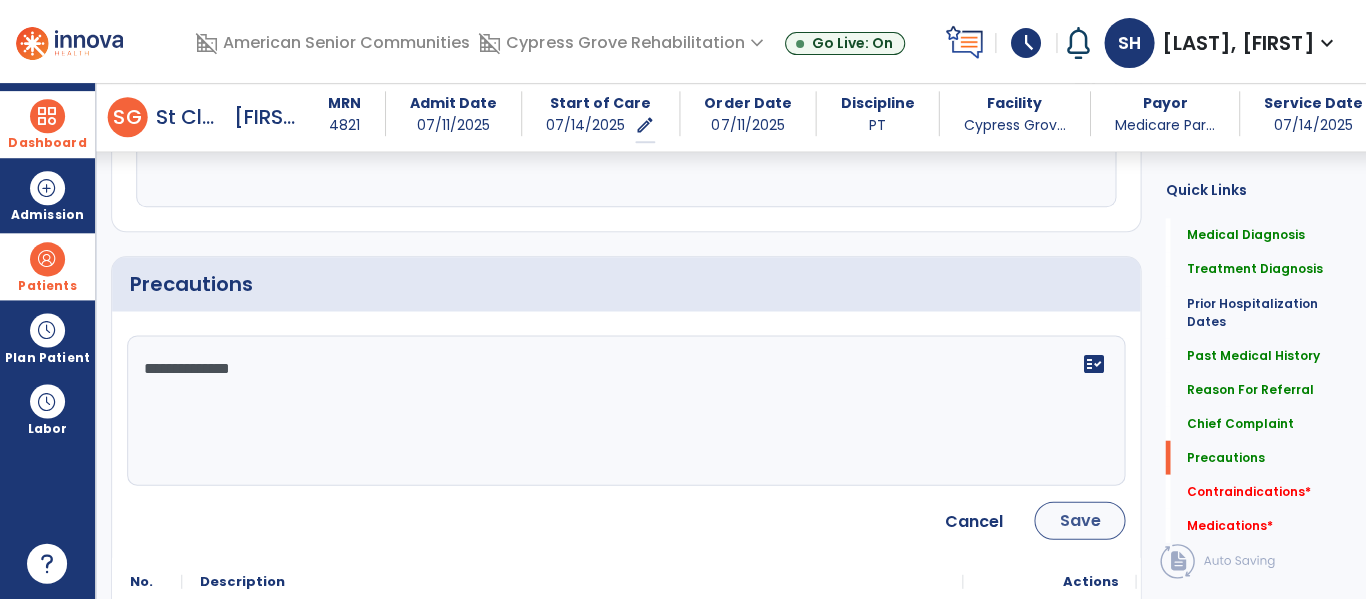 type on "**********" 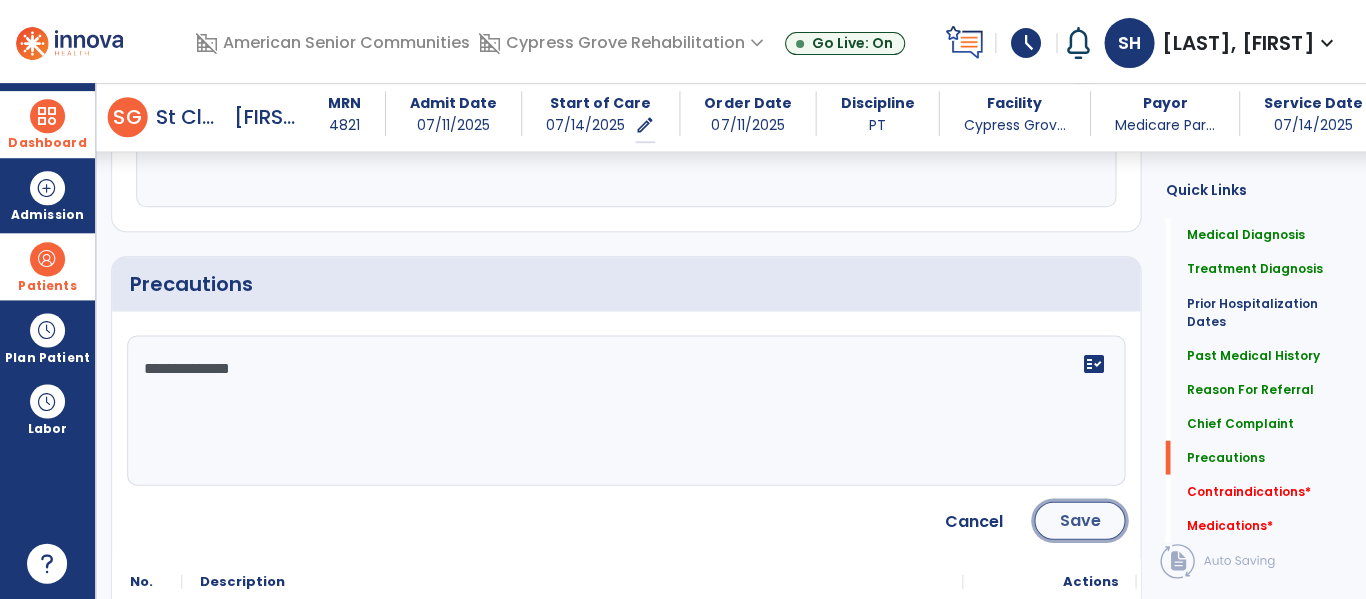 click on "Save" 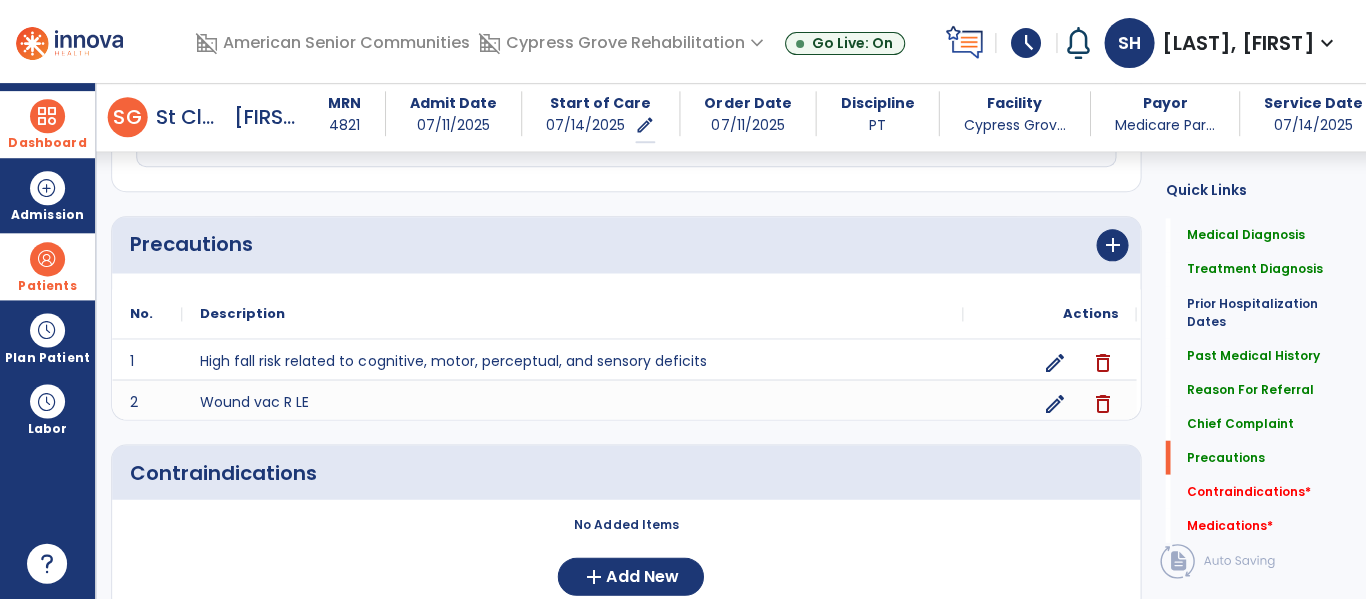 scroll, scrollTop: 1592, scrollLeft: 0, axis: vertical 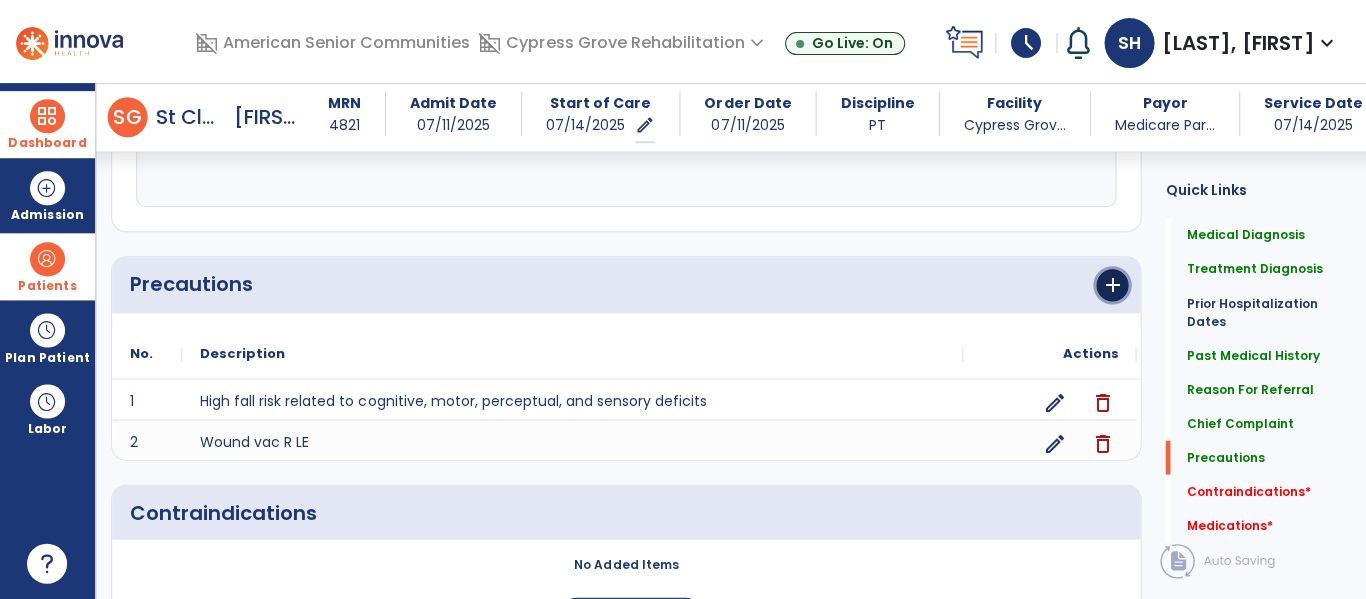 click on "add" 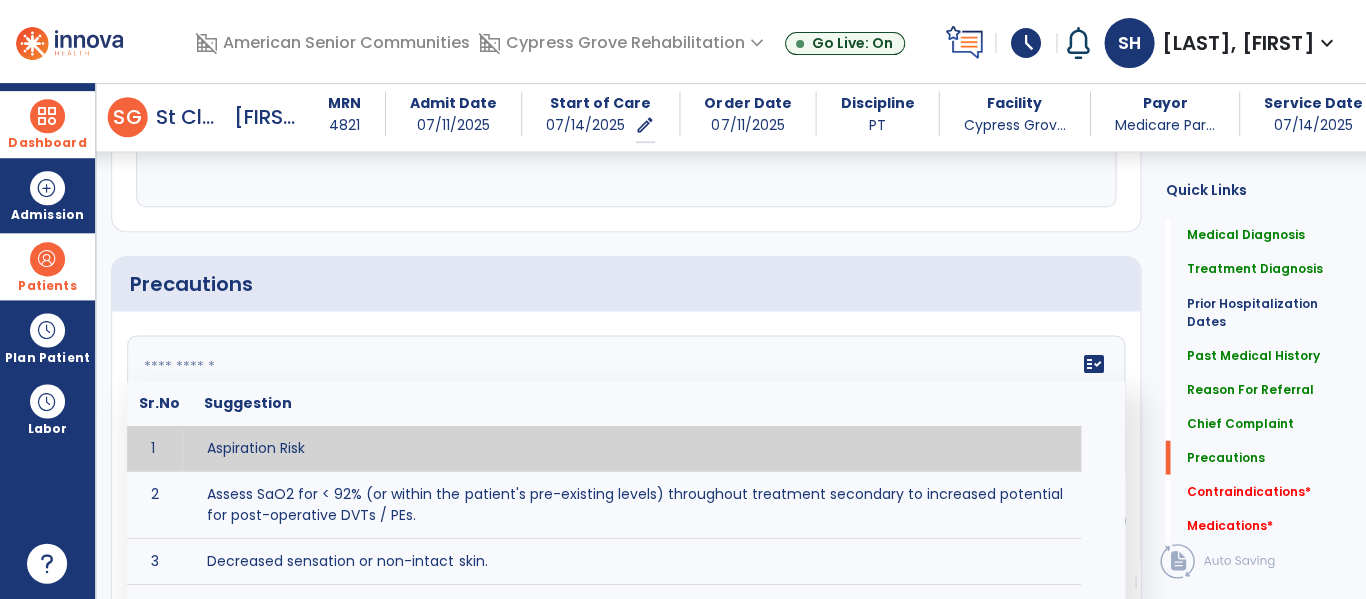 click on "fact_check  Sr.No Suggestion 1 Aspiration Risk 2 Assess SaO2 for < 92% (or within the patient's pre-existing levels) throughout treatment secondary to increased potential for post-operative DVTs / PEs. 3 Decreased sensation or non-intact skin. 4 Cardiac 5 Cease exercise/activity SpO2 < 88 - 90%, RPE > 16, RR > 45 6 Check for modified diet / oral intake restrictions related to swallowing impairments. Consult ST as appropriate. 7 Check INR lab results prior to activity if patient on blood thinners. 8 Closely monitor anxiety or stress due to increased SOB/dyspnea and cease activity/exercise until patient is able to control this response 9 Code Status:  10 Confirm surgical approach and discoloration or other precautions. 11 Confirm surgical procedure and specific precautions based on procedure (e.g., no twisting/bending/lifting, need for post-op brace, limiting time in sitting, etc.). 12 Confirm weight bearing status as defined by the surgeon. 13 14 Precautions for exercise include:  15 Depression 16 17 18 19 20" 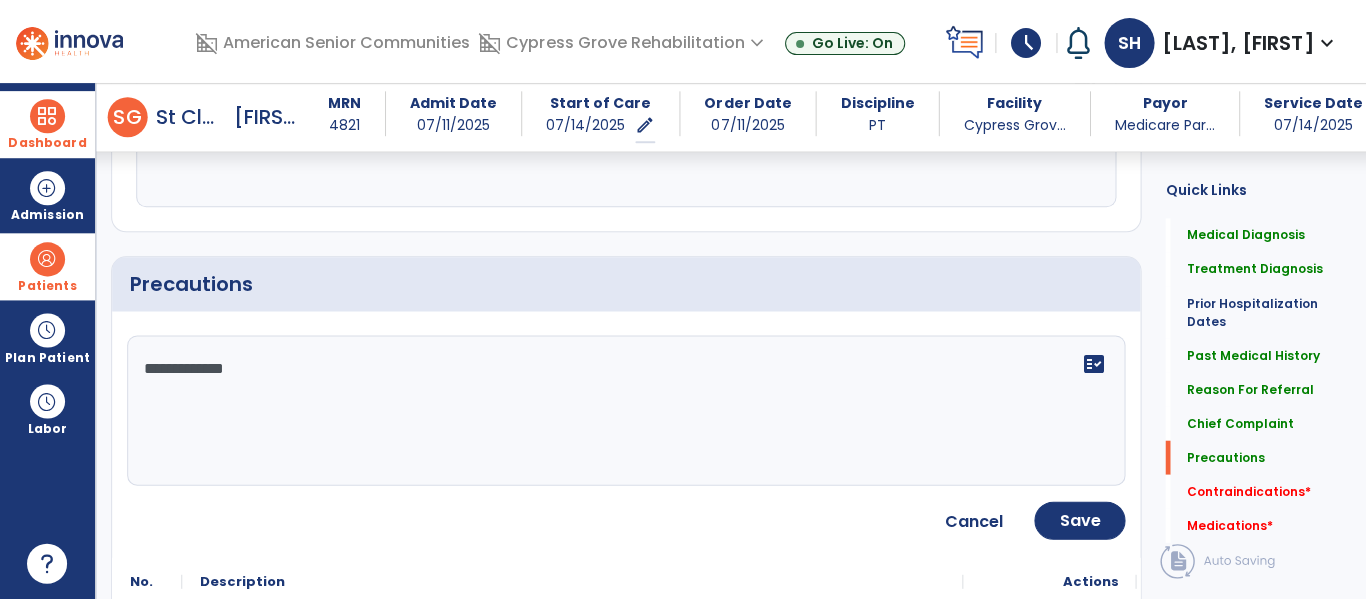 type on "**********" 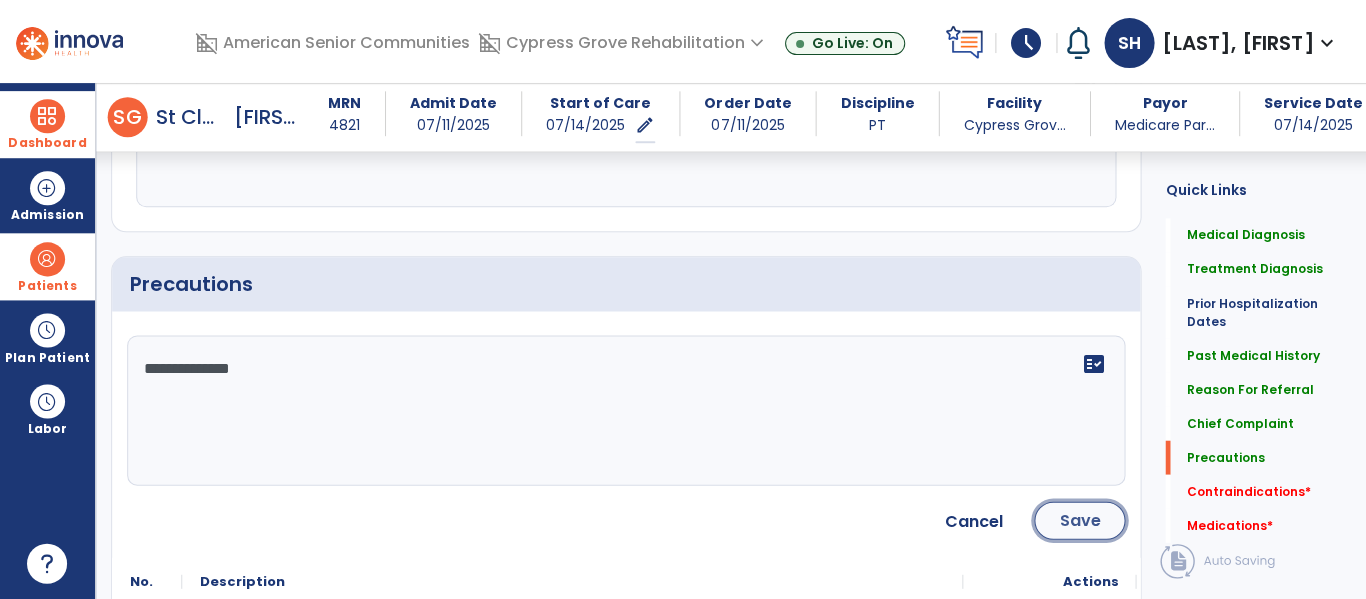 click on "Save" 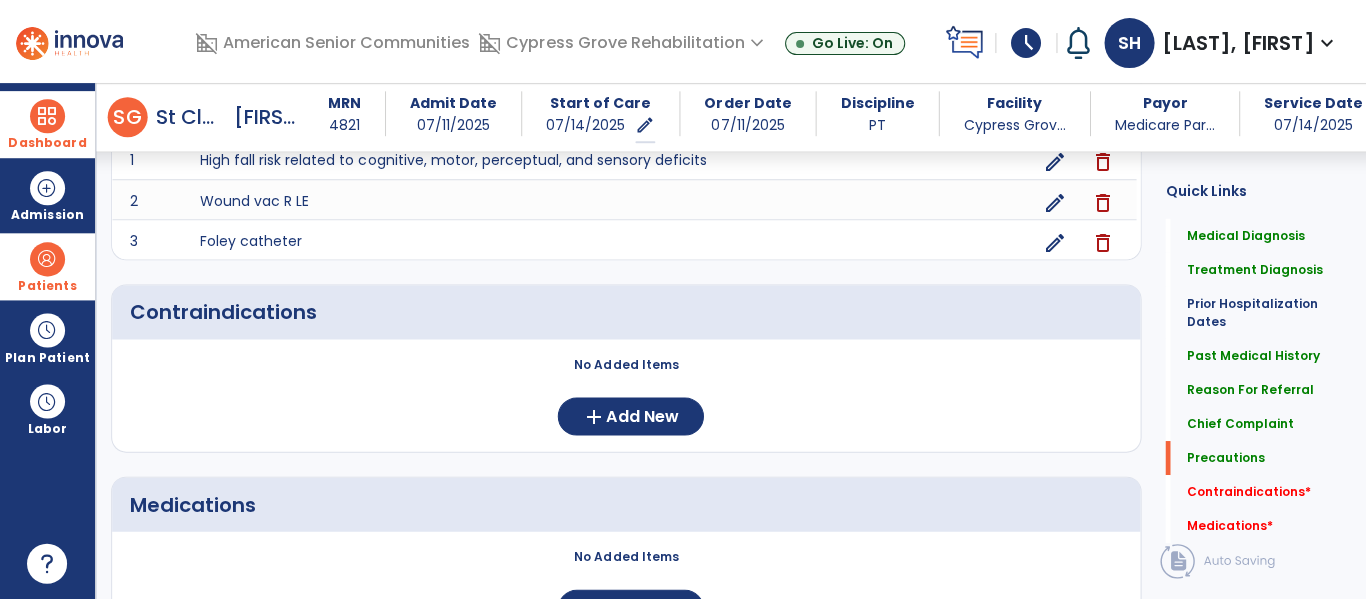 scroll, scrollTop: 1852, scrollLeft: 0, axis: vertical 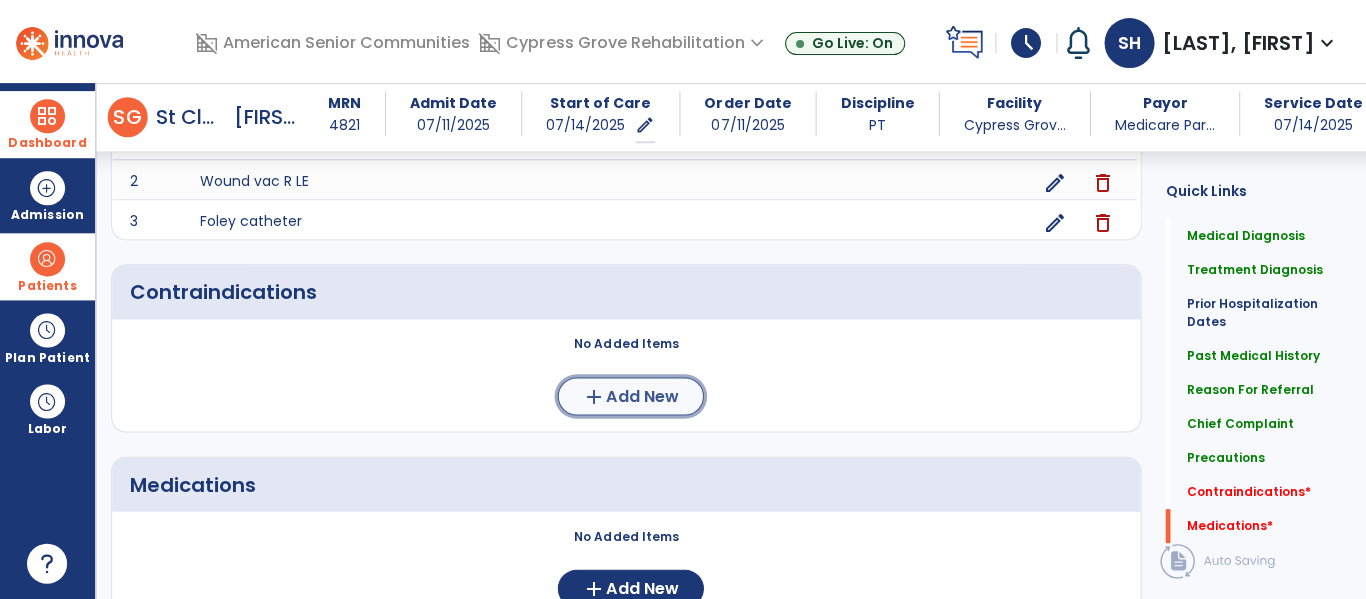 click on "Add New" 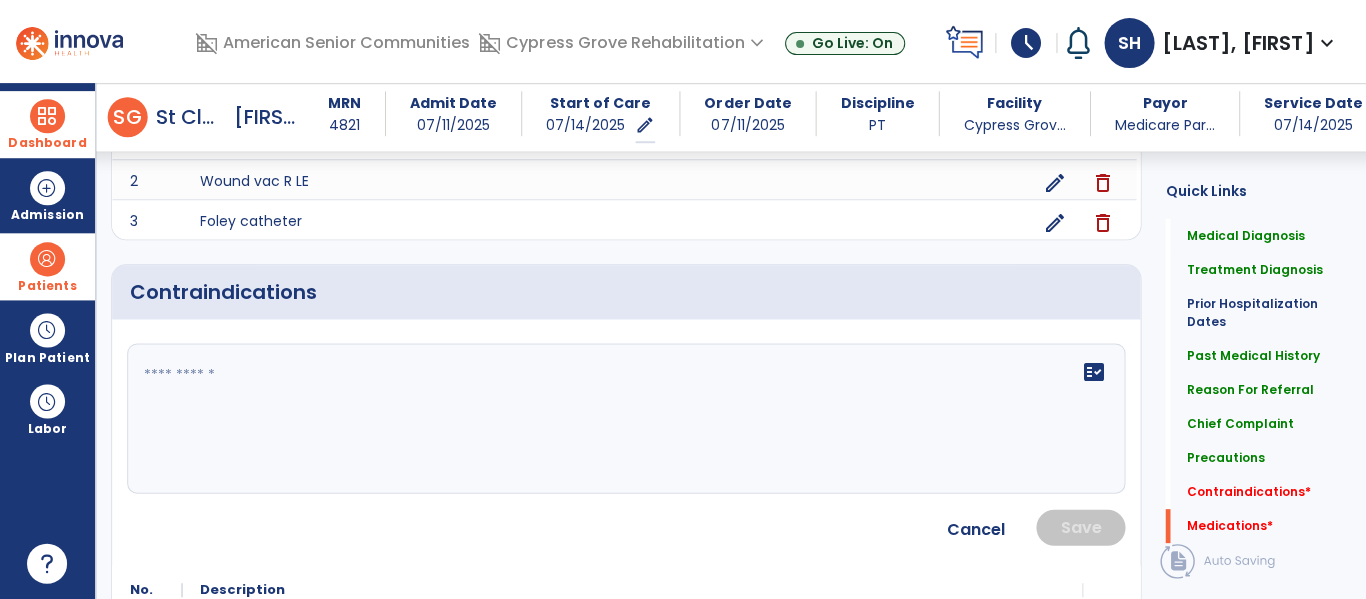 click on "fact_check" 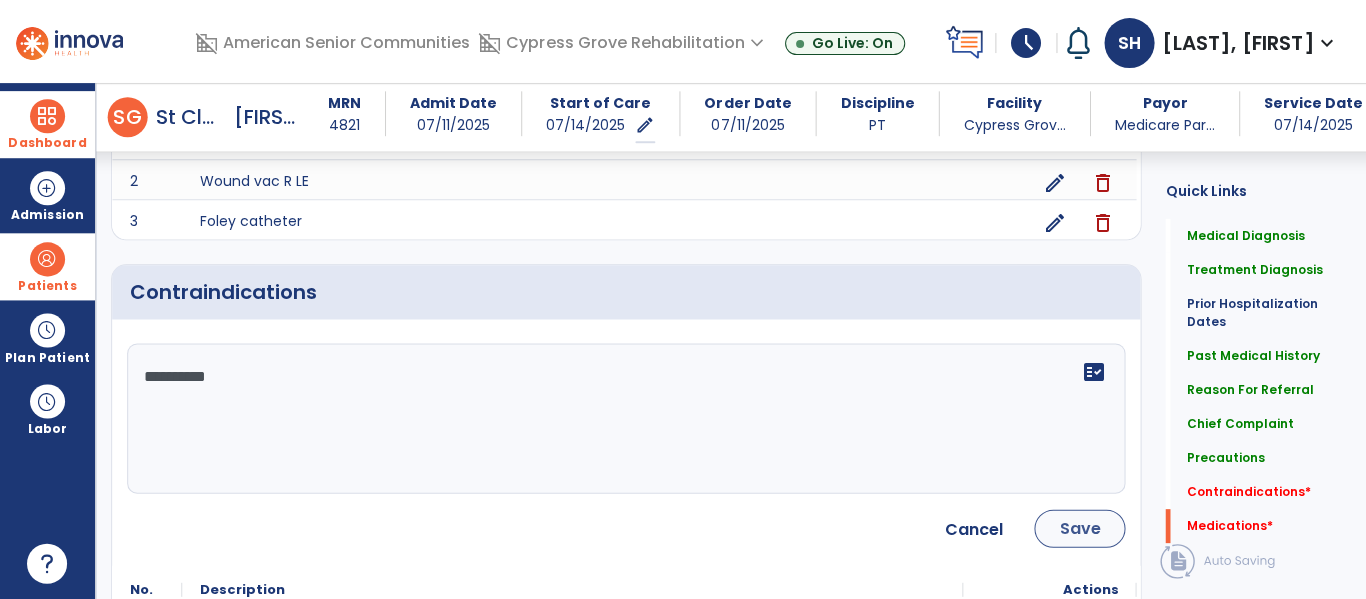 type on "**********" 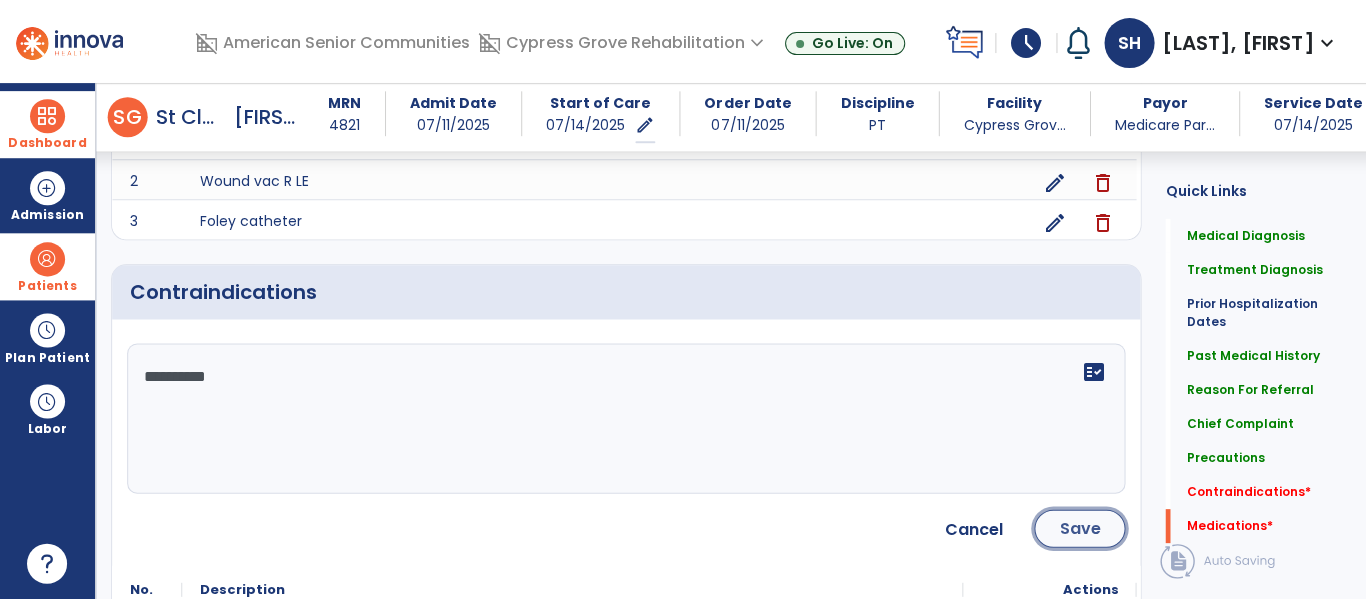 click on "Save" 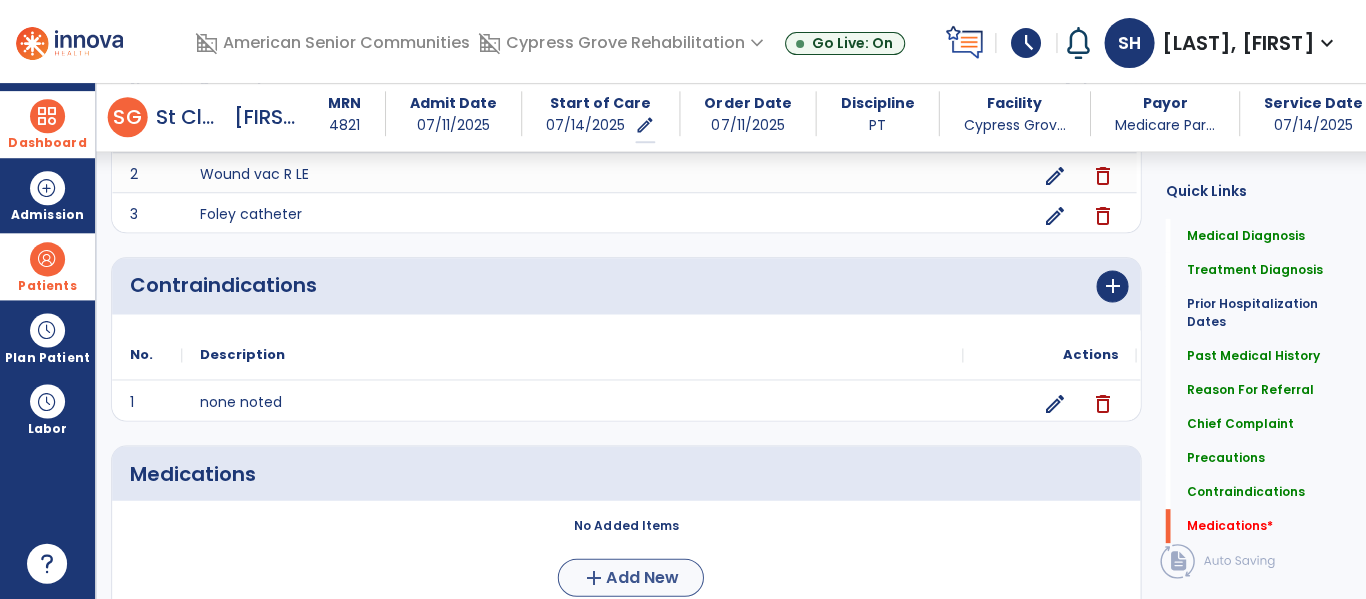scroll, scrollTop: 1943, scrollLeft: 0, axis: vertical 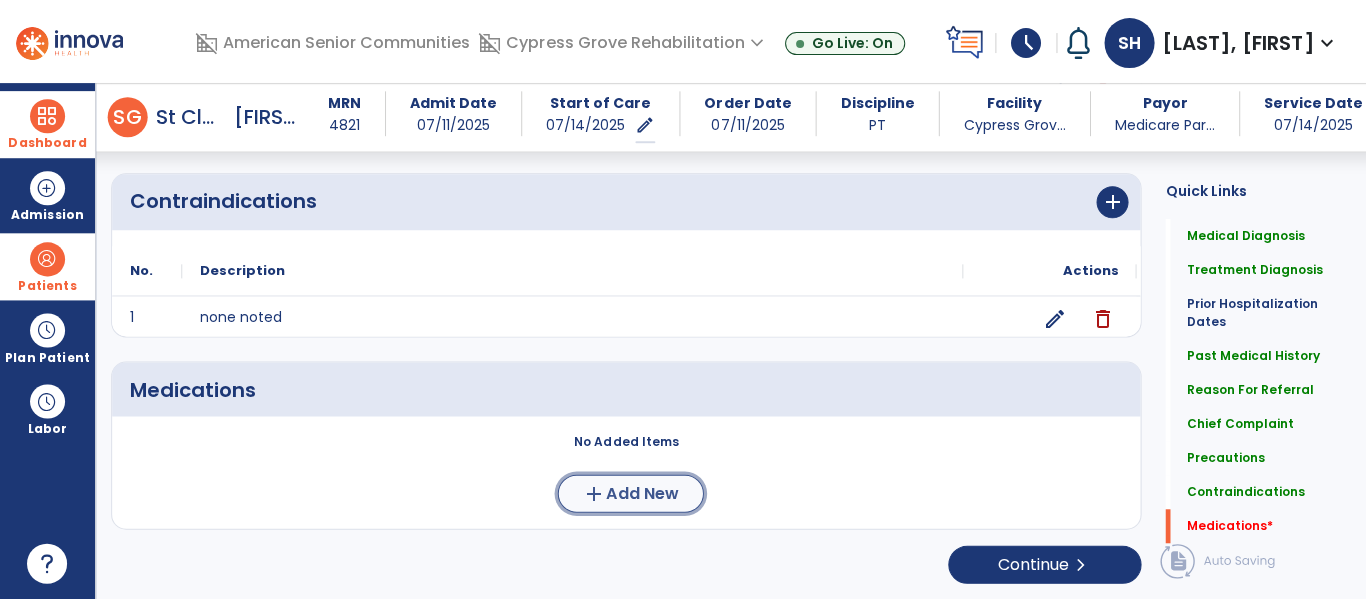 click on "Add New" 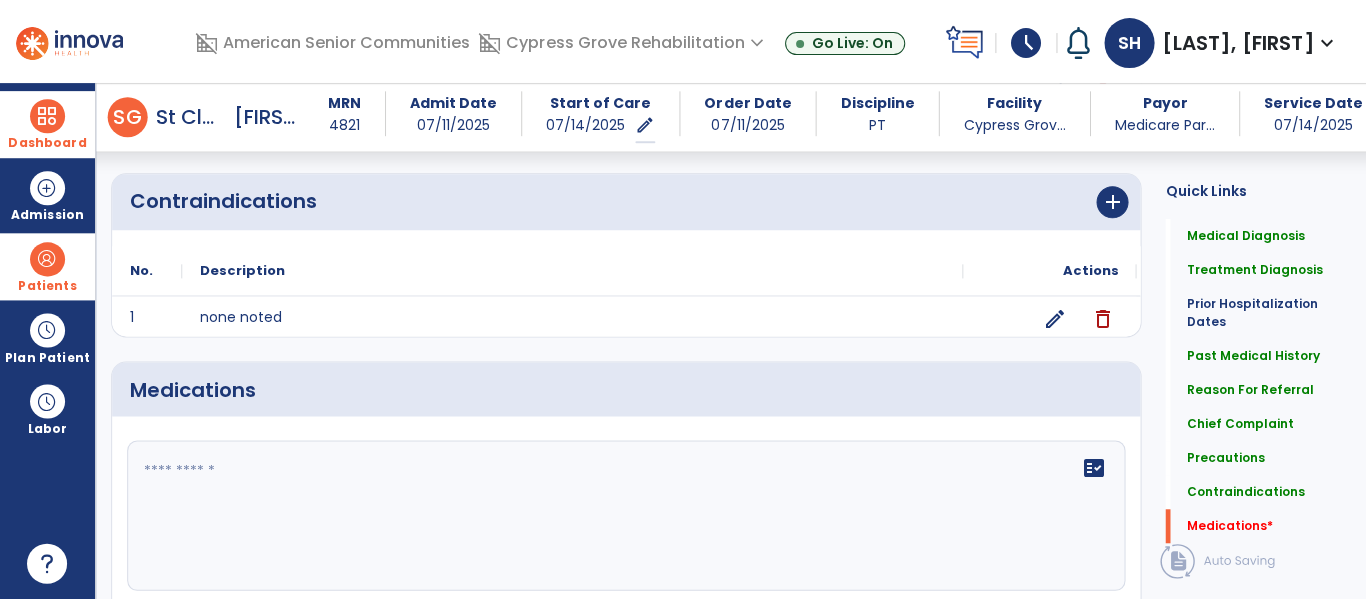 click on "fact_check" 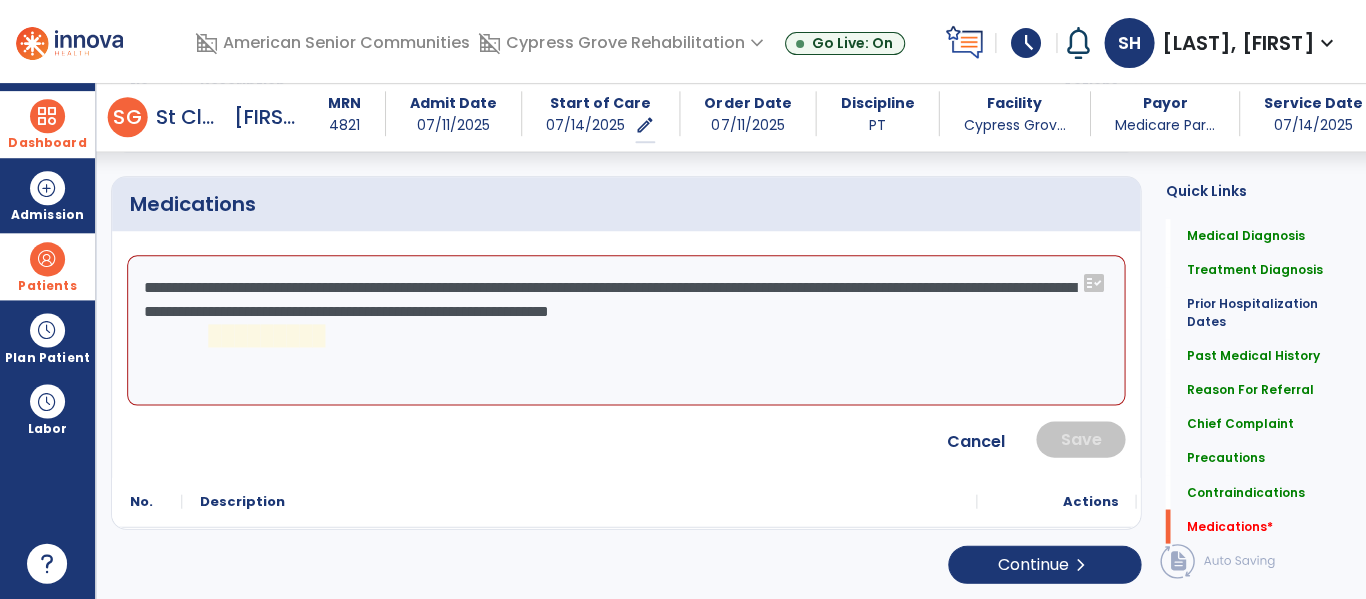 scroll, scrollTop: 2128, scrollLeft: 0, axis: vertical 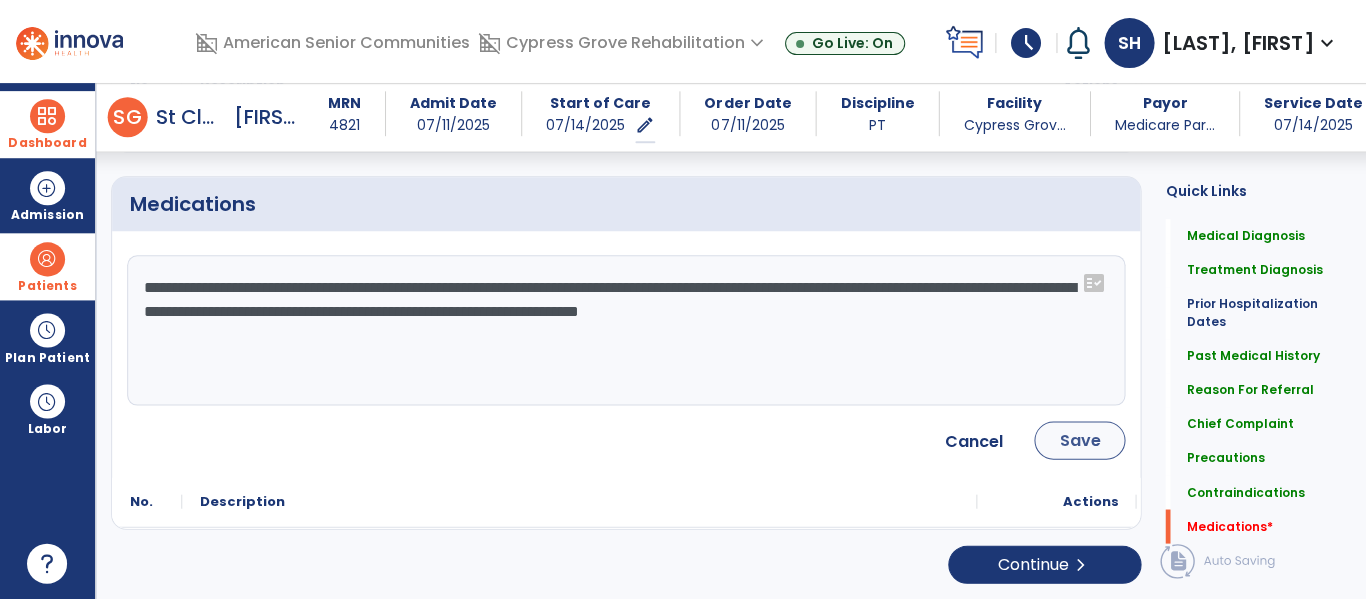 type on "**********" 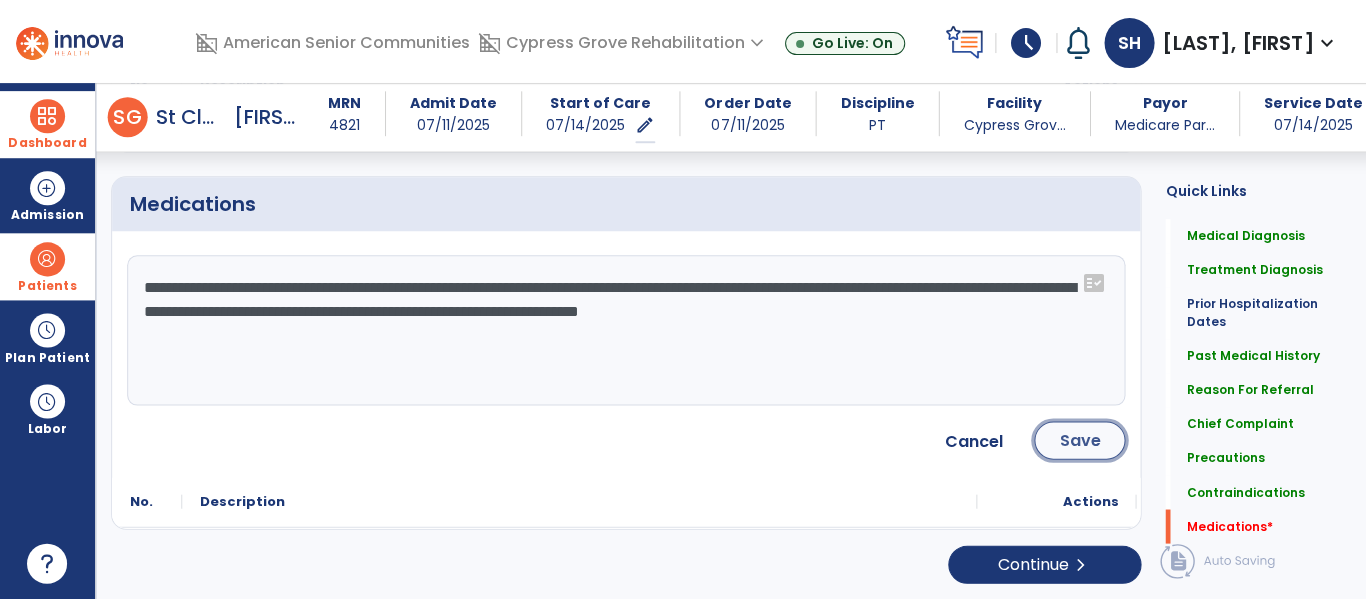 click on "Save" 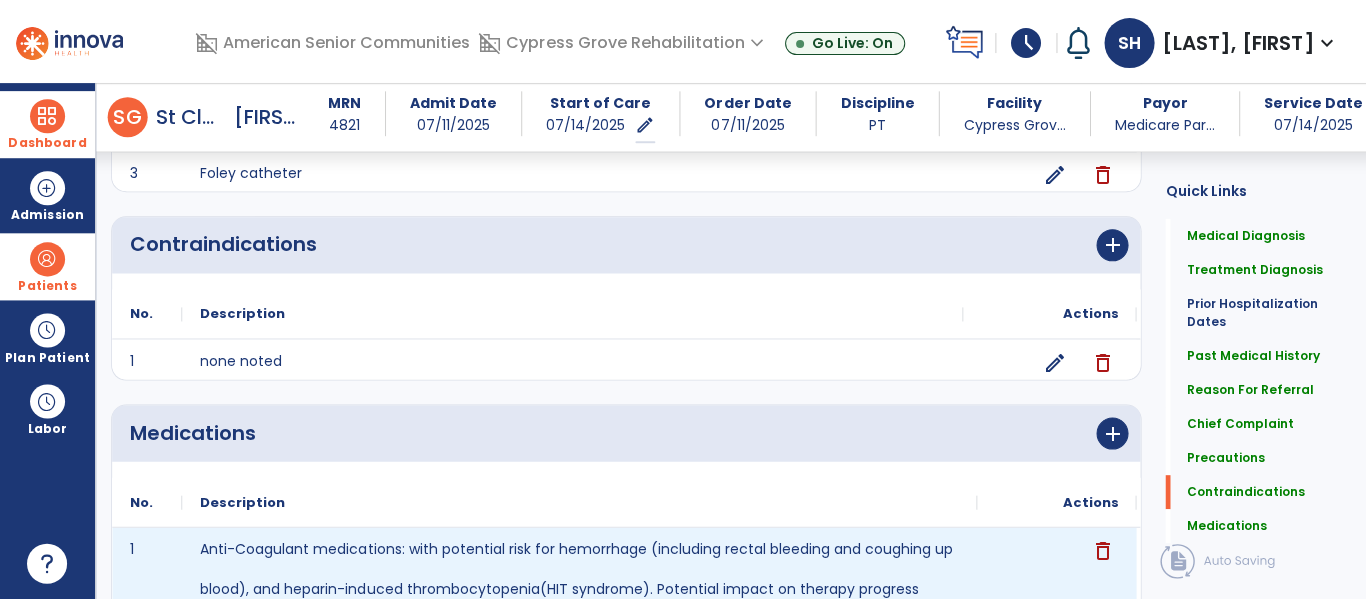 scroll, scrollTop: 2020, scrollLeft: 0, axis: vertical 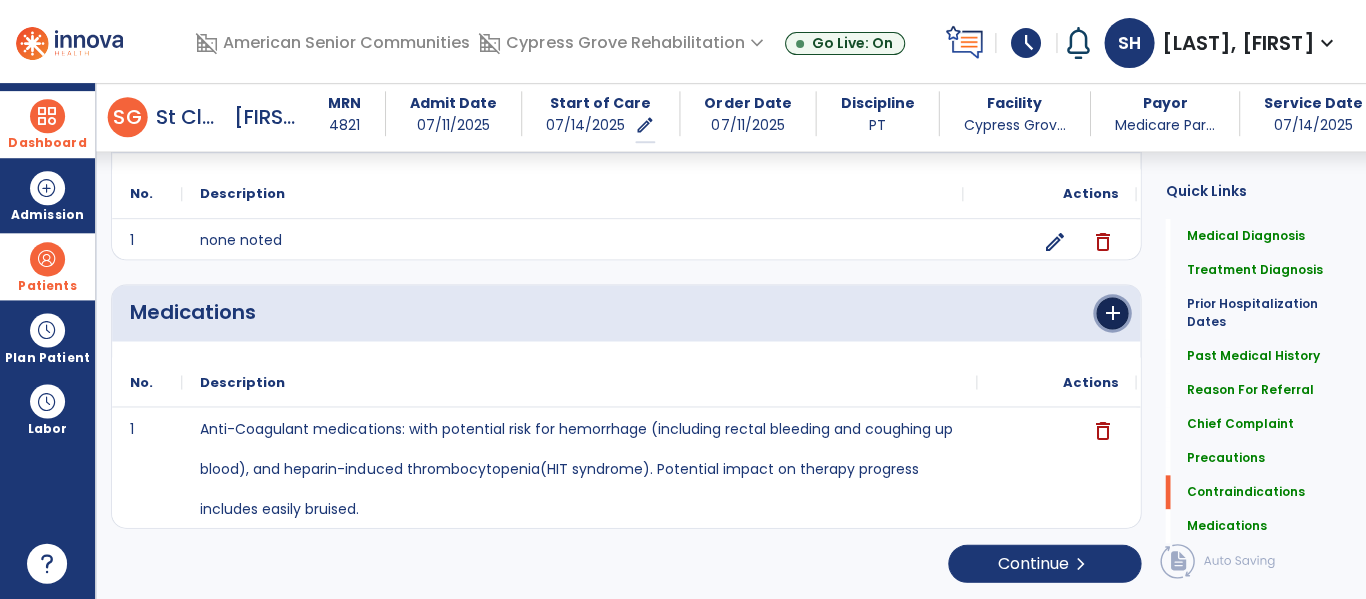 click on "add" 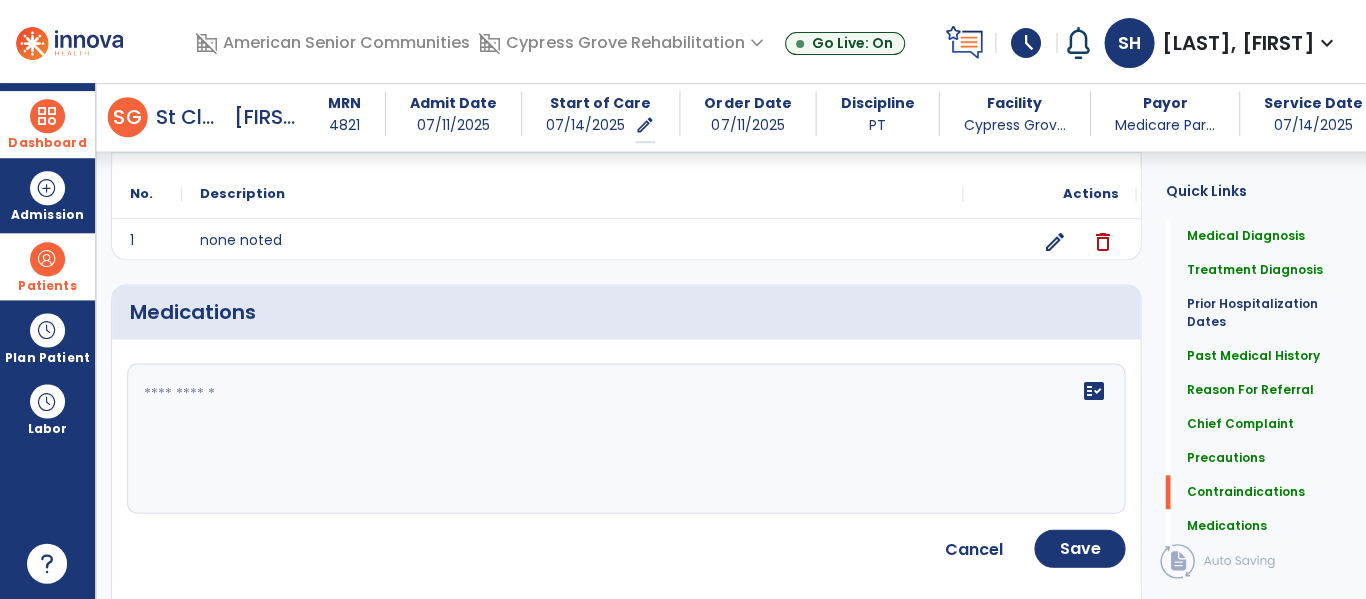 click on "fact_check" 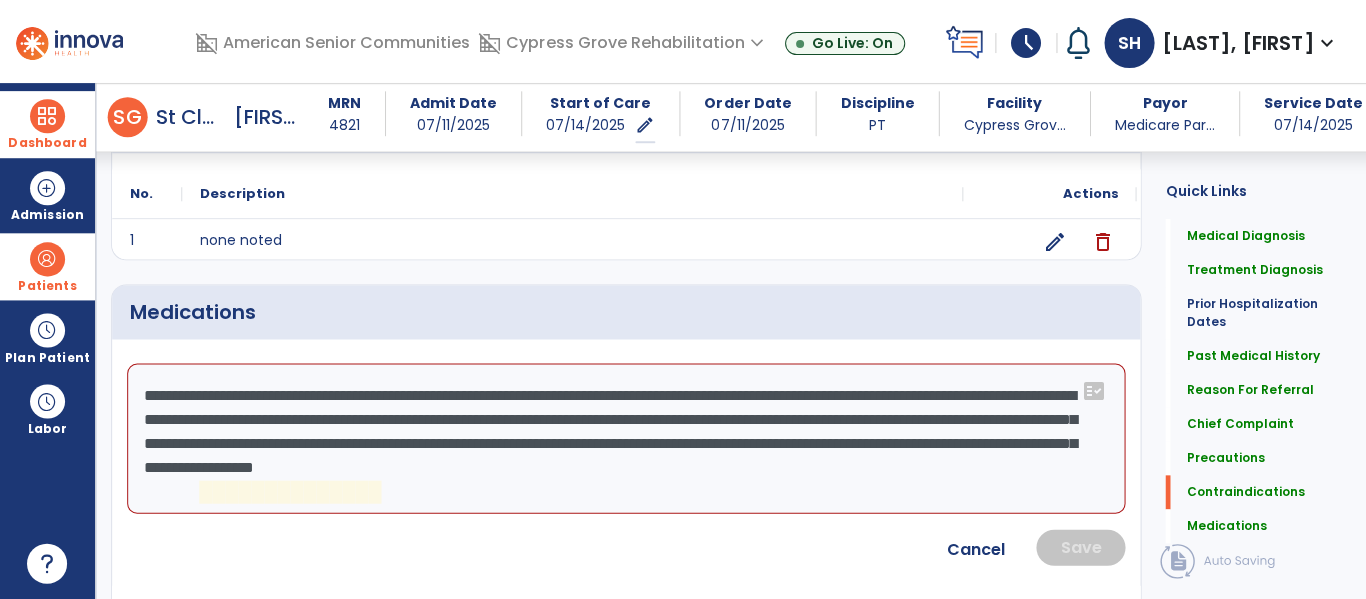 click on "**********" 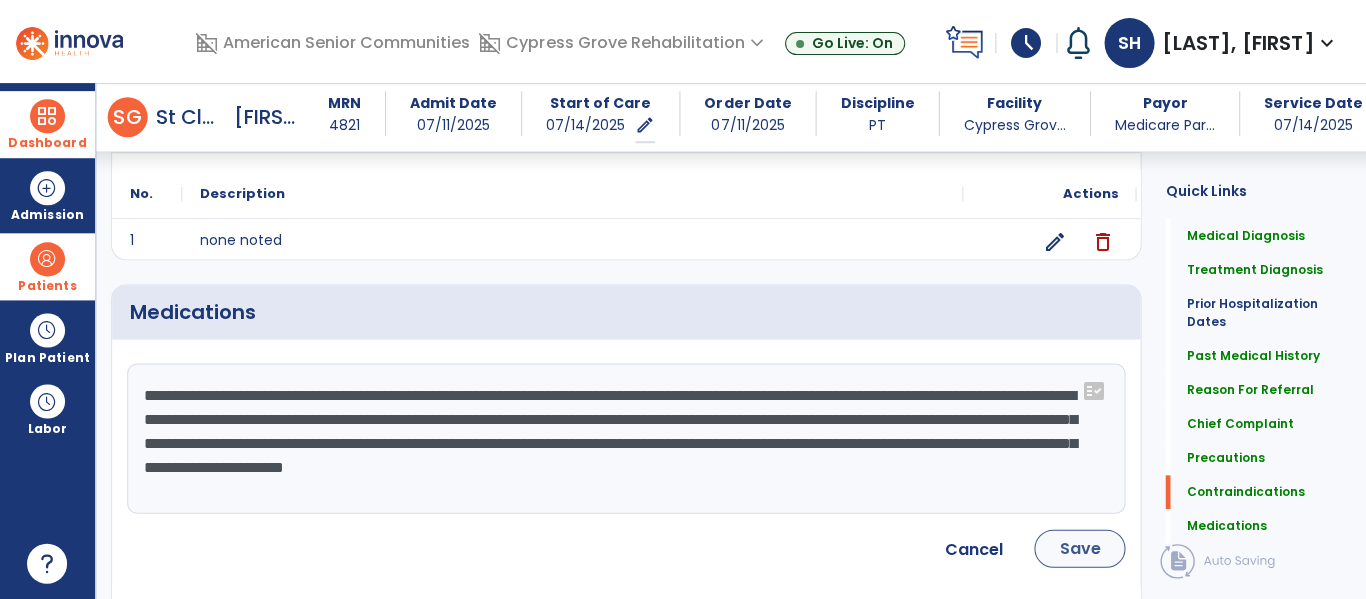 type on "**********" 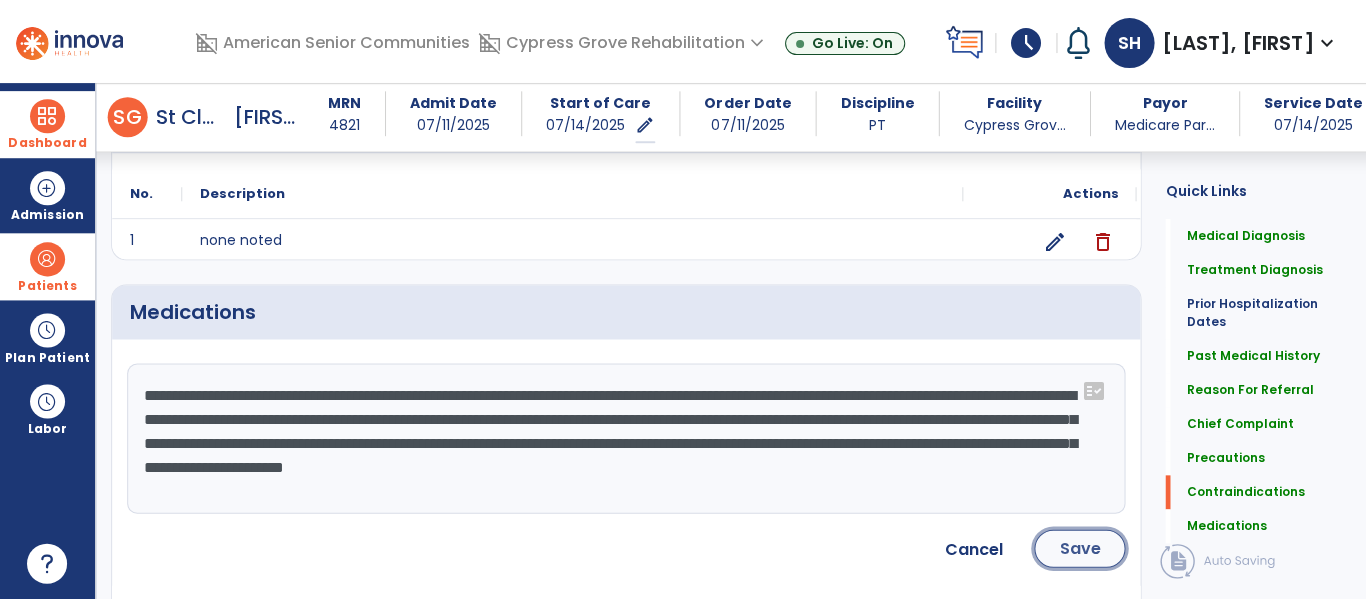 click on "Save" 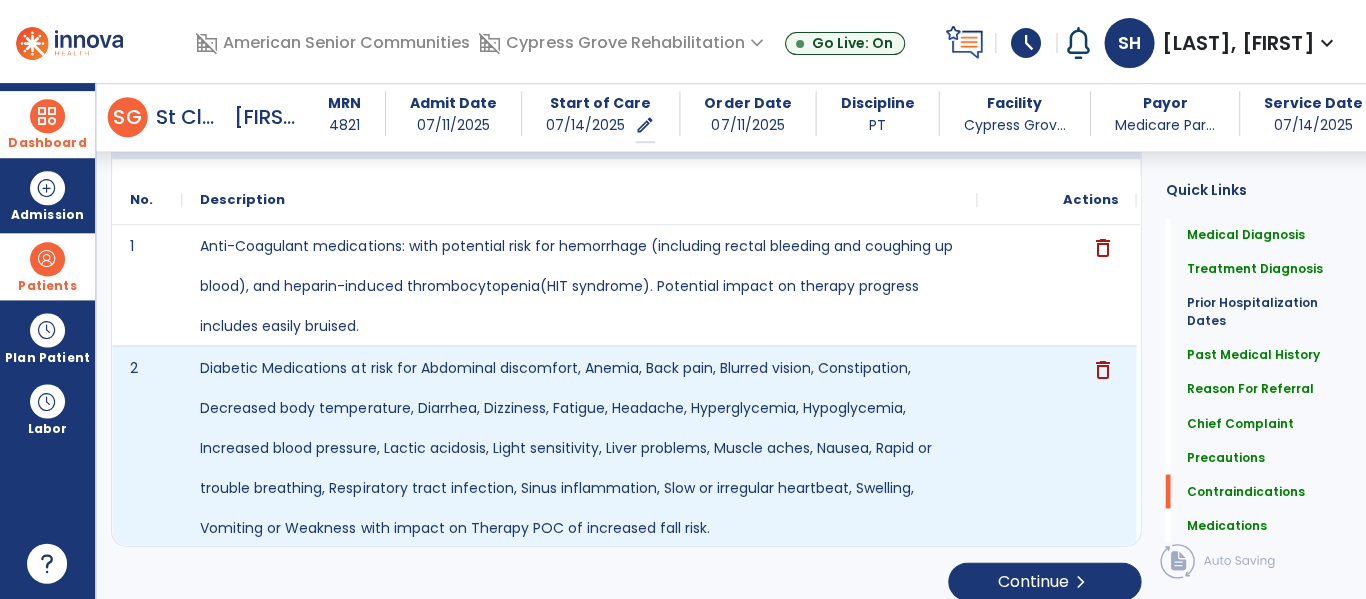 scroll, scrollTop: 2219, scrollLeft: 0, axis: vertical 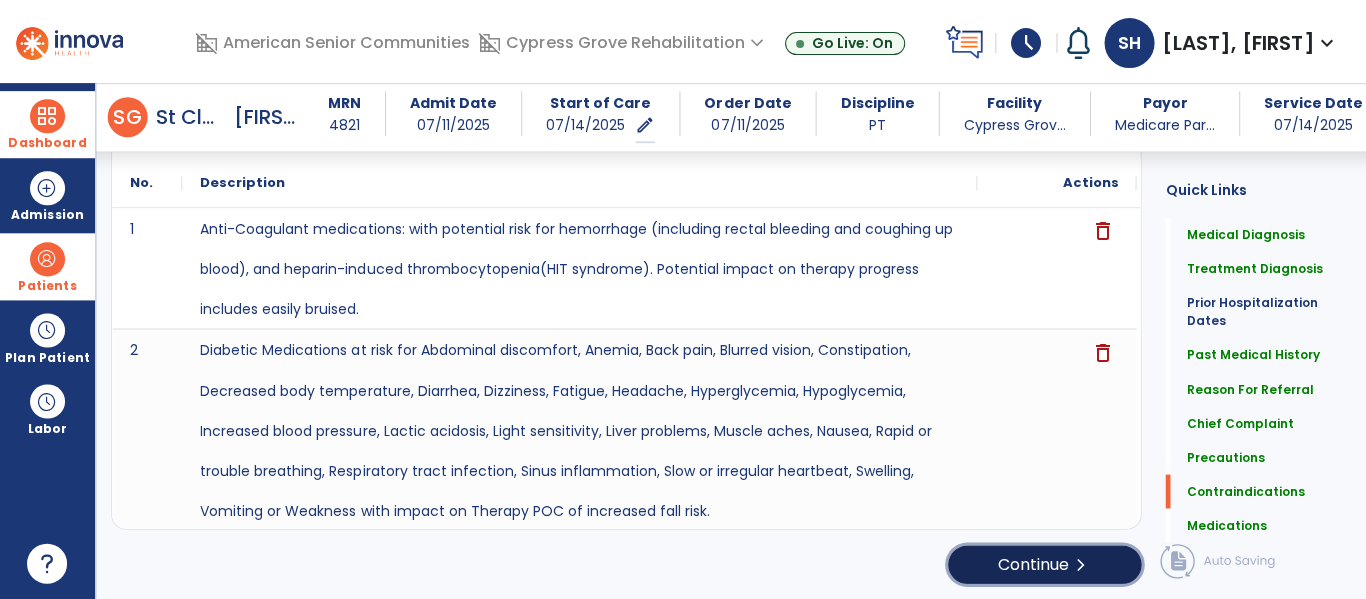 click on "Continue  chevron_right" 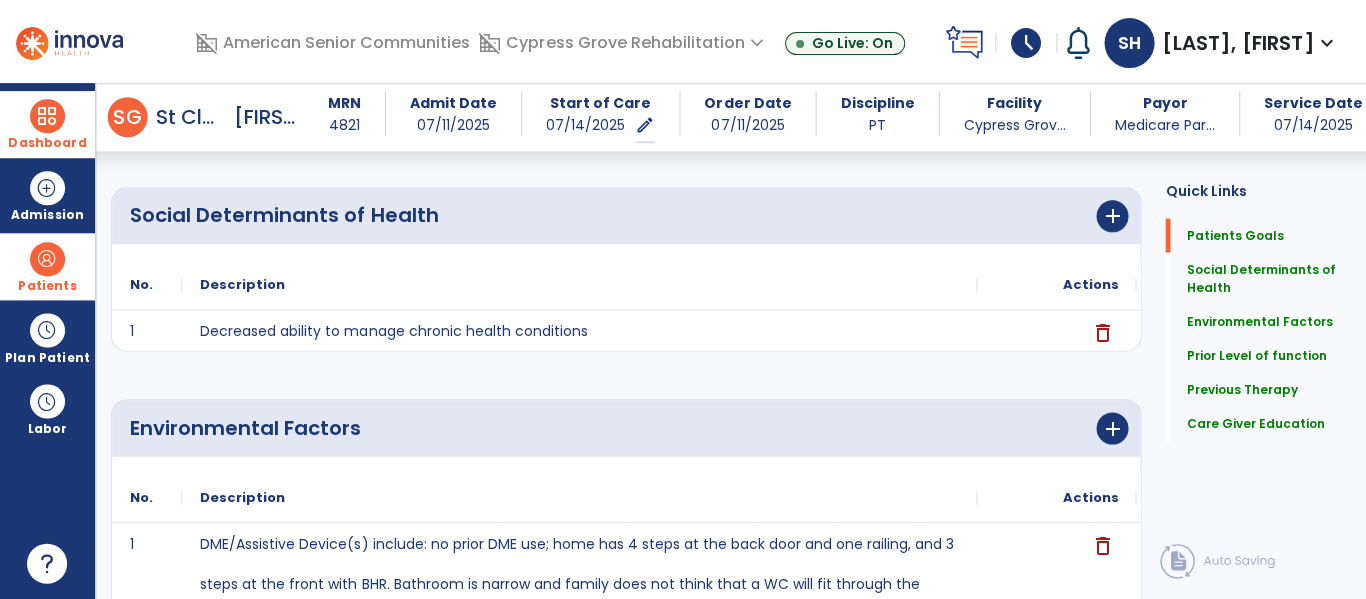 scroll, scrollTop: 233, scrollLeft: 0, axis: vertical 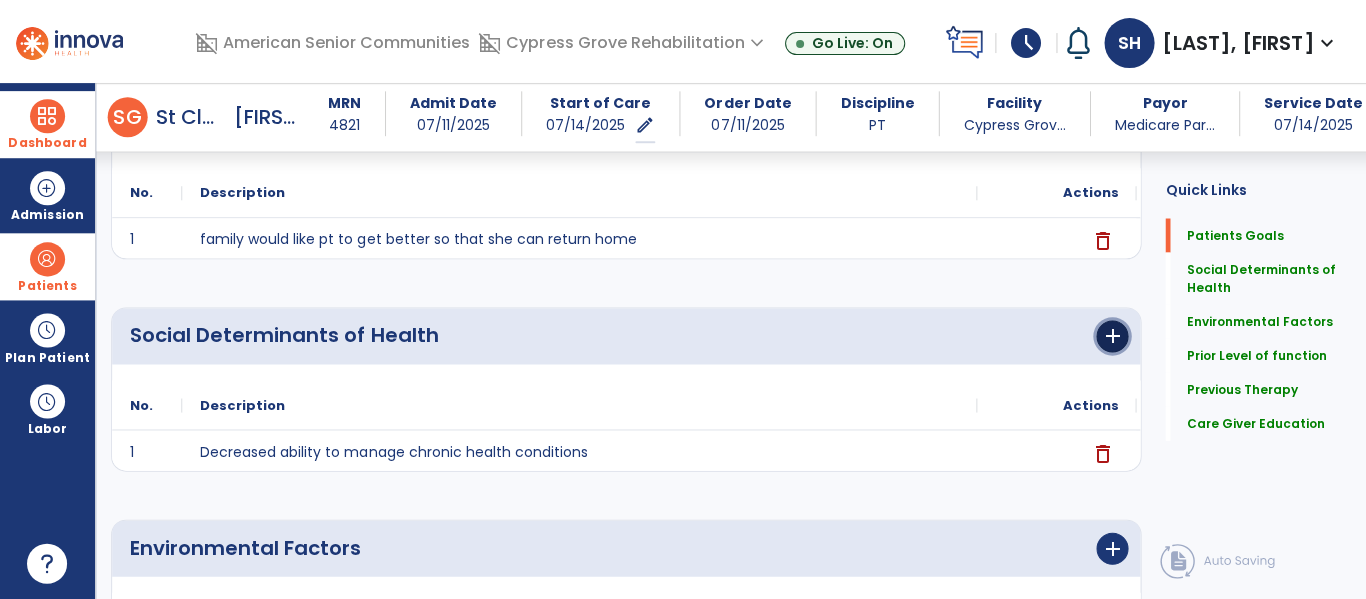 click on "add" 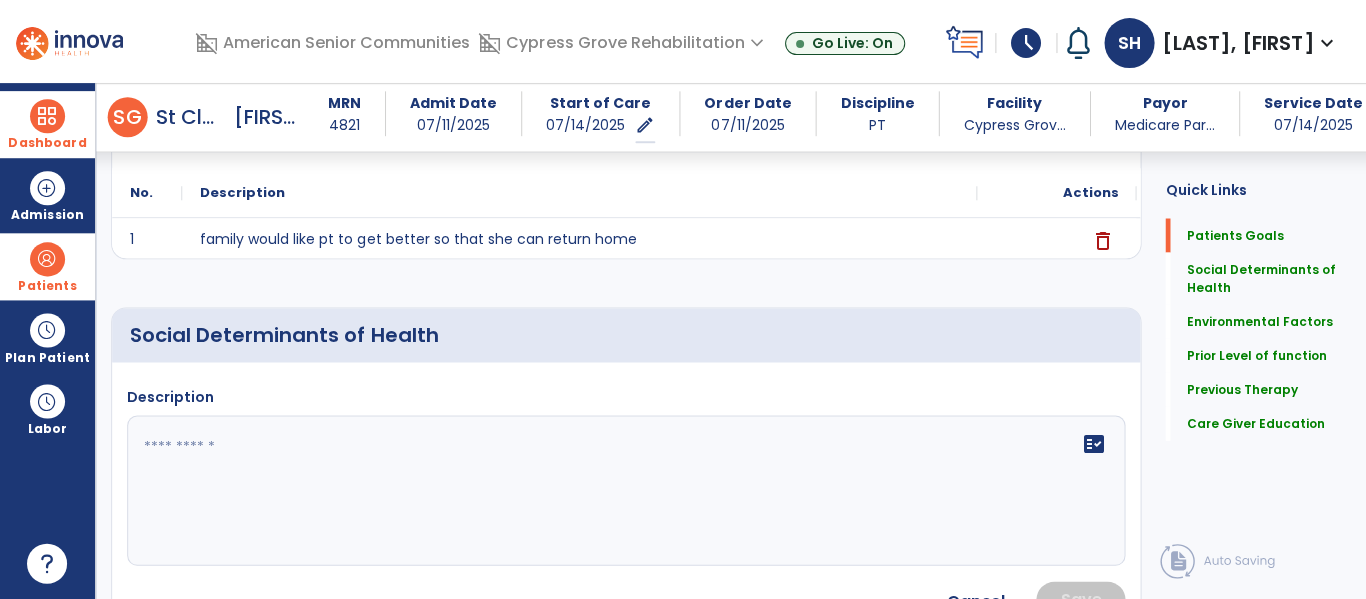 click 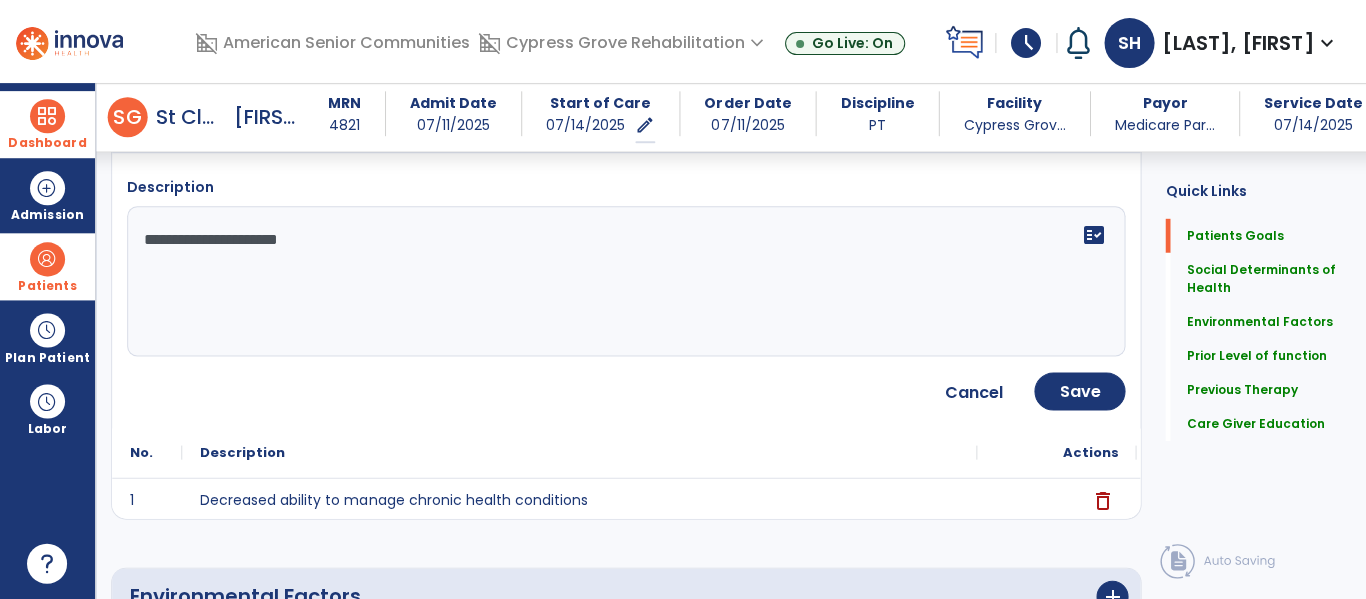 scroll, scrollTop: 481, scrollLeft: 0, axis: vertical 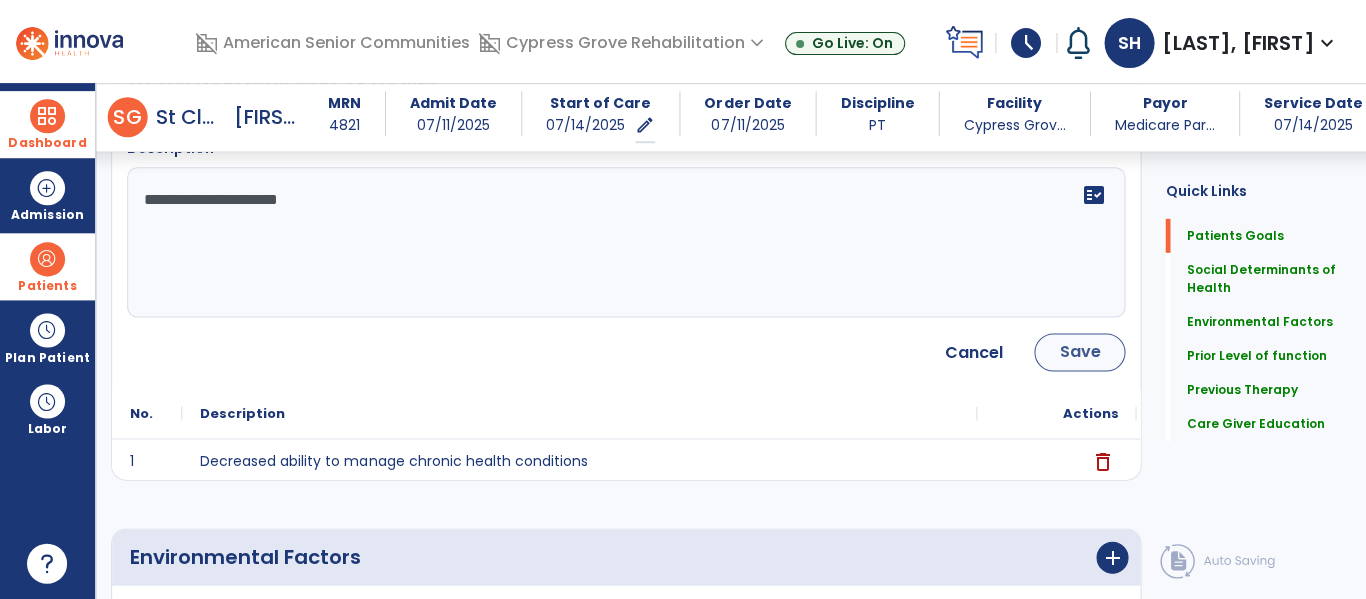type on "**********" 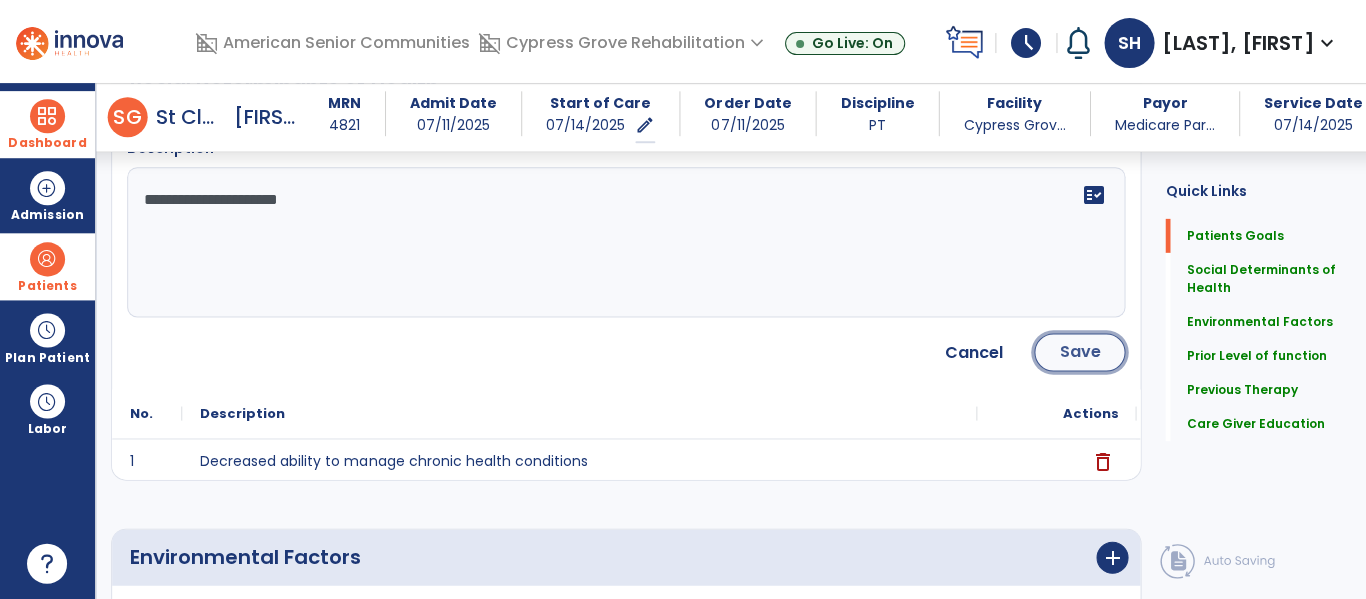 click on "Save" 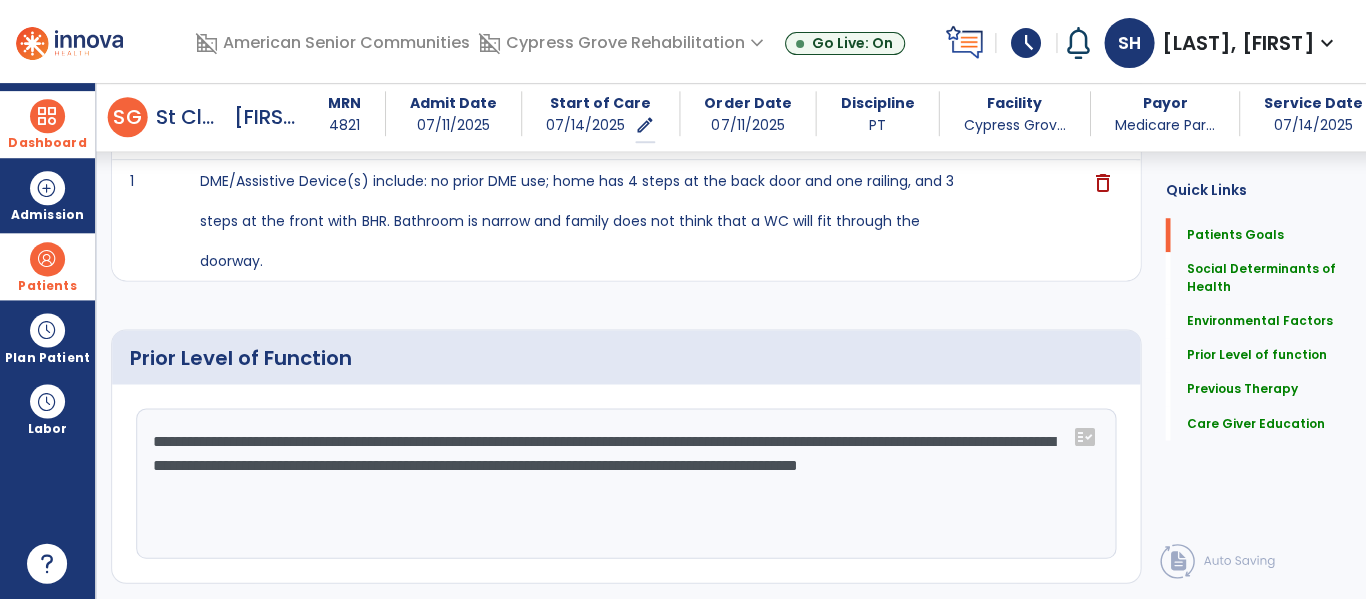 scroll, scrollTop: 761, scrollLeft: 0, axis: vertical 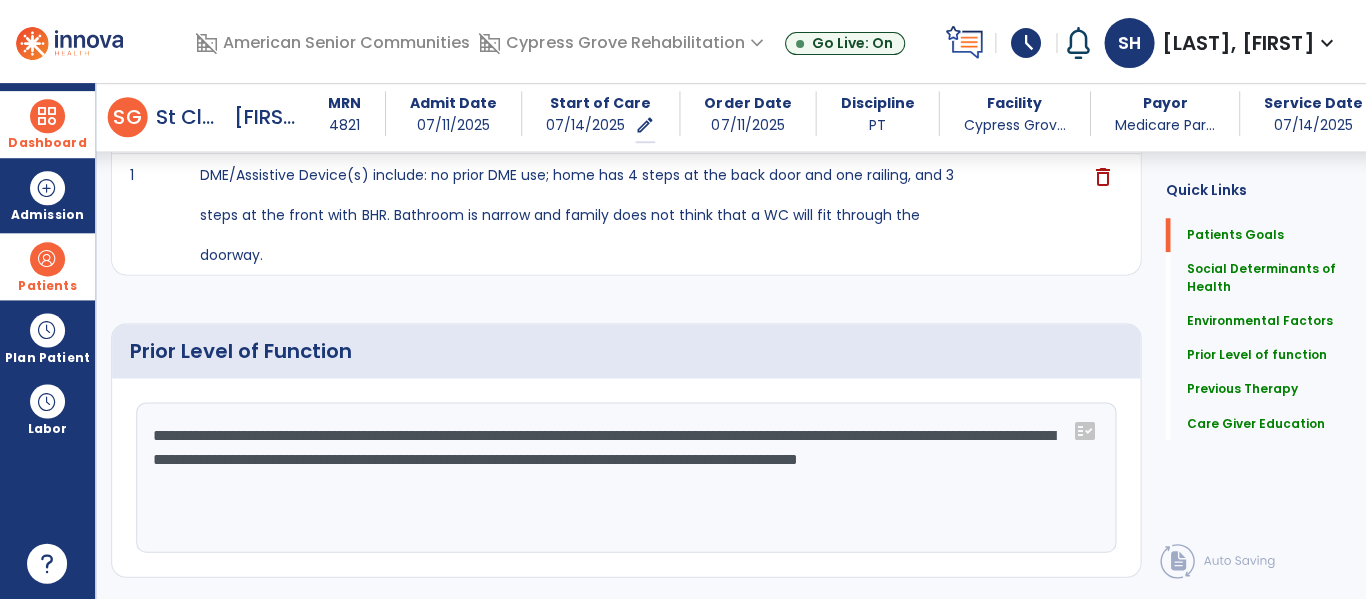 click on "**********" 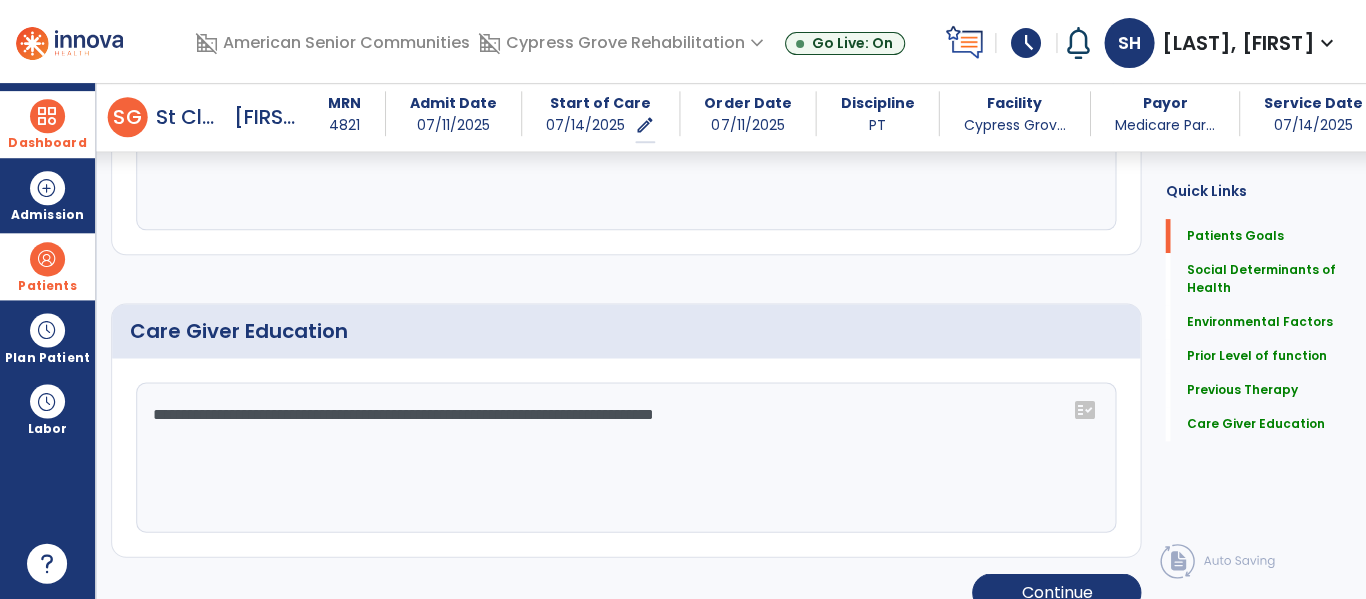 scroll, scrollTop: 1404, scrollLeft: 0, axis: vertical 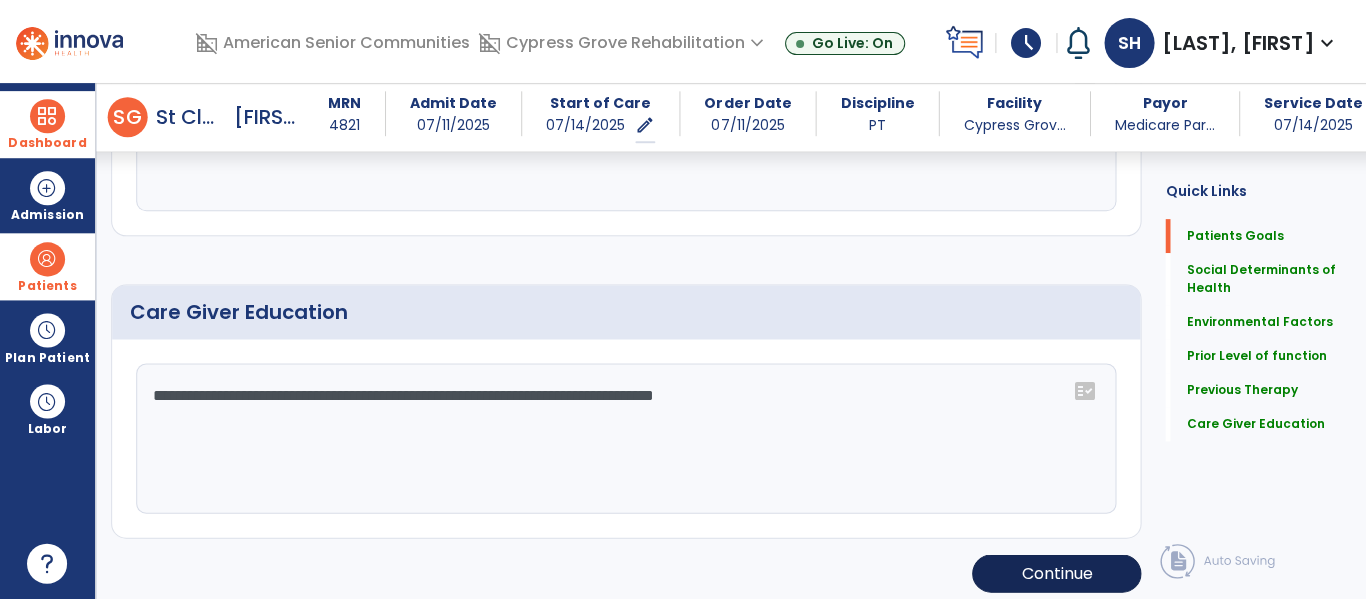 type on "**********" 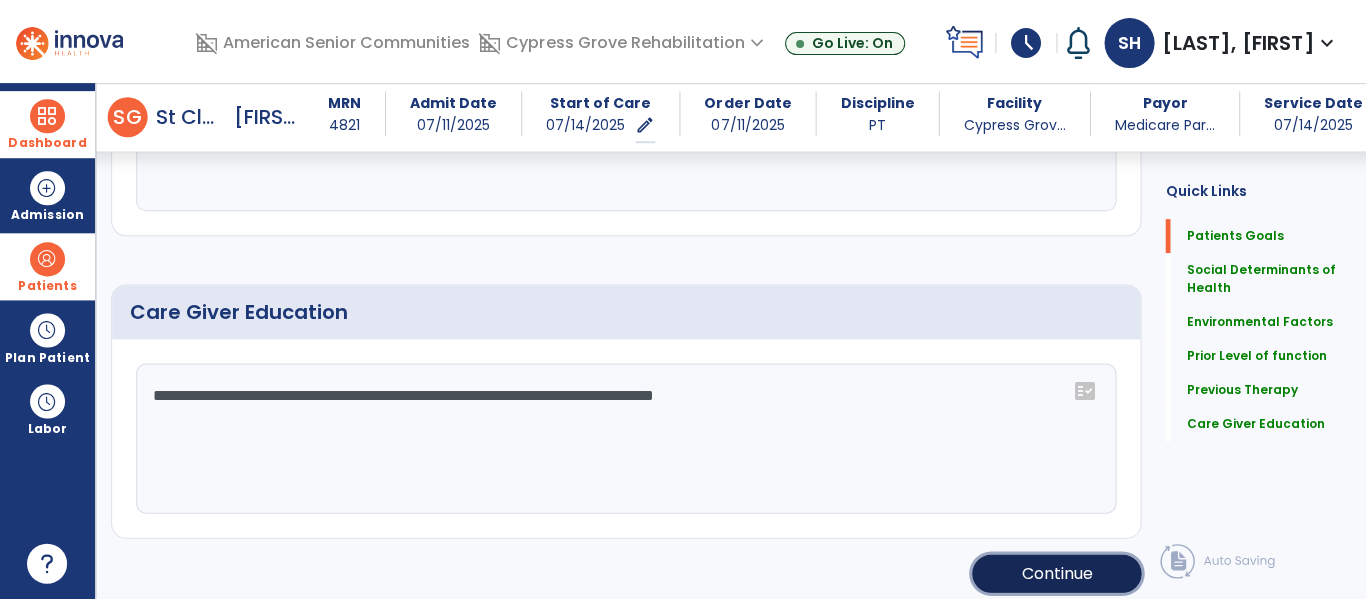 click on "Continue" 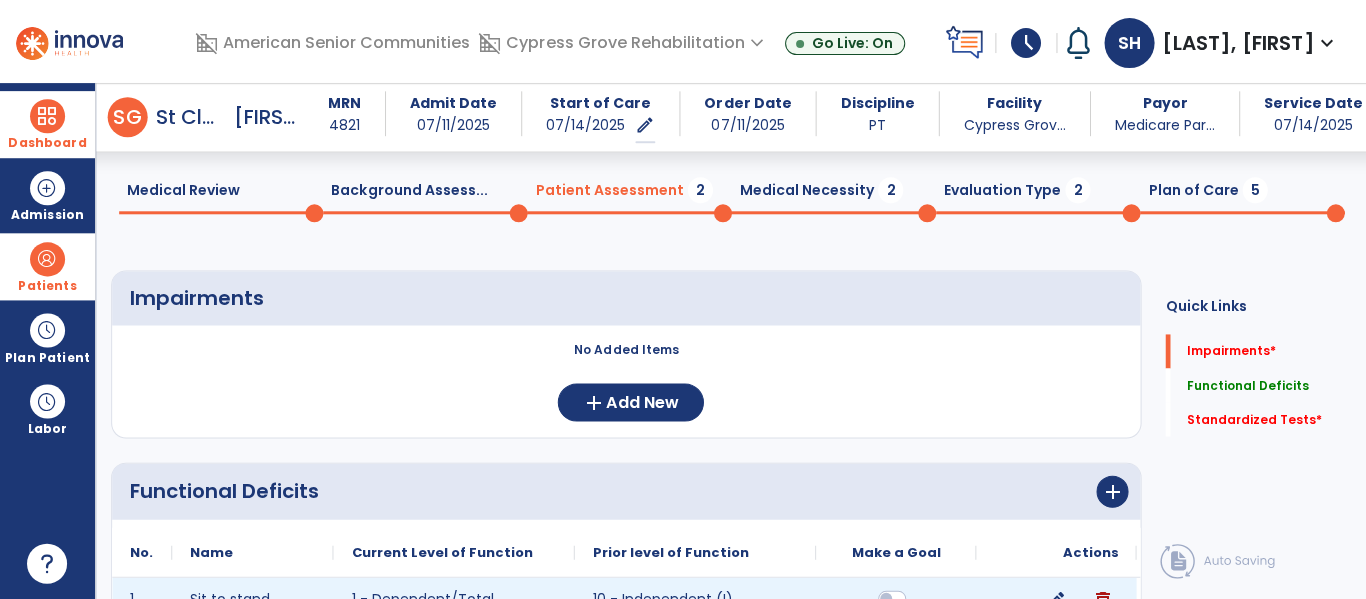 scroll, scrollTop: 0, scrollLeft: 0, axis: both 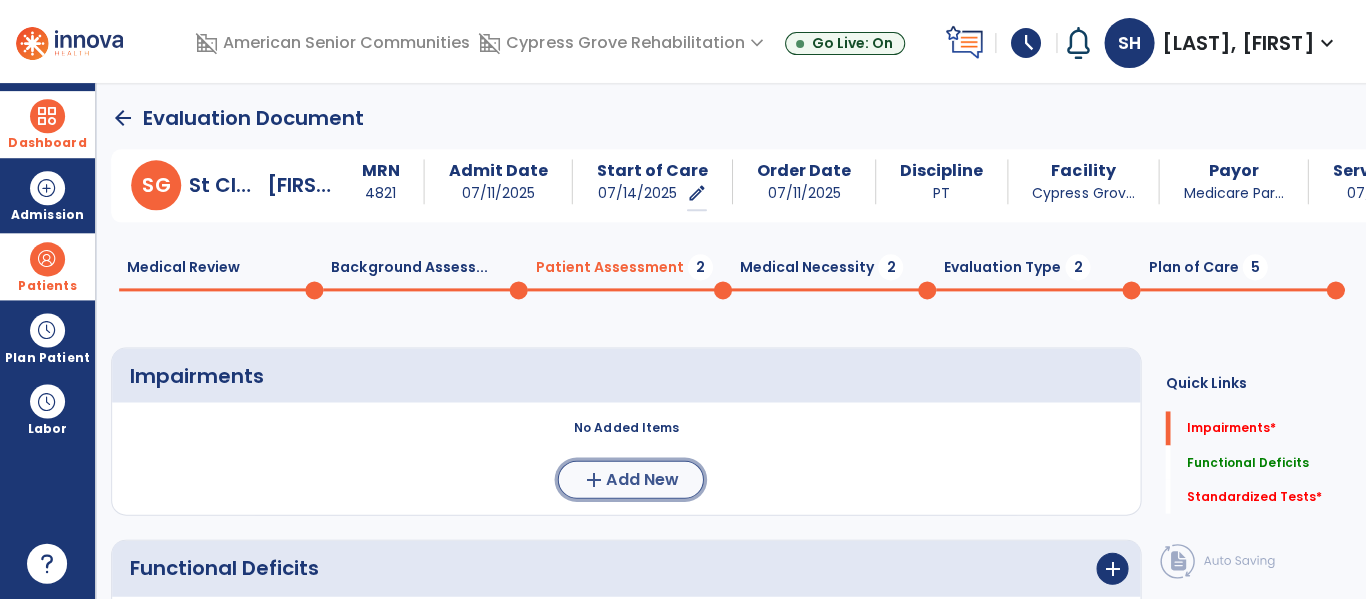 click on "add  Add New" 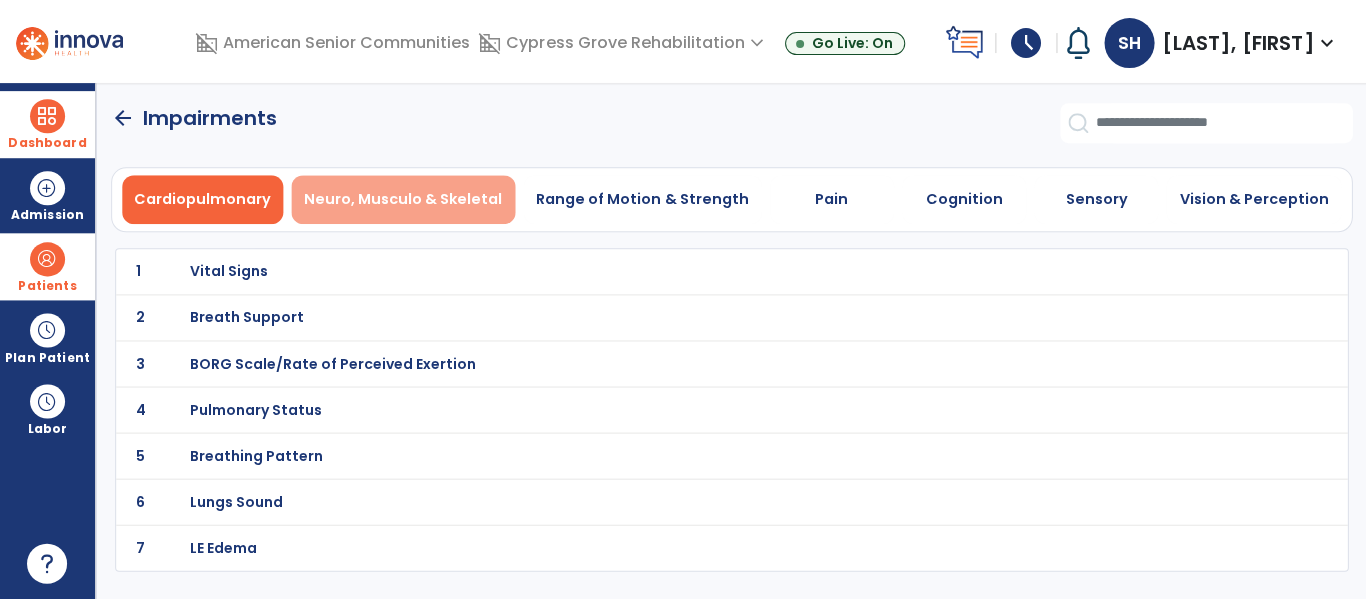 click on "Neuro, Musculo & Skeletal" at bounding box center [403, 199] 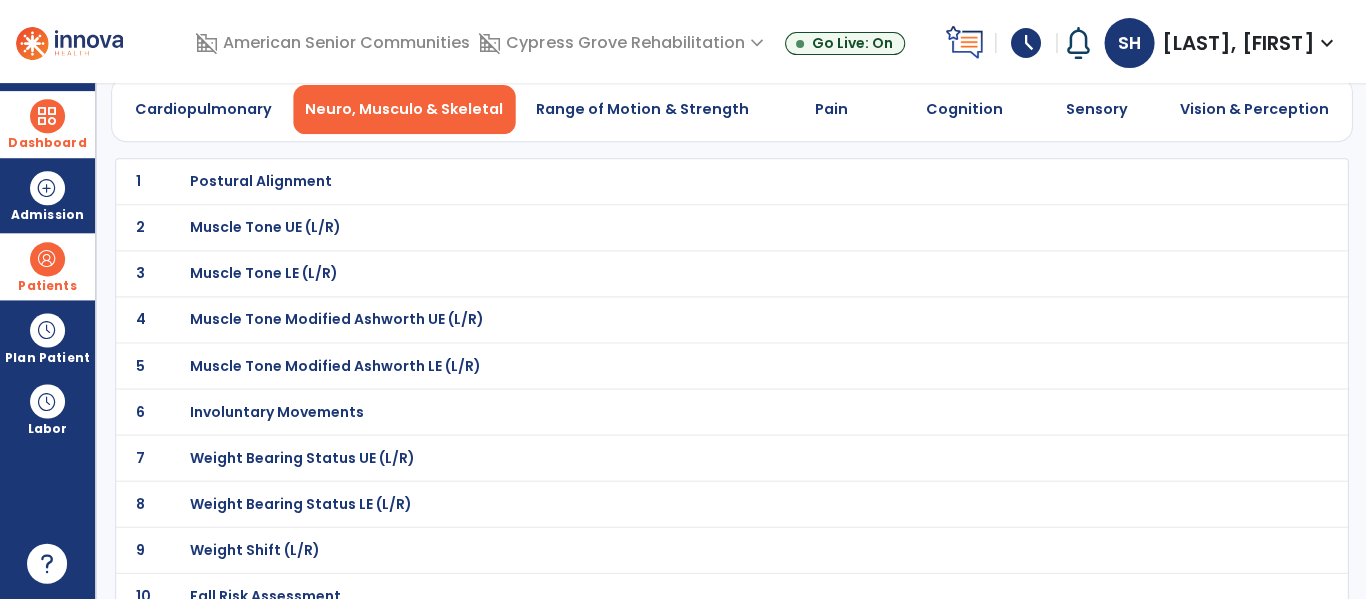 scroll, scrollTop: 95, scrollLeft: 0, axis: vertical 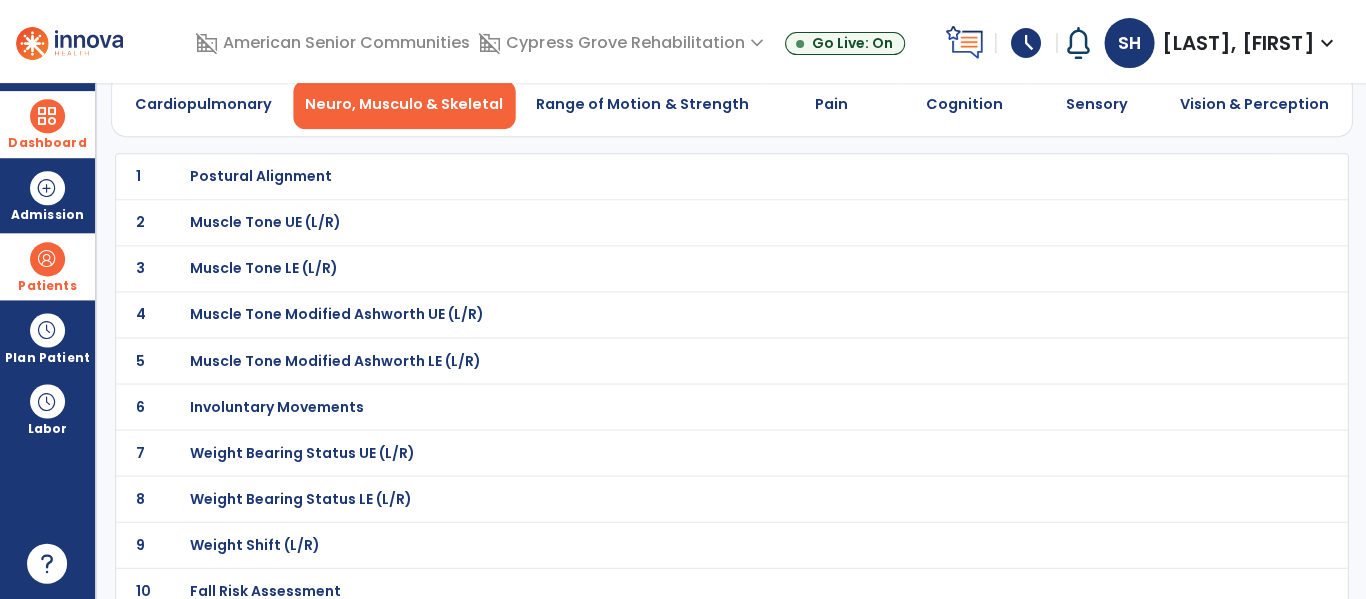 click on "Weight Bearing Status LE (L/R)" at bounding box center (261, 176) 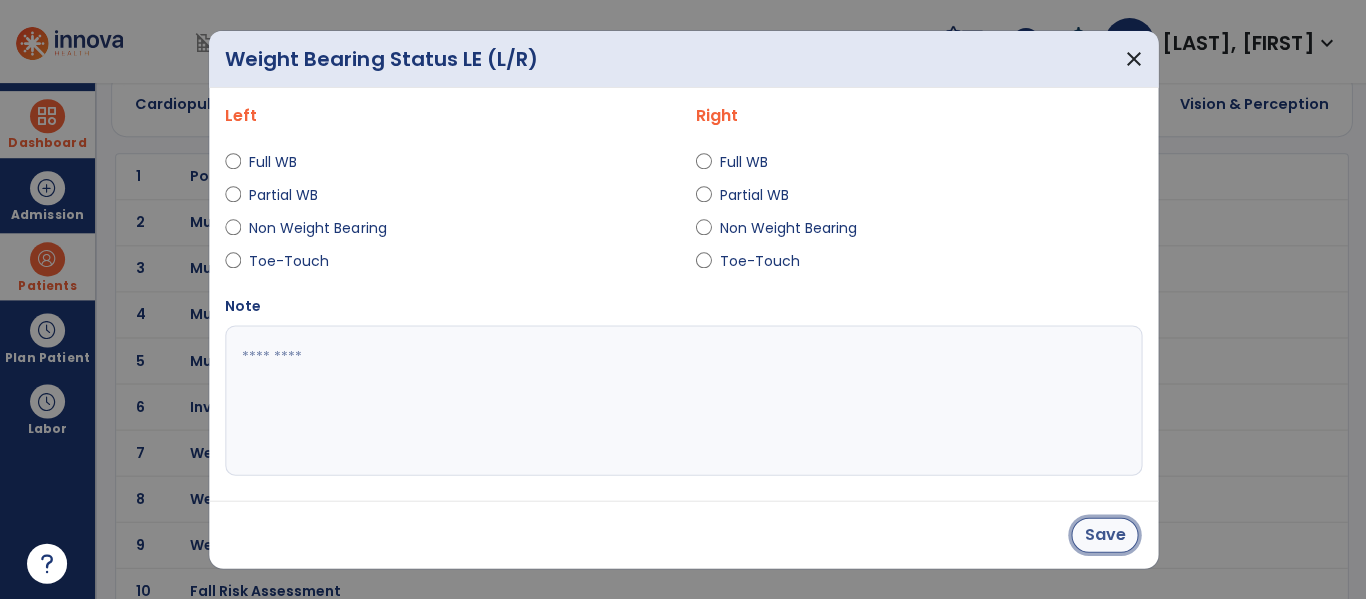 click on "Save" at bounding box center (1103, 534) 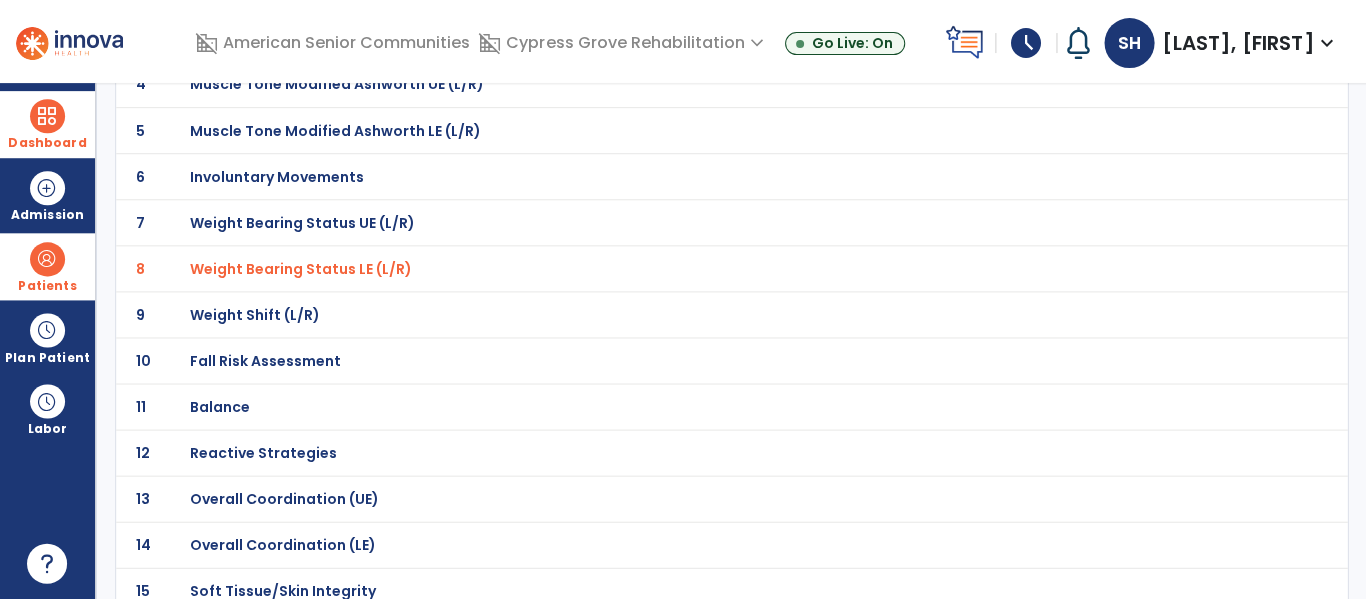 scroll, scrollTop: 326, scrollLeft: 0, axis: vertical 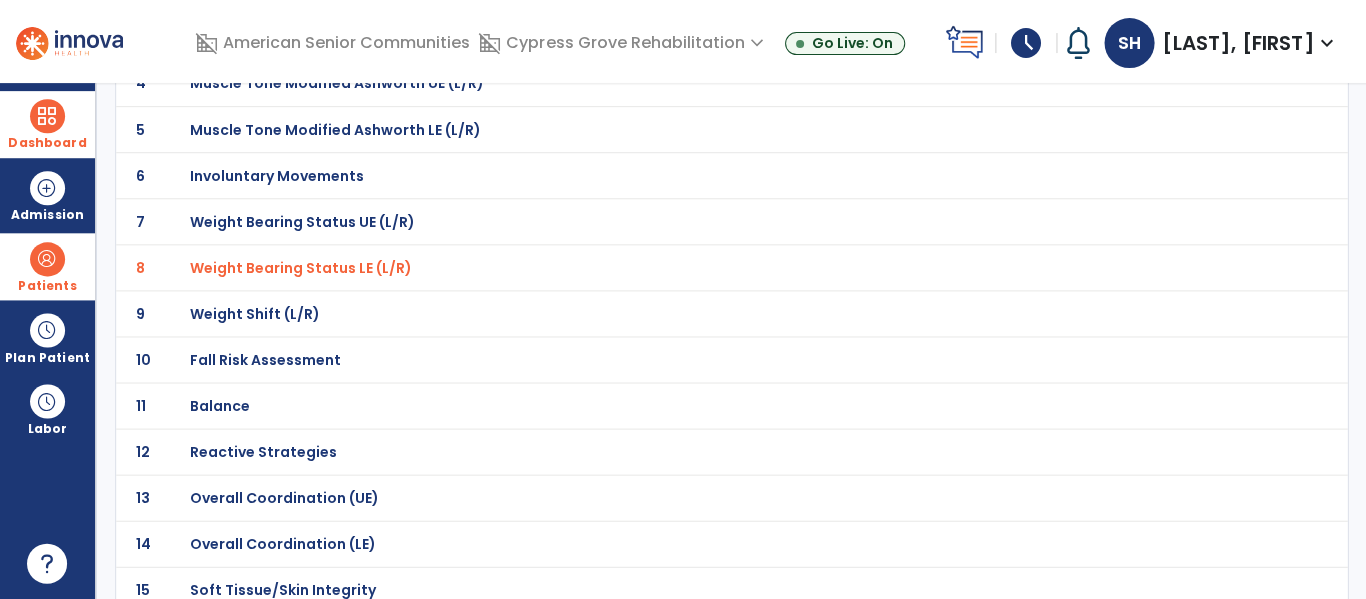 click on "Fall Risk Assessment" at bounding box center [261, -55] 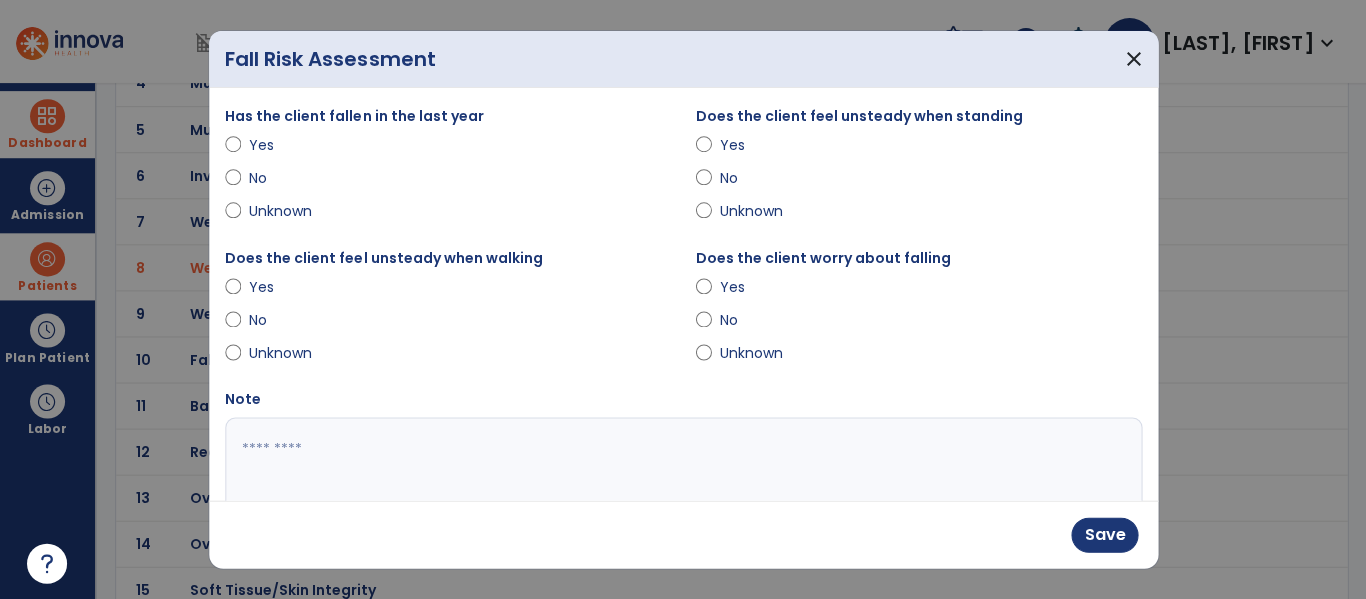click at bounding box center [680, 492] 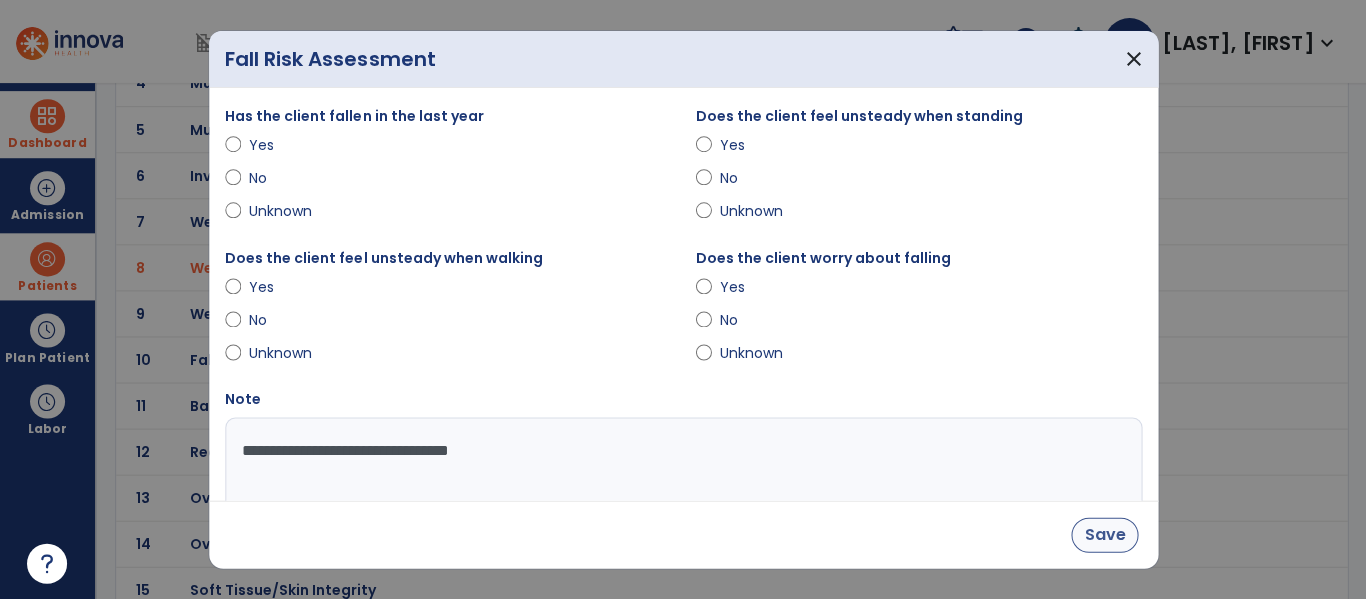 type on "**********" 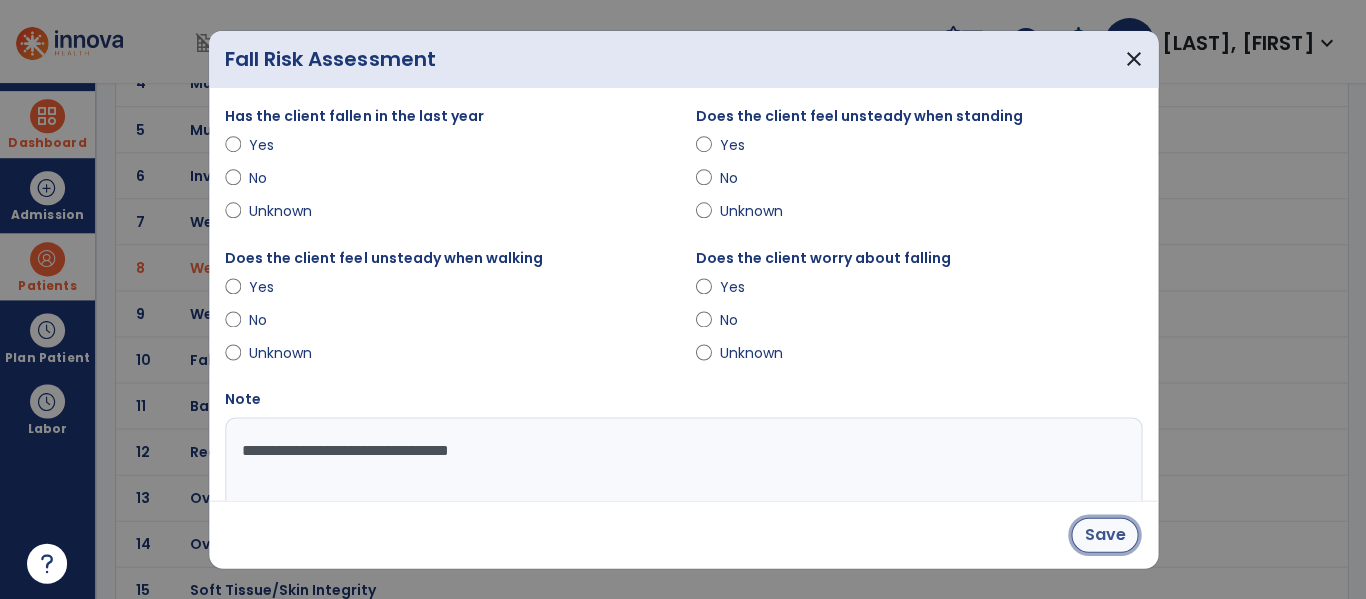 click on "Save" at bounding box center (1103, 534) 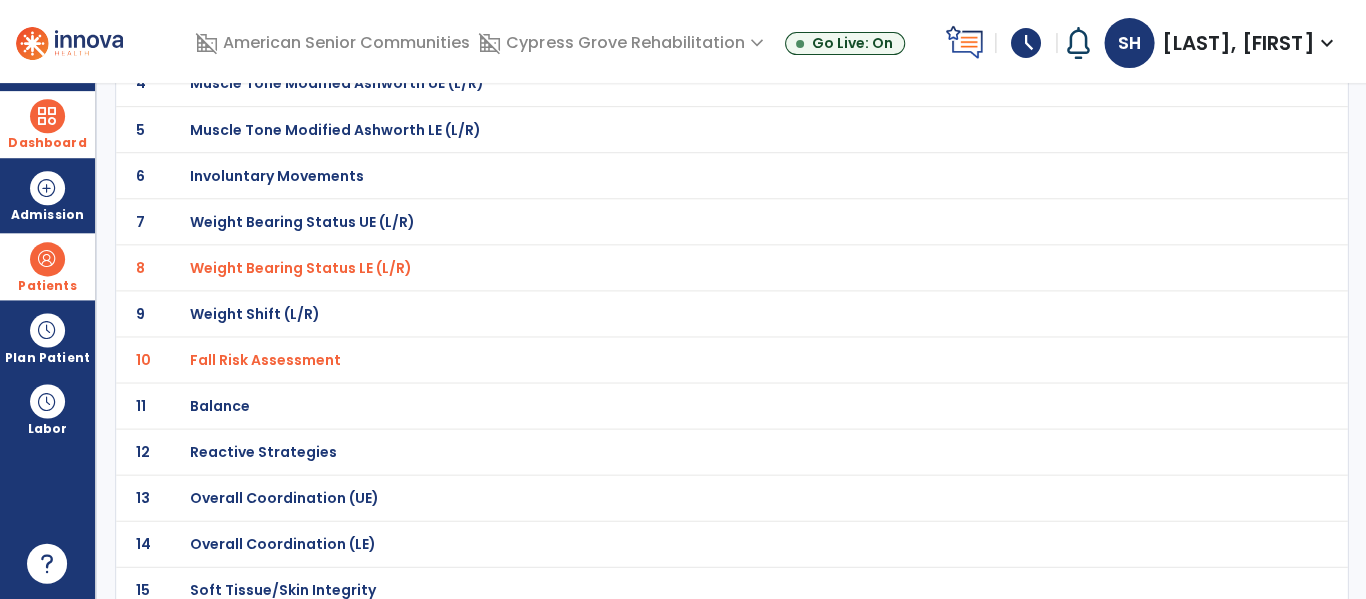 click on "Balance" at bounding box center [261, -55] 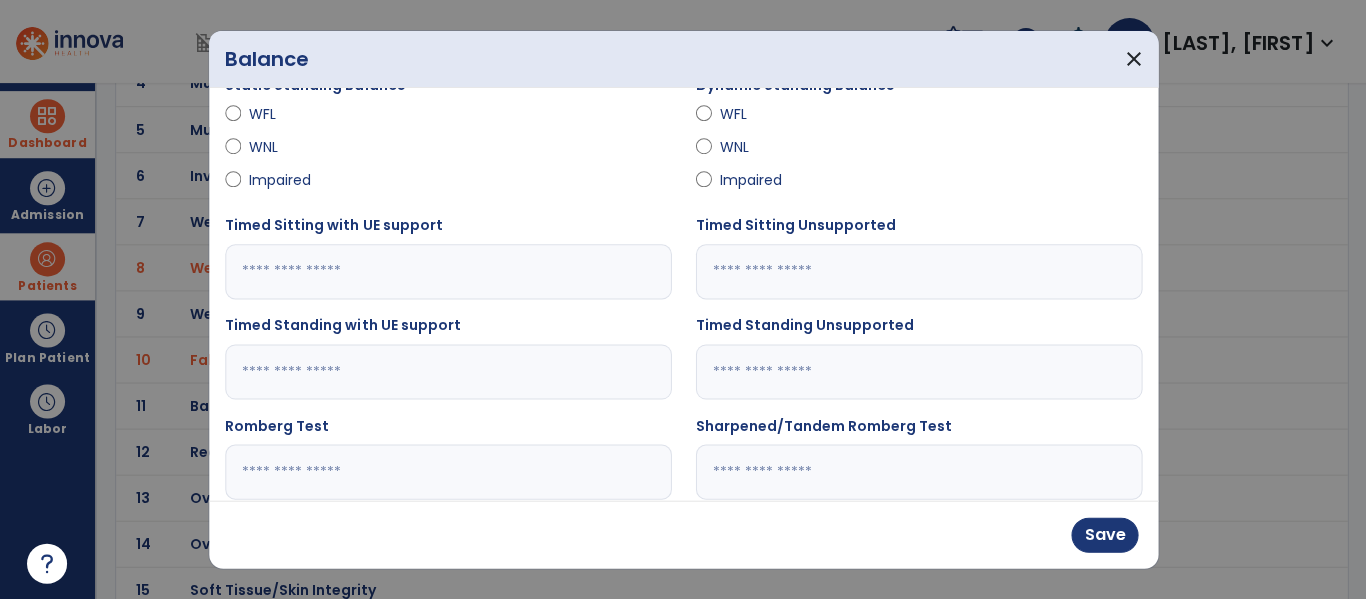 scroll, scrollTop: 181, scrollLeft: 0, axis: vertical 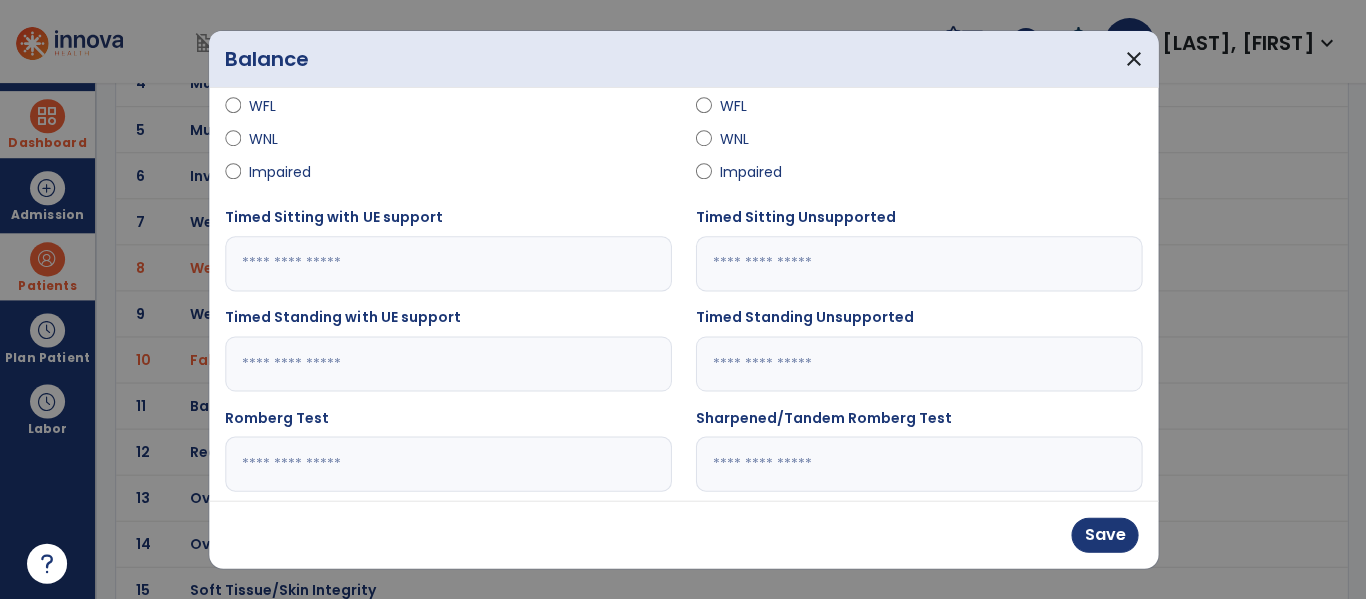 click on "Timed Standing Unsupported" at bounding box center (918, 357) 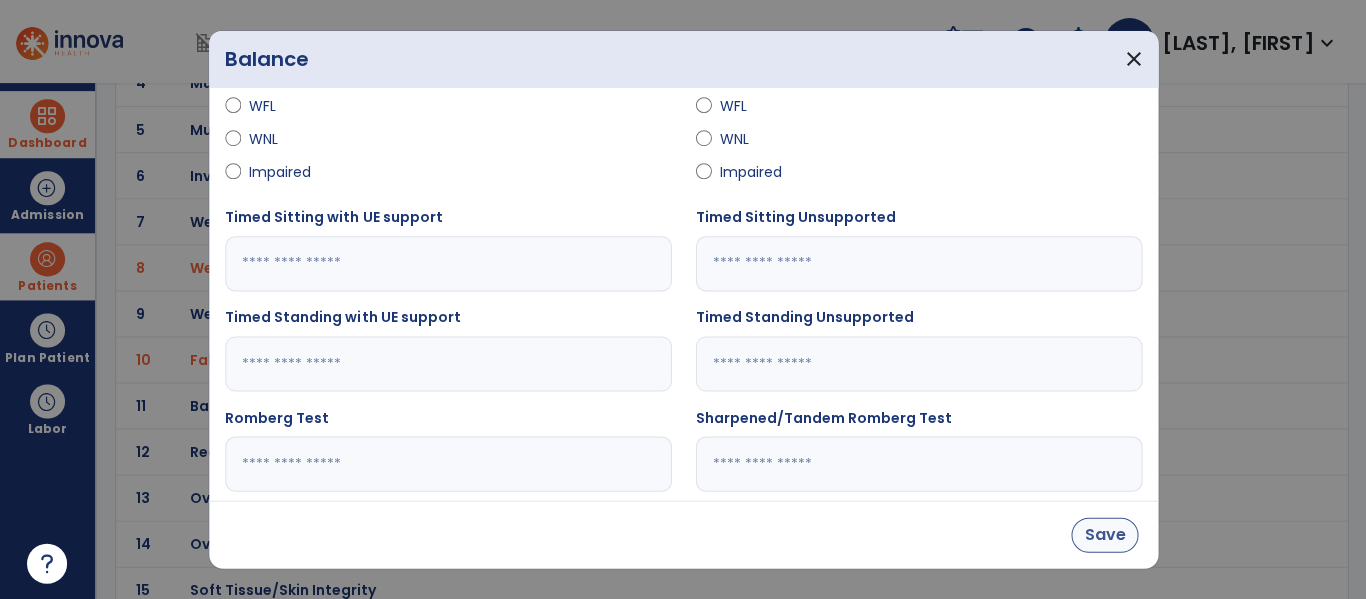 type on "*" 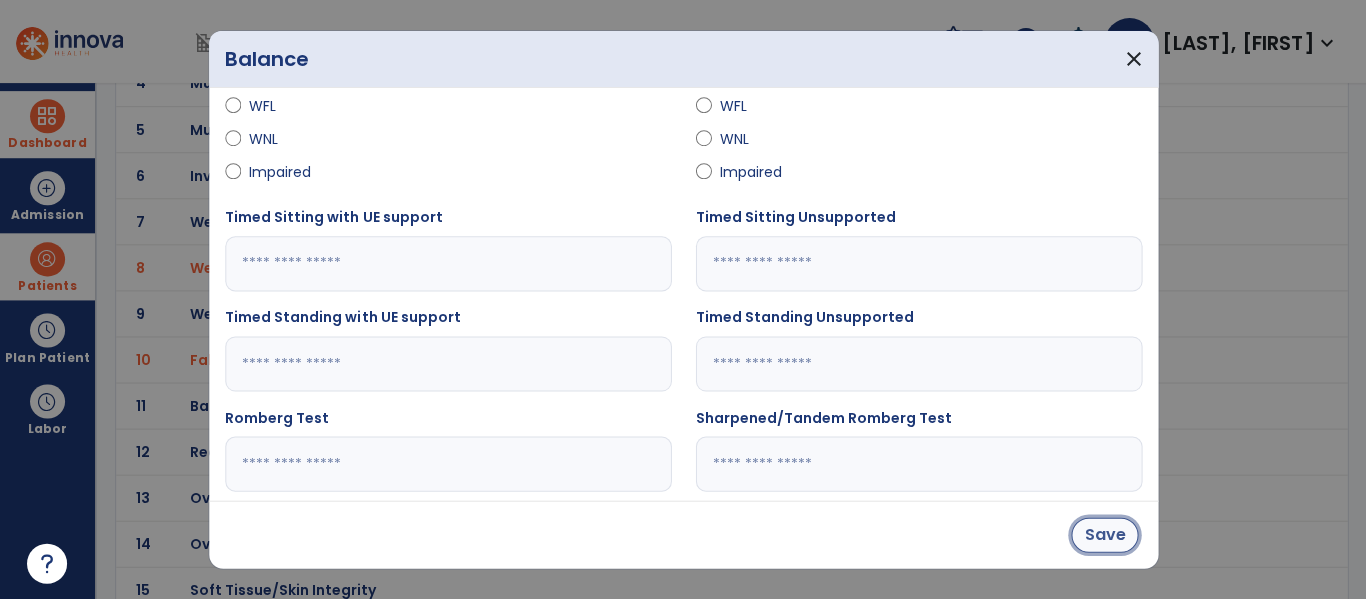 click on "Save" at bounding box center [1103, 534] 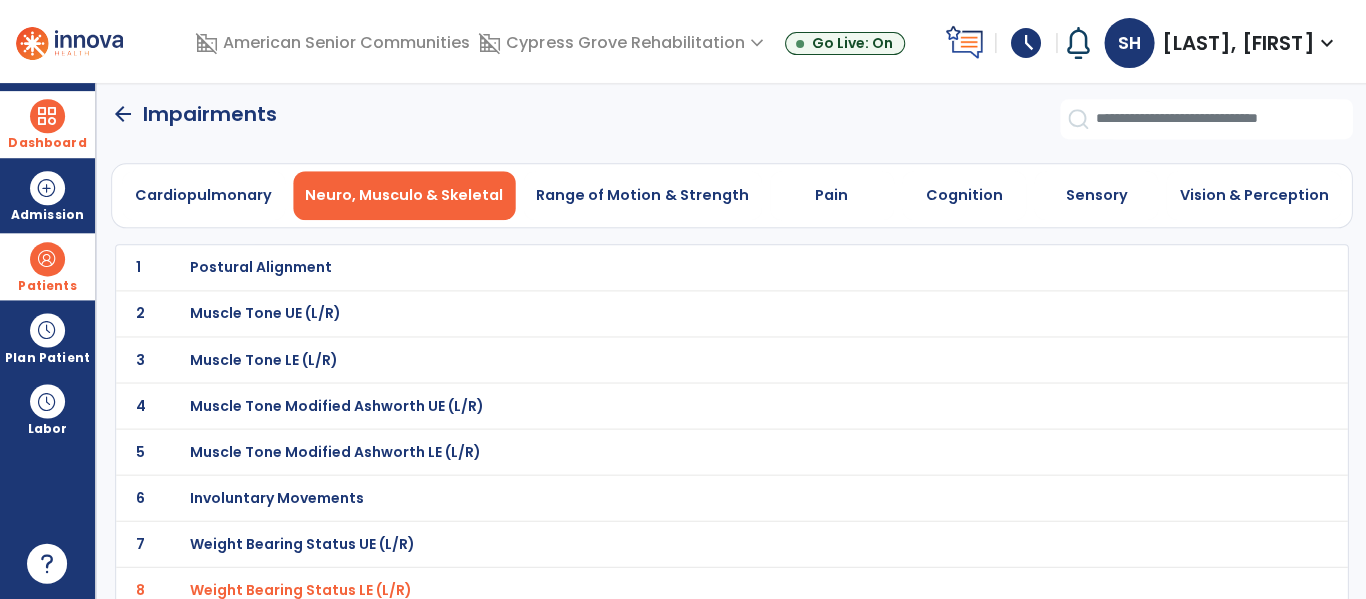scroll, scrollTop: 0, scrollLeft: 0, axis: both 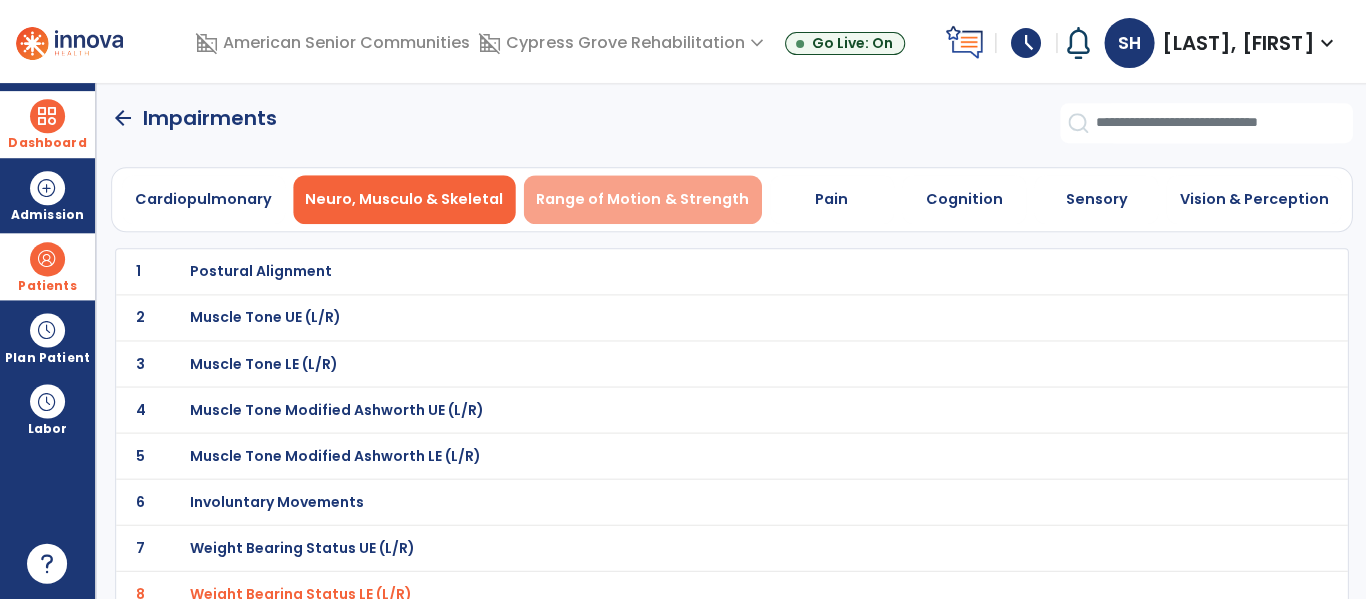 click on "Range of Motion & Strength" at bounding box center (642, 199) 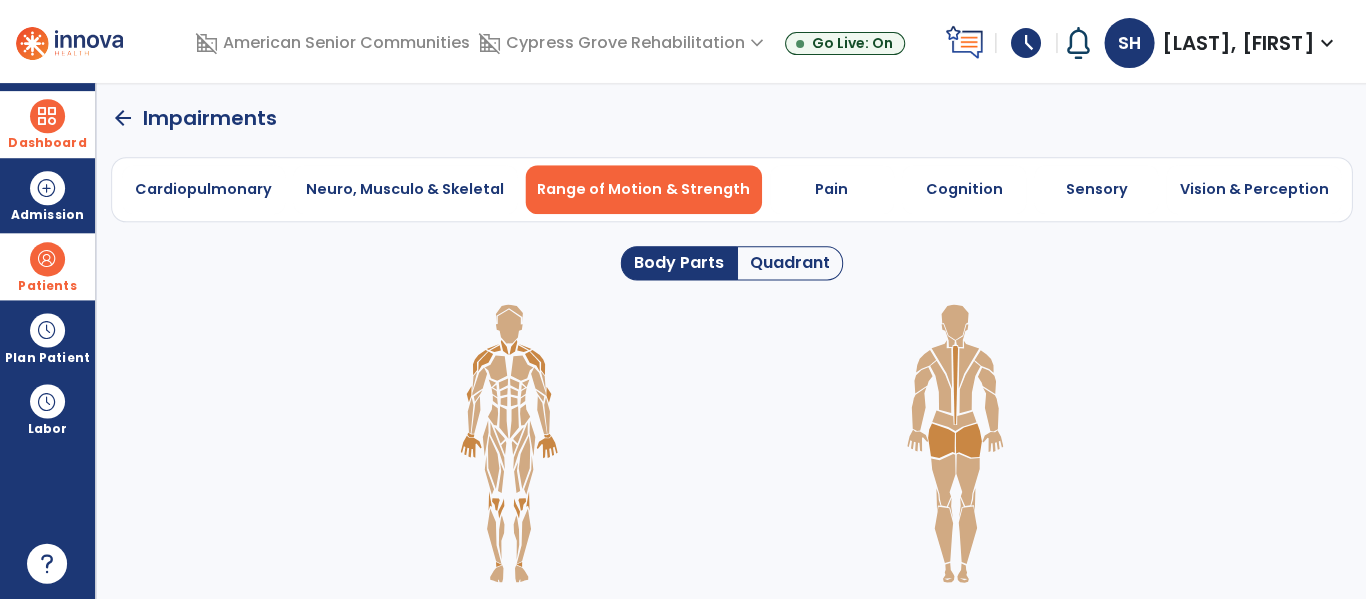 click on "Quadrant" 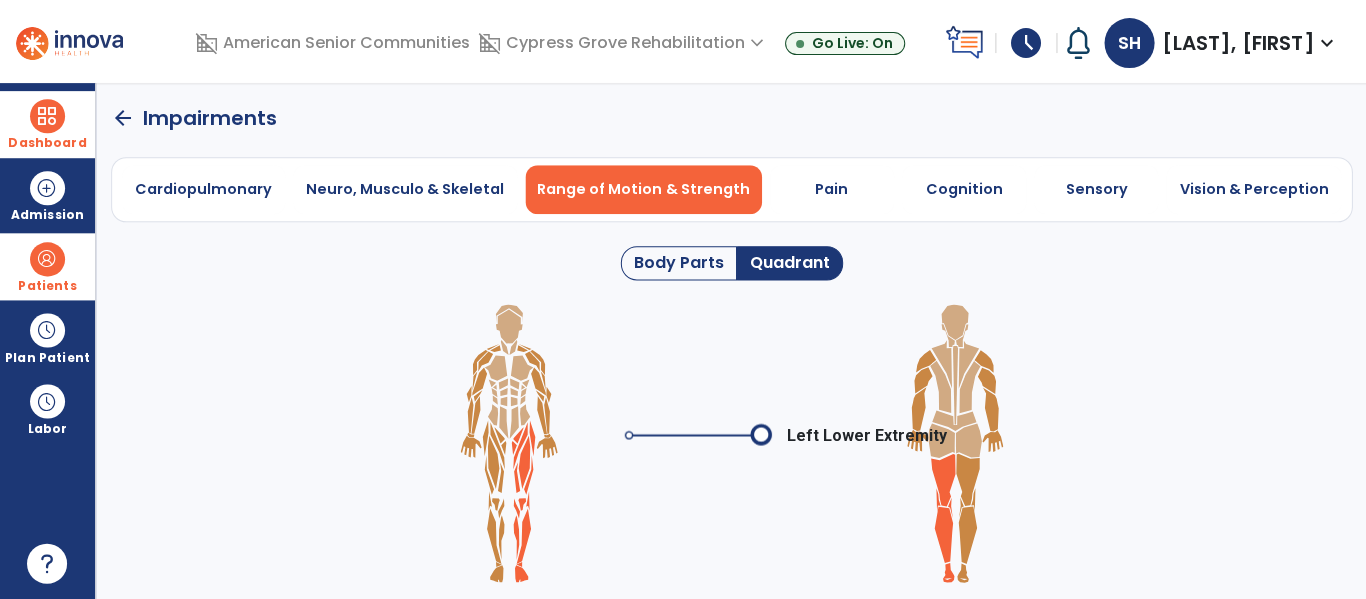 click 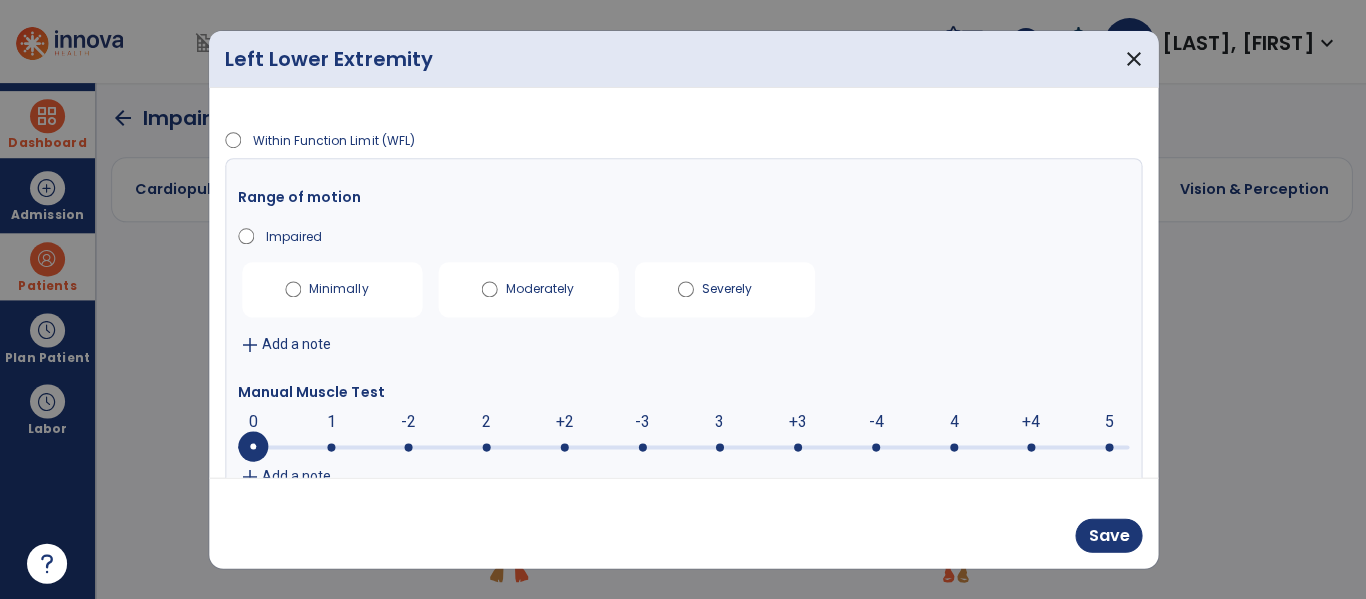click on "add" at bounding box center [250, 345] 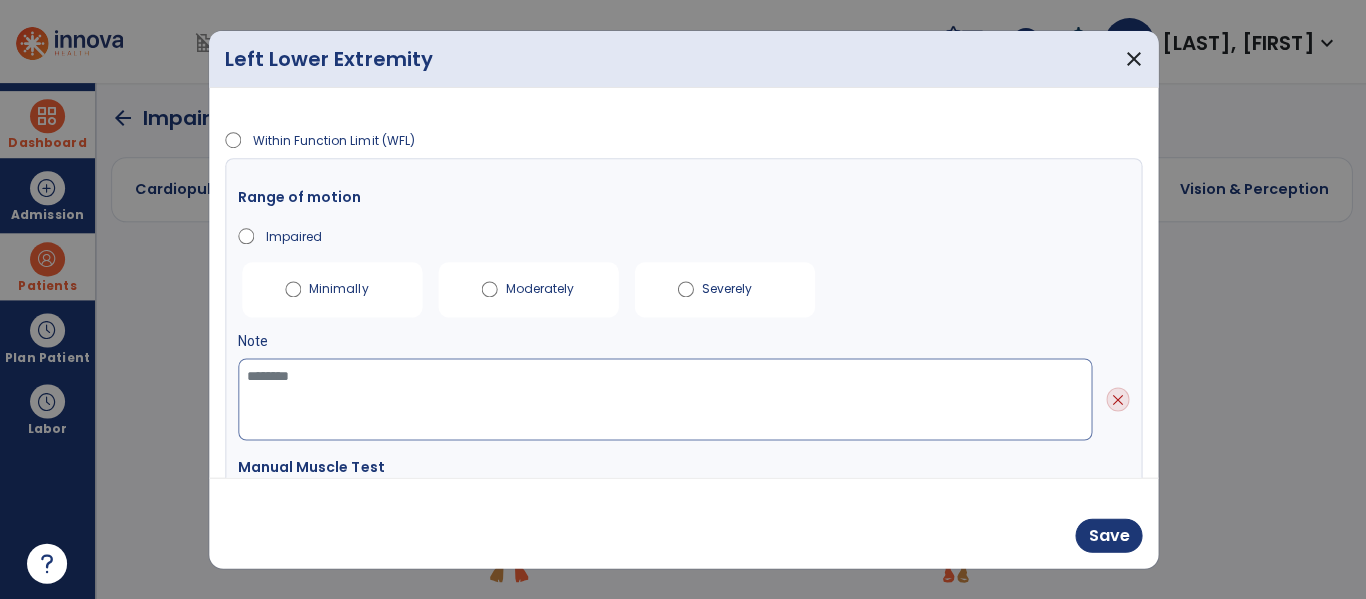 click at bounding box center [664, 399] 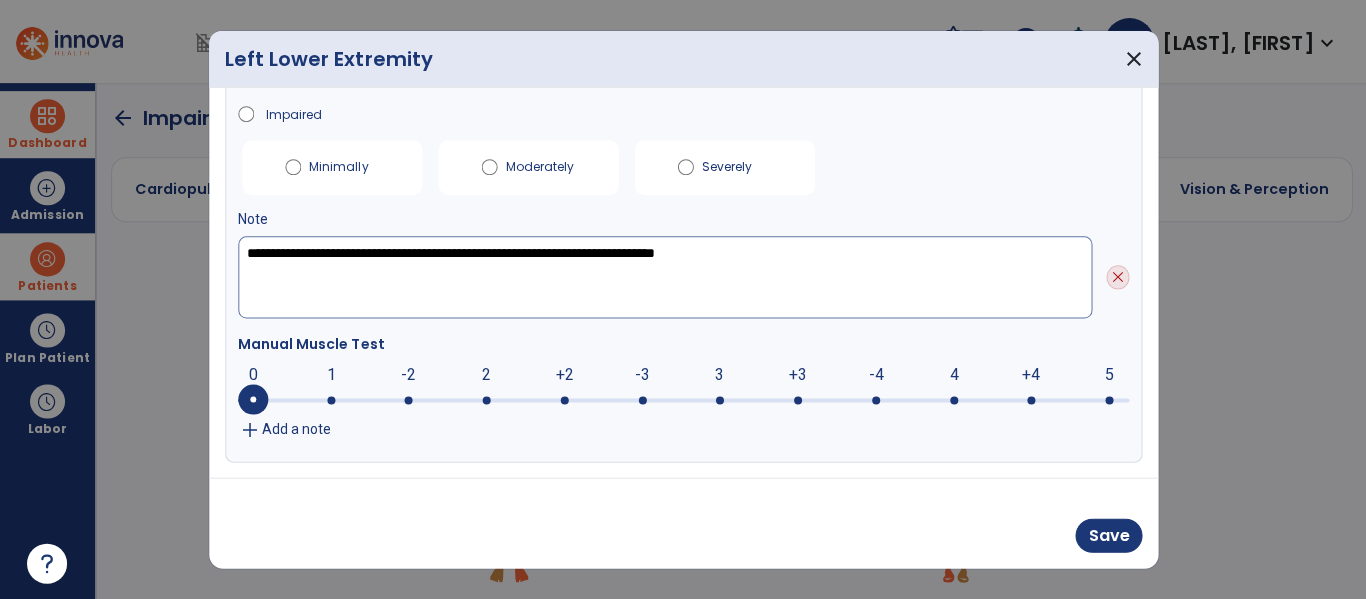 scroll, scrollTop: 123, scrollLeft: 0, axis: vertical 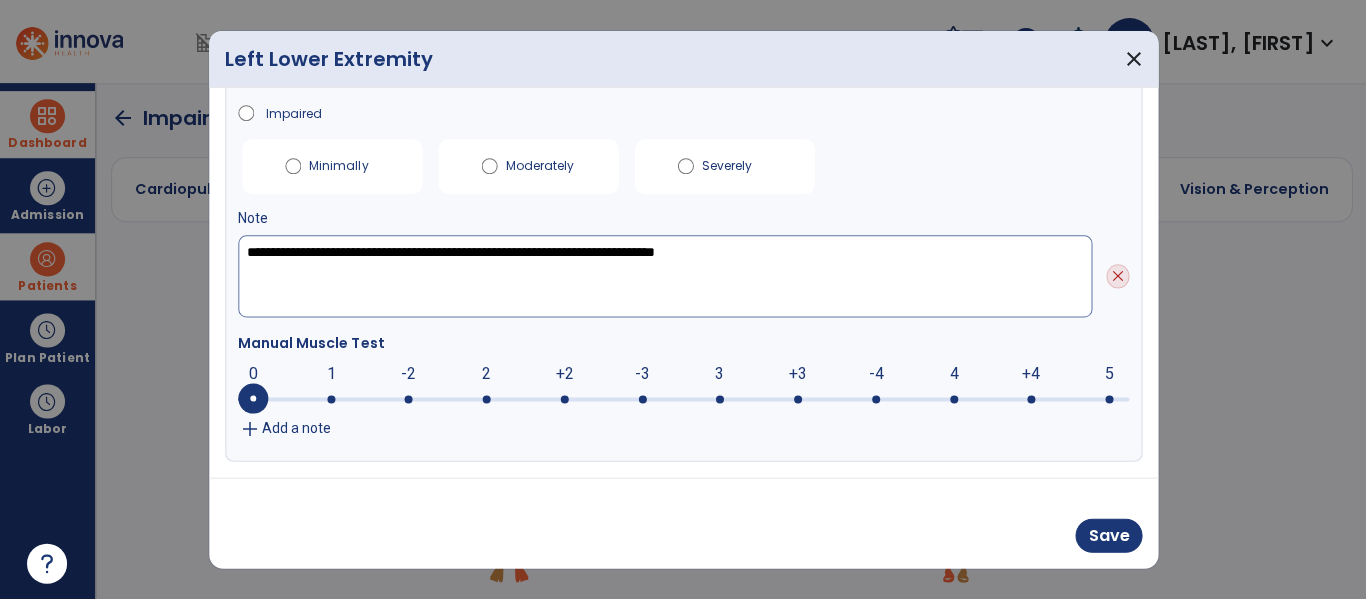 type on "**********" 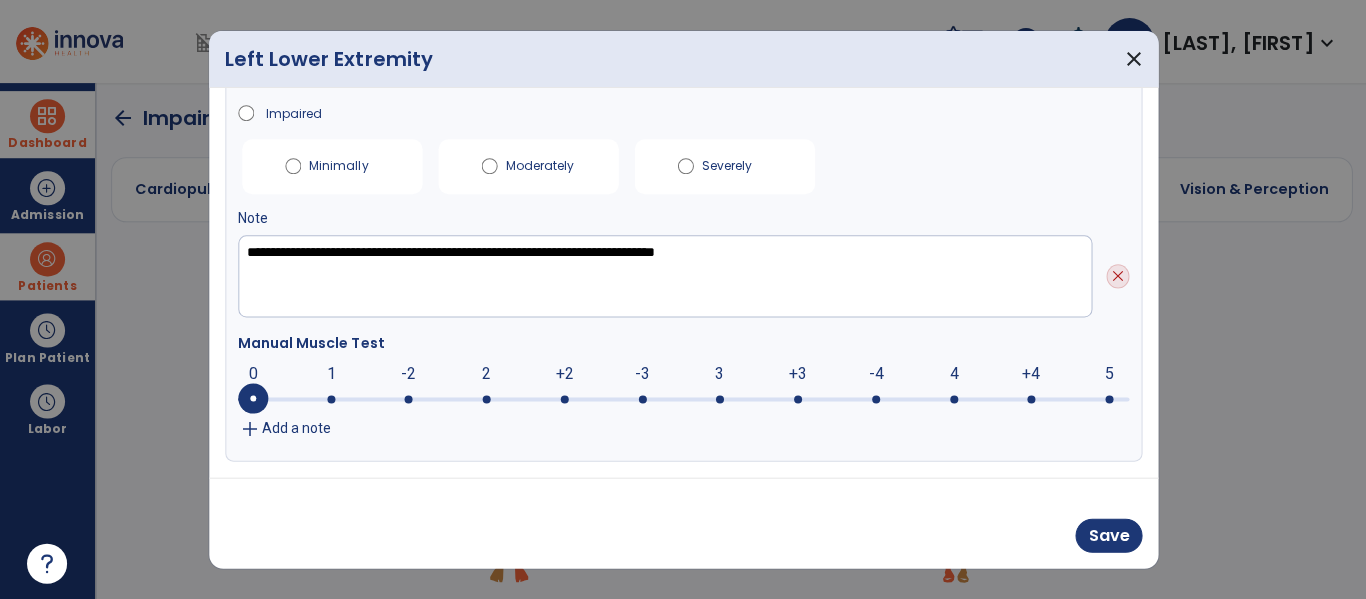 drag, startPoint x: 797, startPoint y: 396, endPoint x: 813, endPoint y: 401, distance: 16.763054 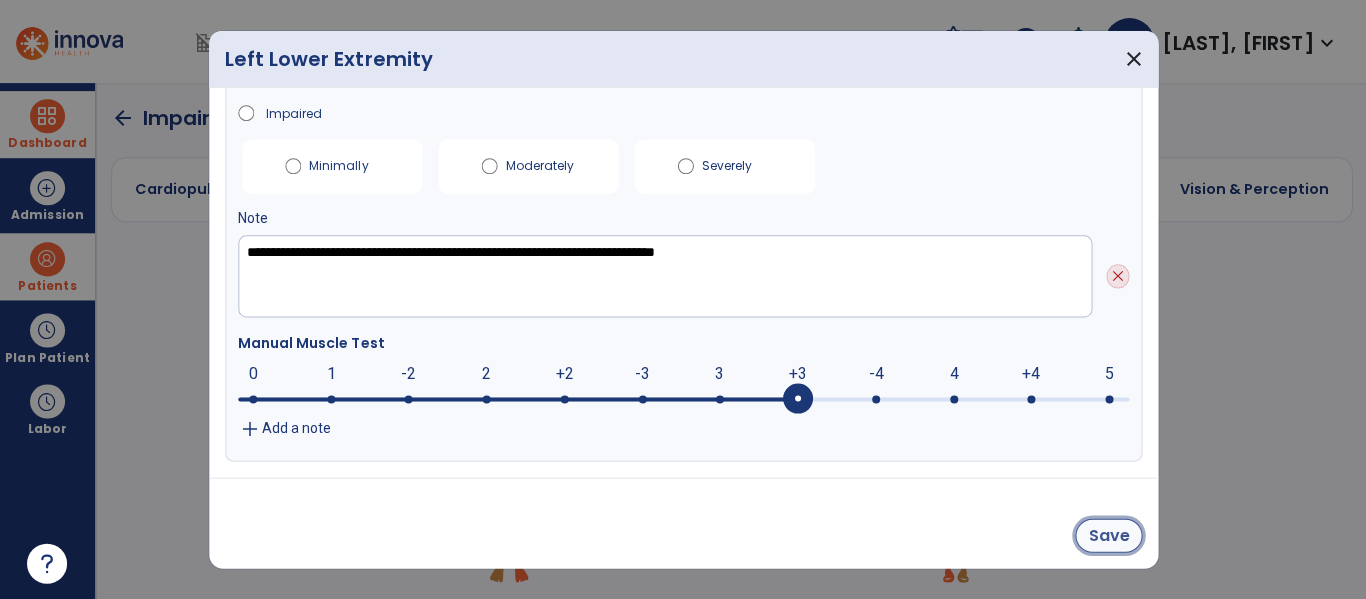 click on "Save" at bounding box center [1107, 535] 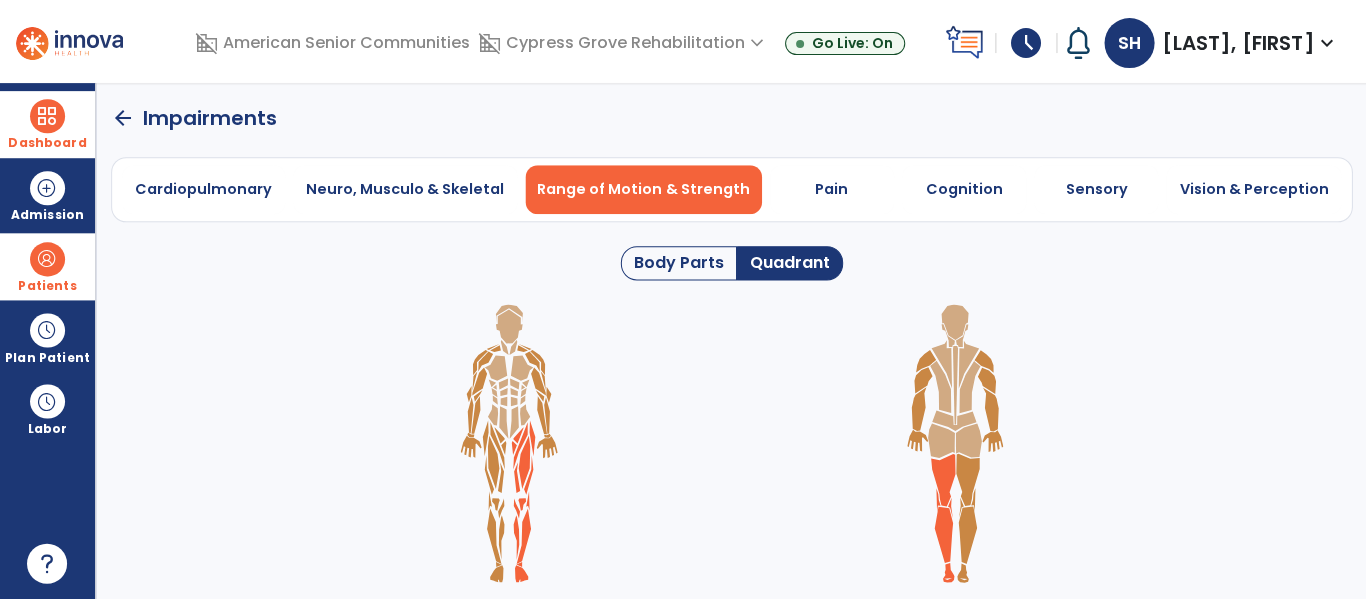 click 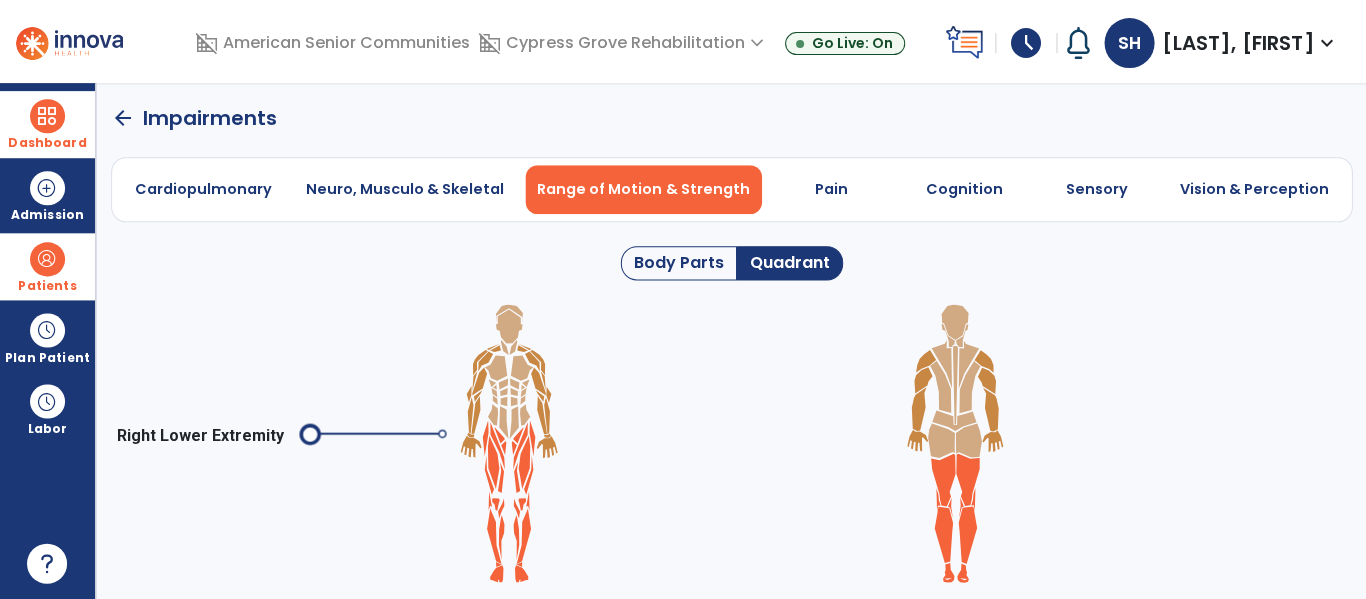 click 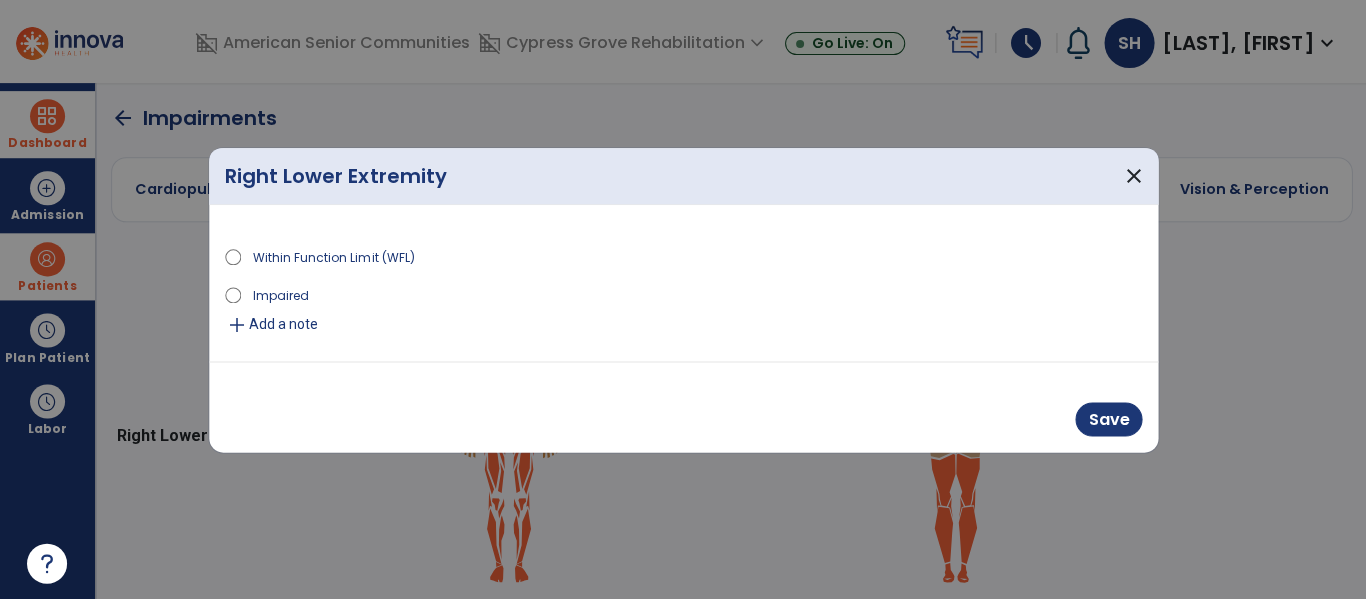 click on "Impaired" at bounding box center (683, 298) 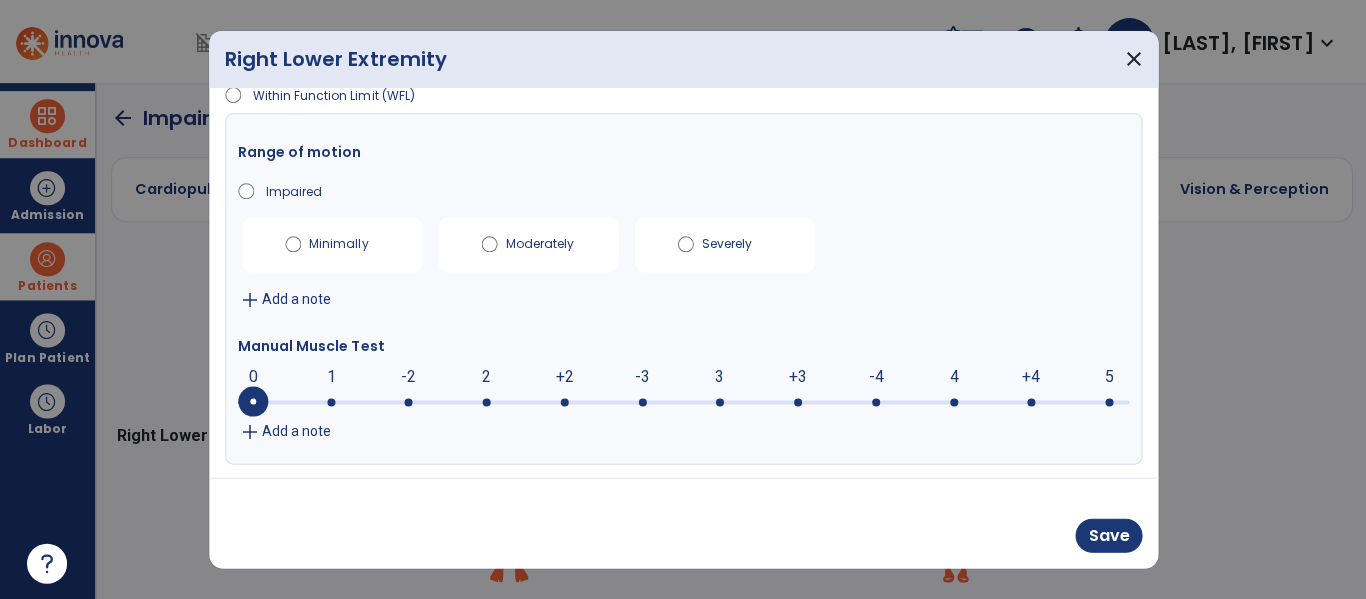 scroll, scrollTop: 48, scrollLeft: 0, axis: vertical 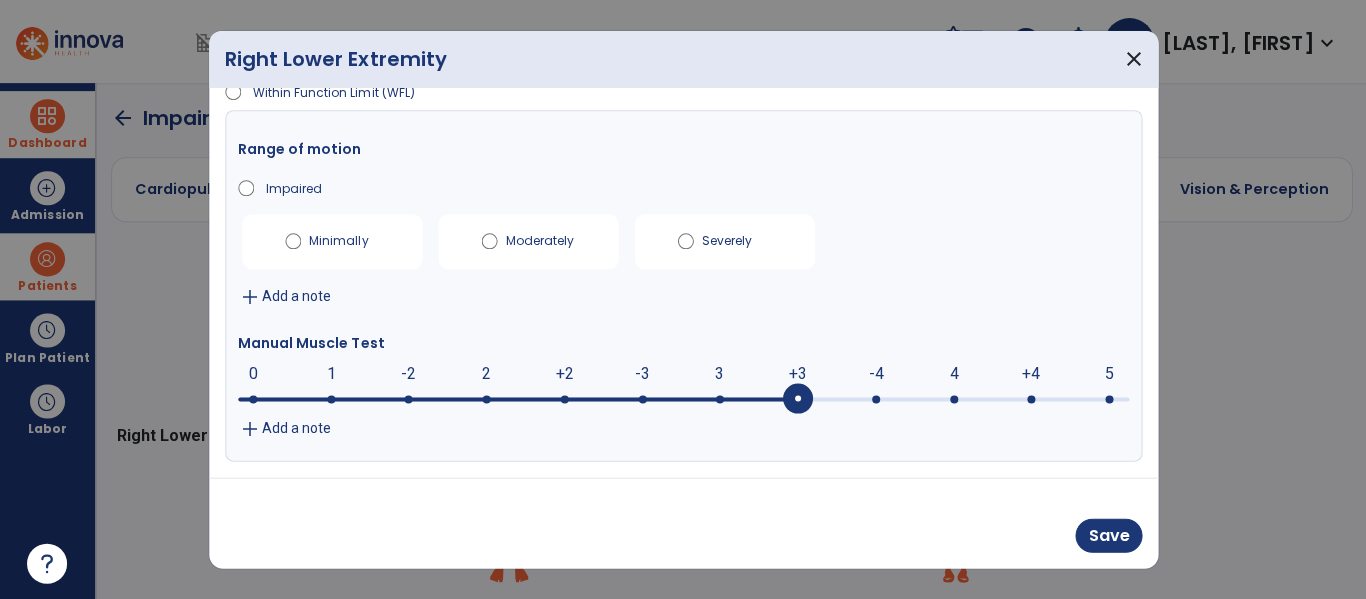 click at bounding box center (683, 397) 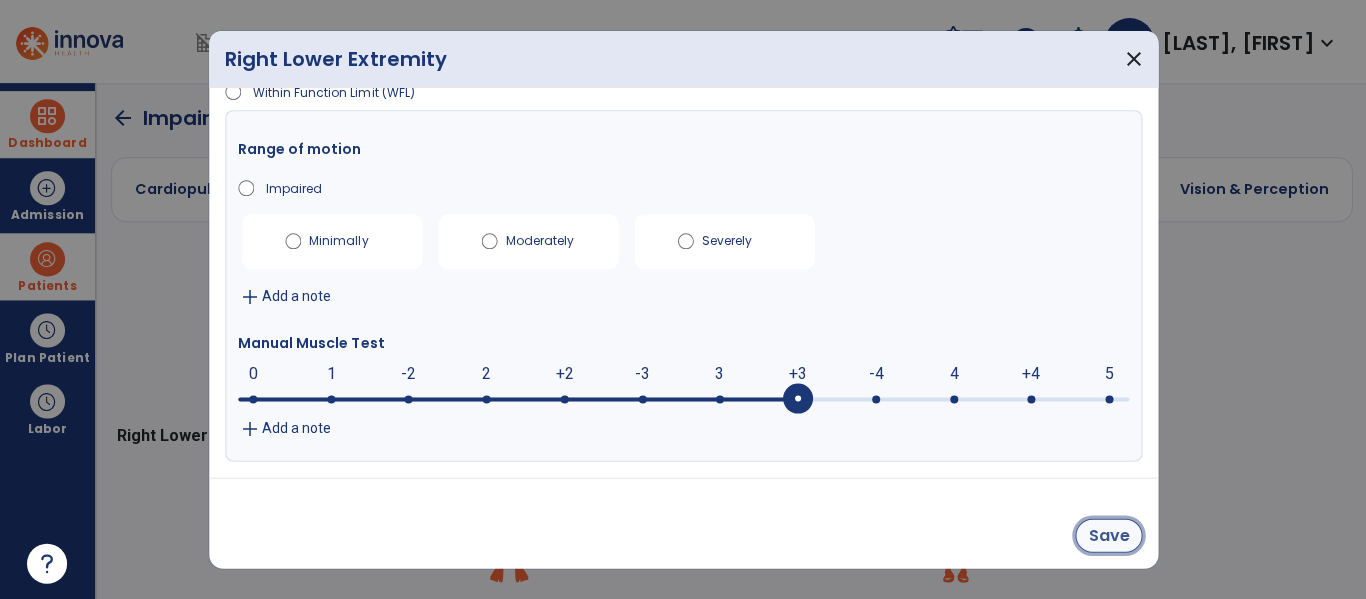 click on "Save" at bounding box center (1107, 535) 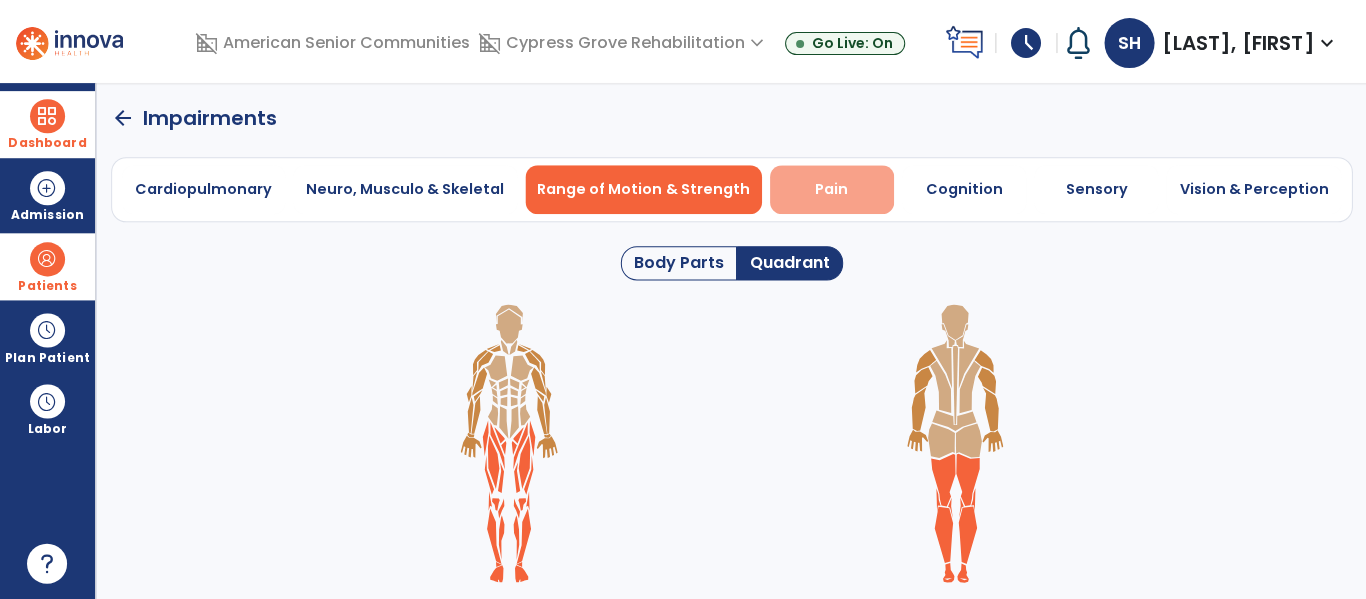 click on "Pain" at bounding box center (830, 189) 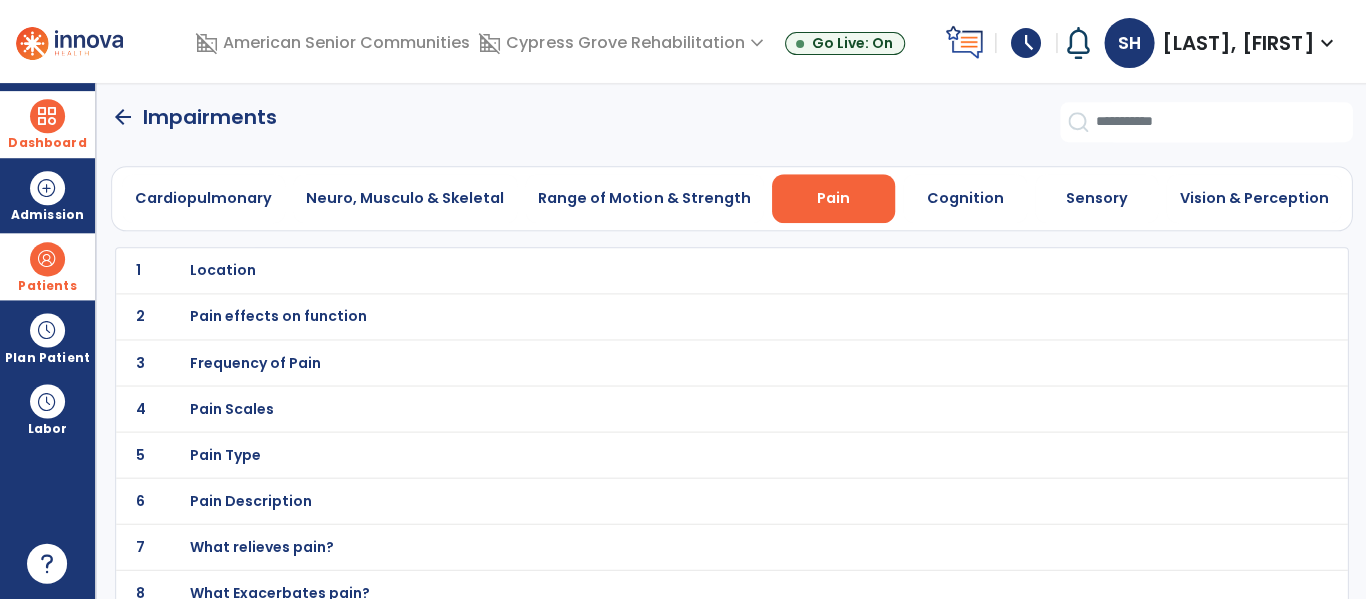scroll, scrollTop: 0, scrollLeft: 0, axis: both 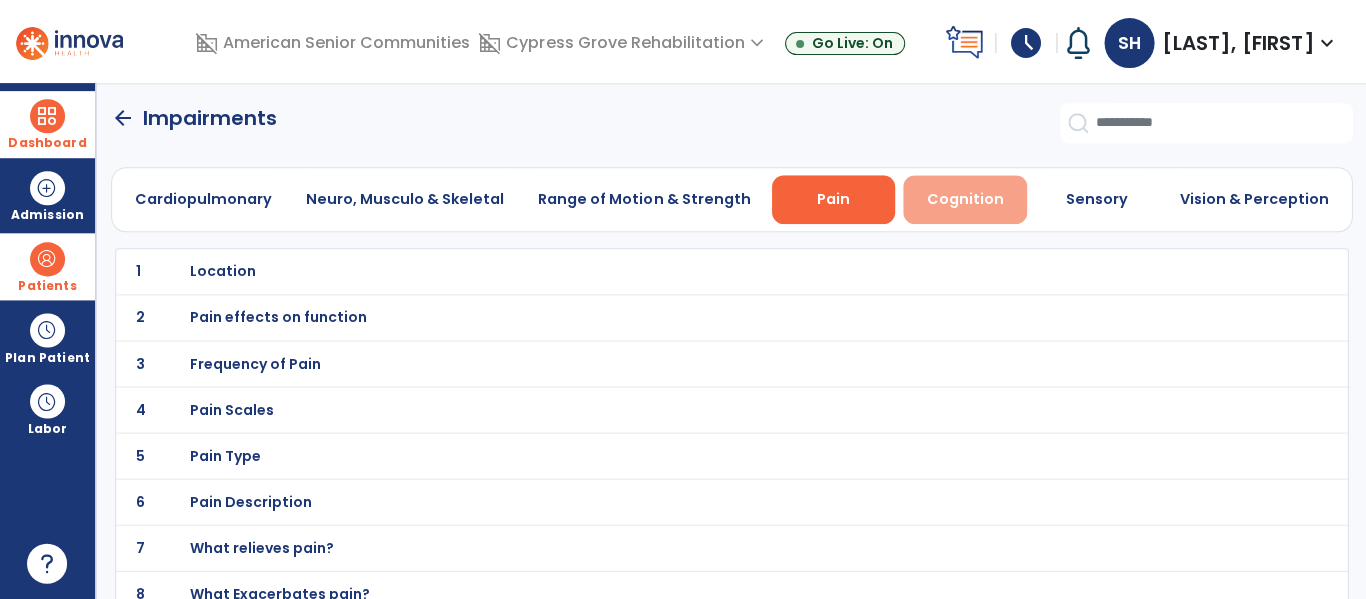 click on "Cognition" at bounding box center (964, 199) 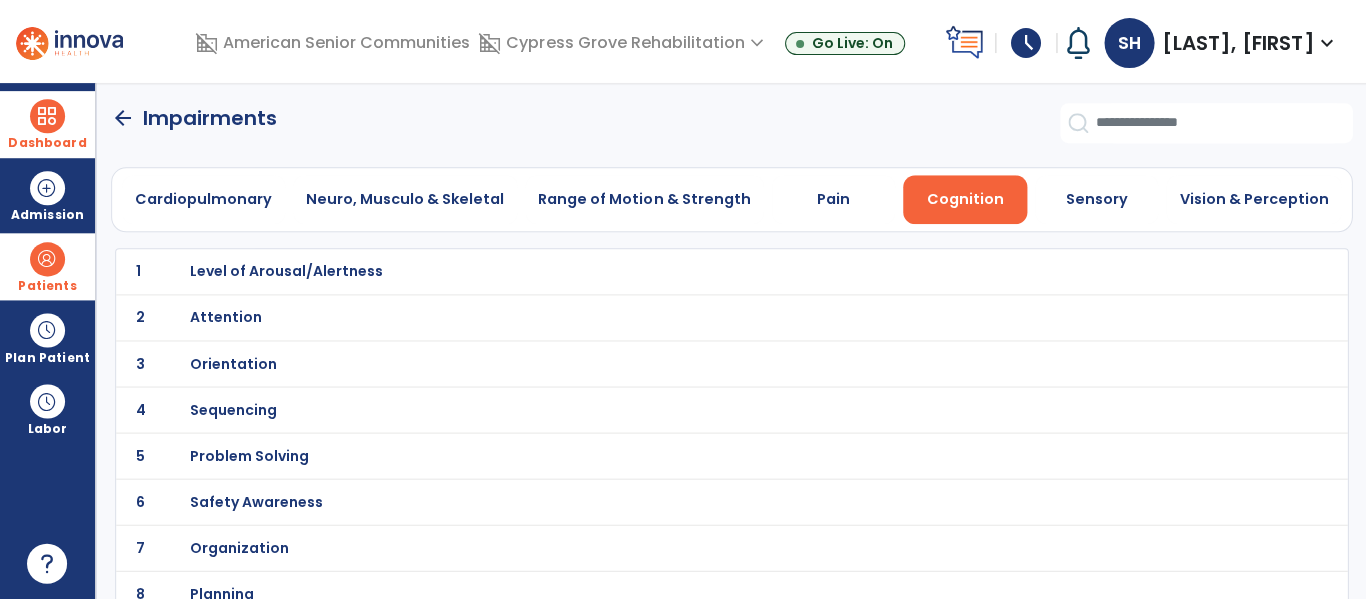 click on "Orientation" at bounding box center (286, 271) 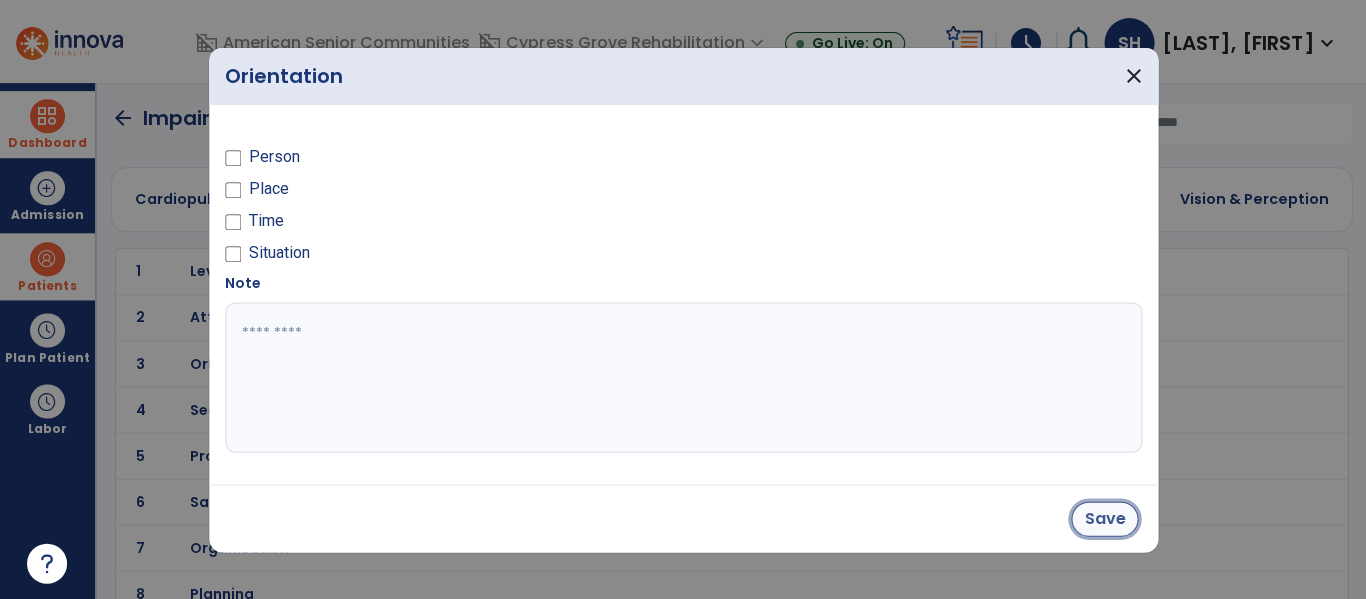 click on "Save" at bounding box center (1103, 518) 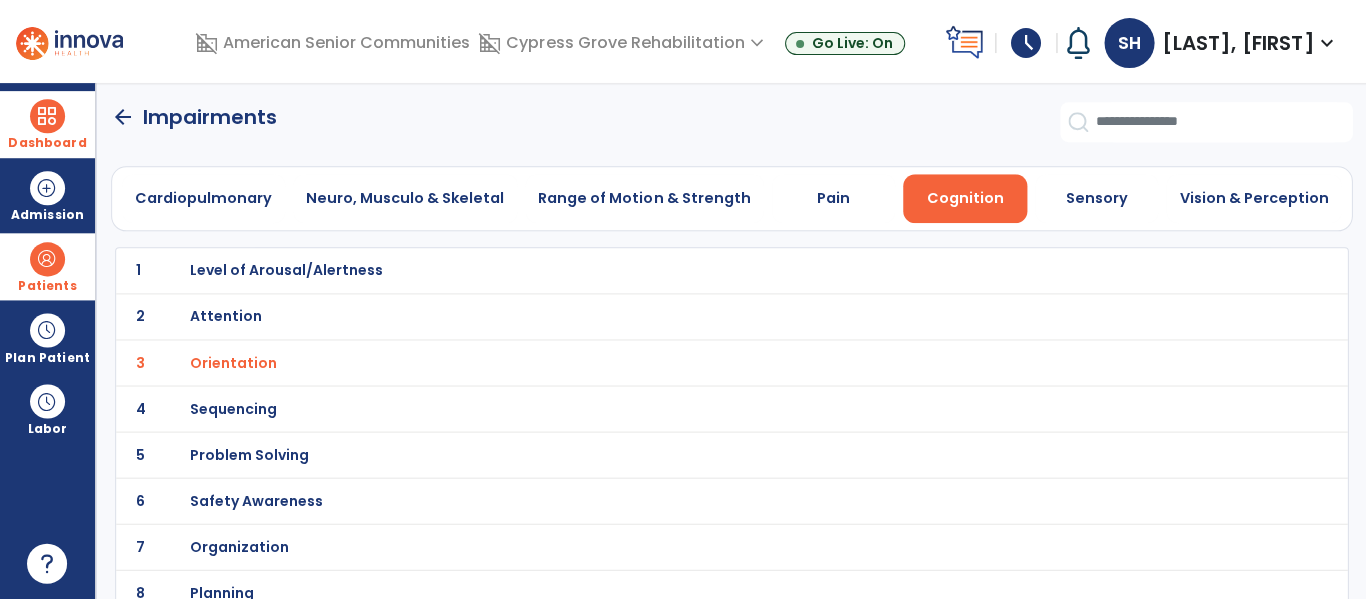 scroll, scrollTop: 0, scrollLeft: 0, axis: both 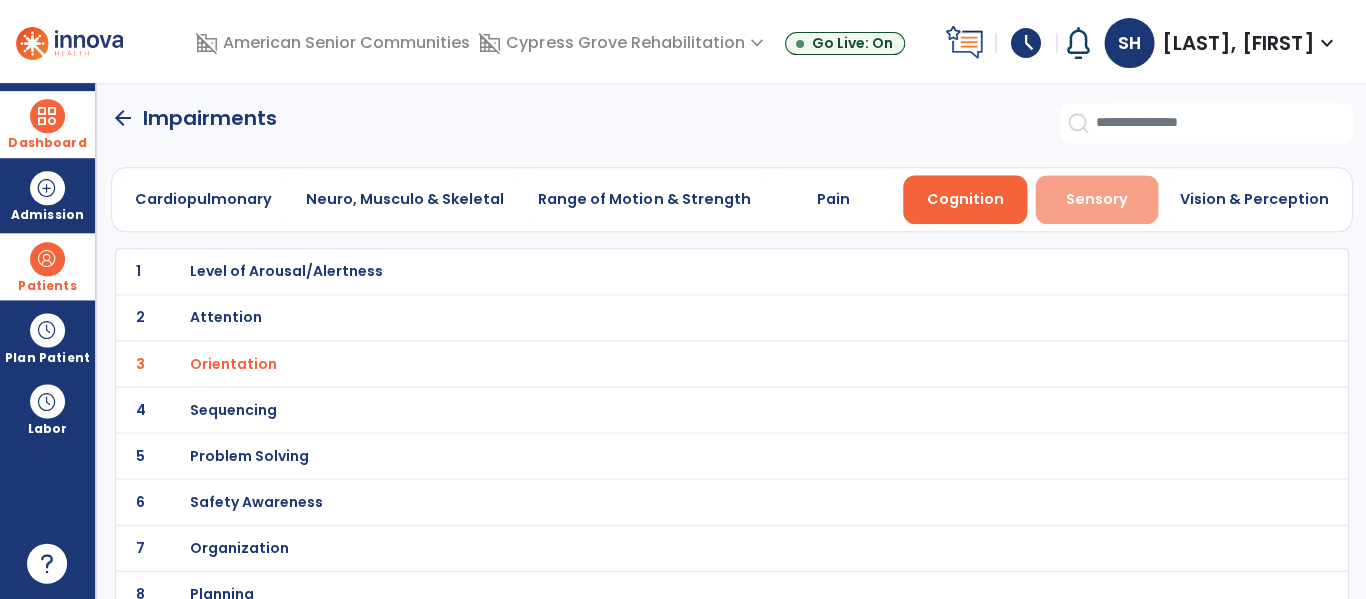 click on "Sensory" at bounding box center (1096, 199) 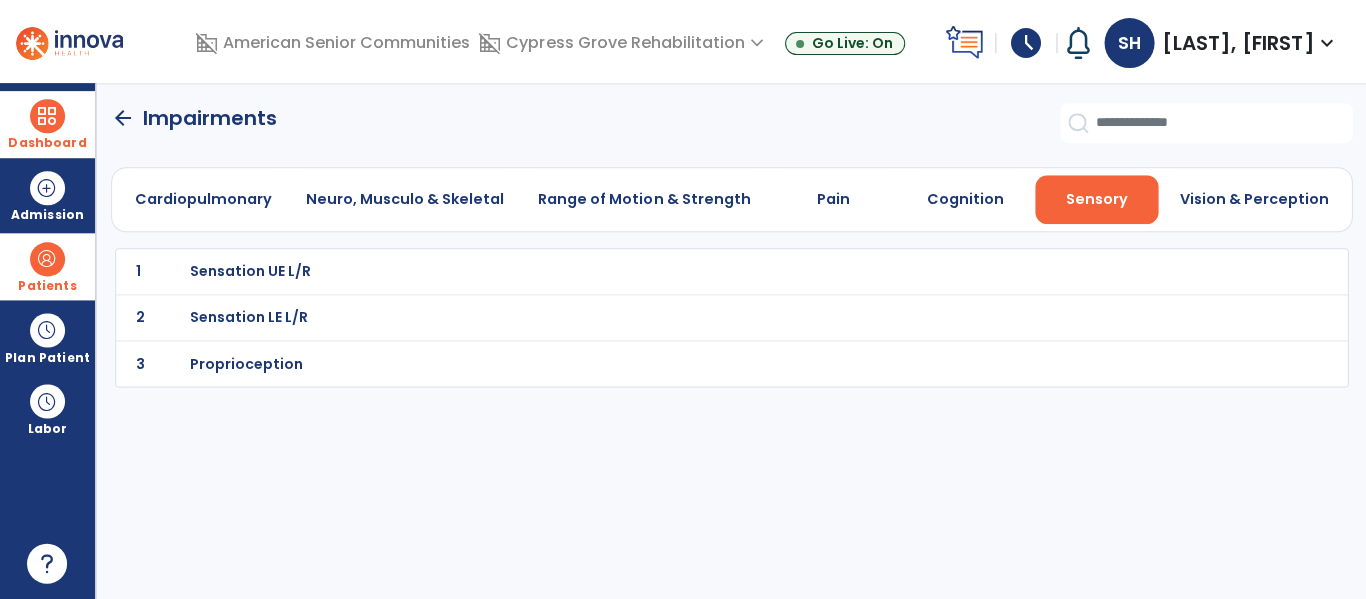 click on "Sensation LE L/R" at bounding box center [250, 271] 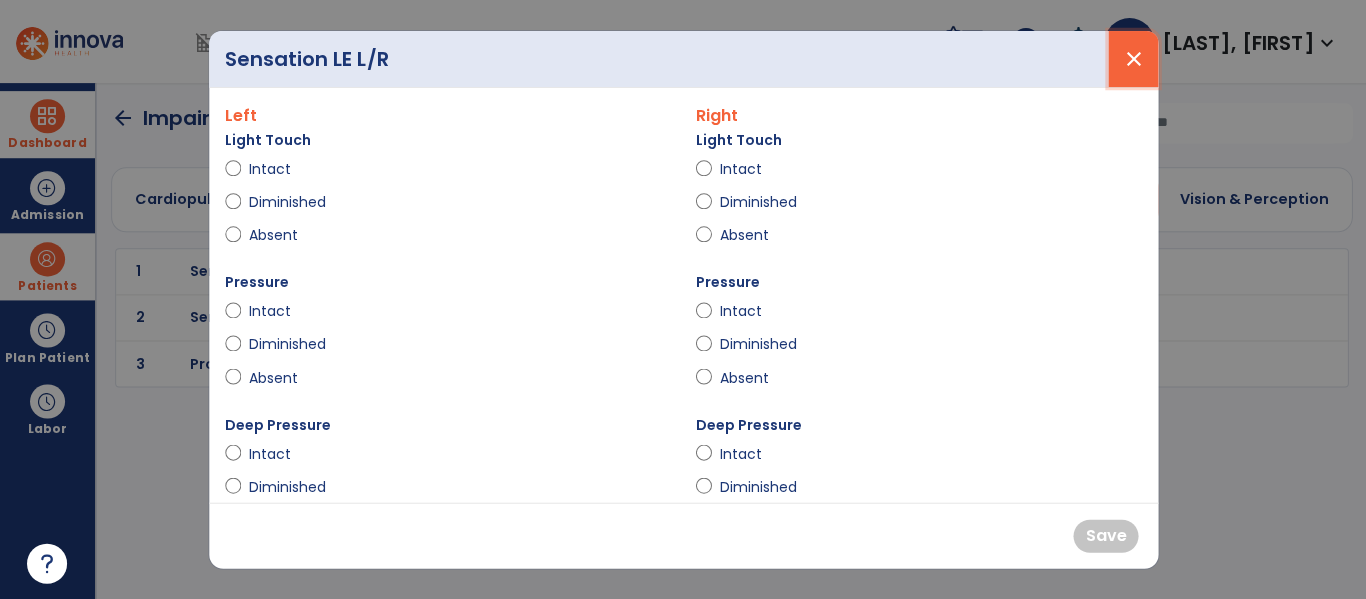 click on "close" at bounding box center (1132, 59) 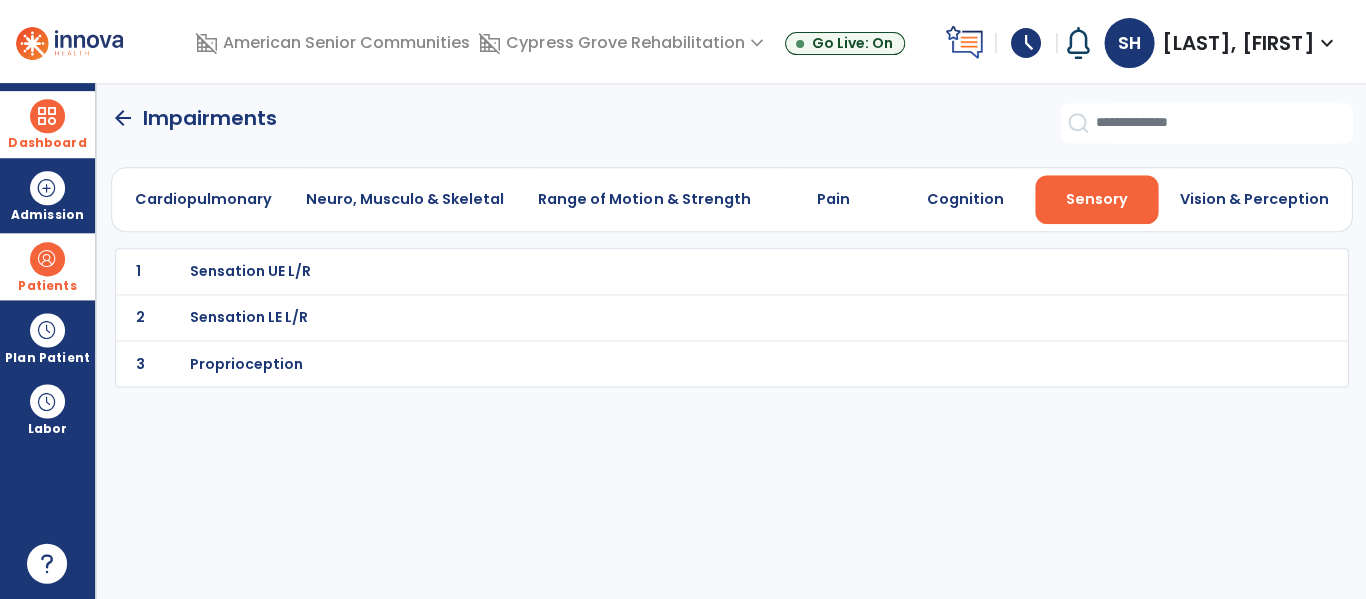 click on "arrow_back" 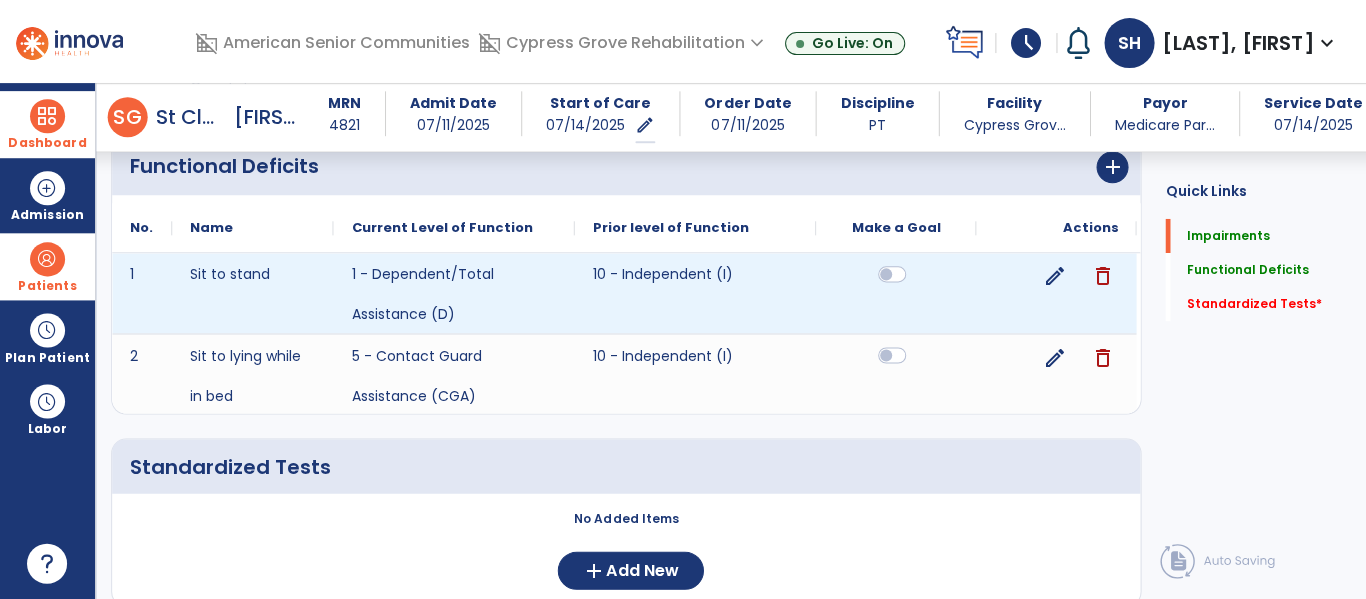 scroll, scrollTop: 1256, scrollLeft: 0, axis: vertical 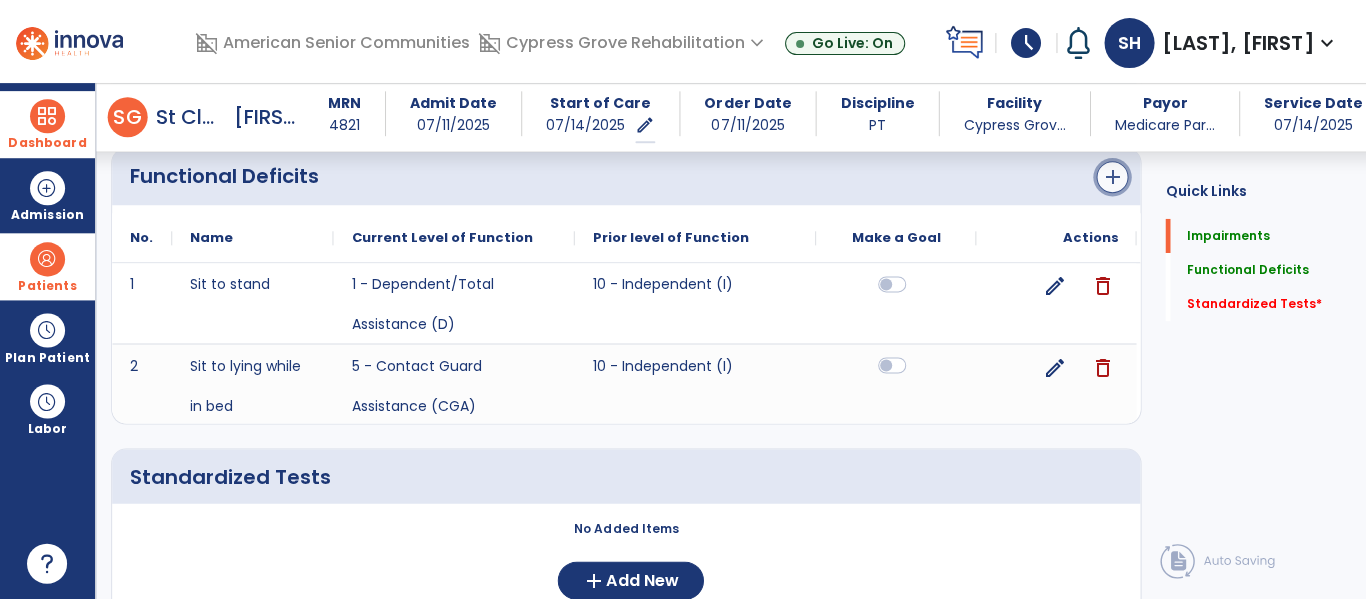 click on "add" 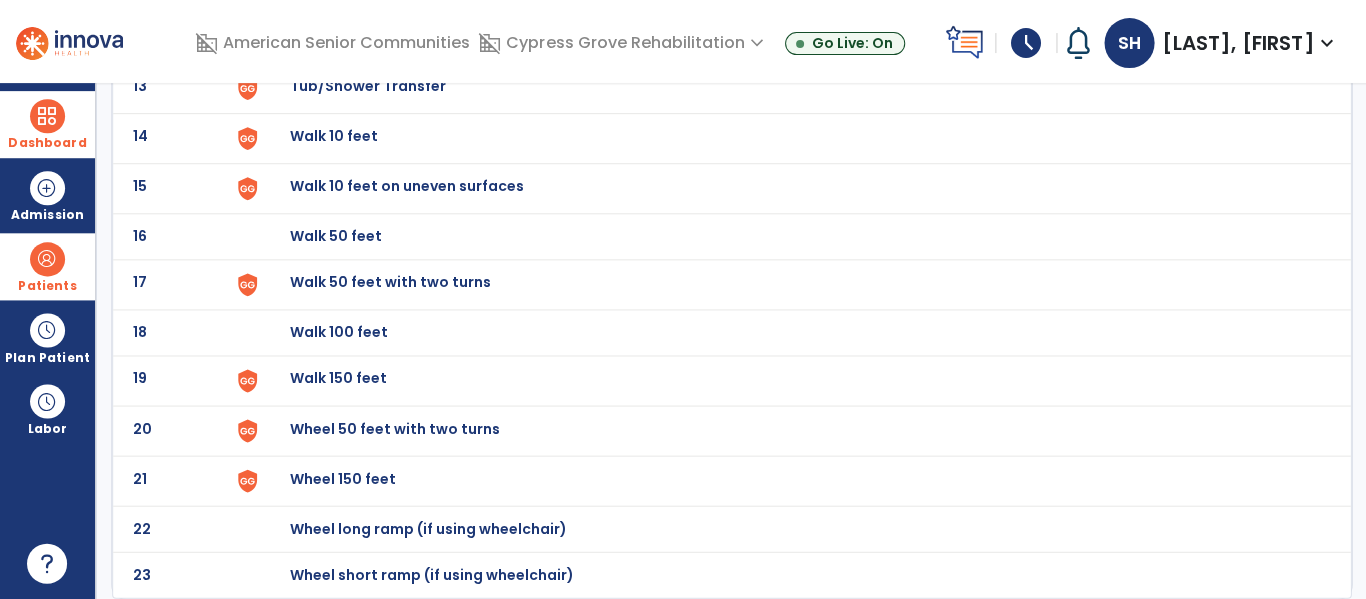 scroll, scrollTop: 0, scrollLeft: 0, axis: both 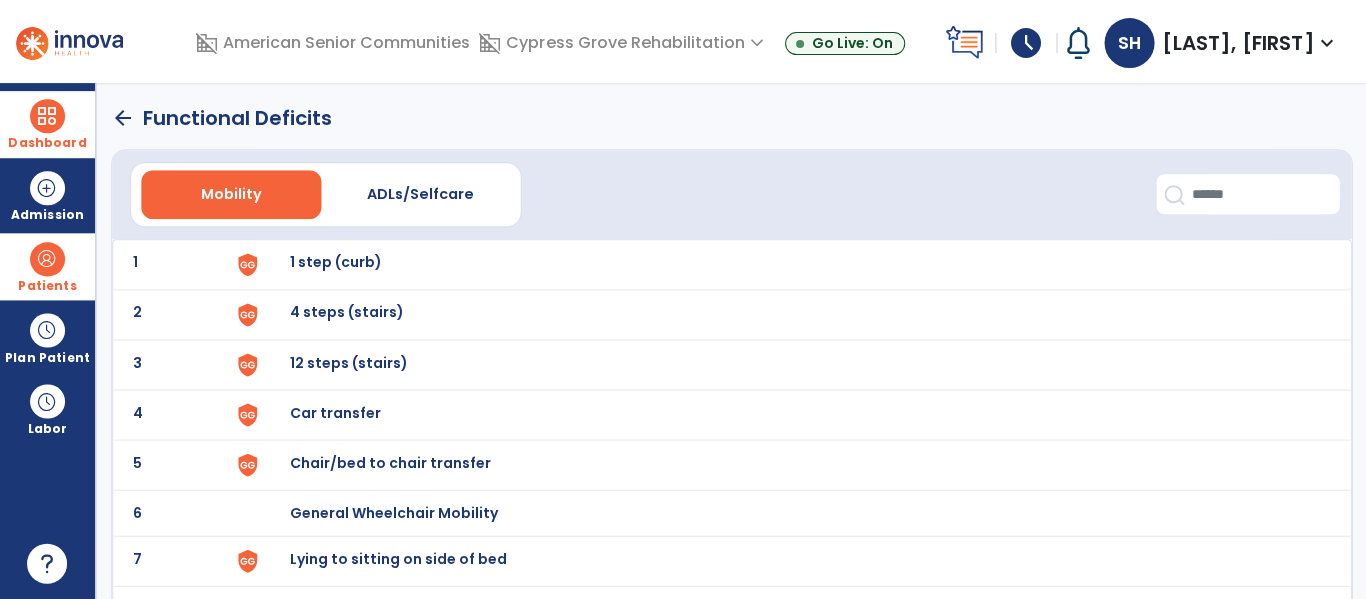 click on "Chair/bed to chair transfer" at bounding box center (336, 262) 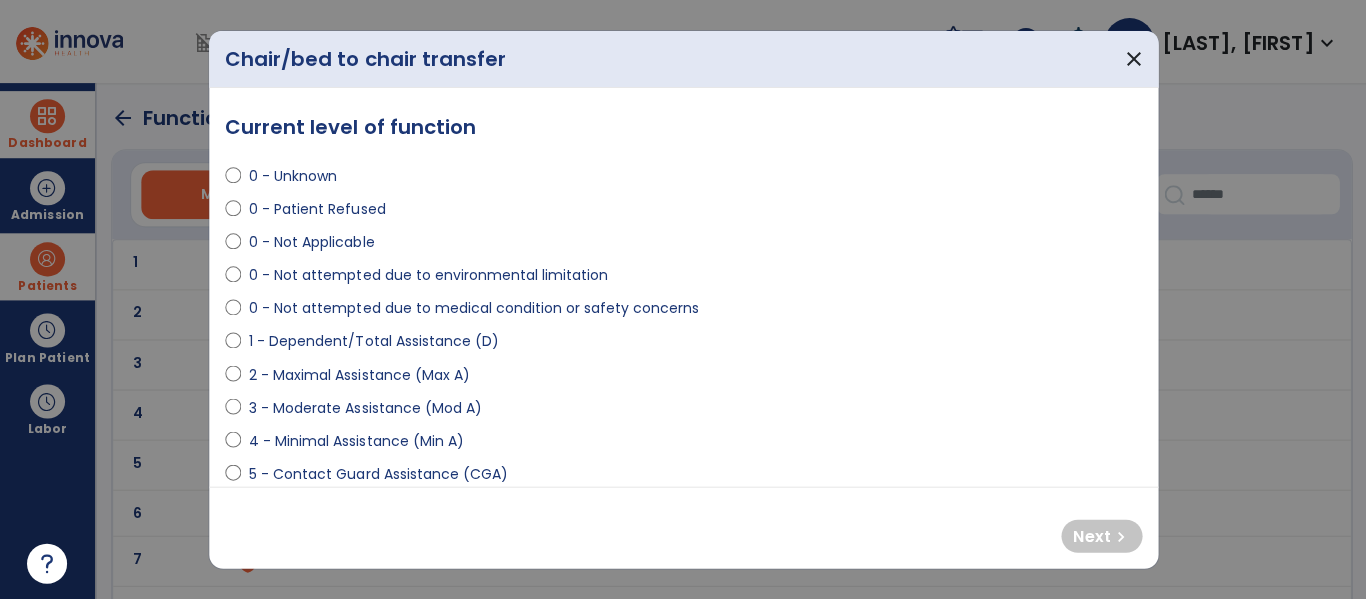 click on "1 - Dependent/Total Assistance (D)" at bounding box center (373, 341) 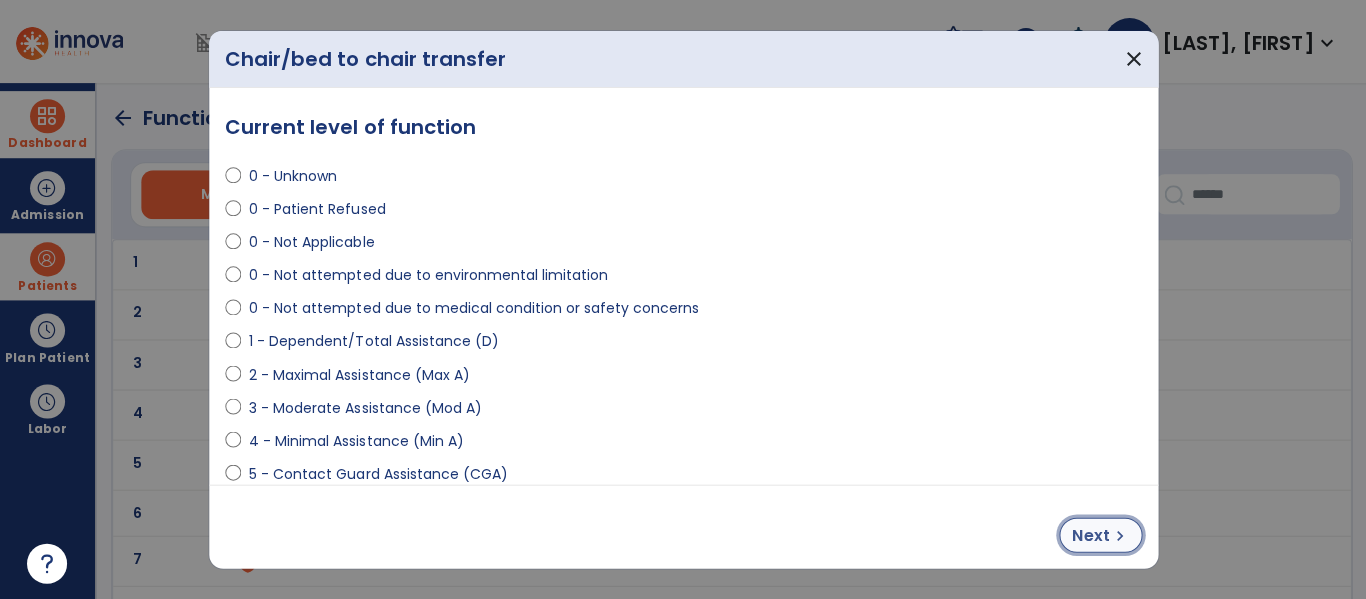 click on "Next" at bounding box center (1089, 535) 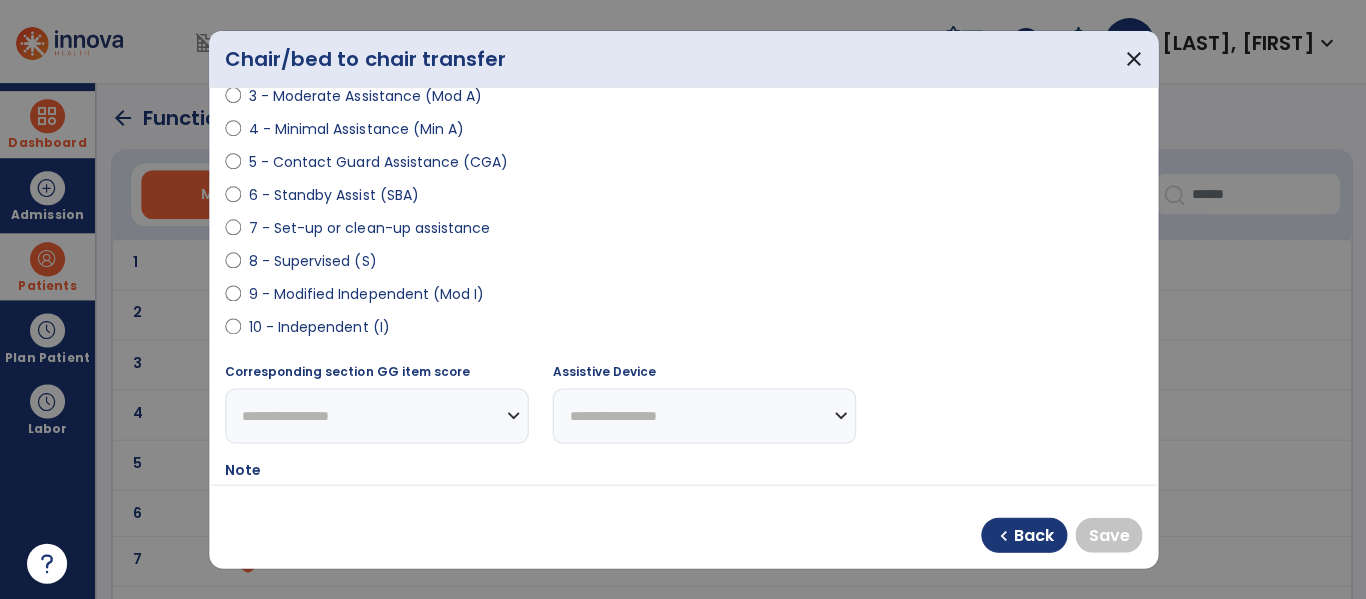 scroll, scrollTop: 312, scrollLeft: 0, axis: vertical 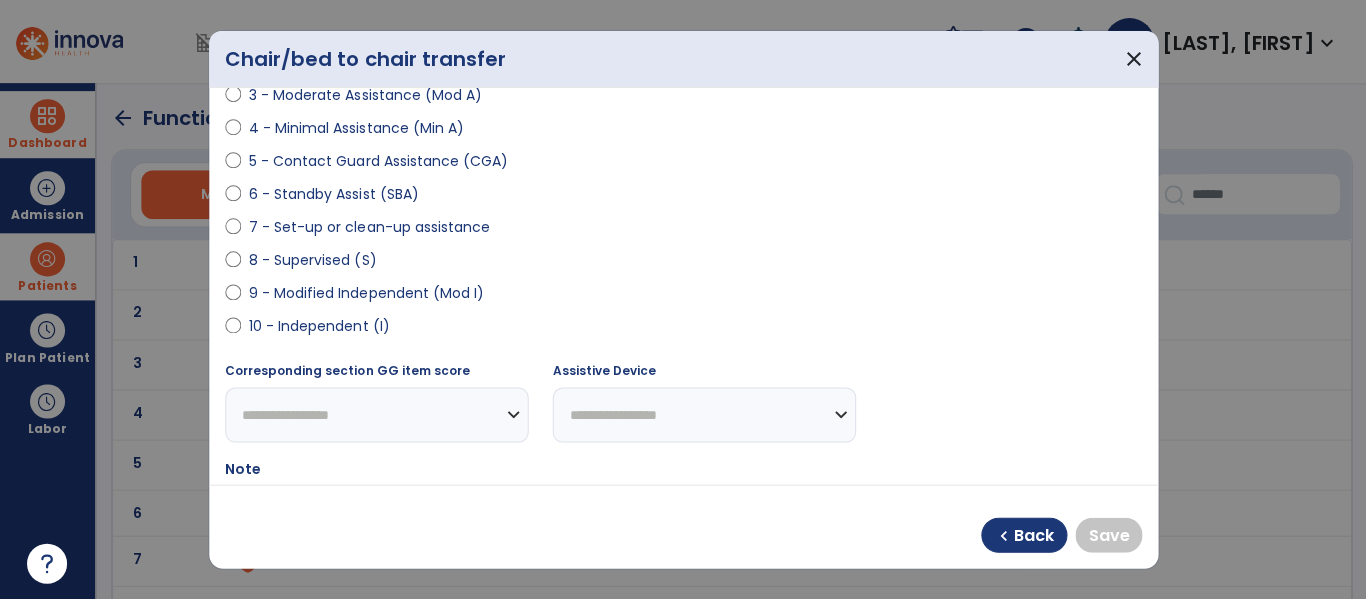 click on "10 - Independent (I)" at bounding box center [319, 326] 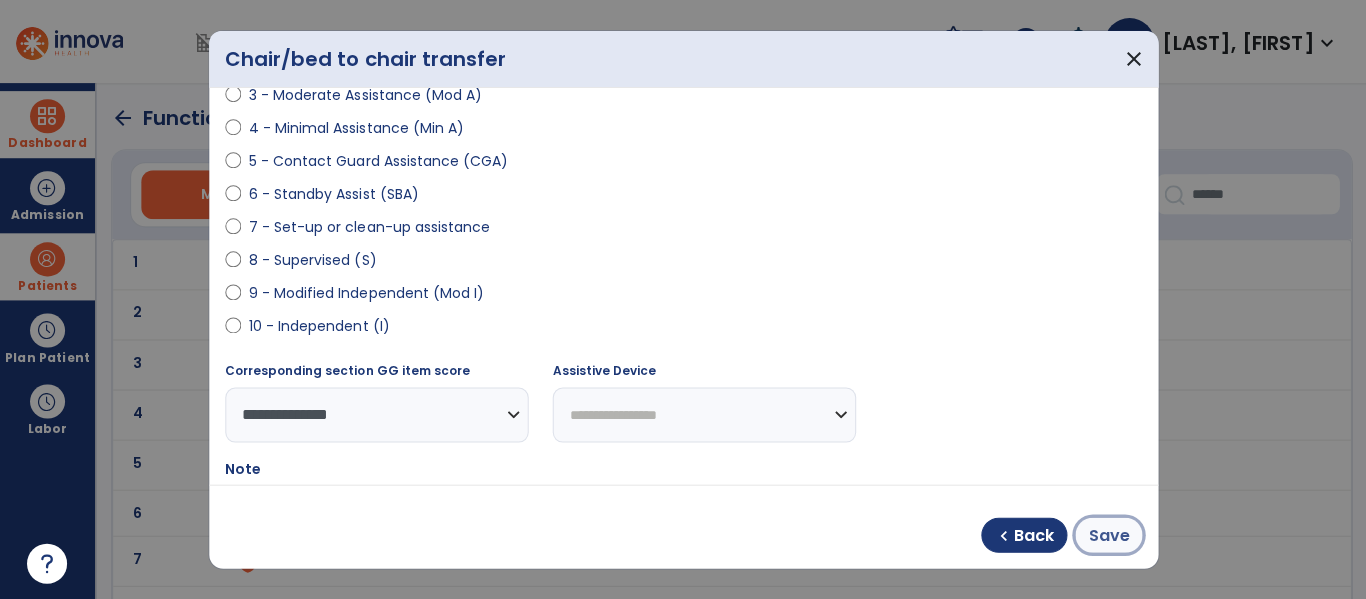 click on "Save" at bounding box center (1107, 535) 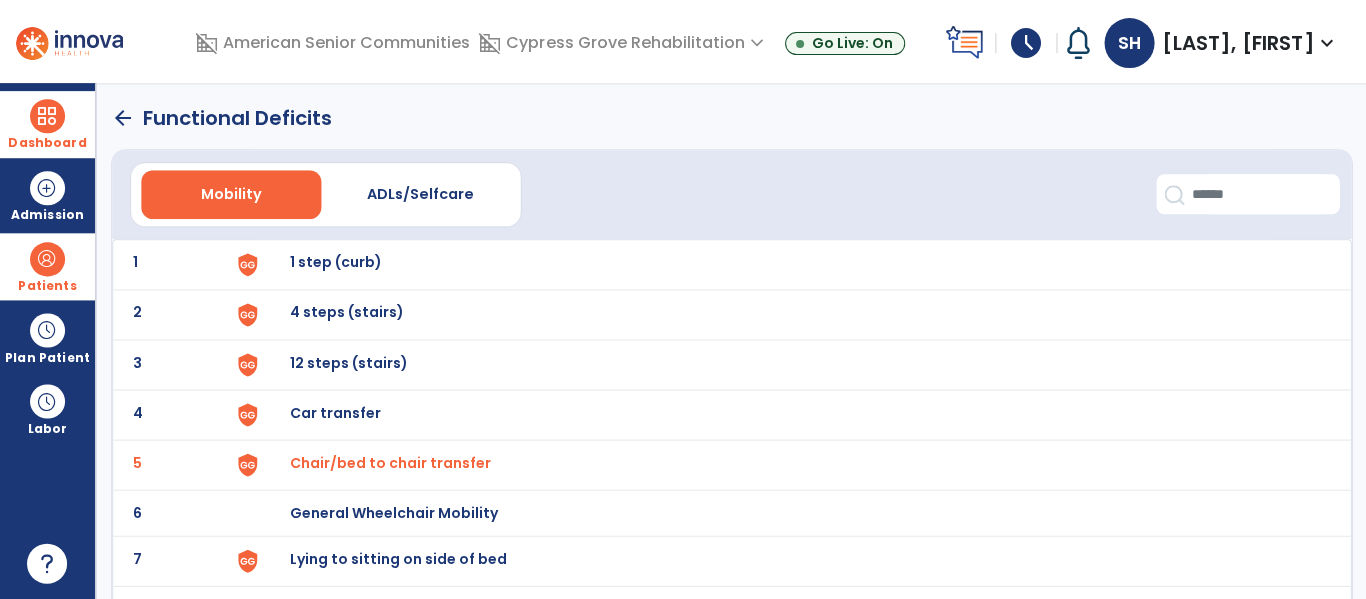 click on "Lying to sitting on side of bed" at bounding box center [336, 262] 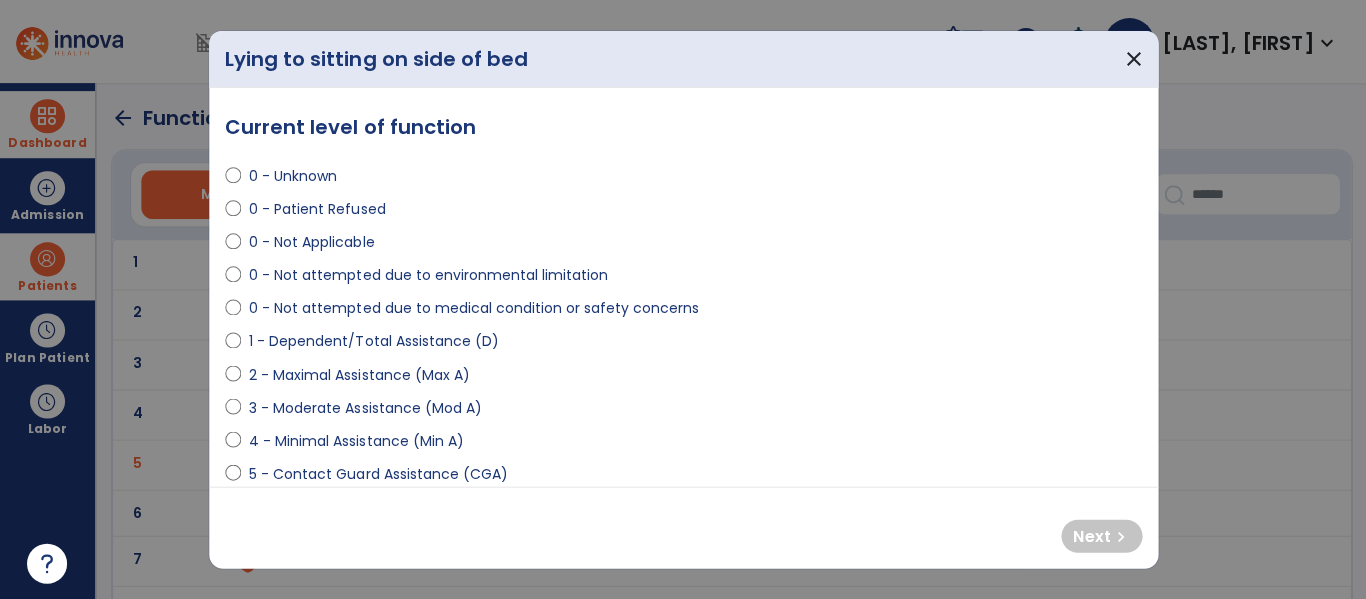 click on "5 - Contact Guard Assistance (CGA)" at bounding box center (378, 473) 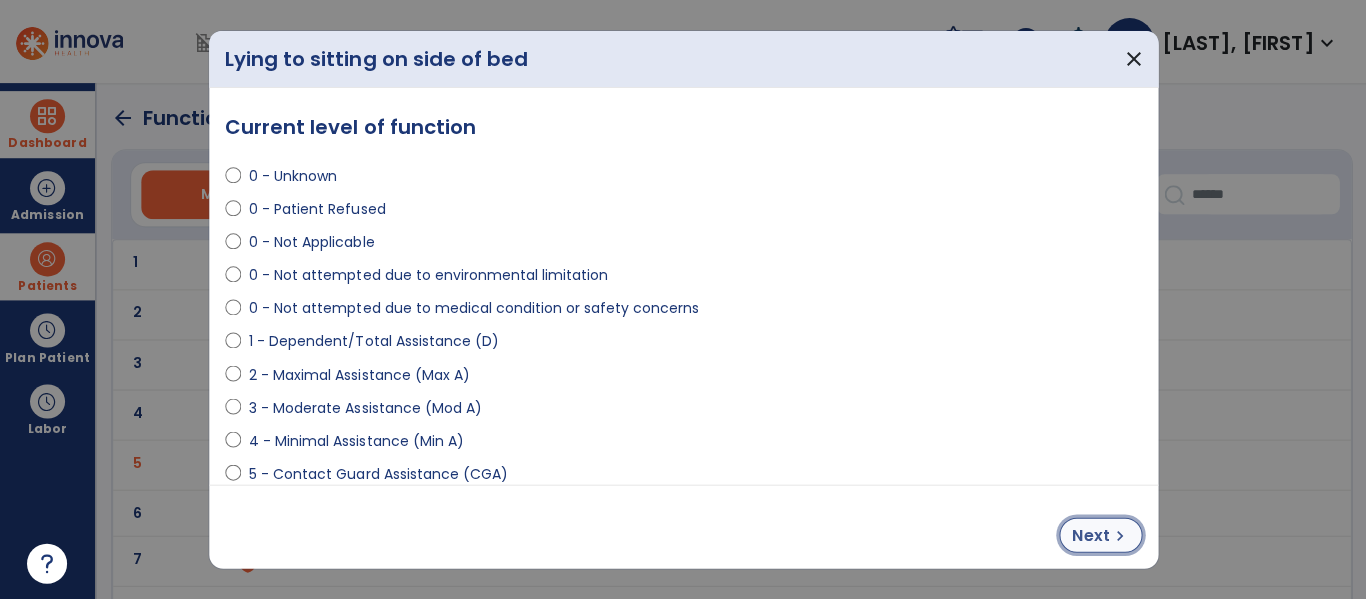 click on "Next  chevron_right" at bounding box center [1099, 534] 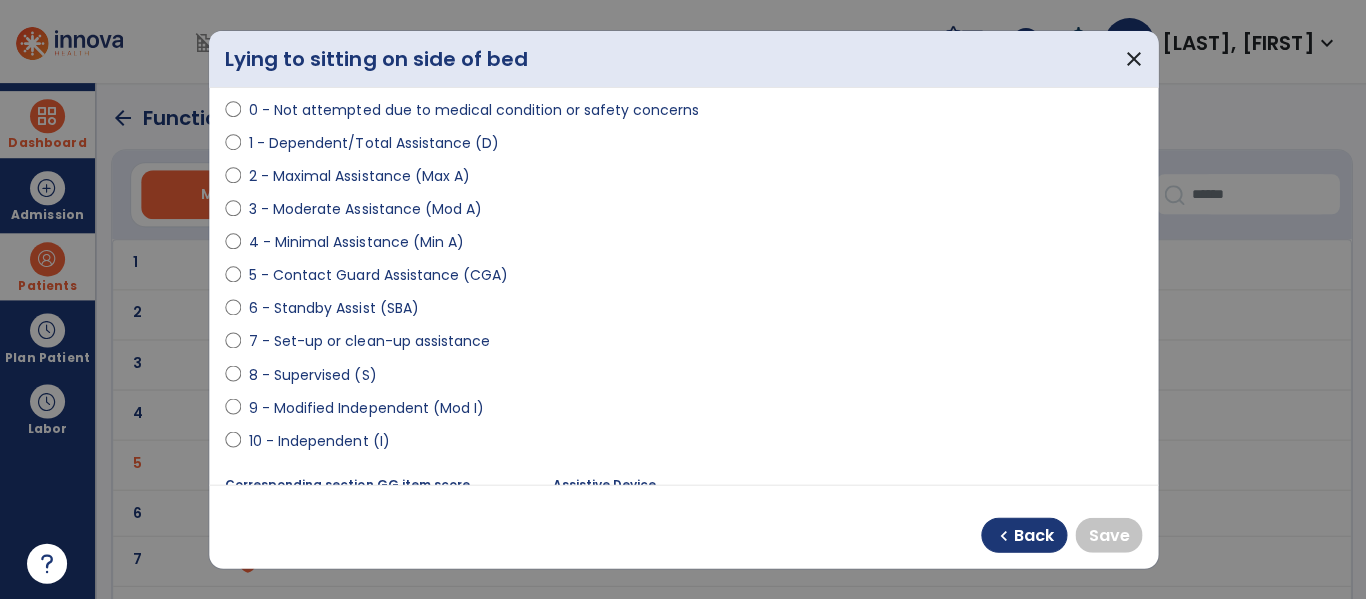 scroll, scrollTop: 201, scrollLeft: 0, axis: vertical 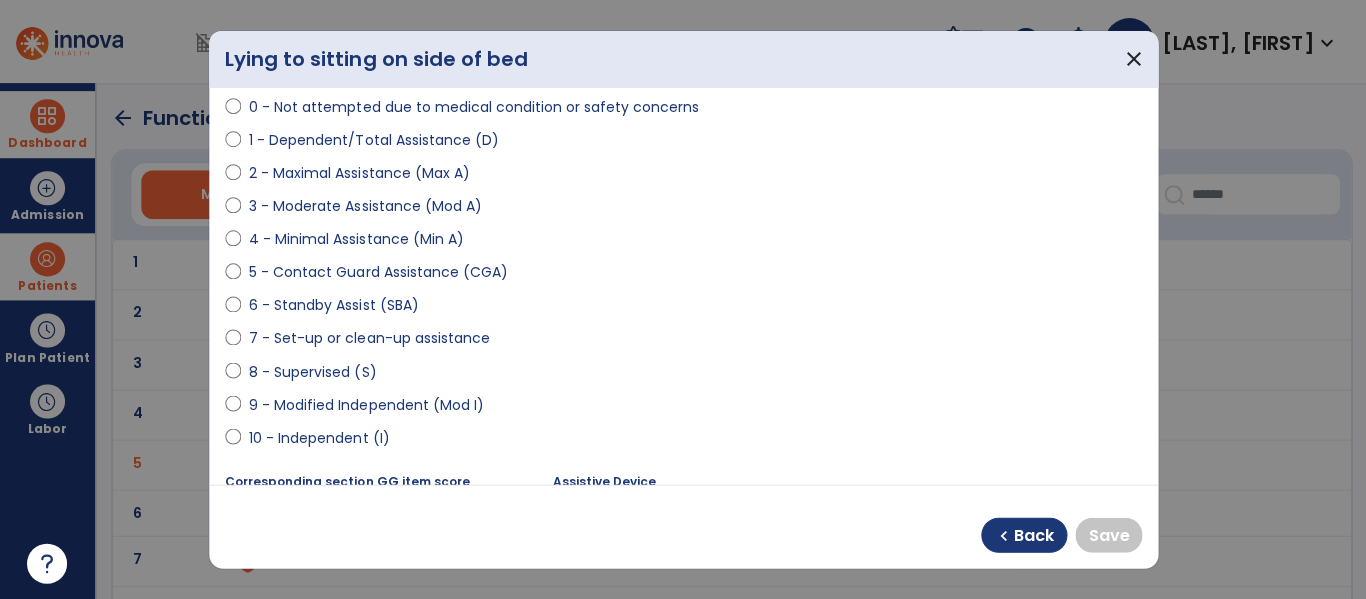 click on "9 - Modified Independent (Mod I)" at bounding box center (366, 404) 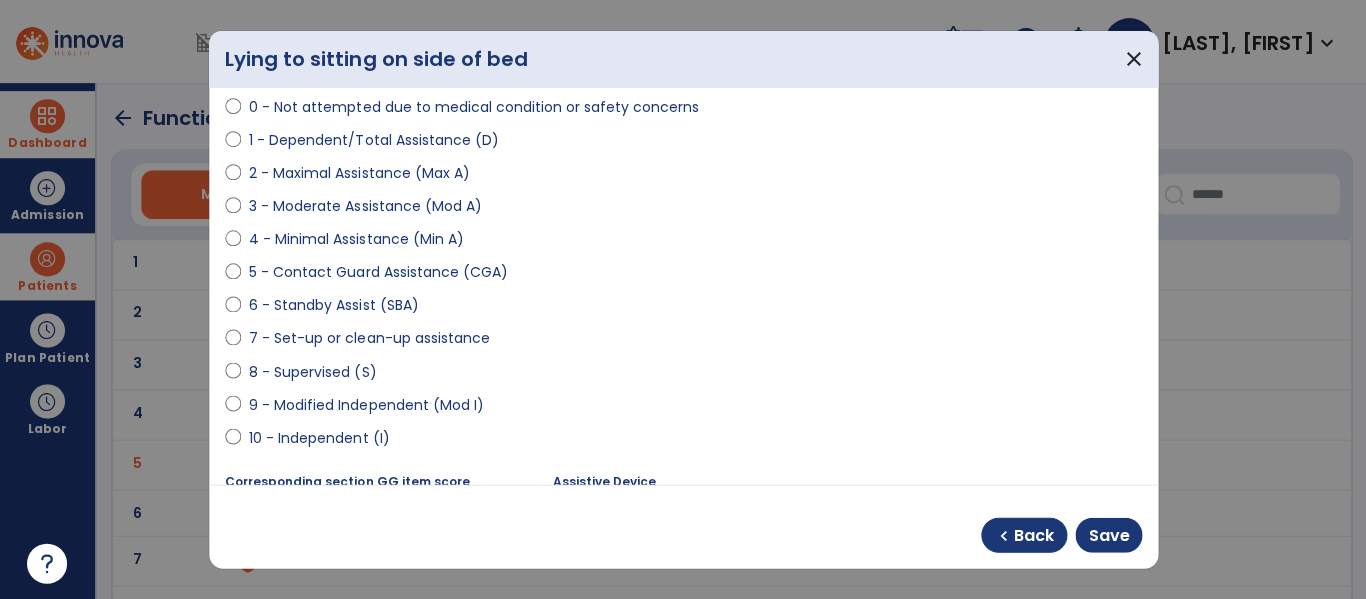 click on "10 - Independent (I)" at bounding box center (319, 437) 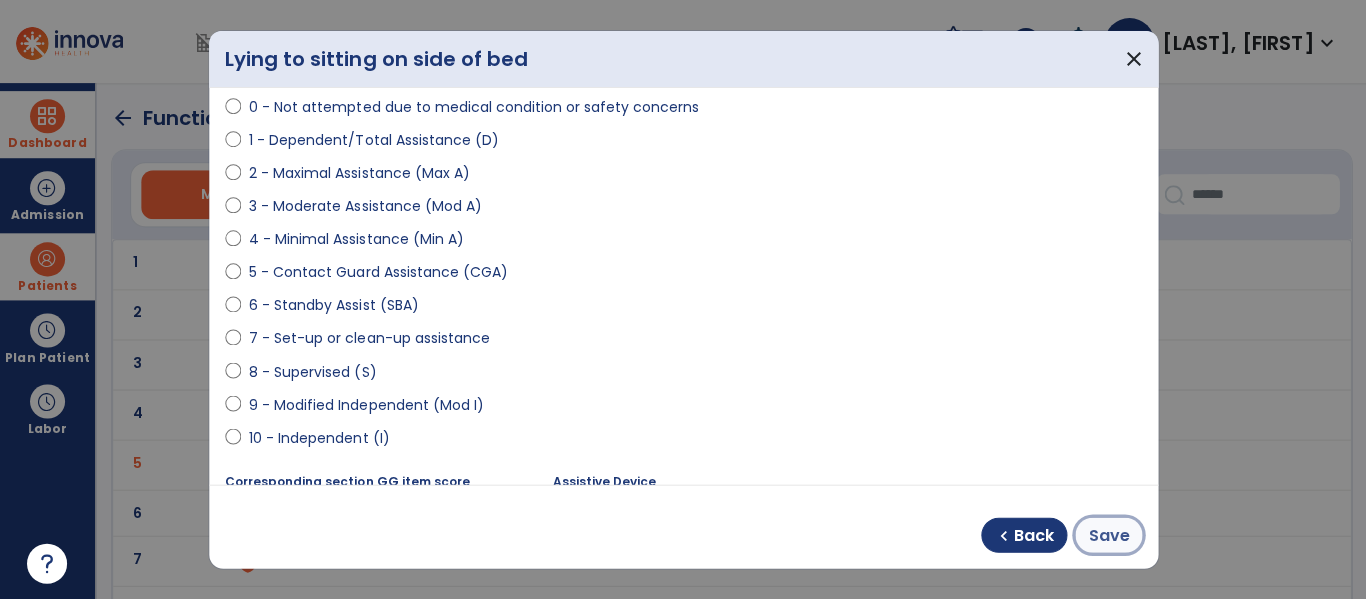 click on "Save" at bounding box center (1107, 535) 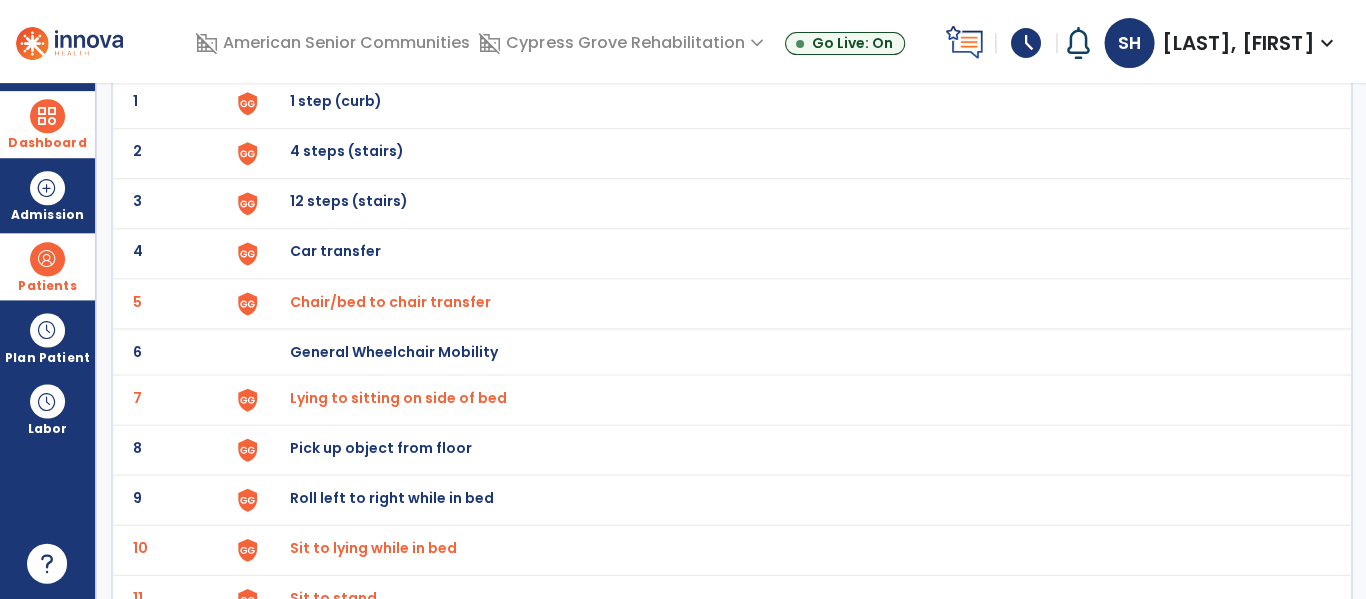 scroll, scrollTop: 173, scrollLeft: 0, axis: vertical 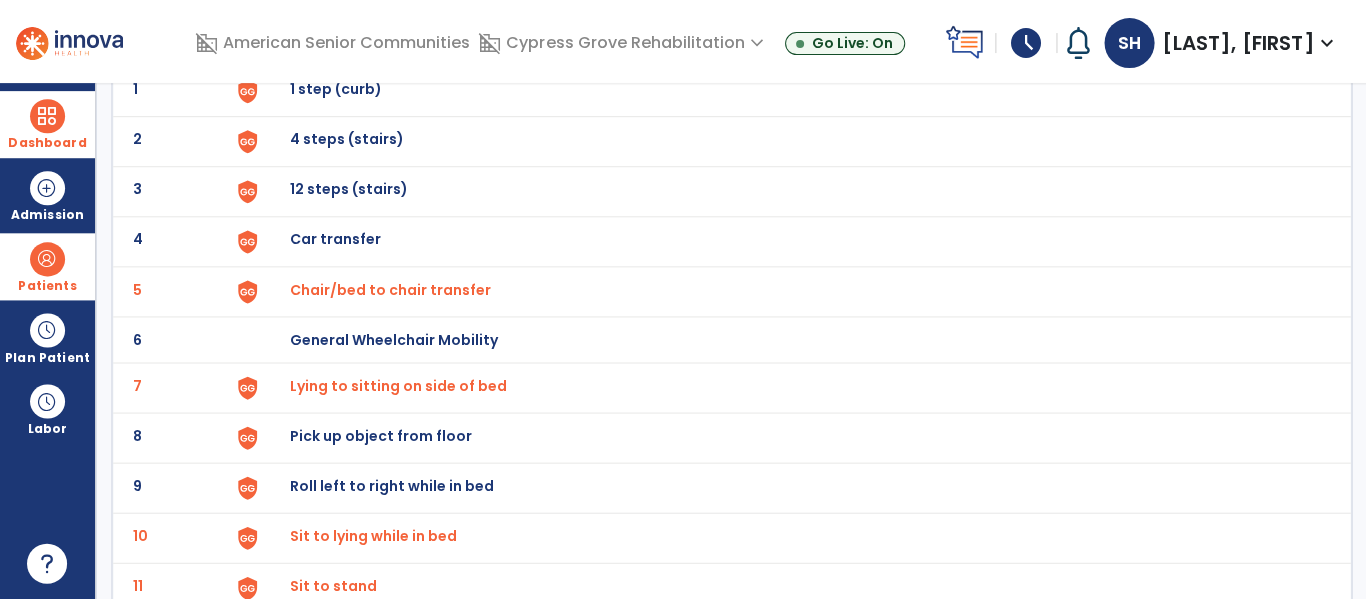 click on "Roll left to right while in bed" at bounding box center [336, 89] 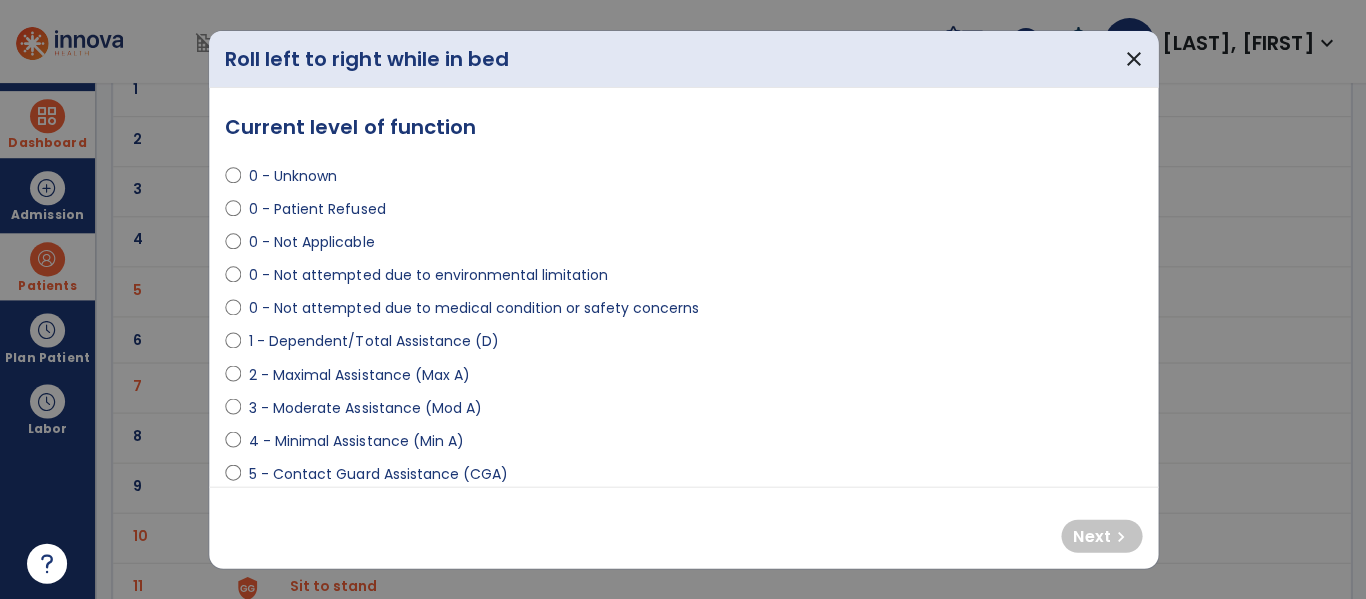 drag, startPoint x: 365, startPoint y: 408, endPoint x: 695, endPoint y: 465, distance: 334.88654 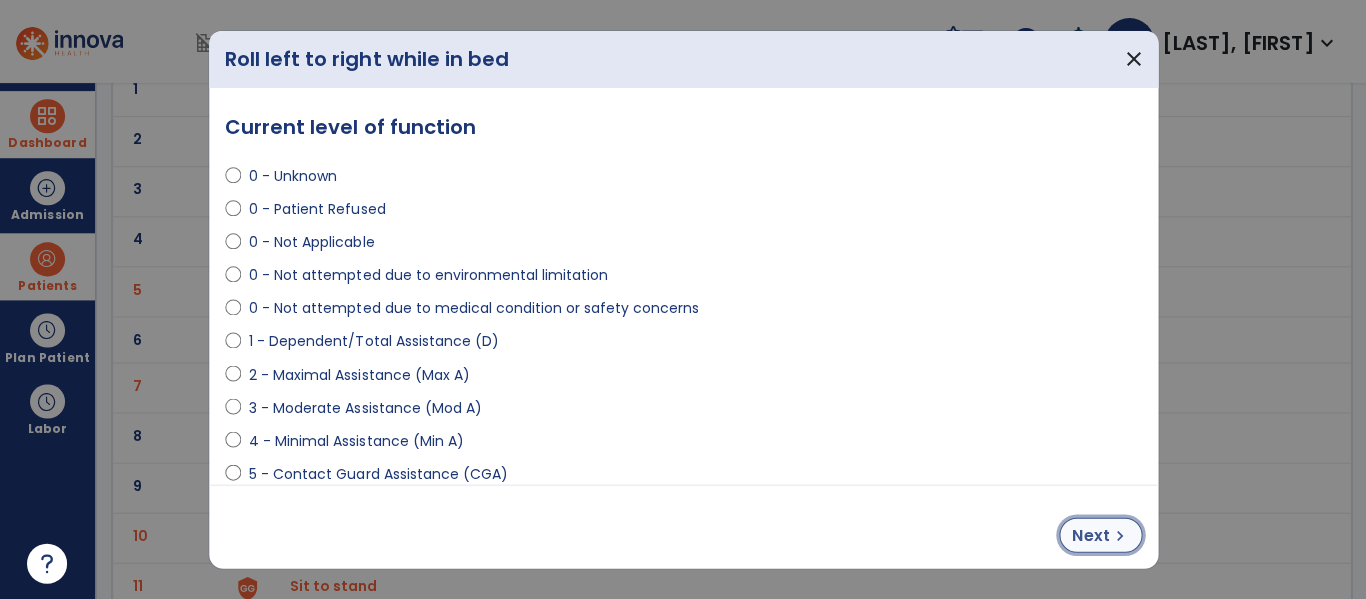 click on "Next" at bounding box center (1089, 535) 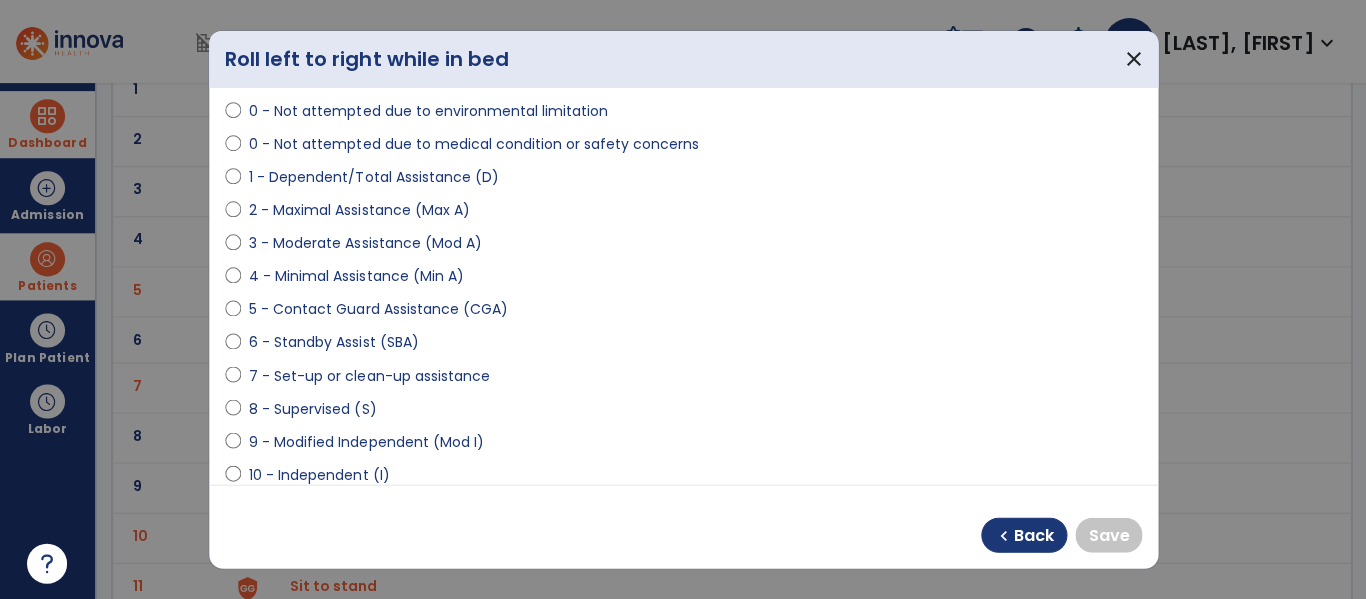 scroll, scrollTop: 259, scrollLeft: 0, axis: vertical 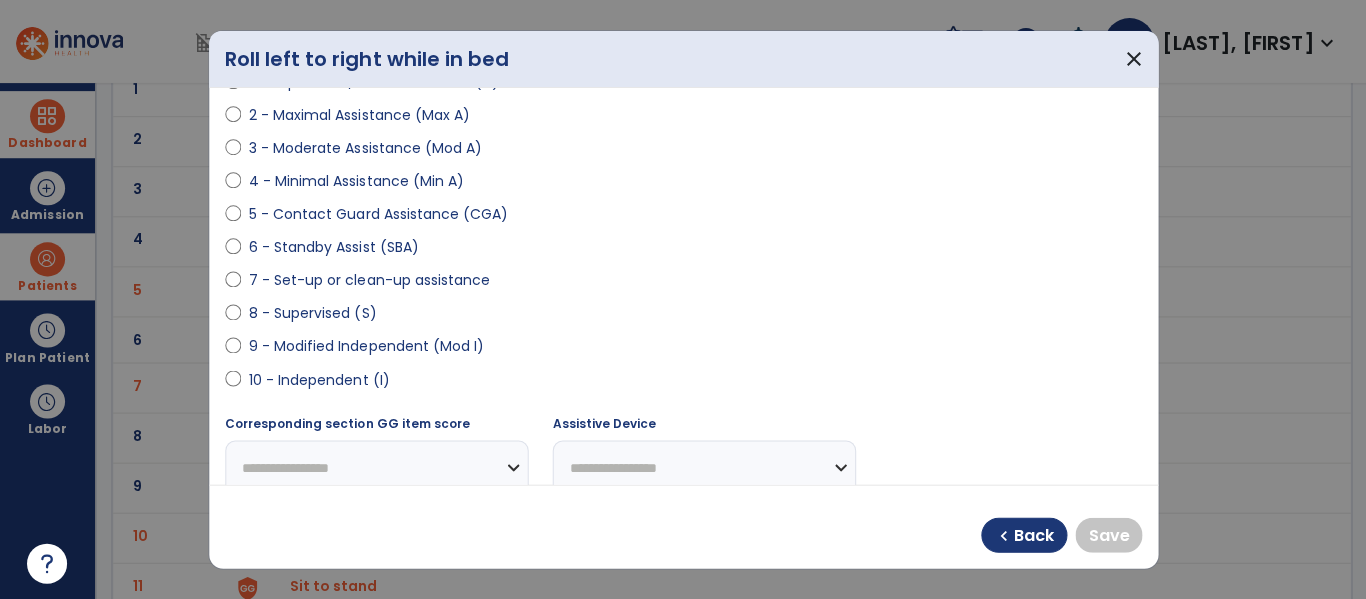 click on "10 - Independent (I)" at bounding box center [319, 379] 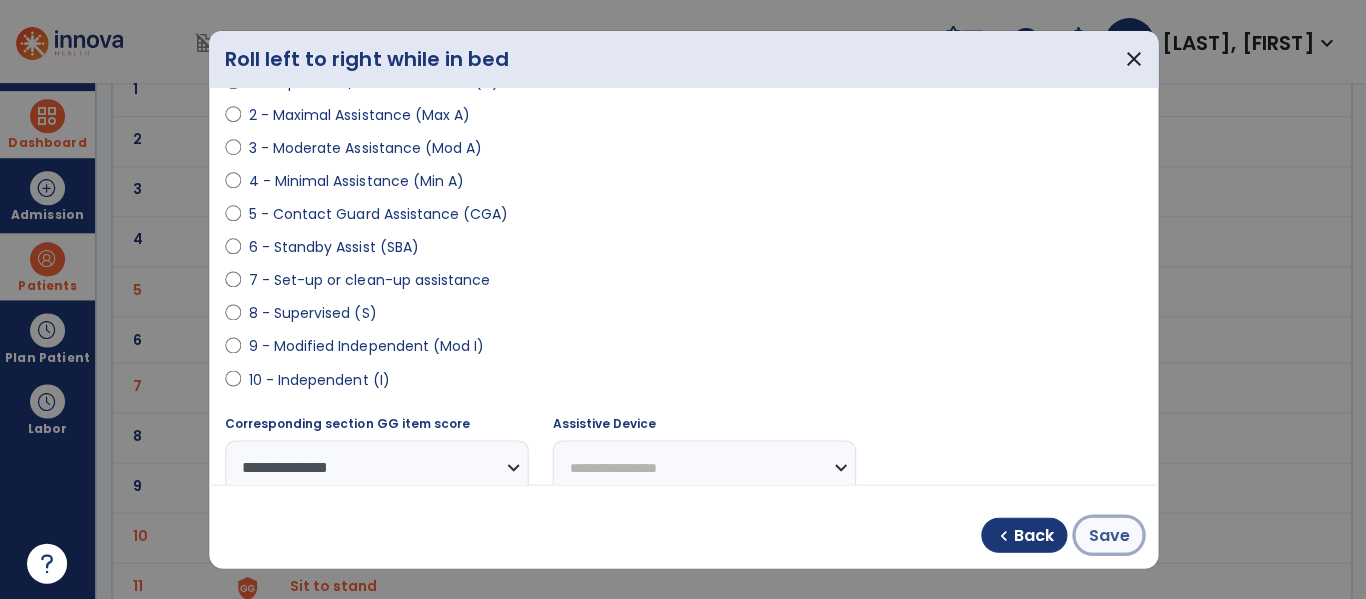 click on "Save" at bounding box center [1107, 535] 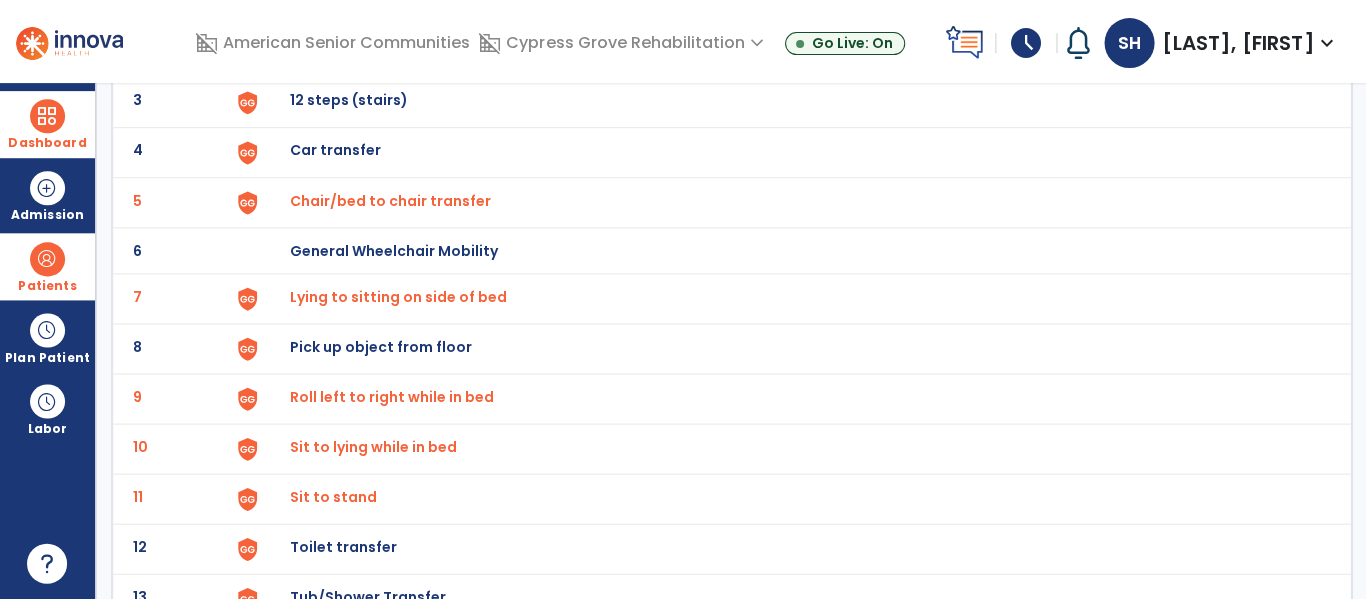 scroll, scrollTop: 338, scrollLeft: 0, axis: vertical 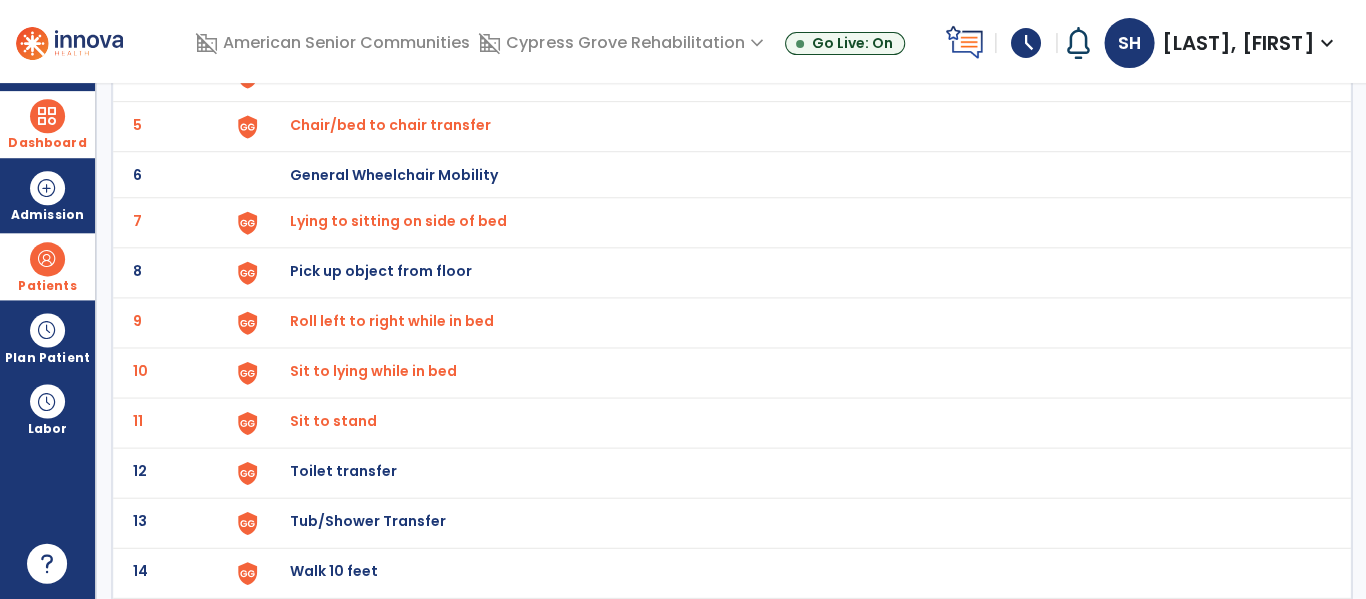click on "Toilet transfer" at bounding box center [336, -76] 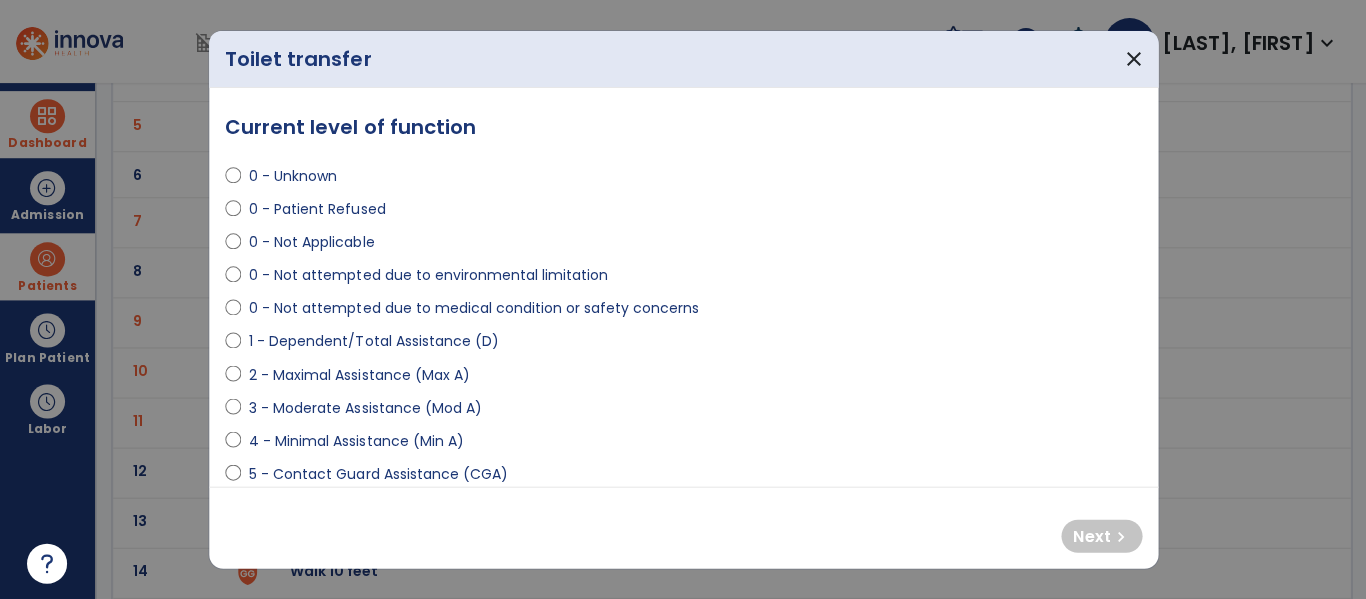 click on "1 - Dependent/Total Assistance (D)" at bounding box center (373, 341) 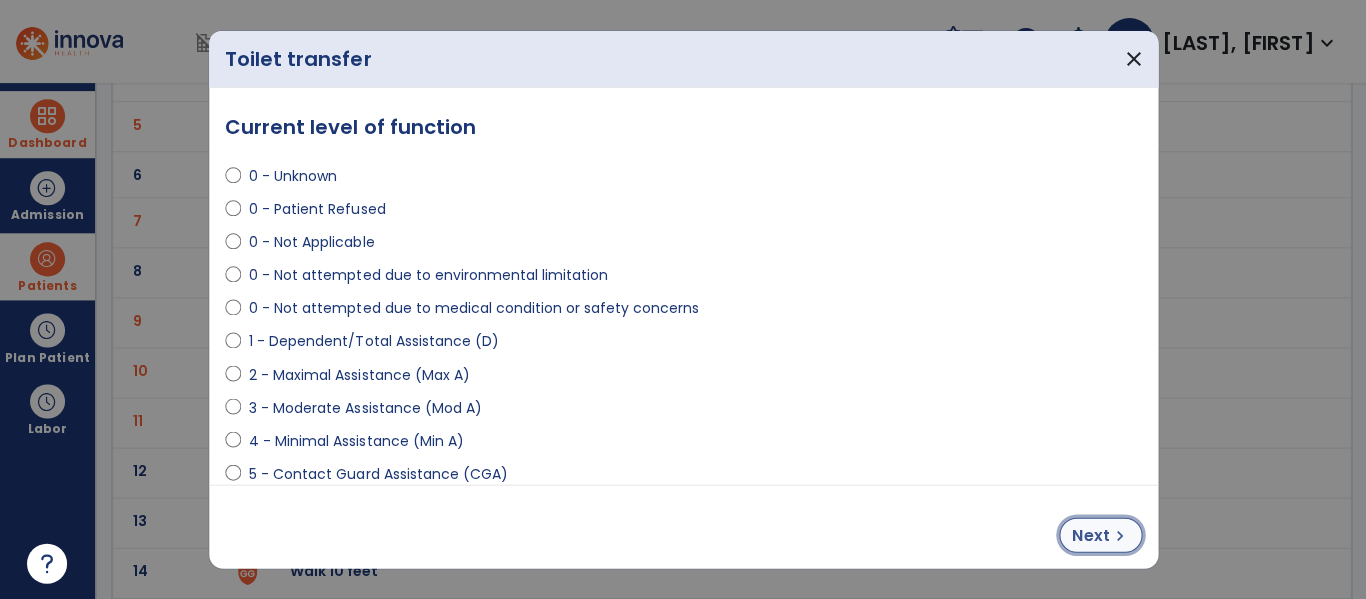 click on "Next" at bounding box center (1089, 535) 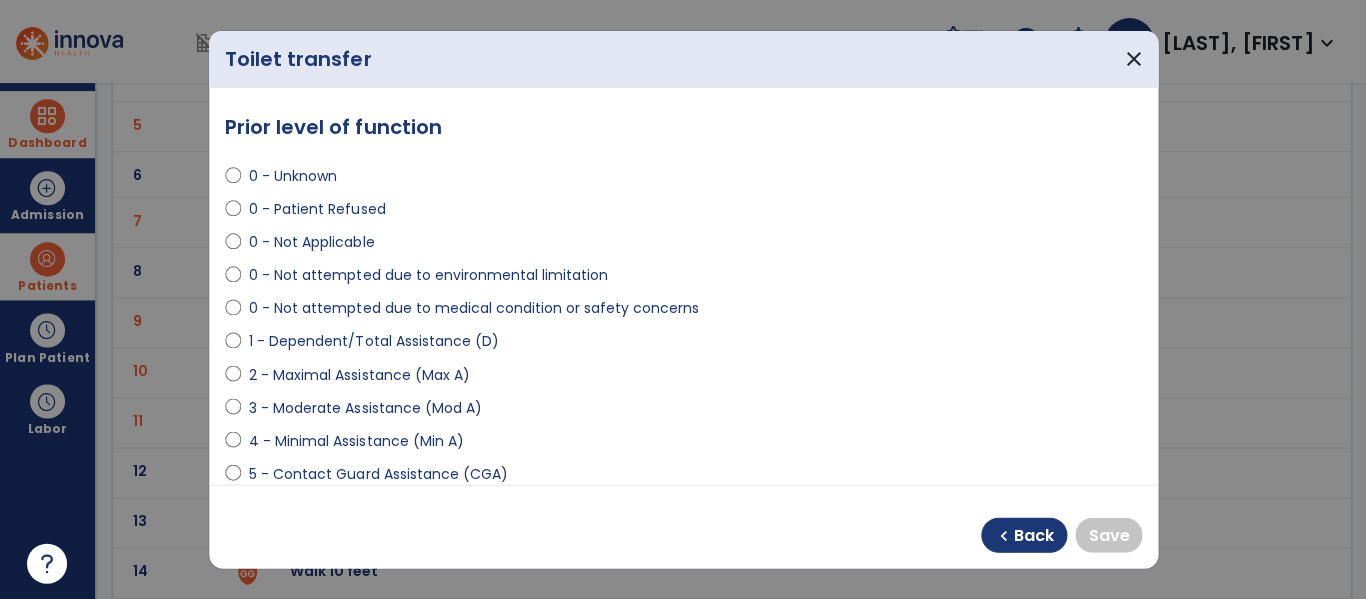 scroll, scrollTop: 374, scrollLeft: 0, axis: vertical 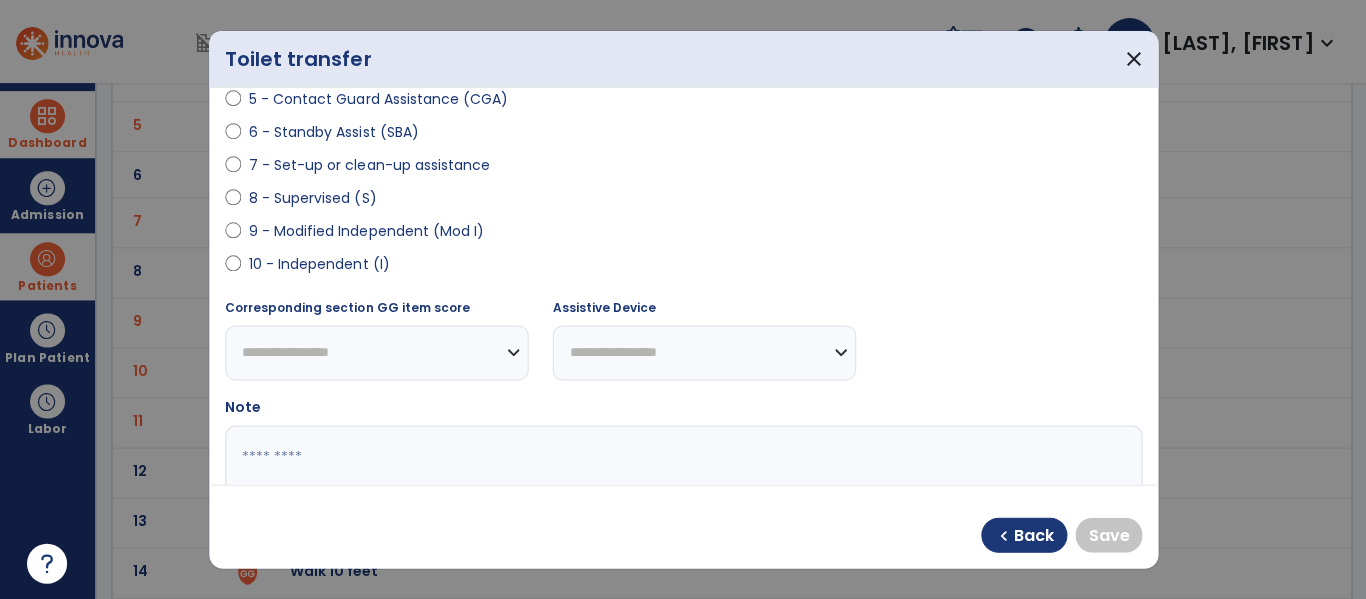 drag, startPoint x: 323, startPoint y: 260, endPoint x: 437, endPoint y: 285, distance: 116.70904 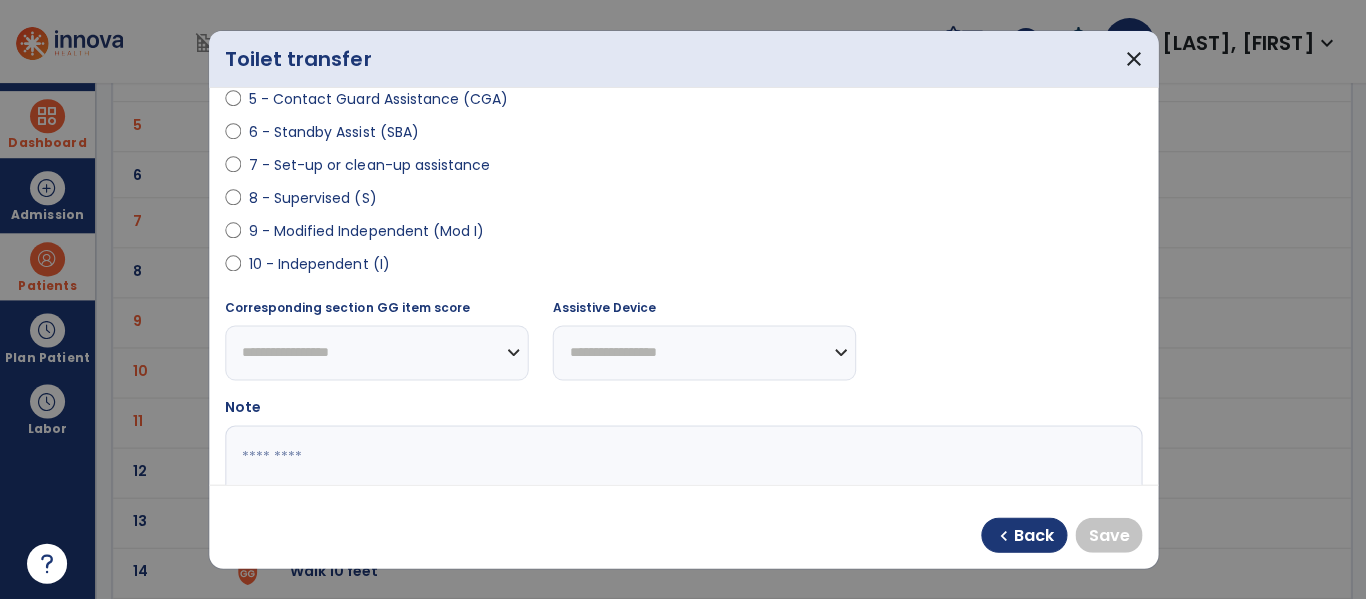 click on "10 - Independent (I)" at bounding box center (319, 264) 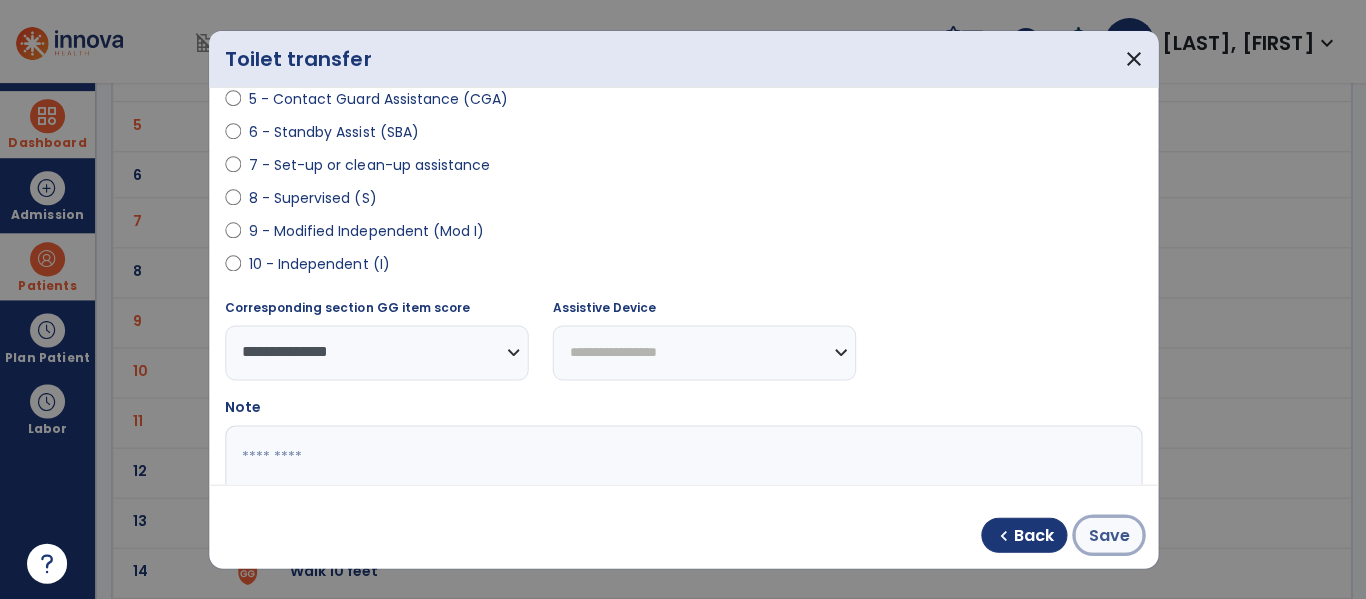 click on "Save" at bounding box center [1107, 535] 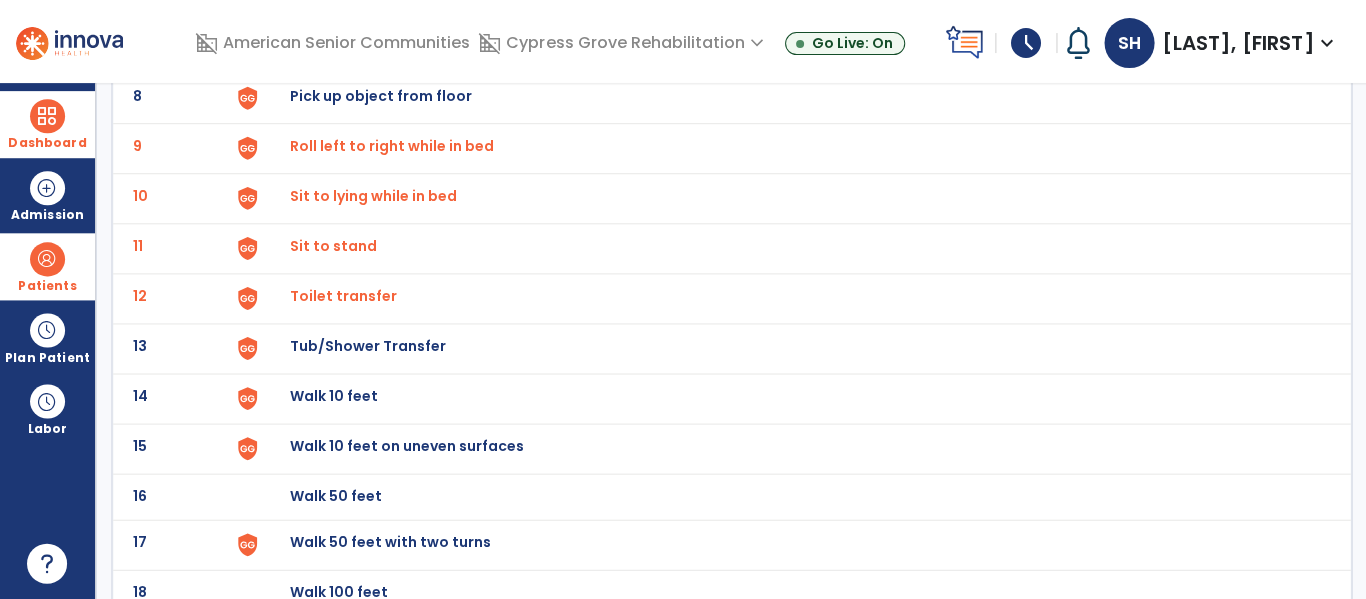 scroll, scrollTop: 513, scrollLeft: 0, axis: vertical 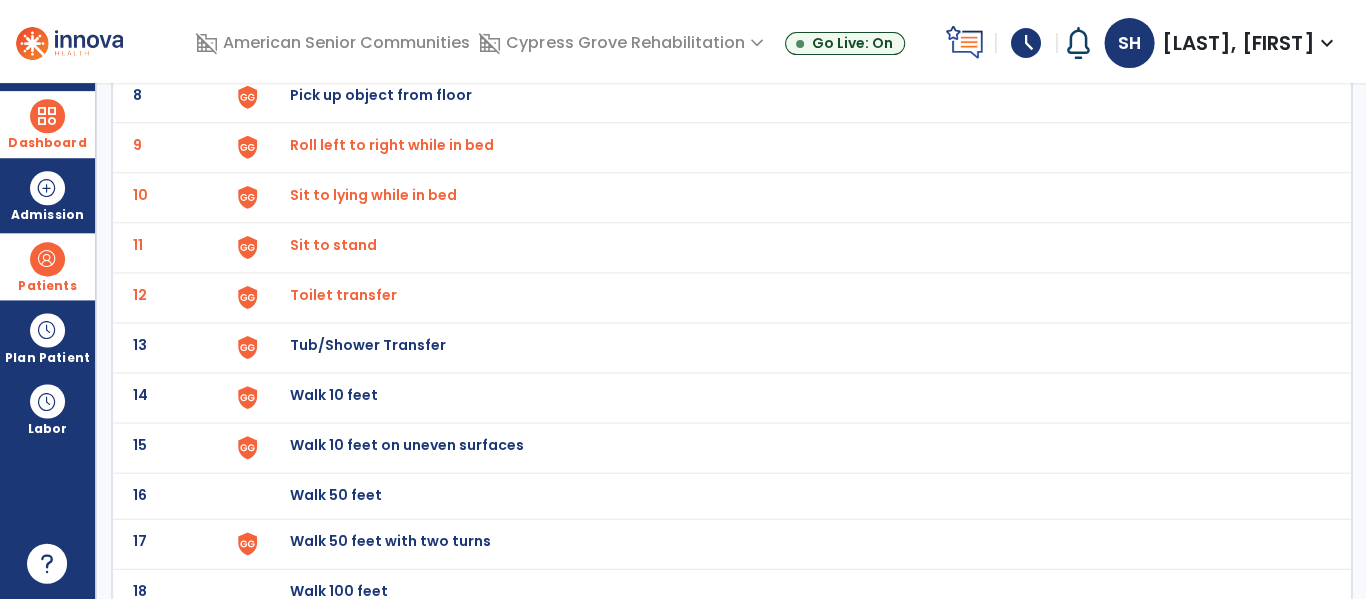 click on "Walk 10 feet" at bounding box center (336, -251) 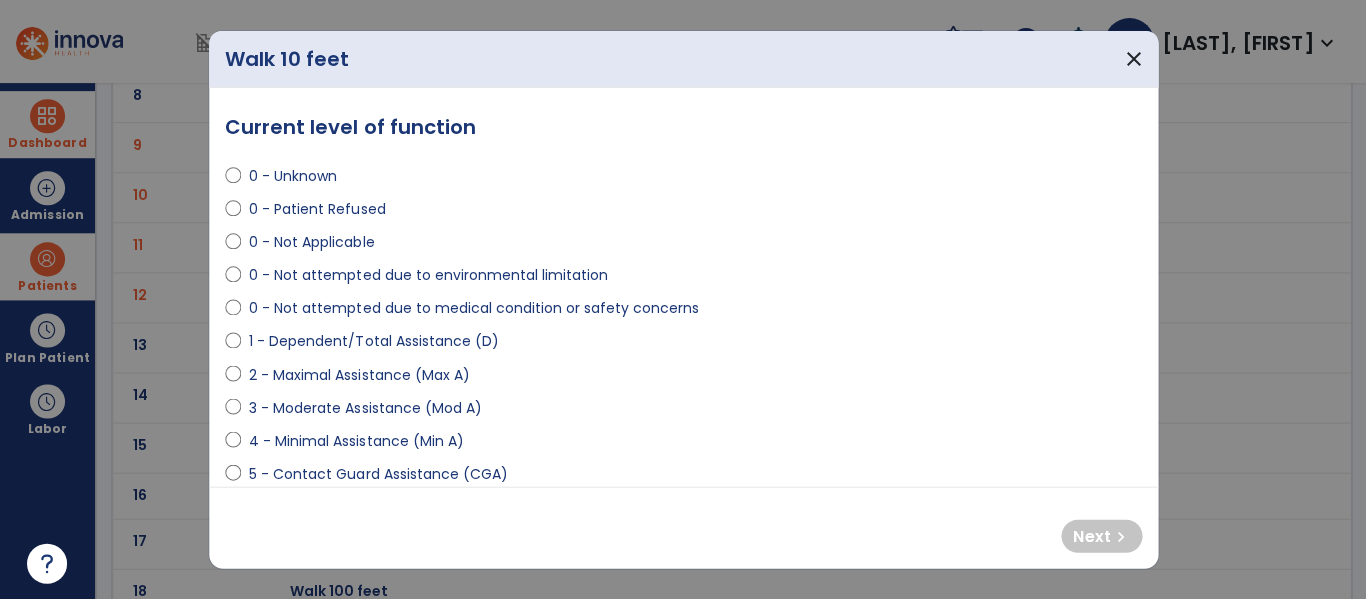 click on "0 - Not attempted due to medical condition or safety concerns" at bounding box center [473, 308] 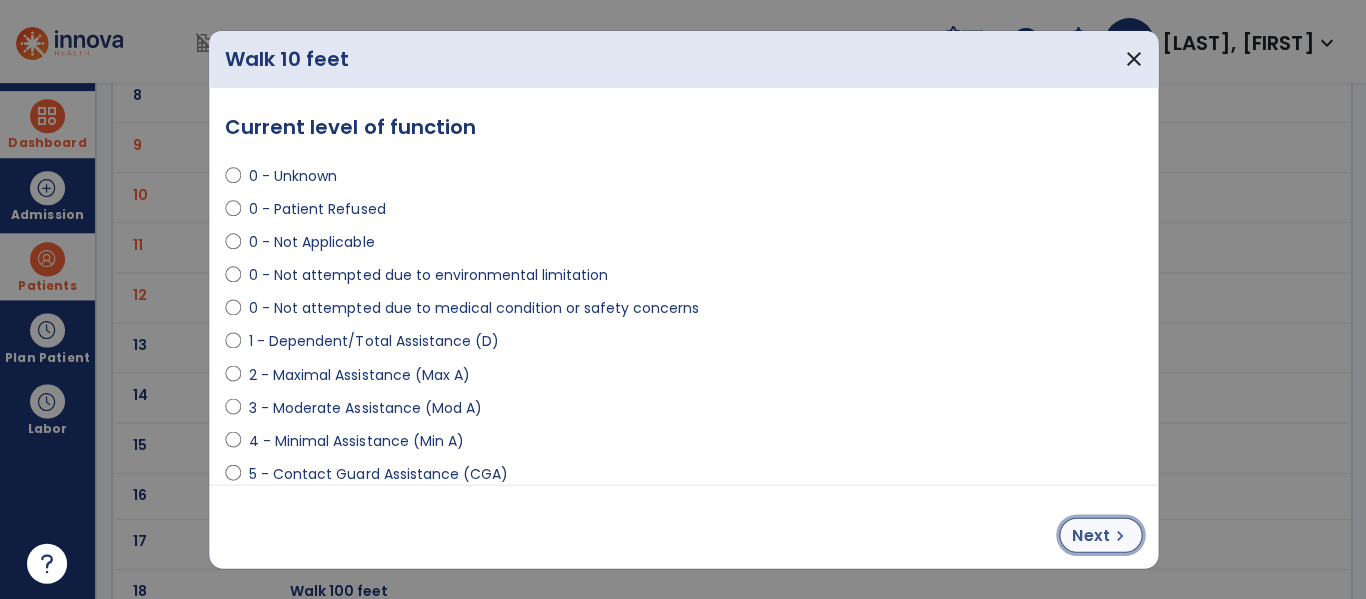 click on "Next  chevron_right" at bounding box center (1099, 534) 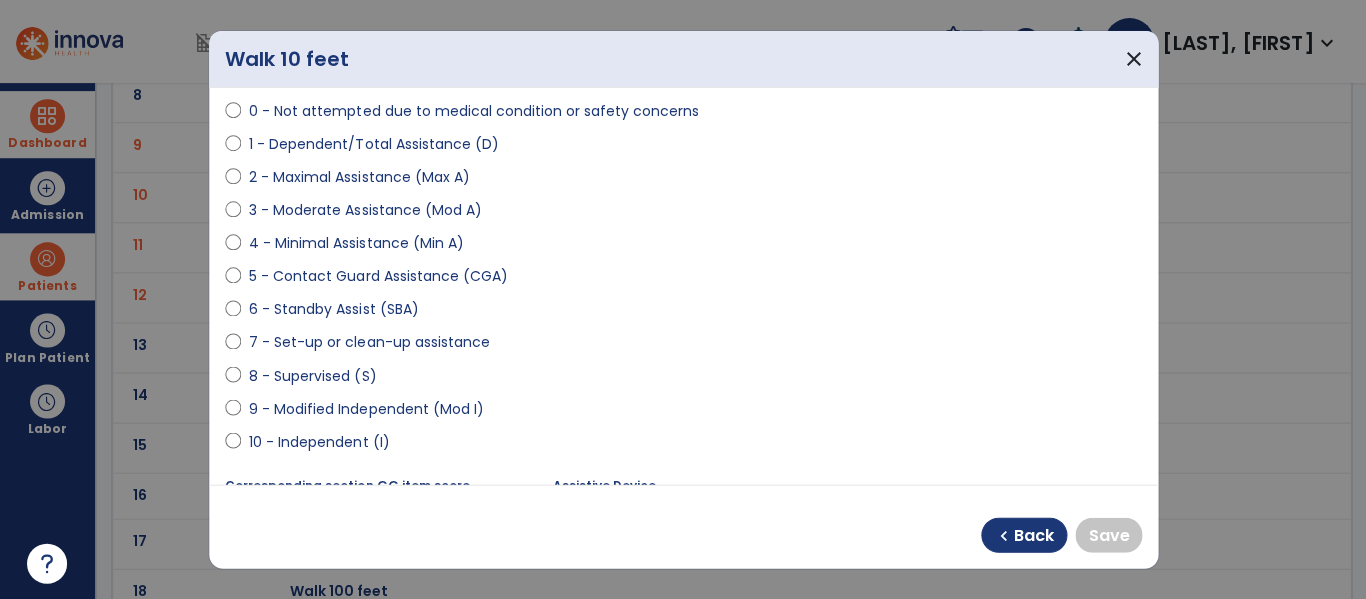 scroll, scrollTop: 228, scrollLeft: 0, axis: vertical 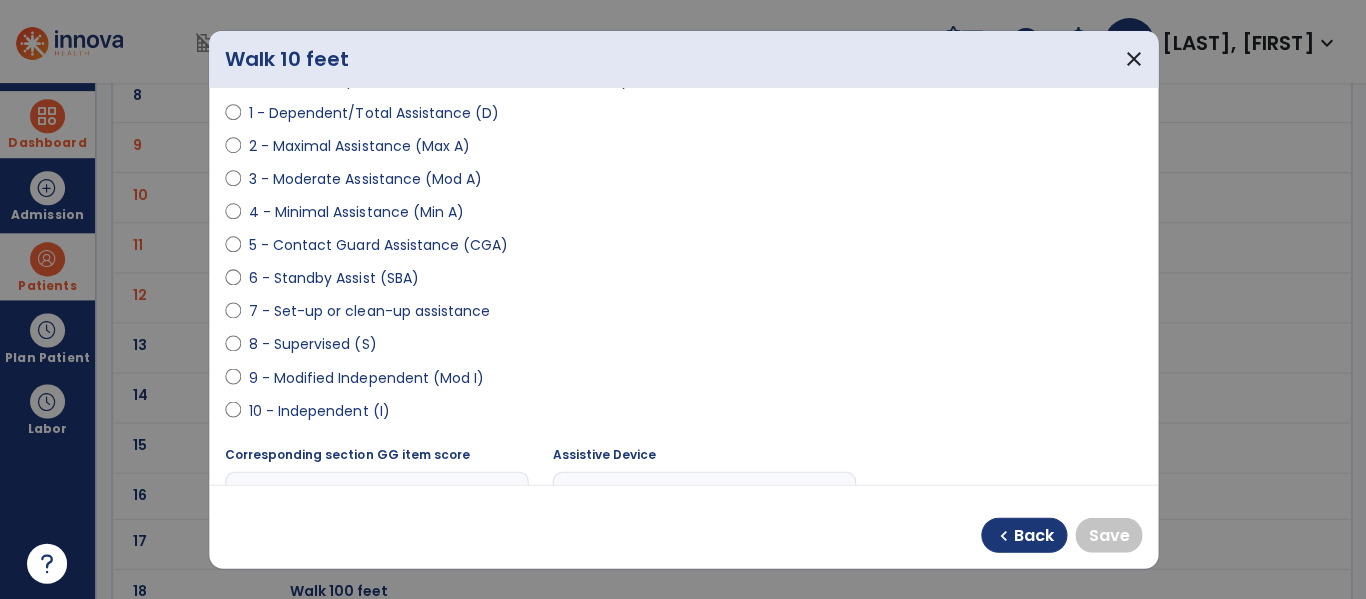 click on "10 - Independent (I)" at bounding box center [319, 410] 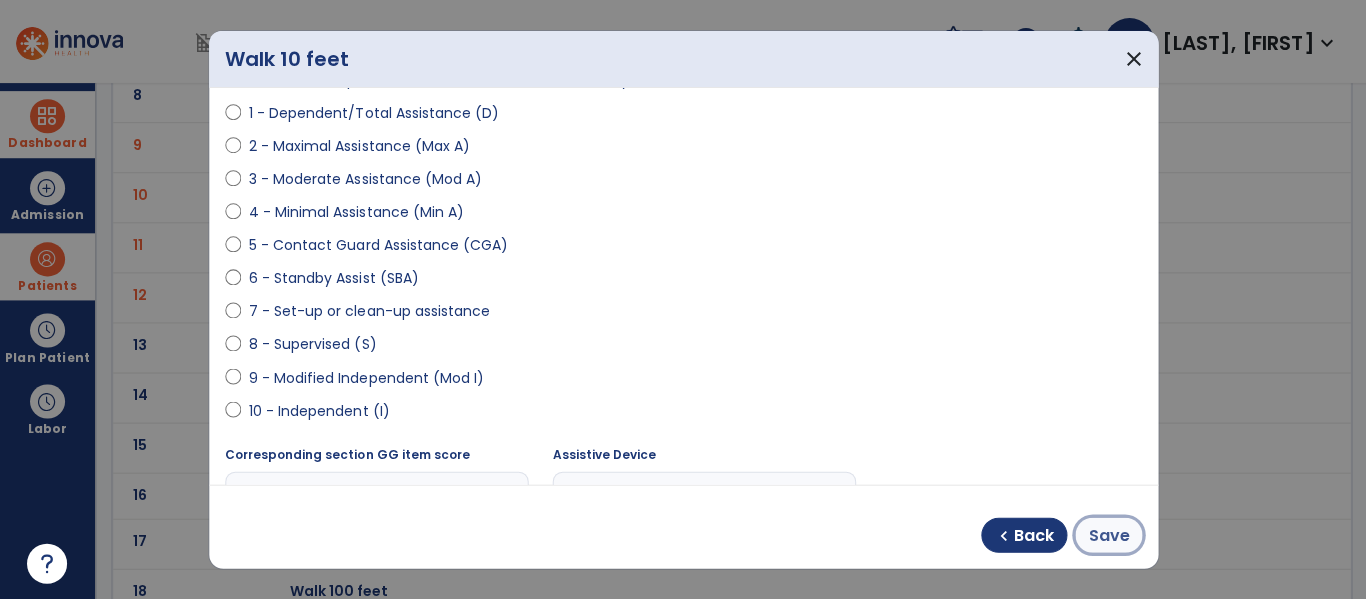 click on "Save" at bounding box center [1107, 535] 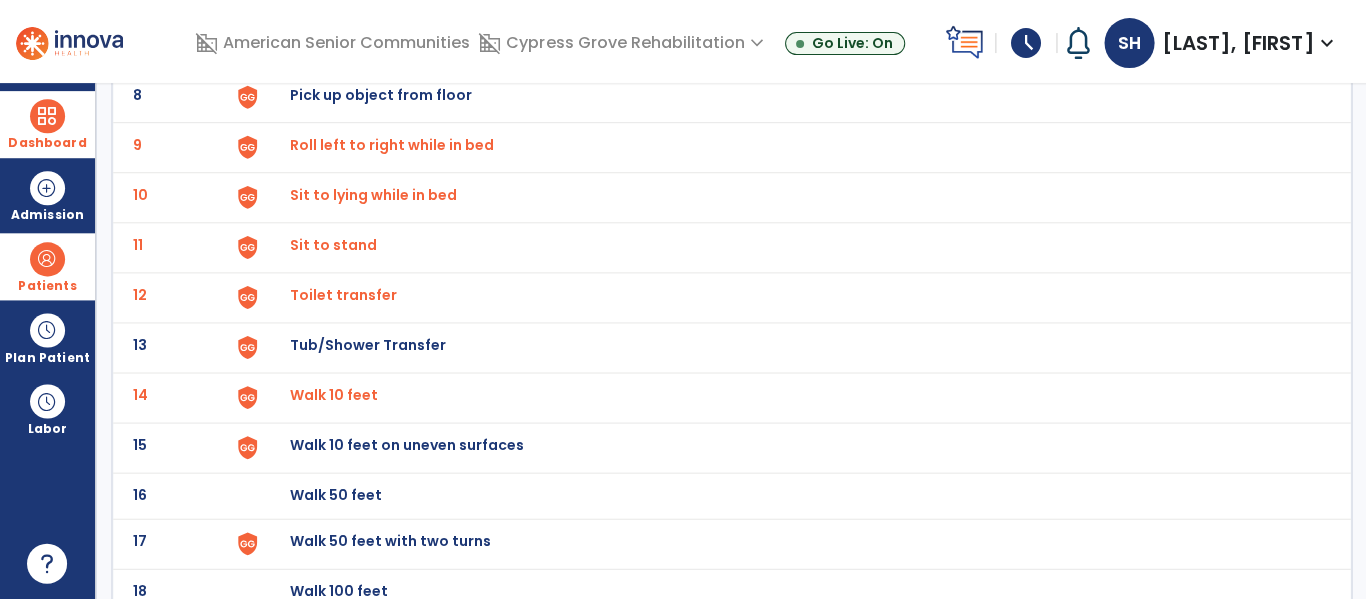 click on "Walk 50 feet with two turns" at bounding box center (336, -251) 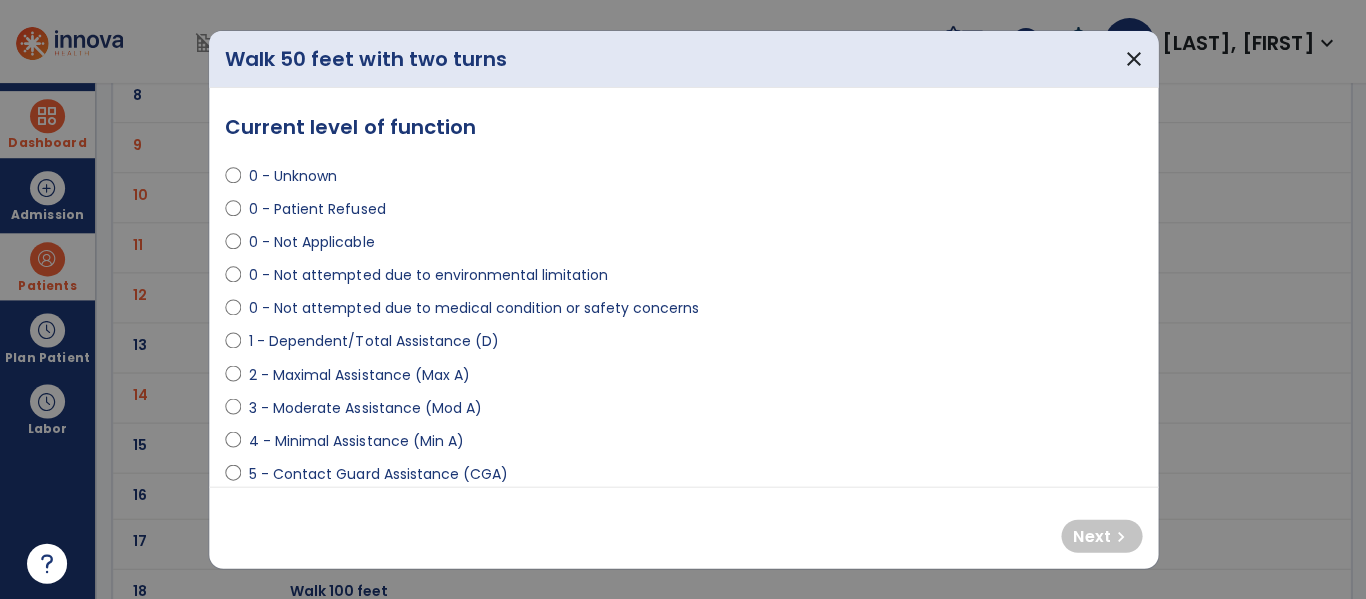 drag, startPoint x: 387, startPoint y: 306, endPoint x: 459, endPoint y: 326, distance: 74.726166 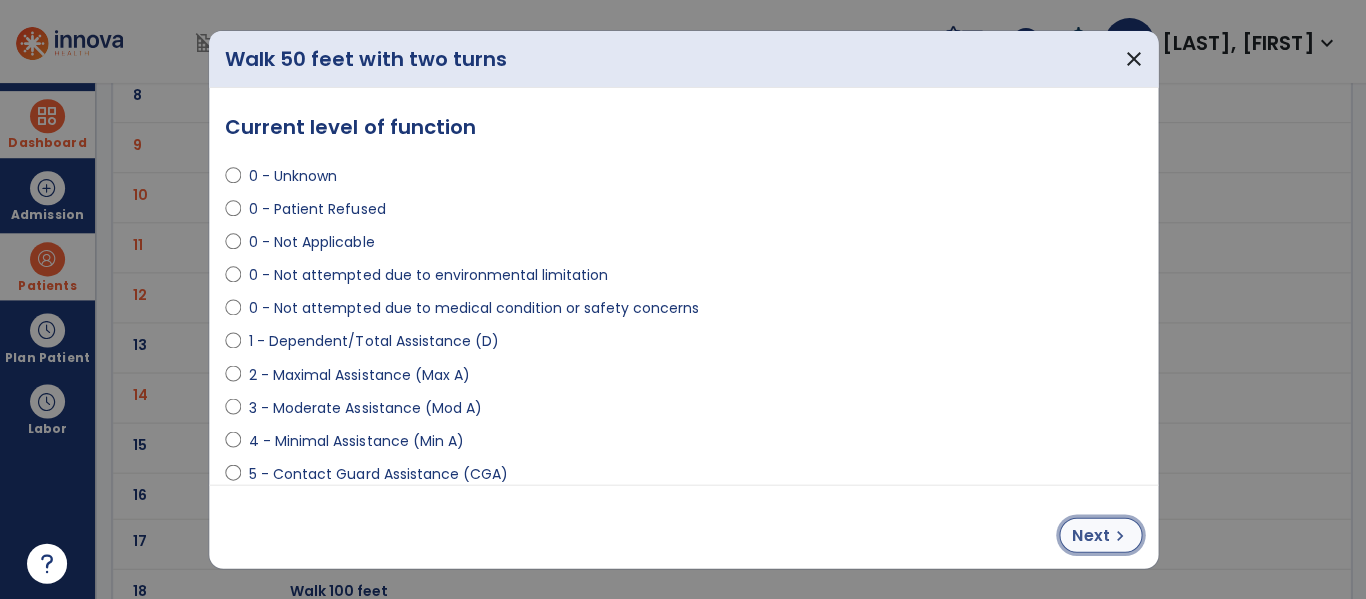 click on "chevron_right" at bounding box center [1118, 535] 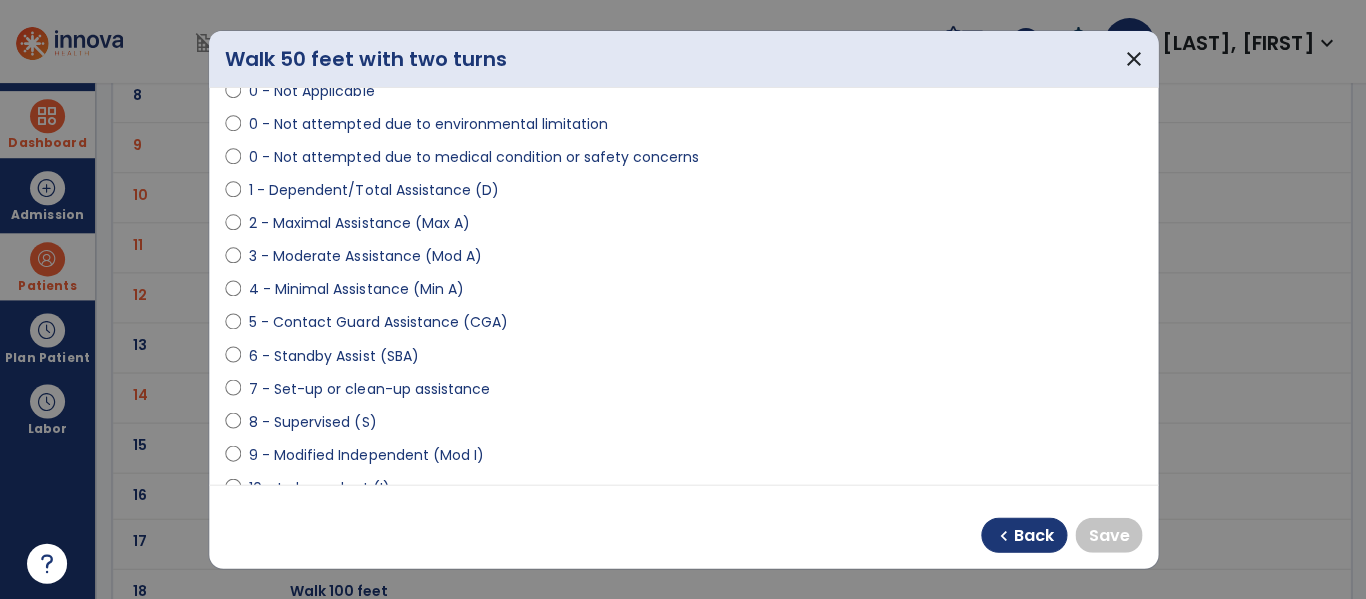 scroll, scrollTop: 254, scrollLeft: 0, axis: vertical 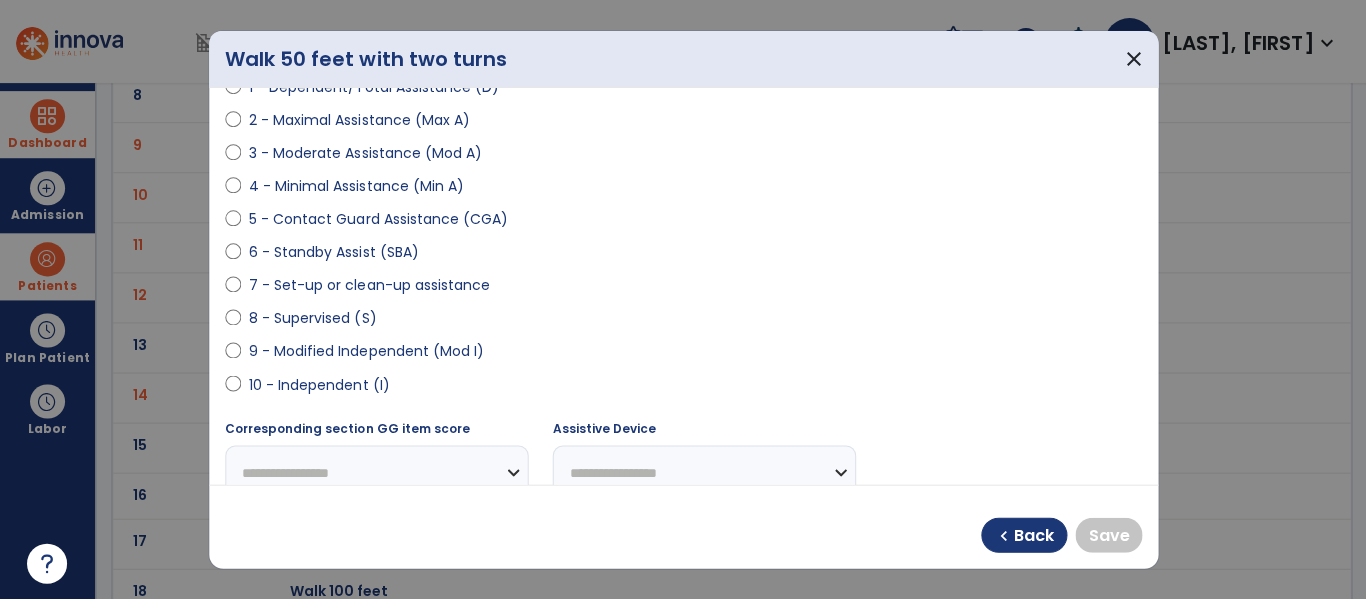 click on "10 - Independent (I)" at bounding box center [319, 384] 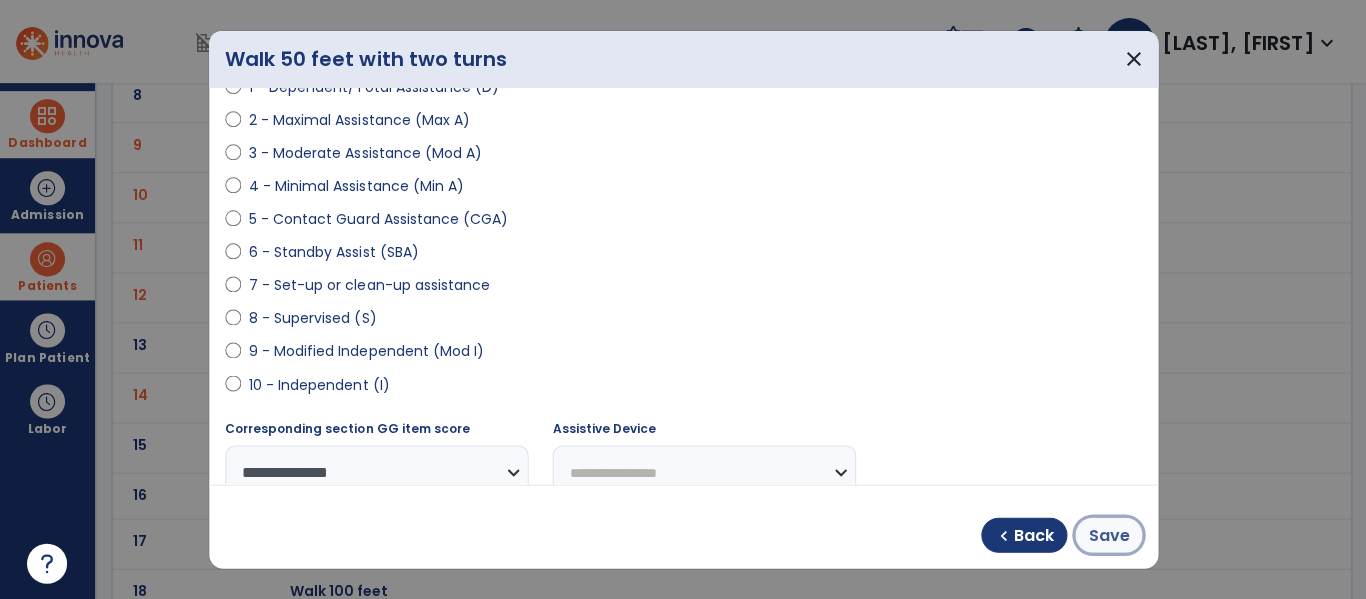click on "Save" at bounding box center (1107, 535) 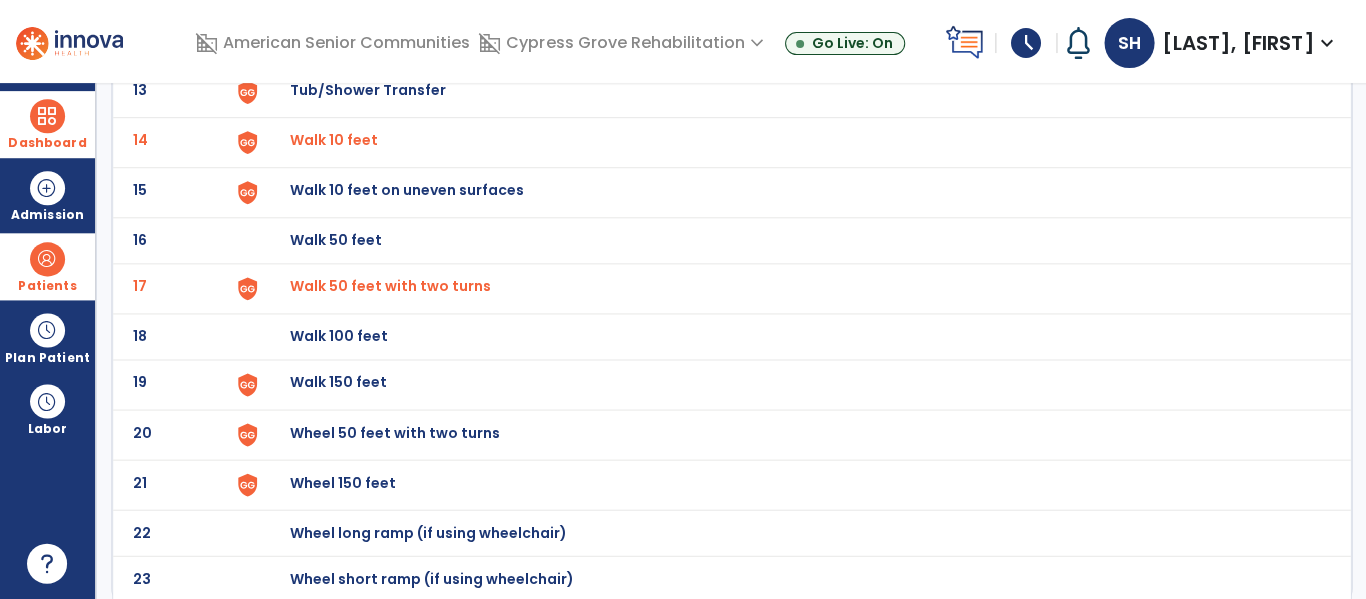 scroll, scrollTop: 772, scrollLeft: 0, axis: vertical 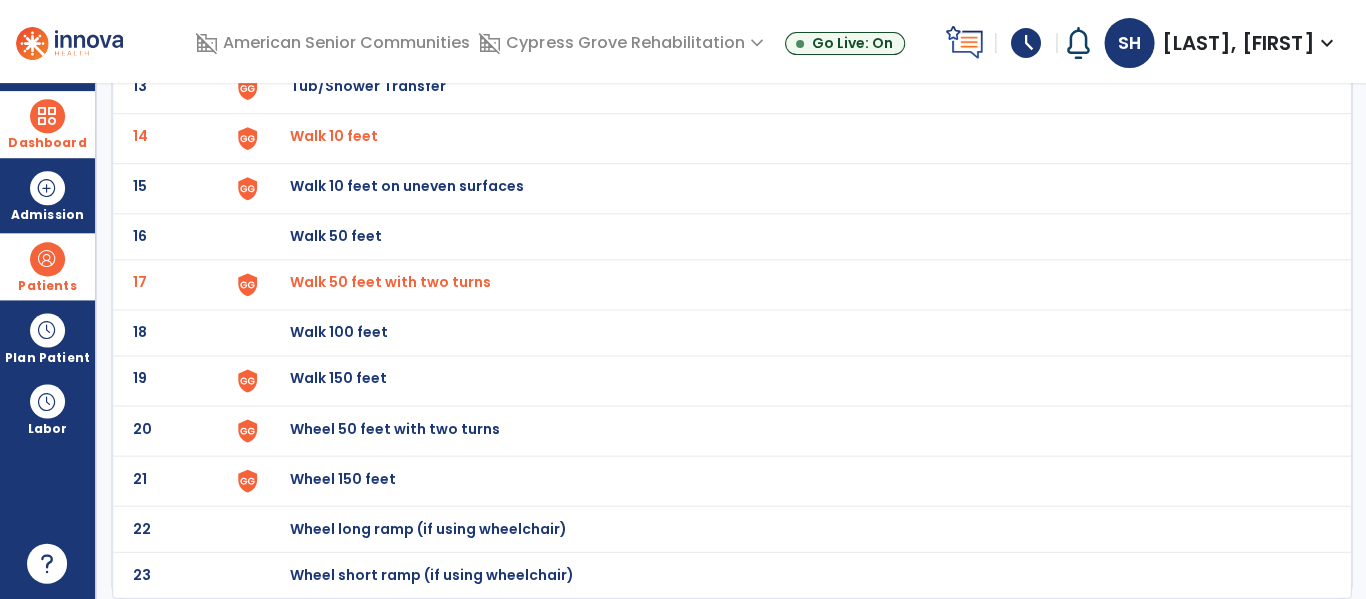 click on "Walk 150 feet" at bounding box center (336, -510) 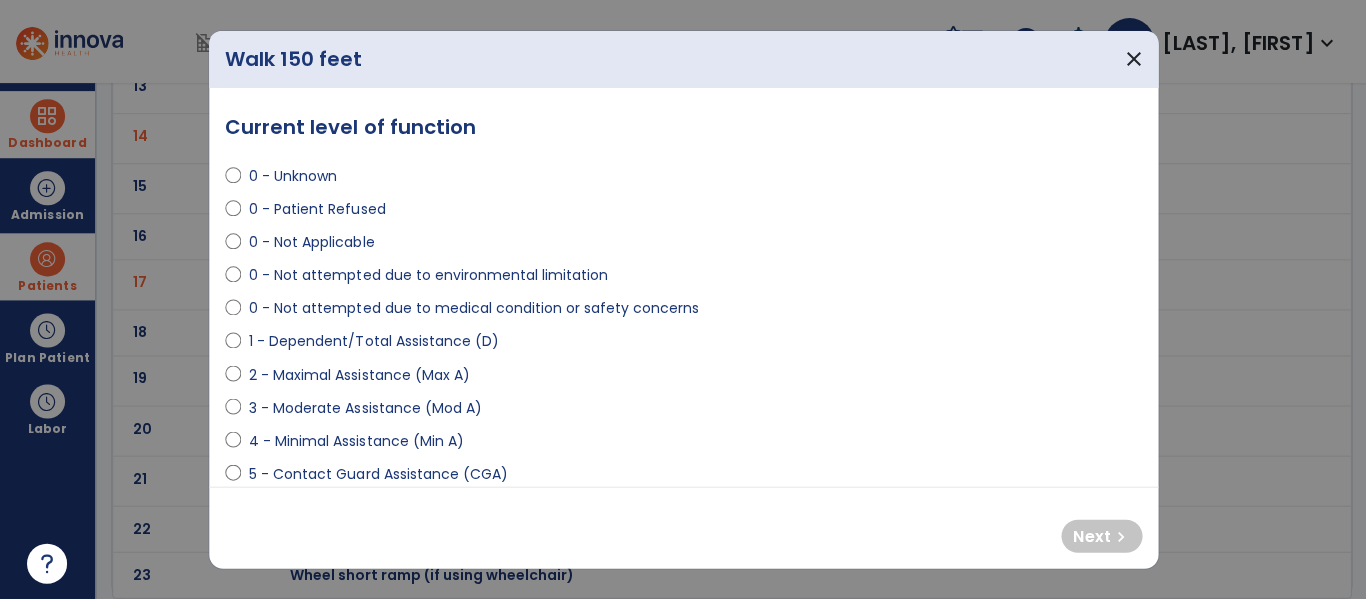 click on "0 - Not attempted due to medical condition or safety concerns" at bounding box center [473, 308] 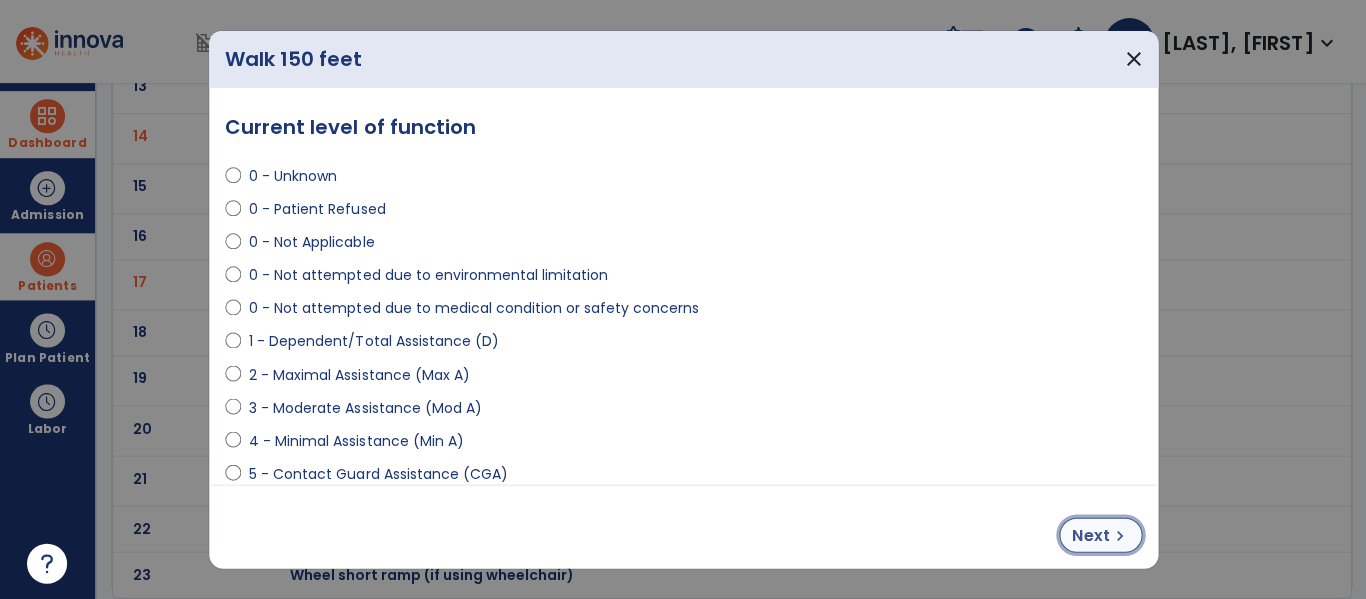click on "chevron_right" at bounding box center [1118, 535] 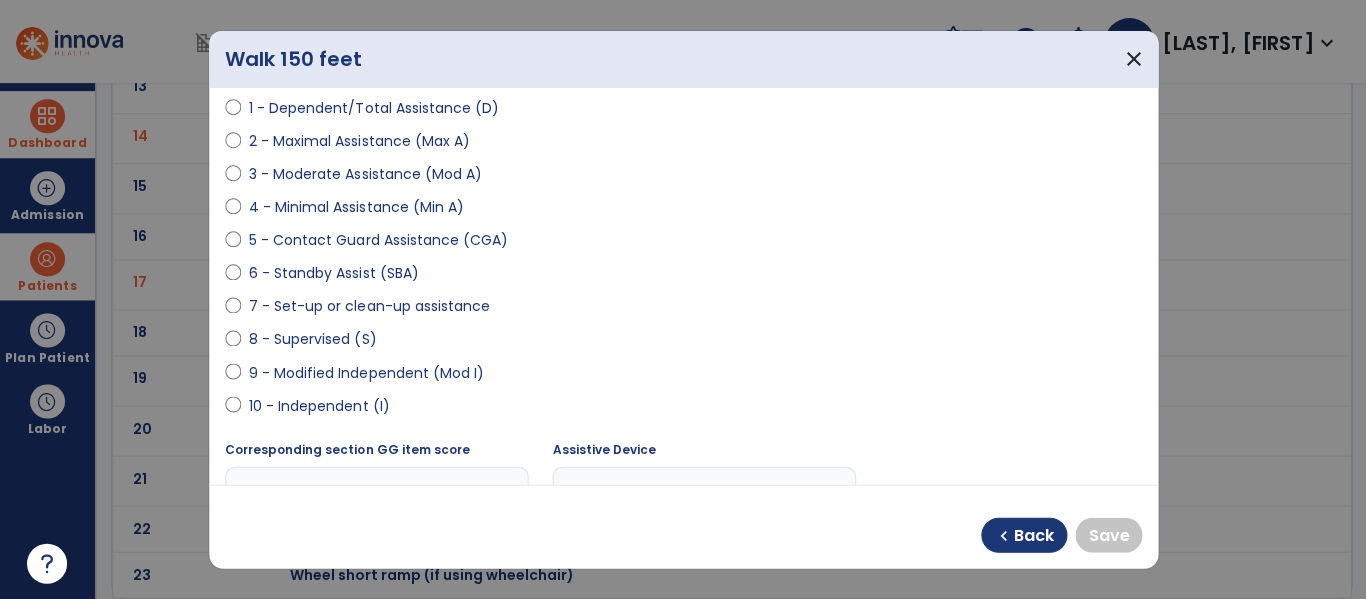 scroll, scrollTop: 272, scrollLeft: 0, axis: vertical 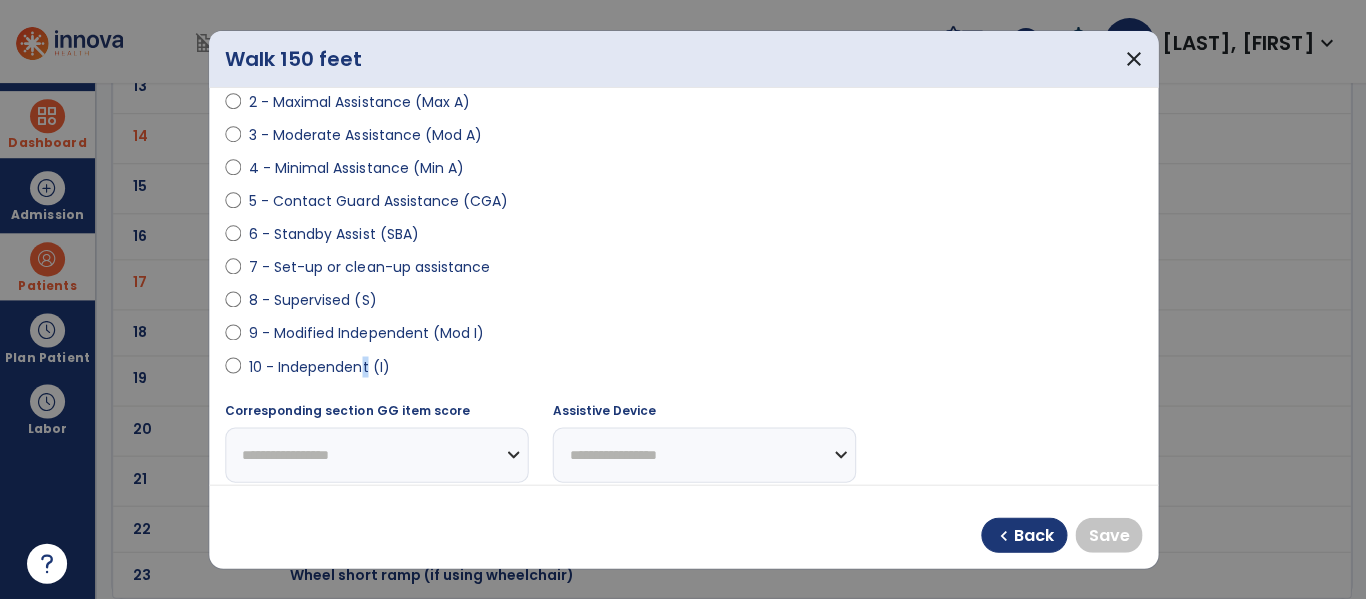 click on "10 - Independent (I)" at bounding box center [319, 366] 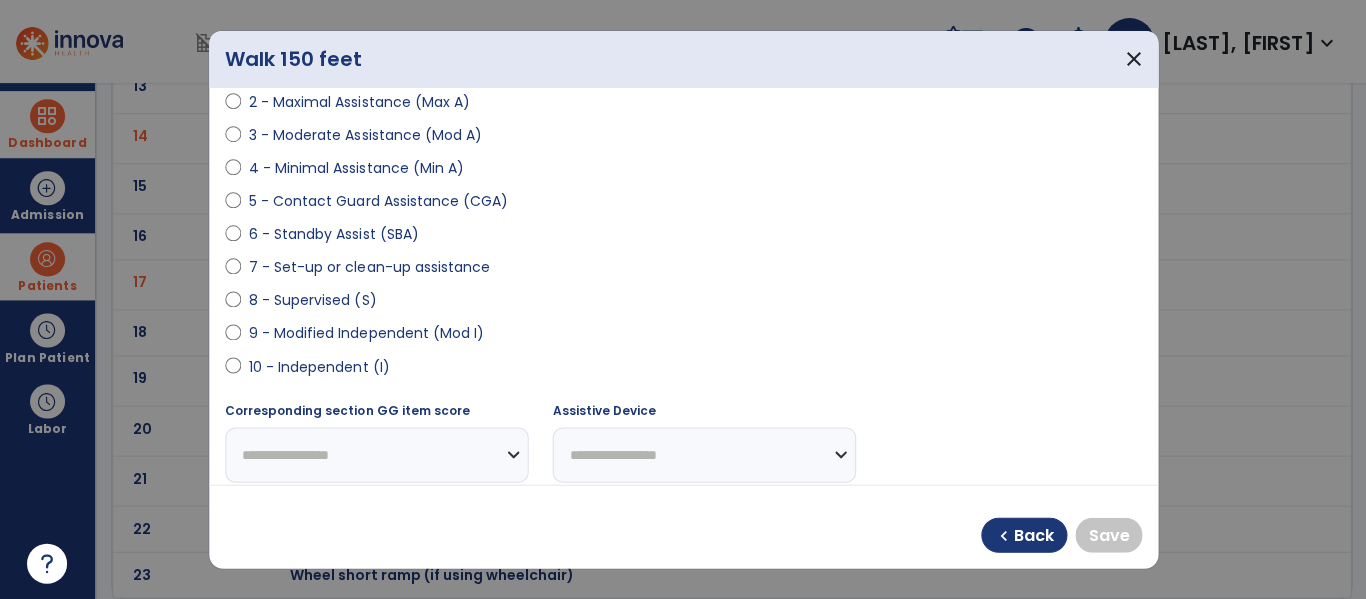 click on "10 - Independent (I)" at bounding box center (319, 366) 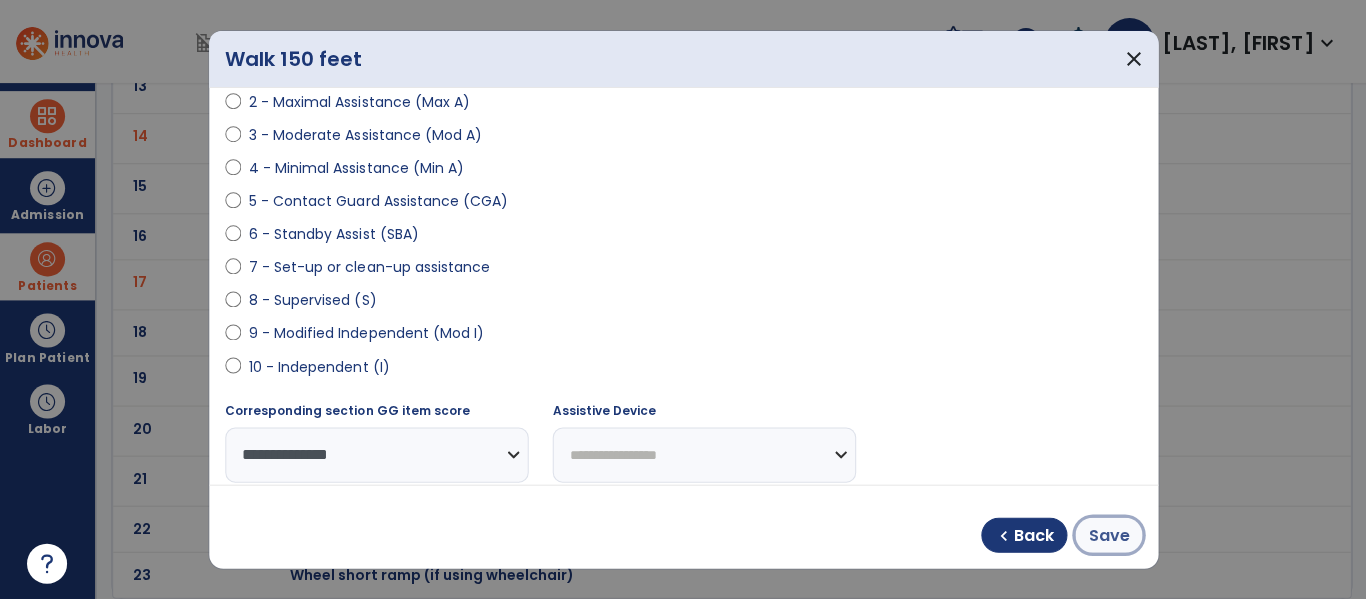 click on "Save" at bounding box center (1107, 535) 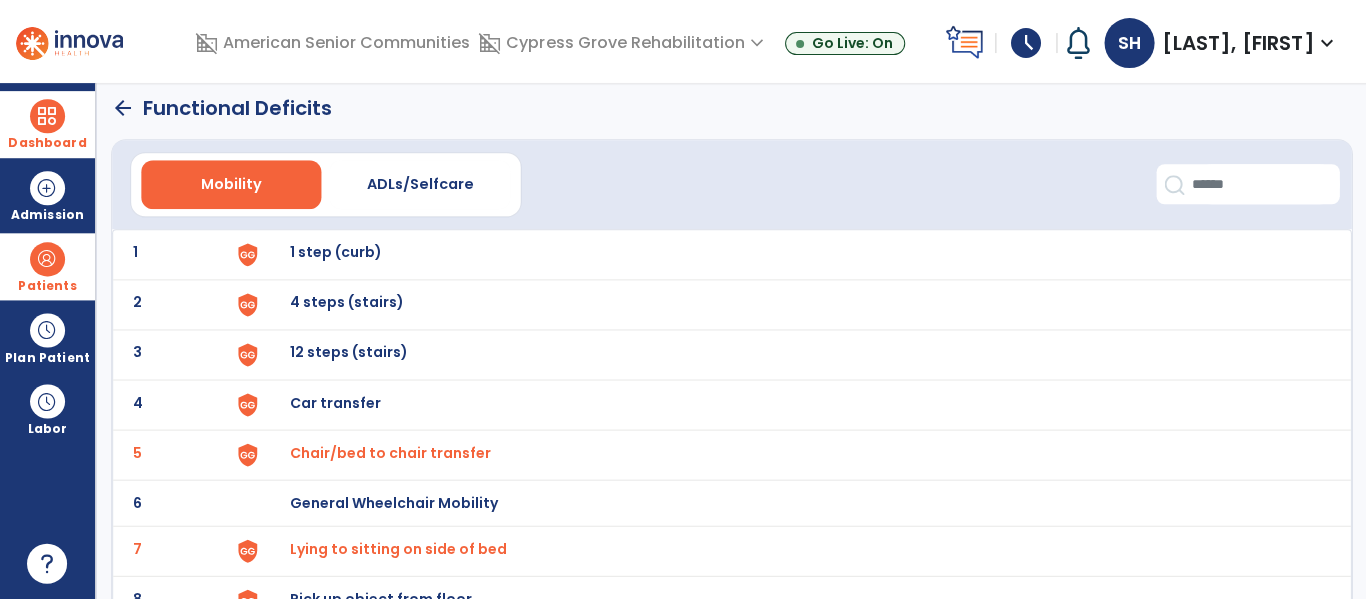 scroll, scrollTop: 0, scrollLeft: 0, axis: both 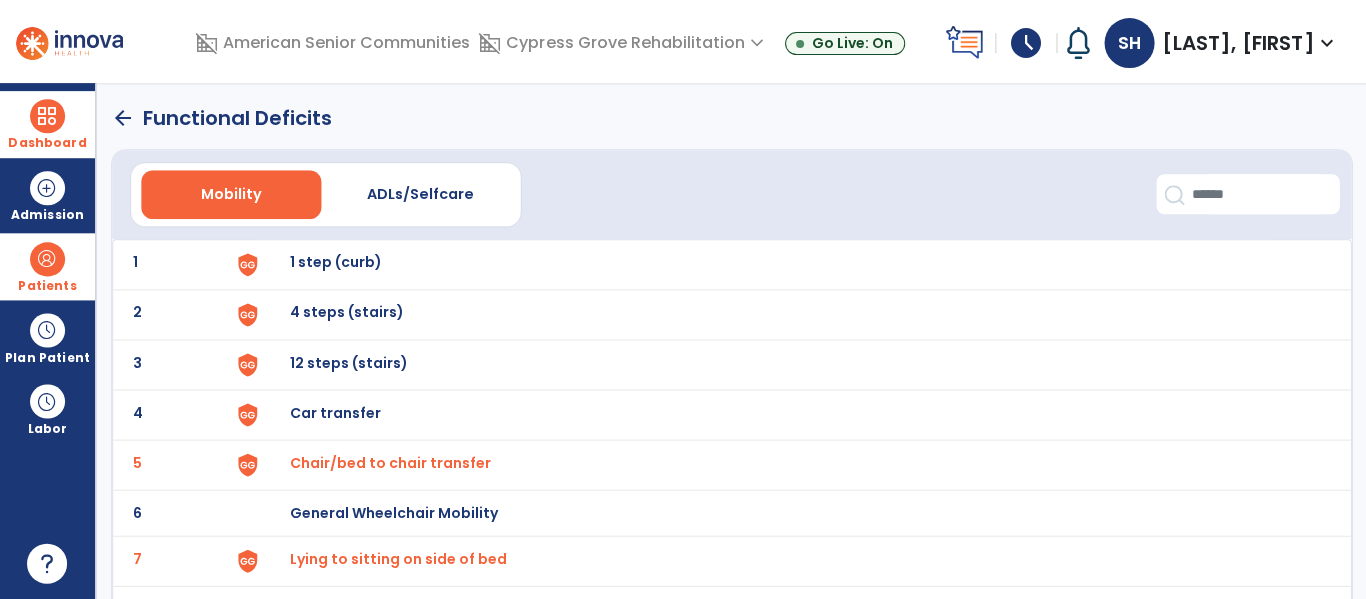 click on "arrow_back" 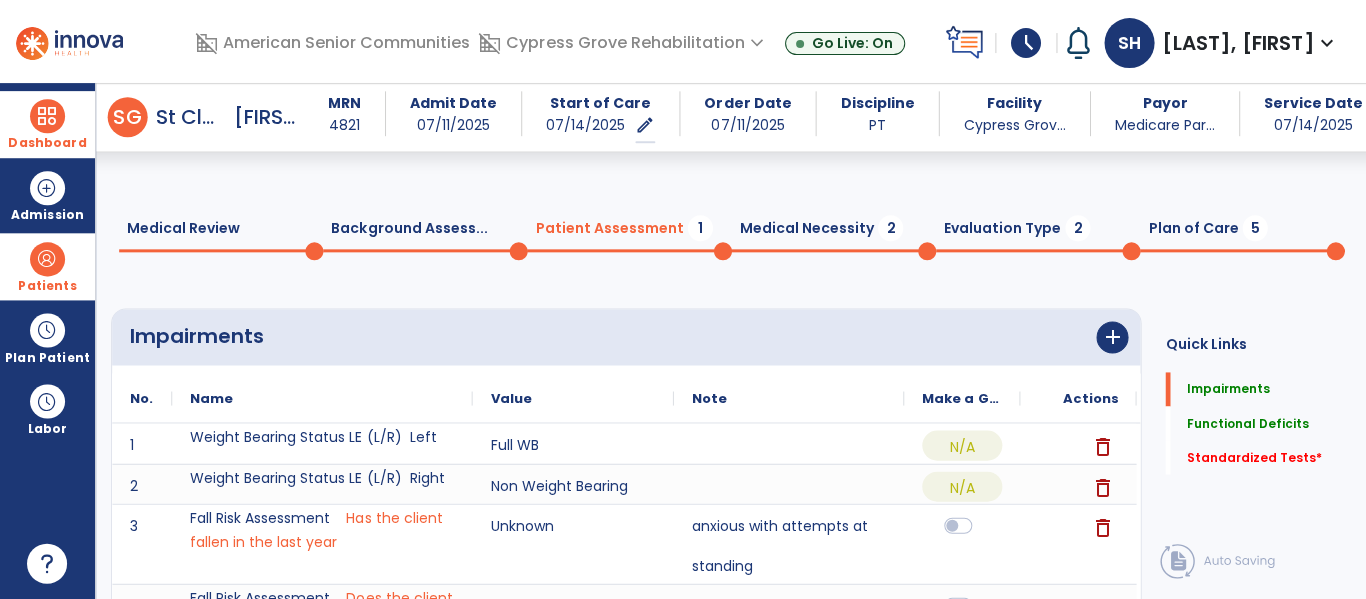 scroll, scrollTop: 633, scrollLeft: 0, axis: vertical 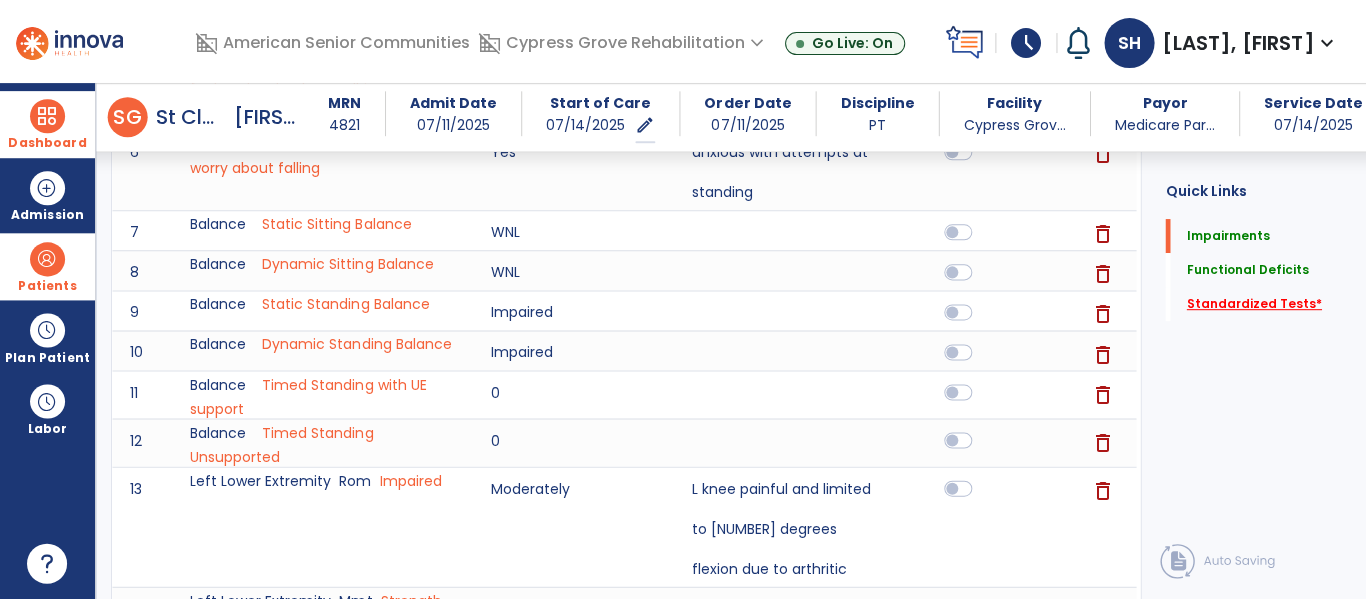click on "Standardized Tests   *" 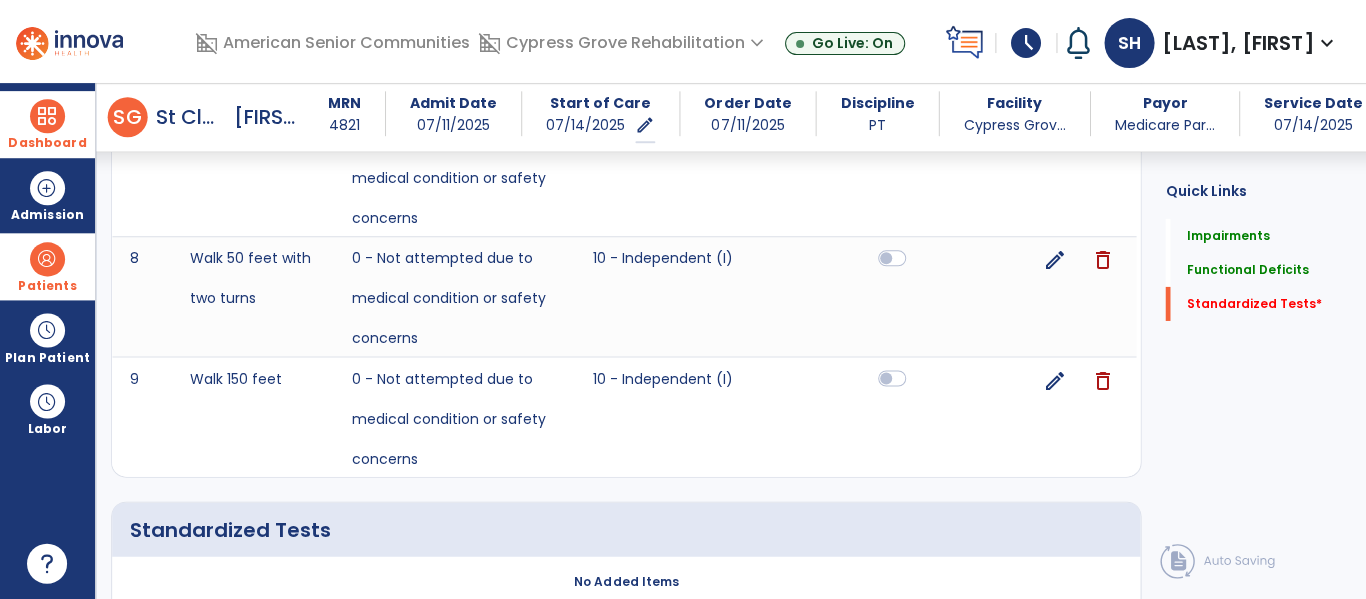 scroll, scrollTop: 2023, scrollLeft: 0, axis: vertical 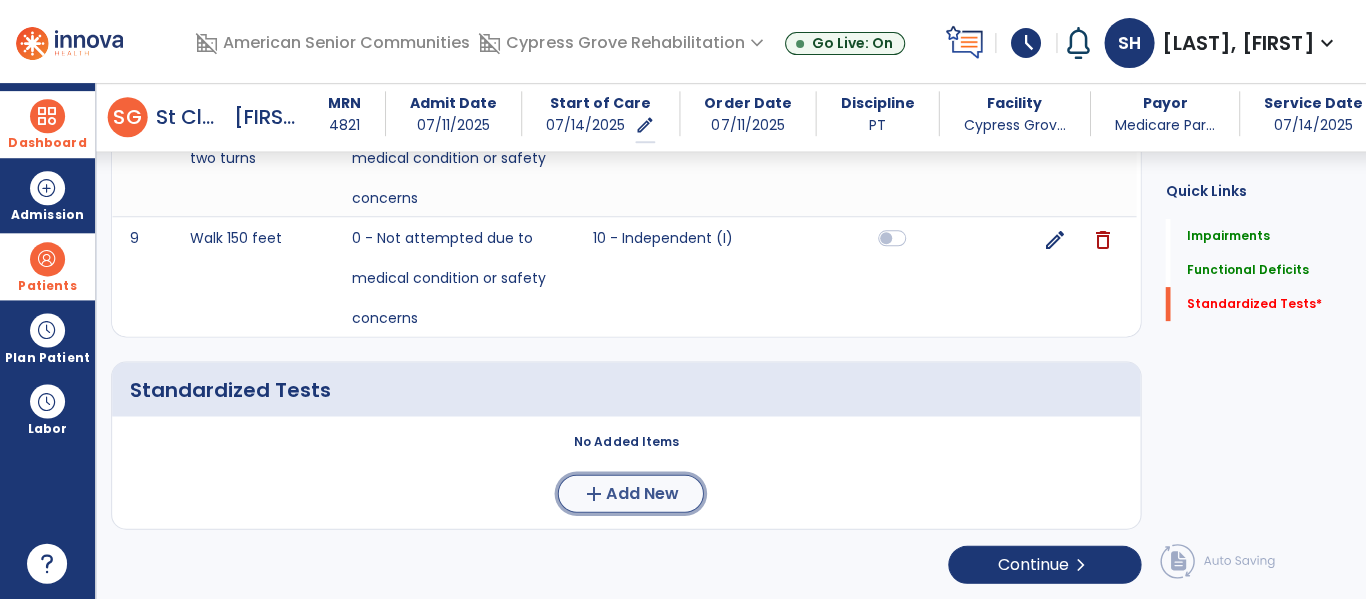 click on "Add New" 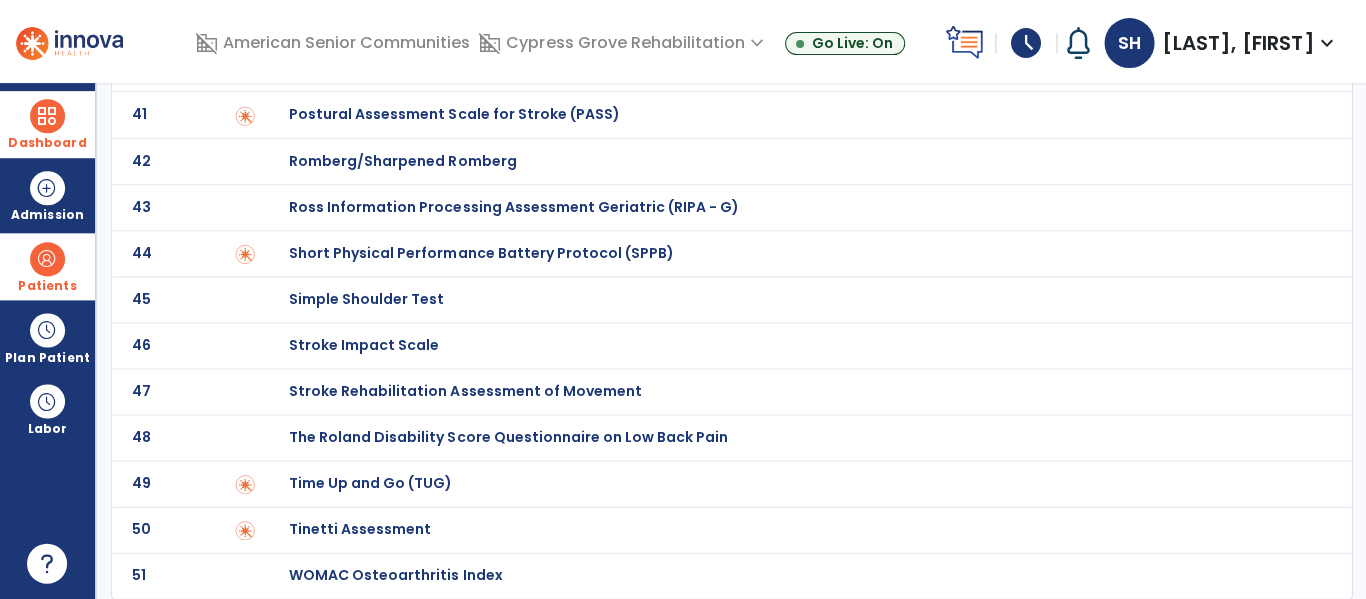 scroll, scrollTop: 0, scrollLeft: 0, axis: both 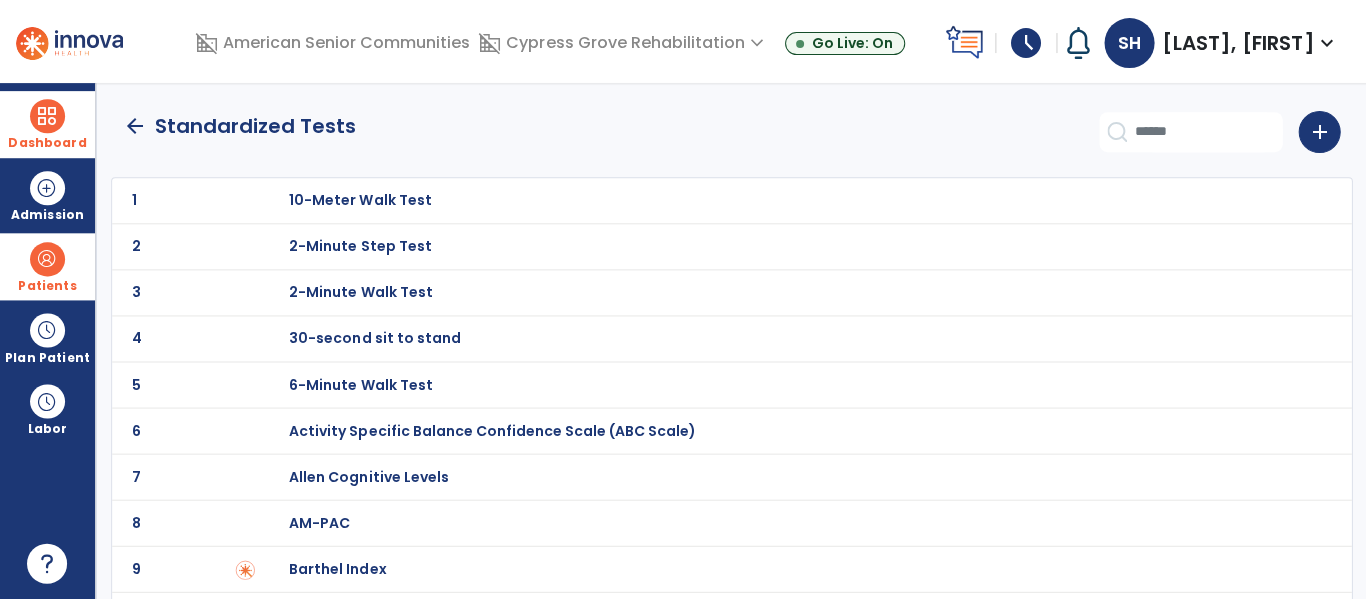 click on "30-second sit to stand" at bounding box center [360, 200] 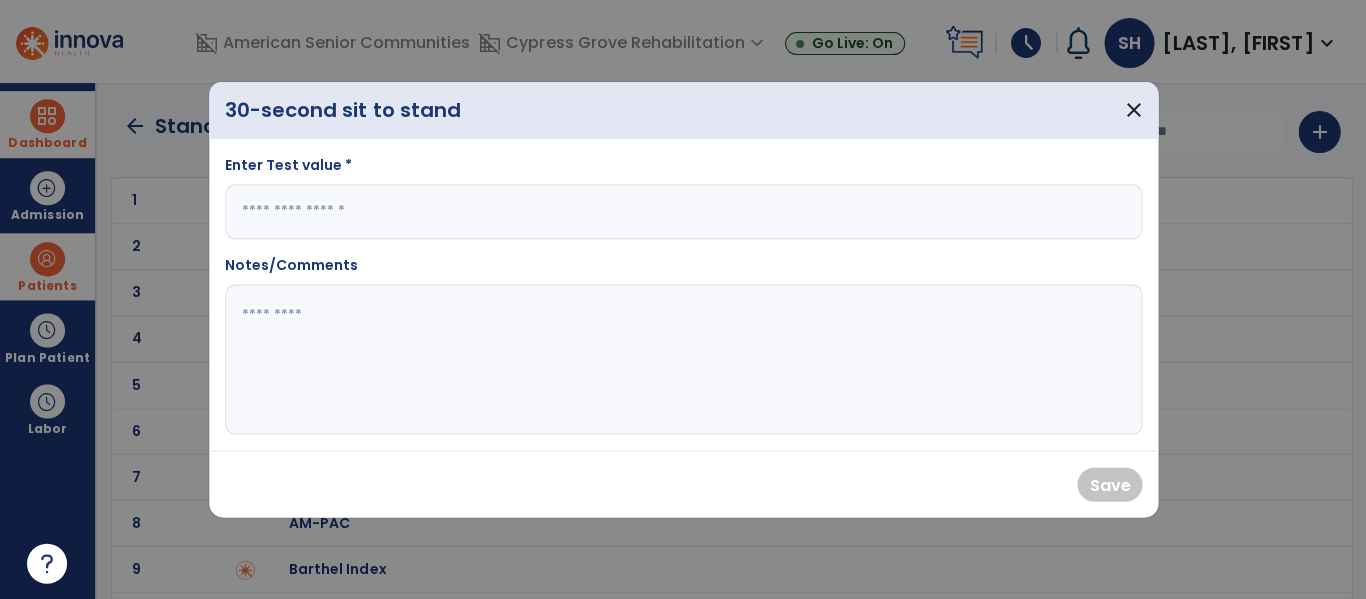 click at bounding box center (683, 211) 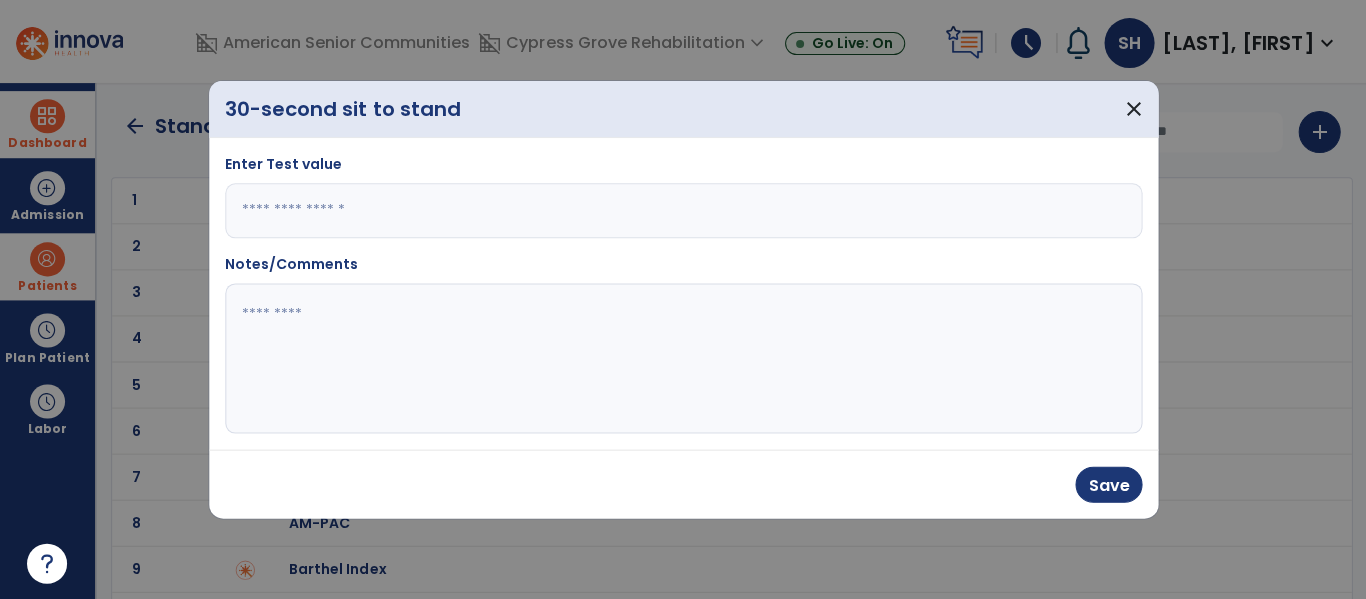 type on "*" 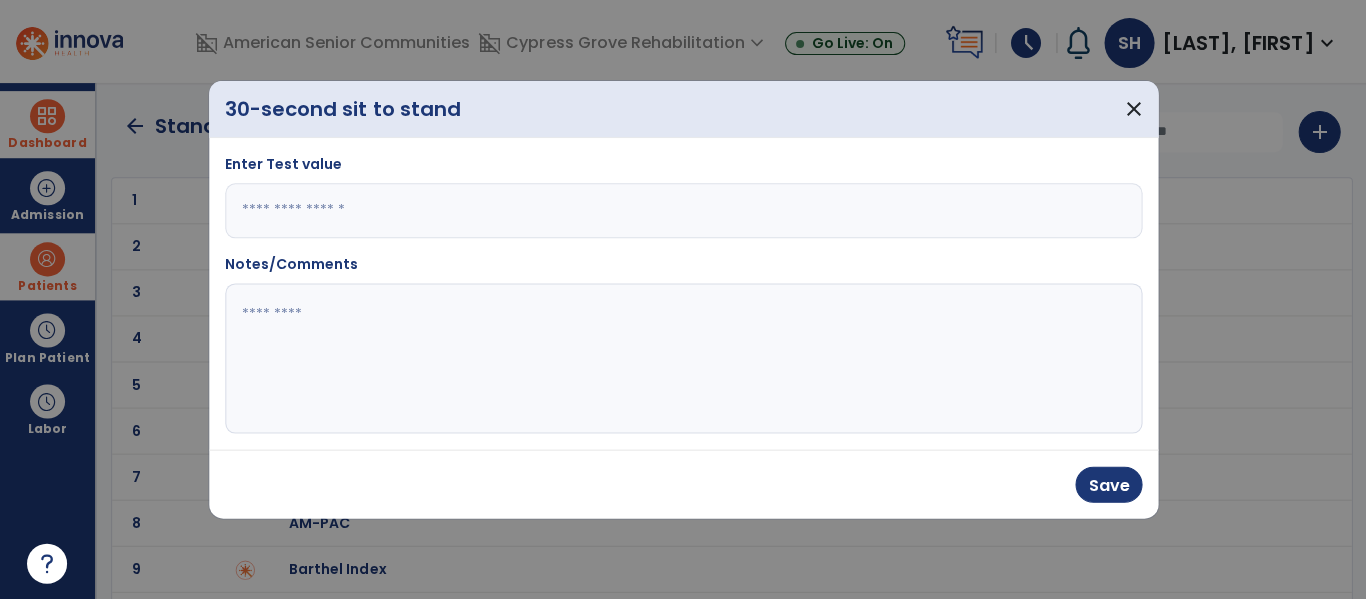 click 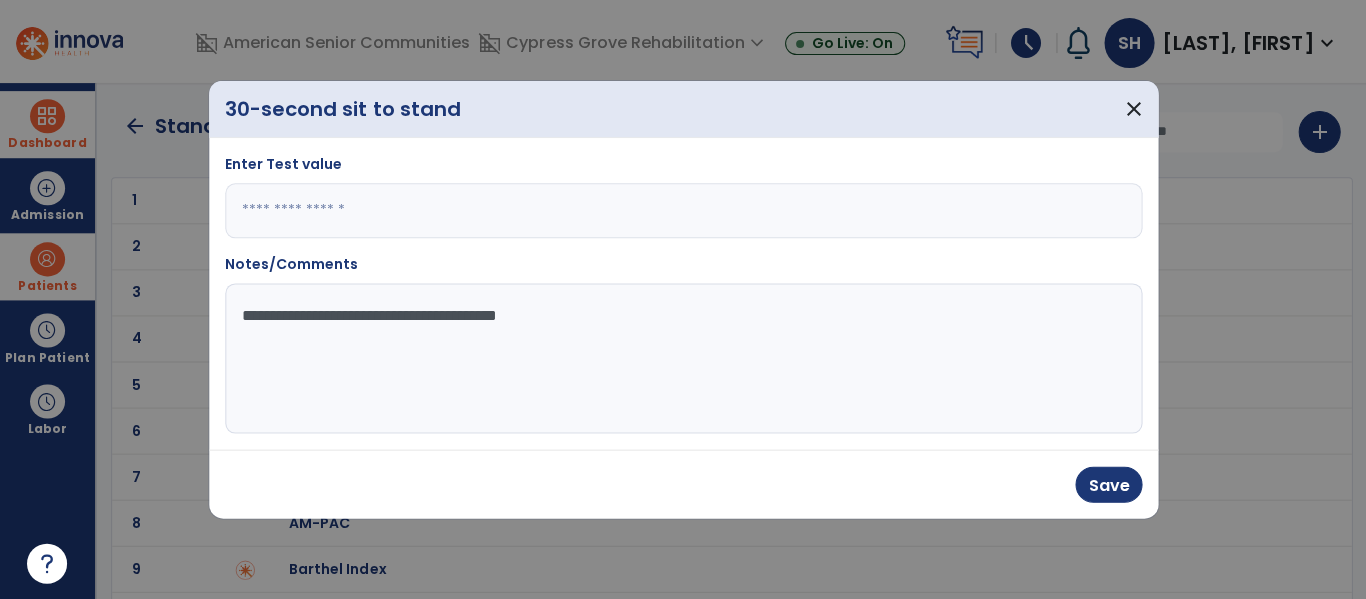 type on "**********" 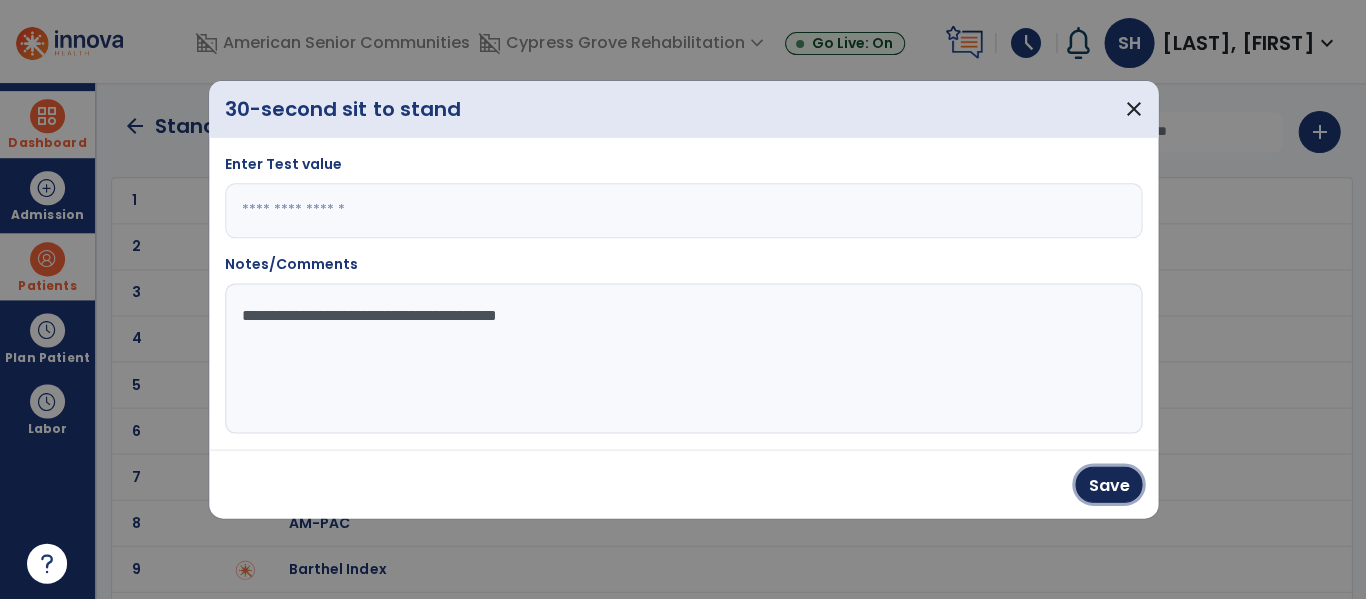 click on "Save" at bounding box center [1107, 484] 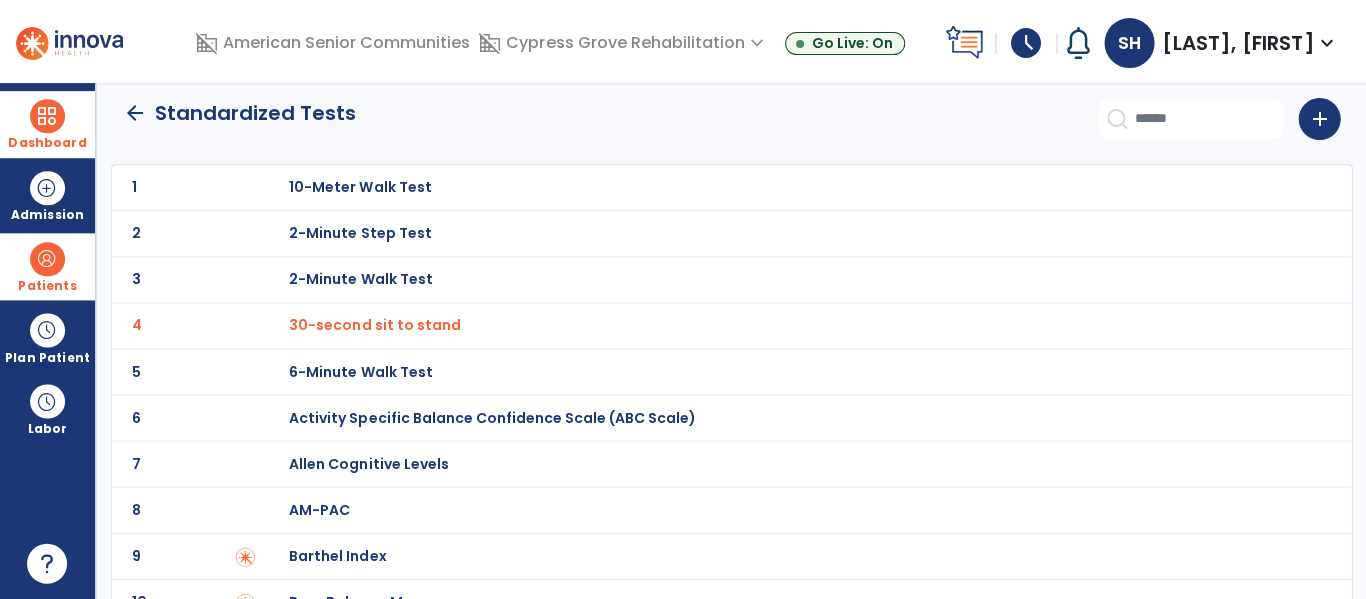 scroll, scrollTop: 0, scrollLeft: 0, axis: both 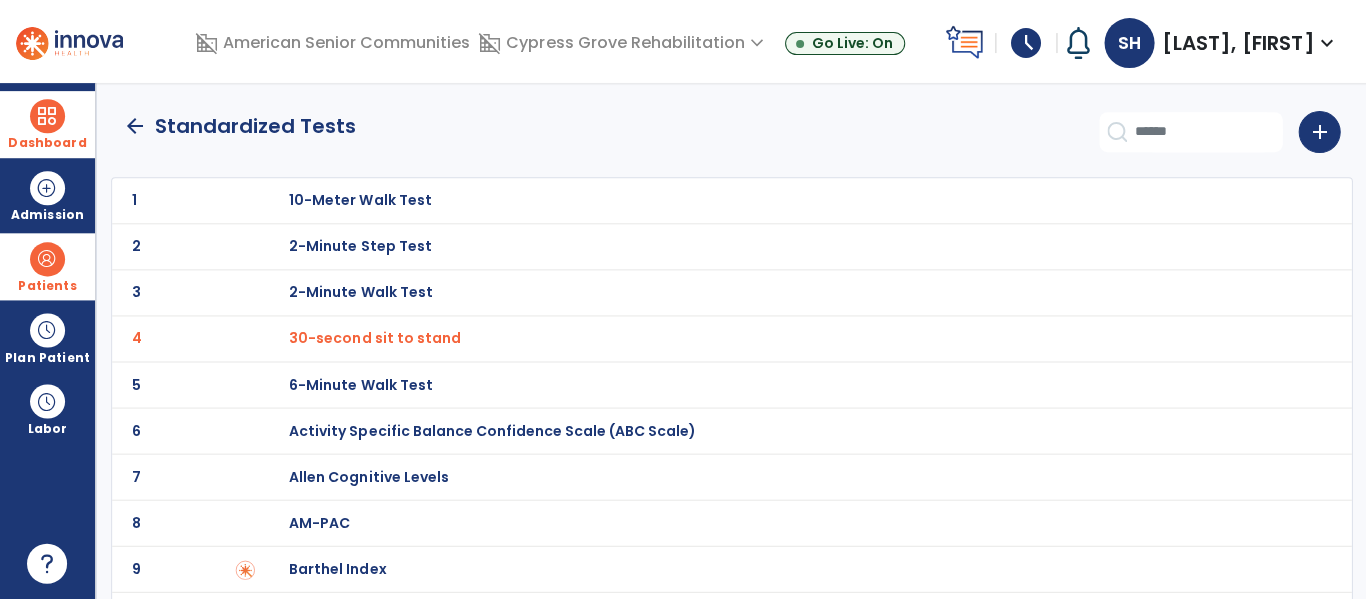 click on "arrow_back" 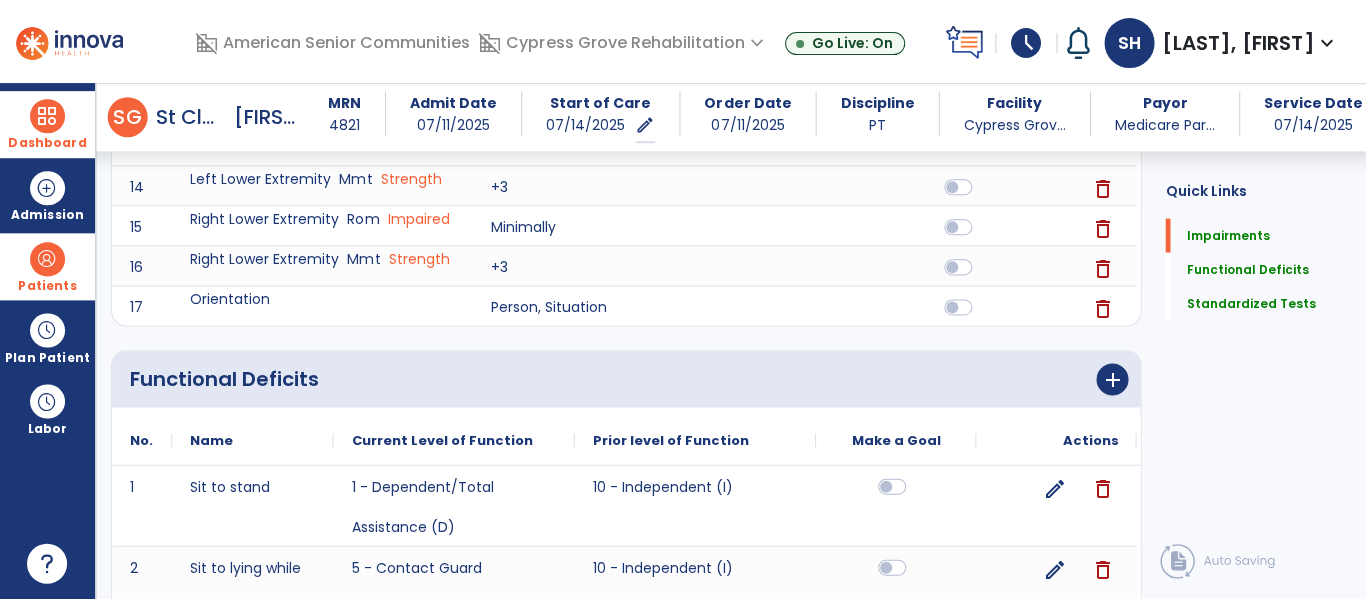 scroll, scrollTop: 2051, scrollLeft: 0, axis: vertical 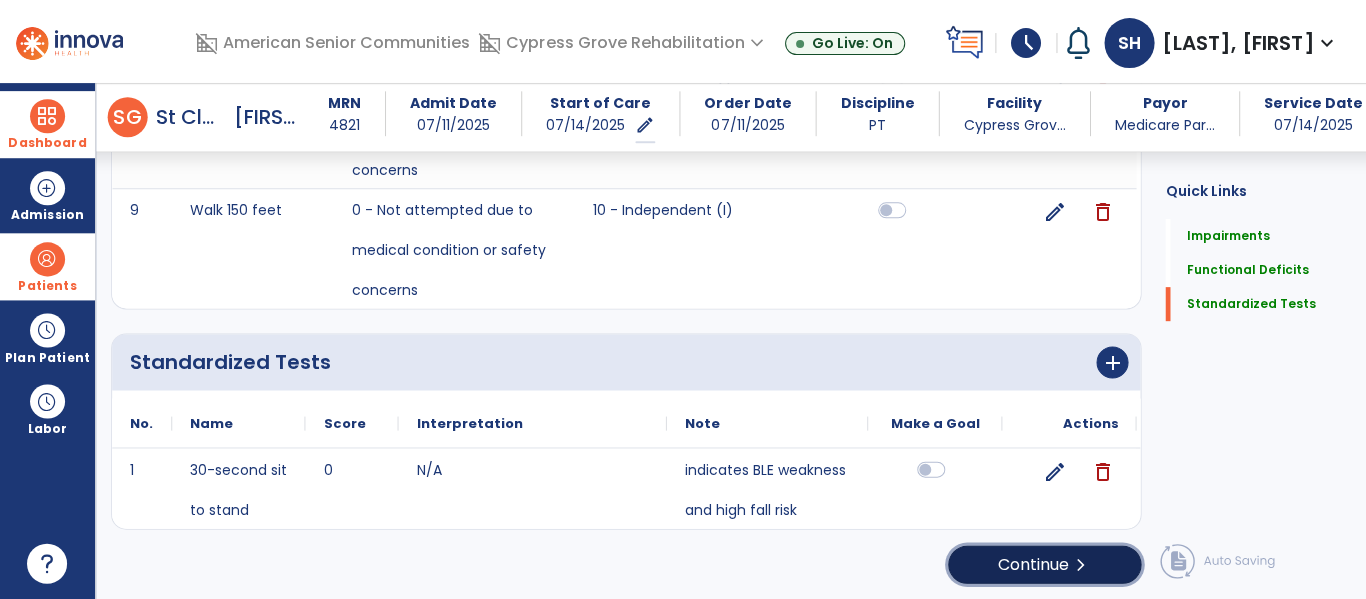 click on "Continue  chevron_right" 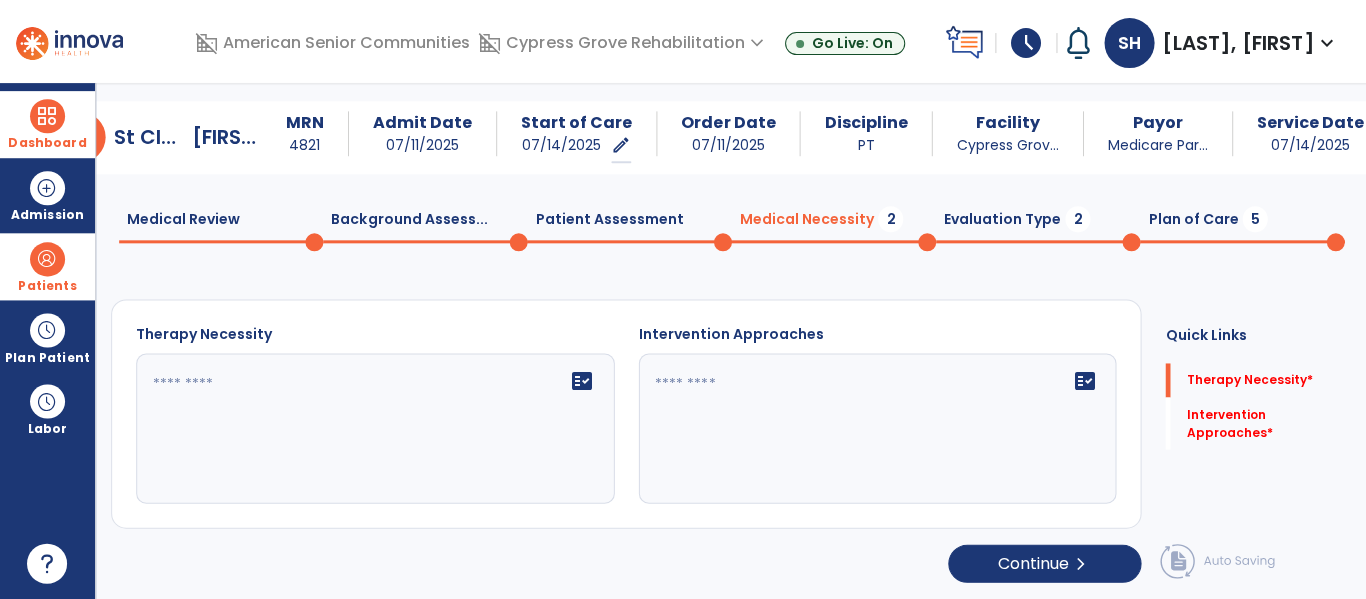 scroll, scrollTop: 29, scrollLeft: 0, axis: vertical 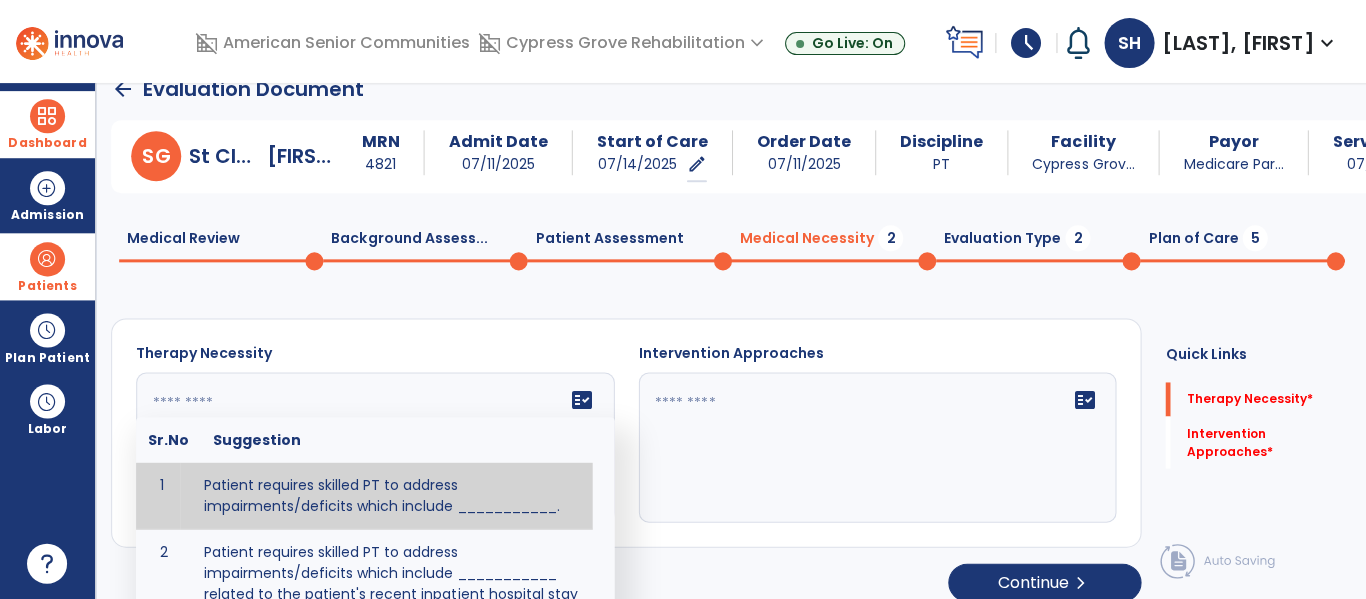 click 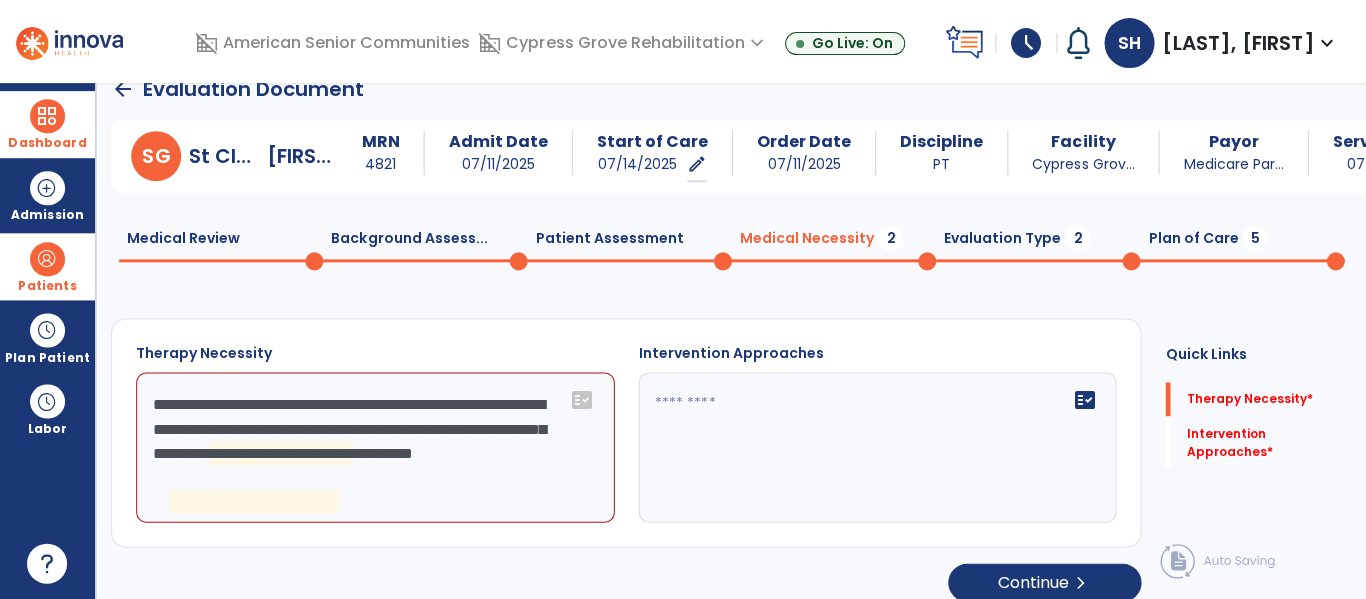 click on "**********" 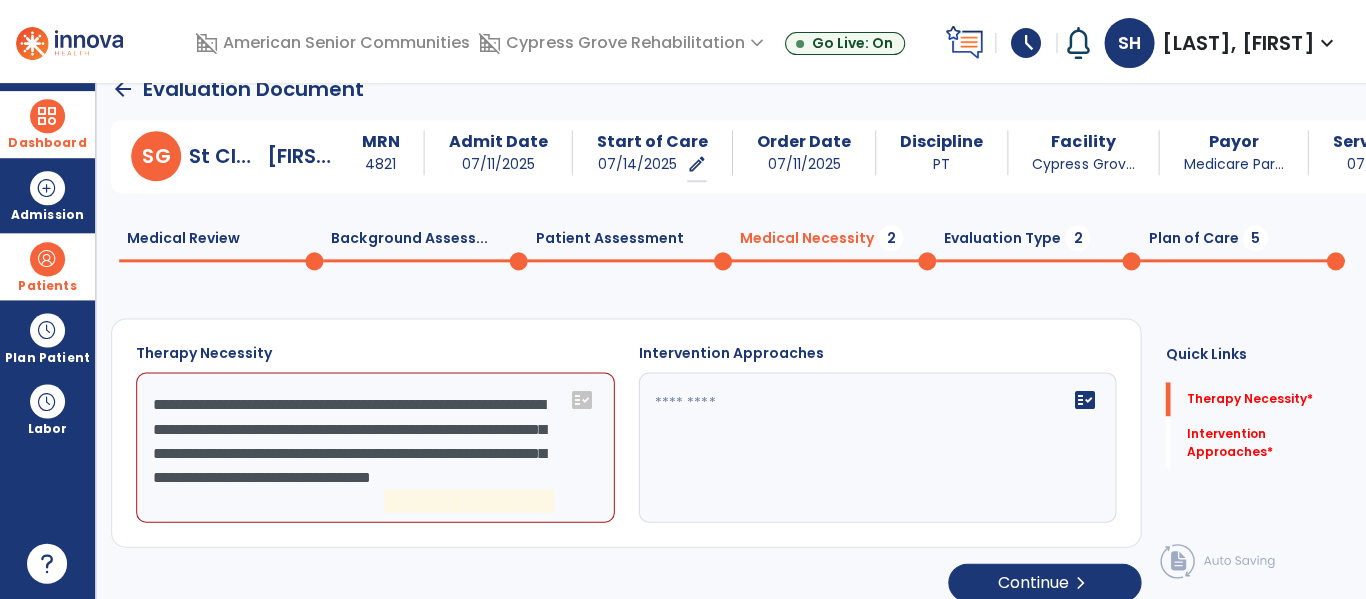 click on "**********" 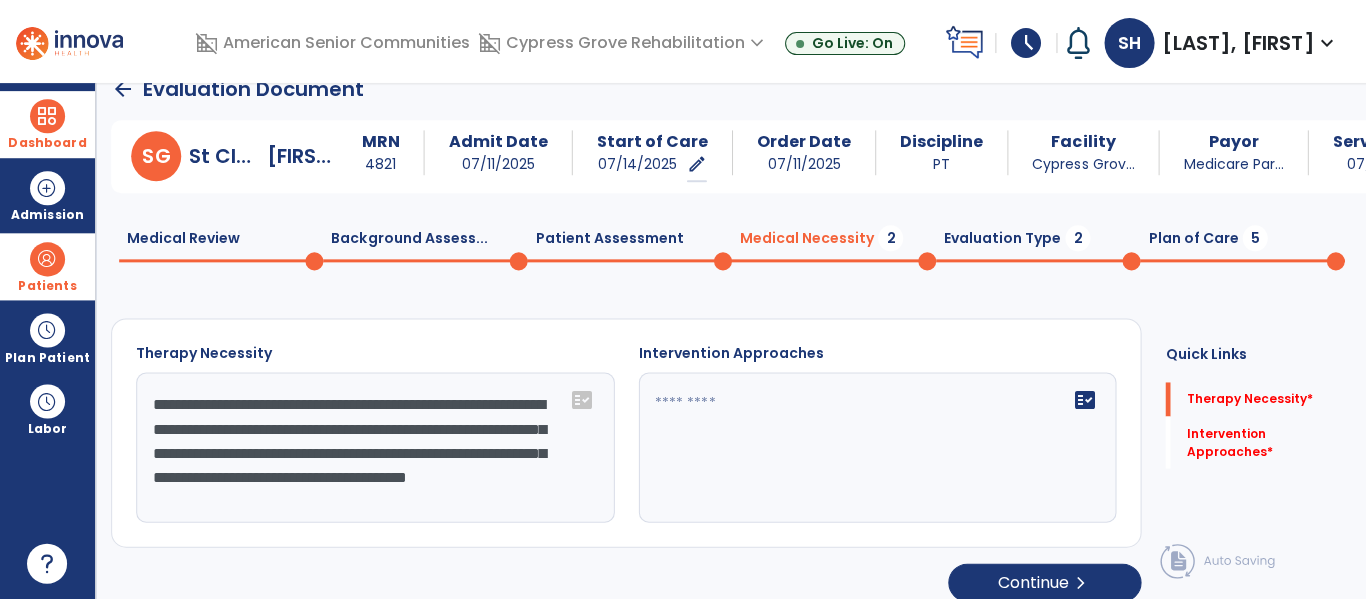 scroll, scrollTop: 16, scrollLeft: 0, axis: vertical 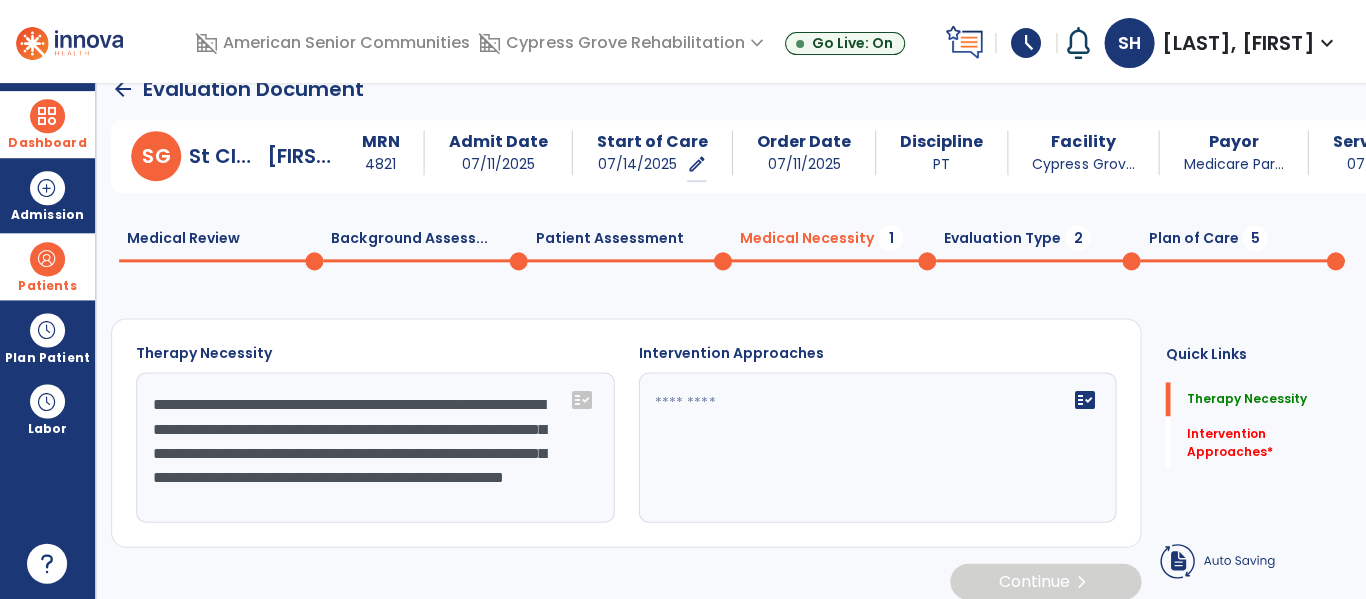 type on "**********" 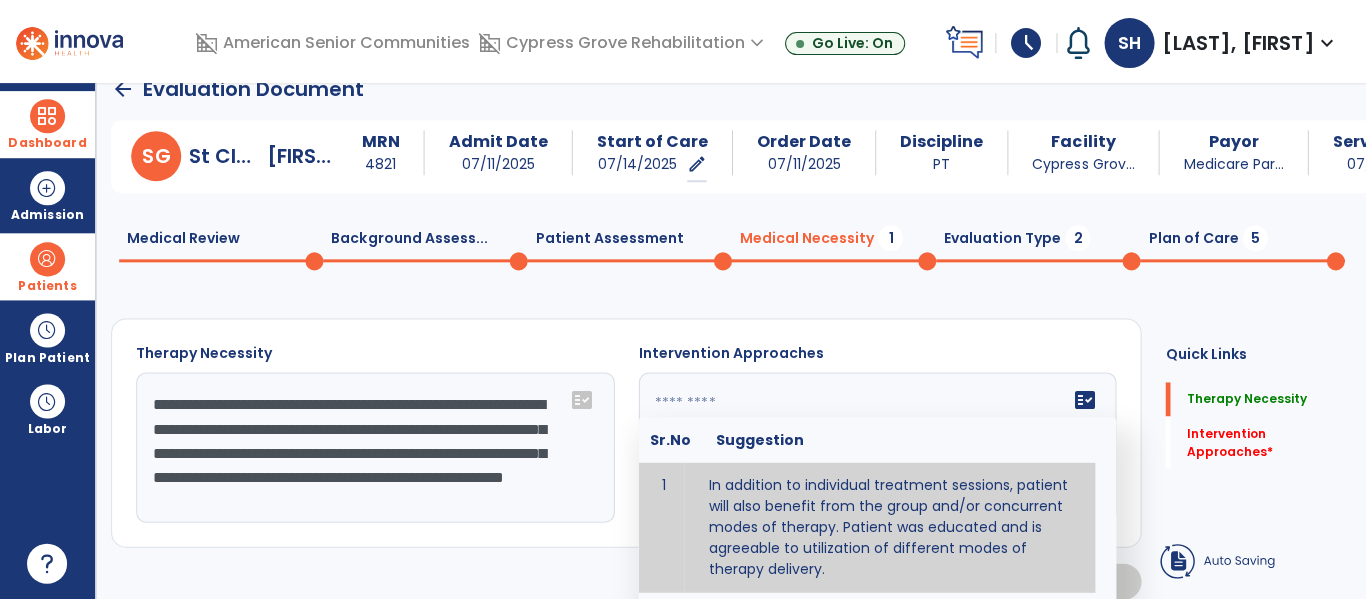 click on "fact_check  Sr.No Suggestion 1 In addition to individual treatment sessions, patient will also benefit from the group and/or concurrent modes of therapy. Patient was educated and is agreeable to utilization of different modes of therapy delivery. 2 Patient will benefit from group therapy because it allows for modeling (a form of learning in which individuals learn by imitating the actions of others and it reduces social isolation and enhances coping mechanisms. 3 Patient will benefit from group therapy to: Create a network that promotes growth and learning by enabling patients to receive and give support and to share experiences from different points of view. 4 Patient will benefit from group/concurrent therapy because it is supported by evidence to promote increased patient engagement and sustainable outcomes. 5 Patient will benefit from group/concurrent therapy to: Promote independence and minimize dependence." 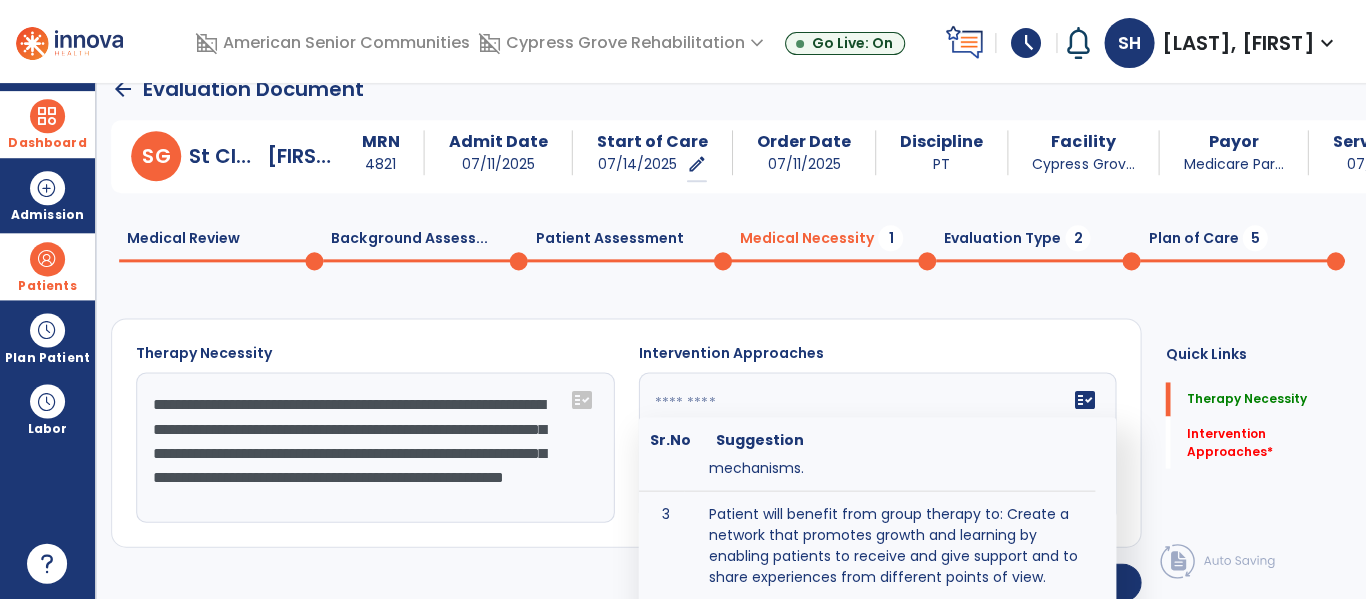 scroll, scrollTop: 316, scrollLeft: 0, axis: vertical 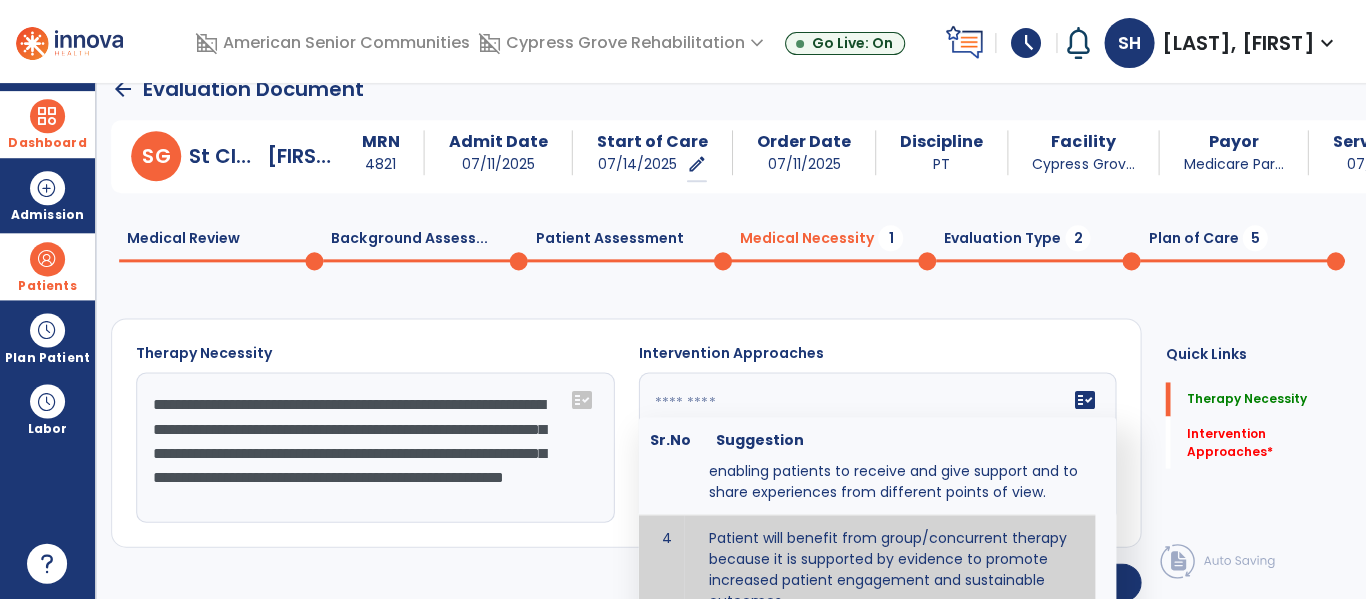 type on "**********" 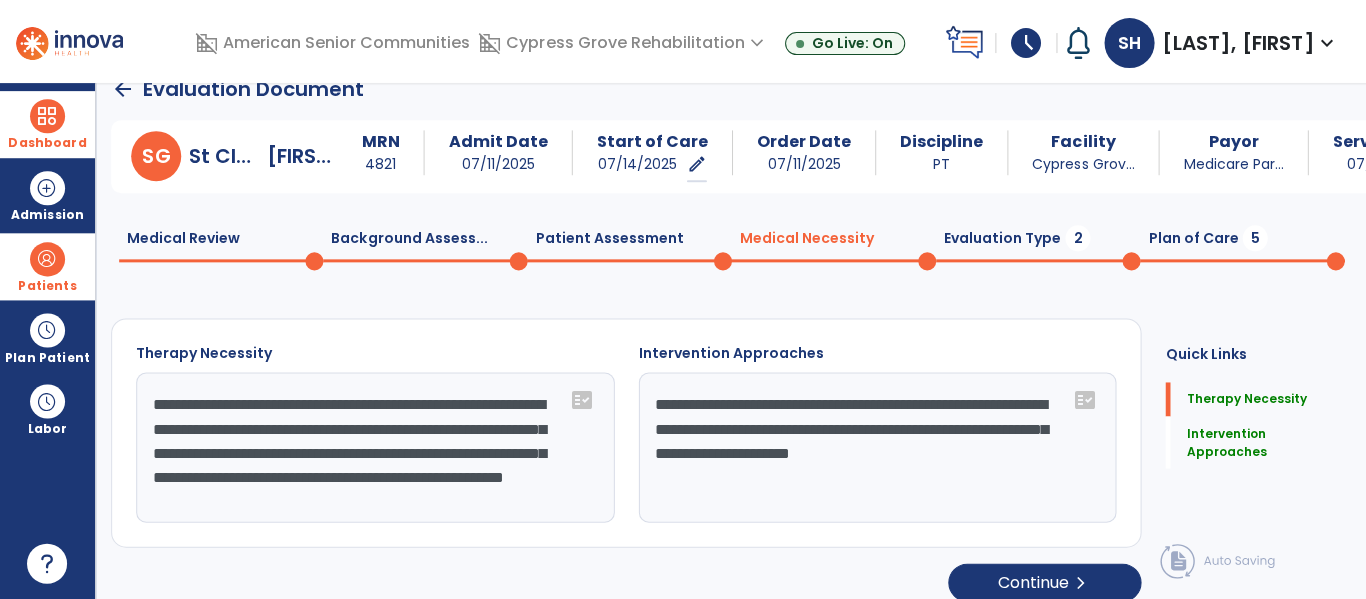 scroll, scrollTop: 47, scrollLeft: 0, axis: vertical 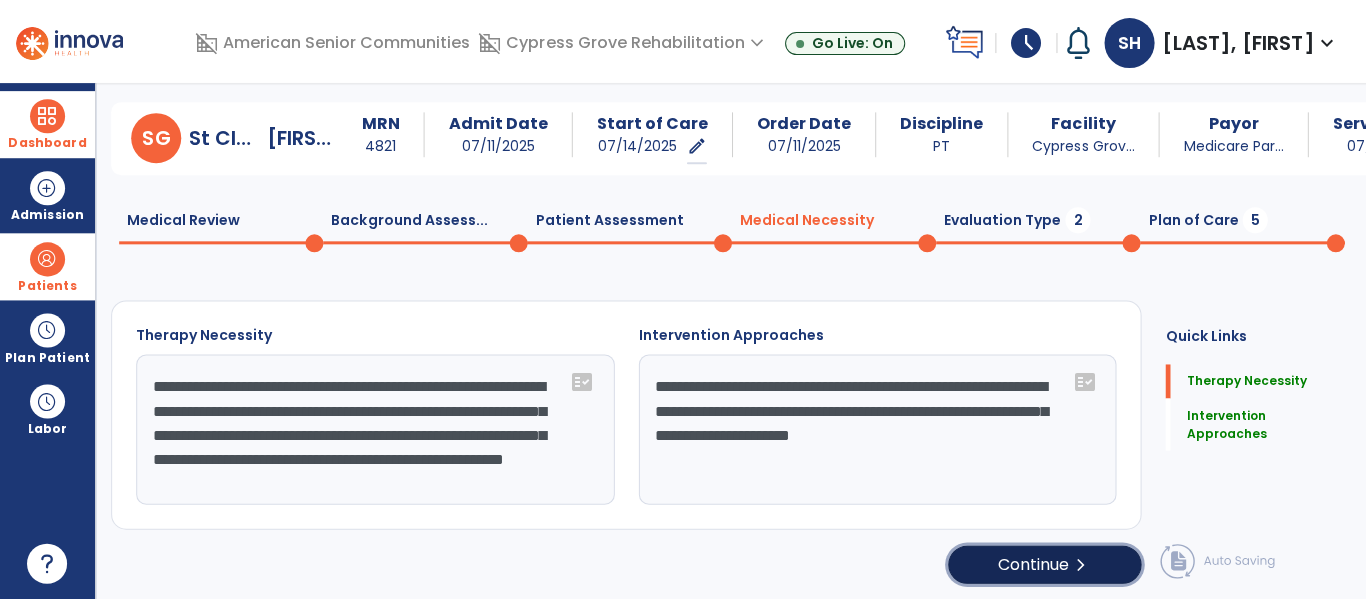 click on "Continue  chevron_right" 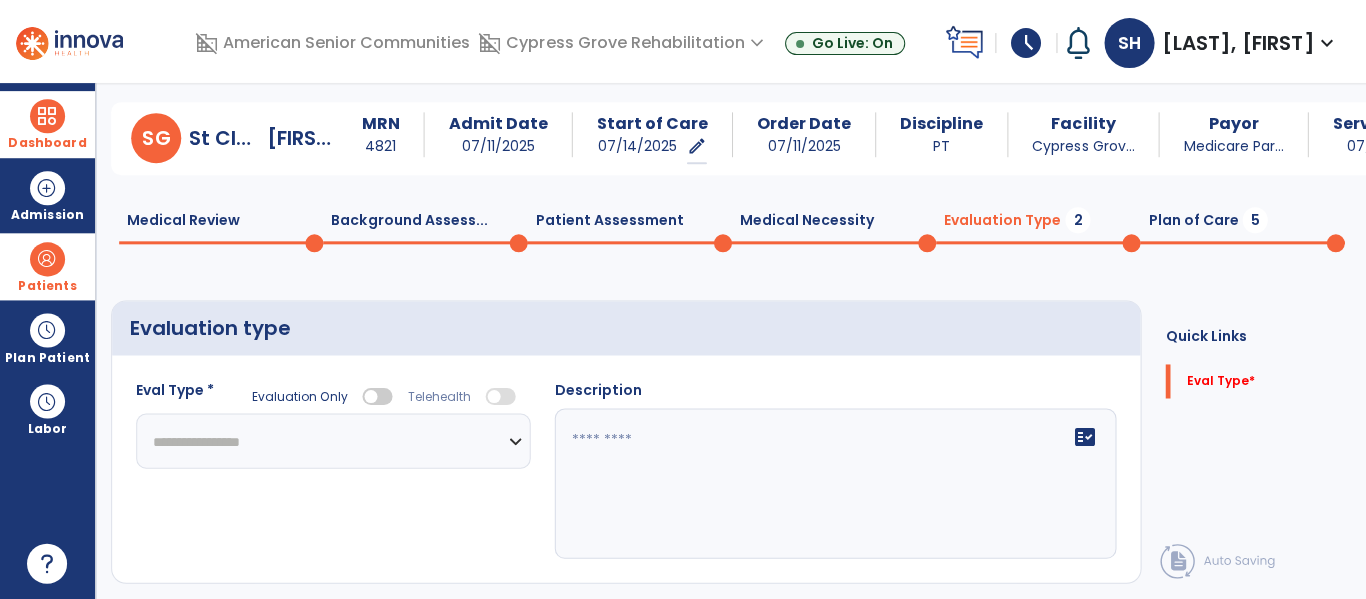click on "**********" 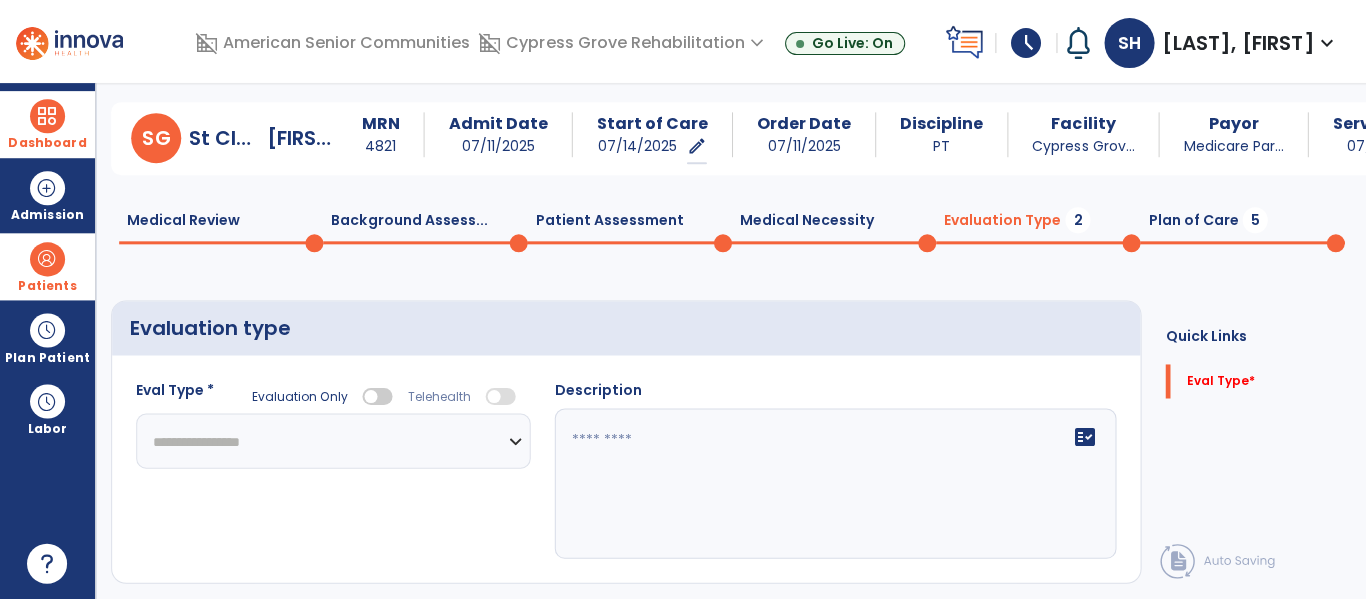 select on "**********" 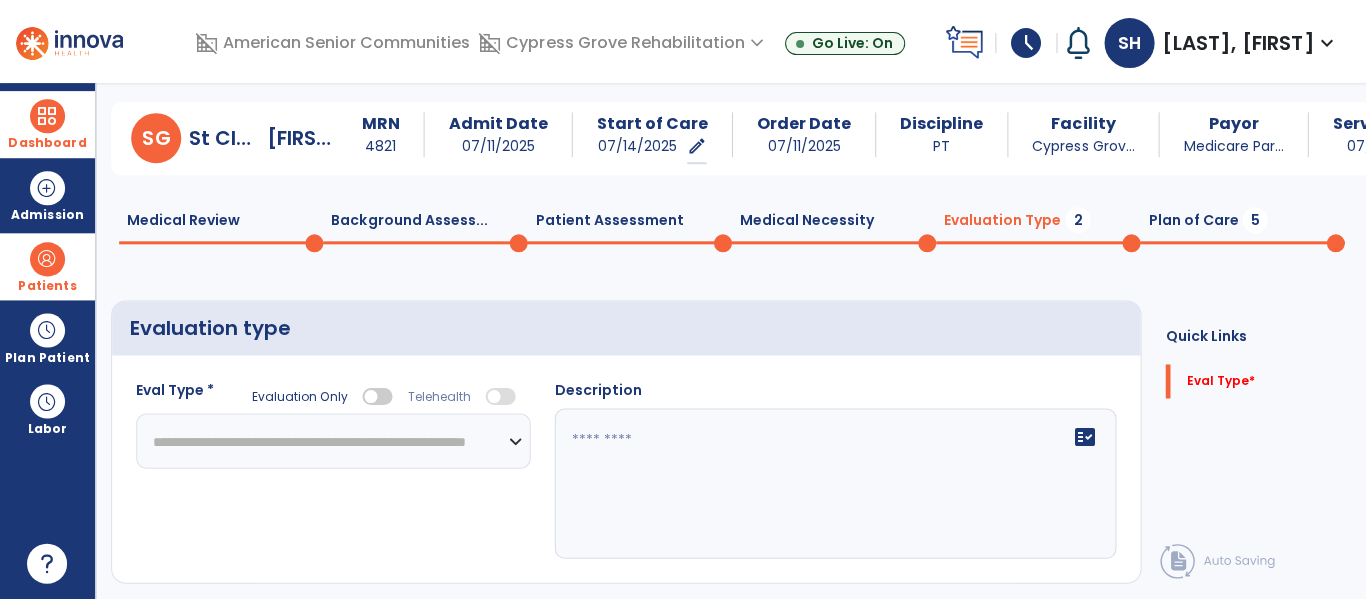 click on "**********" 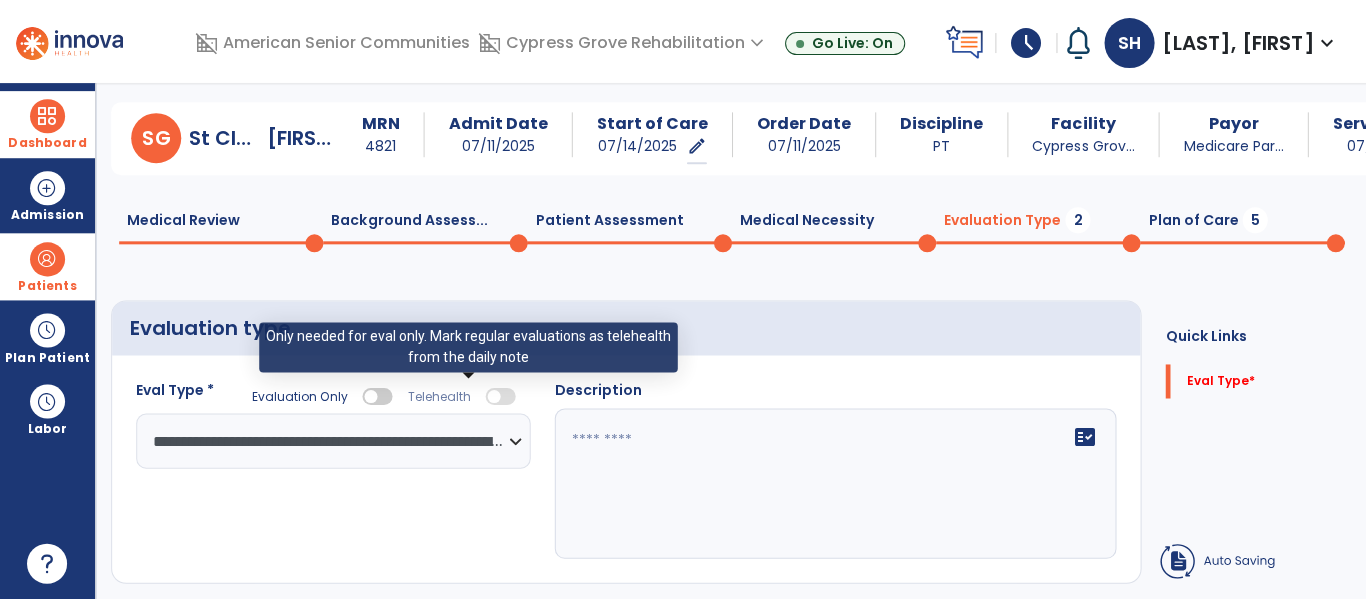 click on "fact_check" 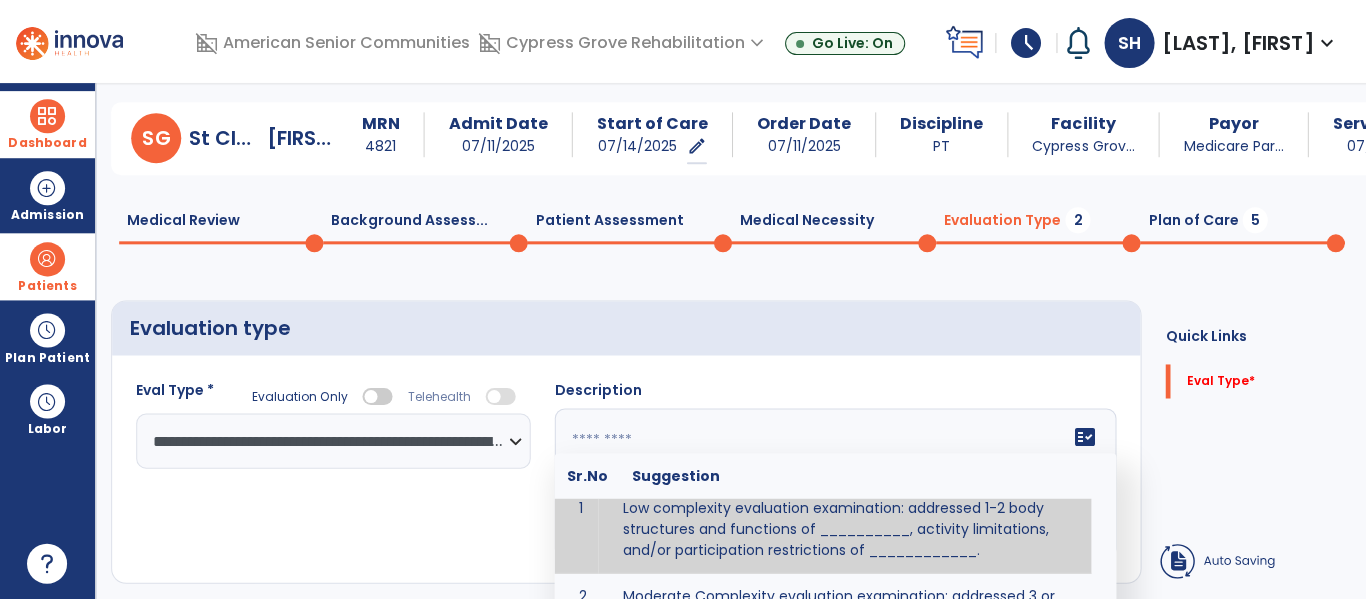 scroll, scrollTop: 14, scrollLeft: 0, axis: vertical 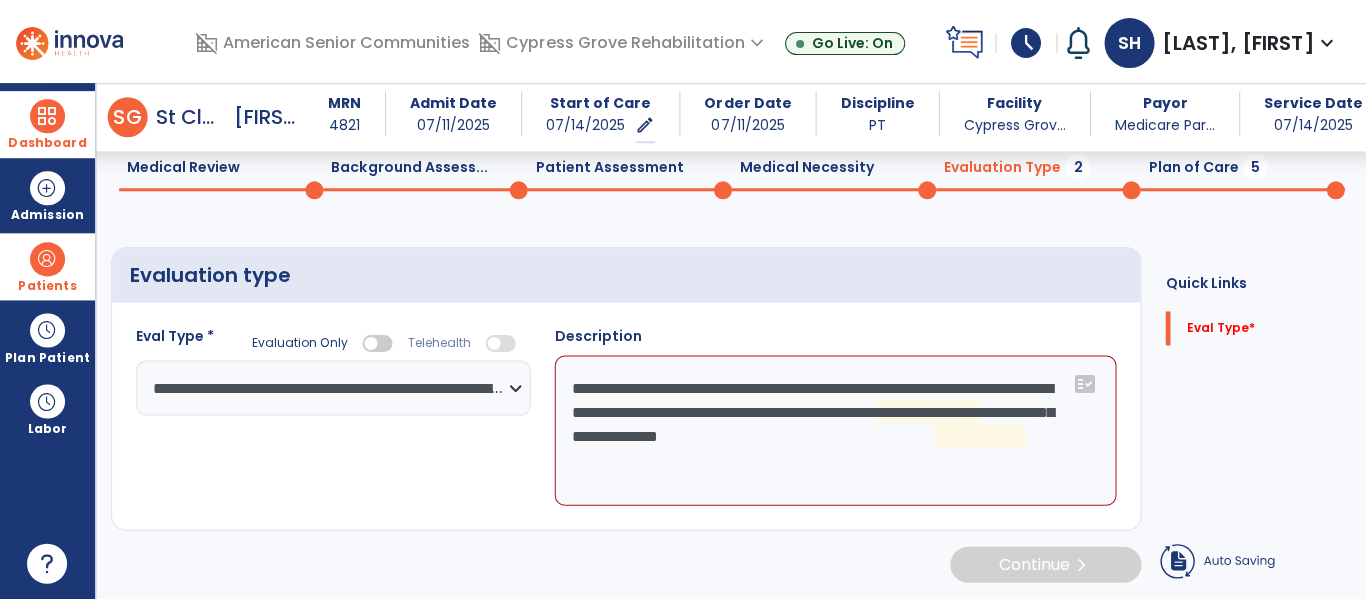 click on "**********" 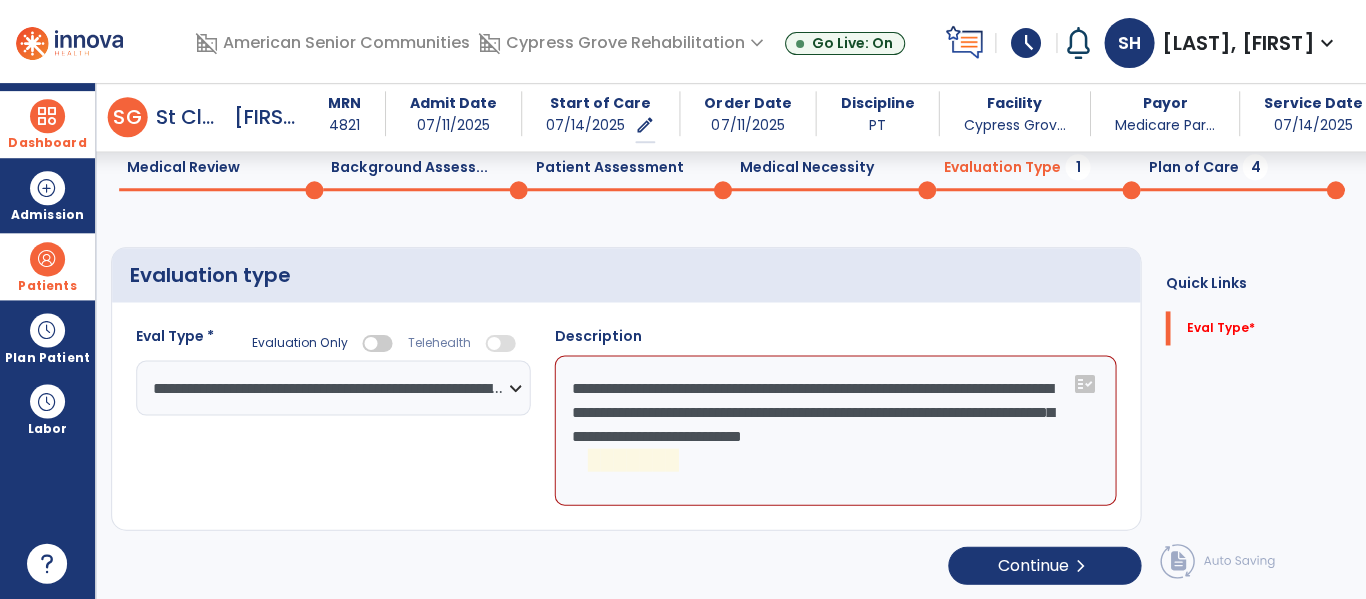 click on "**********" 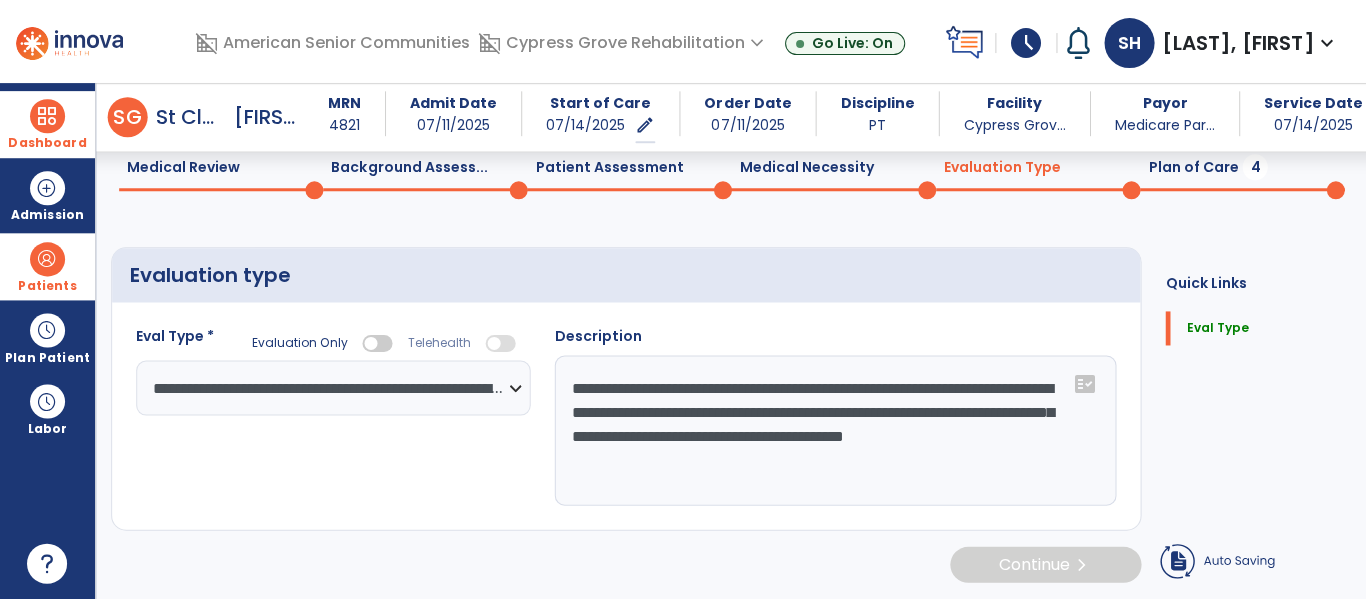 type on "**********" 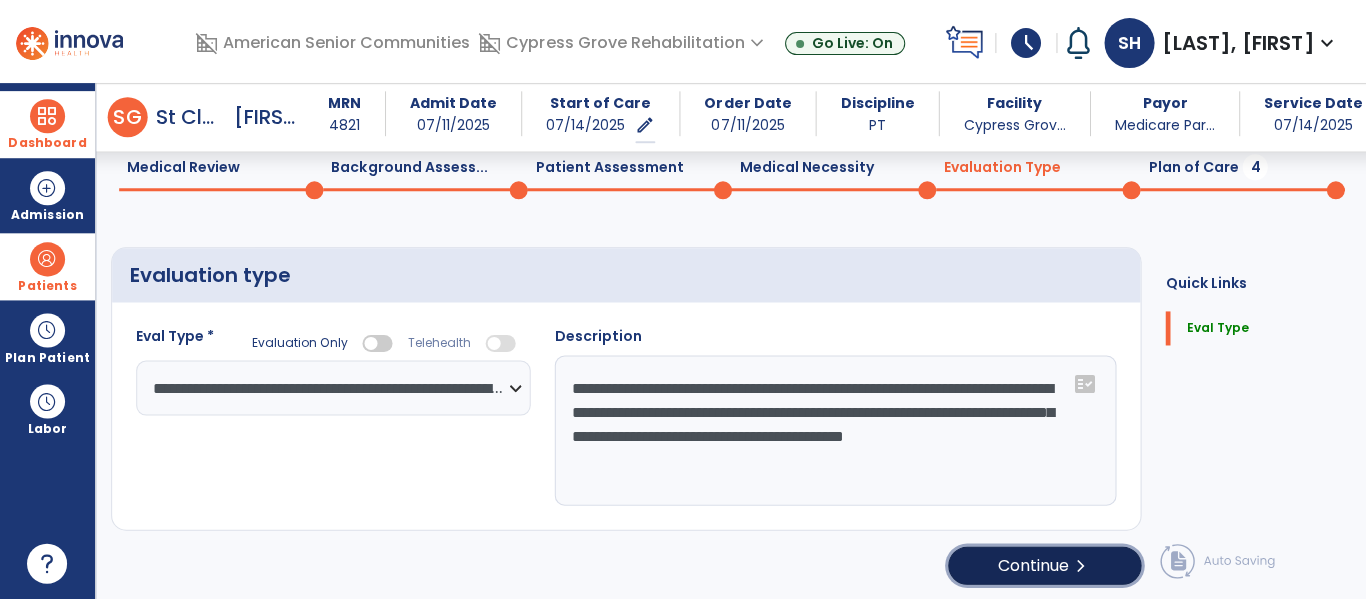 click on "Continue  chevron_right" 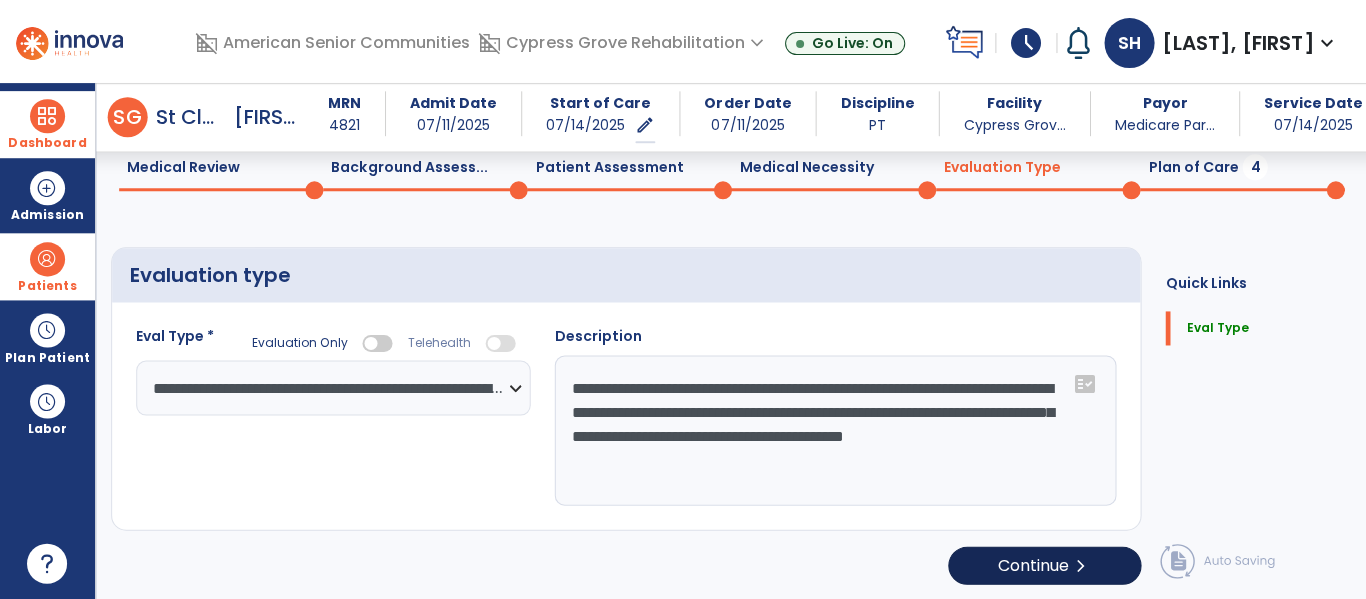 select on "**" 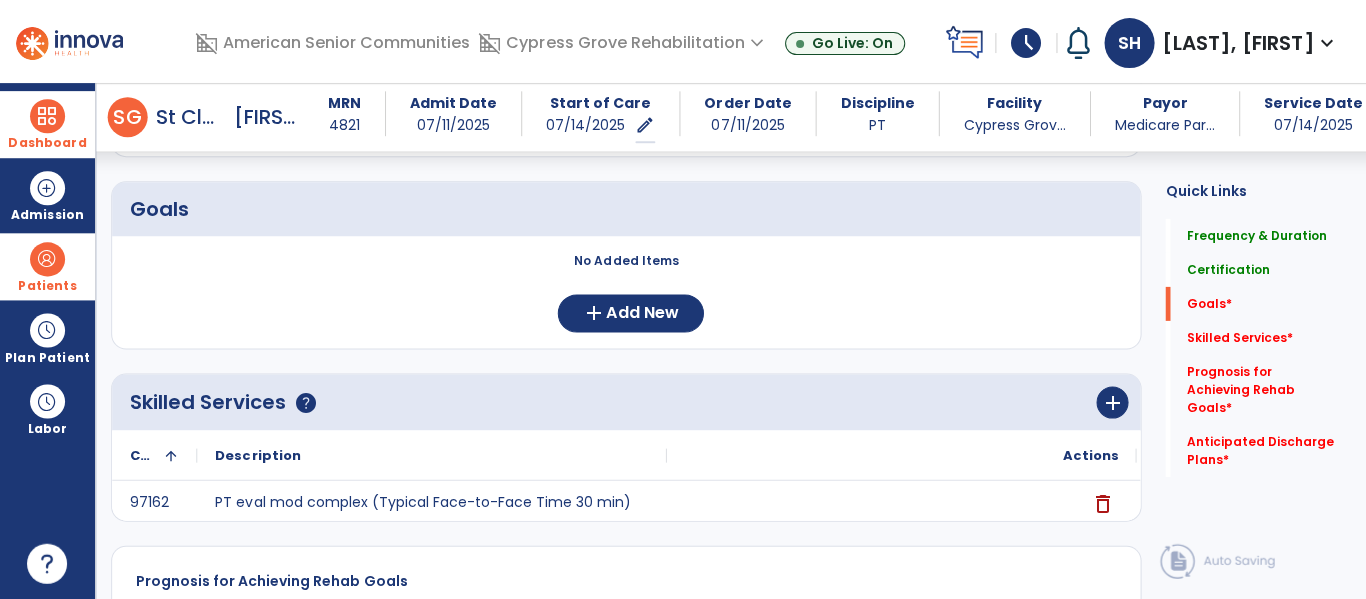 scroll, scrollTop: 437, scrollLeft: 0, axis: vertical 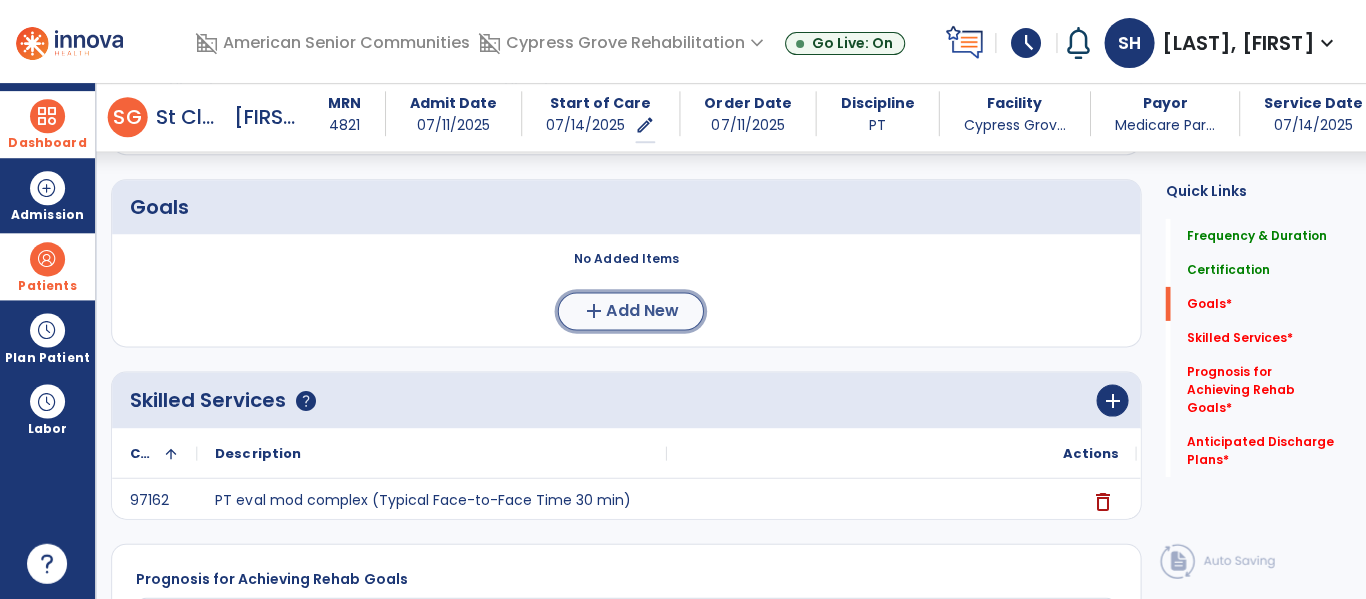 click on "add" at bounding box center (594, 311) 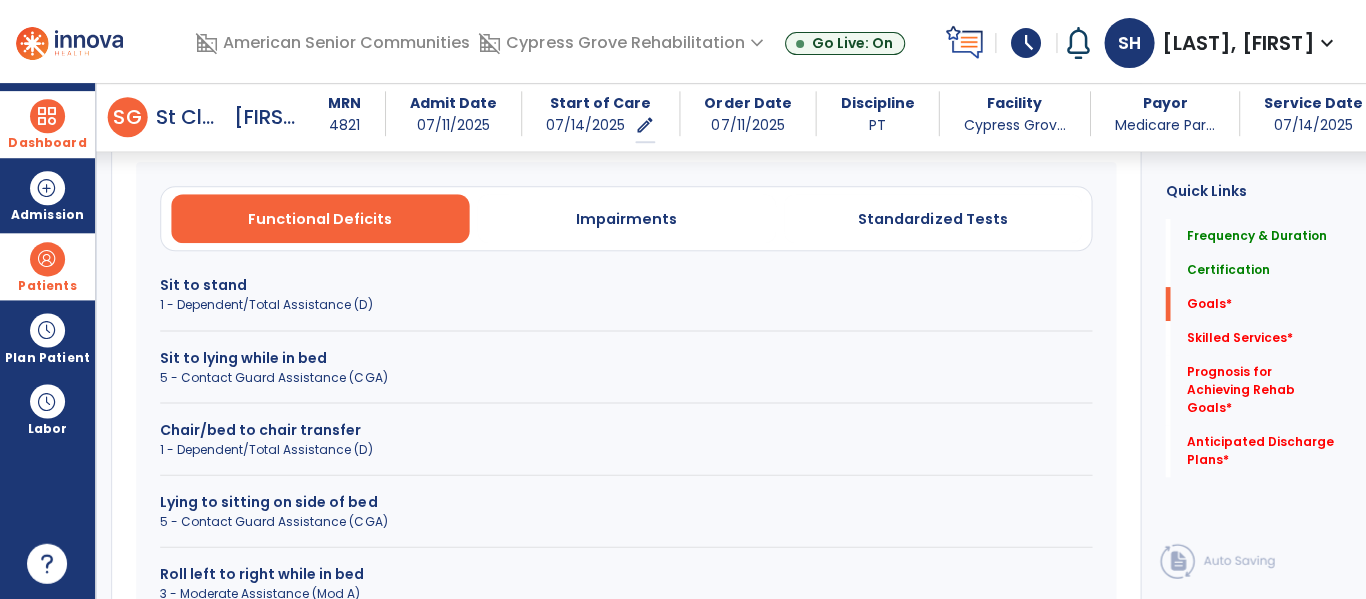 scroll, scrollTop: 592, scrollLeft: 0, axis: vertical 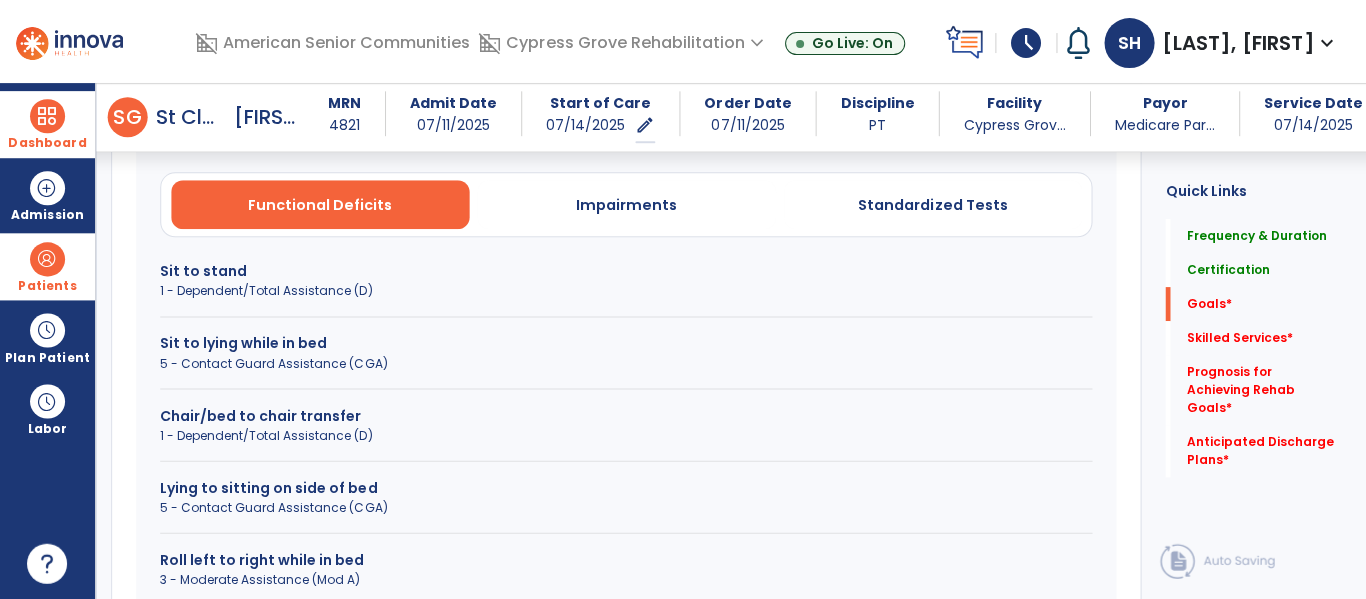 click on "1 - Dependent/Total Assistance (D)" at bounding box center (625, 435) 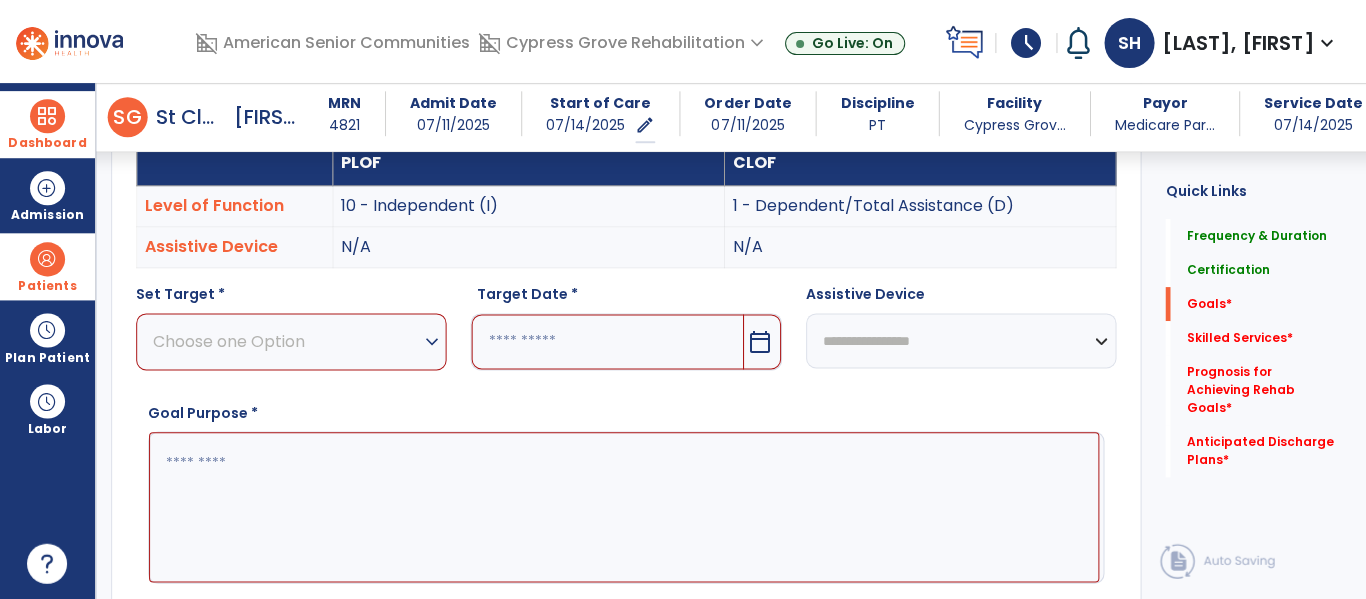 click on "Choose one Option" at bounding box center [286, 341] 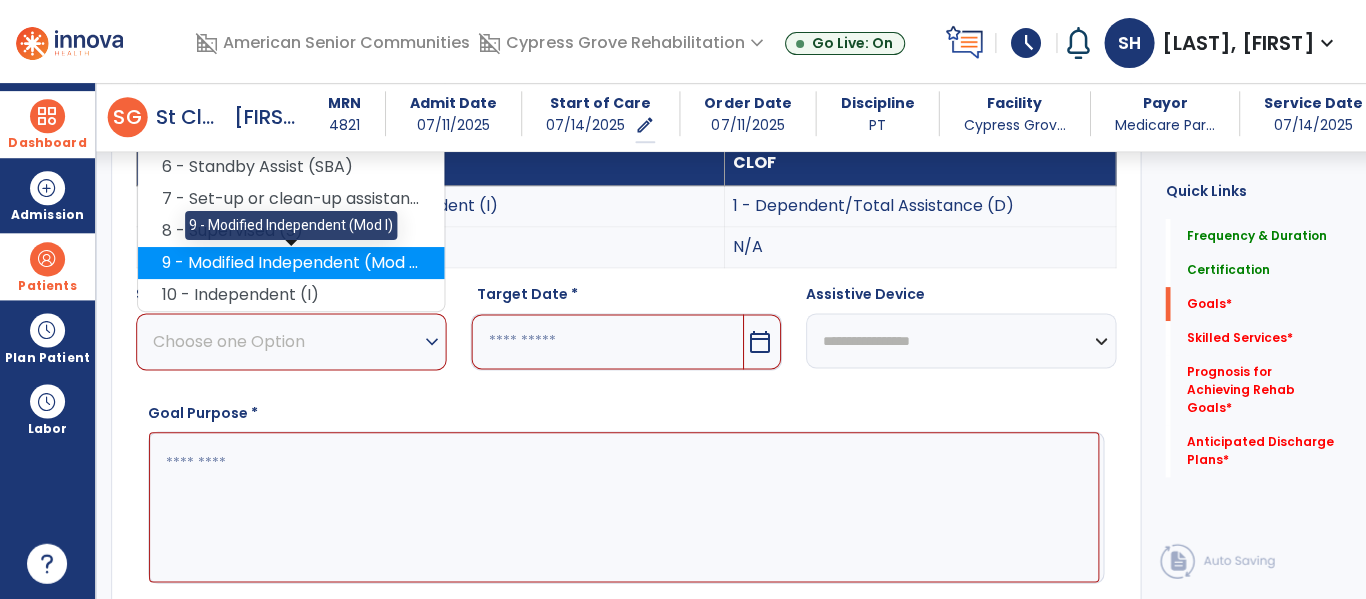 click on "9 - Modified Independent (Mod I)" at bounding box center [291, 263] 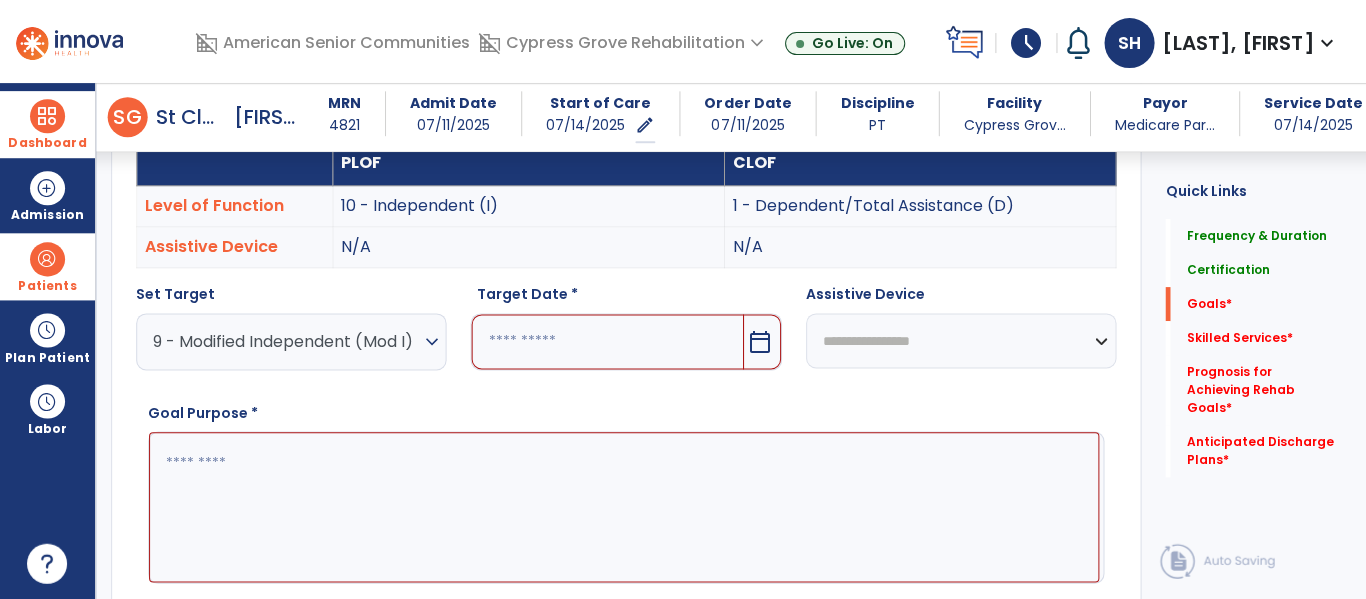 click on "expand_more" at bounding box center [431, 342] 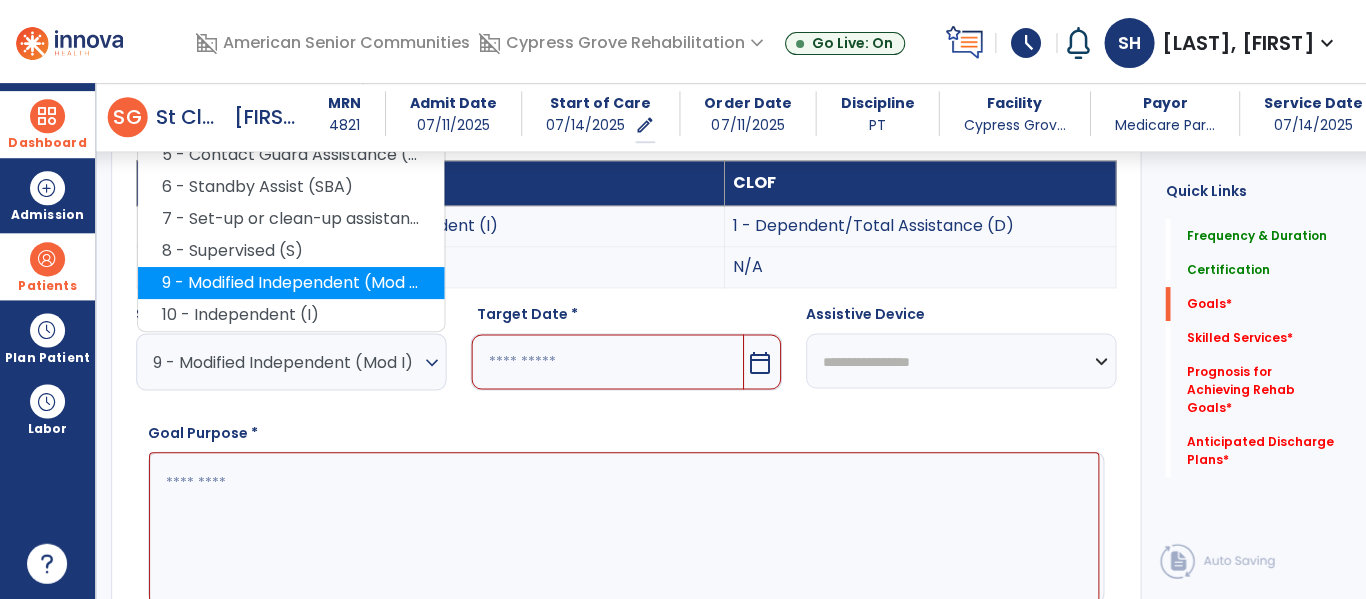 scroll, scrollTop: 561, scrollLeft: 0, axis: vertical 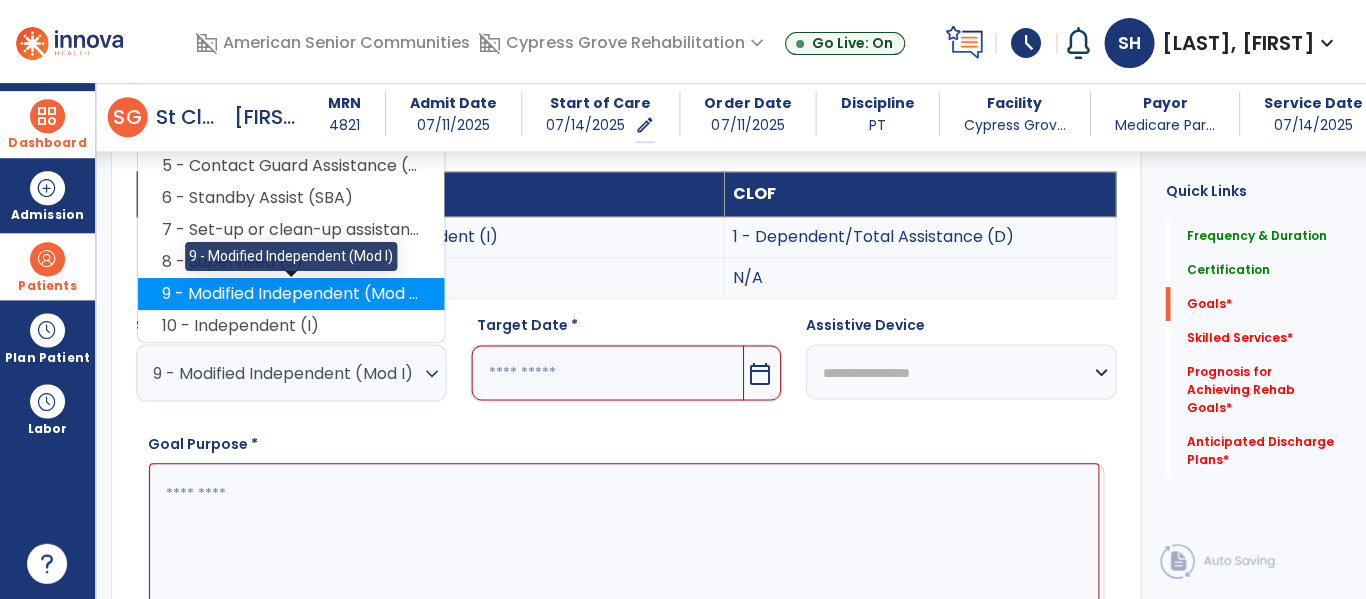 click on "9 - Modified Independent (Mod I)" at bounding box center [291, 294] 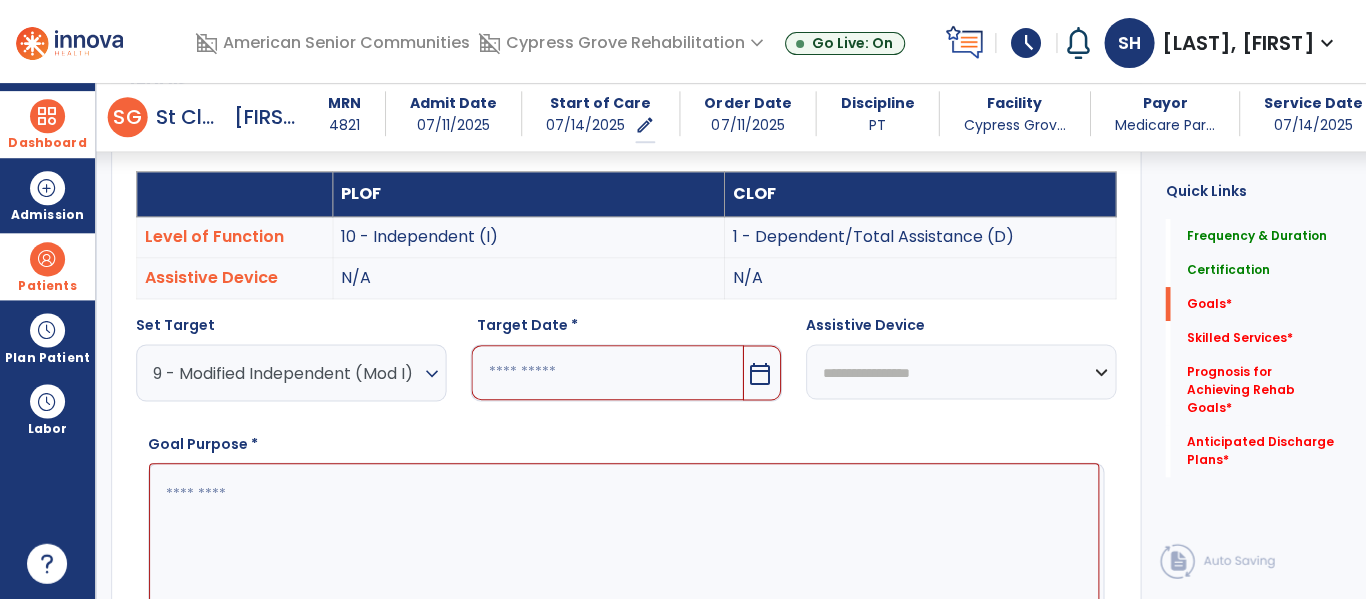 click at bounding box center [606, 372] 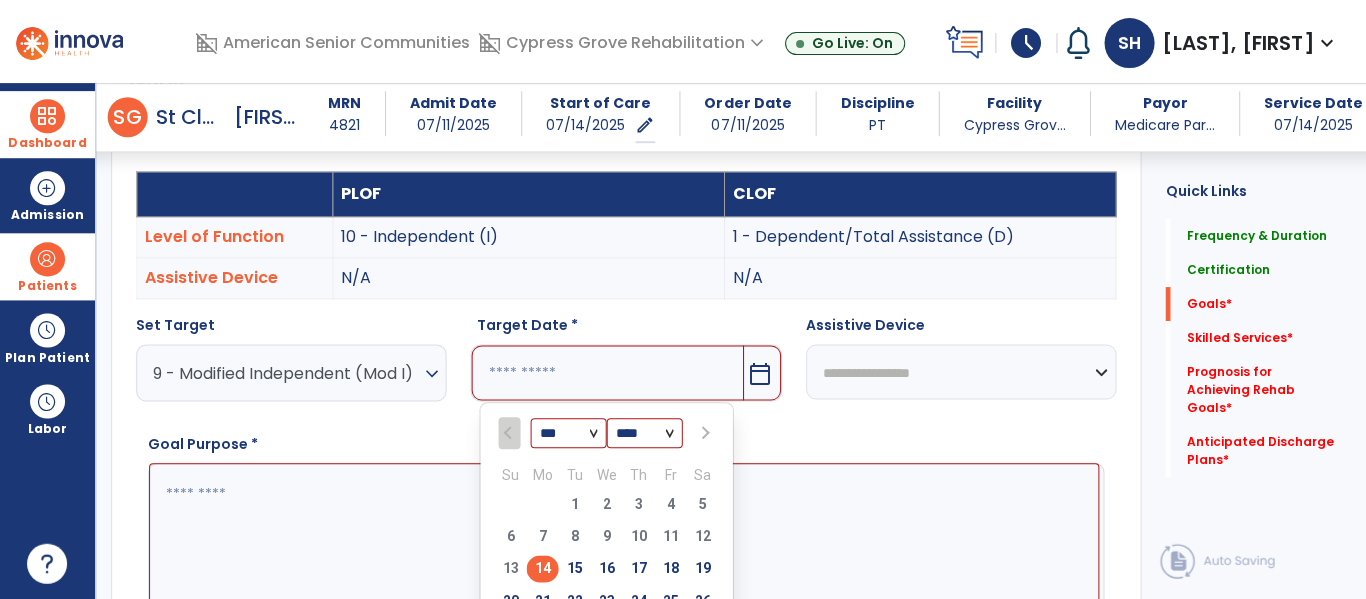 click on "*** ***" at bounding box center (568, 434) 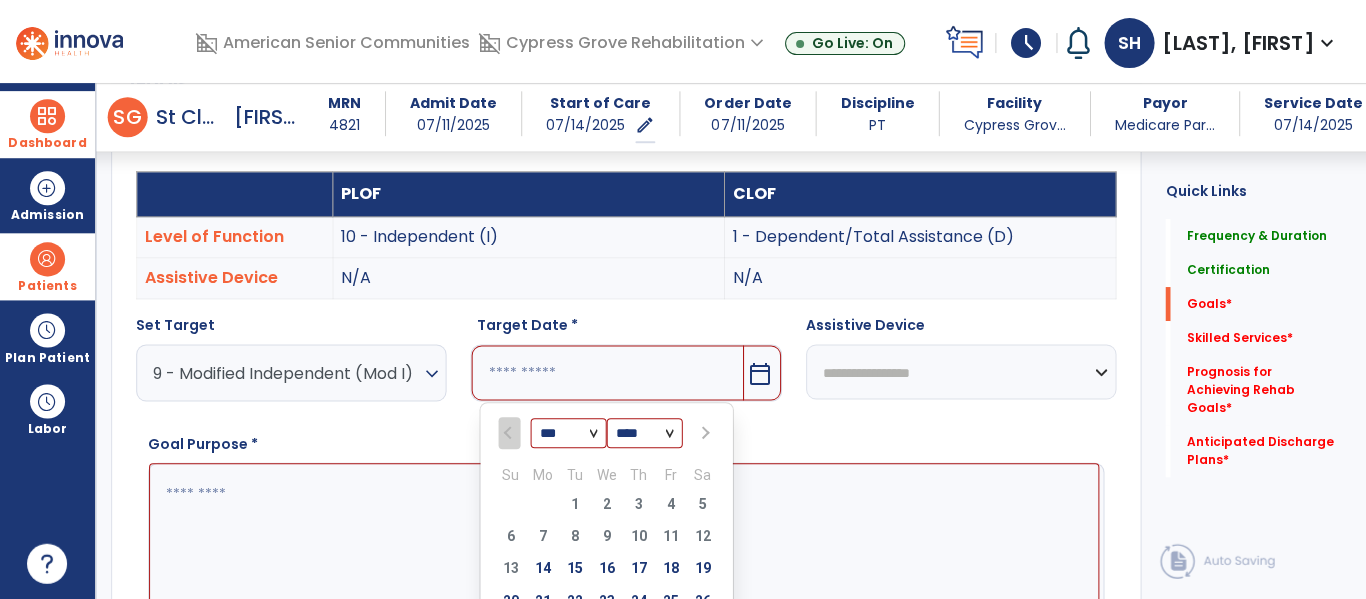 select on "*" 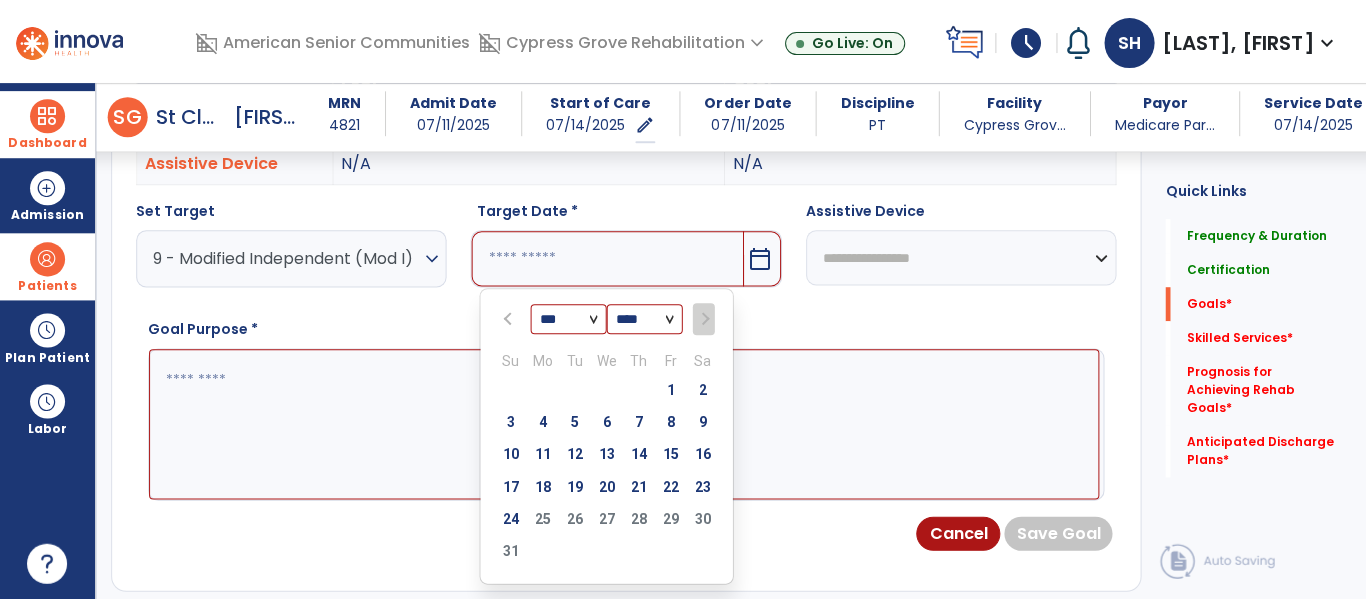 scroll, scrollTop: 681, scrollLeft: 0, axis: vertical 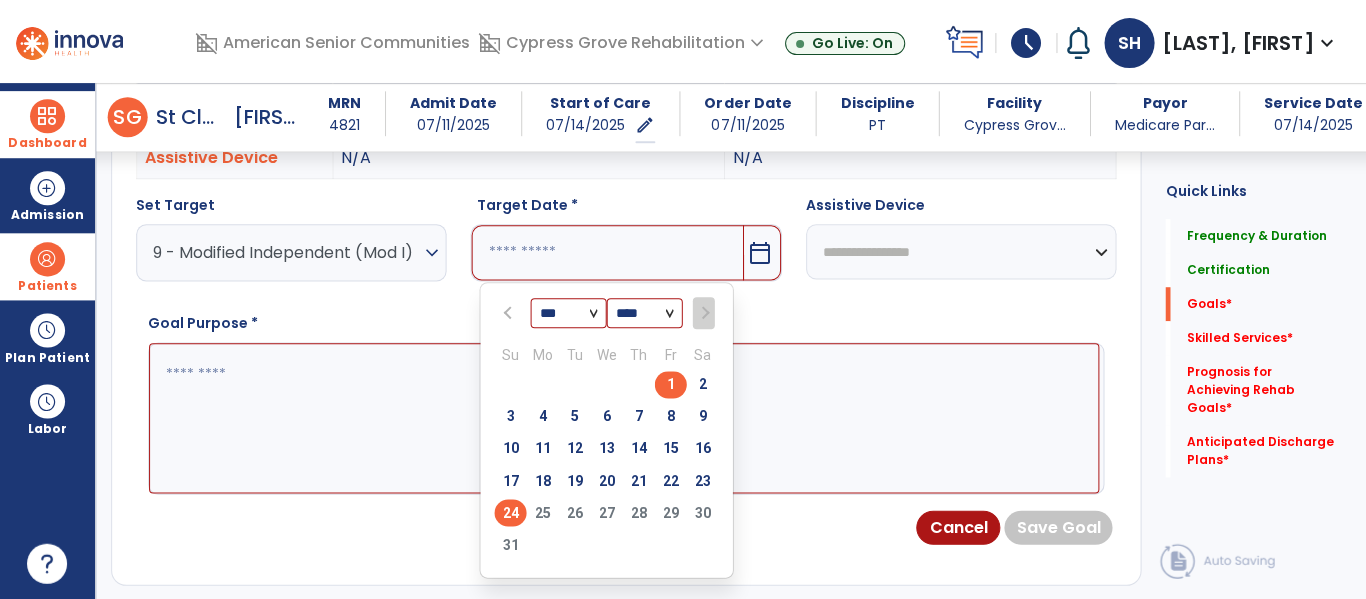 click on "24" at bounding box center [510, 512] 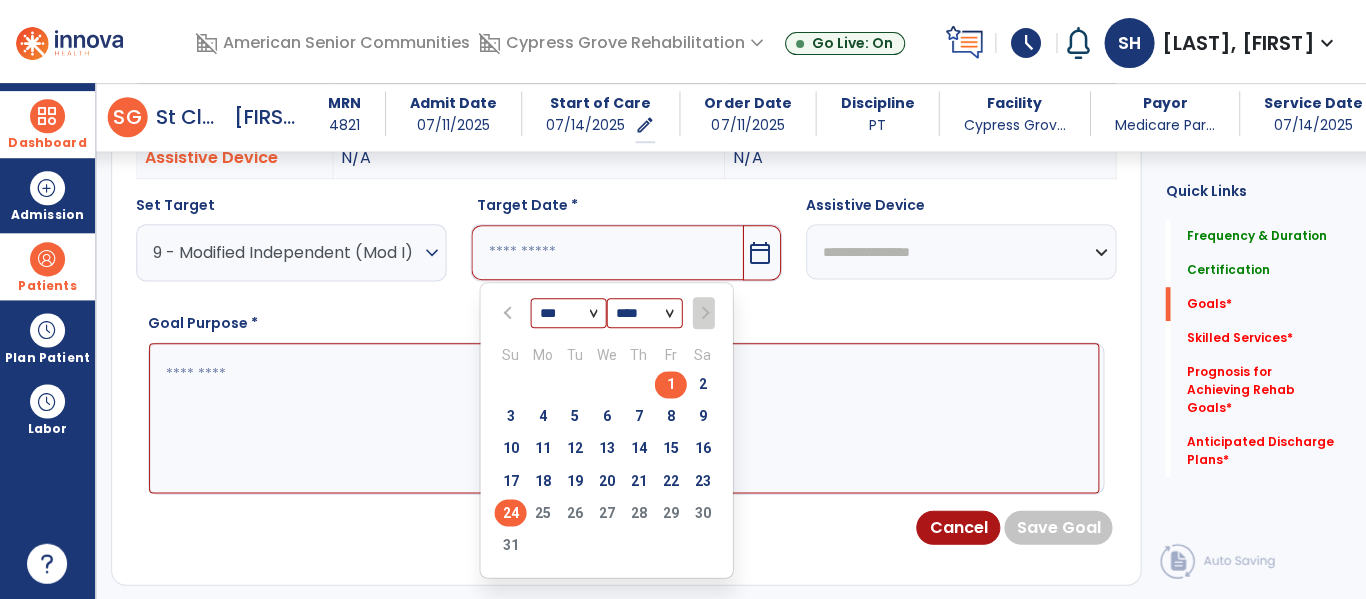 type on "*********" 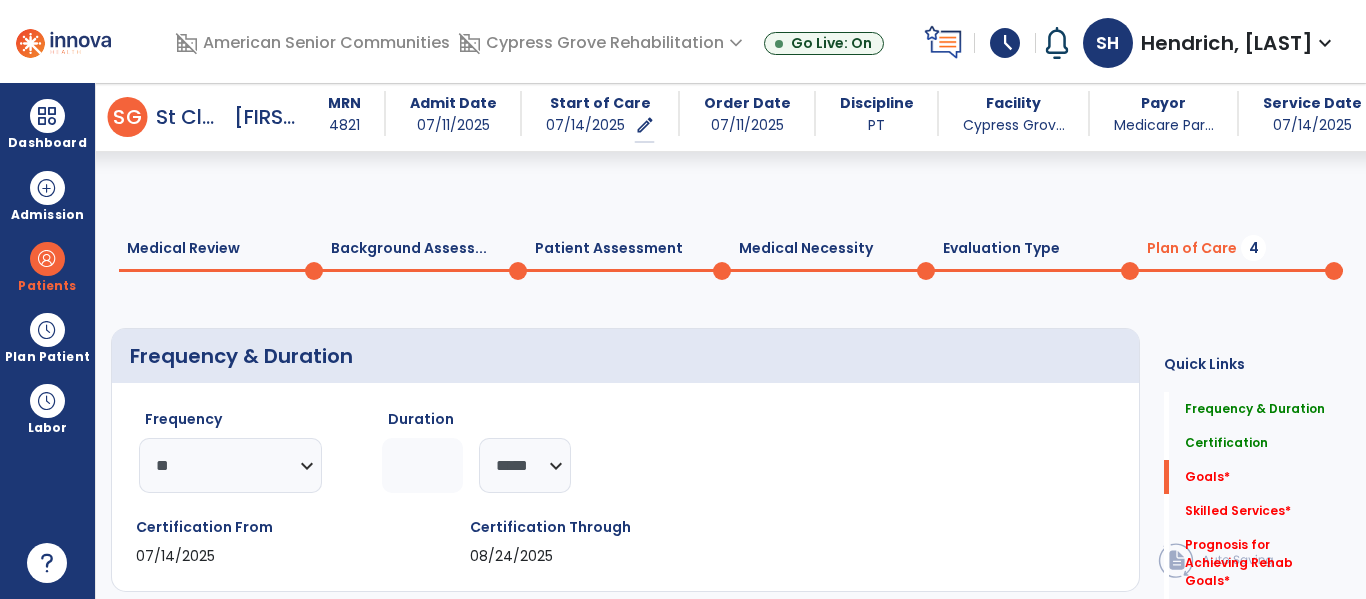 select on "**" 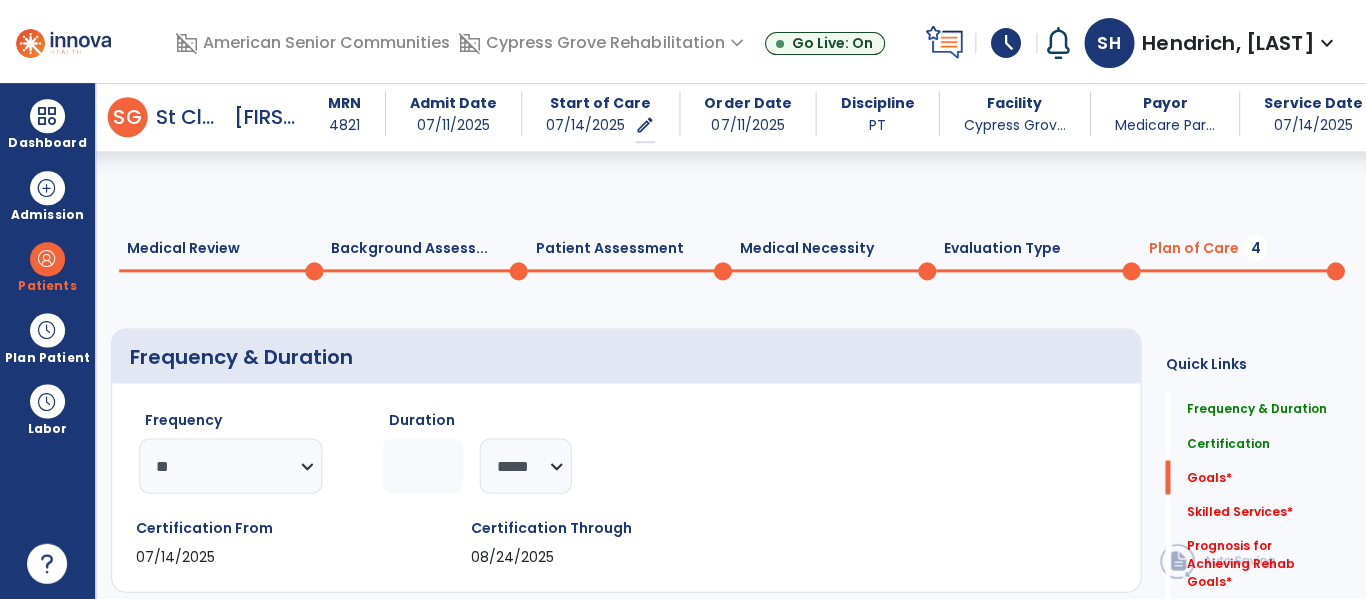scroll, scrollTop: 681, scrollLeft: 0, axis: vertical 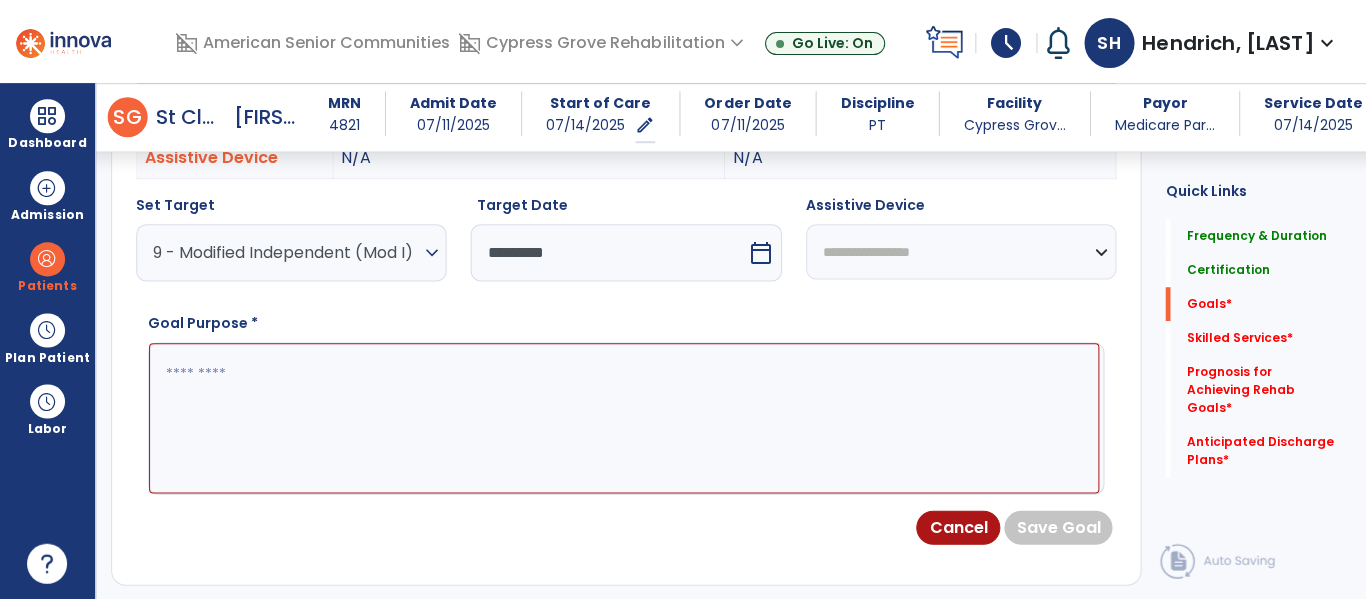 click at bounding box center (623, 418) 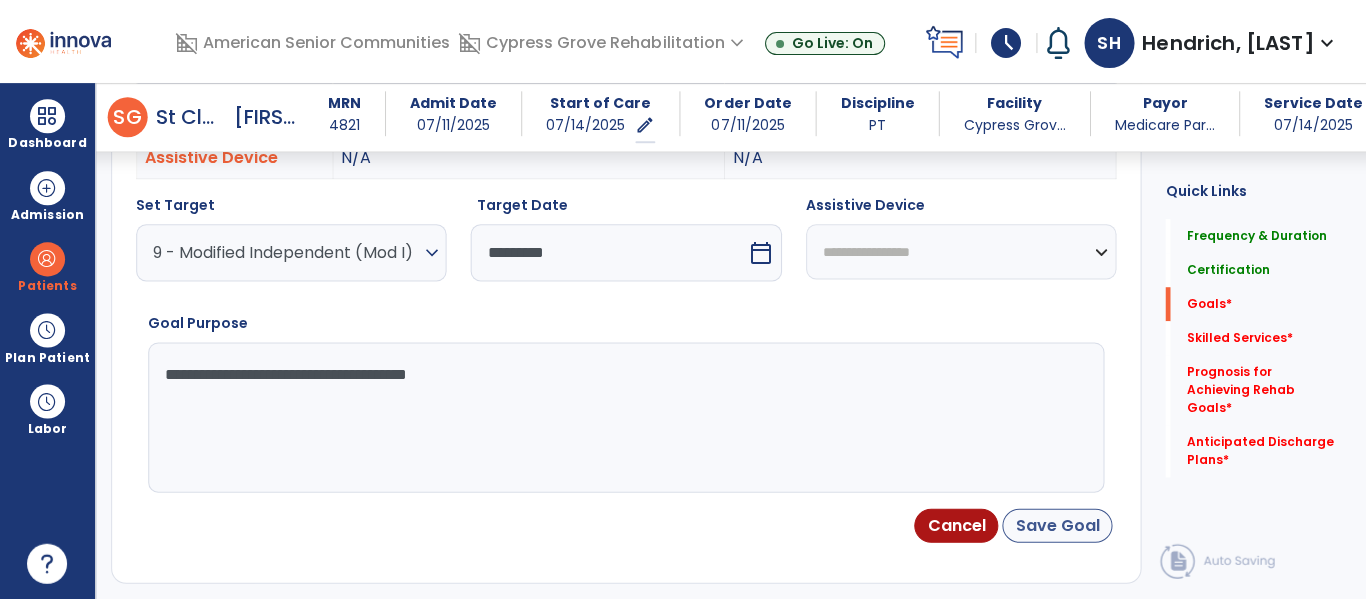 type on "**********" 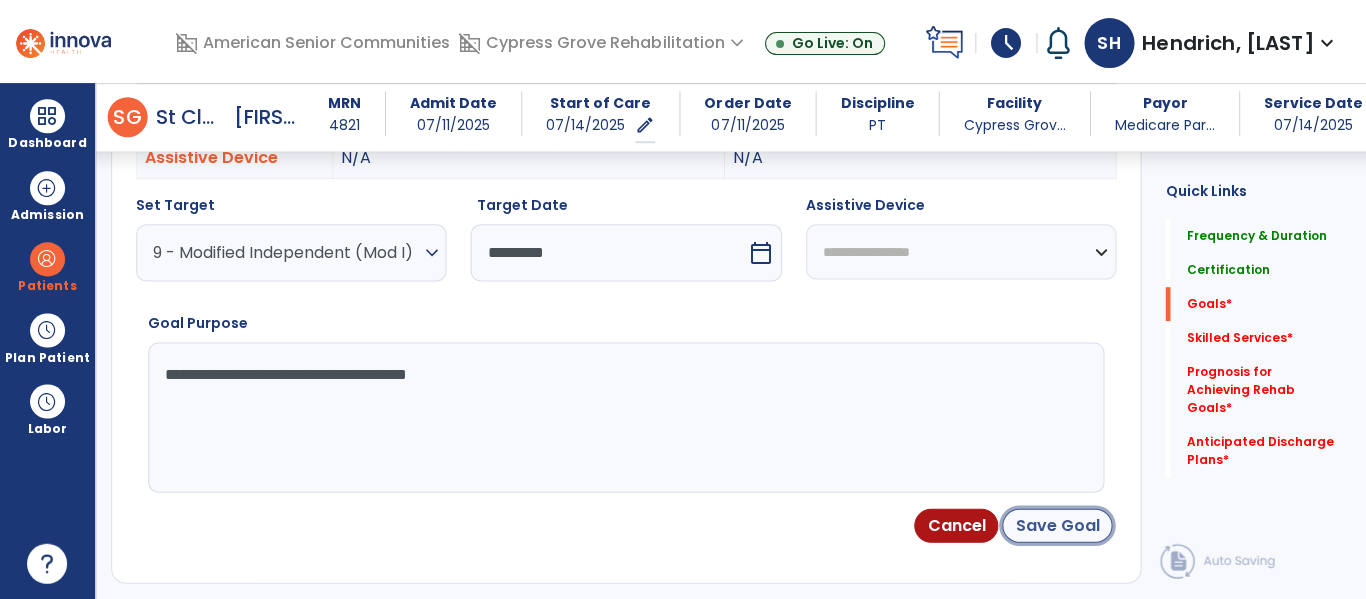 click on "Save Goal" at bounding box center (1056, 525) 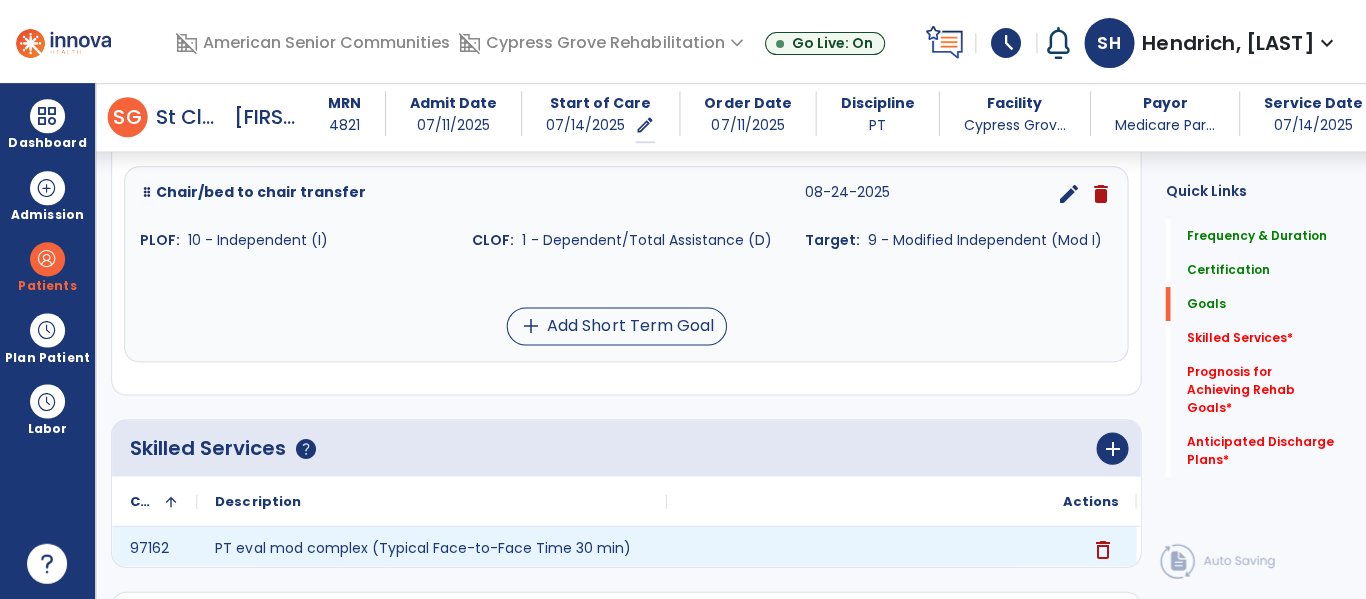 scroll, scrollTop: 543, scrollLeft: 0, axis: vertical 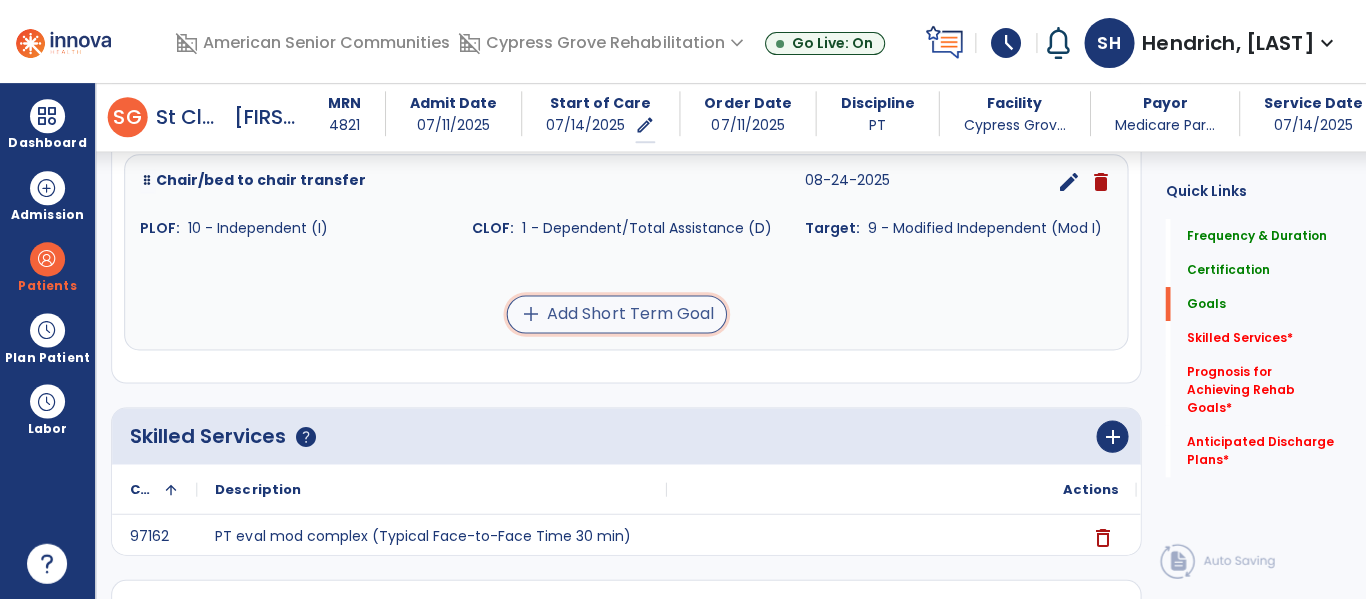 click on "add  Add Short Term Goal" at bounding box center [616, 314] 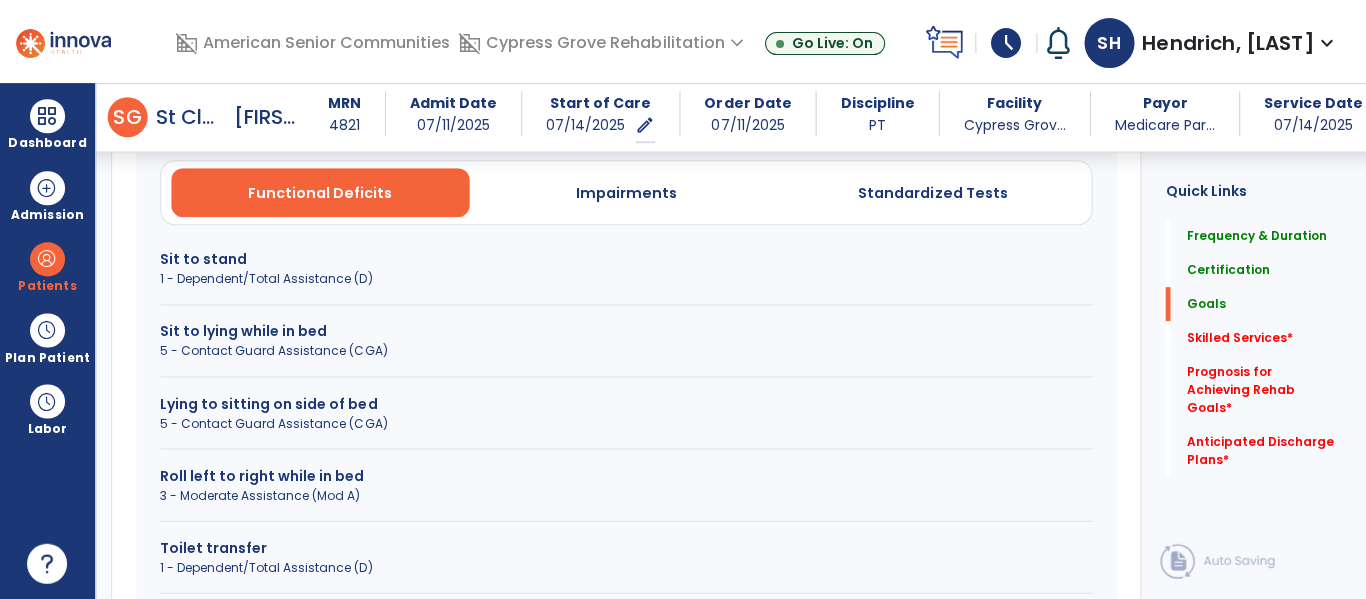 scroll, scrollTop: 543, scrollLeft: 0, axis: vertical 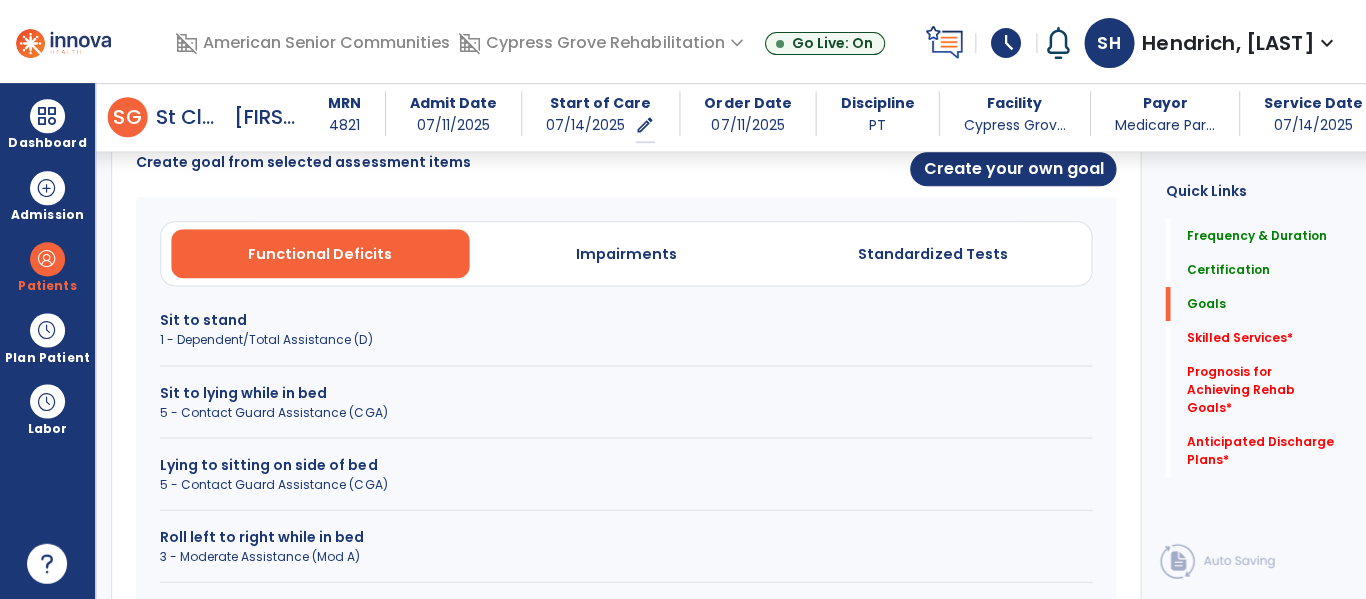 click on "5 - Contact Guard Assistance (CGA)" at bounding box center [625, 412] 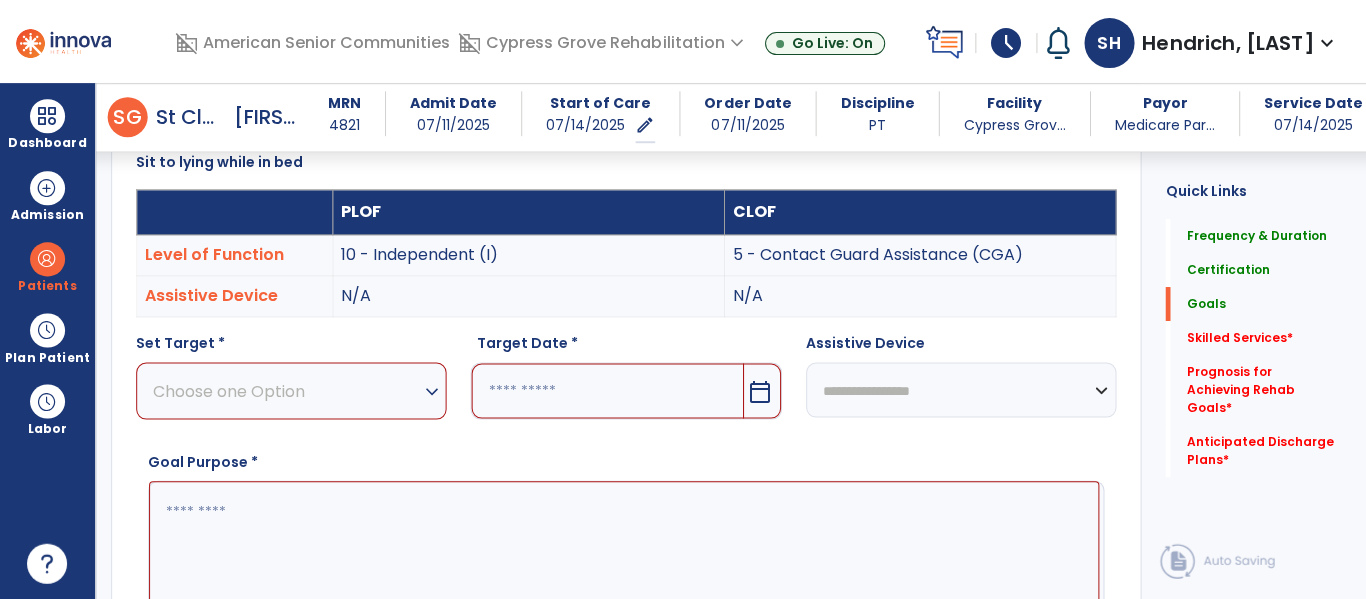 click on "Choose one Option" at bounding box center [286, 390] 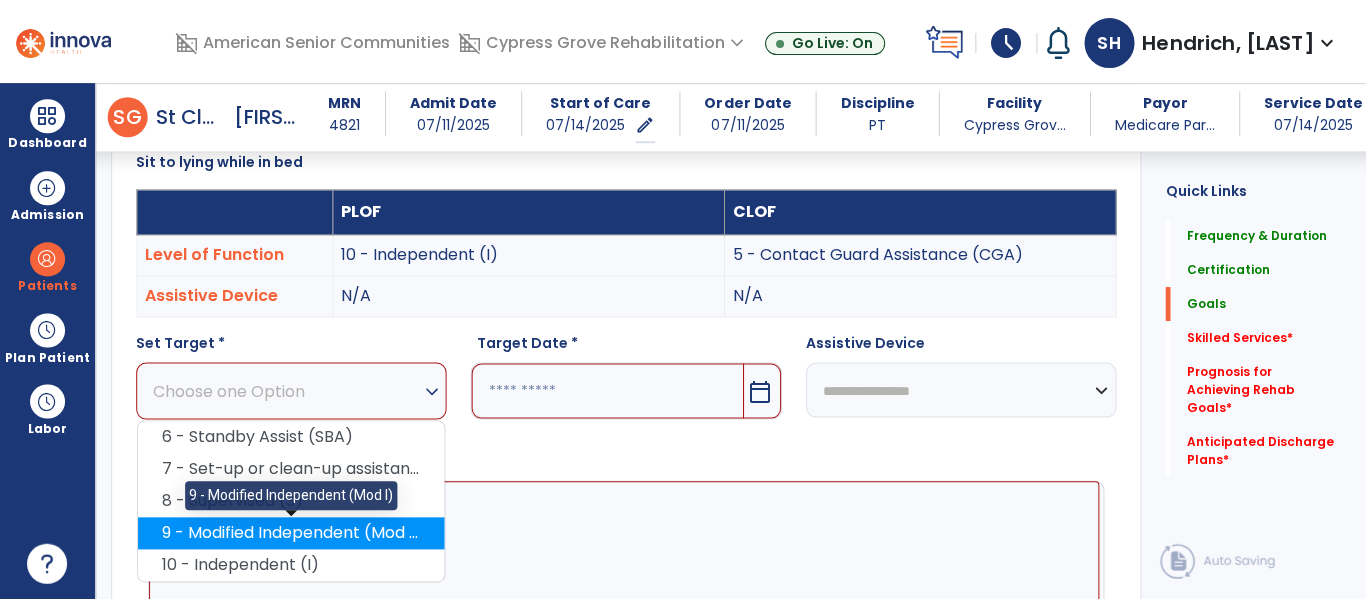 click on "9 - Modified Independent (Mod I)" at bounding box center [291, 533] 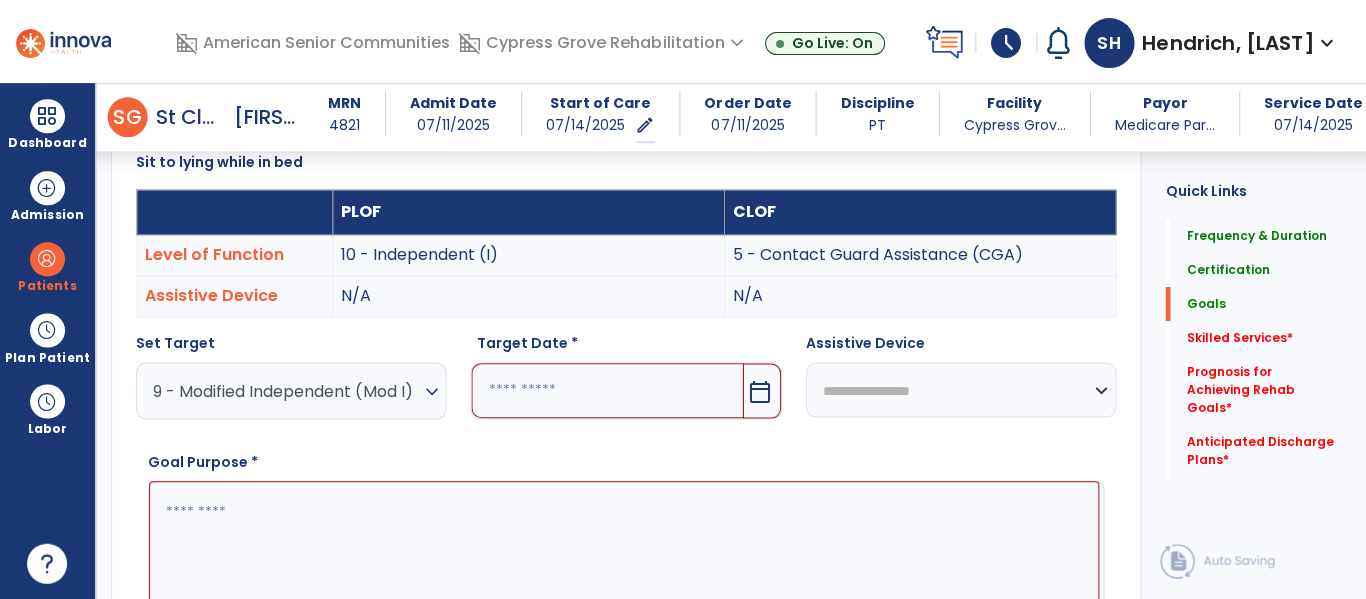 click at bounding box center [606, 390] 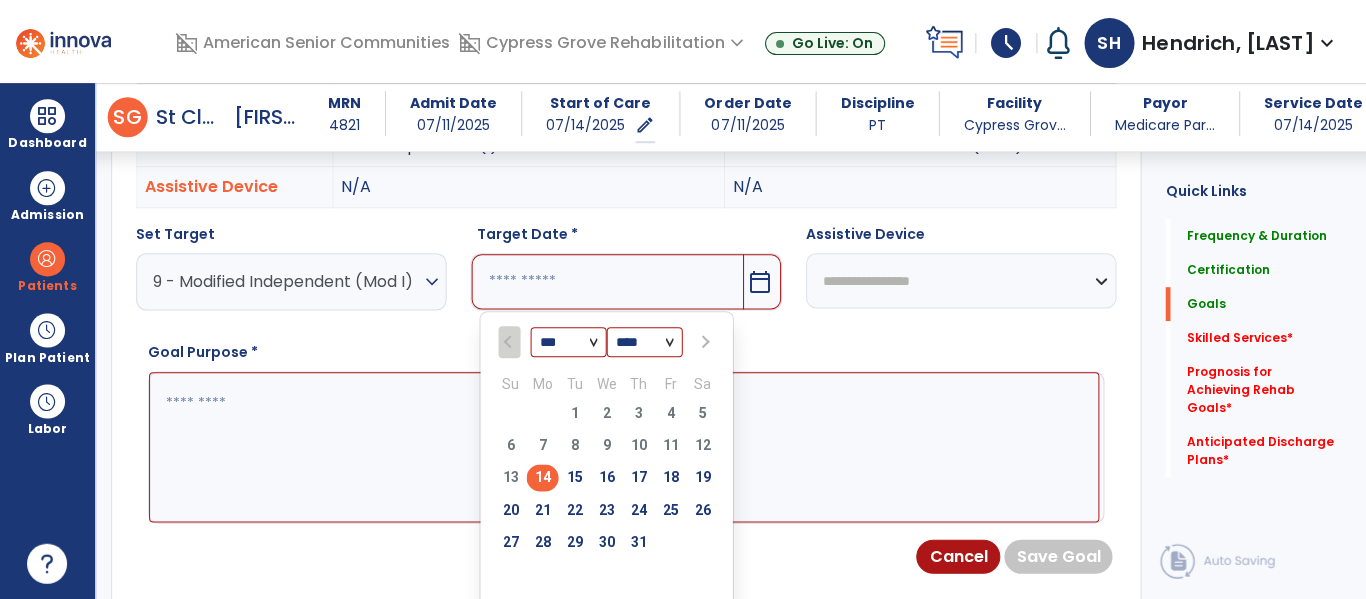 scroll, scrollTop: 751, scrollLeft: 0, axis: vertical 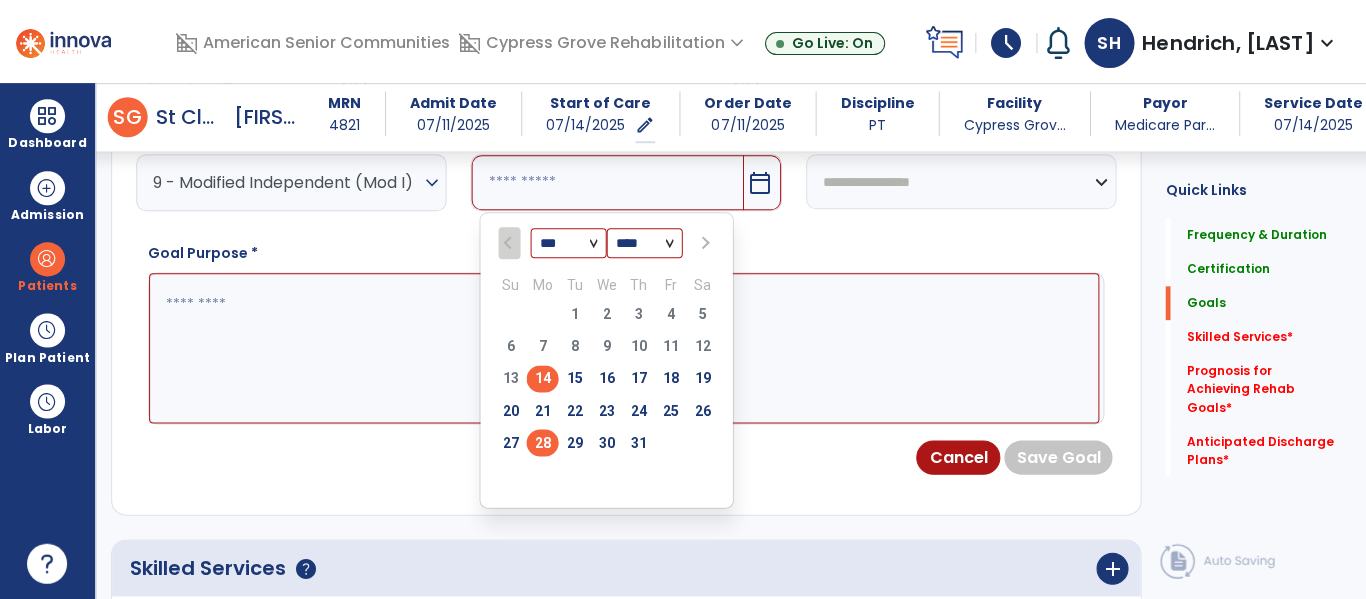 click on "28" at bounding box center (542, 442) 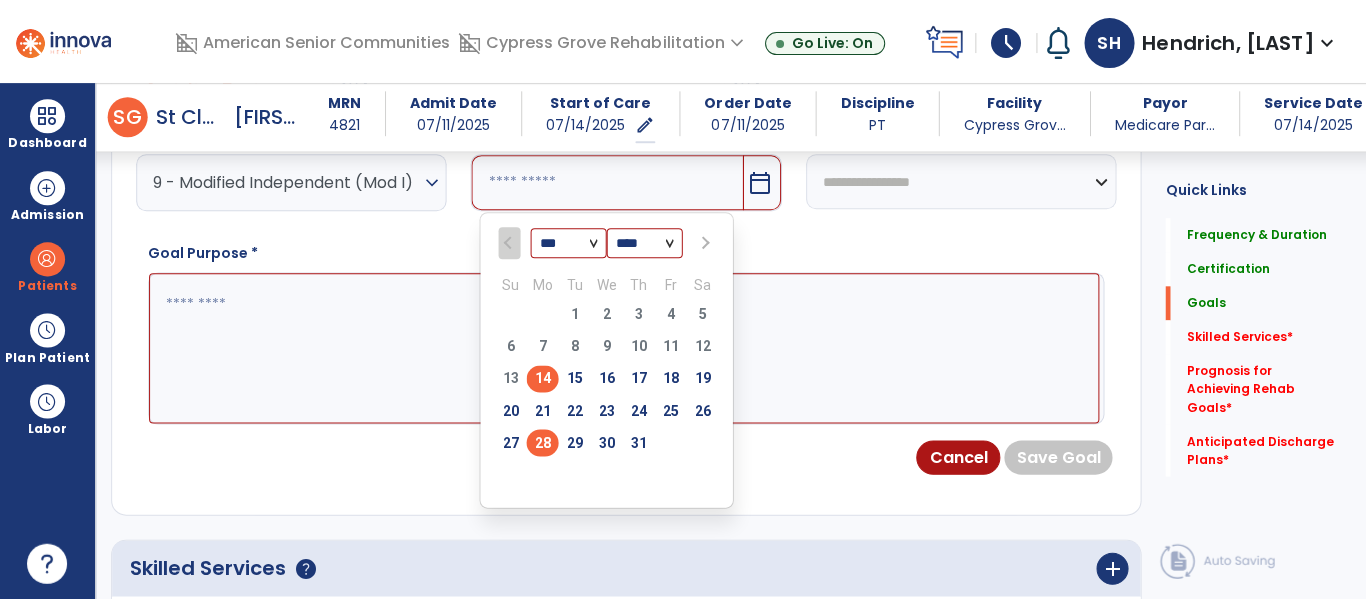 type on "*********" 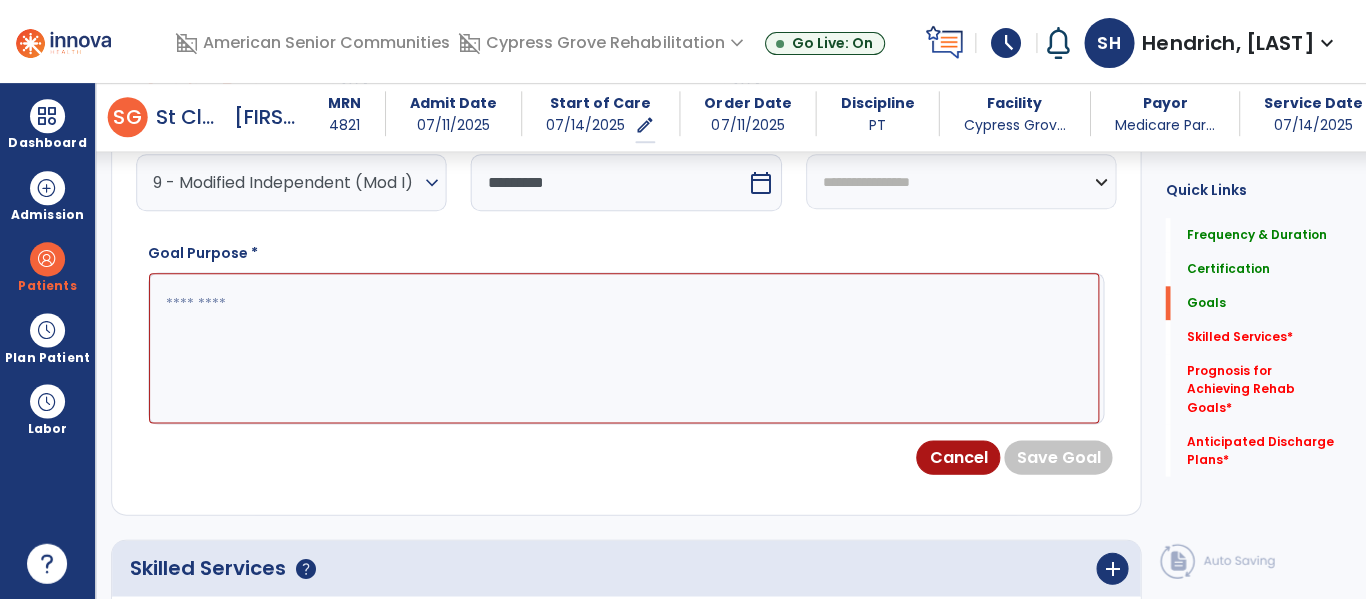 click at bounding box center (623, 348) 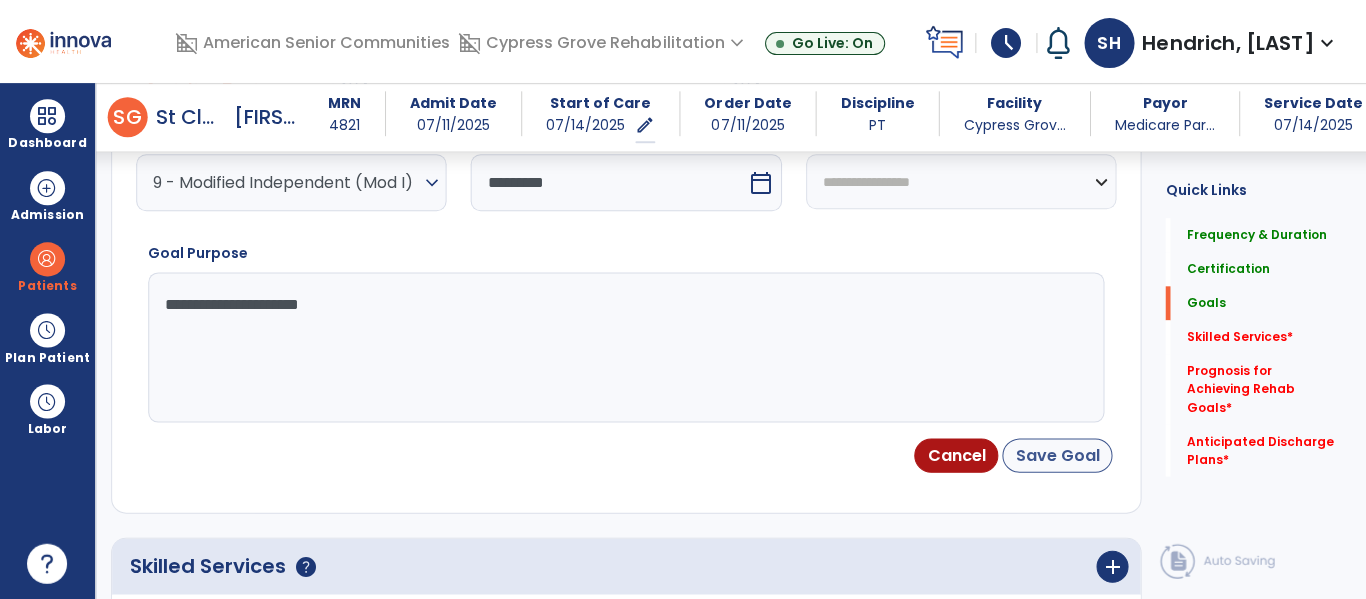type on "**********" 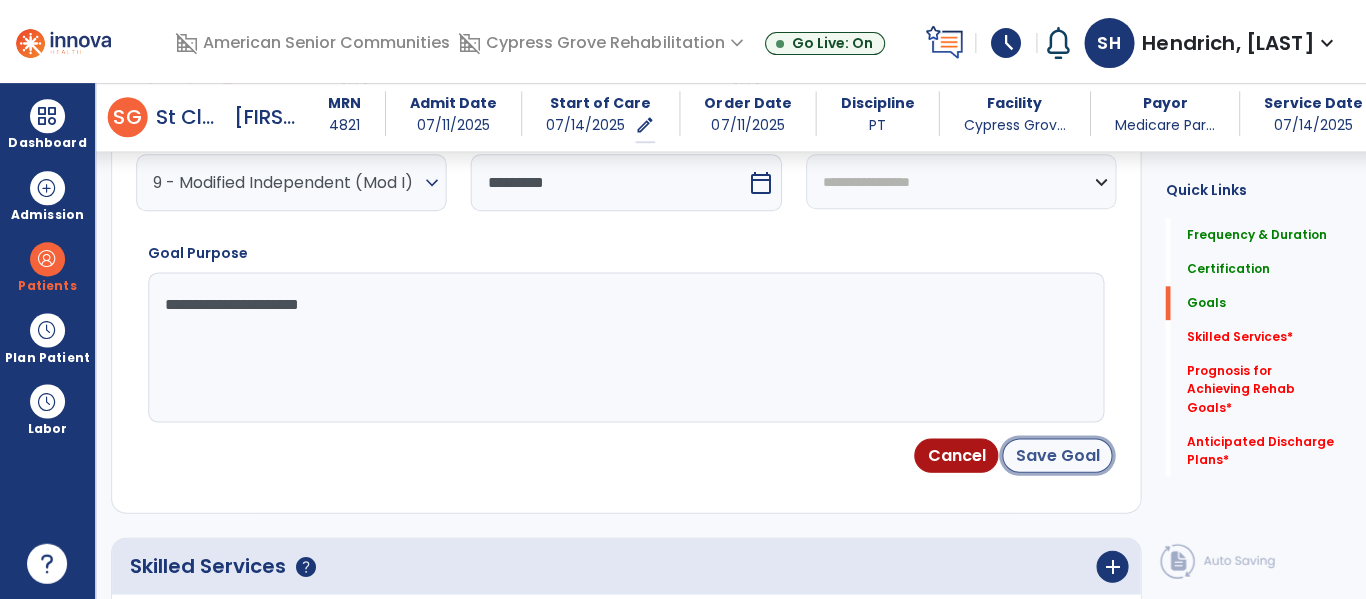 click on "Save Goal" at bounding box center (1056, 455) 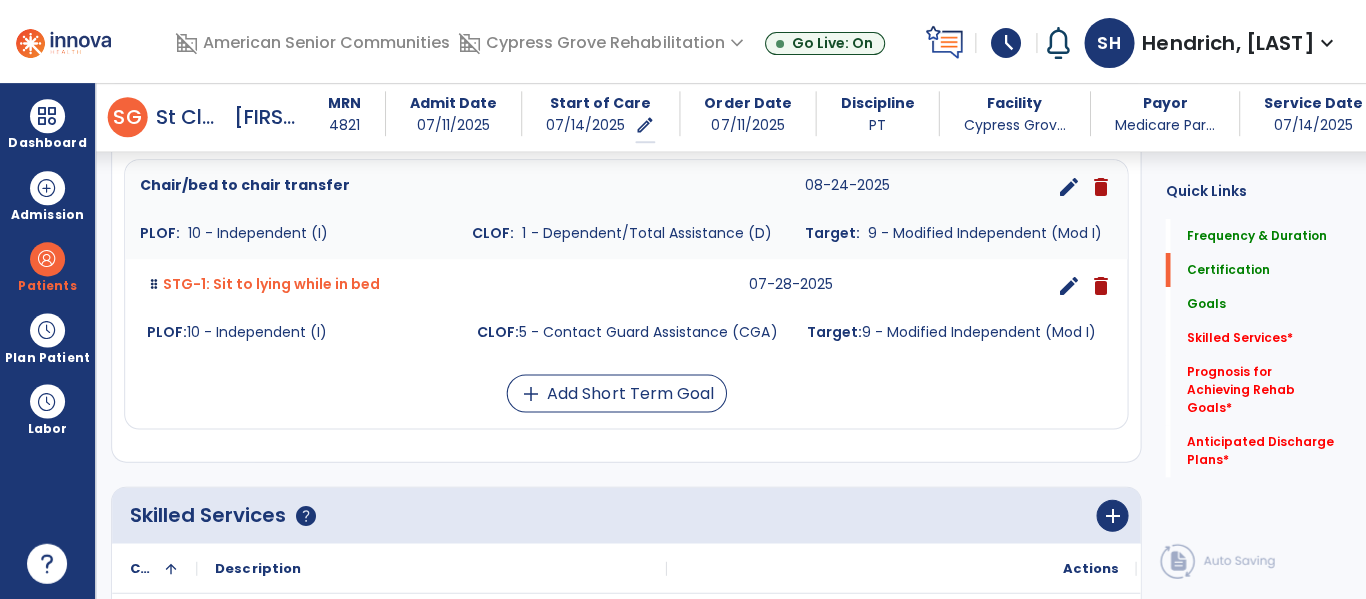 scroll, scrollTop: 557, scrollLeft: 0, axis: vertical 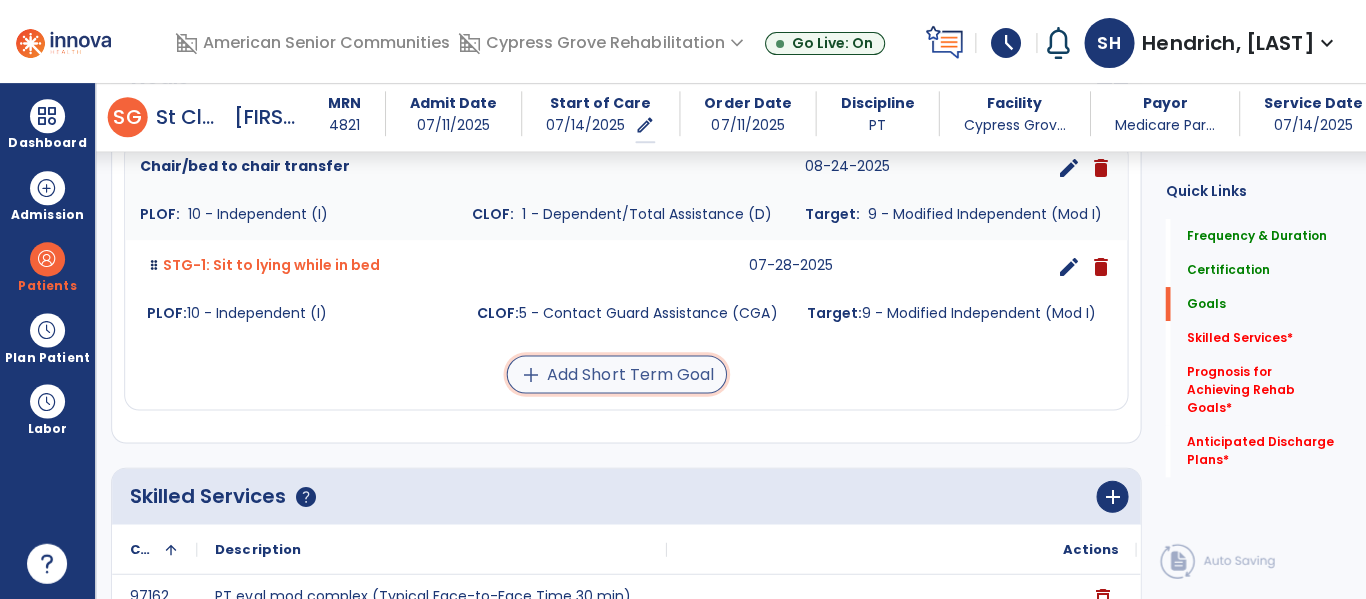 click on "add  Add Short Term Goal" at bounding box center [616, 374] 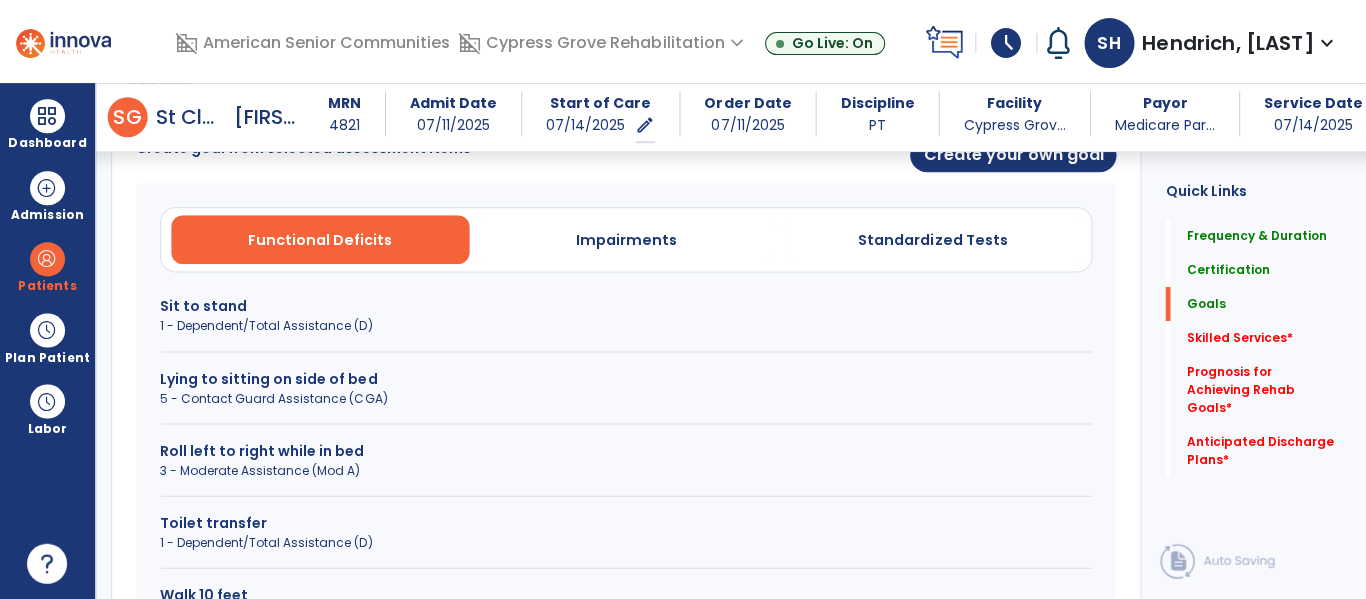 click on "5 - Contact Guard Assistance (CGA)" at bounding box center (625, 398) 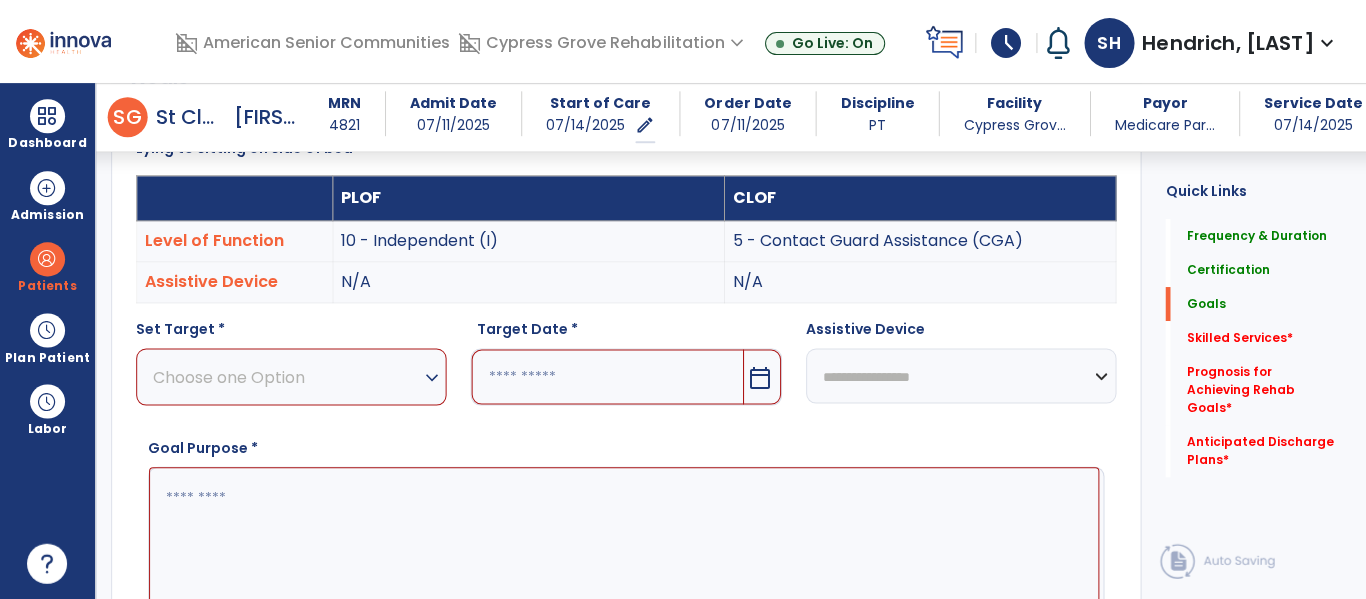 click on "Choose one Option" at bounding box center [286, 376] 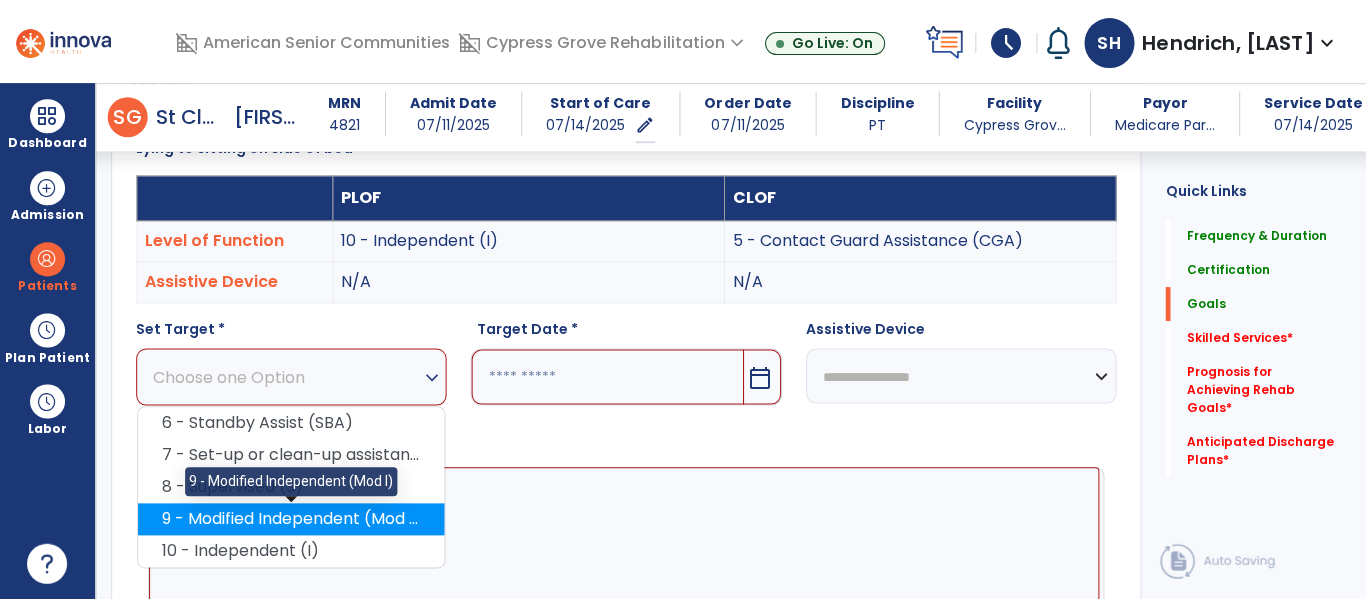 click on "9 - Modified Independent (Mod I)" at bounding box center [291, 519] 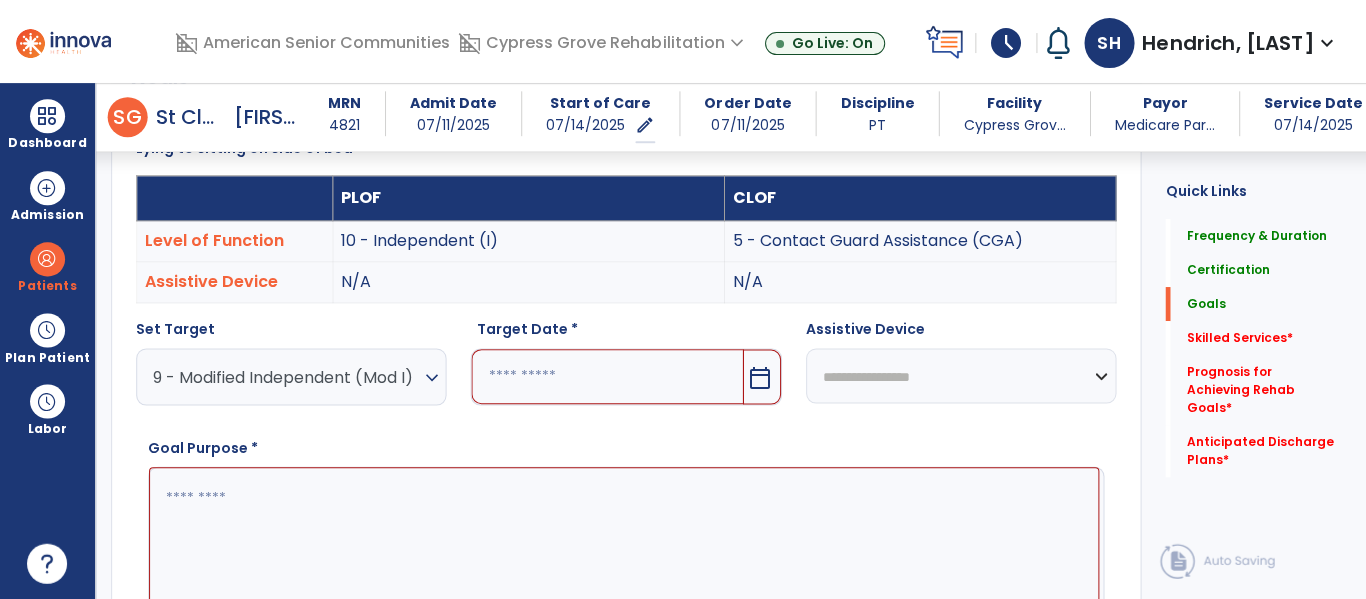 click at bounding box center (606, 376) 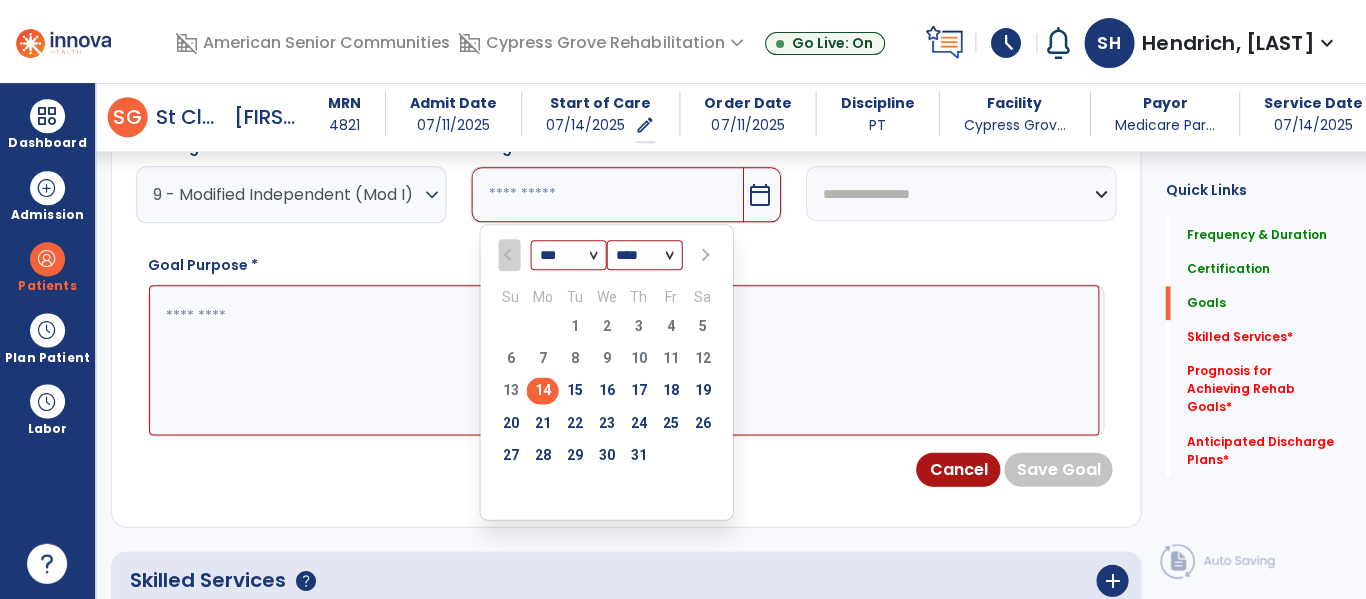 scroll, scrollTop: 743, scrollLeft: 0, axis: vertical 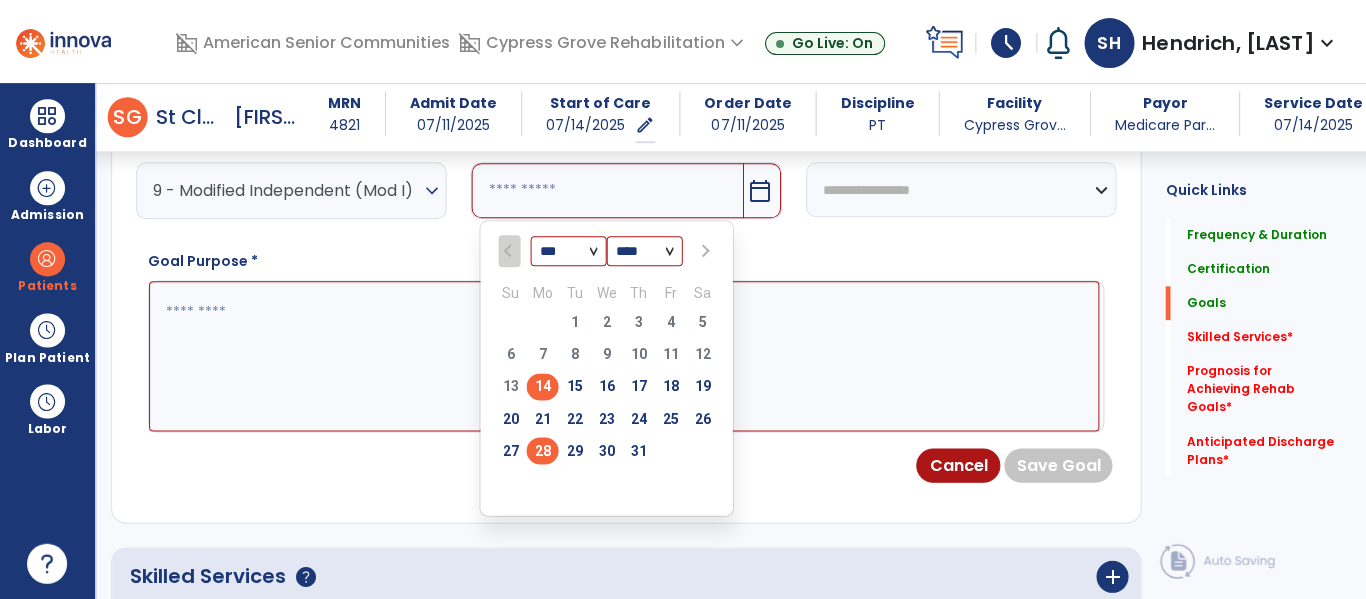 click on "28" at bounding box center [542, 450] 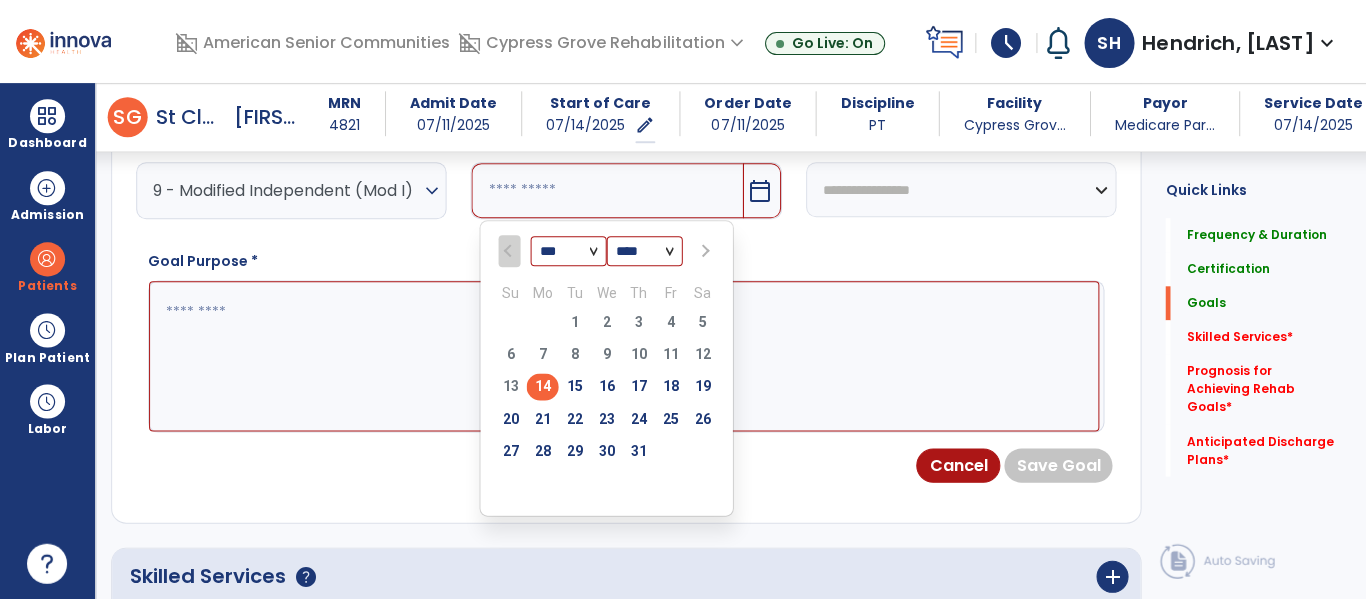type on "*********" 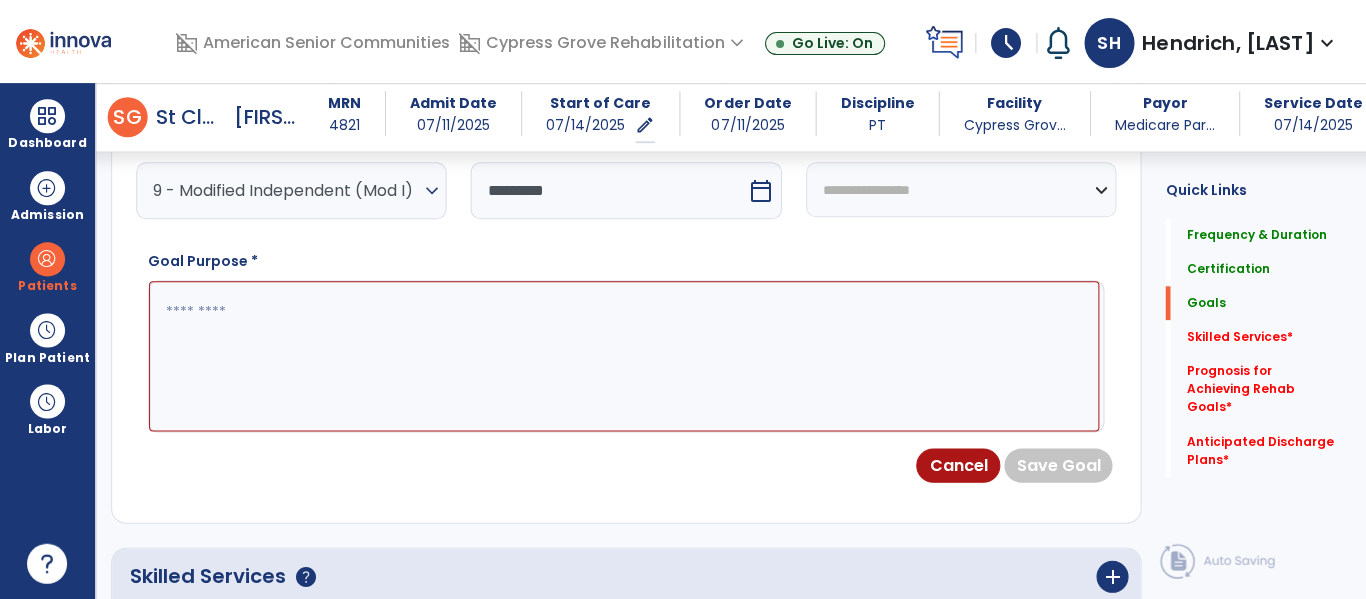 click at bounding box center (623, 356) 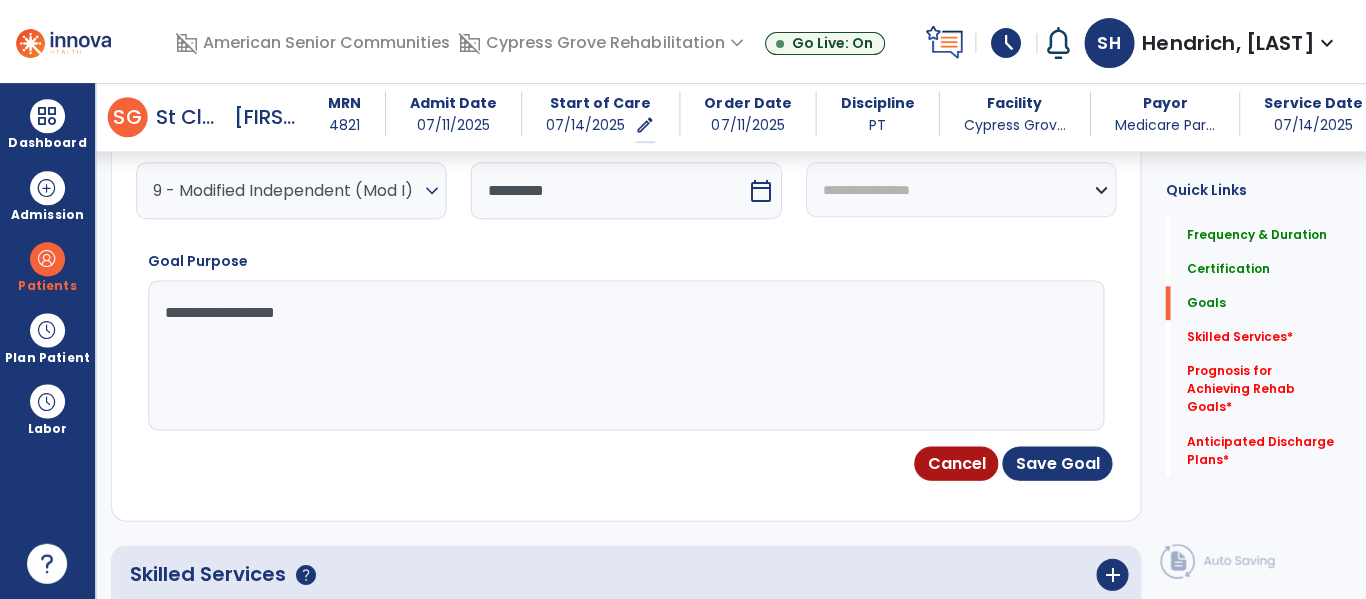 type on "**********" 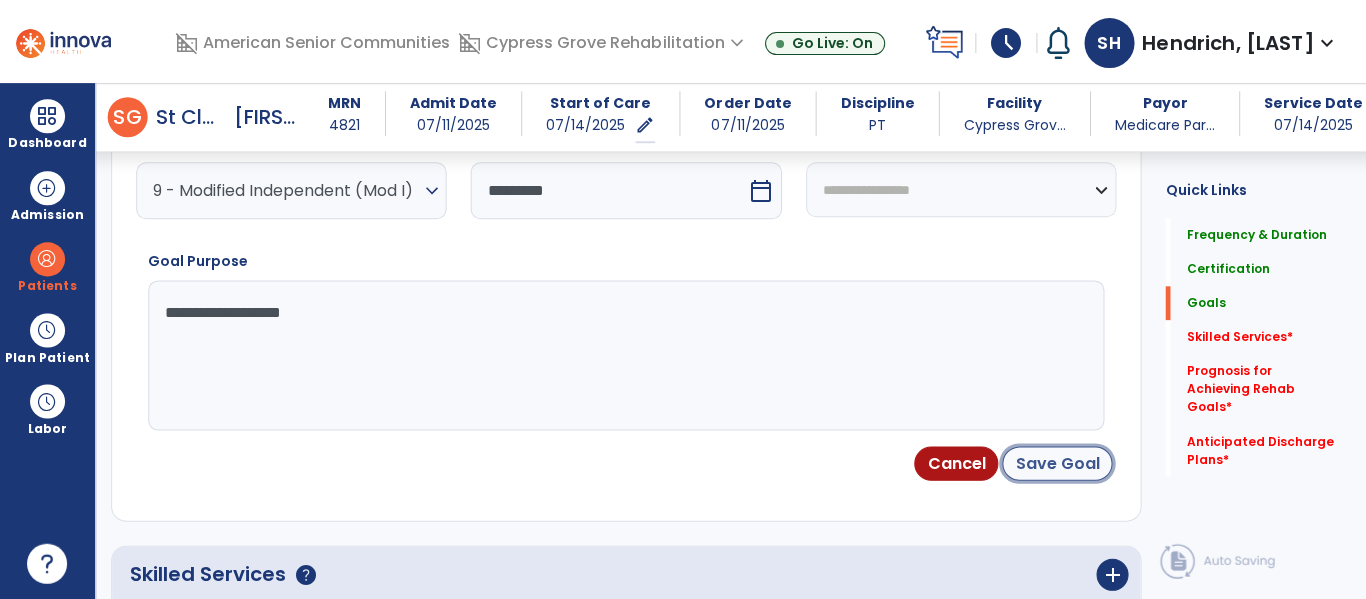 click on "Save Goal" at bounding box center (1056, 463) 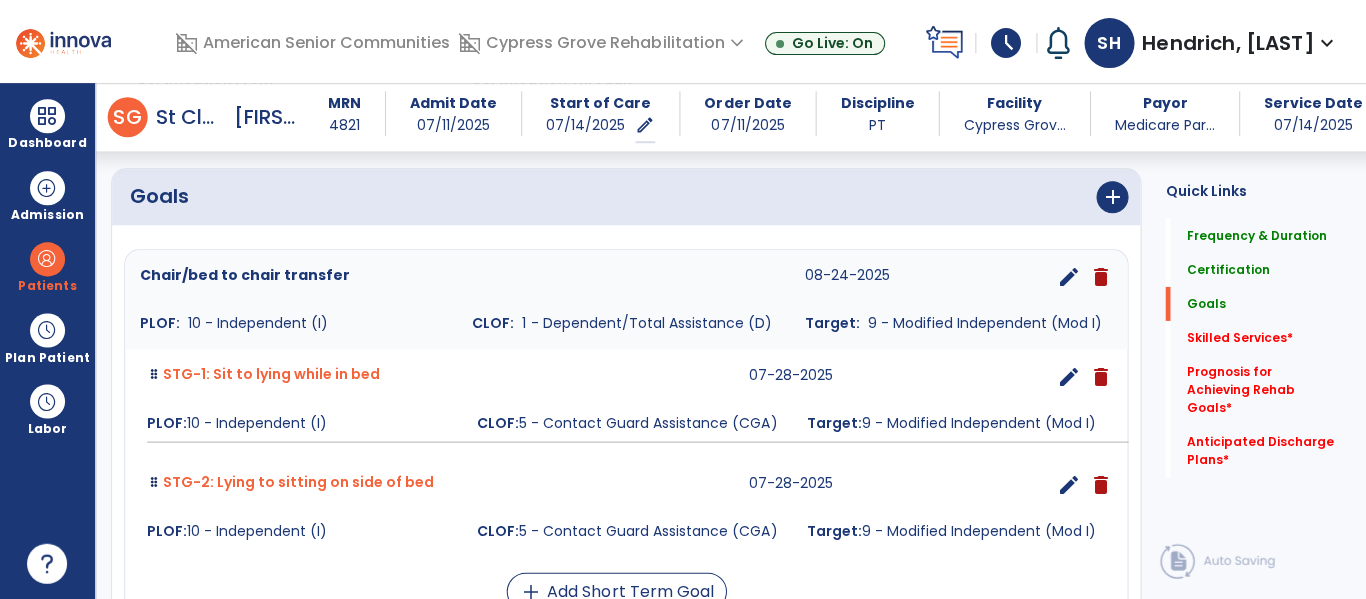 scroll, scrollTop: 462, scrollLeft: 0, axis: vertical 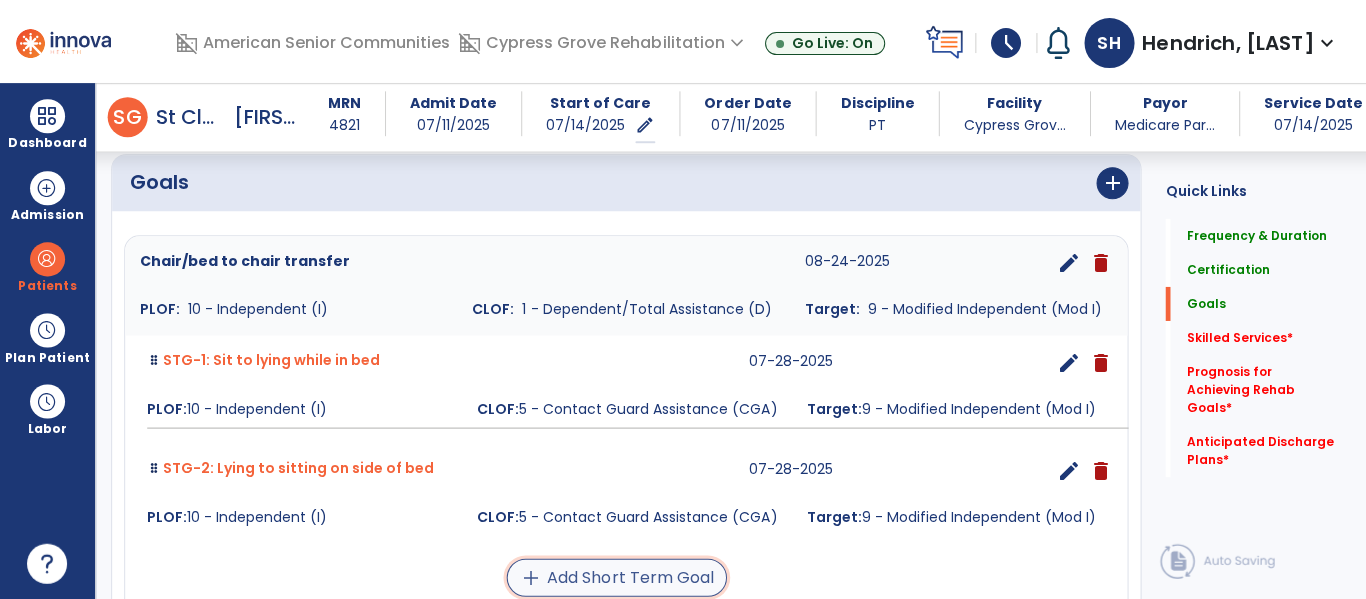 click on "add  Add Short Term Goal" at bounding box center [616, 577] 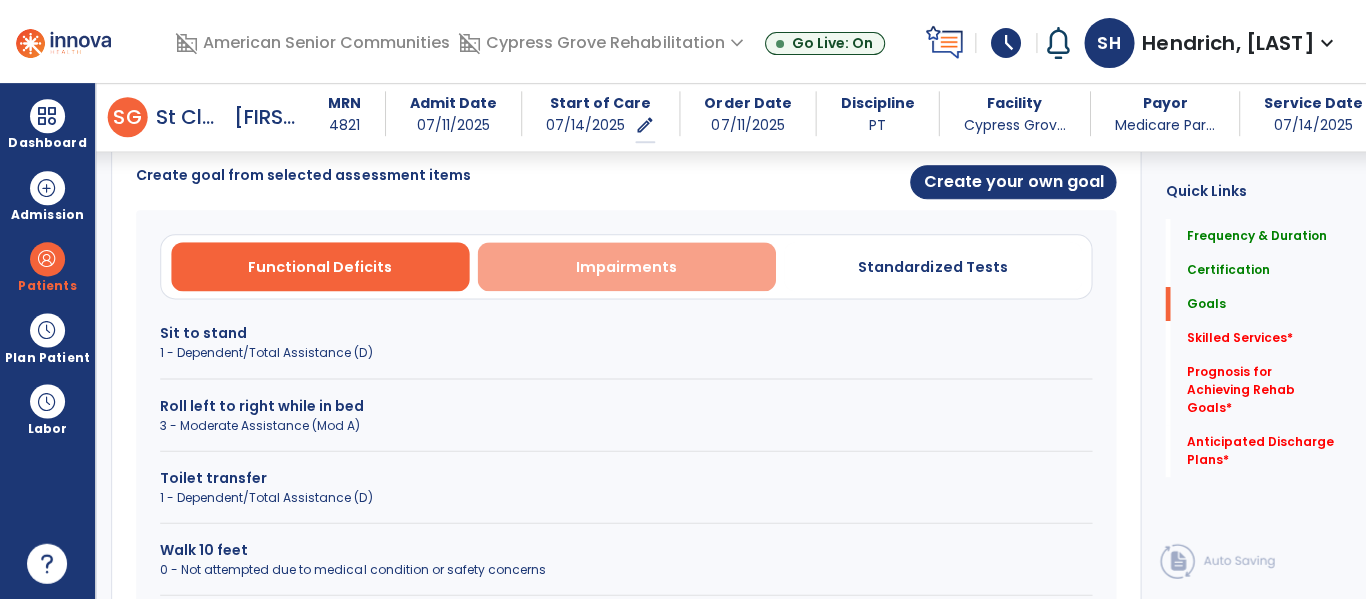 scroll, scrollTop: 443, scrollLeft: 0, axis: vertical 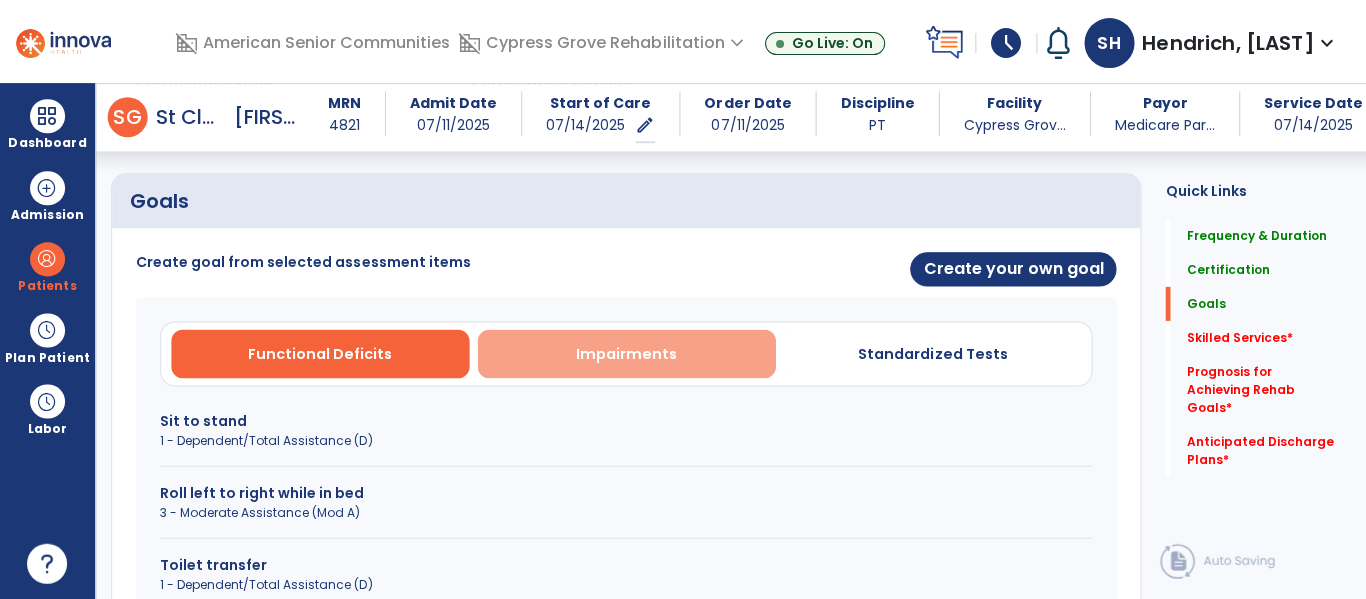 click on "Impairments" at bounding box center [625, 354] 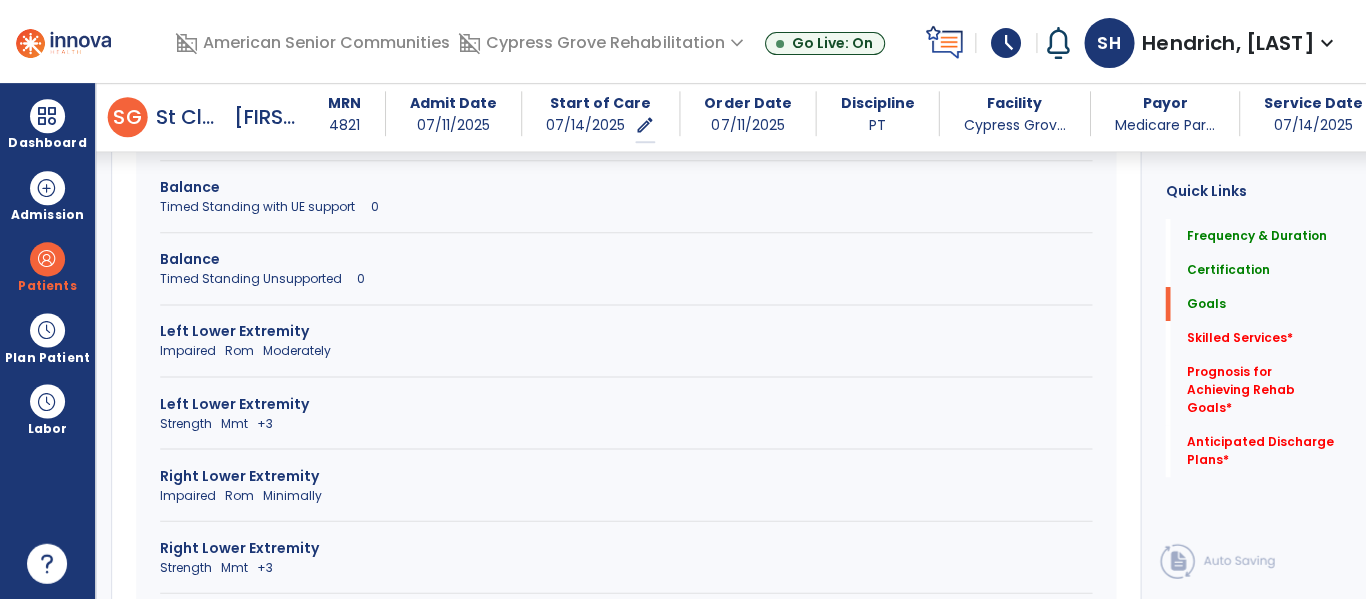 scroll, scrollTop: 1244, scrollLeft: 0, axis: vertical 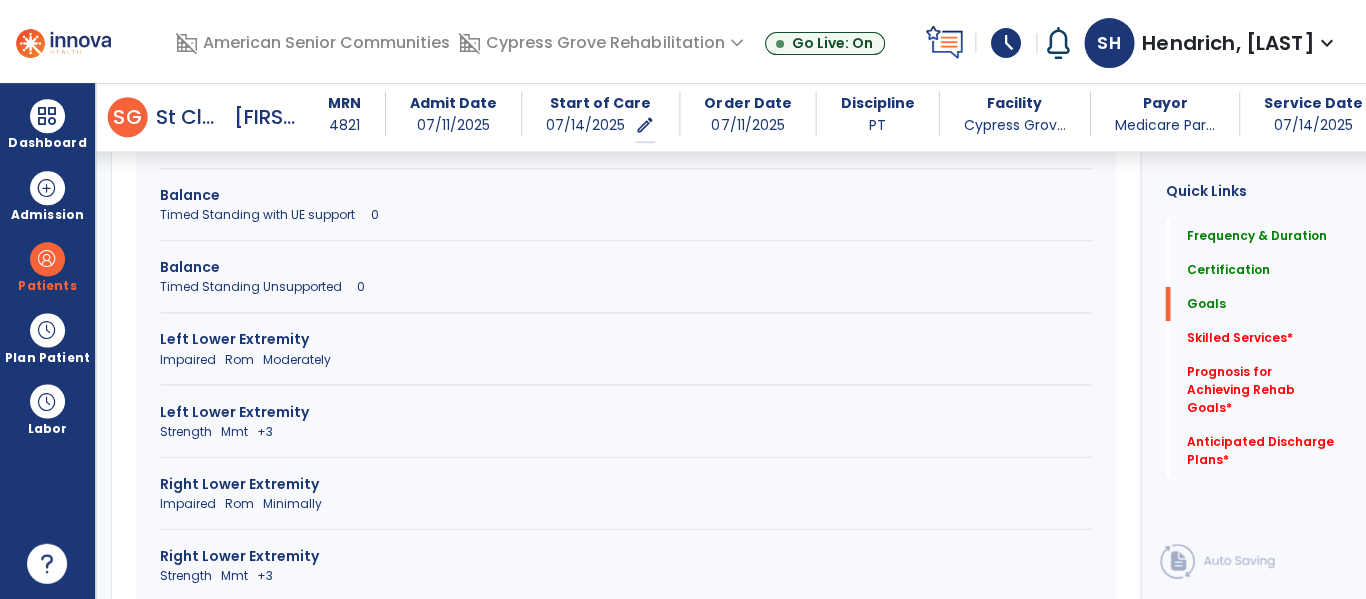 click on "Timed Standing with UE support      0" at bounding box center [625, 215] 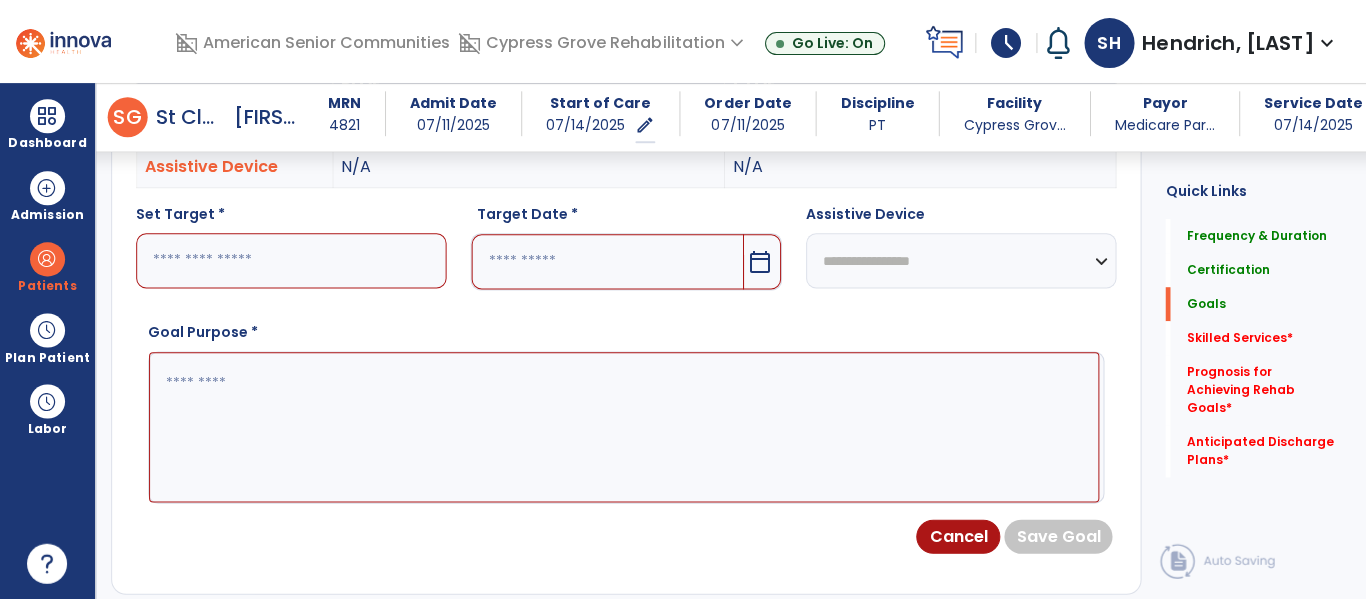 scroll, scrollTop: 614, scrollLeft: 0, axis: vertical 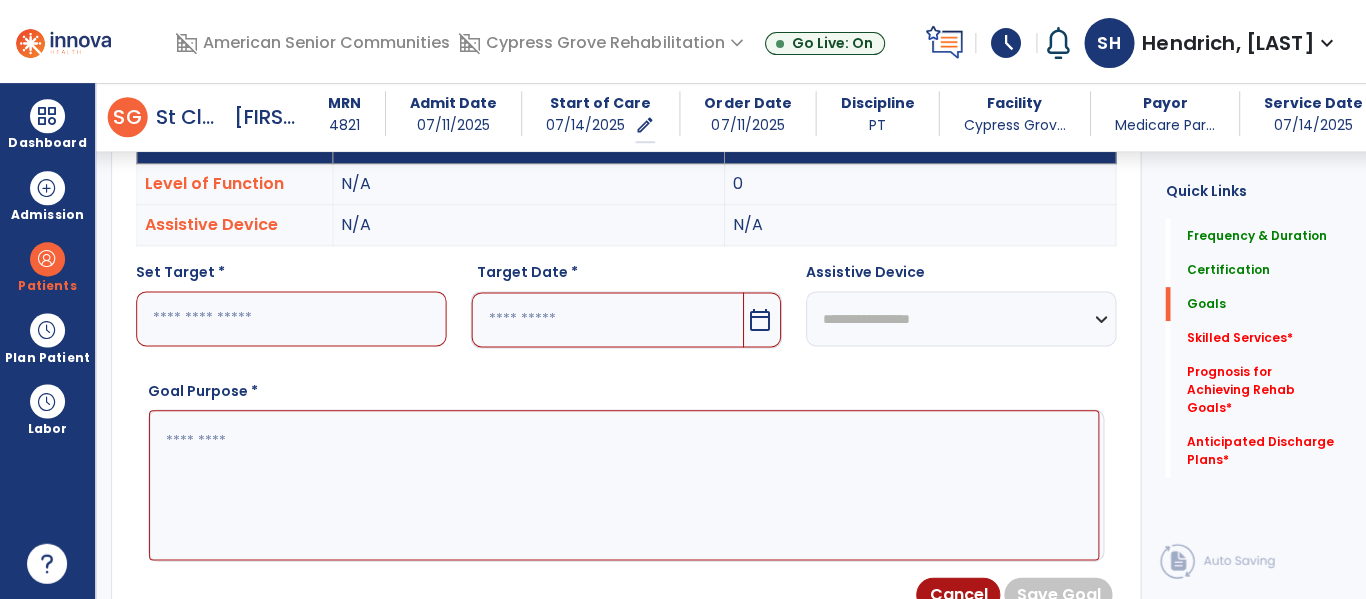 click at bounding box center [291, 318] 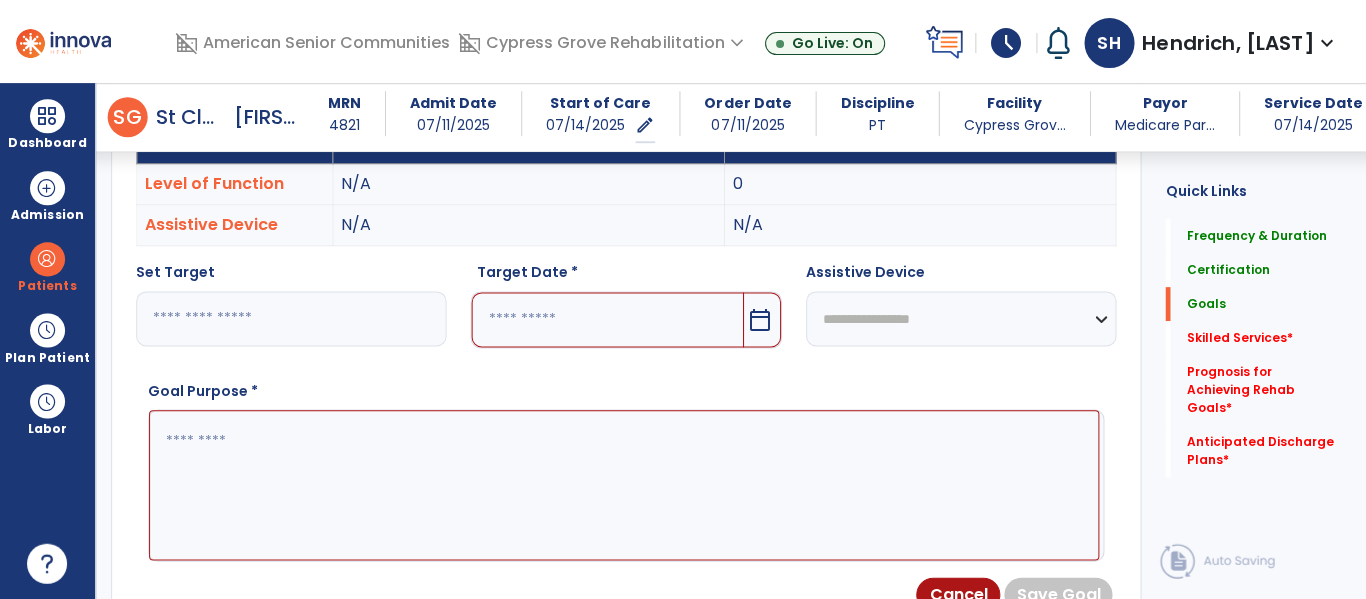 type on "**" 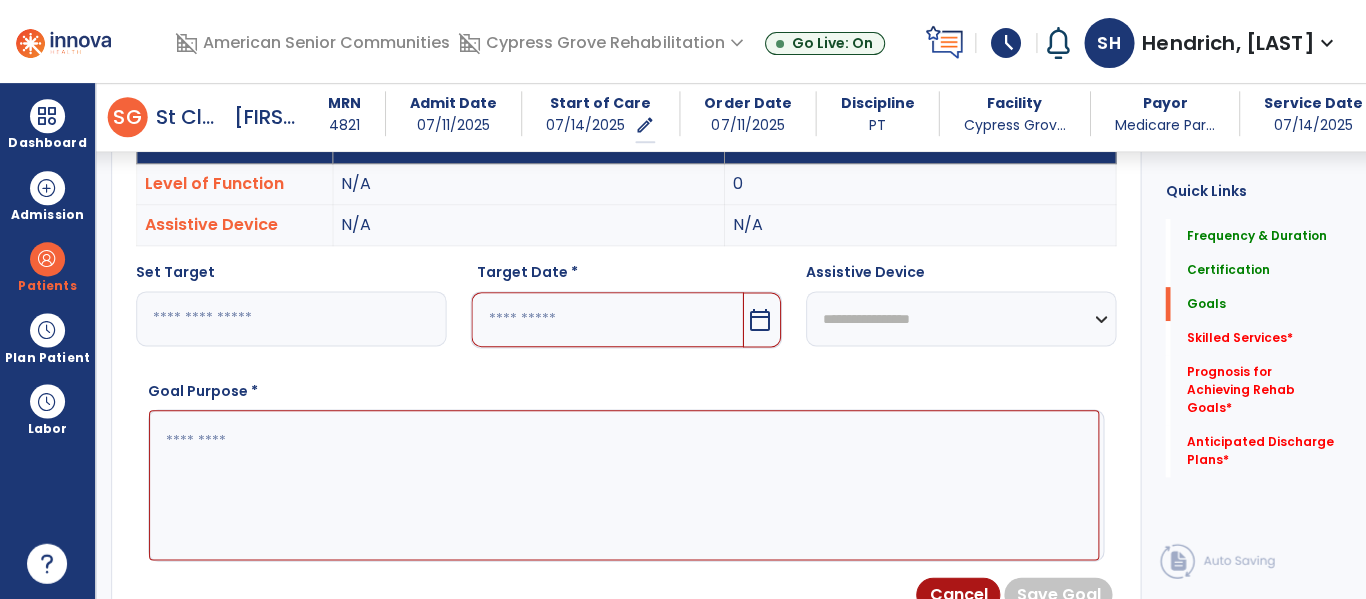 click at bounding box center [606, 319] 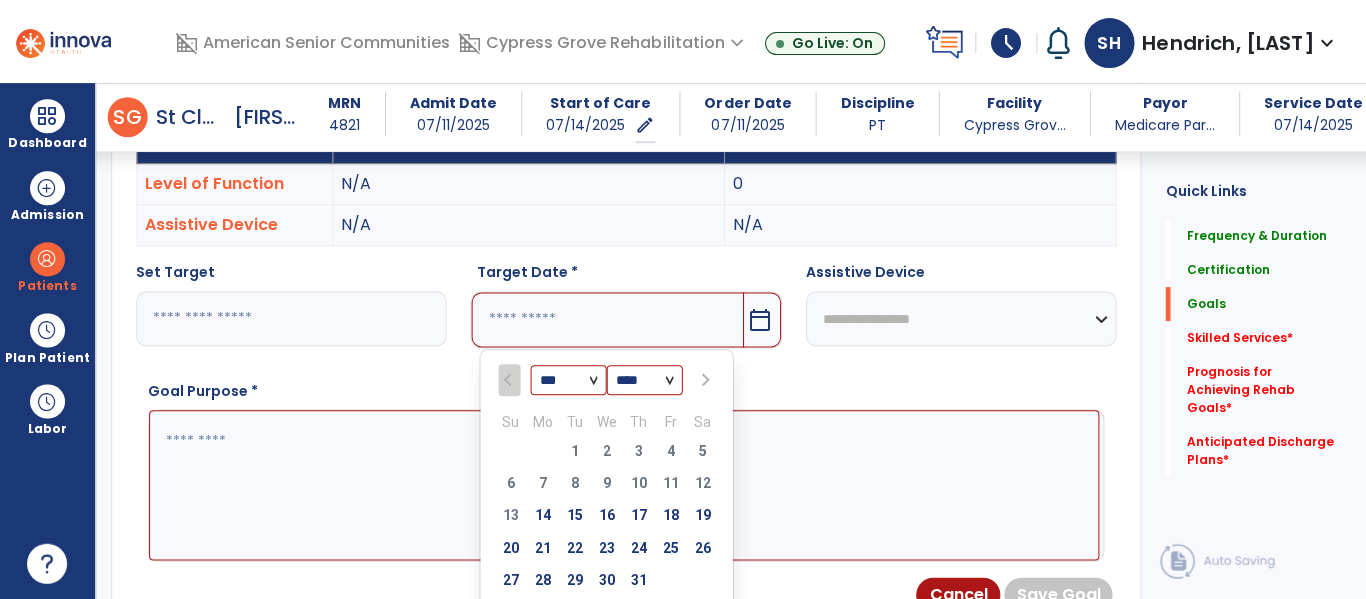 click on "*** ***" at bounding box center [568, 381] 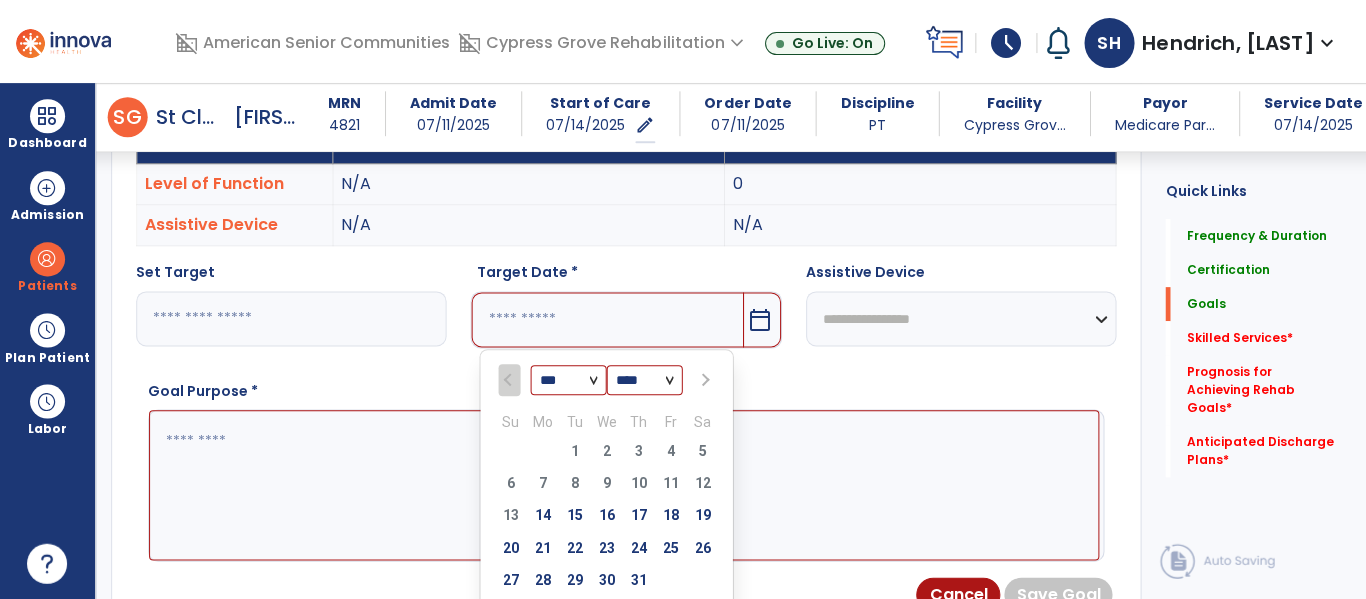 select on "*" 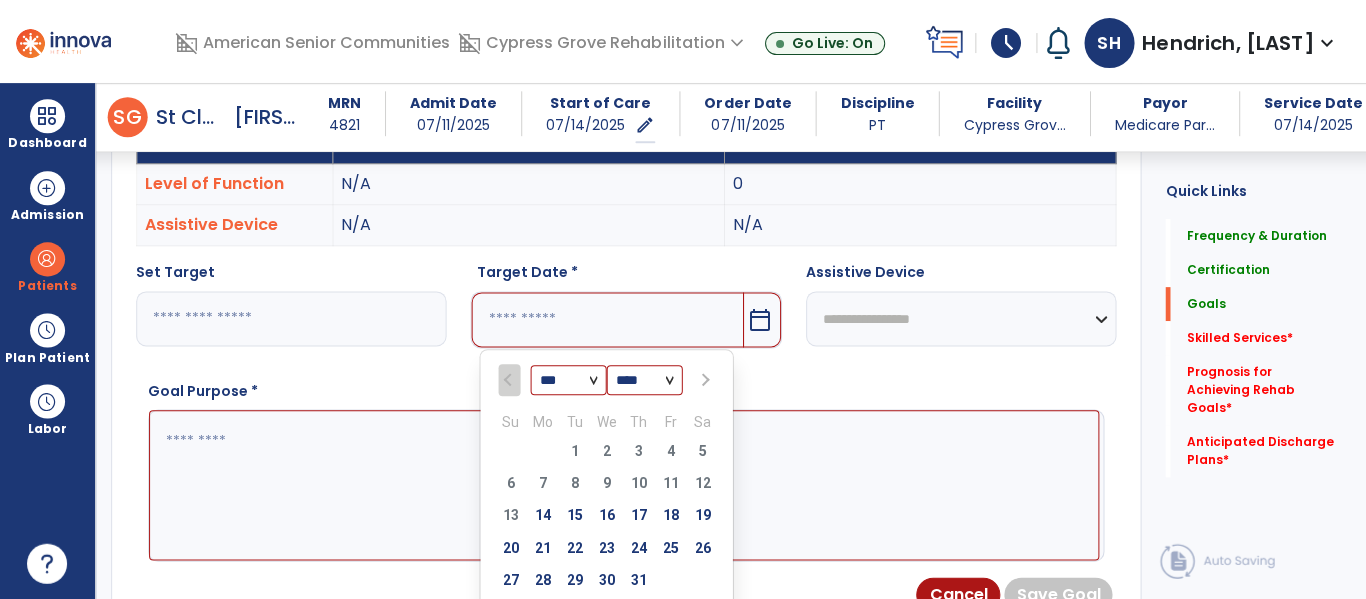 click on "*** ***" at bounding box center (568, 381) 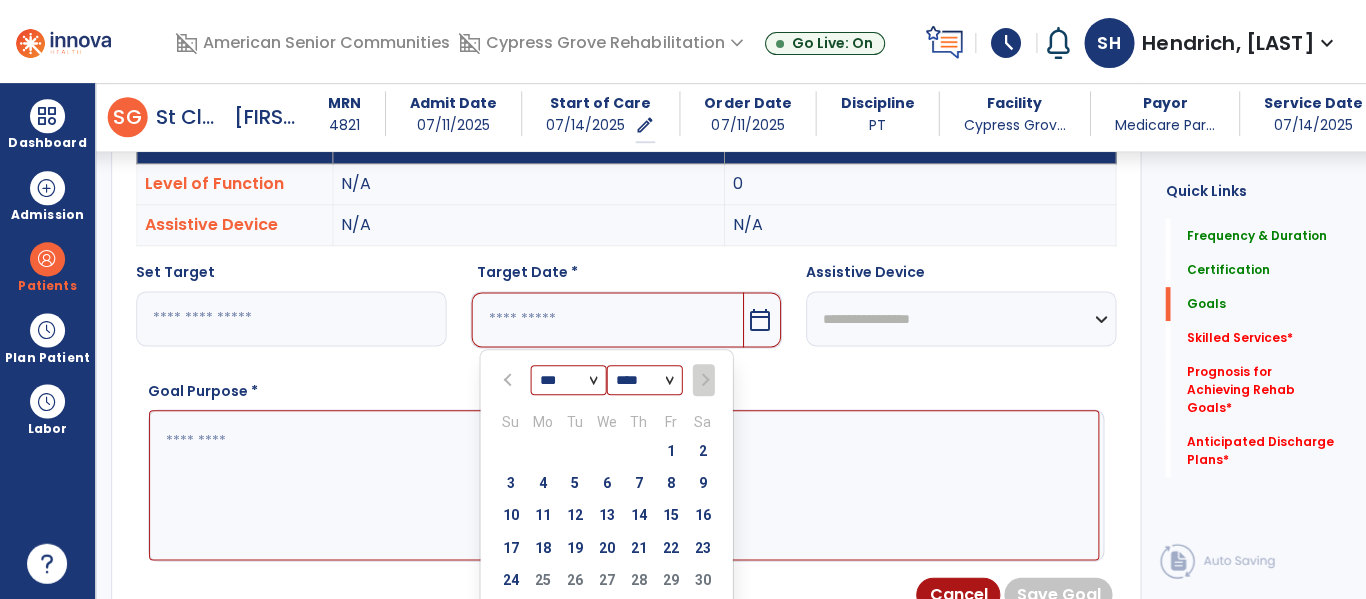 click on "11" at bounding box center [542, 515] 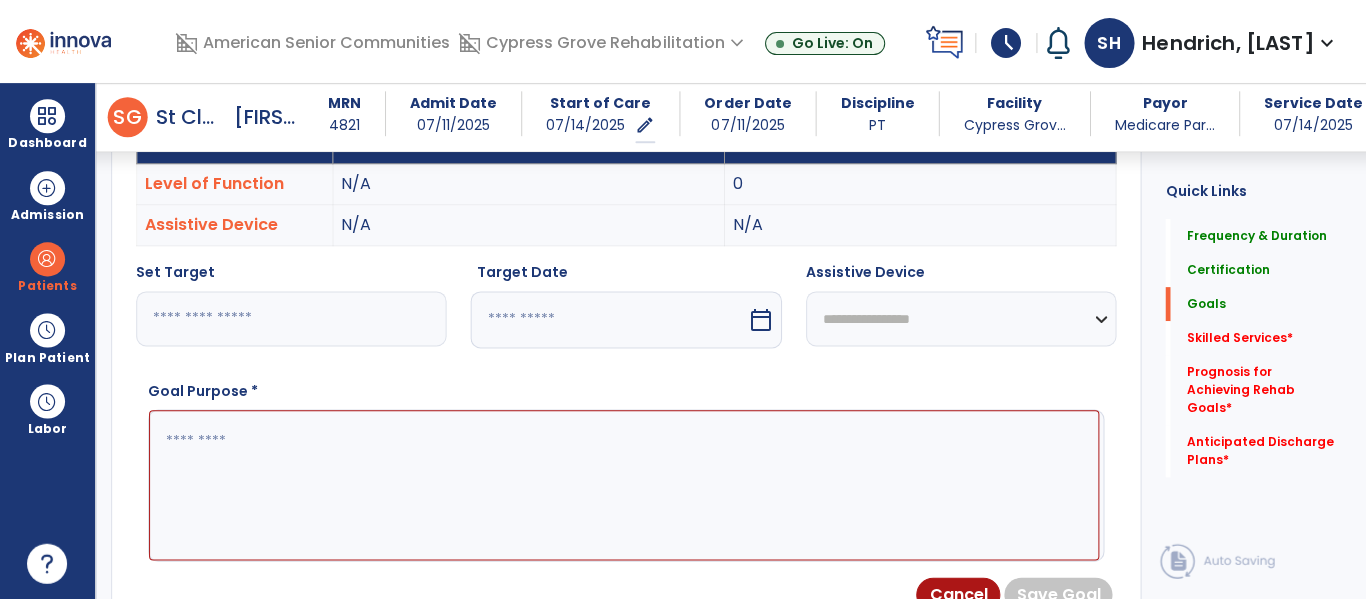 type on "*********" 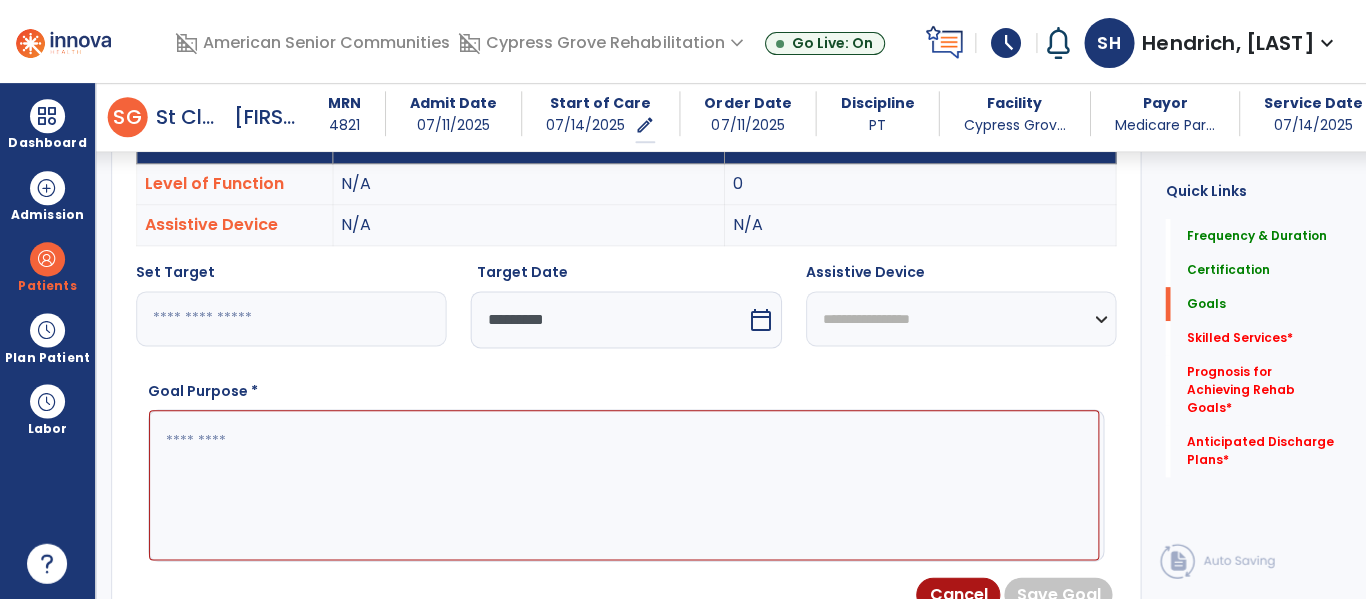 click on "**********" at bounding box center [960, 318] 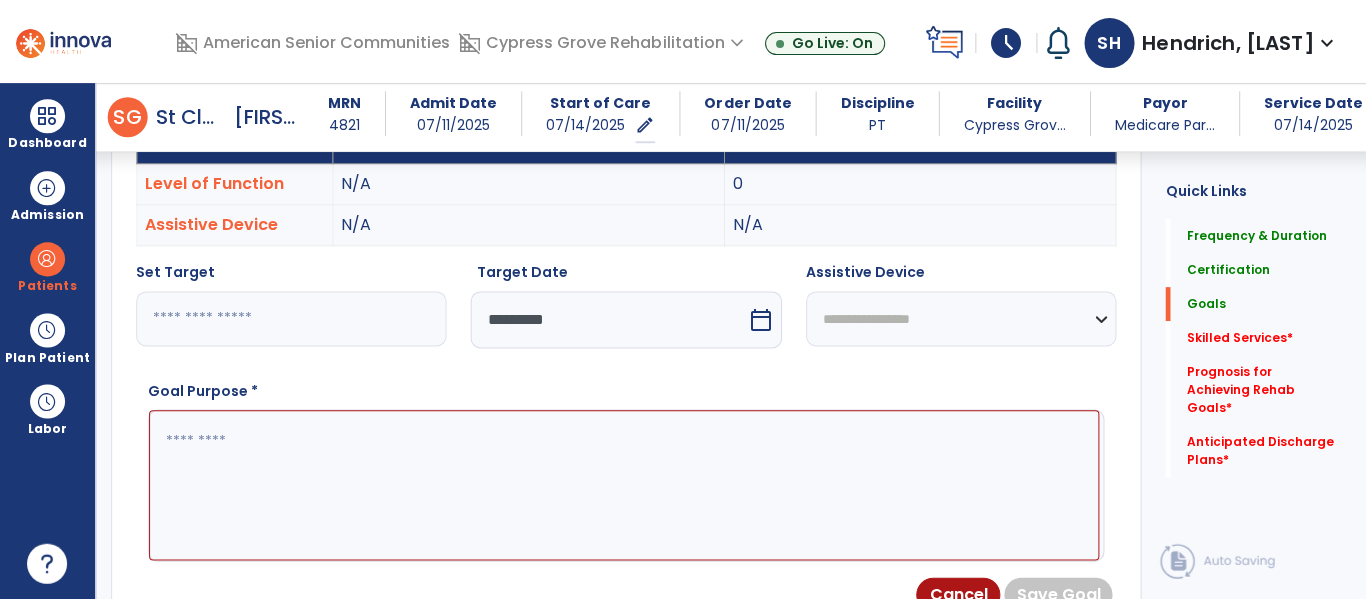 select on "**********" 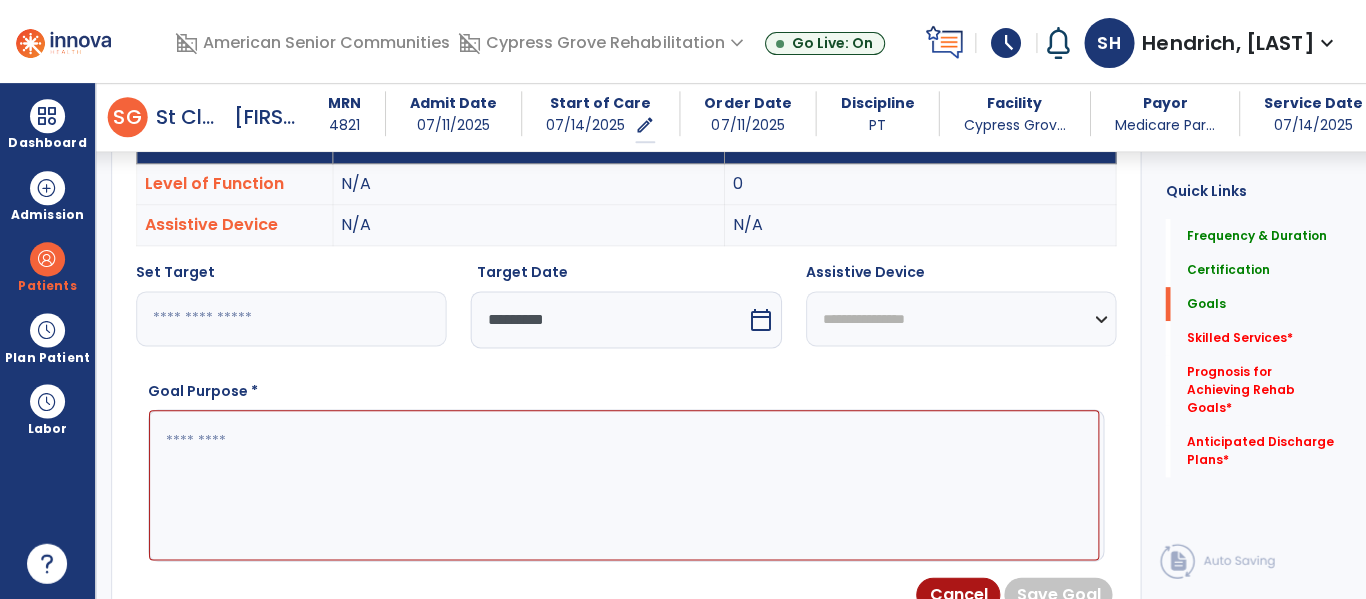 click on "**********" at bounding box center [960, 318] 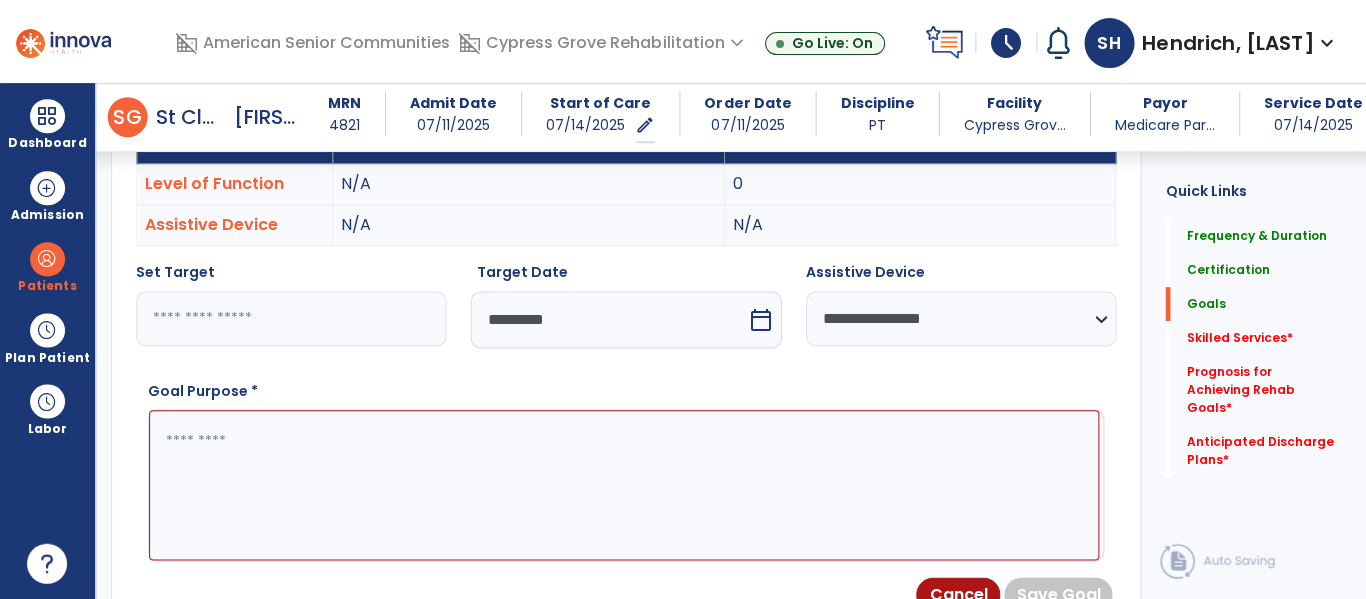 click at bounding box center (623, 485) 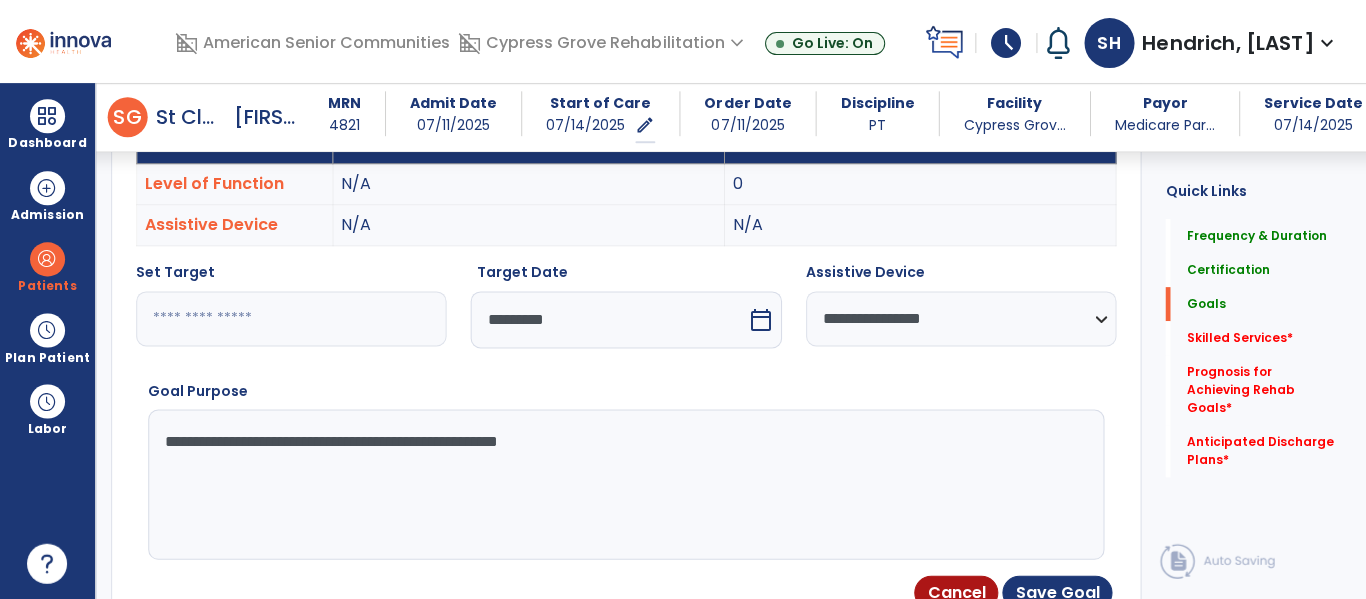 click on "**********" at bounding box center (623, 484) 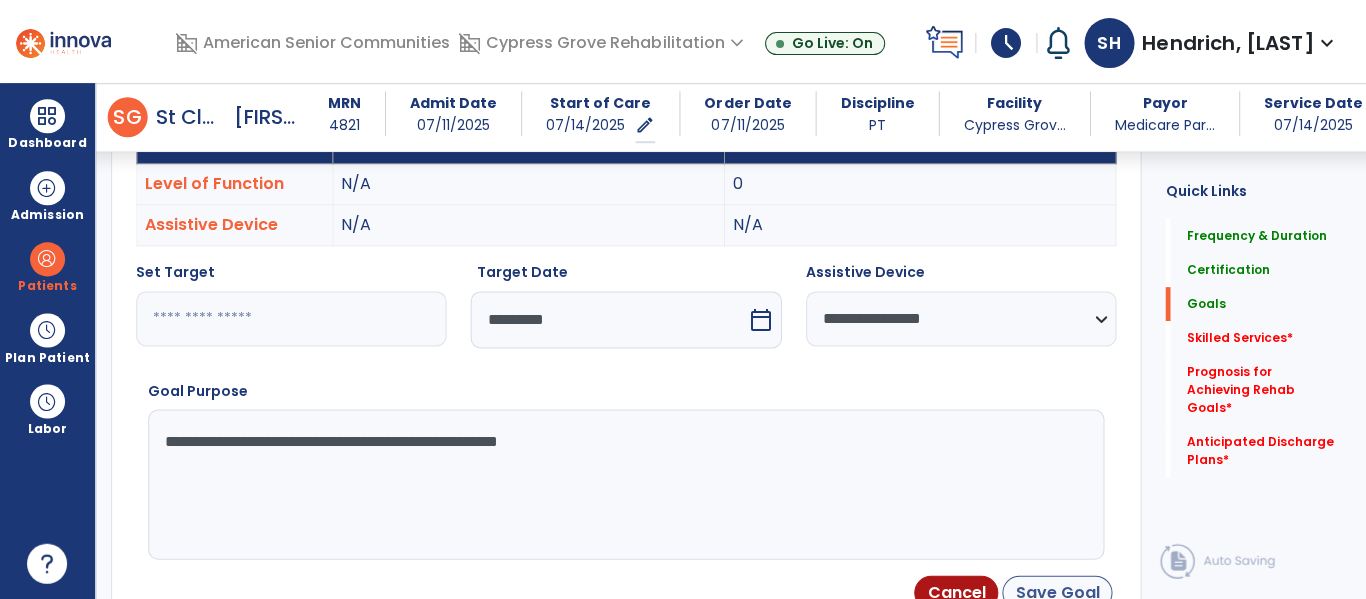 type on "**********" 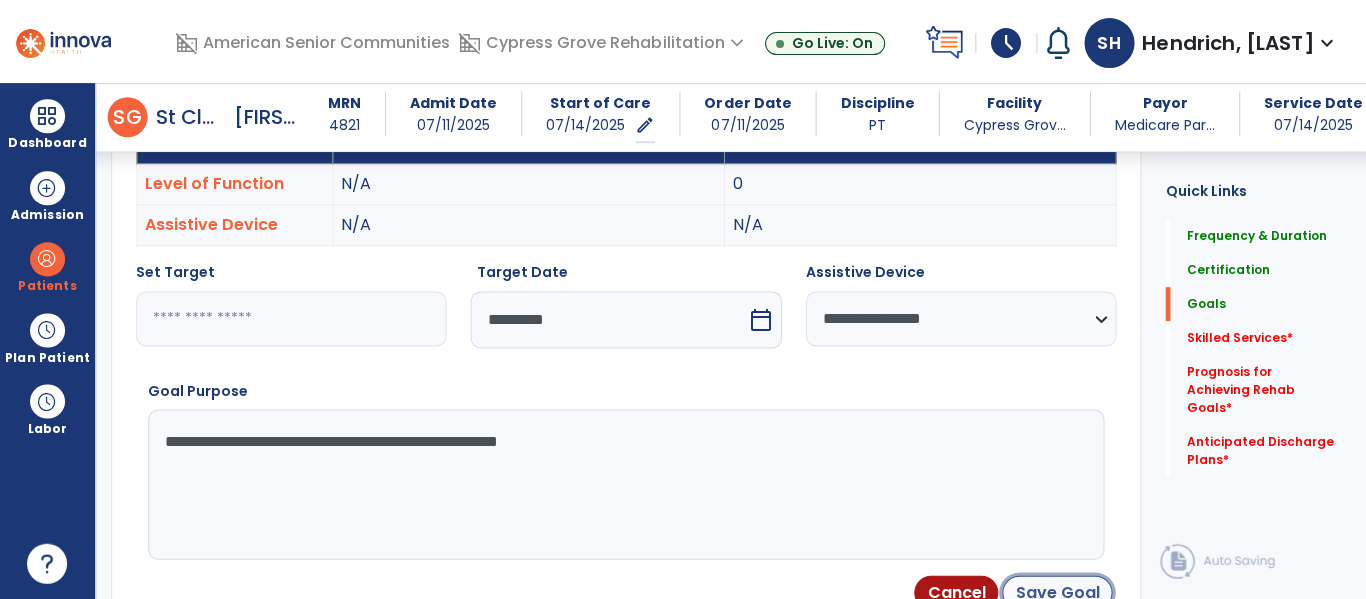 click on "Save Goal" at bounding box center [1056, 592] 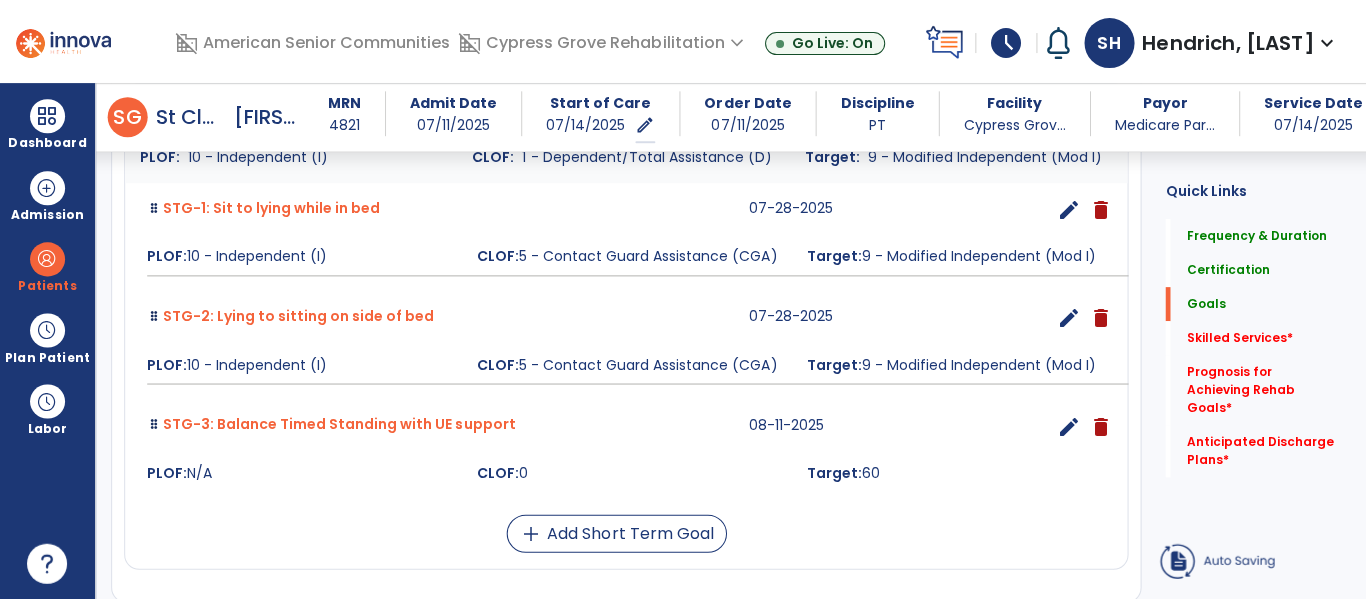 scroll, scrollTop: 616, scrollLeft: 0, axis: vertical 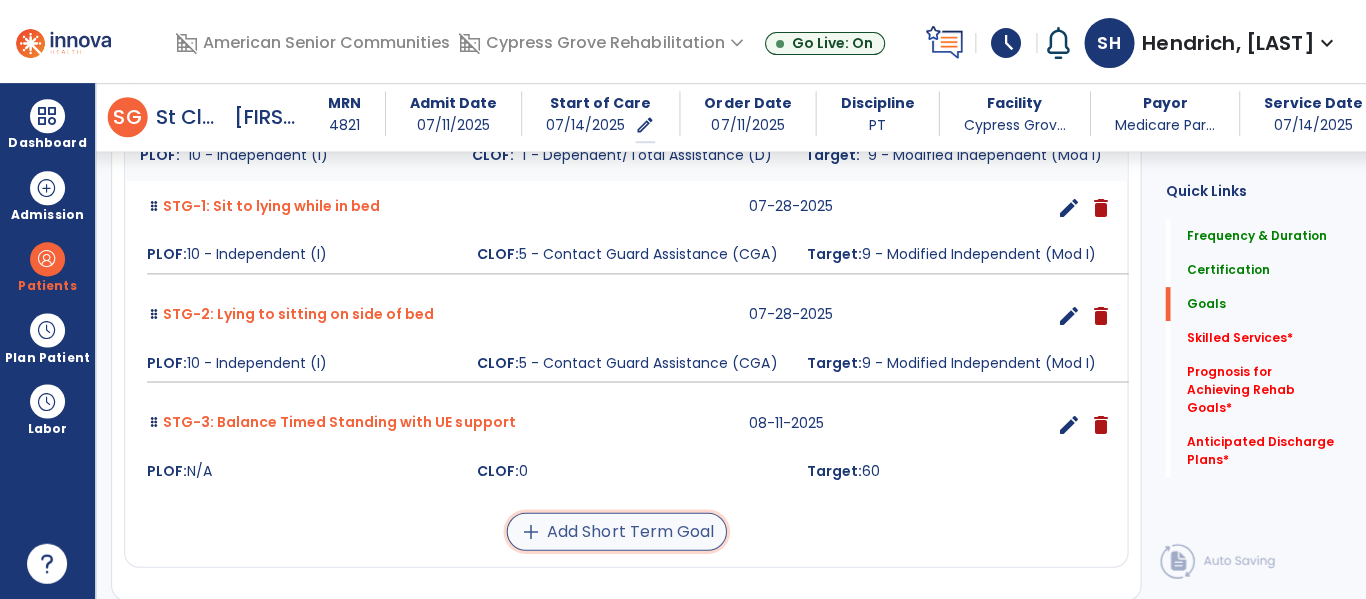 click on "add  Add Short Term Goal" at bounding box center (616, 531) 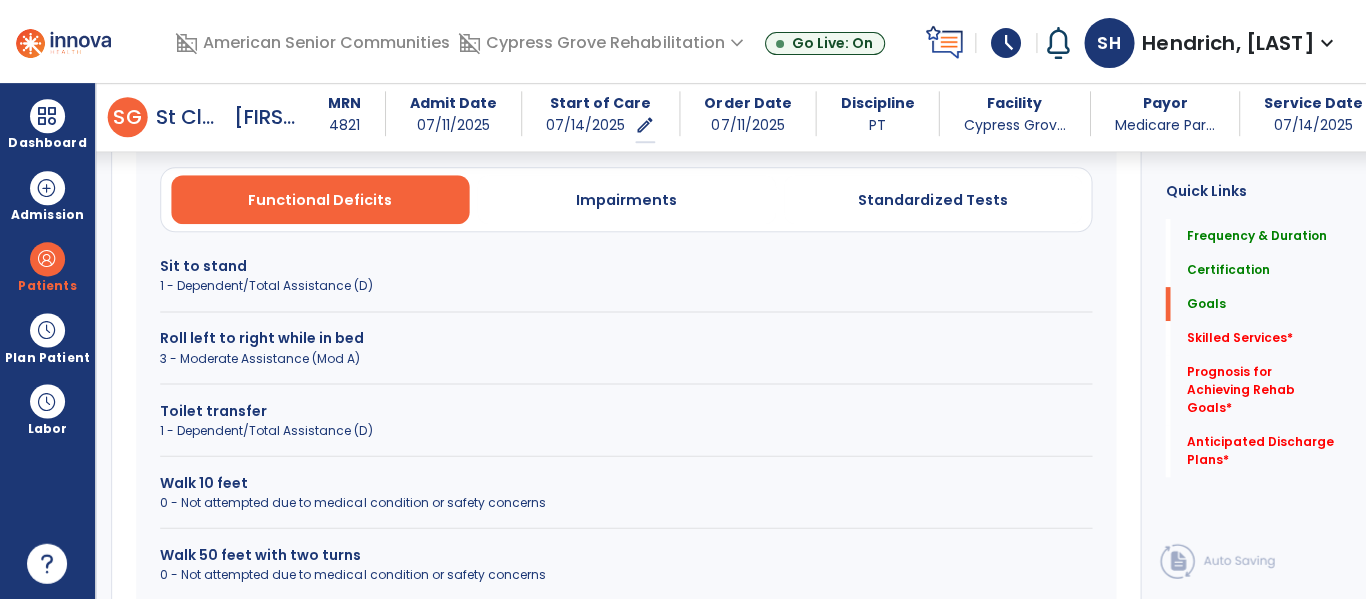 scroll, scrollTop: 588, scrollLeft: 0, axis: vertical 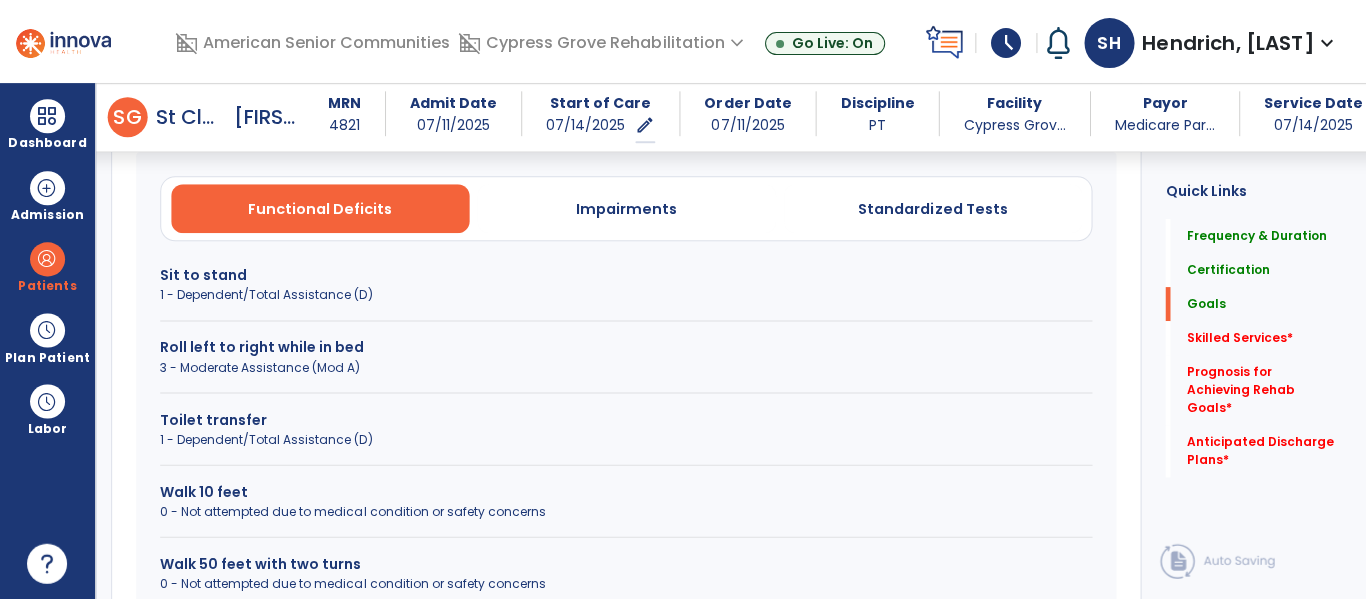 click on "1 - Dependent/Total Assistance (D)" at bounding box center [625, 295] 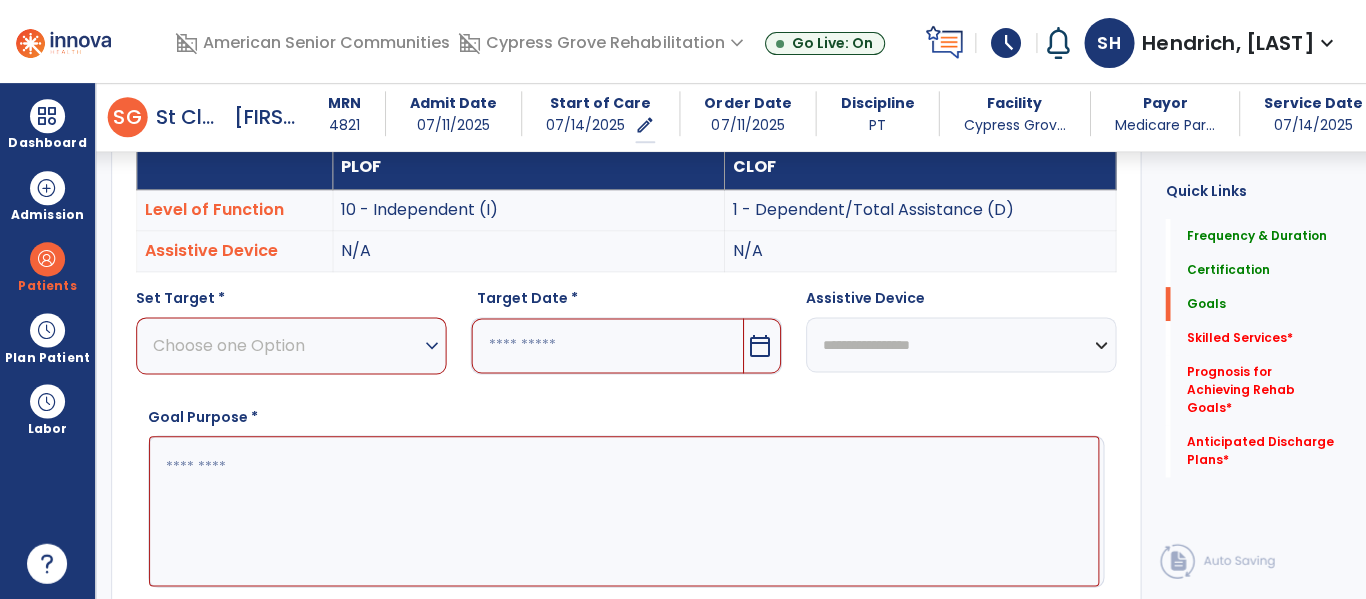 click on "Choose one Option" at bounding box center (286, 345) 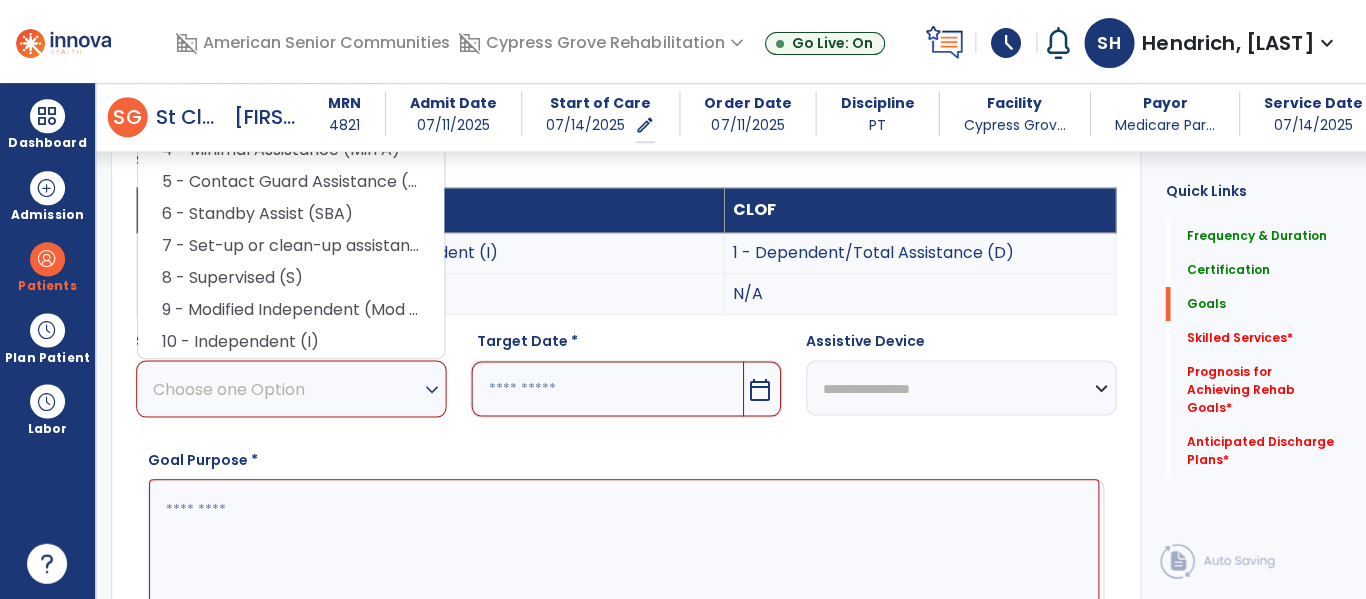 scroll, scrollTop: 500, scrollLeft: 0, axis: vertical 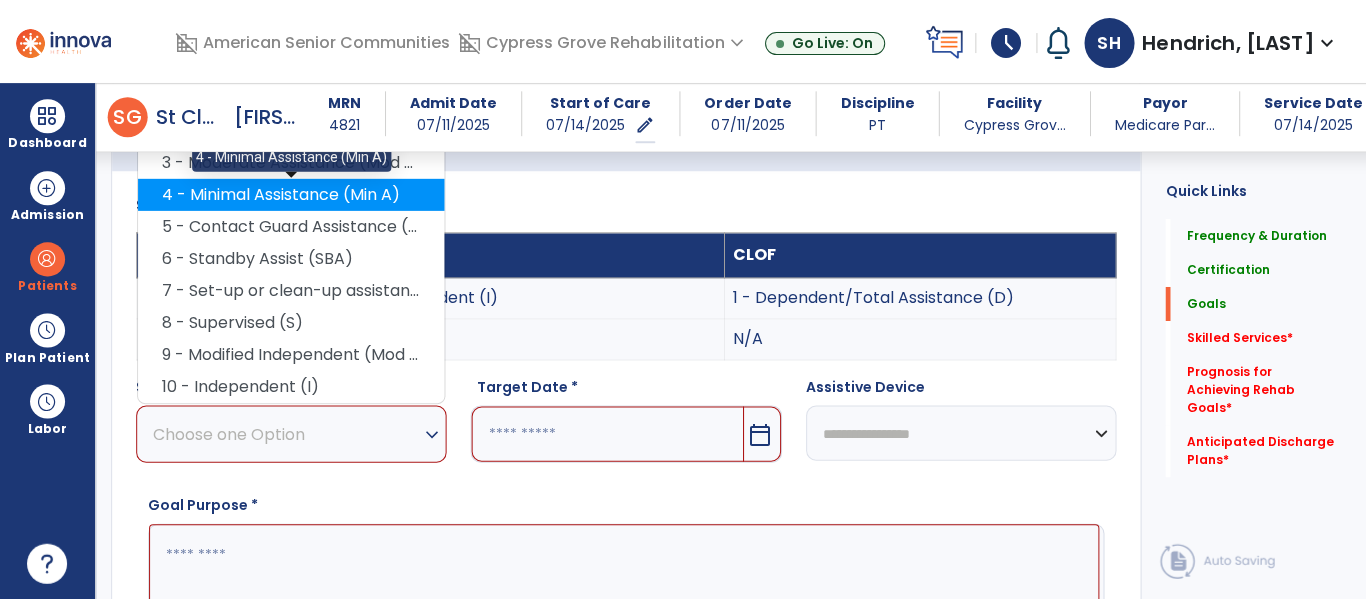 click on "4 - Minimal Assistance (Min A)" at bounding box center (291, 195) 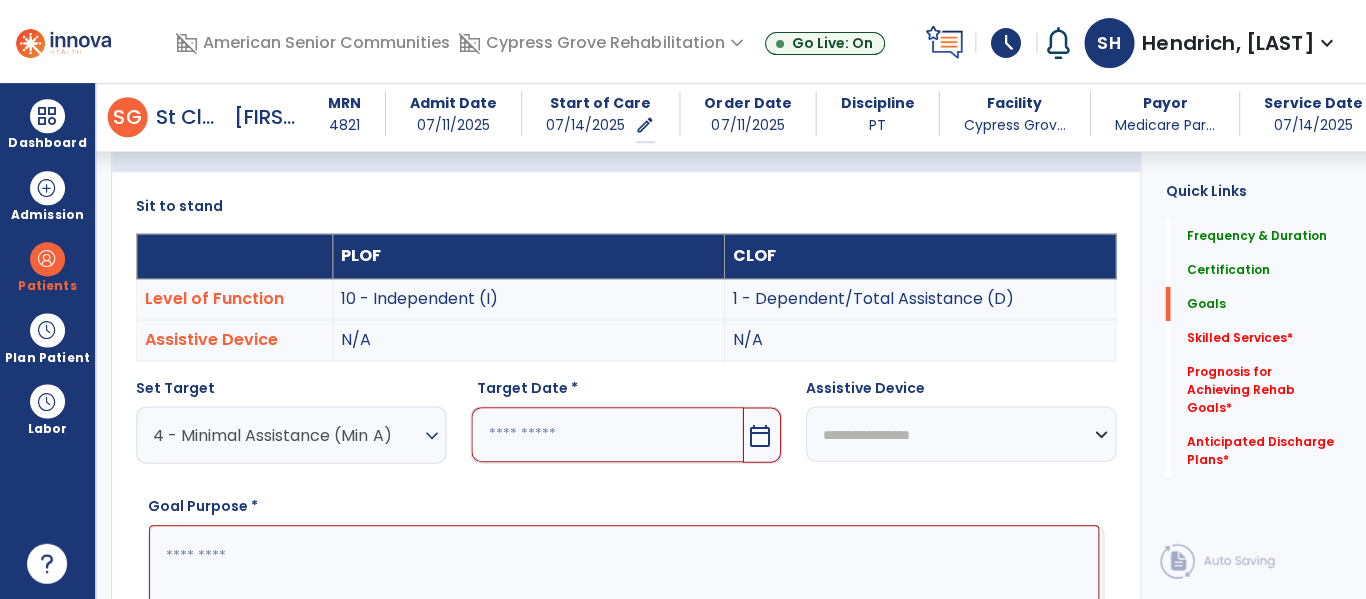 click at bounding box center (606, 434) 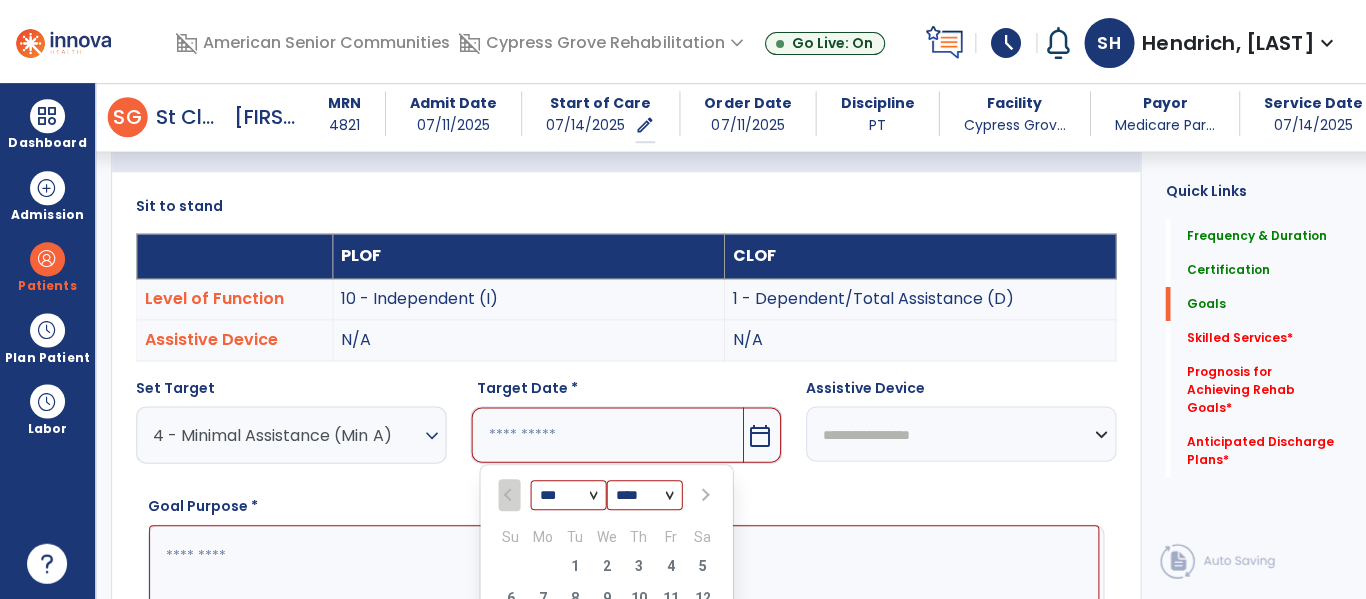 scroll, scrollTop: 792, scrollLeft: 0, axis: vertical 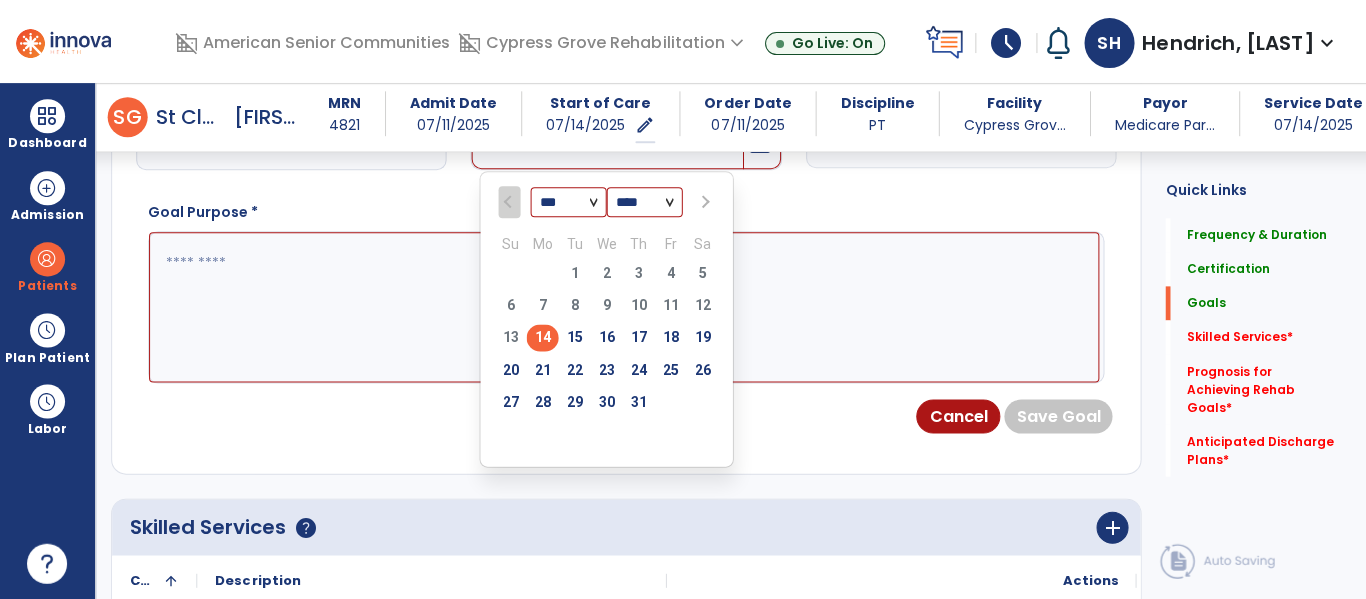 click on "*** ***" at bounding box center (568, 203) 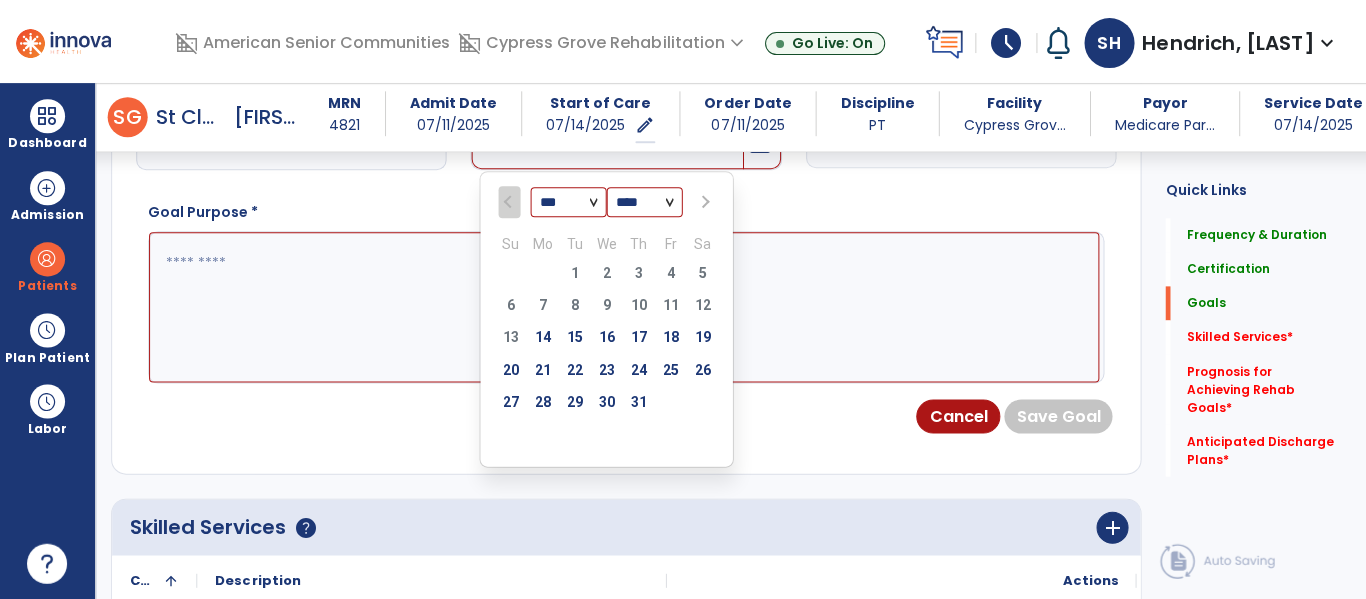 select on "*" 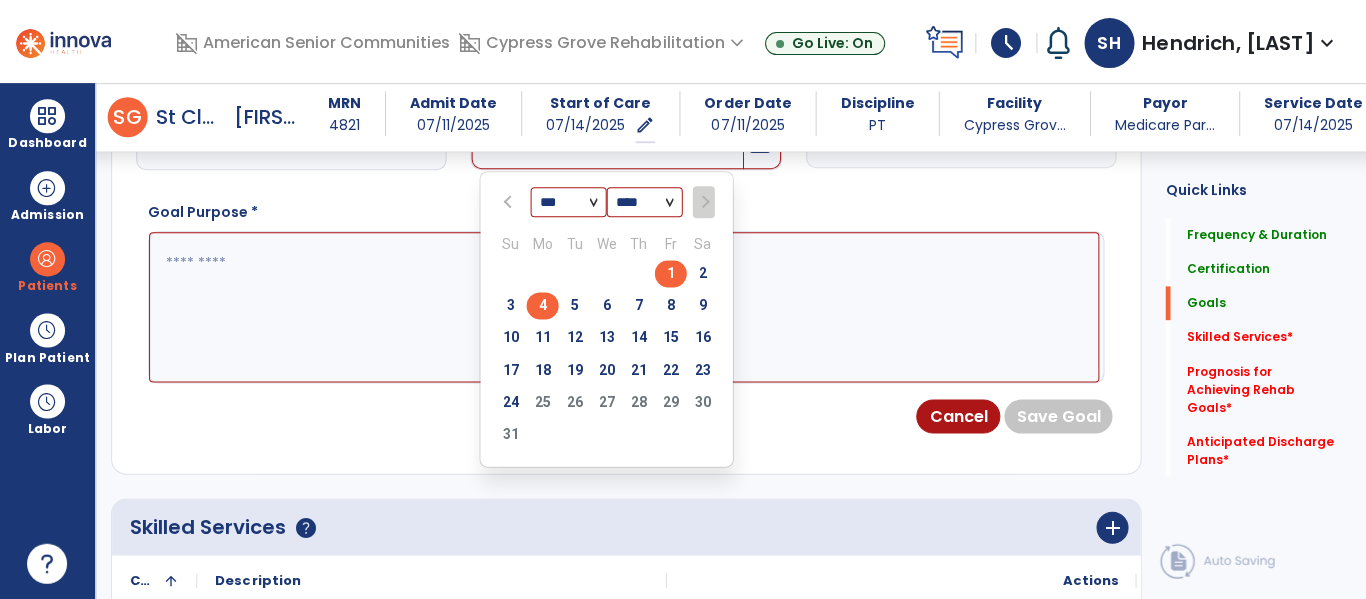 click on "4" at bounding box center [542, 305] 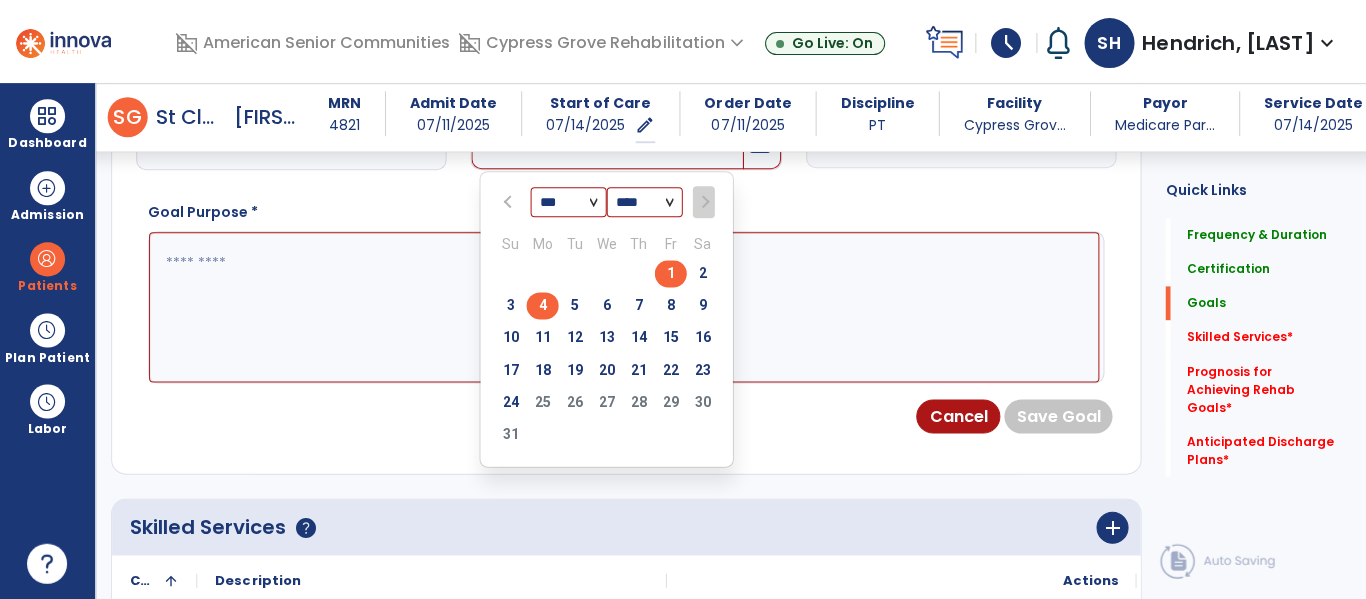 type on "********" 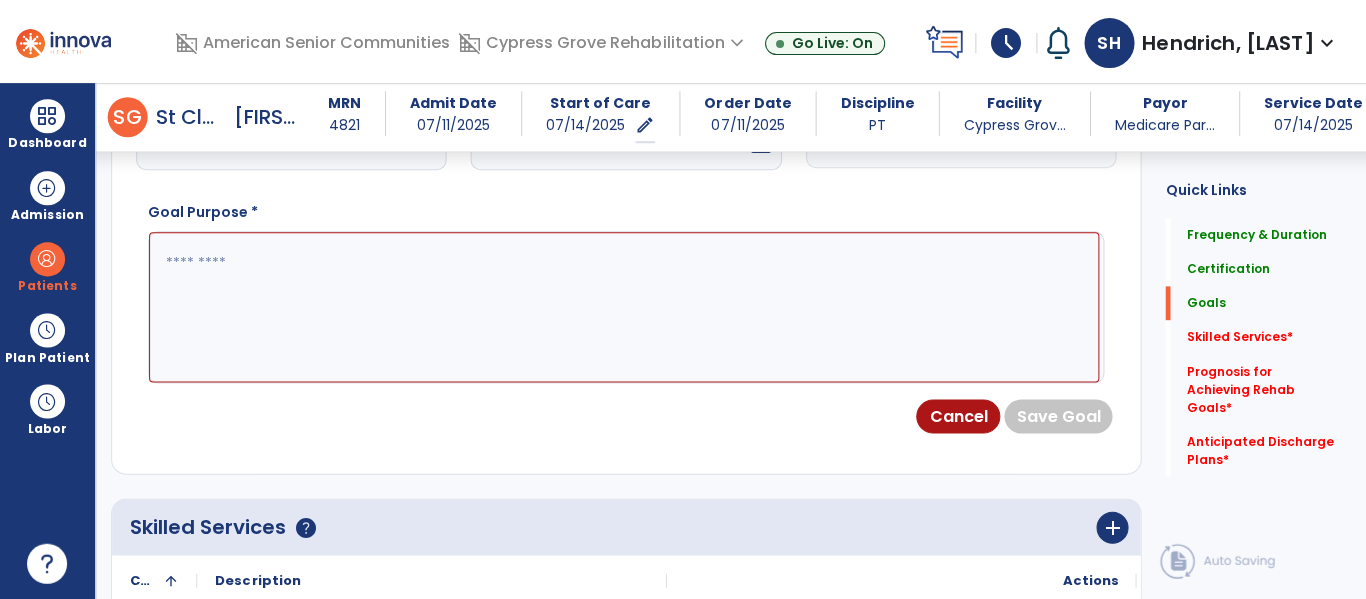 click at bounding box center [623, 307] 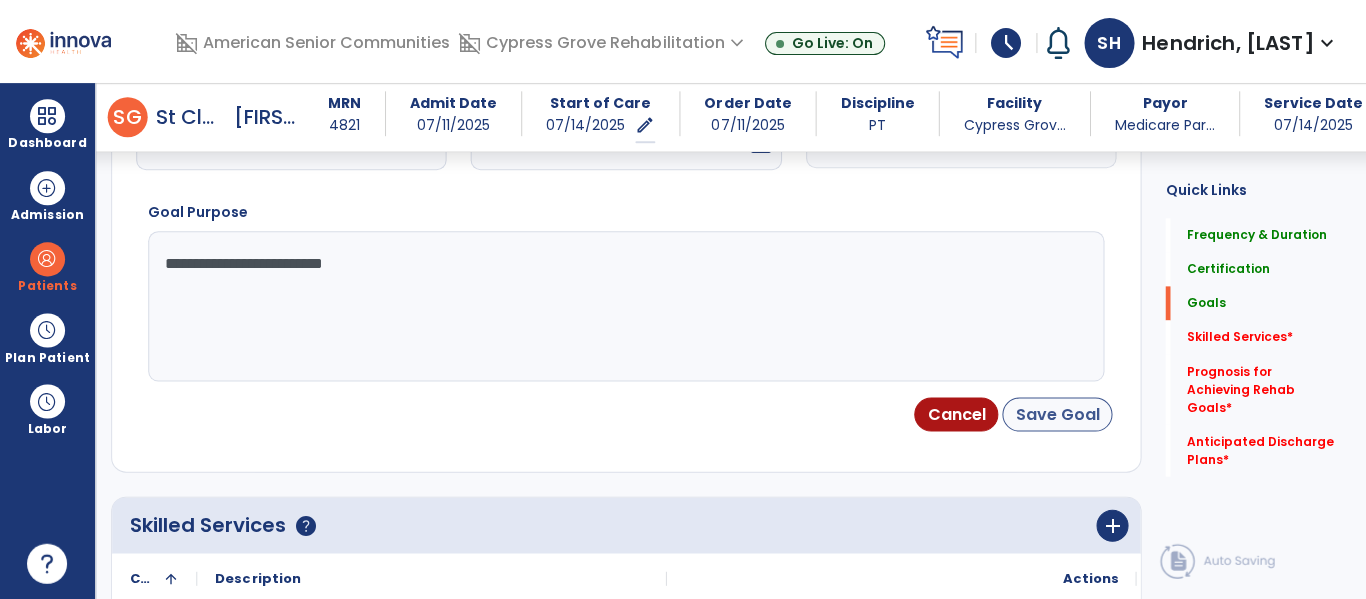 type on "**********" 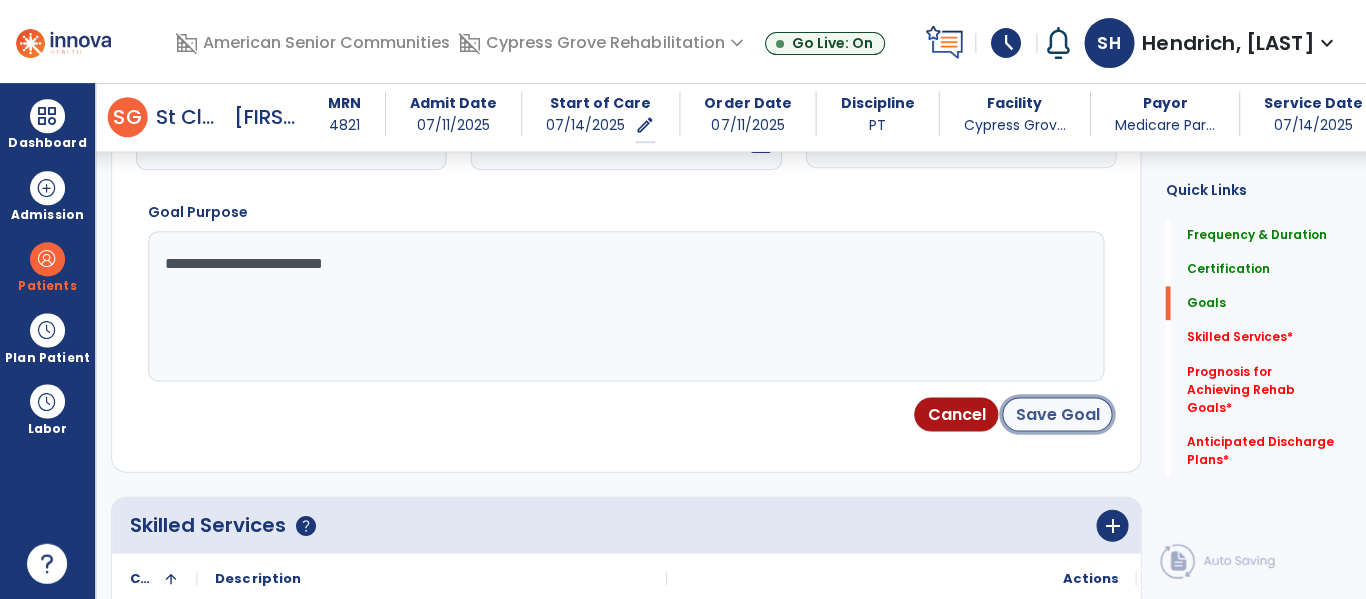 click on "Save Goal" at bounding box center [1056, 414] 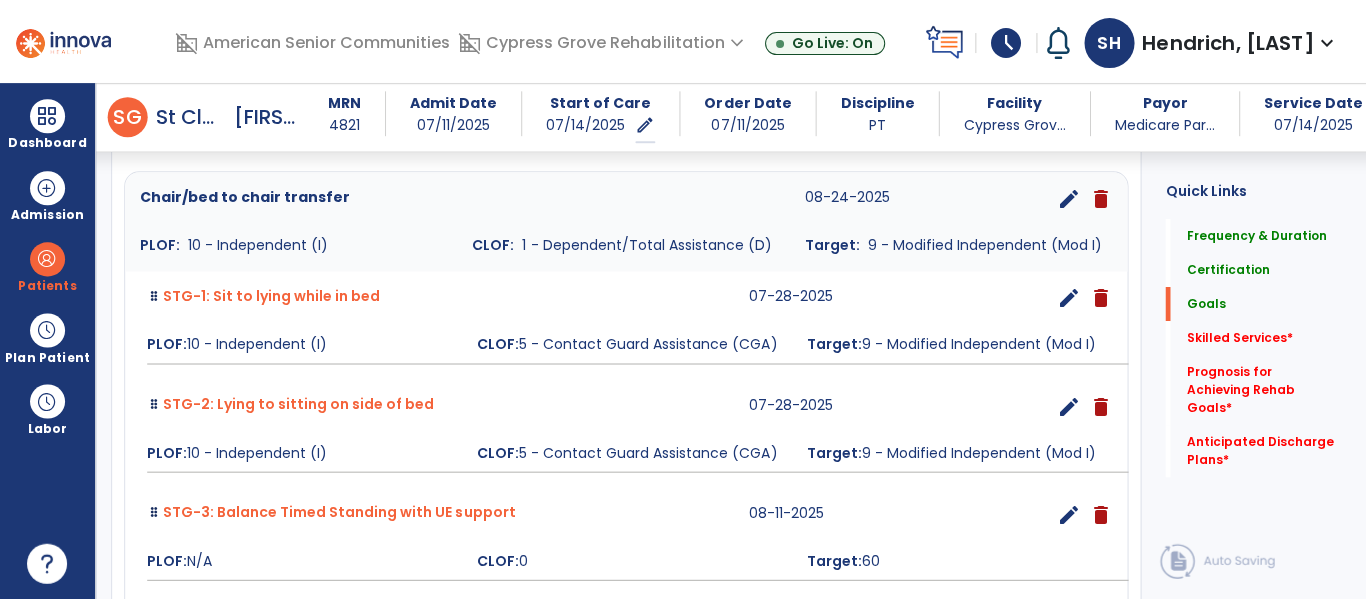 scroll, scrollTop: 399, scrollLeft: 0, axis: vertical 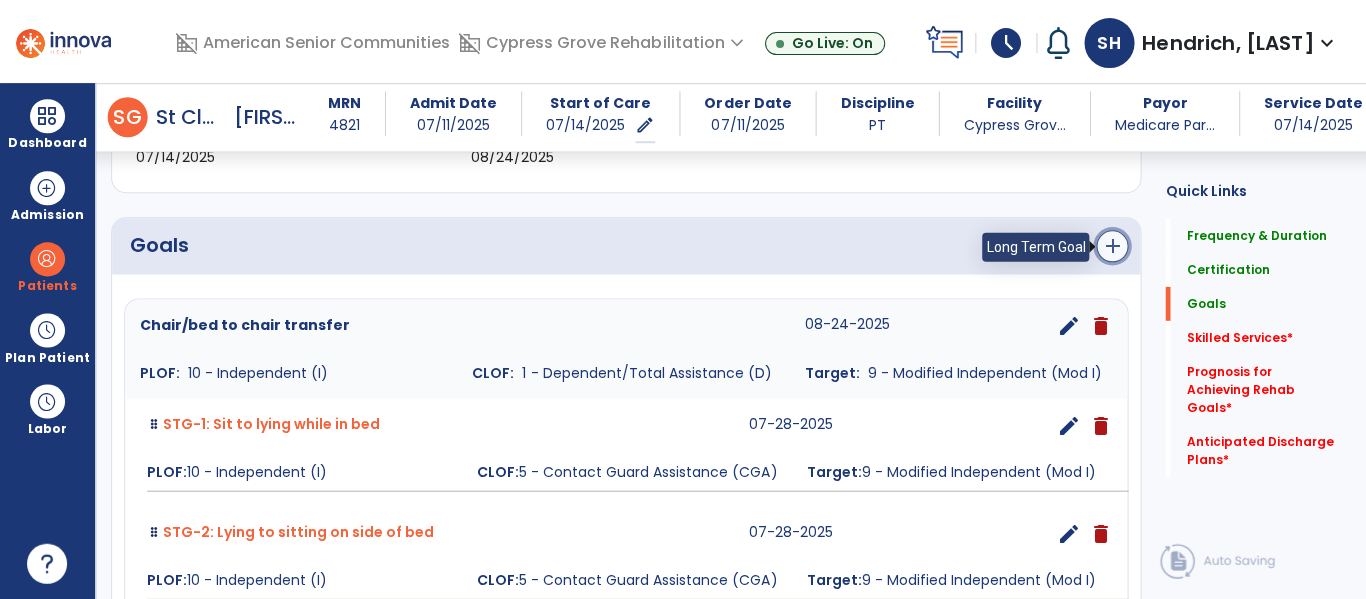 click on "add" at bounding box center [1111, 246] 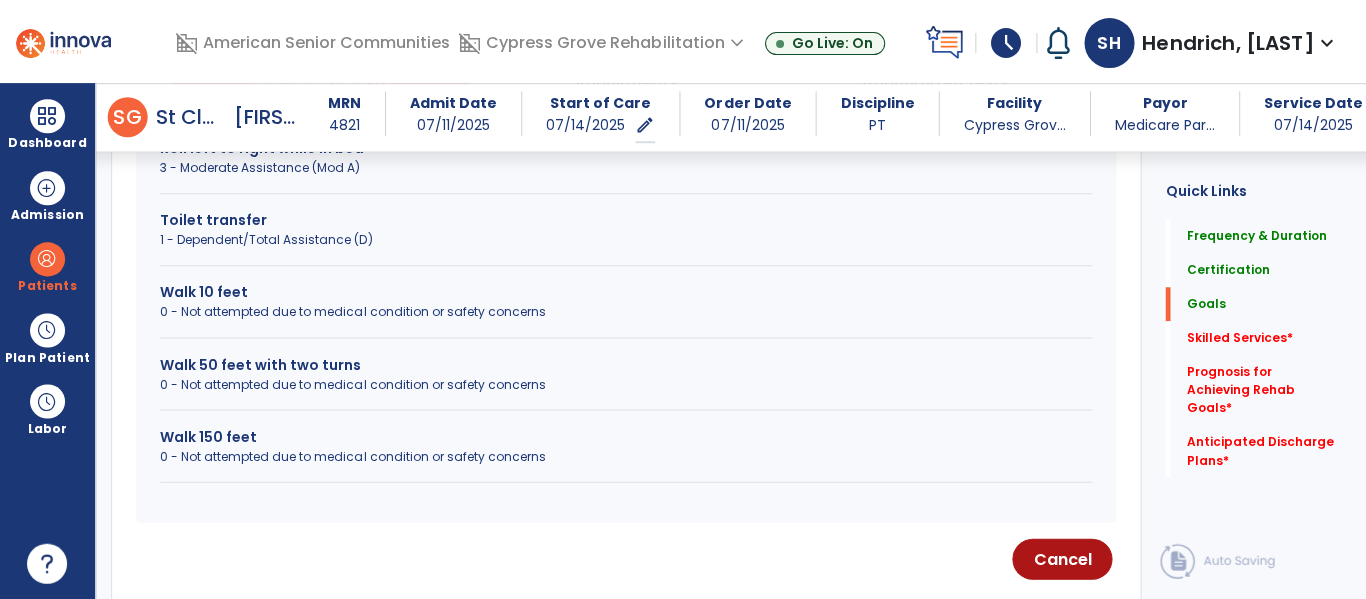 scroll, scrollTop: 741, scrollLeft: 0, axis: vertical 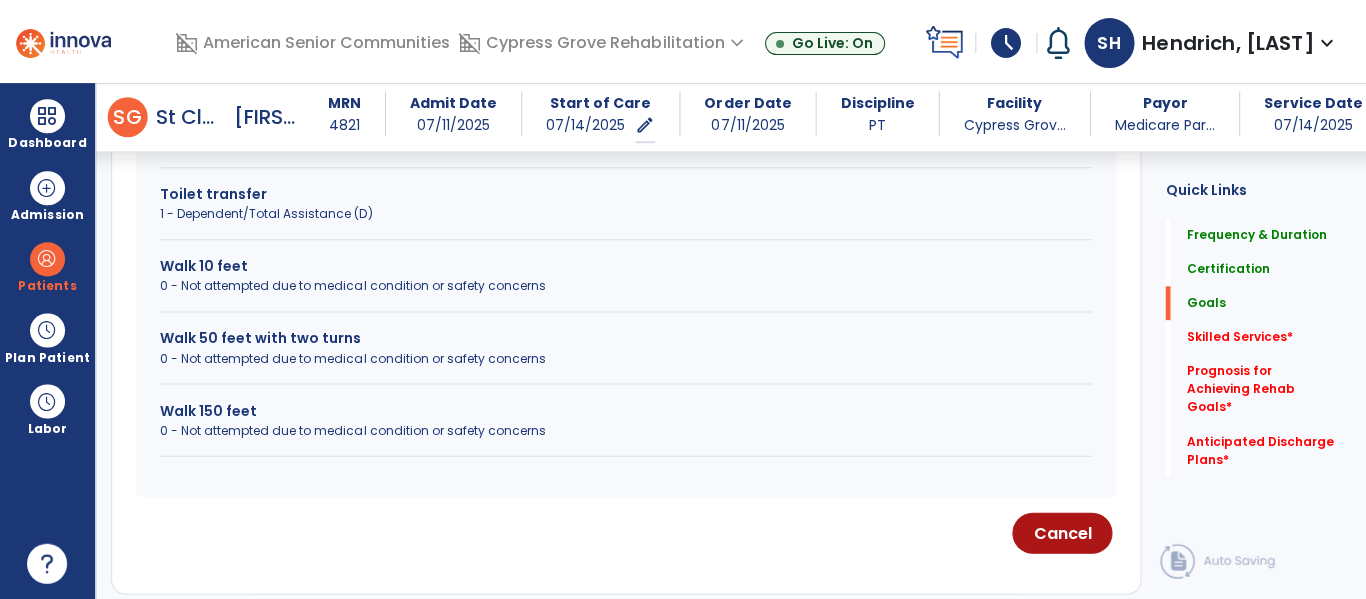 click on "0 - Not attempted due to medical condition or safety concerns" at bounding box center (625, 430) 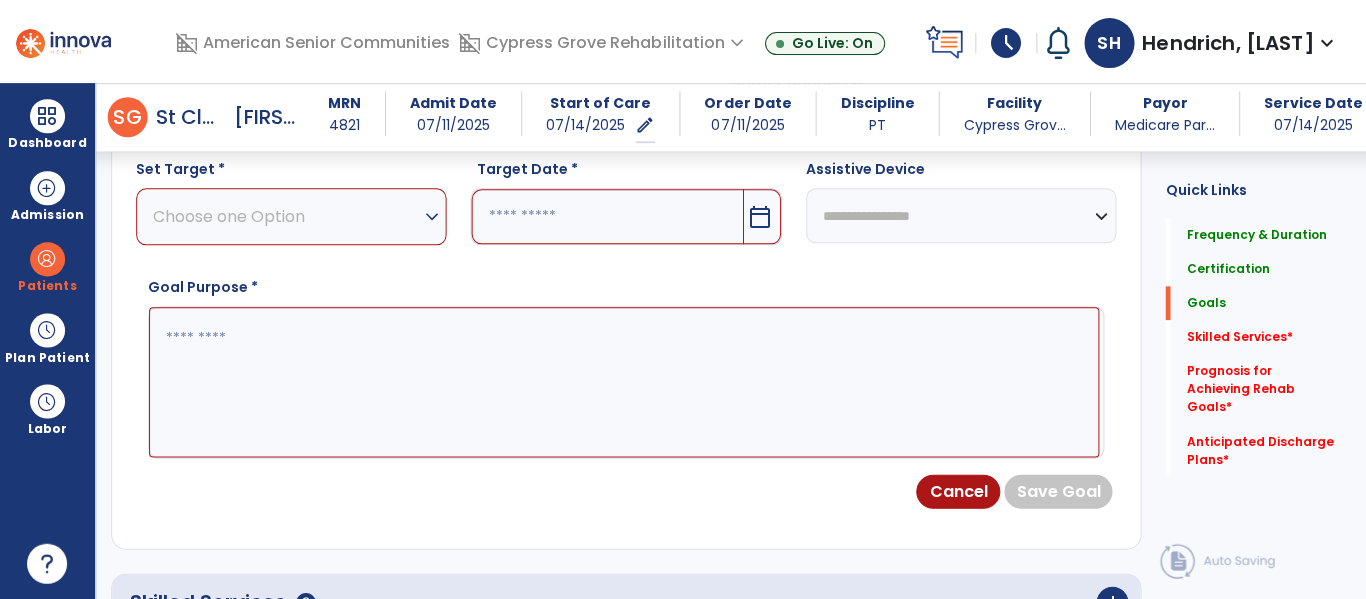 click on "Choose one Option" at bounding box center [286, 216] 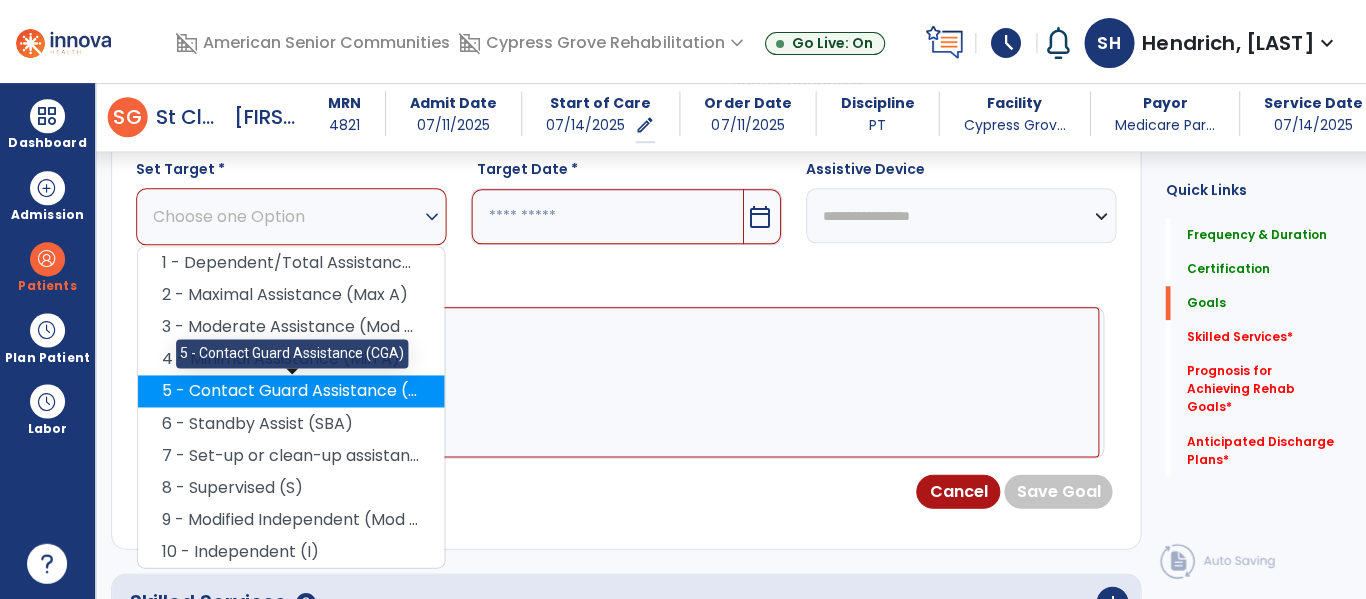 click on "5 - Contact Guard Assistance (CGA)" at bounding box center (291, 391) 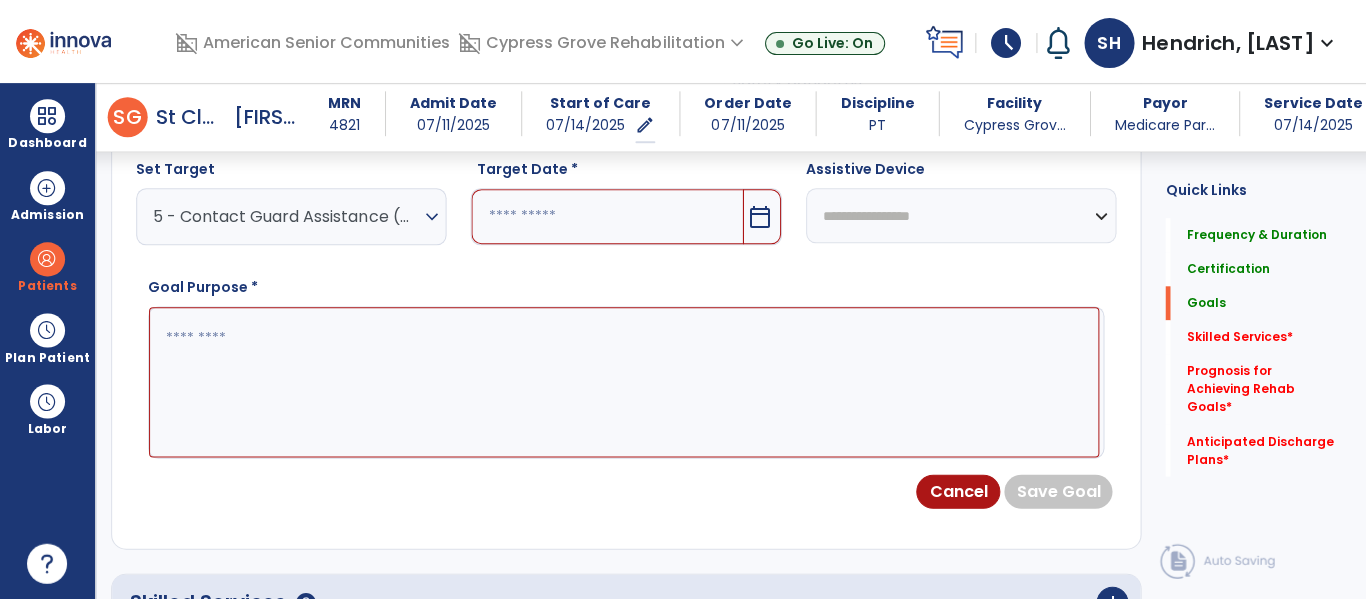 click at bounding box center [606, 216] 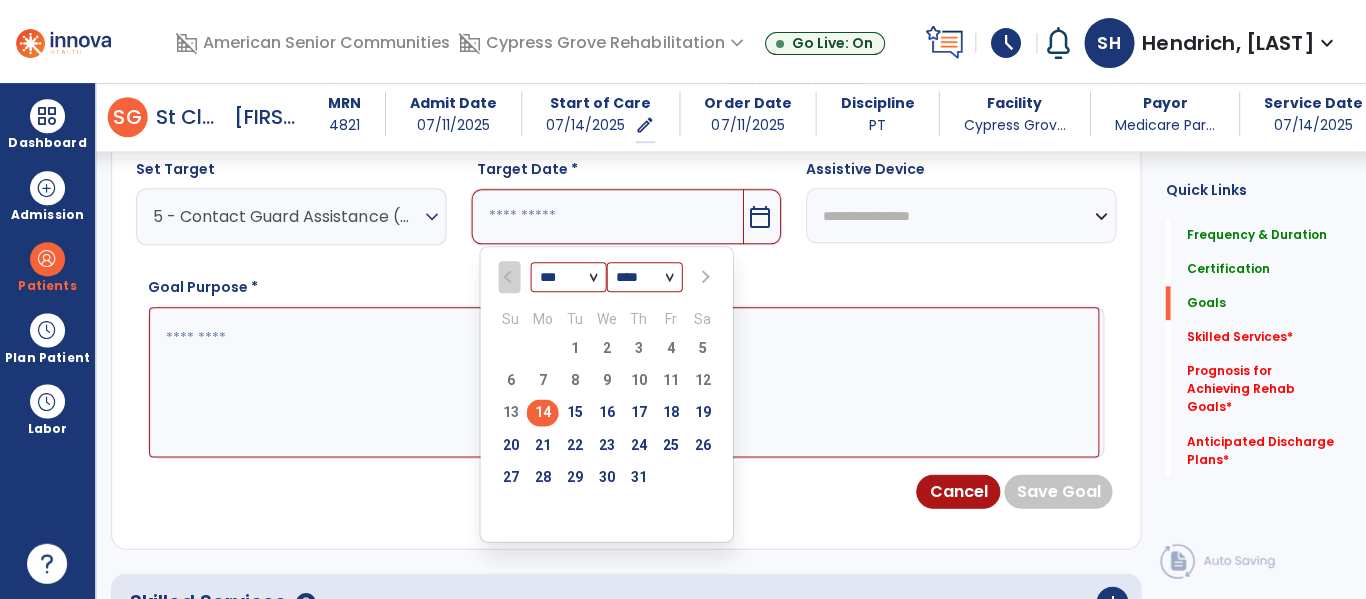 click on "*** ***" at bounding box center [568, 278] 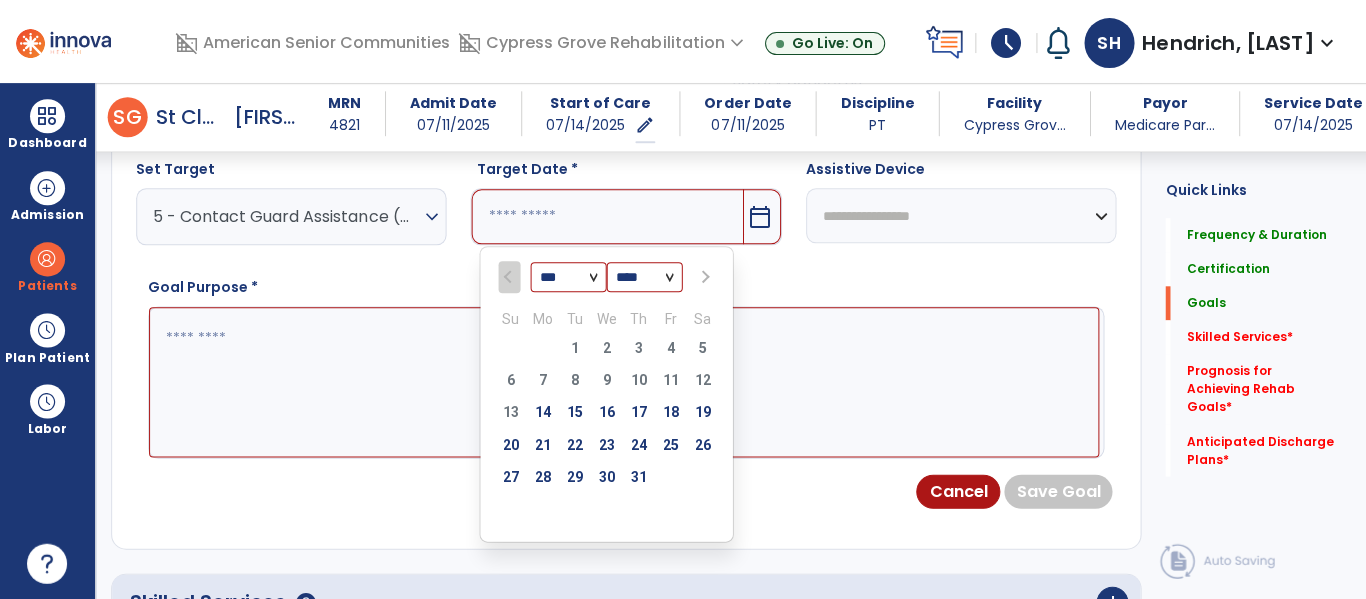 select on "*" 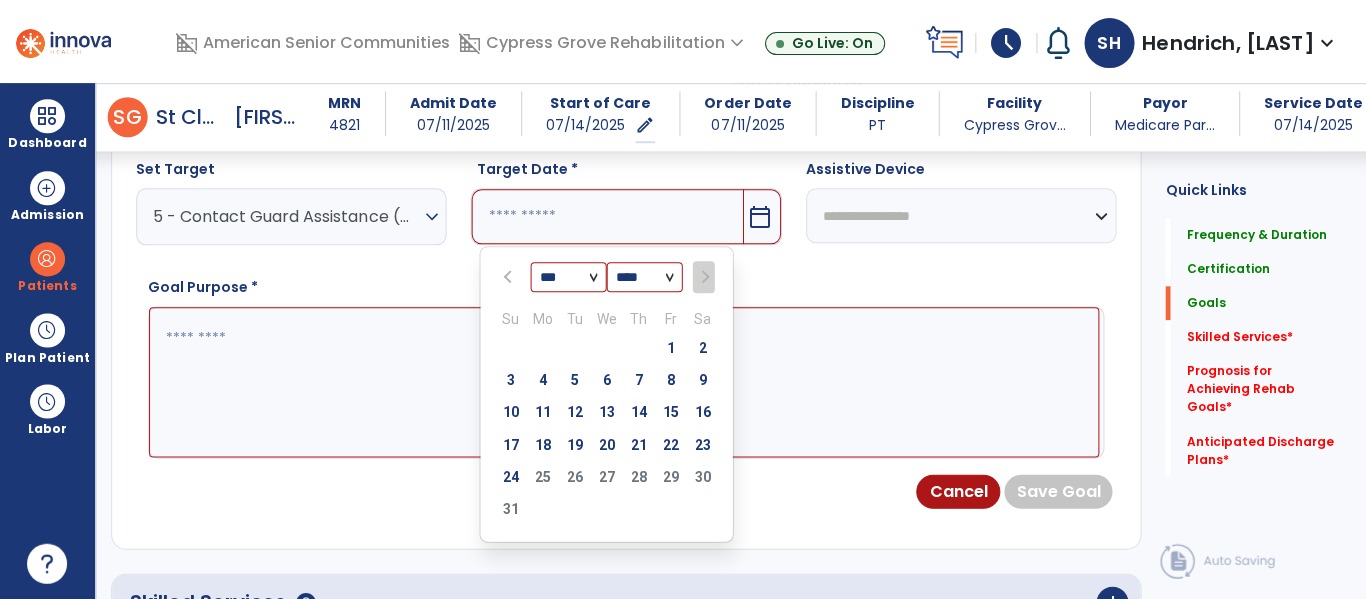 click on "24" at bounding box center (510, 476) 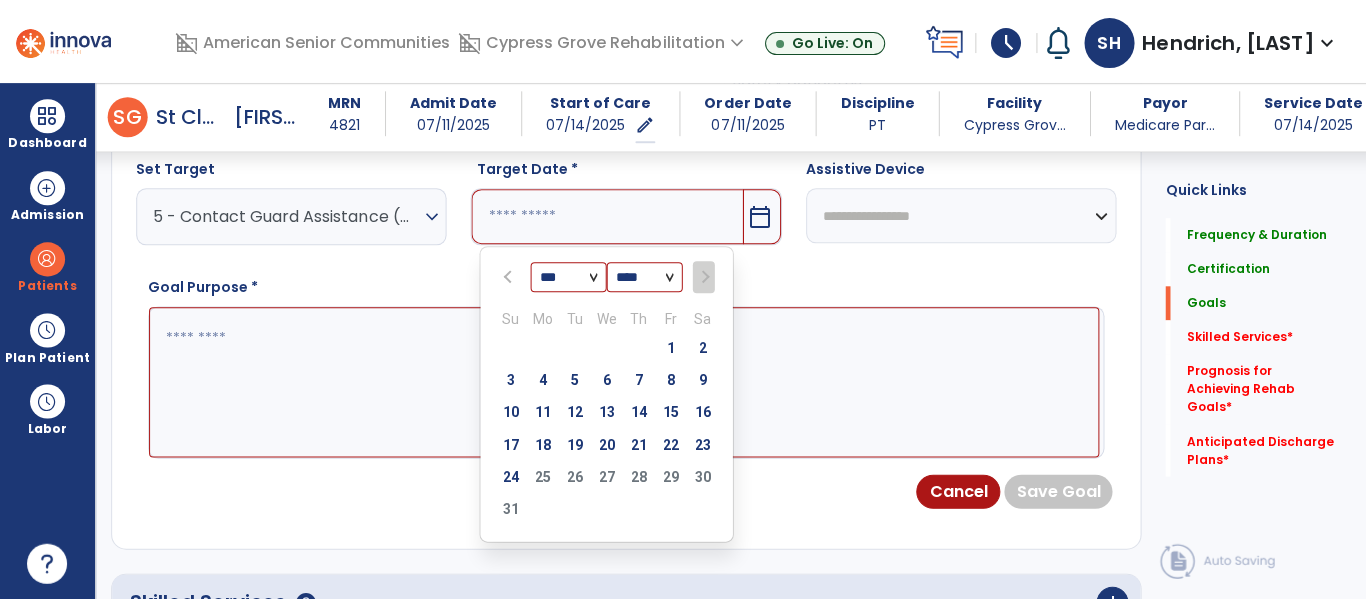 type on "*********" 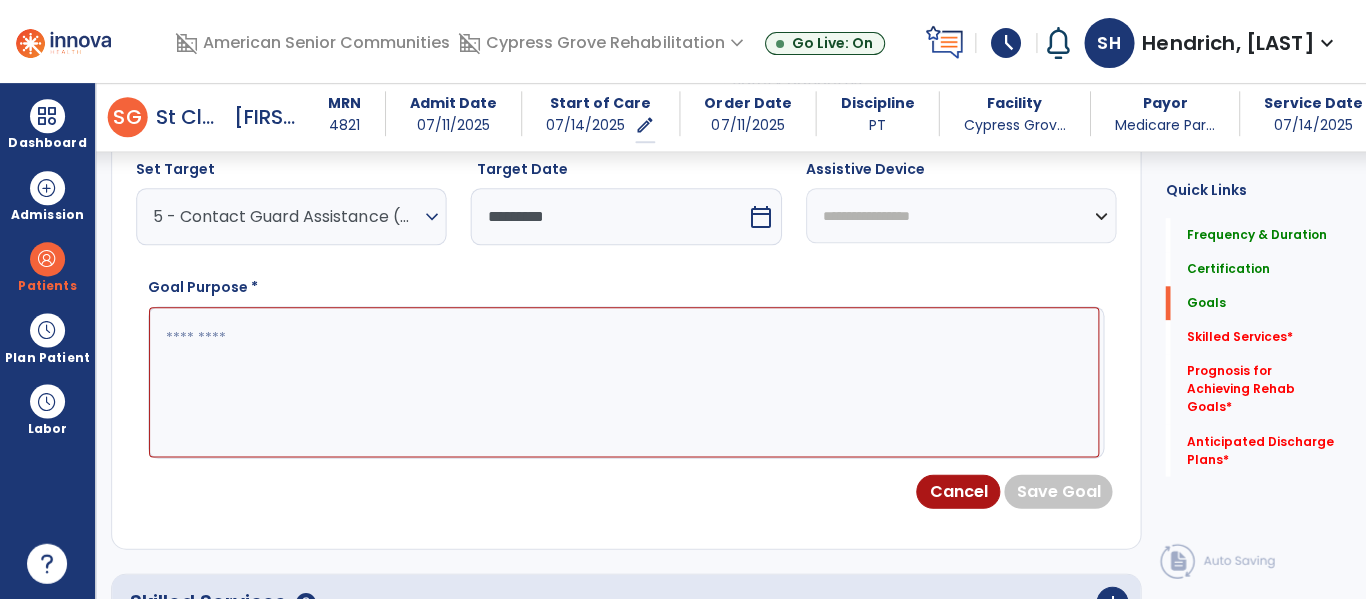 click at bounding box center [623, 382] 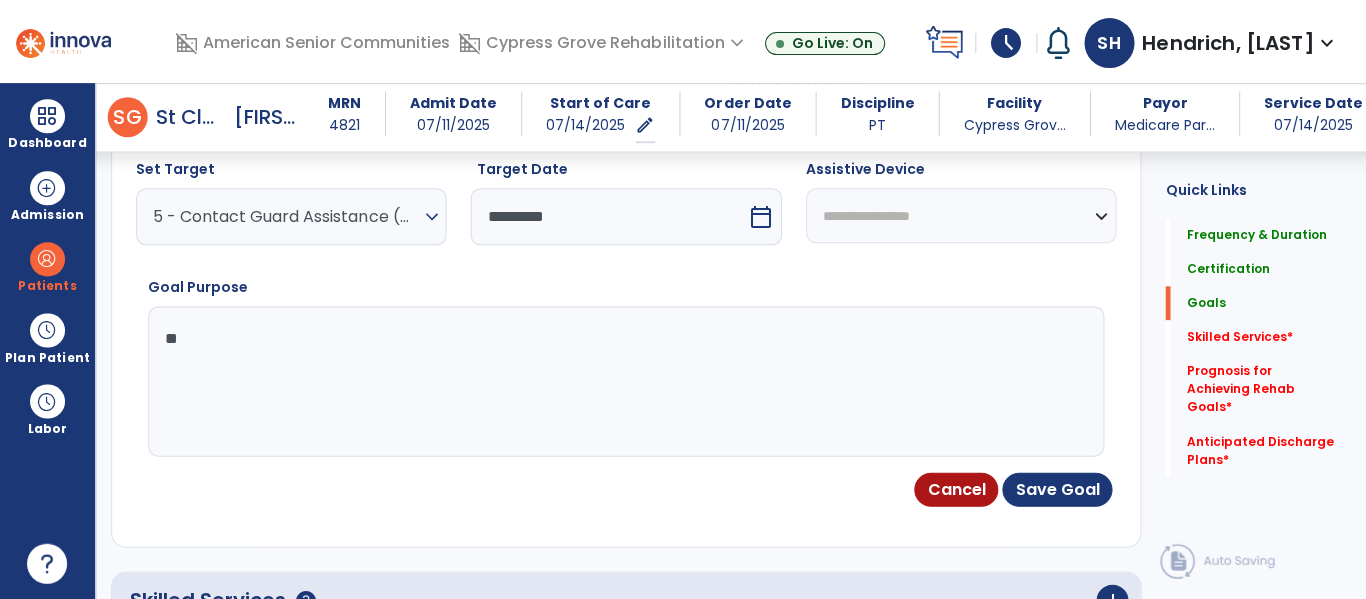 type on "*" 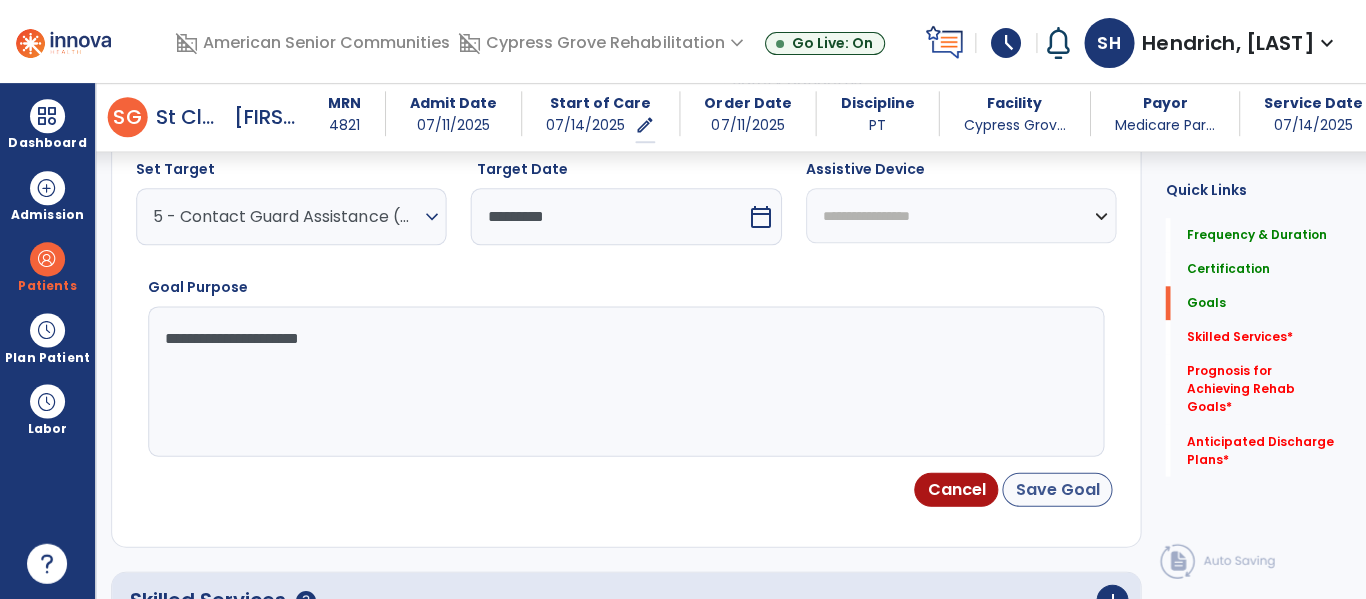 type on "**********" 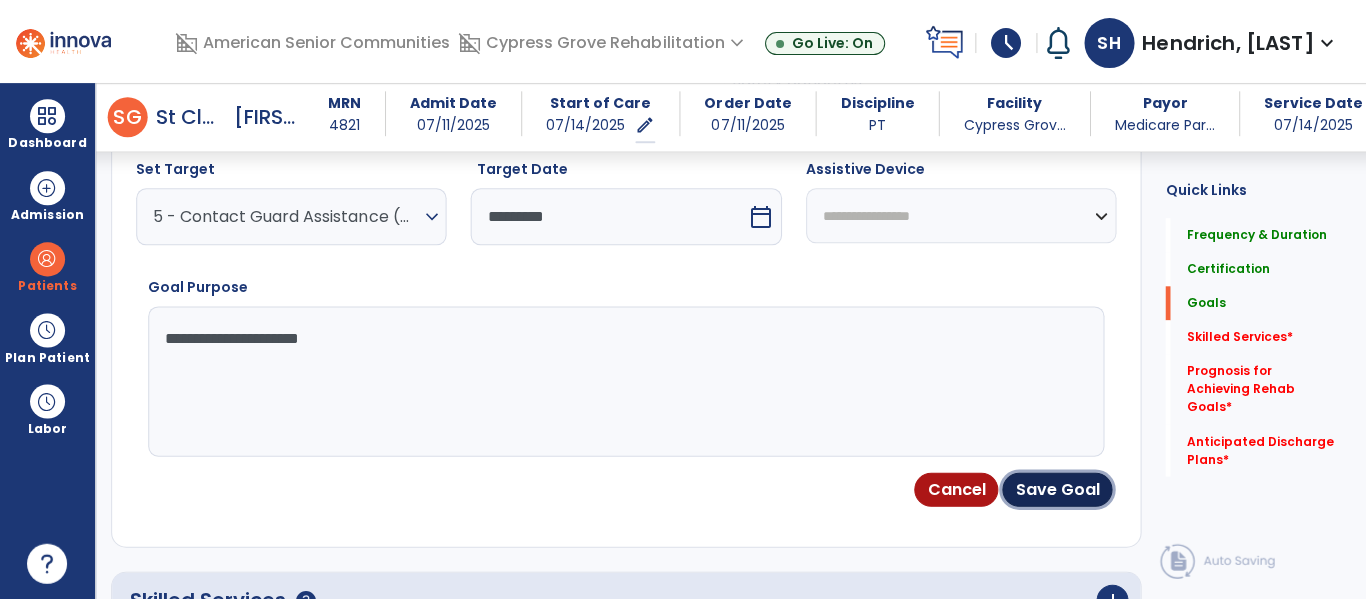 click on "Save Goal" at bounding box center (1056, 489) 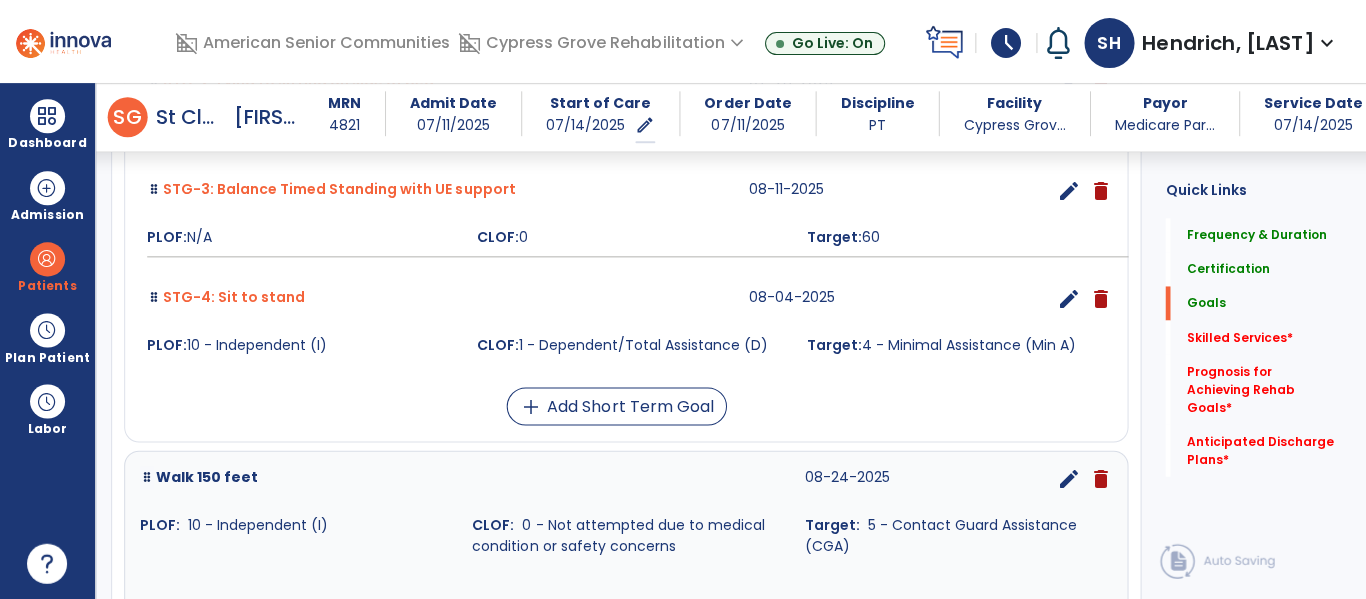 scroll, scrollTop: 883, scrollLeft: 0, axis: vertical 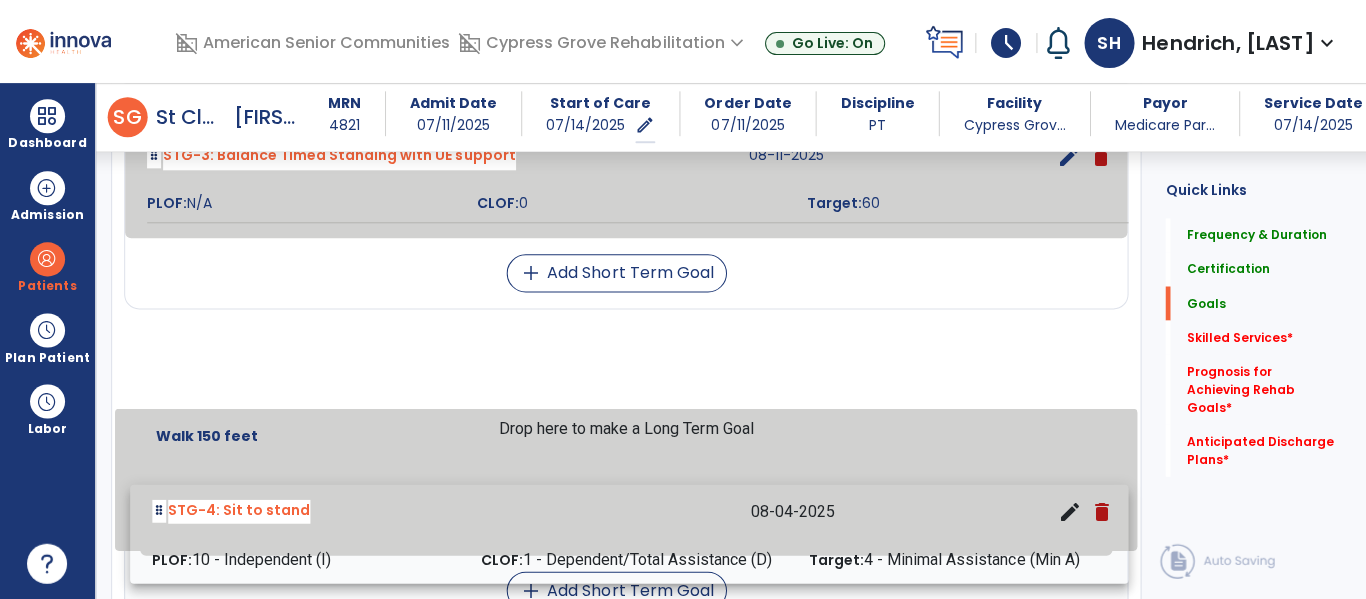 drag, startPoint x: 402, startPoint y: 265, endPoint x: 413, endPoint y: 497, distance: 232.26064 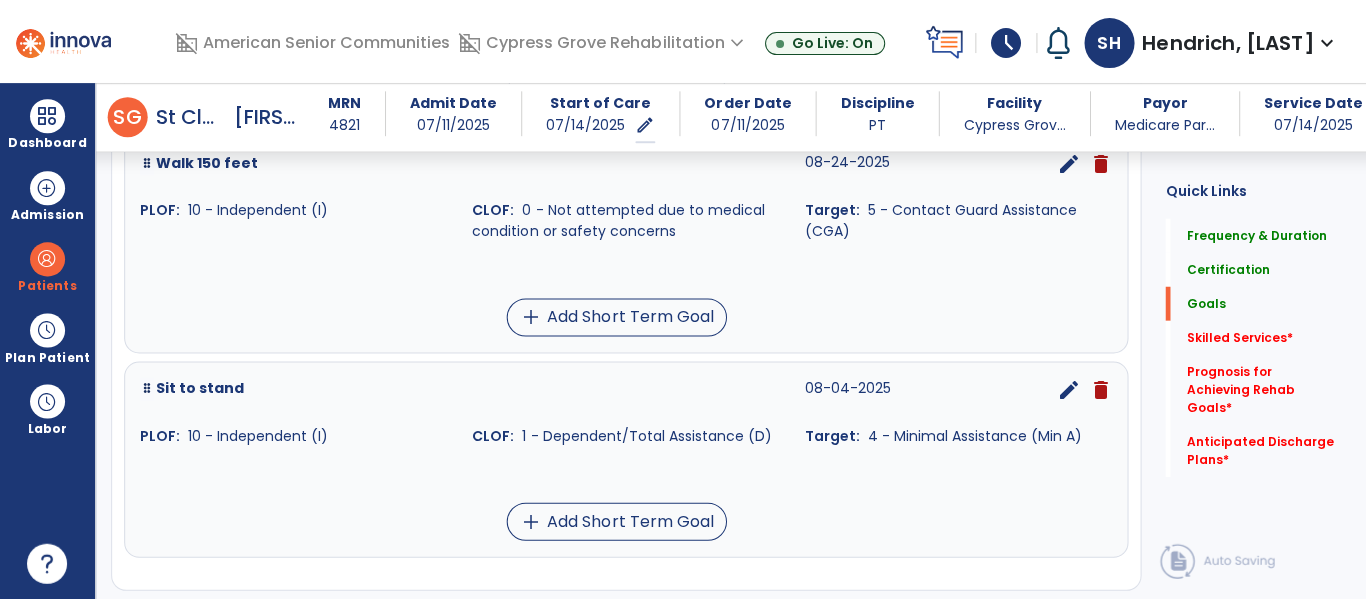 scroll, scrollTop: 1059, scrollLeft: 0, axis: vertical 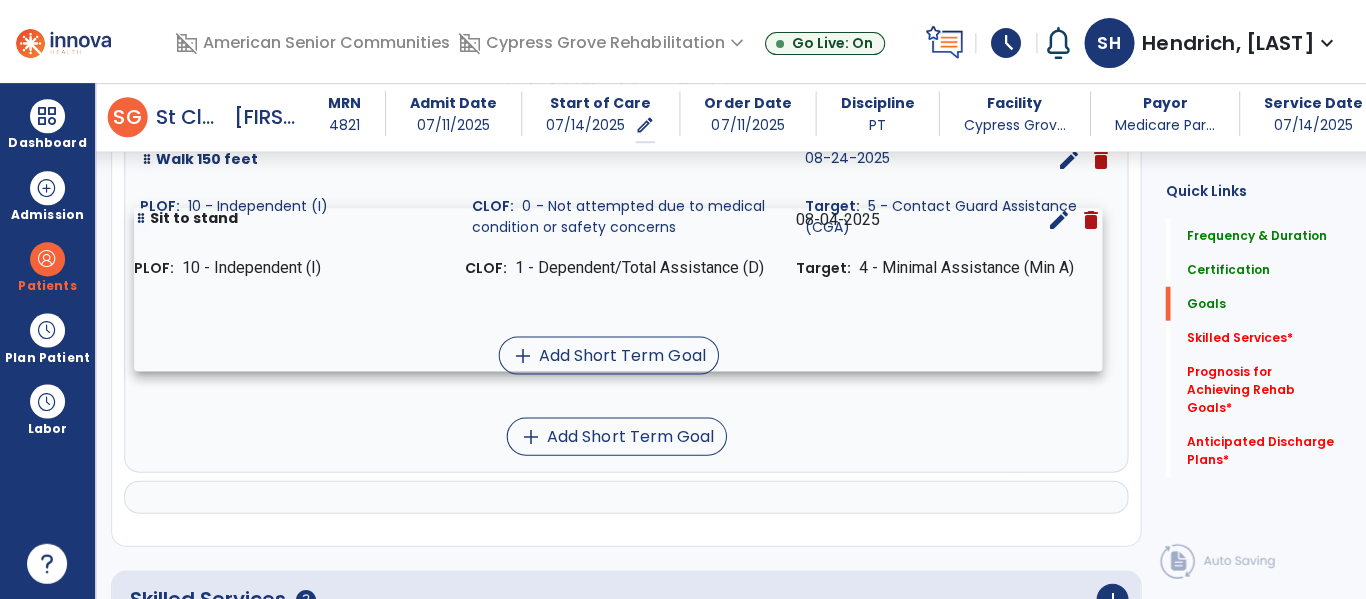 drag, startPoint x: 343, startPoint y: 415, endPoint x: 337, endPoint y: 249, distance: 166.1084 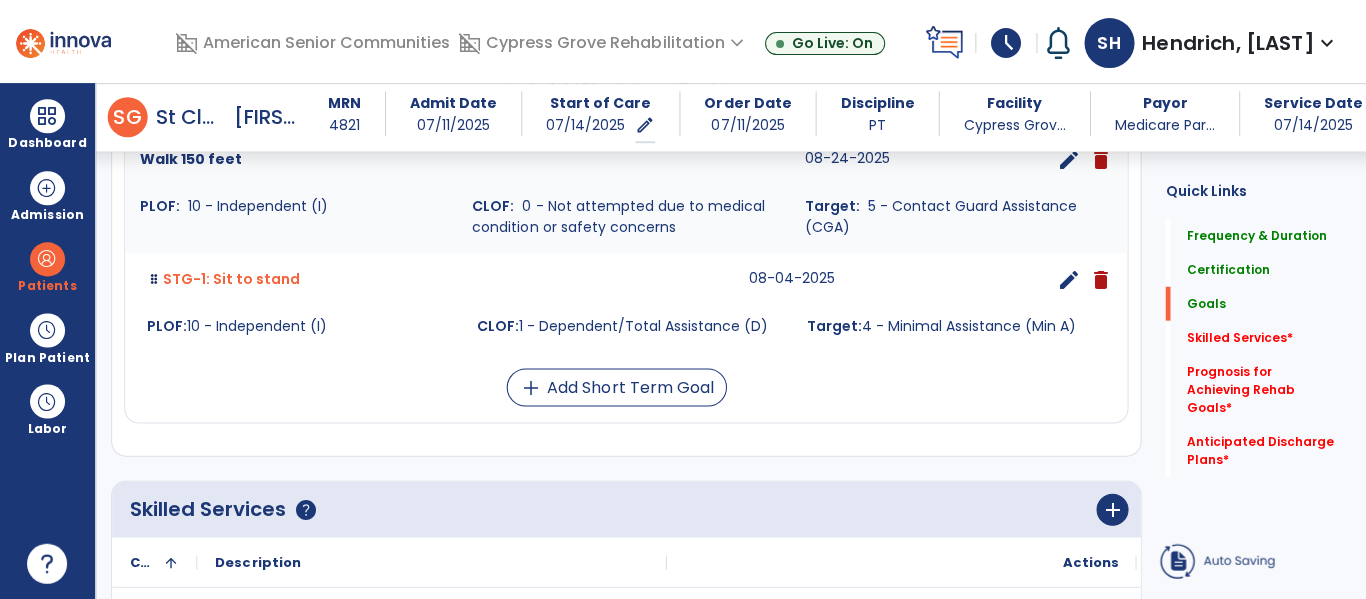 click on "add" at bounding box center (884, -414) 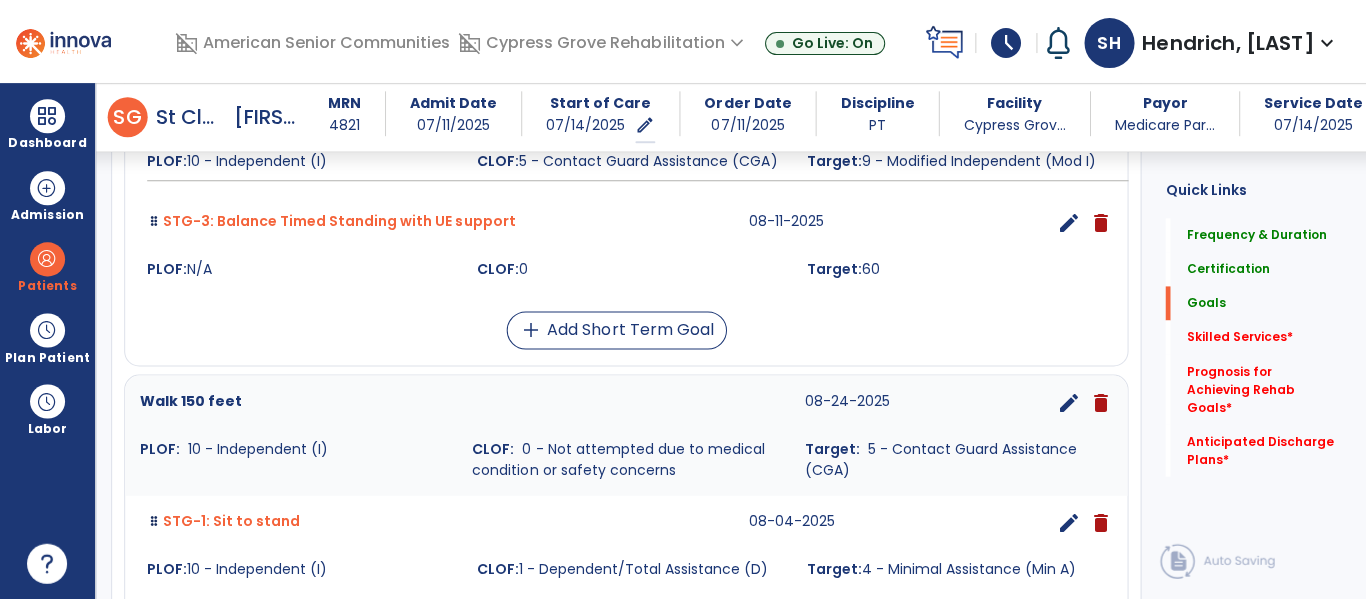 scroll, scrollTop: 921, scrollLeft: 0, axis: vertical 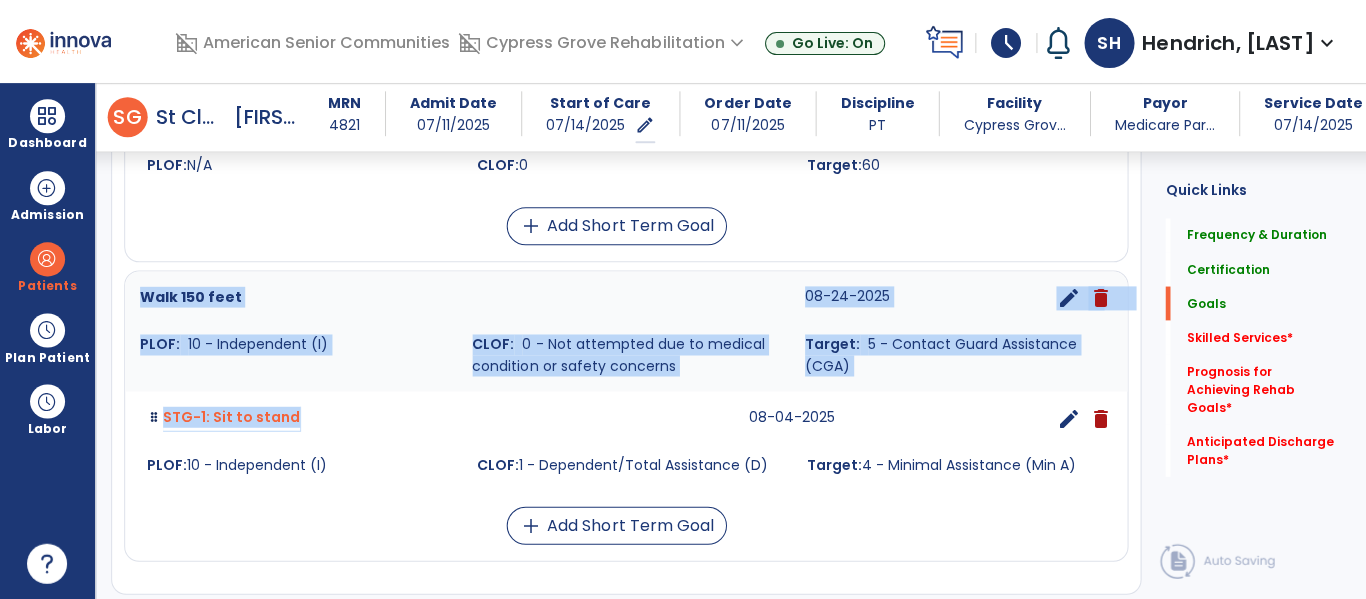 drag, startPoint x: 316, startPoint y: 202, endPoint x: 423, endPoint y: 397, distance: 222.42752 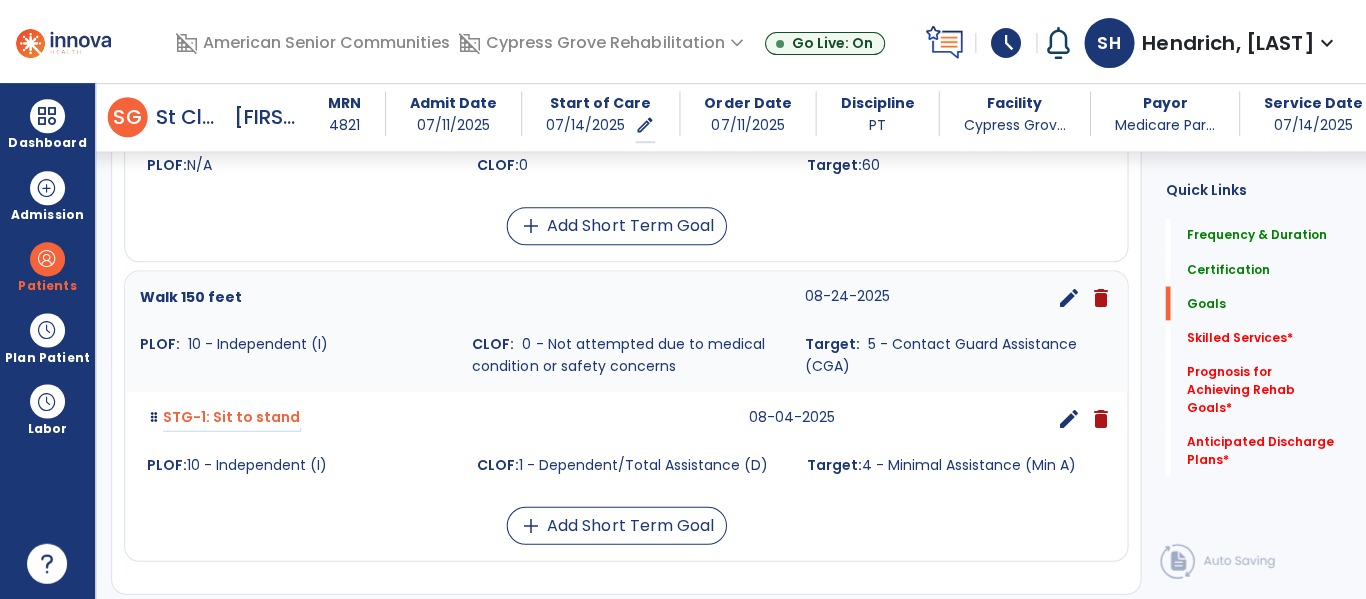 click on "Chair/bed to chair transfer  08-24-2025  edit delete PLOF:    10 - Independent (I) CLOF:    1 - Dependent/Total Assistance (D) Target:    9 - Modified Independent (Mod I) STG-1: Sit to lying while in bed  07-28-2025  edit delete PLOF:  10 - Independent (I)  CLOF:  5 - Contact Guard Assistance (CGA)  Target:  9 - Modified Independent (Mod I)  STG-2: Lying to sitting on side of bed  07-28-2025  edit delete PLOF:  10 - Independent (I)  CLOF:  5 - Contact Guard Assistance (CGA)  Target:  9 - Modified Independent (Mod I)  STG-3: Balance  Timed Standing with UE support  08-11-2025  edit delete PLOF:  N/A  CLOF:  0  Target:  60  add  Add Short Term Goal" at bounding box center [625, 11] 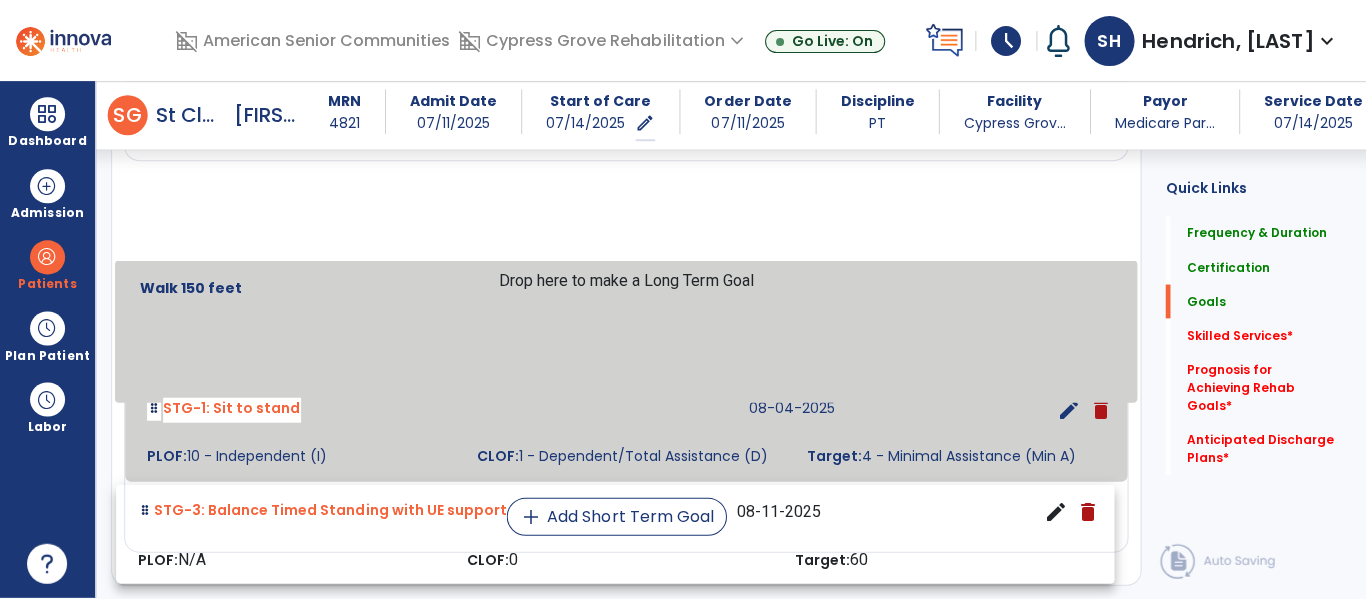 drag, startPoint x: 323, startPoint y: 174, endPoint x: 332, endPoint y: 567, distance: 393.10303 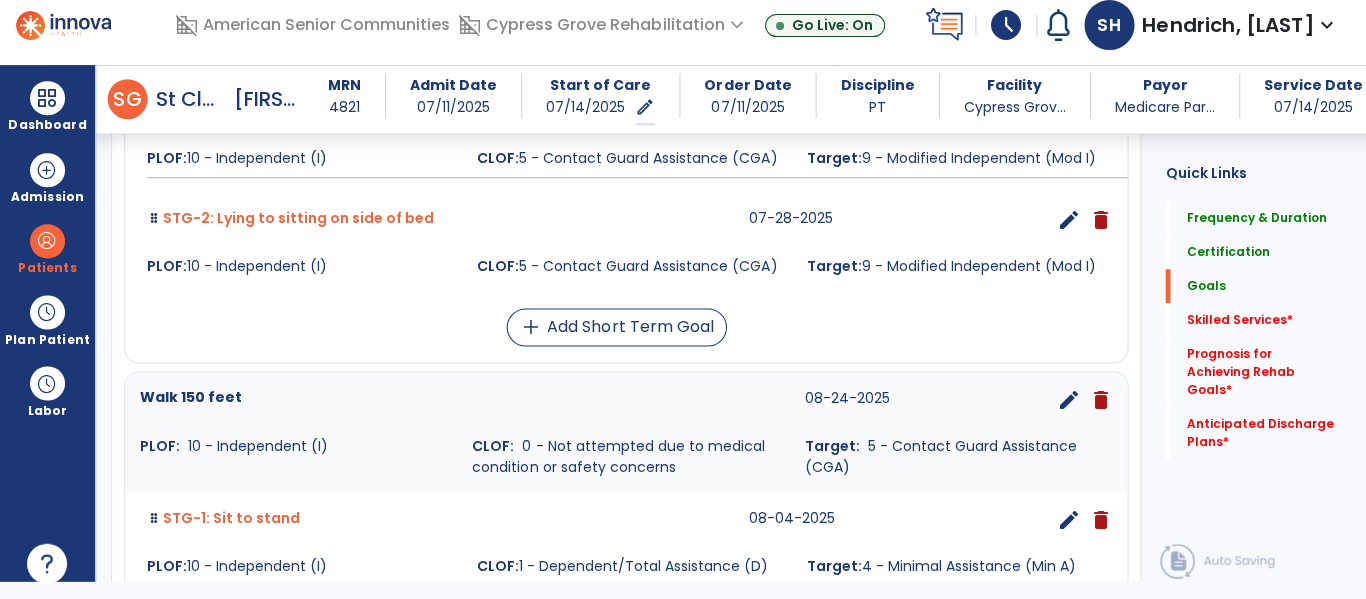 scroll, scrollTop: 693, scrollLeft: 0, axis: vertical 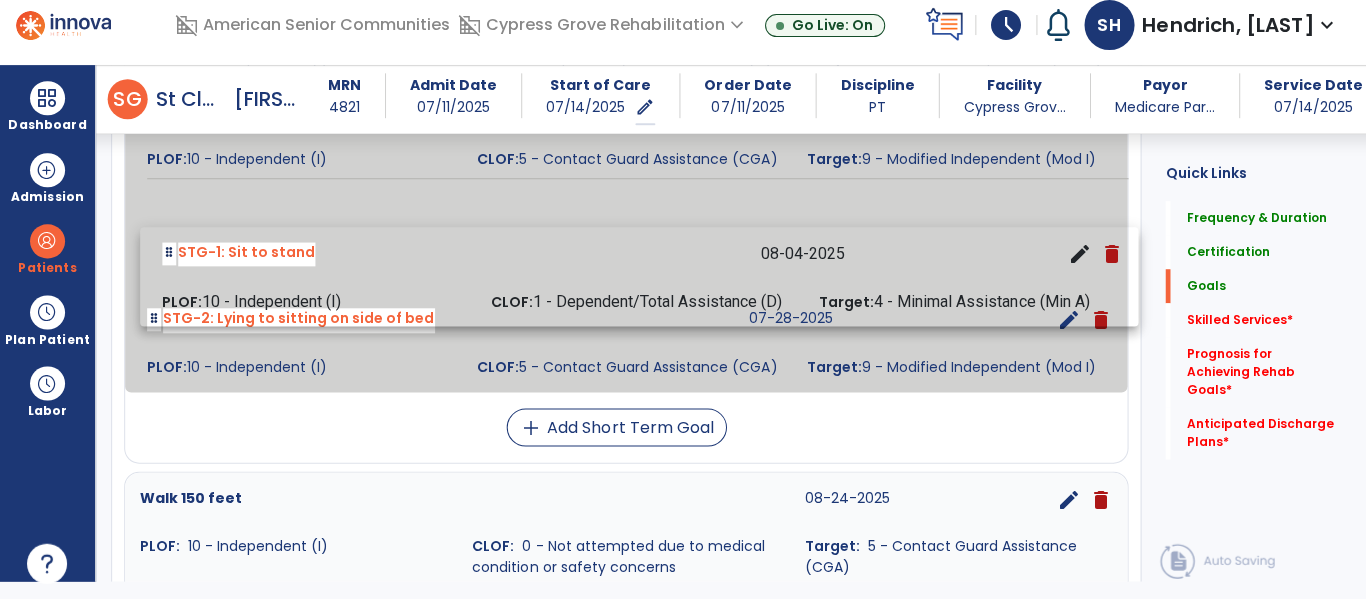 drag, startPoint x: 305, startPoint y: 529, endPoint x: 320, endPoint y: 264, distance: 265.4242 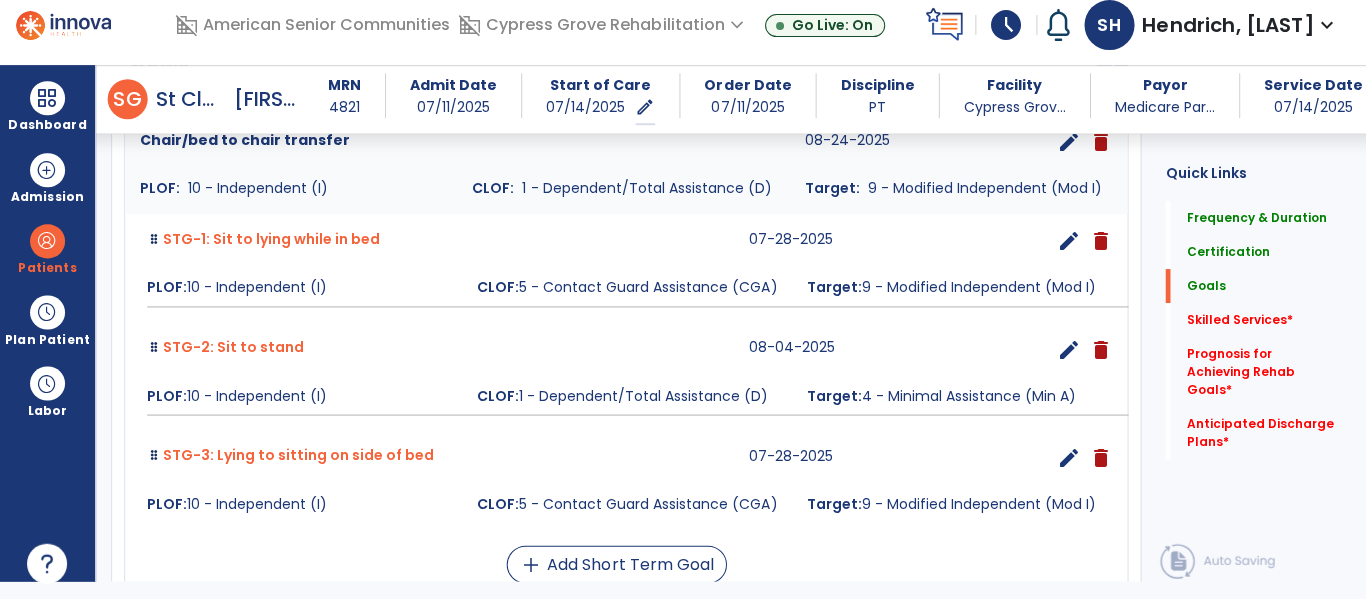 scroll, scrollTop: 552, scrollLeft: 0, axis: vertical 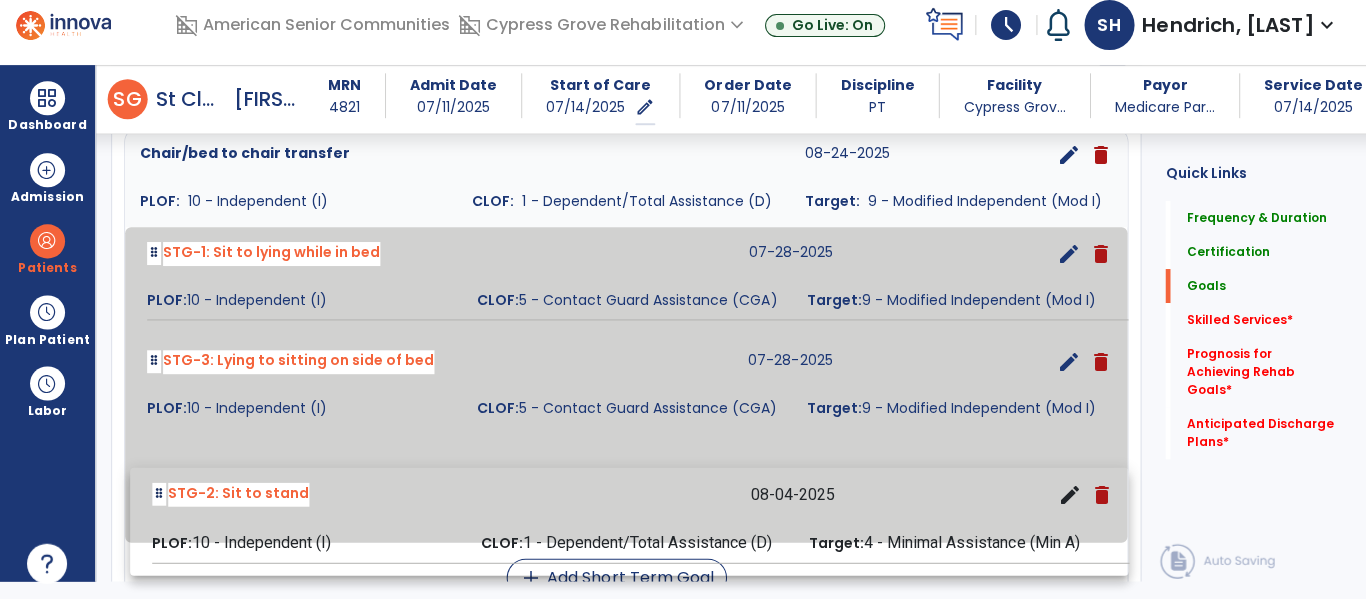 drag, startPoint x: 385, startPoint y: 358, endPoint x: 384, endPoint y: 474, distance: 116.00431 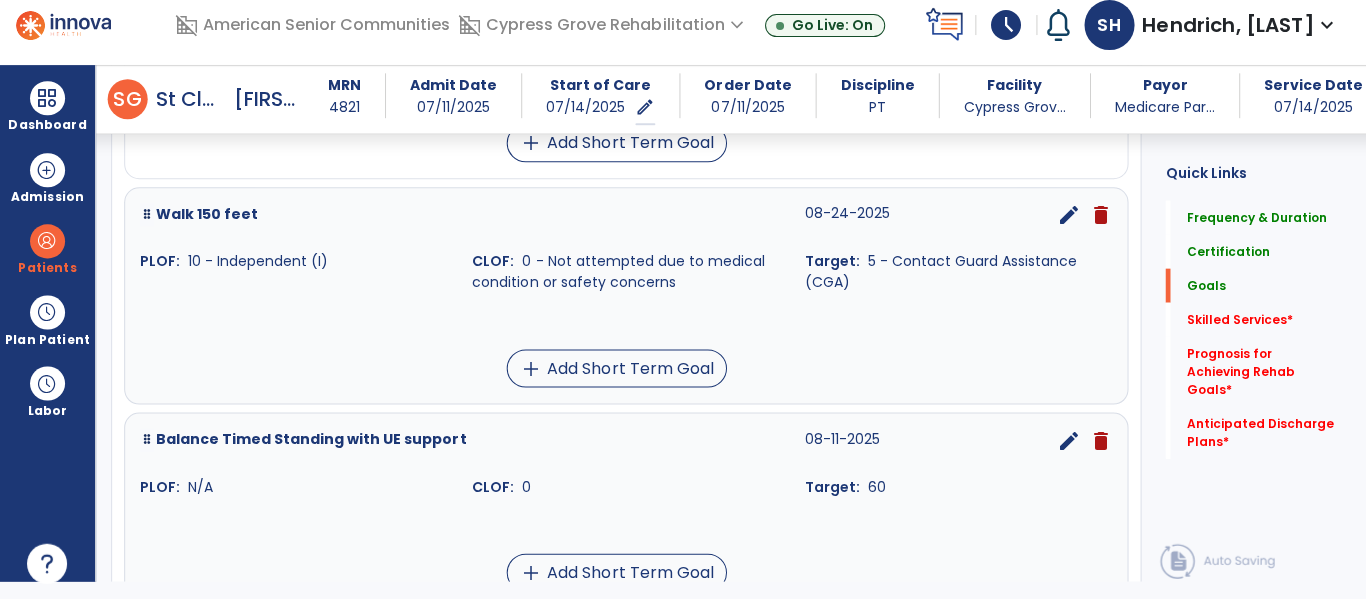 scroll, scrollTop: 1035, scrollLeft: 0, axis: vertical 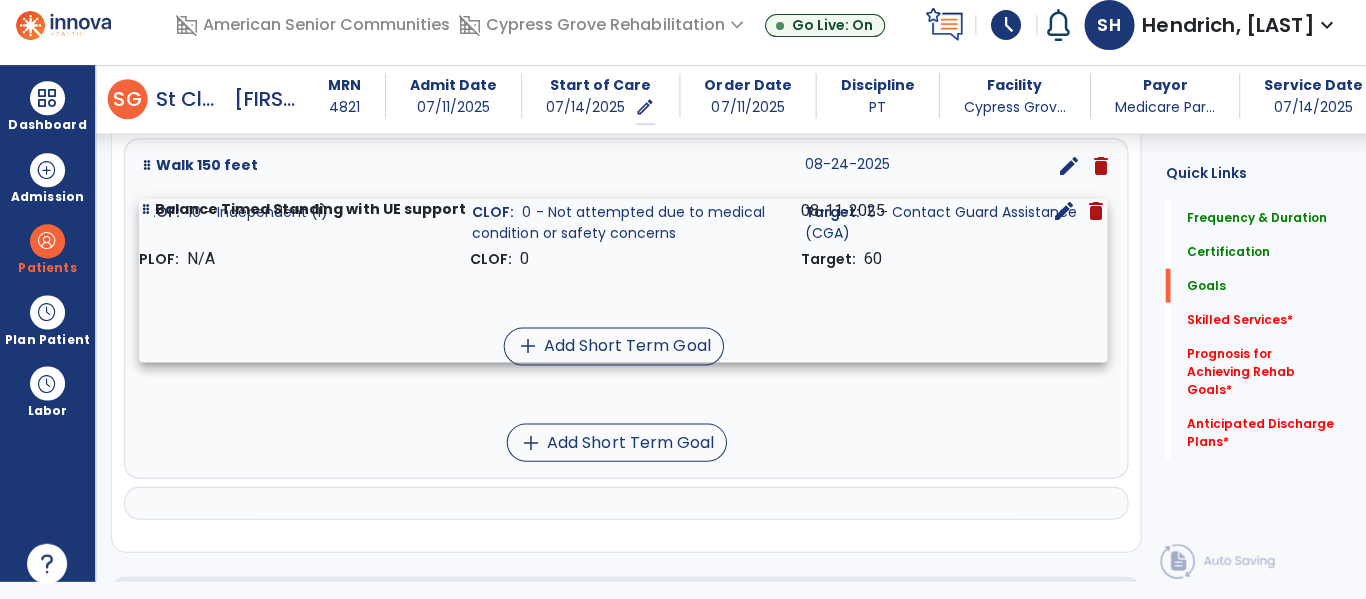 drag, startPoint x: 368, startPoint y: 446, endPoint x: 368, endPoint y: 265, distance: 181 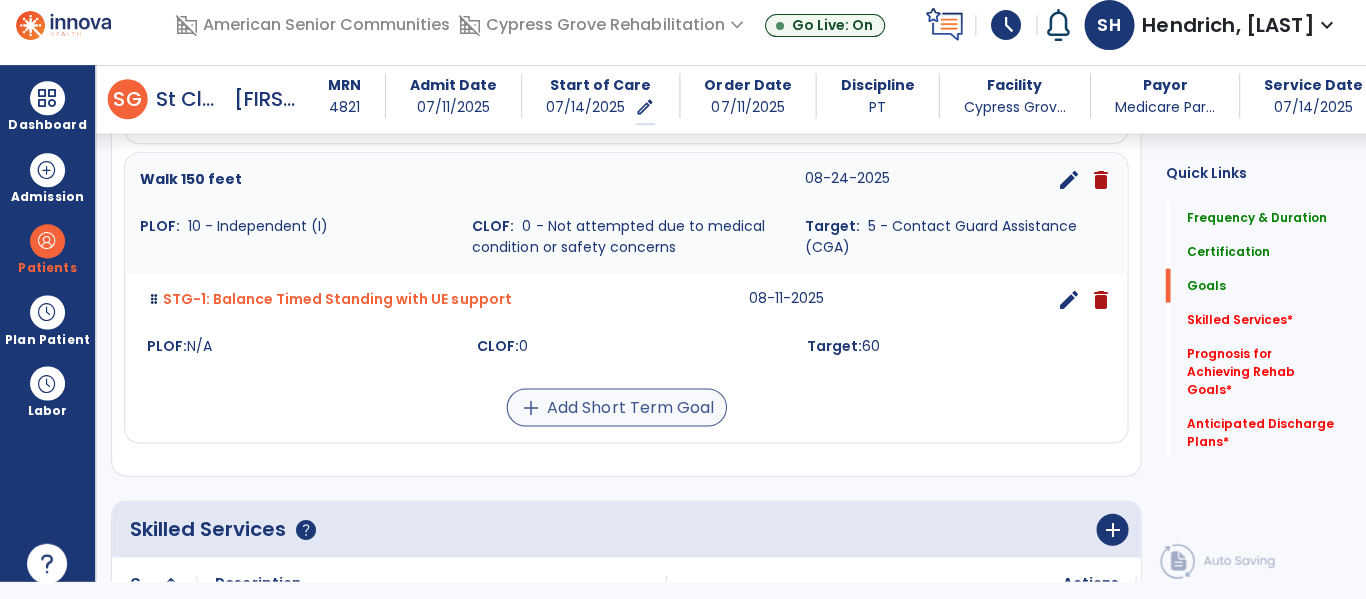 scroll, scrollTop: 1044, scrollLeft: 0, axis: vertical 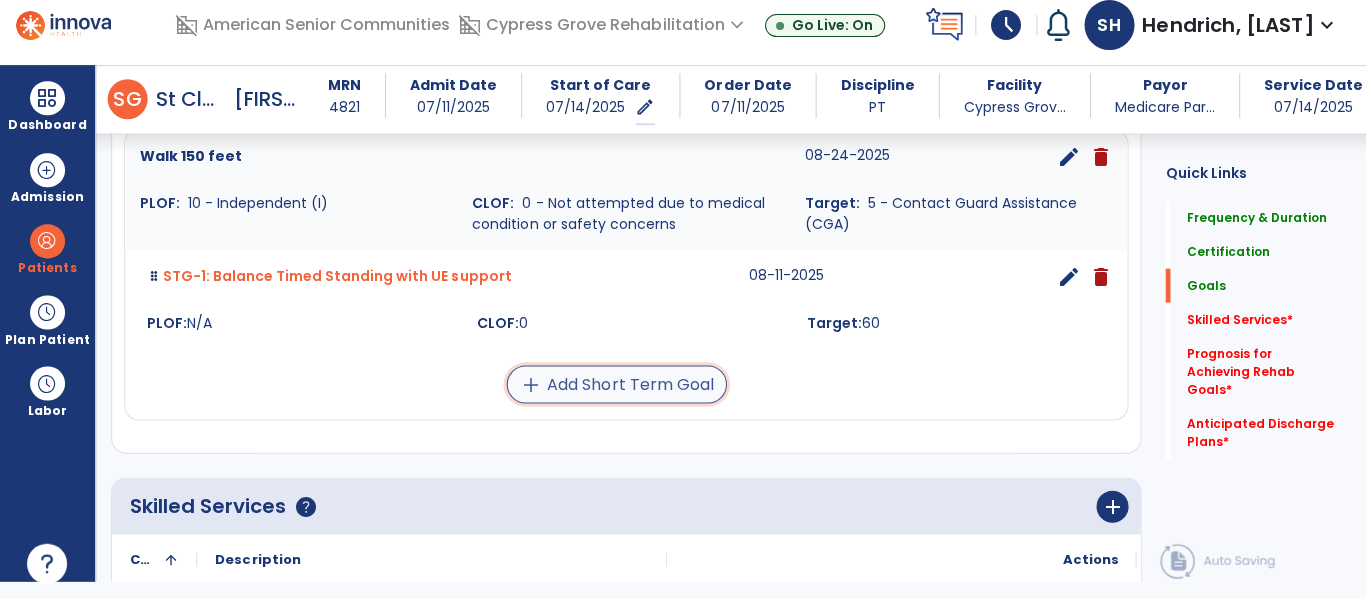 click on "add  Add Short Term Goal" at bounding box center [616, 384] 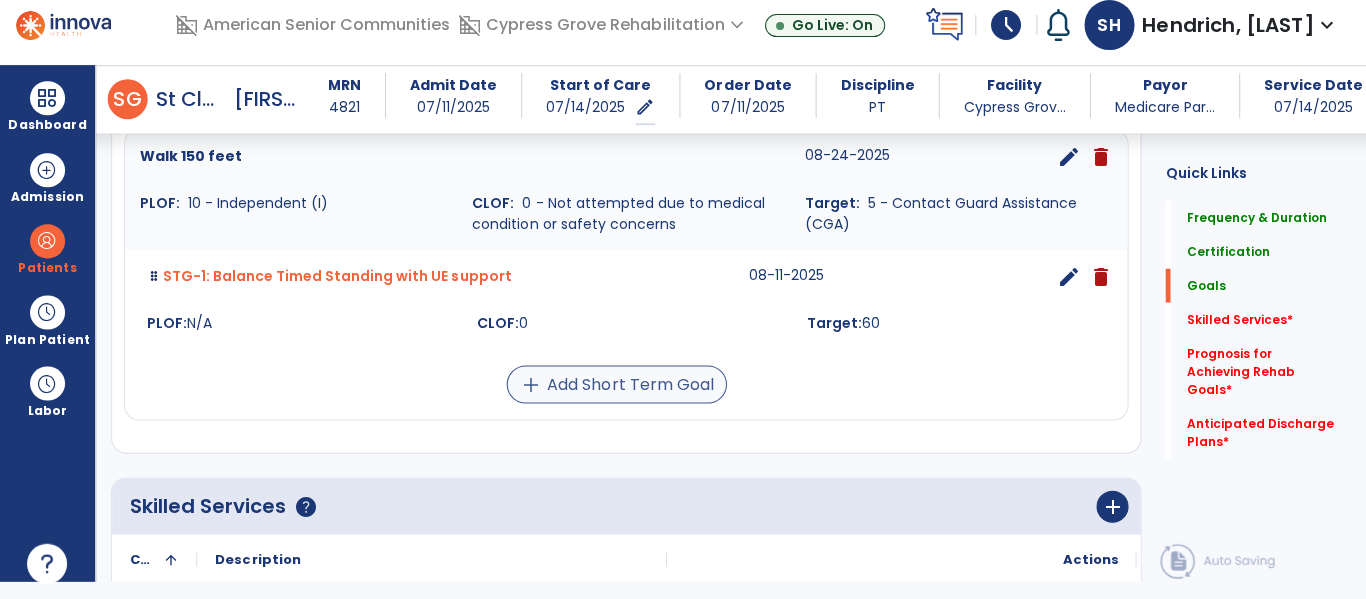 scroll, scrollTop: 0, scrollLeft: 0, axis: both 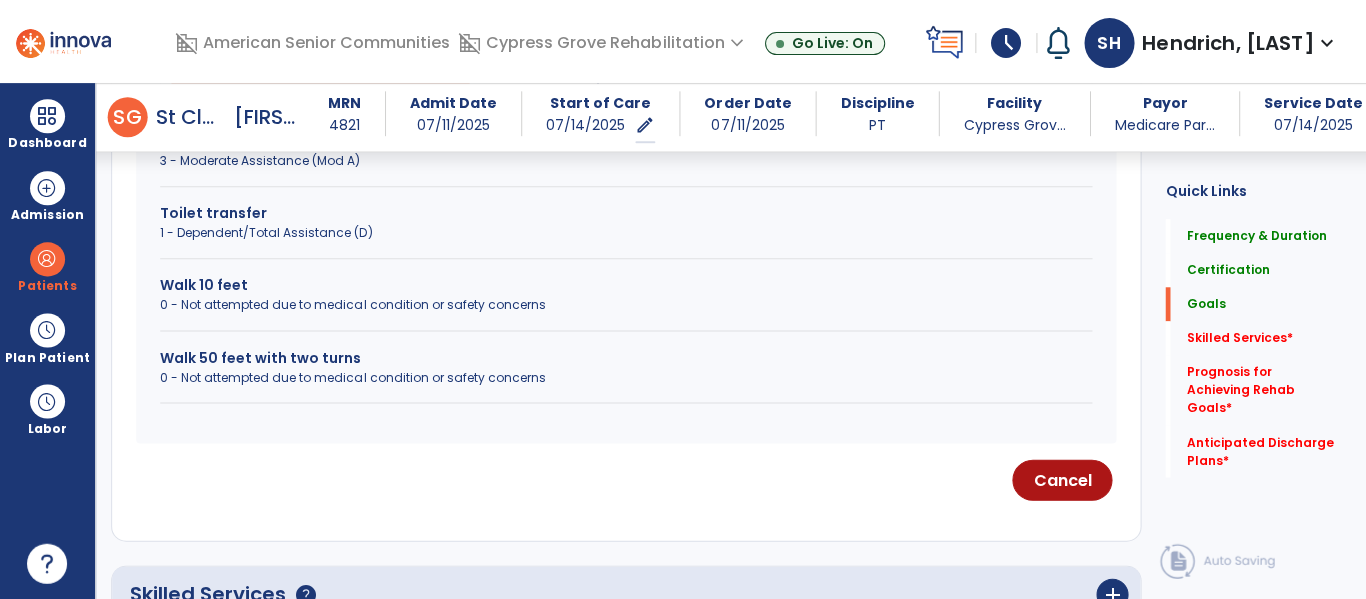 click on "Walk 50 feet with two turns" at bounding box center (625, 357) 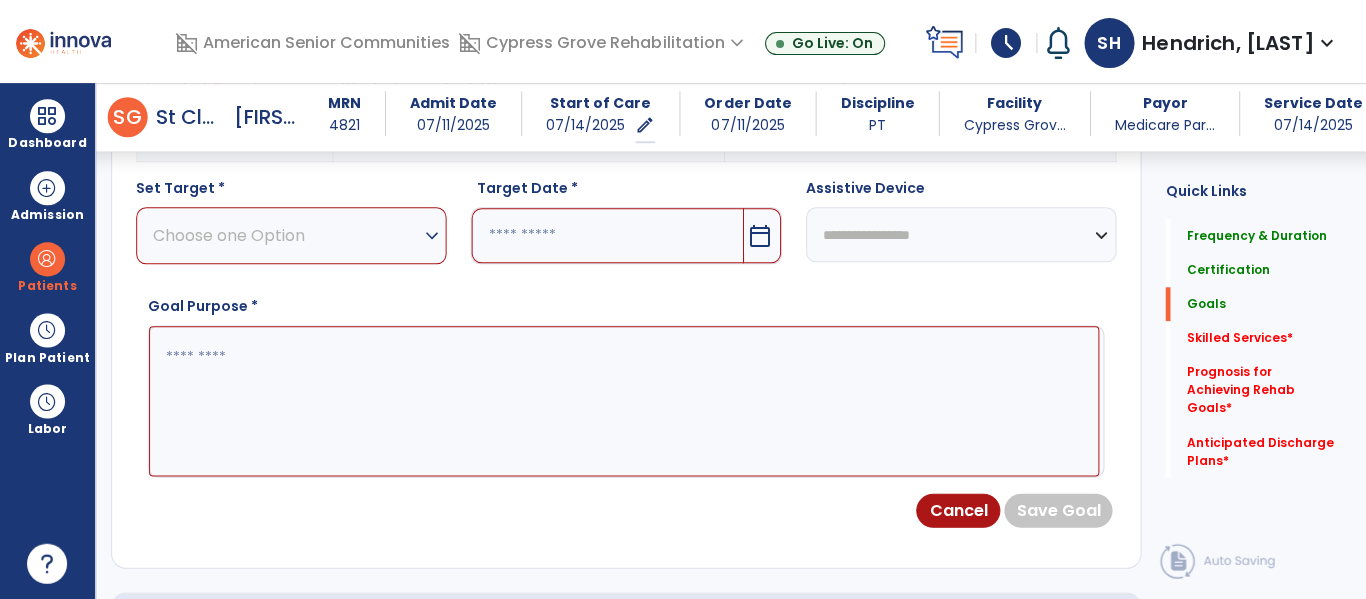 click on "Choose one Option" at bounding box center [286, 235] 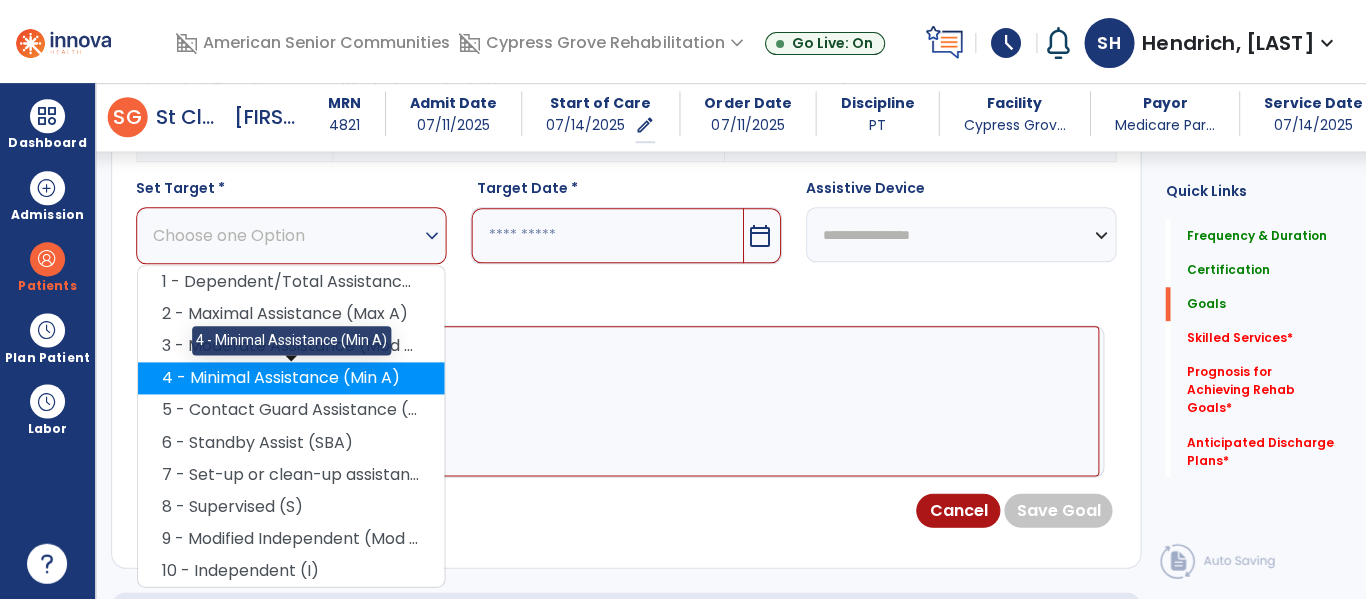 click on "4 - Minimal Assistance (Min A)" at bounding box center (291, 378) 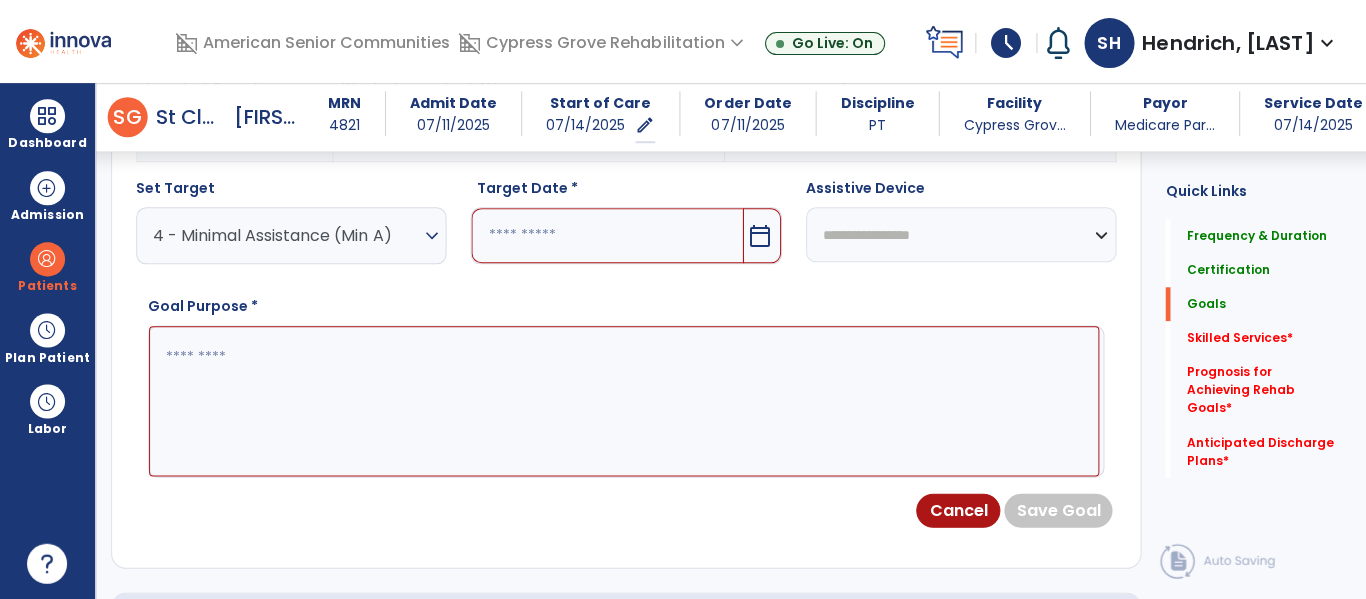 click at bounding box center (606, 235) 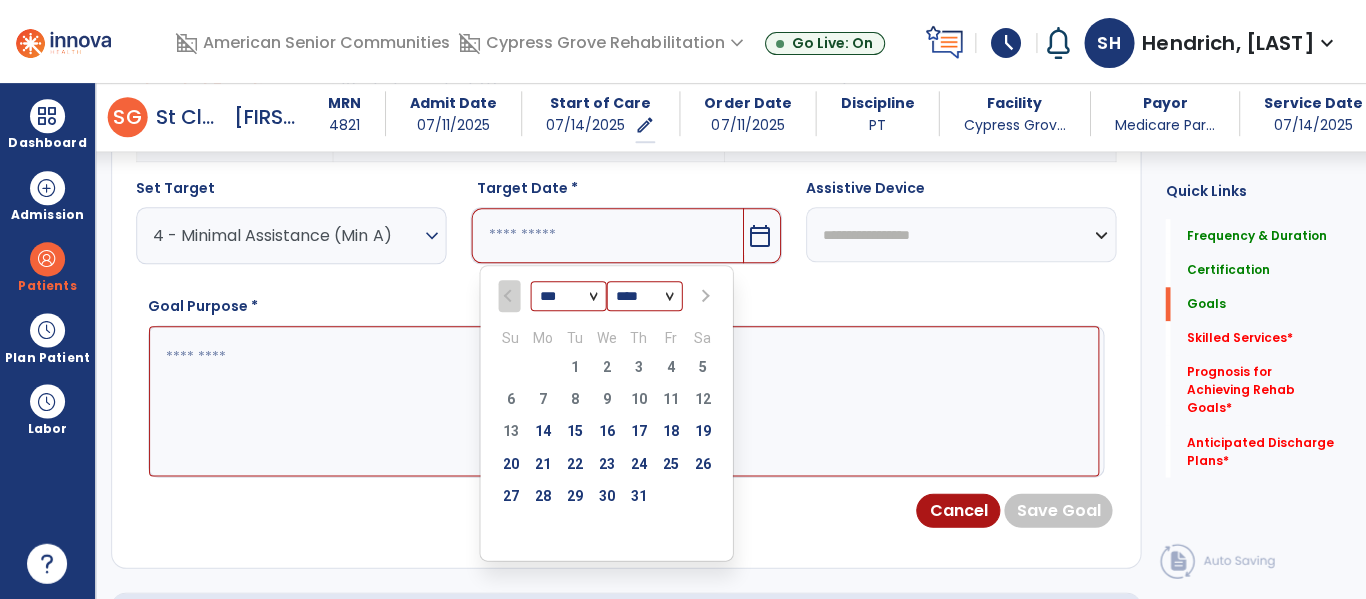 click on "*** ***" at bounding box center [568, 297] 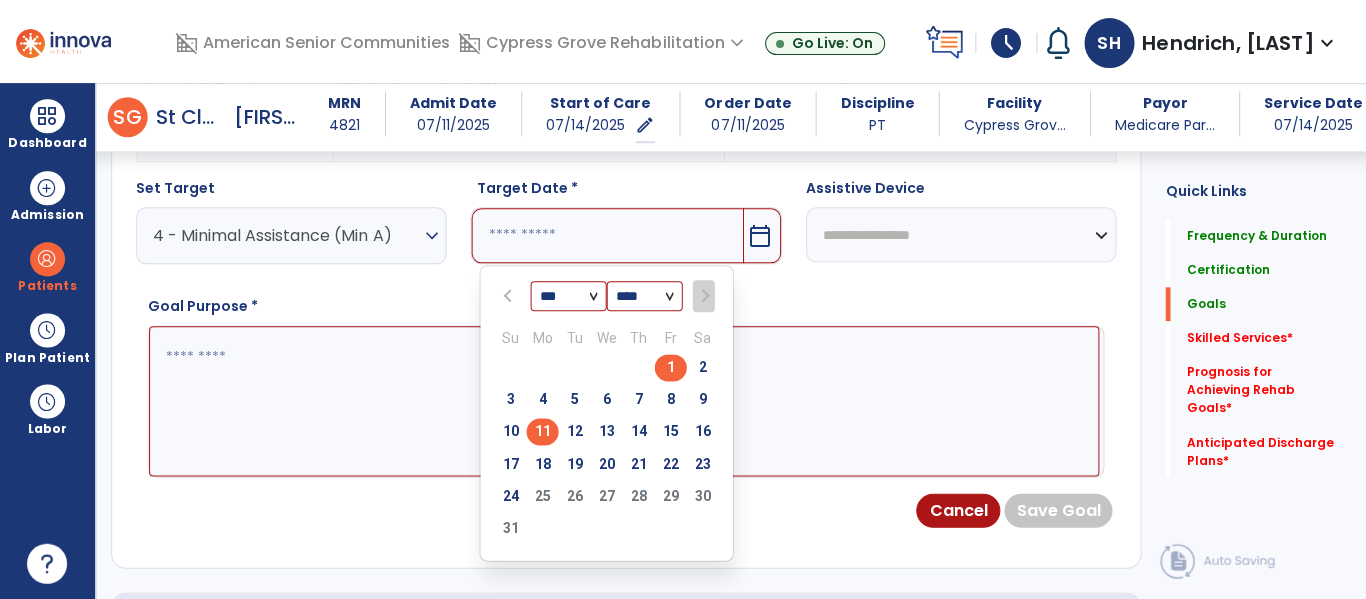 drag, startPoint x: 541, startPoint y: 396, endPoint x: 540, endPoint y: 425, distance: 29.017237 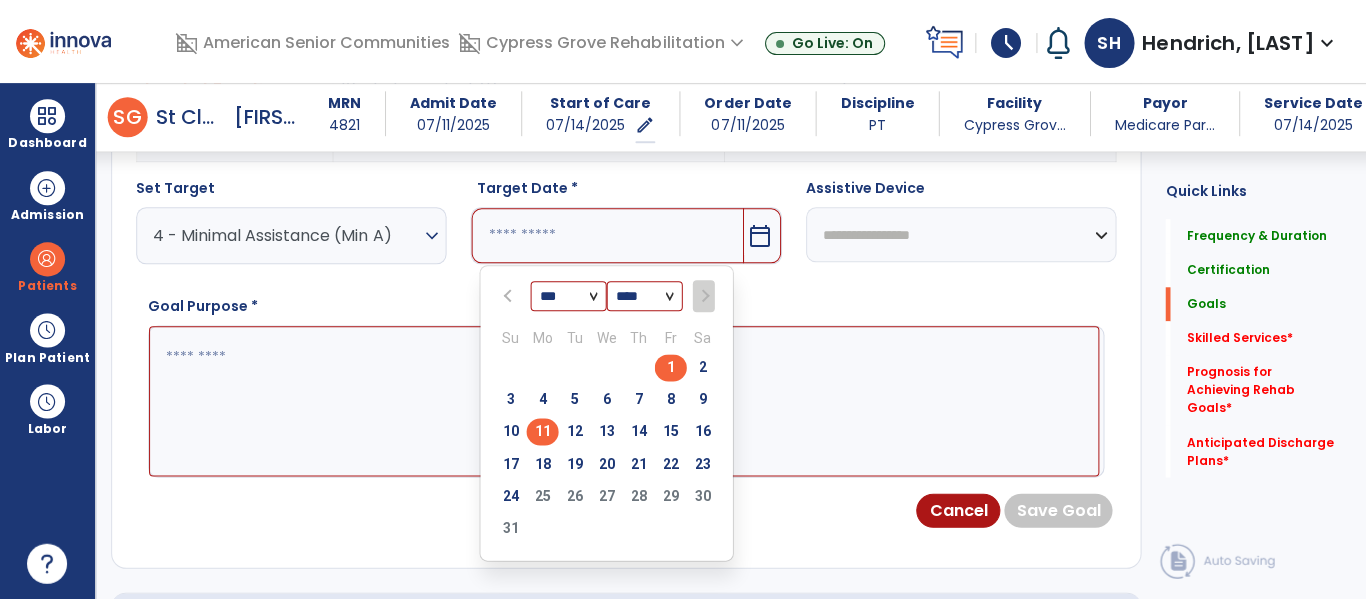 click on "Su Mo Tu We Th Fr Sa  27   28   29   30   31   1   2   3   4   5   6   7   8   9   10   11   12   13   14   15   16   17   18   19   20   21   22   23   24   25   26   27   28   29   30   31   1   2   3   4   5   6" at bounding box center [606, 431] 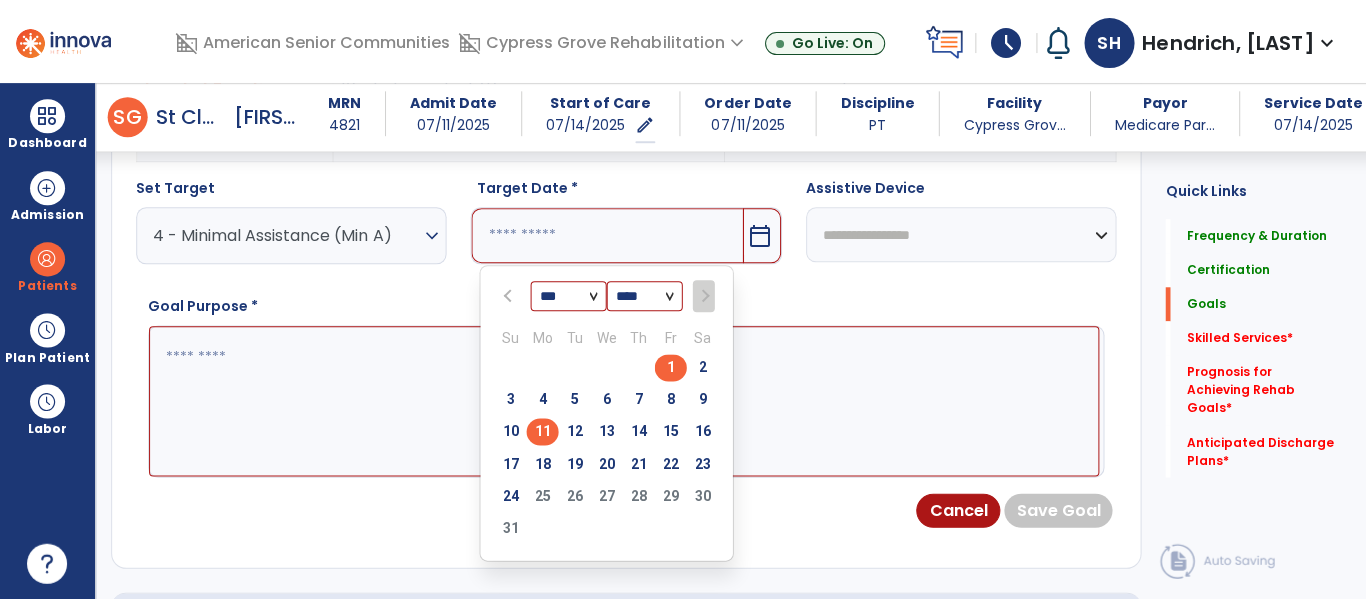 type on "*********" 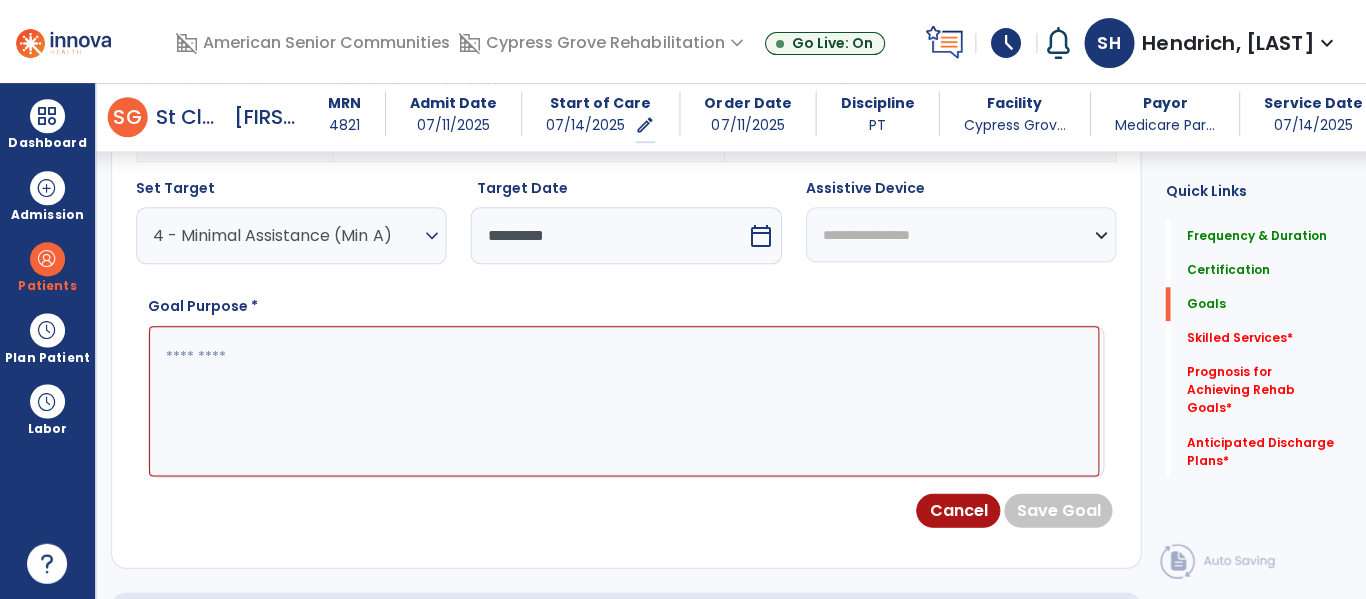 click on "**********" at bounding box center (960, 234) 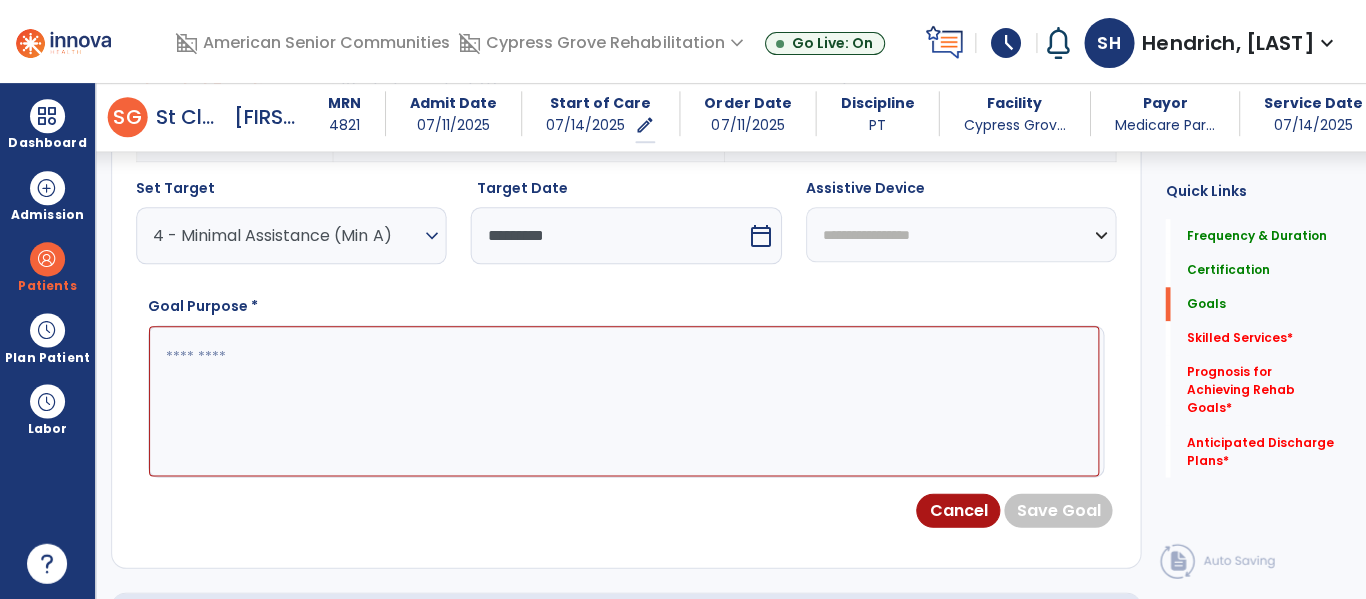 select on "**********" 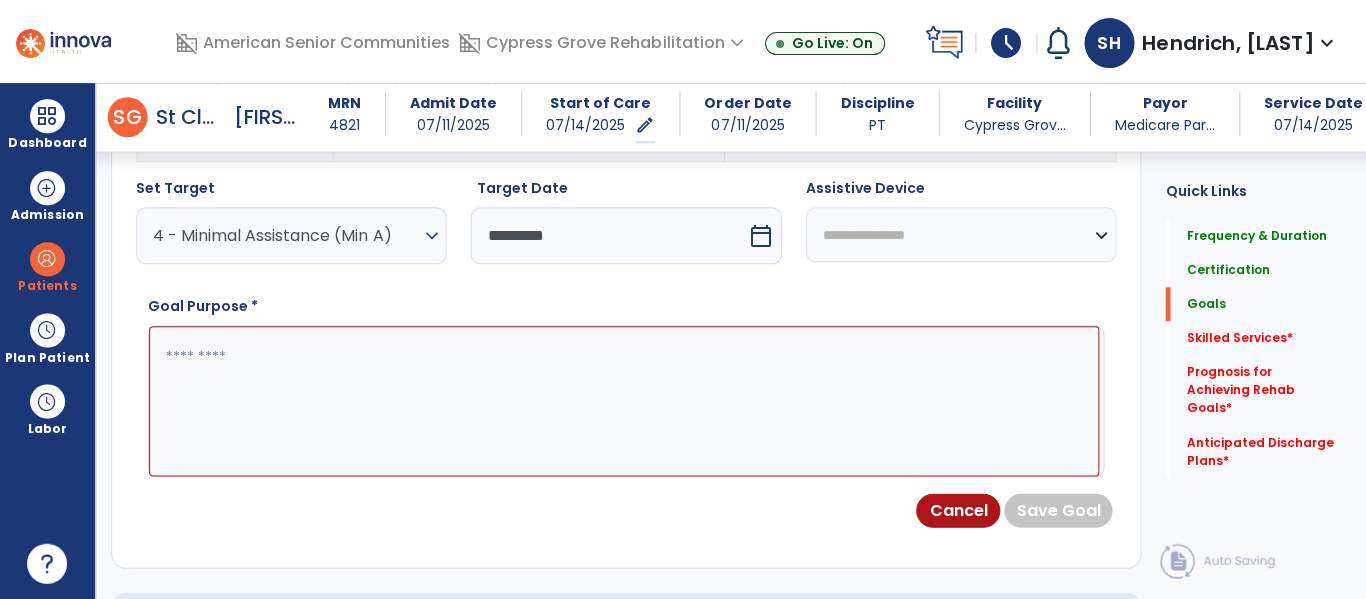 click on "**********" at bounding box center (960, 234) 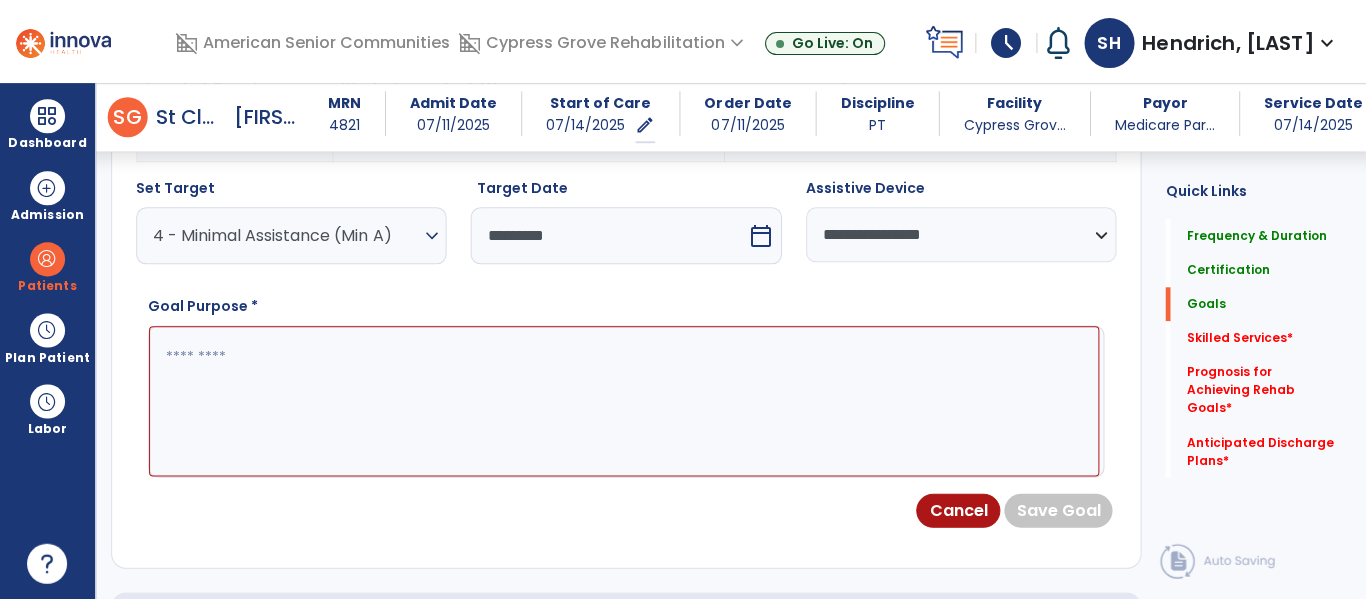 click on "Goal Purpose *" at bounding box center (625, 386) 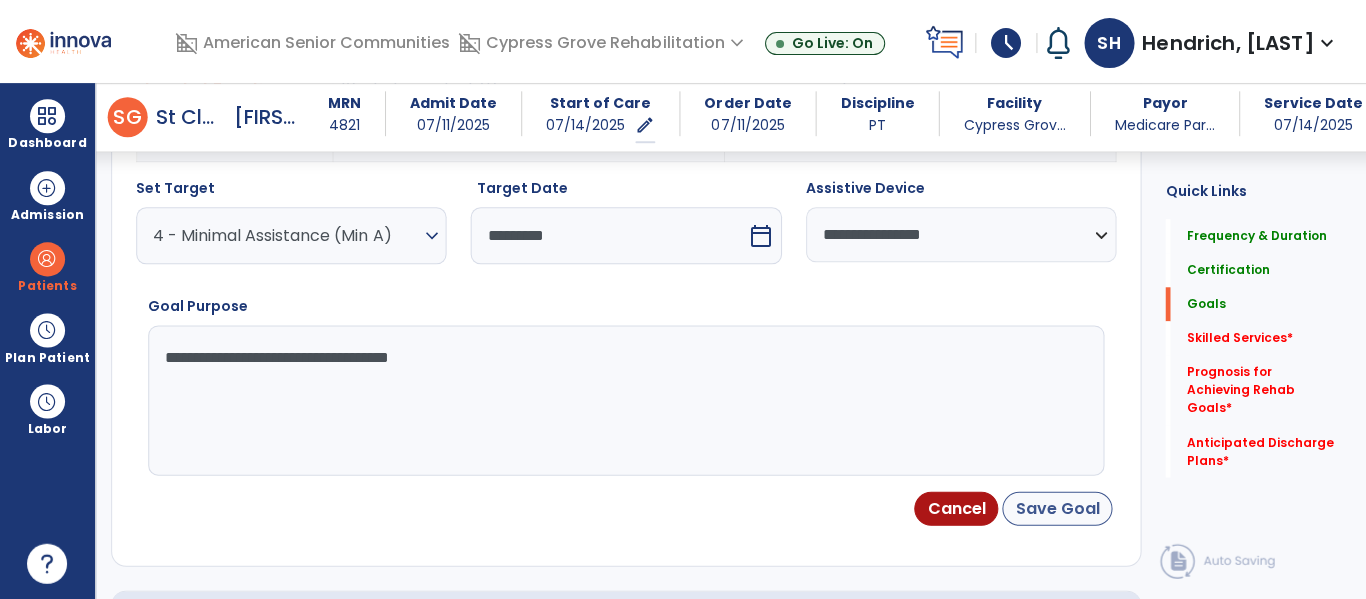 type on "**********" 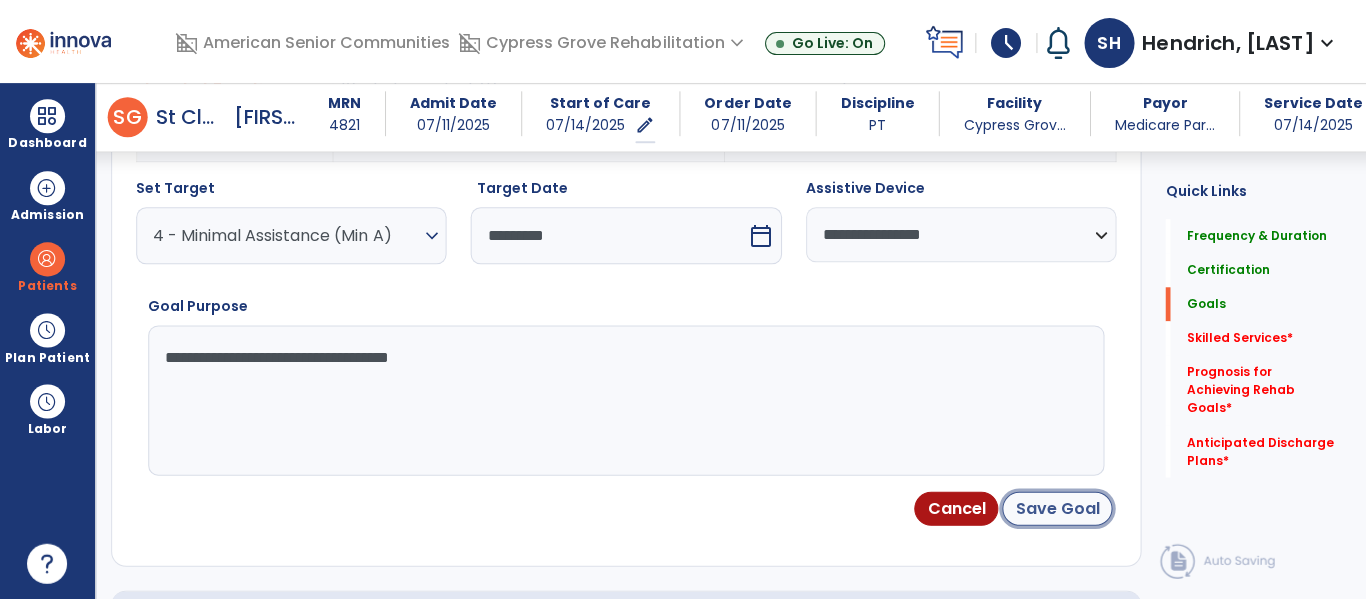 click on "Save Goal" at bounding box center (1056, 508) 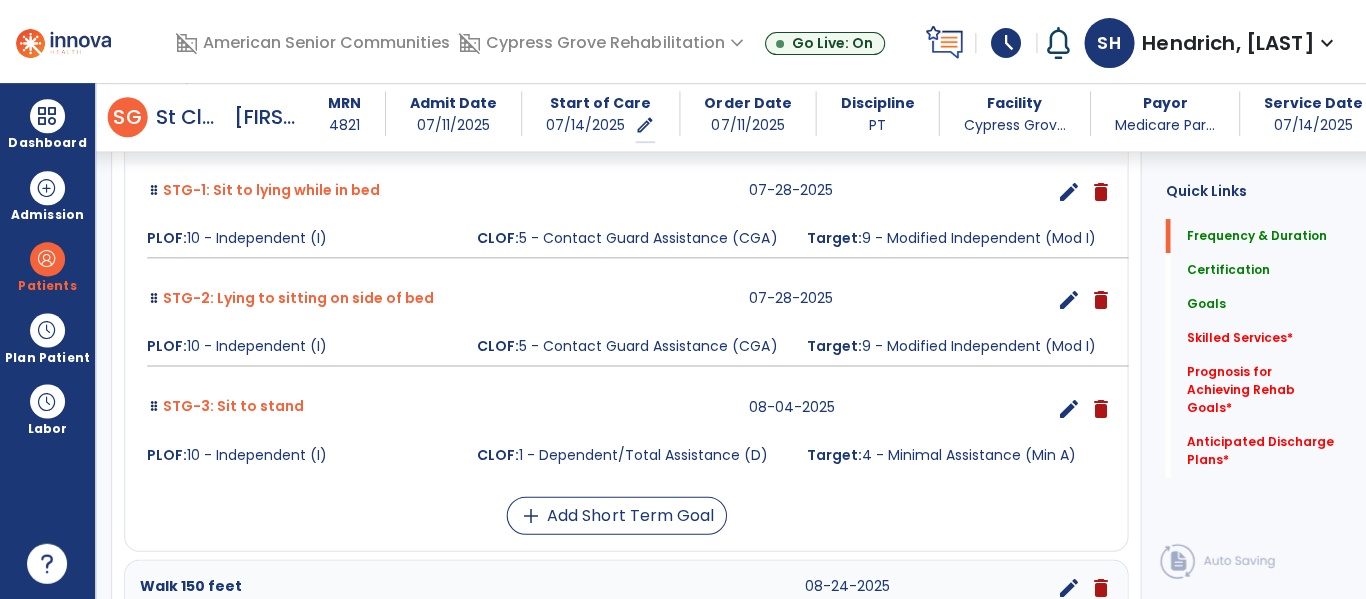 scroll, scrollTop: 554, scrollLeft: 0, axis: vertical 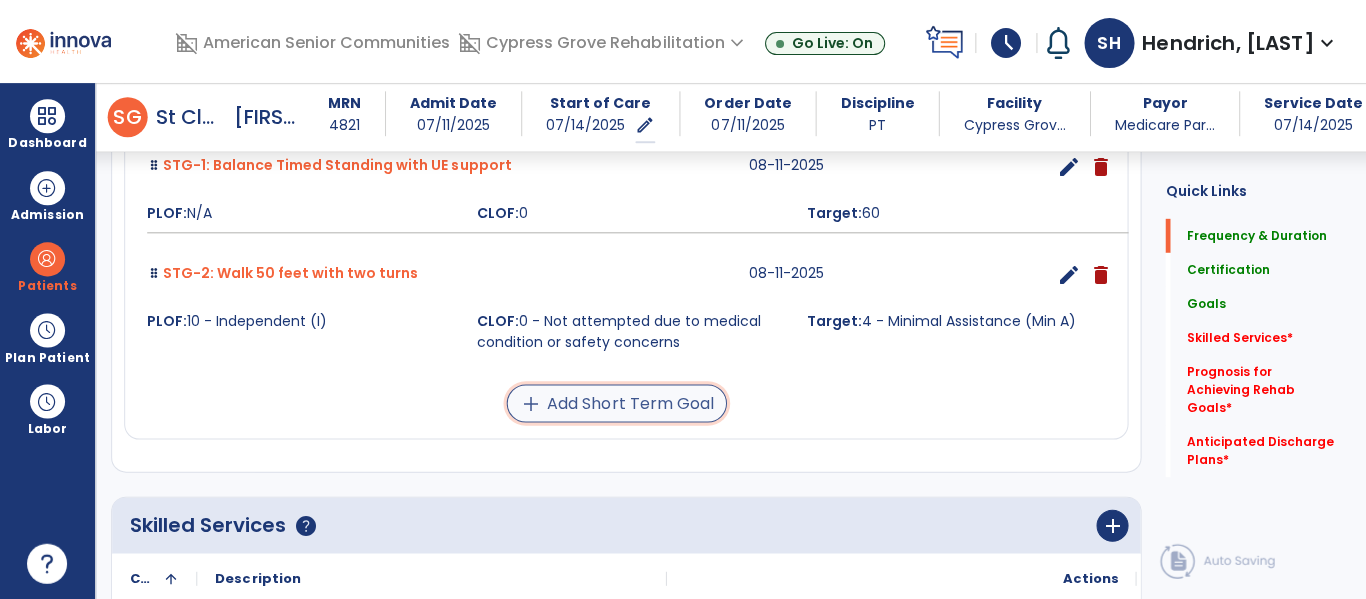 click on "add  Add Short Term Goal" at bounding box center (616, 403) 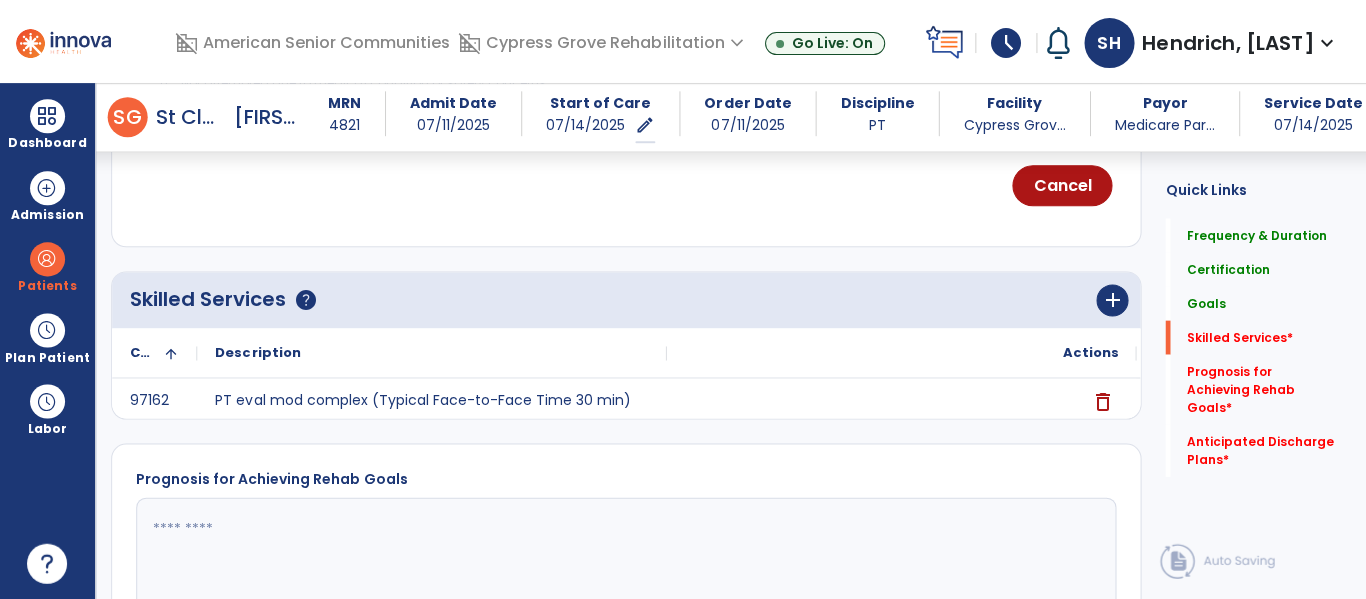 scroll, scrollTop: 519, scrollLeft: 0, axis: vertical 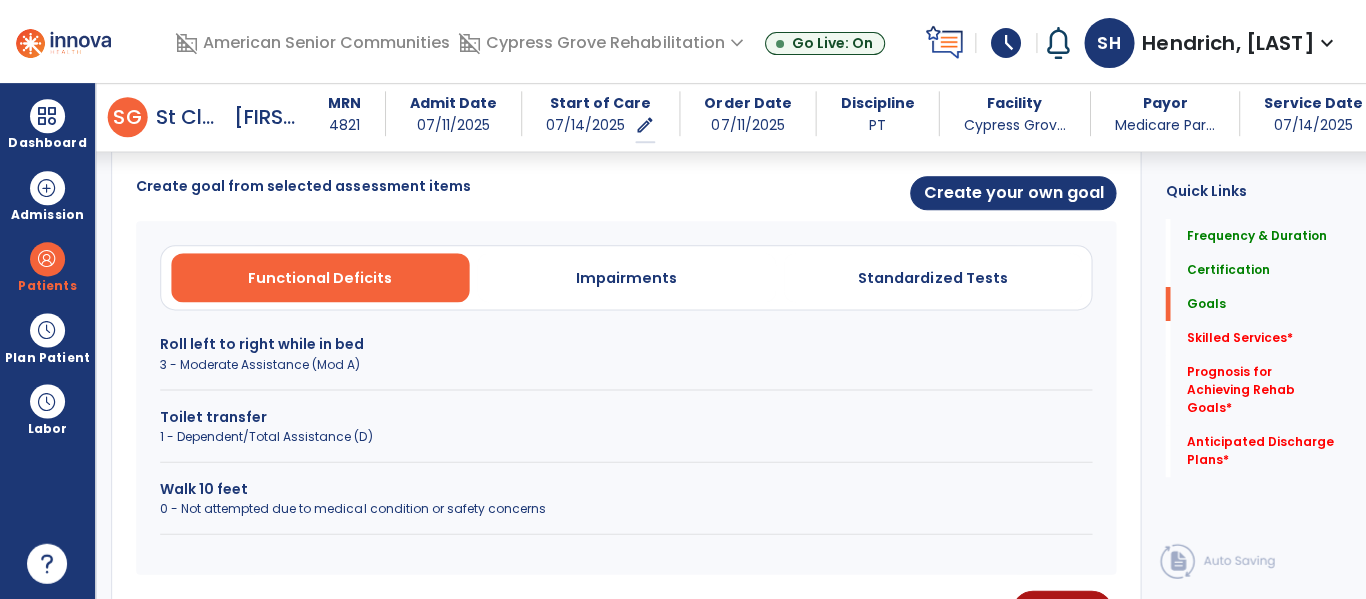 click on "Walk 10 feet" at bounding box center [625, 488] 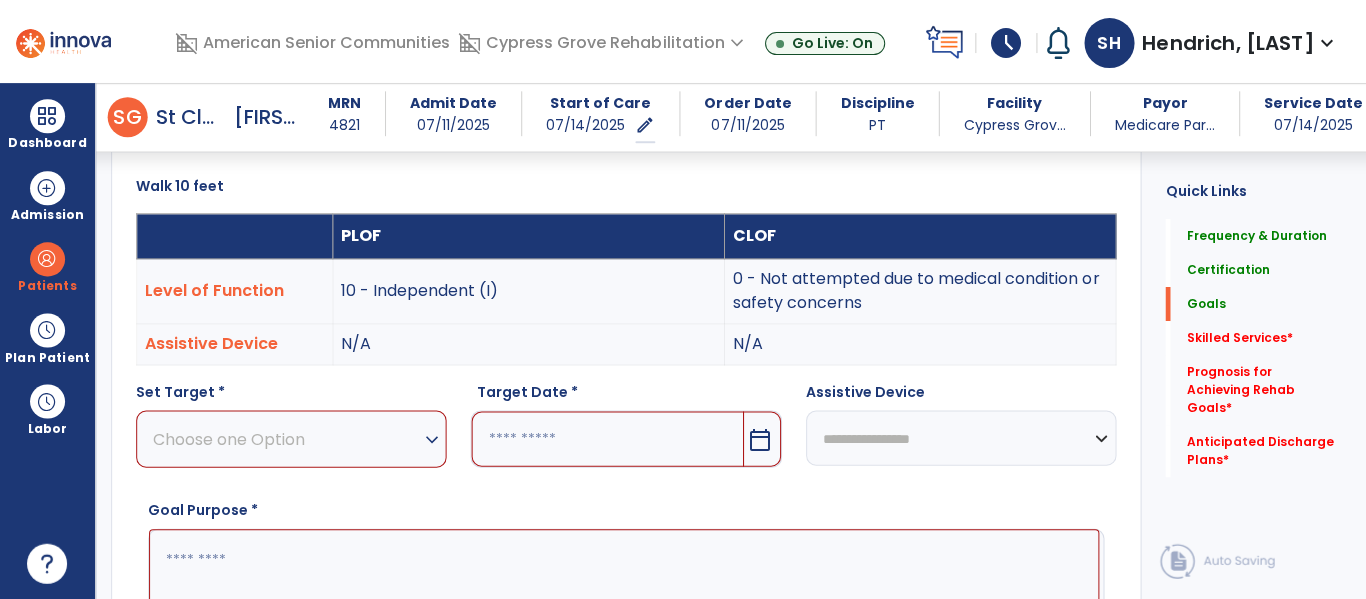 click on "Choose one Option" at bounding box center [286, 438] 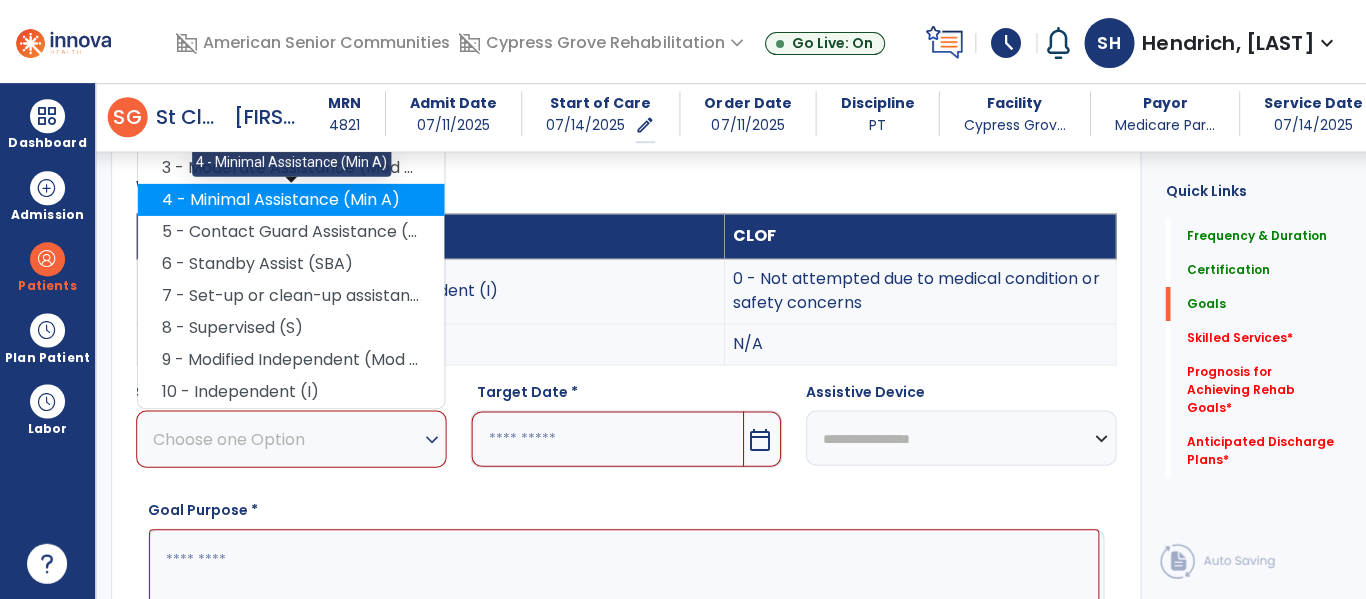click on "4 - Minimal Assistance (Min A)" at bounding box center [291, 200] 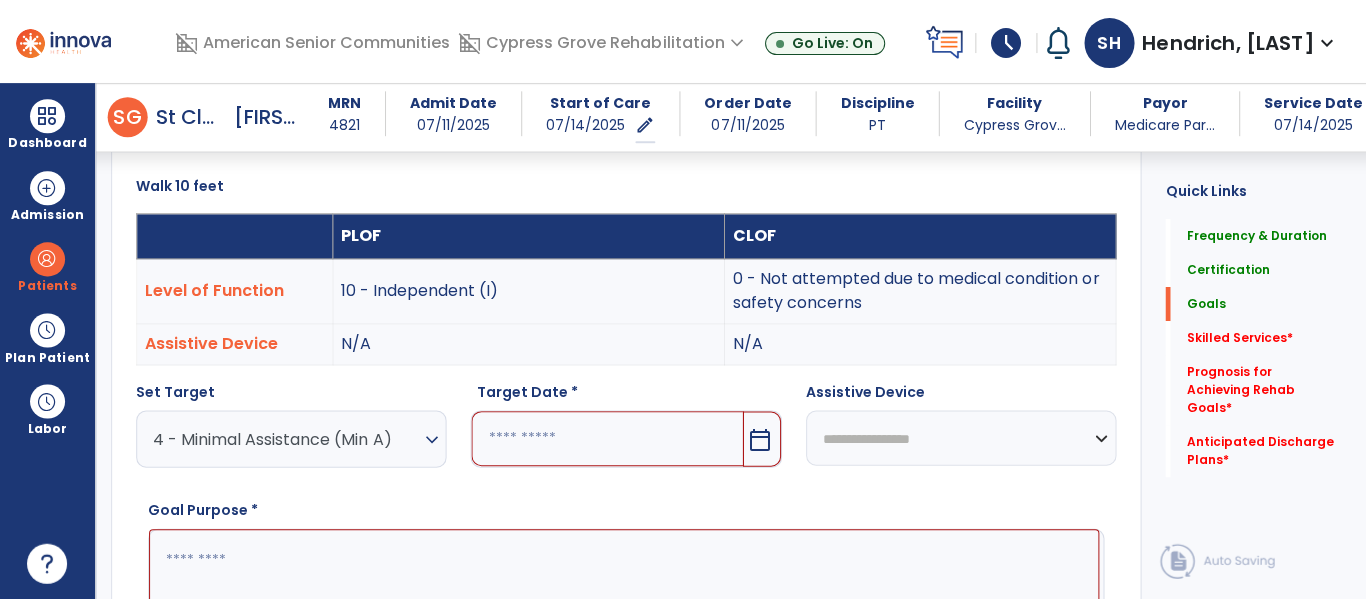 click at bounding box center [606, 438] 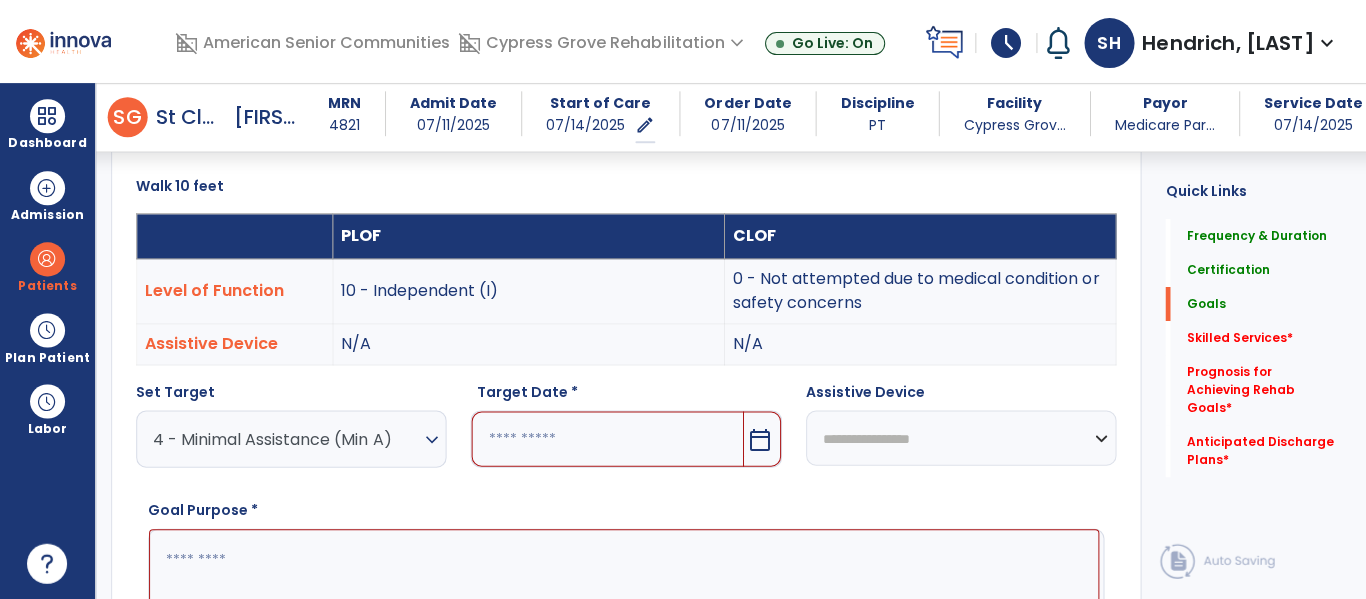 scroll, scrollTop: 816, scrollLeft: 0, axis: vertical 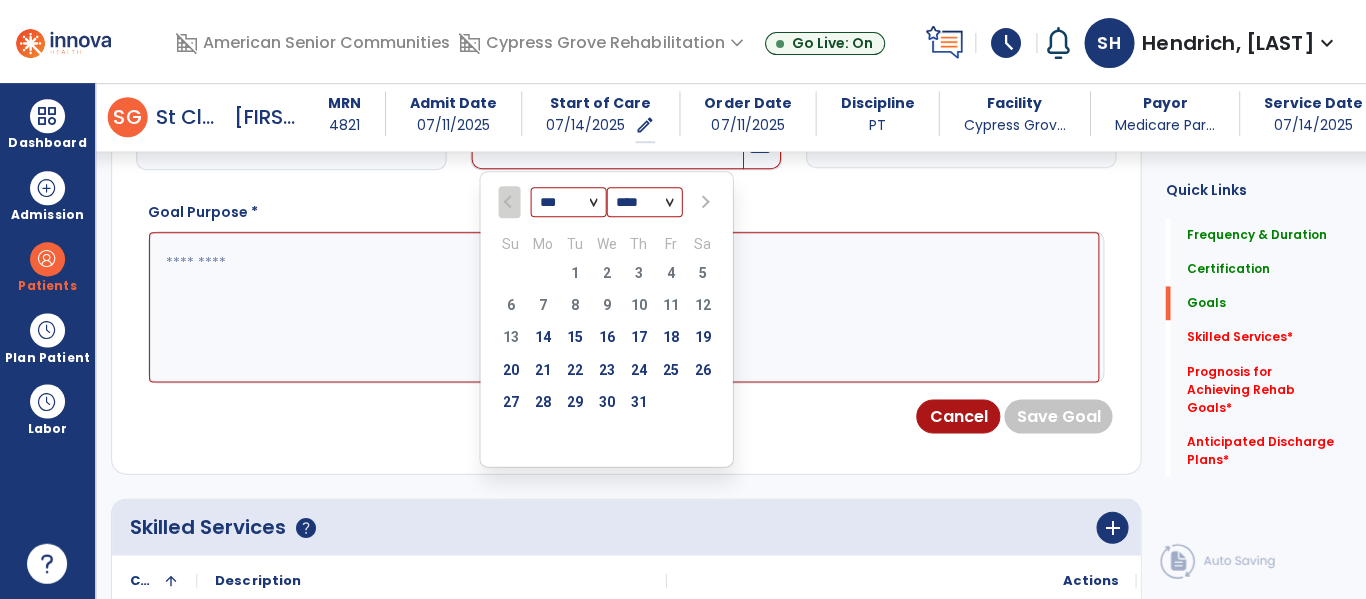 click on "*** ***" at bounding box center [568, 203] 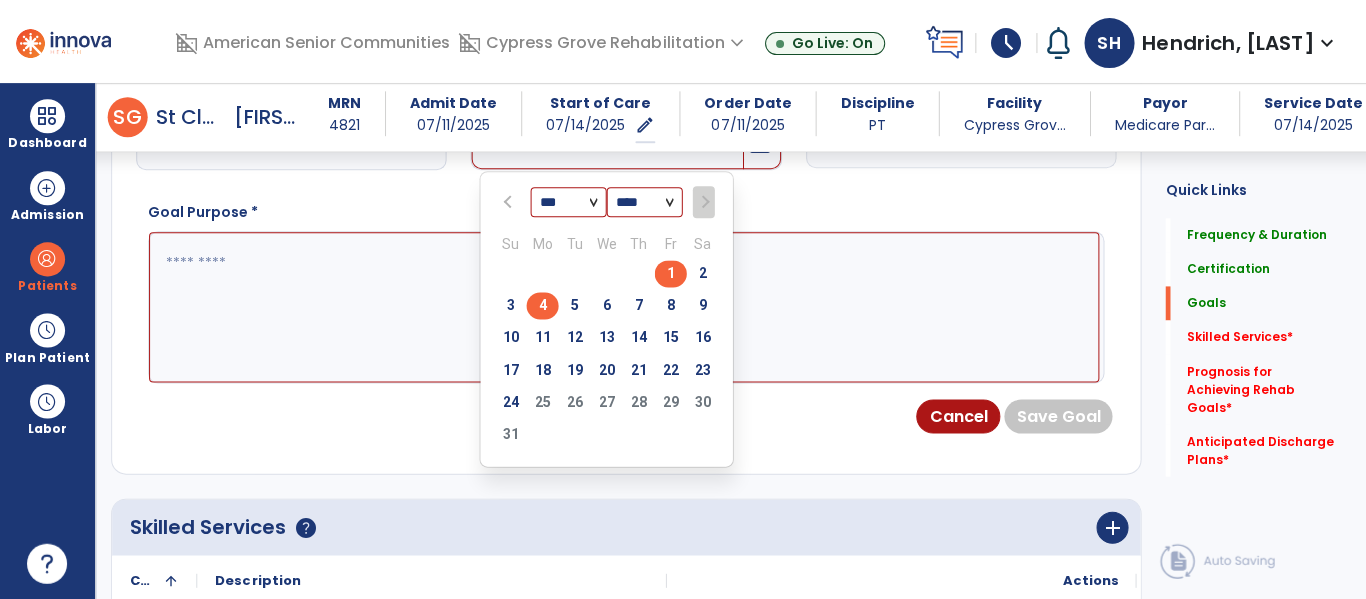 click on "4" at bounding box center [542, 305] 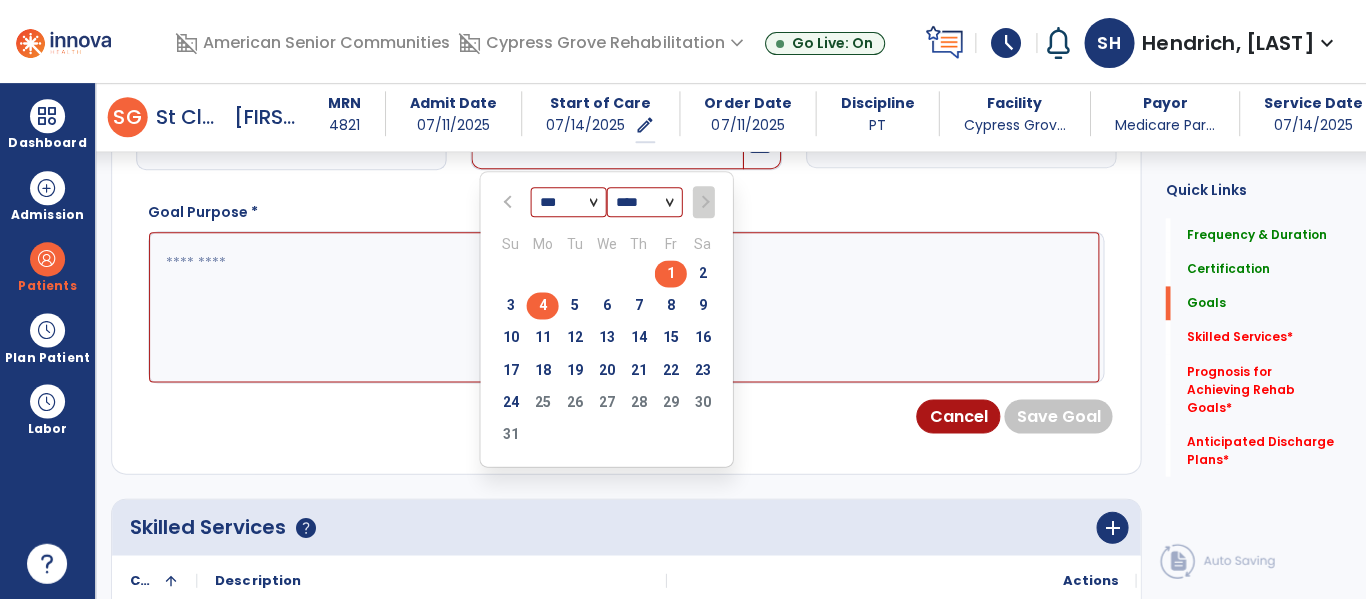 type on "********" 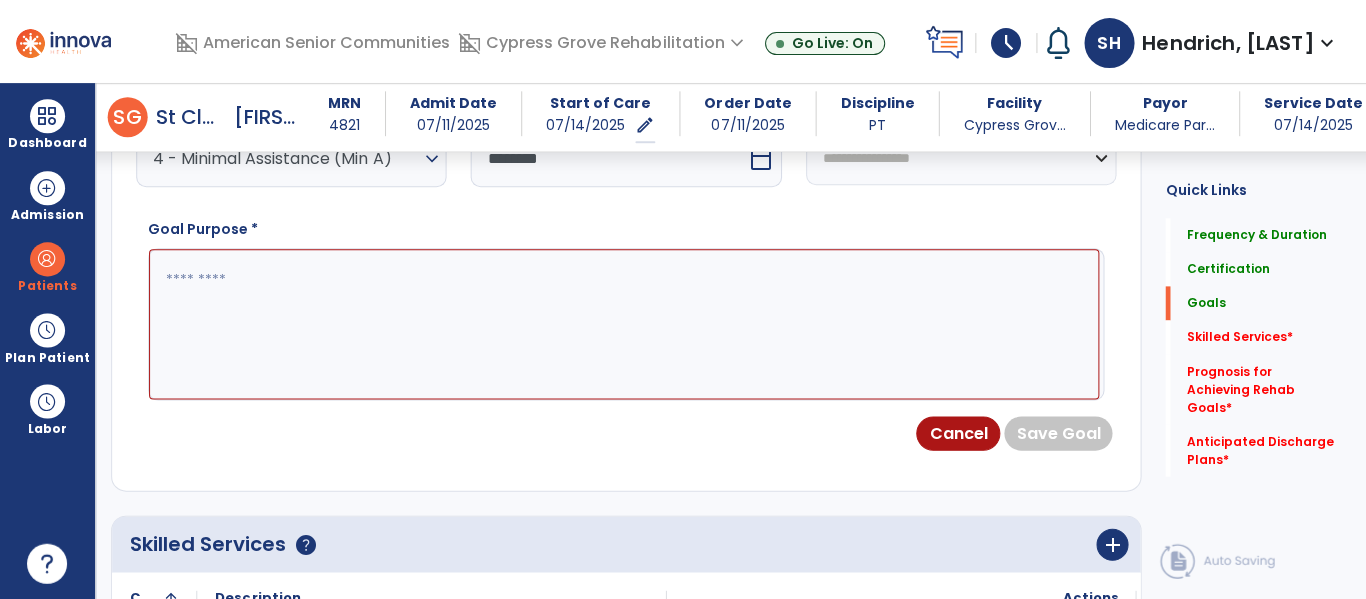 scroll, scrollTop: 687, scrollLeft: 0, axis: vertical 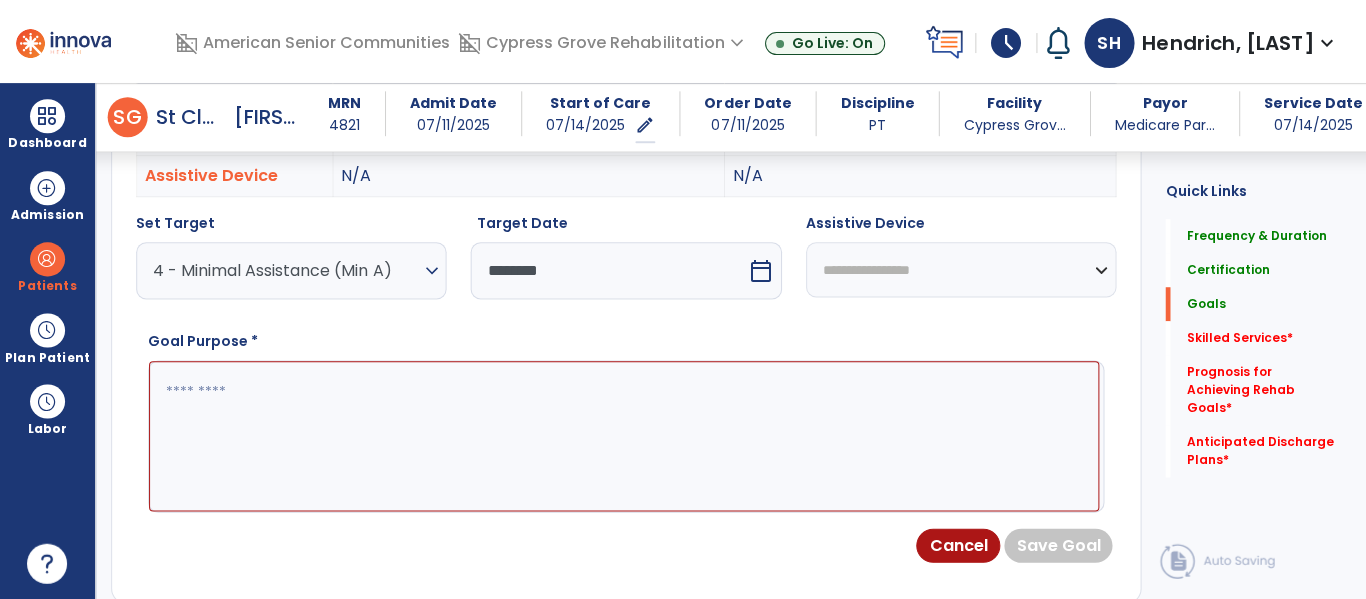 drag, startPoint x: 463, startPoint y: 433, endPoint x: 483, endPoint y: 435, distance: 20.09975 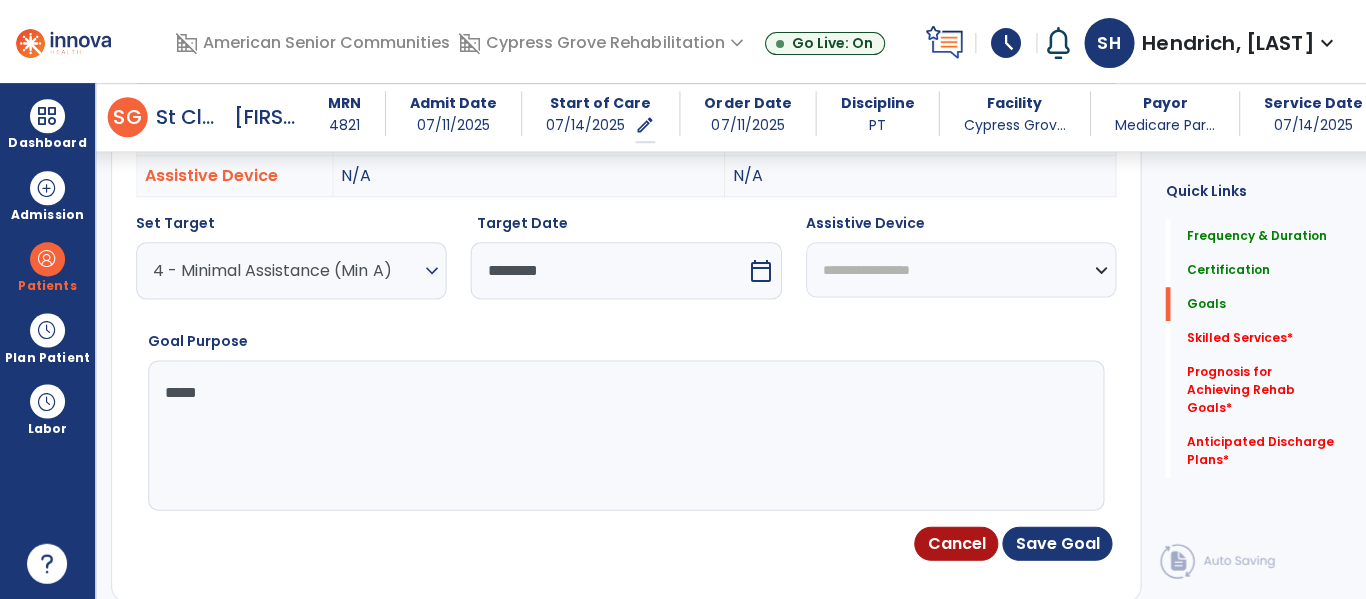 type on "******" 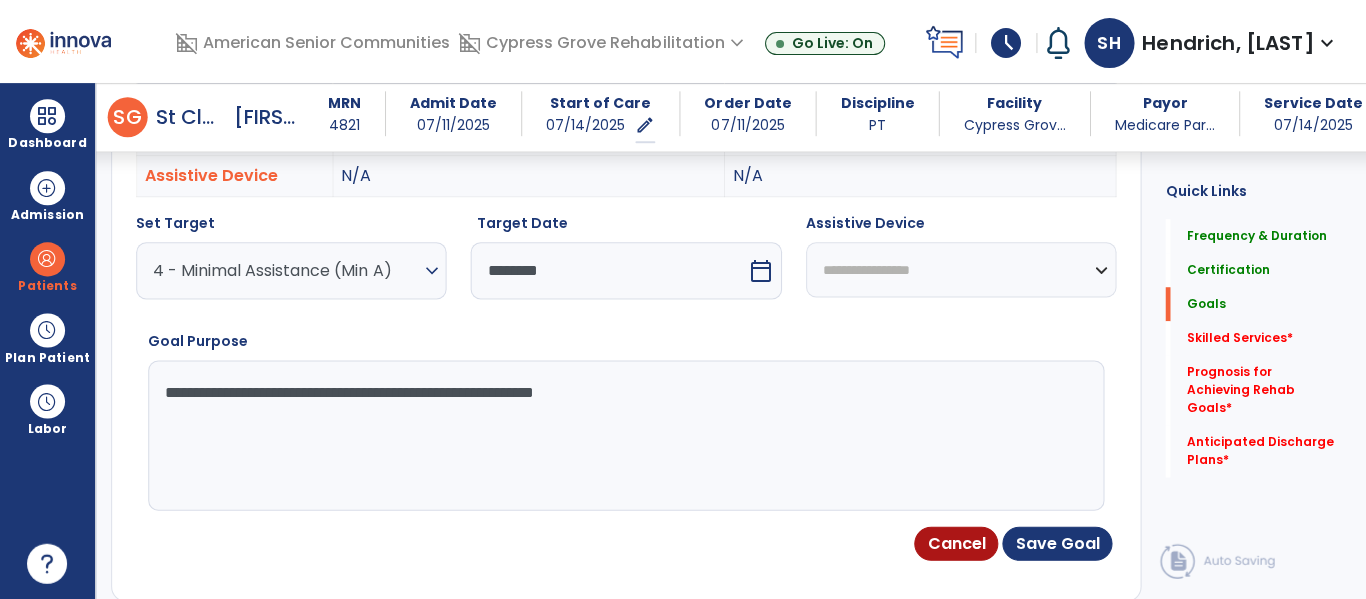 click on "**********" at bounding box center [623, 435] 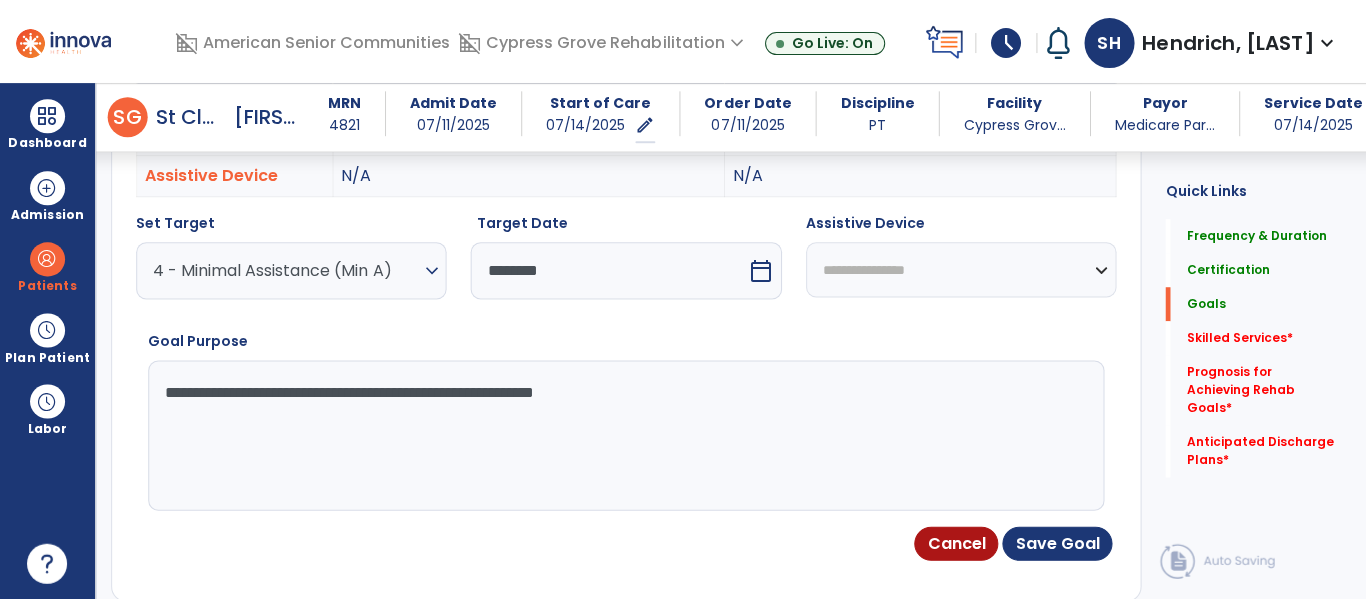 click on "**********" at bounding box center (960, 269) 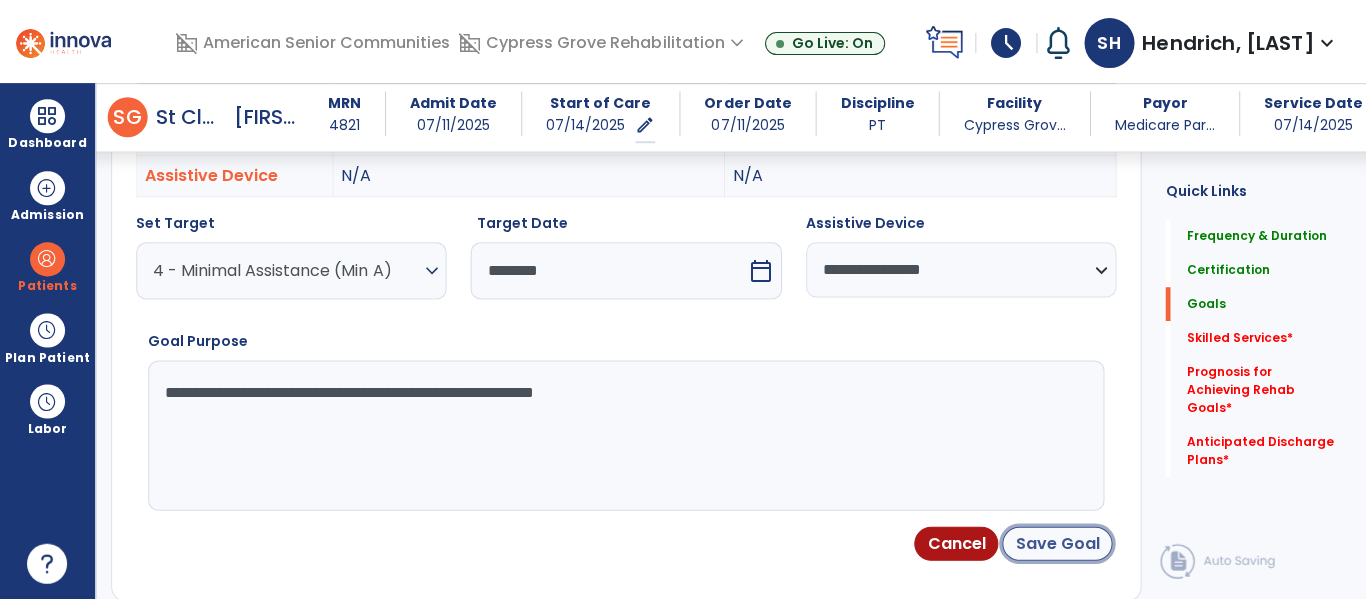 click on "Save Goal" at bounding box center (1056, 543) 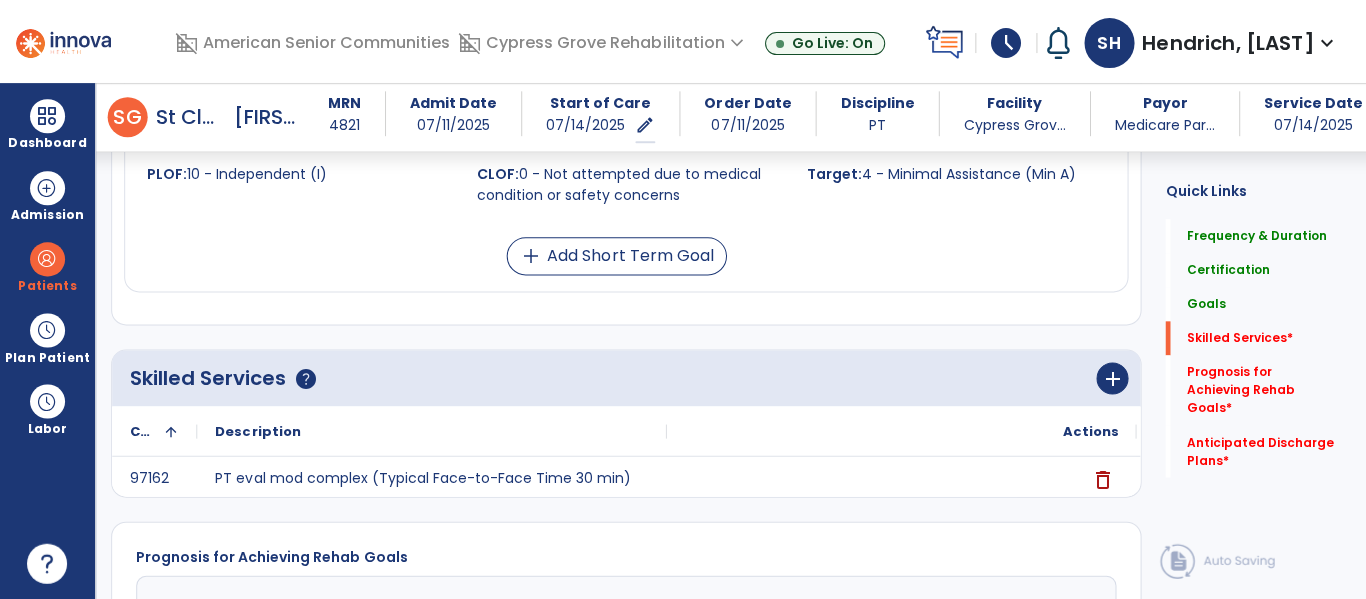 scroll, scrollTop: 1590, scrollLeft: 0, axis: vertical 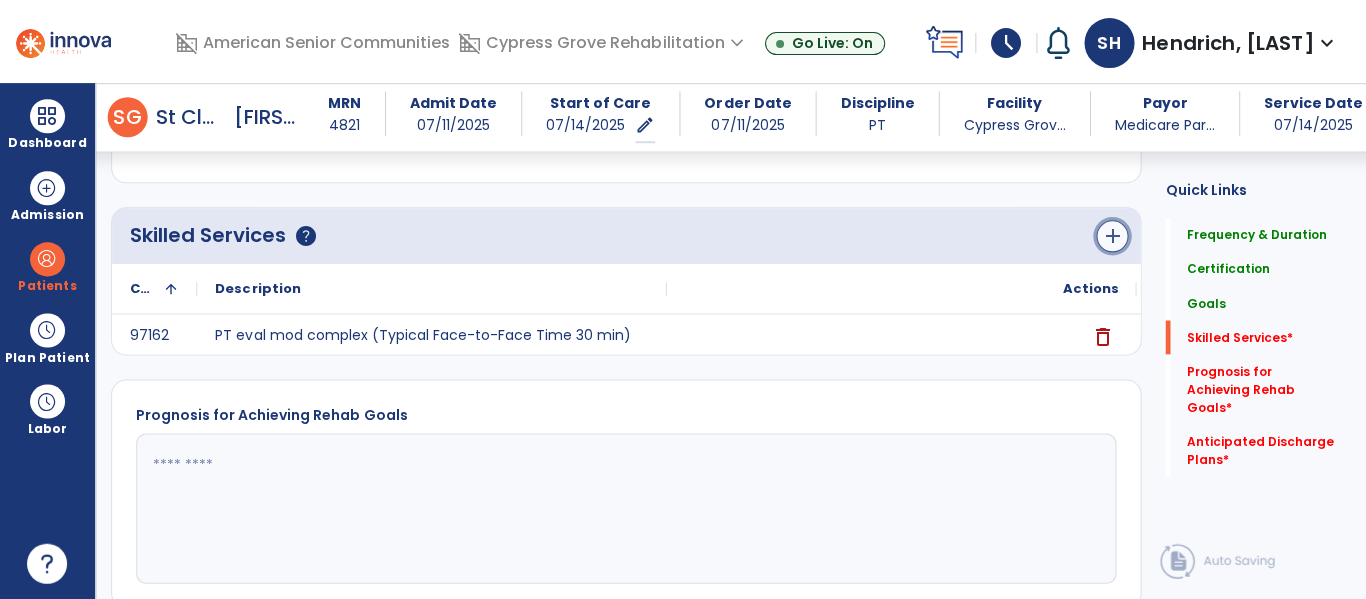 click on "add" 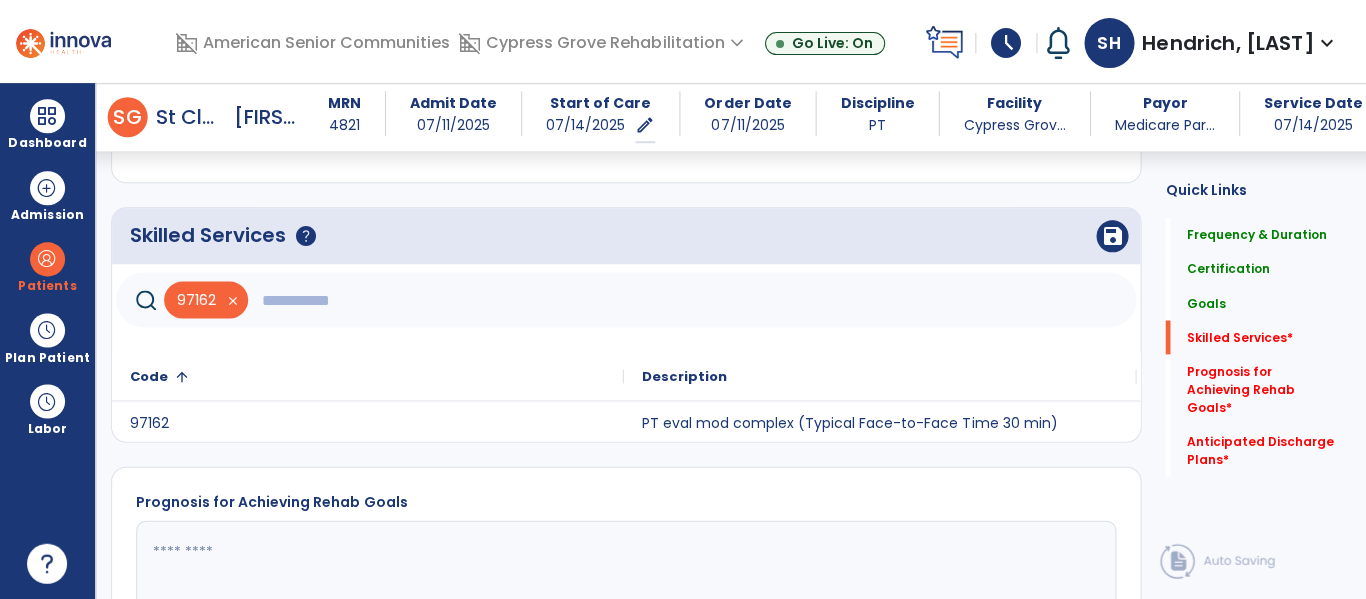 click 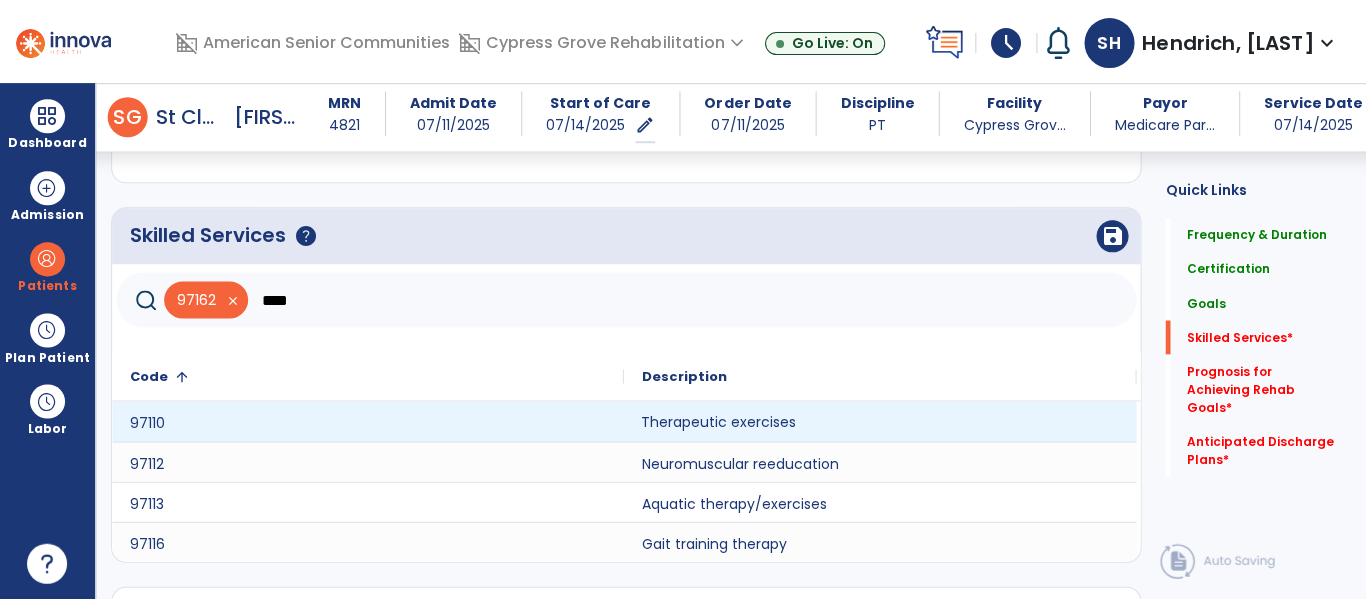 click on "Therapeutic exercises" 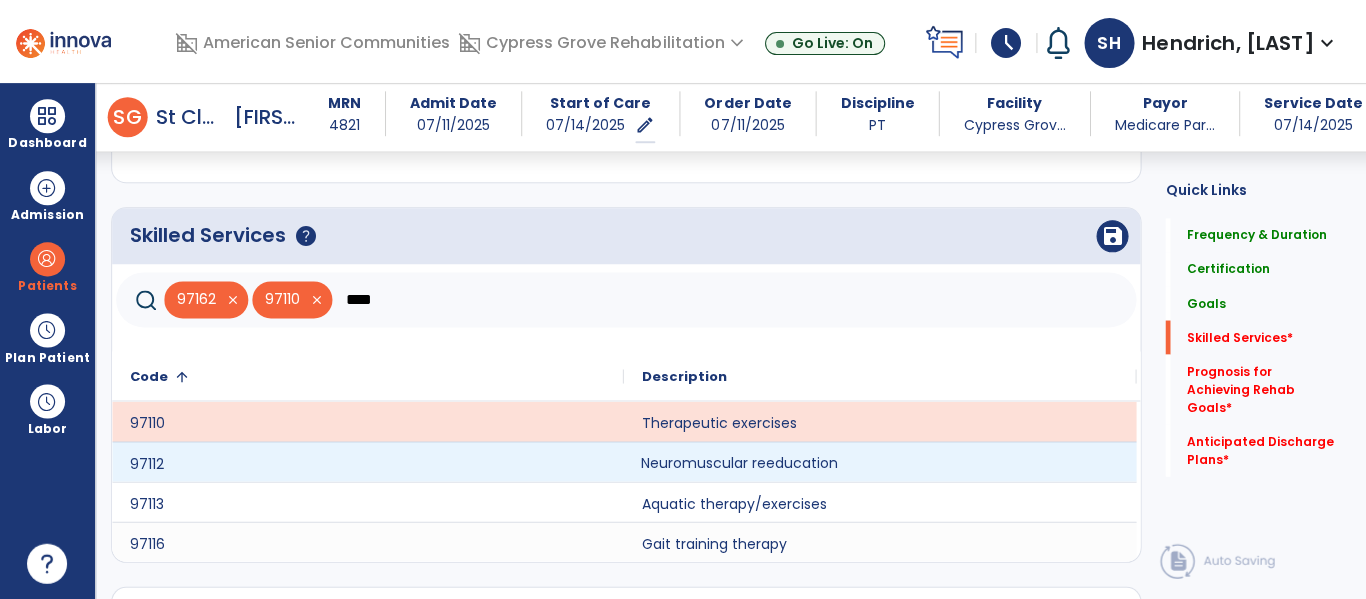 click on "Neuromuscular reeducation" 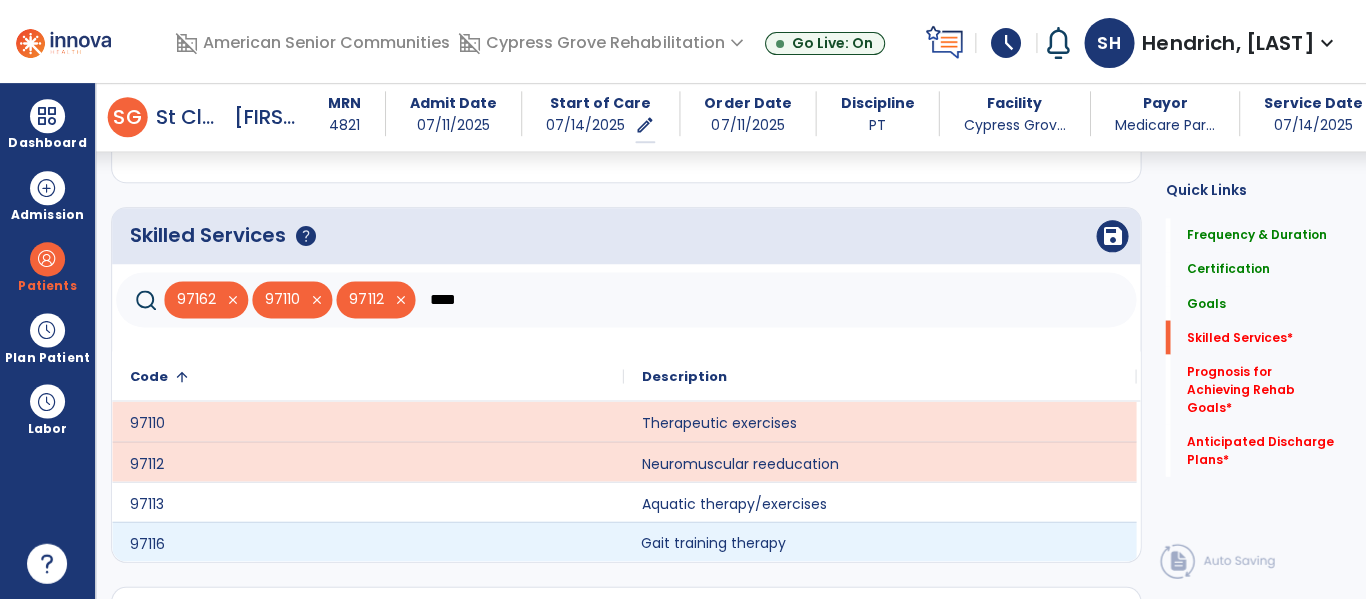 click on "Gait training therapy" 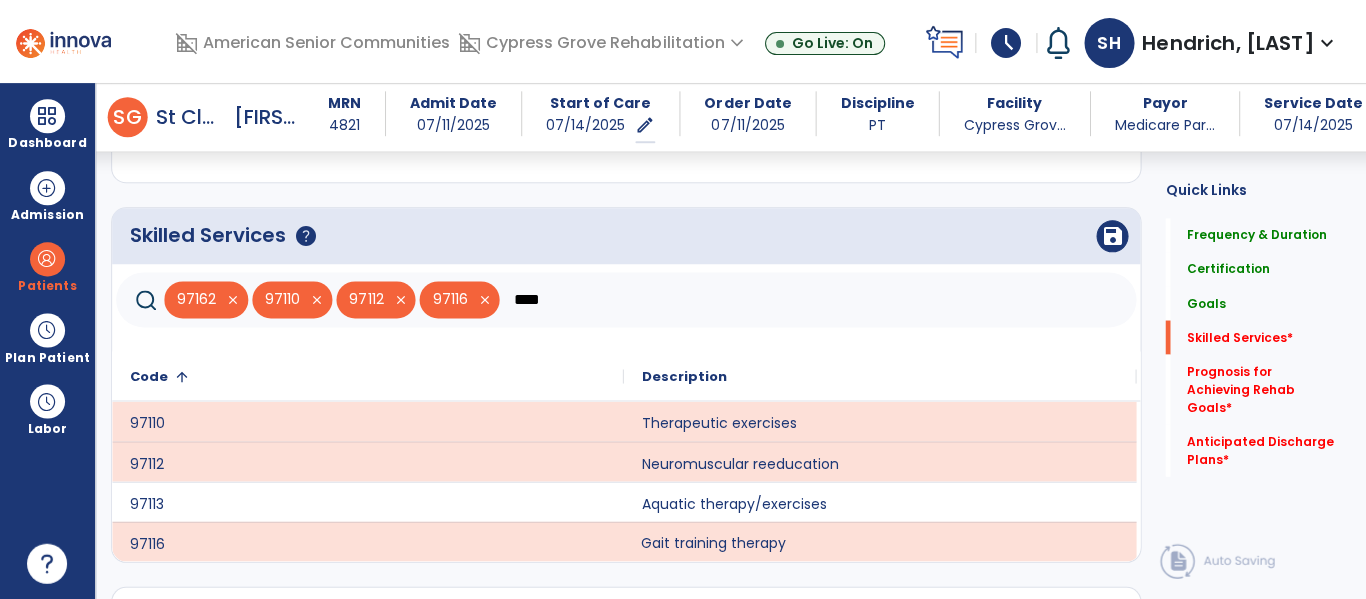 drag, startPoint x: 564, startPoint y: 283, endPoint x: 531, endPoint y: 316, distance: 46.66905 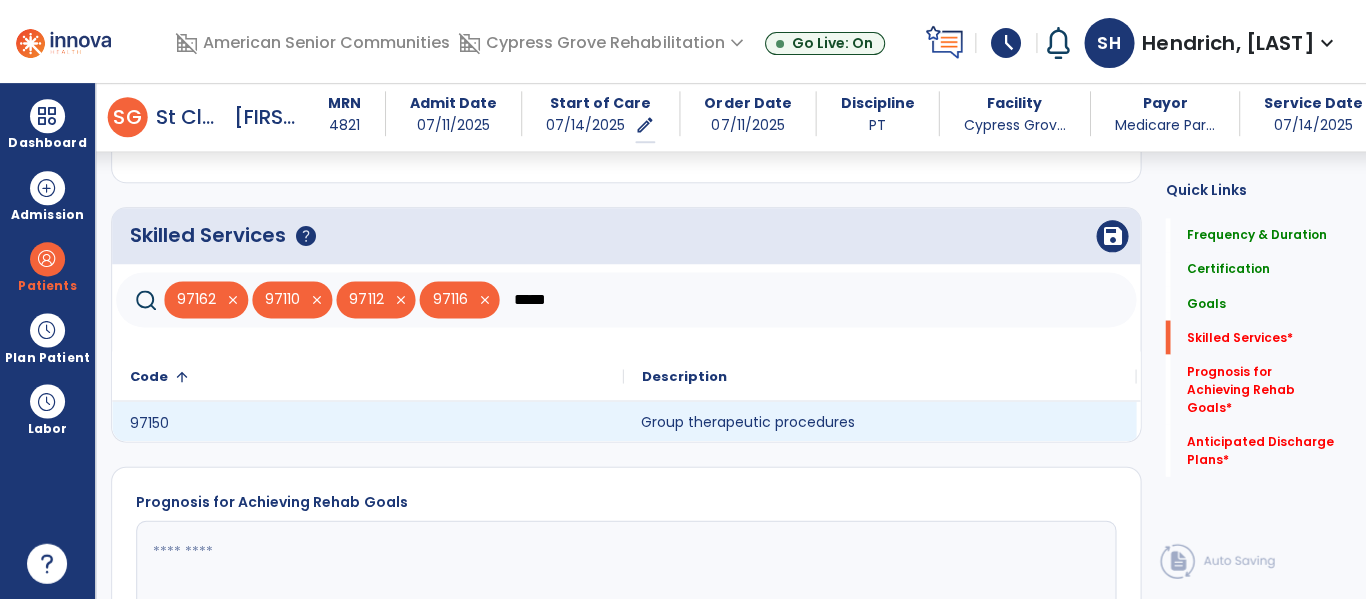 drag, startPoint x: 701, startPoint y: 428, endPoint x: 684, endPoint y: 349, distance: 80.80842 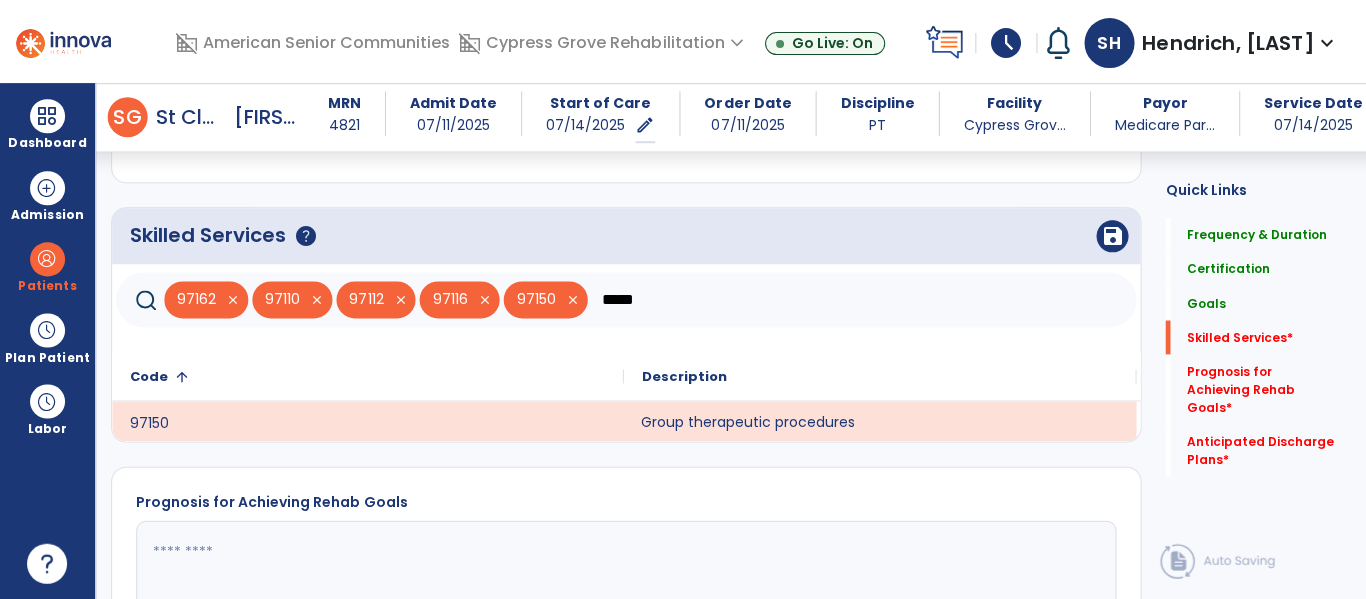 drag, startPoint x: 654, startPoint y: 306, endPoint x: 617, endPoint y: 338, distance: 48.9183 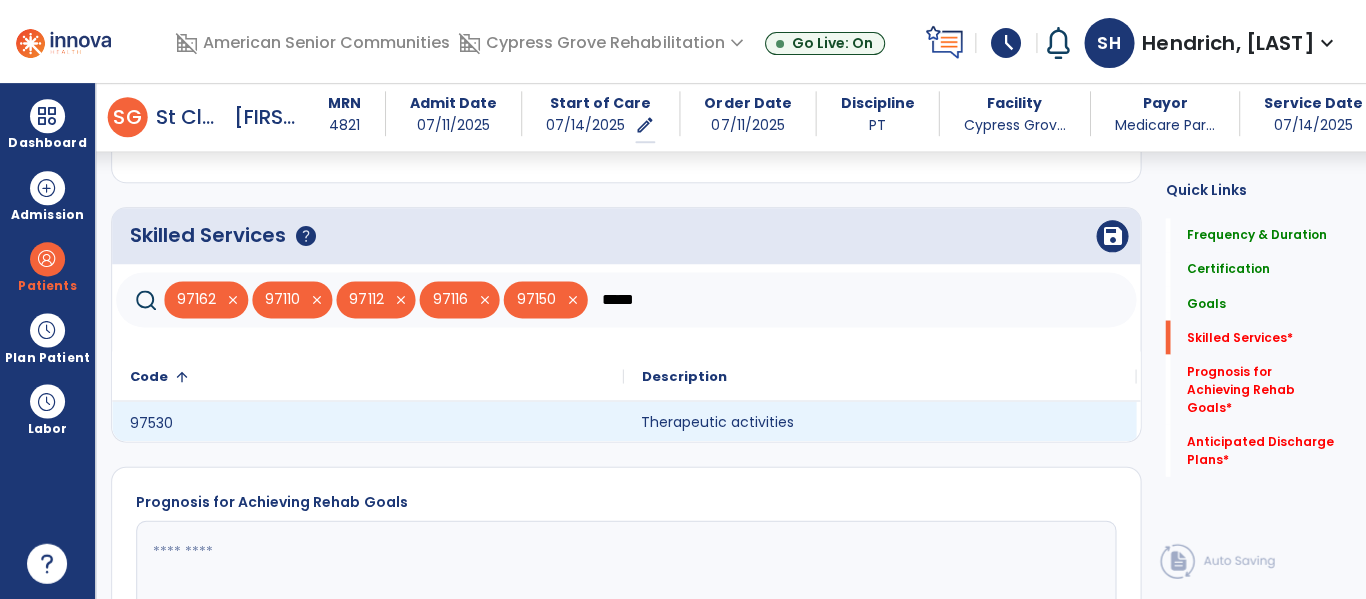 type on "*****" 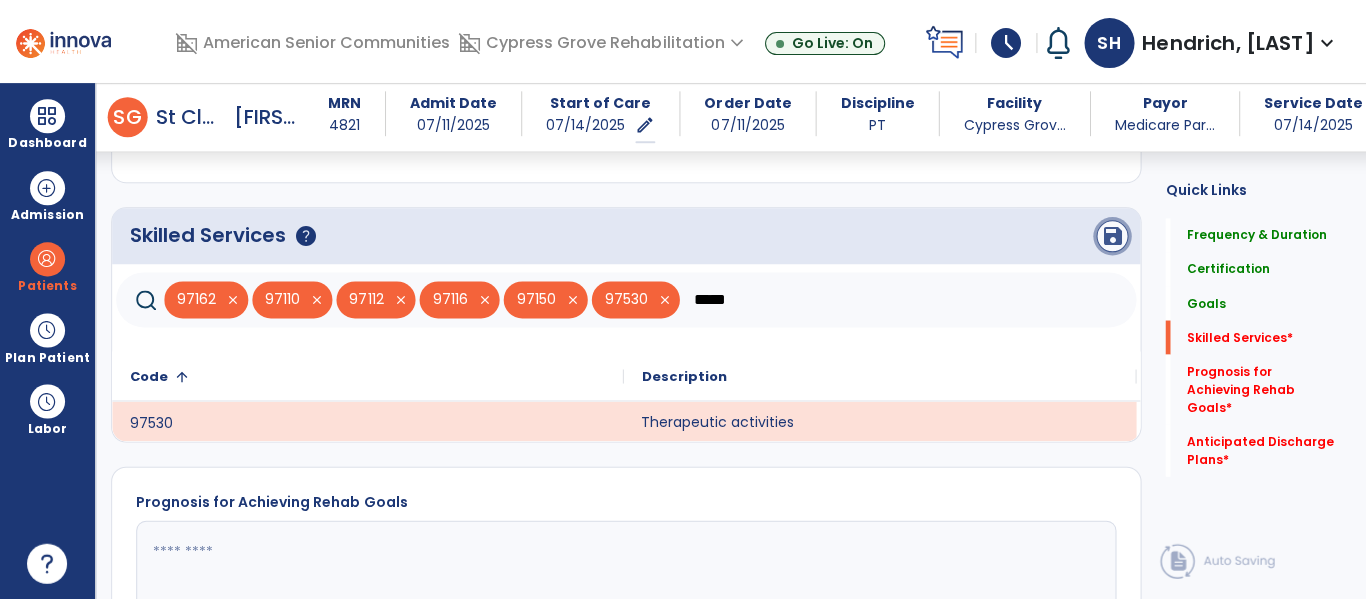click on "save" 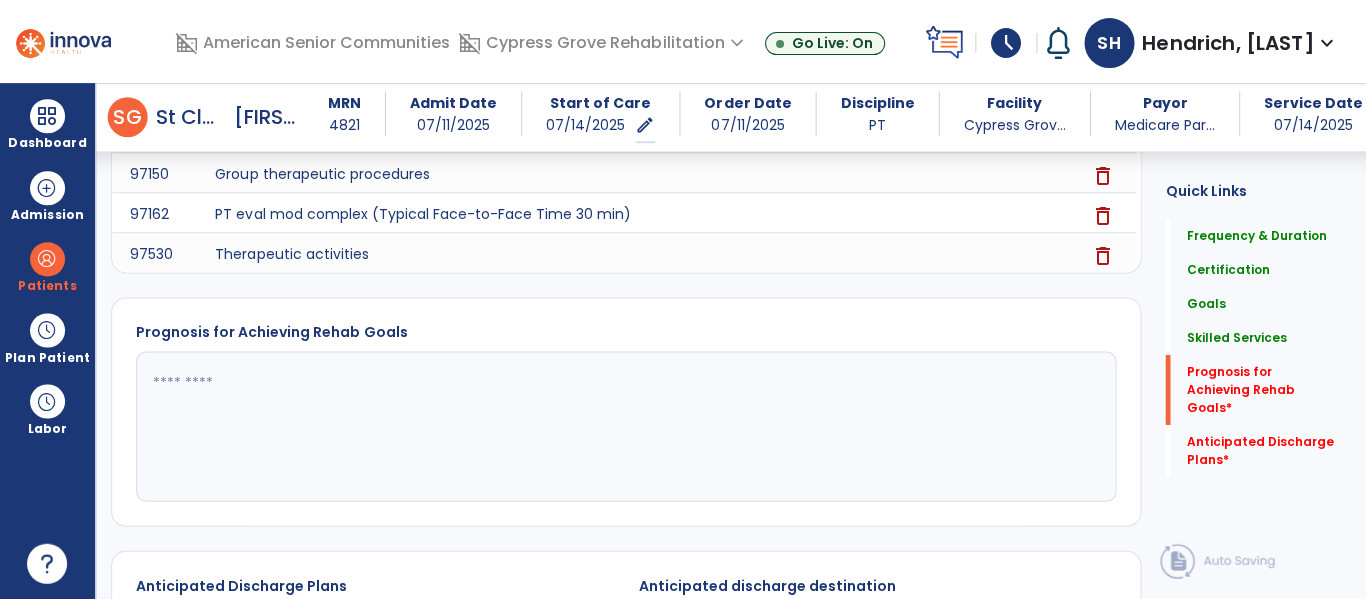 scroll, scrollTop: 1873, scrollLeft: 0, axis: vertical 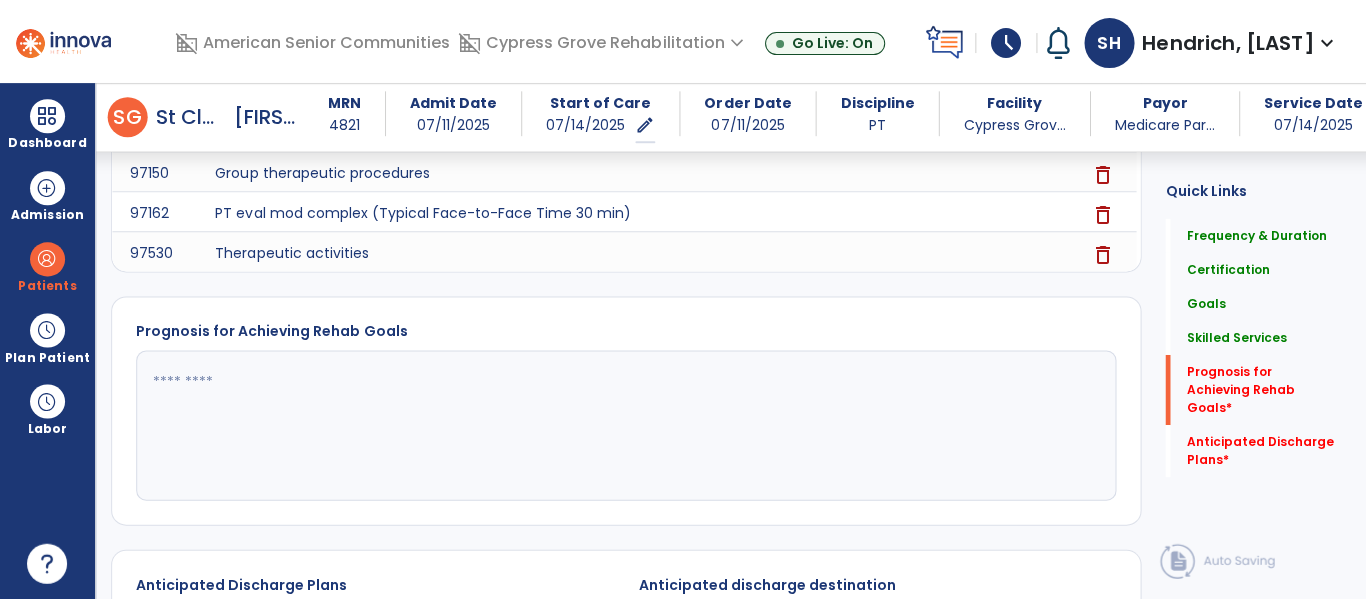 click 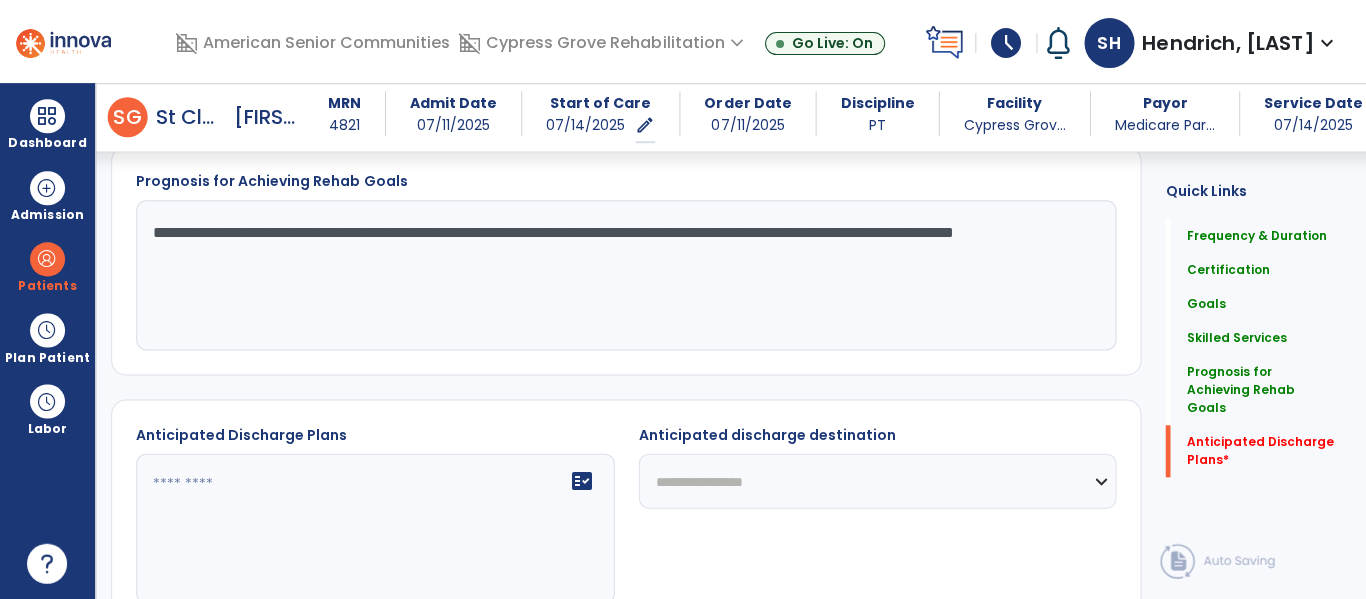 scroll, scrollTop: 2035, scrollLeft: 0, axis: vertical 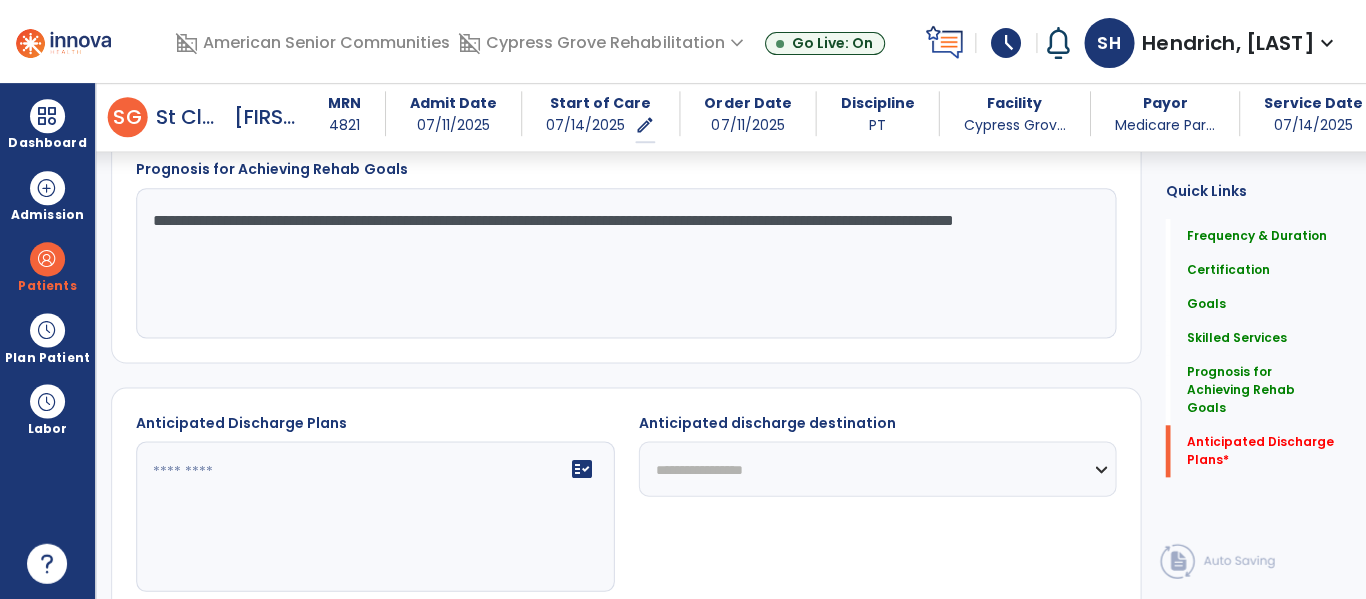 type on "**********" 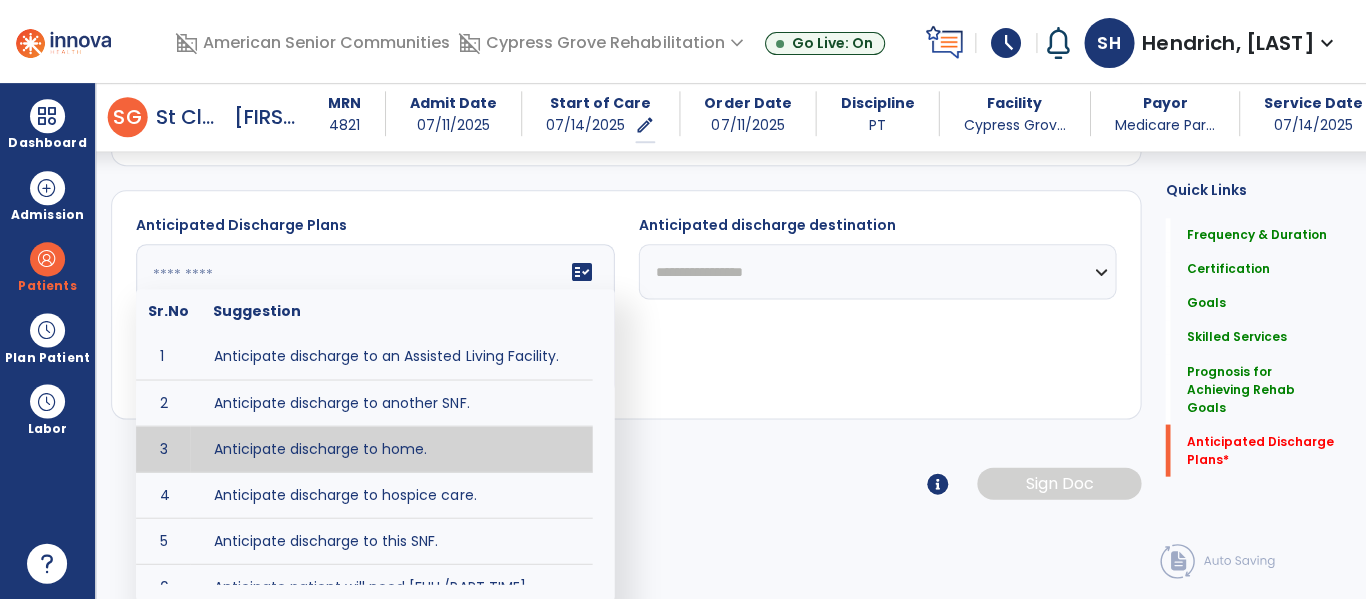 type on "**********" 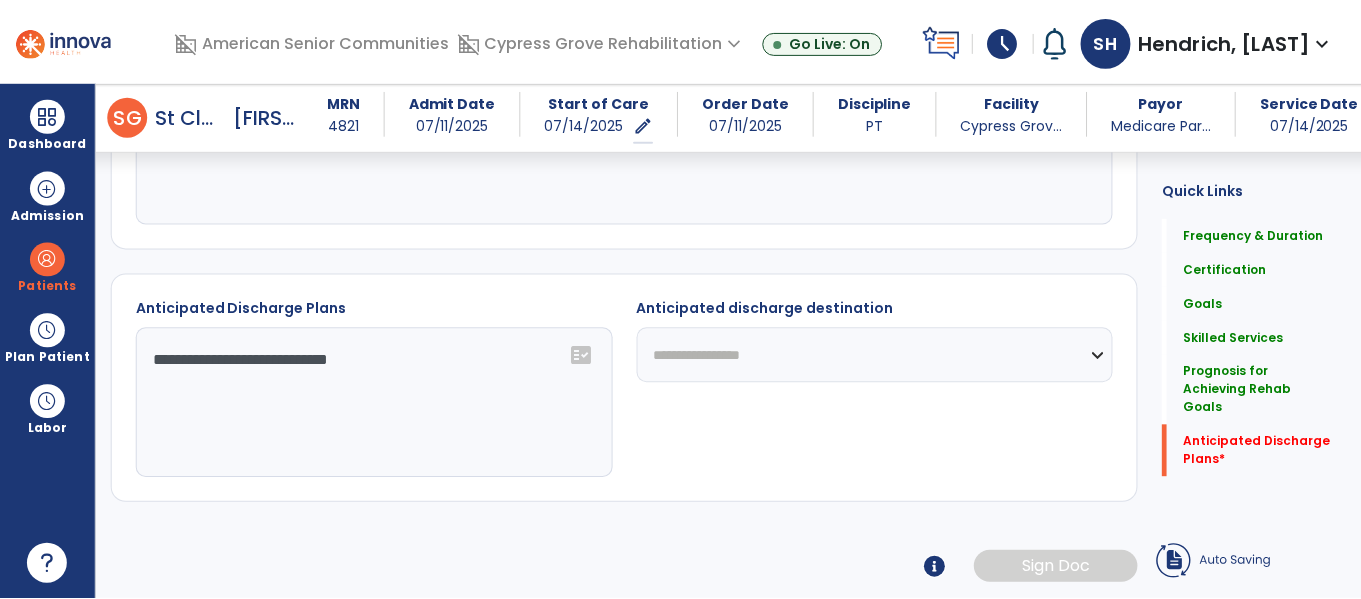 scroll, scrollTop: 2149, scrollLeft: 0, axis: vertical 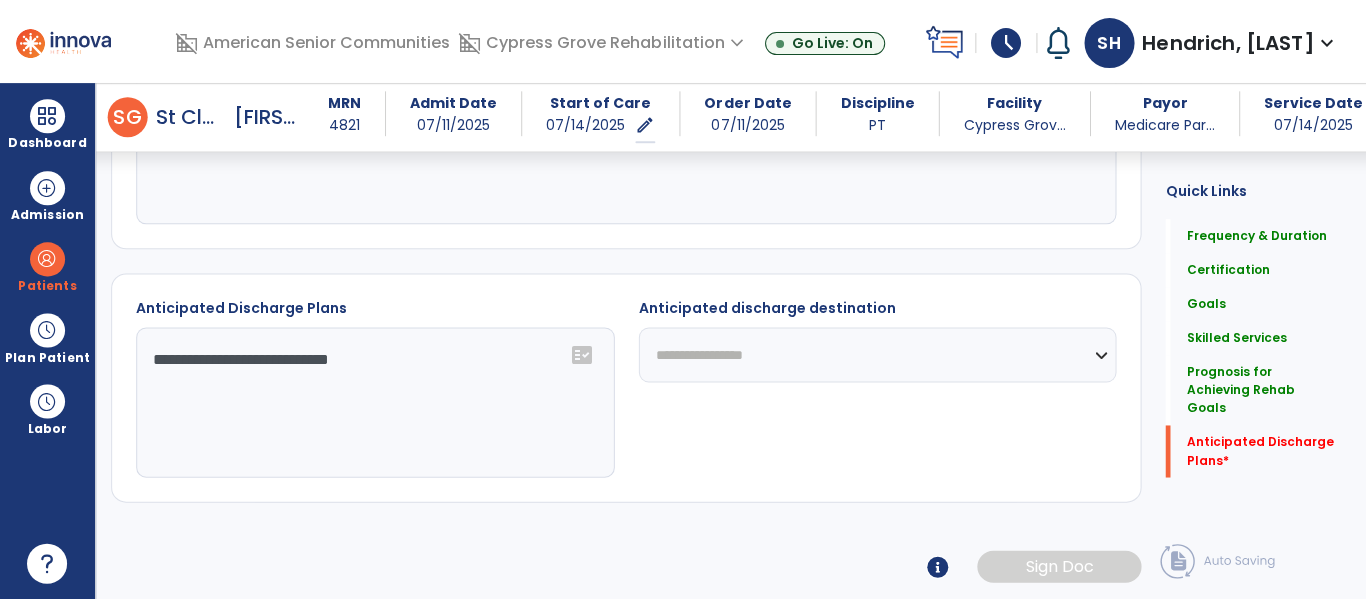 click on "**********" 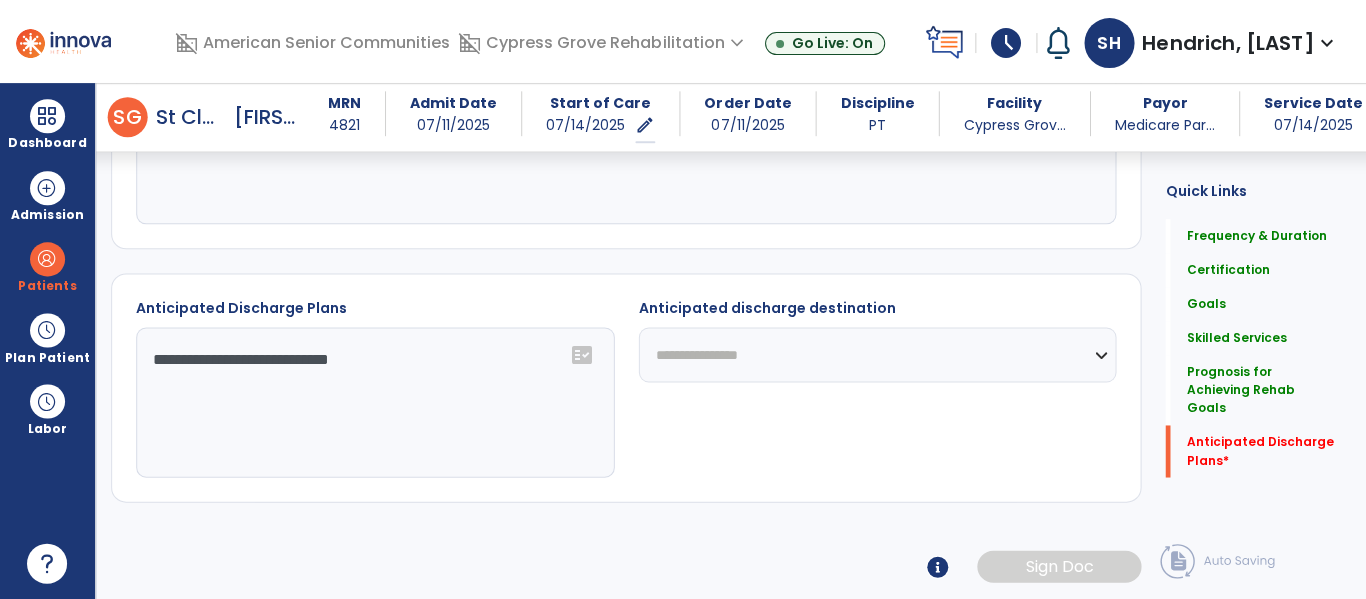 click on "**********" 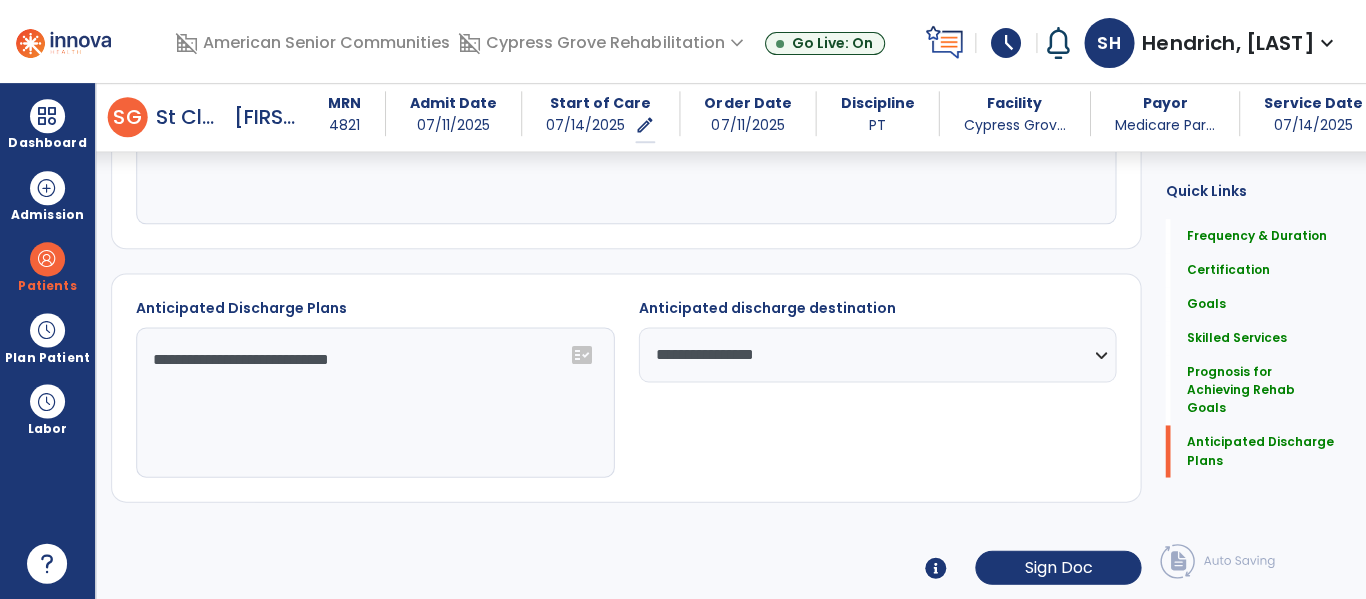 click on "**********" 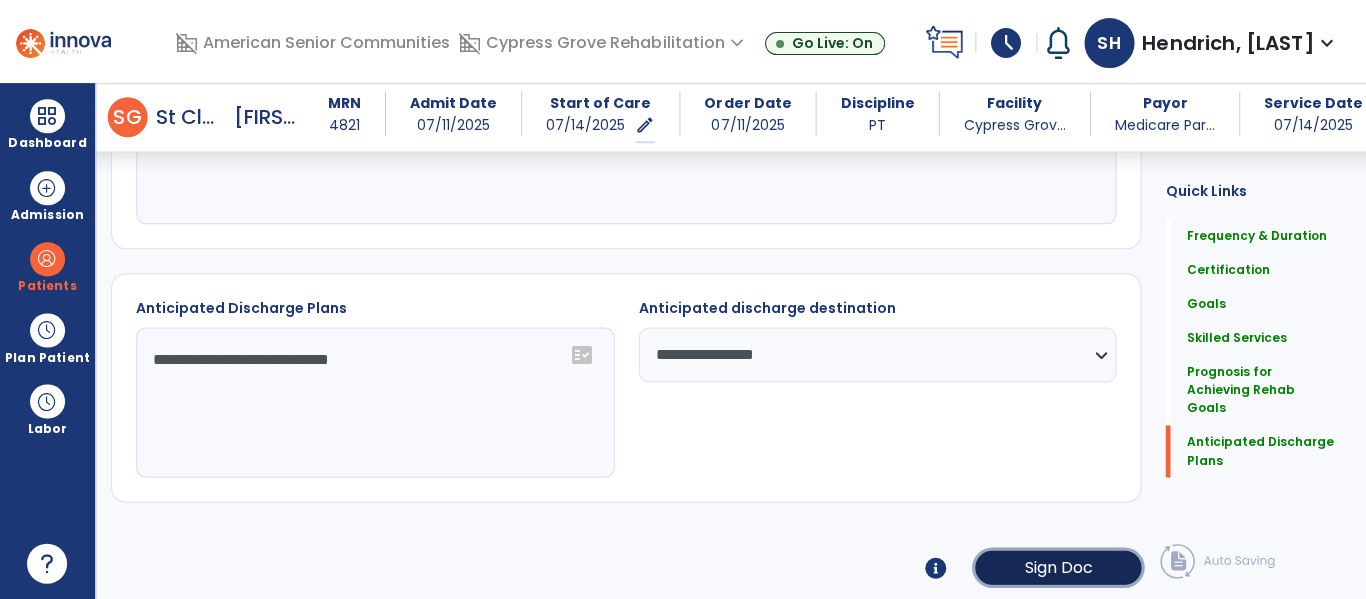 click on "Sign Doc" 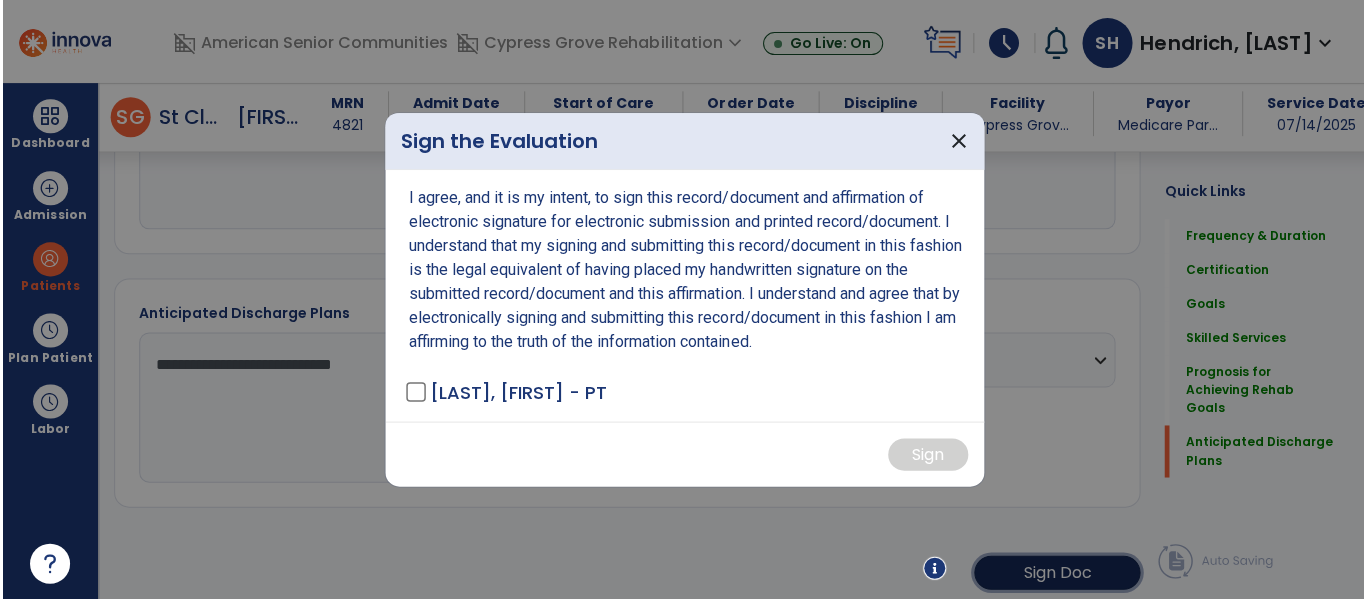 scroll, scrollTop: 2149, scrollLeft: 0, axis: vertical 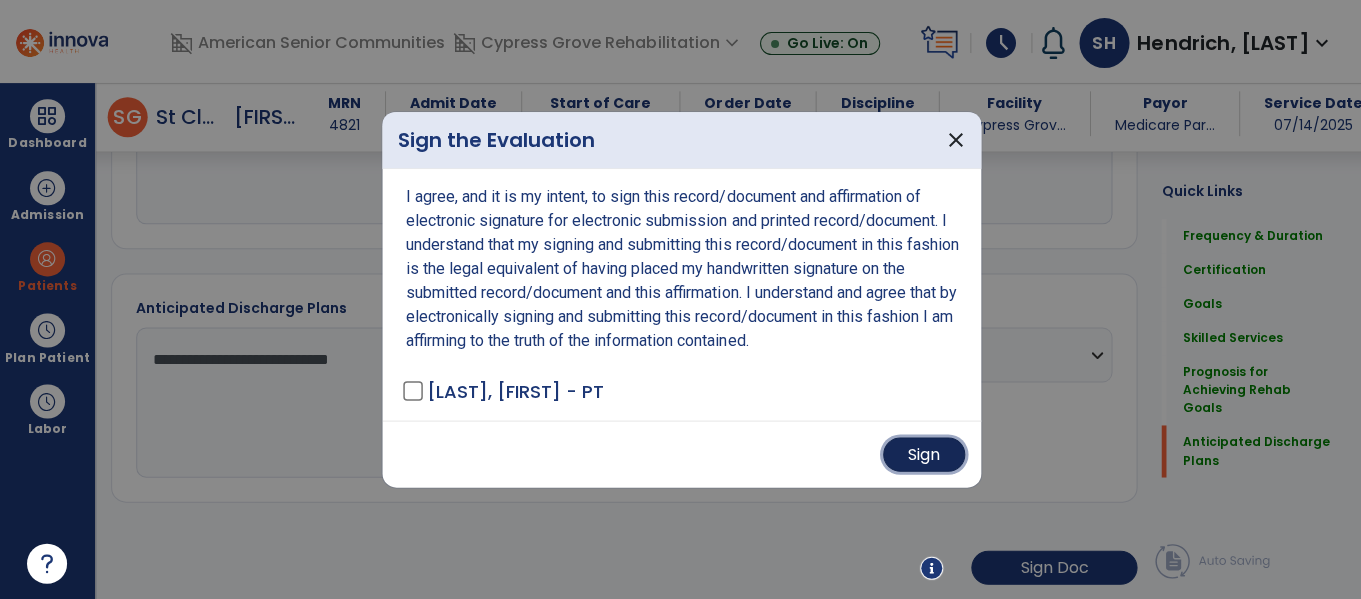 click on "Sign" at bounding box center (923, 454) 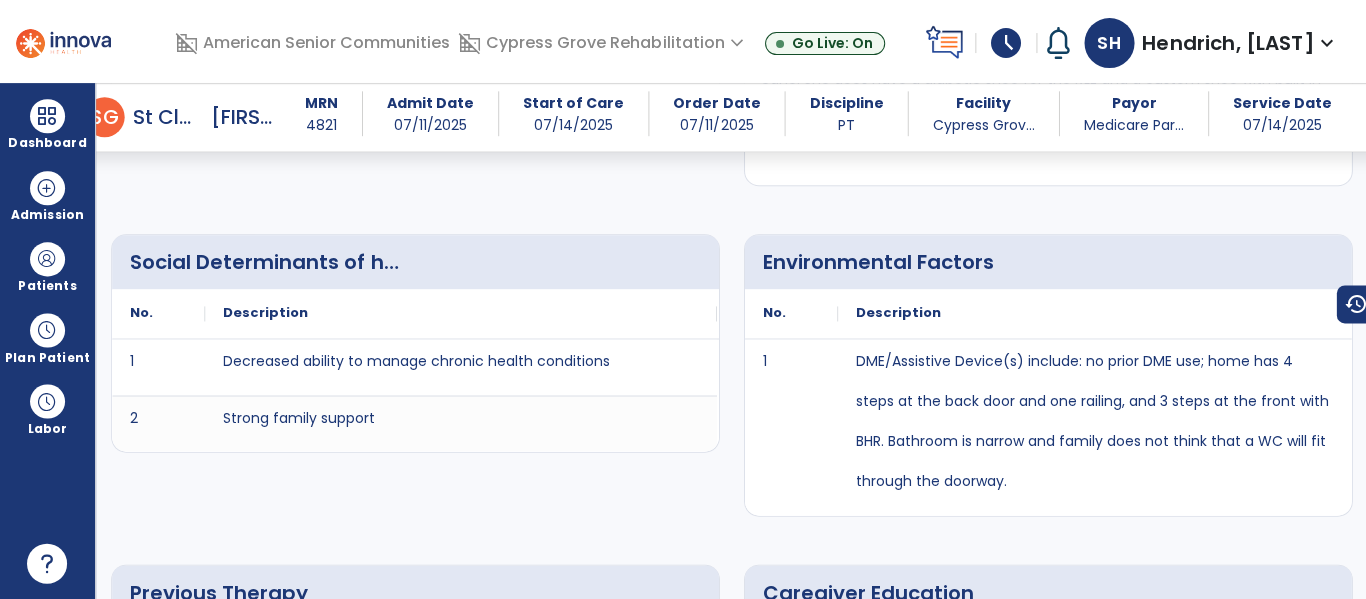 scroll, scrollTop: 893, scrollLeft: 0, axis: vertical 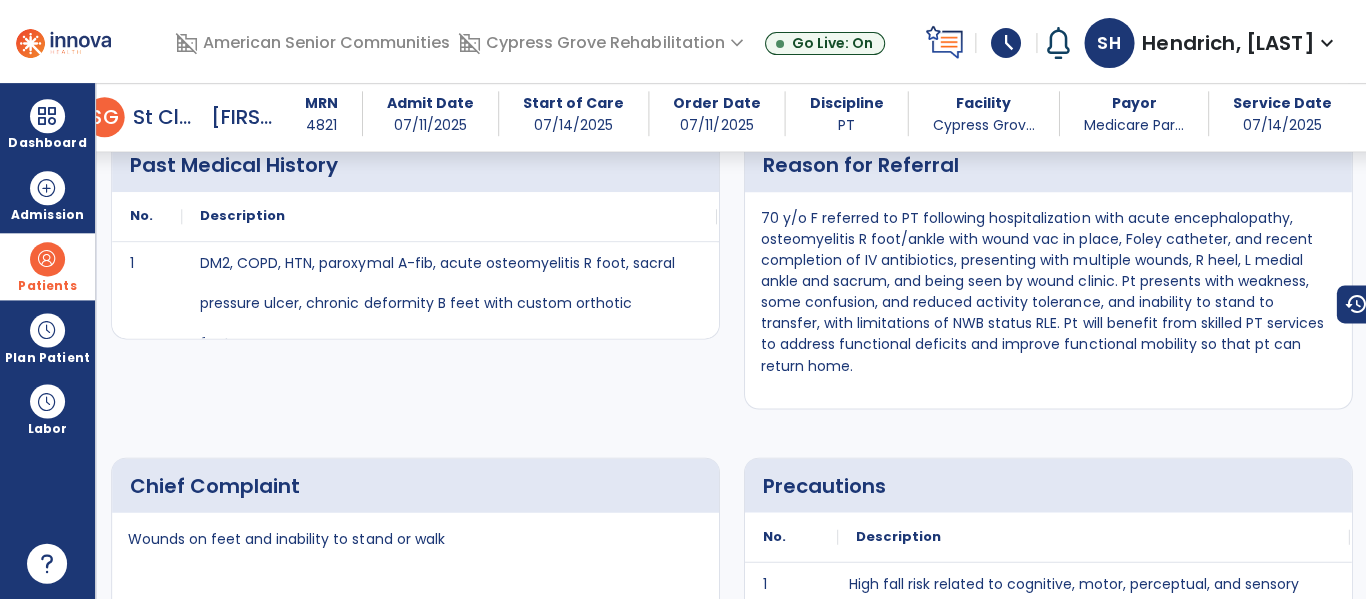 click on "Patients" at bounding box center (47, 286) 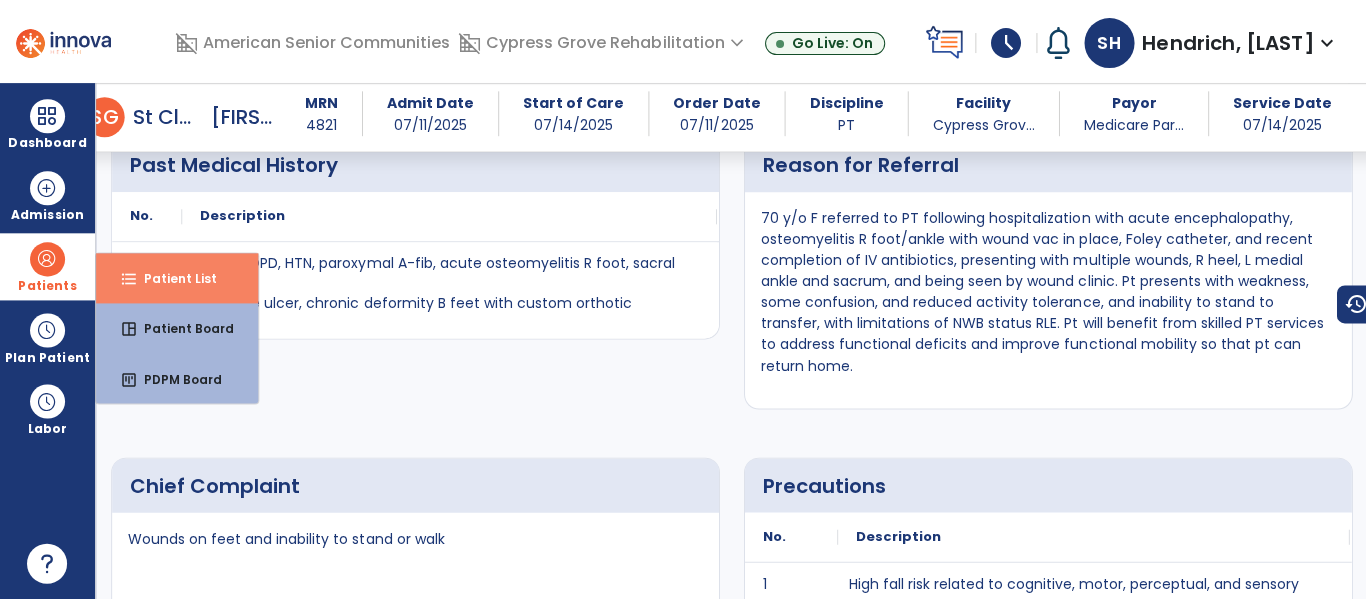 click on "format_list_bulleted  Patient List" at bounding box center [177, 278] 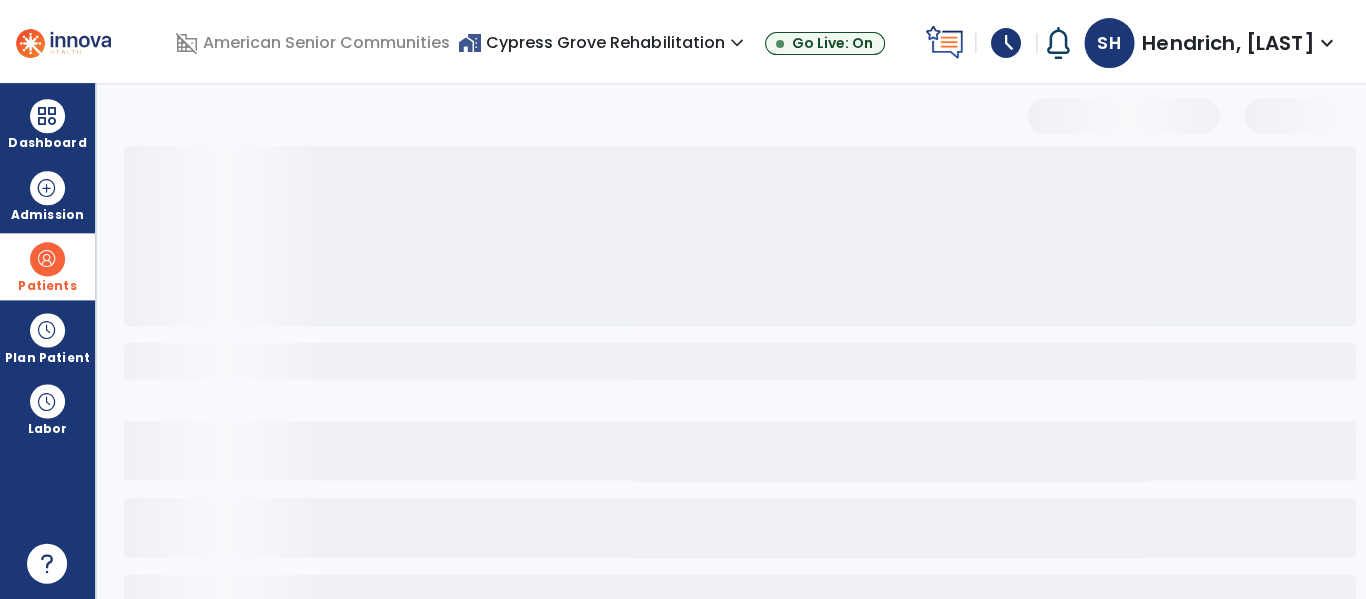 scroll, scrollTop: 144, scrollLeft: 0, axis: vertical 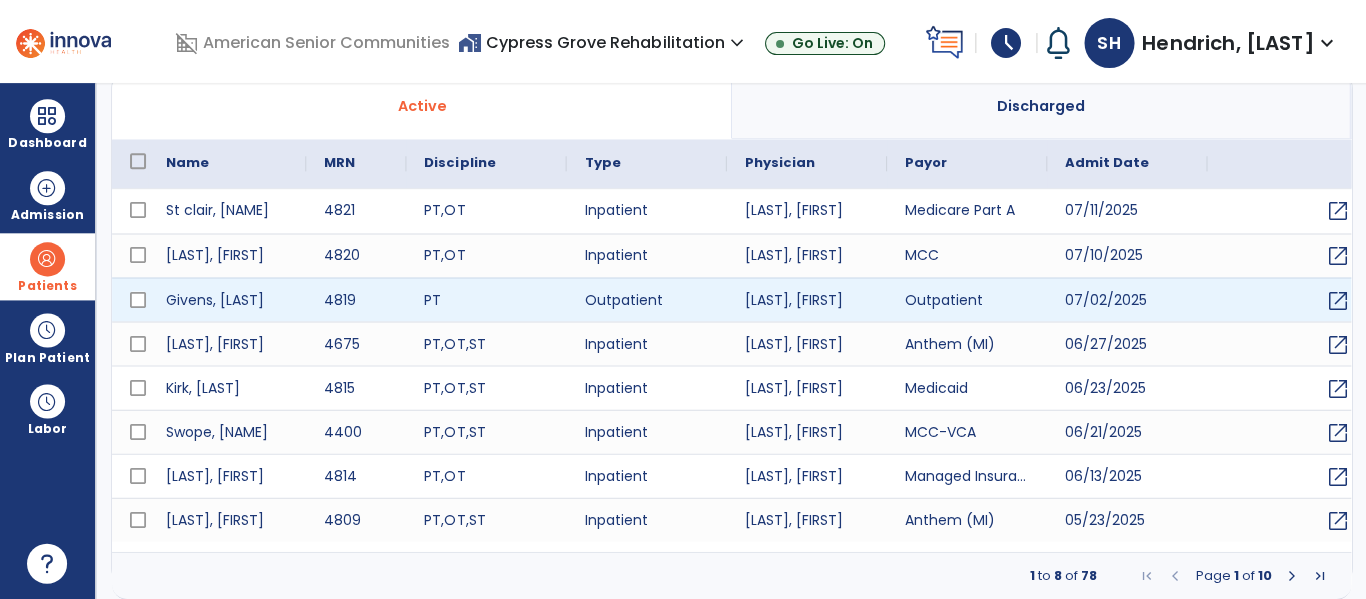 select on "***" 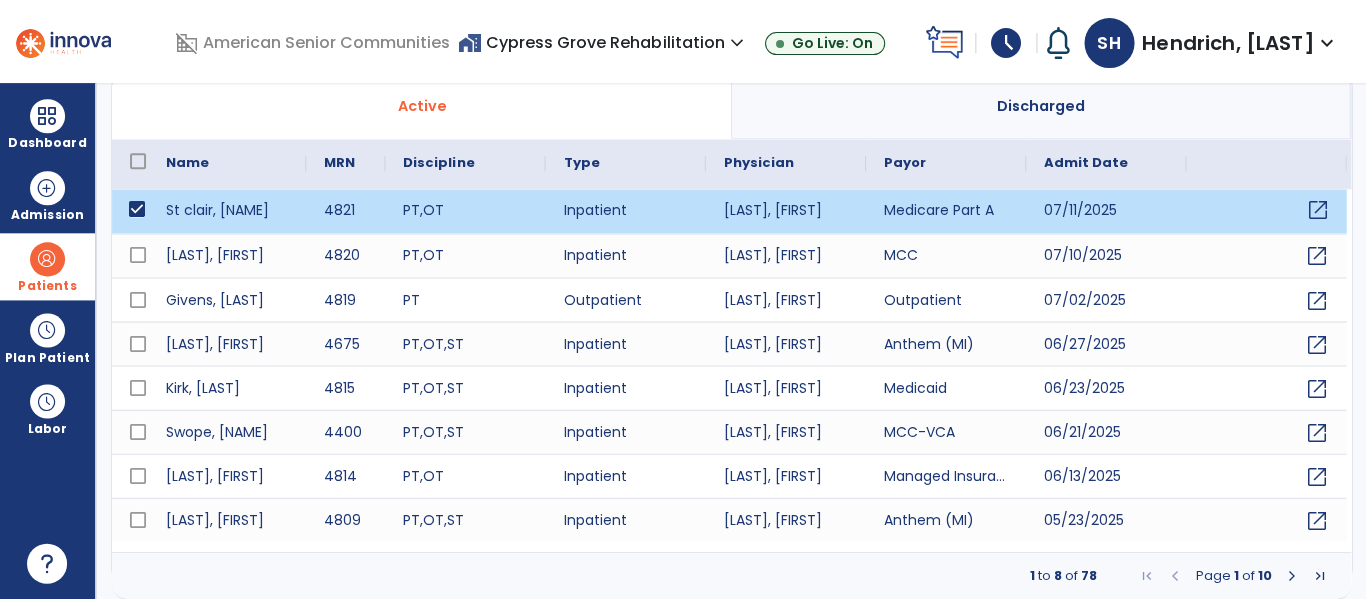 click on "open_in_new" at bounding box center [1316, 210] 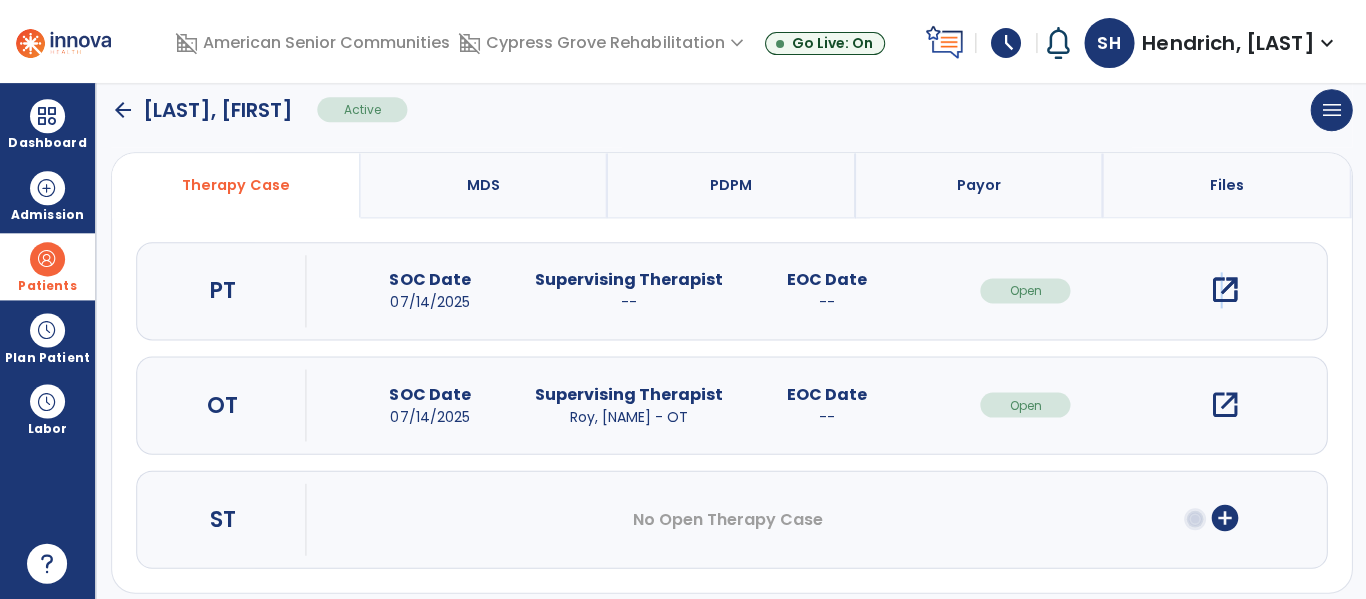 click on "open_in_new" at bounding box center [1223, 290] 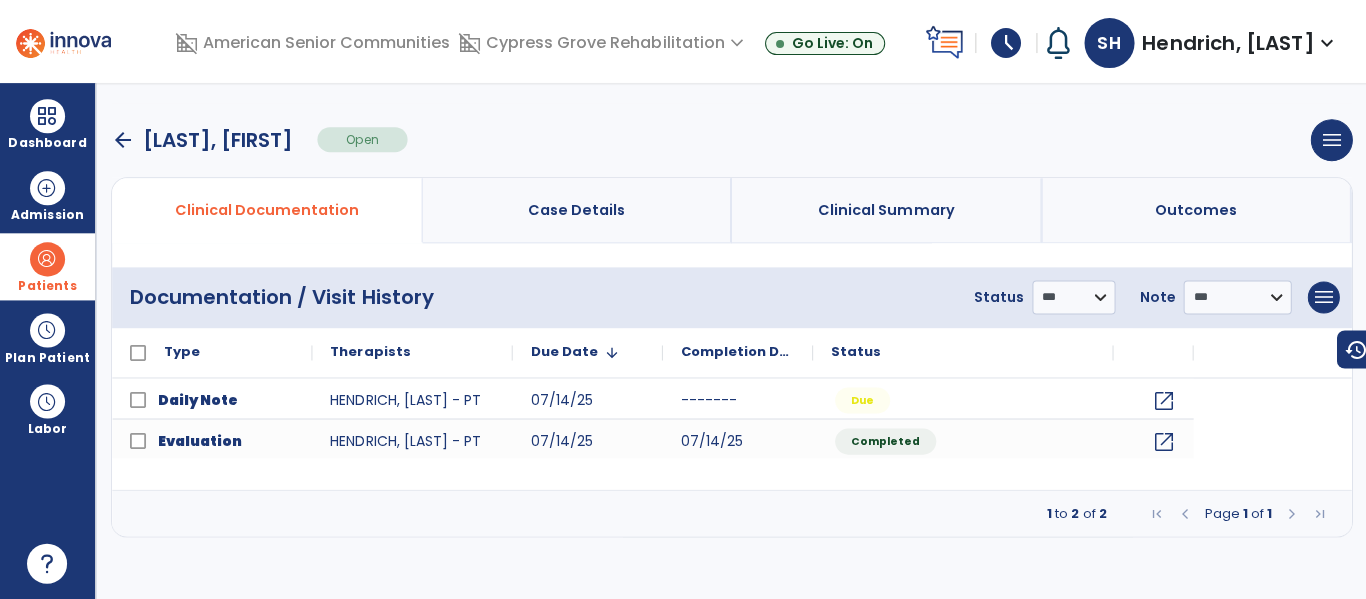 scroll, scrollTop: 0, scrollLeft: 0, axis: both 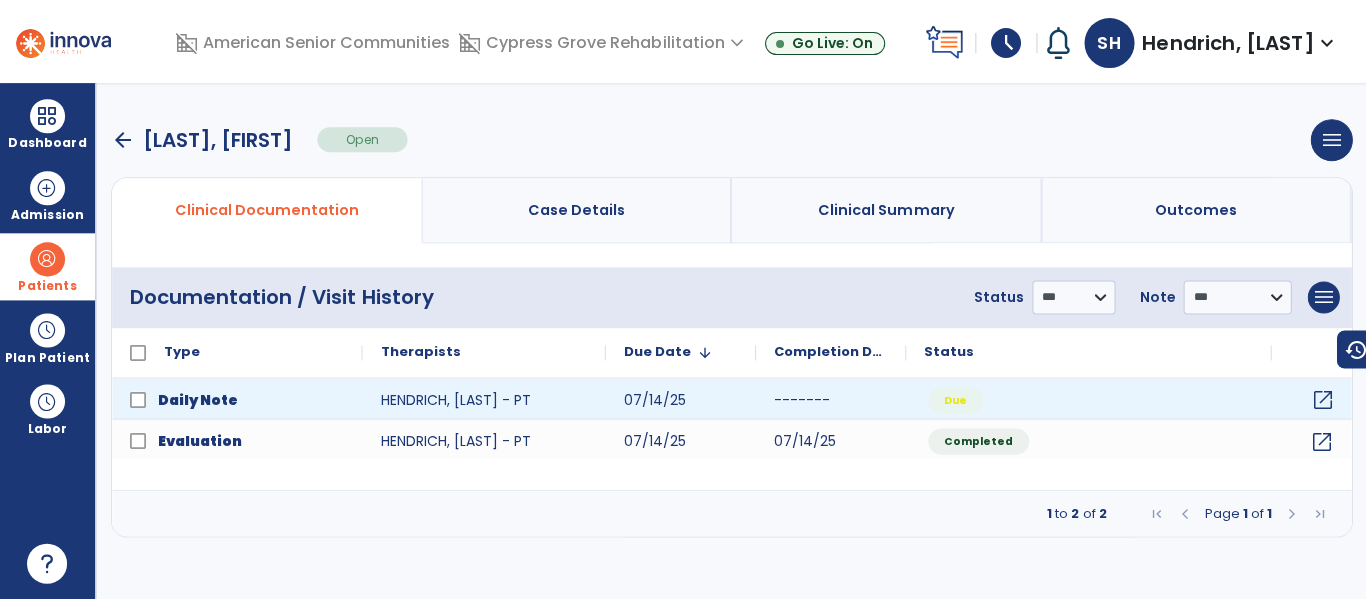 click on "open_in_new" 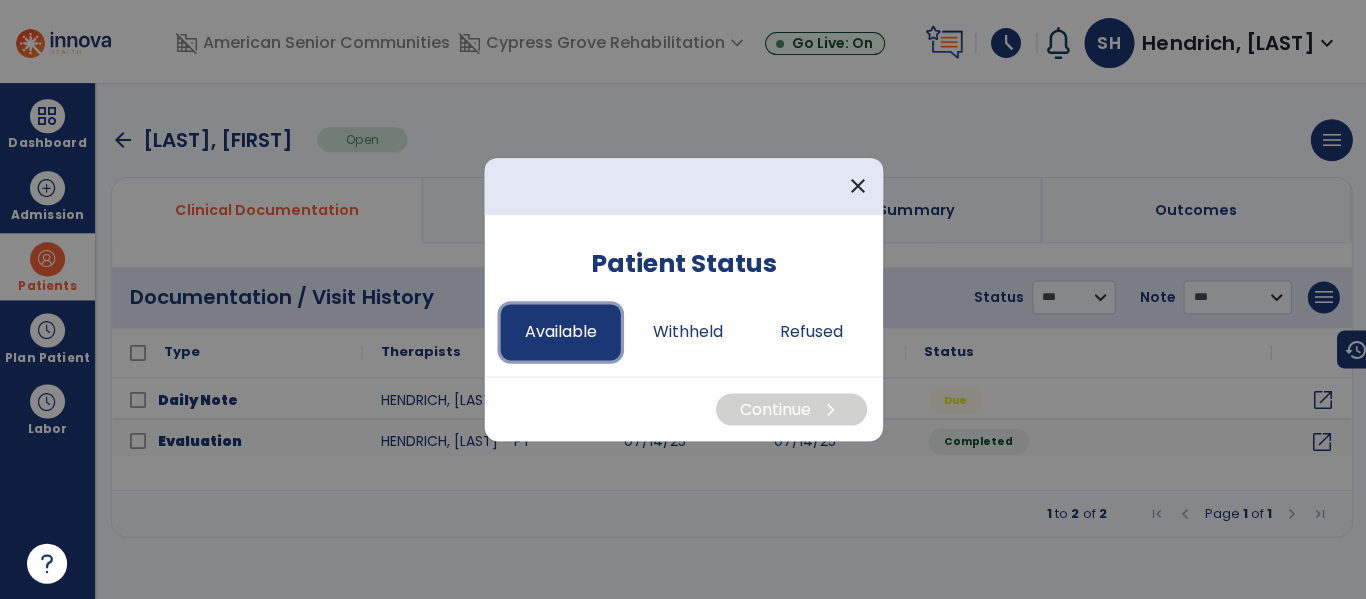 click on "Available" at bounding box center (560, 332) 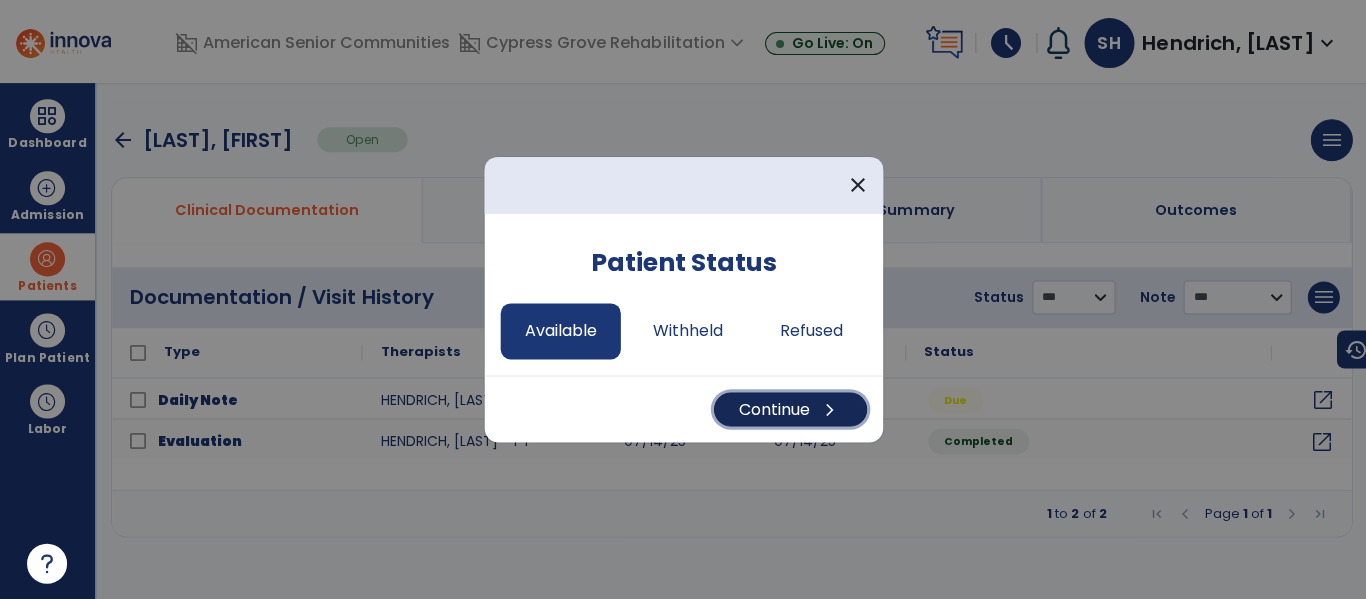 click on "Continue   chevron_right" at bounding box center (789, 409) 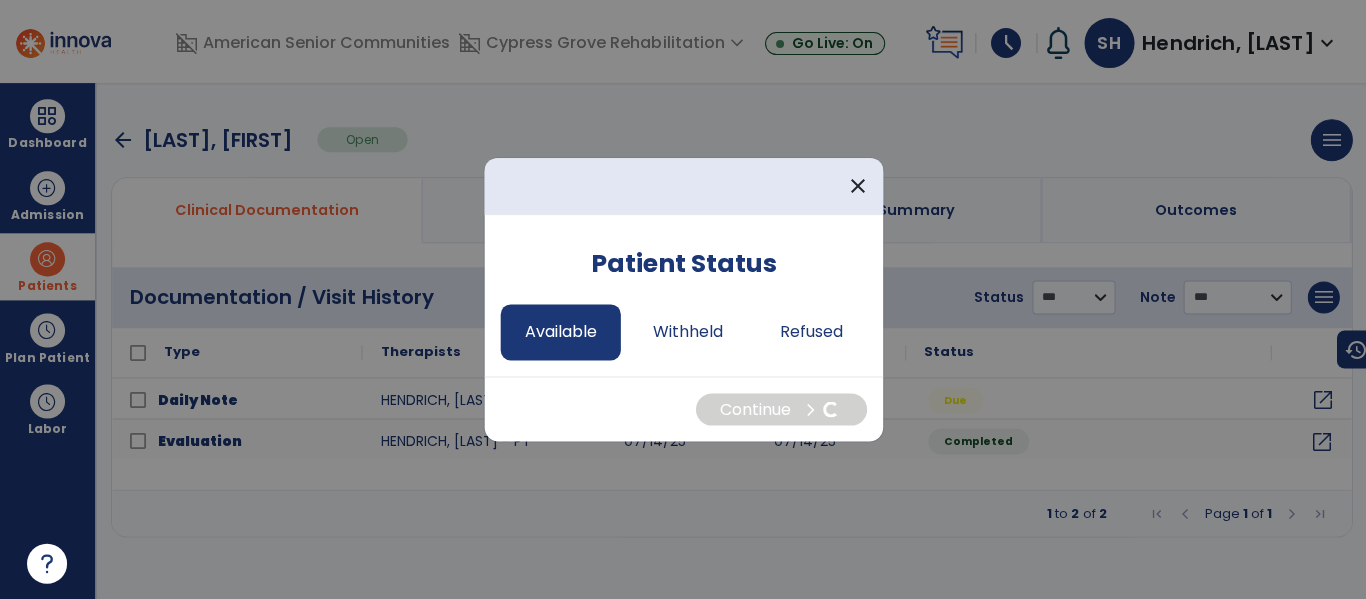 select on "*" 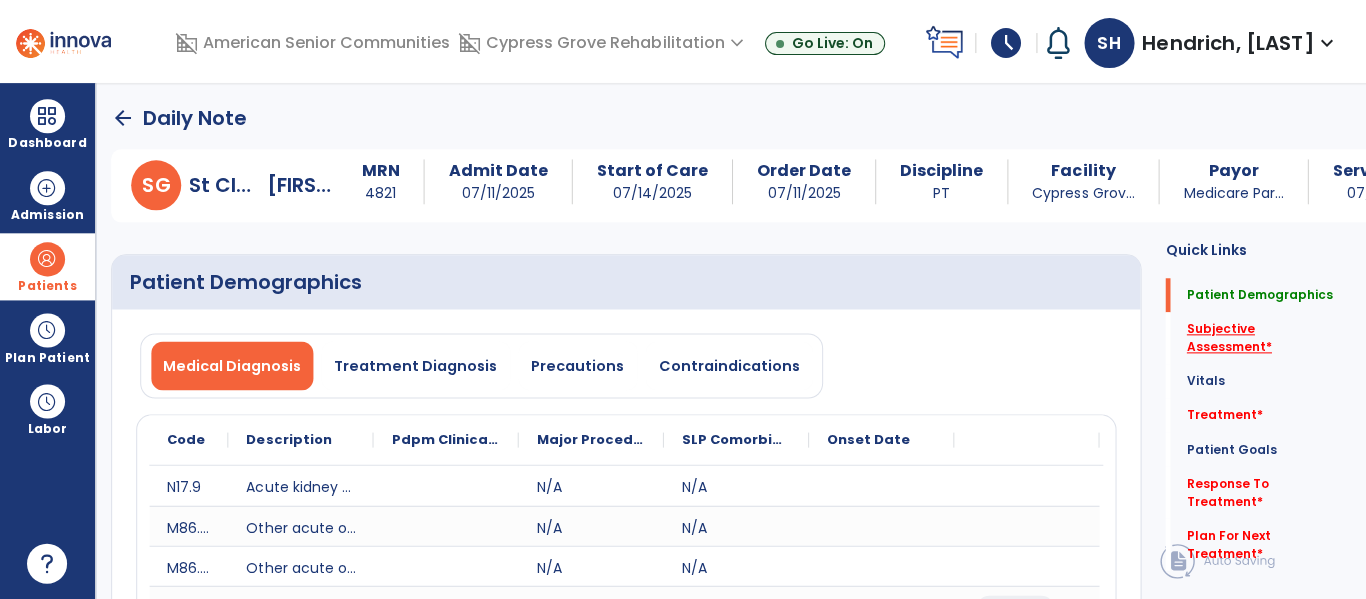 click on "Subjective Assessment   *" 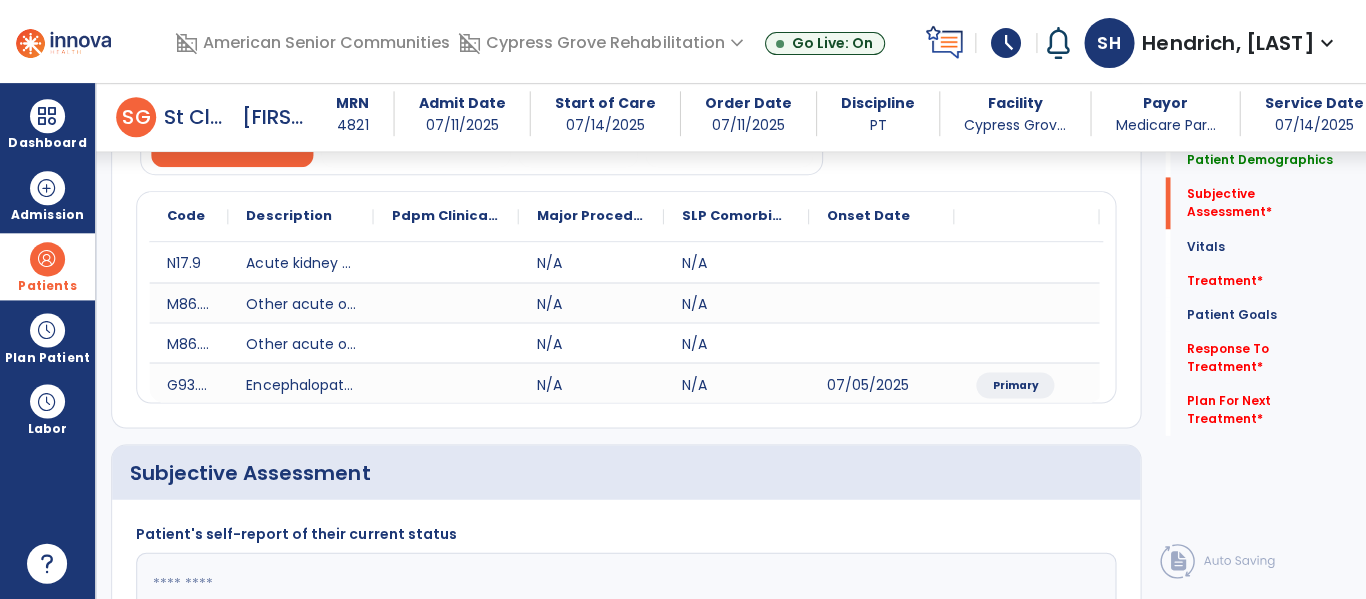 scroll, scrollTop: 467, scrollLeft: 0, axis: vertical 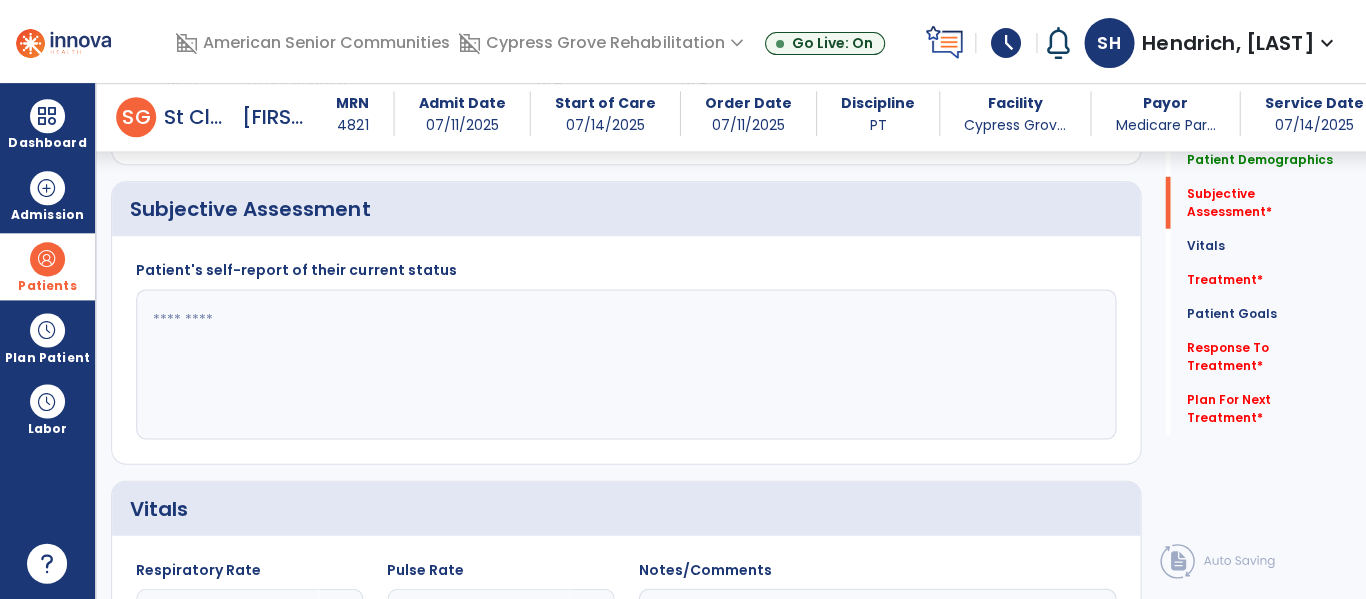 click 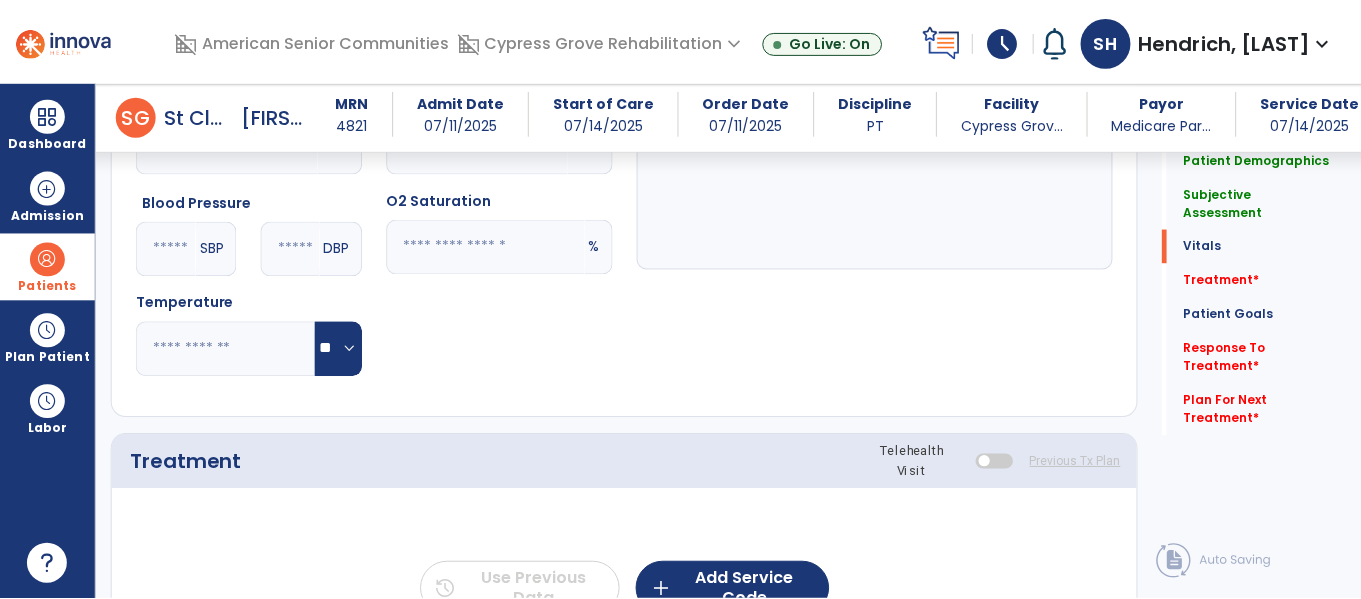 scroll, scrollTop: 984, scrollLeft: 0, axis: vertical 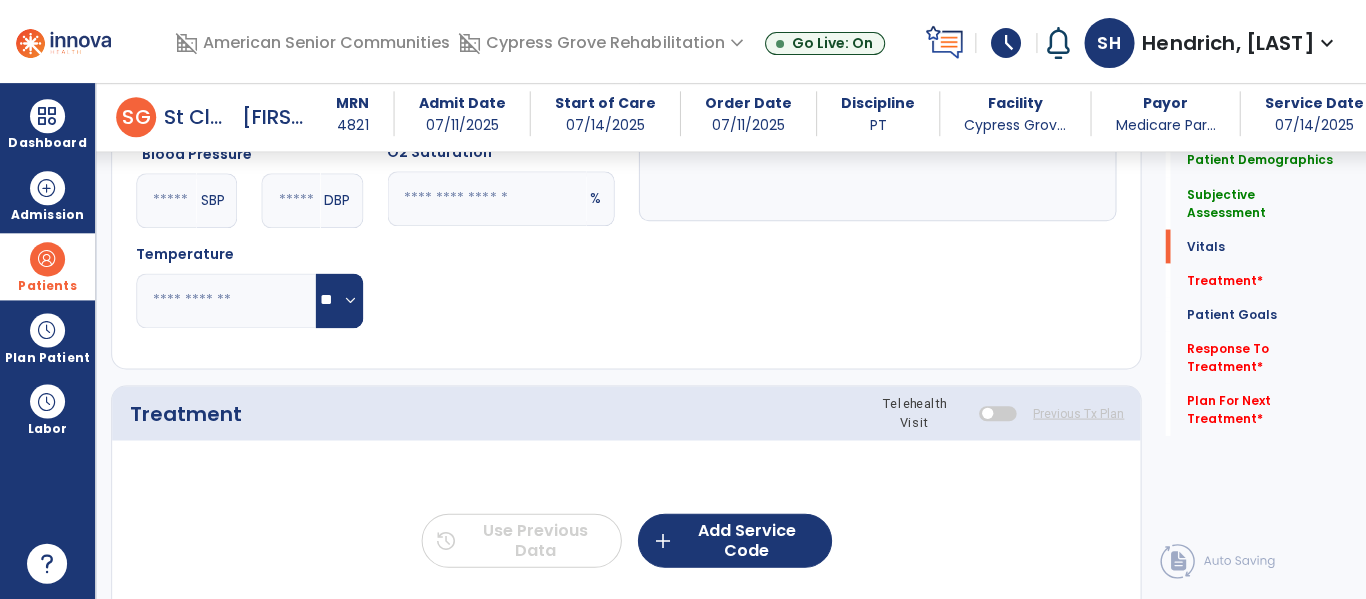type on "**********" 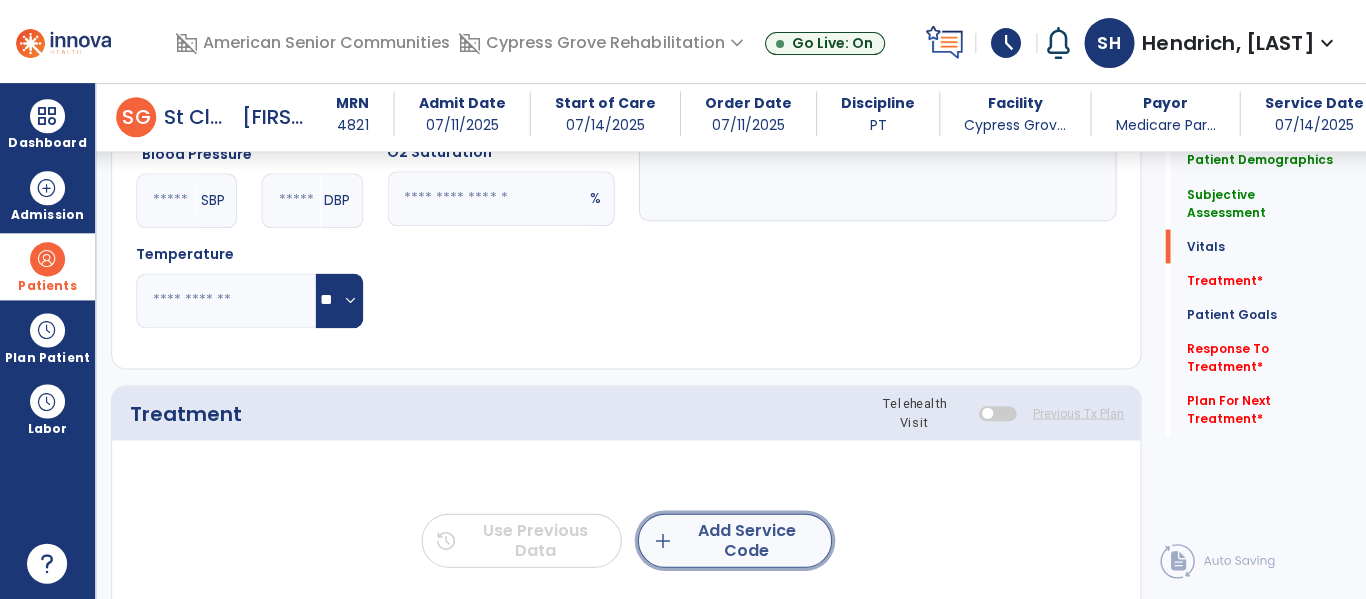 click on "add  Add Service Code" 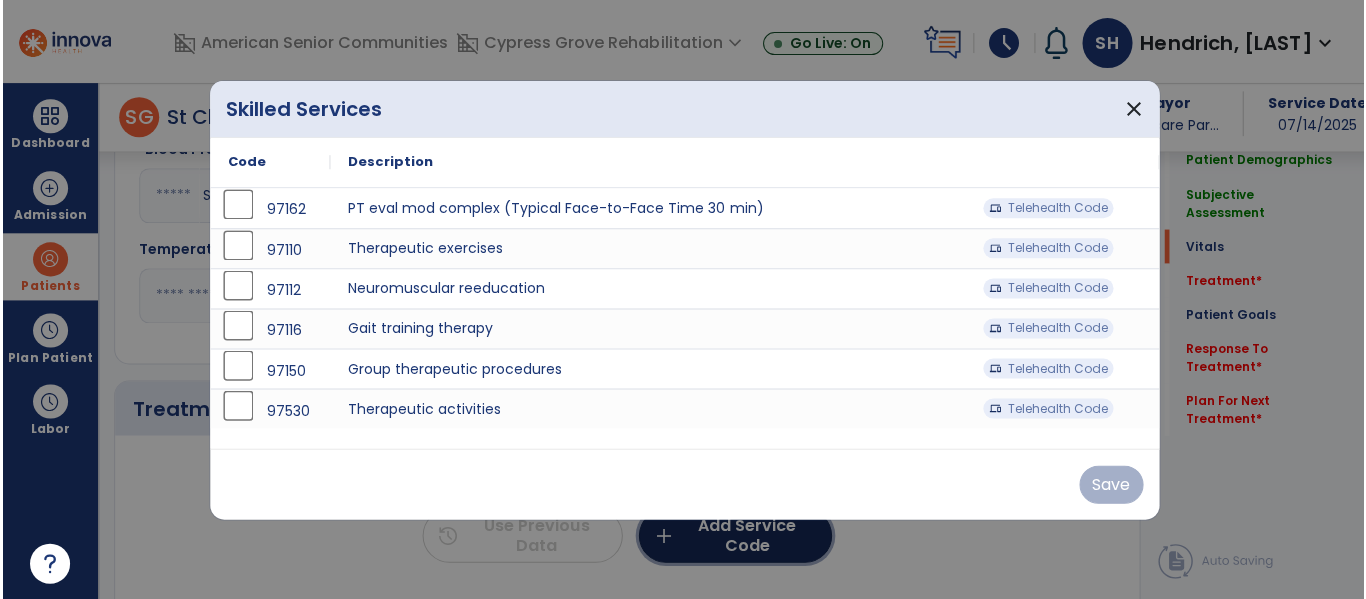 scroll, scrollTop: 984, scrollLeft: 0, axis: vertical 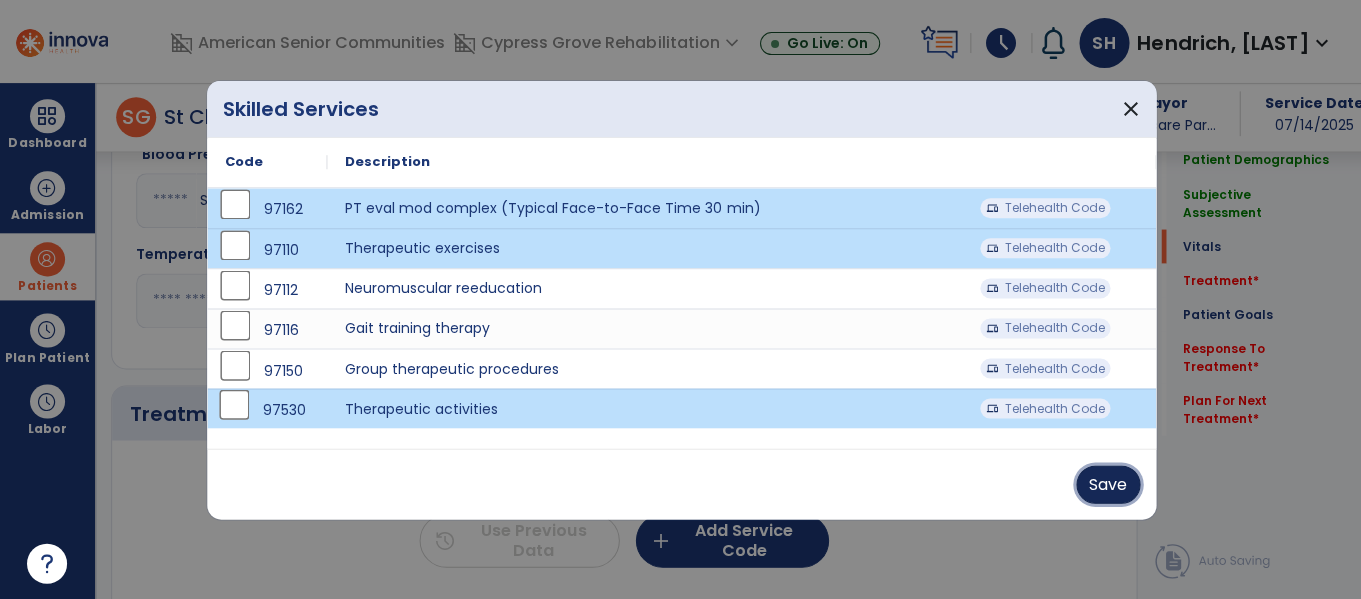 click on "Save" at bounding box center (1107, 484) 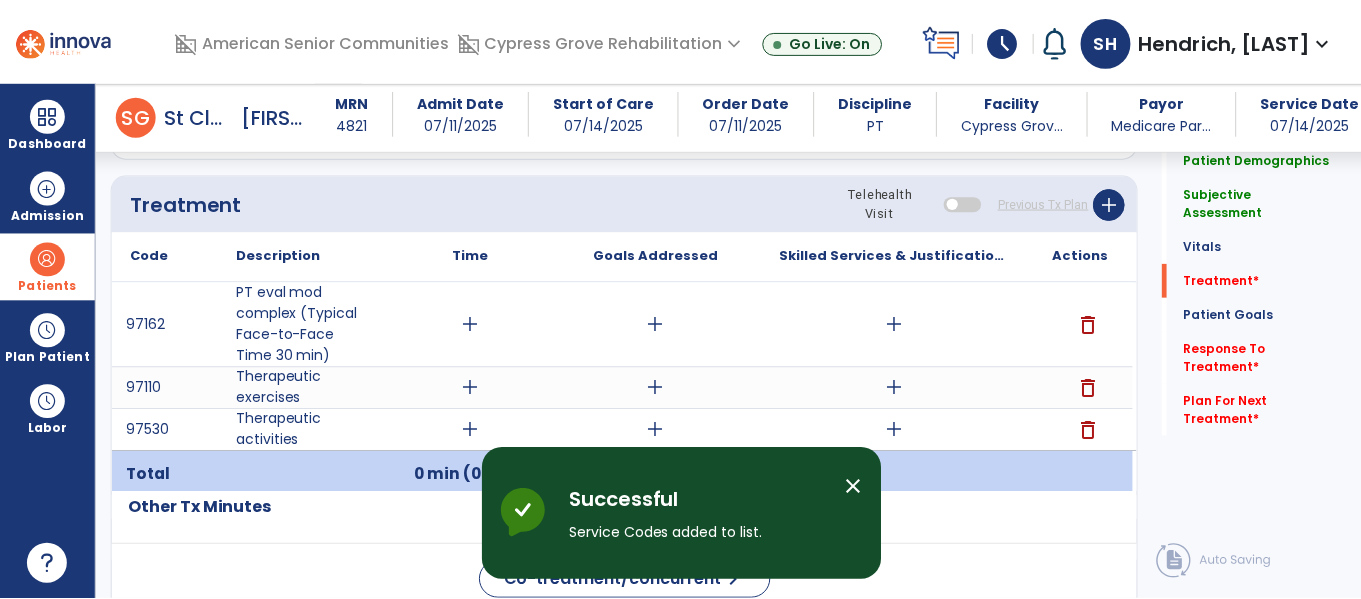 scroll, scrollTop: 1199, scrollLeft: 0, axis: vertical 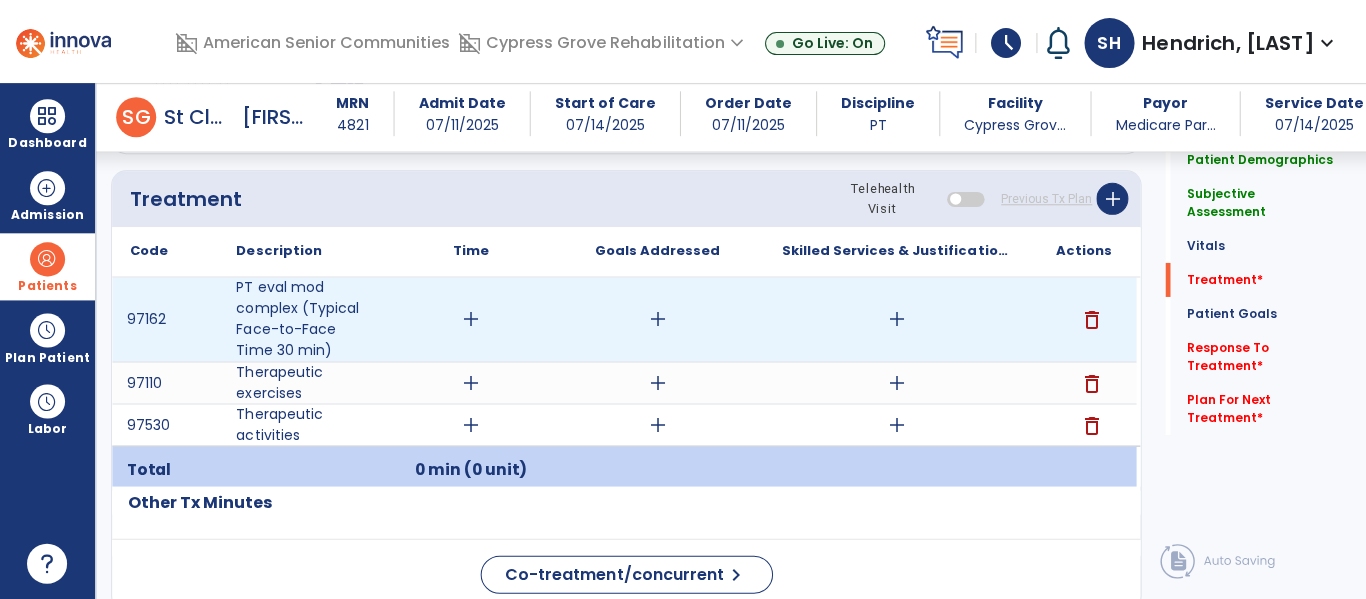 click on "add" at bounding box center [471, 319] 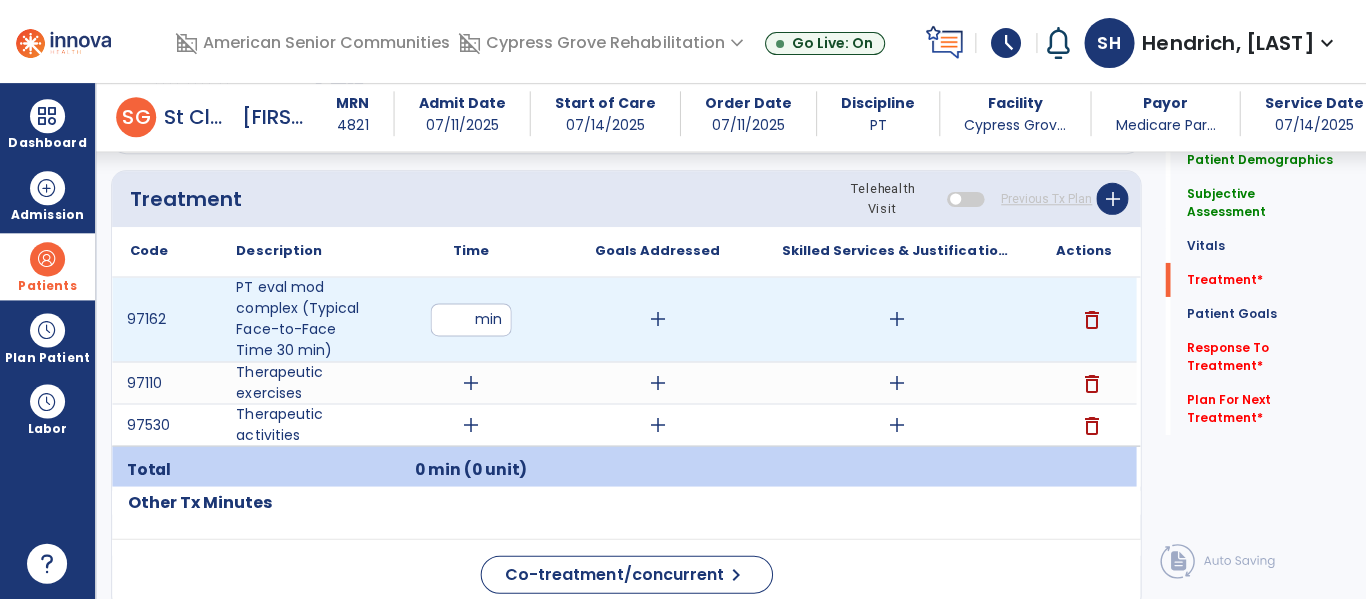 type on "**" 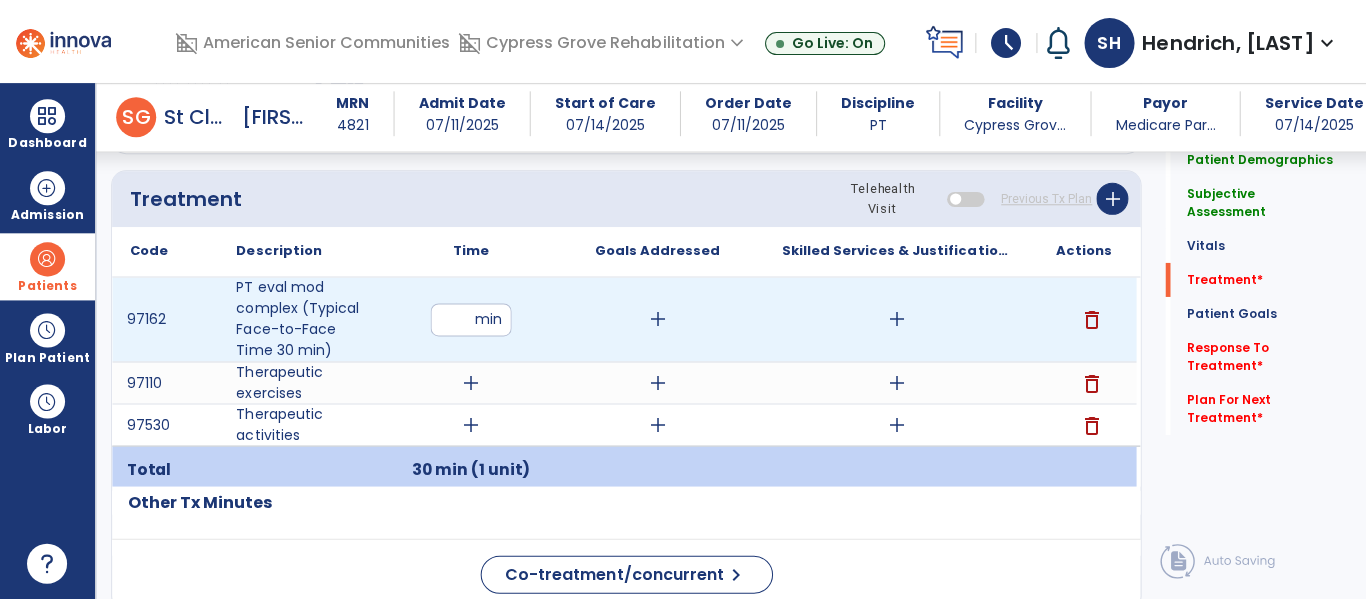 click on "add" at bounding box center (896, 319) 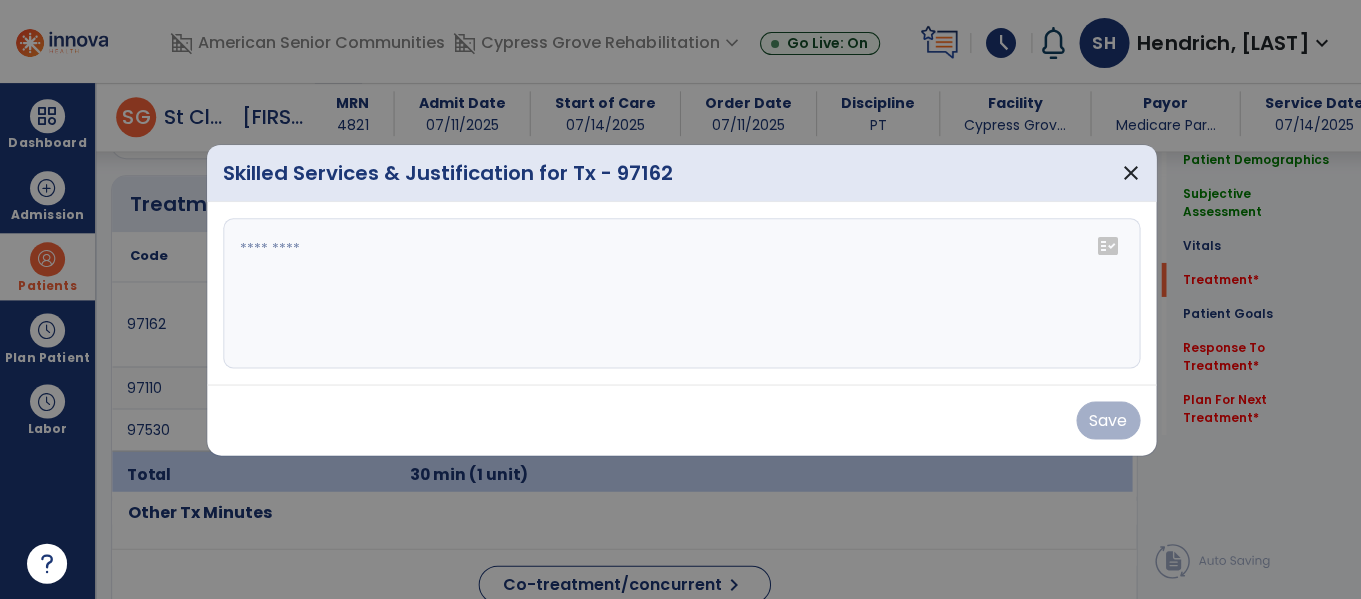 scroll, scrollTop: 1199, scrollLeft: 0, axis: vertical 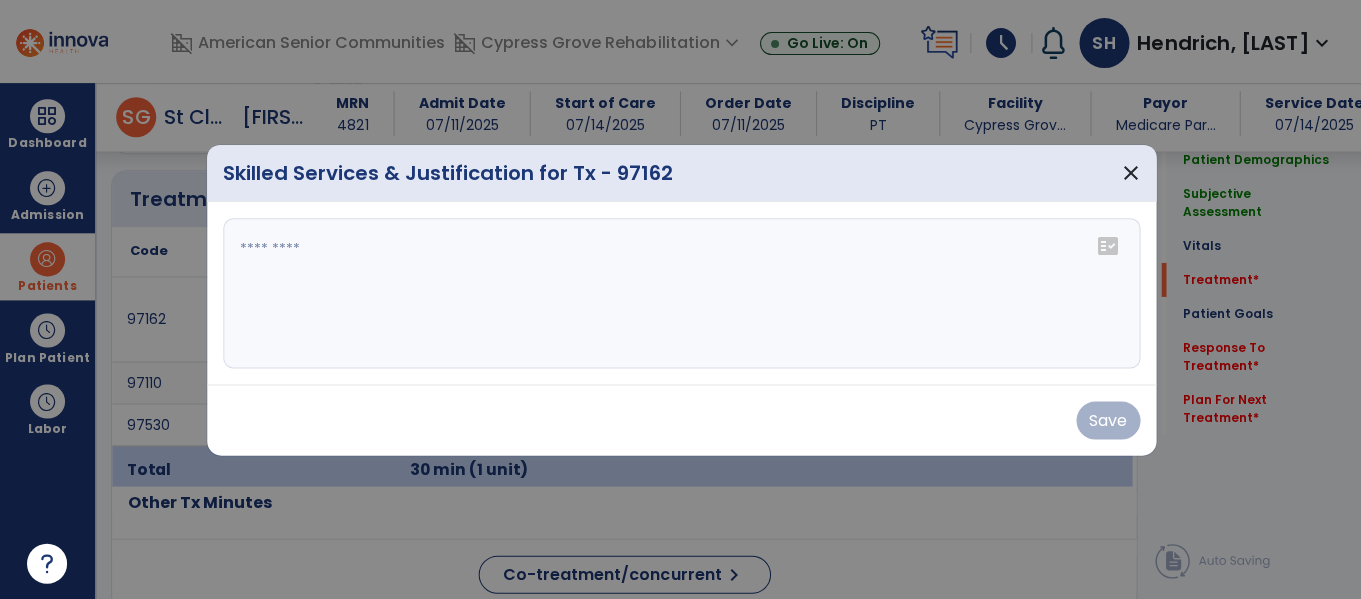 click at bounding box center (681, 293) 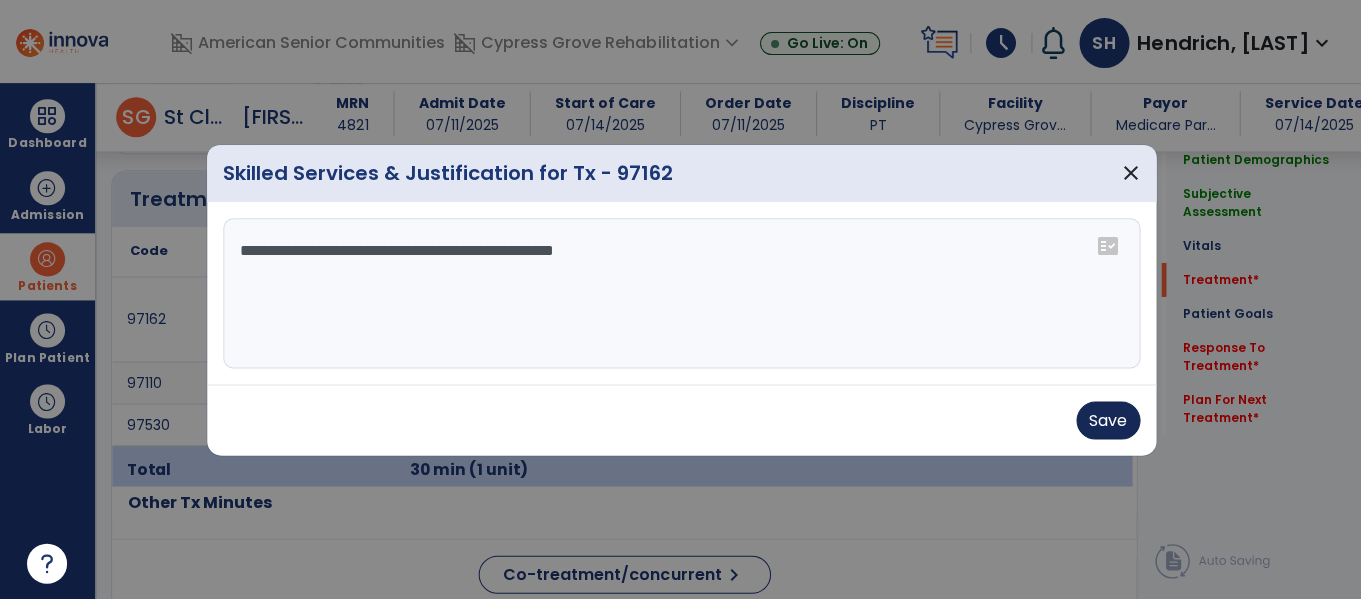 type on "**********" 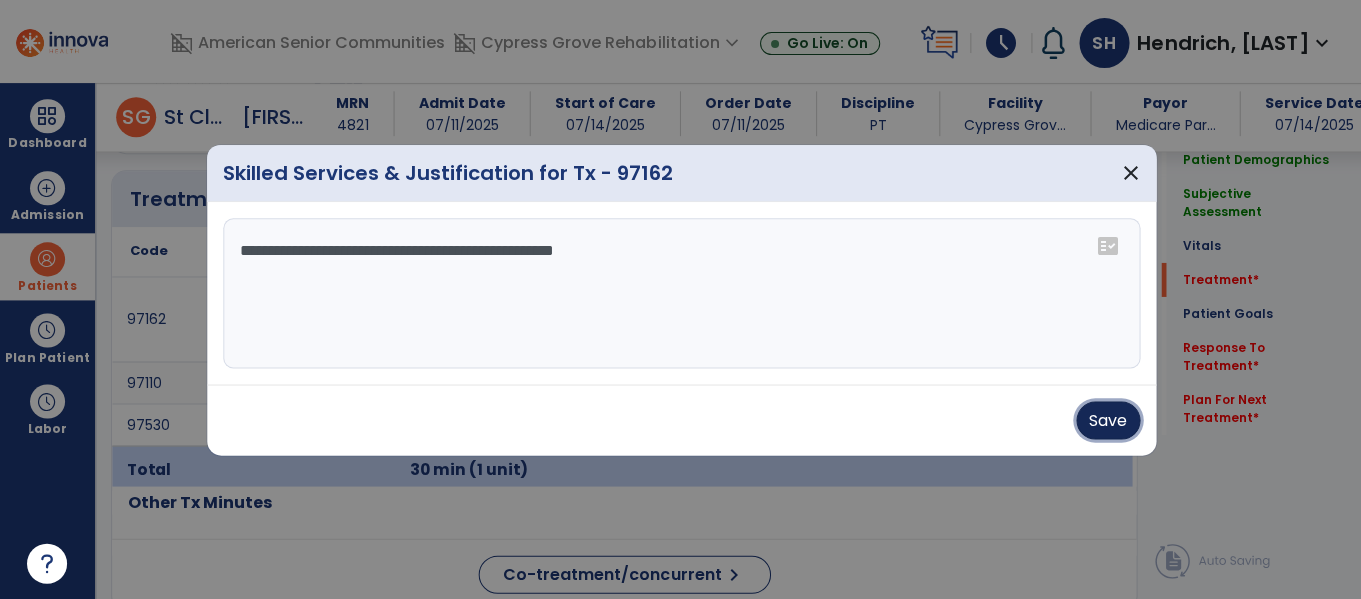click on "Save" at bounding box center (1107, 420) 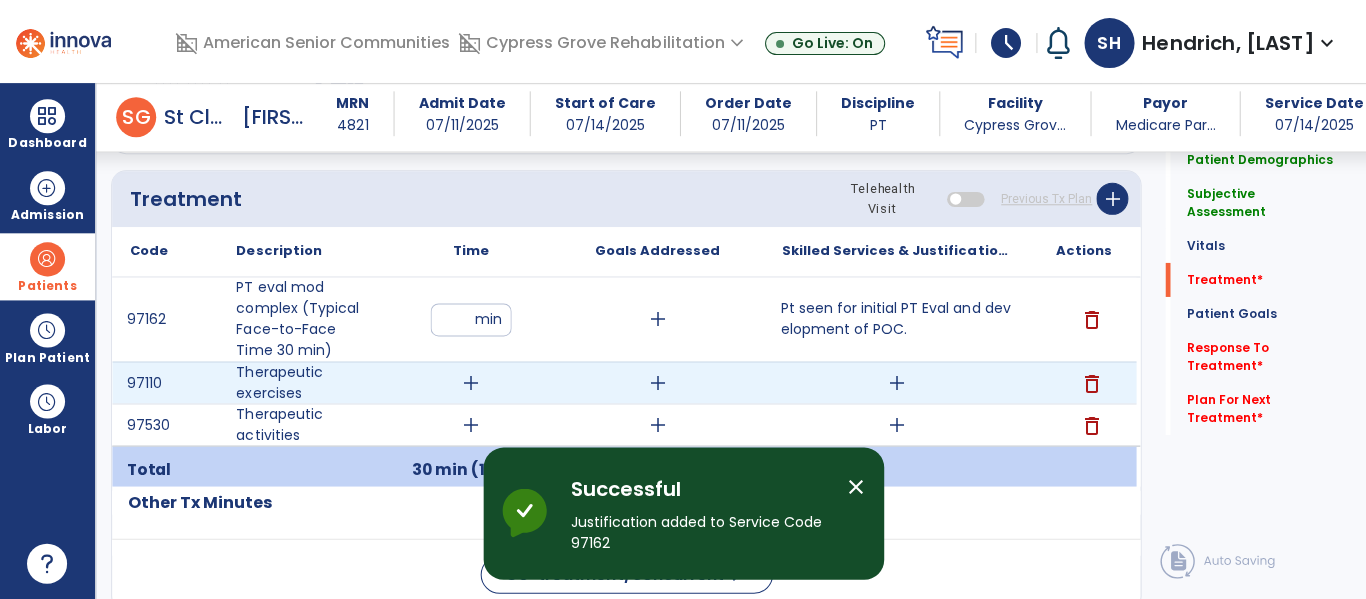 click on "add" at bounding box center [471, 382] 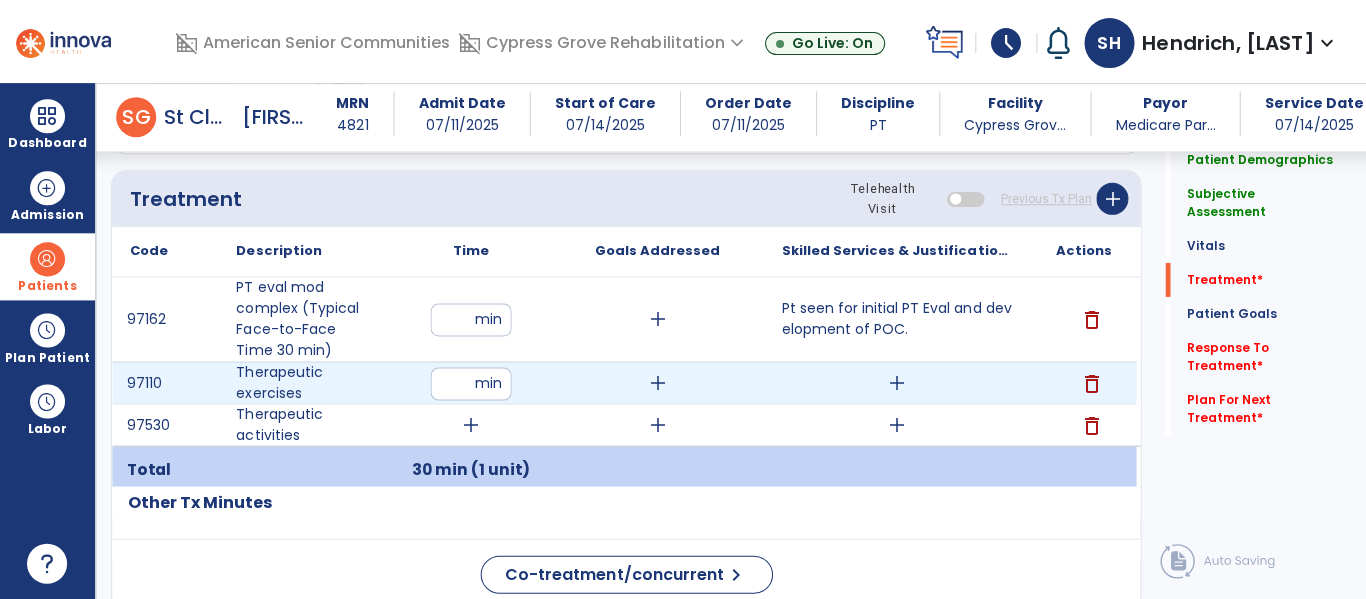 type on "**" 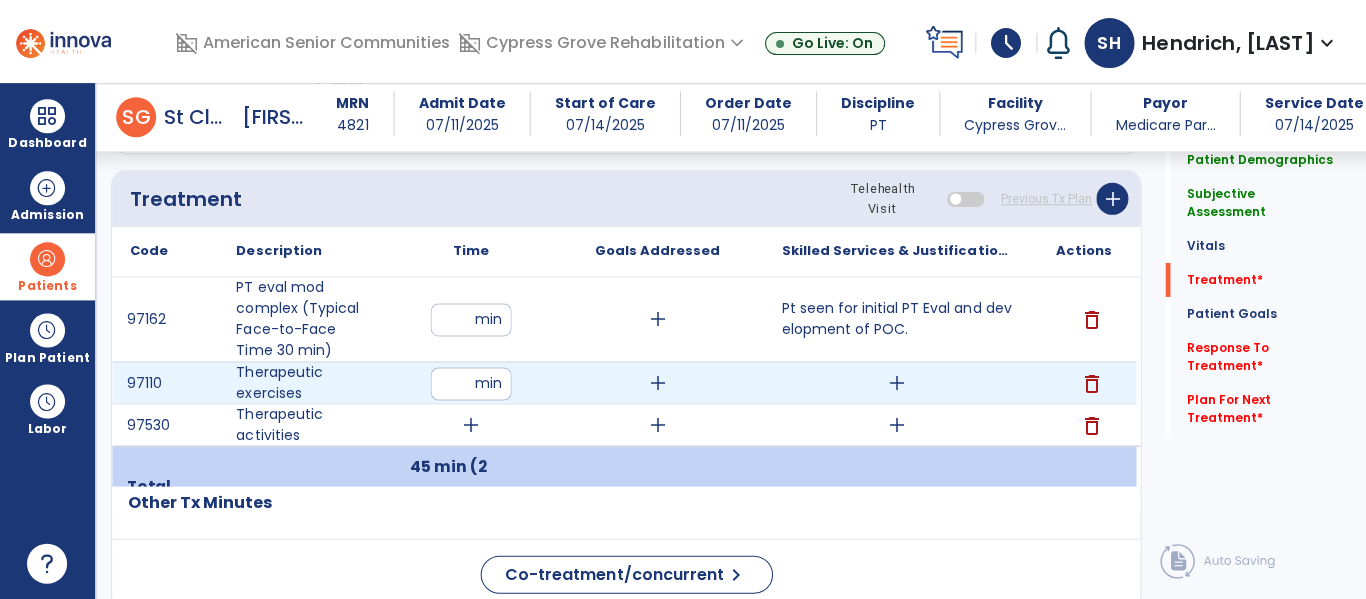 click on "add" at bounding box center [896, 382] 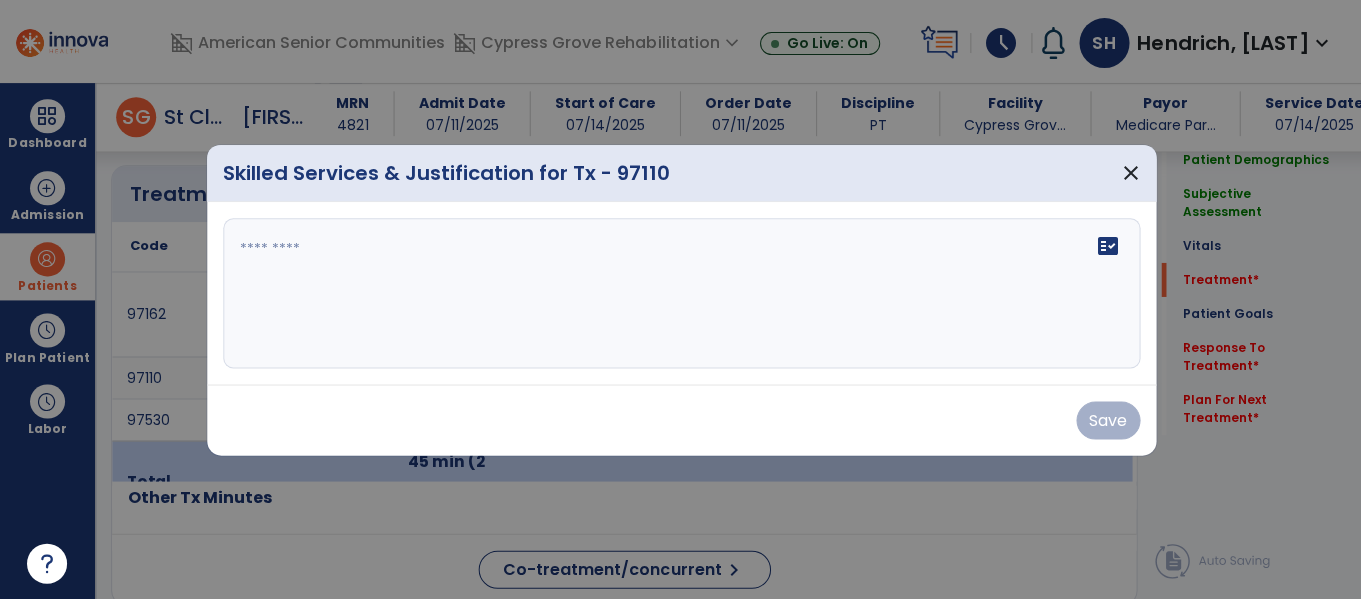 scroll, scrollTop: 1199, scrollLeft: 0, axis: vertical 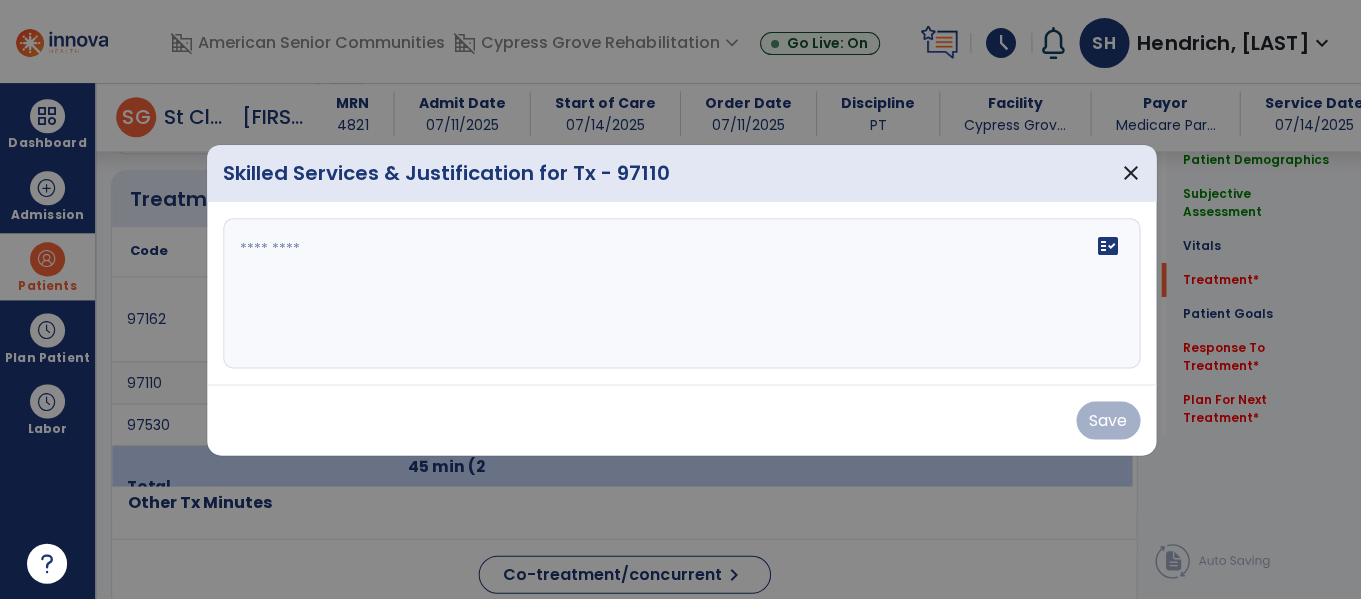 click on "fact_check" at bounding box center [681, 293] 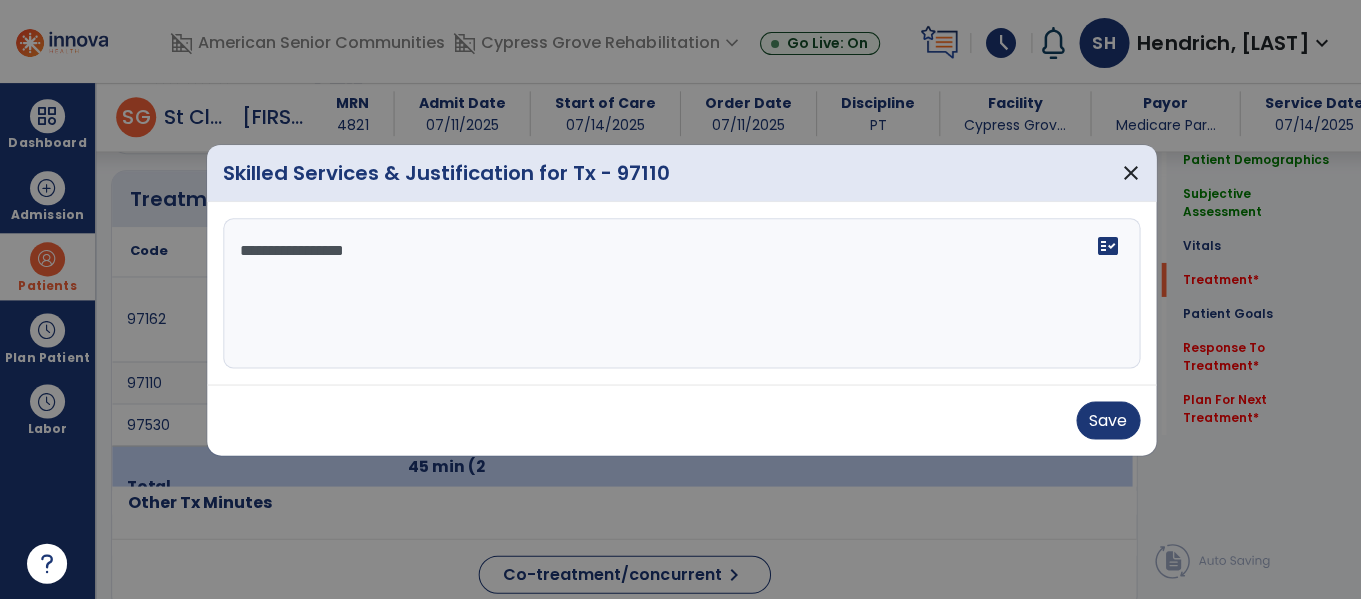 click on "**********" at bounding box center (681, 293) 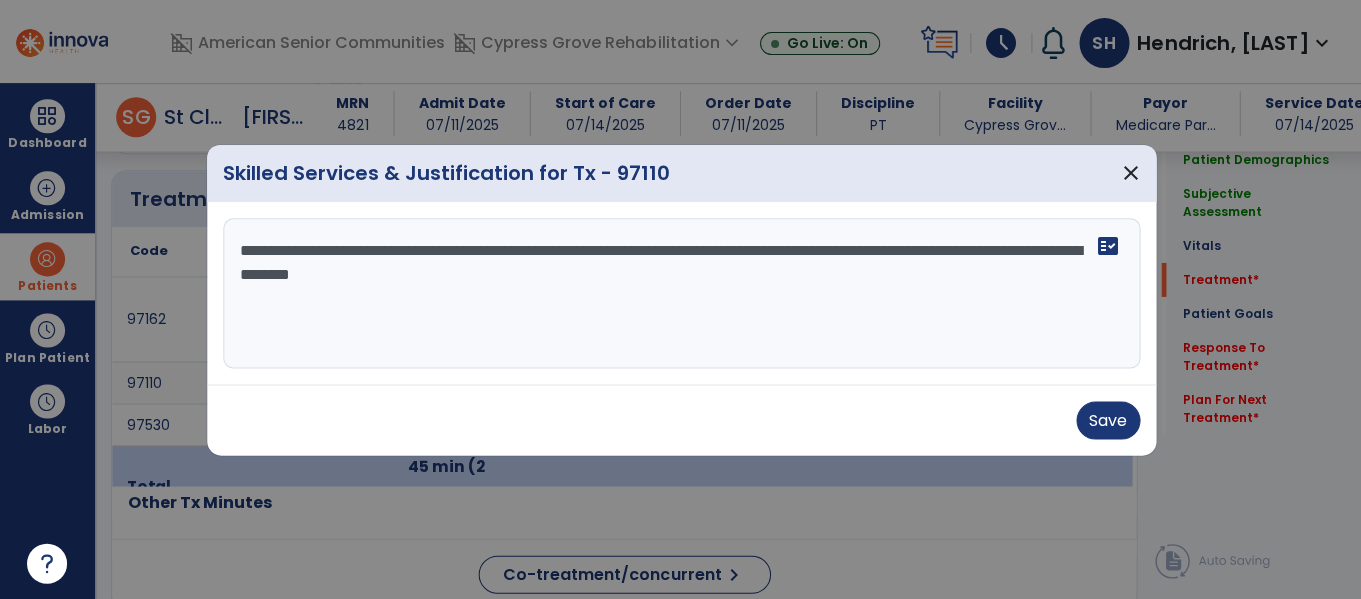click on "**********" at bounding box center [681, 293] 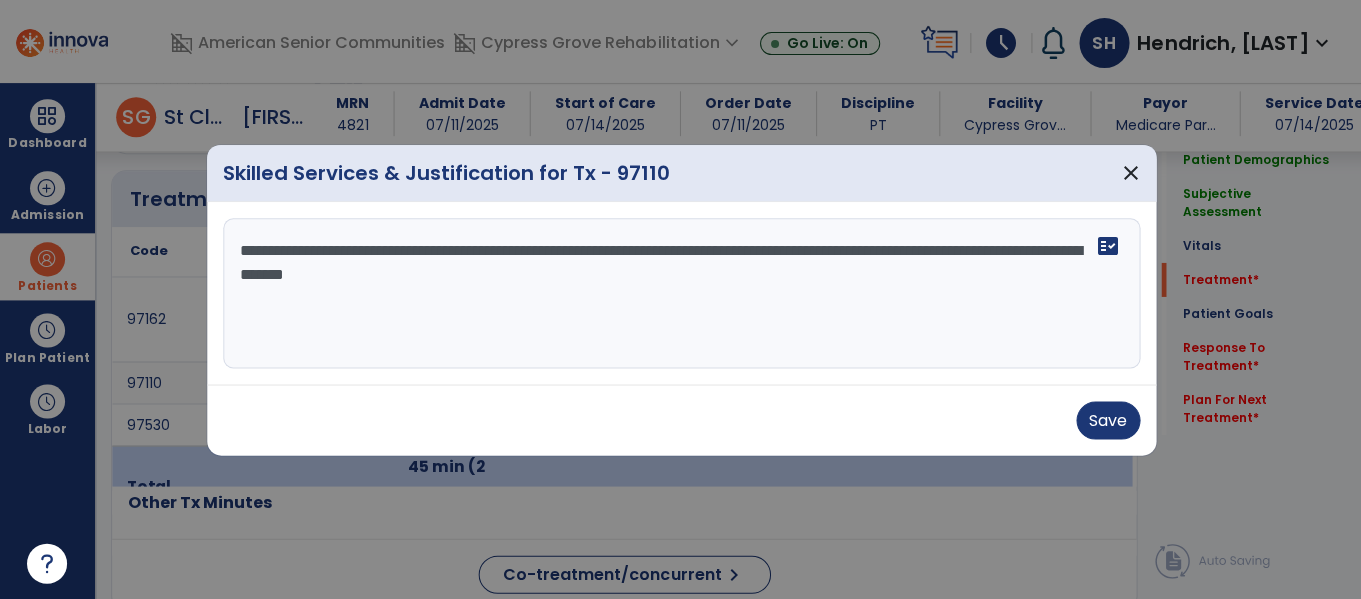 drag, startPoint x: 663, startPoint y: 289, endPoint x: 673, endPoint y: 290, distance: 10.049875 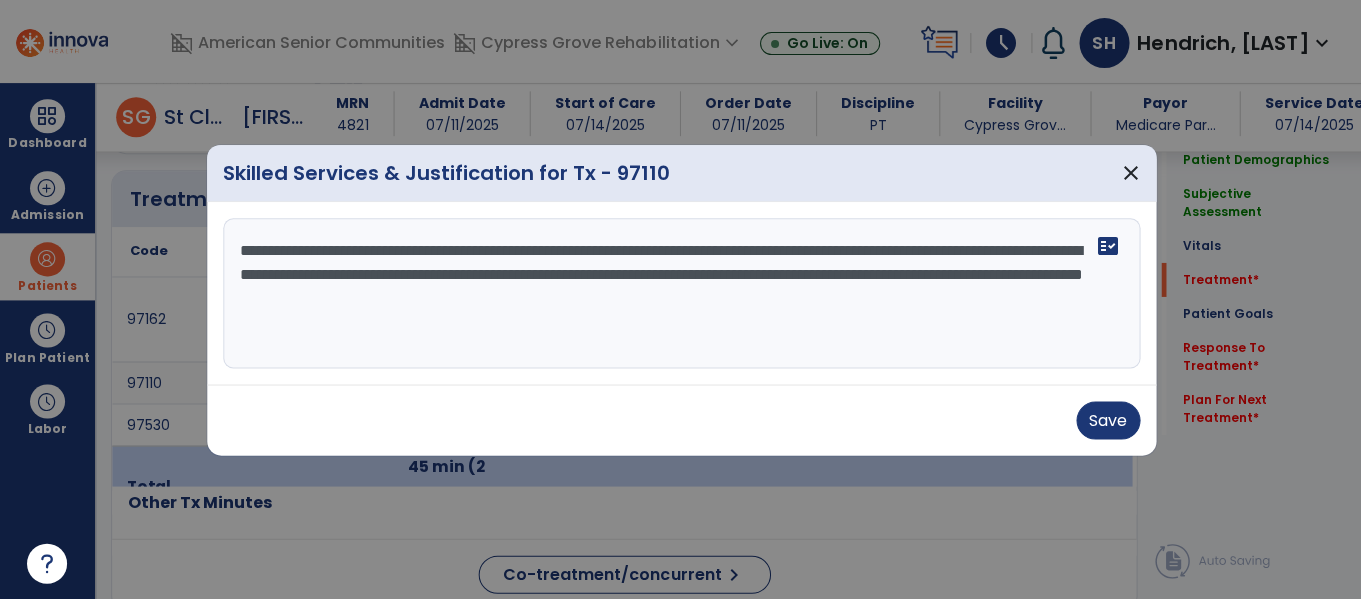 click on "**********" at bounding box center [681, 293] 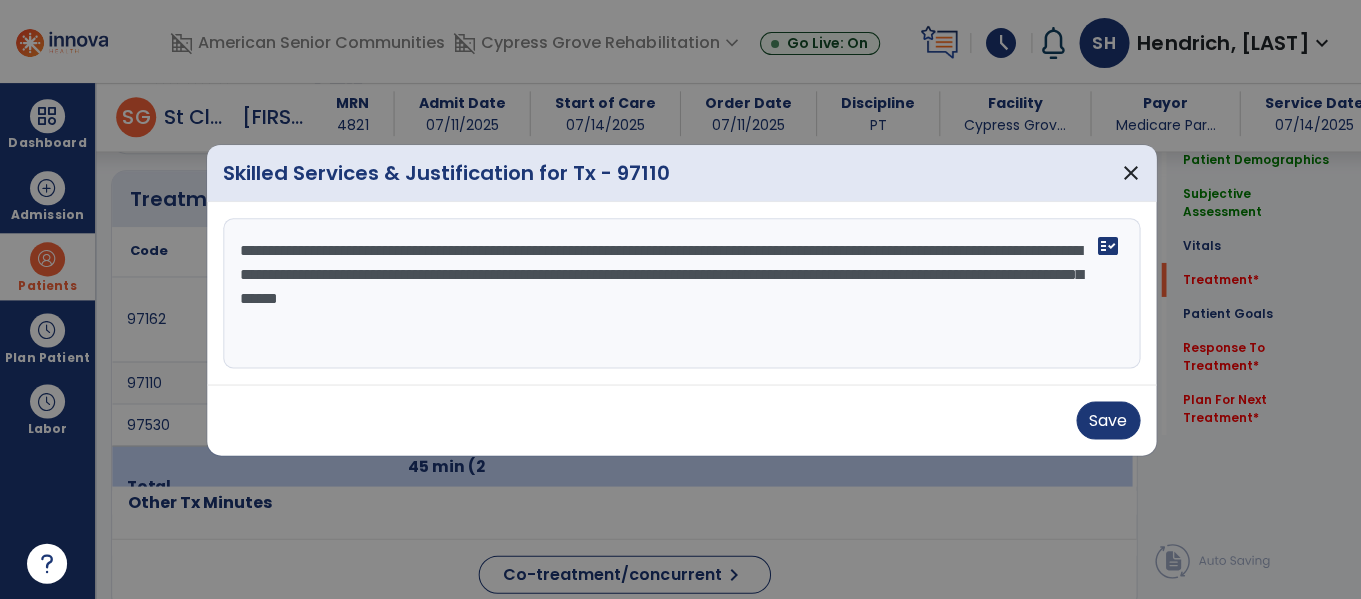 click on "**********" at bounding box center [681, 293] 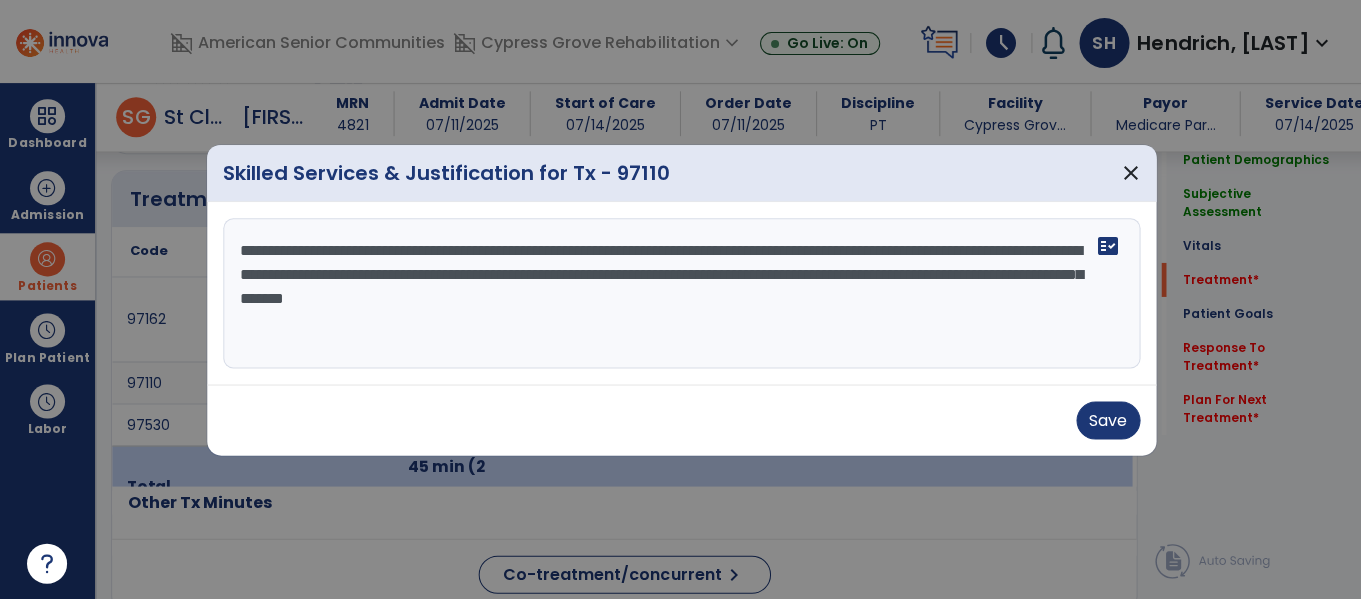 click on "**********" at bounding box center [681, 293] 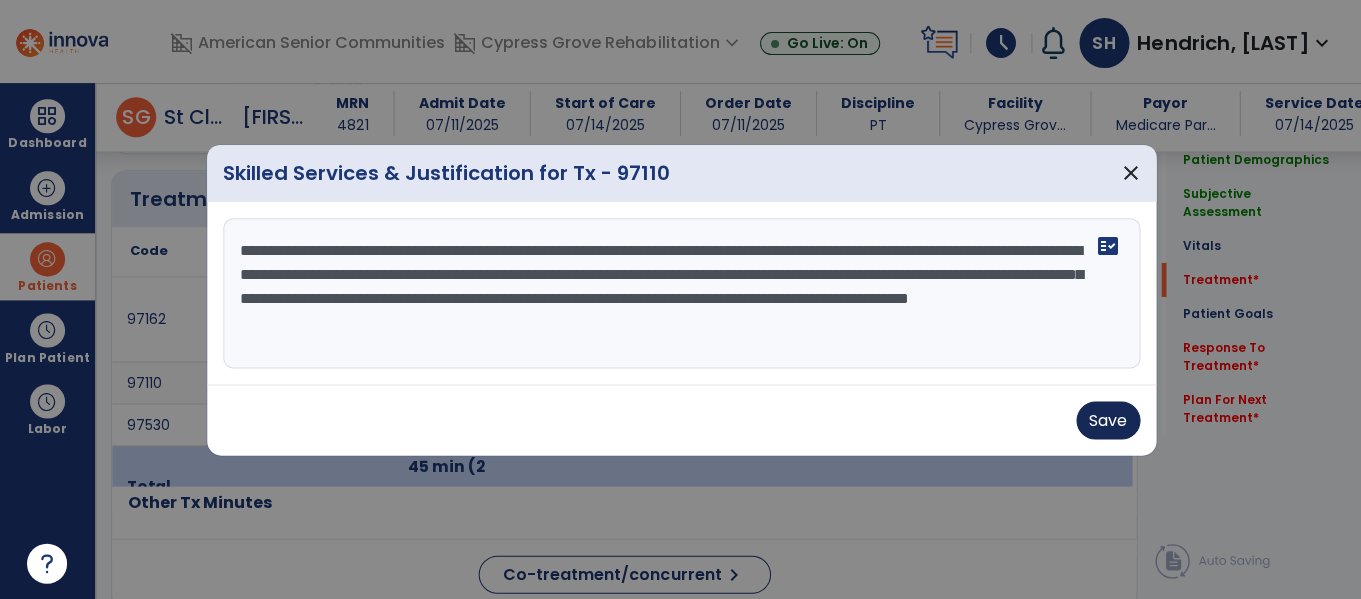 type on "**********" 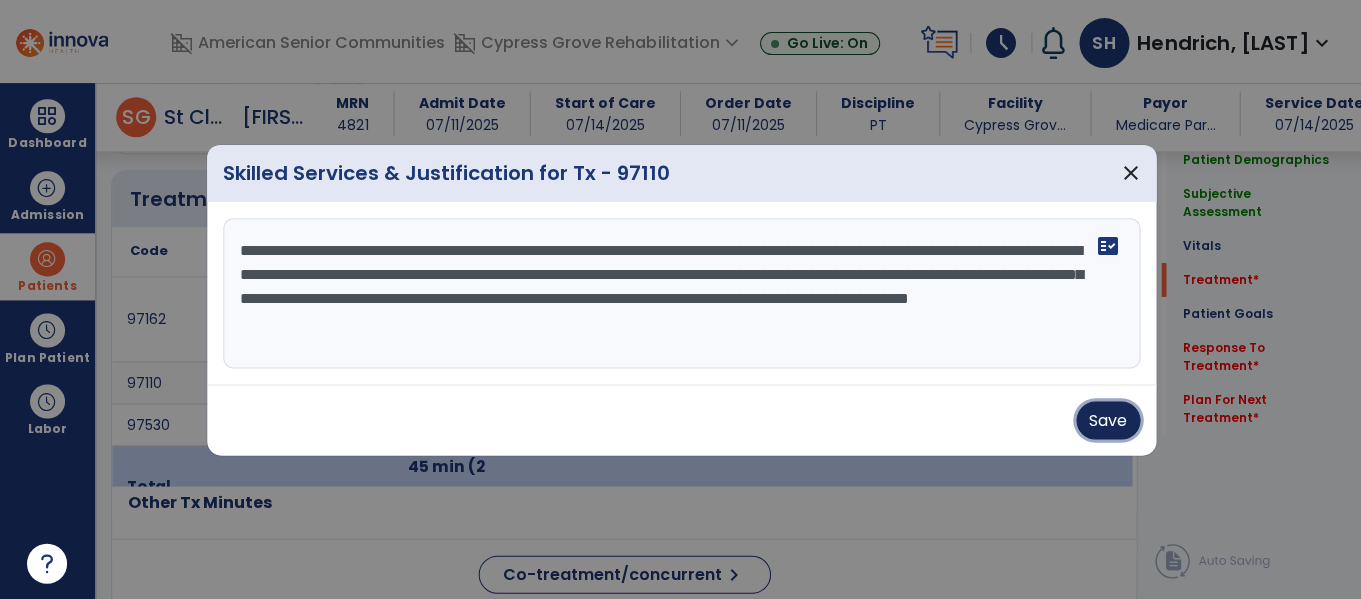 click on "Save" at bounding box center [1107, 420] 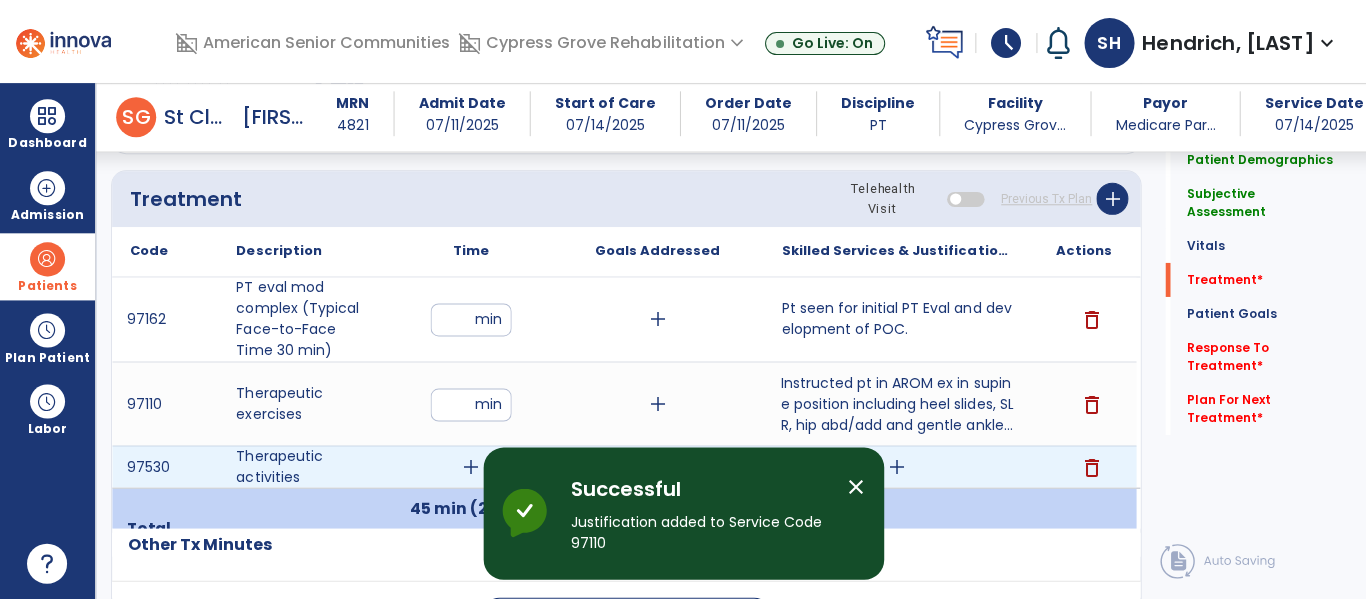 click on "add" at bounding box center (896, 466) 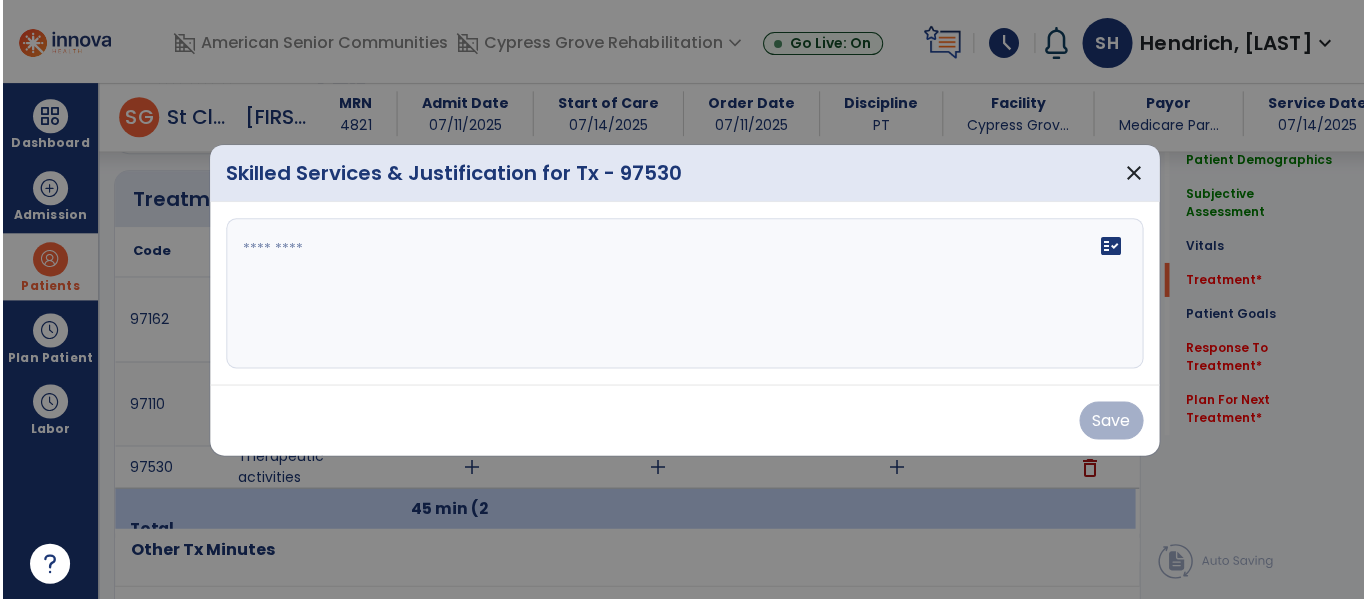 scroll, scrollTop: 1199, scrollLeft: 0, axis: vertical 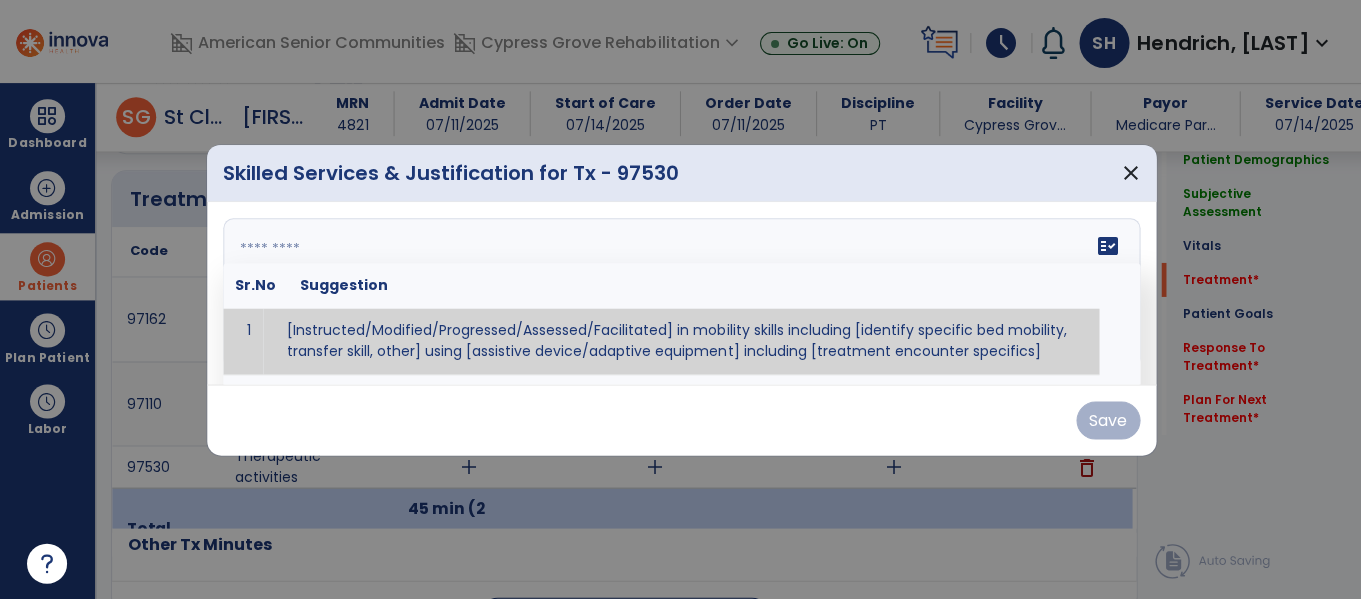 drag, startPoint x: 361, startPoint y: 280, endPoint x: 351, endPoint y: 282, distance: 10.198039 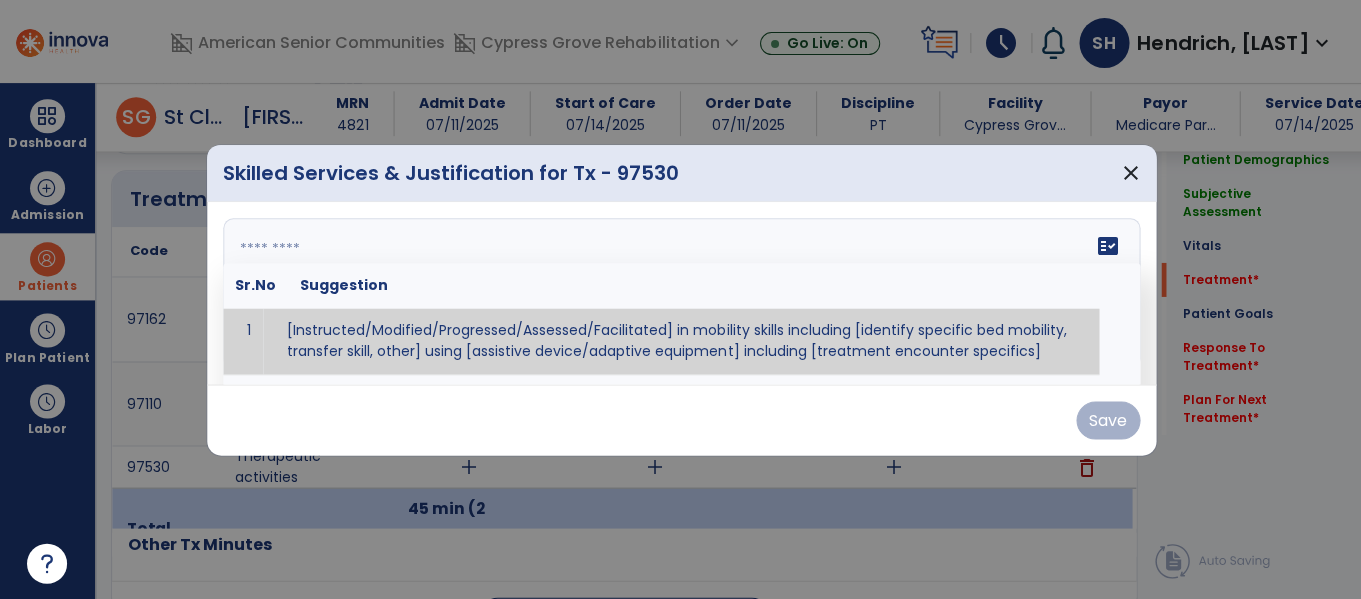 click on "fact_check  Sr.No Suggestion 1 [Instructed/Modified/Progressed/Assessed/Facilitated] in mobility skills including [identify specific bed mobility, transfer skill, other] using [assistive device/adaptive equipment] including [treatment encounter specifics]" at bounding box center (681, 293) 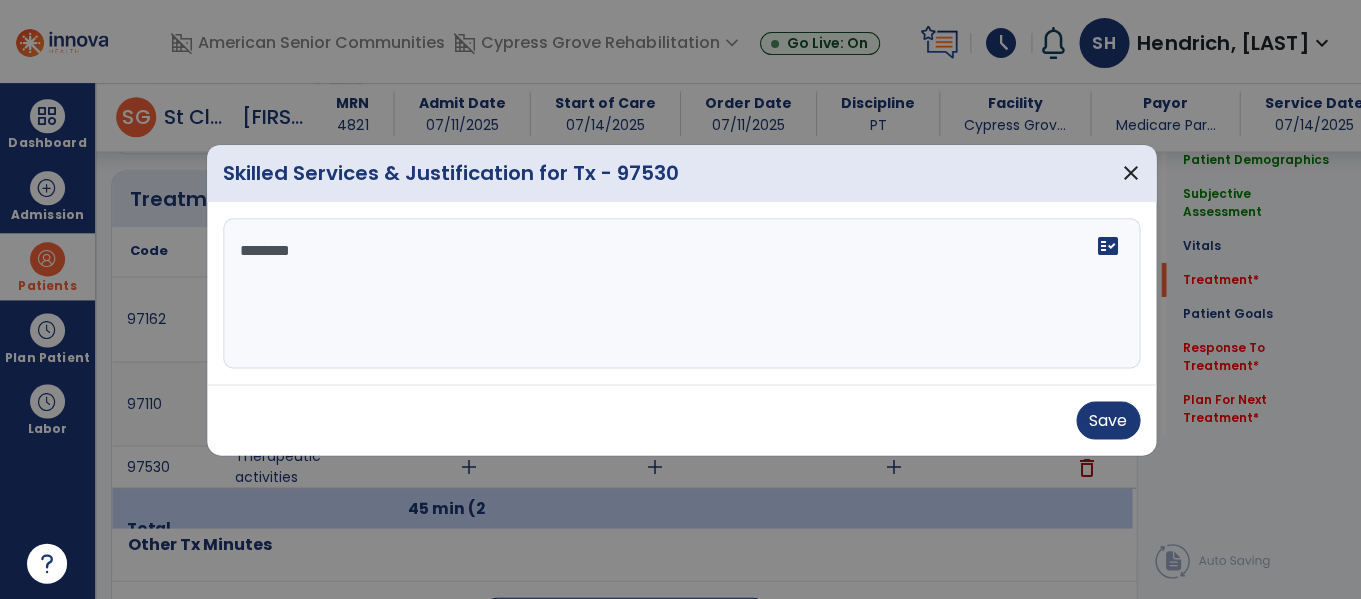 type on "*********" 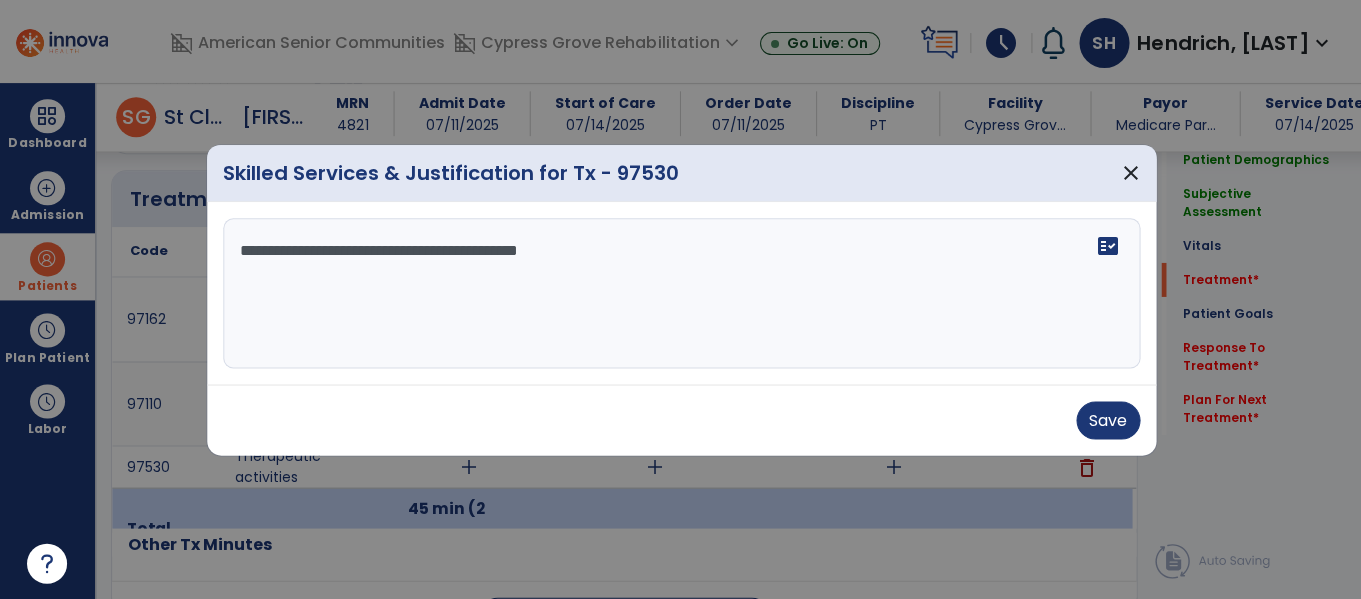 click on "**********" at bounding box center (681, 293) 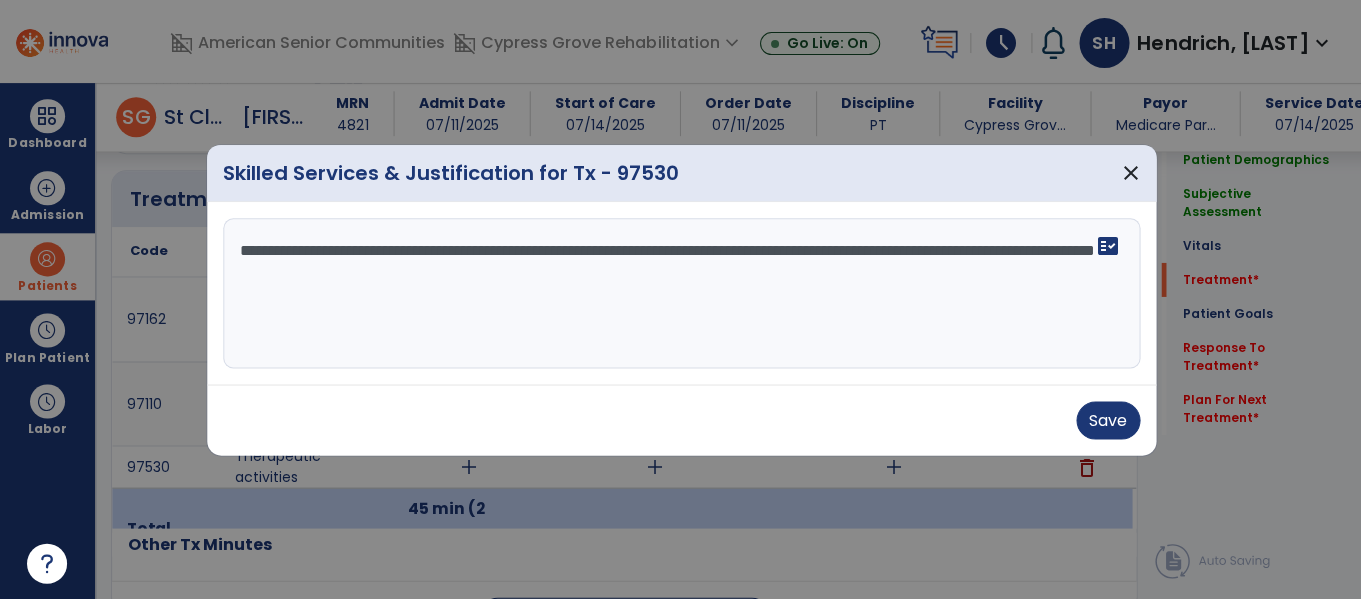 click on "**********" at bounding box center (681, 293) 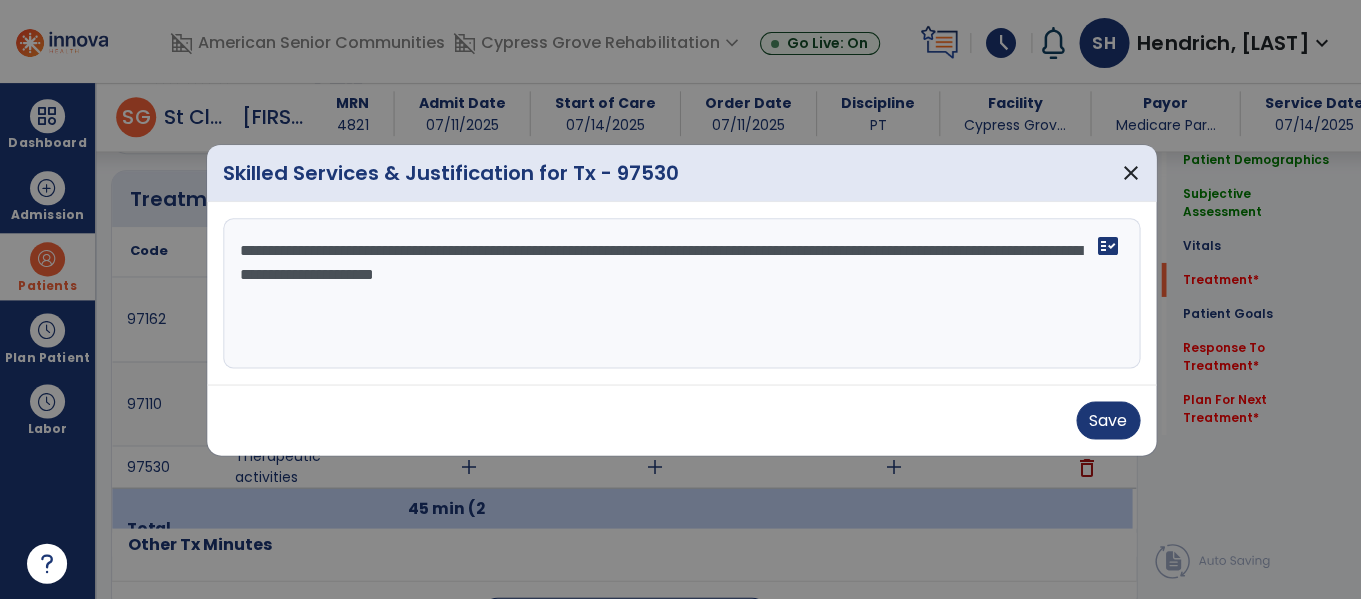 drag, startPoint x: 429, startPoint y: 275, endPoint x: 242, endPoint y: 295, distance: 188.06648 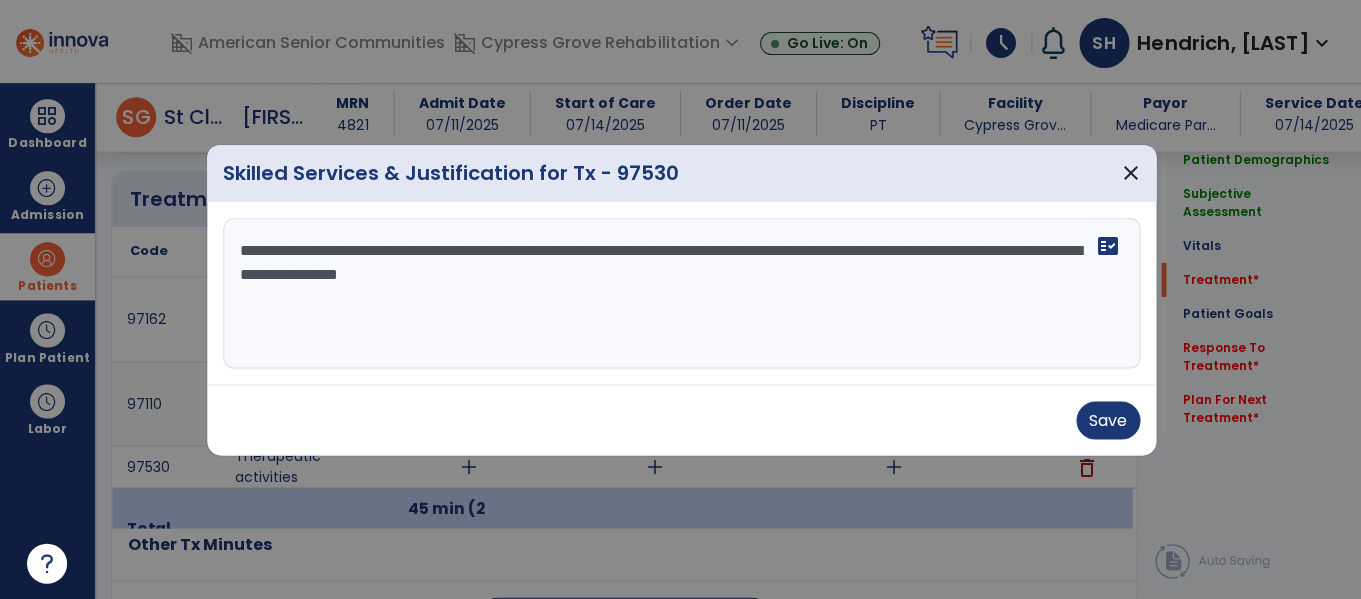 click on "**********" at bounding box center (681, 293) 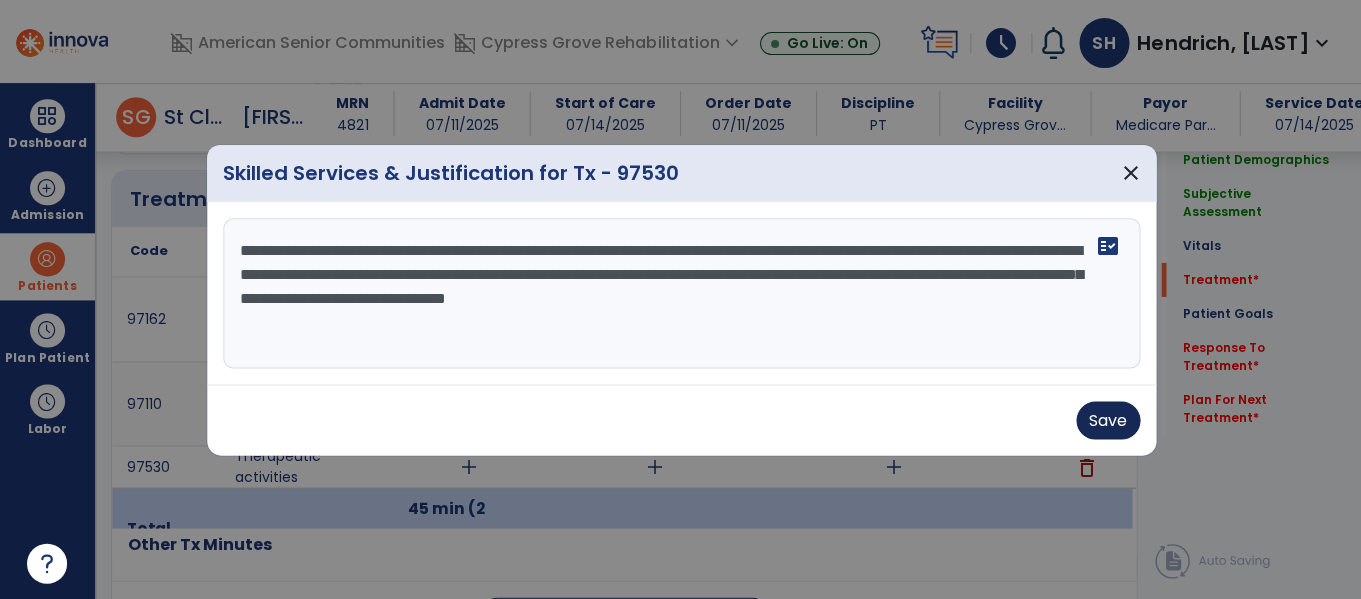 type on "**********" 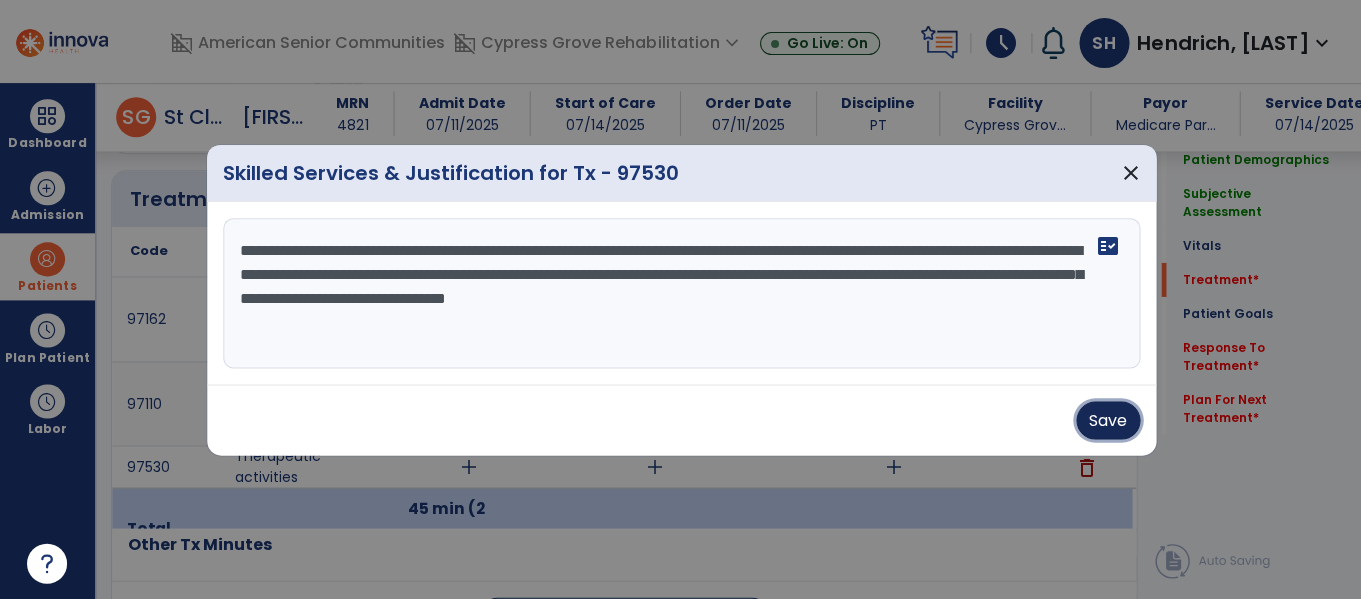 click on "Save" at bounding box center [1107, 420] 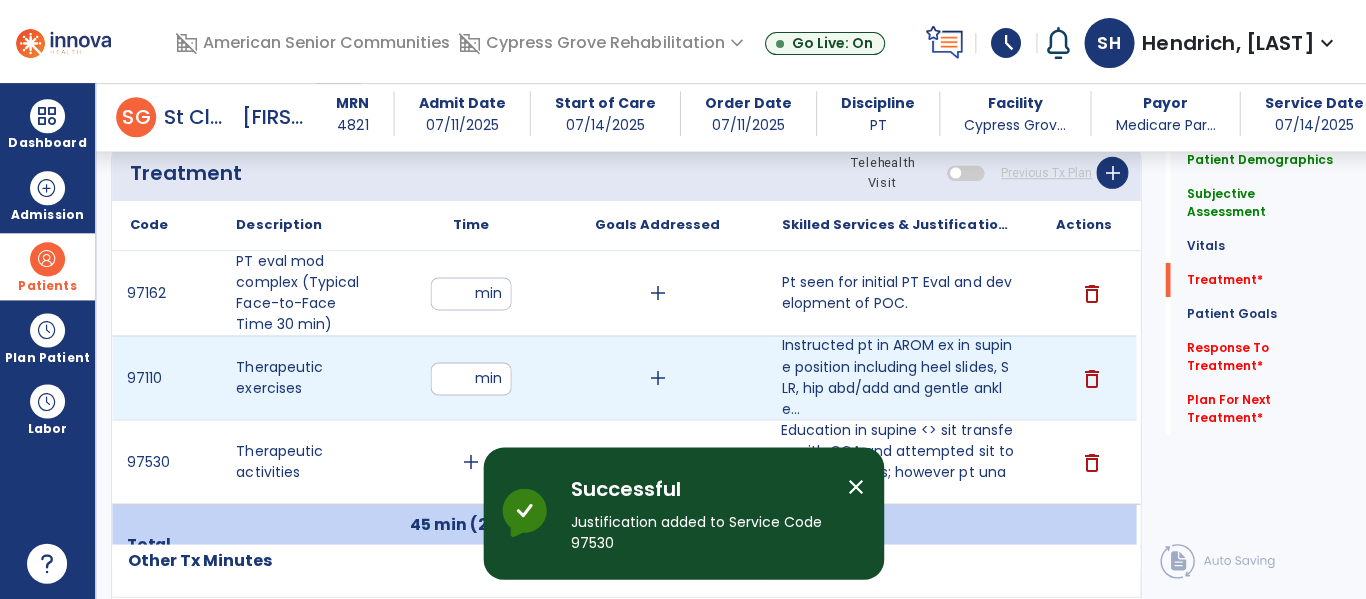 scroll, scrollTop: 1263, scrollLeft: 0, axis: vertical 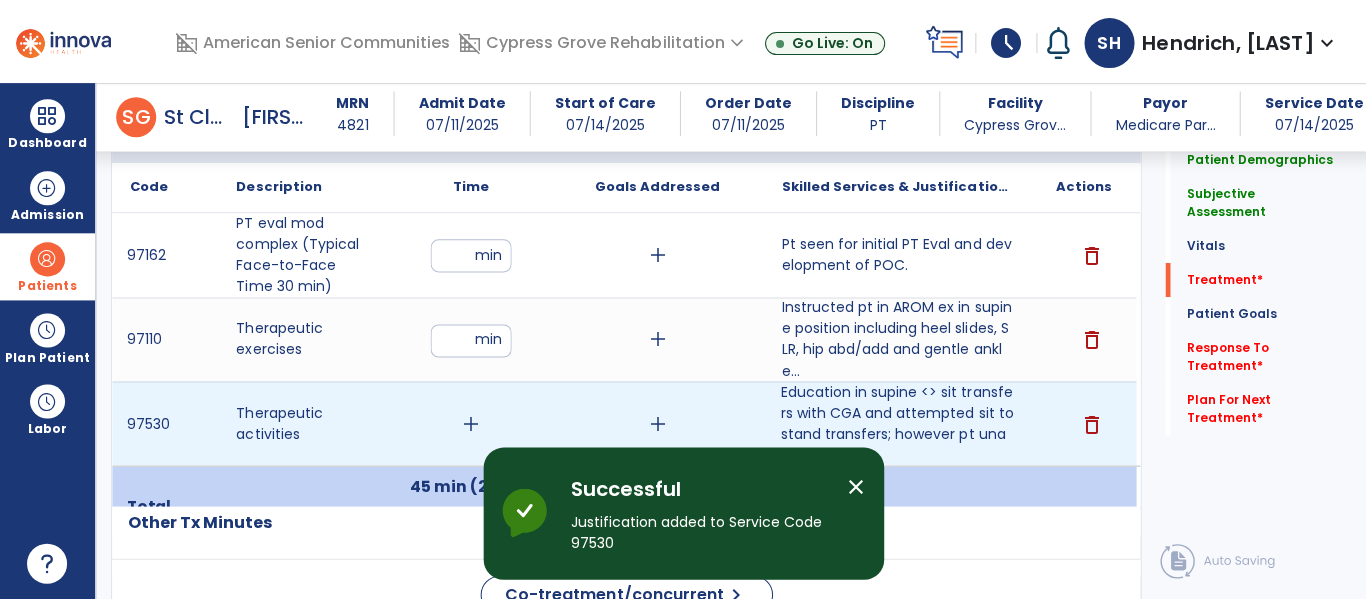 click on "add" at bounding box center (471, 423) 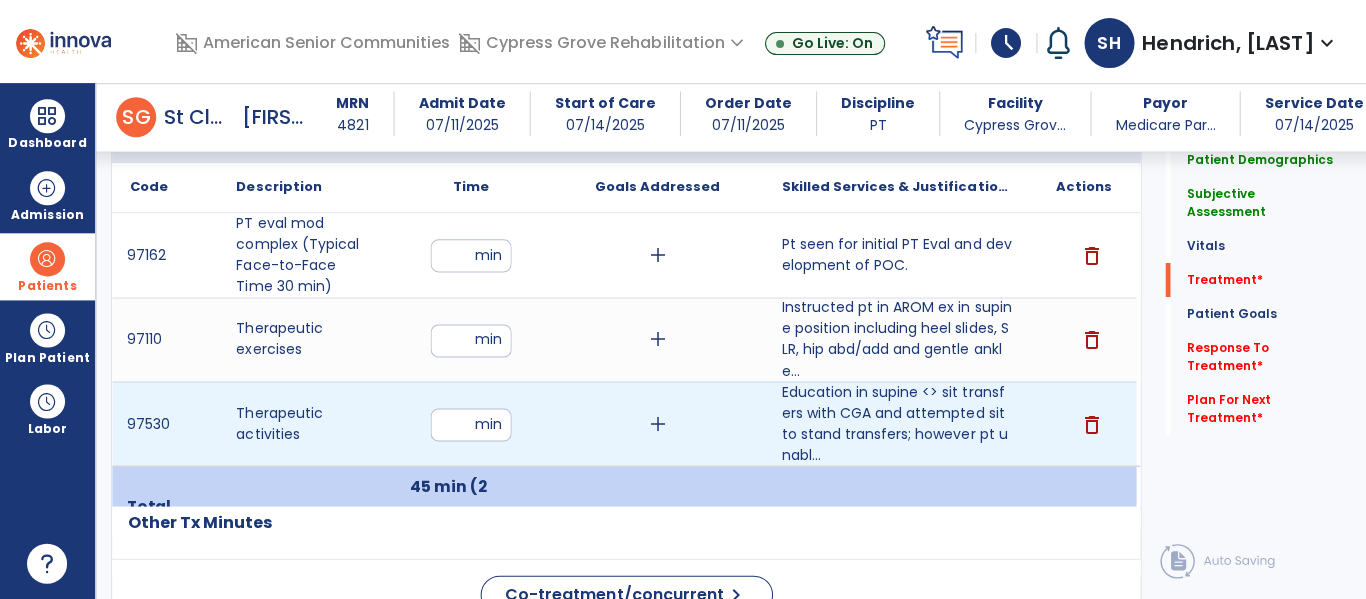 type on "**" 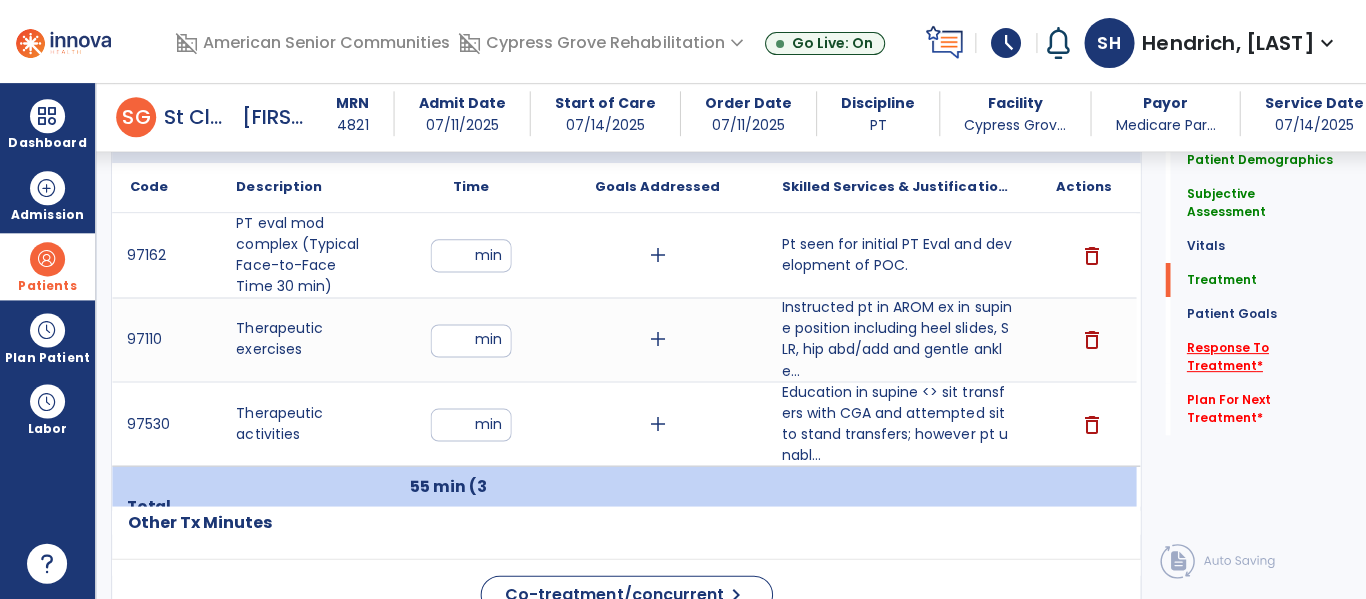 click on "Response To Treatment   *" 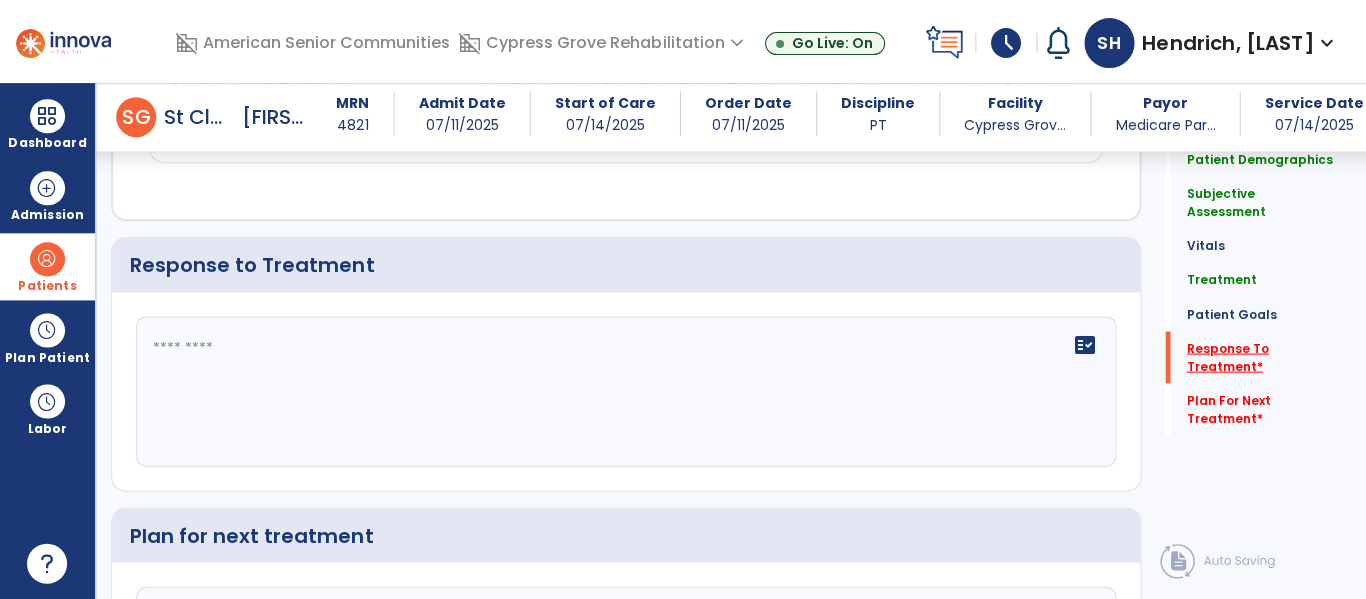 scroll, scrollTop: 3031, scrollLeft: 0, axis: vertical 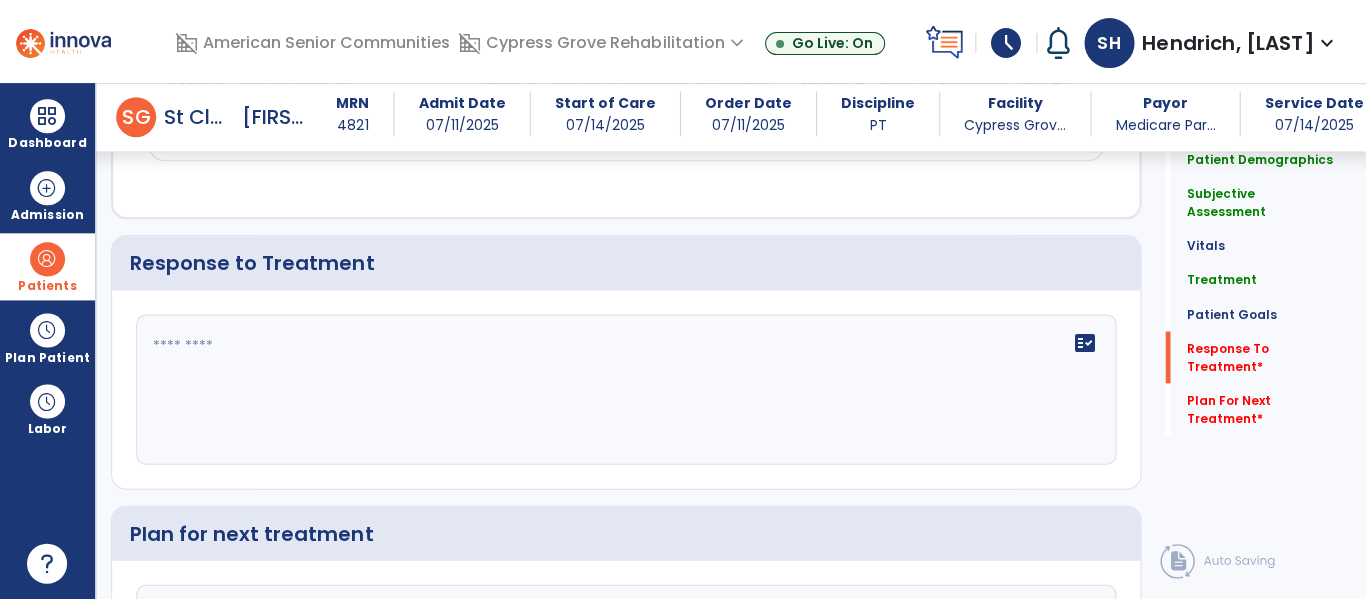 click on "fact_check" 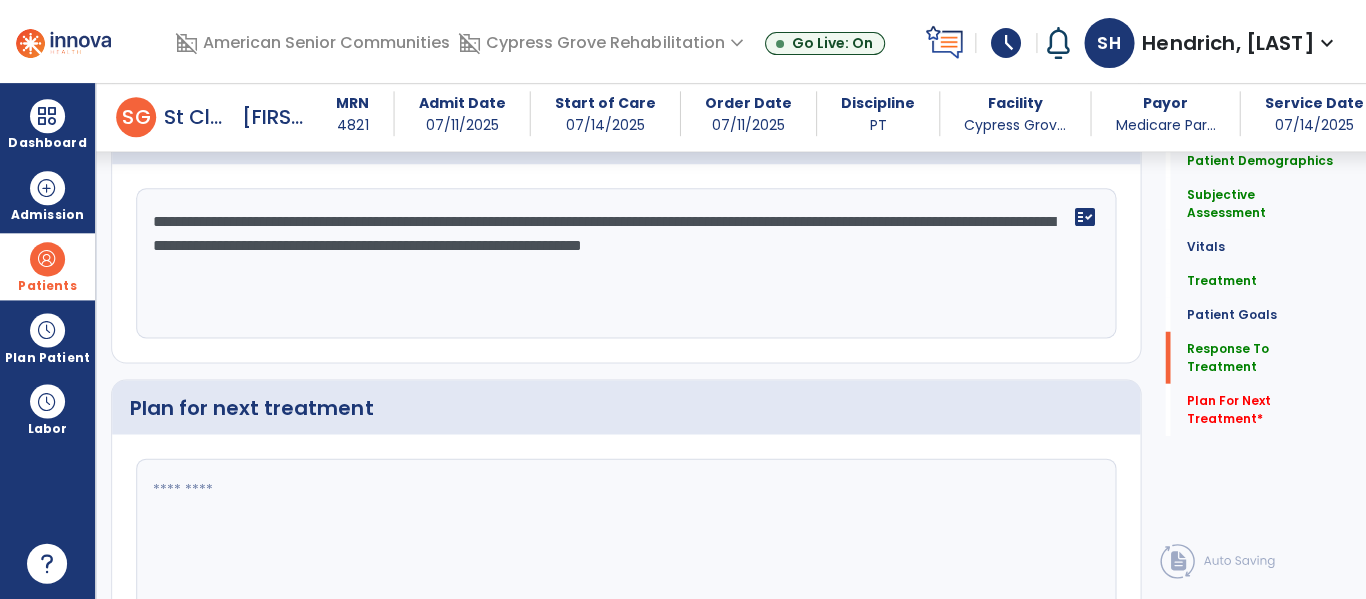 scroll, scrollTop: 3236, scrollLeft: 0, axis: vertical 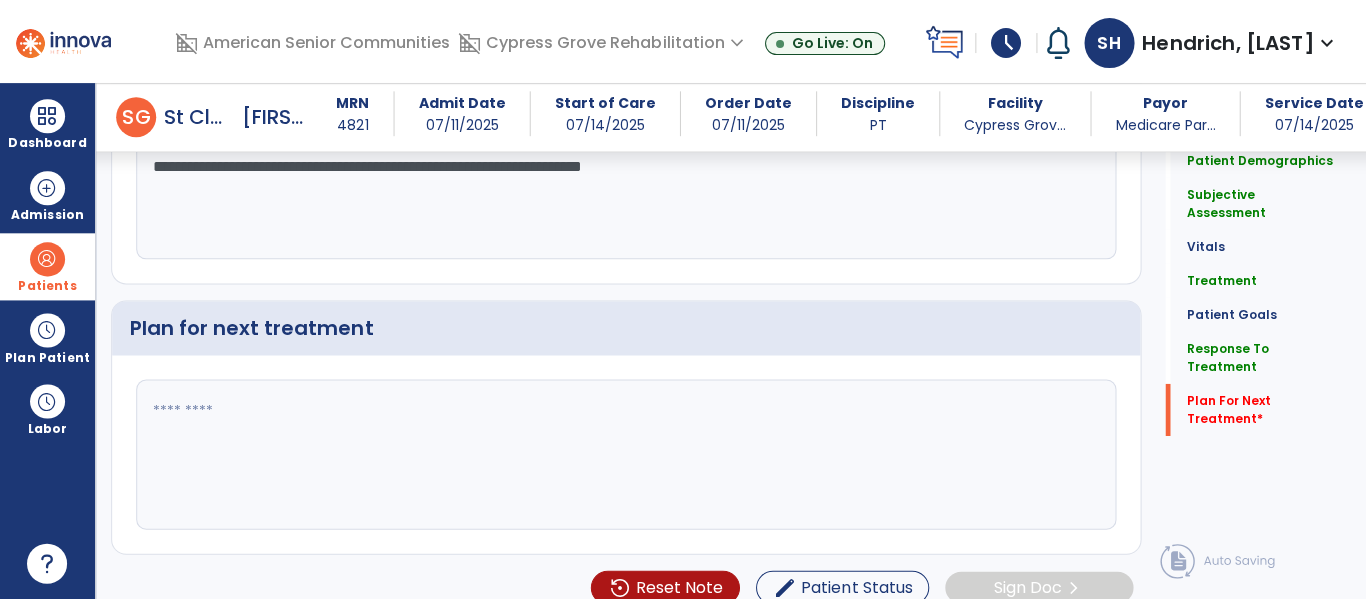 type on "**********" 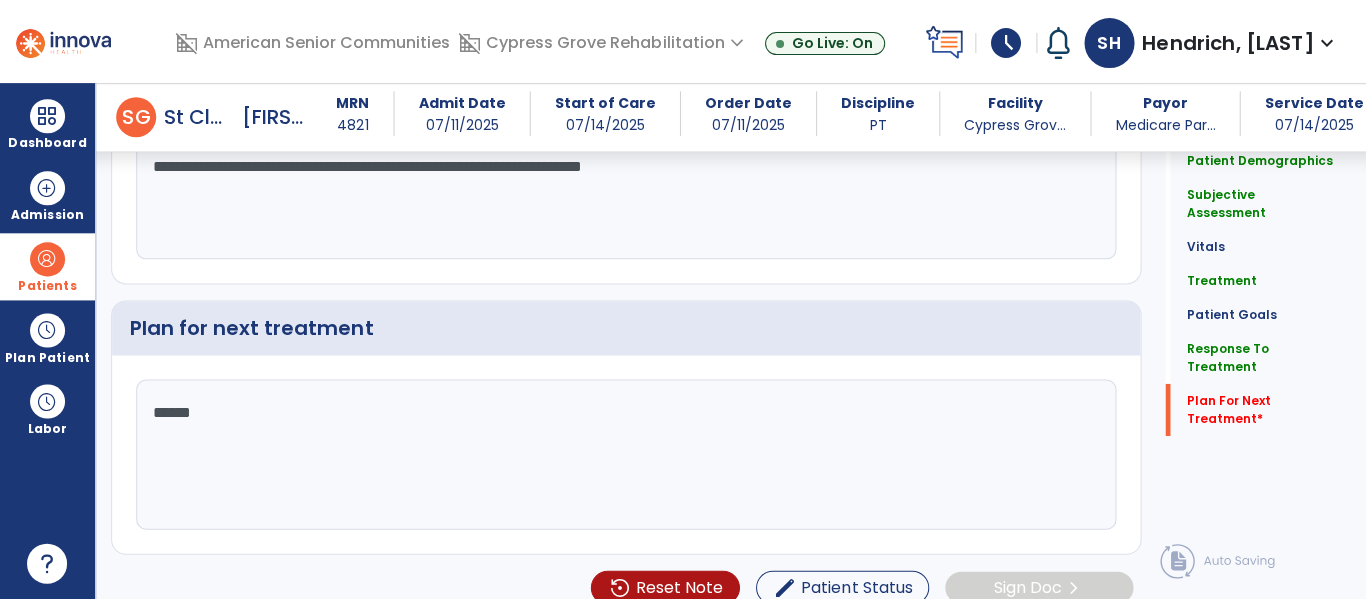 type on "*******" 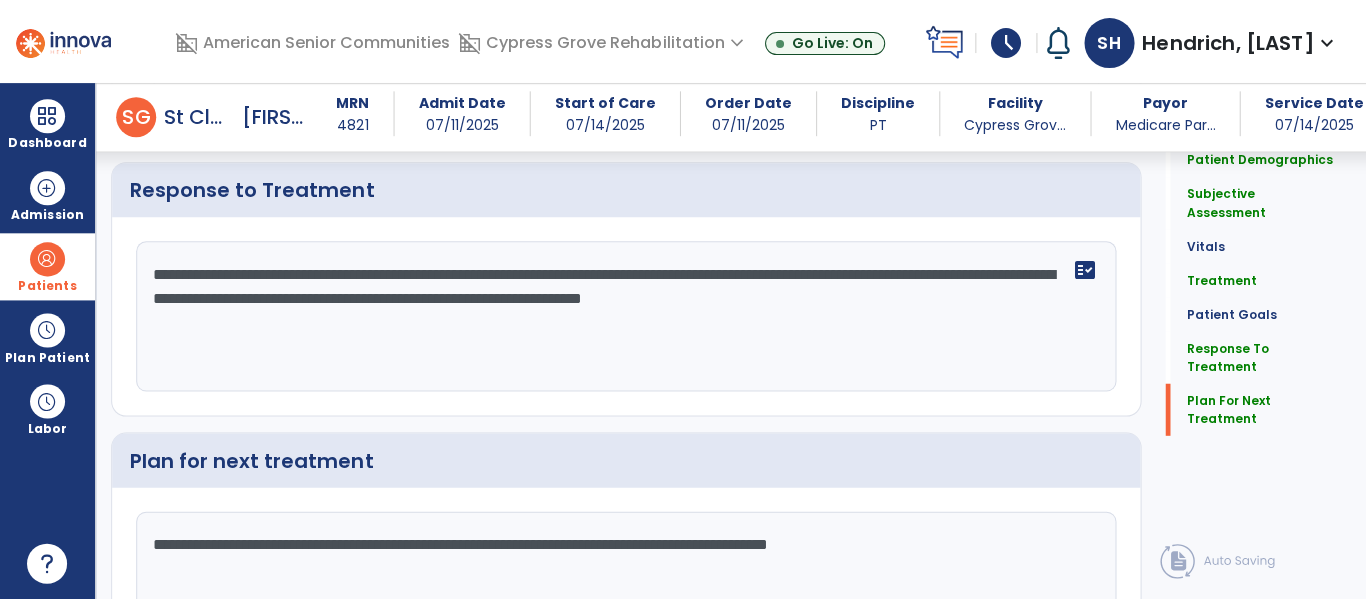 scroll, scrollTop: 3236, scrollLeft: 0, axis: vertical 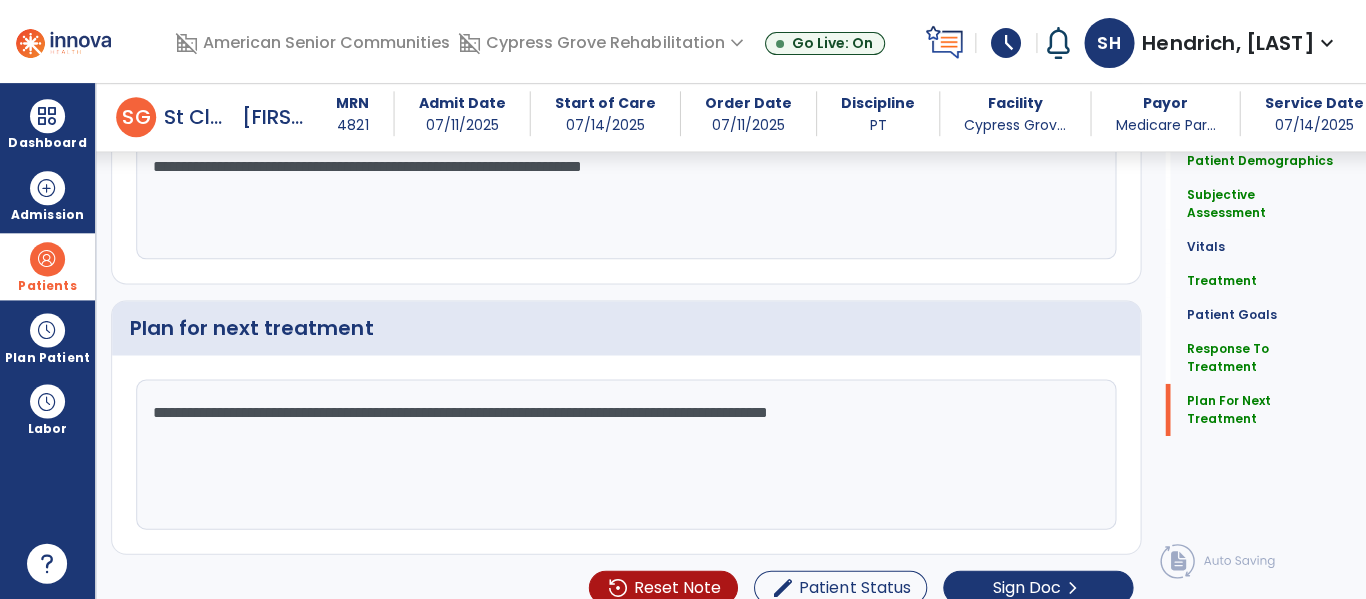 click on "**********" 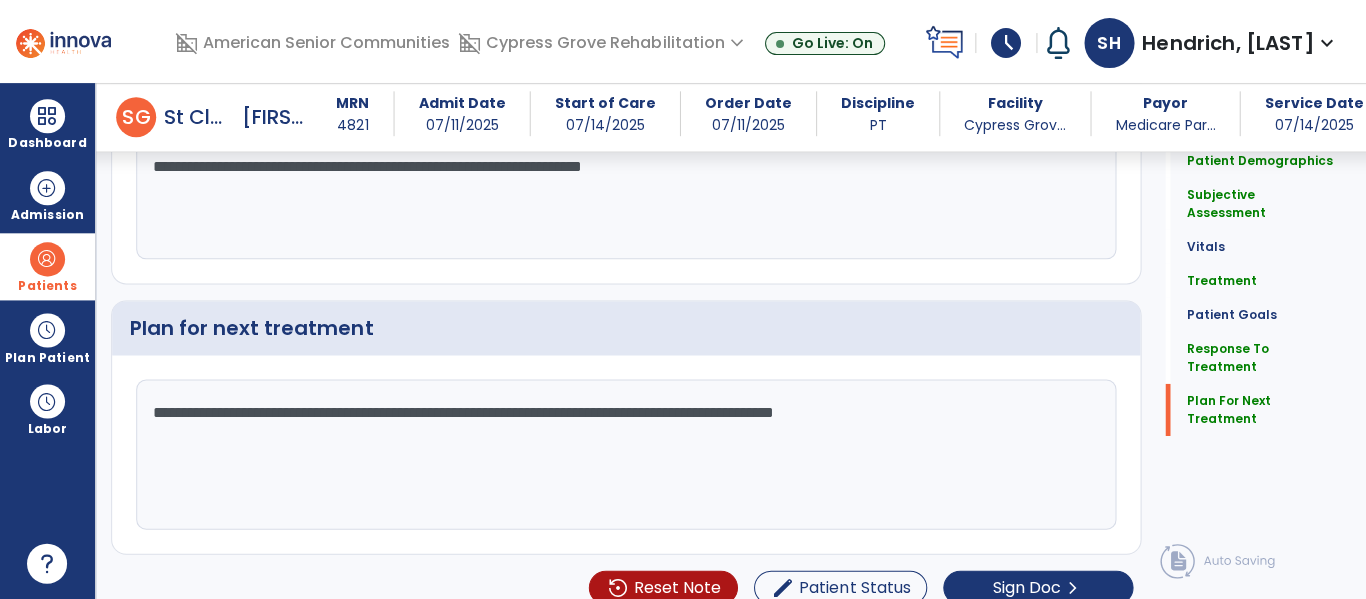 click on "**********" 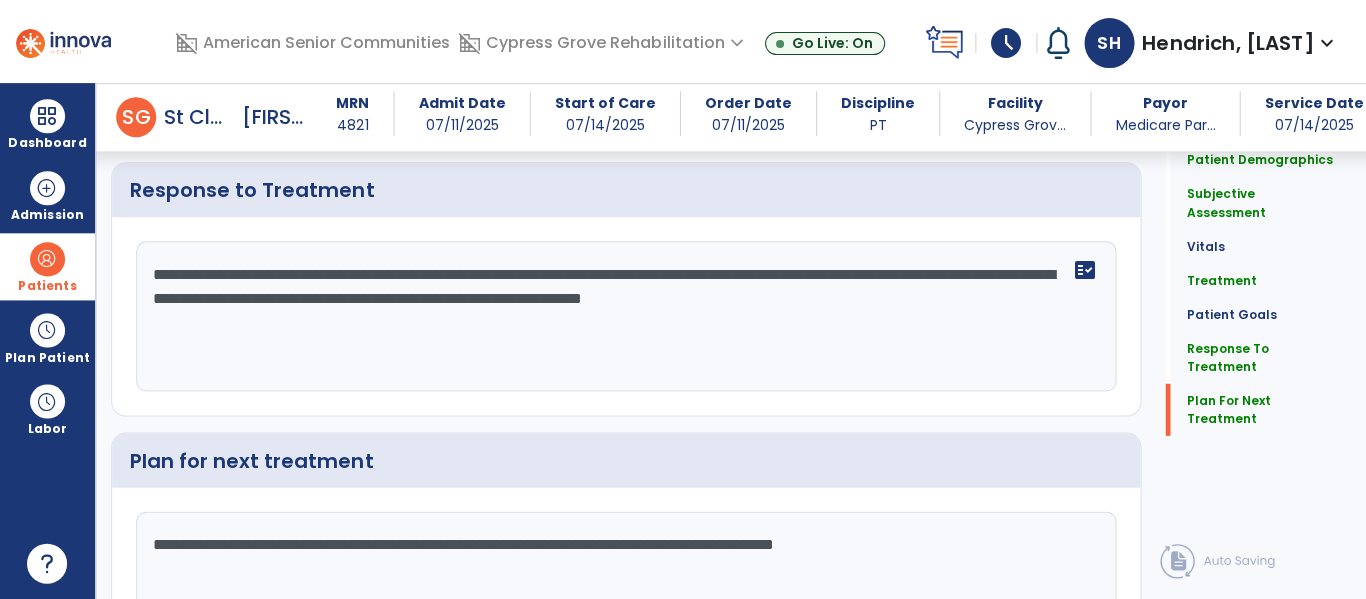 scroll, scrollTop: 3236, scrollLeft: 0, axis: vertical 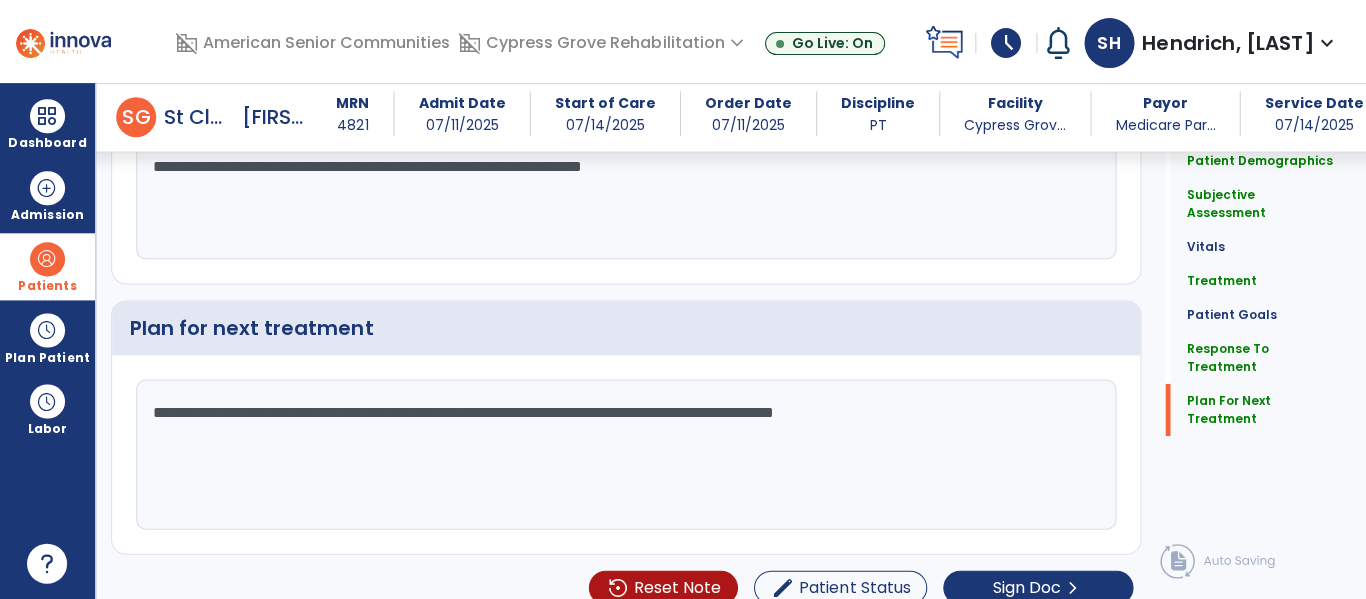 click on "**********" 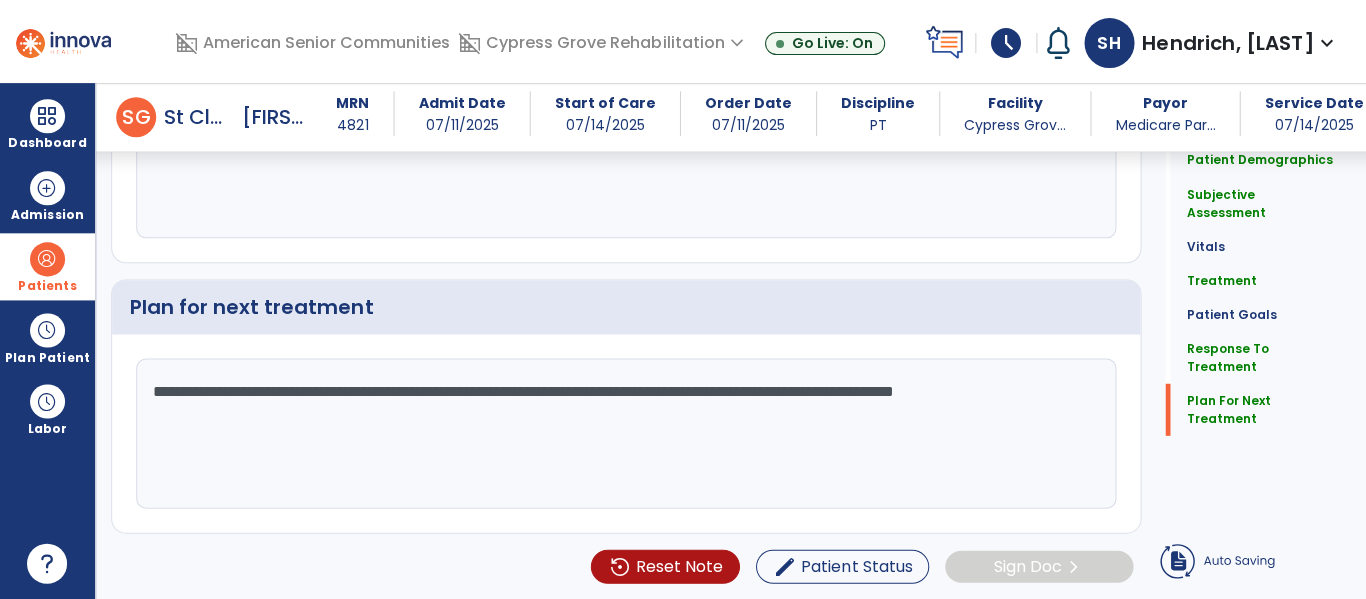 scroll, scrollTop: 3104, scrollLeft: 0, axis: vertical 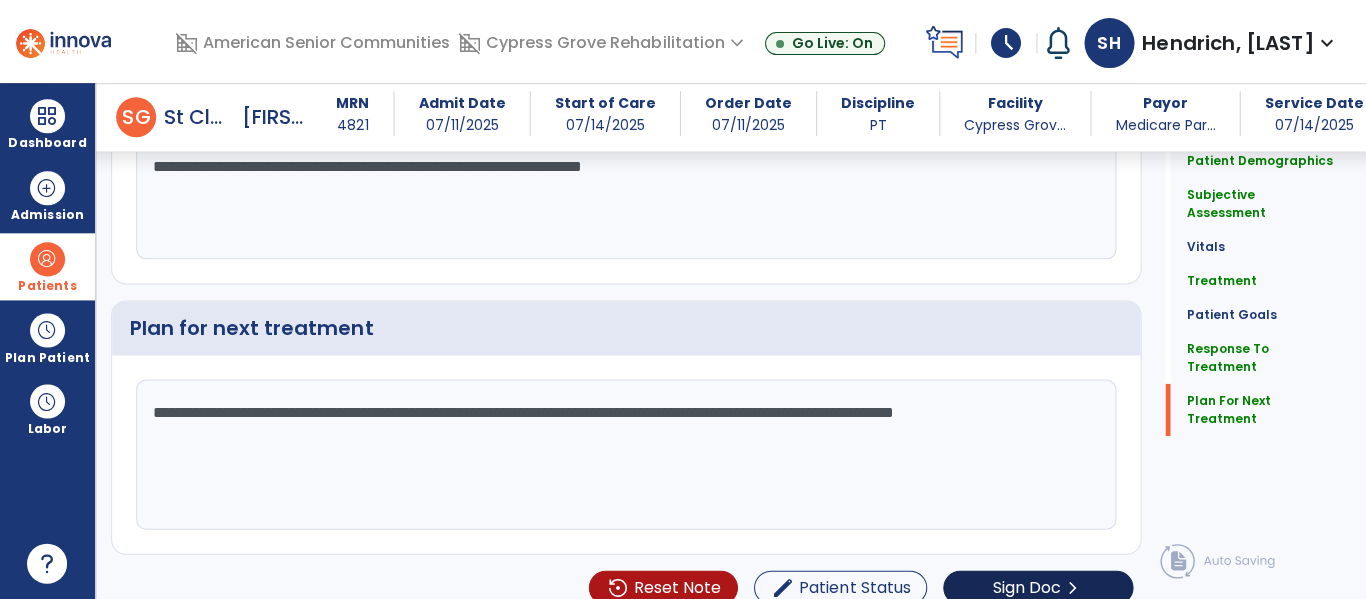 type on "**********" 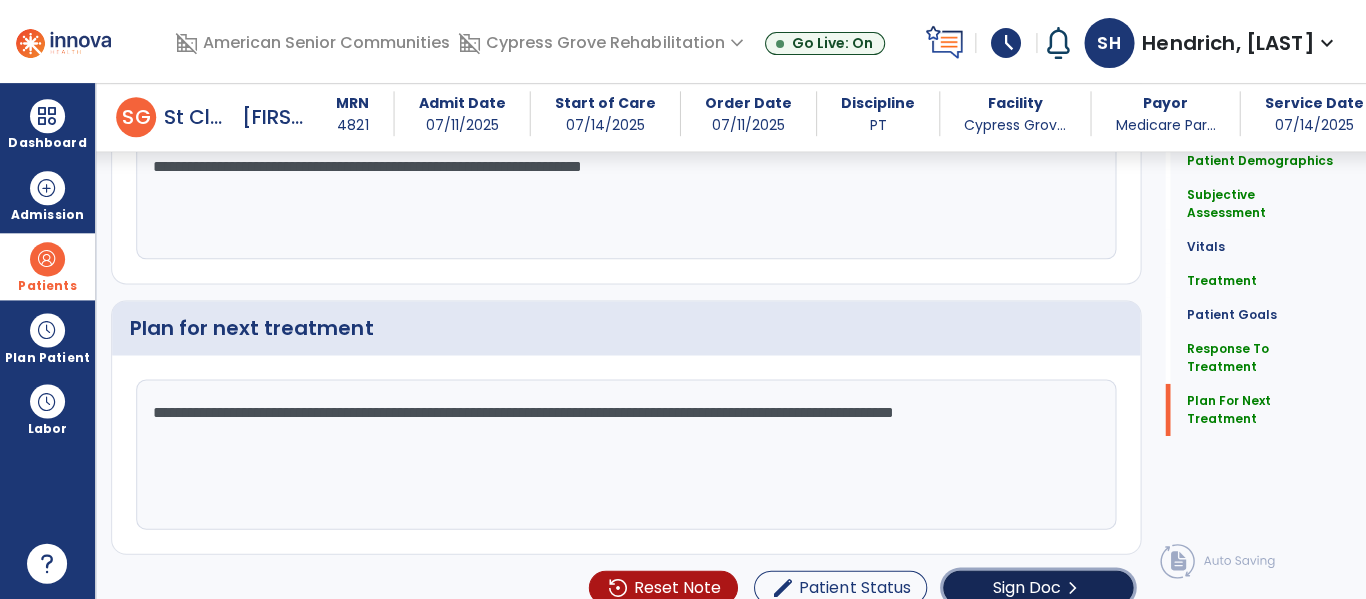 click on "Sign Doc  chevron_right" 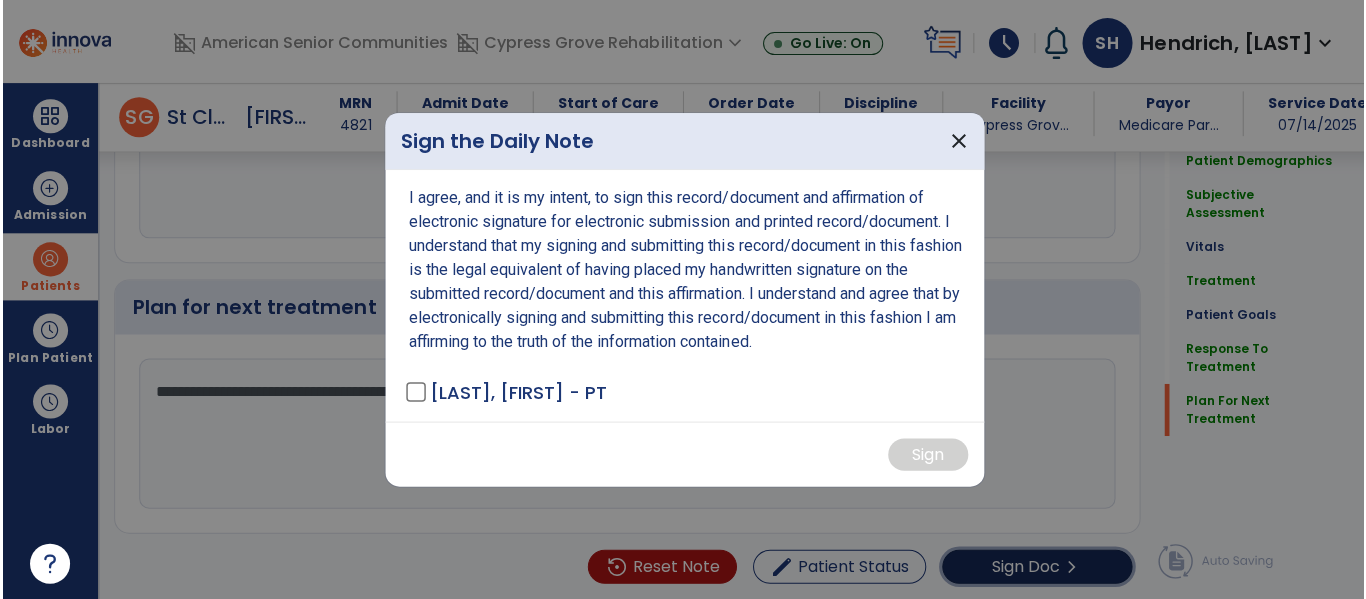 scroll, scrollTop: 3257, scrollLeft: 0, axis: vertical 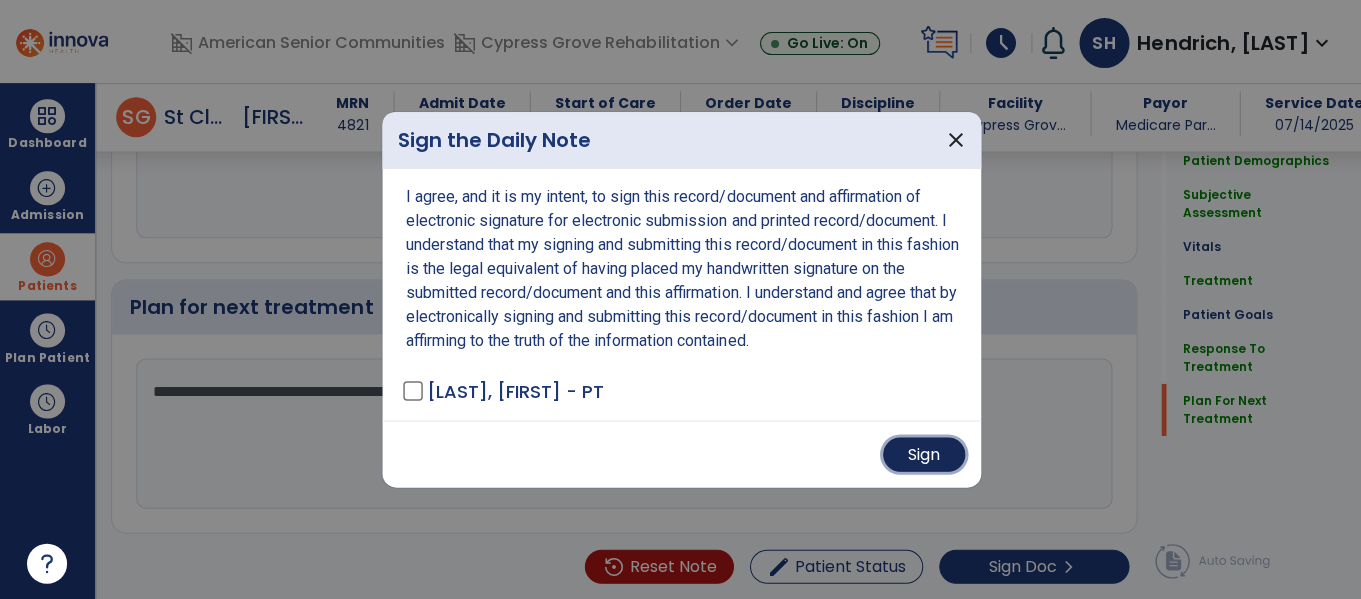 click on "Sign" at bounding box center (923, 454) 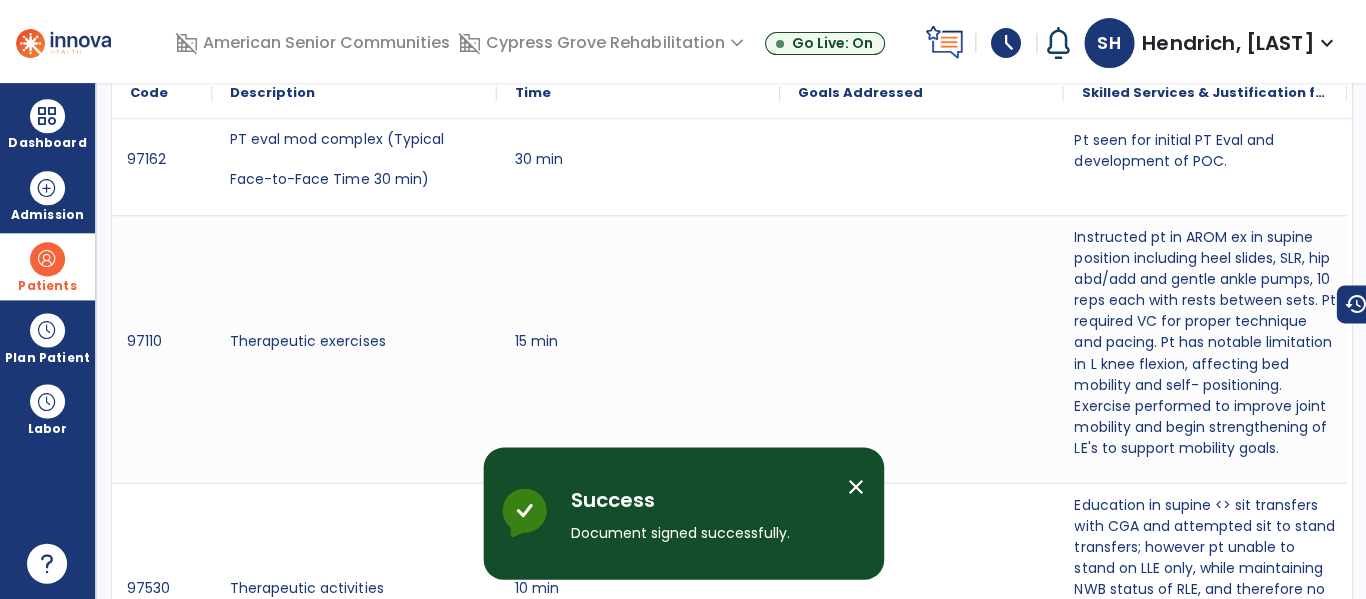 scroll, scrollTop: 0, scrollLeft: 0, axis: both 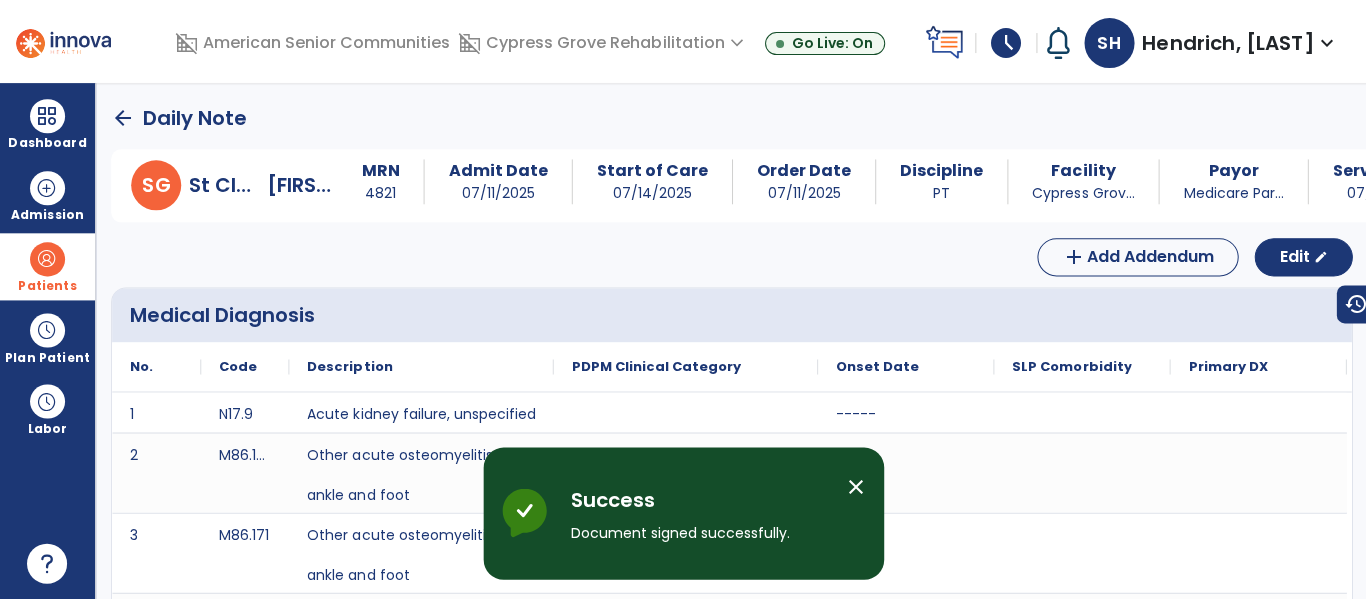 click on "arrow_back" 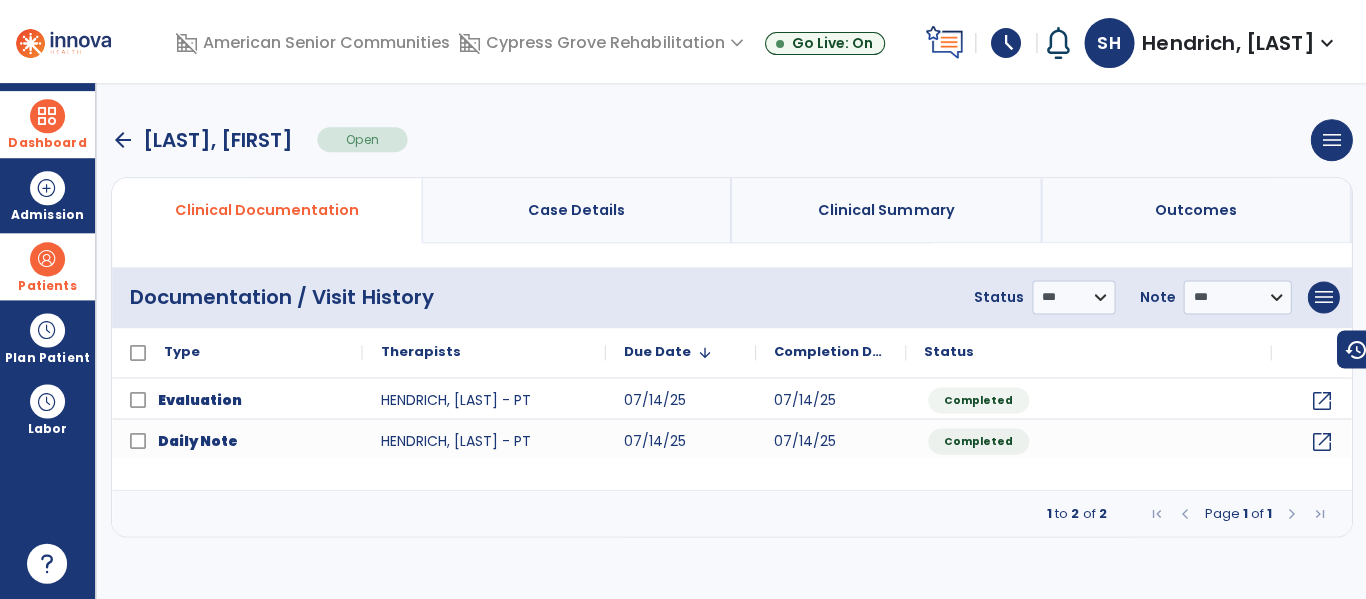 click at bounding box center (47, 116) 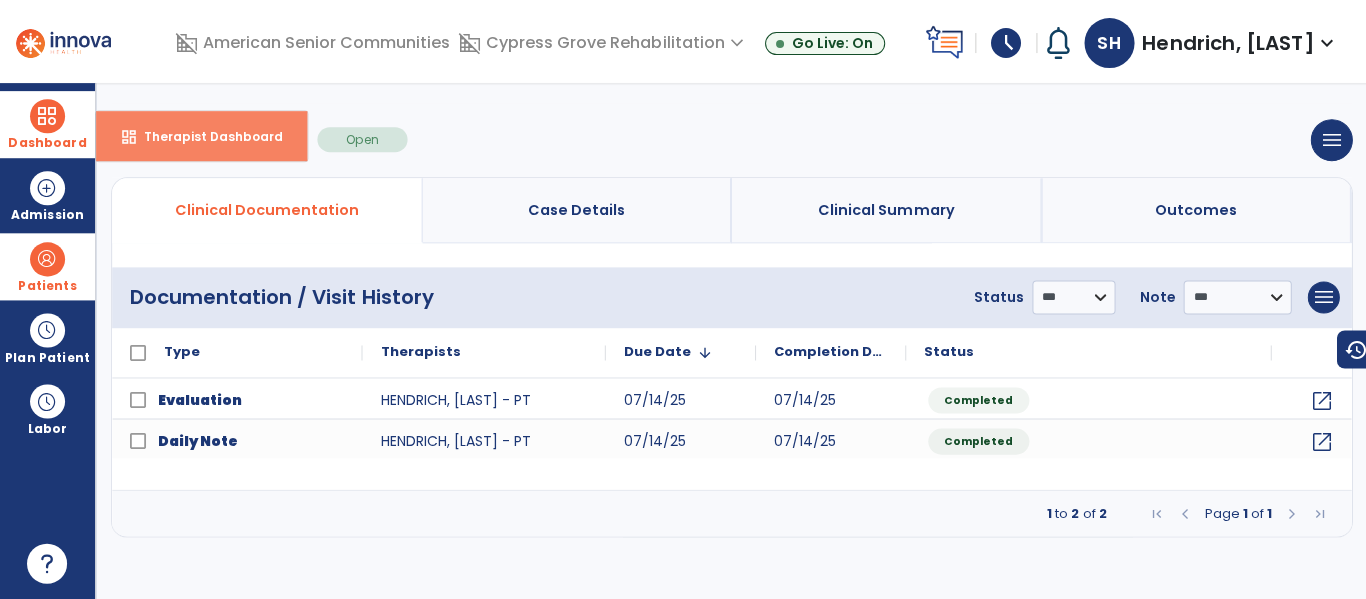 click on "Therapist Dashboard" at bounding box center [205, 136] 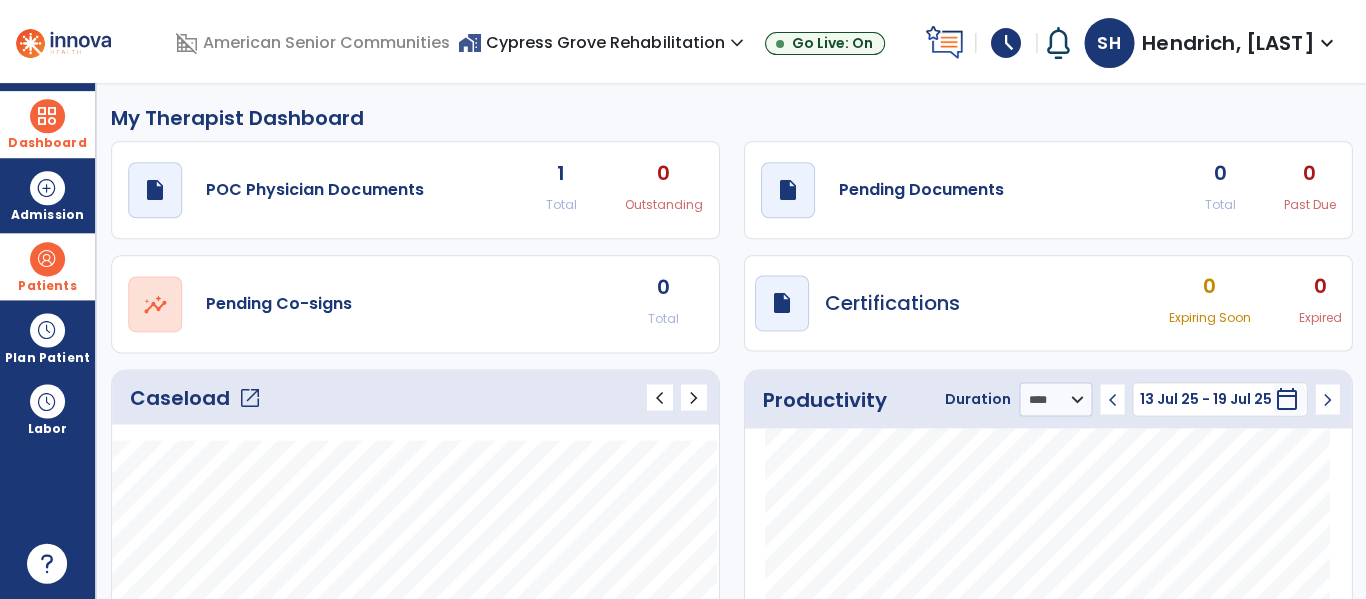 click on "open_in_new" 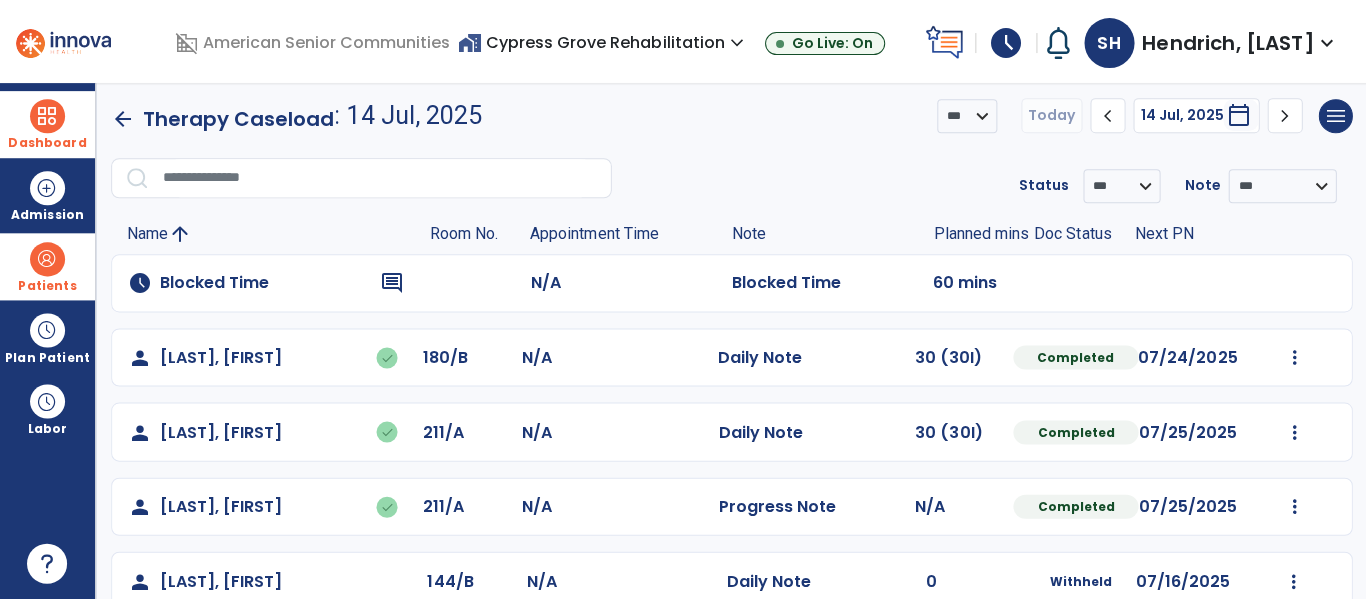 scroll, scrollTop: 0, scrollLeft: 0, axis: both 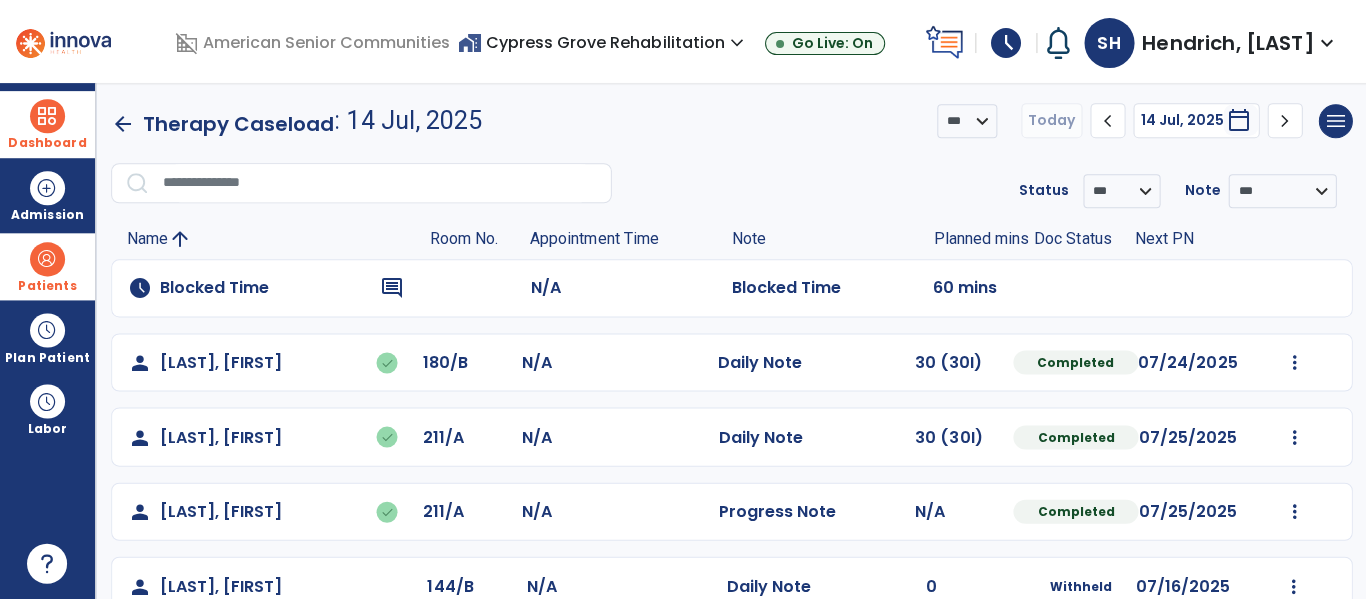click on "chevron_right" 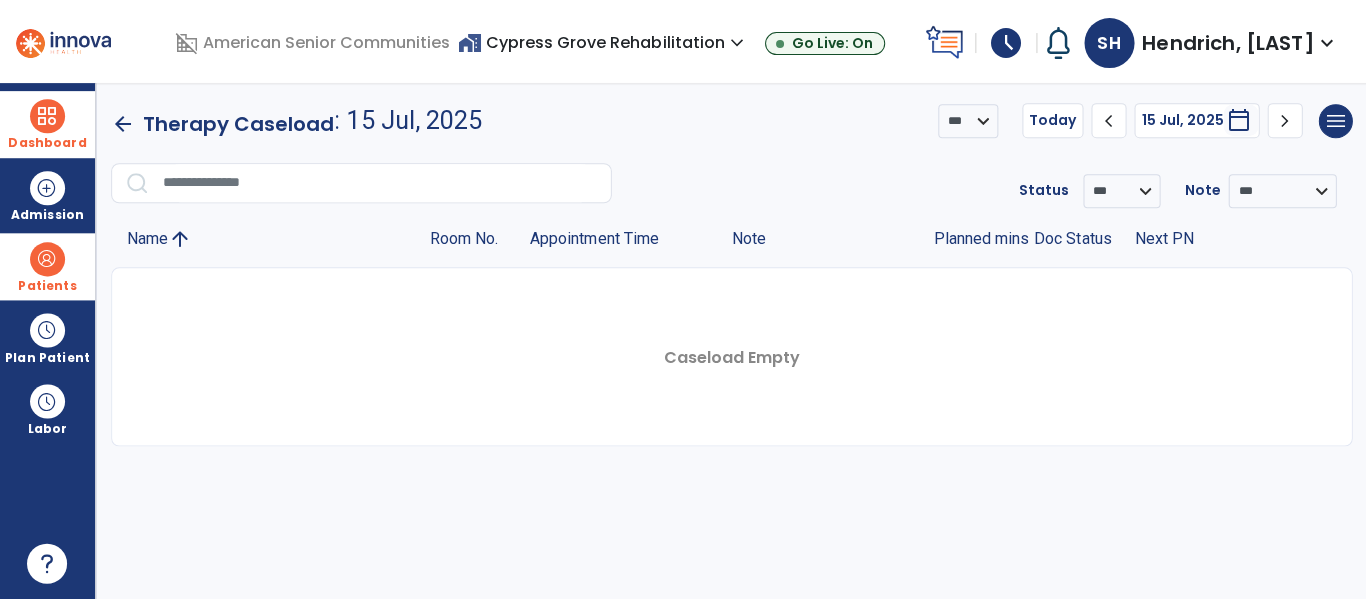 click on "chevron_right" 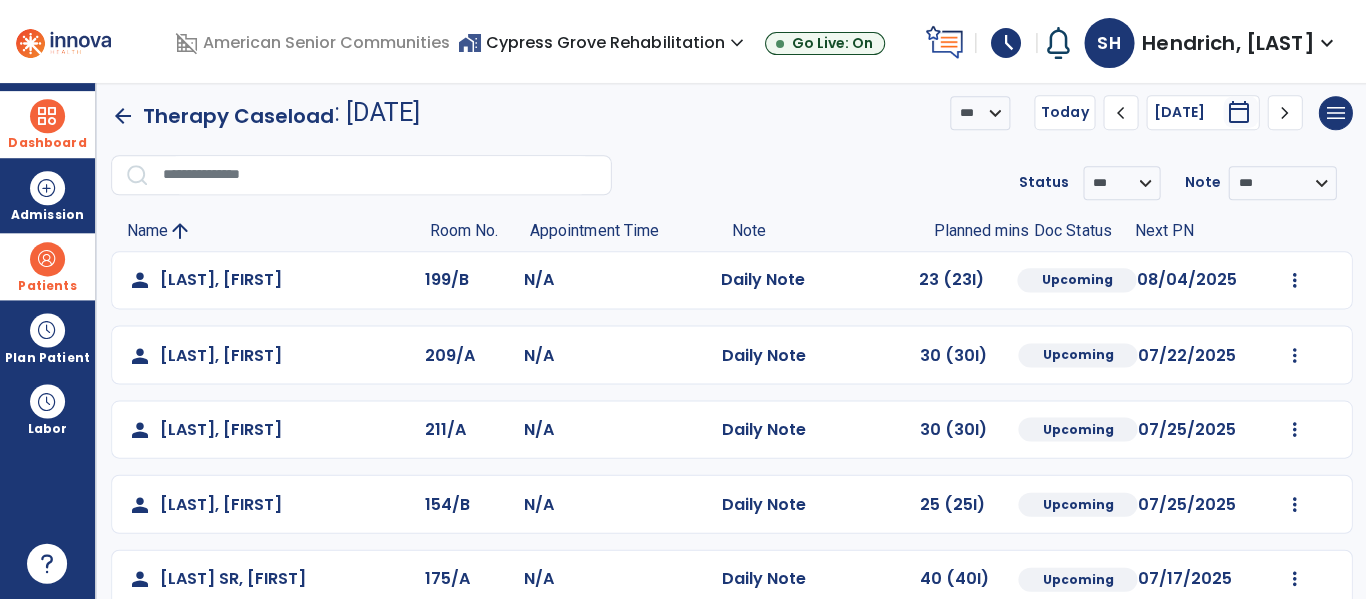 scroll, scrollTop: 0, scrollLeft: 0, axis: both 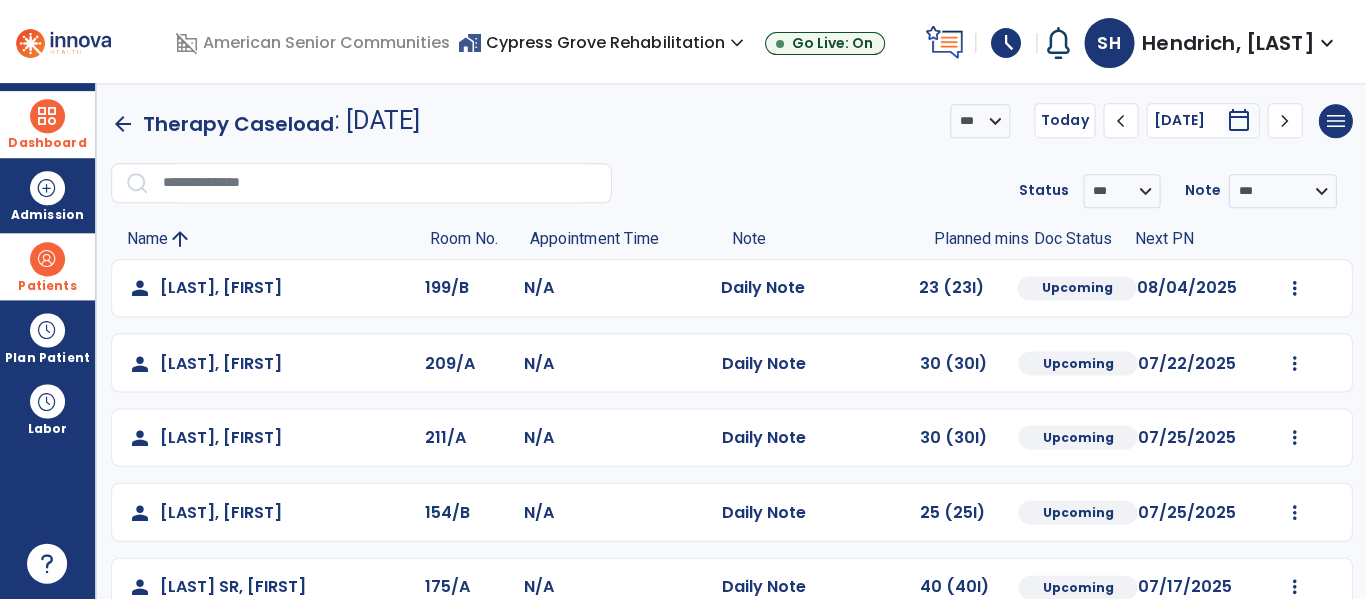 click on "arrow_back" 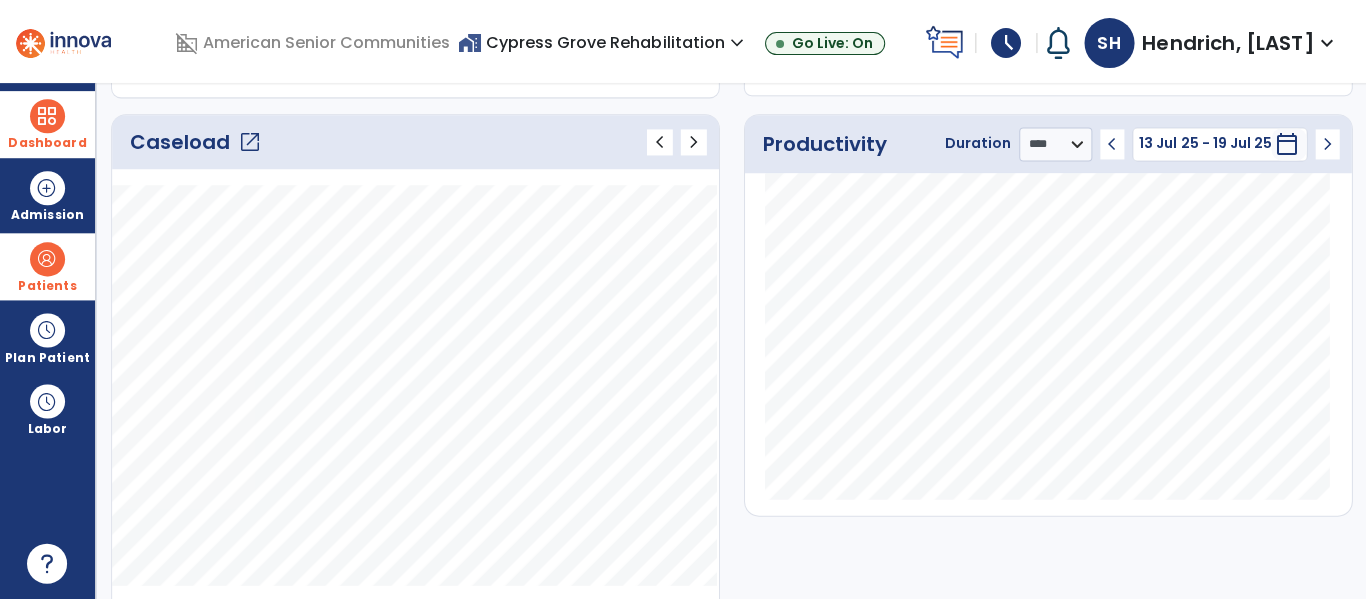 scroll, scrollTop: 253, scrollLeft: 0, axis: vertical 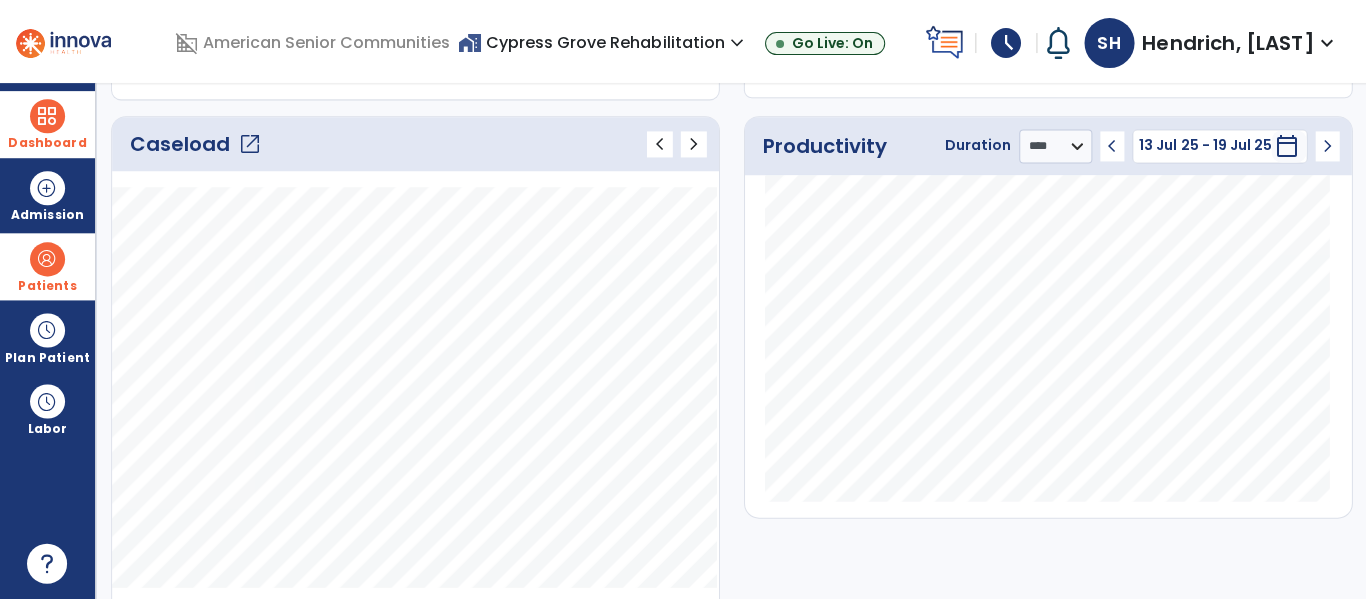 click on "chevron_right" 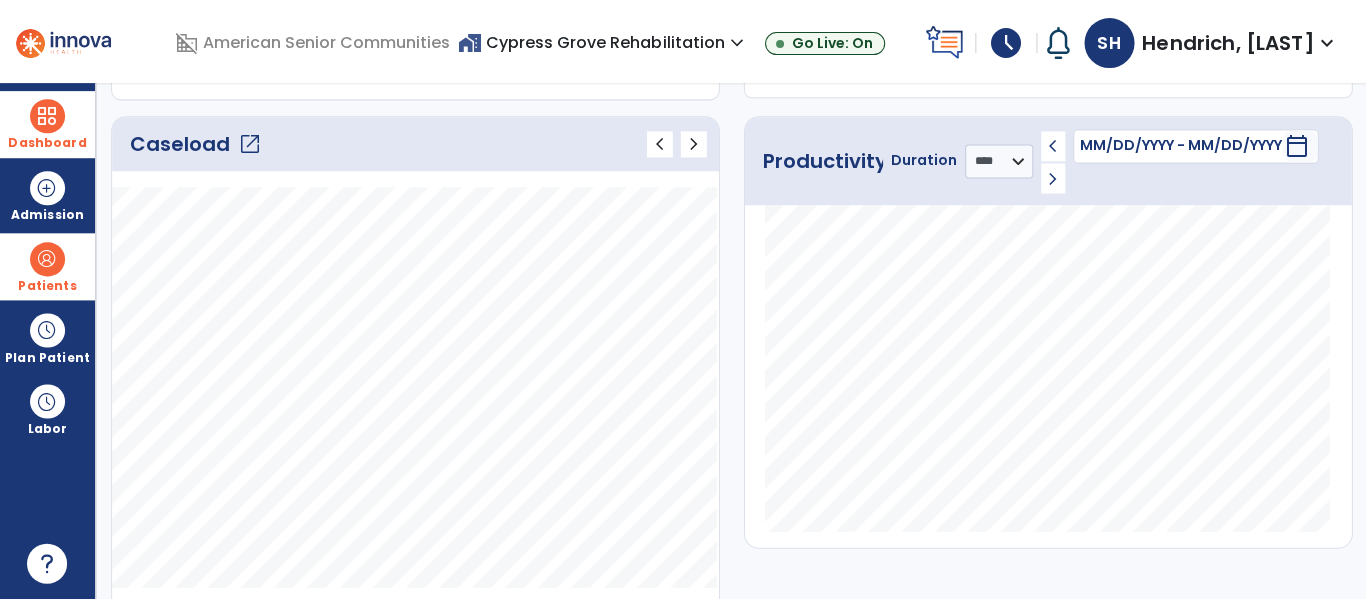 click on "chevron_left" 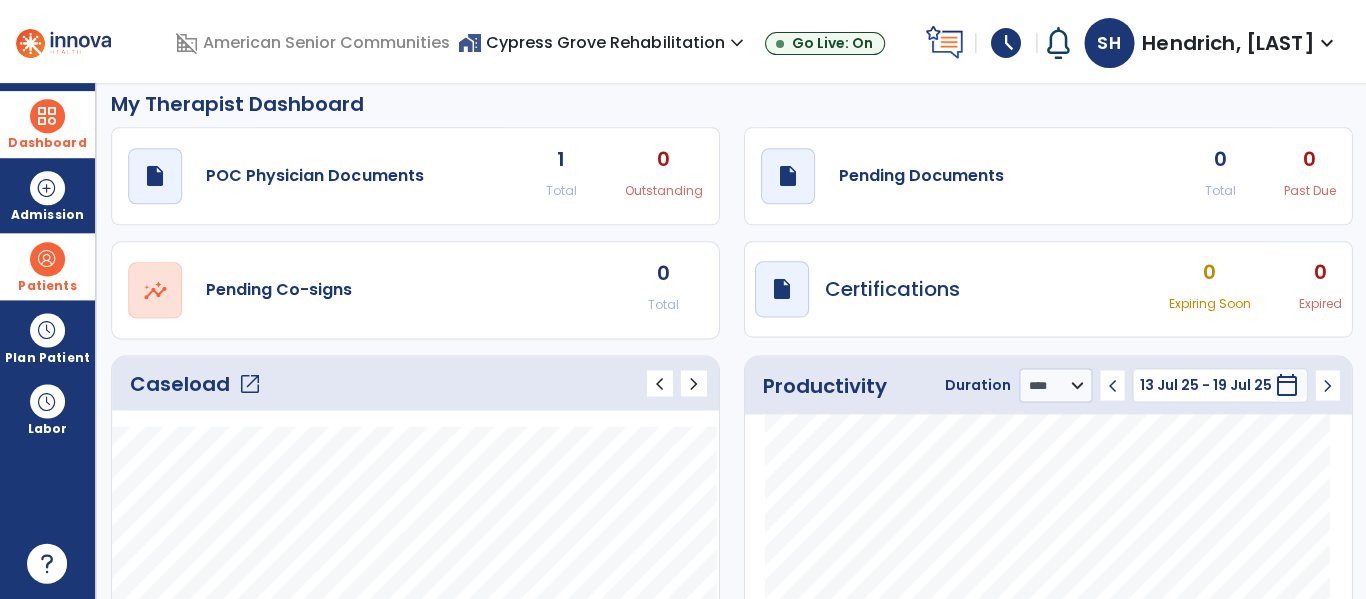scroll, scrollTop: 0, scrollLeft: 0, axis: both 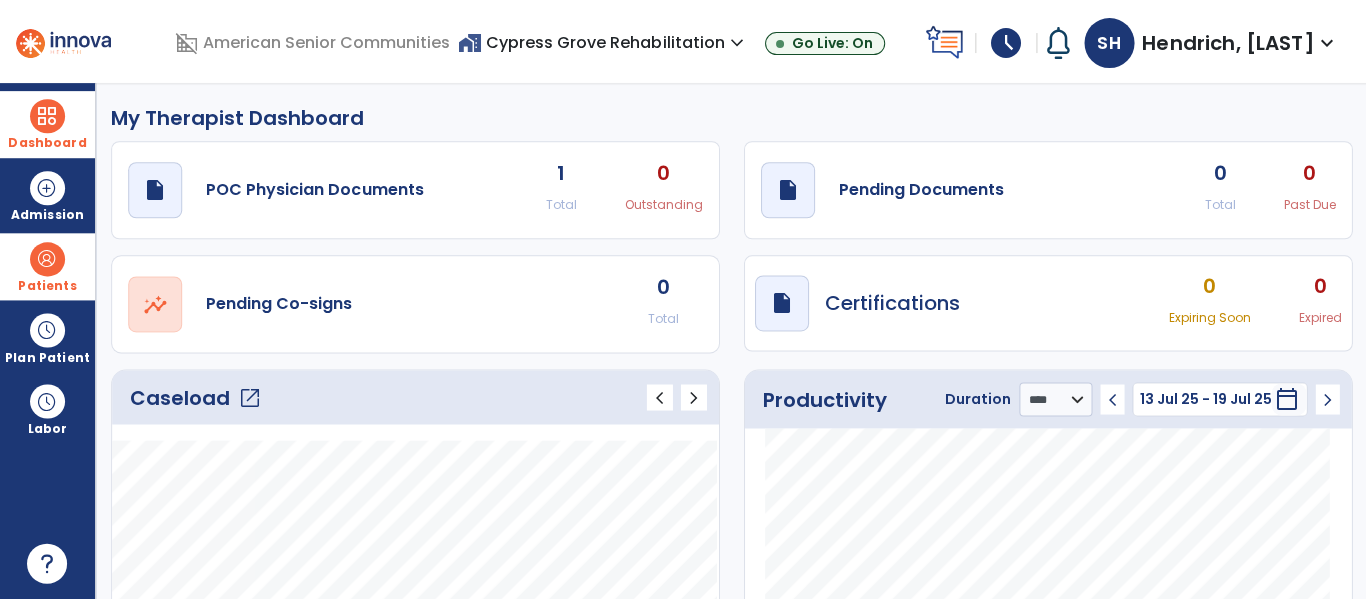 click on "expand_more" at bounding box center [736, 43] 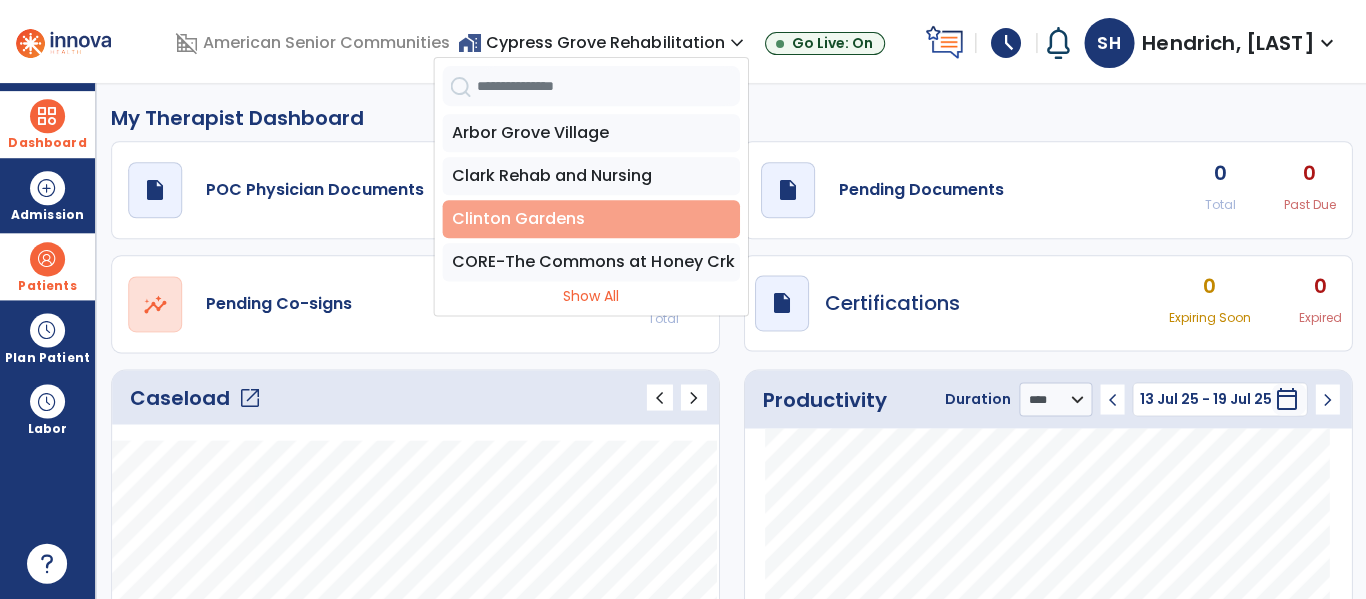 click on "Clinton Gardens" at bounding box center (590, 219) 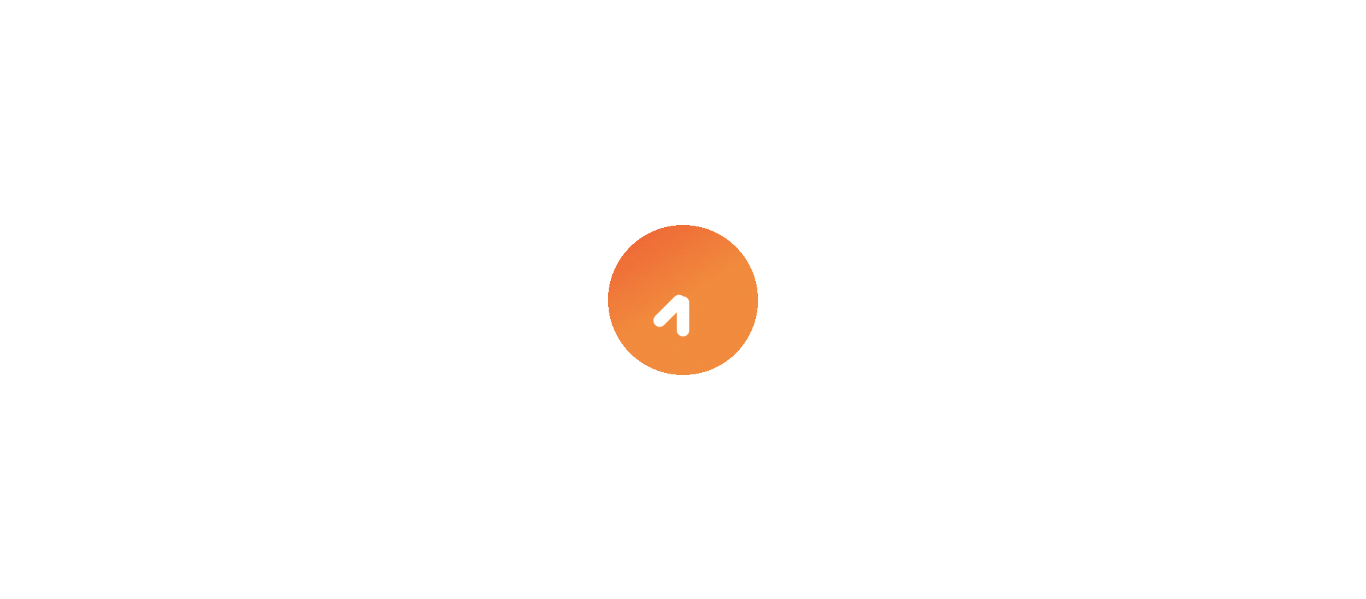scroll, scrollTop: 0, scrollLeft: 0, axis: both 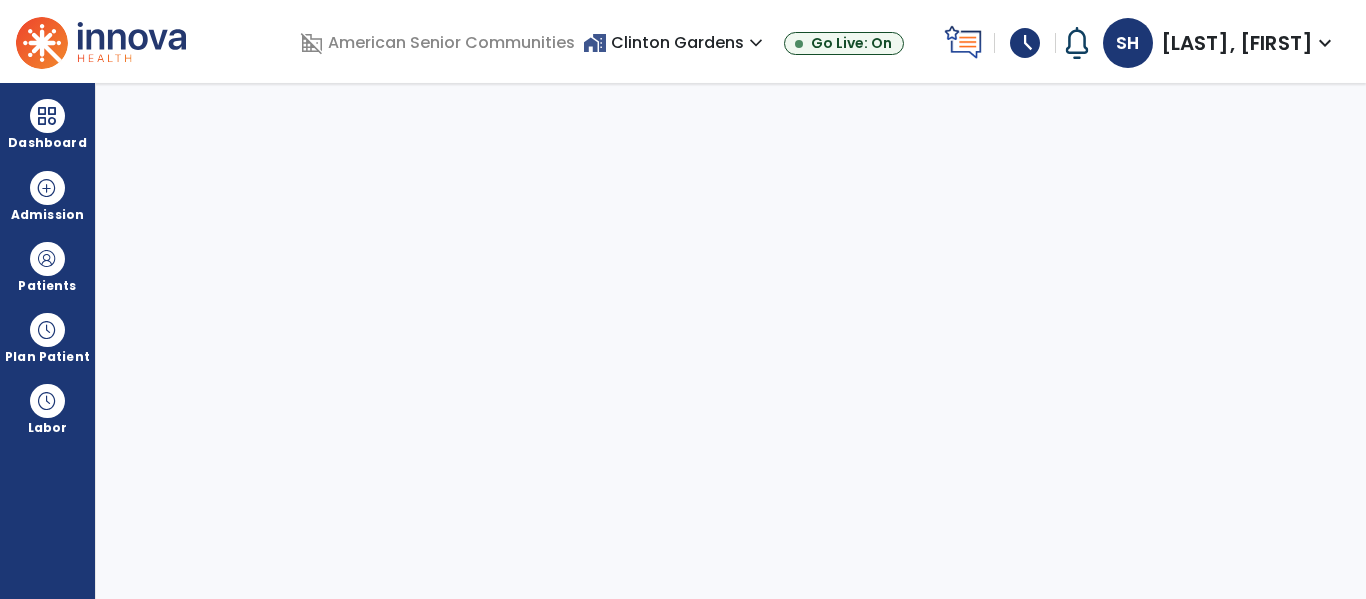 select on "****" 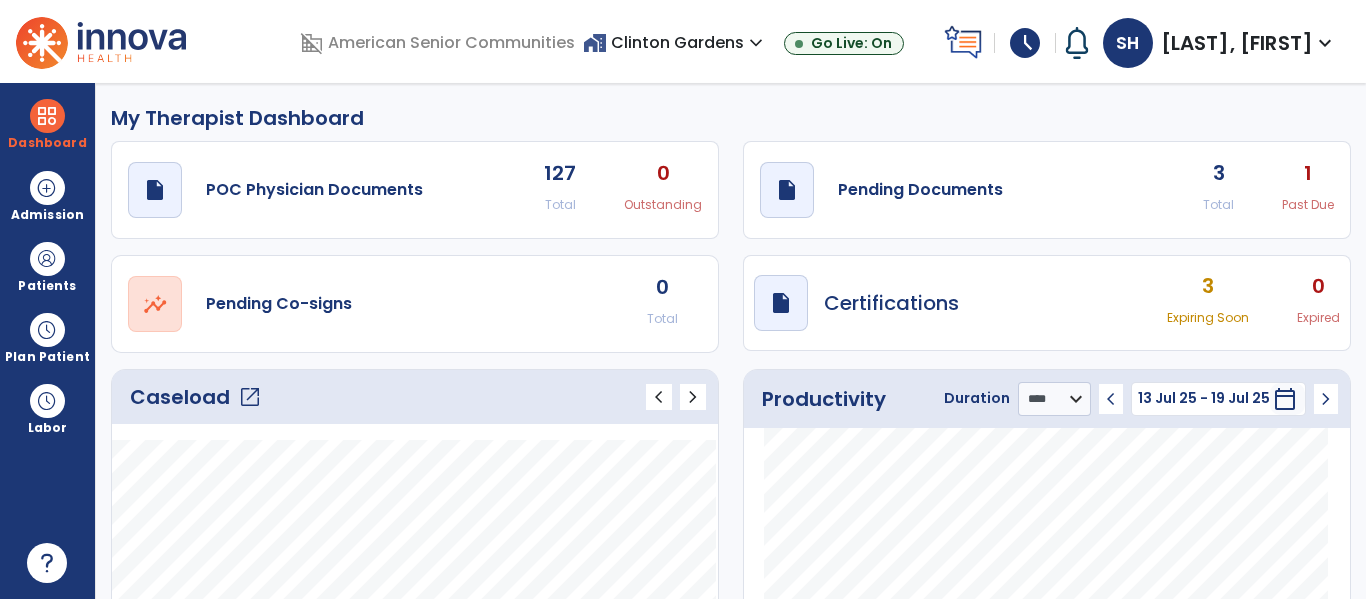 click on "open_in_new" 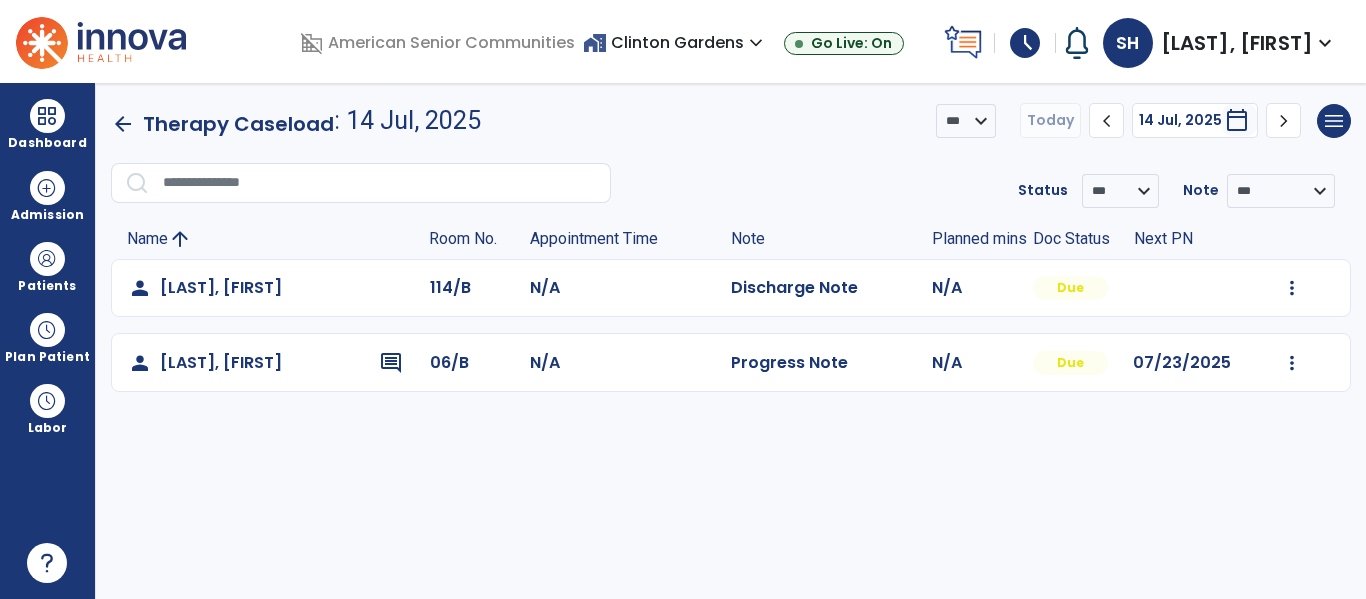 click on "chevron_right" 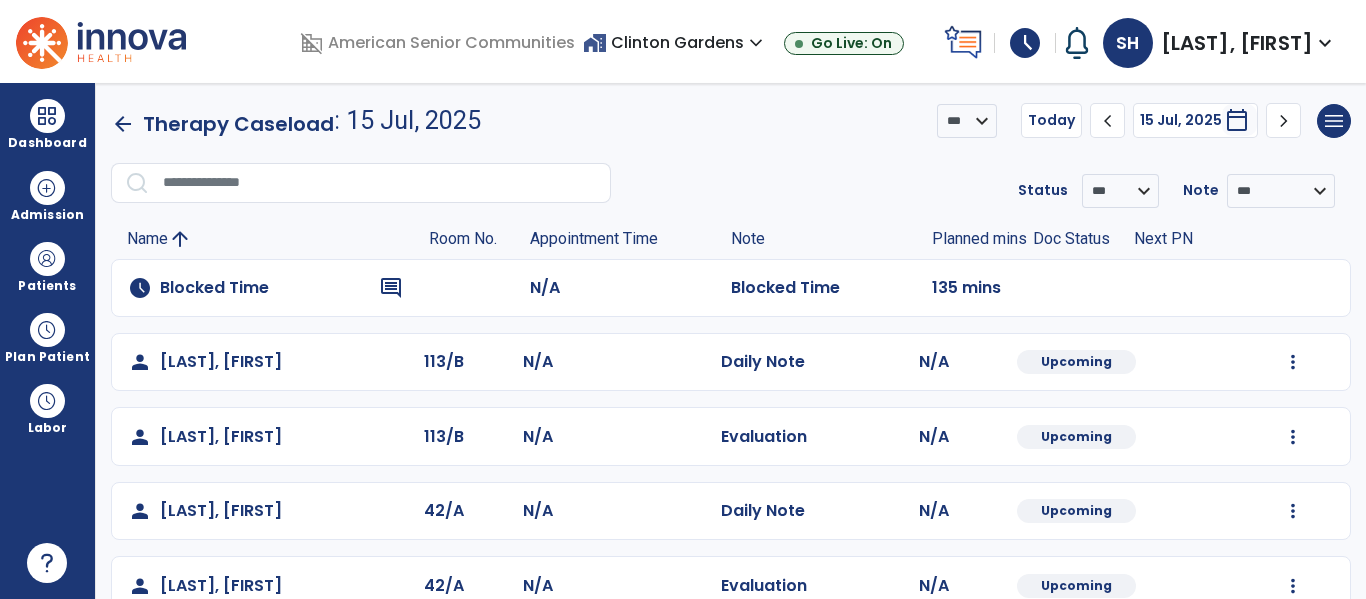 scroll, scrollTop: 40, scrollLeft: 0, axis: vertical 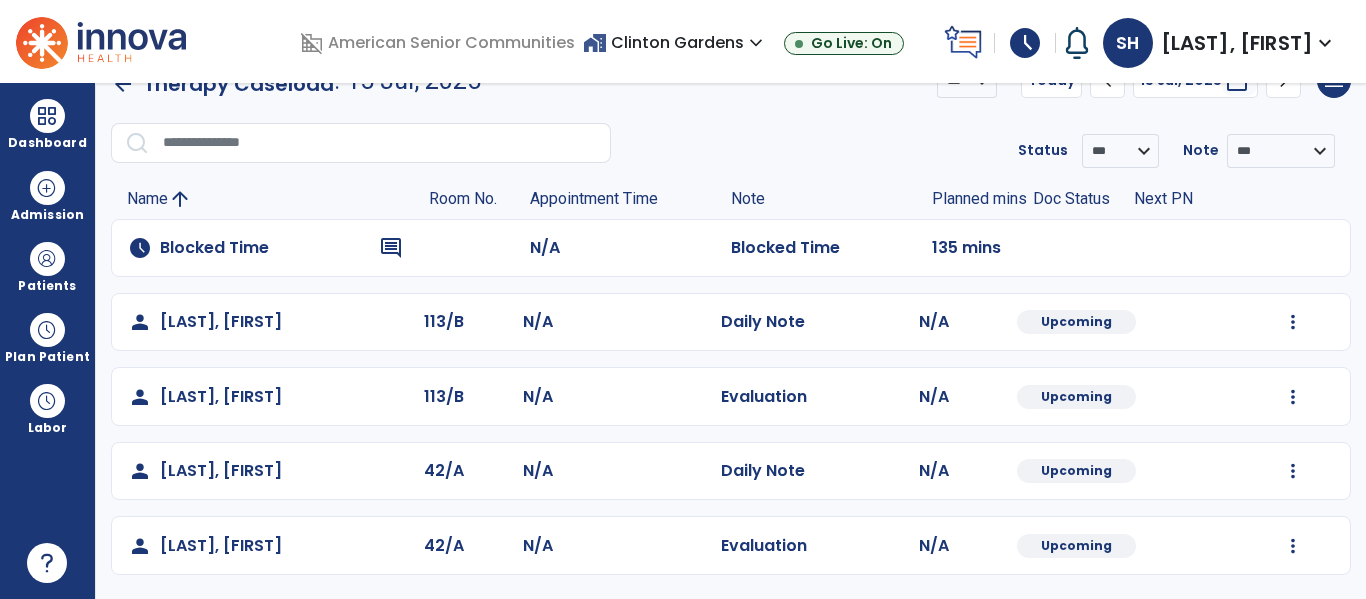 click on "comment" 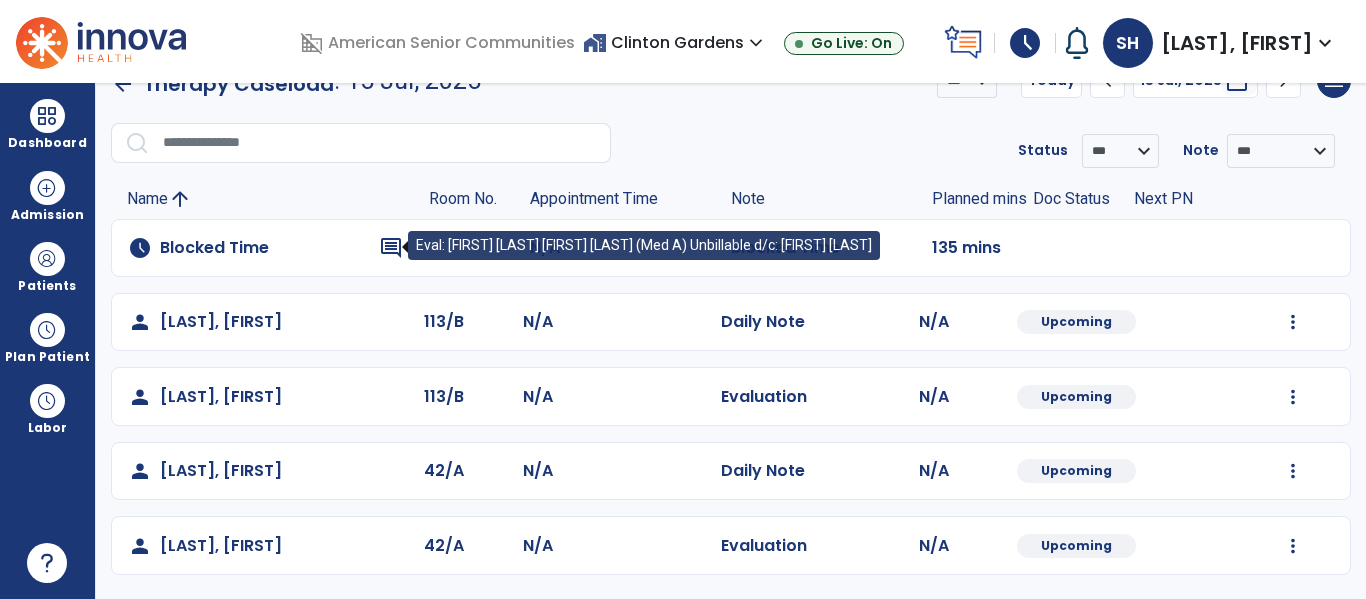 click on "comment" 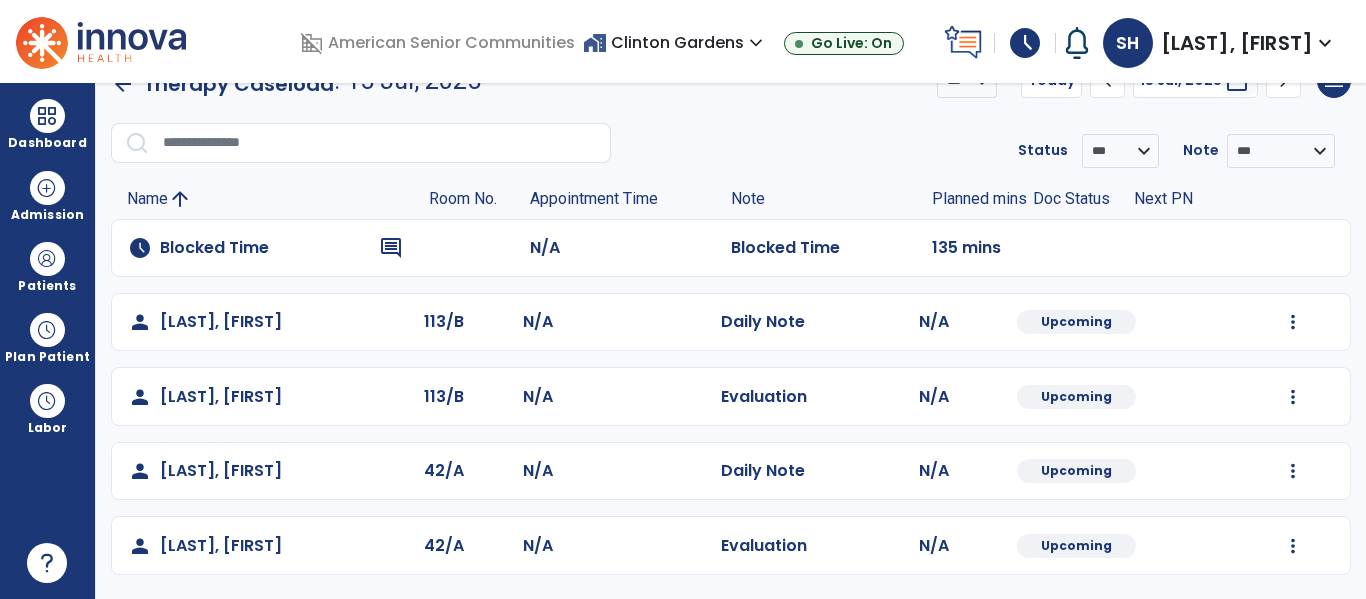 click on "comment" 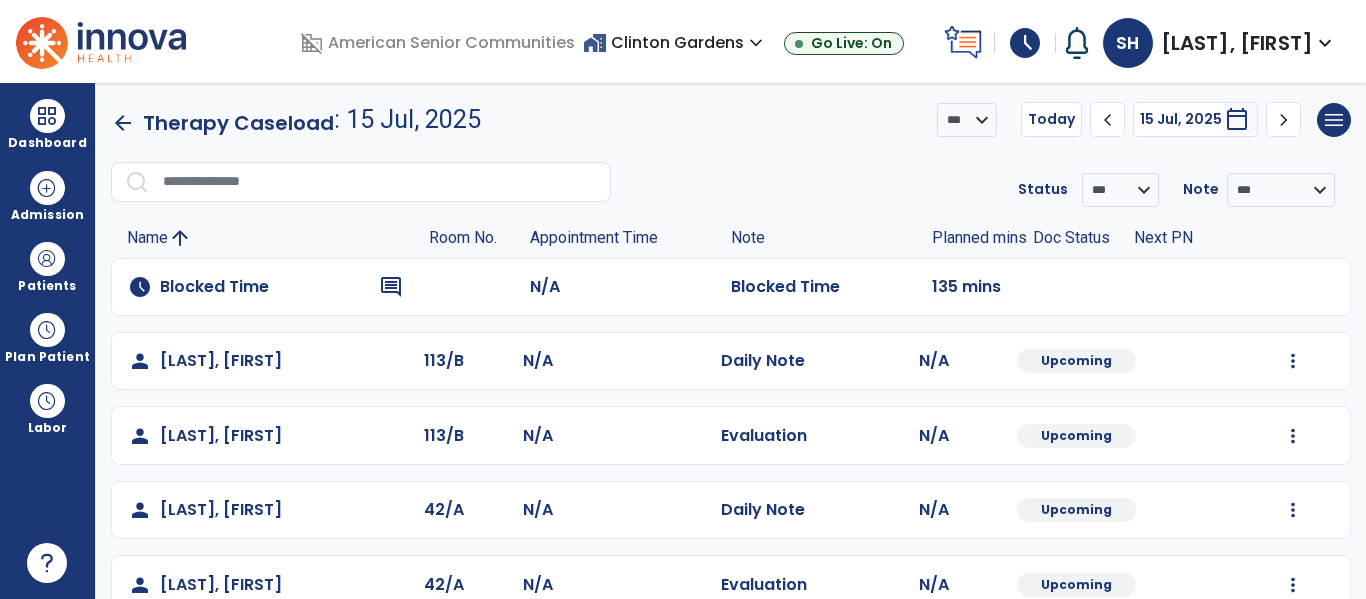 scroll, scrollTop: 0, scrollLeft: 0, axis: both 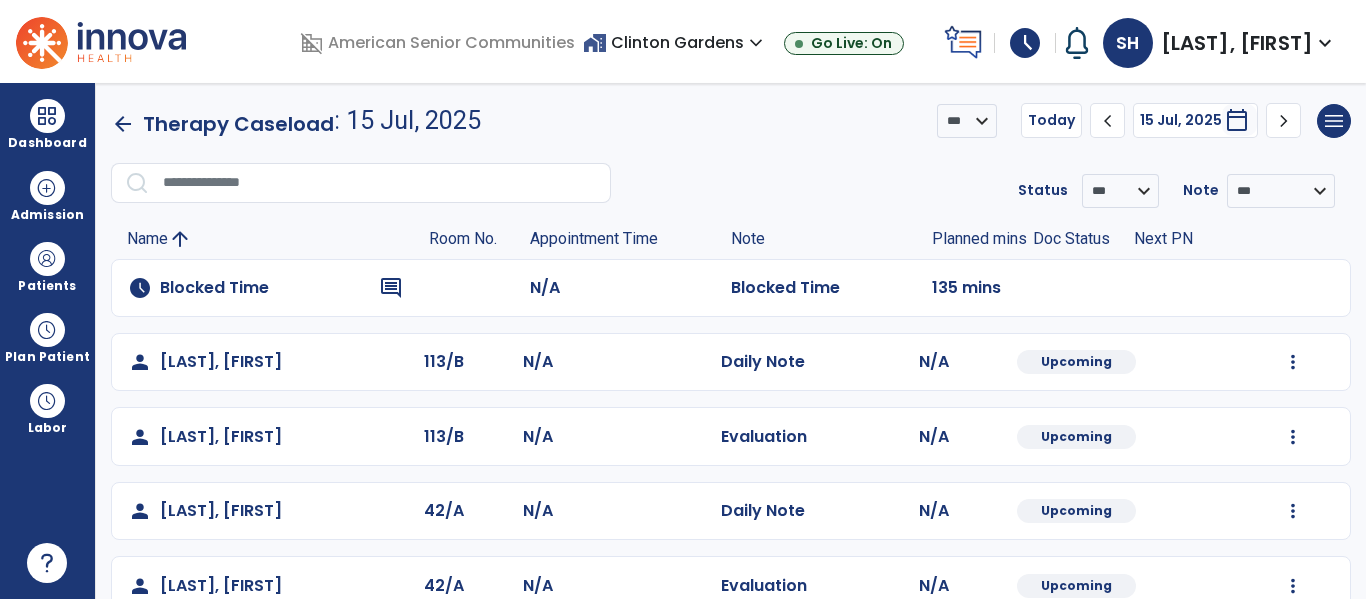 click on "chevron_right" 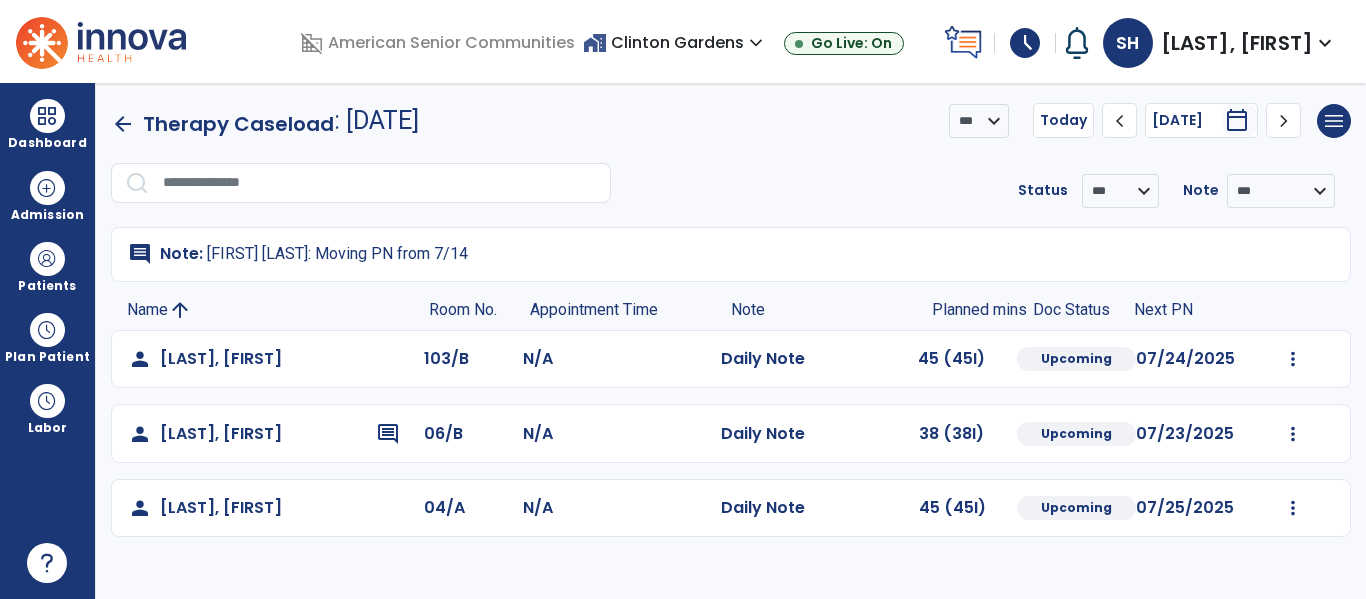 click on "chevron_right" 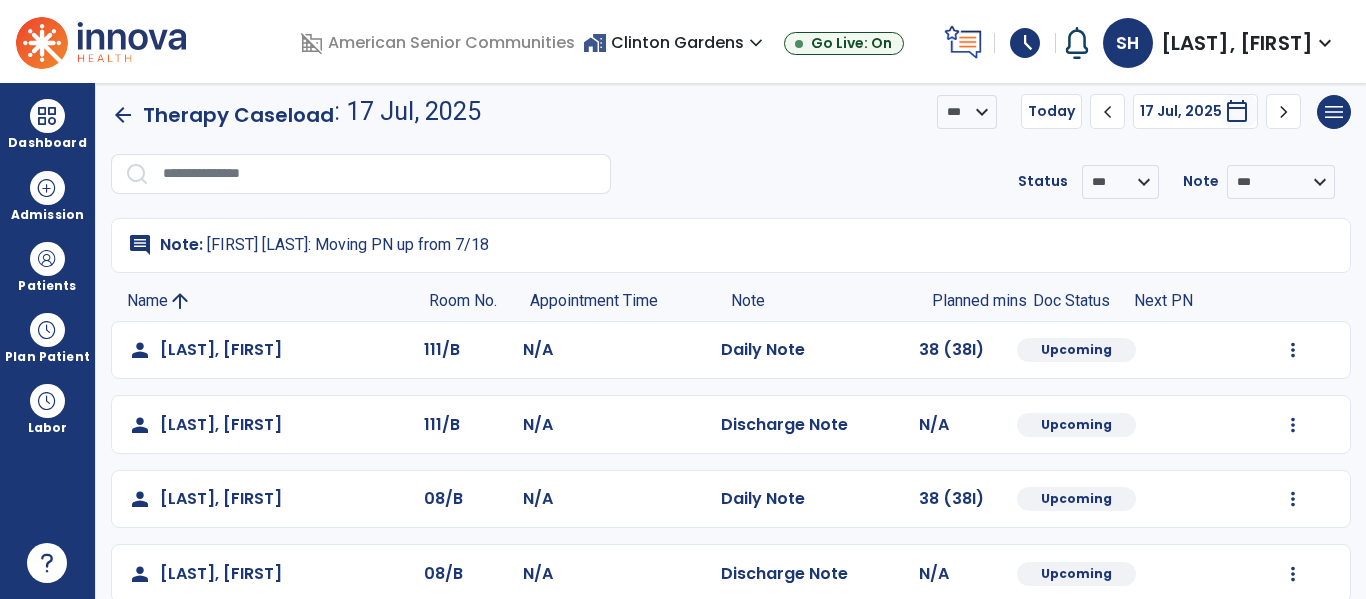 scroll, scrollTop: 0, scrollLeft: 0, axis: both 